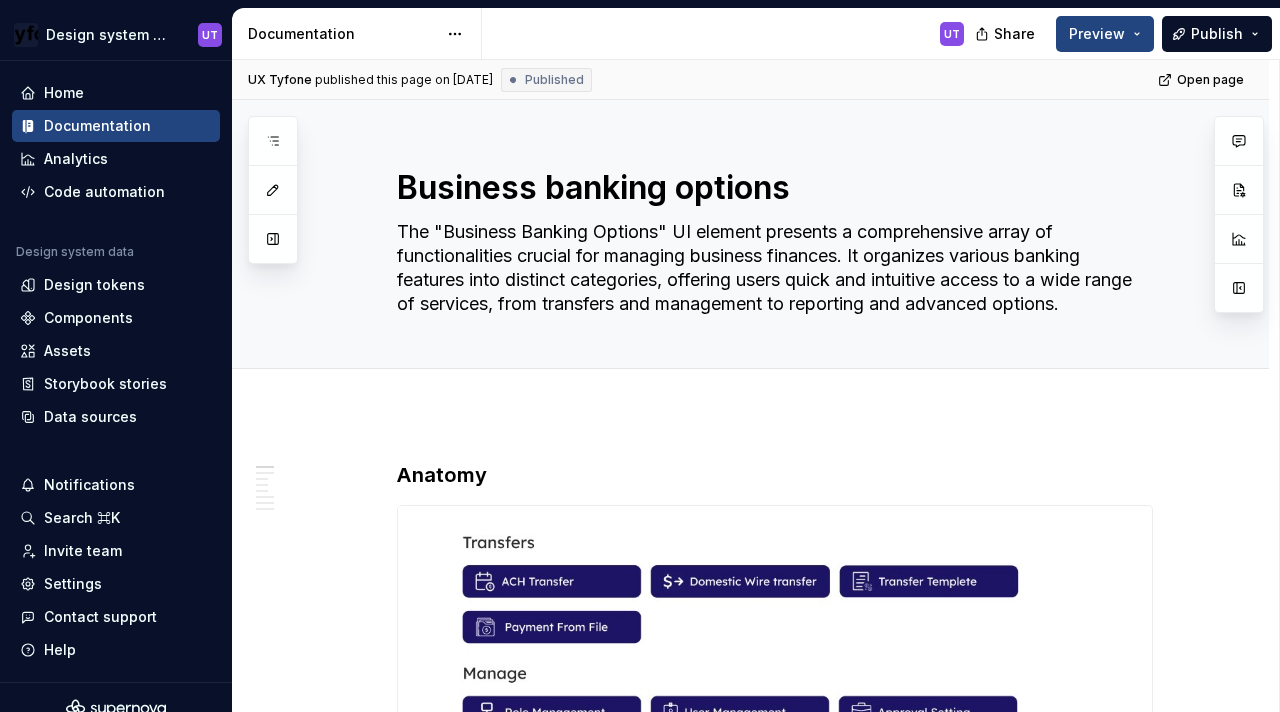 scroll, scrollTop: 0, scrollLeft: 0, axis: both 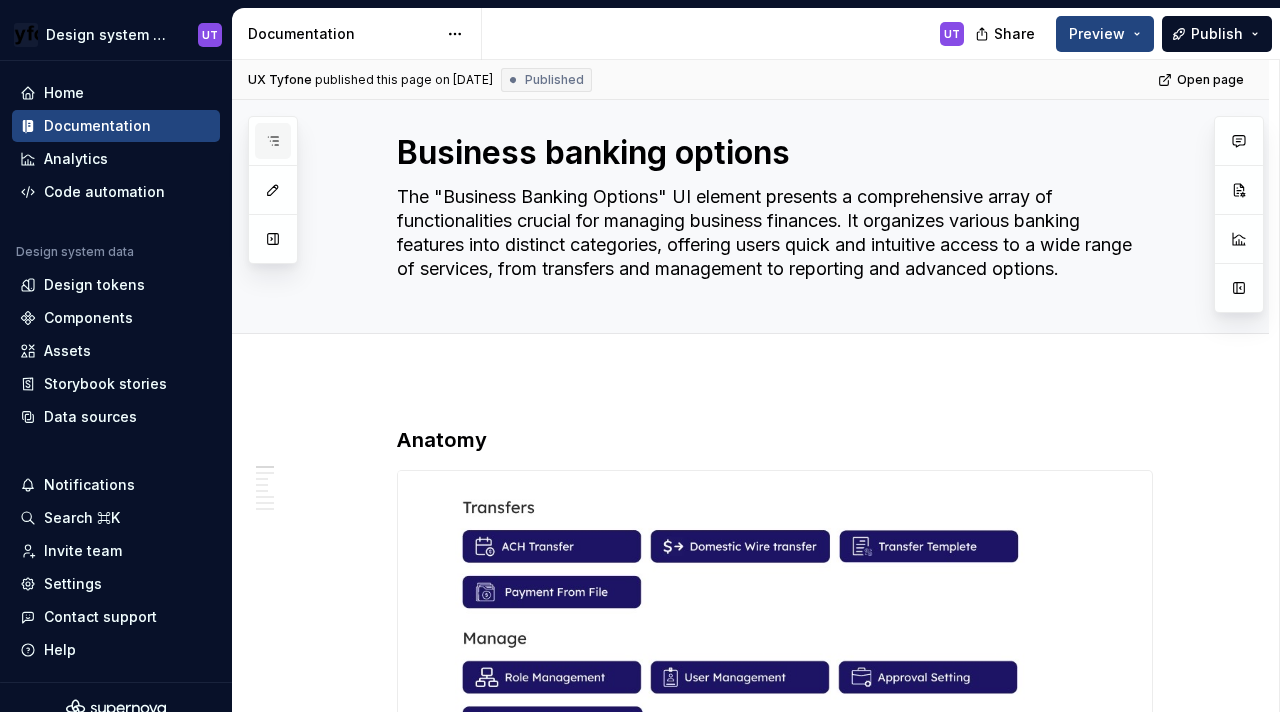 click at bounding box center [273, 141] 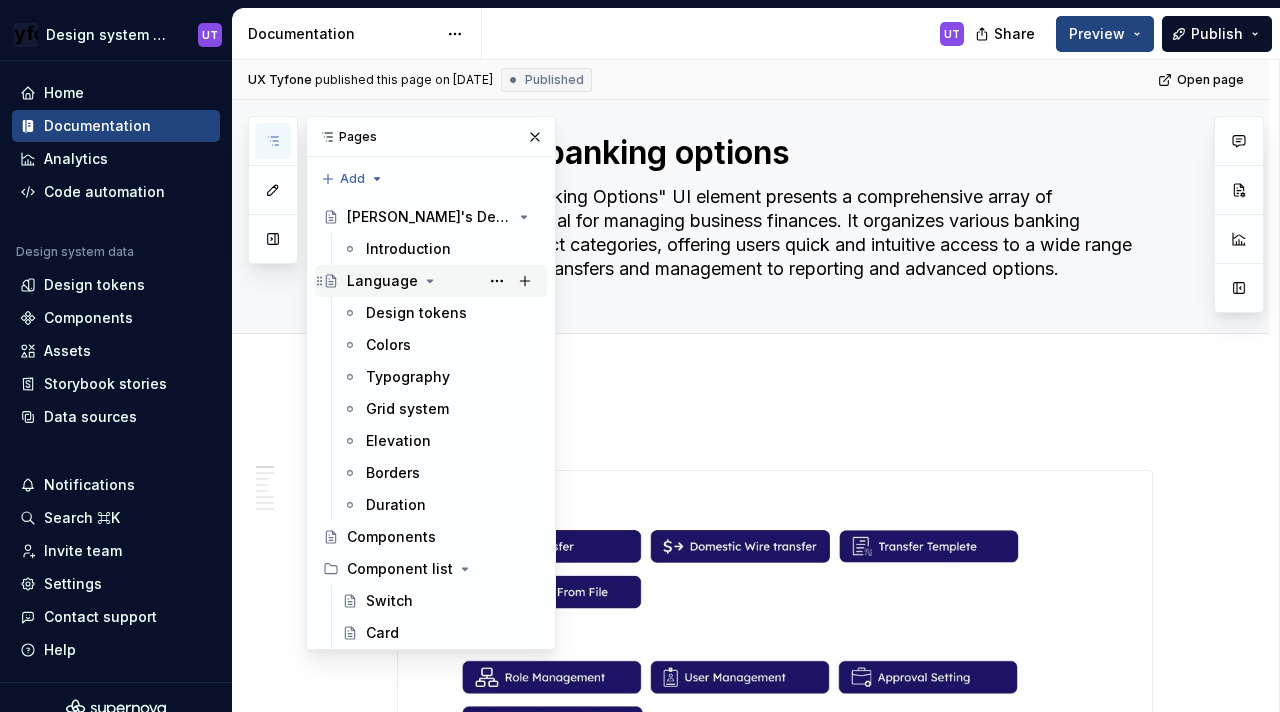 click on "Language" at bounding box center (382, 281) 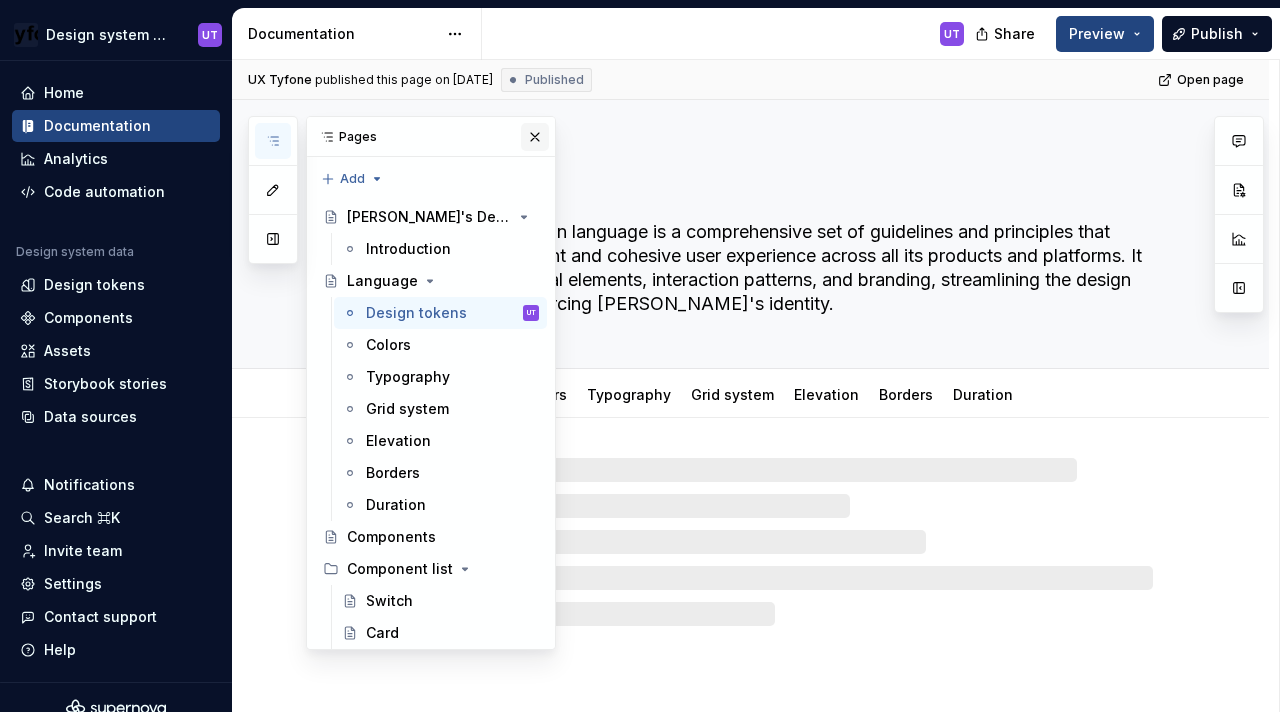 click at bounding box center [535, 137] 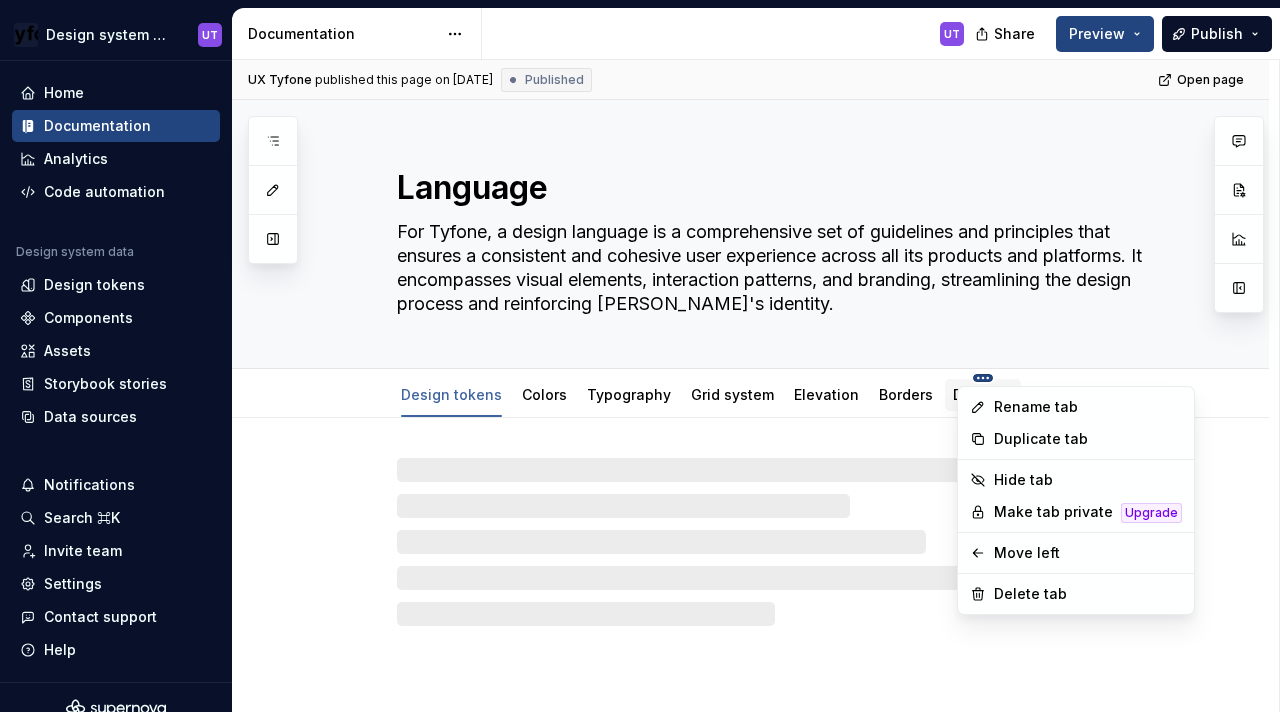 click on "Design system  documentation UT Home Documentation Analytics Code automation Design system data Design tokens Components Assets Storybook stories Data sources Notifications Search ⌘K Invite team Settings Contact support Help Documentation UT Share Preview Publish Pages Add
Accessibility guide for tree Page tree.
Navigate the tree with the arrow keys. Common tree hotkeys apply. Further keybindings are available:
enter to execute primary action on focused item
f2 to start renaming the focused item
escape to abort renaming an item
control+d to start dragging selected items
Tyfone's Design Library Introduction Language Design tokens UT Colors Typography Grid system Elevation Borders Duration Components Component list Switch  Card Button Input fields Segmented controls Radio buttons and checkboxes Tool tip Avatar Navigation bar  Footer Alerts Business banking options Preferred profile Progress Indicators Commercial activity OTP Resend   px" at bounding box center [640, 356] 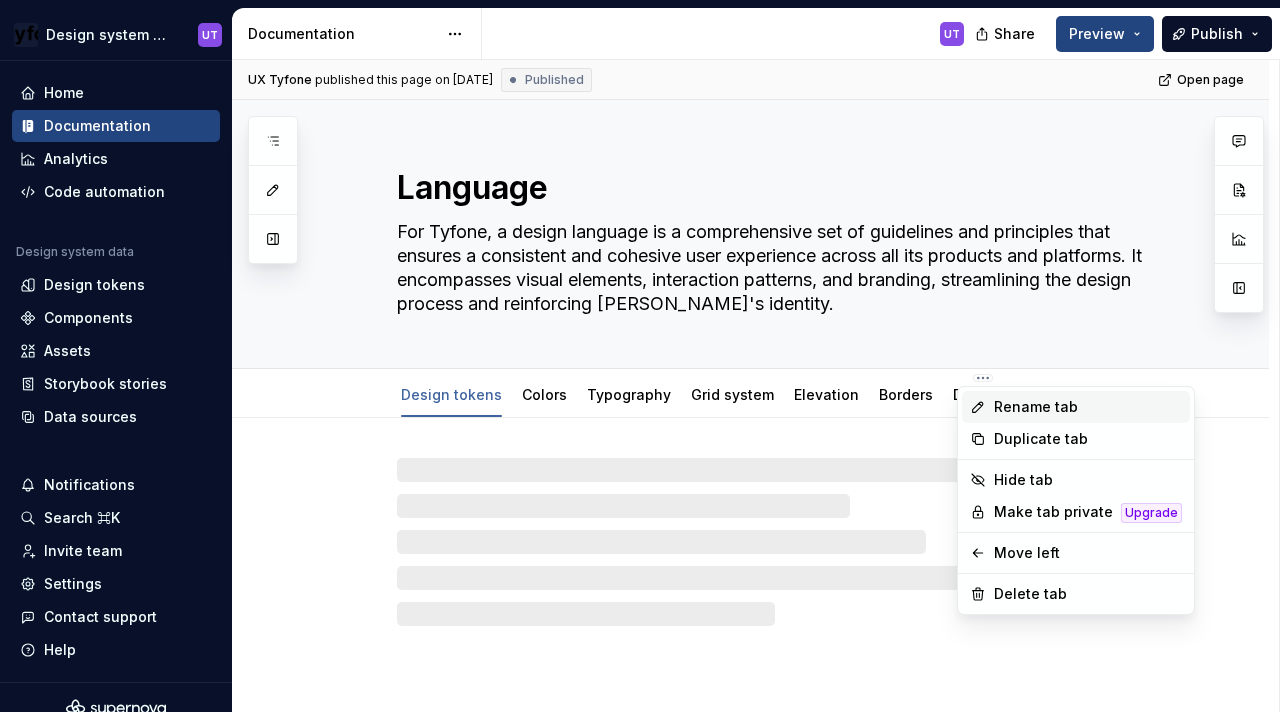 click on "Rename tab" at bounding box center (1088, 407) 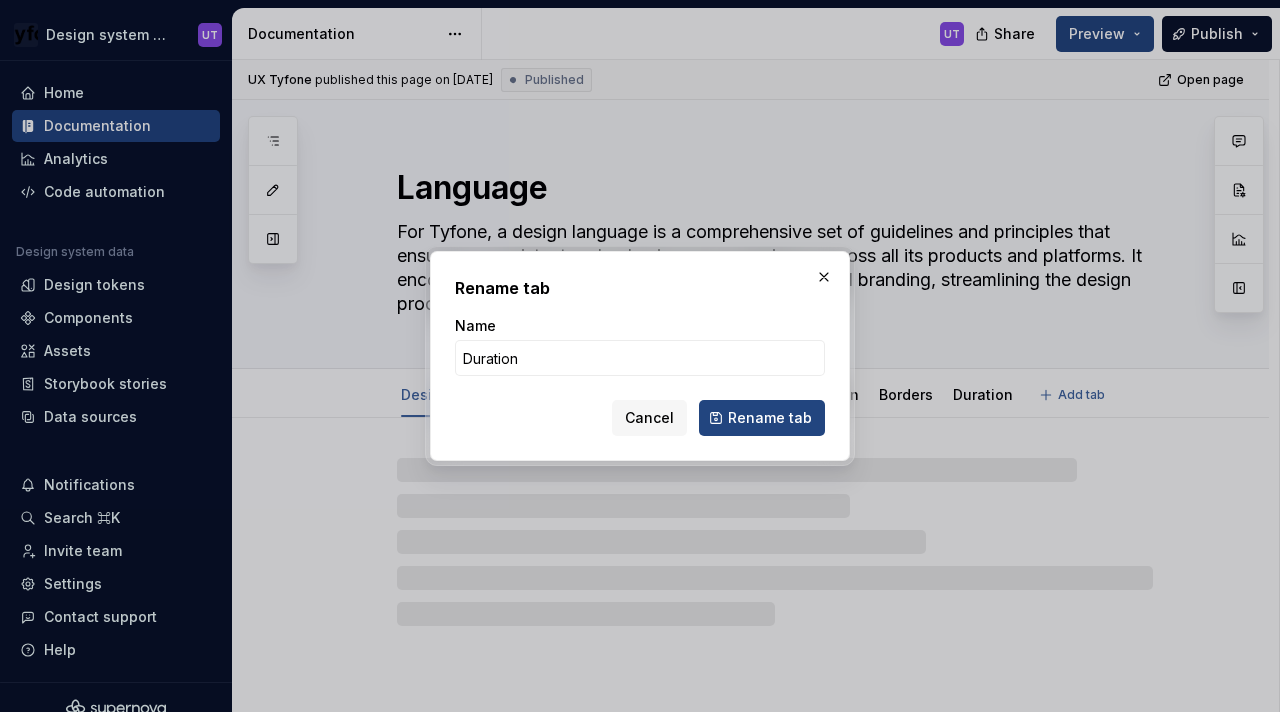 type on "*" 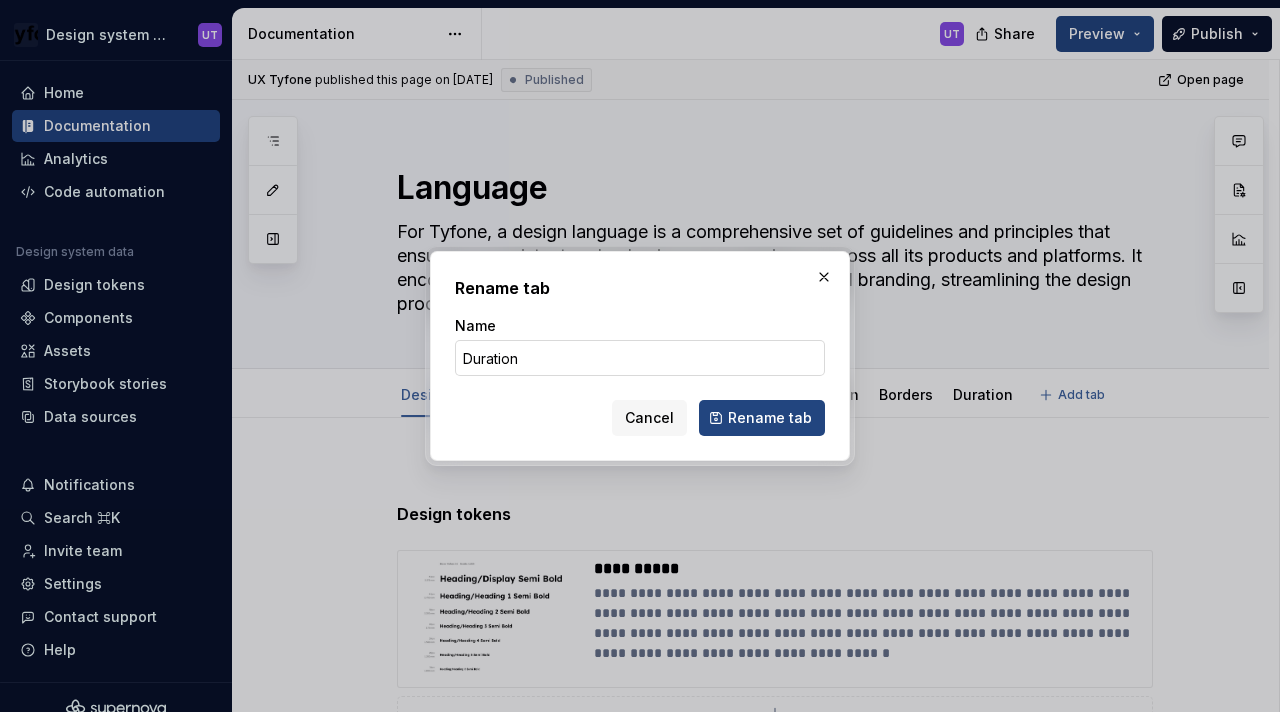 click on "Duration" at bounding box center (640, 358) 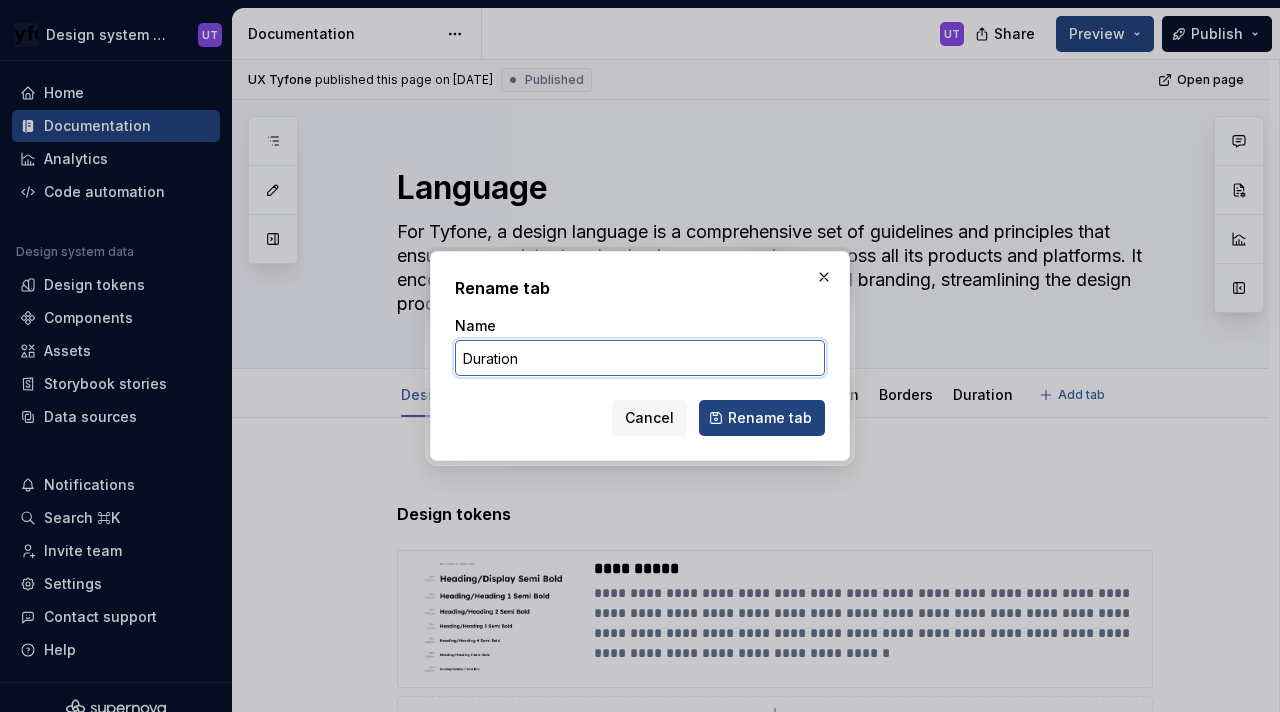 click on "Duration" at bounding box center [640, 358] 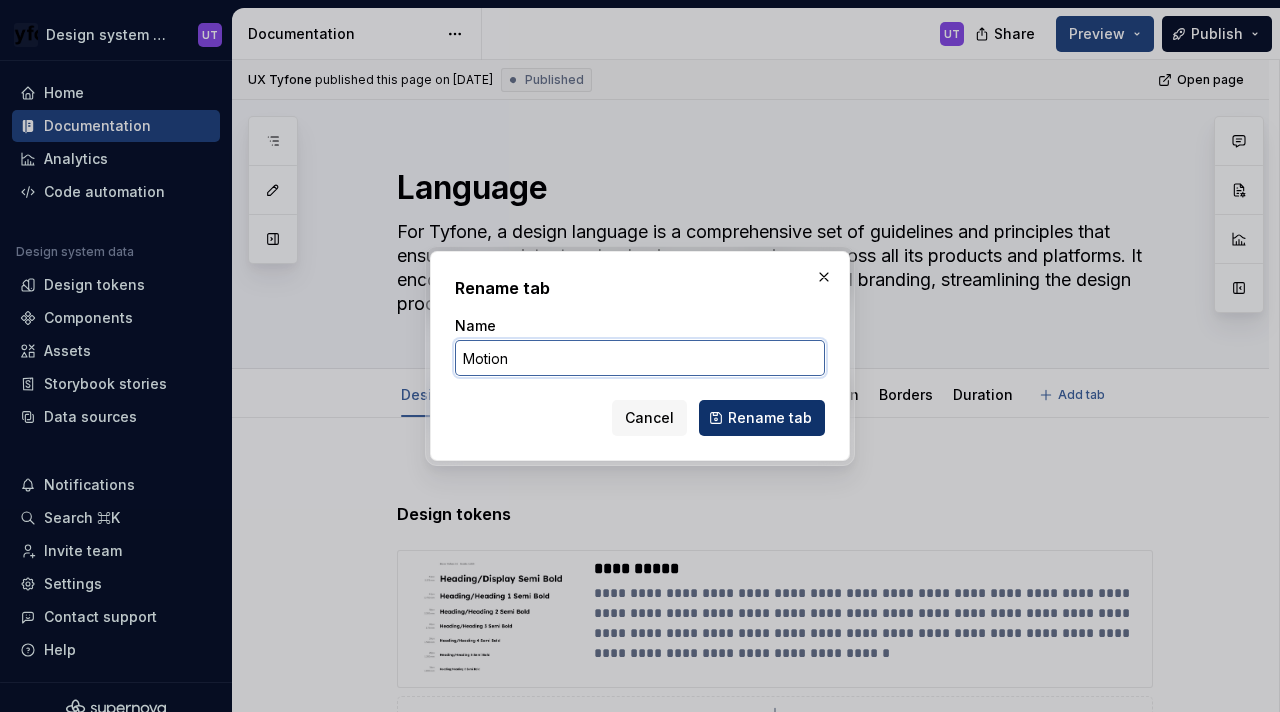 type on "Motion" 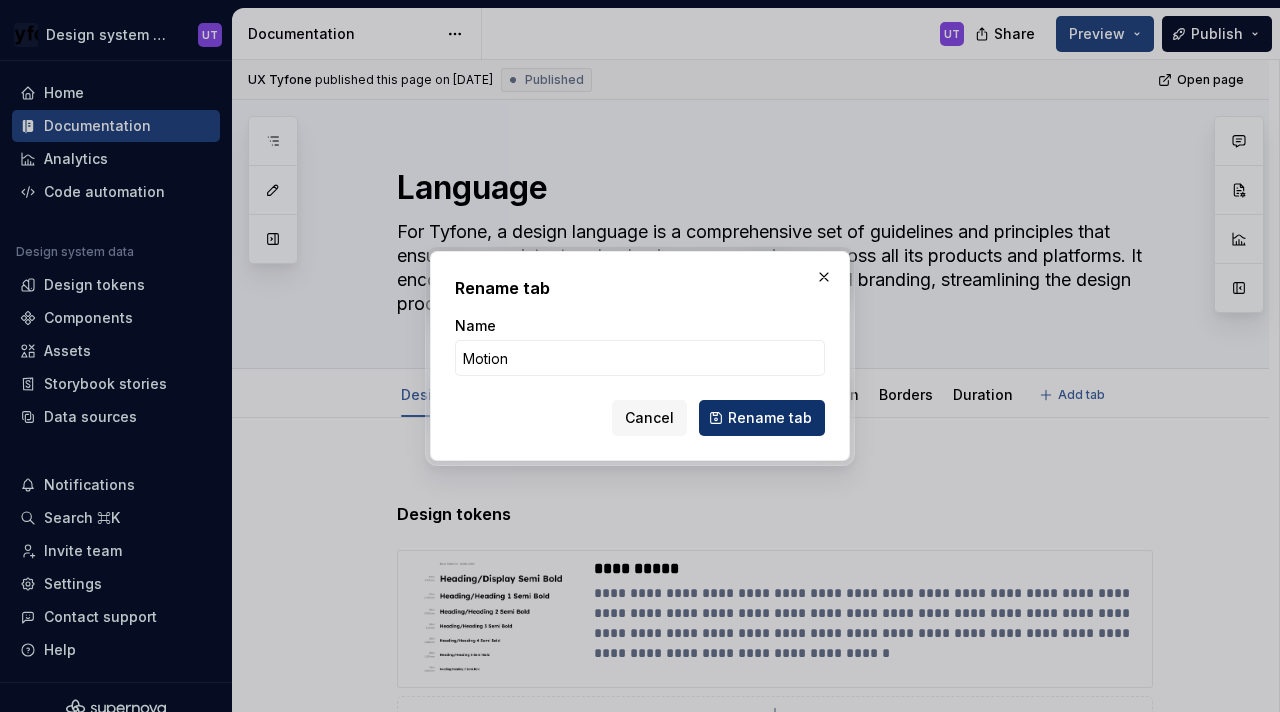 click on "Rename tab" at bounding box center (770, 418) 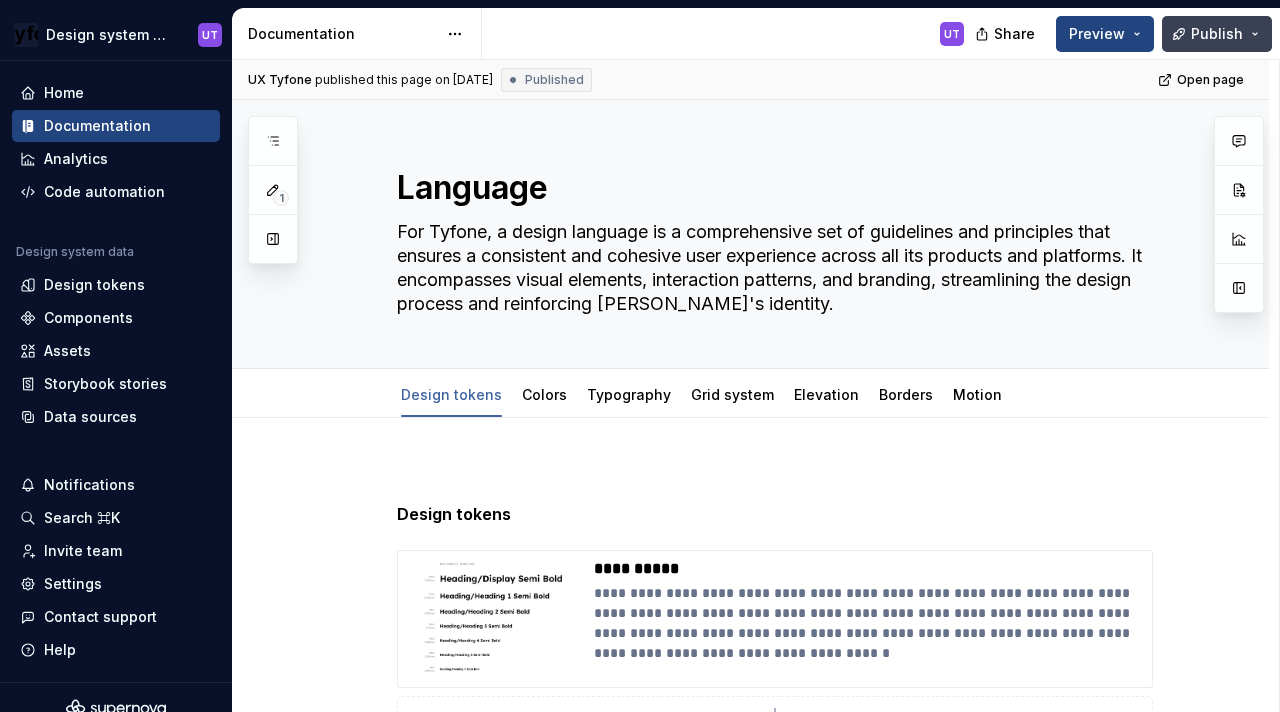 click on "Publish" at bounding box center [1217, 34] 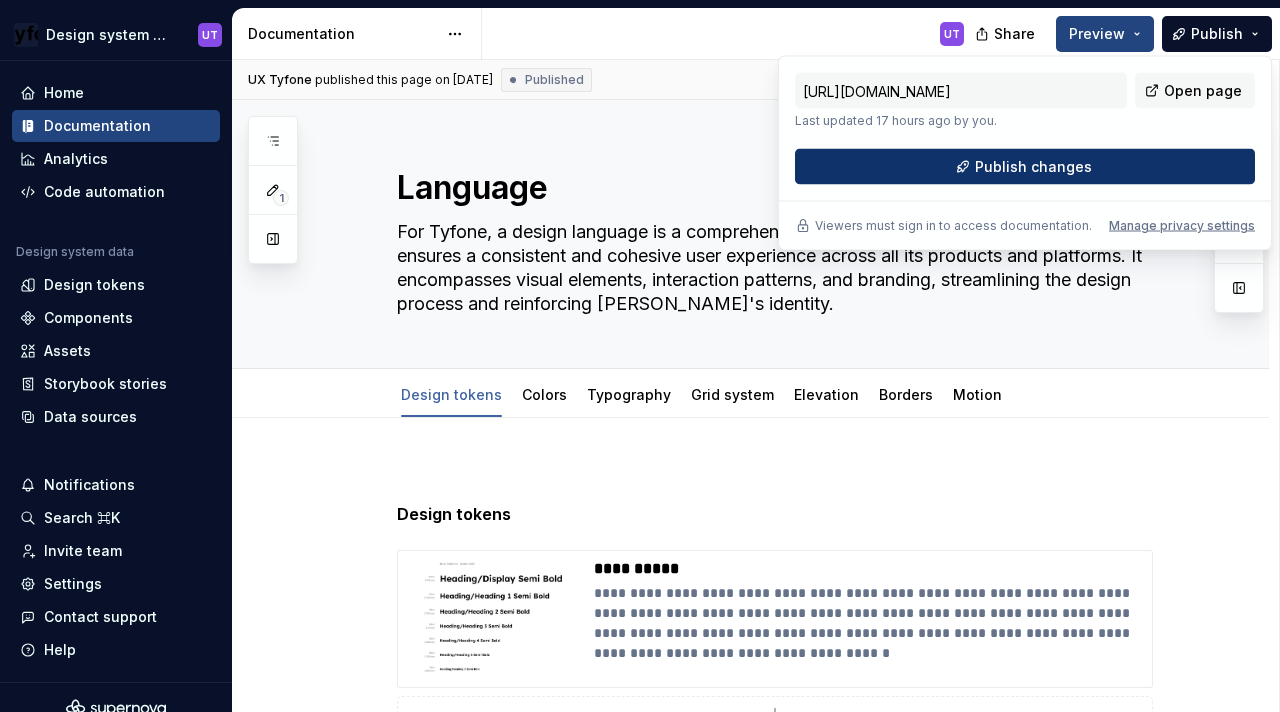 click on "Publish changes" at bounding box center (1025, 167) 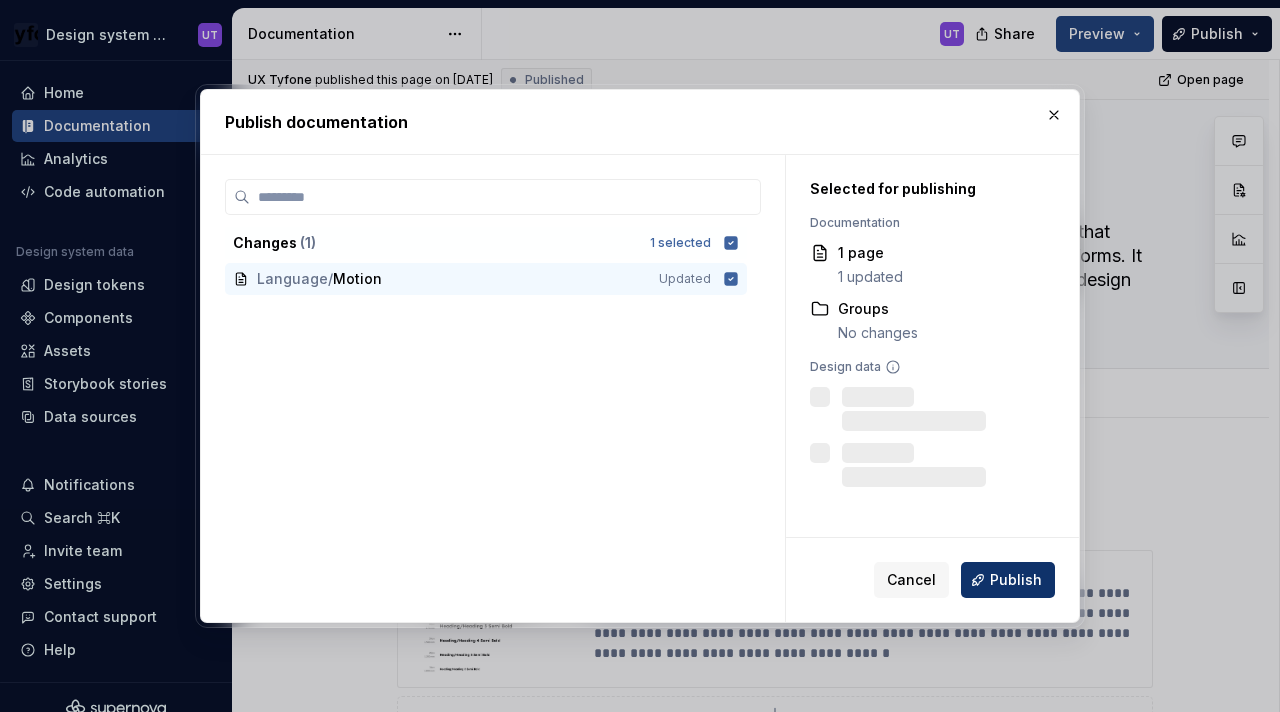 click on "Publish" at bounding box center (1008, 580) 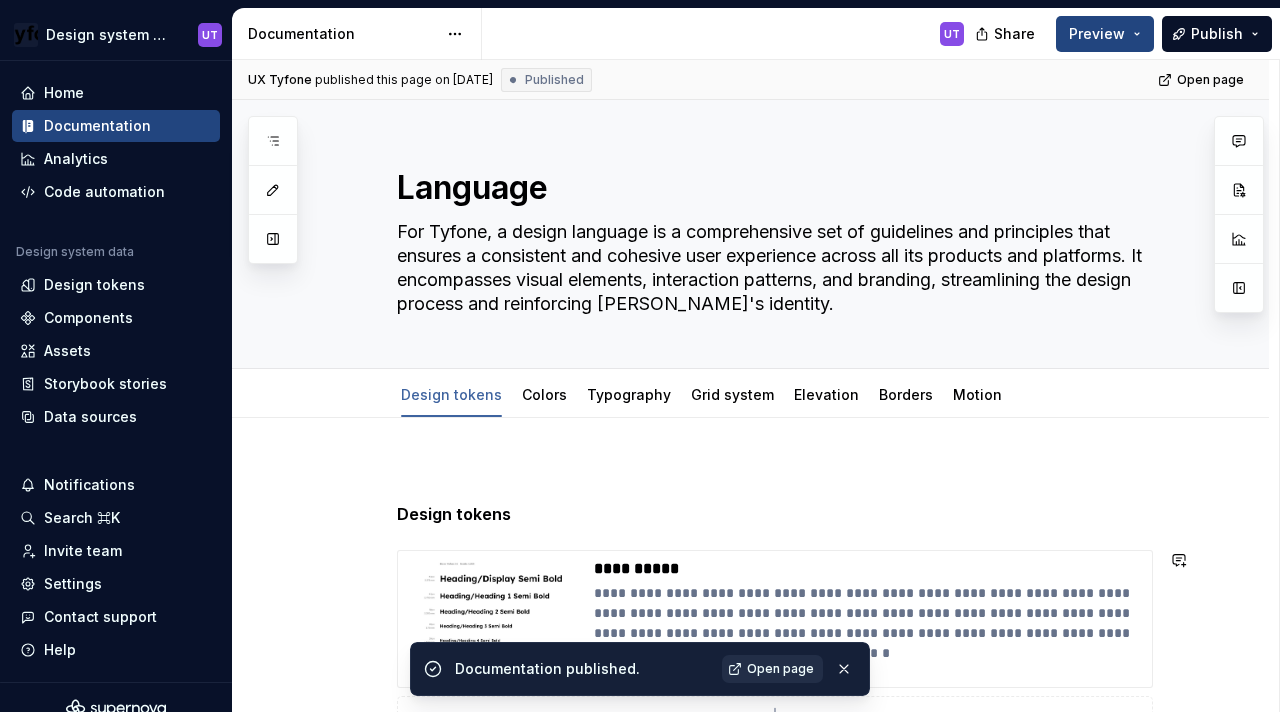 click on "Open page" at bounding box center [780, 669] 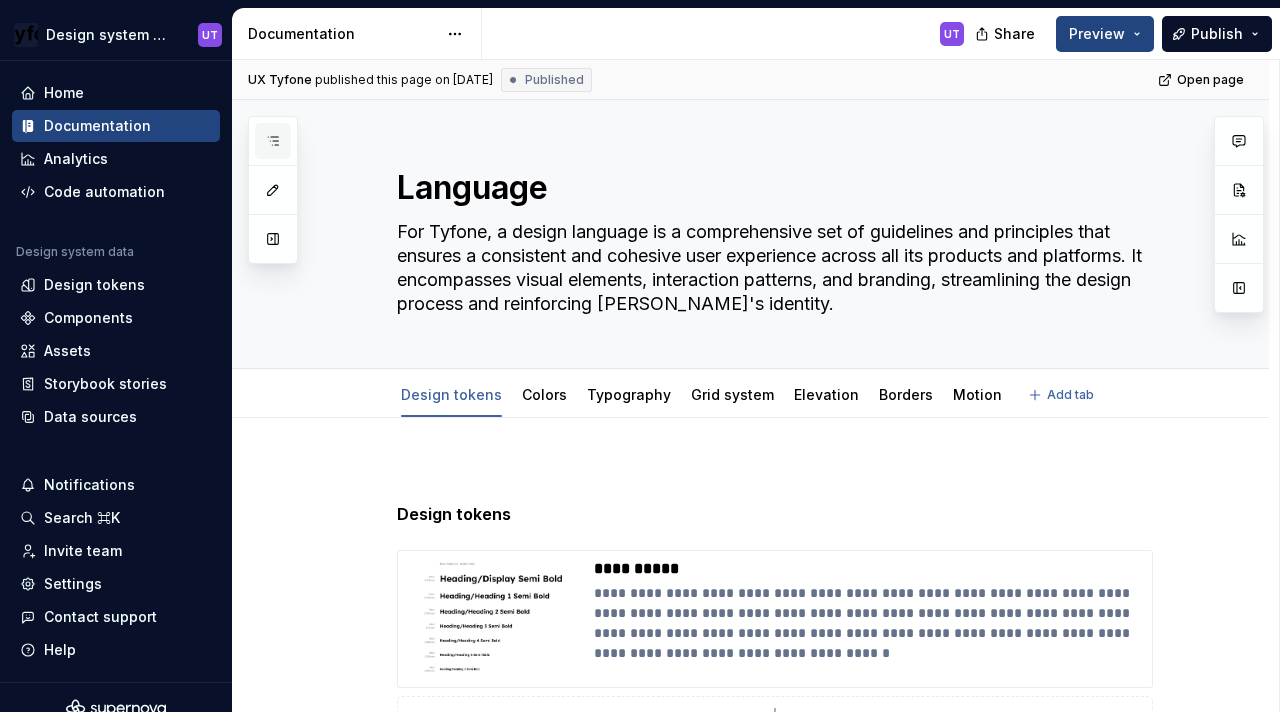 type on "*" 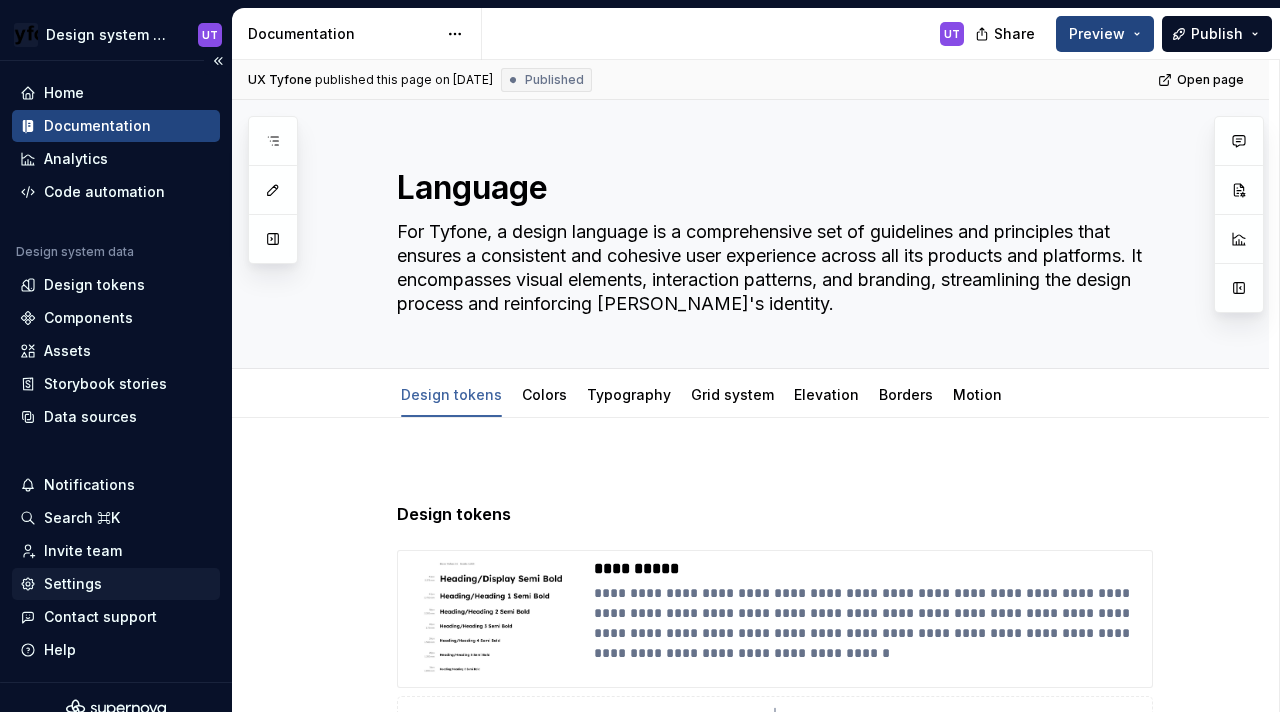 click on "Settings" at bounding box center [73, 584] 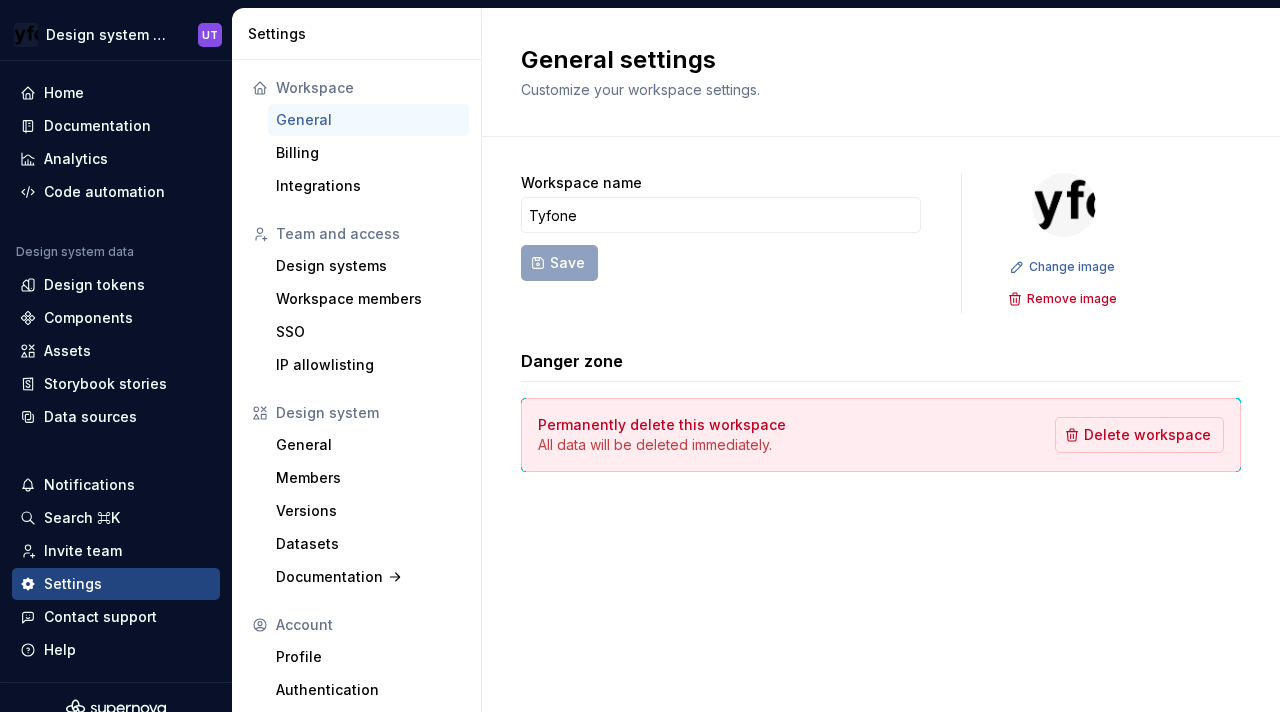 scroll, scrollTop: 39, scrollLeft: 0, axis: vertical 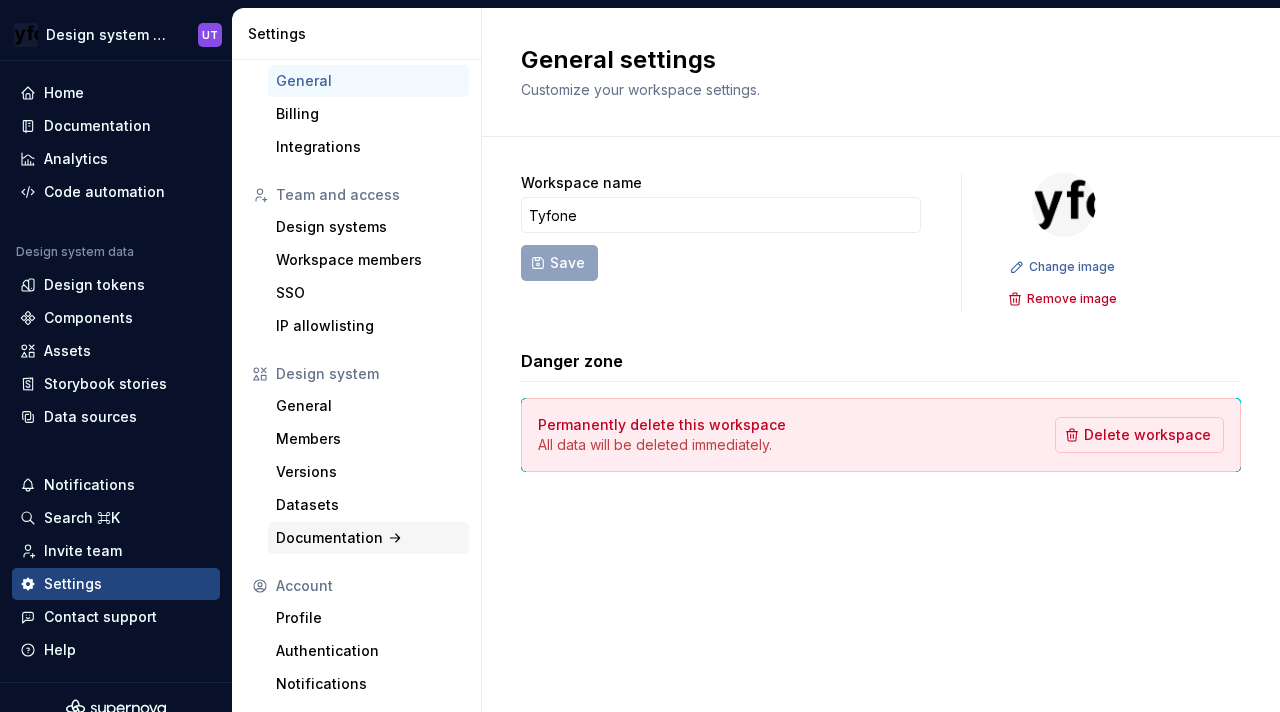 click on "Documentation" at bounding box center [368, 538] 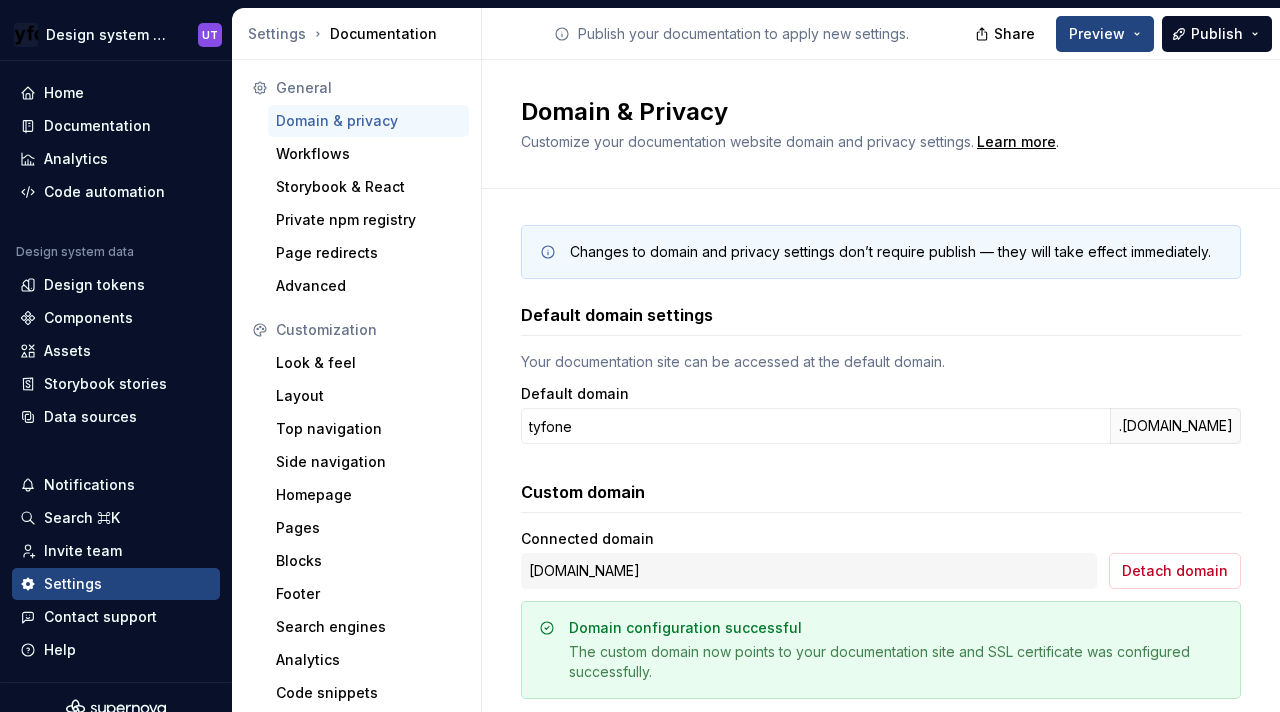 scroll, scrollTop: 204, scrollLeft: 0, axis: vertical 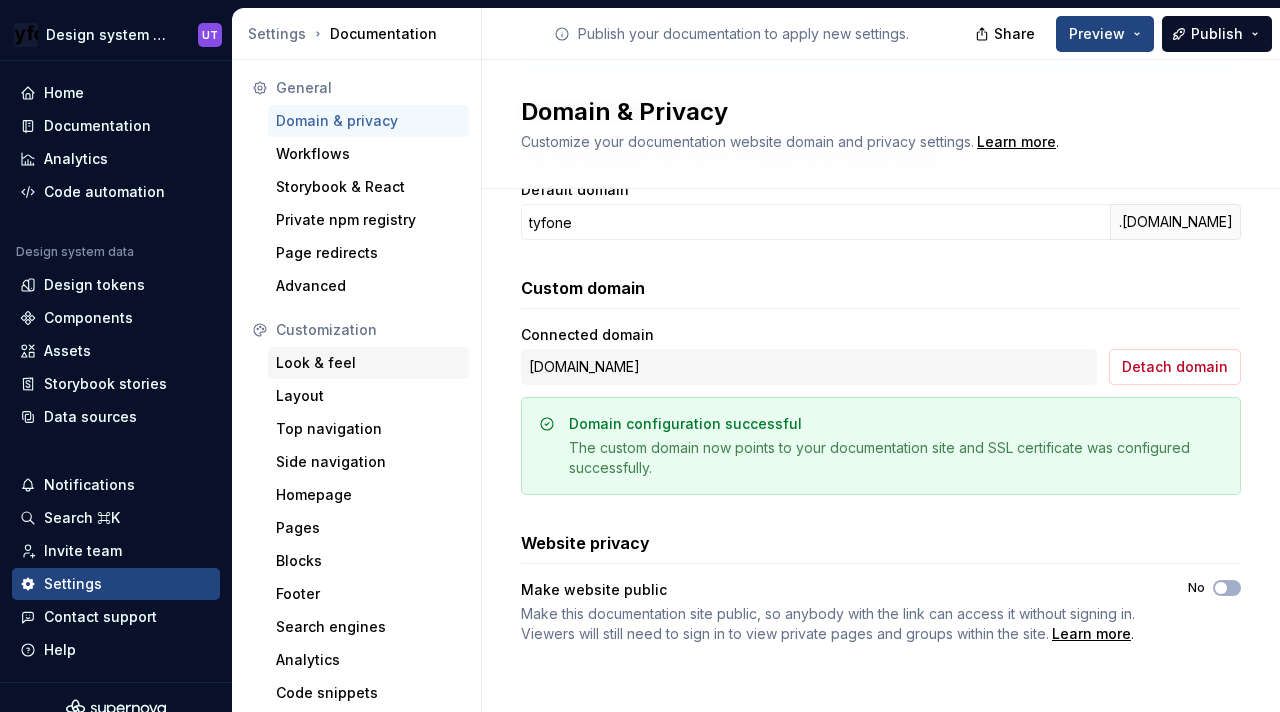 click on "Look & feel" at bounding box center [368, 363] 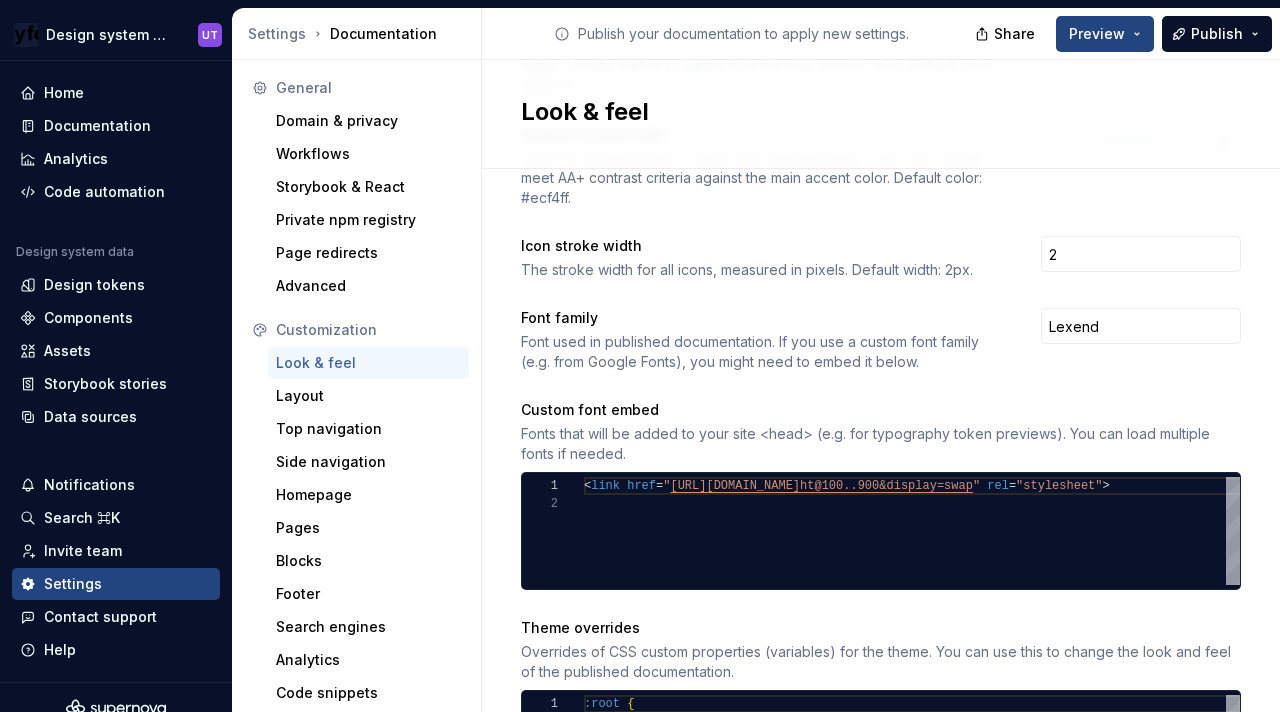 scroll, scrollTop: 1578, scrollLeft: 0, axis: vertical 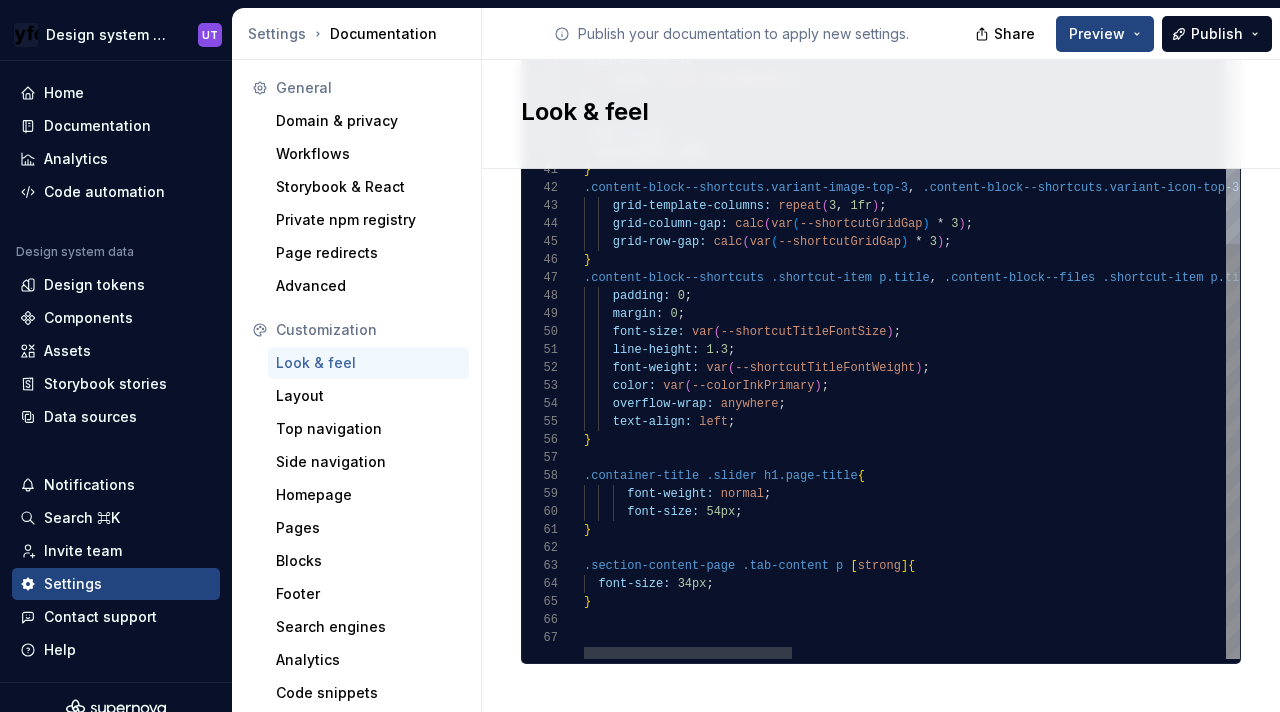 type on "**********" 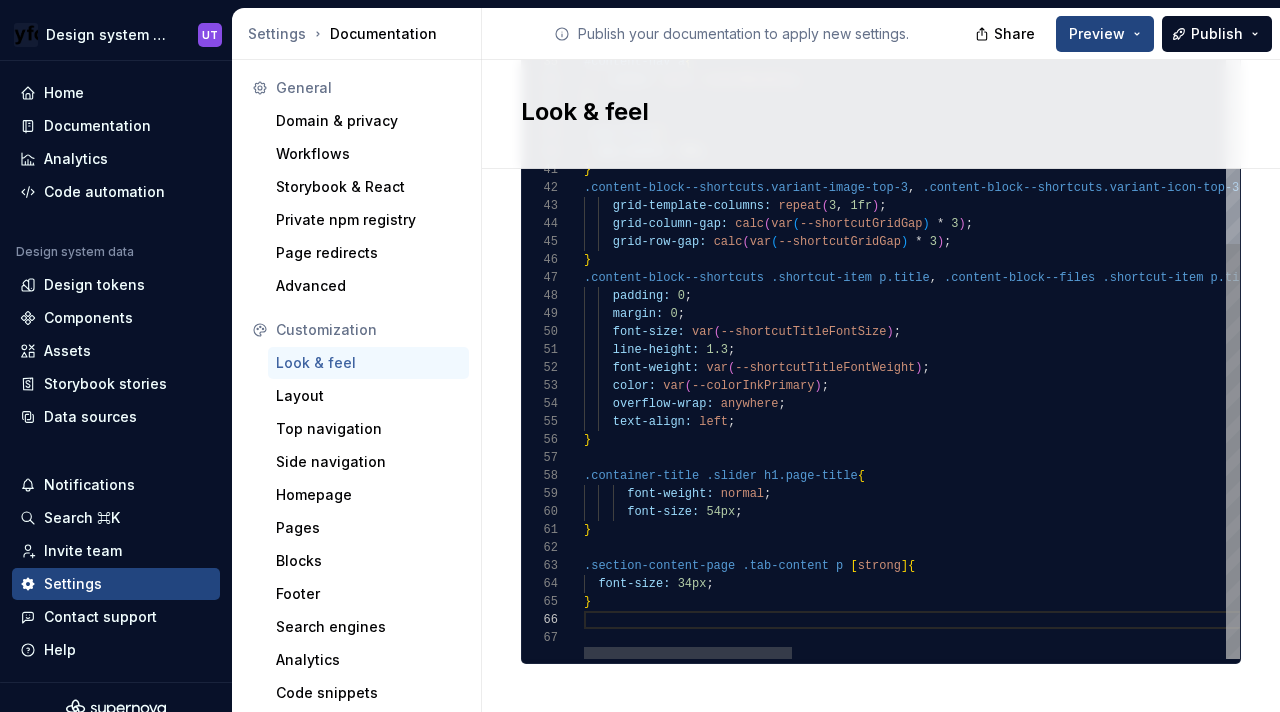 scroll, scrollTop: 0, scrollLeft: 0, axis: both 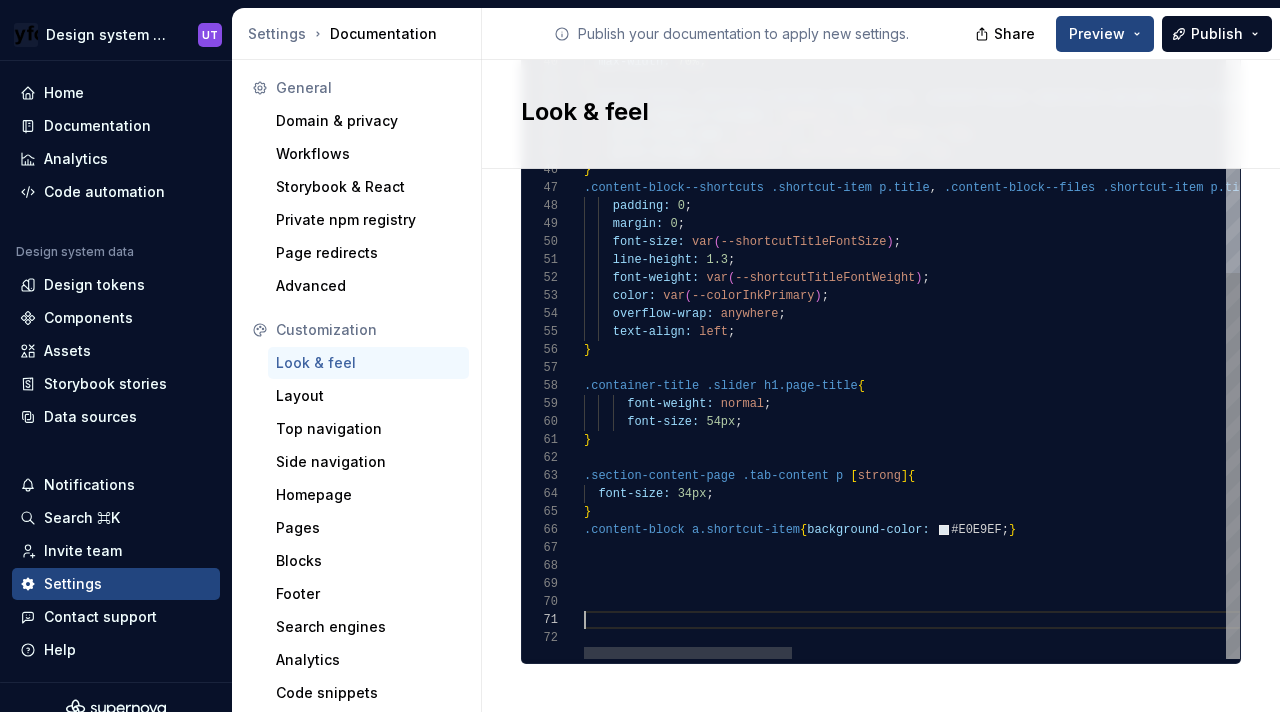 click on "#content-nav   a {      color:   var ( --colorAccent ) ; } .img-fluid {    max-width:   70% ; } .content-block--shortcuts.variant-image-top-3 ,   .content-block--shortcuts.variant-icon-top-3 ,   .content-block--shortcuts.variant-icon-leading-3 ,   .content-block--files.variant-image-top-3 ,   .content-block--files.variant-icon-top-3 ,   .content-block--files.variant-icon-leading-3   {      grid-template-columns:   repeat ( 3 ,   1fr ) ;      grid-column-gap:   calc ( var ( --shortcutGridGap )   *   3 ) ;      grid-row-gap:   calc ( var ( --shortcutGridGap )   *   3 ) ; } .content-block--shortcuts   .shortcut-item   p.title ,   .content-block--files   .shortcut-item   p.title   {      padding:   0 ;      margin:   0 ;      font-size:   var ( --shortcutTitleFontSize ) ;      line-height:   1.3 ;      font-weight:   var ( --shortcutTitleFontWeight ) ;      color:   var ( --colorInkPrimary ) ;      overflow-wrap:   anywhere ;" at bounding box center (1595, 5) 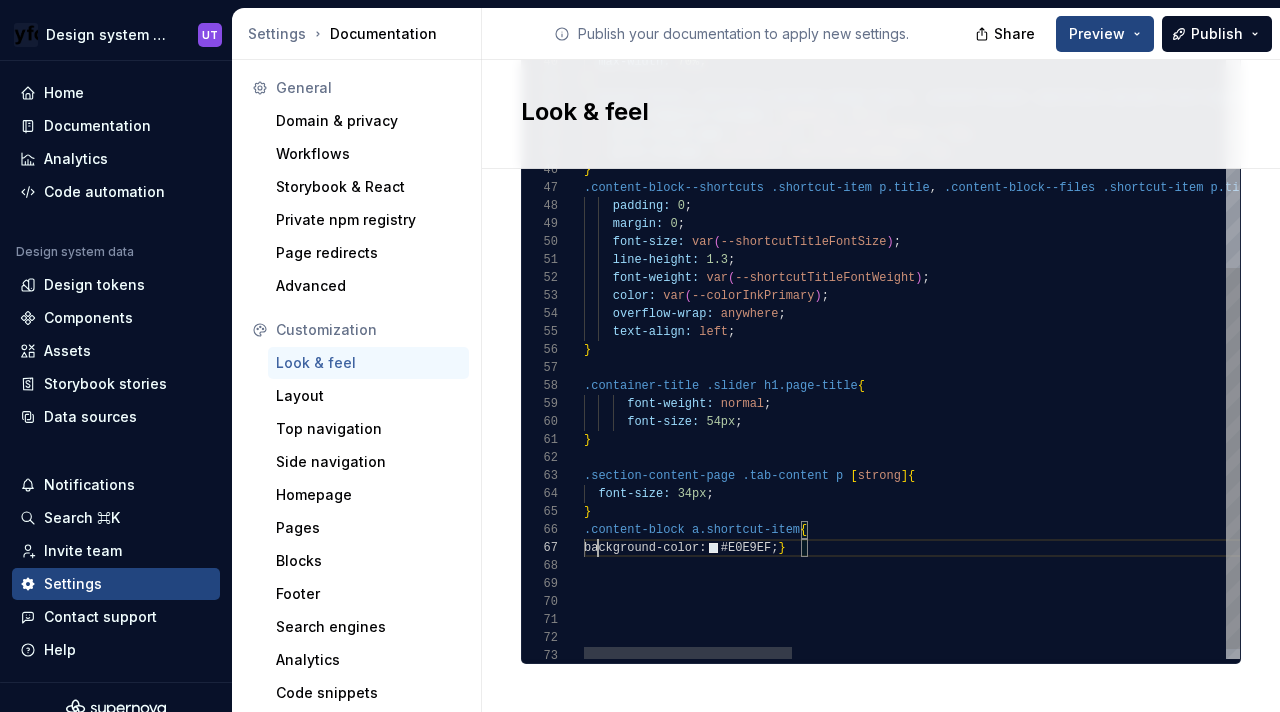 scroll, scrollTop: 108, scrollLeft: 14, axis: both 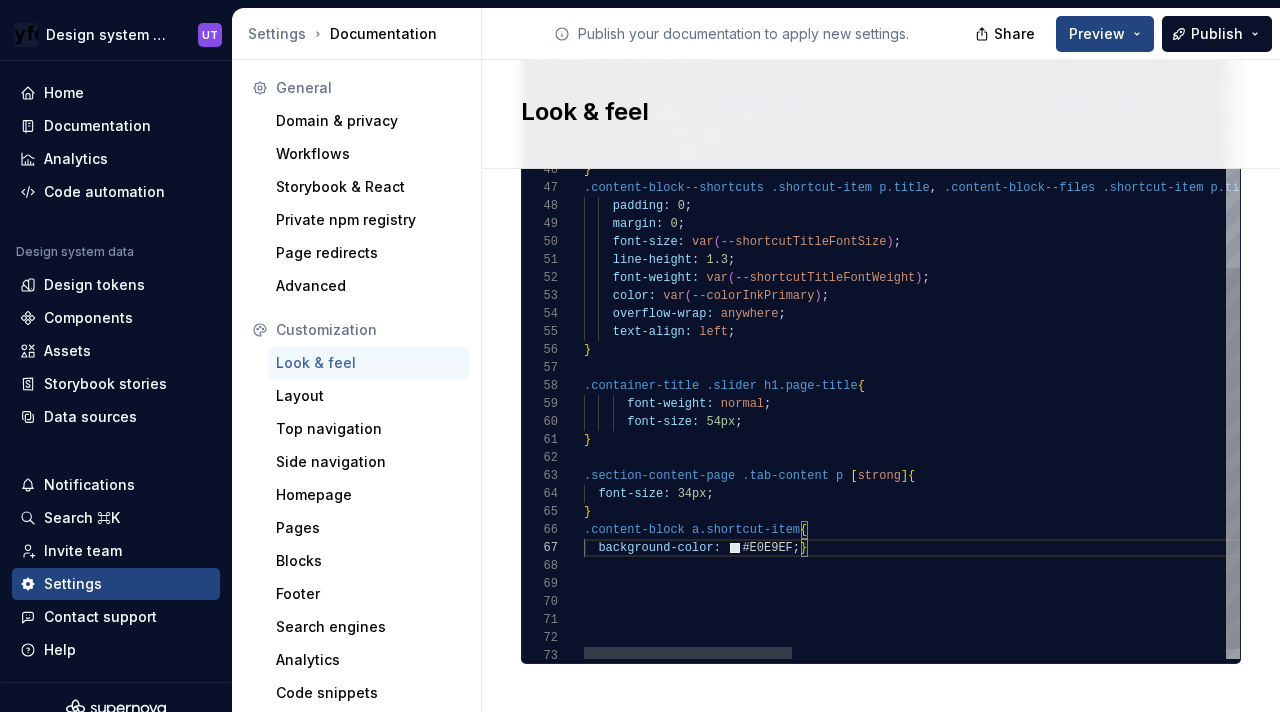 click on "#content-nav   a {      color:   var ( --colorAccent ) ; } .img-fluid {    max-width:   70% ; } .content-block--shortcuts.variant-image-top-3 ,   .content-block--shortcuts.variant-icon-top-3 ,   .content-block--shortcuts.variant-icon-leading-3 ,   .content-block--files.variant-image-top-3 ,   .content-block--files.variant-icon-top-3 ,   .content-block--files.variant-icon-leading-3   {      grid-template-columns:   repeat ( 3 ,   1fr ) ;      grid-column-gap:   calc ( var ( --shortcutGridGap )   *   3 ) ;      grid-row-gap:   calc ( var ( --shortcutGridGap )   *   3 ) ; } .content-block--shortcuts   .shortcut-item   p.title ,   .content-block--files   .shortcut-item   p.title   {      padding:   0 ;      margin:   0 ;      font-size:   var ( --shortcutTitleFontSize ) ;      line-height:   1.3 ;      font-weight:   var ( --shortcutTitleFontWeight ) ;      color:   var ( --colorInkPrimary ) ;      overflow-wrap:   anywhere ;" at bounding box center (1595, 14) 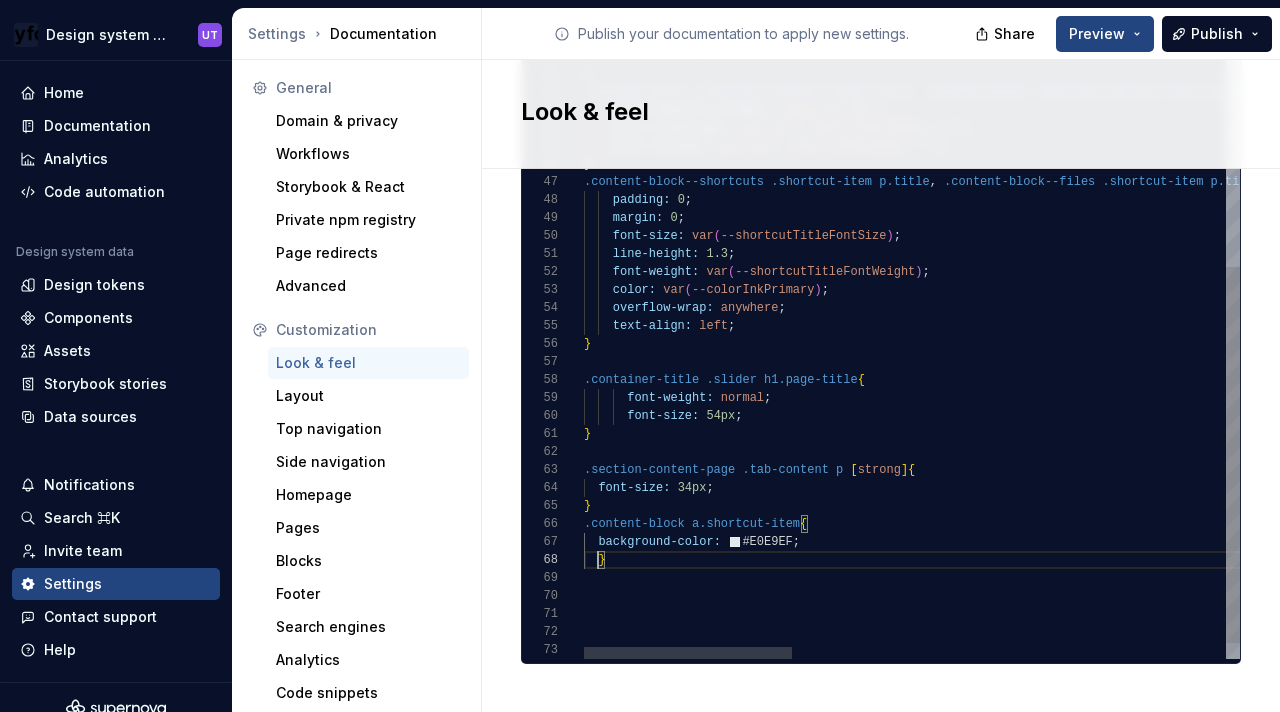 scroll, scrollTop: 126, scrollLeft: 14, axis: both 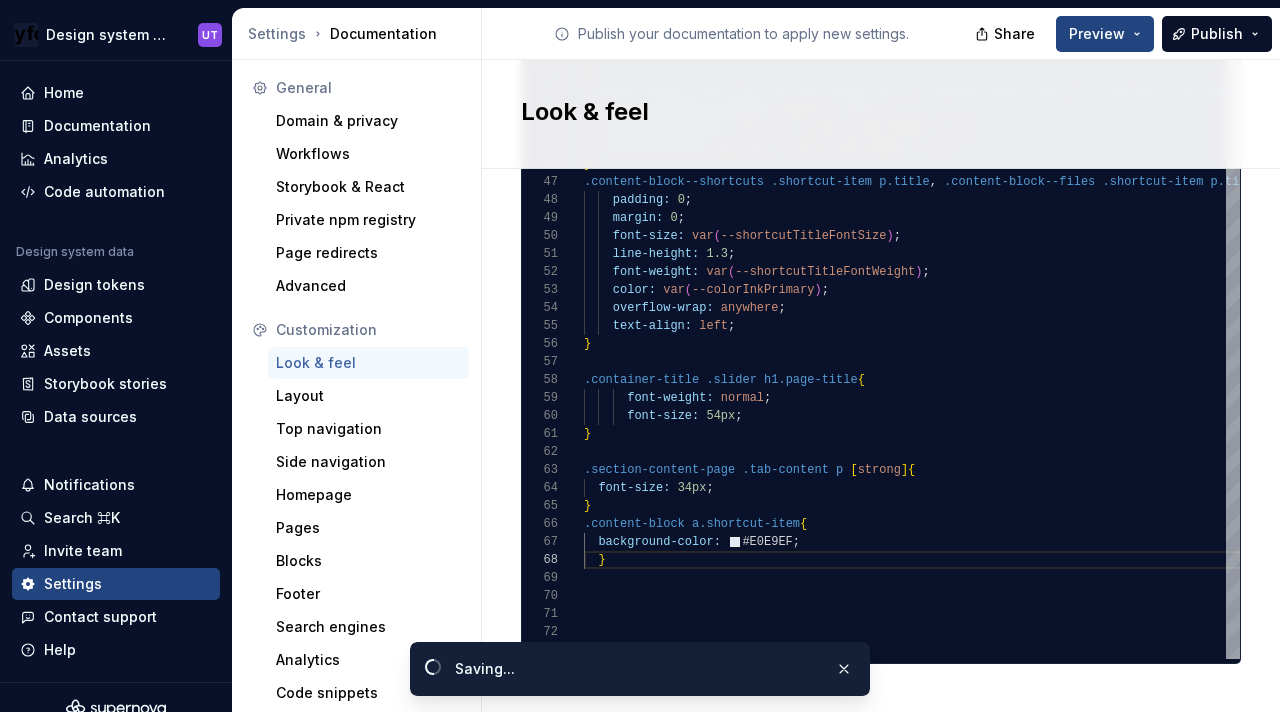 click on "Look & feel" at bounding box center (881, 114) 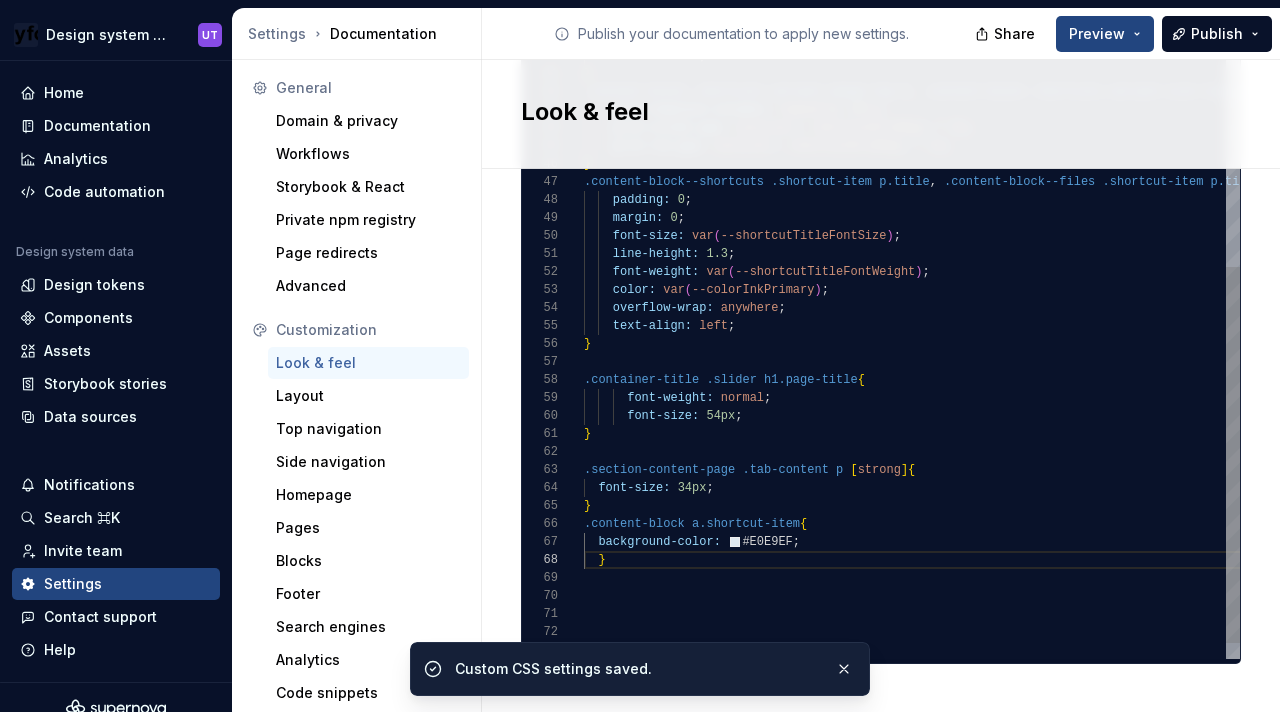 click on "#content-nav   a {      color:   var ( --colorAccent ) ; } .img-fluid {    max-width:   70% ; } .content-block--shortcuts.variant-image-top-3 ,   .content-block--shortcuts.variant-icon-top-3 ,   .content-block--shortcuts.variant-icon-leading-3 ,   .content-block--files.variant-image-top-3 ,   .content-block--files.variant-icon-top-3 ,   .content-block--files.variant-icon-leading-3   {      grid-template-columns:   repeat ( 3 ,   1fr ) ;      grid-column-gap:   calc ( var ( --shortcutGridGap )   *   3 ) ;      grid-row-gap:   calc ( var ( --shortcutGridGap )   *   3 ) ; } .content-block--shortcuts   .shortcut-item   p.title ,   .content-block--files   .shortcut-item   p.title   {      padding:   0 ;      margin:   0 ;      font-size:   var ( --shortcutTitleFontSize ) ;      line-height:   1.3 ;      font-weight:   var ( --shortcutTitleFontWeight ) ;      color:   var ( --colorInkPrimary ) ;      overflow-wrap:   anywhere ;" at bounding box center [1595, 17] 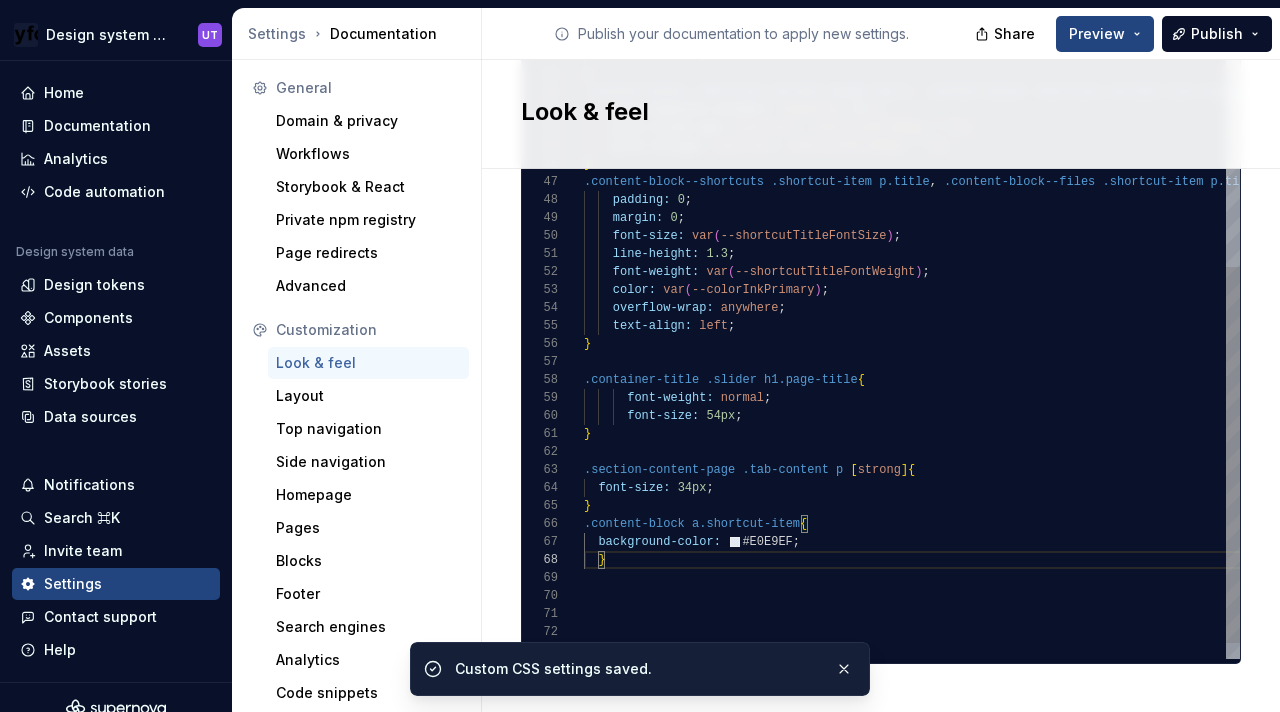 scroll, scrollTop: 126, scrollLeft: 0, axis: vertical 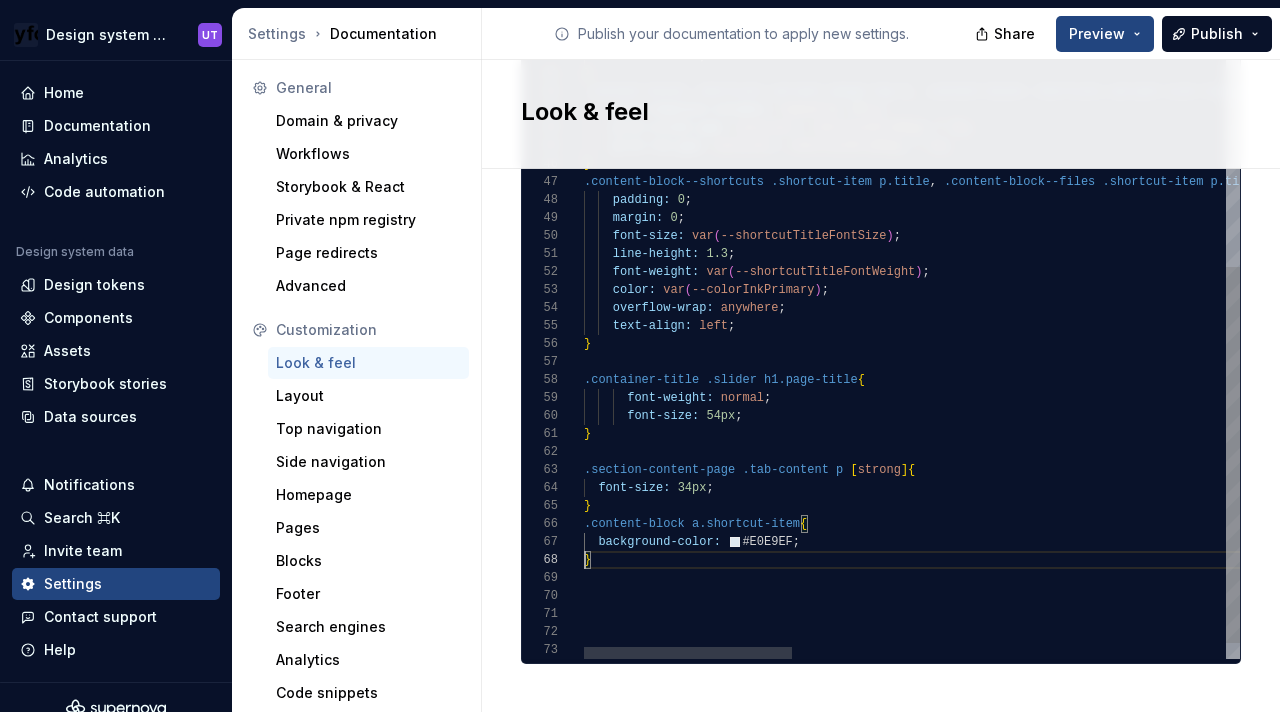 type on "**********" 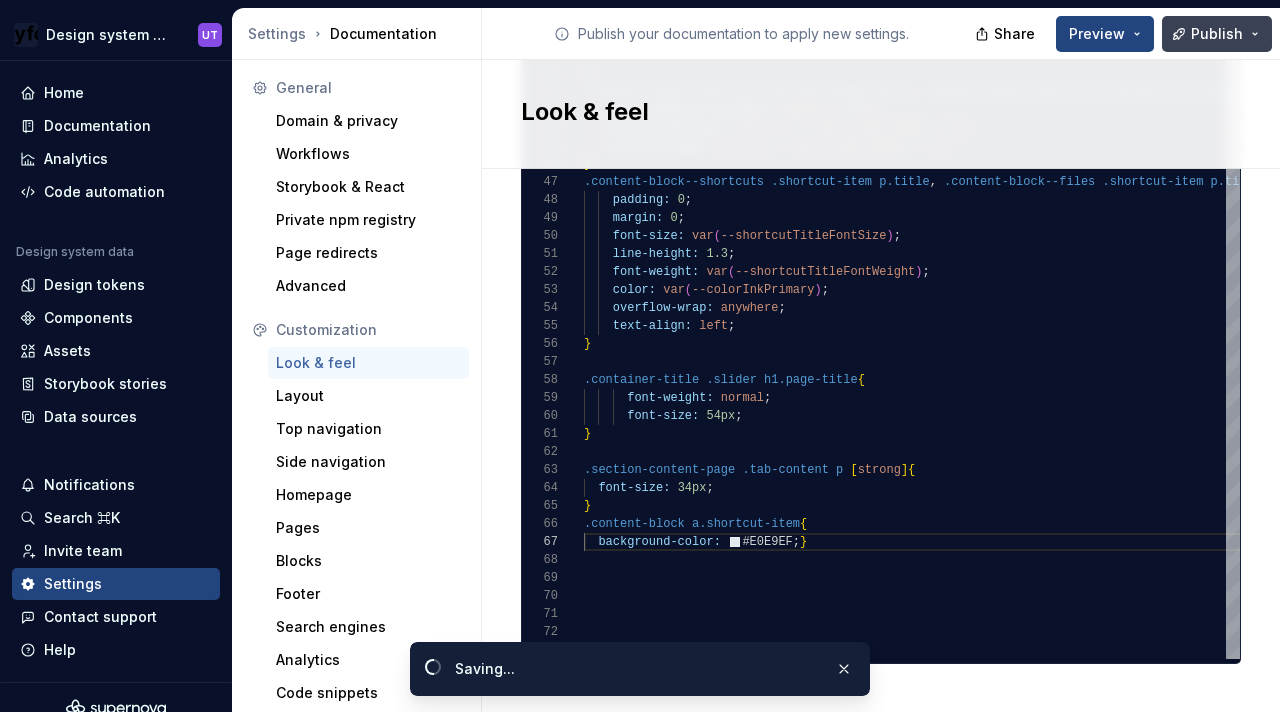 click on "Publish" at bounding box center (1217, 34) 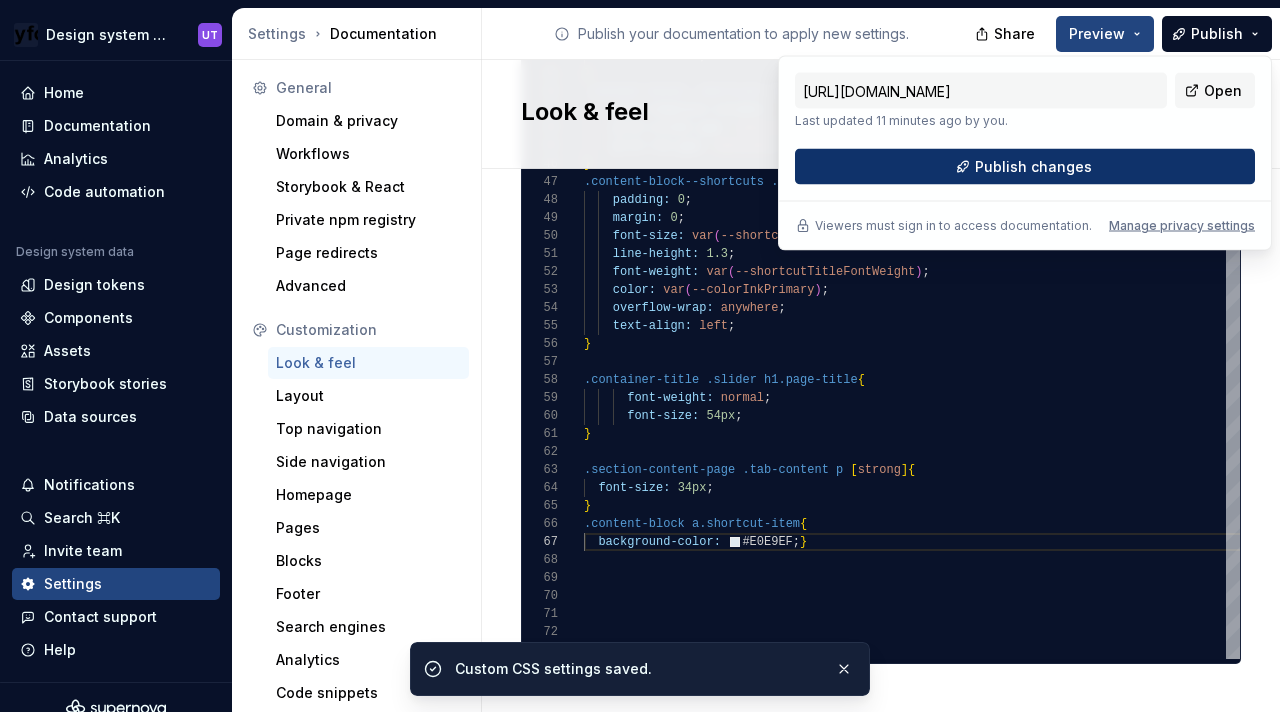 click on "Publish changes" at bounding box center [1025, 167] 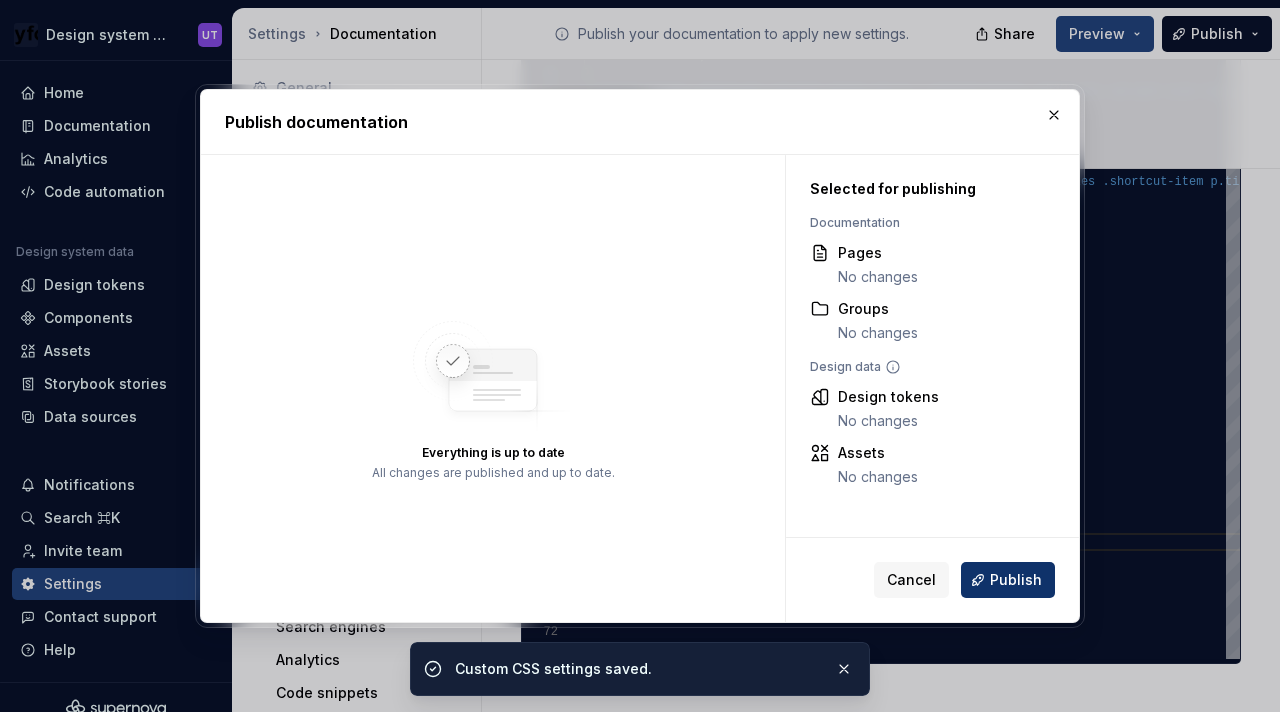 click on "Publish" at bounding box center (1016, 580) 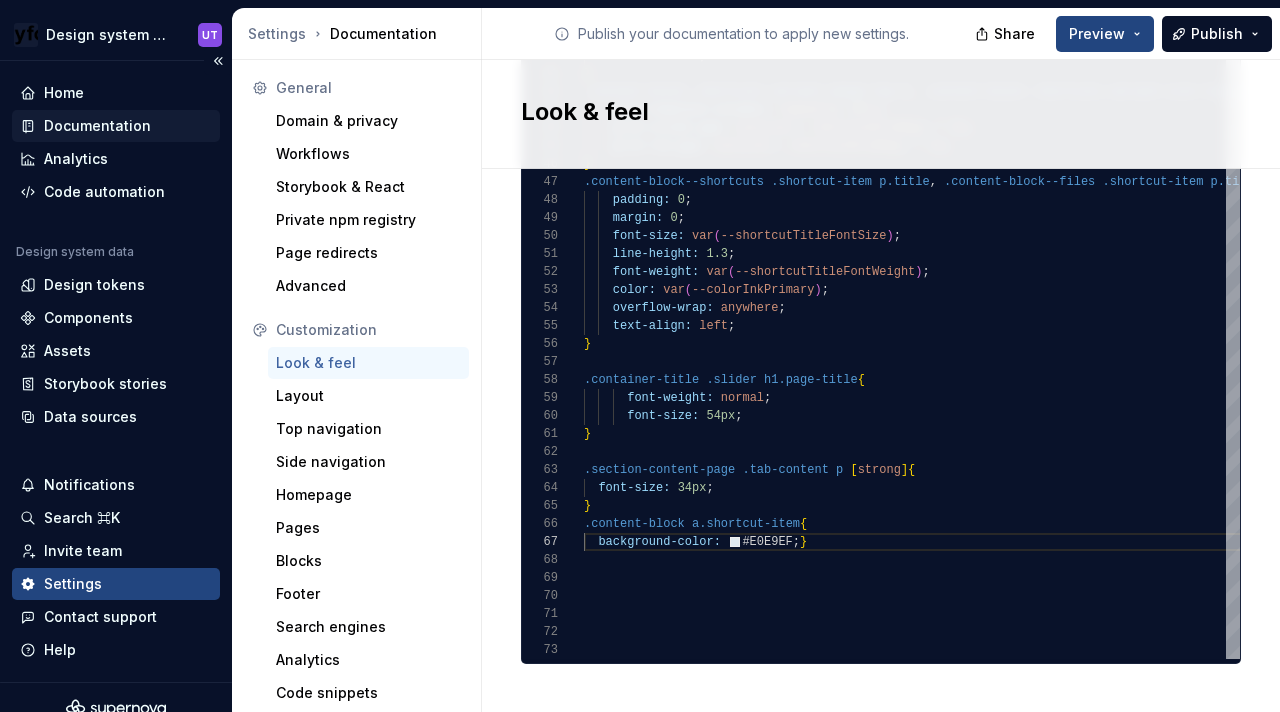 click on "Documentation" at bounding box center [97, 126] 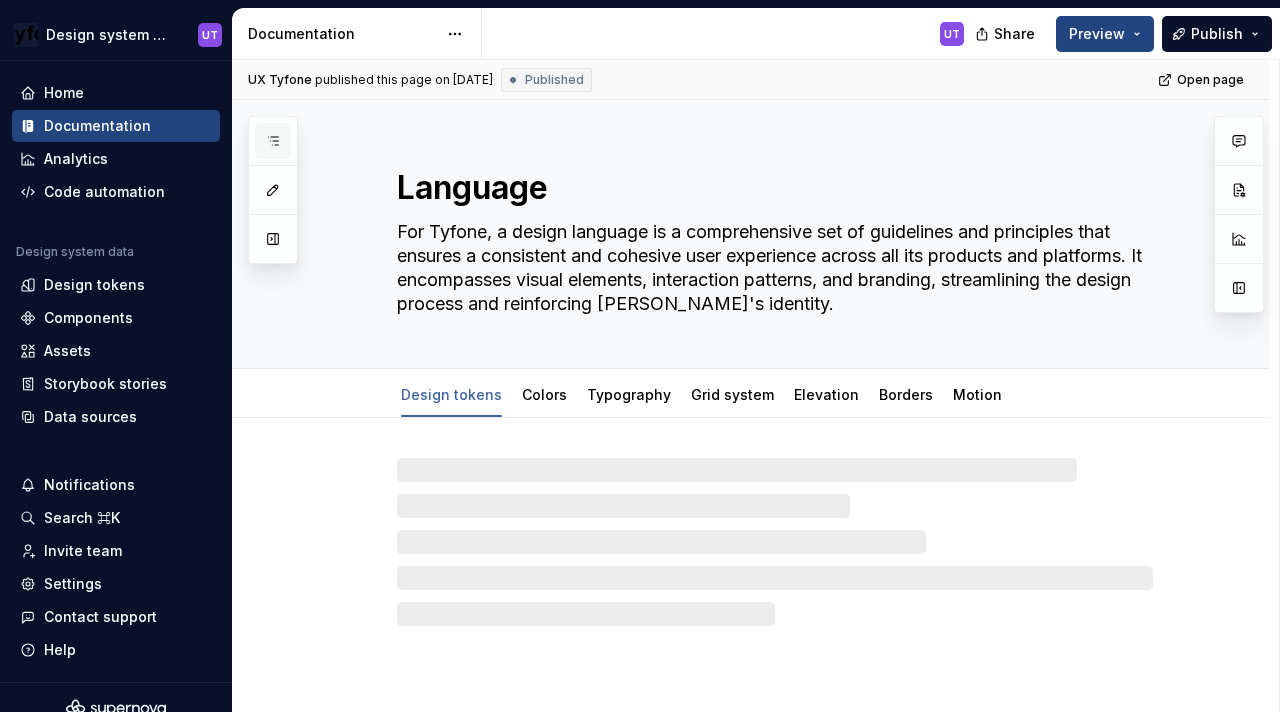 click at bounding box center (273, 141) 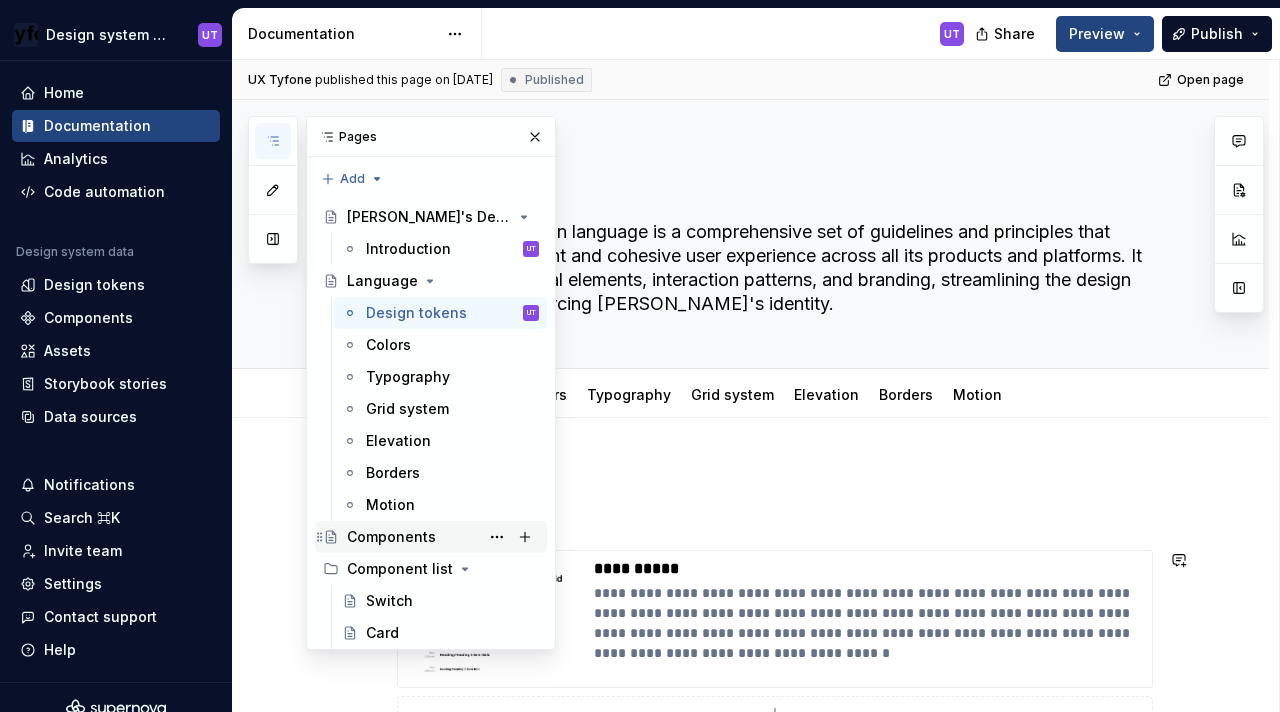 click on "Components" at bounding box center (391, 537) 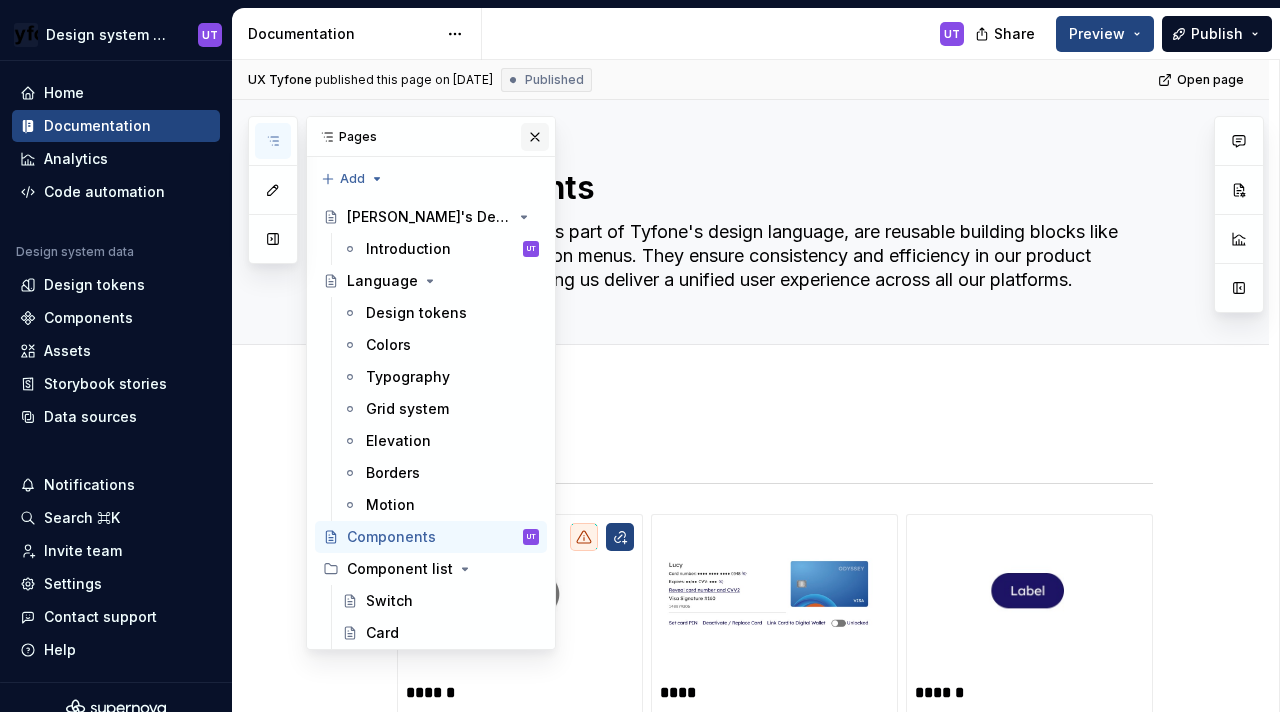 click at bounding box center [535, 137] 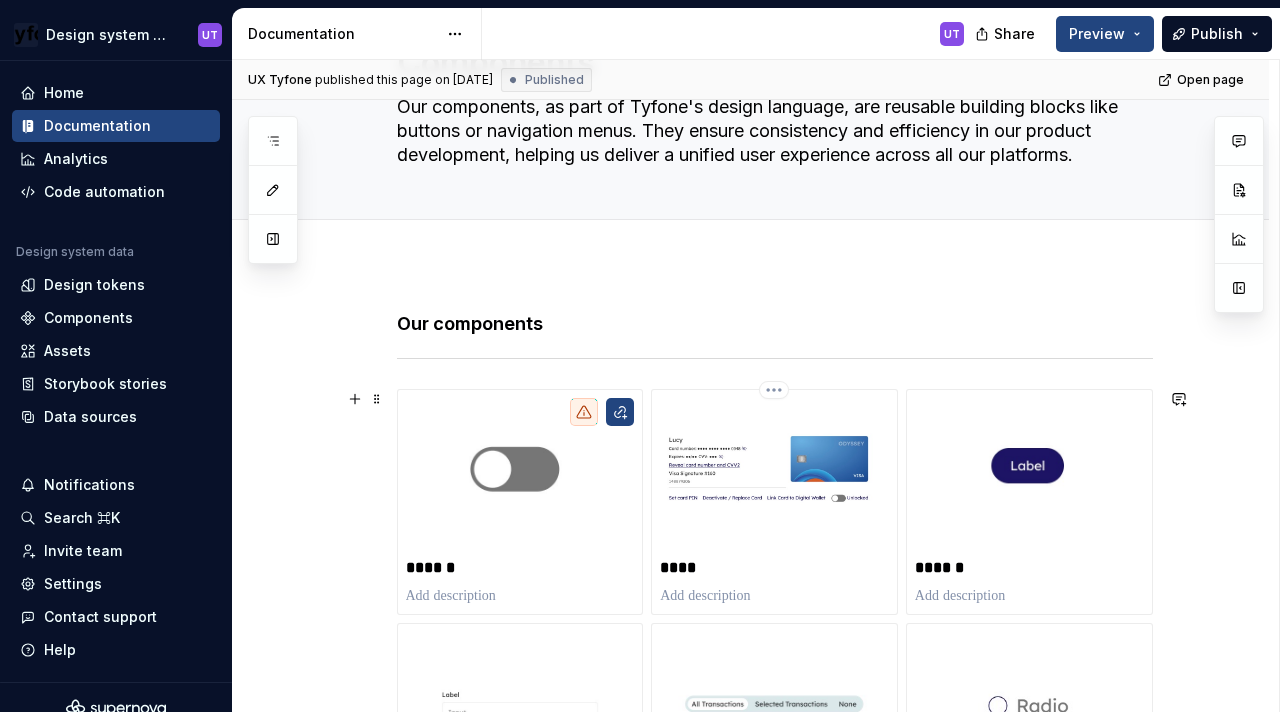 scroll, scrollTop: 141, scrollLeft: 0, axis: vertical 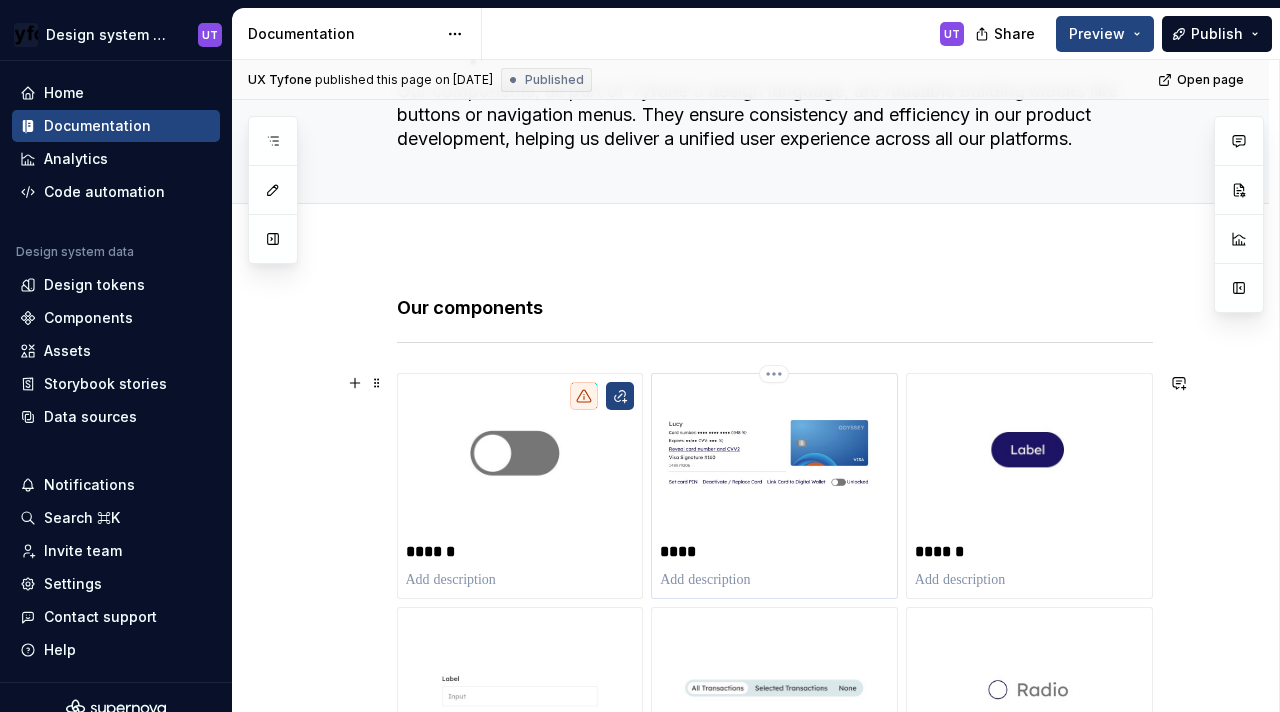 click at bounding box center (774, 458) 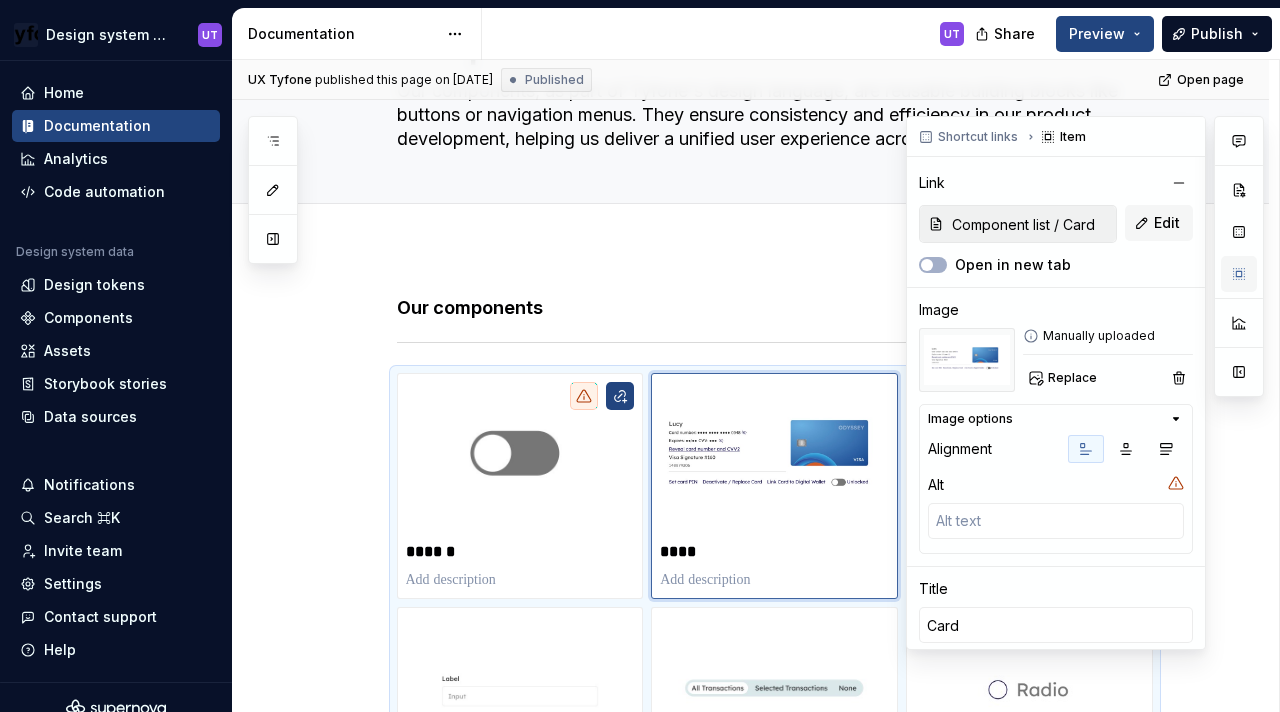 click at bounding box center (1239, 274) 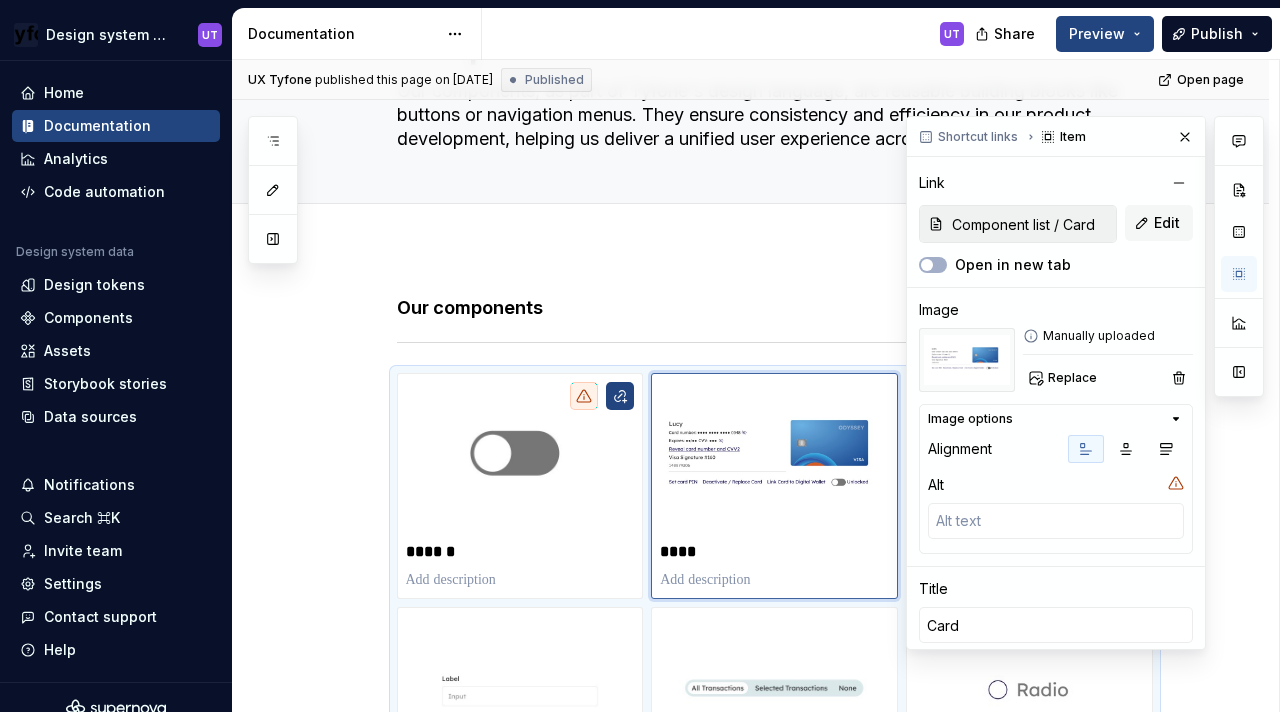 click on "Item" at bounding box center (1065, 137) 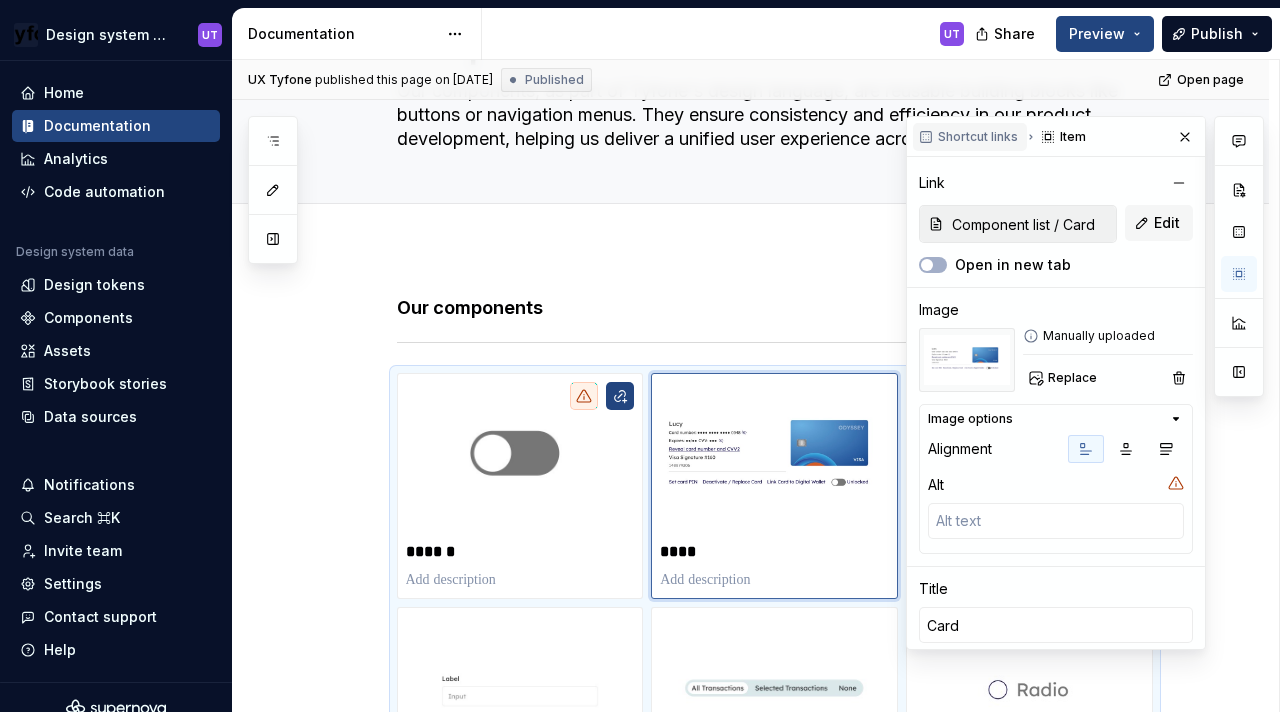 click on "Shortcut links" at bounding box center (978, 137) 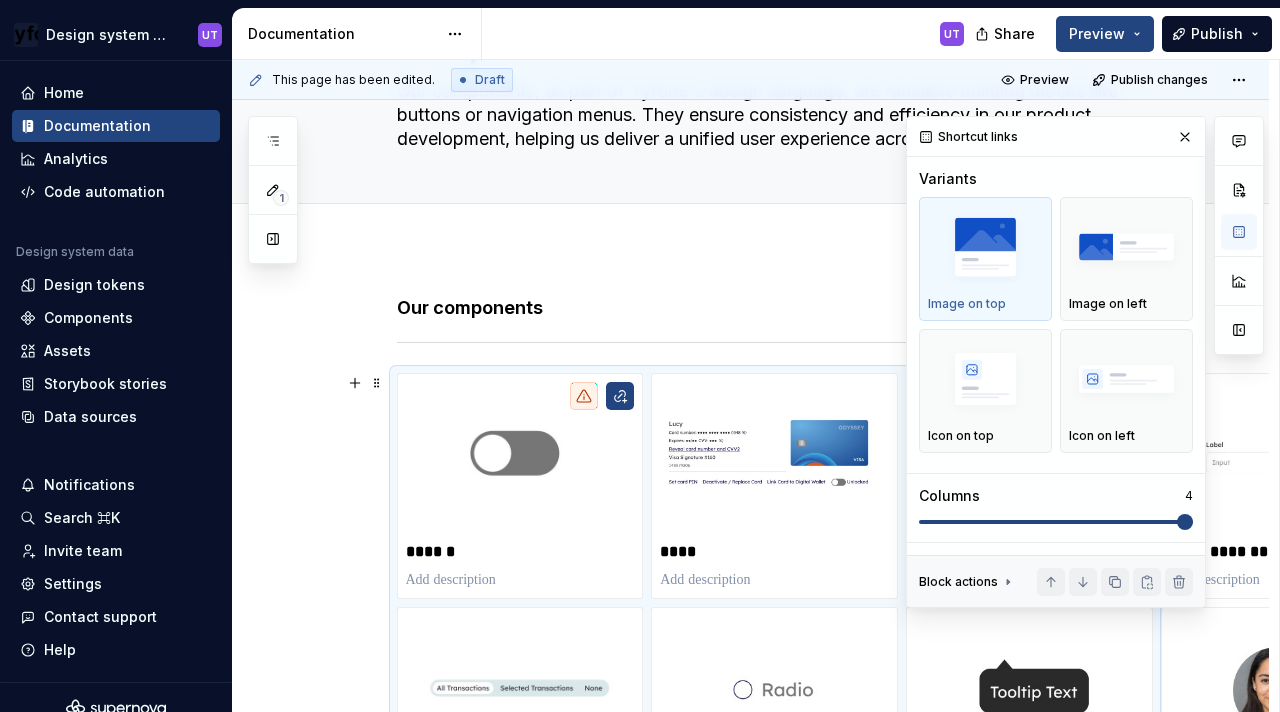 scroll, scrollTop: 454, scrollLeft: 0, axis: vertical 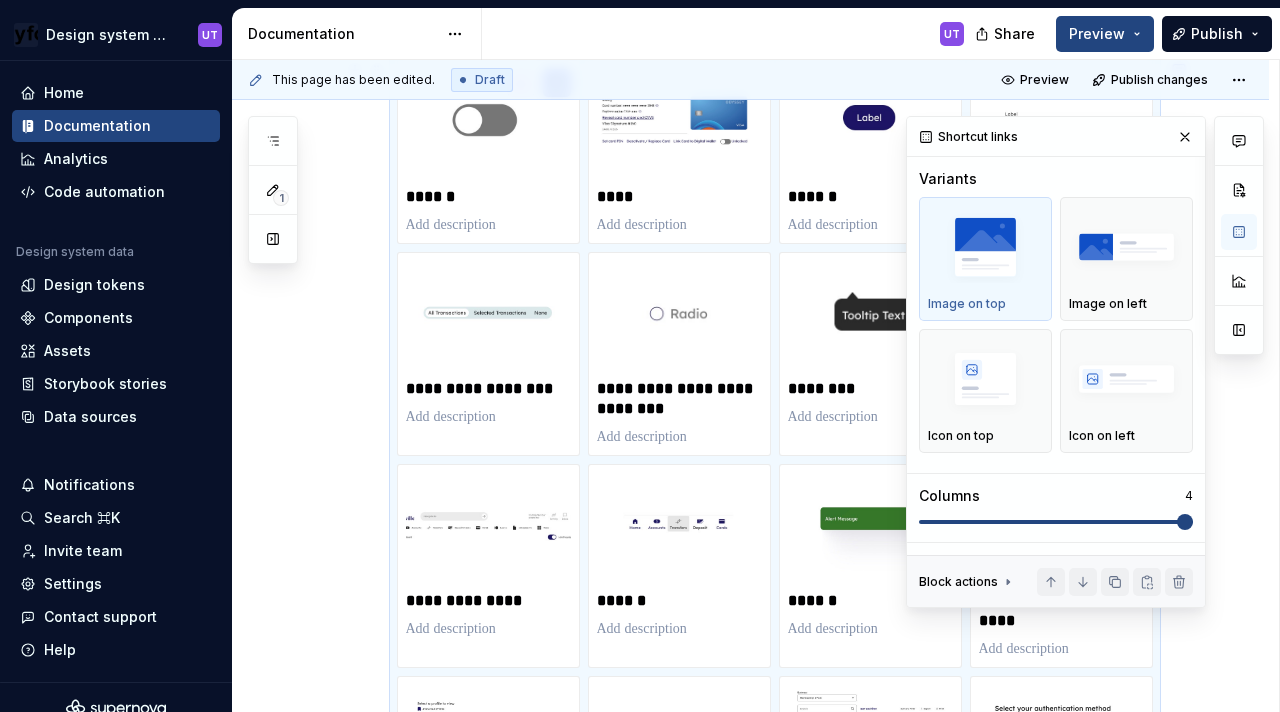 click at bounding box center (1185, 522) 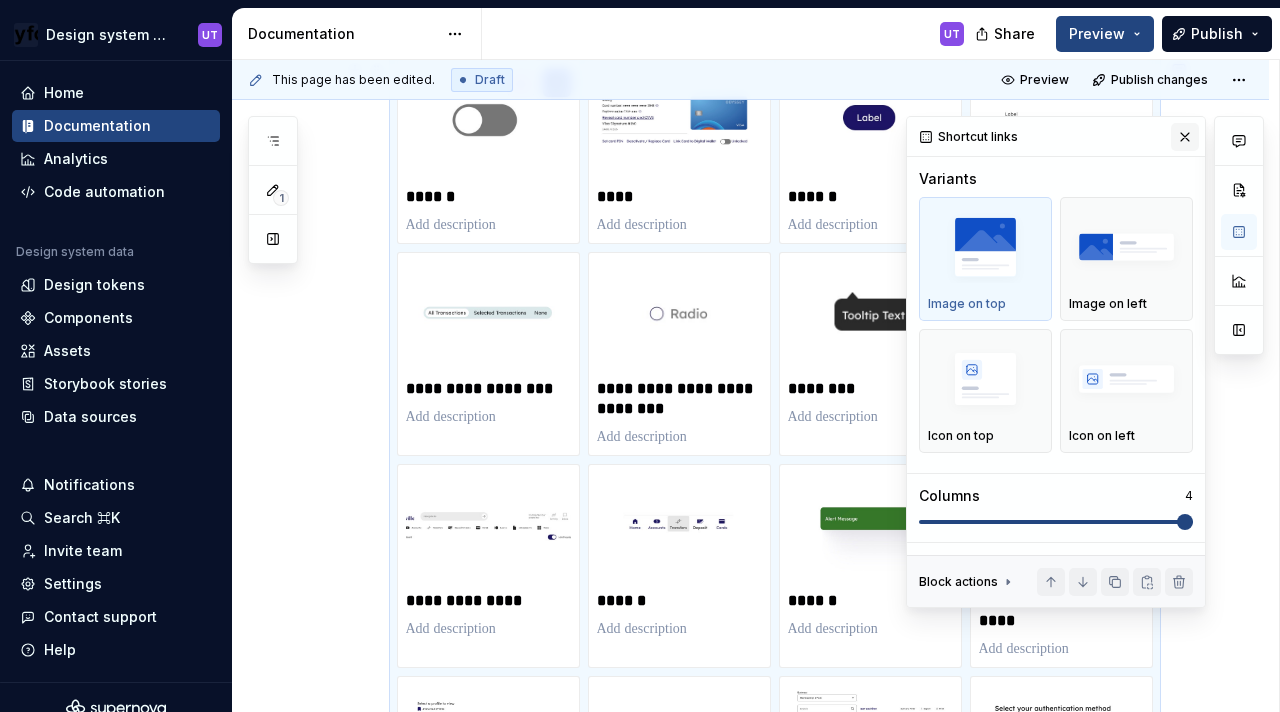 click at bounding box center [1185, 137] 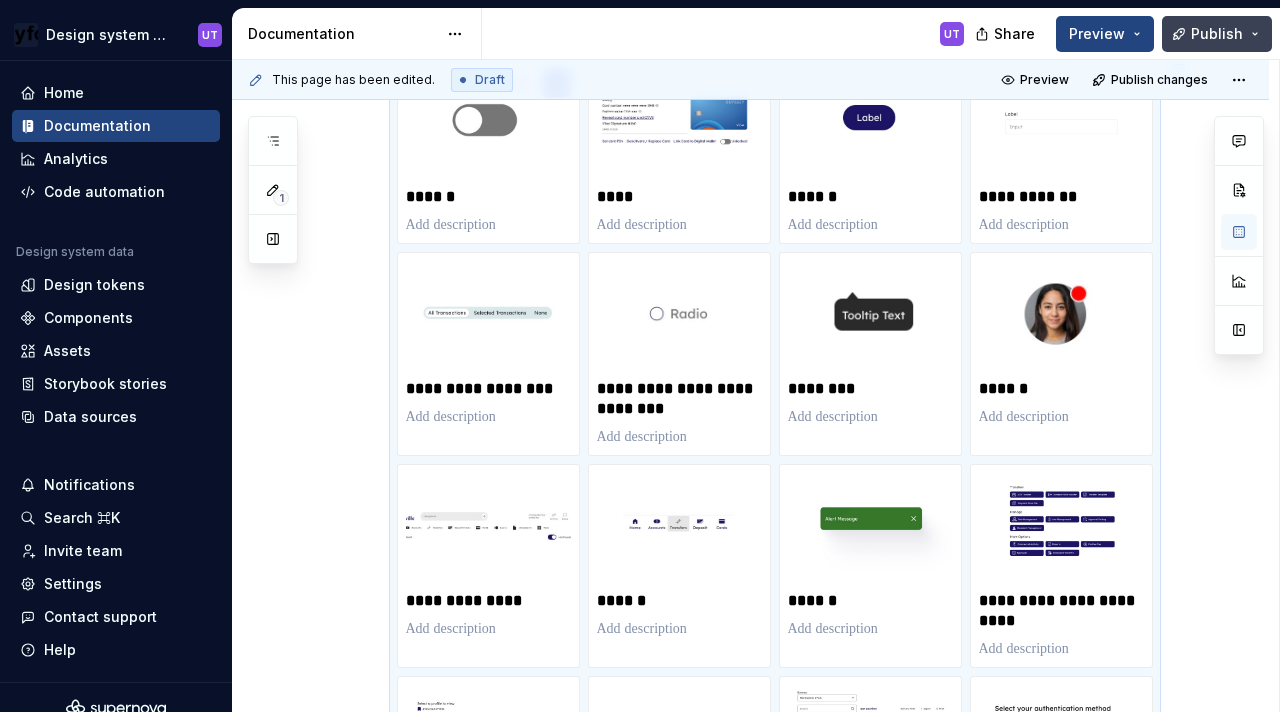 click on "Publish" at bounding box center (1217, 34) 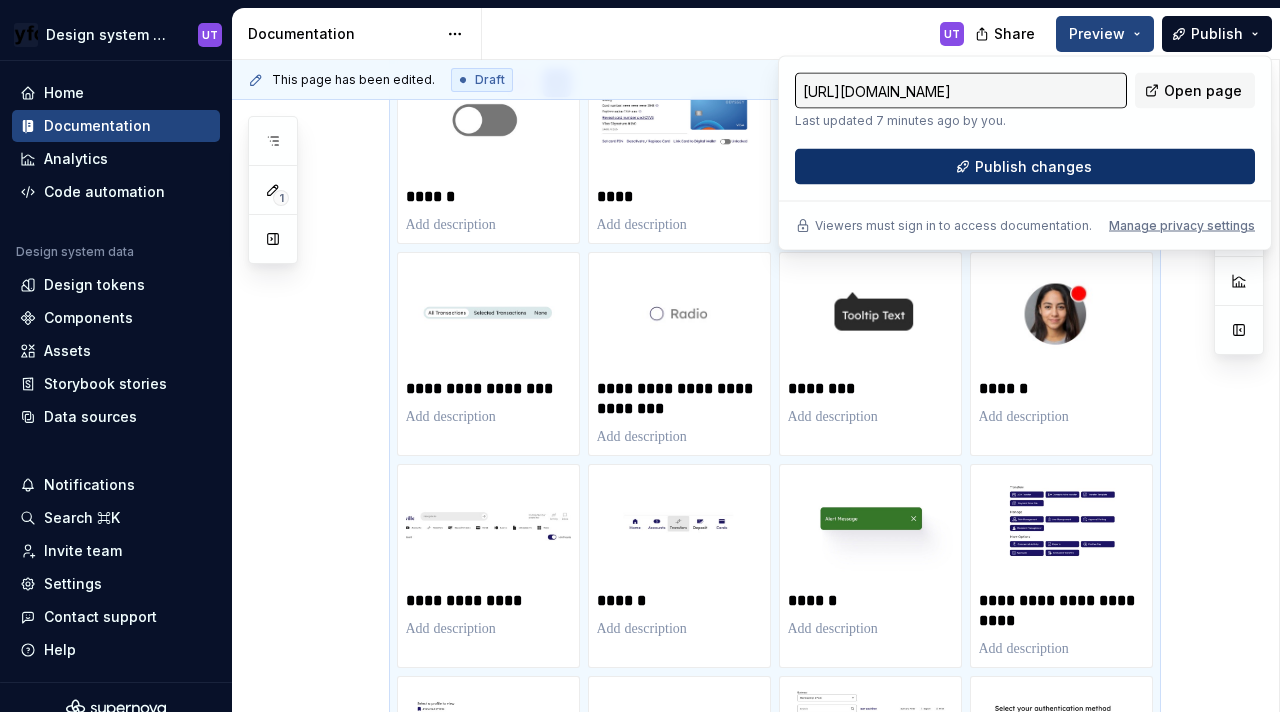 click on "Publish changes" at bounding box center (1025, 167) 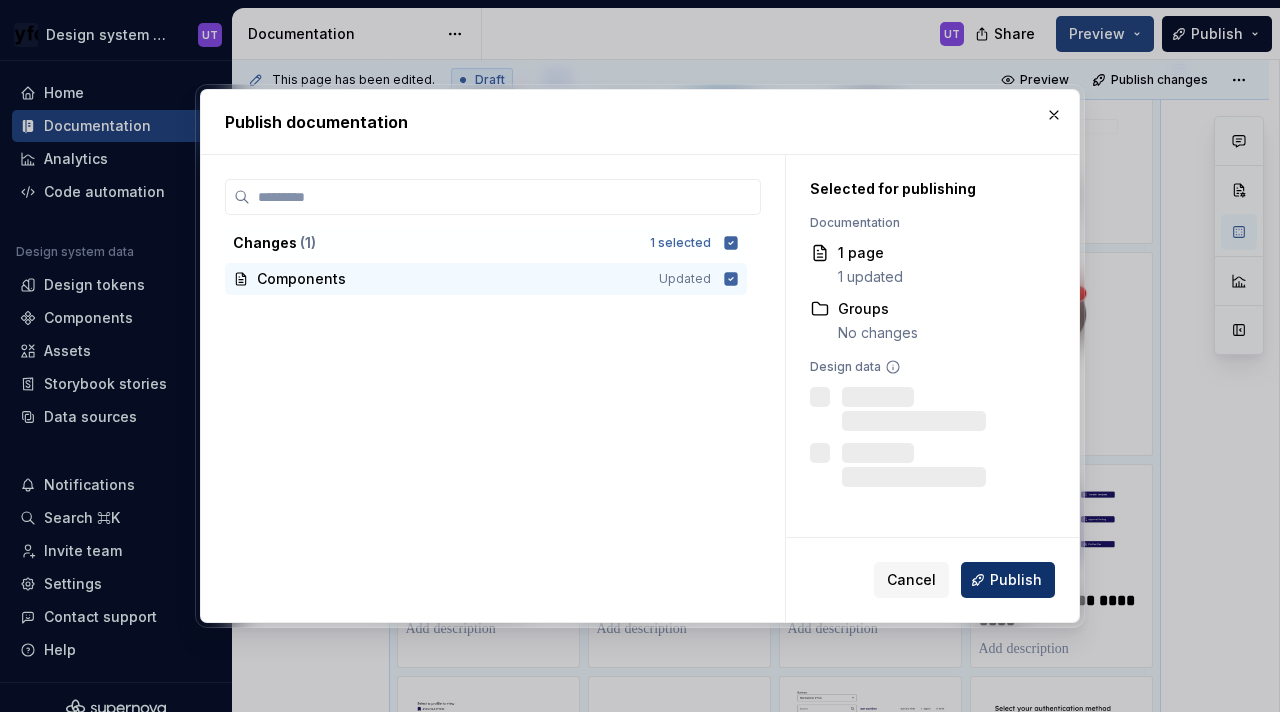 click on "Publish" at bounding box center (1008, 580) 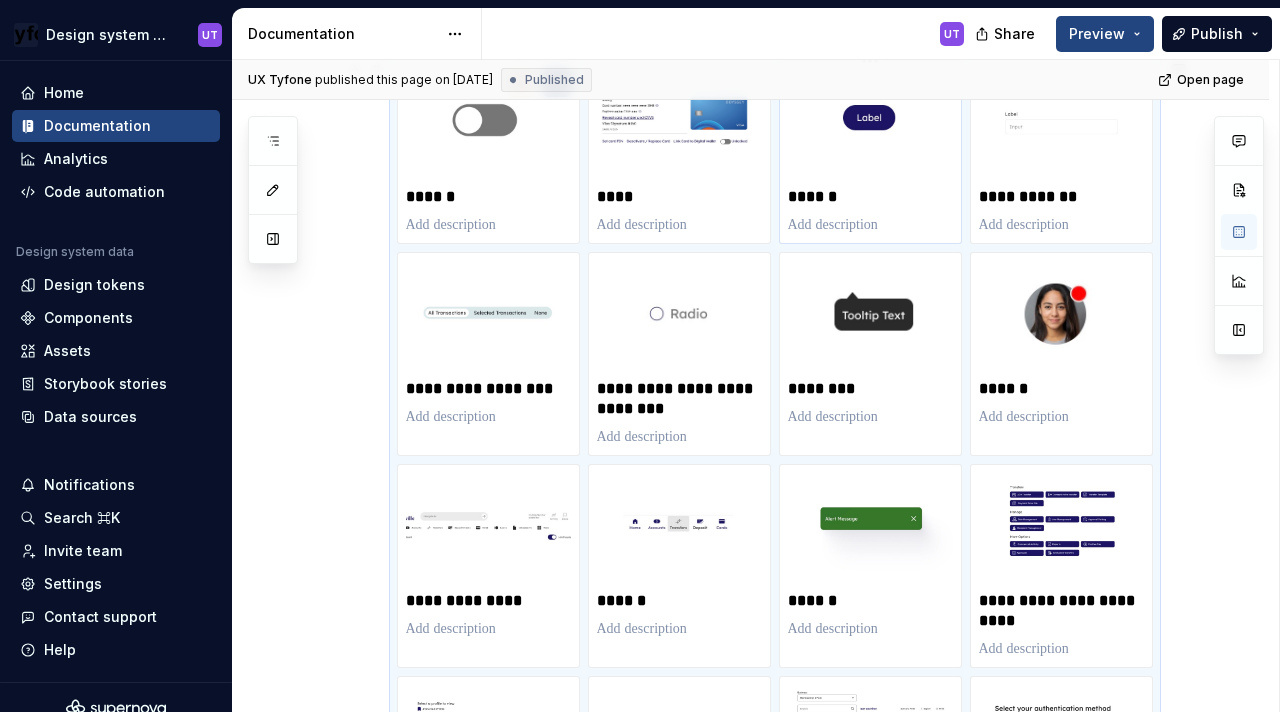 click at bounding box center (870, 225) 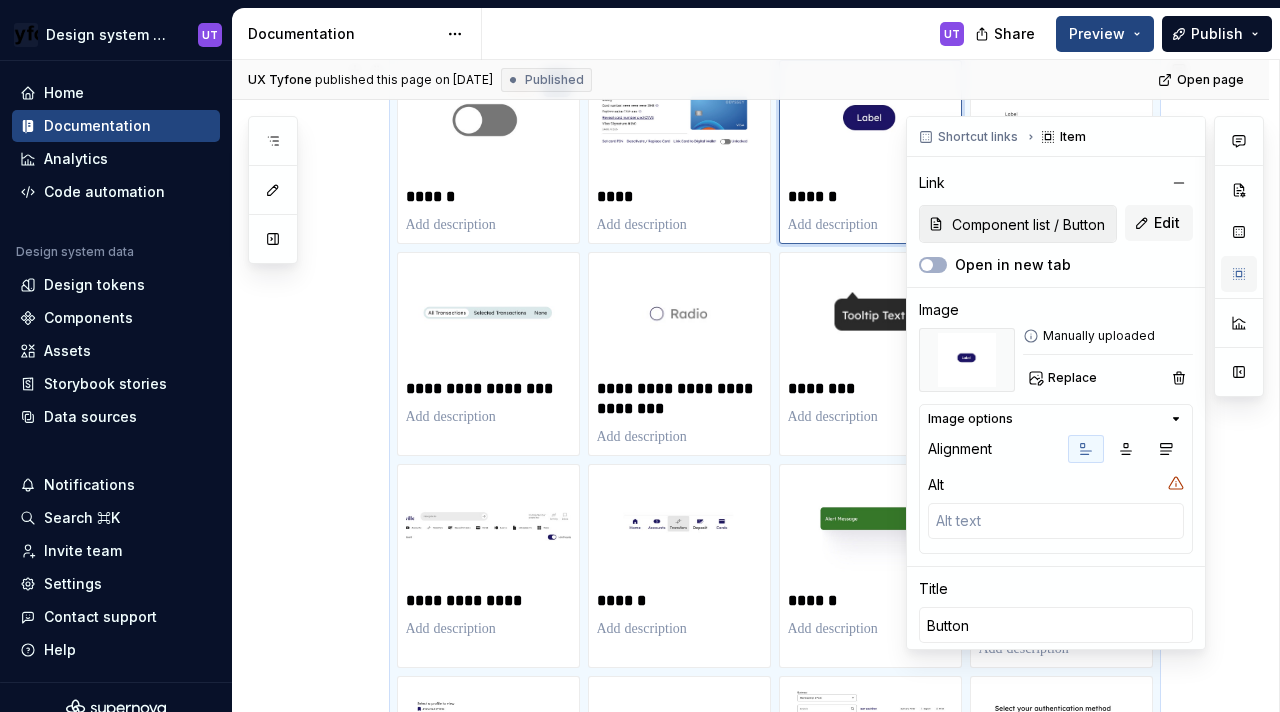 click at bounding box center (1239, 274) 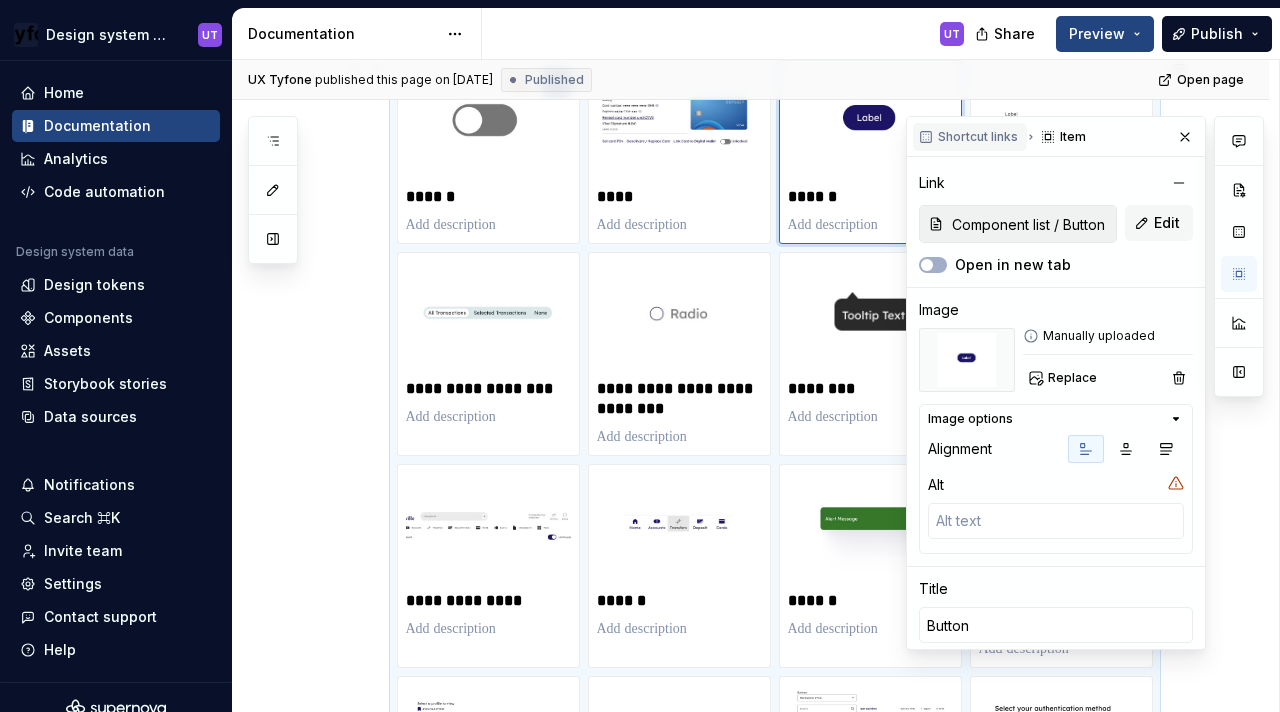 click on "Shortcut links" at bounding box center [978, 137] 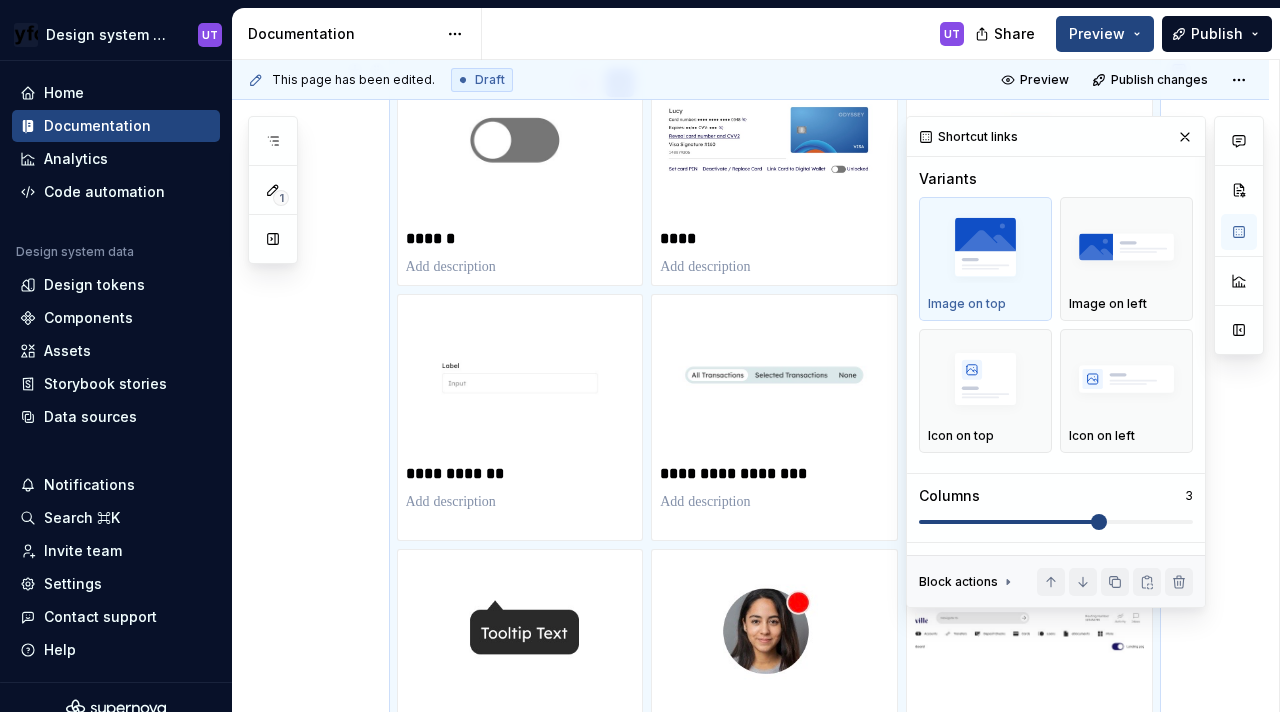 click at bounding box center [1099, 522] 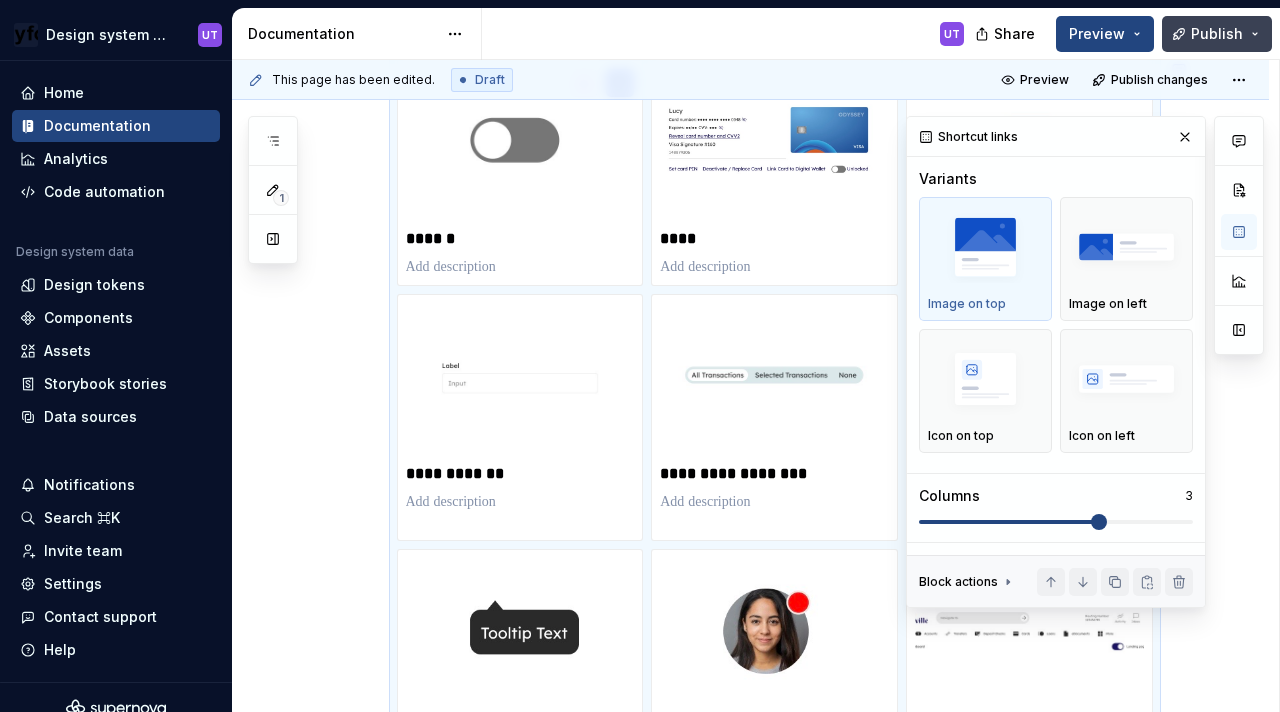 click on "Publish" at bounding box center (1217, 34) 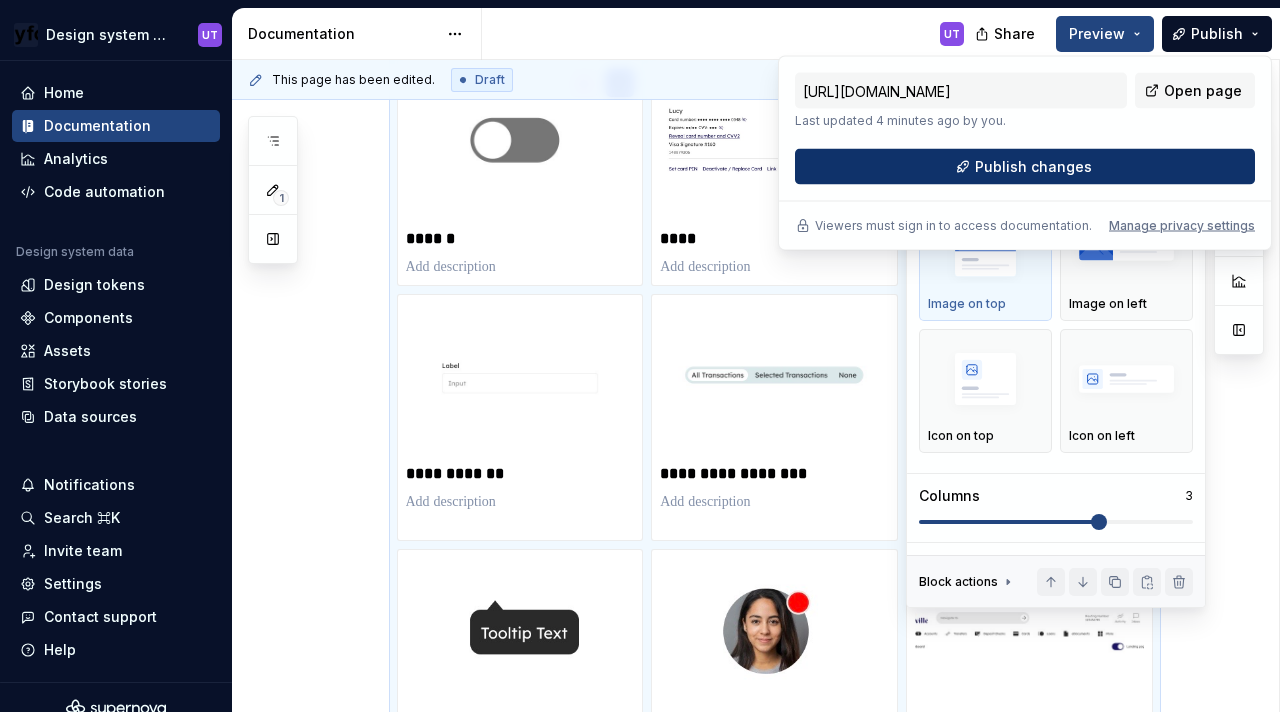 click on "Publish changes" at bounding box center [1033, 167] 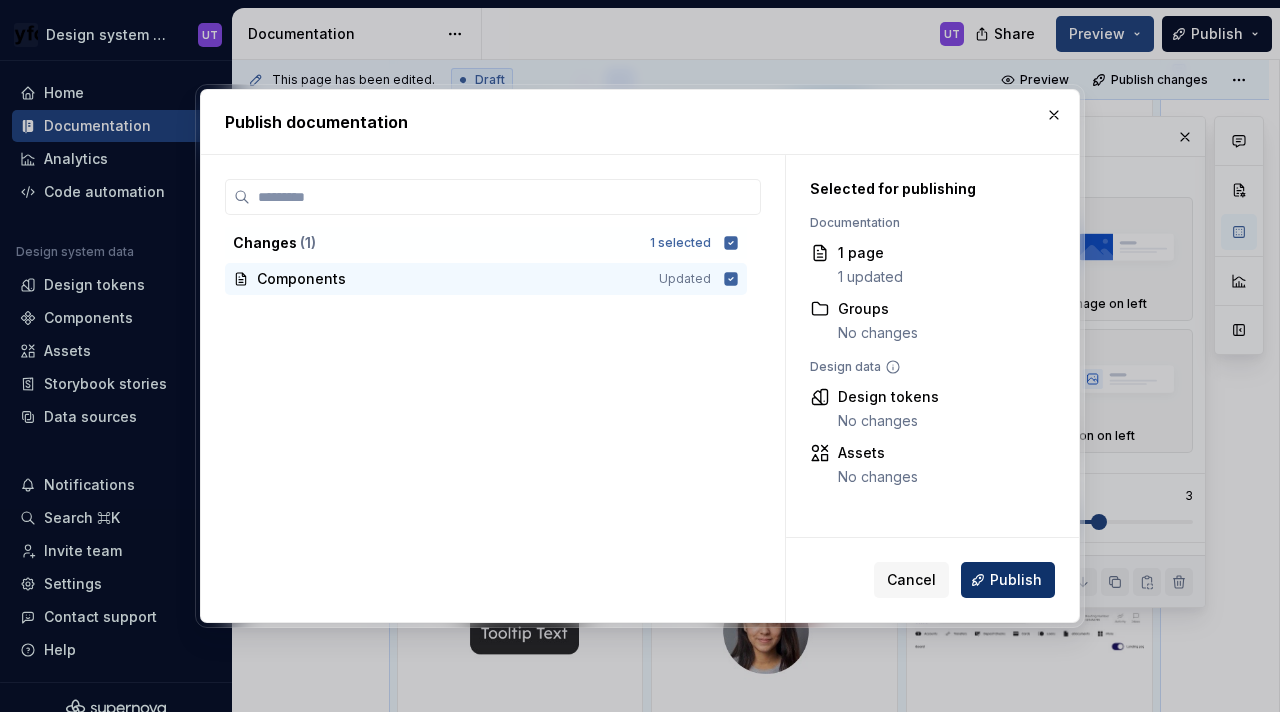click on "Publish" at bounding box center [1008, 580] 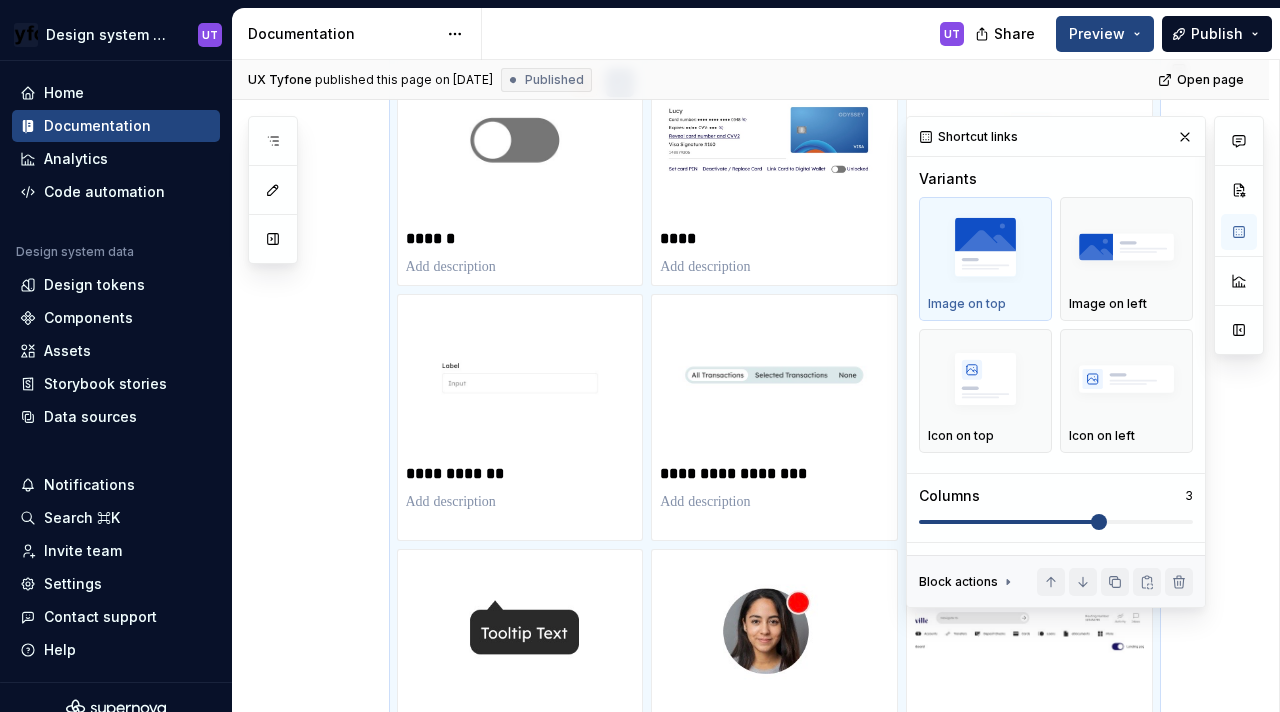 type on "*" 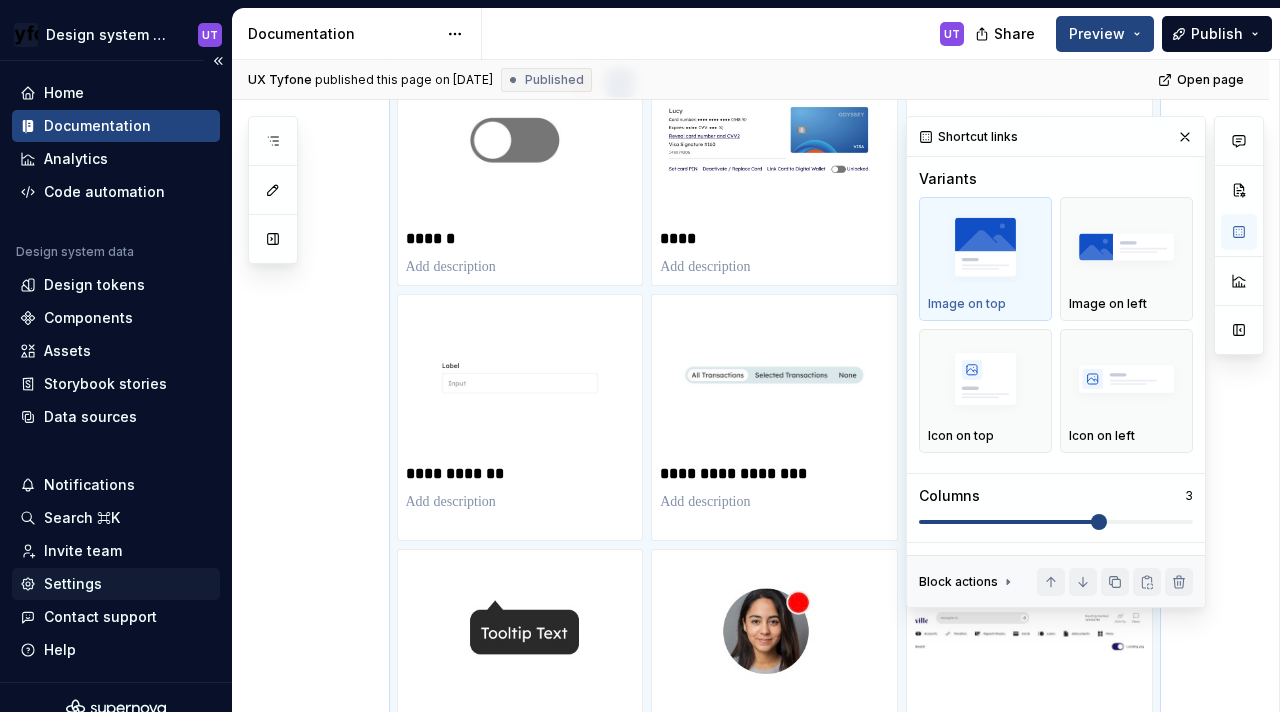 click on "Settings" at bounding box center (116, 584) 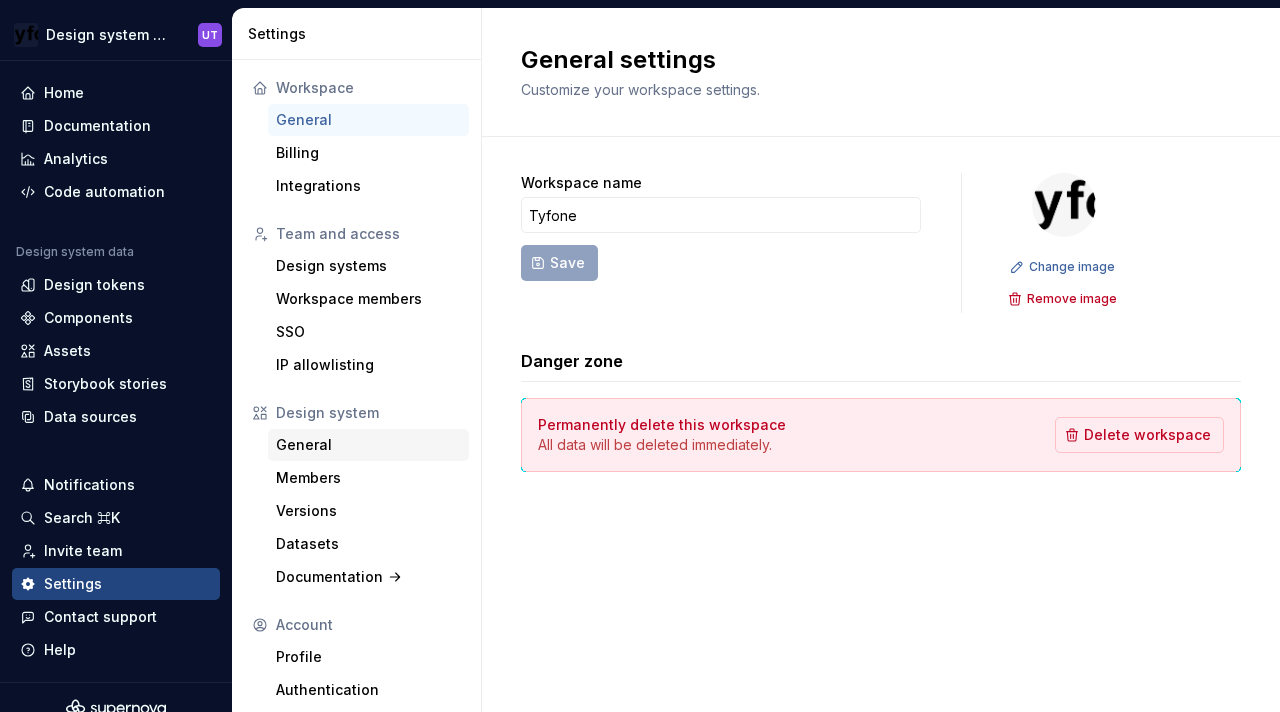 scroll, scrollTop: 39, scrollLeft: 0, axis: vertical 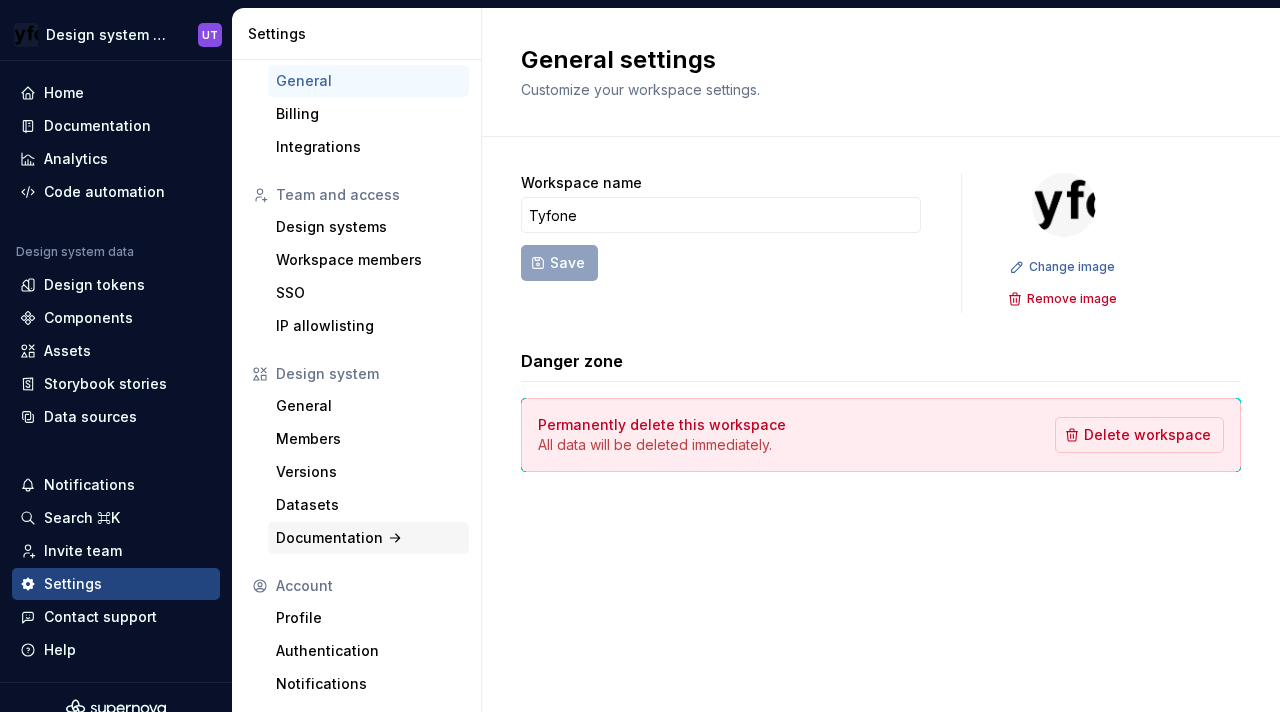 click on "Documentation" at bounding box center [368, 538] 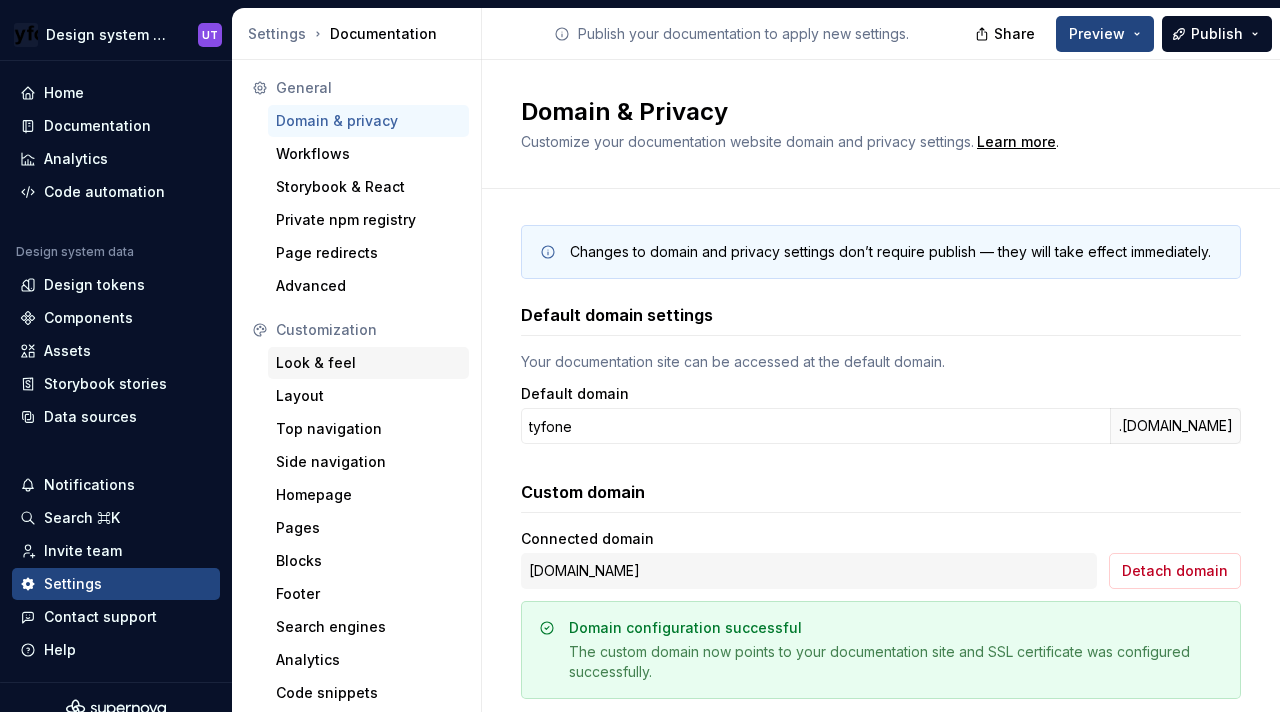 click on "Look & feel" at bounding box center [368, 363] 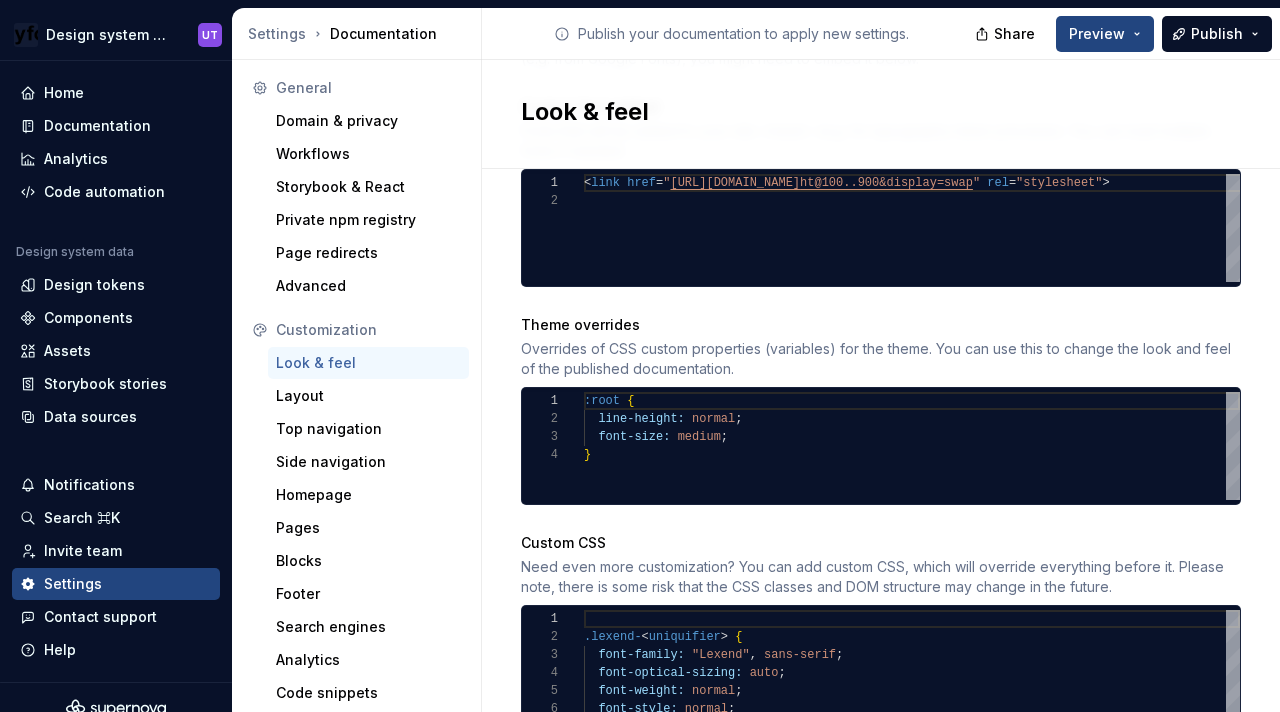 scroll, scrollTop: 1578, scrollLeft: 0, axis: vertical 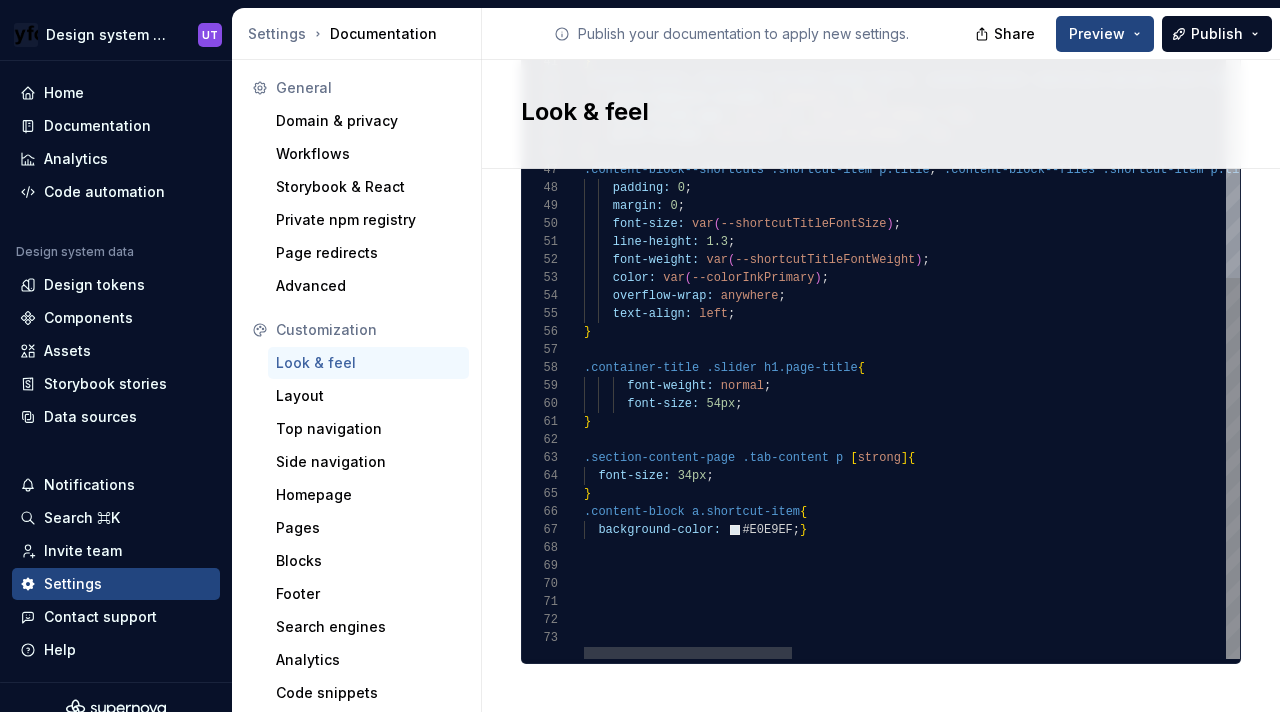 click on "#content-nav   a {      color:   var ( --colorAccent ) ; } .img-fluid {    max-width:   70% ; } .content-block--shortcuts.variant-image-top-3 ,   .content-block--shortcuts.variant-icon-top-3 ,   .content-block--shortcuts.variant-icon-leading-3 ,   .content-block--files.variant-image-top-3 ,   .content-block--files.variant-icon-top-3 ,   .content-block--files.variant-icon-leading-3   {      grid-template-columns:   repeat ( 3 ,   1fr ) ;      grid-column-gap:   calc ( var ( --shortcutGridGap )   *   3 ) ;      grid-row-gap:   calc ( var ( --shortcutGridGap )   *   3 ) ; } .content-block--shortcuts   .shortcut-item   p.title ,   .content-block--files   .shortcut-item   p.title   {      padding:   0 ;      margin:   0 ;      font-size:   var ( --shortcutTitleFontSize ) ;      line-height:   1.3 ;      font-weight:   var ( --shortcutTitleFontWeight ) ;      color:   var ( --colorInkPrimary ) ;      overflow-wrap:   anywhere ;" at bounding box center (1595, -4) 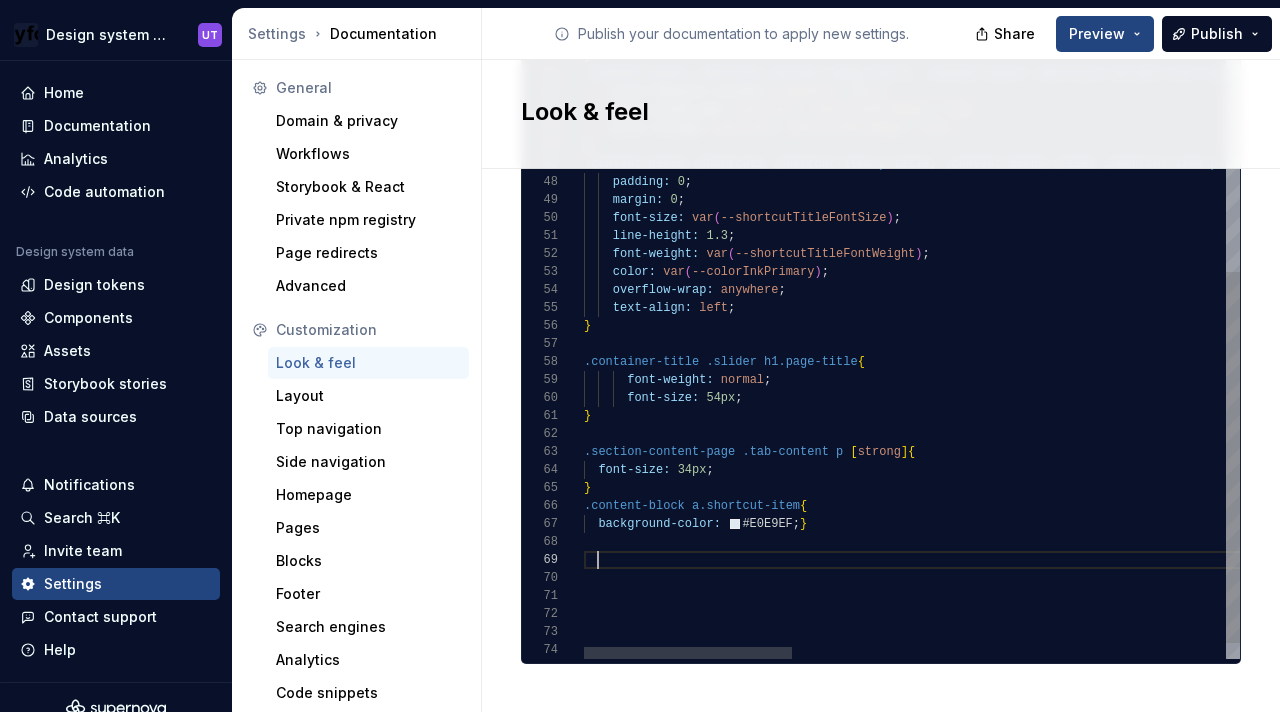 scroll, scrollTop: 144, scrollLeft: 14, axis: both 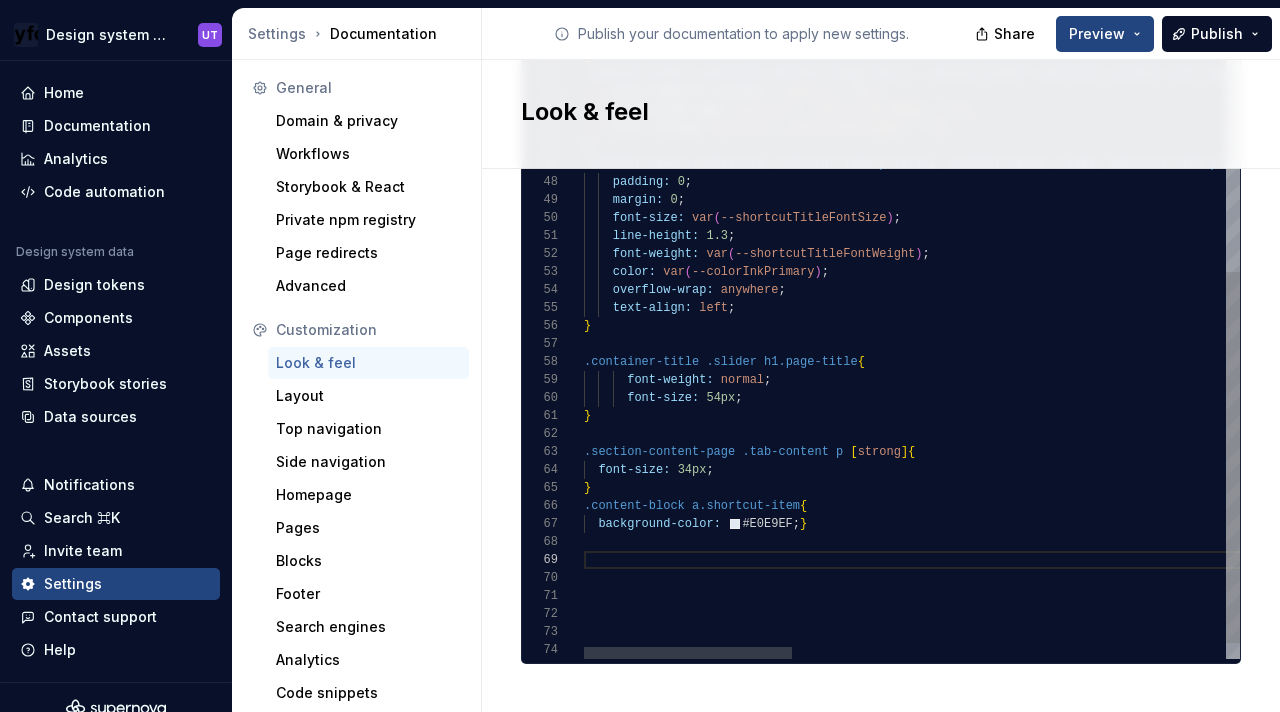 type on "**********" 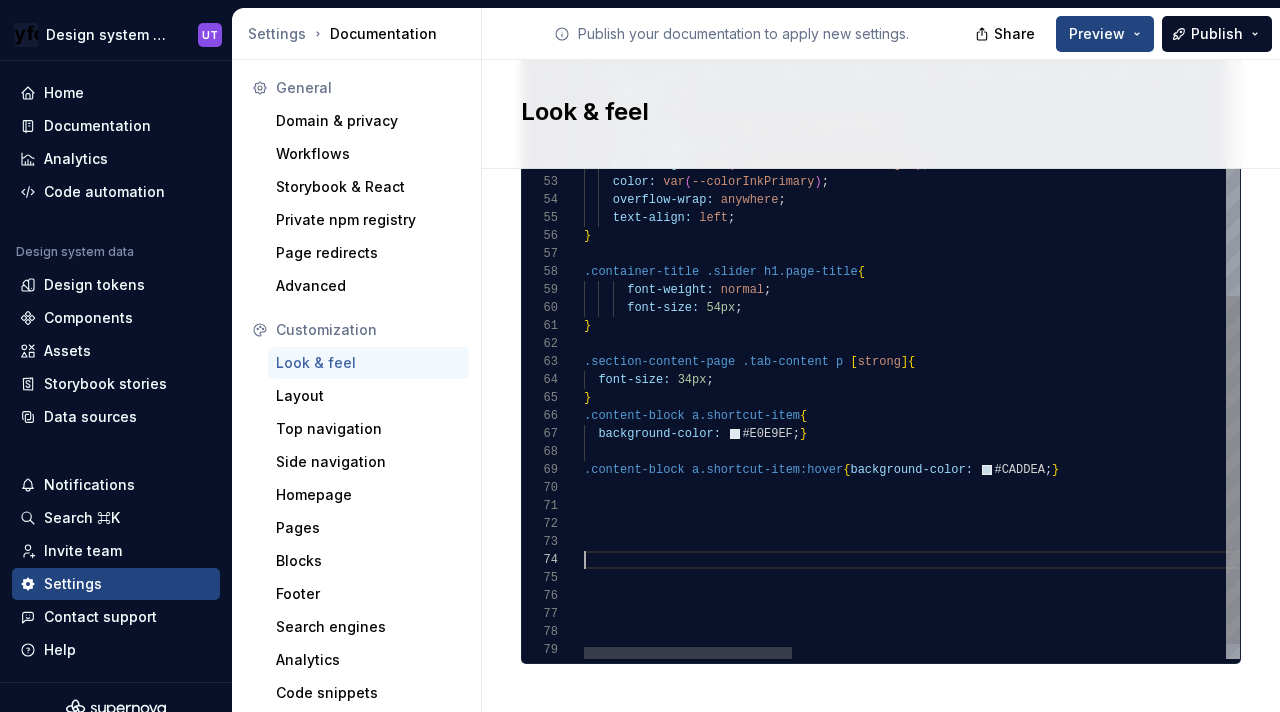 click on "max-width:   70% ; } .content-block--shortcuts.variant-image-top-3 ,   .content-block--shortcuts.variant-icon-top-3 ,   .content-block--shortcuts.variant-icon-leading-3 ,   .content-block--files.variant-image-top-3 ,   .content-block--files.variant-icon-top-3 ,   .content-block--files.variant-icon-leading-3   {      grid-template-columns:   repeat ( 3 ,   1fr ) ;      grid-column-gap:   calc ( var ( --shortcutGridGap )   *   3 ) ;      grid-row-gap:   calc ( var ( --shortcutGridGap )   *   3 ) ; } .content-block--shortcuts   .shortcut-item   p.title ,   .content-block--files   .shortcut-item   p.title   {      padding:   0 ;      margin:   0 ;      font-size:   var ( --shortcutTitleFontSize ) ;      line-height:   1.3 ;      font-weight:   var ( --shortcutTitleFontWeight ) ;      color:   var ( --colorInkPrimary ) ;      overflow-wrap:   anywhere ;      text-align:   left ; } .container-title   .slider   h1.page-title {   normal" at bounding box center (1595, -37) 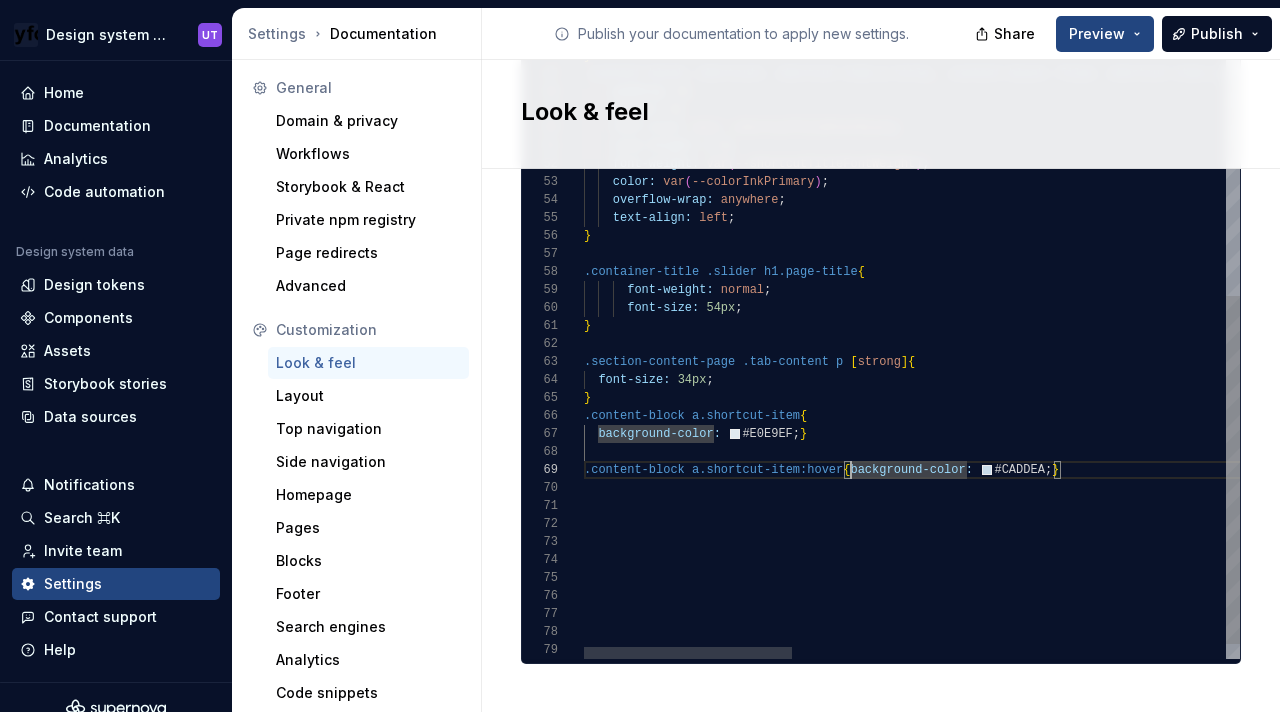 scroll, scrollTop: 162, scrollLeft: 14, axis: both 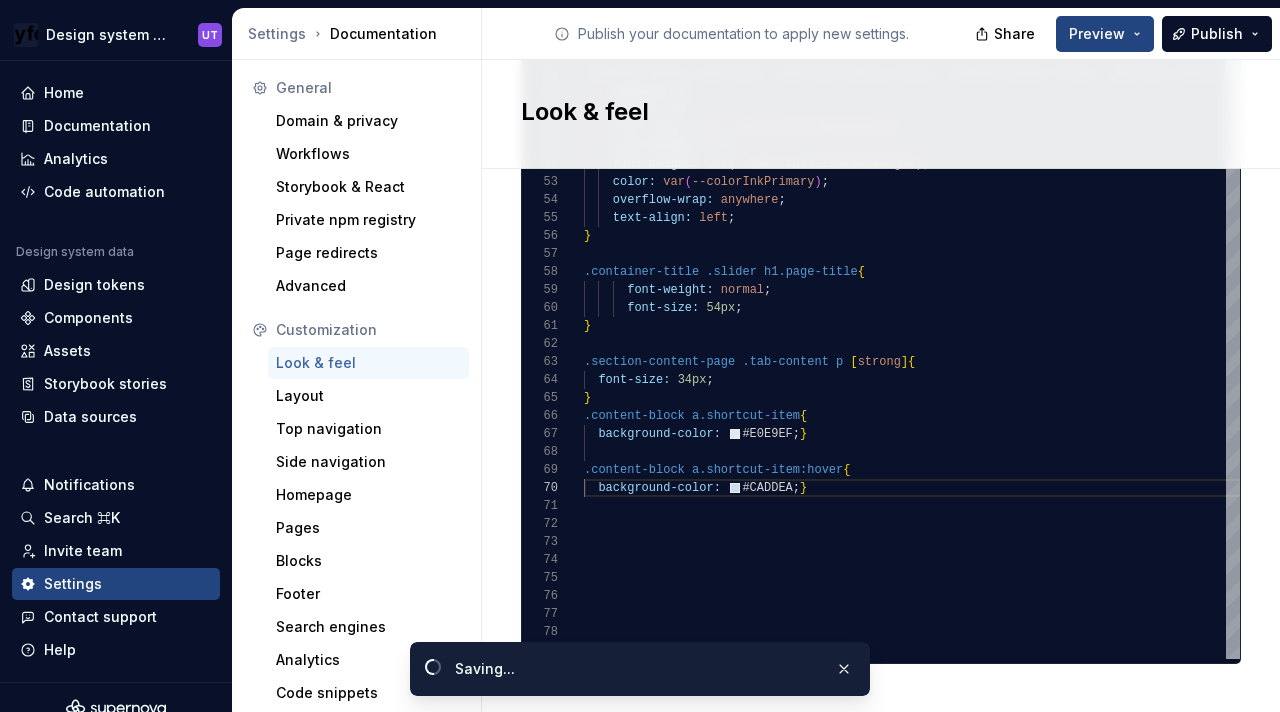 click on "Look & feel" at bounding box center (869, 112) 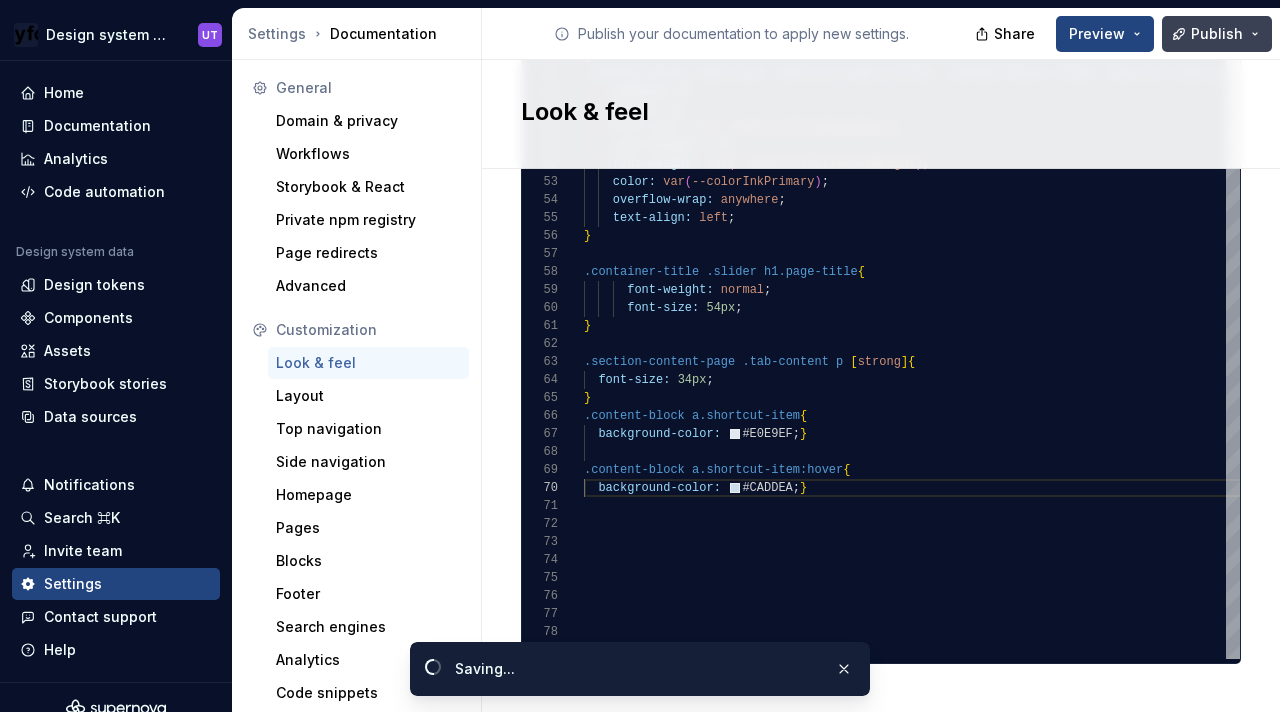 click on "Publish" at bounding box center (1217, 34) 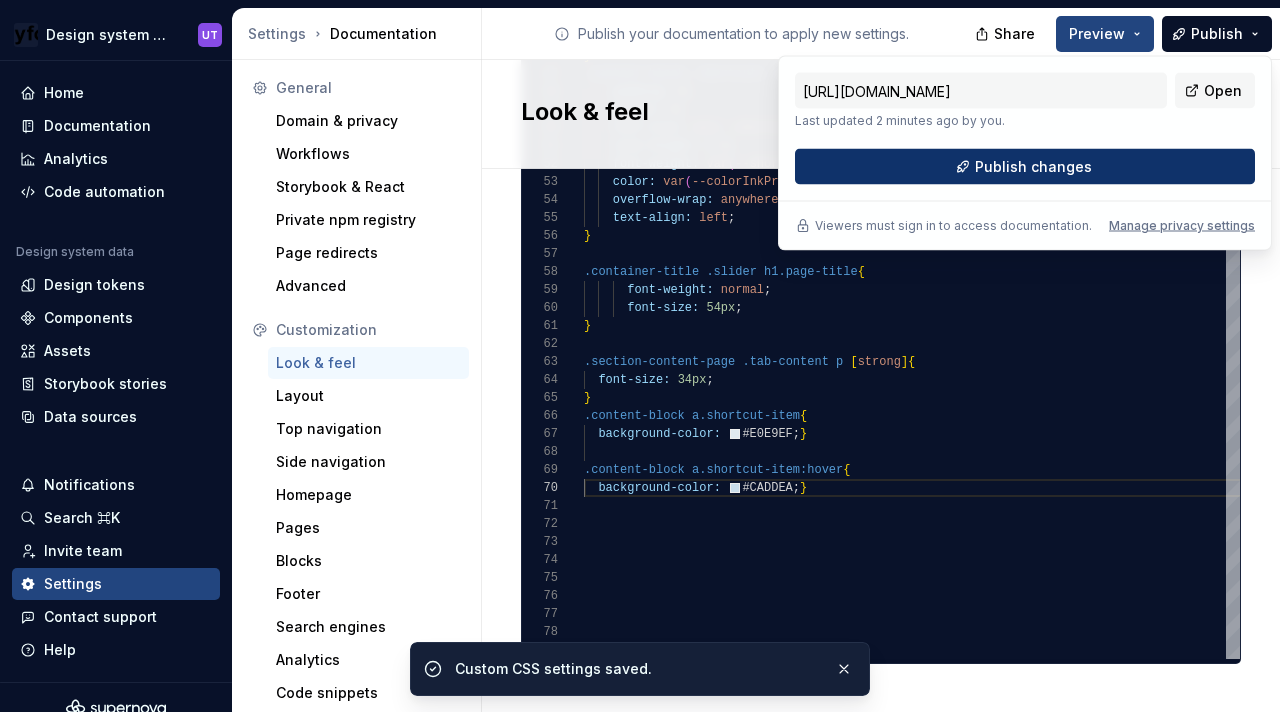 click on "Publish changes" at bounding box center [1025, 167] 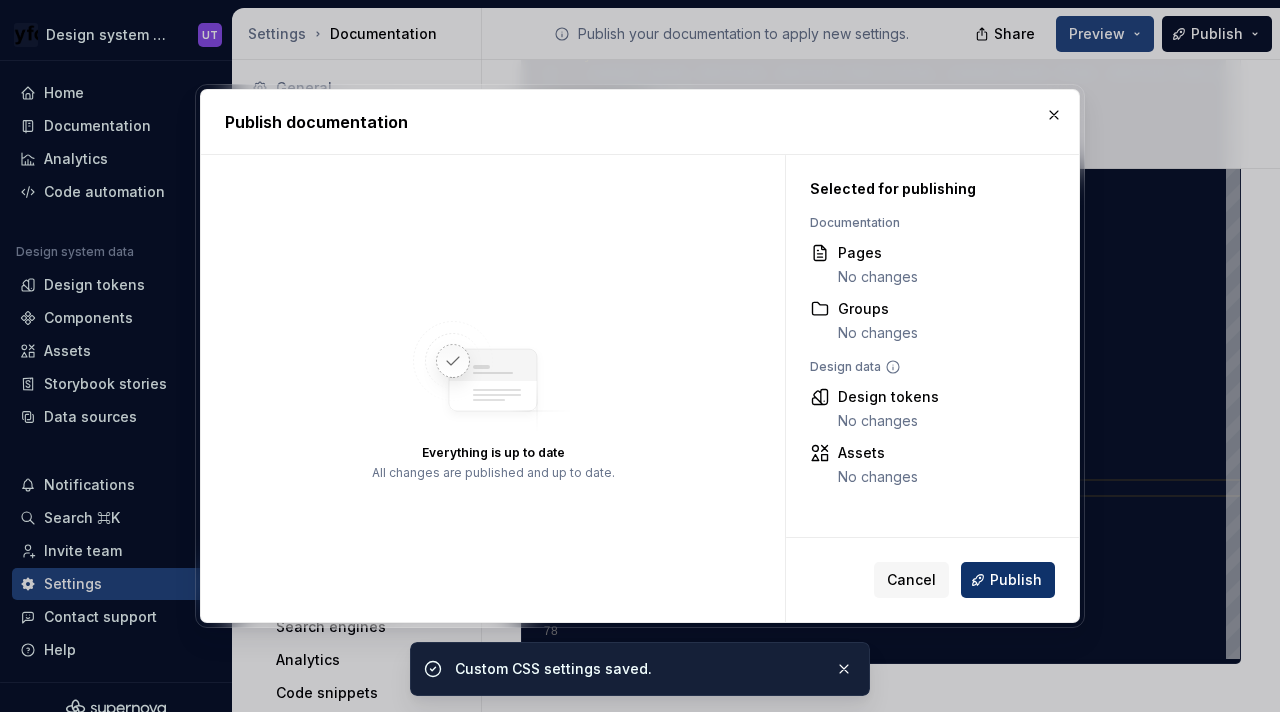 click on "Publish" at bounding box center (1016, 580) 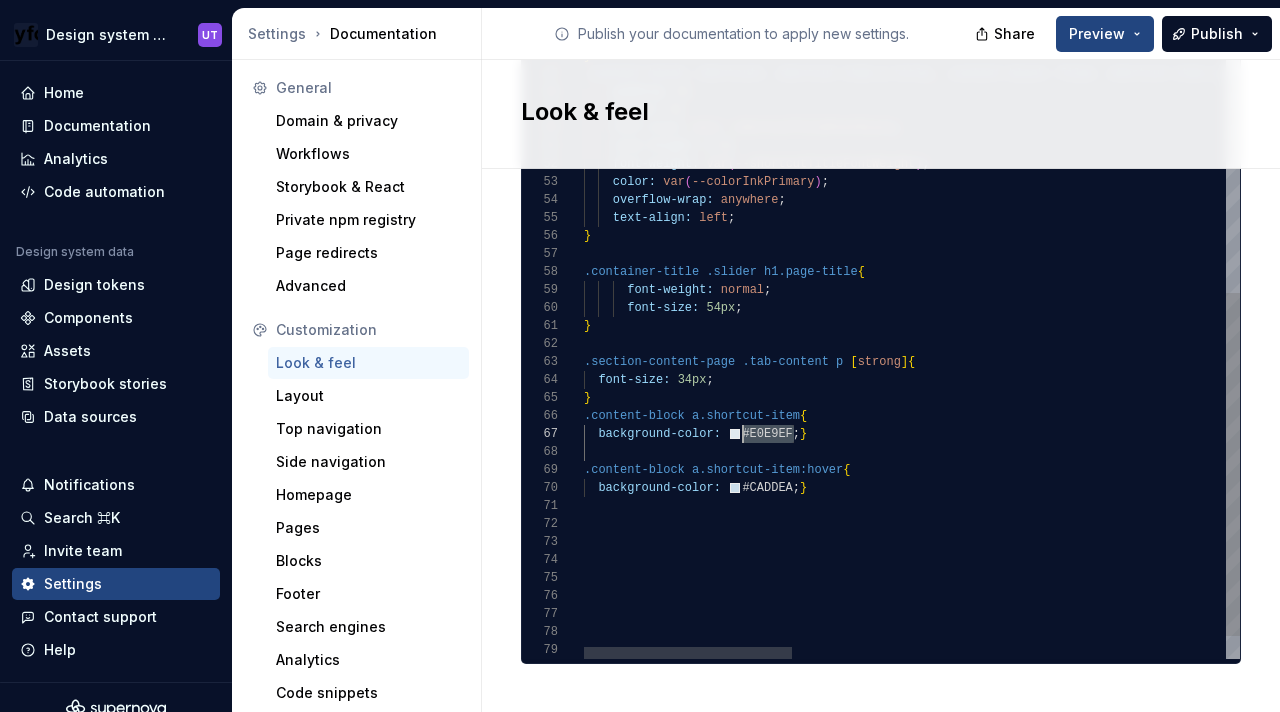drag, startPoint x: 795, startPoint y: 410, endPoint x: 745, endPoint y: 410, distance: 50 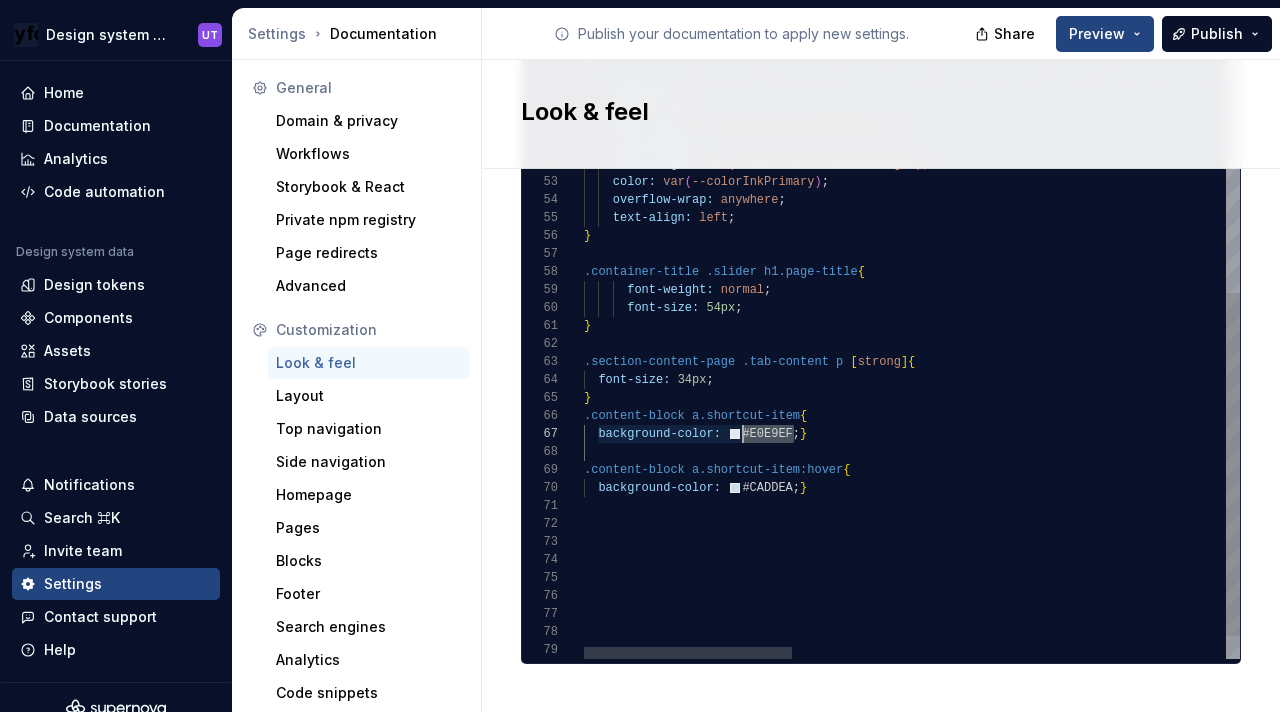scroll, scrollTop: 108, scrollLeft: 209, axis: both 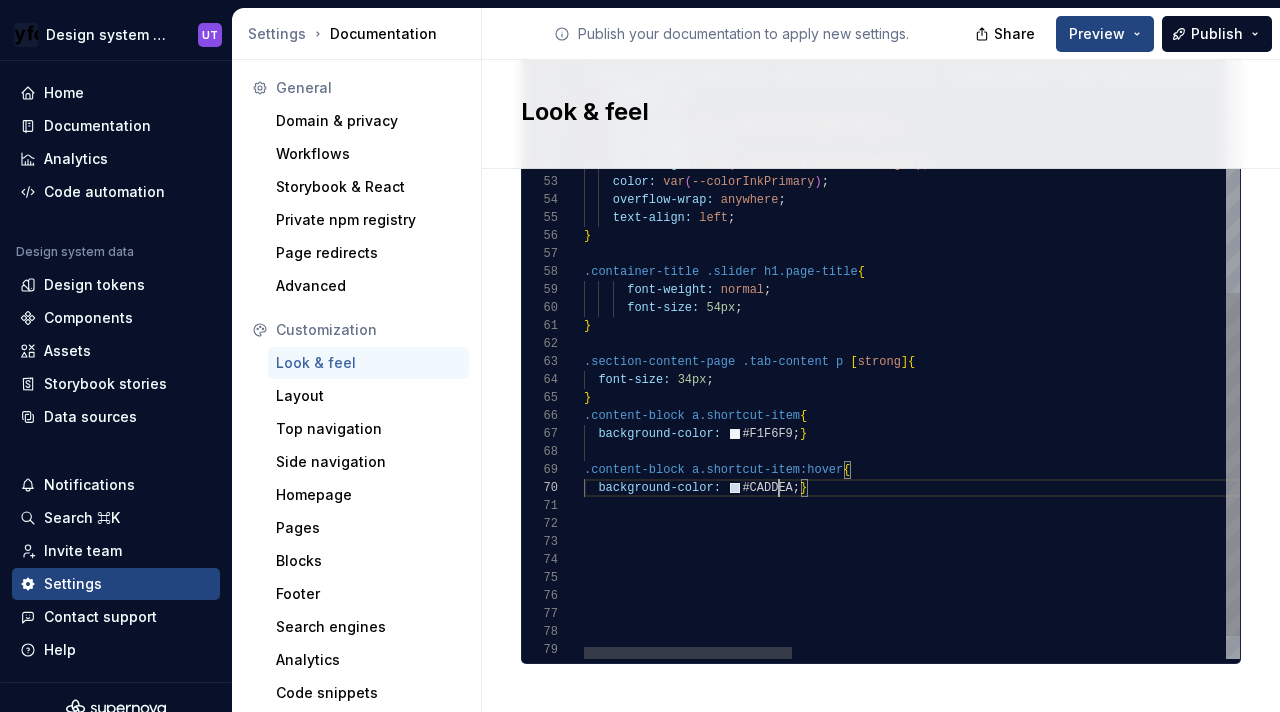 click on "max-width:   70% ; } .content-block--shortcuts.variant-image-top-3 ,   .content-block--shortcuts.variant-icon-top-3 ,   .content-block--shortcuts.variant-icon-leading-3 ,   .content-block--files.variant-image-top-3 ,   .content-block--files.variant-icon-top-3 ,   .content-block--files.variant-icon-leading-3   {      grid-template-columns:   repeat ( 3 ,   1fr ) ;      grid-column-gap:   calc ( var ( --shortcutGridGap )   *   3 ) ;      grid-row-gap:   calc ( var ( --shortcutGridGap )   *   3 ) ; } .content-block--shortcuts   .shortcut-item   p.title ,   .content-block--files   .shortcut-item   p.title   {      padding:   0 ;      margin:   0 ;      font-size:   var ( --shortcutTitleFontSize ) ;      line-height:   1.3 ;      font-weight:   var ( --shortcutTitleFontWeight ) ;      color:   var ( --colorInkPrimary ) ;      overflow-wrap:   anywhere ;      text-align:   left ; } .container-title   .slider   h1.page-title {   normal" at bounding box center [1595, -28] 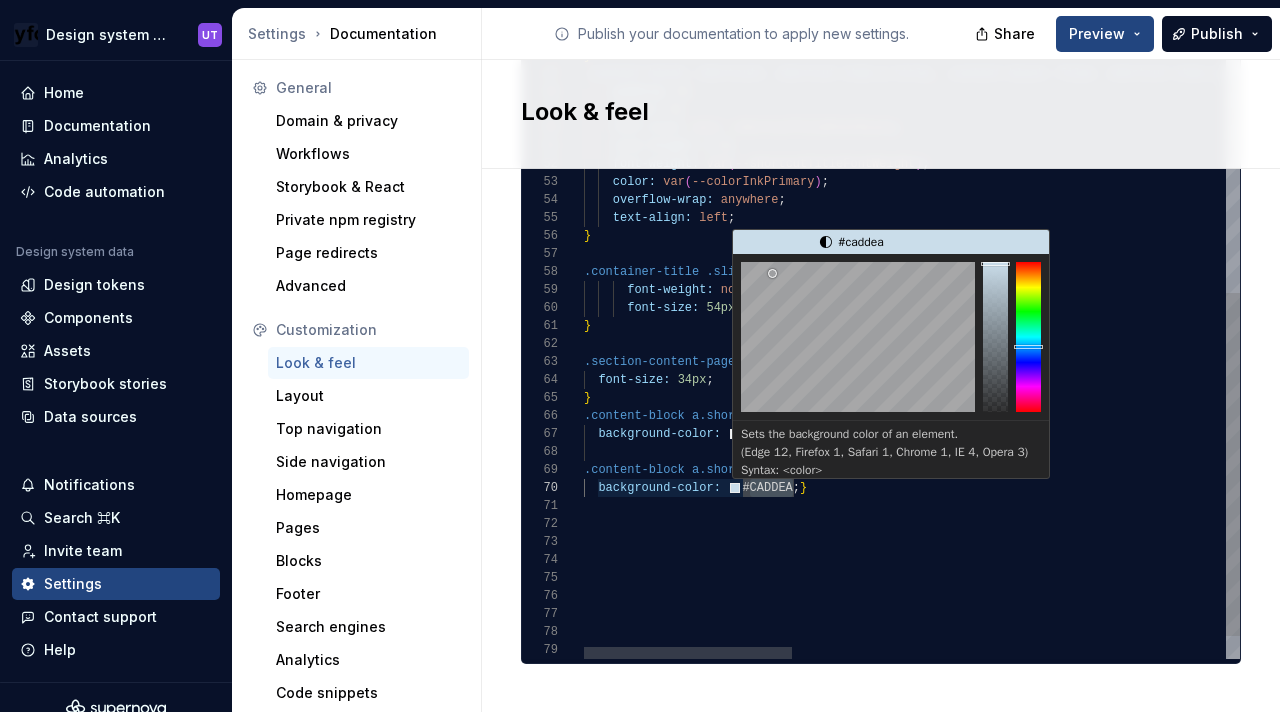 type on "**********" 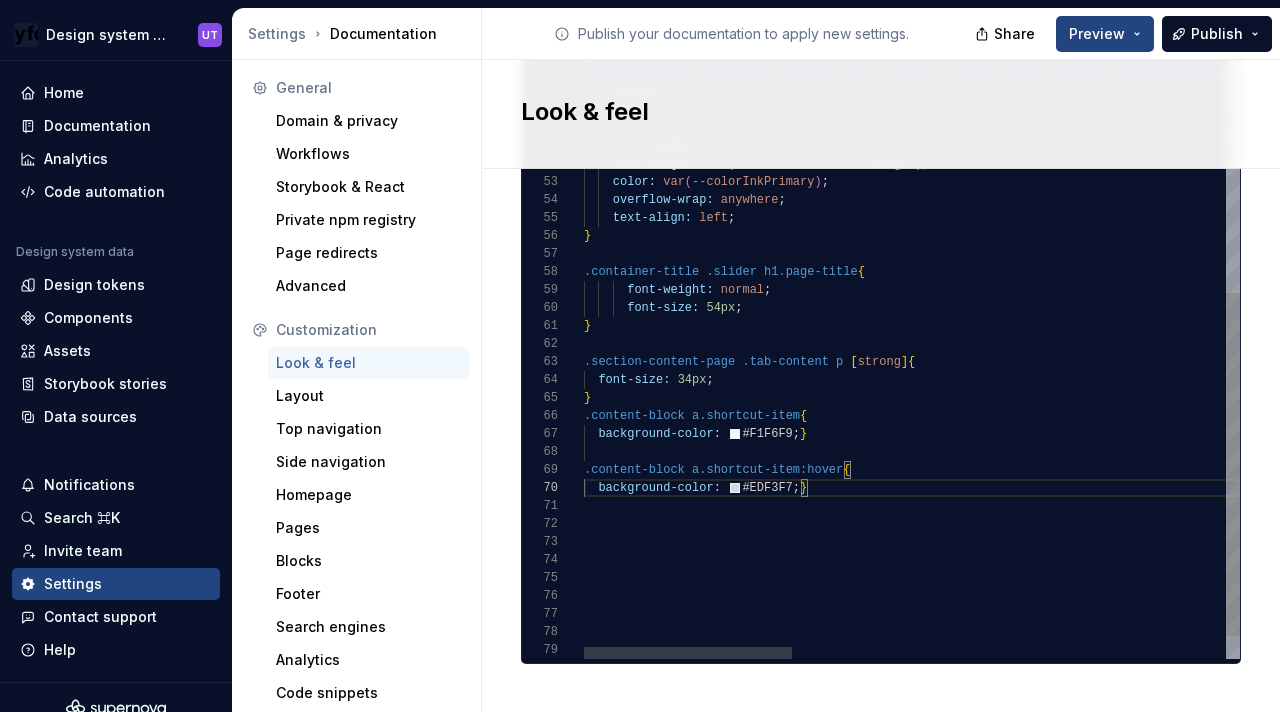 type 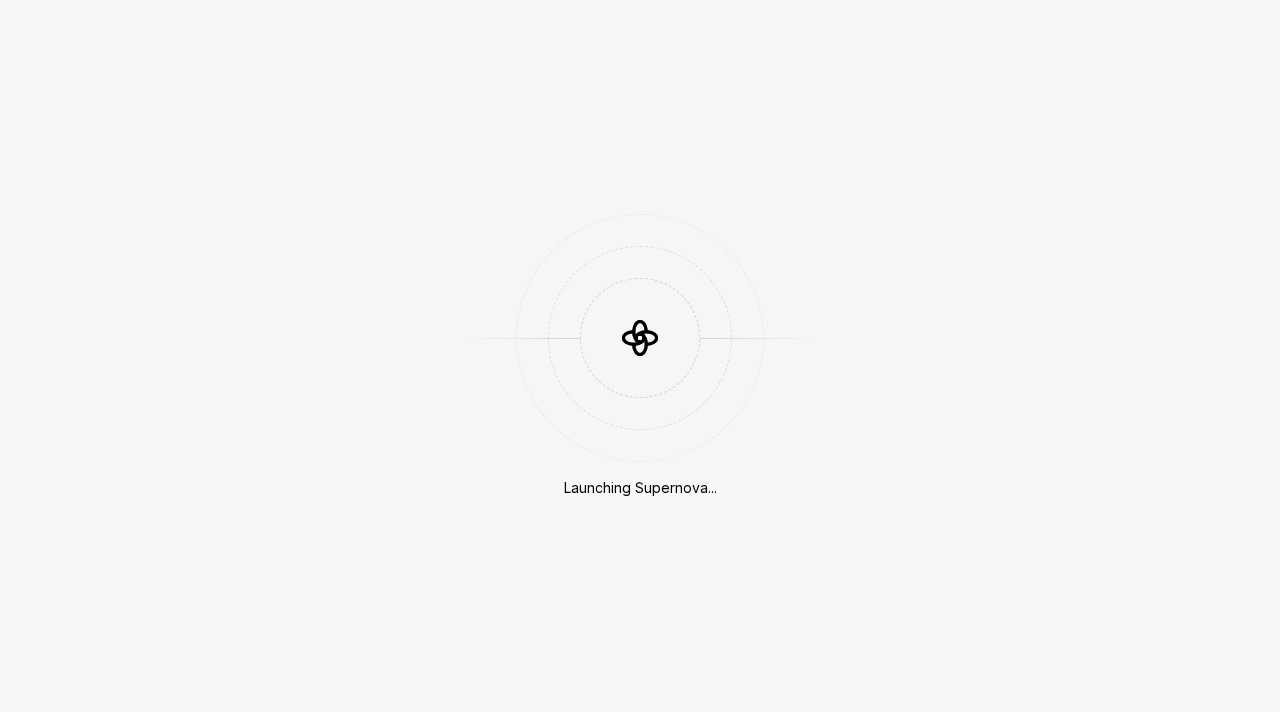 scroll, scrollTop: 0, scrollLeft: 0, axis: both 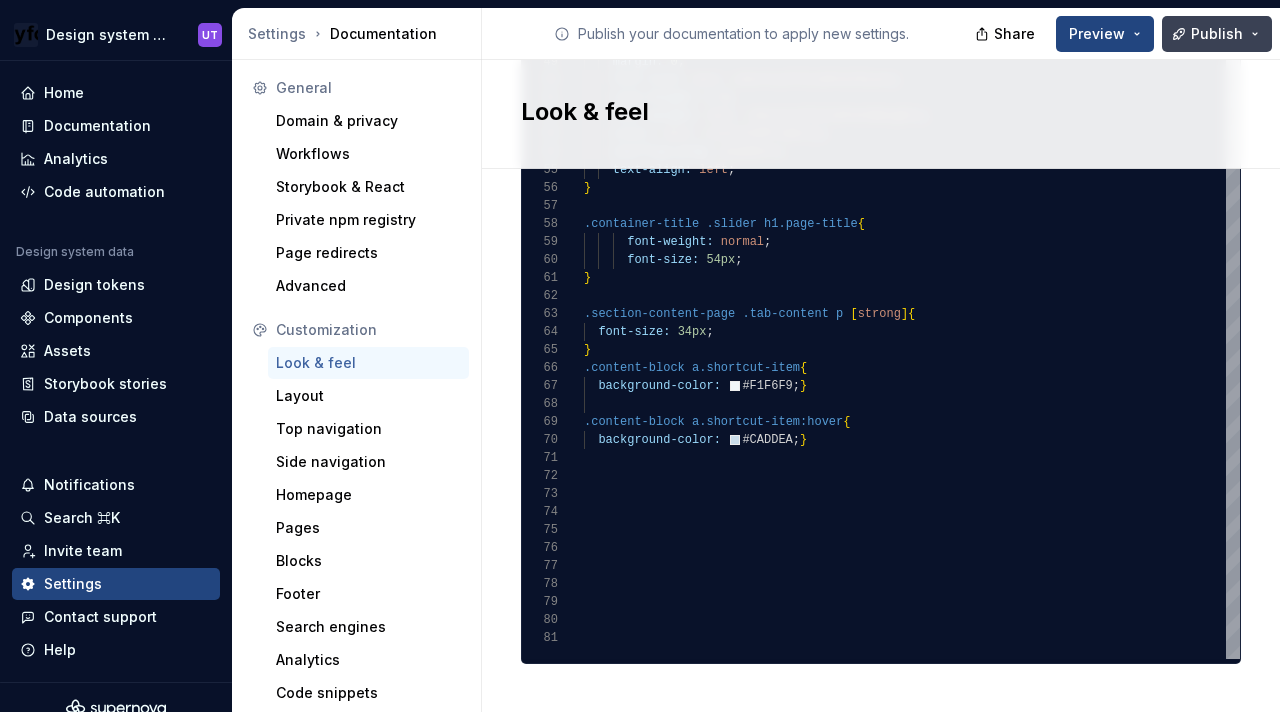 click on "Publish" at bounding box center (1217, 34) 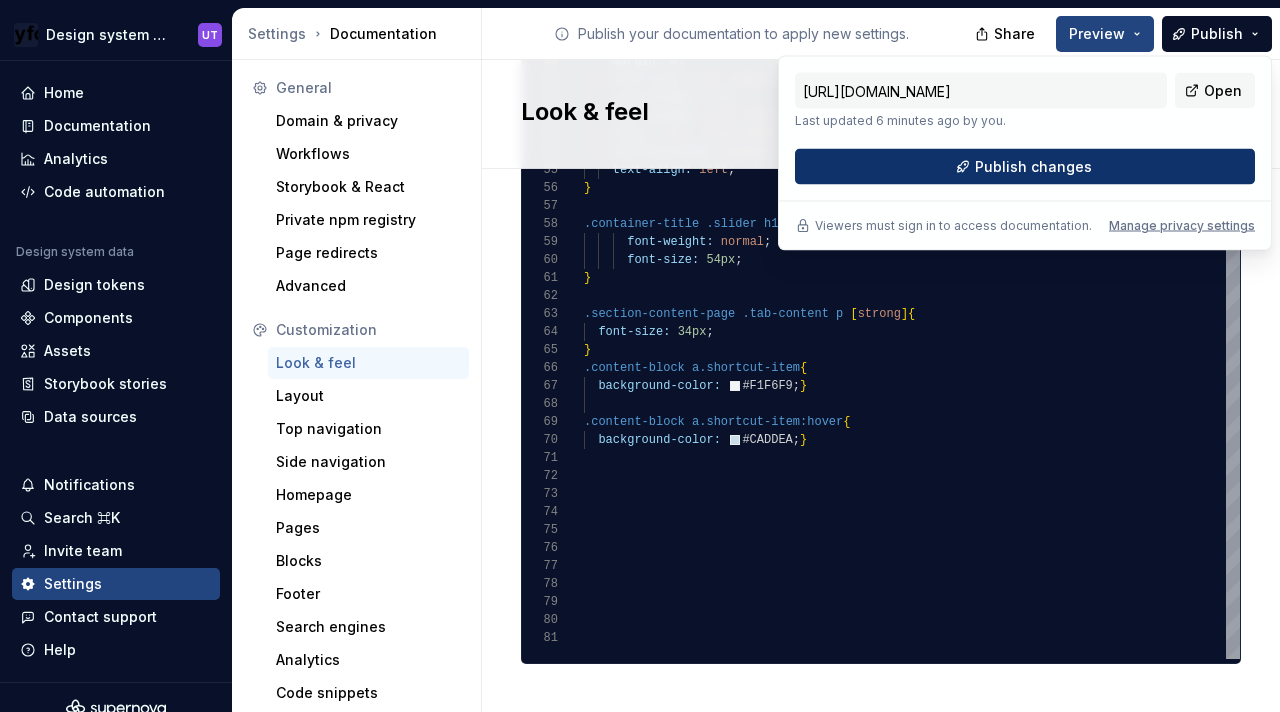 click on "Publish changes" at bounding box center (1025, 167) 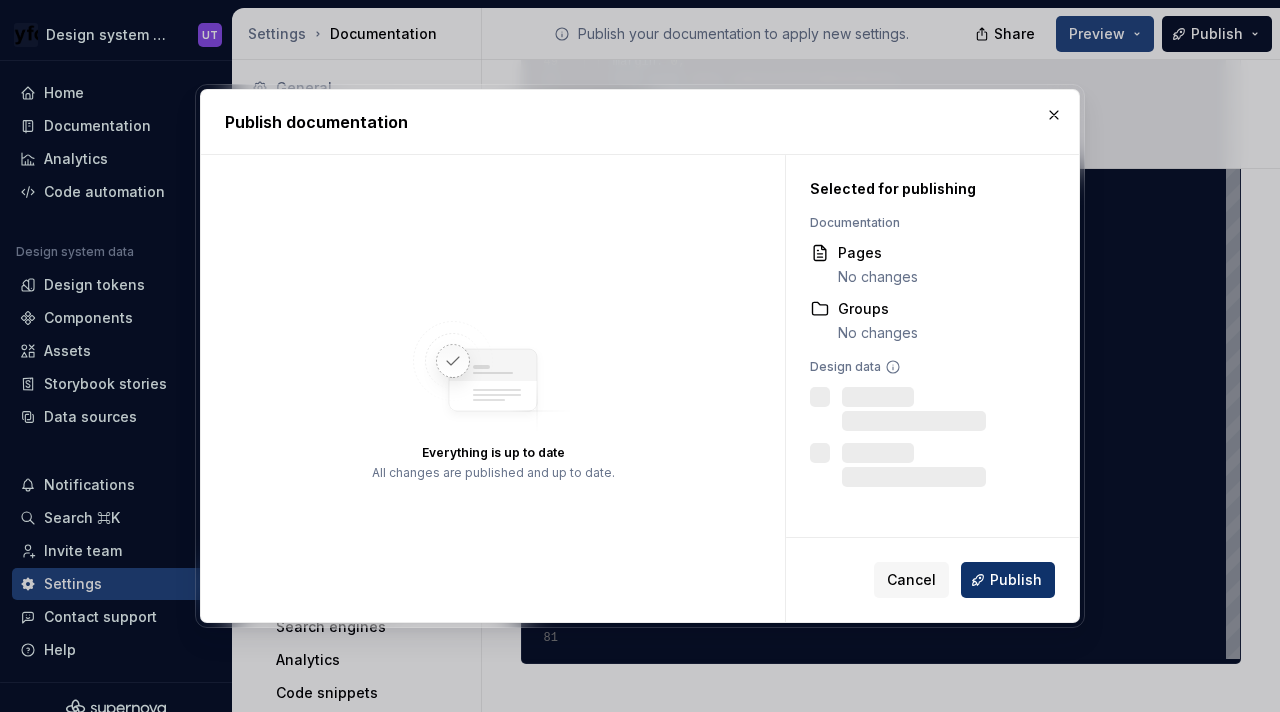 click on "Publish" at bounding box center (1016, 580) 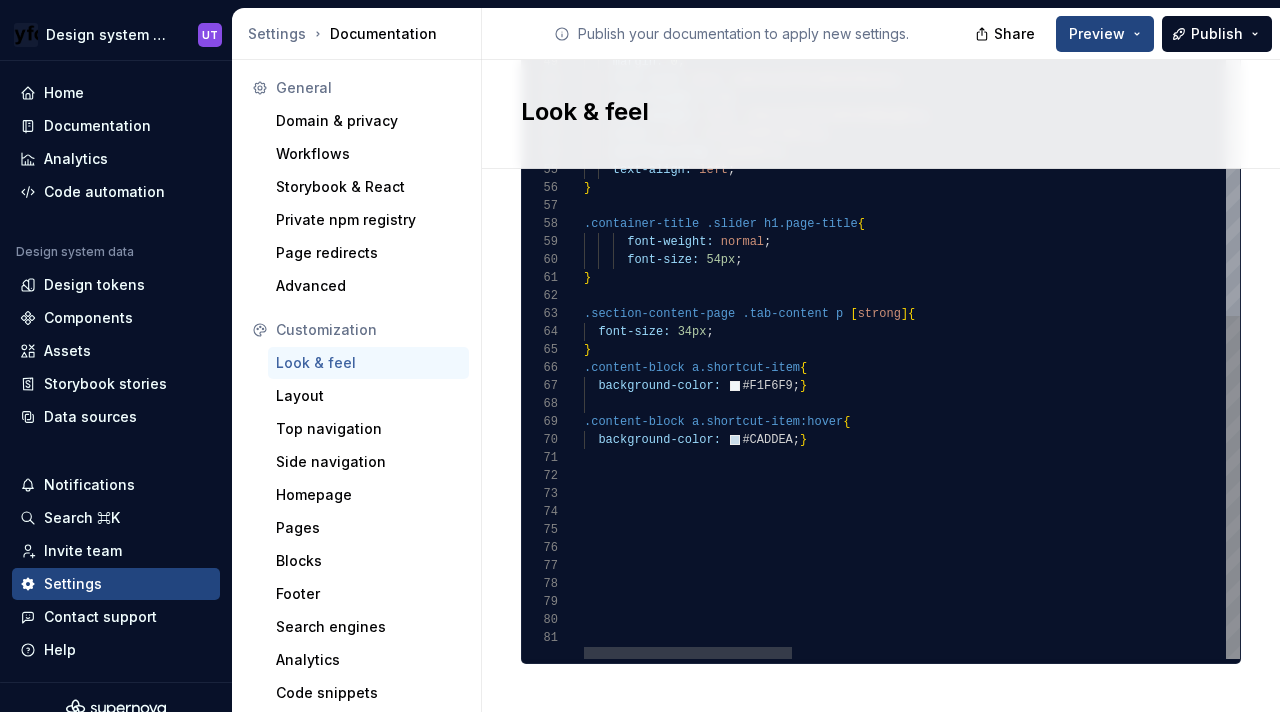 scroll, scrollTop: 0, scrollLeft: 0, axis: both 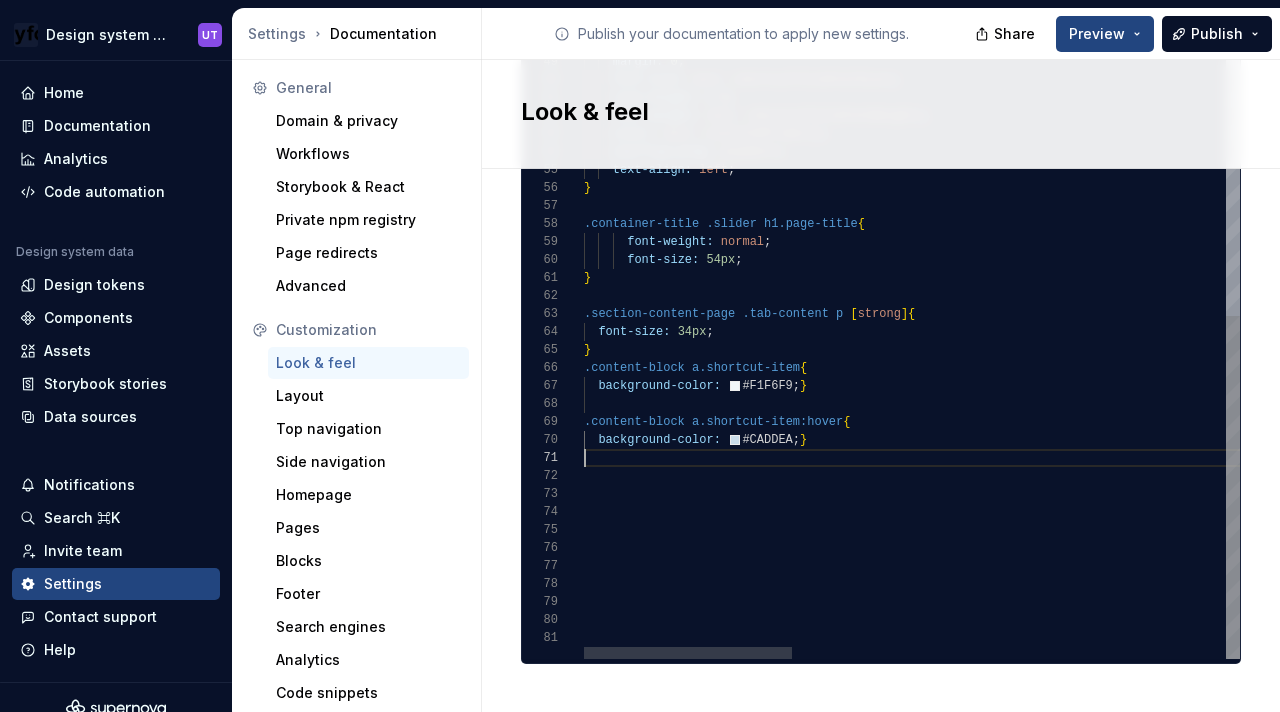 click on "grid-template-columns:   repeat ( 3 ,   1fr ) ;      grid-column-gap:   calc ( var ( --shortcutGridGap )   *   3 ) ;      grid-row-gap:   calc ( var ( --shortcutGridGap )   *   3 ) ; } .content-block--shortcuts   .shortcut-item   p.title ,   .content-block--files   .shortcut-item   p.title   {      padding:   0 ;      margin:   0 ;      font-size:   var ( --shortcutTitleFontSize ) ;      line-height:   1.3 ;      font-weight:   var ( --shortcutTitleFontWeight ) ;      color:   var ( --colorInkPrimary ) ;      overflow-wrap:   anywhere ;      text-align:   left ; } .container-title   .slider   h1.page-title {        font-weight:   normal ;        font-size:   54px ; } .section-content-page   .tab-content   p   [ strong ] {    font-size:   34px ; } .content-block   a.shortcut-item {    background-color:     #F1F6F9 ; } .content-block   a.shortcut-item:hover {    background-color:     #CADDEA ; }" at bounding box center [1595, -76] 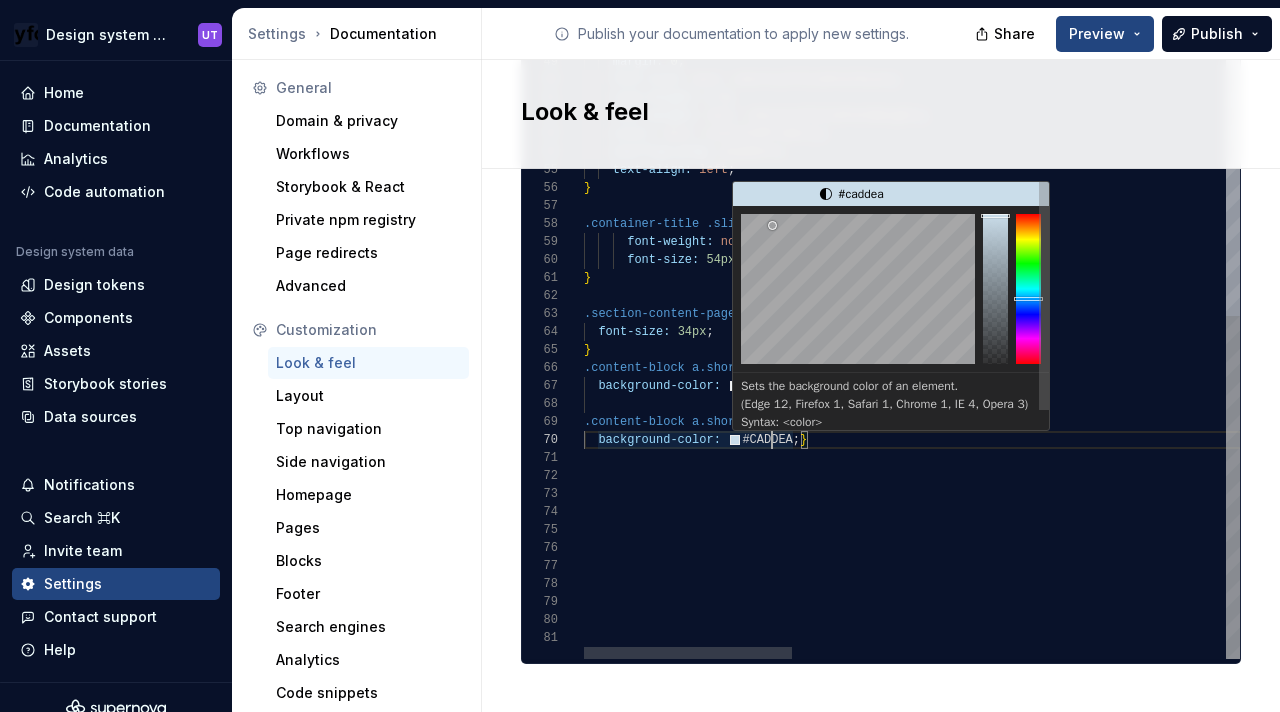 click on "grid-template-columns:   repeat ( 3 ,   1fr ) ;      grid-column-gap:   calc ( var ( --shortcutGridGap )   *   3 ) ;      grid-row-gap:   calc ( var ( --shortcutGridGap )   *   3 ) ; } .content-block--shortcuts   .shortcut-item   p.title ,   .content-block--files   .shortcut-item   p.title   {      padding:   0 ;      margin:   0 ;      font-size:   var ( --shortcutTitleFontSize ) ;      line-height:   1.3 ;      font-weight:   var ( --shortcutTitleFontWeight ) ;      color:   var ( --colorInkPrimary ) ;      overflow-wrap:   anywhere ;      text-align:   left ; } .container-title   .slider   h1.page-title {        font-weight:   normal ;        font-size:   54px ; } .section-content-page   .tab-content   p   [ strong ] {    font-size:   34px ; } .content-block   a.shortcut-item {    background-color:     #F1F6F9 ; } .content-block   a.shortcut-item:hover {    background-color:     #CADDEA ; }" at bounding box center [1595, -76] 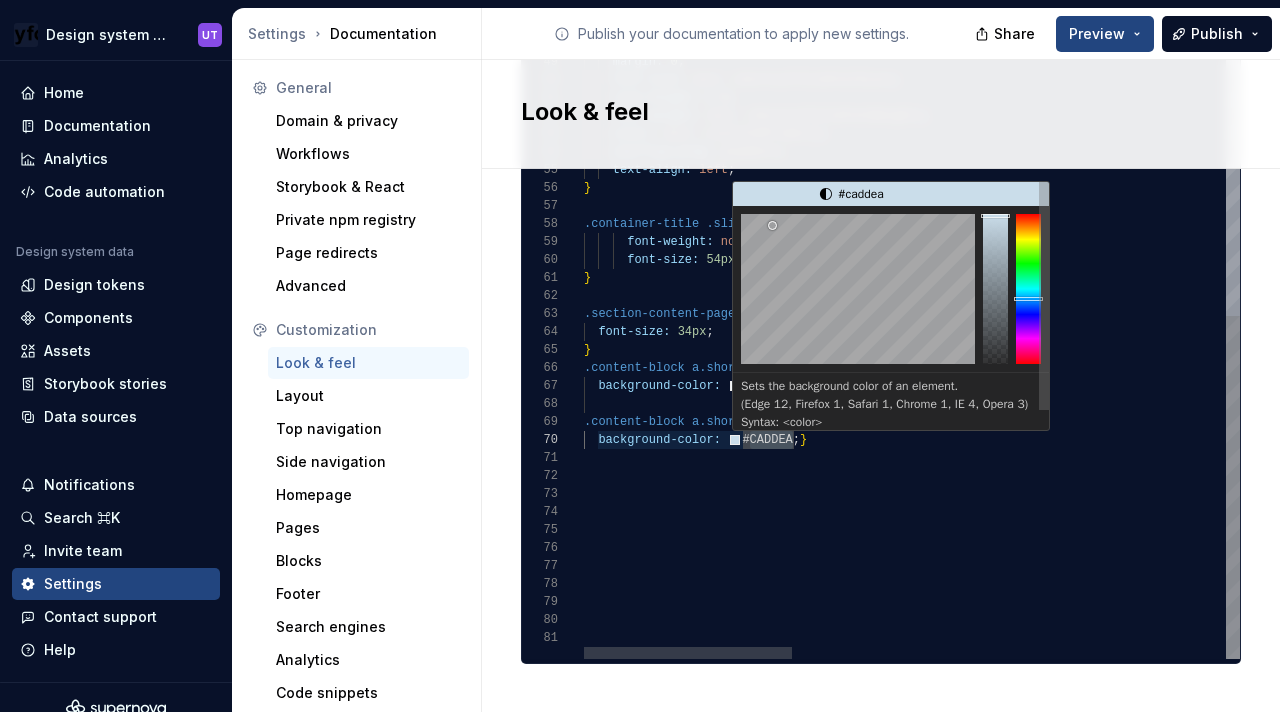 type on "**********" 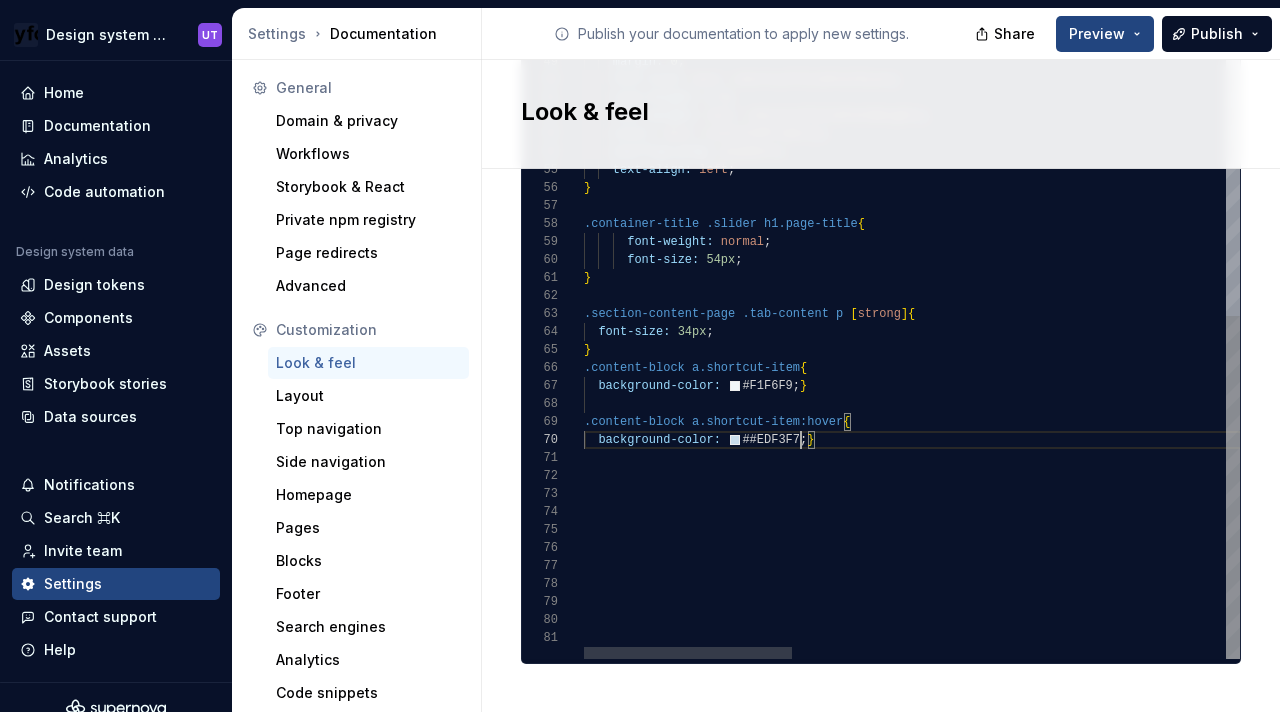 scroll, scrollTop: 72, scrollLeft: 0, axis: vertical 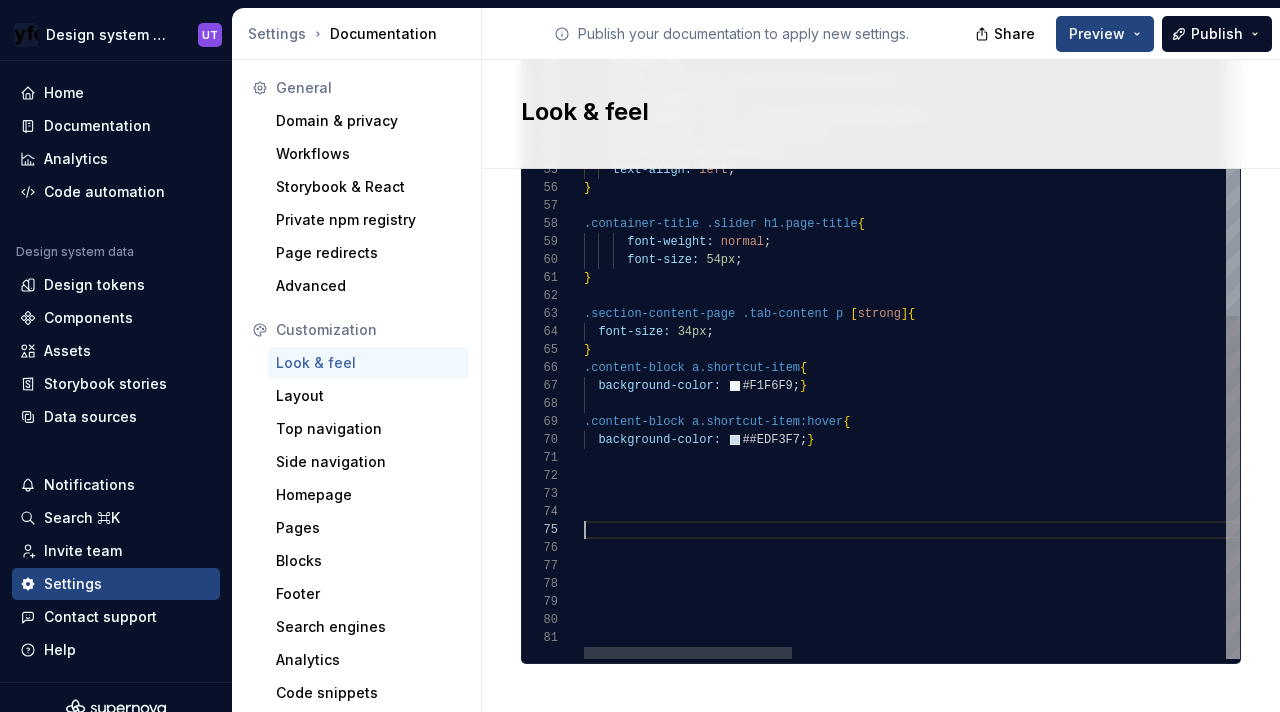 click on "grid-template-columns:   repeat ( 3 ,   1fr ) ;      grid-column-gap:   calc ( var ( --shortcutGridGap )   *   3 ) ;      grid-row-gap:   calc ( var ( --shortcutGridGap )   *   3 ) ; } .content-block--shortcuts   .shortcut-item   p.title ,   .content-block--files   .shortcut-item   p.title   {      padding:   0 ;      margin:   0 ;      font-size:   var ( --shortcutTitleFontSize ) ;      line-height:   1.3 ;      font-weight:   var ( --shortcutTitleFontWeight ) ;      color:   var ( --colorInkPrimary ) ;      overflow-wrap:   anywhere ;      text-align:   left ; } .container-title   .slider   h1.page-title {        font-weight:   normal ;        font-size:   54px ; } .section-content-page   .tab-content   p   [ strong ] {    font-size:   34px ; } .content-block   a.shortcut-item {    background-color:     #F1F6F9 ; } .content-block   a.shortcut-item:hover {    background-color:     ##EDF3F7 ; }" at bounding box center [1595, -76] 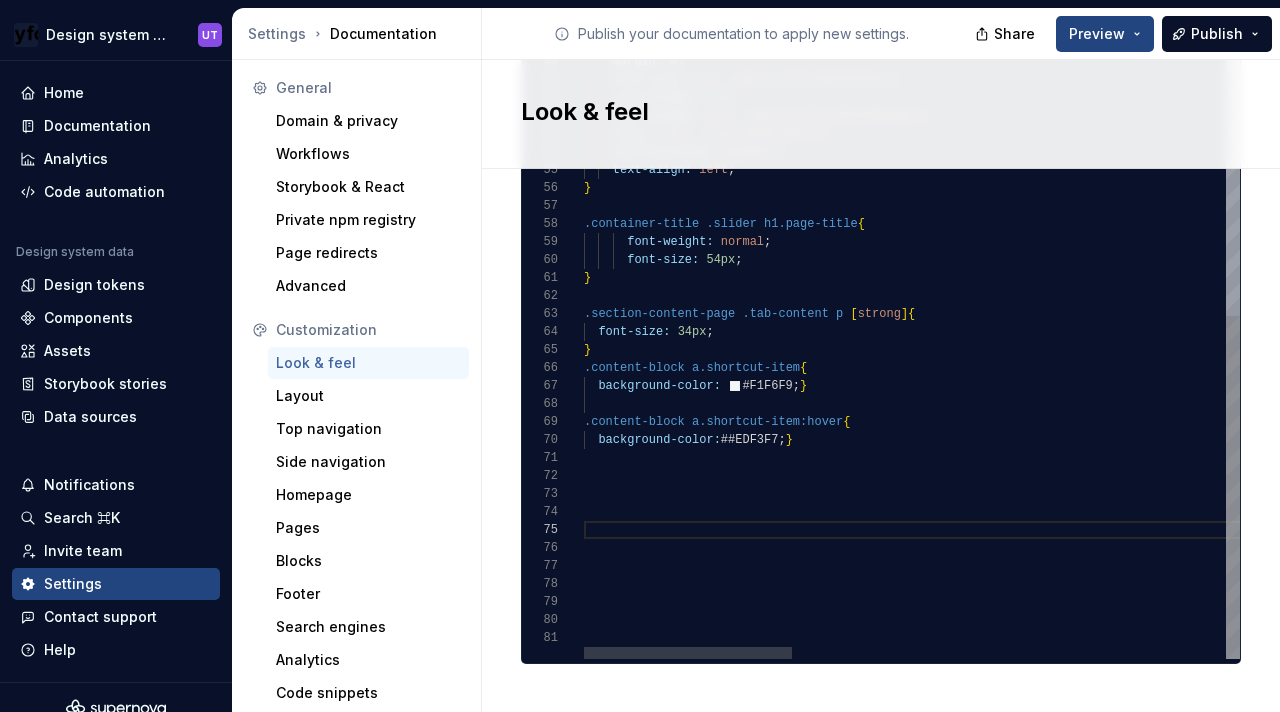 click on "grid-template-columns:   repeat ( 3 ,   1fr ) ;      grid-column-gap:   calc ( var ( --shortcutGridGap )   *   3 ) ;      grid-row-gap:   calc ( var ( --shortcutGridGap )   *   3 ) ; } .content-block--shortcuts   .shortcut-item   p.title ,   .content-block--files   .shortcut-item   p.title   {      padding:   0 ;      margin:   0 ;      font-size:   var ( --shortcutTitleFontSize ) ;      line-height:   1.3 ;      font-weight:   var ( --shortcutTitleFontWeight ) ;      color:   var ( --colorInkPrimary ) ;      overflow-wrap:   anywhere ;      text-align:   left ; } .container-title   .slider   h1.page-title {        font-weight:   normal ;        font-size:   54px ; } .section-content-page   .tab-content   p   [ strong ] {    font-size:   34px ; } .content-block   a.shortcut-item {    background-color:     #F1F6F9 ; } .content-block   a.shortcut-item:hover {    background-color:  ##EDF3F7 ; }" at bounding box center [1595, -76] 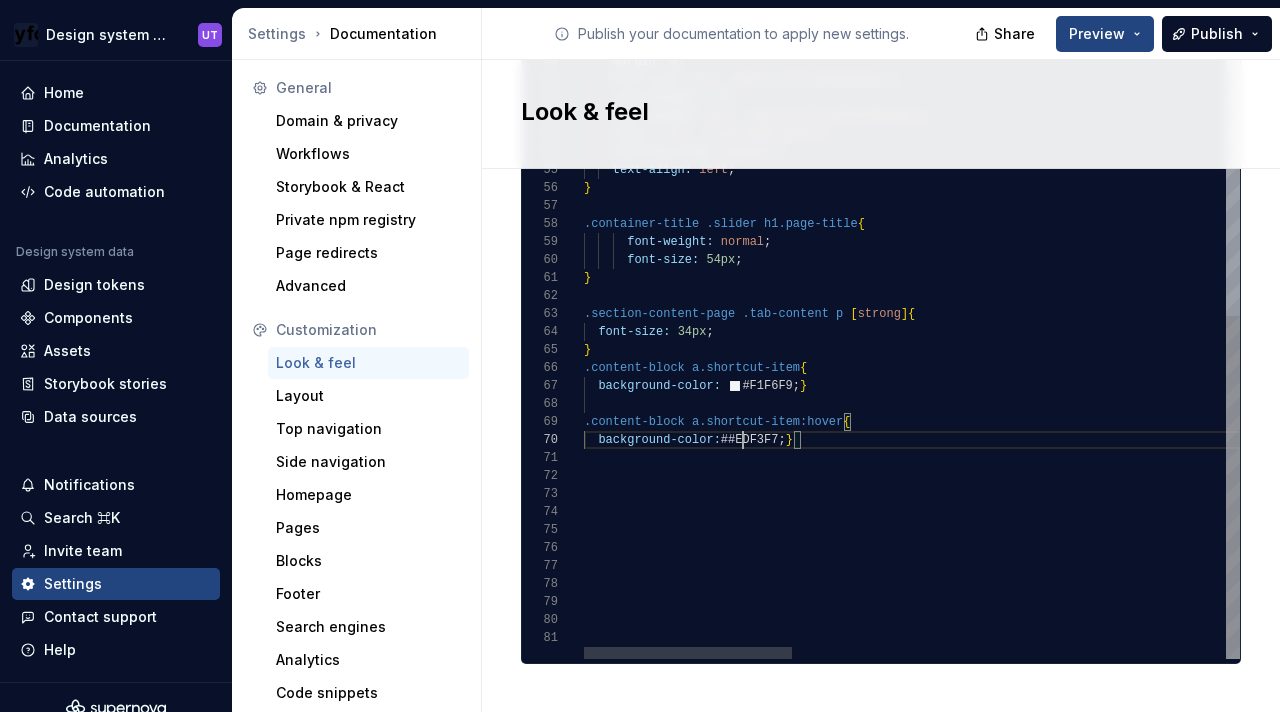 type on "**********" 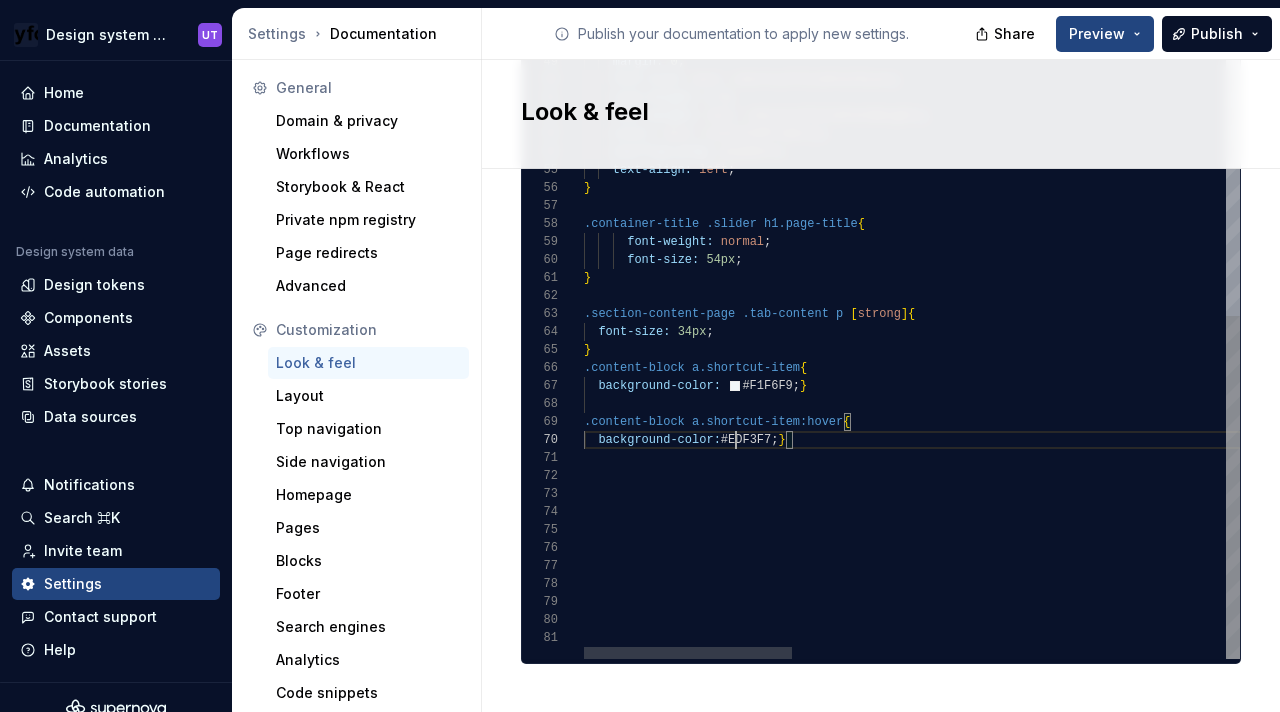 scroll, scrollTop: 162, scrollLeft: 152, axis: both 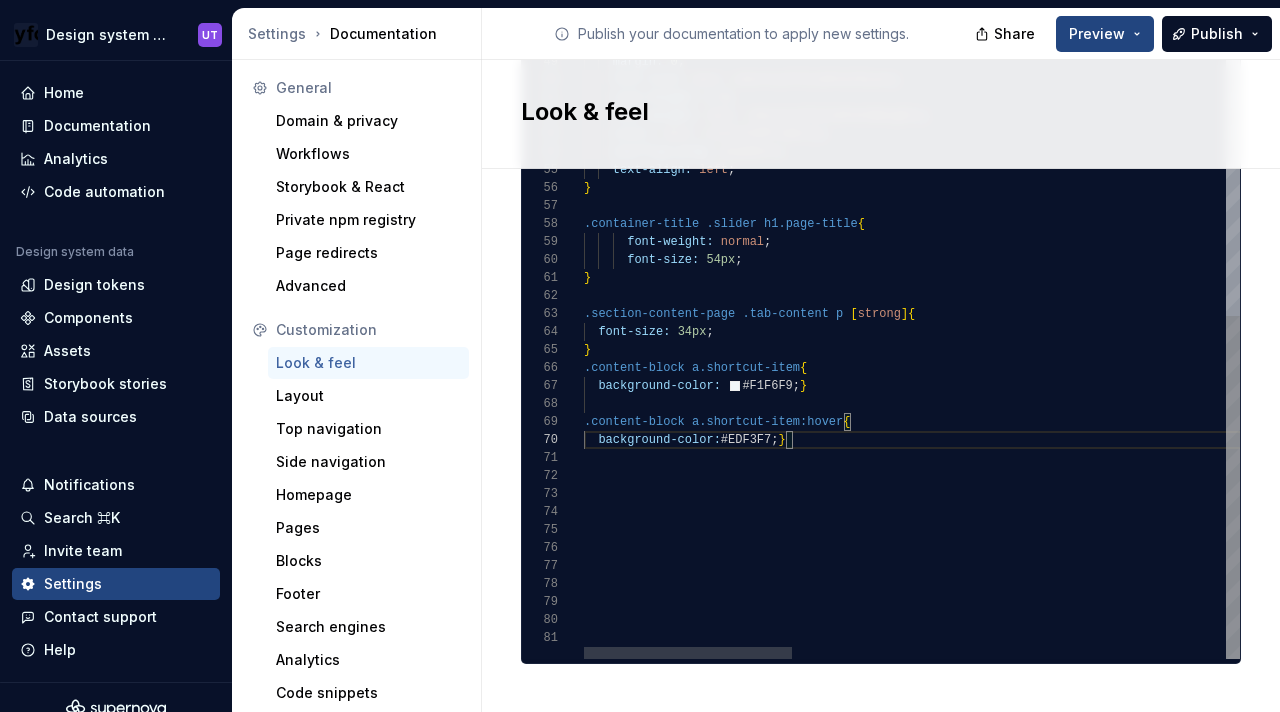 click on "grid-template-columns:   repeat ( 3 ,   1fr ) ;      grid-column-gap:   calc ( var ( --shortcutGridGap )   *   3 ) ;      grid-row-gap:   calc ( var ( --shortcutGridGap )   *   3 ) ; } .content-block--shortcuts   .shortcut-item   p.title ,   .content-block--files   .shortcut-item   p.title   {      padding:   0 ;      margin:   0 ;      font-size:   var ( --shortcutTitleFontSize ) ;      line-height:   1.3 ;      font-weight:   var ( --shortcutTitleFontWeight ) ;      color:   var ( --colorInkPrimary ) ;      overflow-wrap:   anywhere ;      text-align:   left ; } .container-title   .slider   h1.page-title {        font-weight:   normal ;        font-size:   54px ; } .section-content-page   .tab-content   p   [ strong ] {    font-size:   34px ; } .content-block   a.shortcut-item {    background-color:     #F1F6F9 ; } .content-block   a.shortcut-item:hover {    background-color:  #EDF3F7 ; }" at bounding box center (1595, -76) 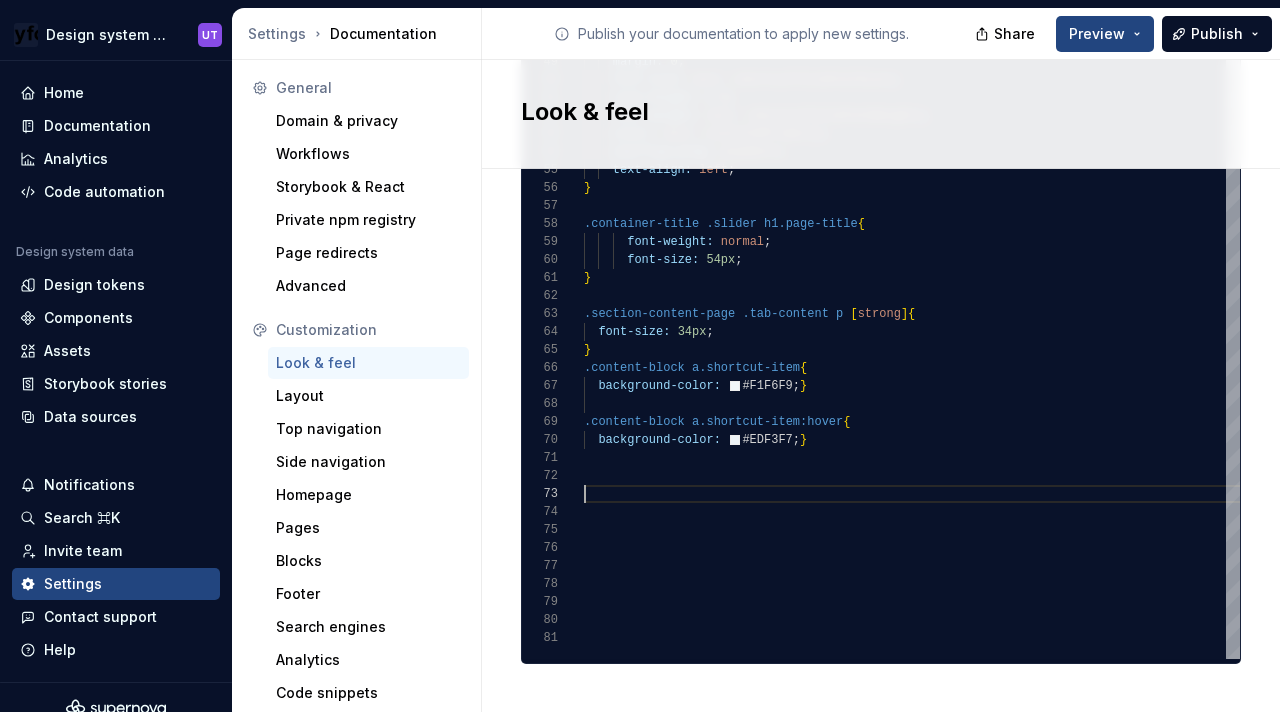 click on "Site logo A company logo that will be displayed on all pages on your documentation site. We recommend using a 200 x 30px .svg or .png file.         Remove image Site logo height The height of your site logo in the top navigation bar, measured in pixels. 26 Site favicon The favicon that will be used for your documentation site. We recommend using a 32 x 32px .png file. Using legacy .ico is not recommended. Remove image Accent color This is your main accent color, used for all links, selected states, and active items. Default color: #0f62fe. #2e3192ff Alternative accent color Used in hover states for links, selected items, and active states. Usually darker or lighter than the main accent color. Default color: #[DATE]. #4d5f80ff Surface accent color Used for backgrounds of active and selected items. This color should meet AA+ contrast criteria against the main accent color. Default color: #ecf4ff. Icon stroke width The stroke width for all icons, measured in pixels. Default width: 2px. 2 Font family Lexend 1 2 <" at bounding box center (881, -335) 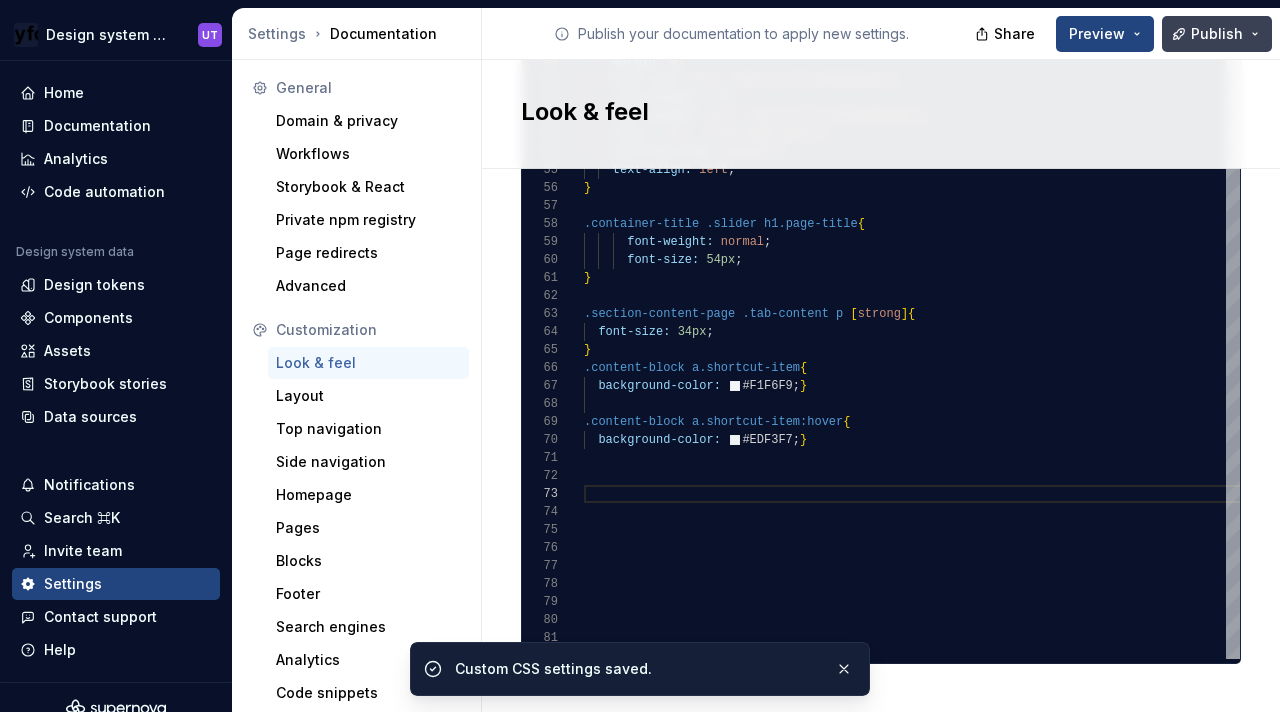click on "Publish" at bounding box center (1217, 34) 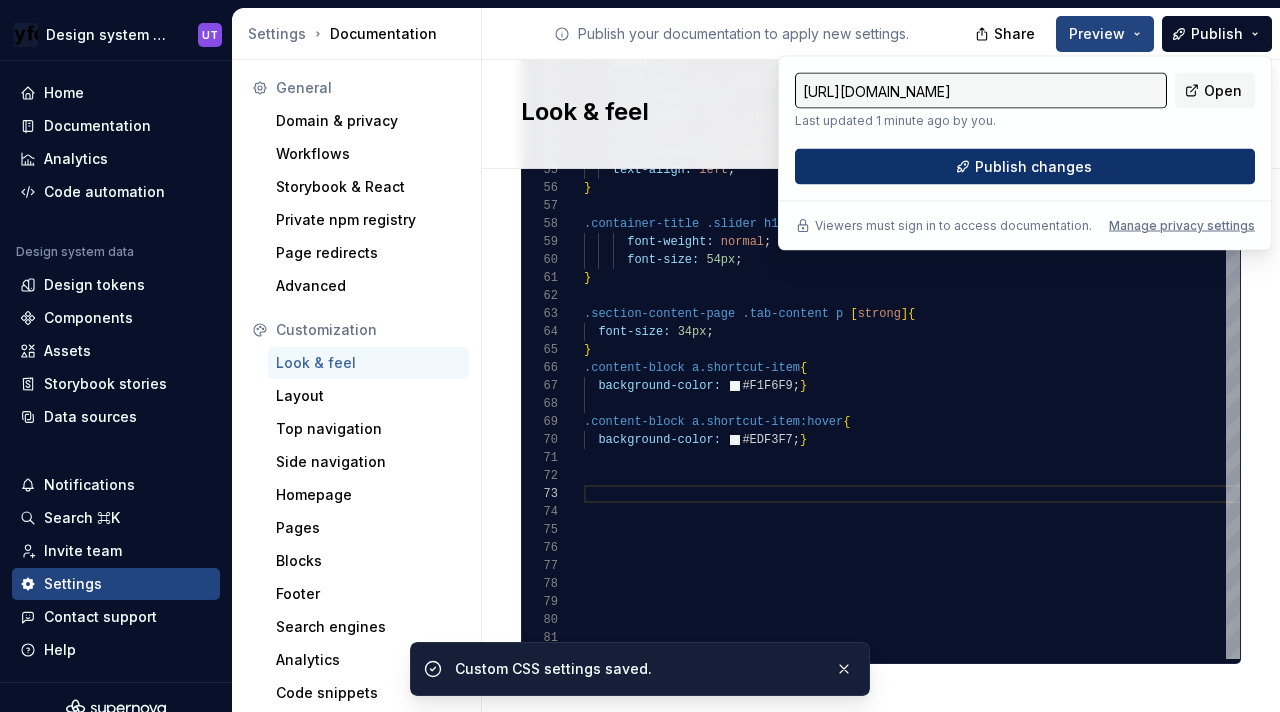 click on "Publish changes" at bounding box center [1033, 167] 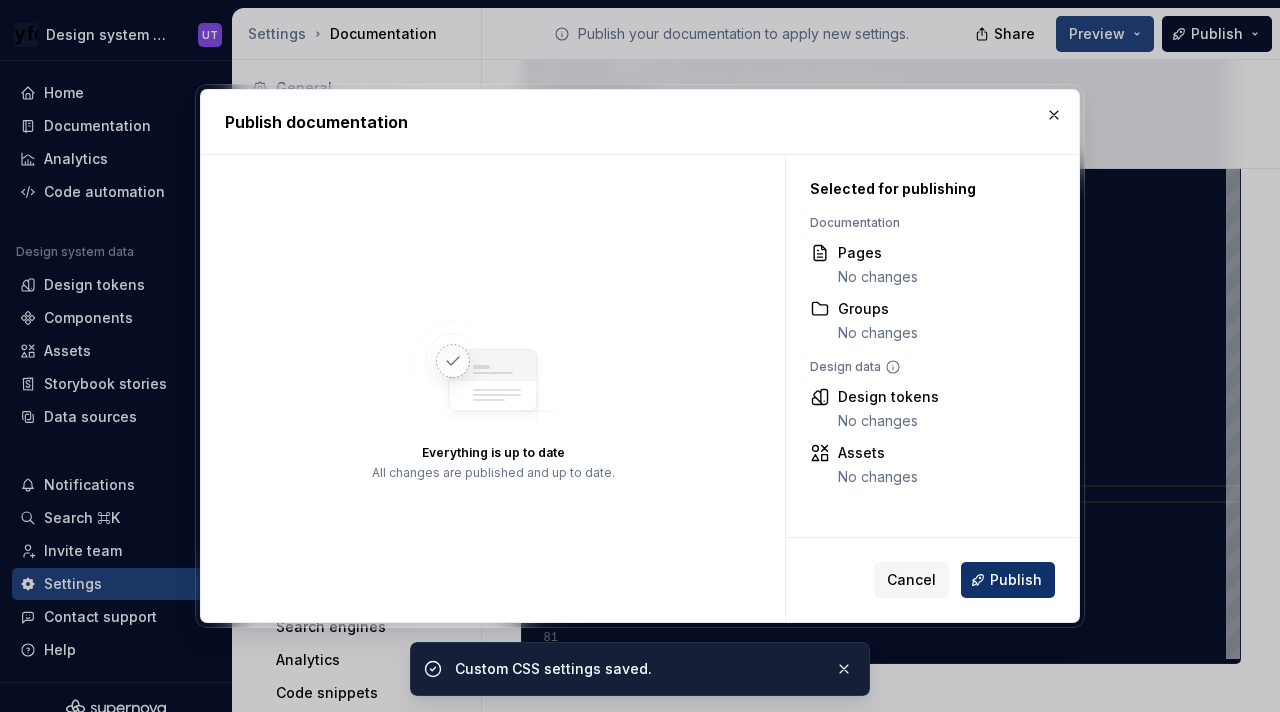 click on "Publish" at bounding box center (1008, 580) 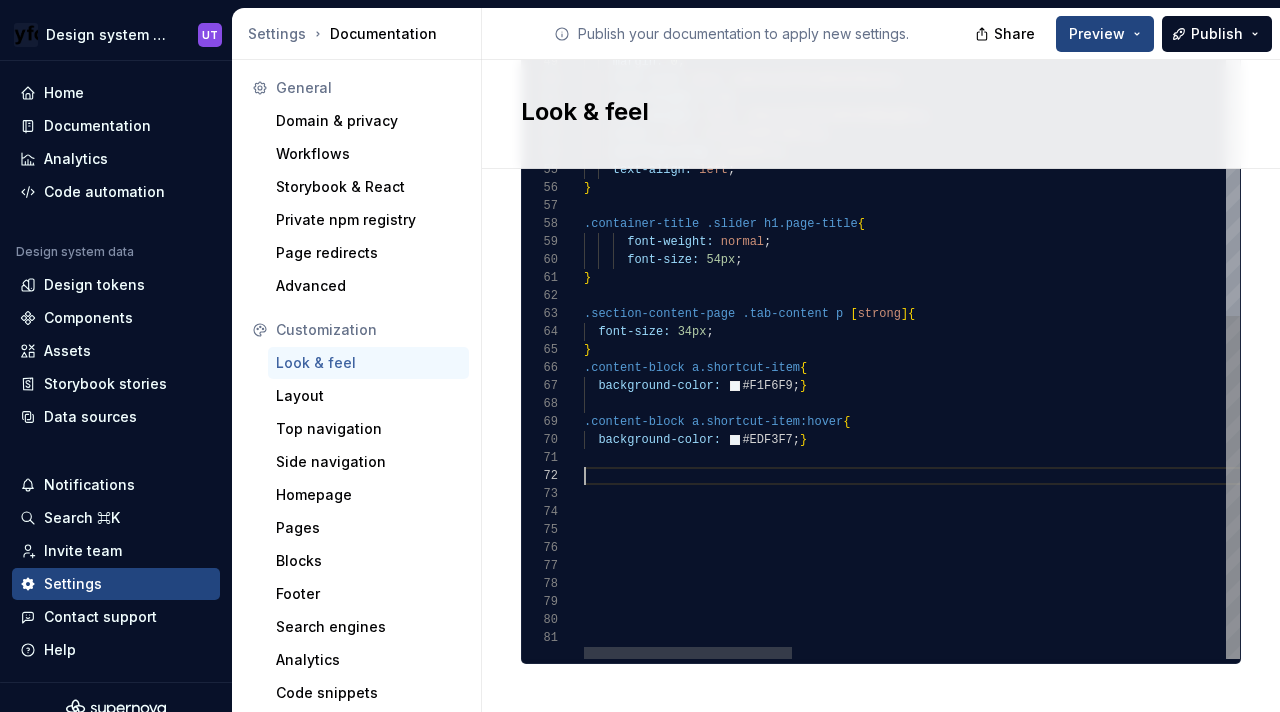 click on "grid-template-columns:   repeat ( 3 ,   1fr ) ;      grid-column-gap:   calc ( var ( --shortcutGridGap )   *   3 ) ;      grid-row-gap:   calc ( var ( --shortcutGridGap )   *   3 ) ; } .content-block--shortcuts   .shortcut-item   p.title ,   .content-block--files   .shortcut-item   p.title   {      padding:   0 ;      margin:   0 ;      font-size:   var ( --shortcutTitleFontSize ) ;      line-height:   1.3 ;      font-weight:   var ( --shortcutTitleFontWeight ) ;      color:   var ( --colorInkPrimary ) ;      overflow-wrap:   anywhere ;      text-align:   left ; } .container-title   .slider   h1.page-title {        font-weight:   normal ;        font-size:   54px ; } .section-content-page   .tab-content   p   [ strong ] {    font-size:   34px ; } .content-block   a.shortcut-item {    background-color:     #F1F6F9 ; } .content-block   a.shortcut-item:hover {    background-color:     #EDF3F7 ; }" at bounding box center (1595, -76) 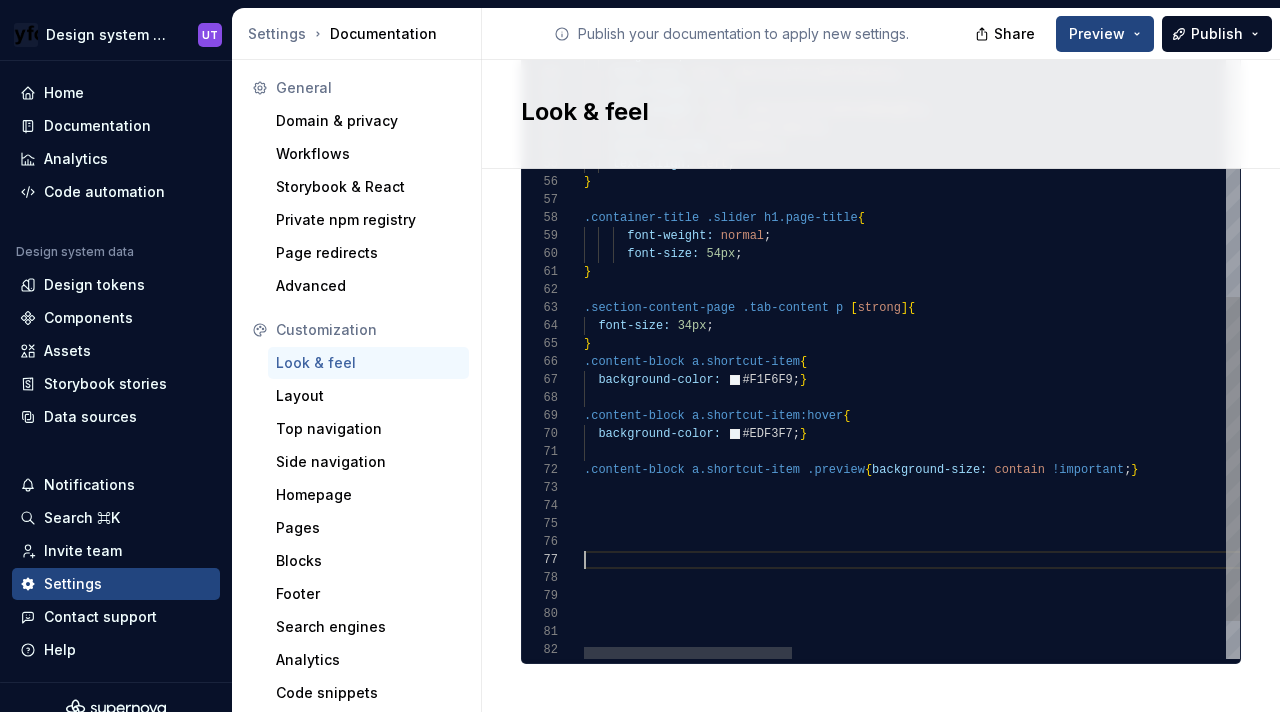 scroll, scrollTop: 108, scrollLeft: 0, axis: vertical 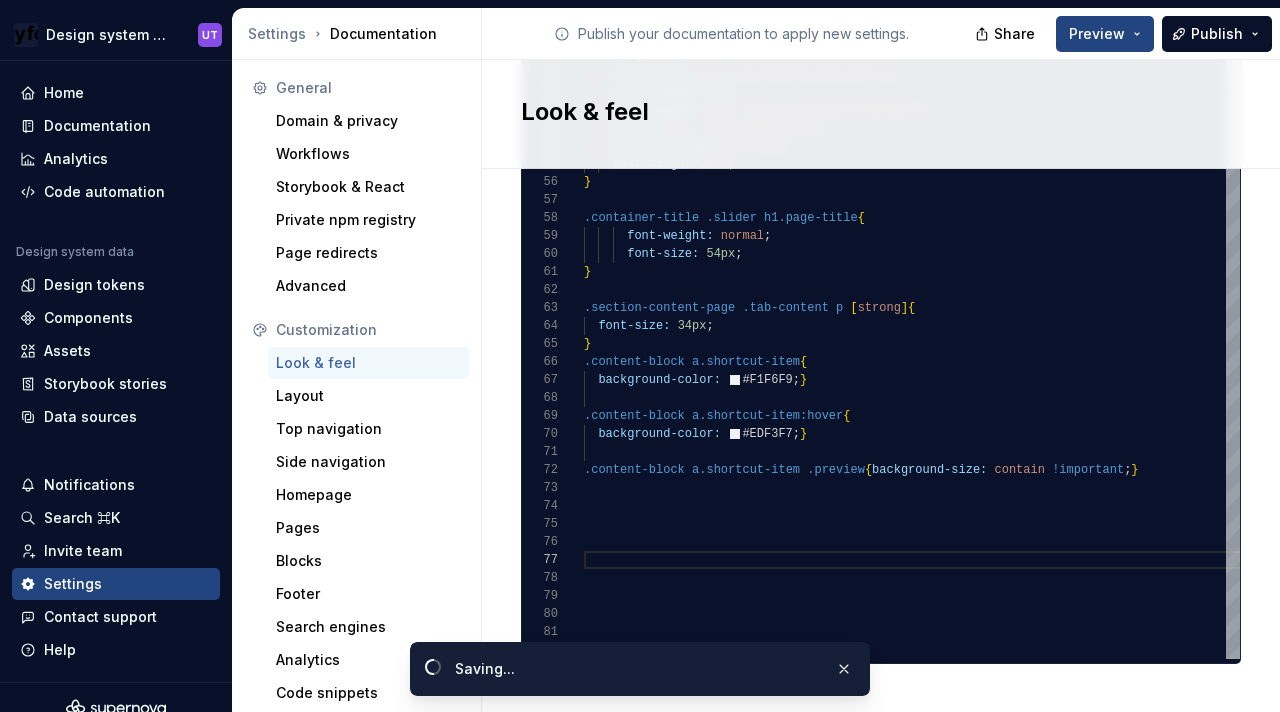 click on "Design system  documentation UT Home Documentation Analytics Code automation Design system data Design tokens Components Assets Storybook stories Data sources Notifications Search ⌘K Invite team Settings Contact support Help Settings Documentation Publish your documentation to apply new settings. Share Preview Publish General Domain & privacy Workflows Storybook & React Private npm registry Page redirects Advanced Customization Look & feel Layout Top navigation Side navigation Homepage Pages Blocks Footer Search engines Analytics Code snippets Other Look & feel Site logo A company logo that will be displayed on all pages on your documentation site. We recommend using a 200 x 30px .svg or .png file.         Remove image Site logo height The height of your site logo in the top navigation bar, measured in pixels. 26 Site favicon The favicon that will be used for your documentation site. We recommend using a 32 x 32px .png file. Using legacy .ico is not recommended. Remove image Accent color #2e3192ff #4d5f80ff" at bounding box center (0, 0) 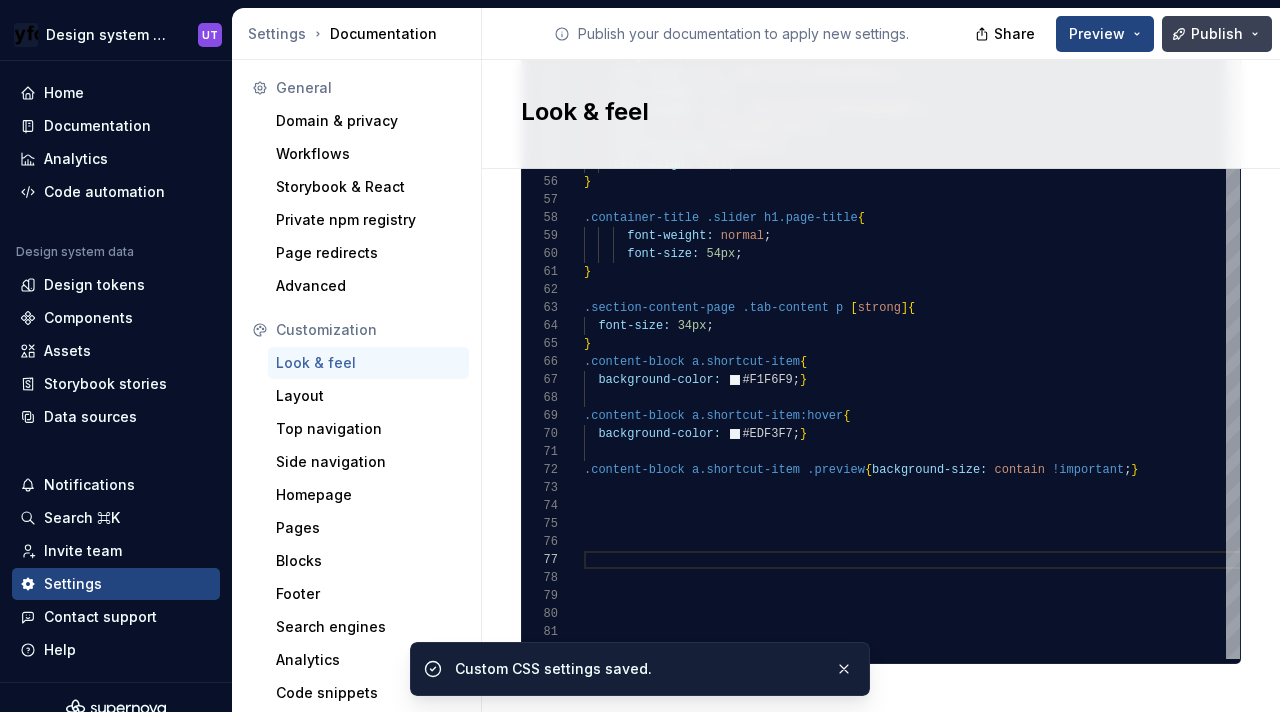 click on "Publish" at bounding box center (1217, 34) 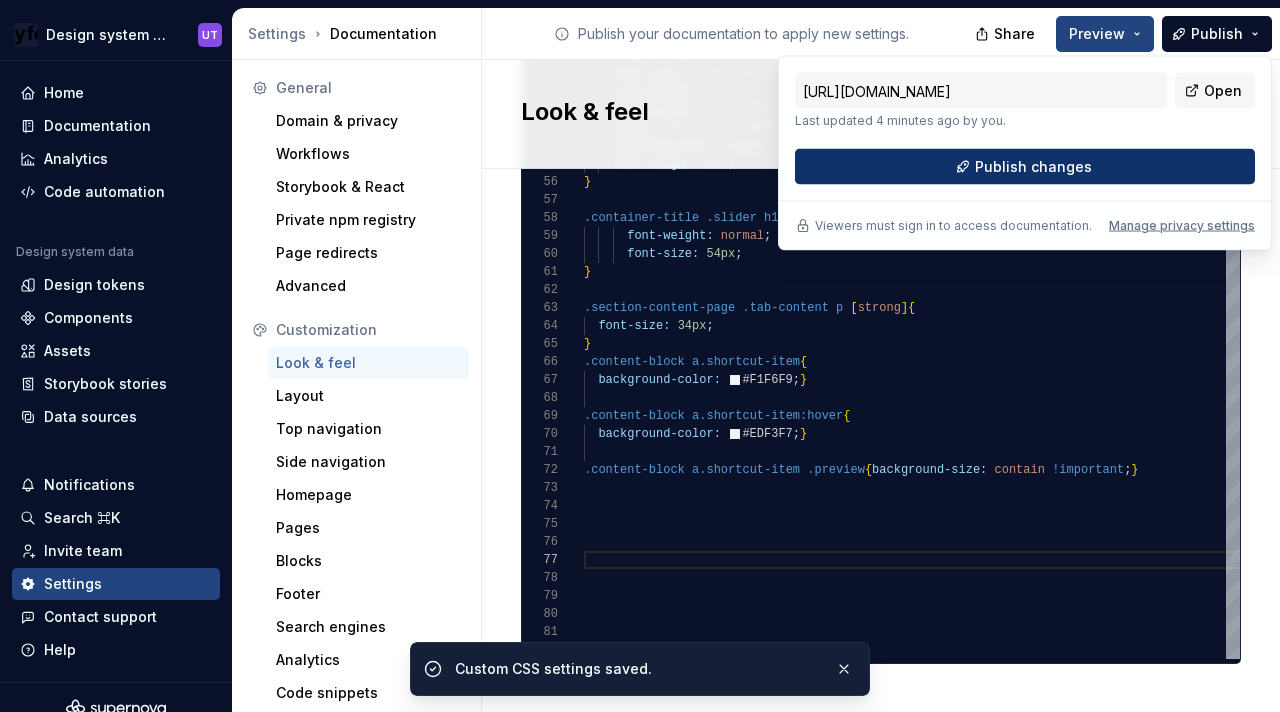 click on "Publish changes" at bounding box center (1033, 167) 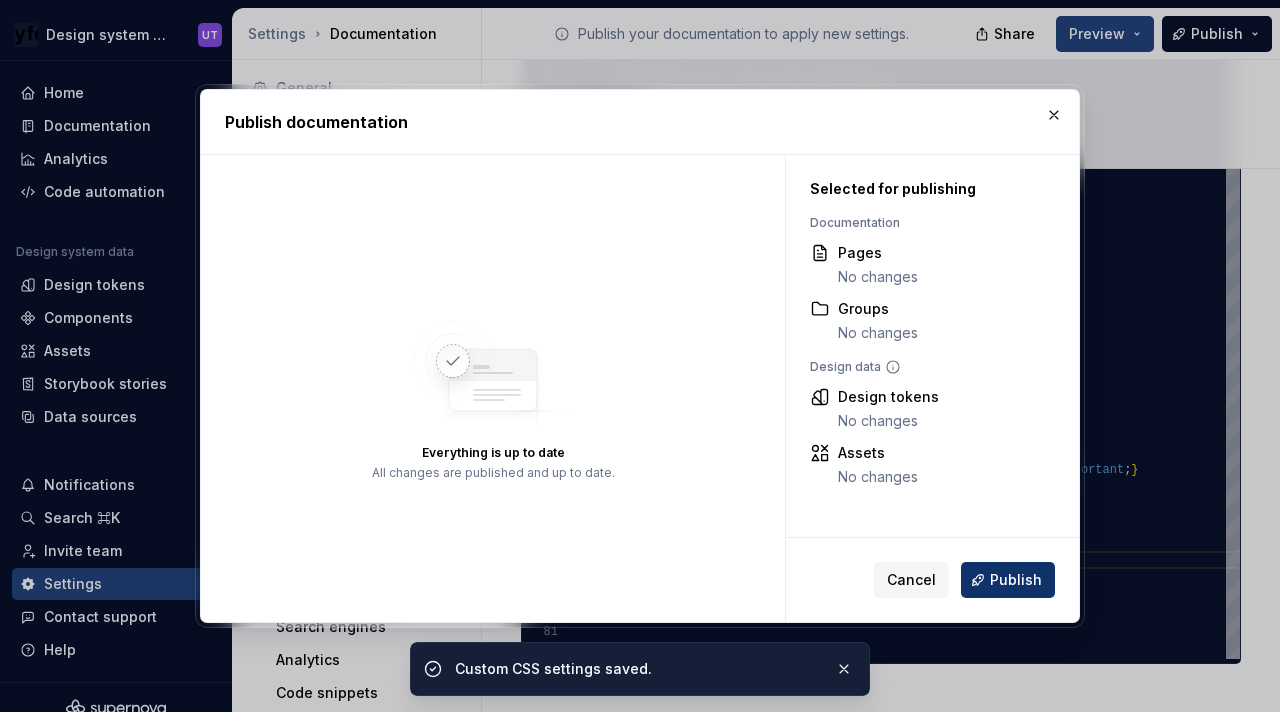 click on "Publish" at bounding box center [1008, 580] 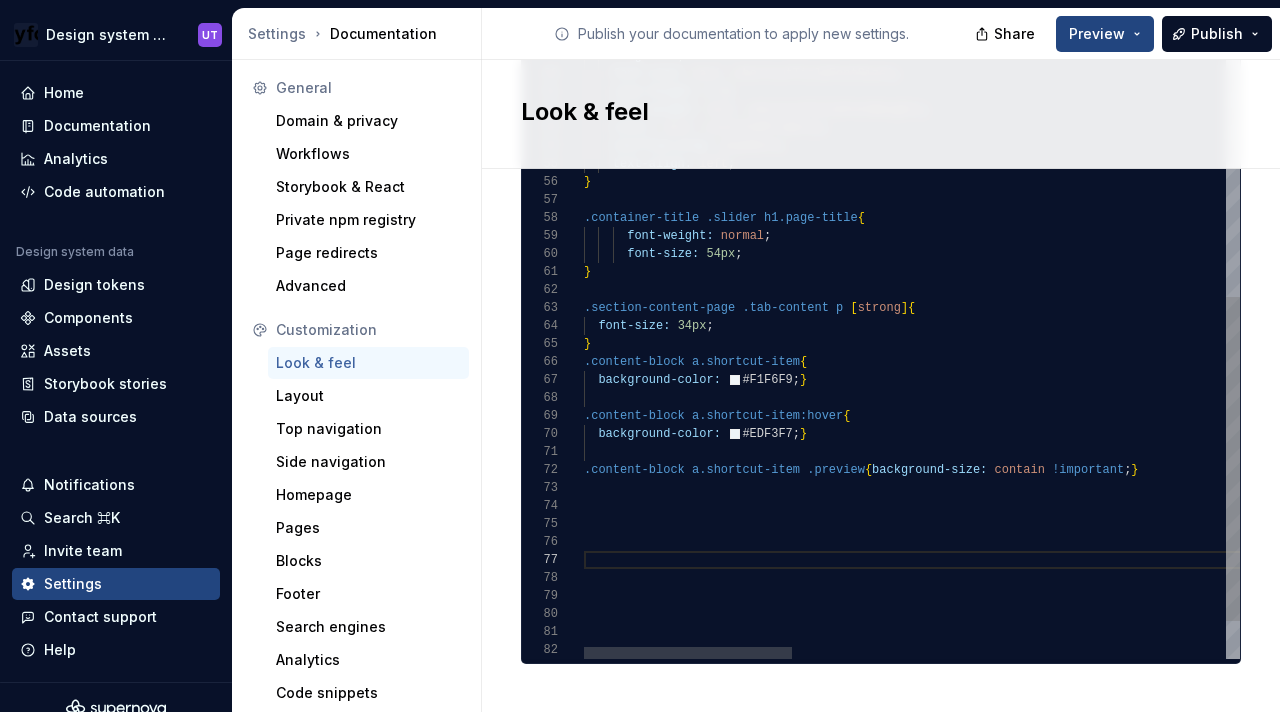 scroll, scrollTop: 18, scrollLeft: 549, axis: both 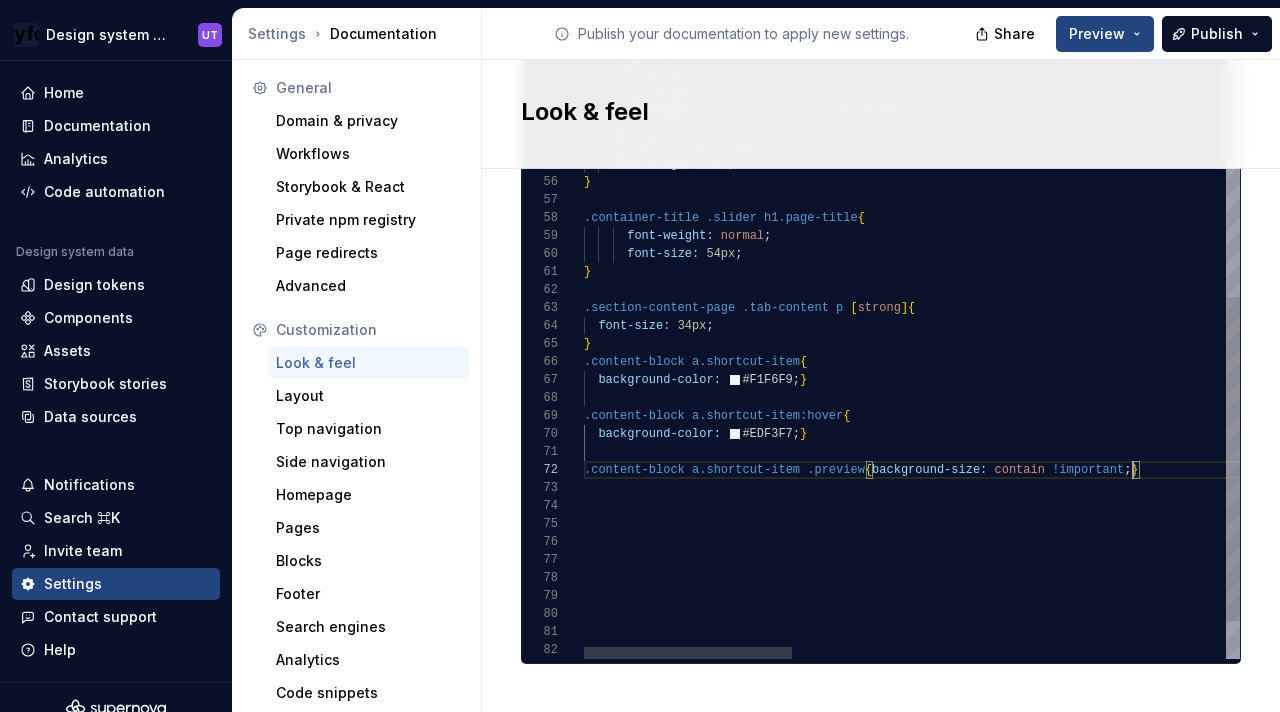 click on "grid-template-columns:   repeat ( 3 ,   1fr ) ;      grid-column-gap:   calc ( var ( --shortcutGridGap )   *   3 ) ;      grid-row-gap:   calc ( var ( --shortcutGridGap )   *   3 ) ; } .content-block--shortcuts   .shortcut-item   p.title ,   .content-block--files   .shortcut-item   p.title   {      padding:   0 ;      margin:   0 ;      font-size:   var ( --shortcutTitleFontSize ) ;      line-height:   1.3 ;      font-weight:   var ( --shortcutTitleFontWeight ) ;      color:   var ( --colorInkPrimary ) ;      overflow-wrap:   anywhere ;      text-align:   left ; } .container-title   .slider   h1.page-title {        font-weight:   normal ;        font-size:   54px ; } .section-content-page   .tab-content   p   [ strong ] {    font-size:   34px ; } .content-block   a.shortcut-item {    background-color:     #F1F6F9 ; } .content-block   a.shortcut-item:hover {    background-color:     #EDF3F7 ; } .content-block" at bounding box center [1595, -37] 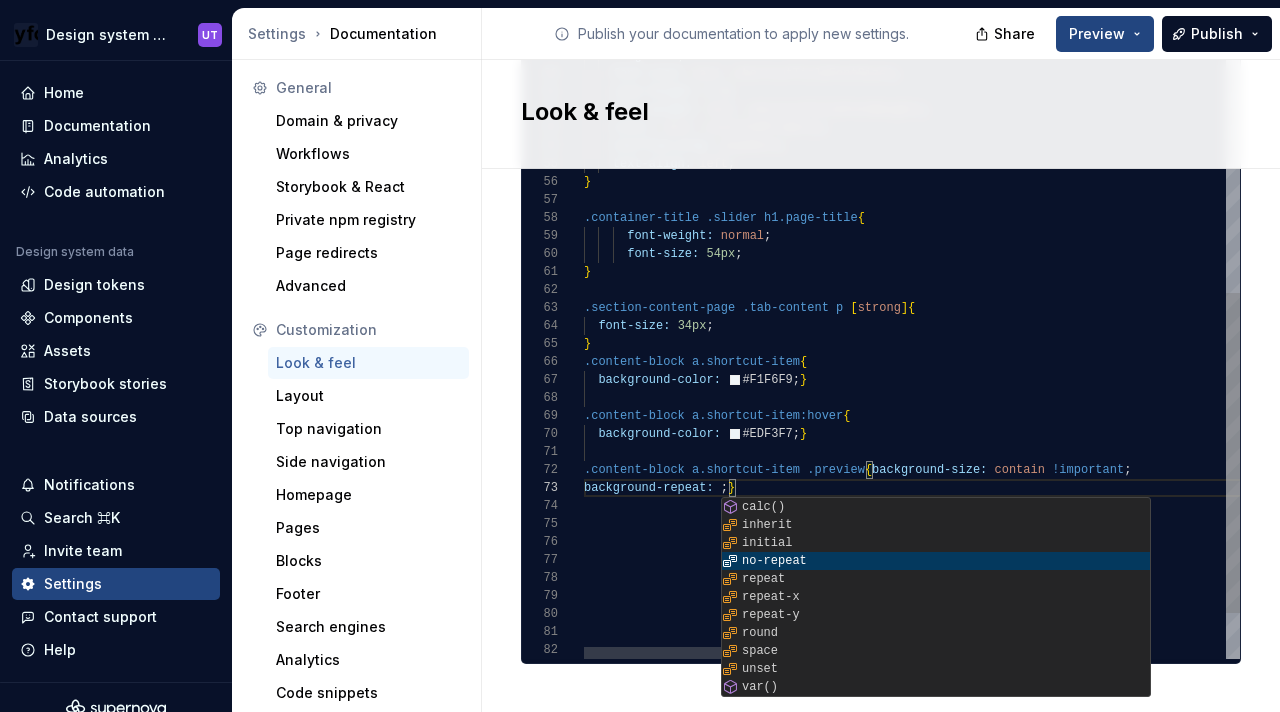 scroll, scrollTop: 36, scrollLeft: 202, axis: both 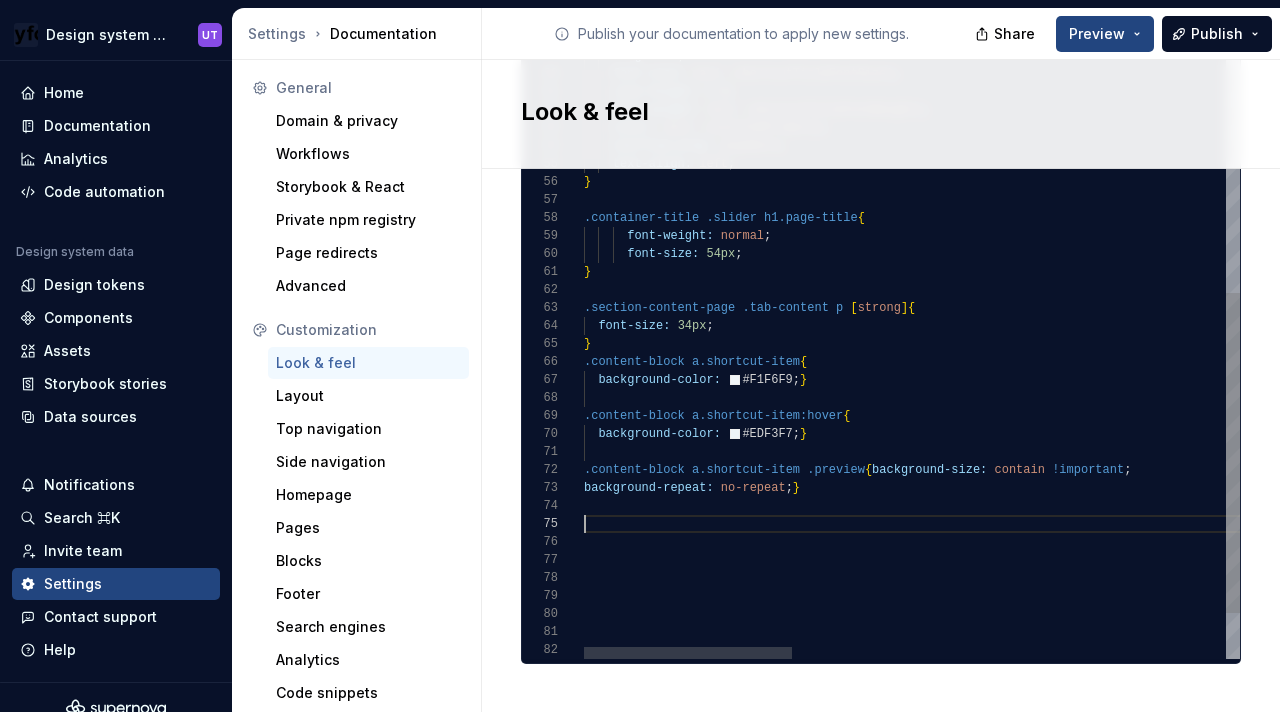 click on "grid-template-columns:   repeat ( 3 ,   1fr ) ;      grid-column-gap:   calc ( var ( --shortcutGridGap )   *   3 ) ;      grid-row-gap:   calc ( var ( --shortcutGridGap )   *   3 ) ; } .content-block--shortcuts   .shortcut-item   p.title ,   .content-block--files   .shortcut-item   p.title   {      padding:   0 ;      margin:   0 ;      font-size:   var ( --shortcutTitleFontSize ) ;      line-height:   1.3 ;      font-weight:   var ( --shortcutTitleFontWeight ) ;      color:   var ( --colorInkPrimary ) ;      overflow-wrap:   anywhere ;      text-align:   left ; } .container-title   .slider   h1.page-title {        font-weight:   normal ;        font-size:   54px ; } .section-content-page   .tab-content   p   [ strong ] {    font-size:   34px ; } .content-block   a.shortcut-item {    background-color:     #F1F6F9 ; } .content-block   a.shortcut-item:hover {    background-color:     #EDF3F7 ; } .content-block" at bounding box center (1595, -28) 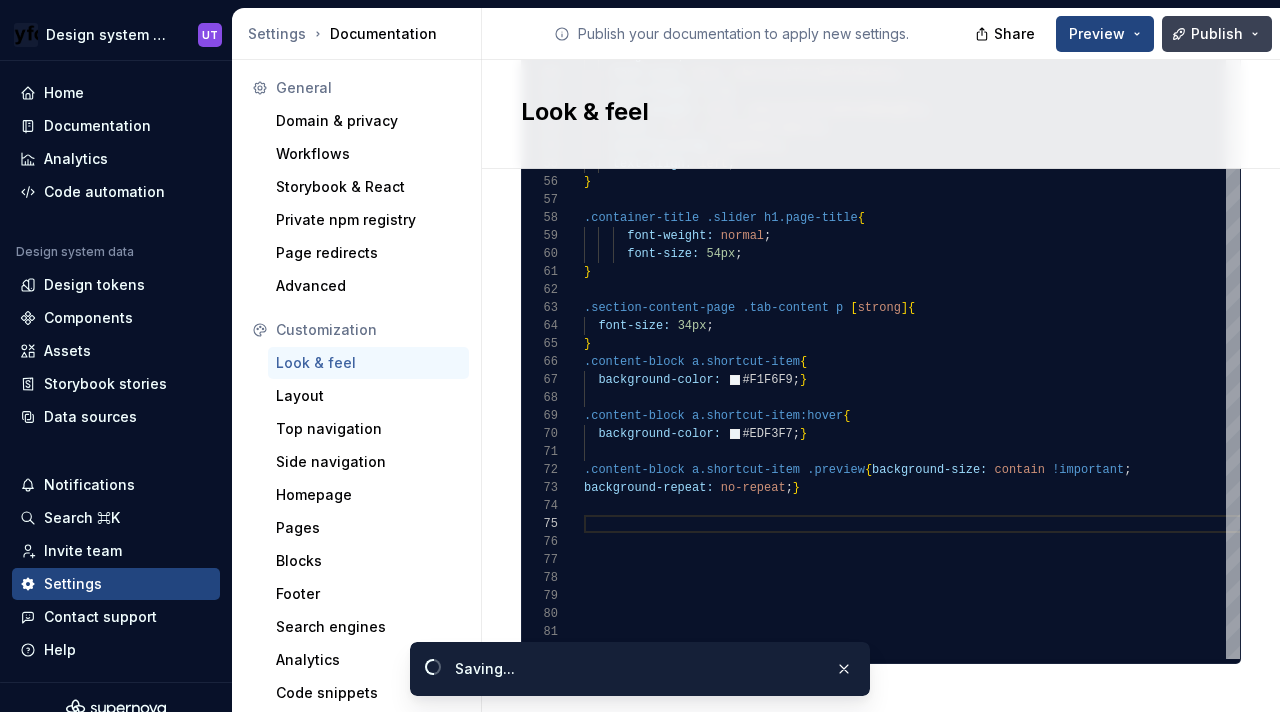 click on "Publish" at bounding box center [1217, 34] 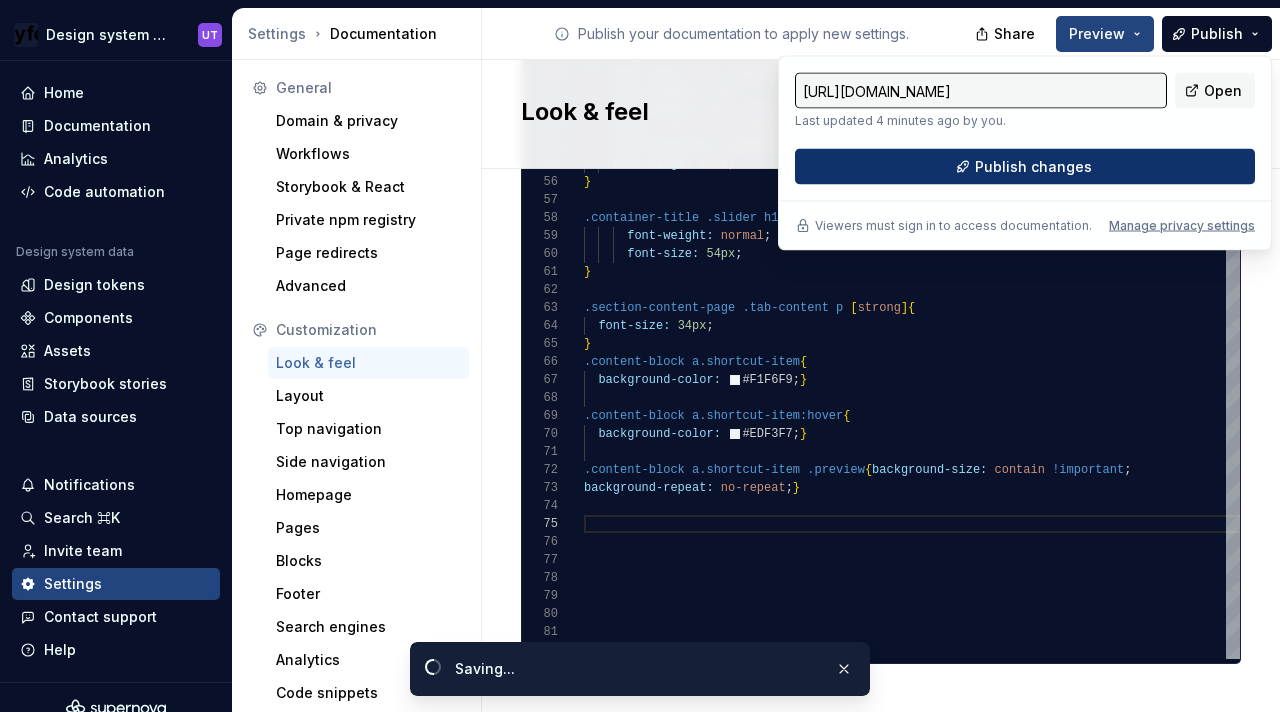 click on "Publish changes" at bounding box center (1025, 167) 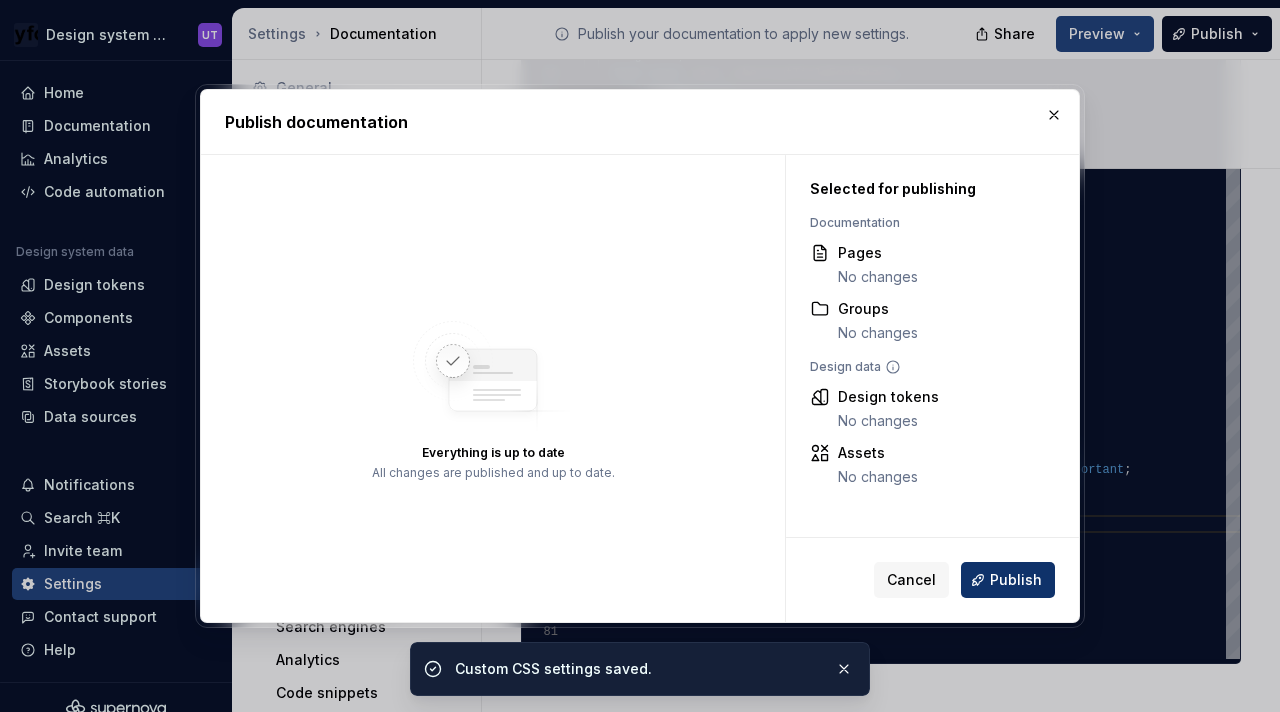 click on "Publish" at bounding box center (1016, 580) 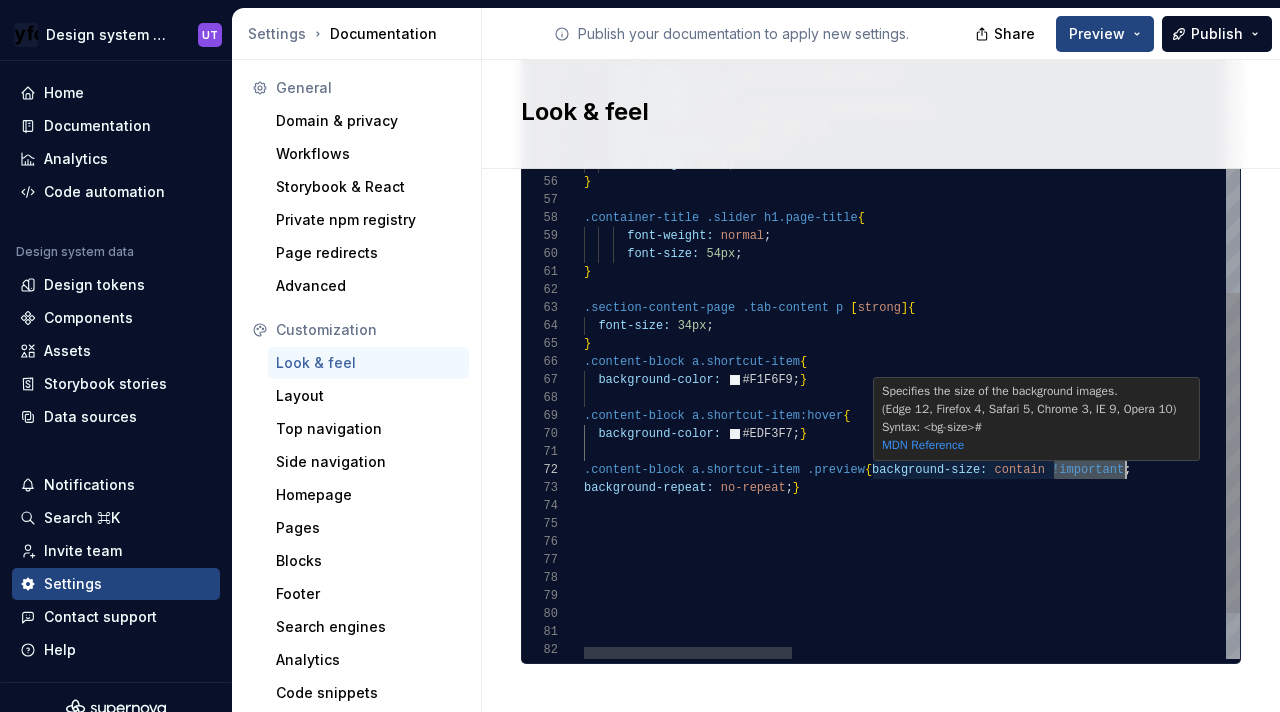 scroll, scrollTop: 18, scrollLeft: 542, axis: both 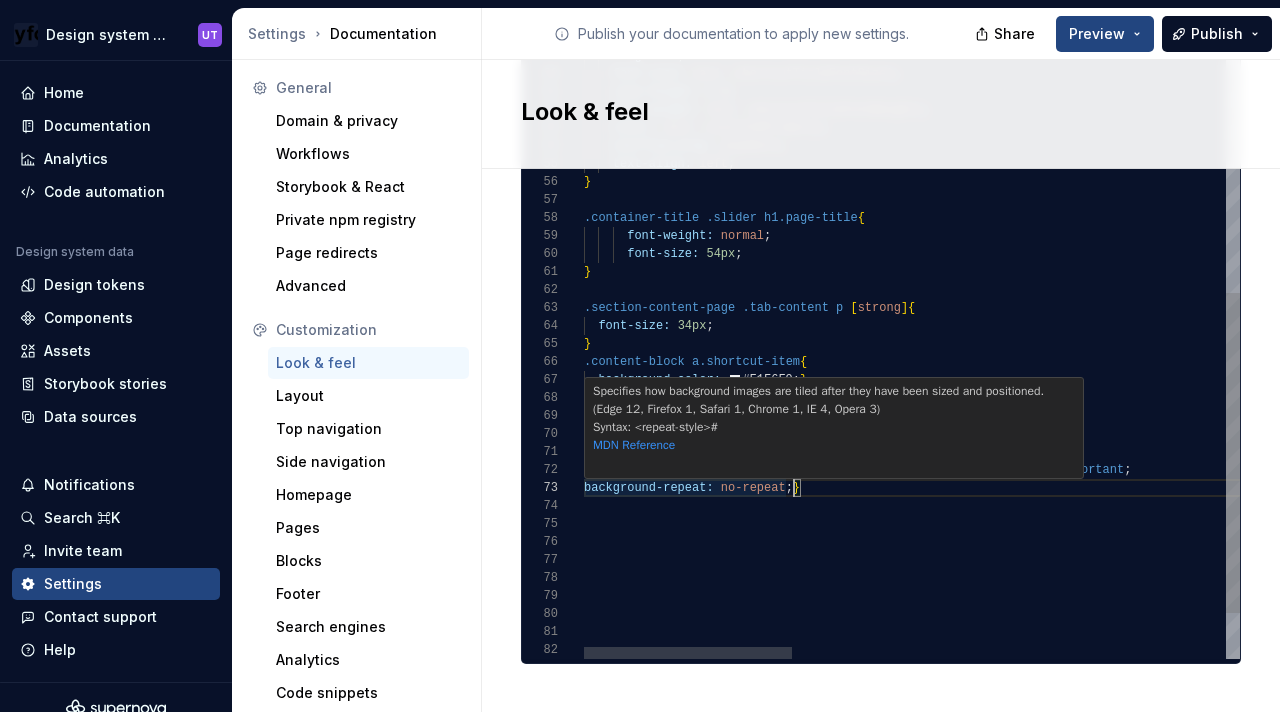 click on "grid-template-columns:   repeat ( 3 ,   1fr ) ;      grid-column-gap:   calc ( var ( --shortcutGridGap )   *   3 ) ;      grid-row-gap:   calc ( var ( --shortcutGridGap )   *   3 ) ; } .content-block--shortcuts   .shortcut-item   p.title ,   .content-block--files   .shortcut-item   p.title   {      padding:   0 ;      margin:   0 ;      font-size:   var ( --shortcutTitleFontSize ) ;      line-height:   1.3 ;      font-weight:   var ( --shortcutTitleFontWeight ) ;      color:   var ( --colorInkPrimary ) ;      overflow-wrap:   anywhere ;      text-align:   left ; } .container-title   .slider   h1.page-title {        font-weight:   normal ;        font-size:   54px ; } .section-content-page   .tab-content   p   [ strong ] {    font-size:   34px ; } .content-block   a.shortcut-item {    background-color:     #F1F6F9 ; } .content-block   a.shortcut-item:hover {    background-color:     #EDF3F7 ; } .content-block" at bounding box center (1595, -28) 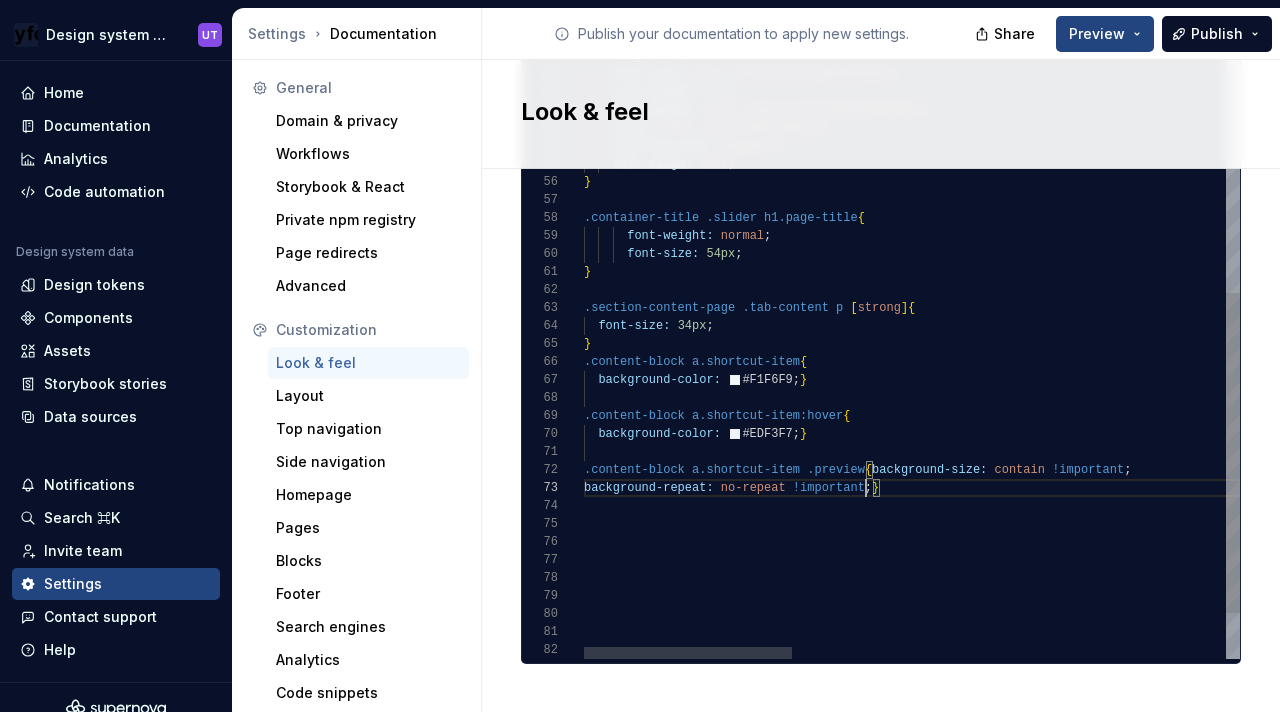 scroll, scrollTop: 36, scrollLeft: 282, axis: both 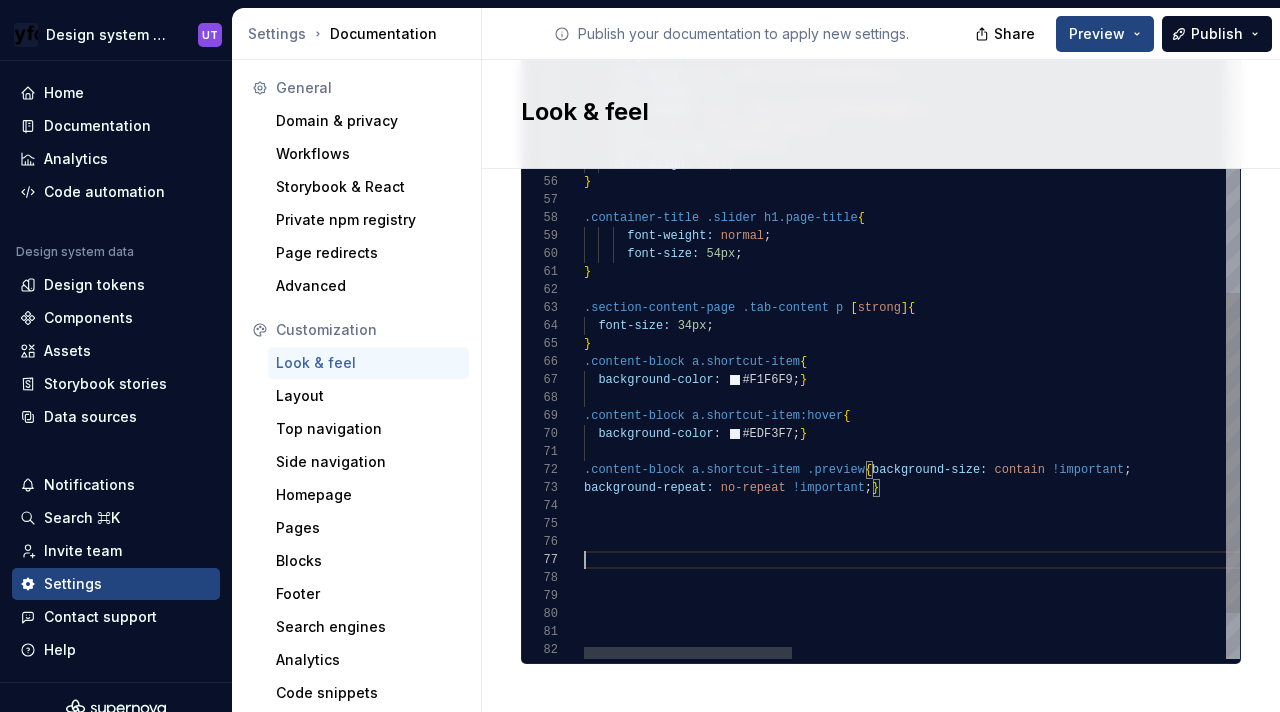 click on "grid-template-columns:   repeat ( 3 ,   1fr ) ;      grid-column-gap:   calc ( var ( --shortcutGridGap )   *   3 ) ;      grid-row-gap:   calc ( var ( --shortcutGridGap )   *   3 ) ; } .content-block--shortcuts   .shortcut-item   p.title ,   .content-block--files   .shortcut-item   p.title   {      padding:   0 ;      margin:   0 ;      font-size:   var ( --shortcutTitleFontSize ) ;      line-height:   1.3 ;      font-weight:   var ( --shortcutTitleFontWeight ) ;      color:   var ( --colorInkPrimary ) ;      overflow-wrap:   anywhere ;      text-align:   left ; } .container-title   .slider   h1.page-title {        font-weight:   normal ;        font-size:   54px ; } .section-content-page   .tab-content   p   [ strong ] {    font-size:   34px ; } .content-block   a.shortcut-item {    background-color:     #F1F6F9 ; } .content-block   a.shortcut-item:hover {    background-color:     #EDF3F7 ; } .content-block" at bounding box center (1595, -28) 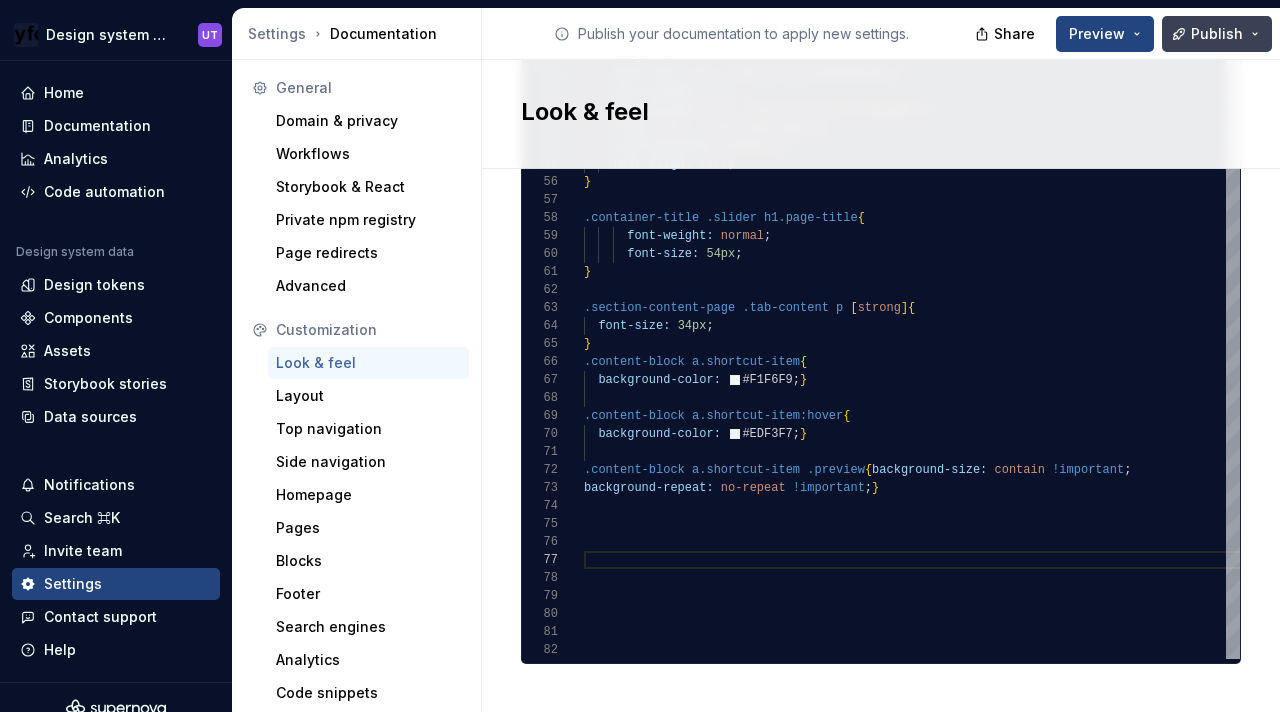 type on "**********" 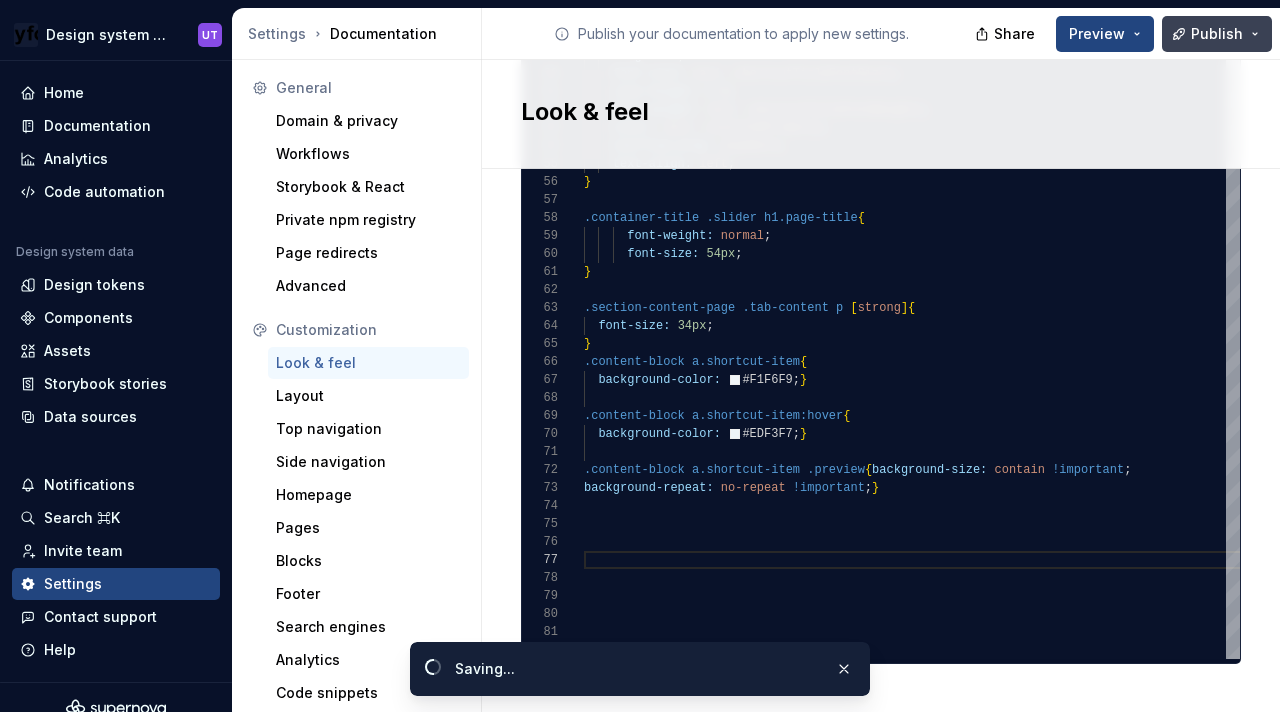 click on "Publish" at bounding box center (1217, 34) 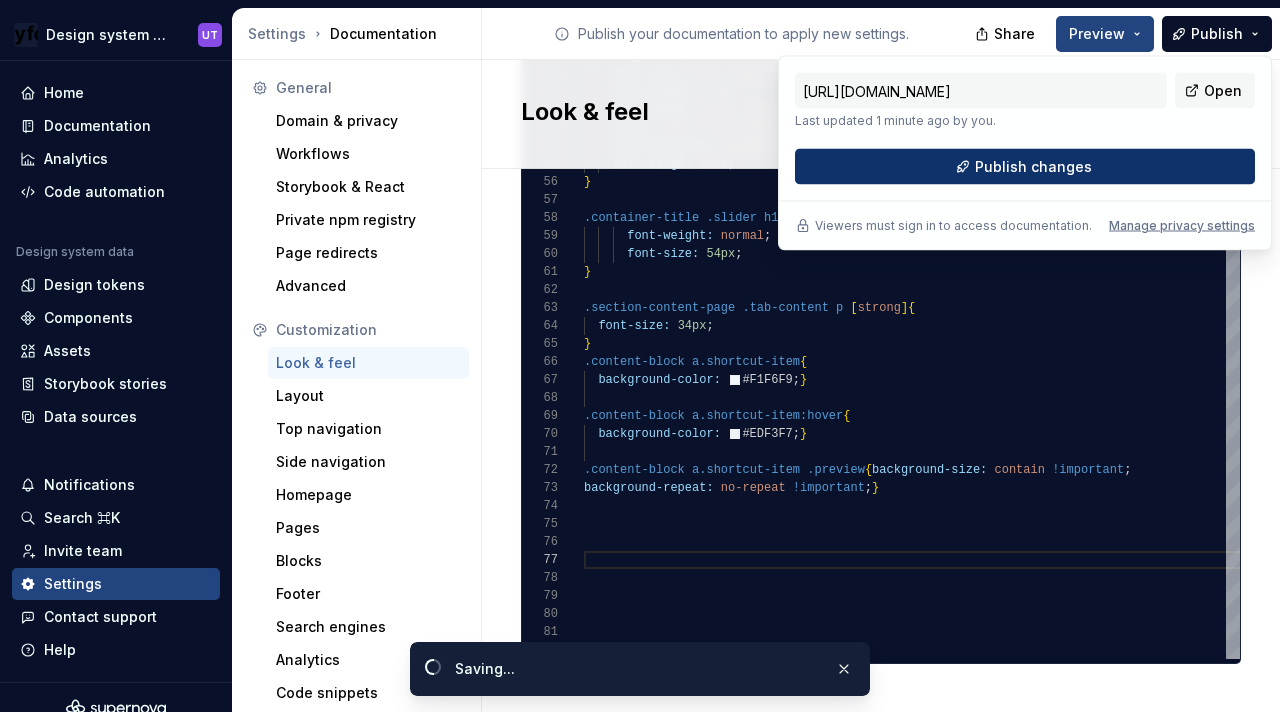 click on "Publish changes" at bounding box center [1025, 167] 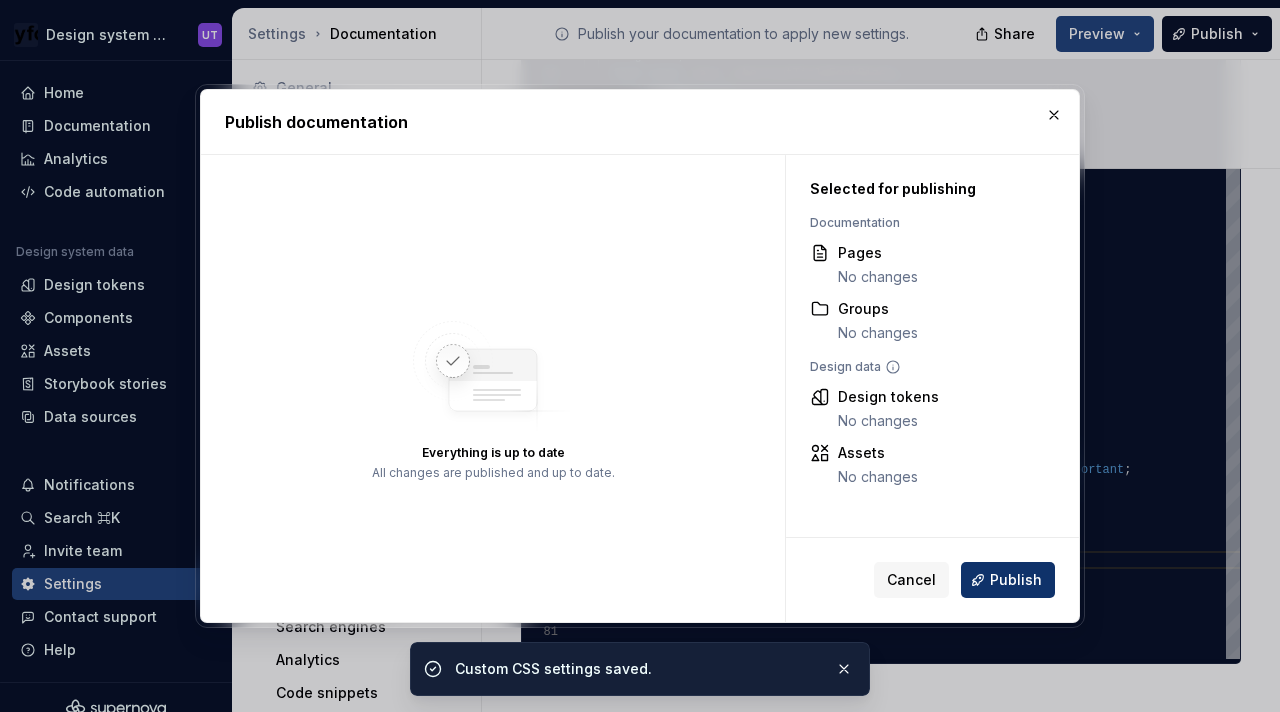 click on "Publish" at bounding box center (1016, 580) 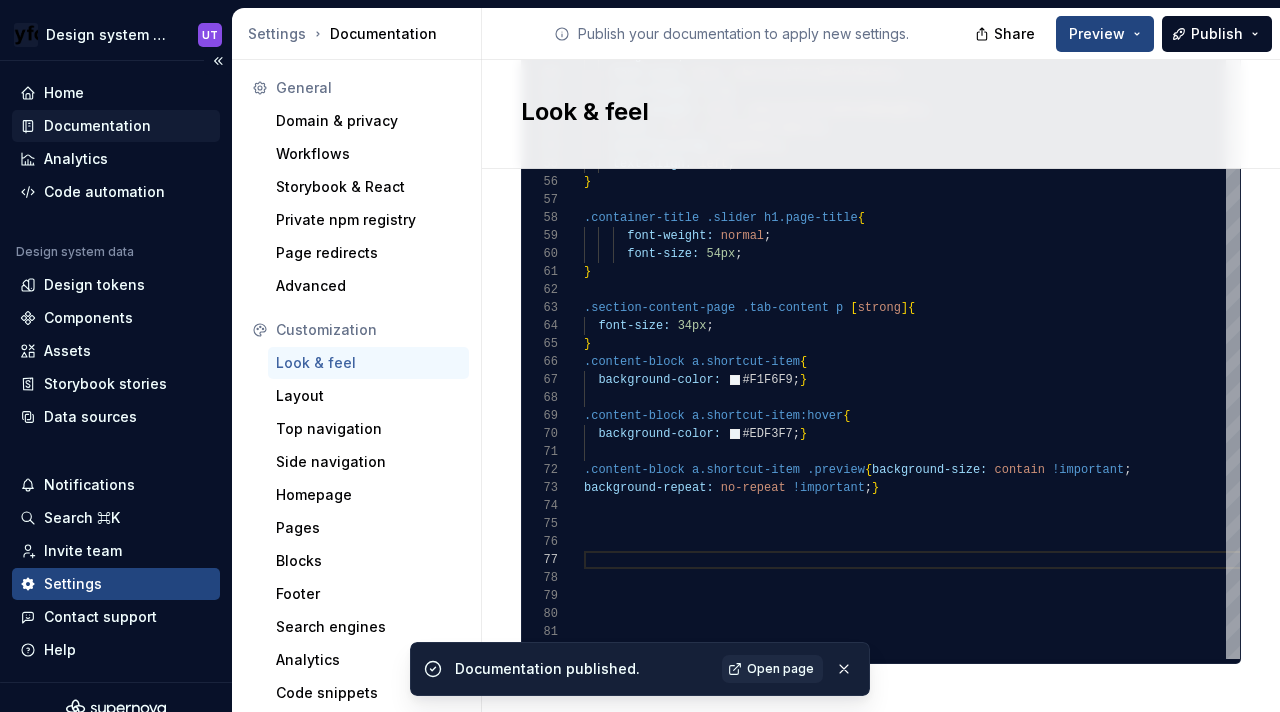 click on "Documentation" at bounding box center (97, 126) 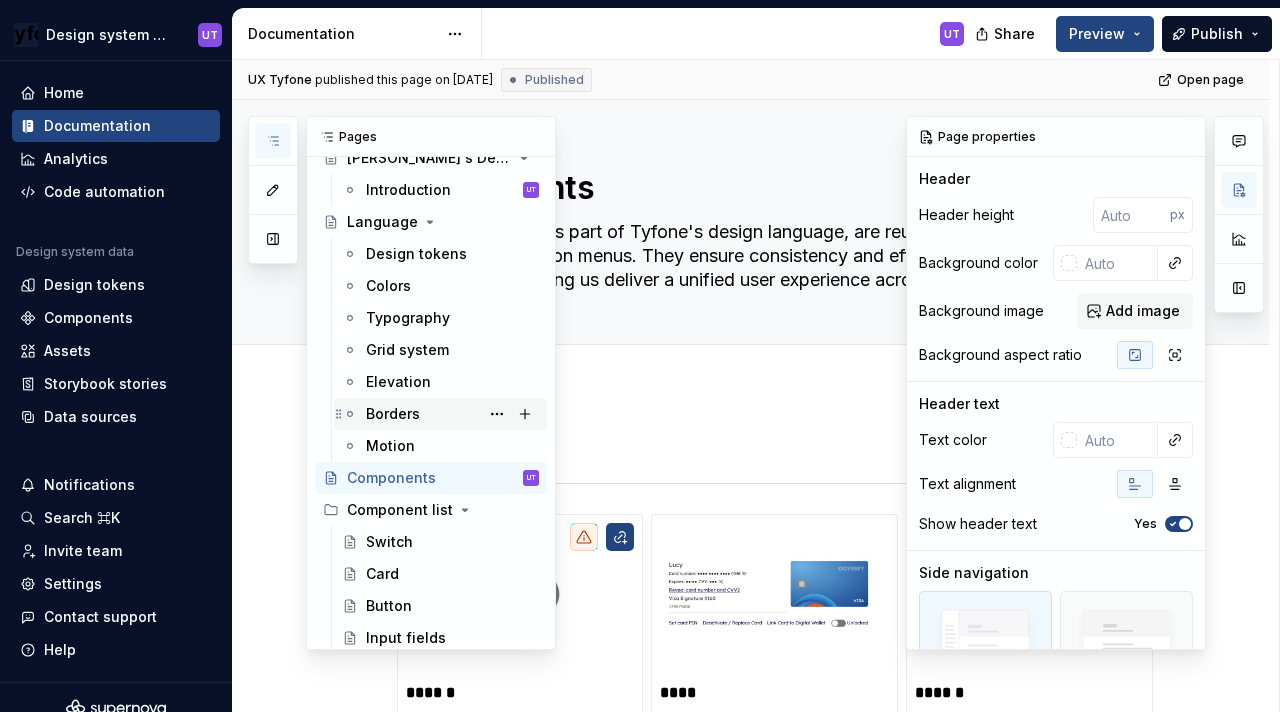 scroll, scrollTop: 65, scrollLeft: 0, axis: vertical 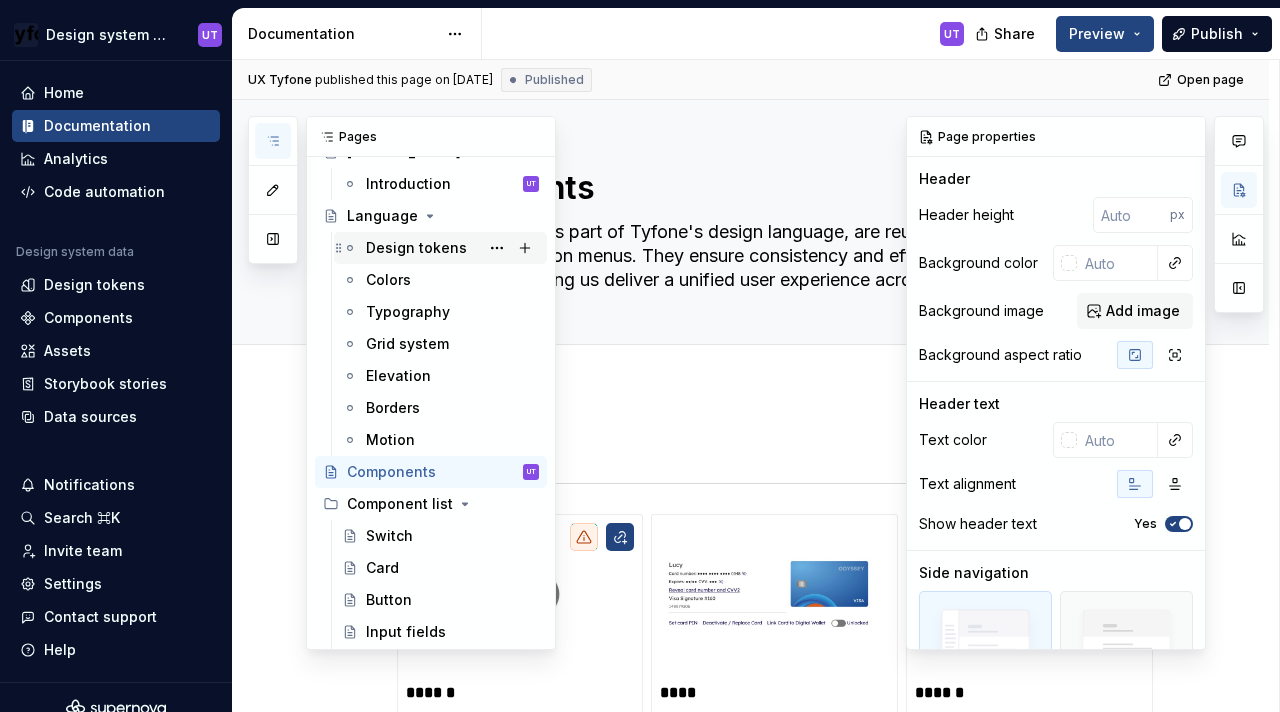 click on "Design tokens" at bounding box center (416, 248) 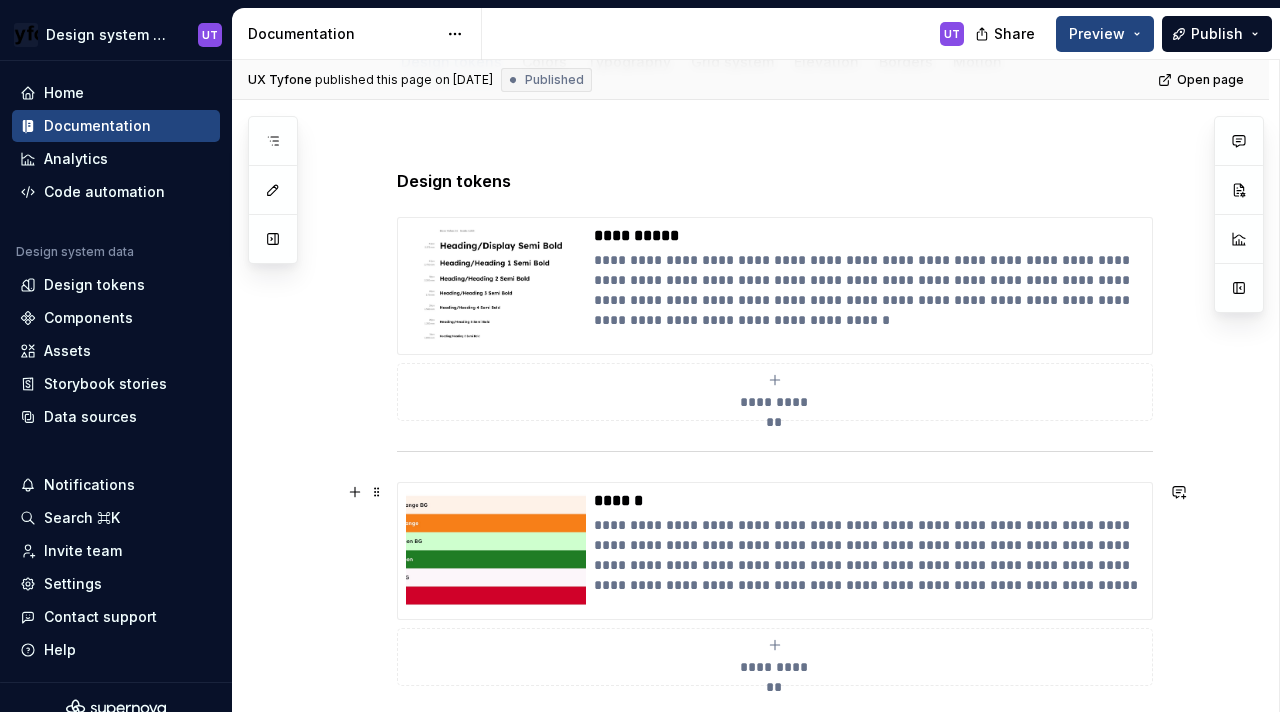 scroll, scrollTop: 383, scrollLeft: 0, axis: vertical 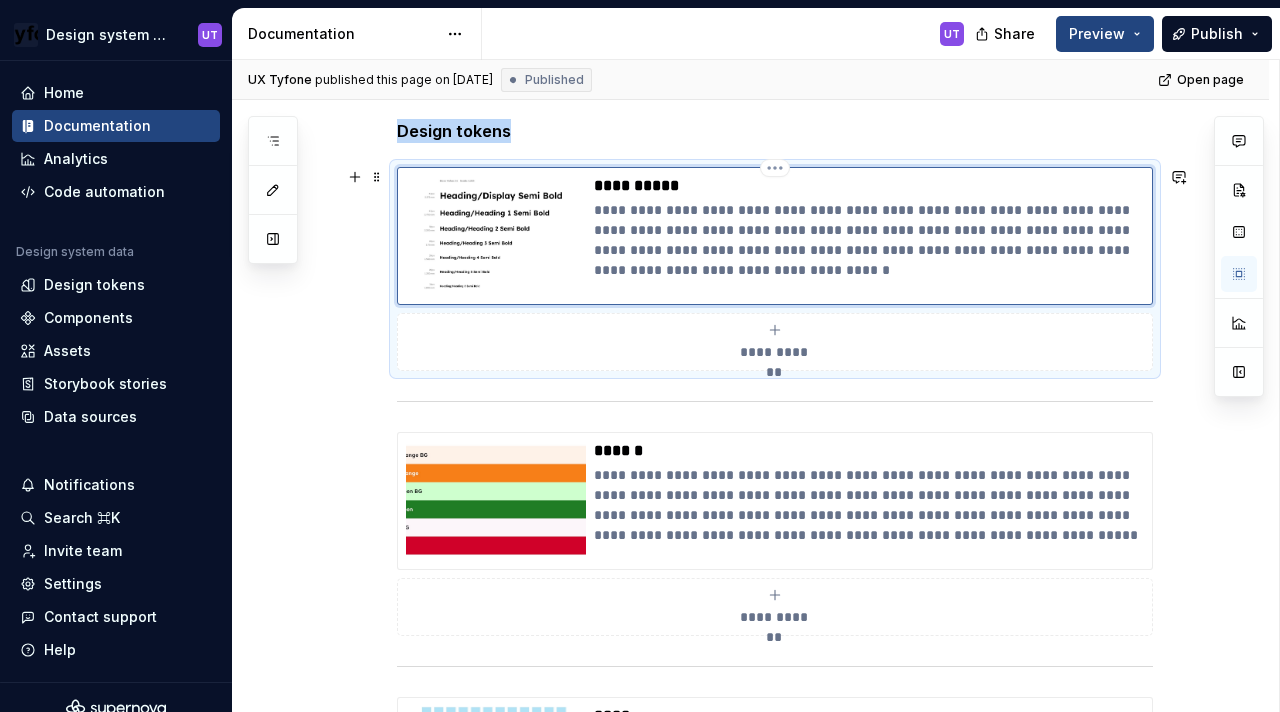 click at bounding box center [496, 236] 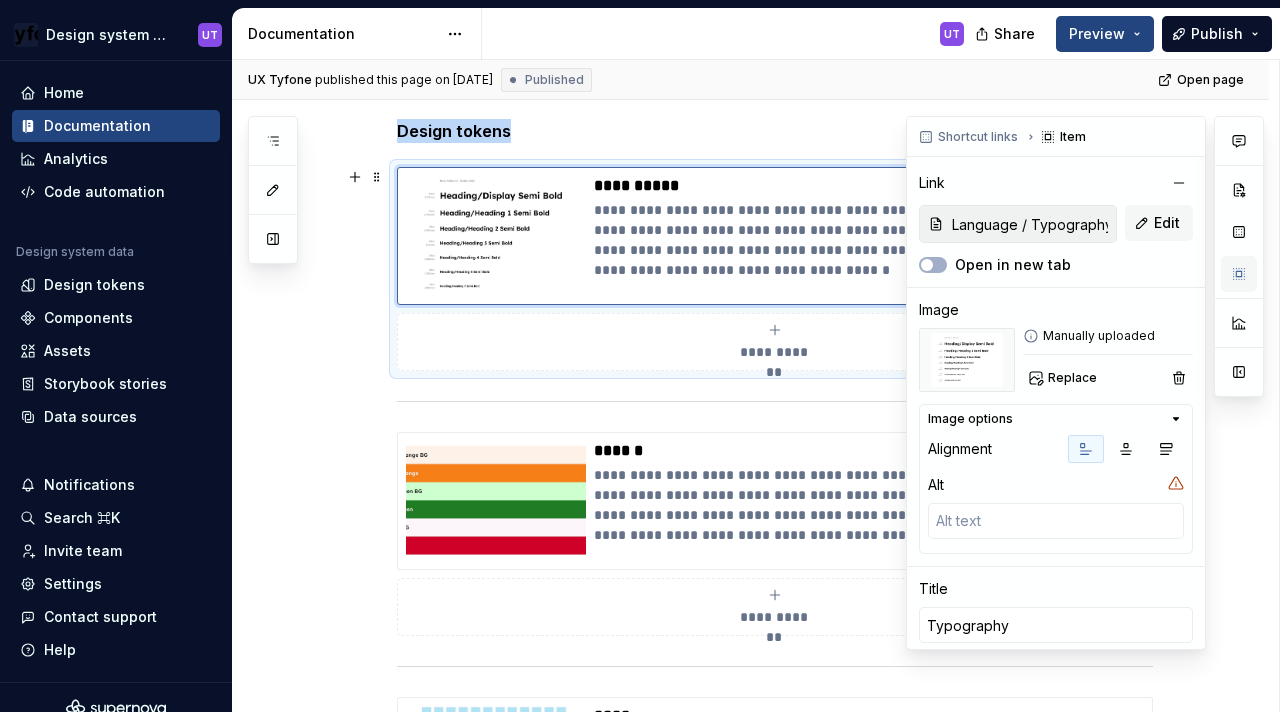 click at bounding box center (1239, 274) 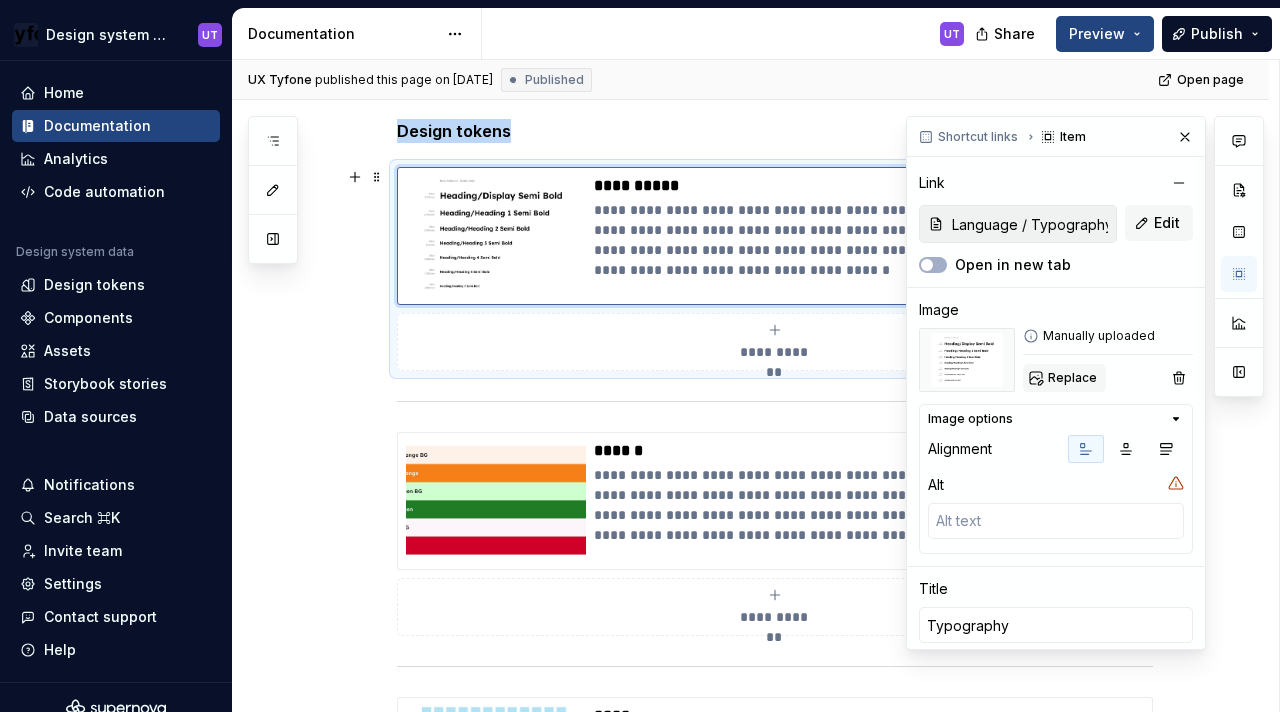 click on "Replace" at bounding box center [1072, 378] 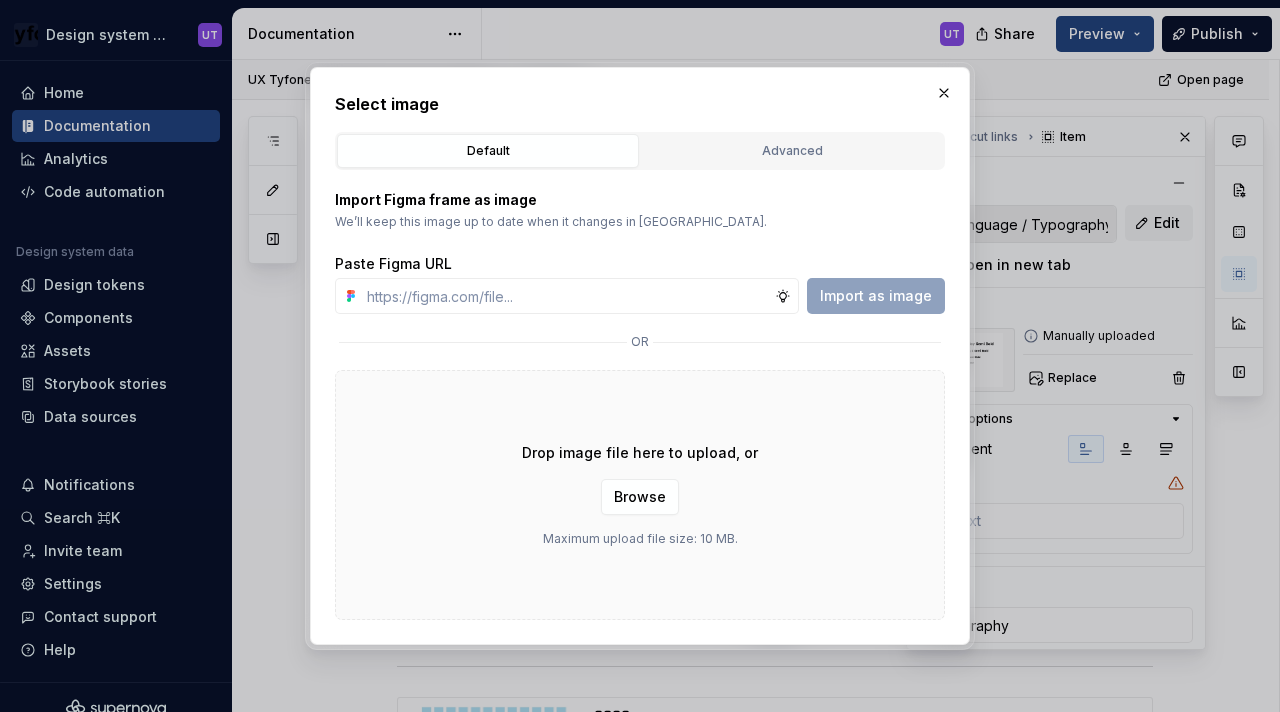 drag, startPoint x: 814, startPoint y: 366, endPoint x: 697, endPoint y: 441, distance: 138.97482 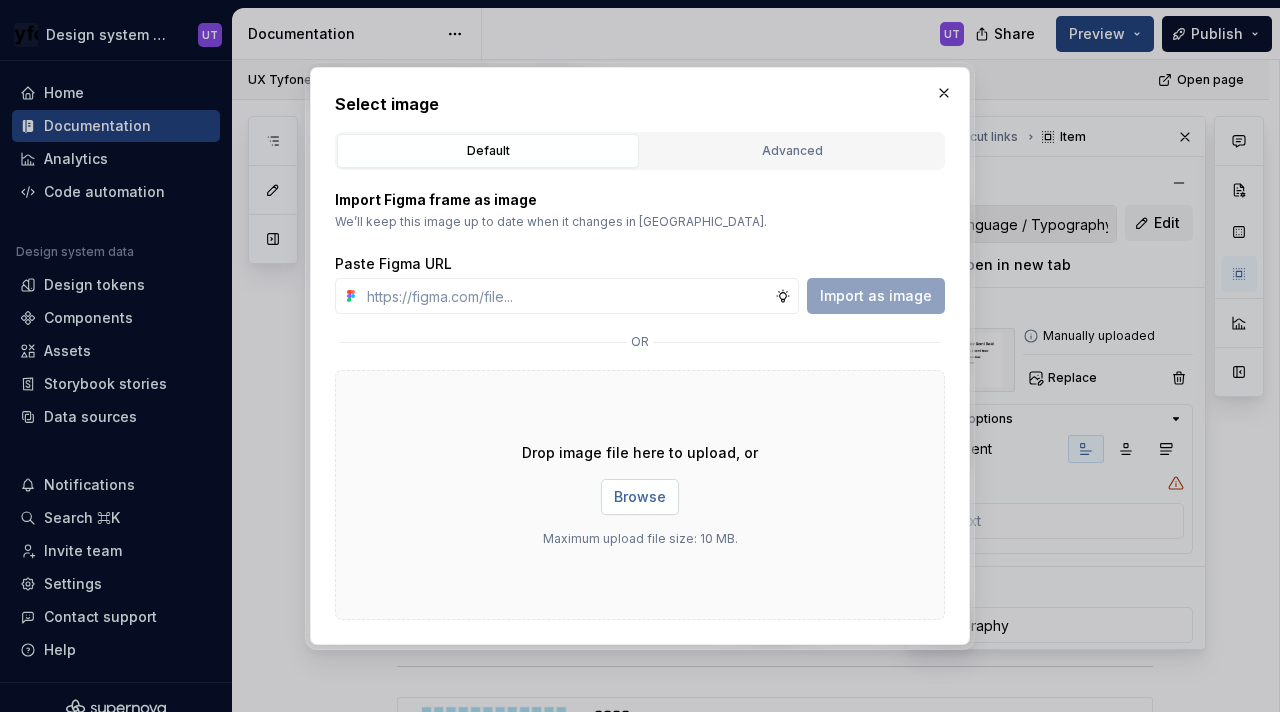 click on "Browse" at bounding box center [640, 497] 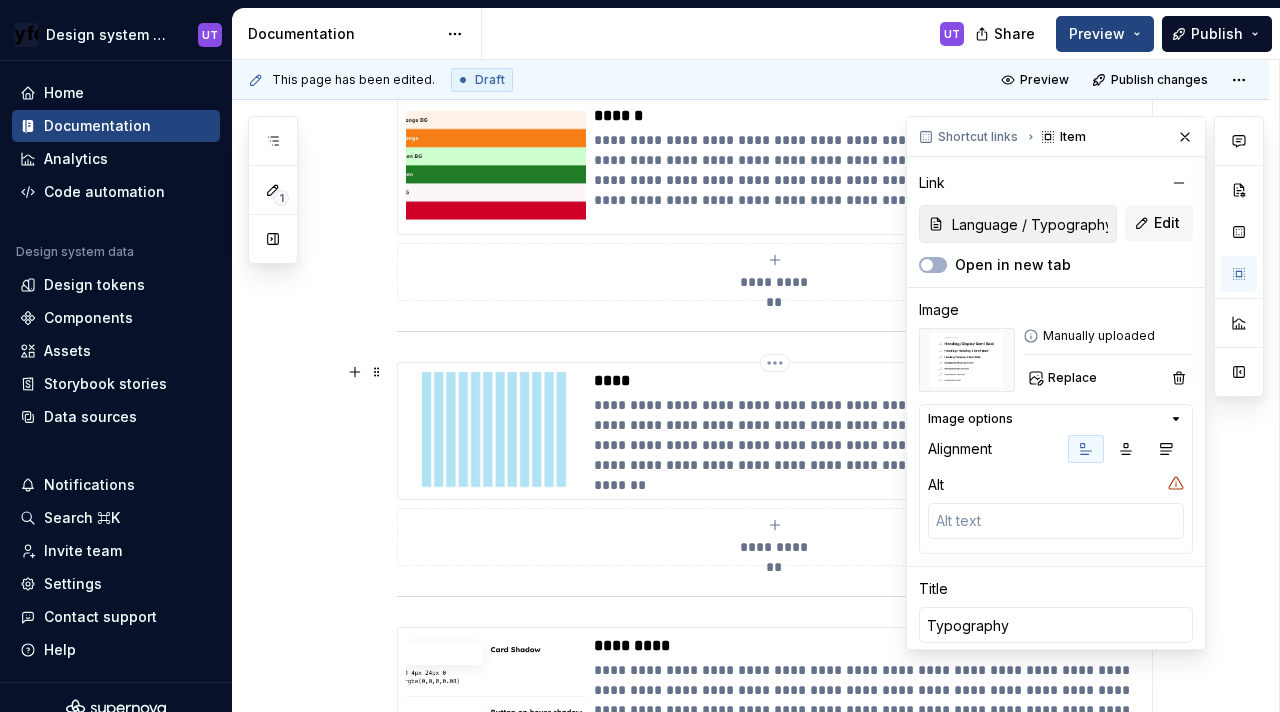 scroll, scrollTop: 749, scrollLeft: 0, axis: vertical 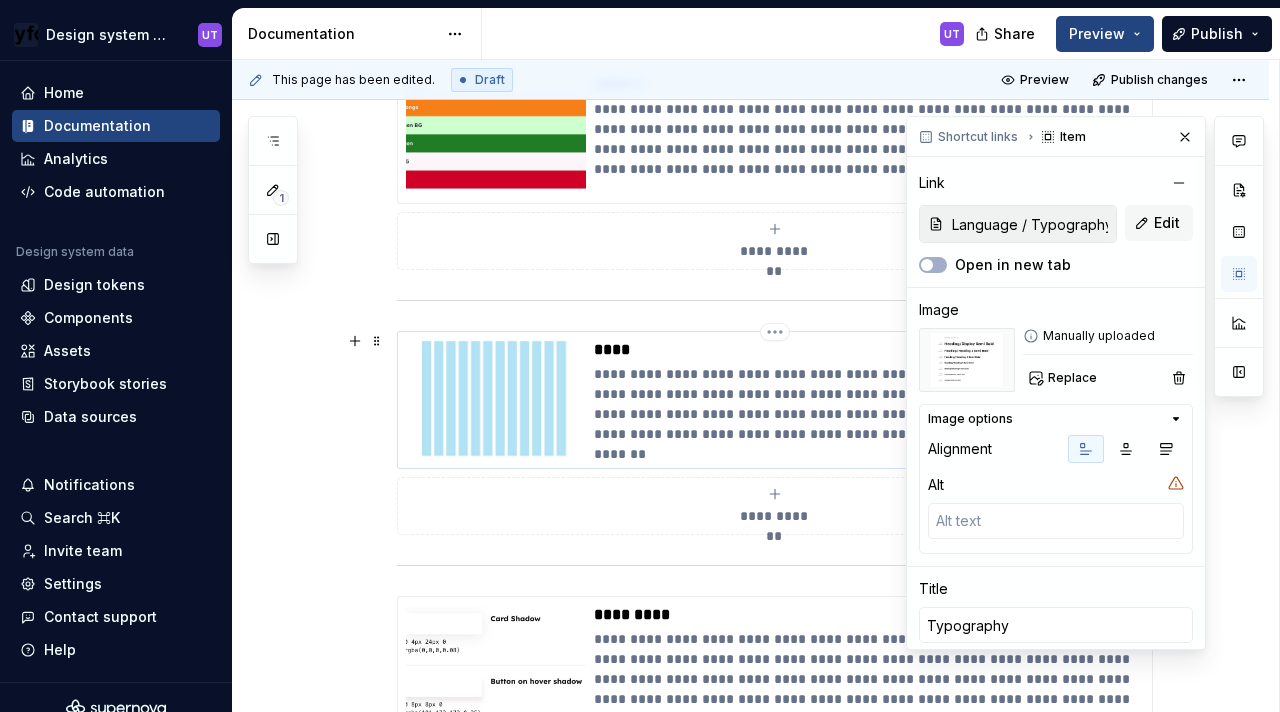type on "*" 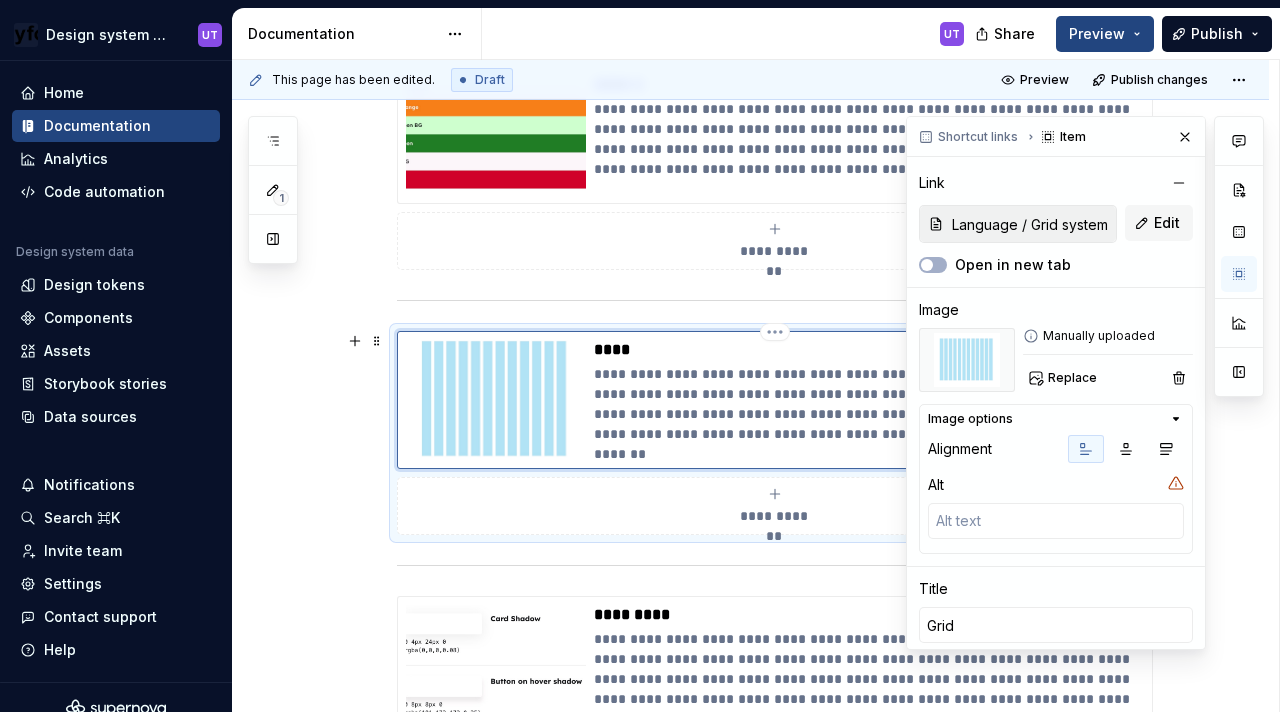 click at bounding box center (496, 400) 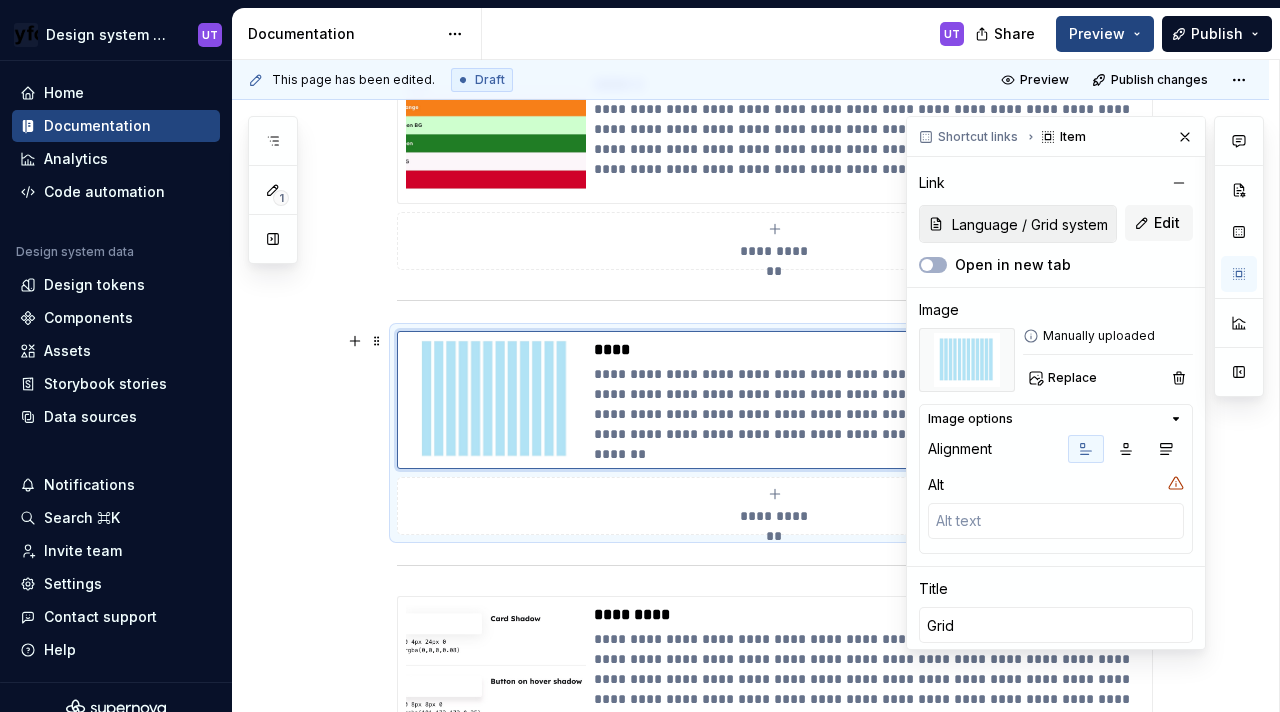 click at bounding box center [967, 360] 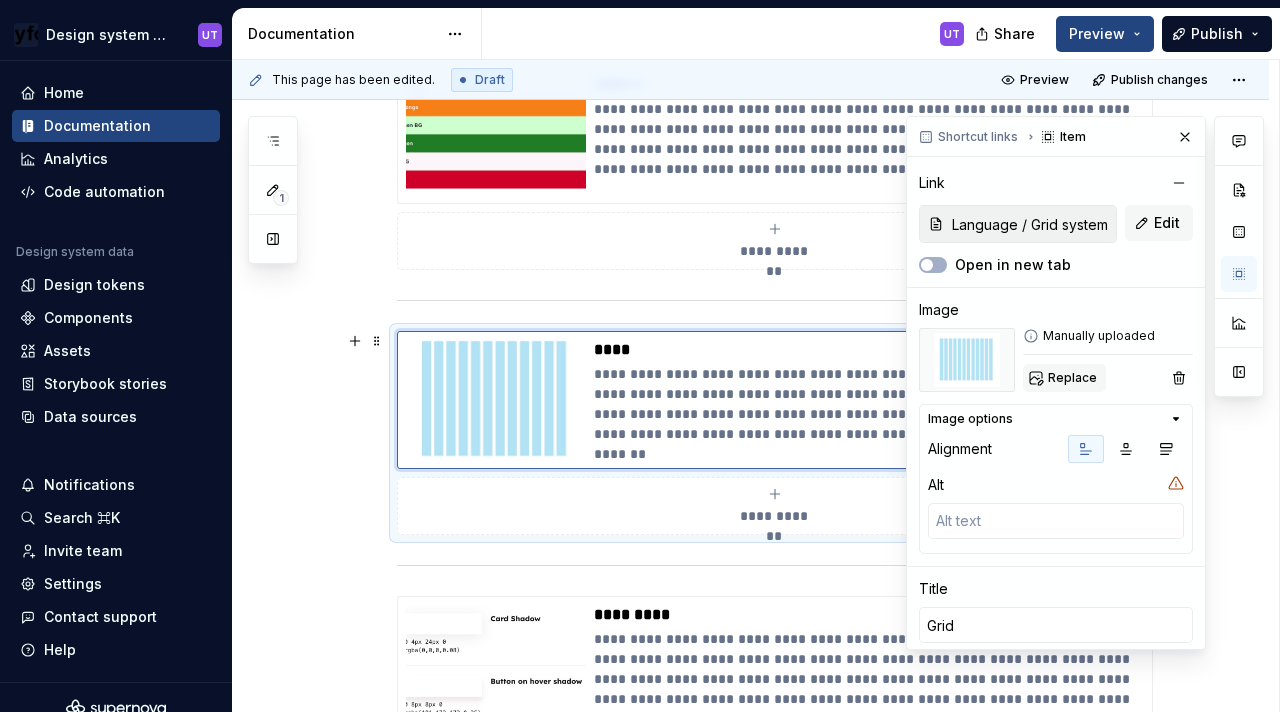 click on "Replace" at bounding box center [1064, 378] 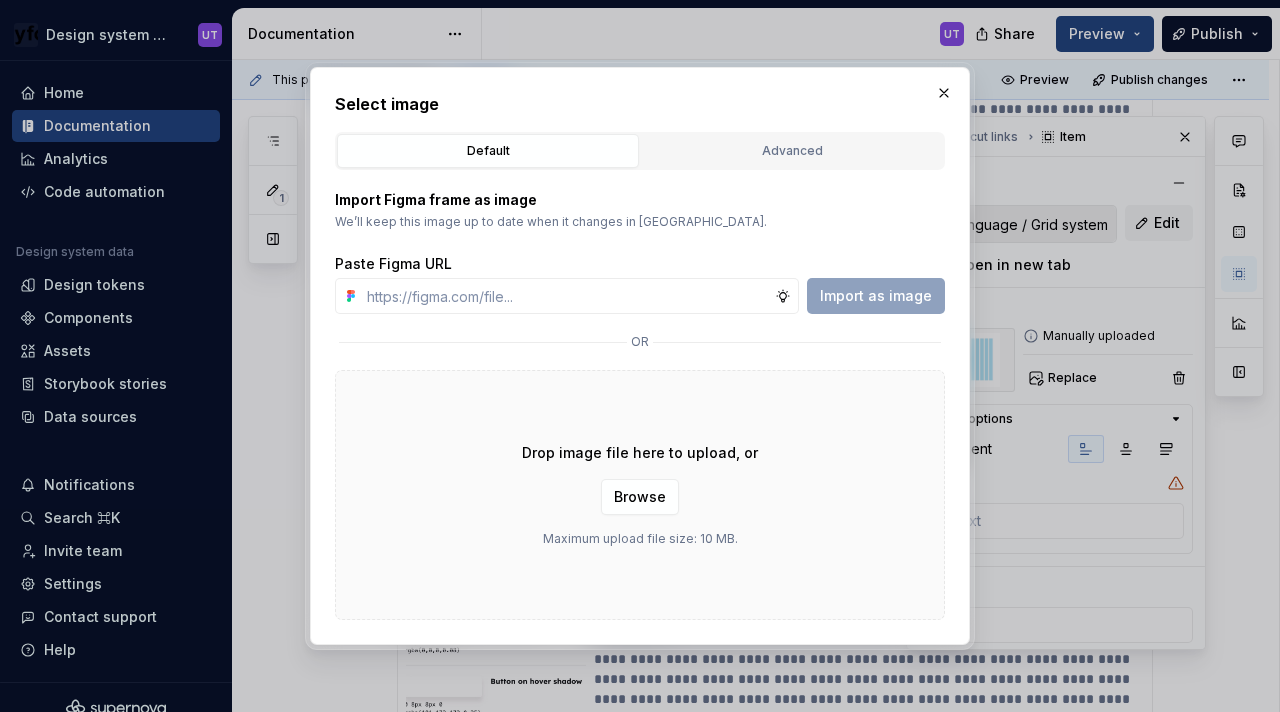 click on "Drop image file here to upload, or Browse Maximum upload file size: 10 MB." at bounding box center [640, 495] 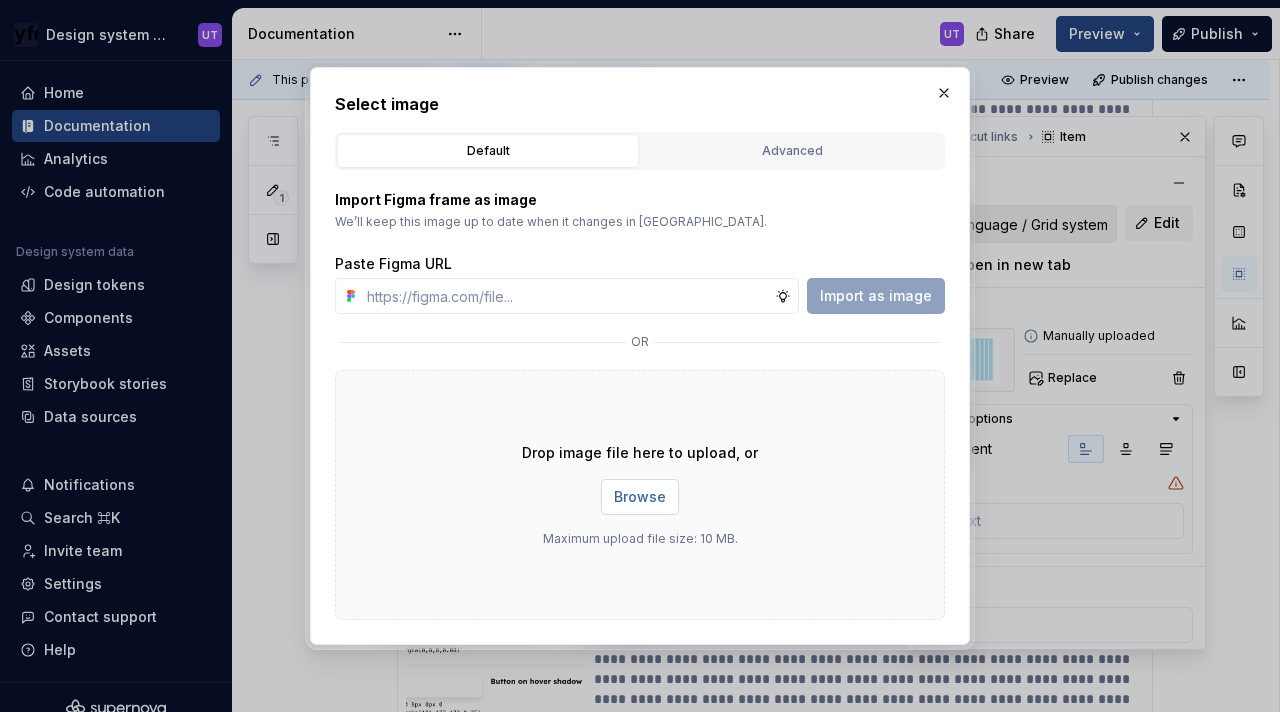click on "Browse" at bounding box center (640, 497) 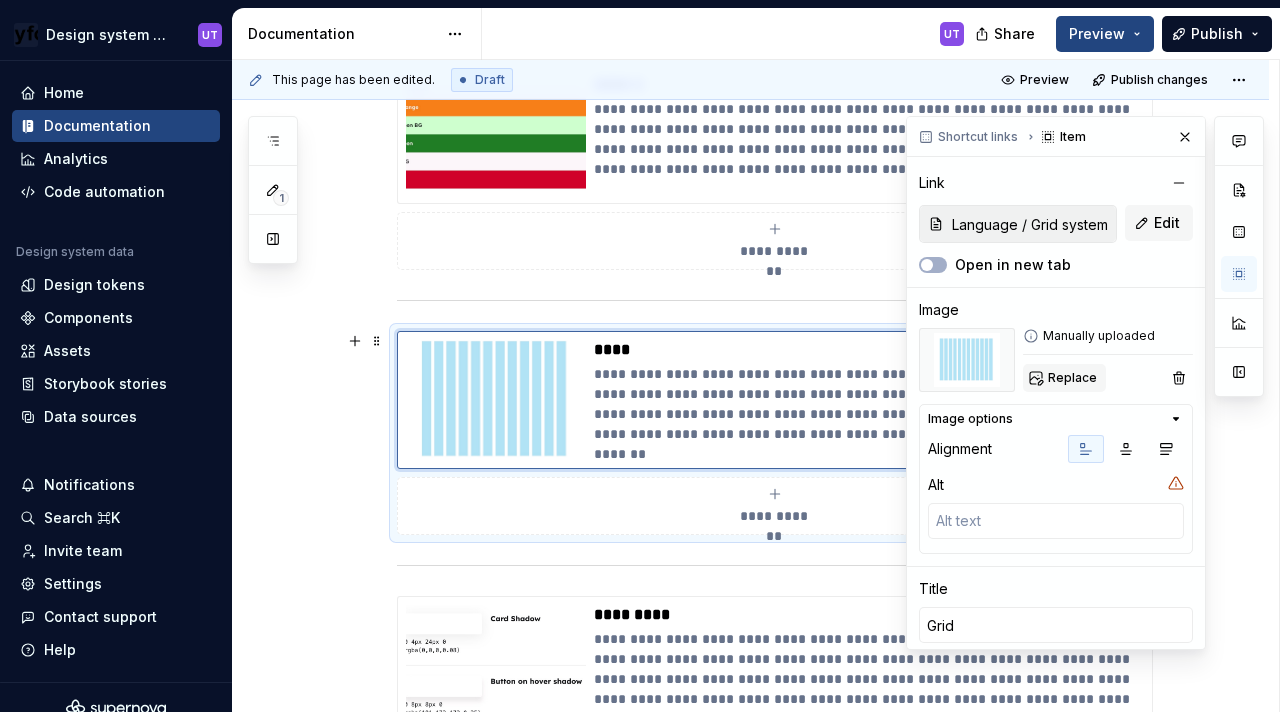 click on "Replace" at bounding box center [1064, 378] 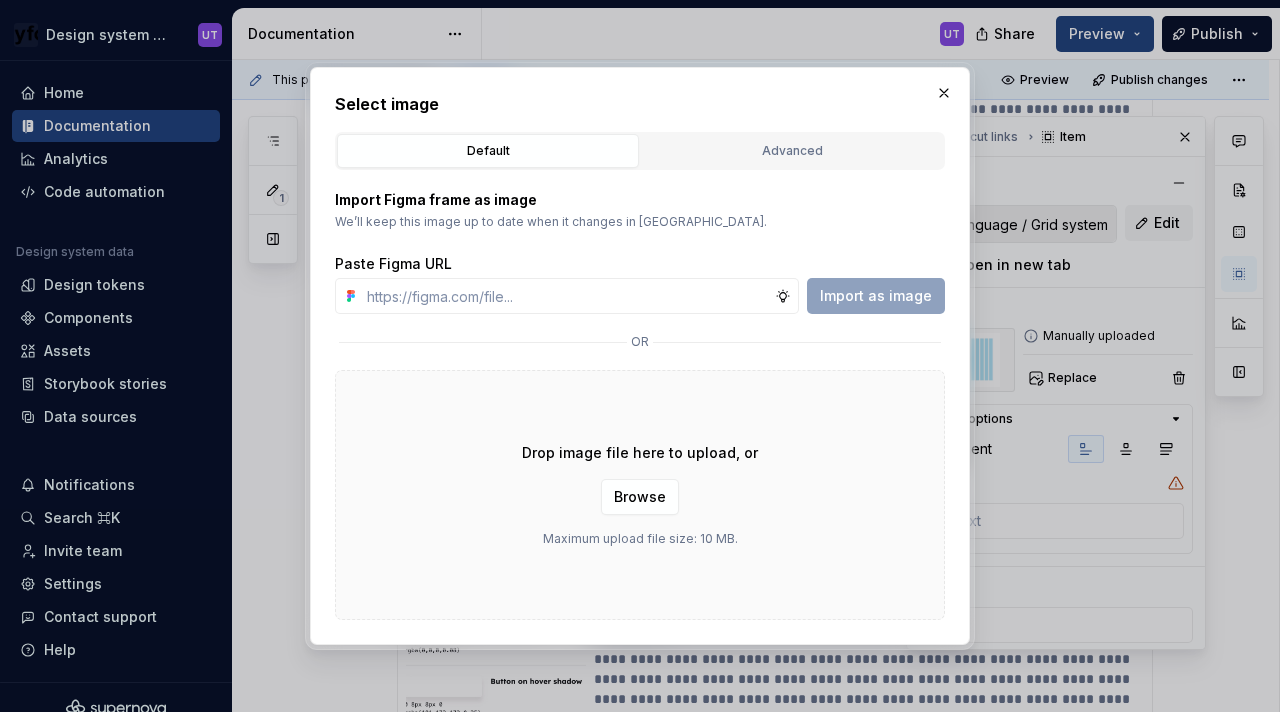 click on "Drop image file here to upload, or Browse Maximum upload file size: 10 MB." at bounding box center (640, 495) 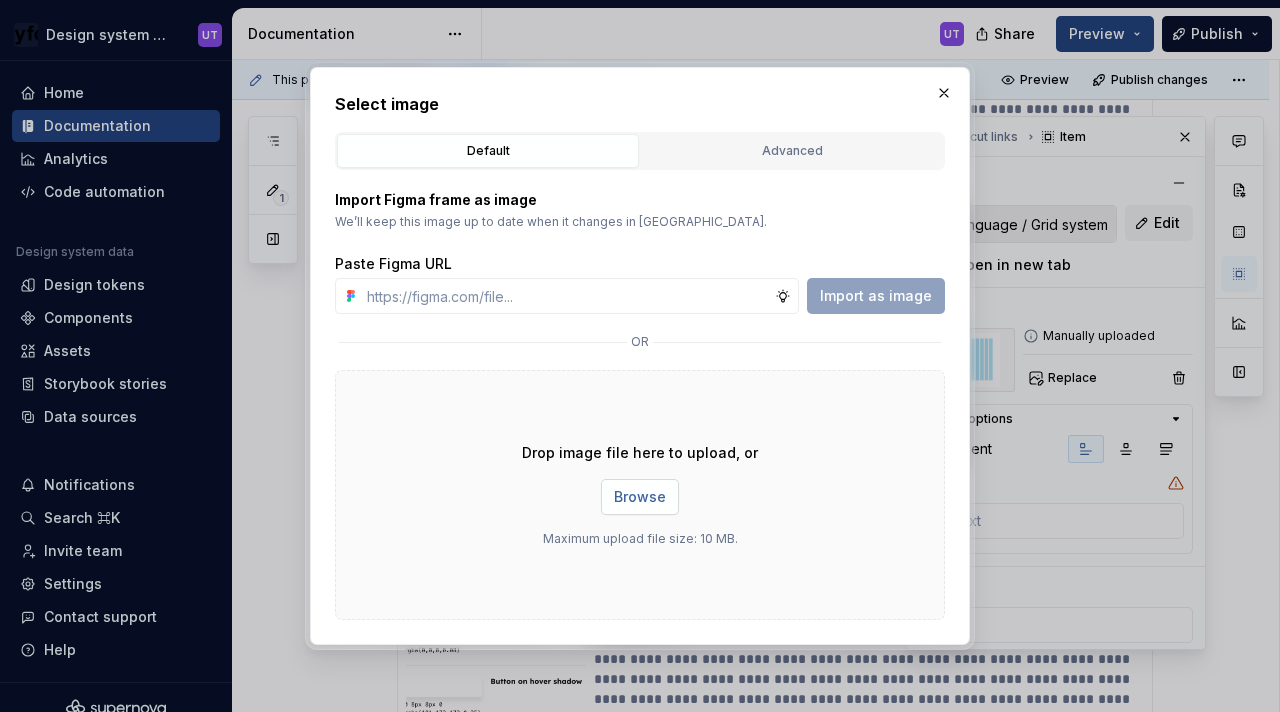 click on "Browse" at bounding box center [640, 497] 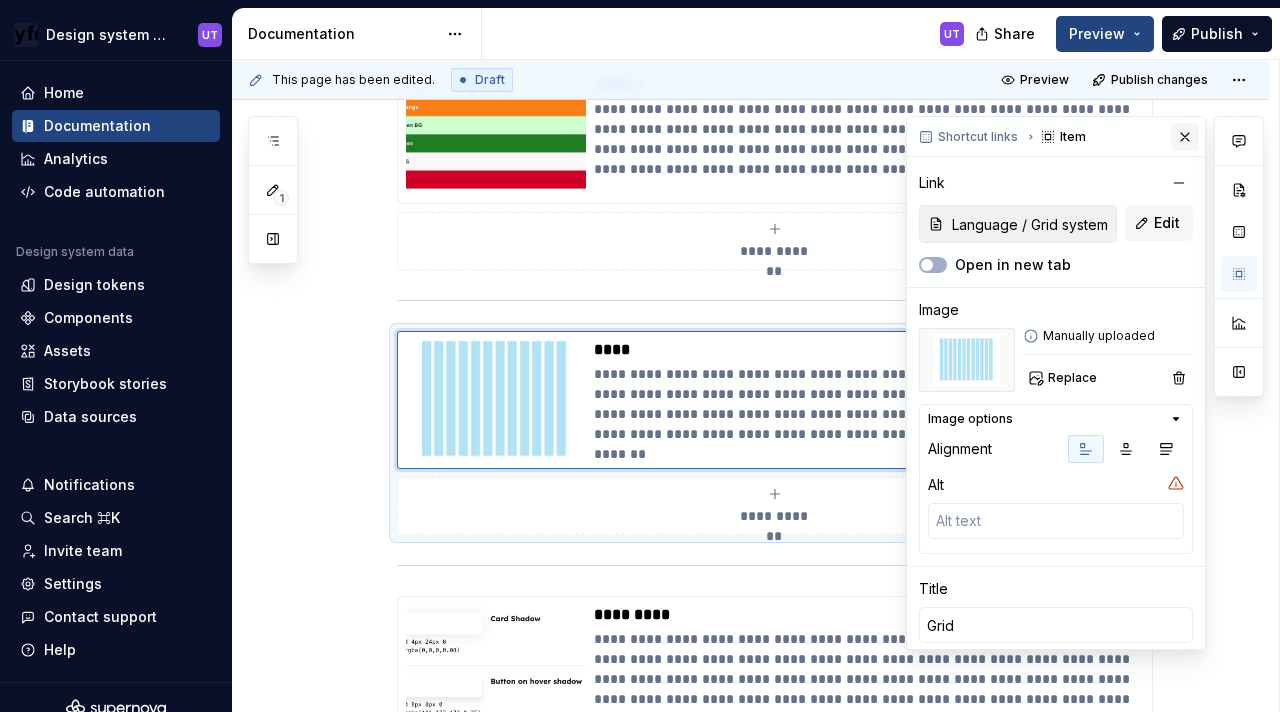 click at bounding box center [1185, 137] 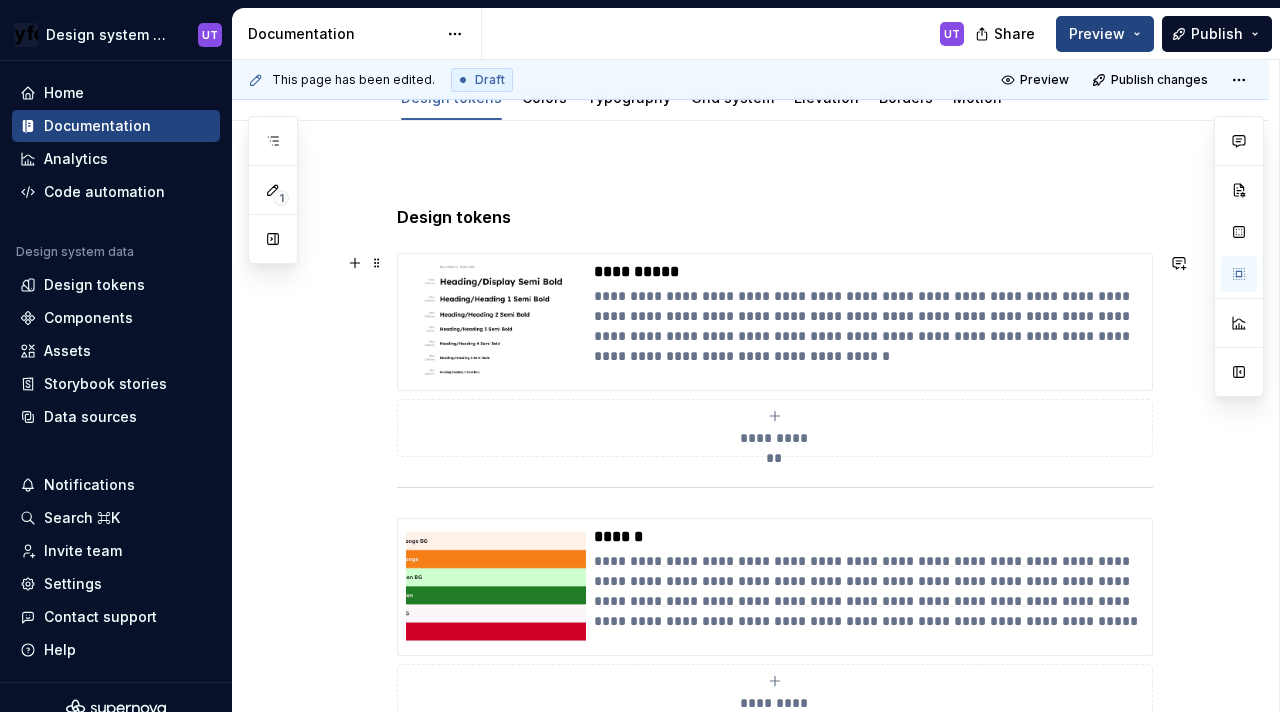 scroll, scrollTop: 296, scrollLeft: 0, axis: vertical 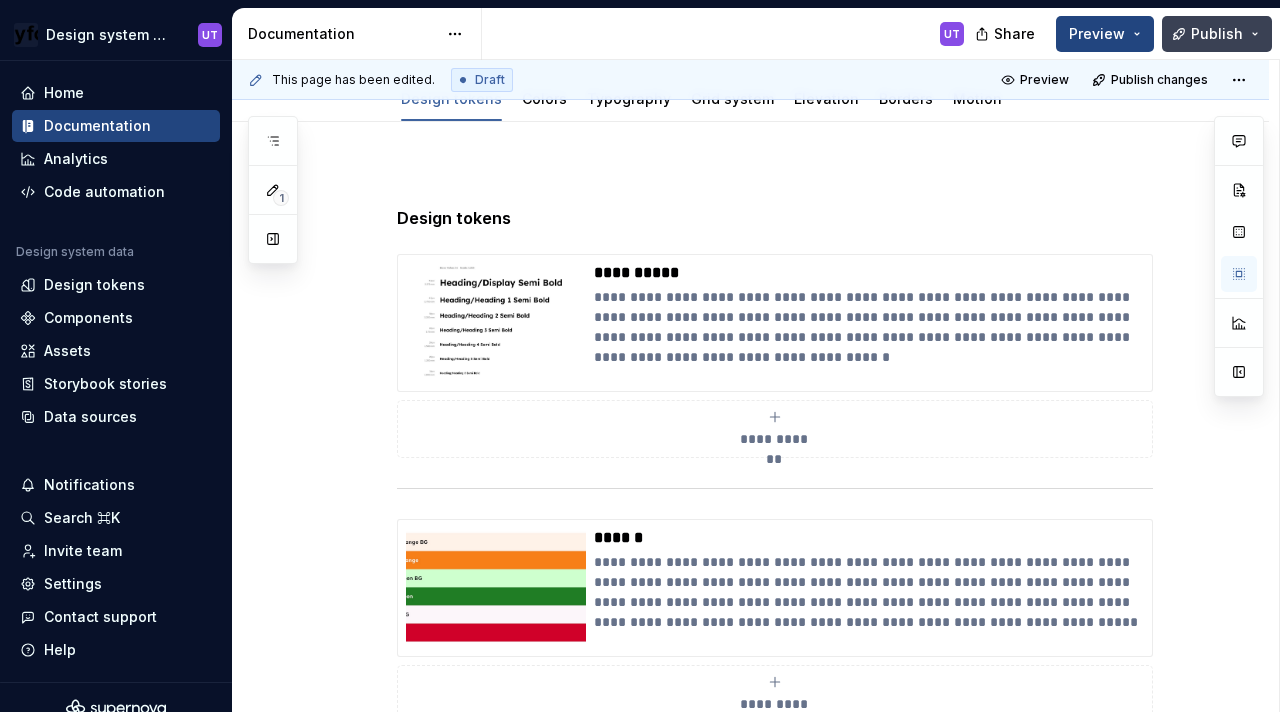 click on "Publish" at bounding box center [1217, 34] 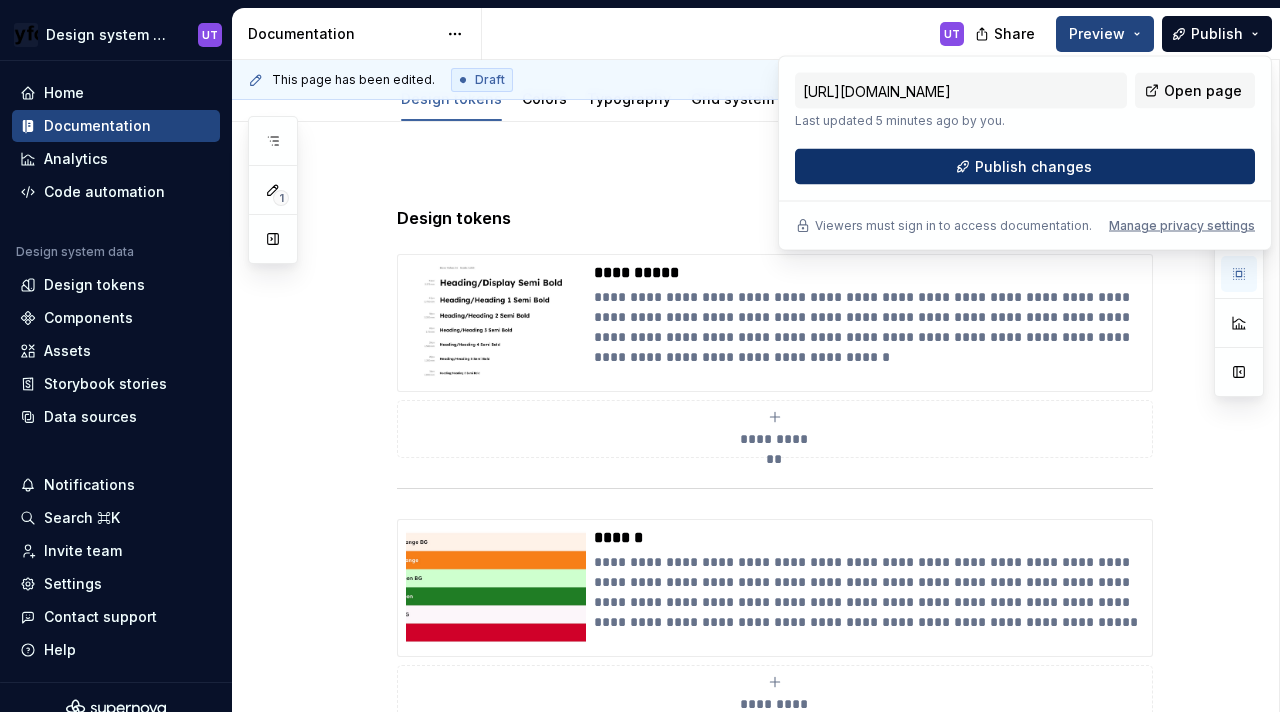 click on "Publish changes" at bounding box center [1025, 167] 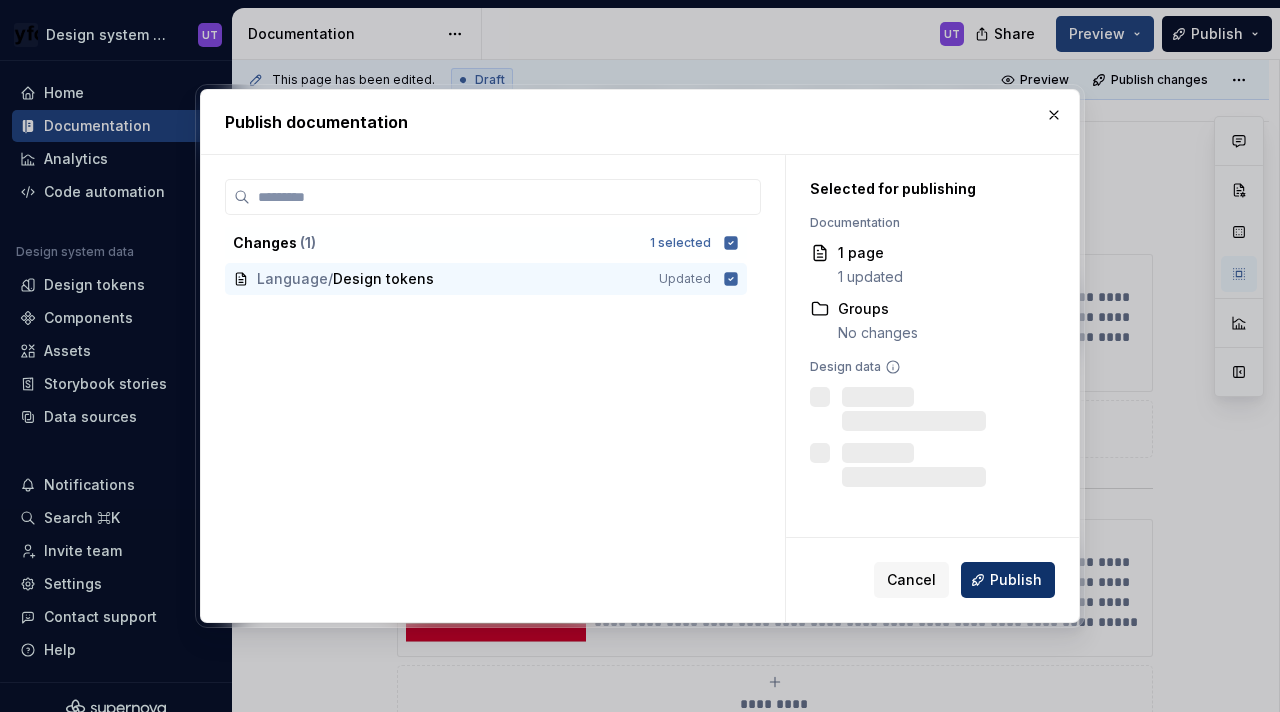 click on "Publish" at bounding box center [1016, 580] 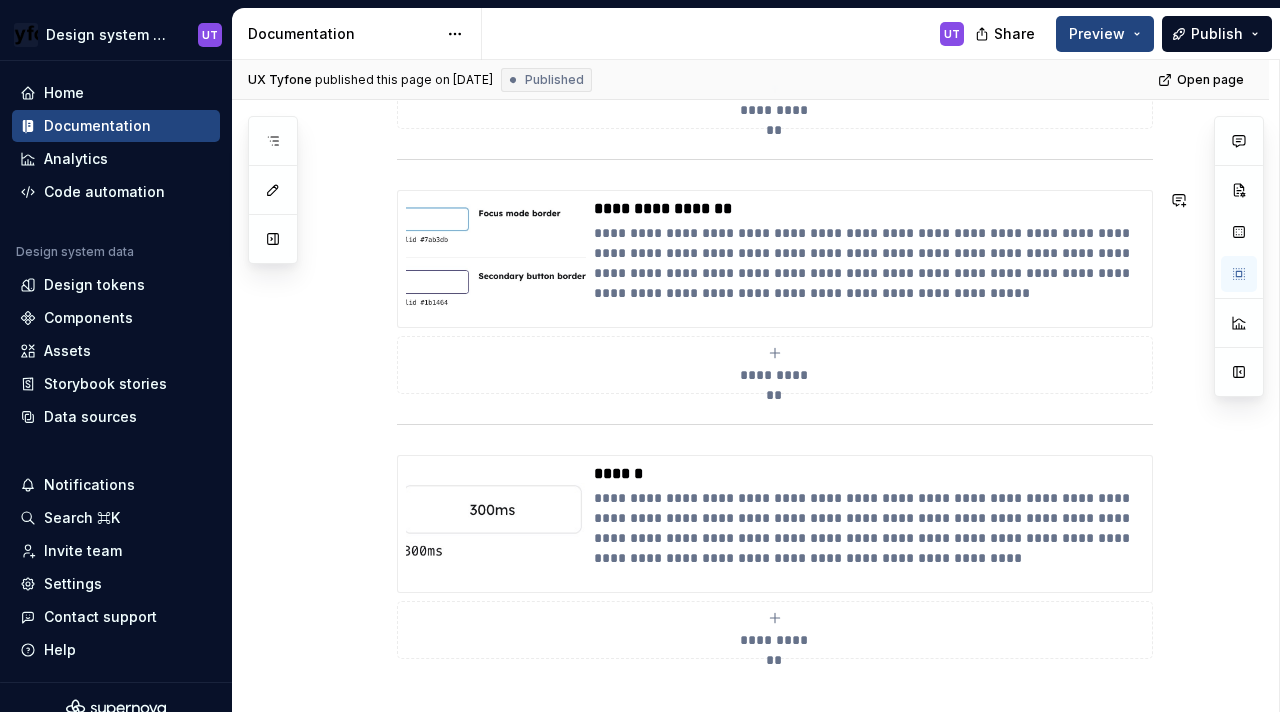 scroll, scrollTop: 1608, scrollLeft: 0, axis: vertical 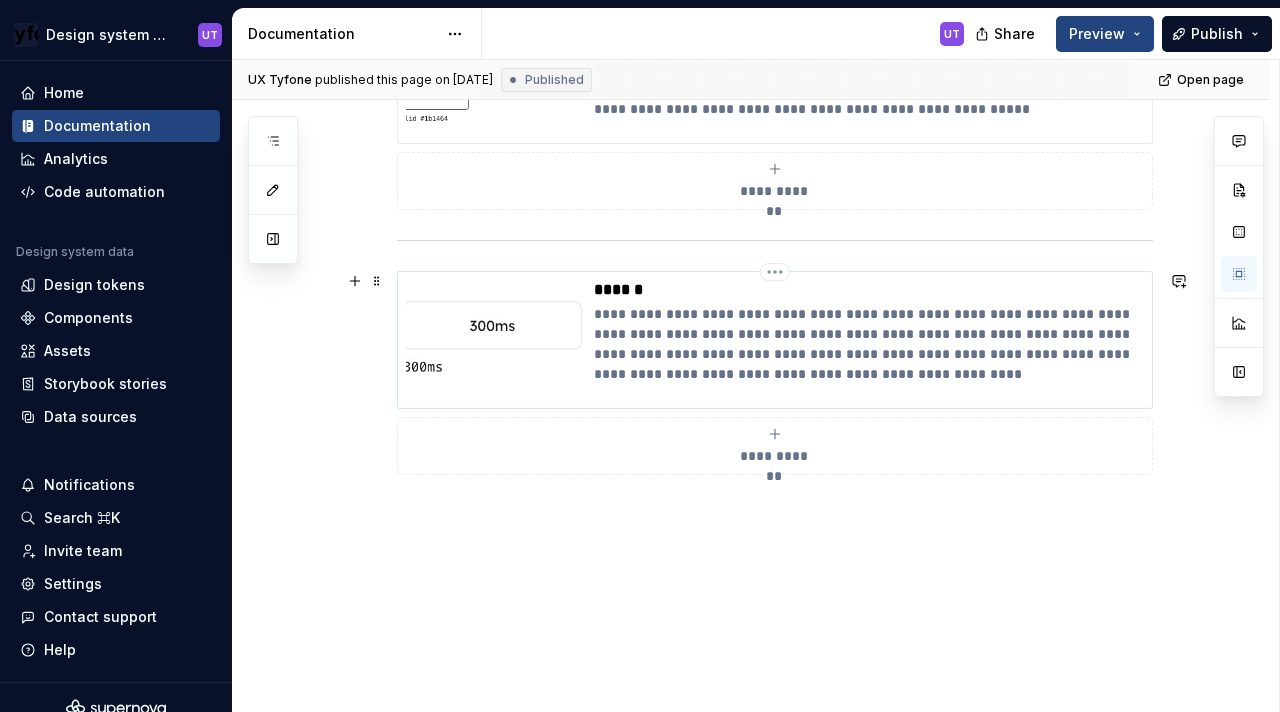 click on "******" at bounding box center [869, 290] 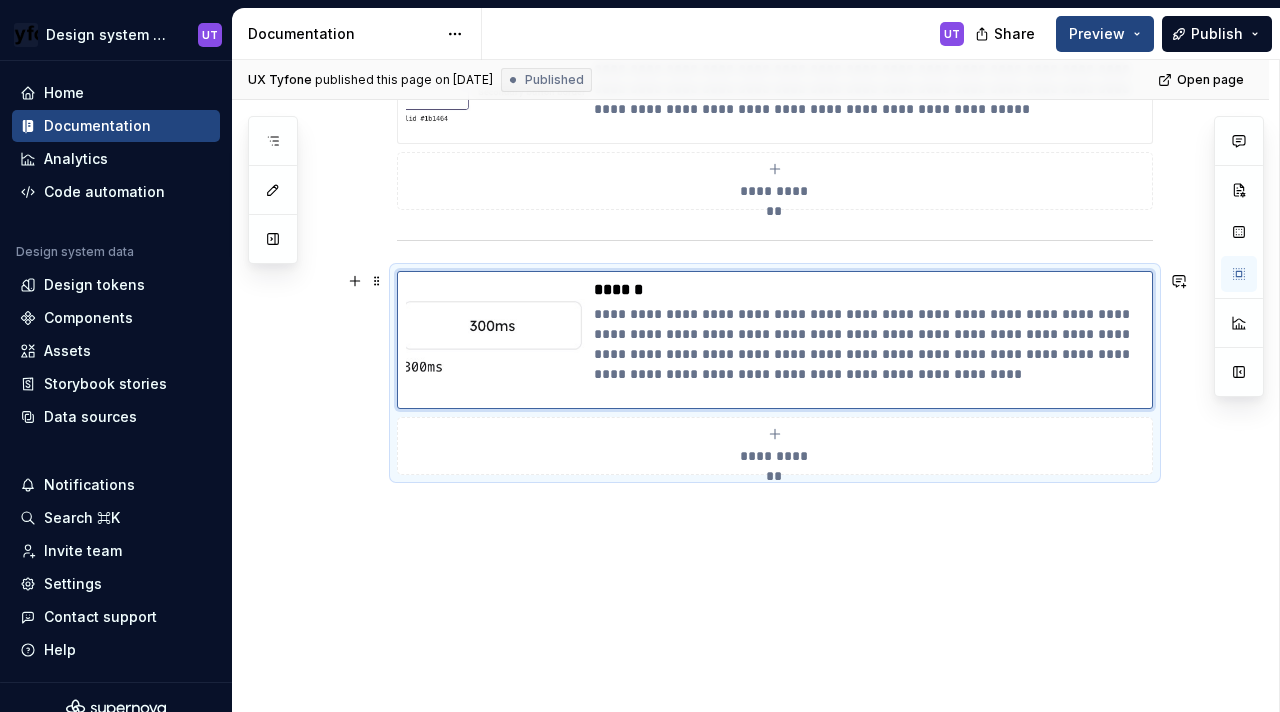 click on "**********" at bounding box center (775, 373) 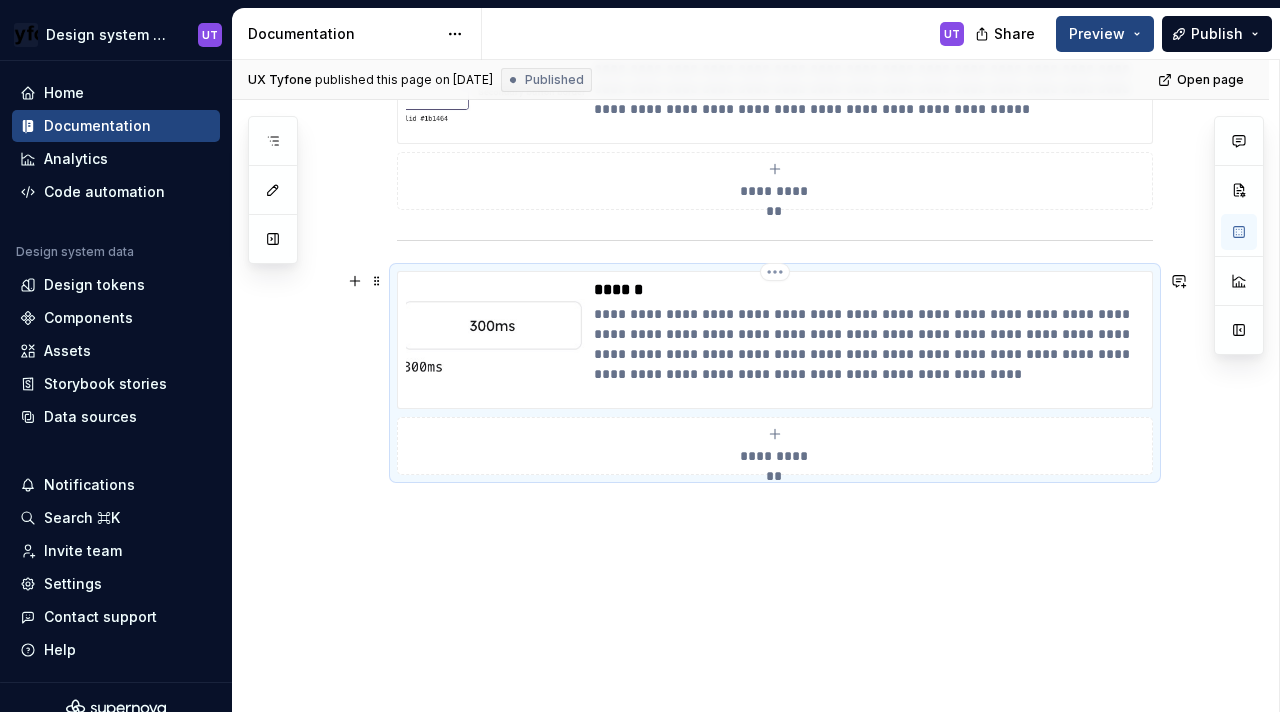 click on "Design system  documentation UT Home Documentation Analytics Code automation Design system data Design tokens Components Assets Storybook stories Data sources Notifications Search ⌘K Invite team Settings Contact support Help Documentation UT Share Preview Publish Pages Add
Accessibility guide for tree Page tree.
Navigate the tree with the arrow keys. Common tree hotkeys apply. Further keybindings are available:
enter to execute primary action on focused item
f2 to start renaming the focused item
escape to abort renaming an item
control+d to start dragging selected items
Tyfone's Design Library Introduction UT Language Design tokens UT Colors Typography Grid system Elevation Borders Motion Components Component list Switch  Card Button Input fields Segmented controls Radio buttons and checkboxes Tool tip Avatar Navigation bar  Footer Alerts Business banking options Preferred profile Progress Indicators Commercial activity OTP Resend" at bounding box center [640, 356] 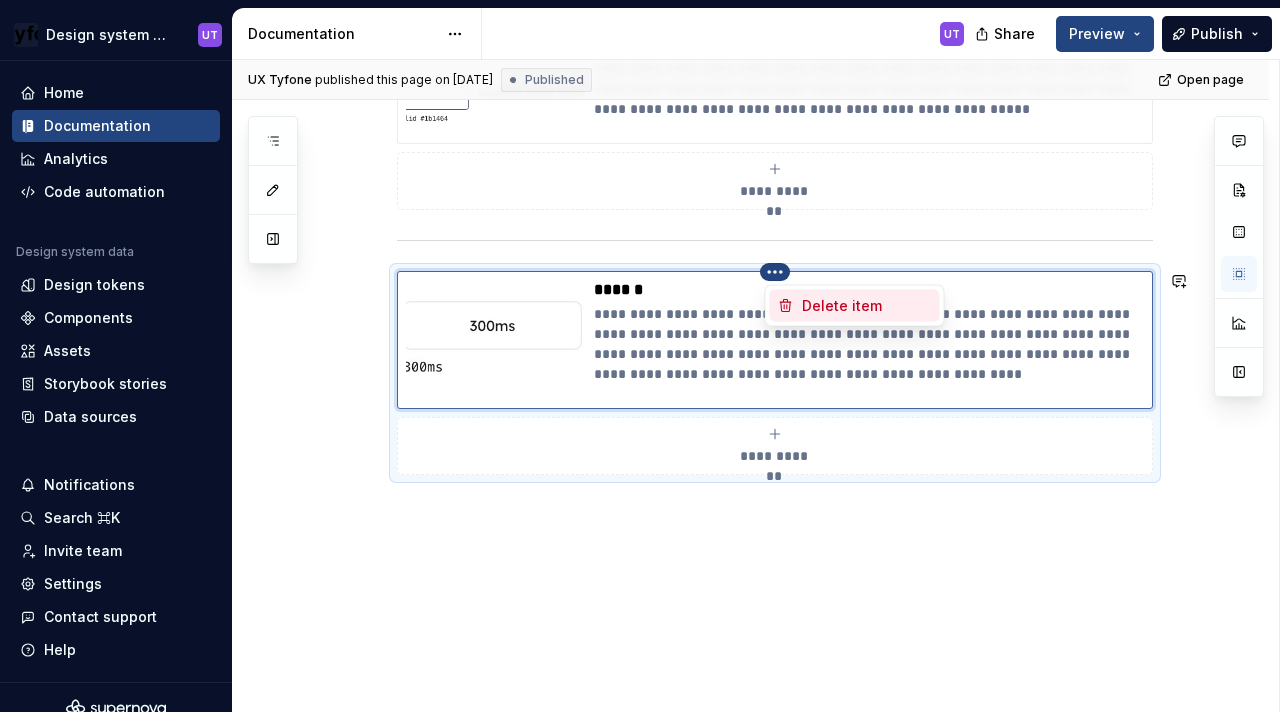 click on "Delete item" at bounding box center [855, 306] 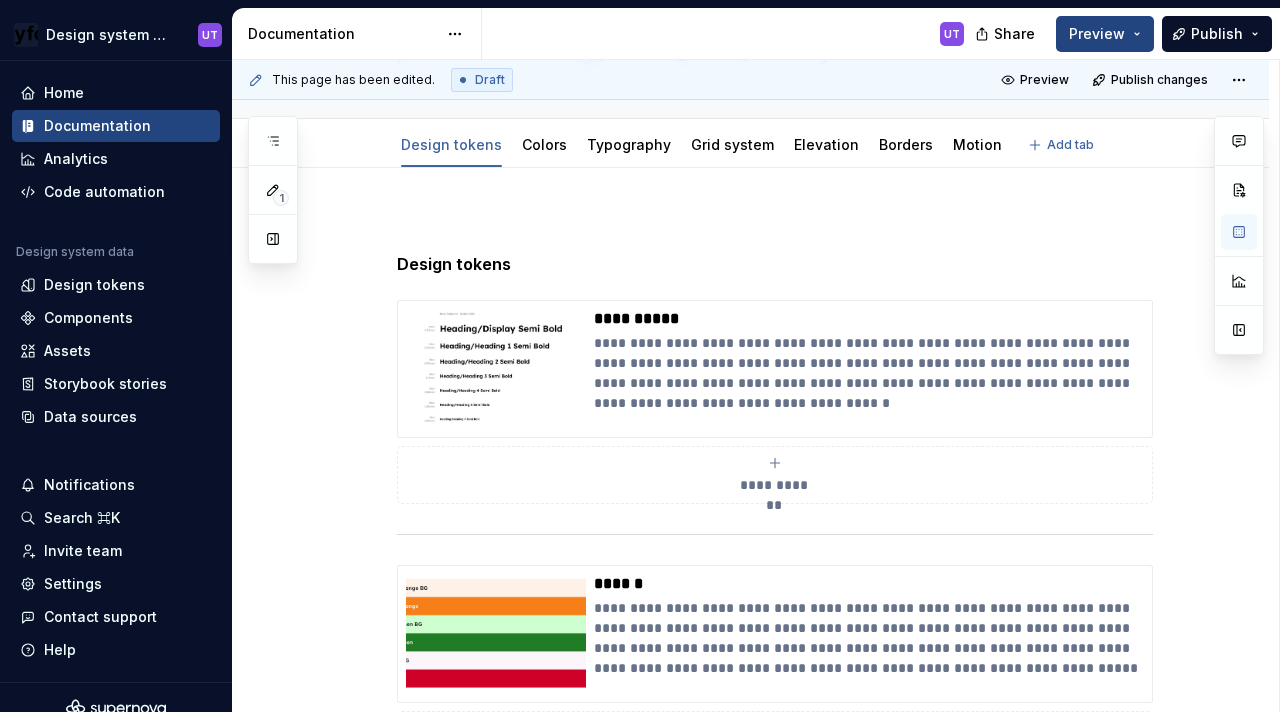 scroll, scrollTop: 0, scrollLeft: 0, axis: both 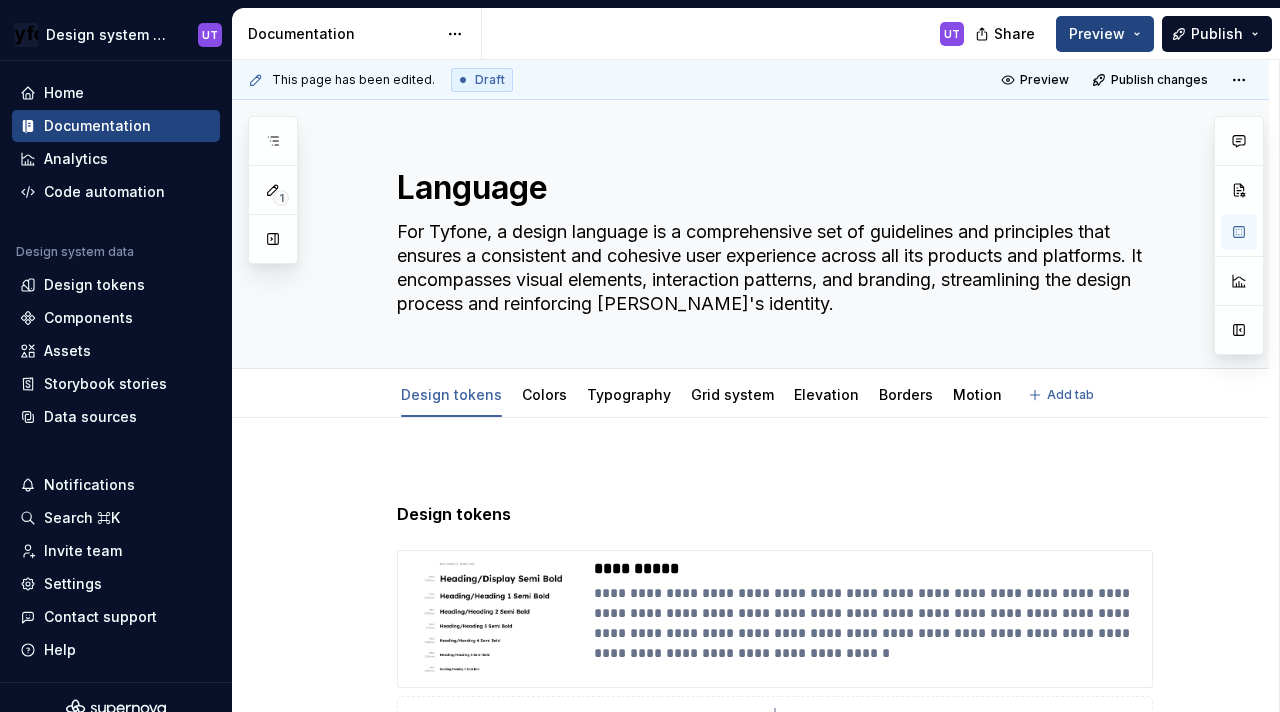 click on "Design tokens Colors Typography Grid system Elevation Borders Motion Add tab" at bounding box center (750, 393) 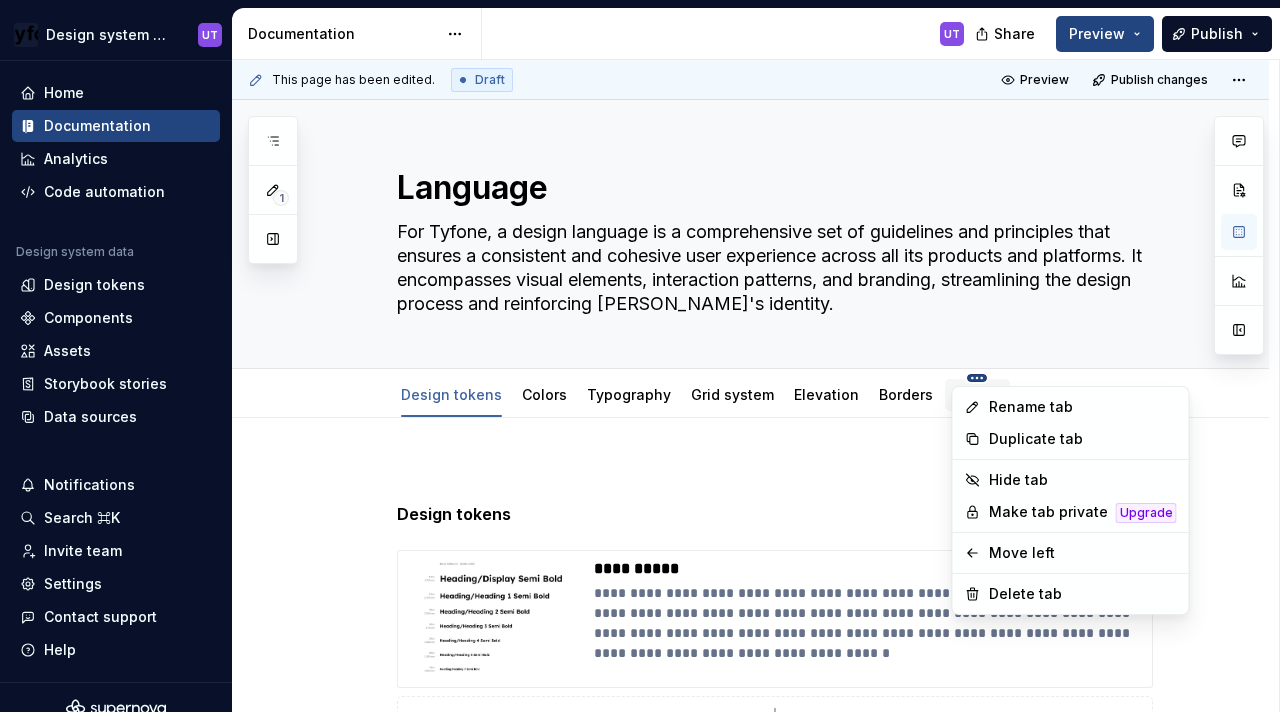 click on "Design system  documentation UT Home Documentation Analytics Code automation Design system data Design tokens Components Assets Storybook stories Data sources Notifications Search ⌘K Invite team Settings Contact support Help Documentation UT Share Preview Publish 1 Pages Add
Accessibility guide for tree Page tree.
Navigate the tree with the arrow keys. Common tree hotkeys apply. Further keybindings are available:
enter to execute primary action on focused item
f2 to start renaming the focused item
escape to abort renaming an item
control+d to start dragging selected items
Tyfone's Design Library Introduction UT Language Design tokens UT Colors Typography Grid system Elevation Borders Motion Components Component list Switch  Card Button Input fields Segmented controls Radio buttons and checkboxes Tool tip Avatar Navigation bar  Footer Alerts Business banking options Preferred profile Progress Indicators Commercial activity OTP Resend   *" at bounding box center (640, 356) 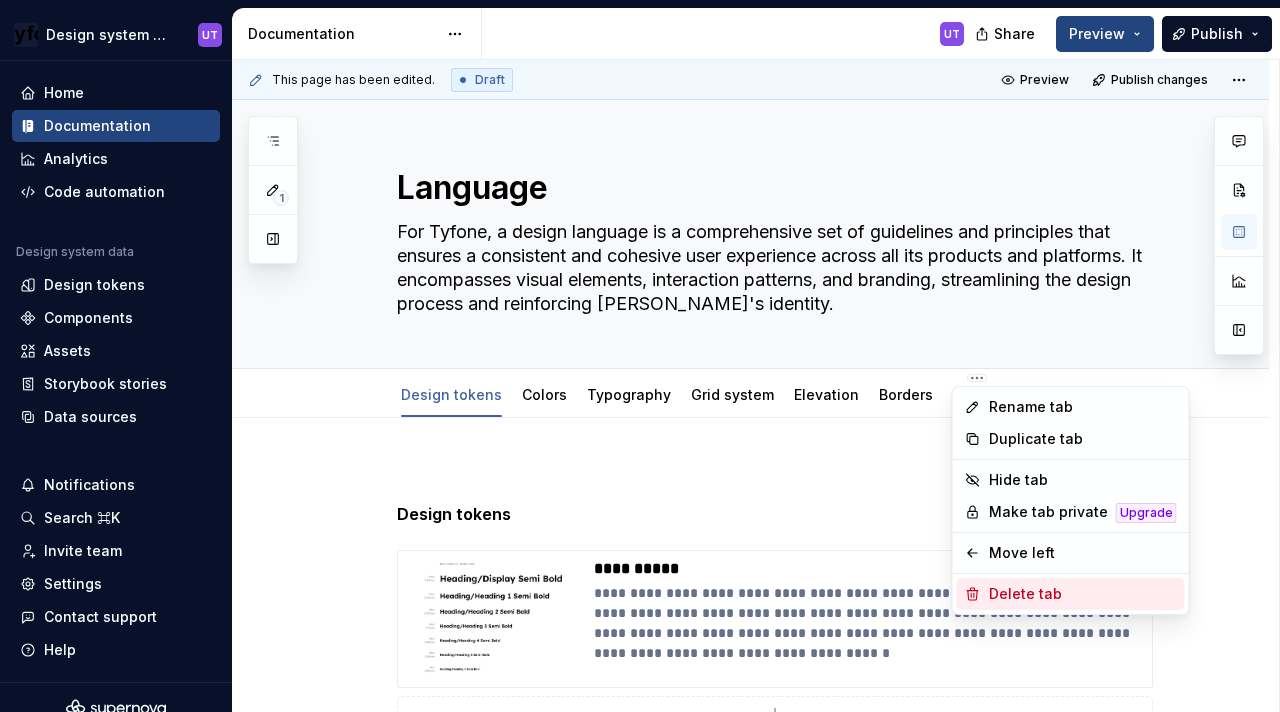click on "Delete tab" at bounding box center (1083, 594) 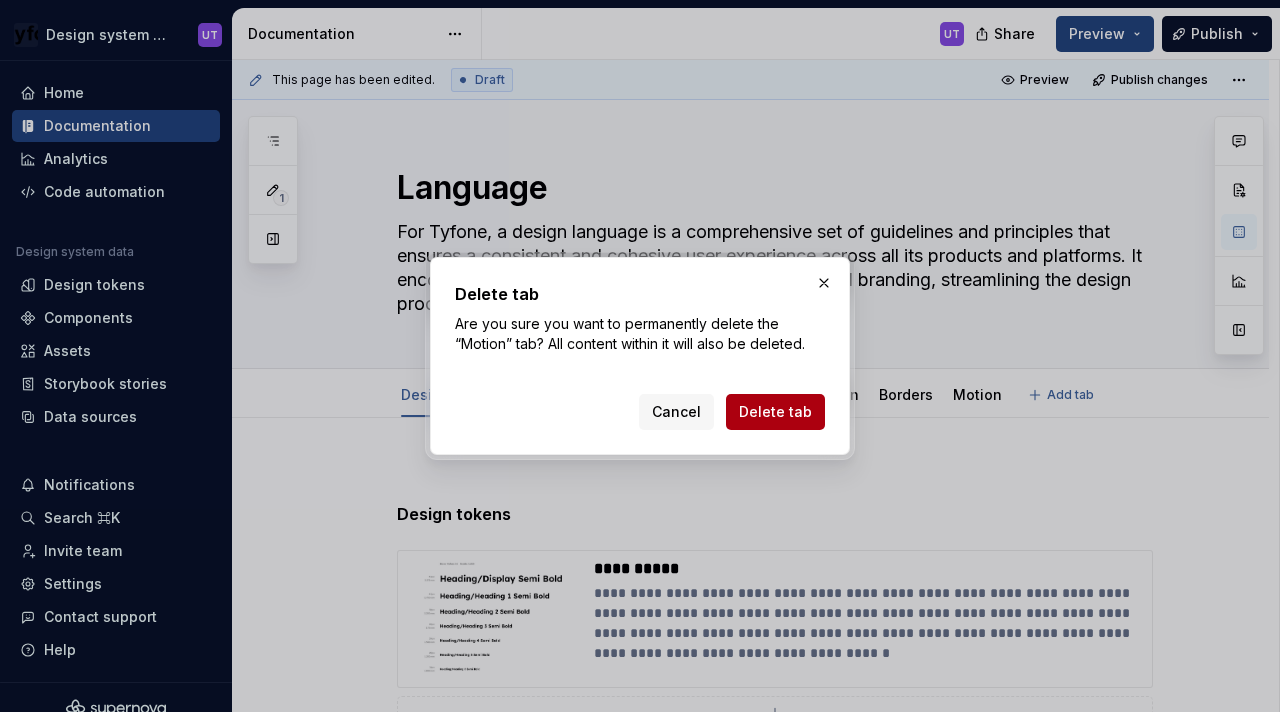 click on "Delete tab" at bounding box center (775, 412) 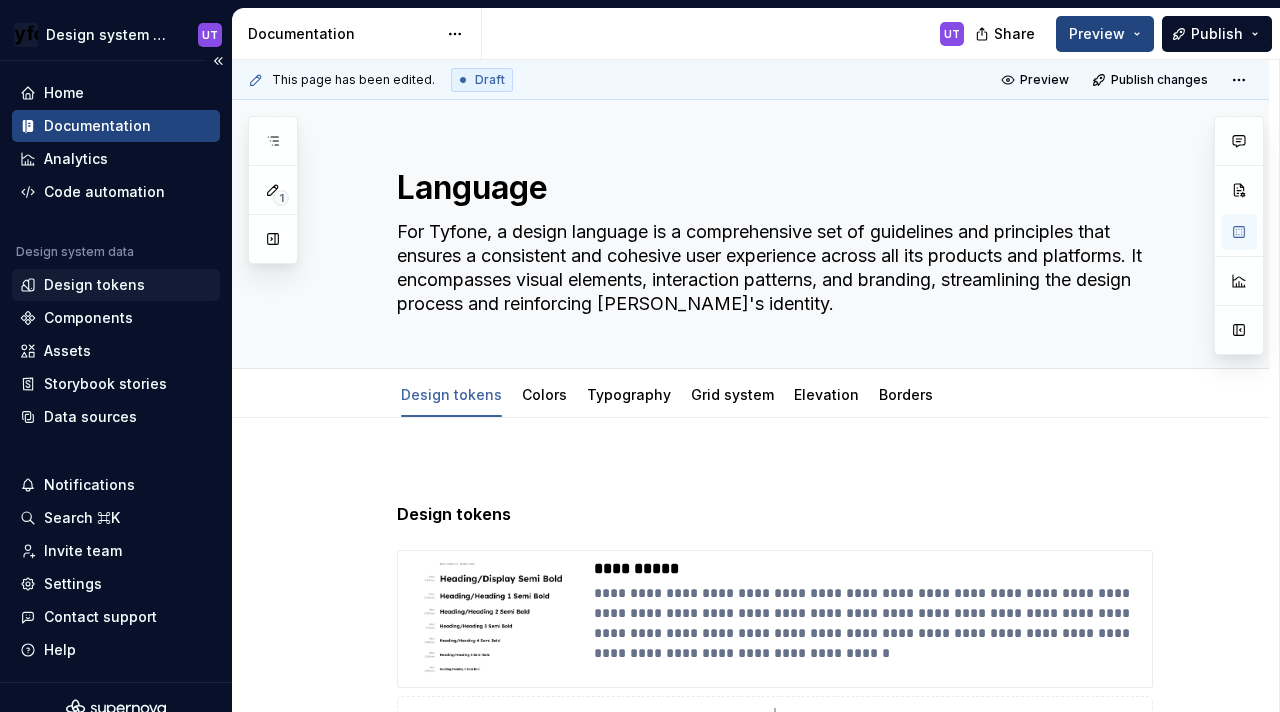 click on "Design tokens" at bounding box center [94, 285] 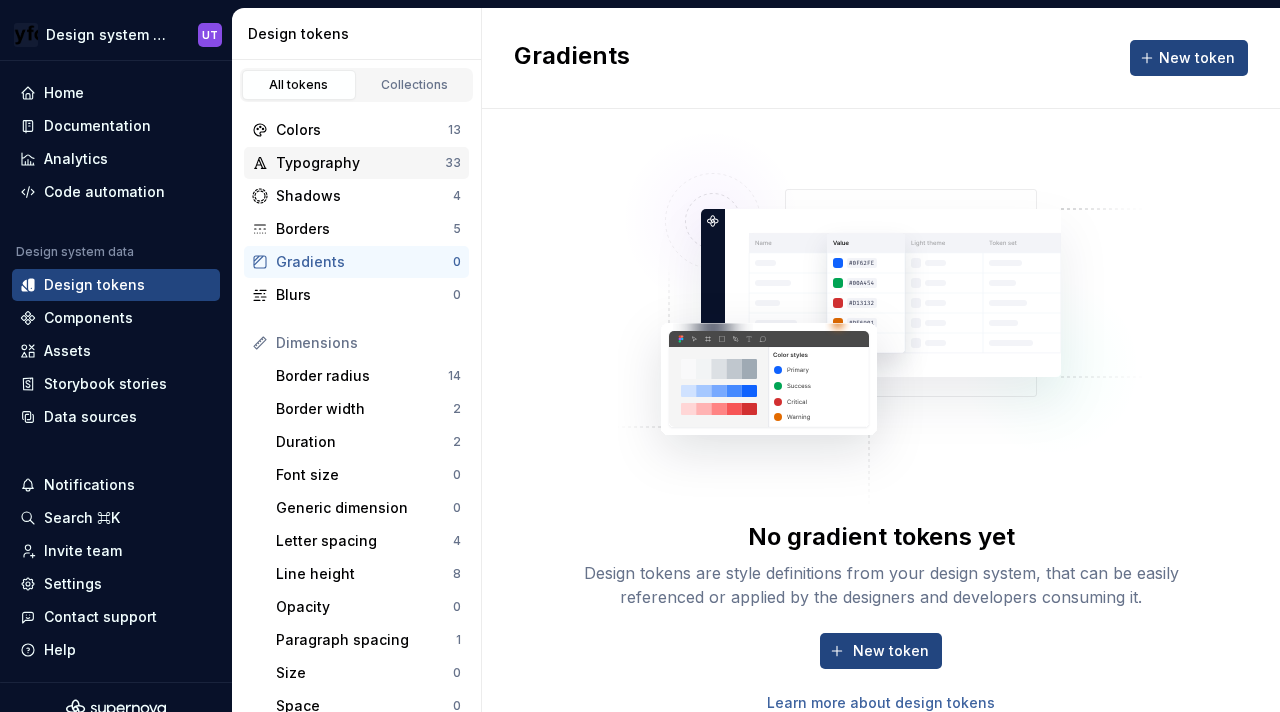 click on "Typography 33" at bounding box center (356, 163) 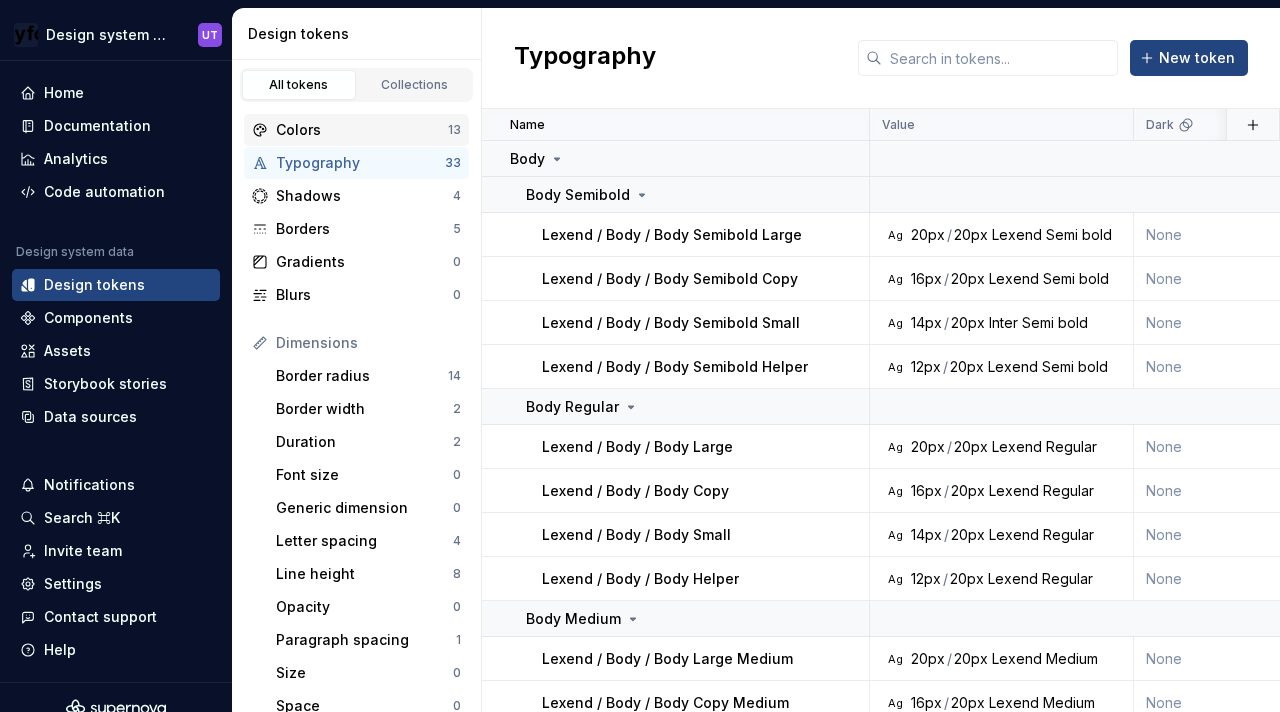click on "Colors 13" at bounding box center (356, 130) 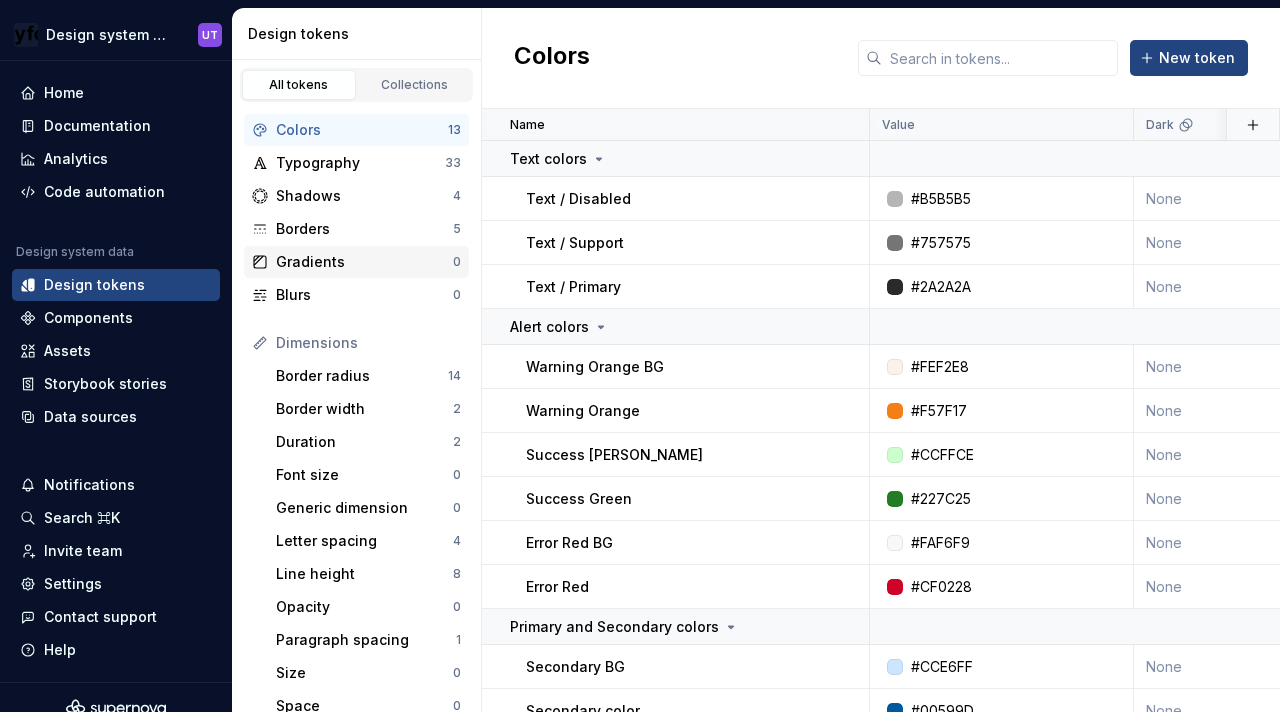 scroll, scrollTop: 79, scrollLeft: 0, axis: vertical 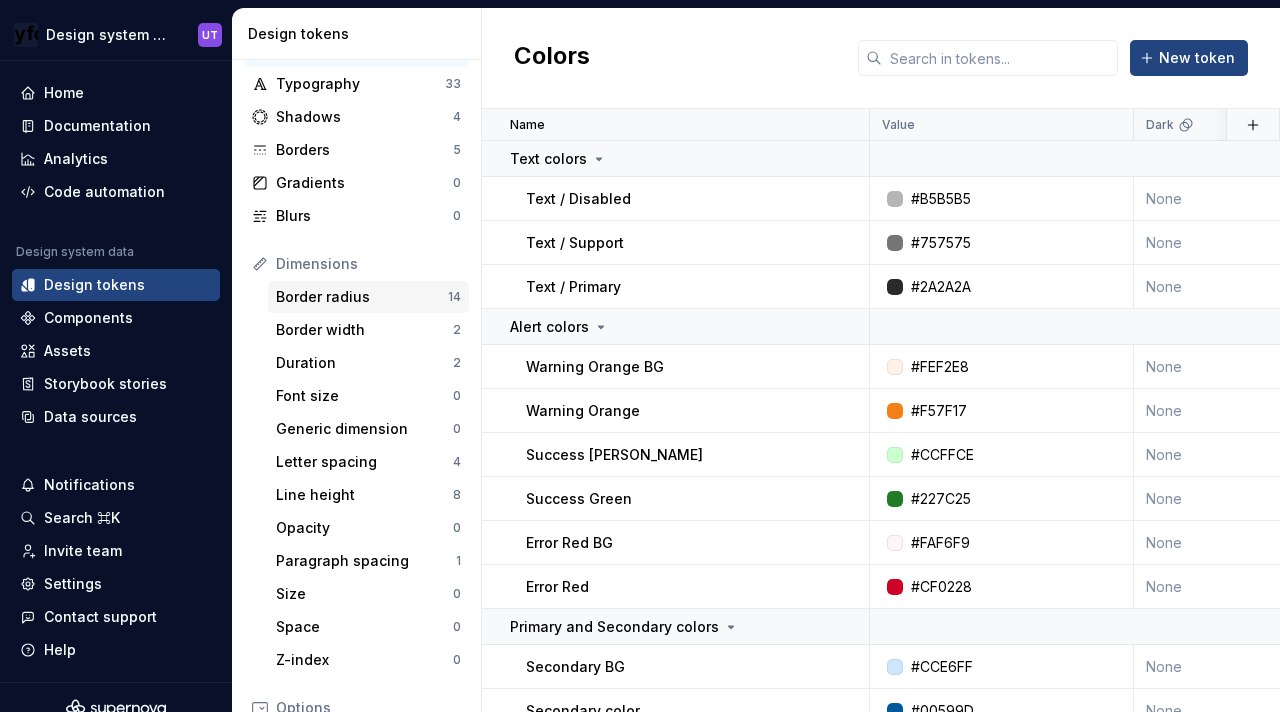 click on "Border radius" at bounding box center [362, 297] 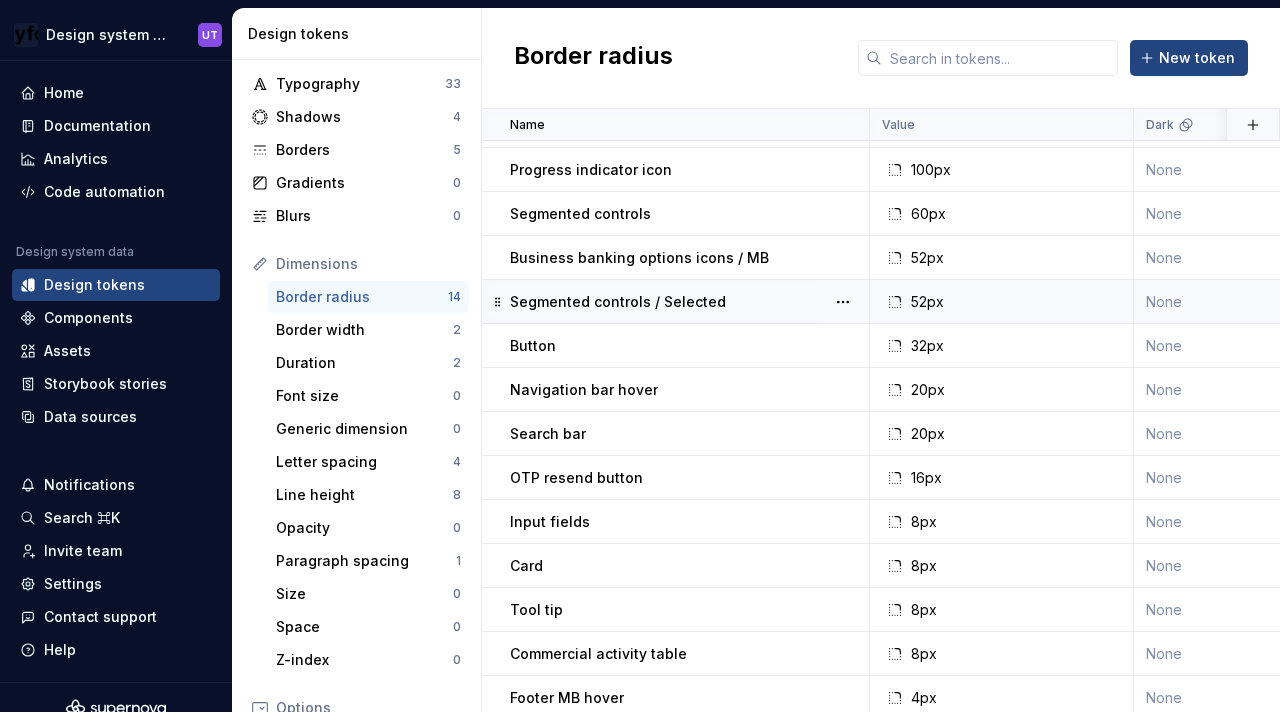 scroll, scrollTop: 45, scrollLeft: 0, axis: vertical 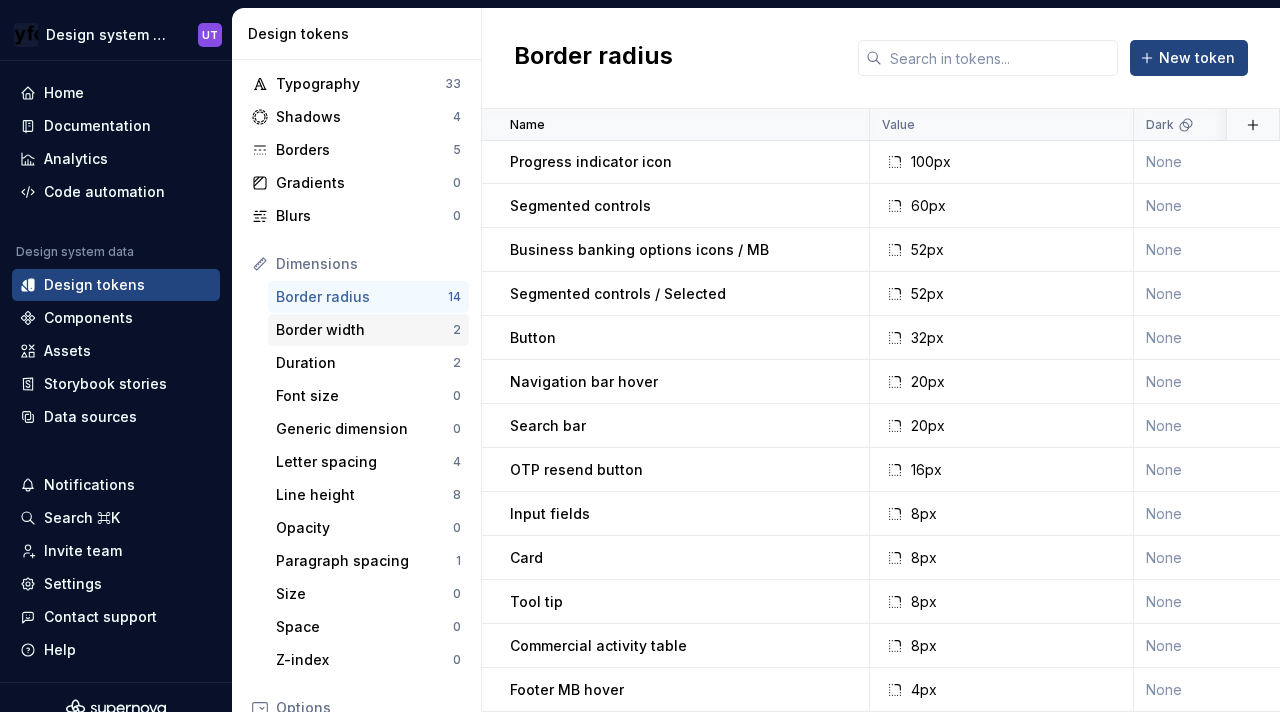 click on "Border width" at bounding box center (364, 330) 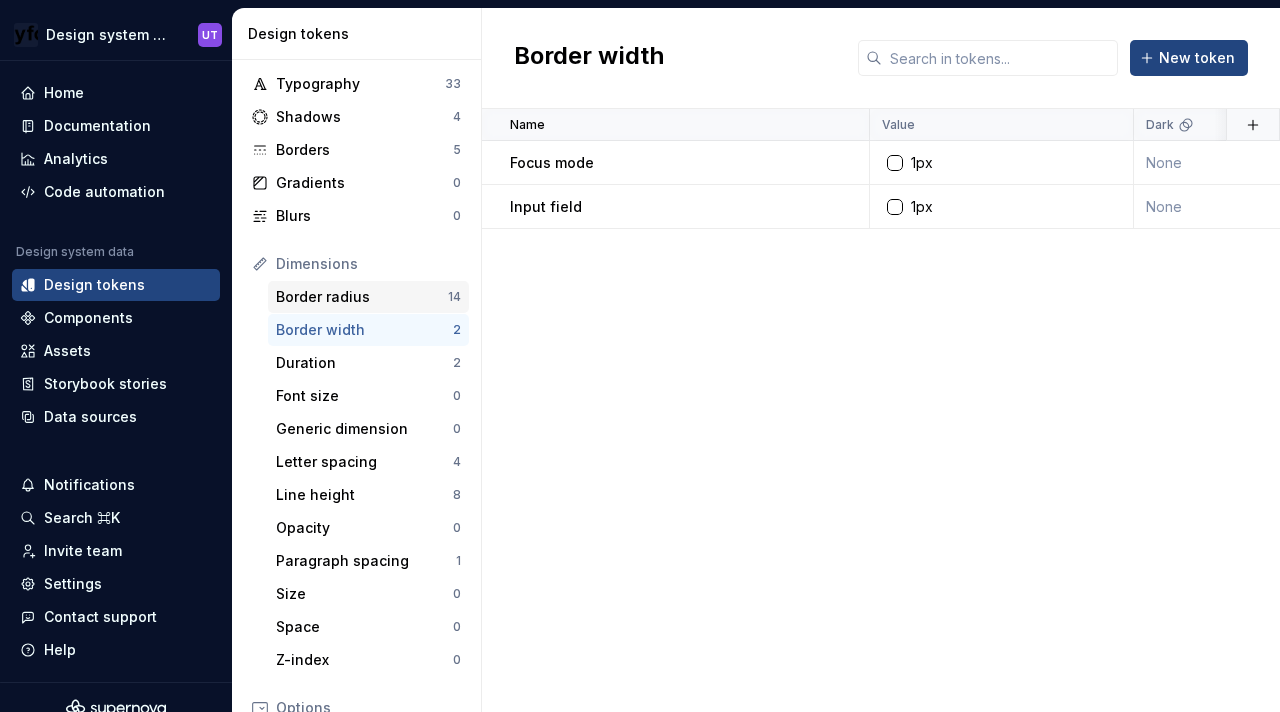 click on "Border radius 14" at bounding box center [368, 297] 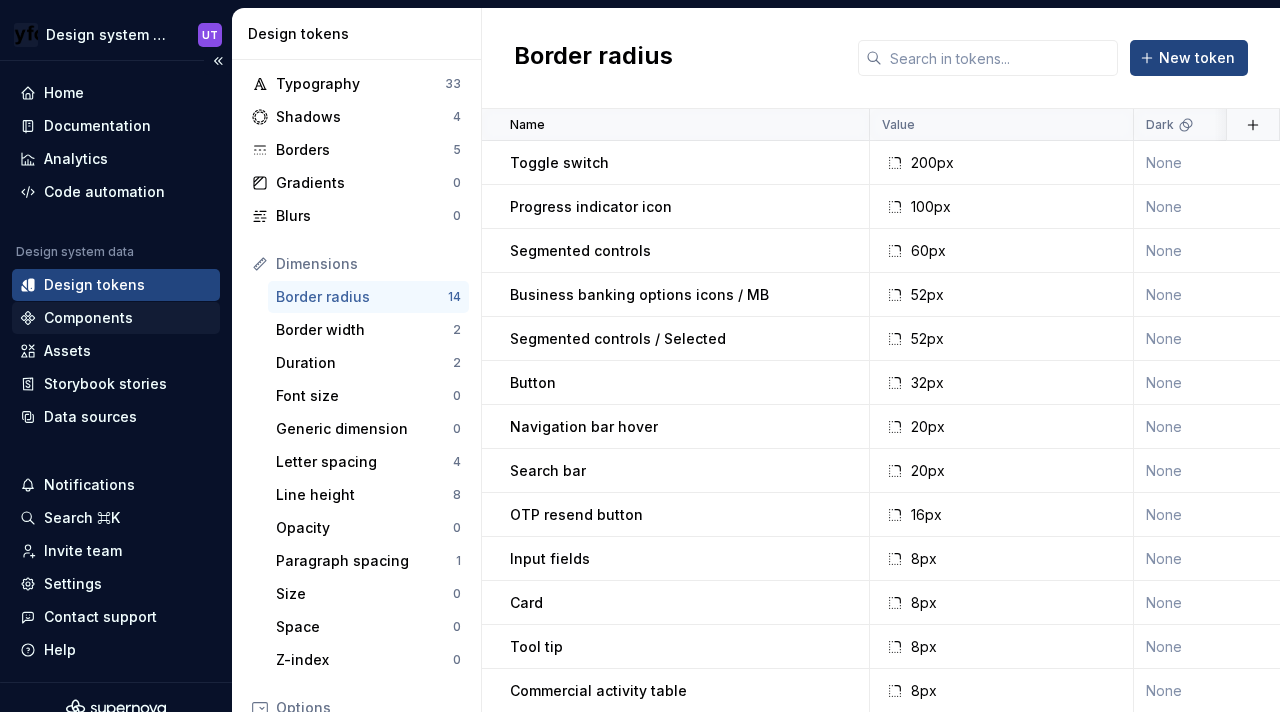 click on "Components" at bounding box center (88, 318) 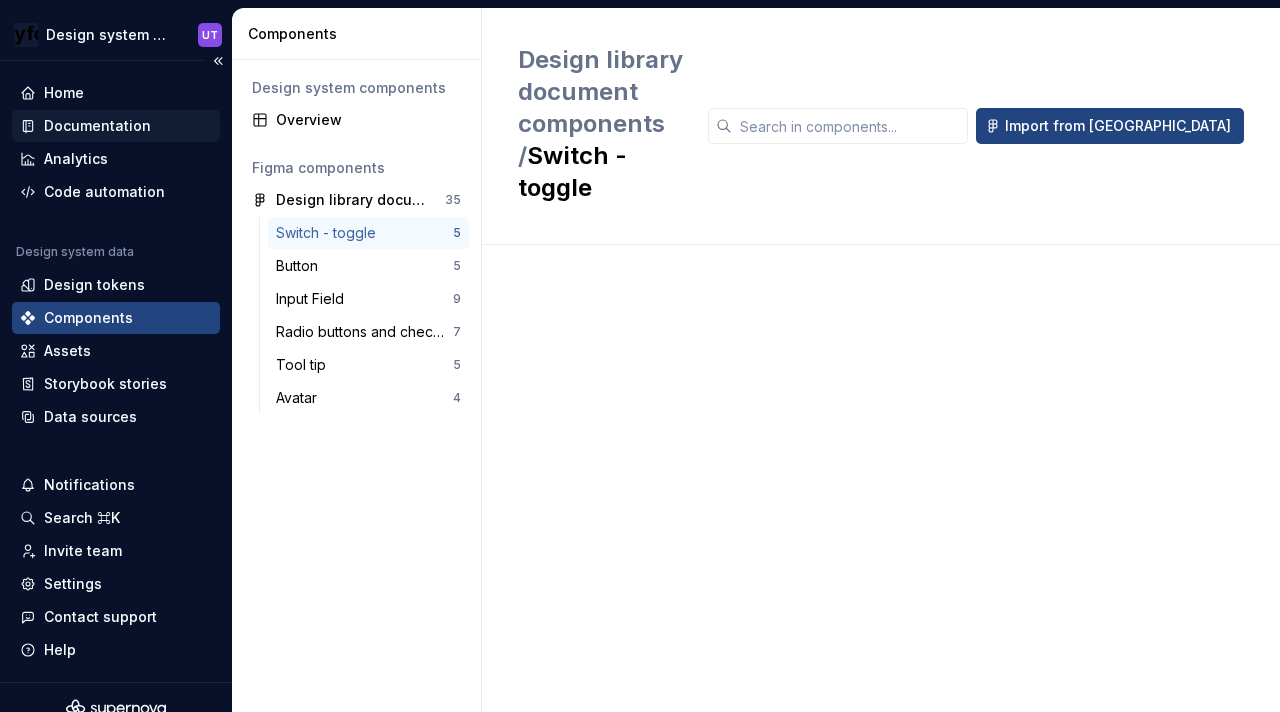 click on "Documentation" at bounding box center (97, 126) 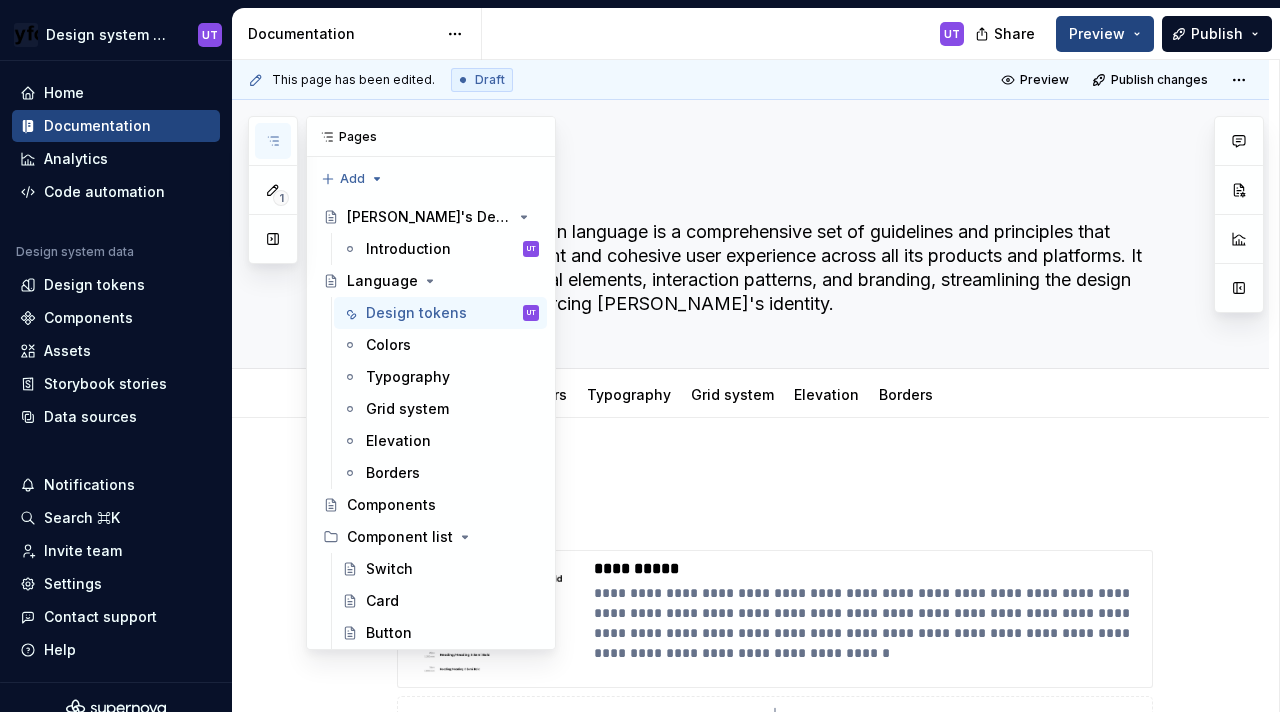 click at bounding box center (273, 141) 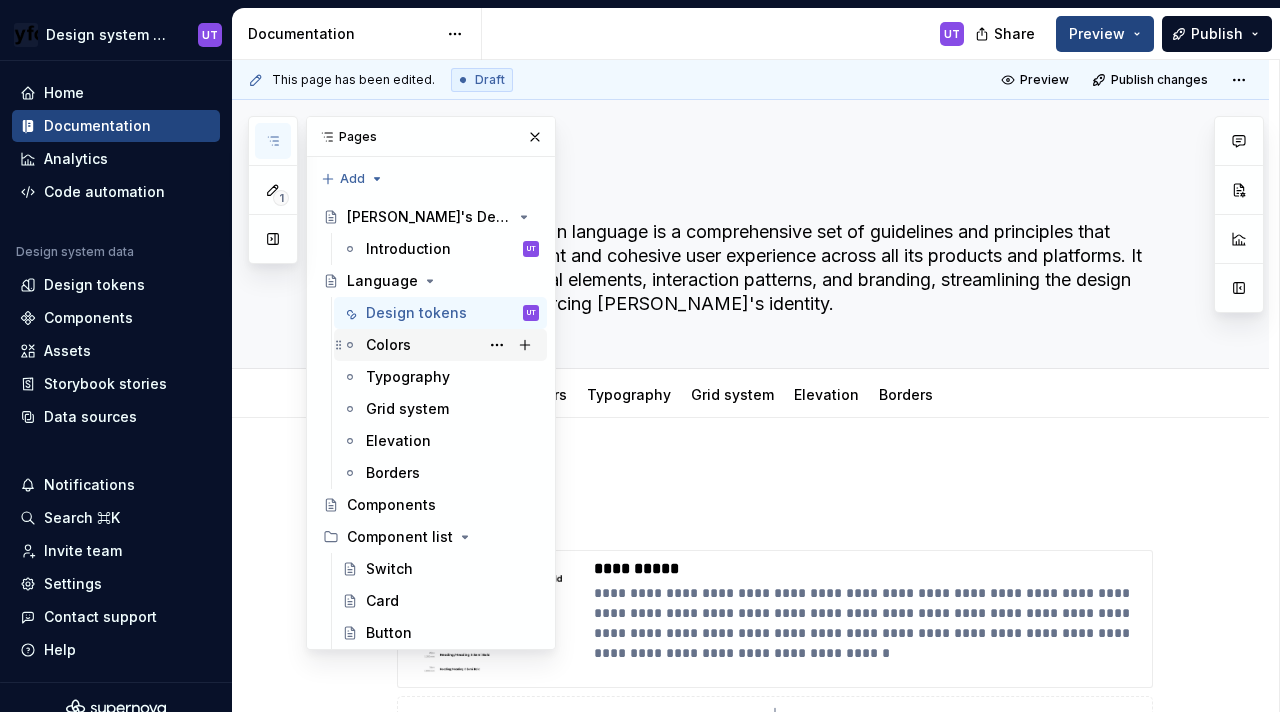 click on "Colors" at bounding box center (452, 345) 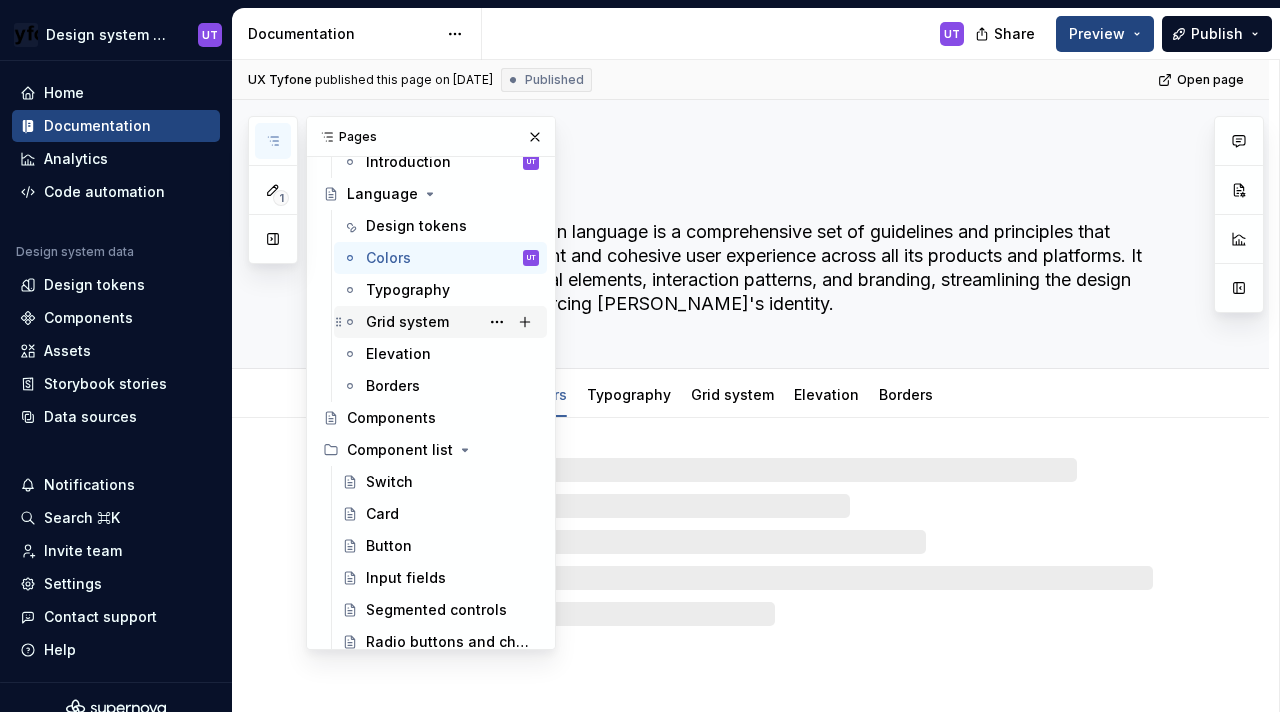 scroll, scrollTop: 91, scrollLeft: 0, axis: vertical 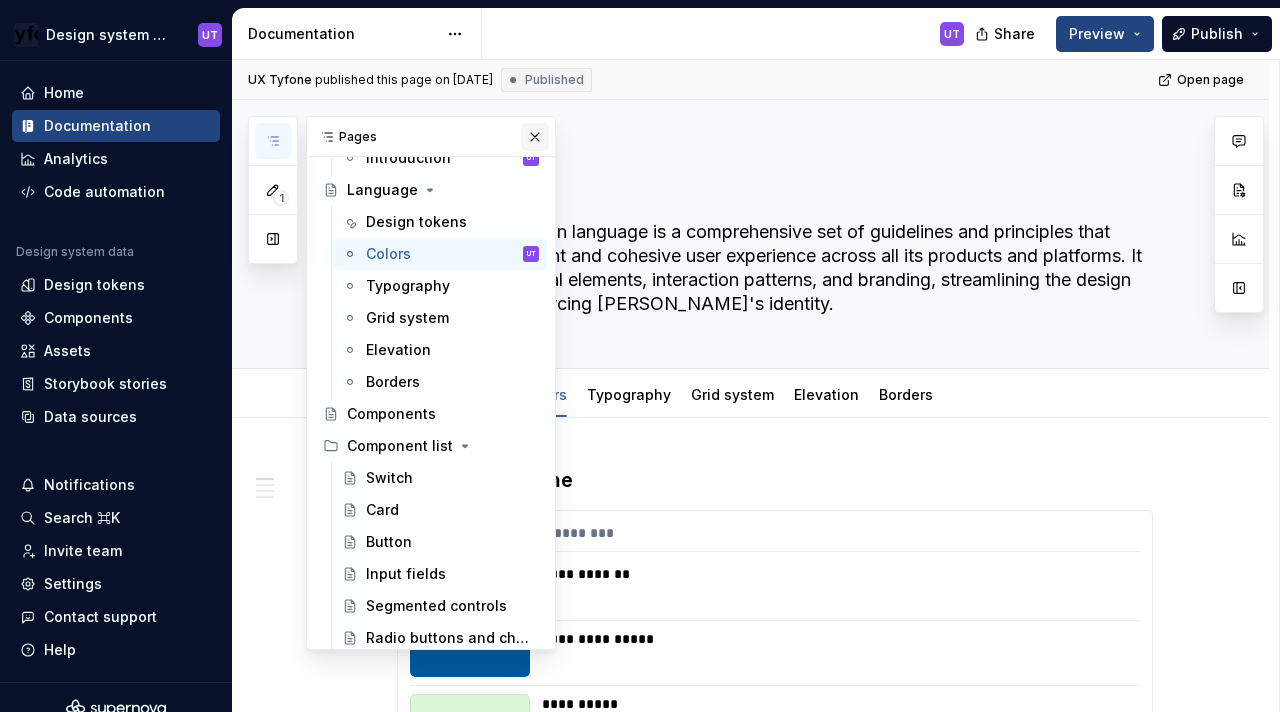 click at bounding box center [535, 137] 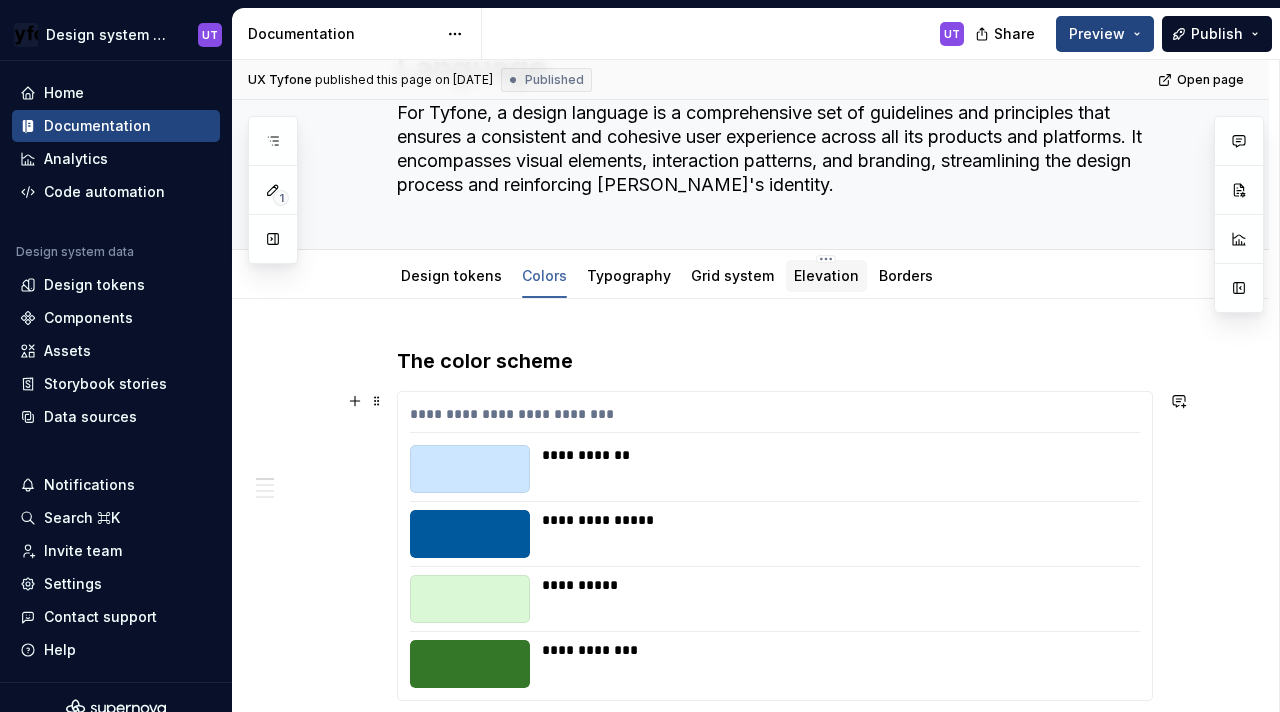 scroll, scrollTop: 126, scrollLeft: 0, axis: vertical 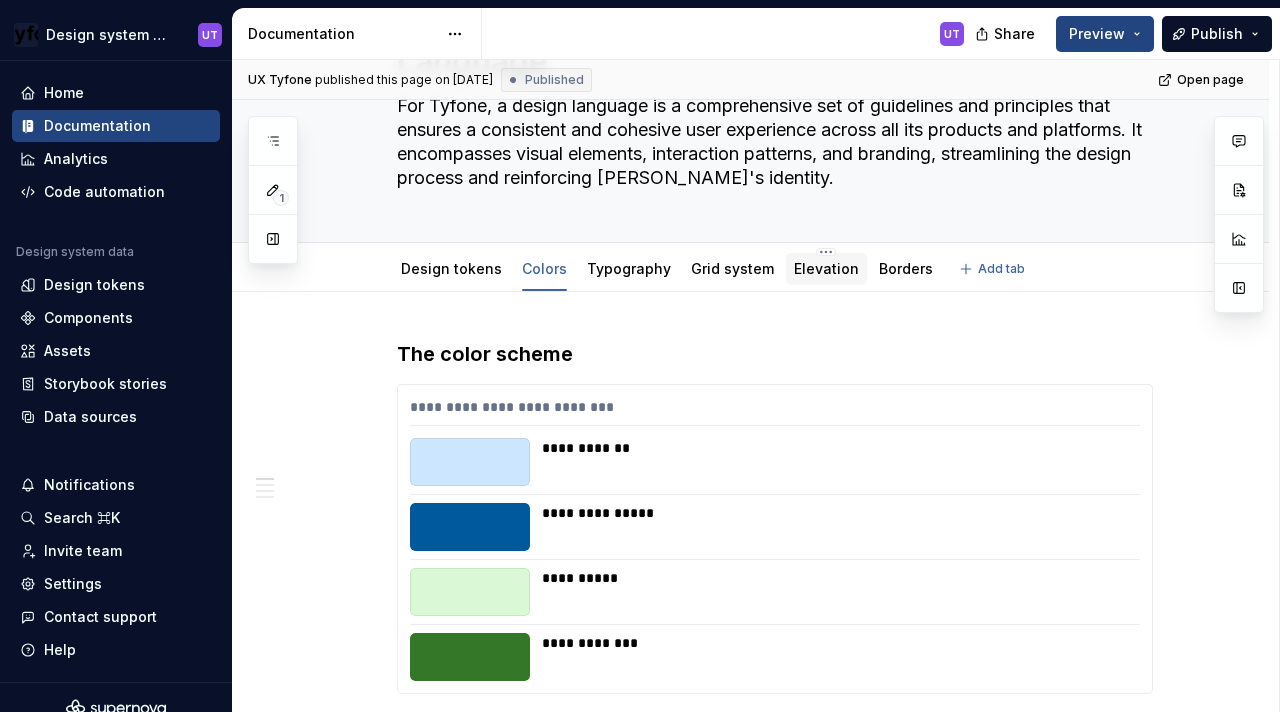 click on "Elevation" at bounding box center (826, 269) 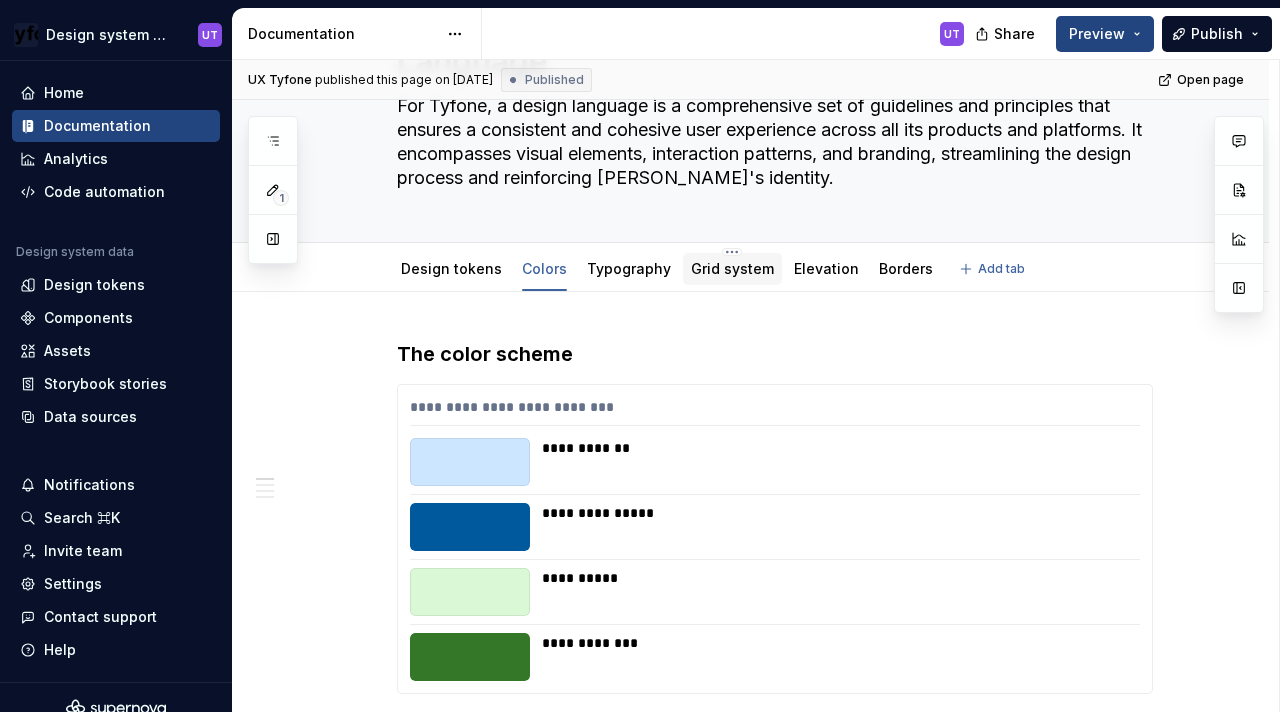 click on "Grid system" at bounding box center (732, 268) 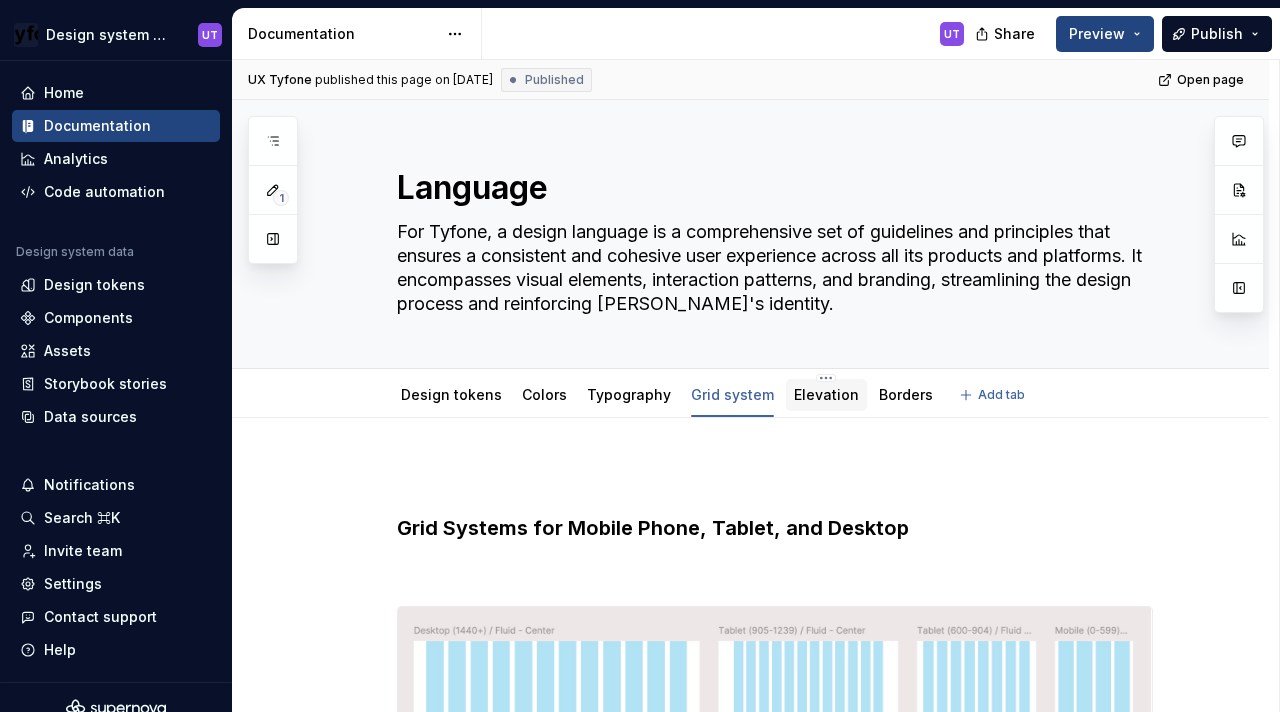 click on "Elevation" at bounding box center (826, 395) 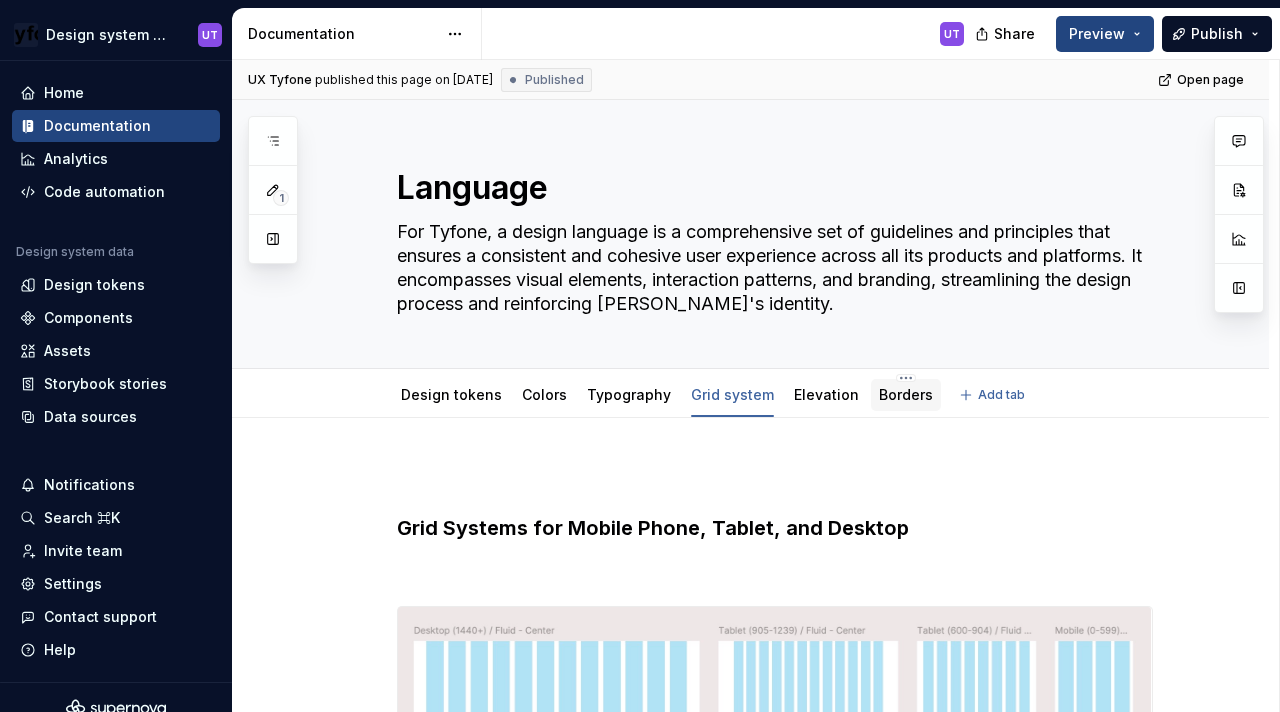 click on "Borders" at bounding box center (906, 394) 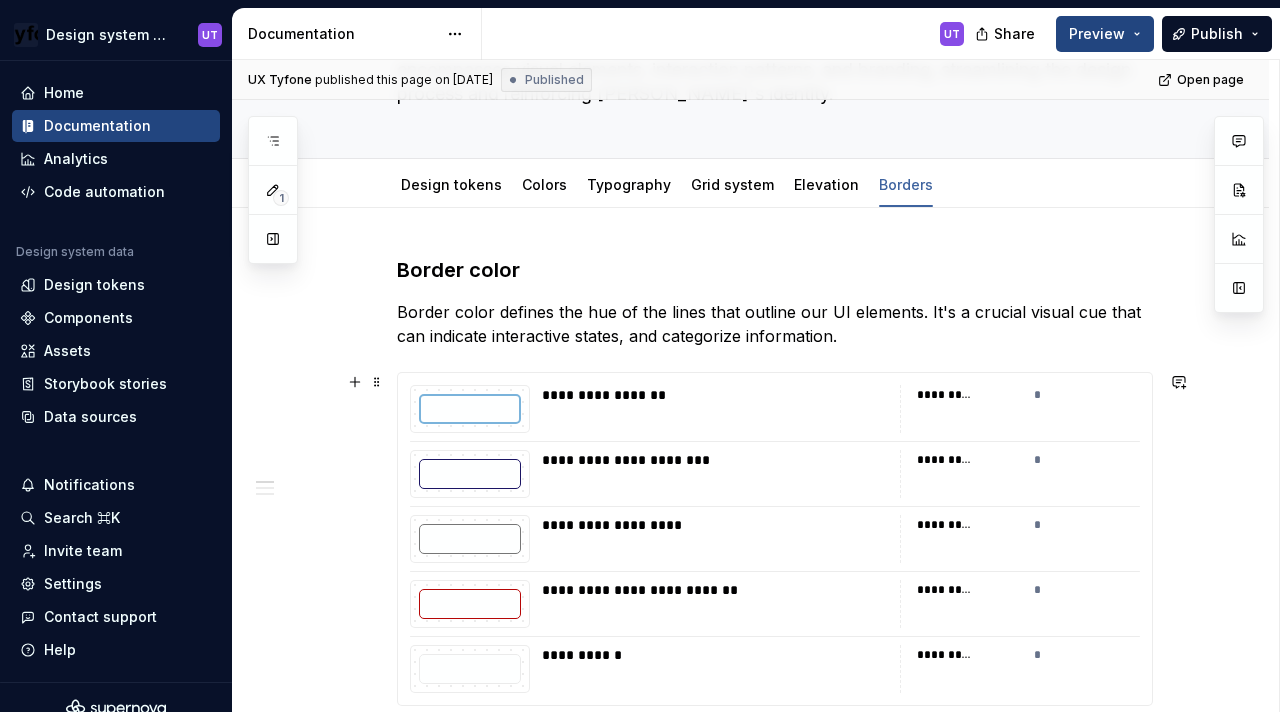 scroll, scrollTop: 206, scrollLeft: 0, axis: vertical 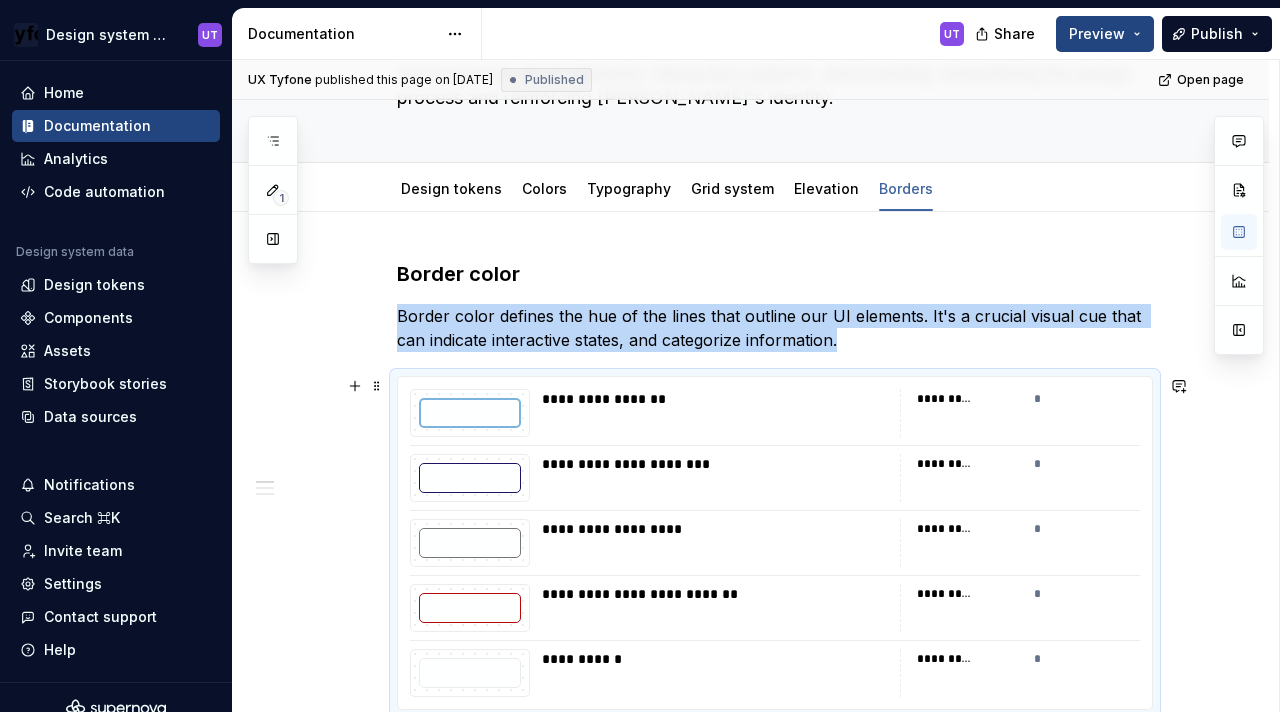 click on "**********" at bounding box center [715, 413] 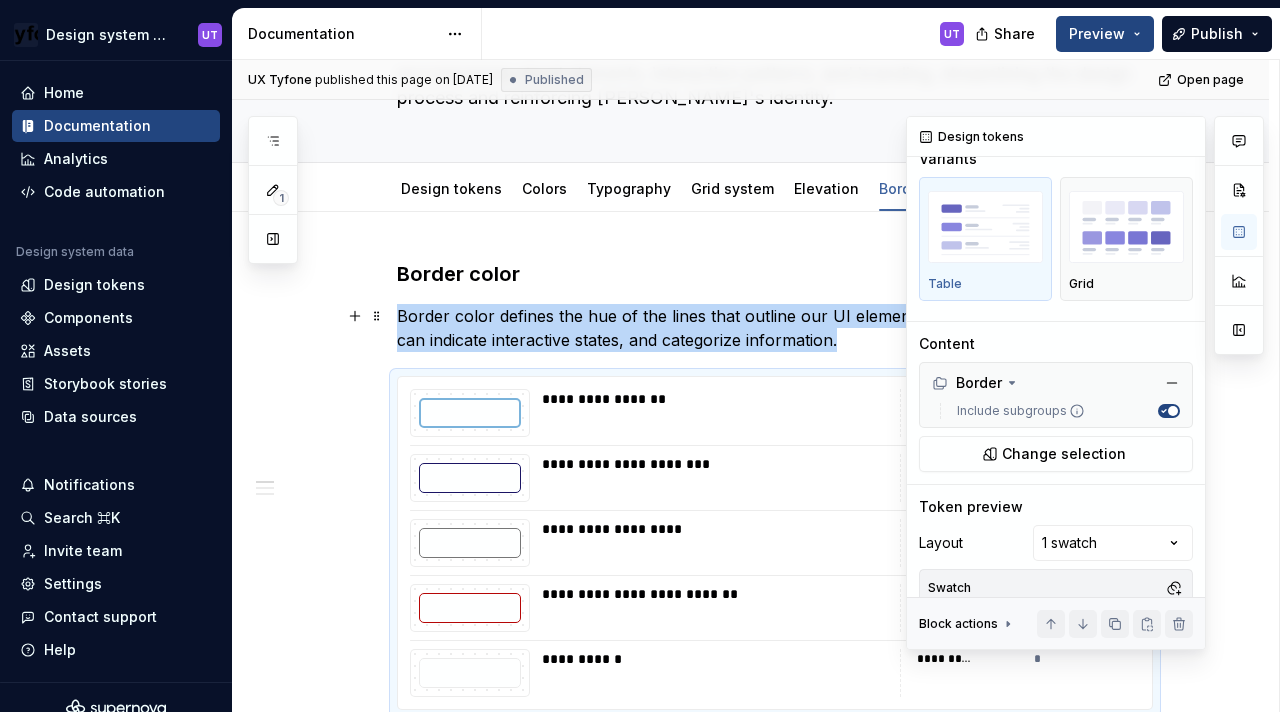 scroll, scrollTop: 23, scrollLeft: 0, axis: vertical 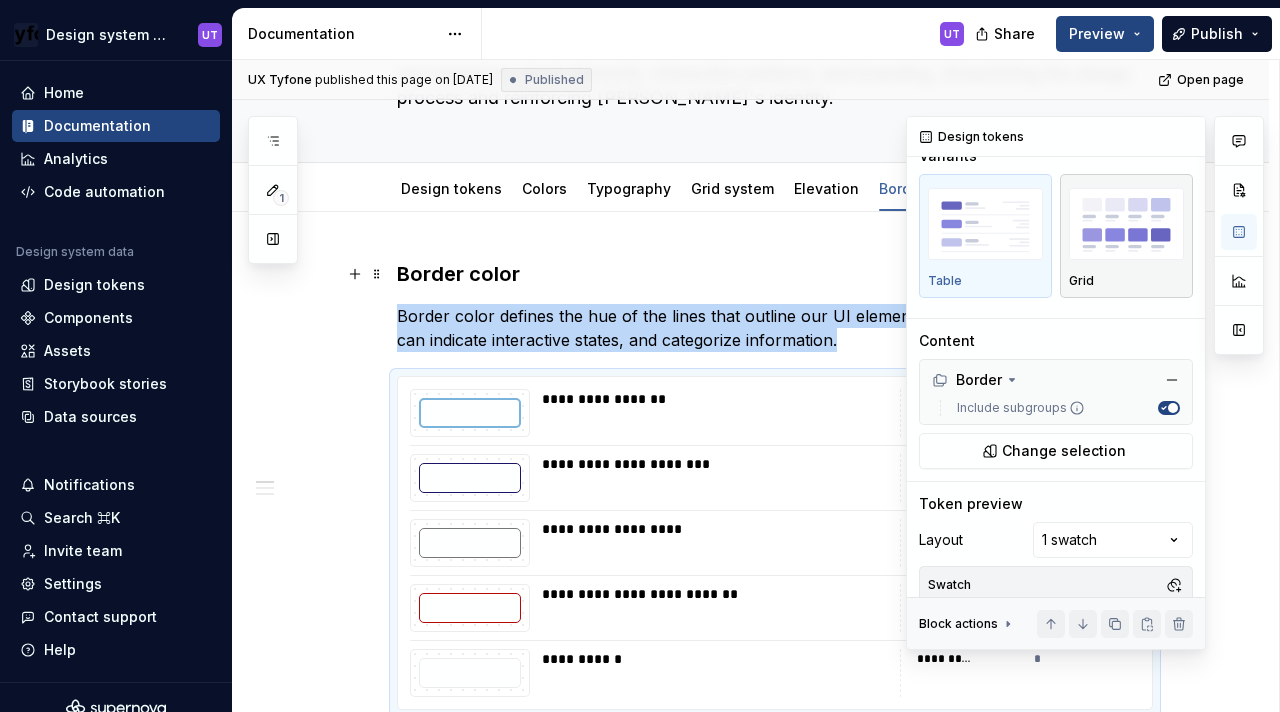 click at bounding box center (1126, 224) 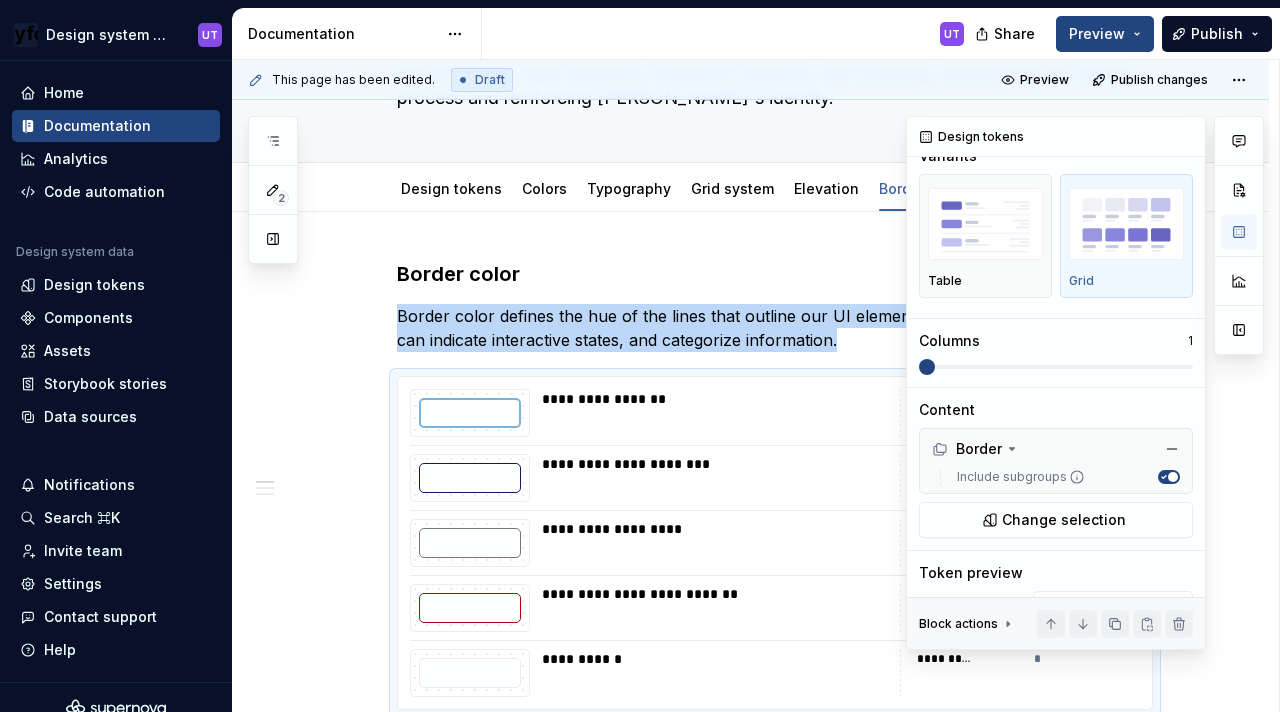 click at bounding box center [927, 367] 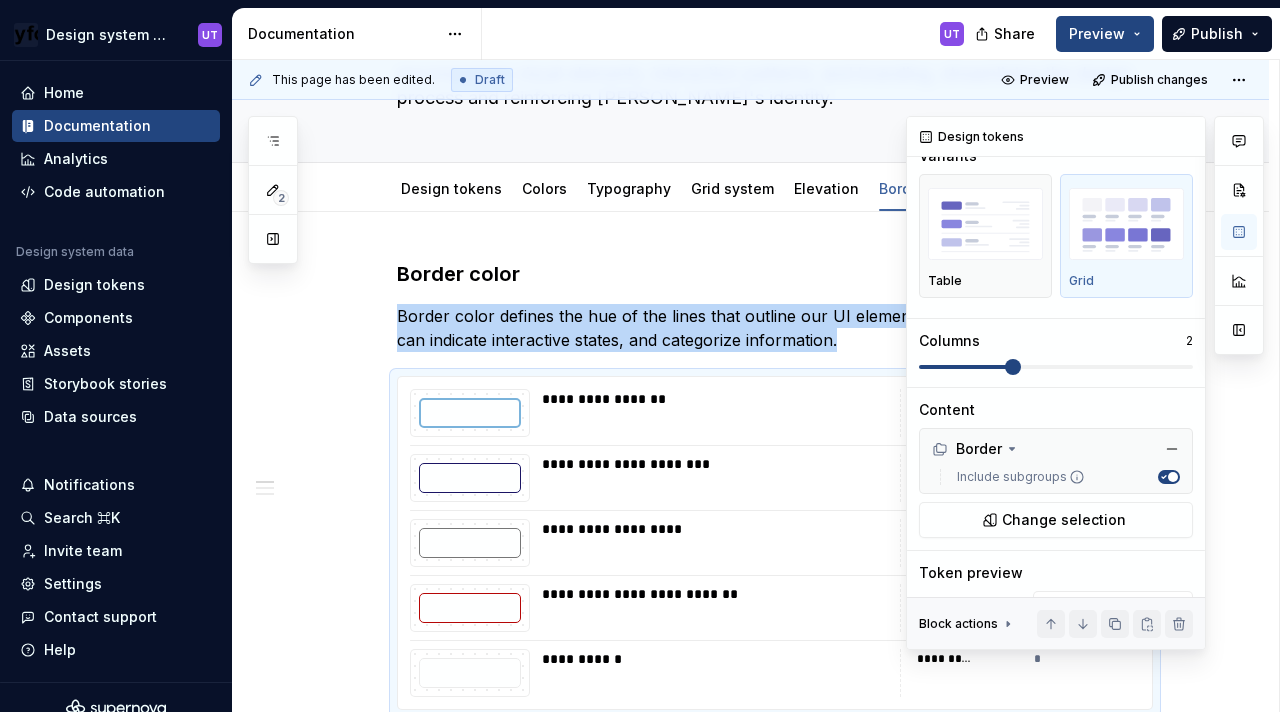 click at bounding box center [1056, 367] 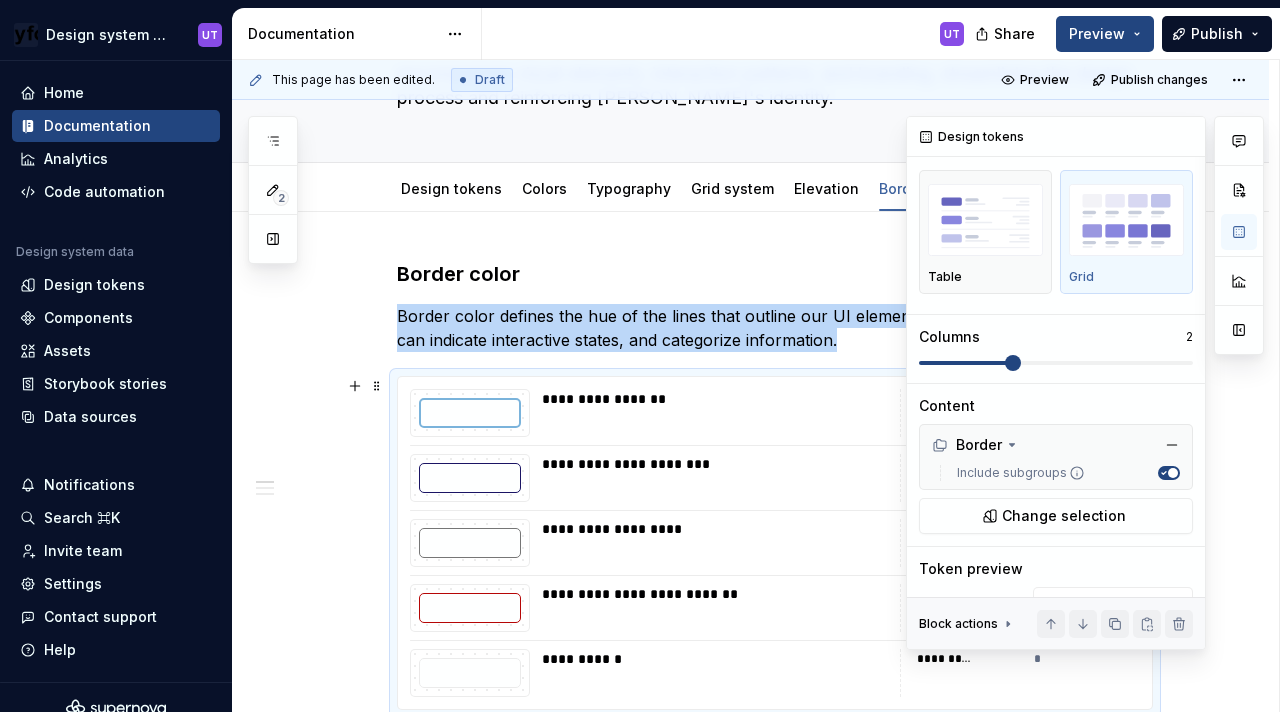 scroll, scrollTop: 0, scrollLeft: 0, axis: both 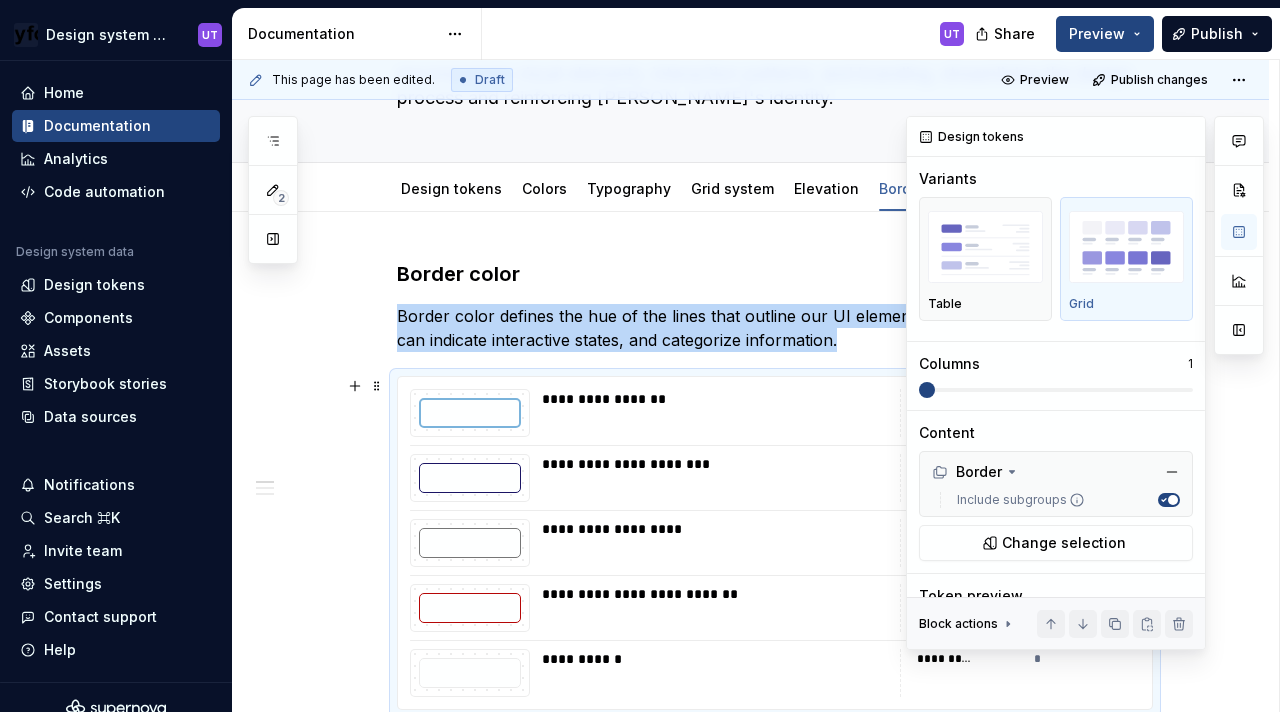 click at bounding box center [927, 390] 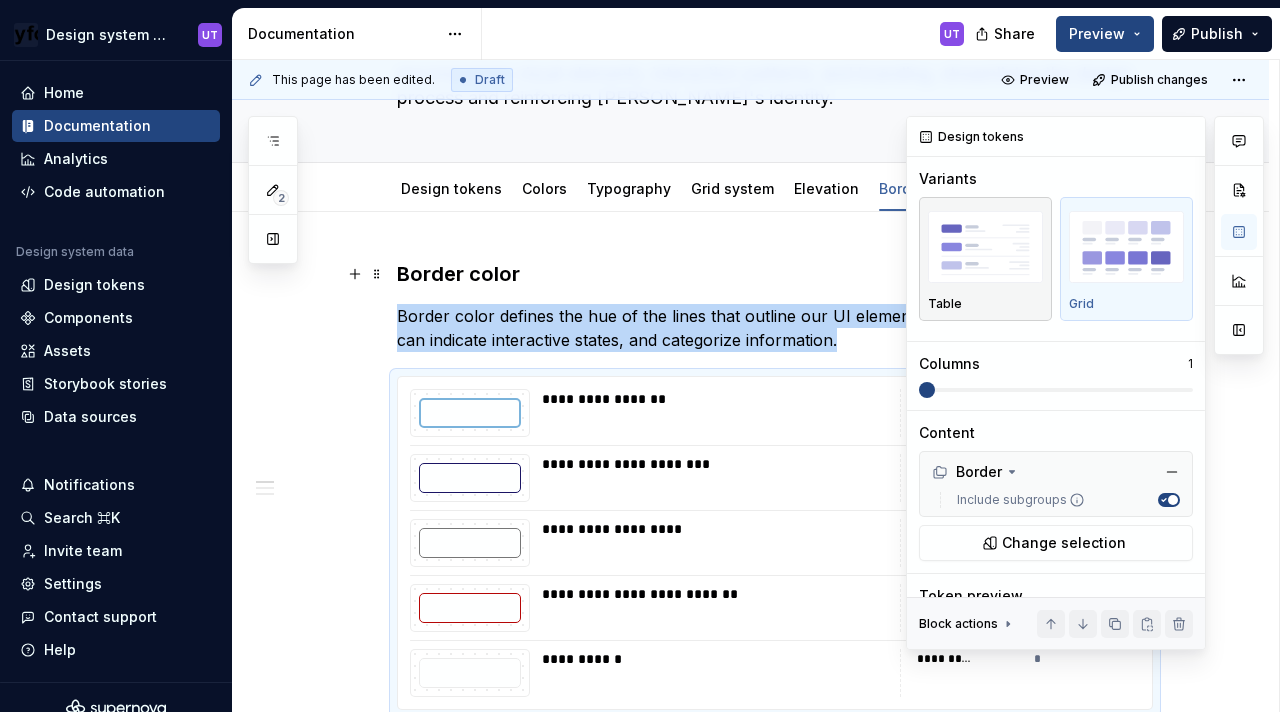 click at bounding box center (985, 247) 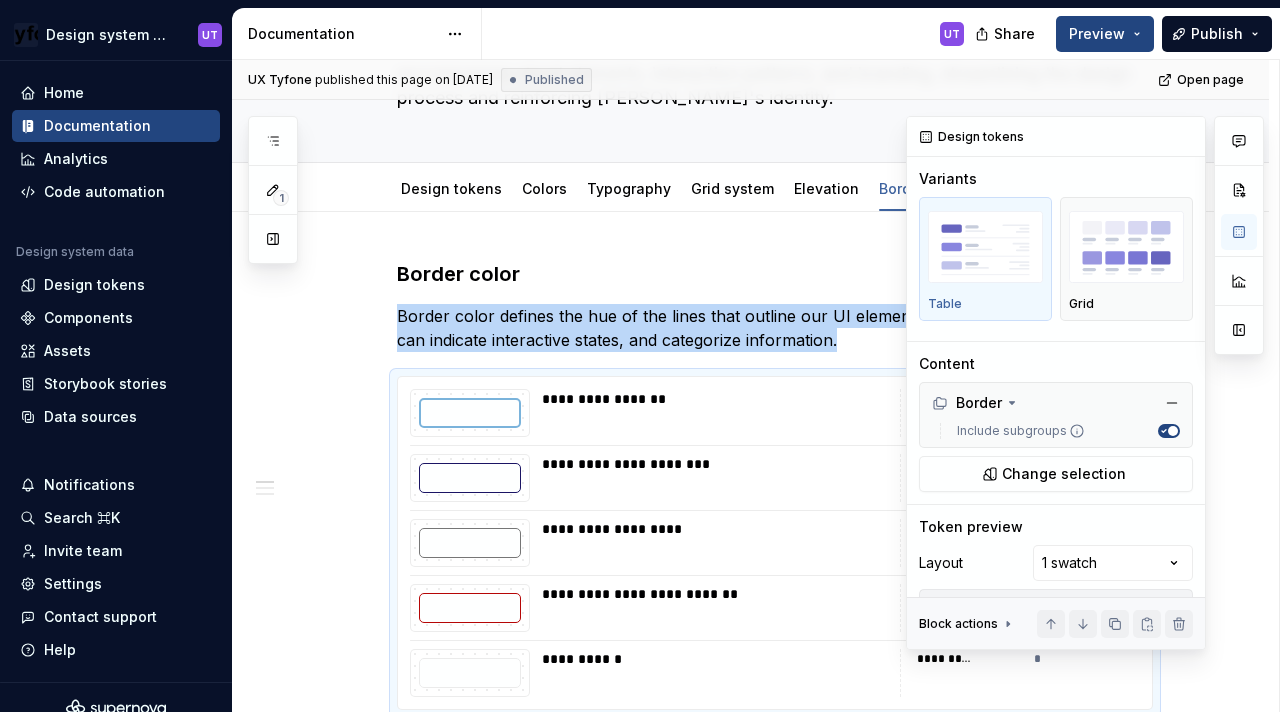 scroll, scrollTop: 96, scrollLeft: 0, axis: vertical 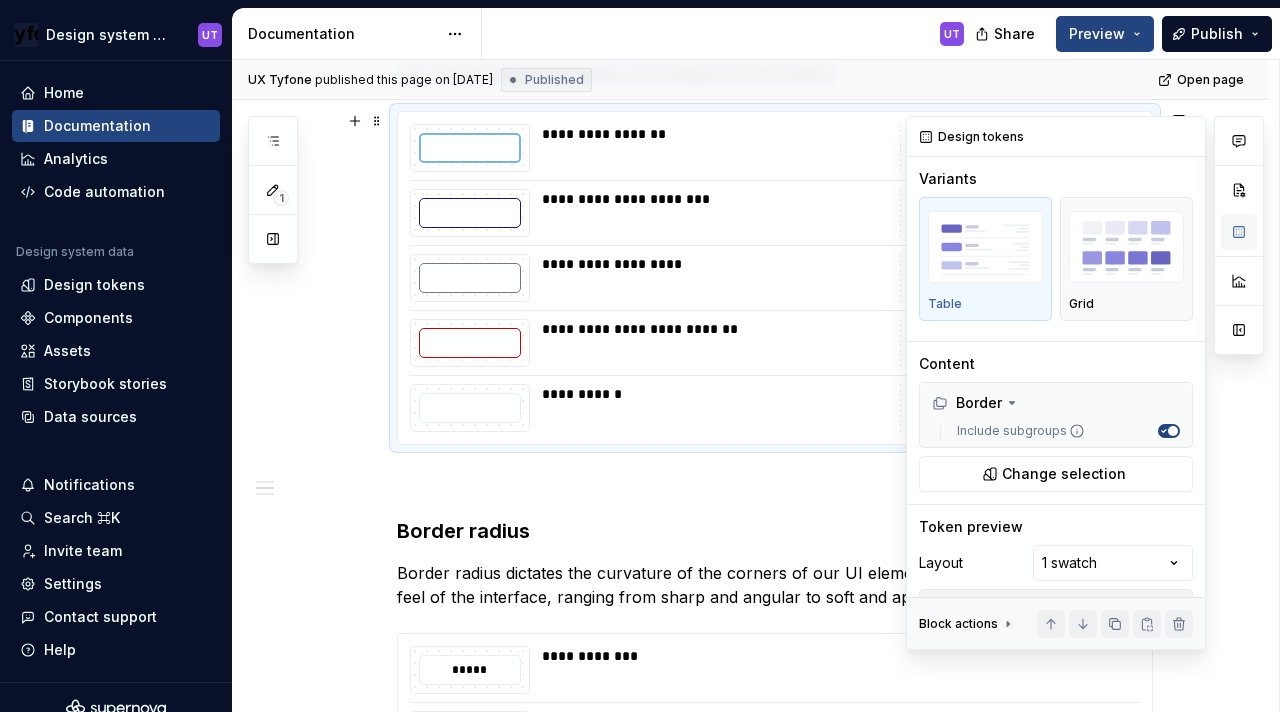 type on "*" 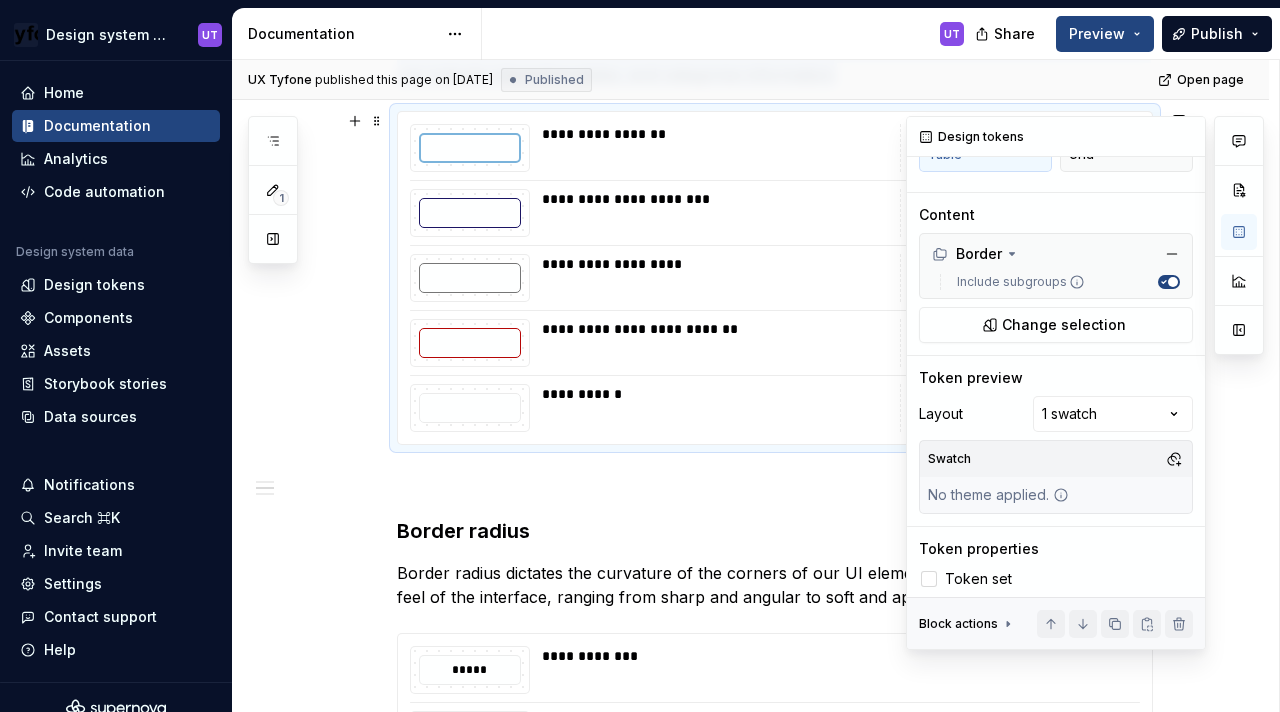 scroll, scrollTop: 155, scrollLeft: 0, axis: vertical 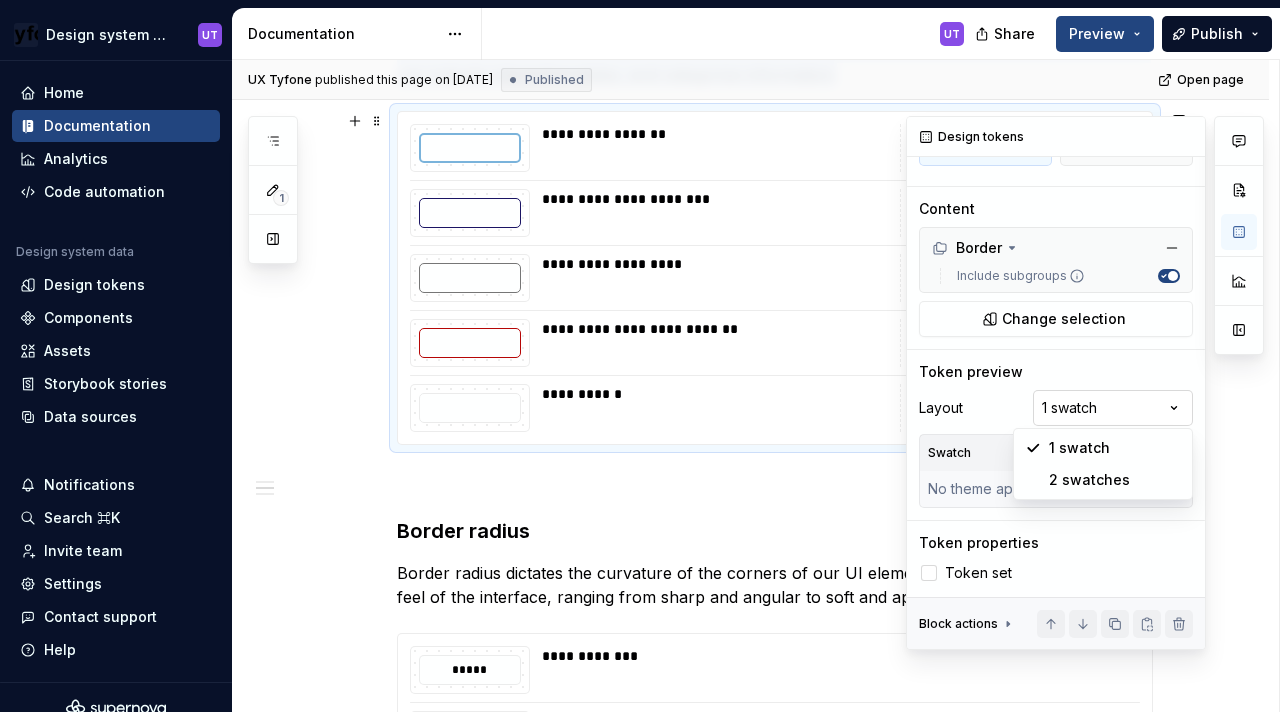 click on "Comments Open comments No comments yet Select ‘Comment’ from the block context menu to add one. Design tokens Variants Table Grid Content Border Include subgroups Change selection Token preview Layout 1 swatch Swatch No theme applied. Token properties Token set Block actions Move up Move down Duplicate Copy (⌘C) Cut (⌘X) Delete" at bounding box center (1085, 383) 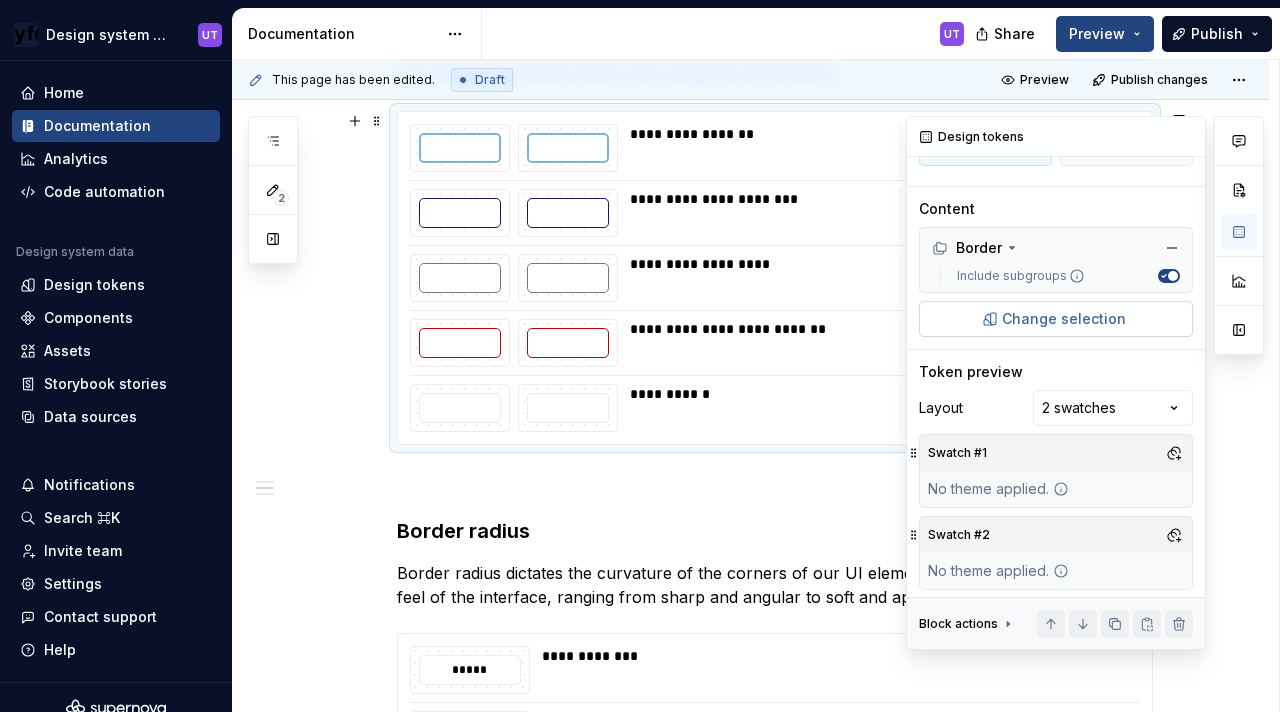 type 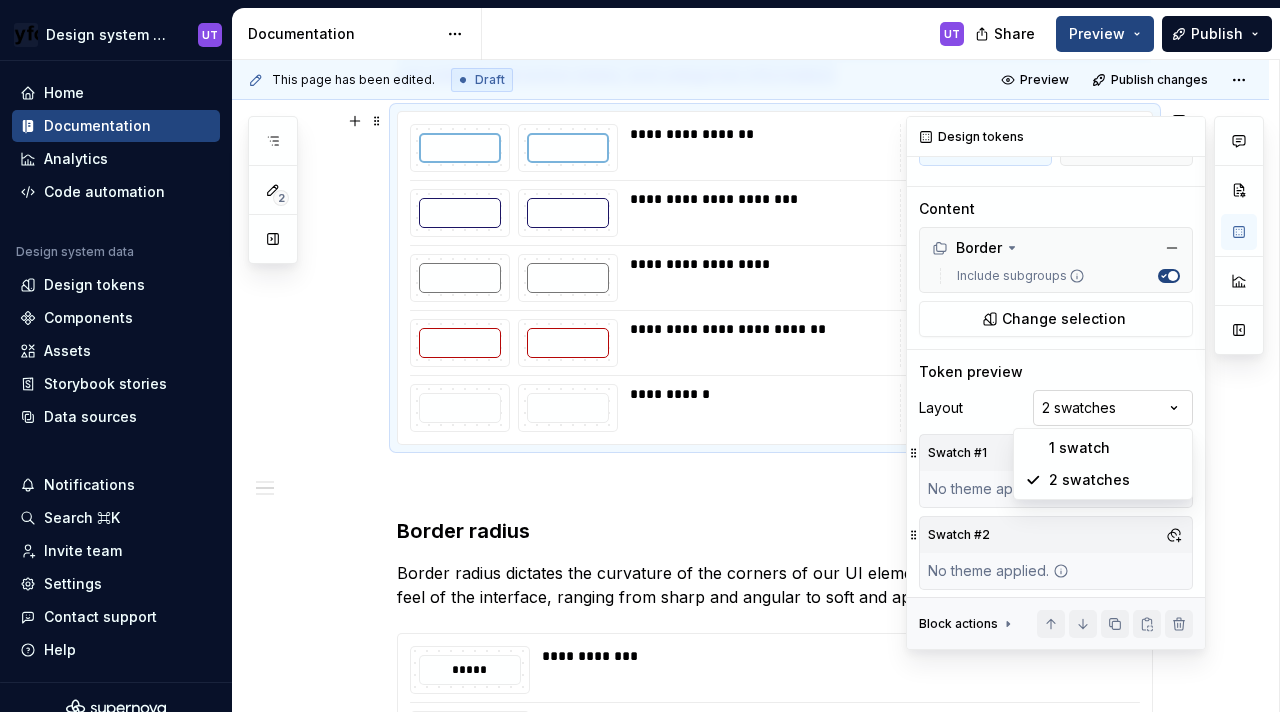 click on "Comments Open comments No comments yet Select ‘Comment’ from the block context menu to add one. Design tokens Variants Table Grid Content Border Include subgroups Change selection Token preview Layout 2 swatches Swatch #1 No theme applied. Swatch #2 No theme applied. Token properties Token set Block actions Move up Move down Duplicate Copy (⌘C) Cut (⌘X) Delete" at bounding box center (1085, 383) 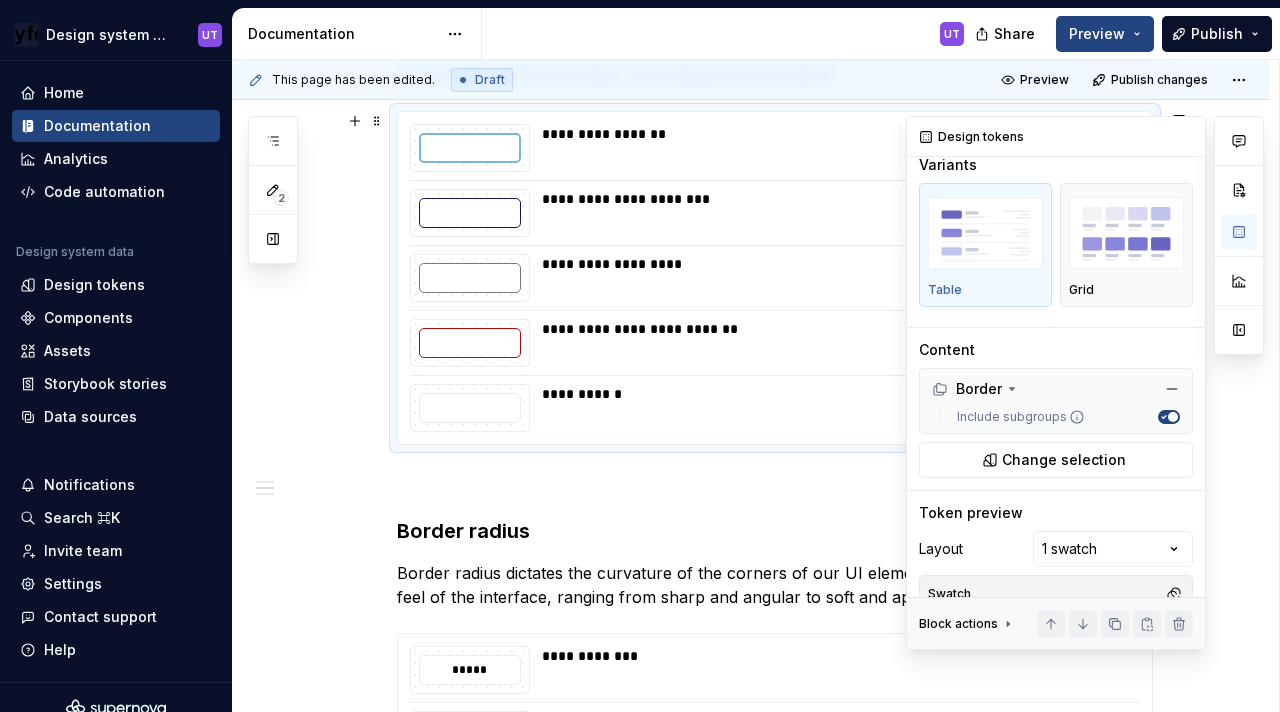 scroll, scrollTop: 0, scrollLeft: 0, axis: both 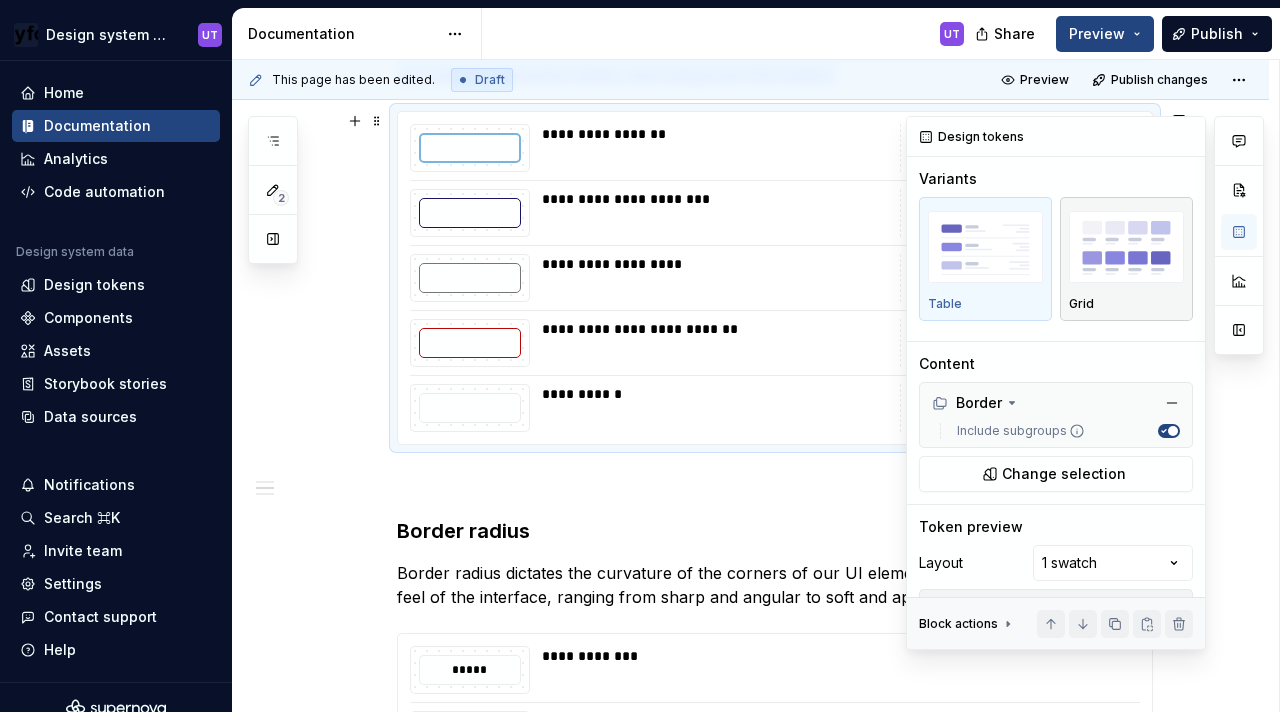 click at bounding box center [1126, 247] 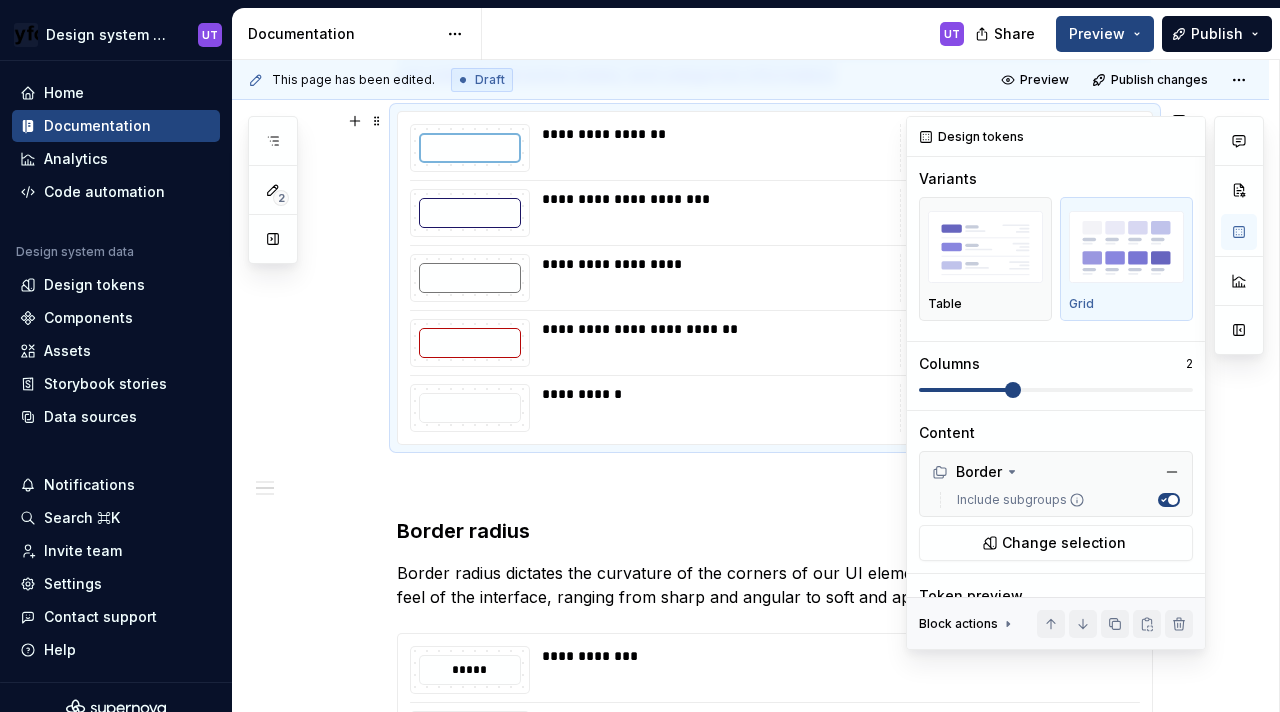 click at bounding box center (1013, 390) 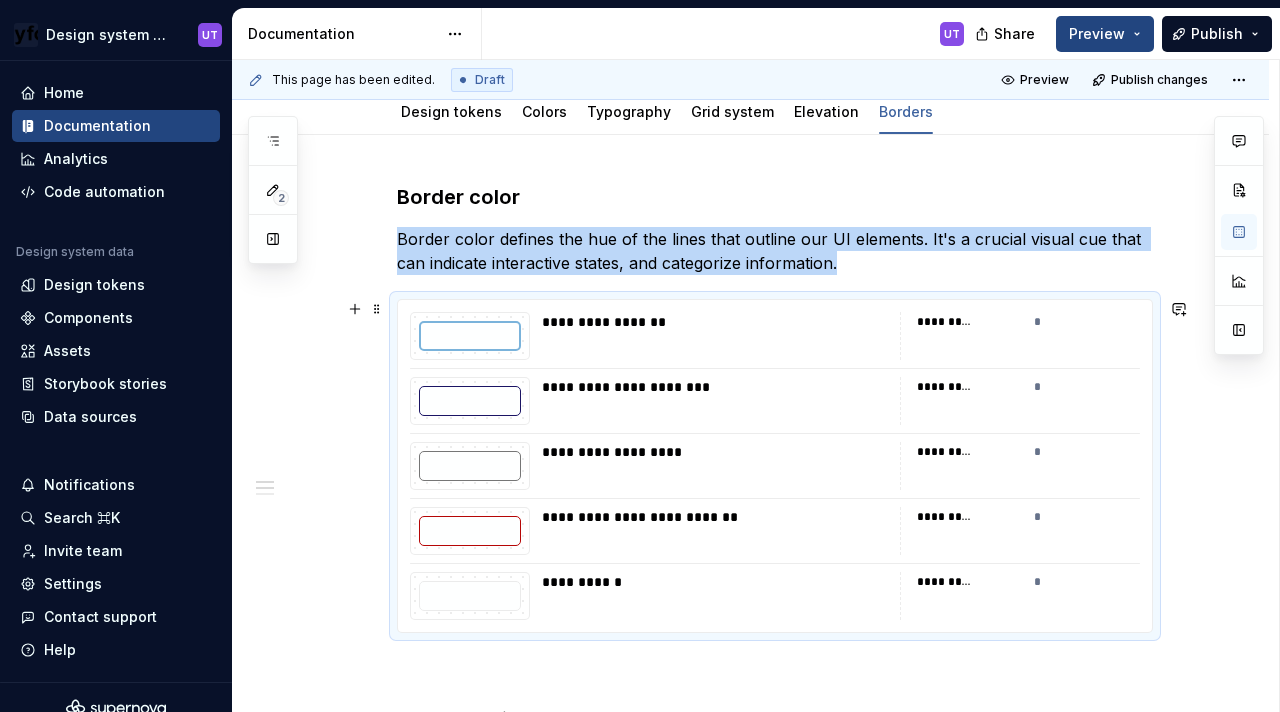 scroll, scrollTop: 281, scrollLeft: 0, axis: vertical 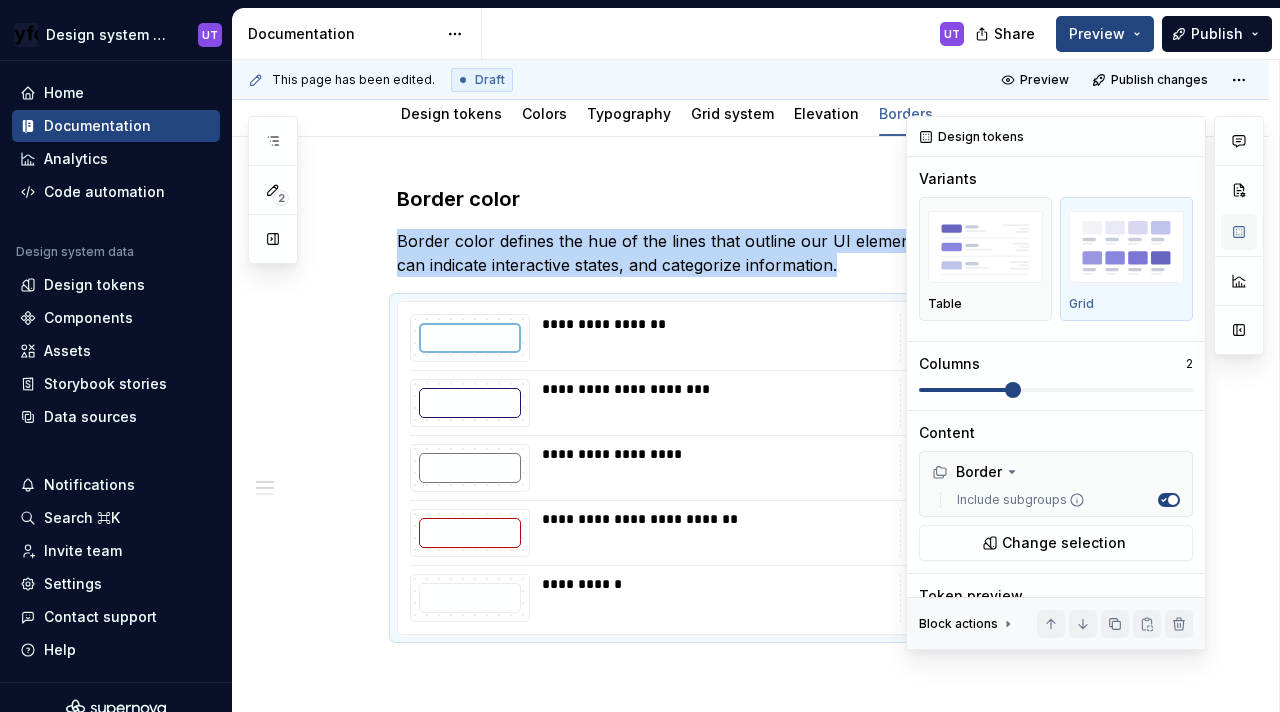 click at bounding box center (1239, 232) 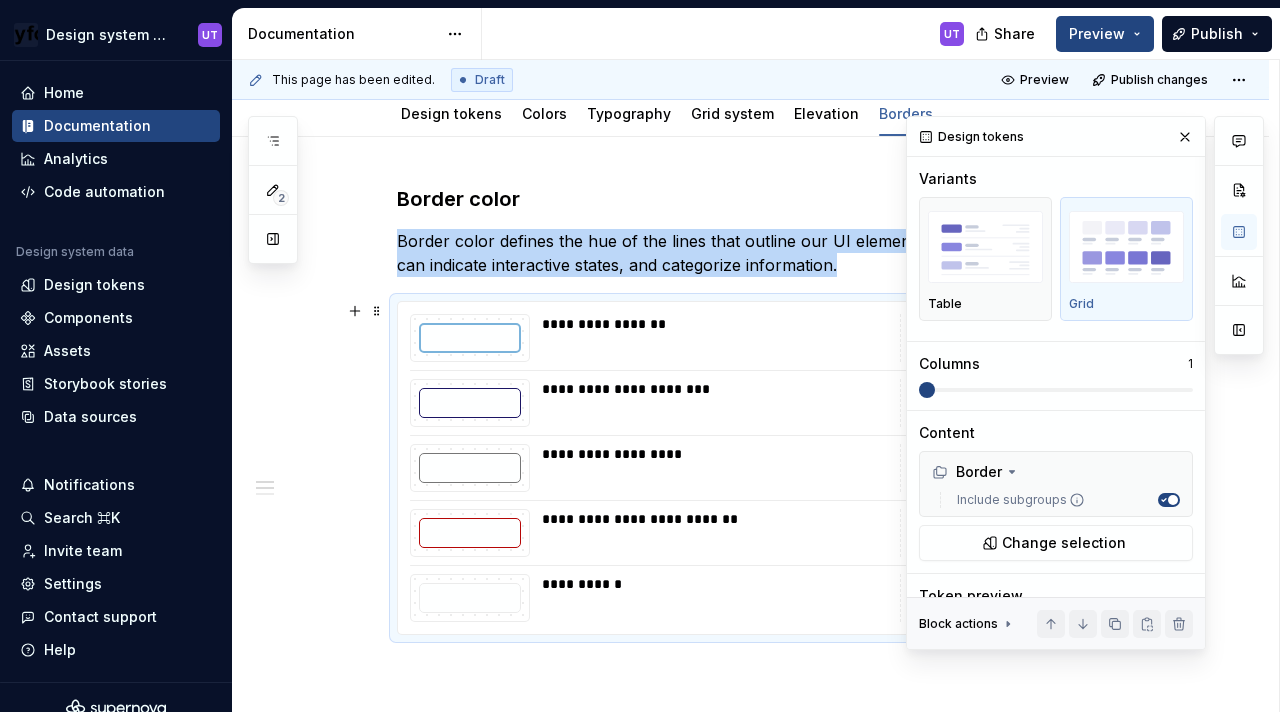 click on "**********" at bounding box center (756, 386) 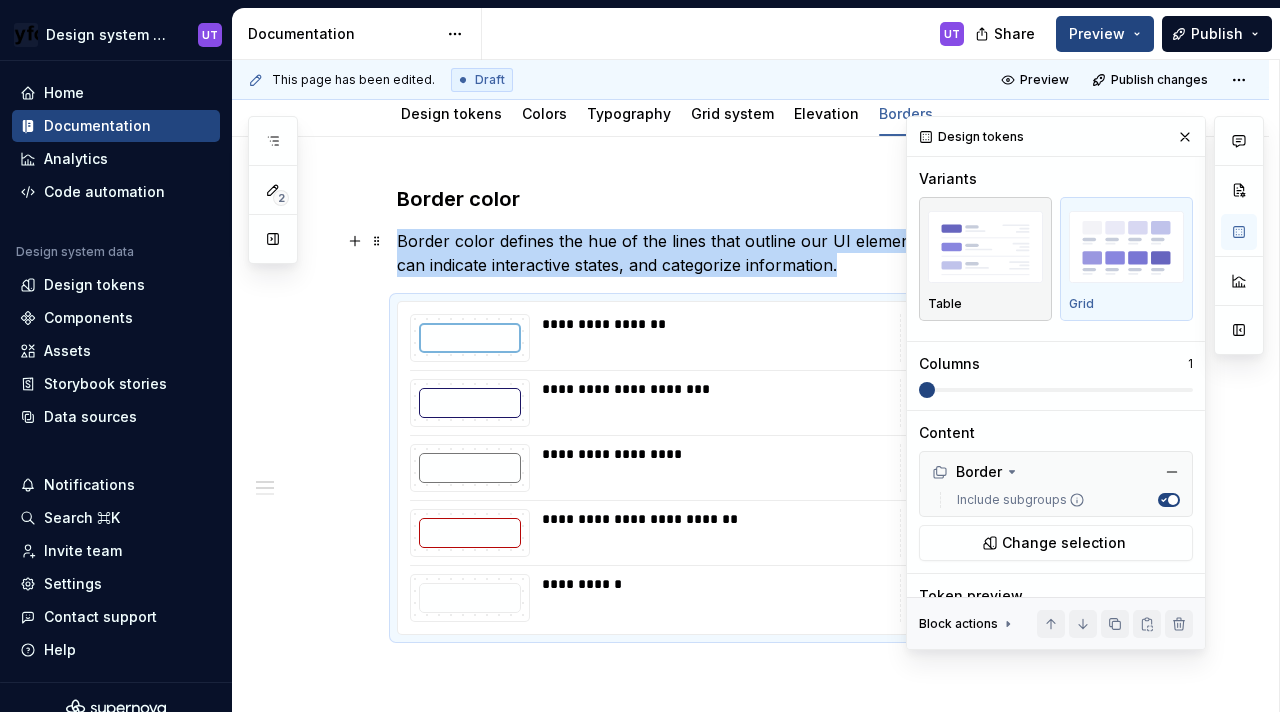 click at bounding box center [985, 247] 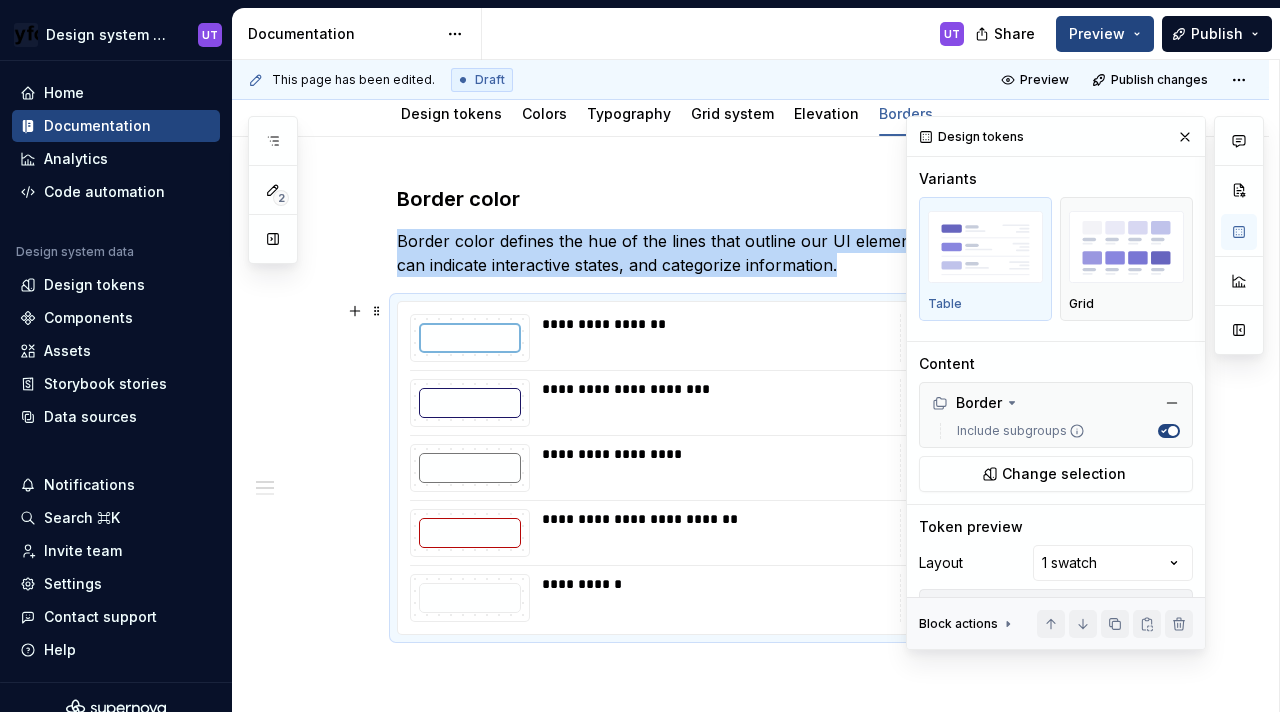 click 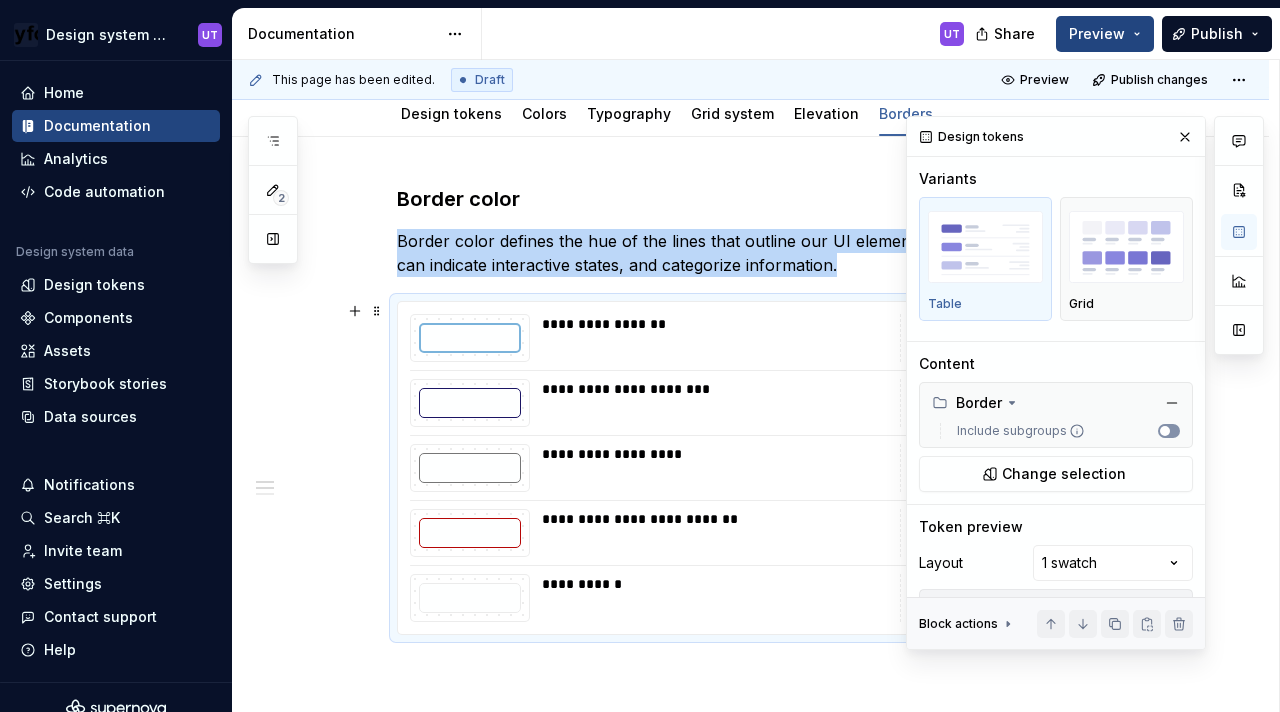 click at bounding box center (1165, 431) 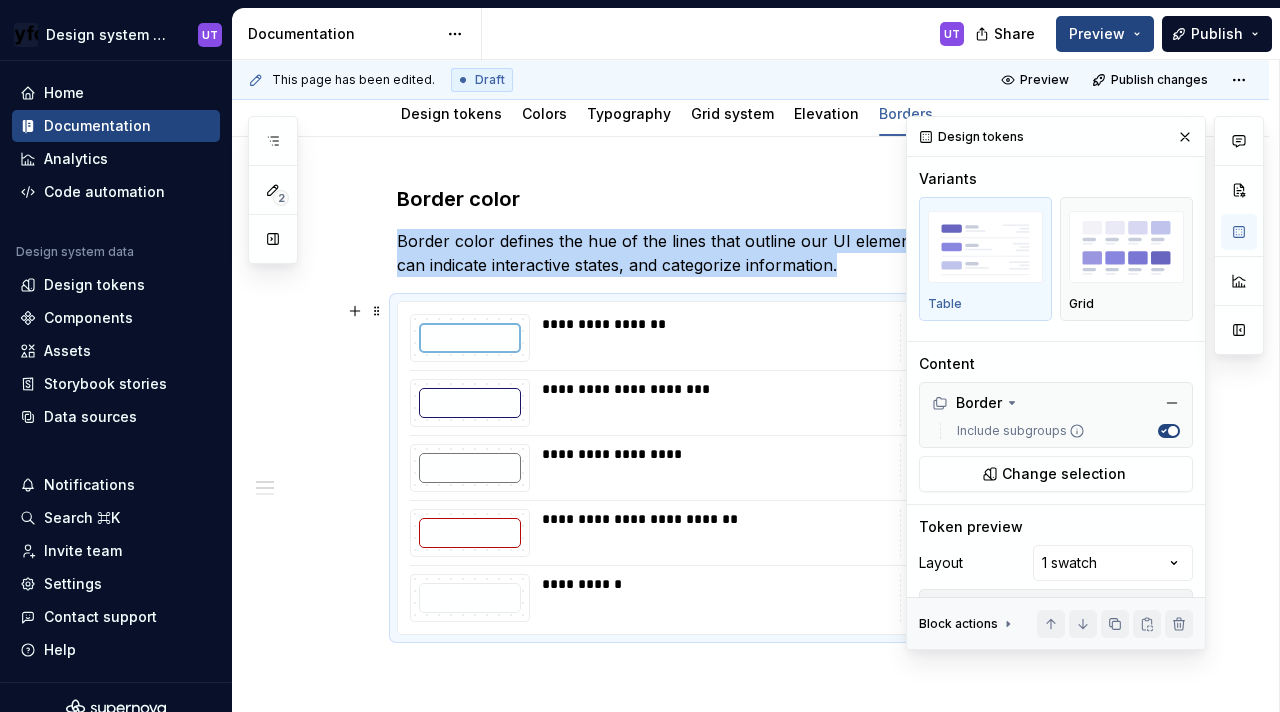 click on "Include subgroups" at bounding box center (1169, 431) 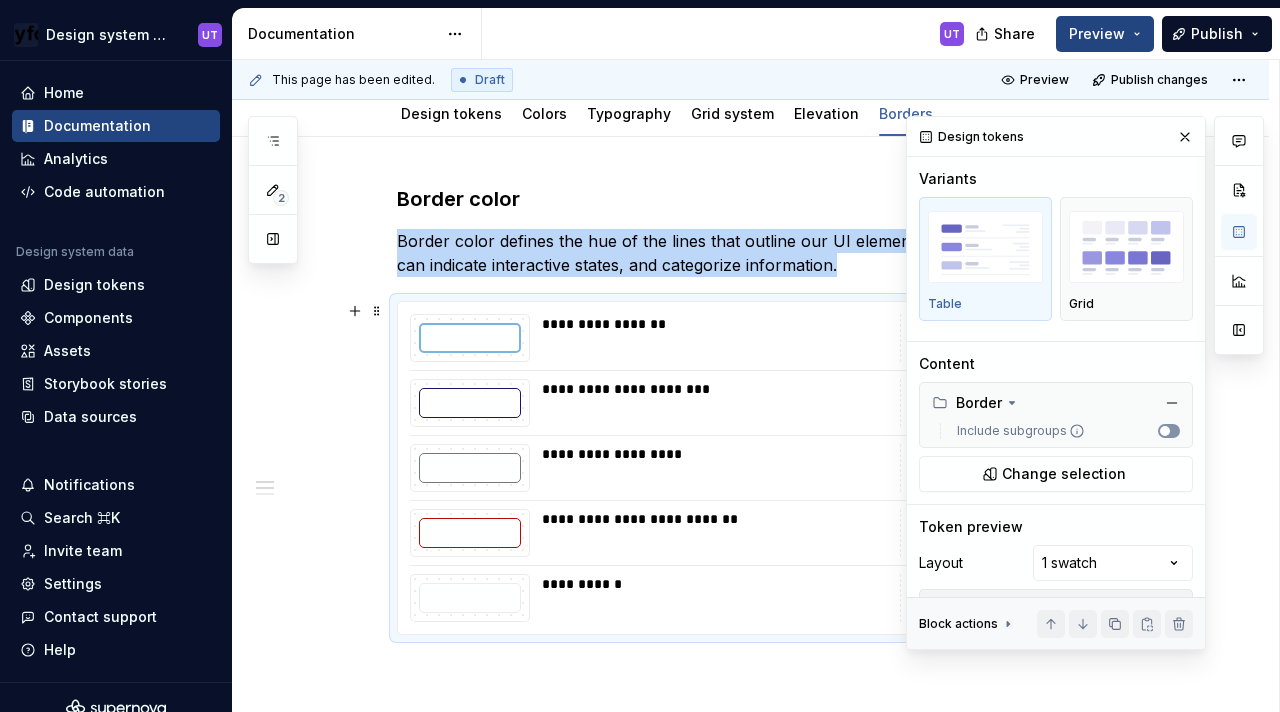 click on "Include subgroups" at bounding box center (1169, 431) 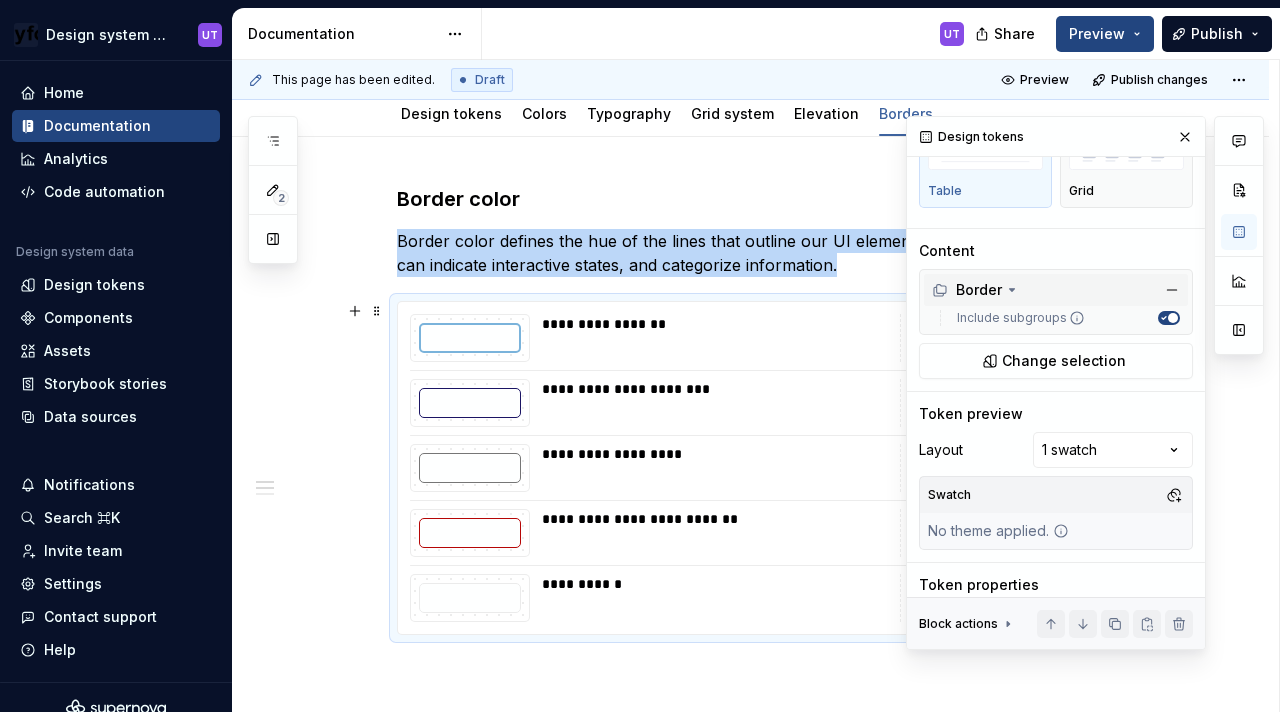 scroll, scrollTop: 155, scrollLeft: 0, axis: vertical 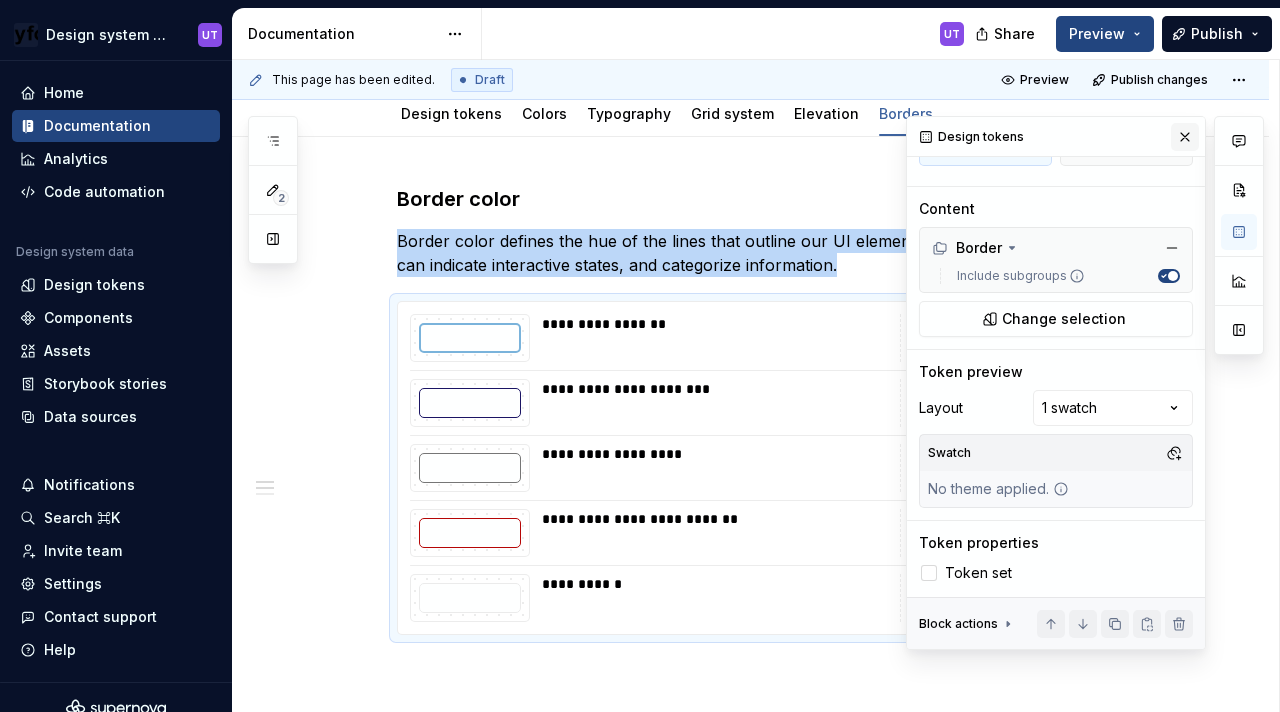 click at bounding box center [1185, 137] 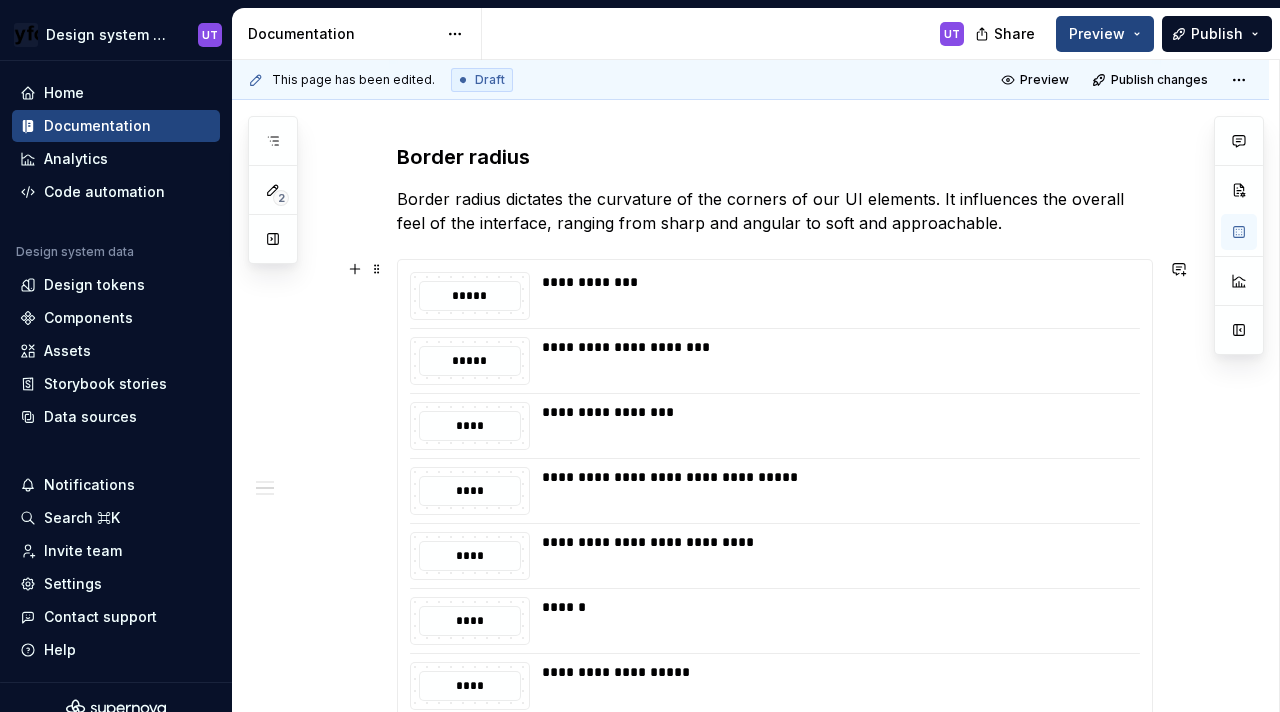 scroll, scrollTop: 848, scrollLeft: 0, axis: vertical 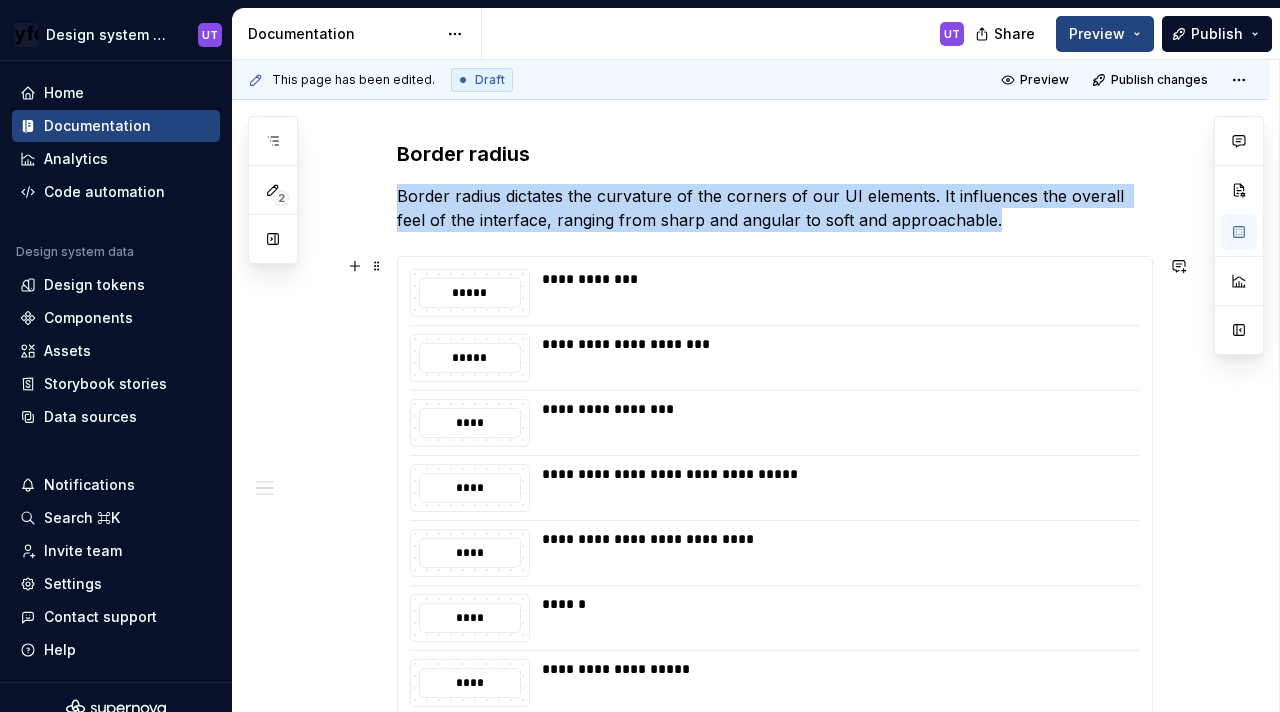 click on "**********" at bounding box center [835, 358] 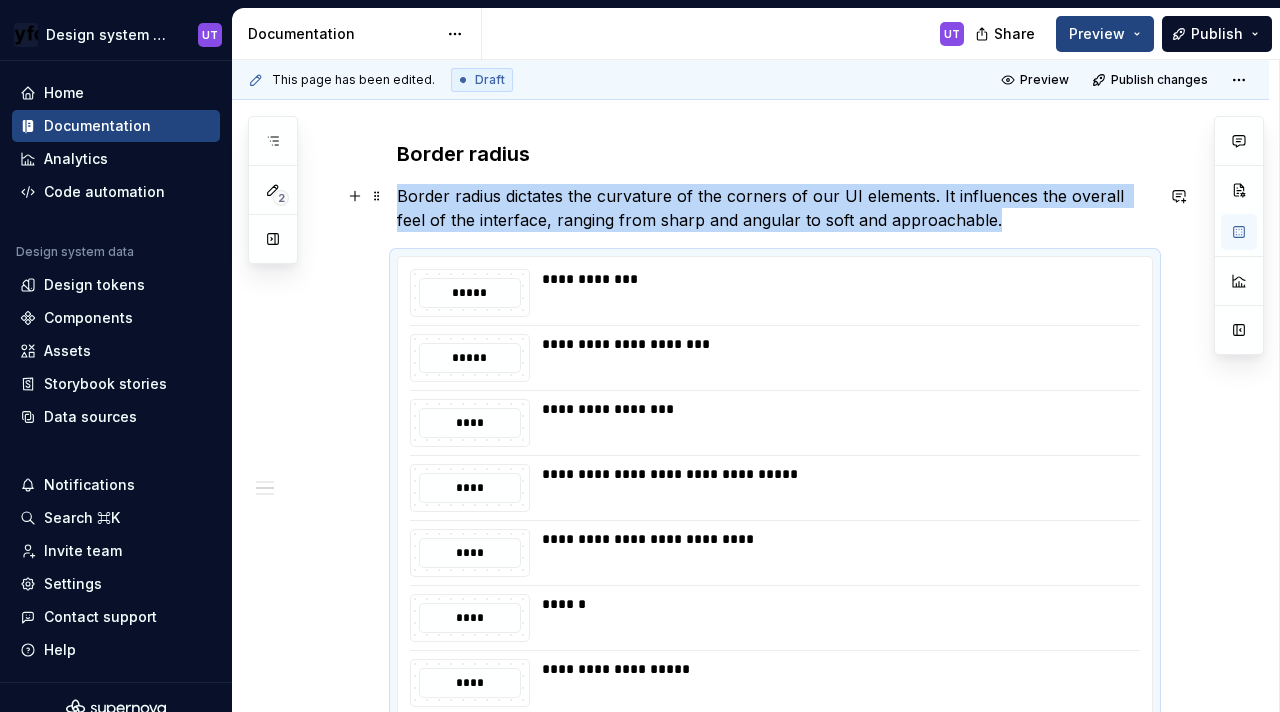 scroll, scrollTop: 0, scrollLeft: 0, axis: both 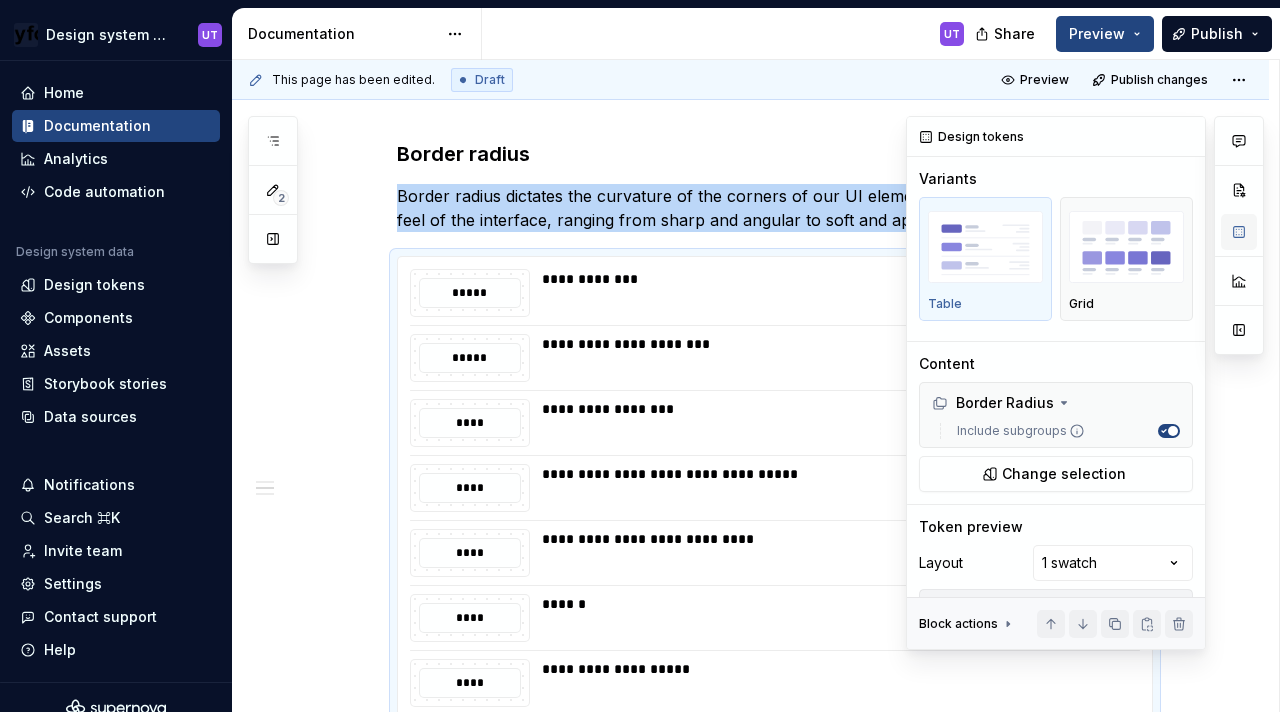 click at bounding box center [1239, 232] 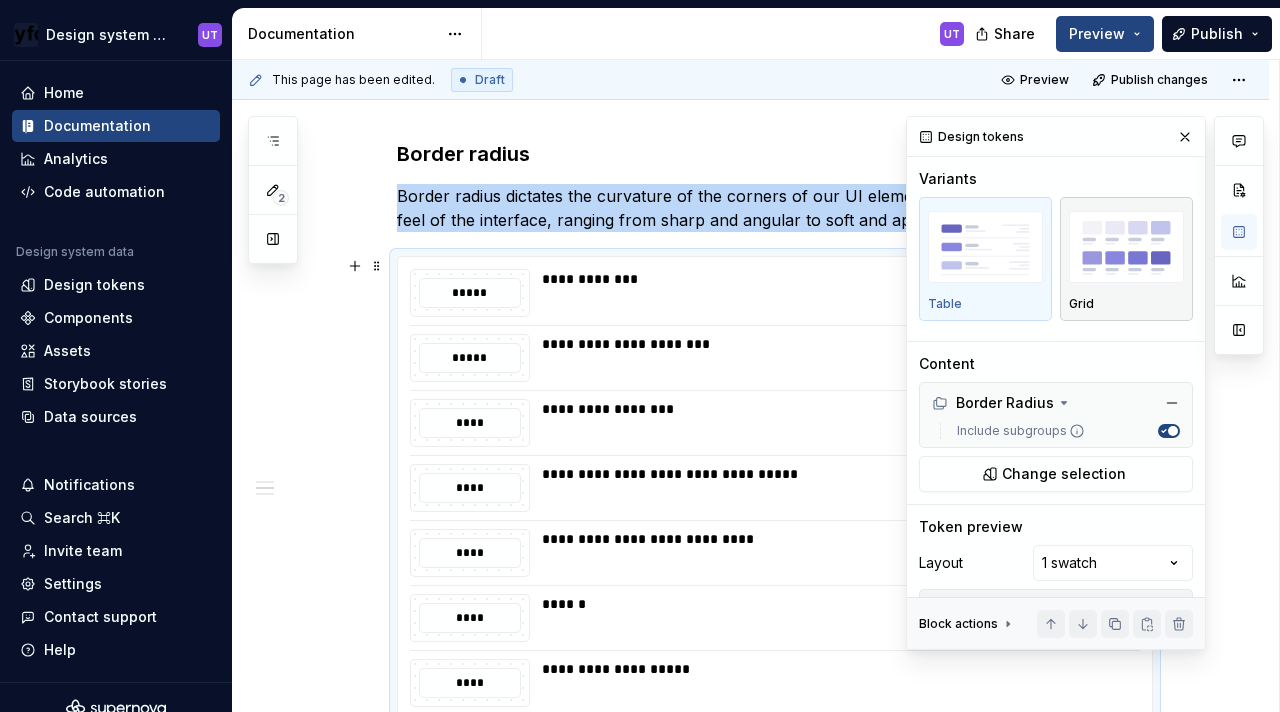 click at bounding box center [1126, 247] 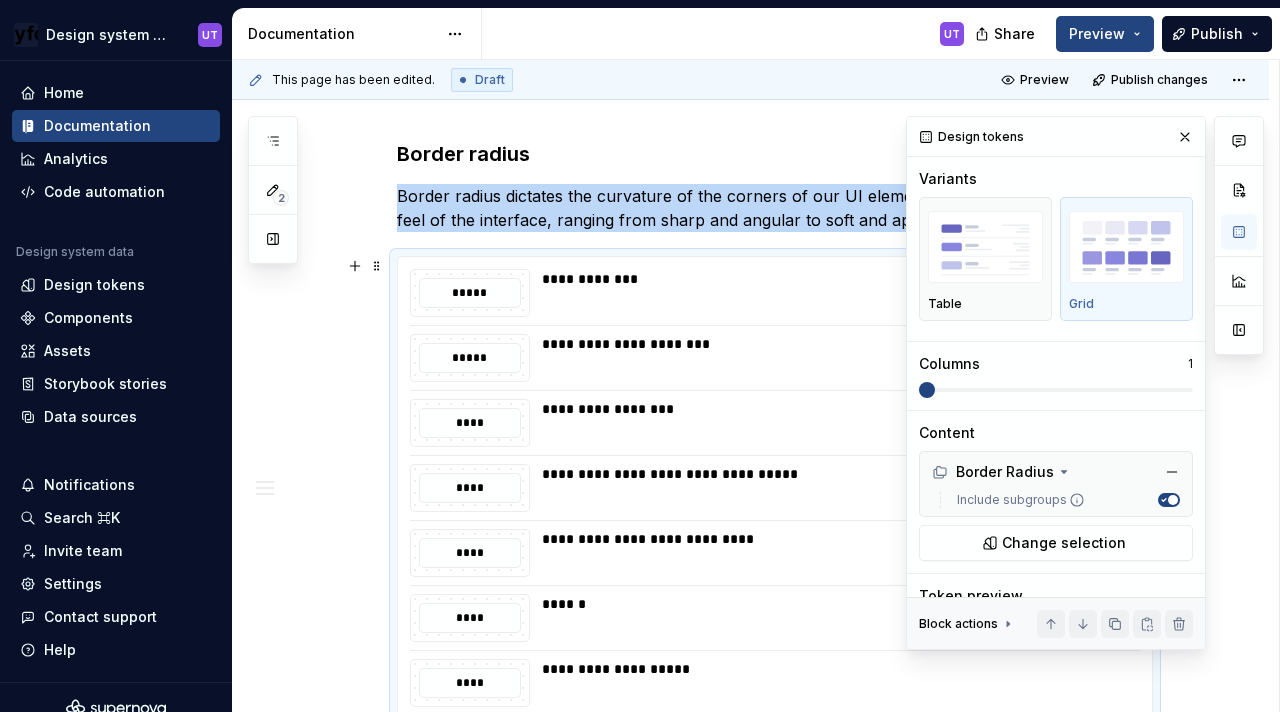 scroll, scrollTop: 1044, scrollLeft: 0, axis: vertical 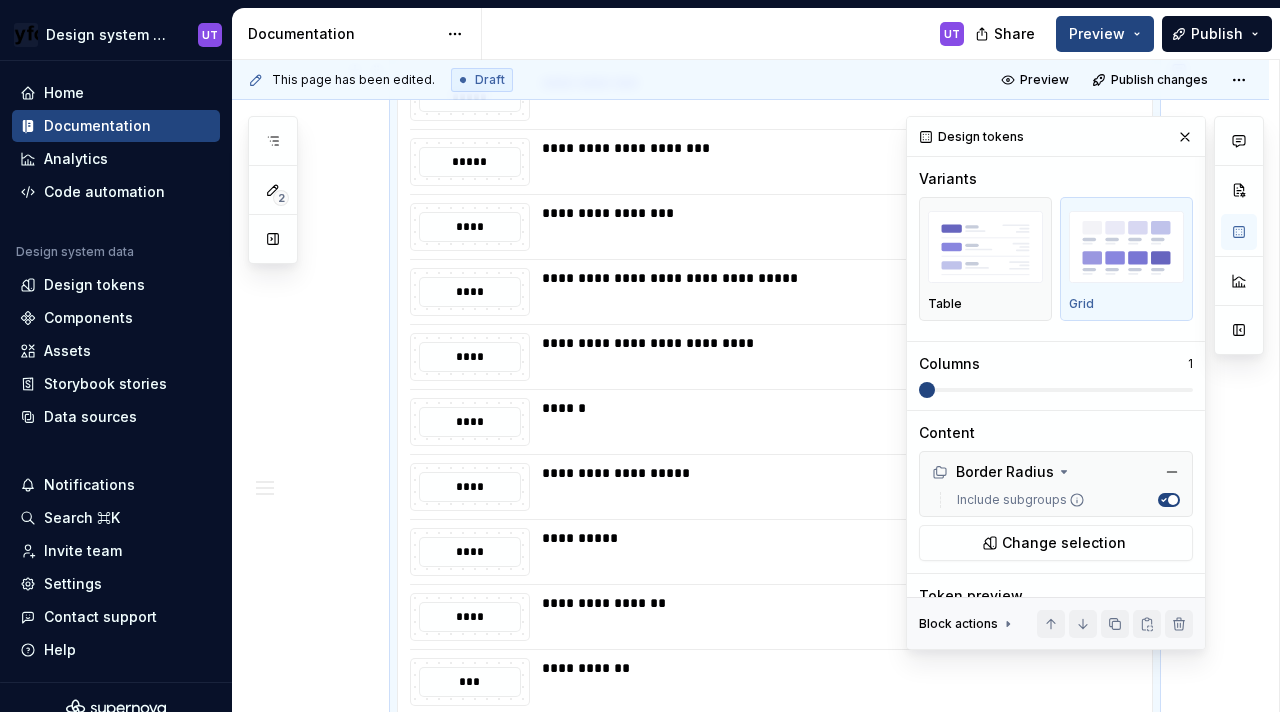 click on "Variants Table Grid Columns 1" at bounding box center [1056, 289] 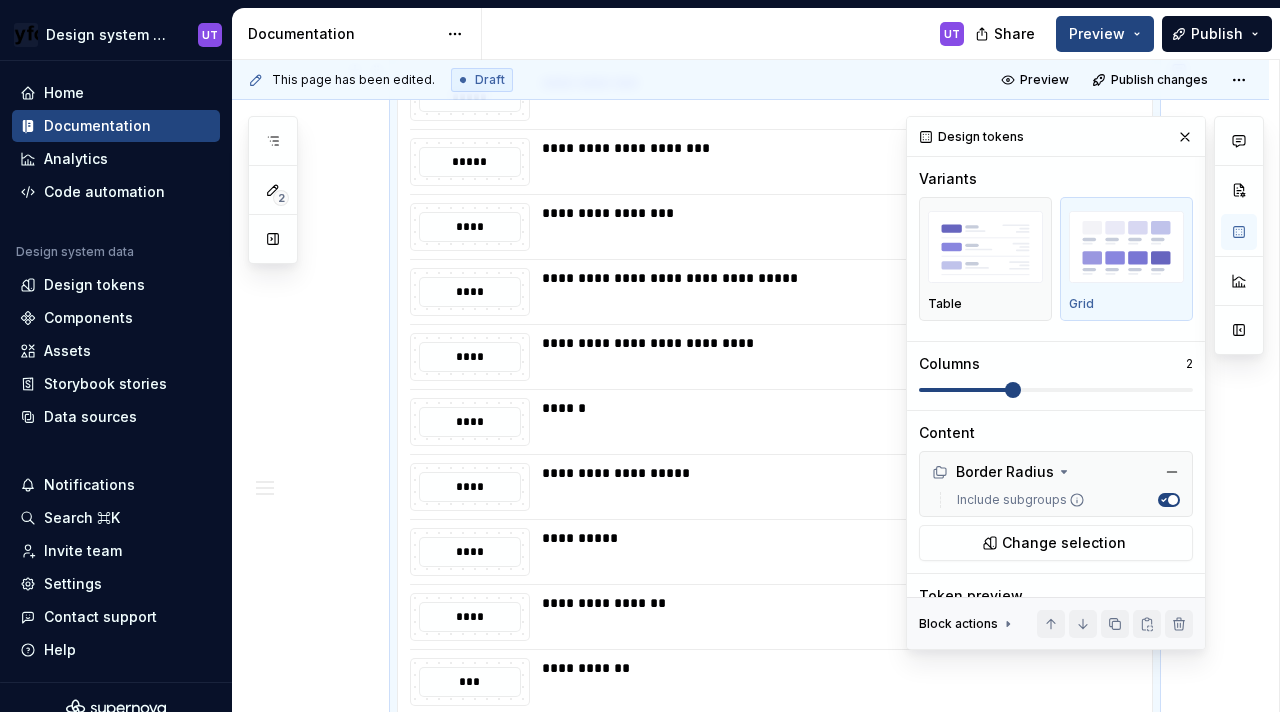click at bounding box center [1056, 390] 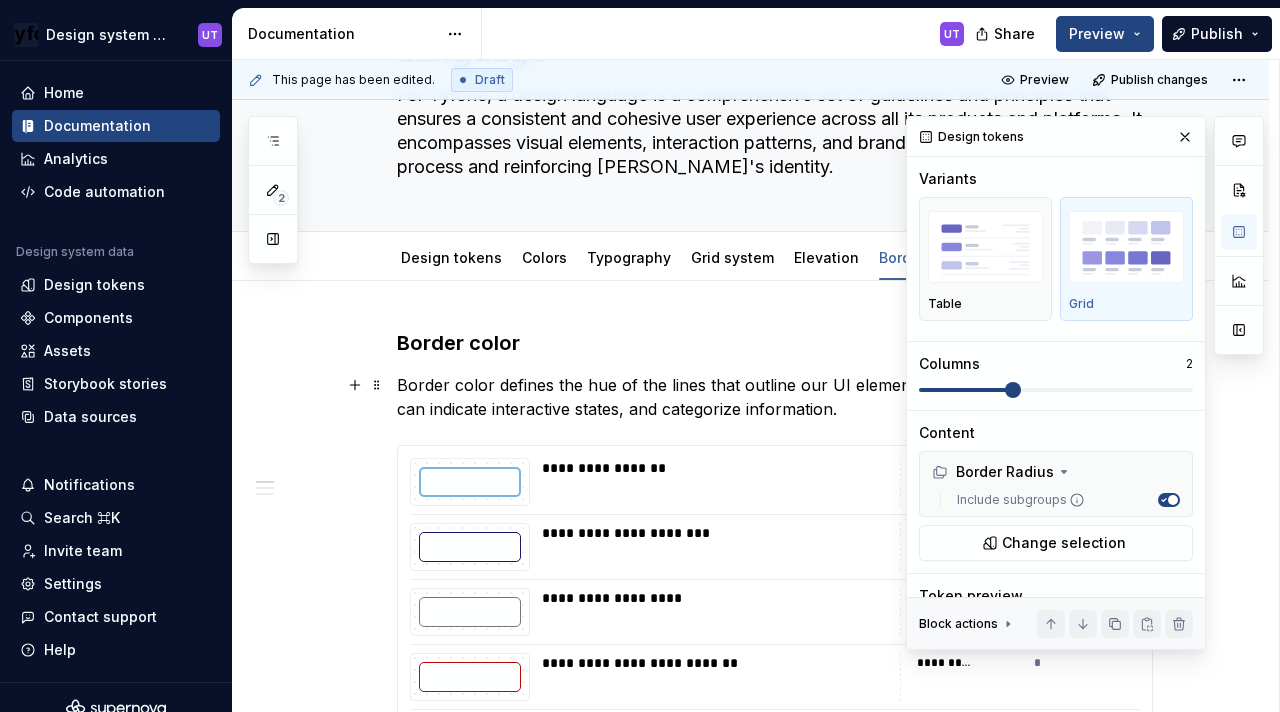 scroll, scrollTop: 0, scrollLeft: 0, axis: both 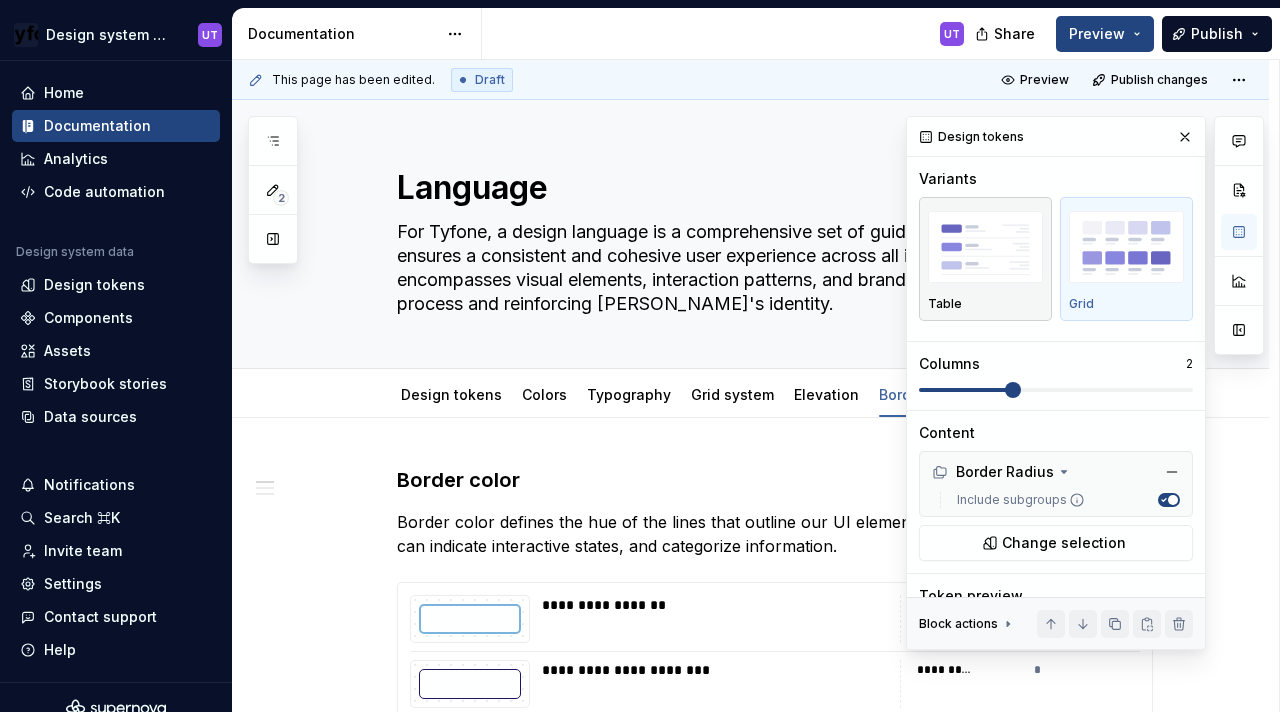 click at bounding box center [985, 247] 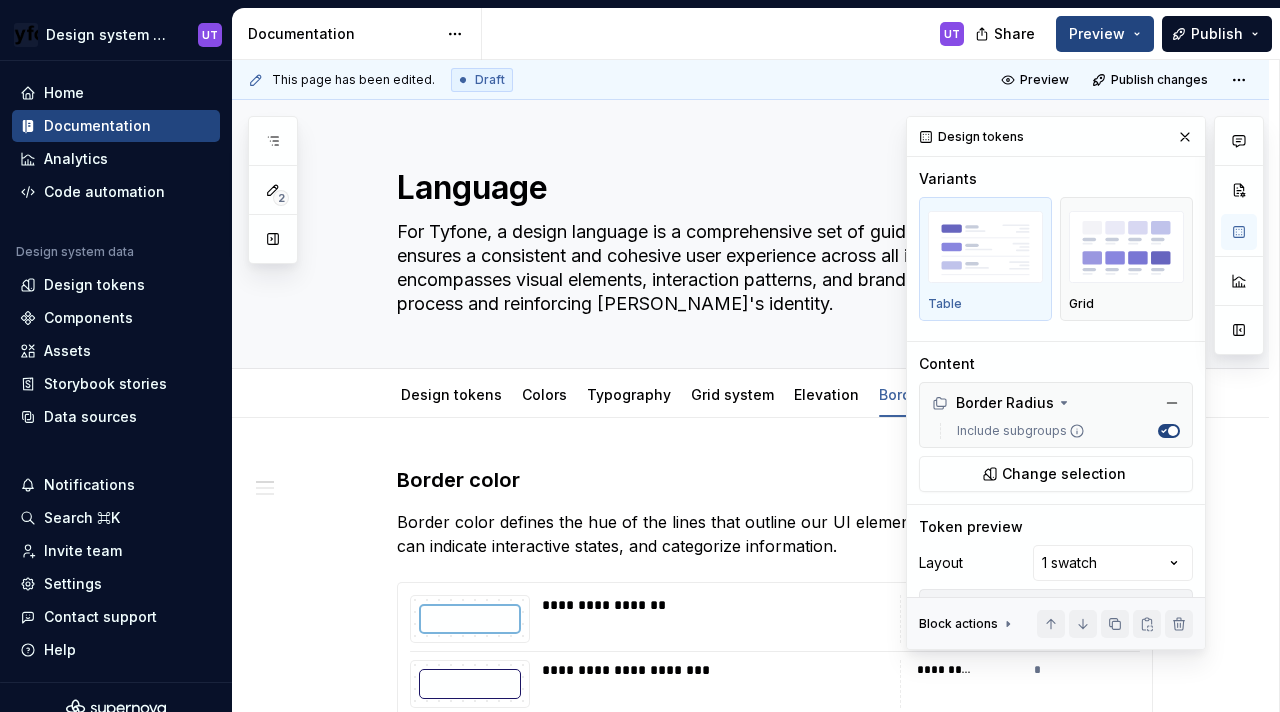 scroll, scrollTop: 1044, scrollLeft: 0, axis: vertical 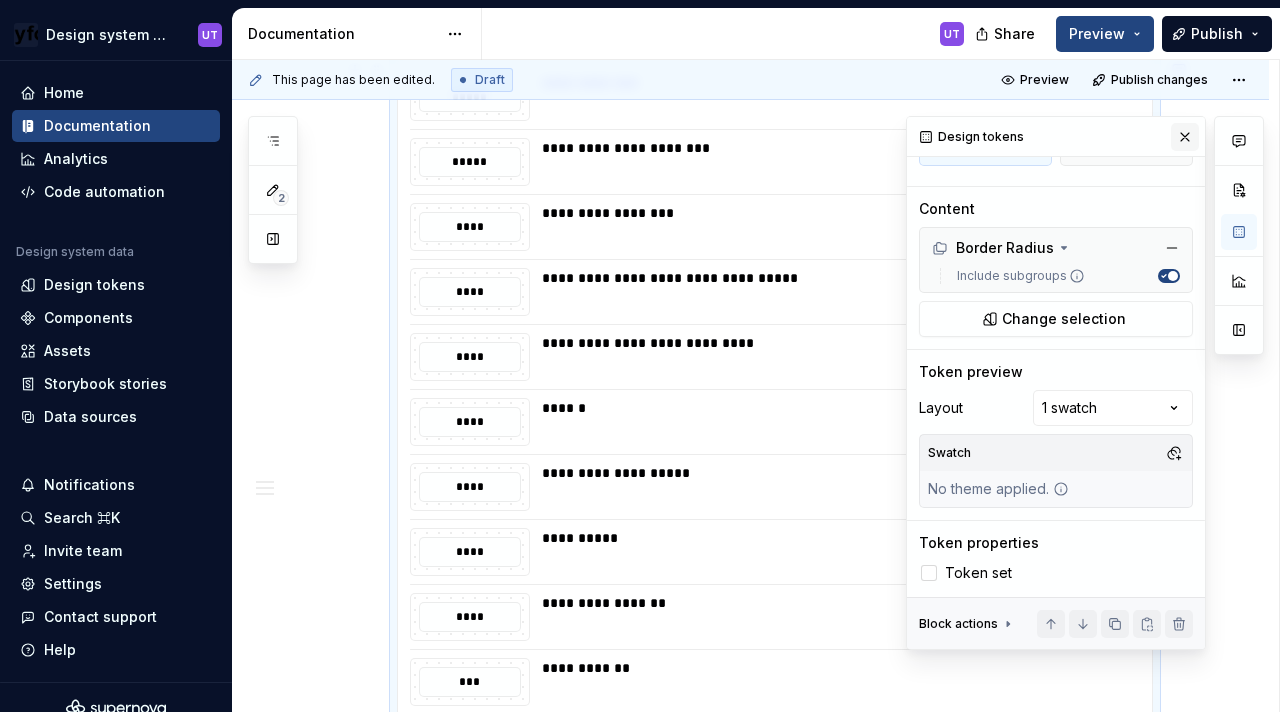 click at bounding box center [1185, 137] 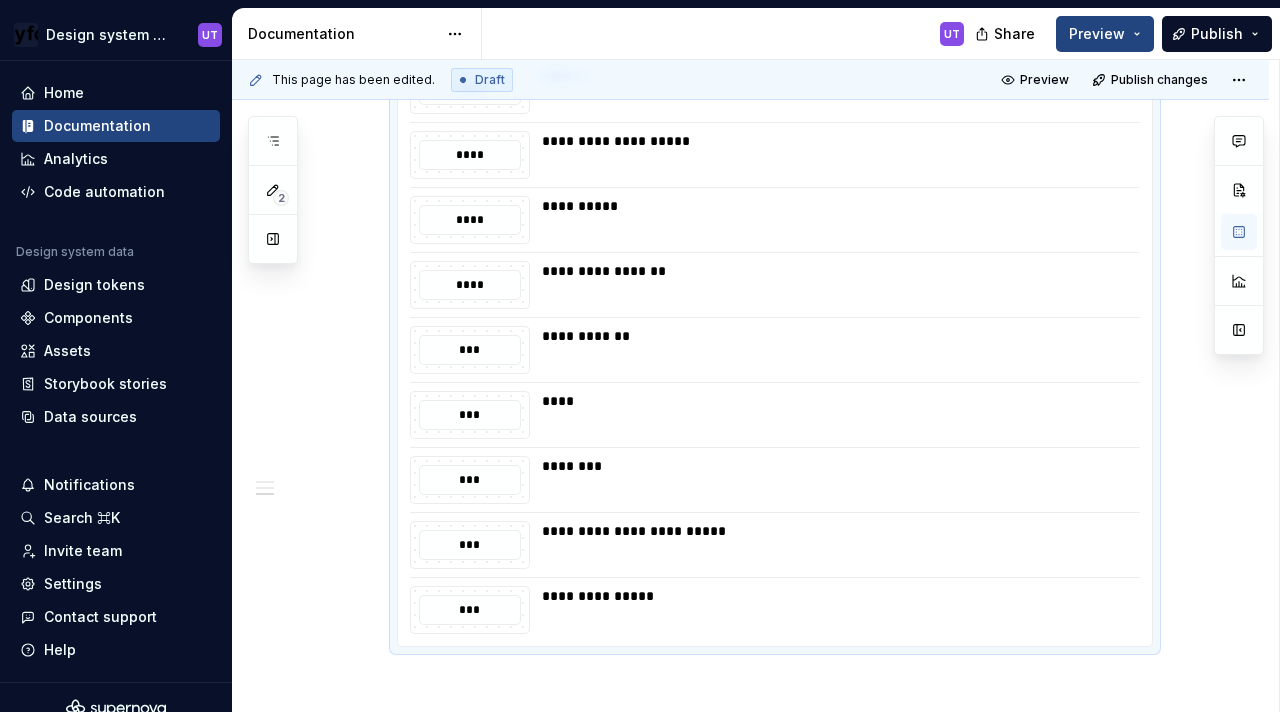 scroll, scrollTop: 1875, scrollLeft: 0, axis: vertical 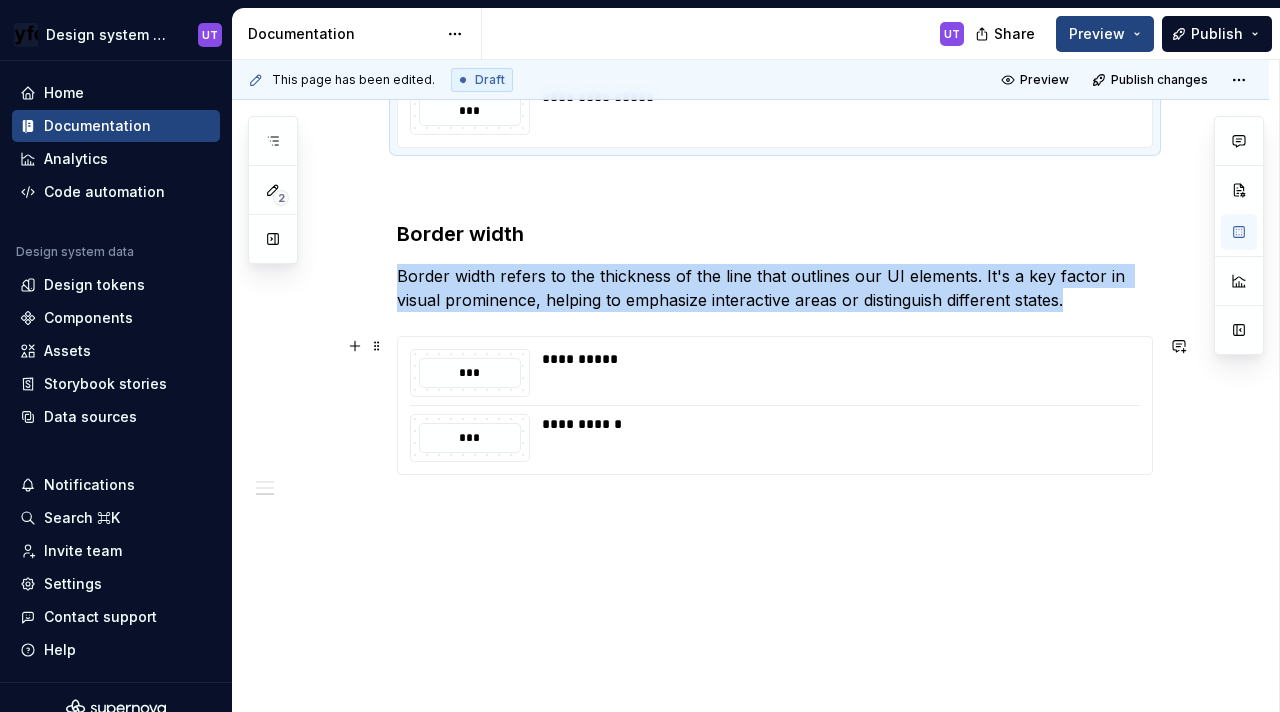 click on "**********" at bounding box center (835, 373) 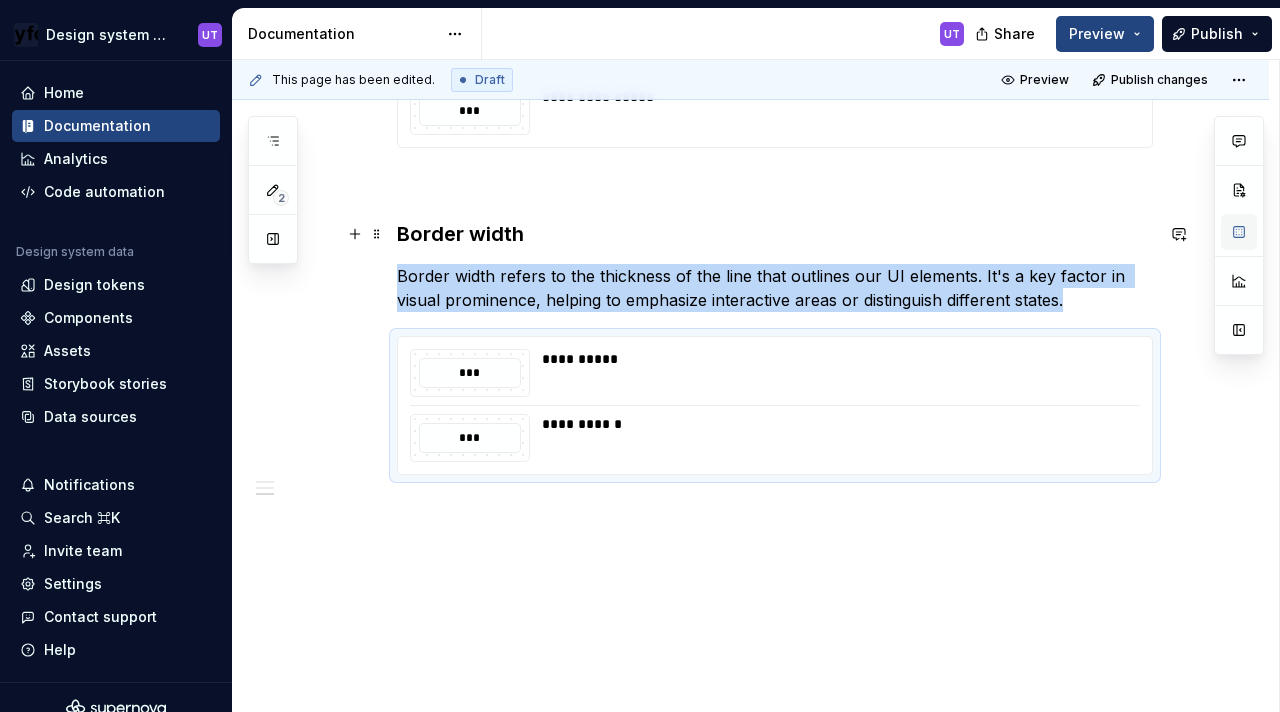 scroll, scrollTop: 0, scrollLeft: 0, axis: both 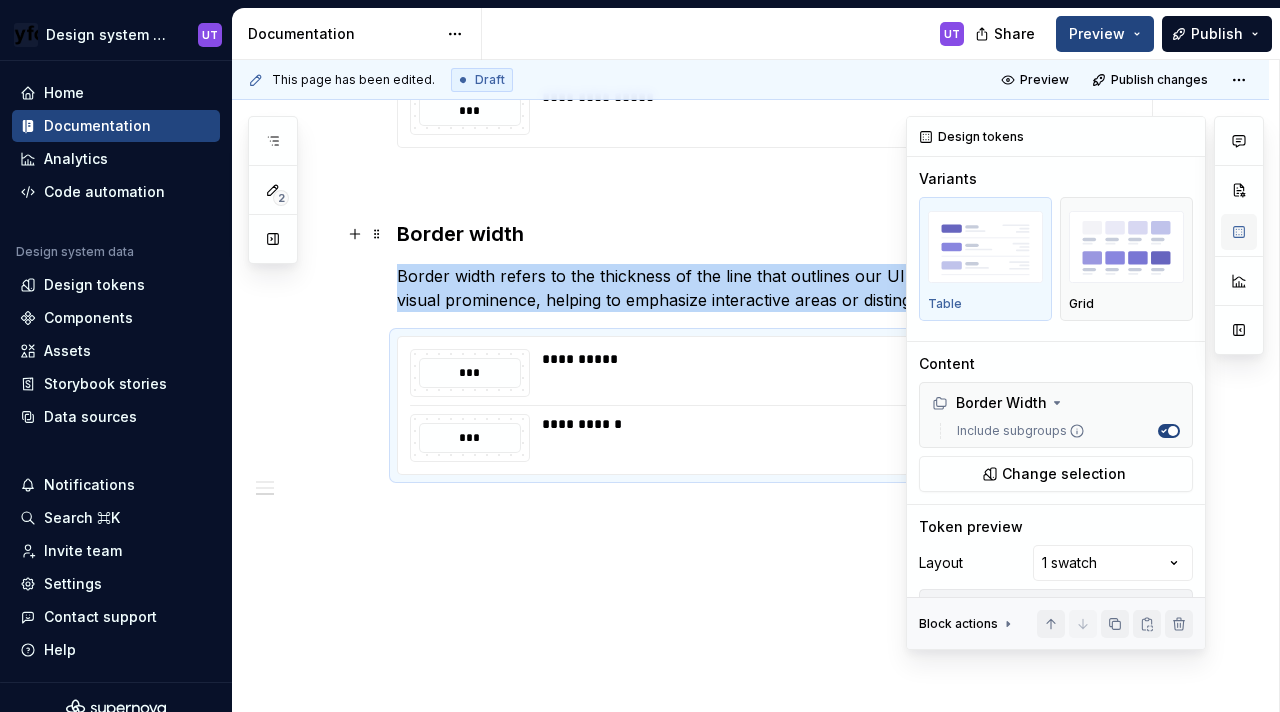 click at bounding box center (1239, 232) 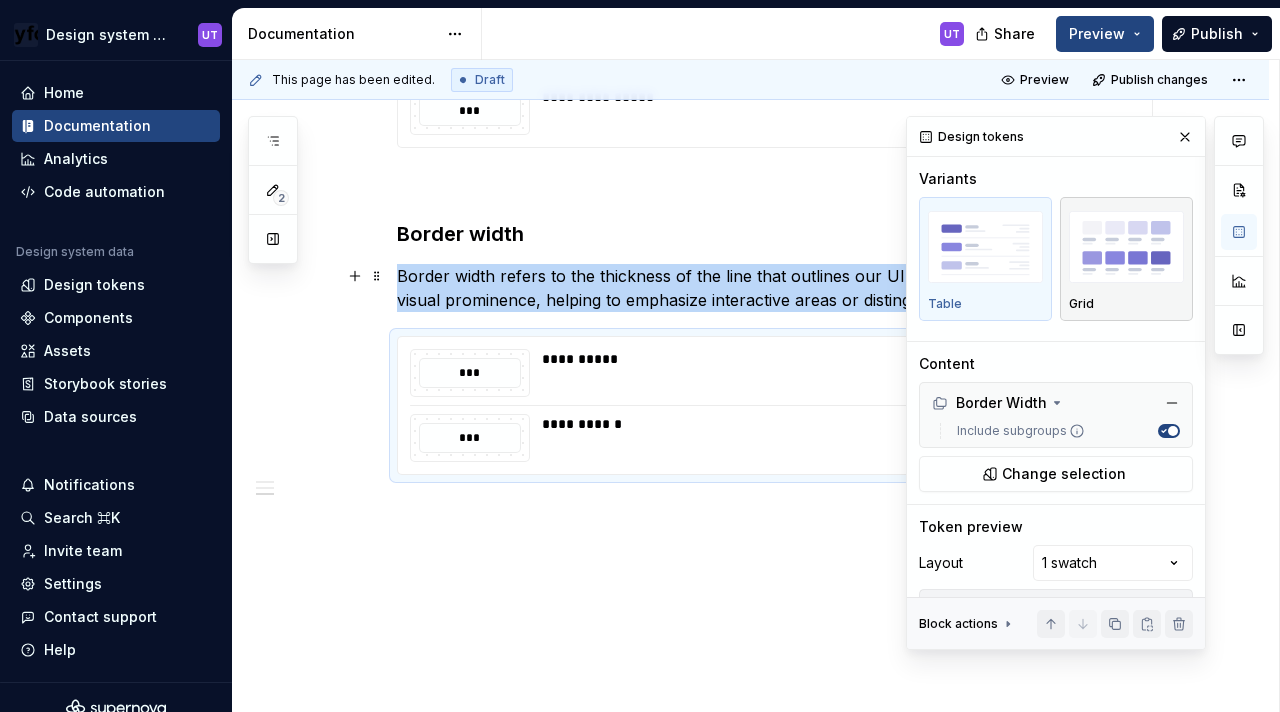 click at bounding box center (1126, 247) 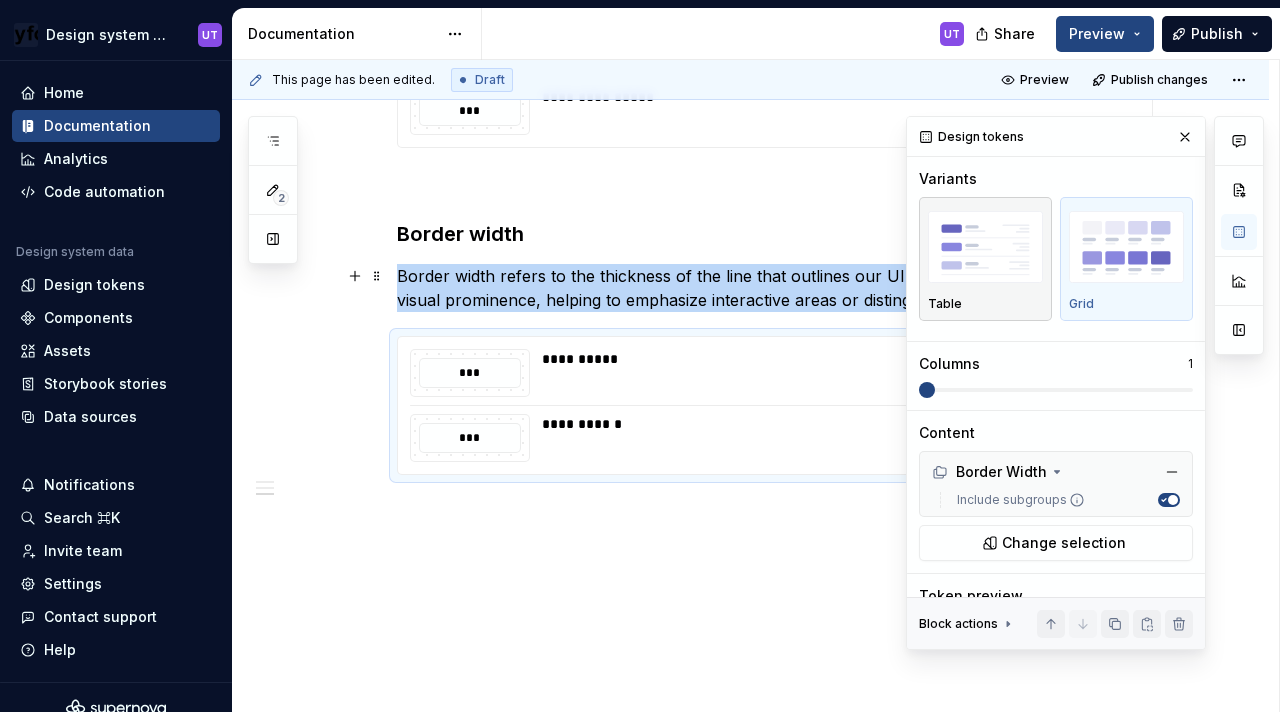 click at bounding box center (985, 247) 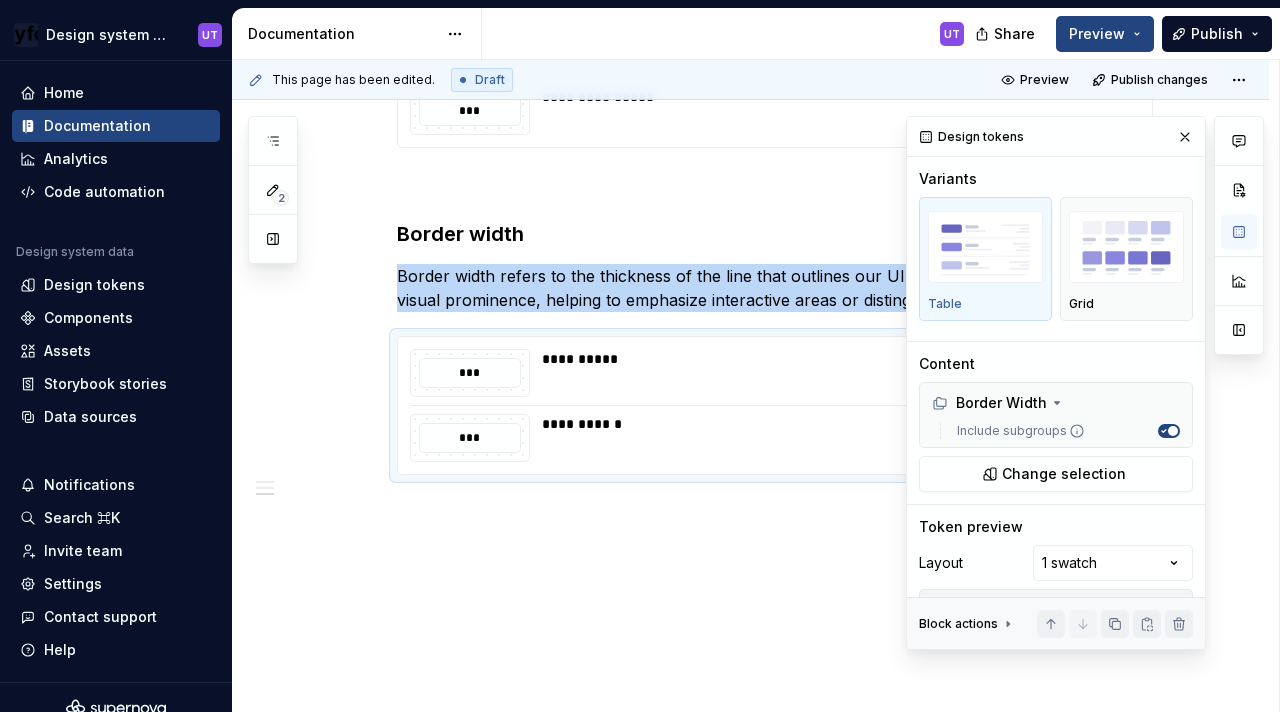 click on "**********" at bounding box center [750, -372] 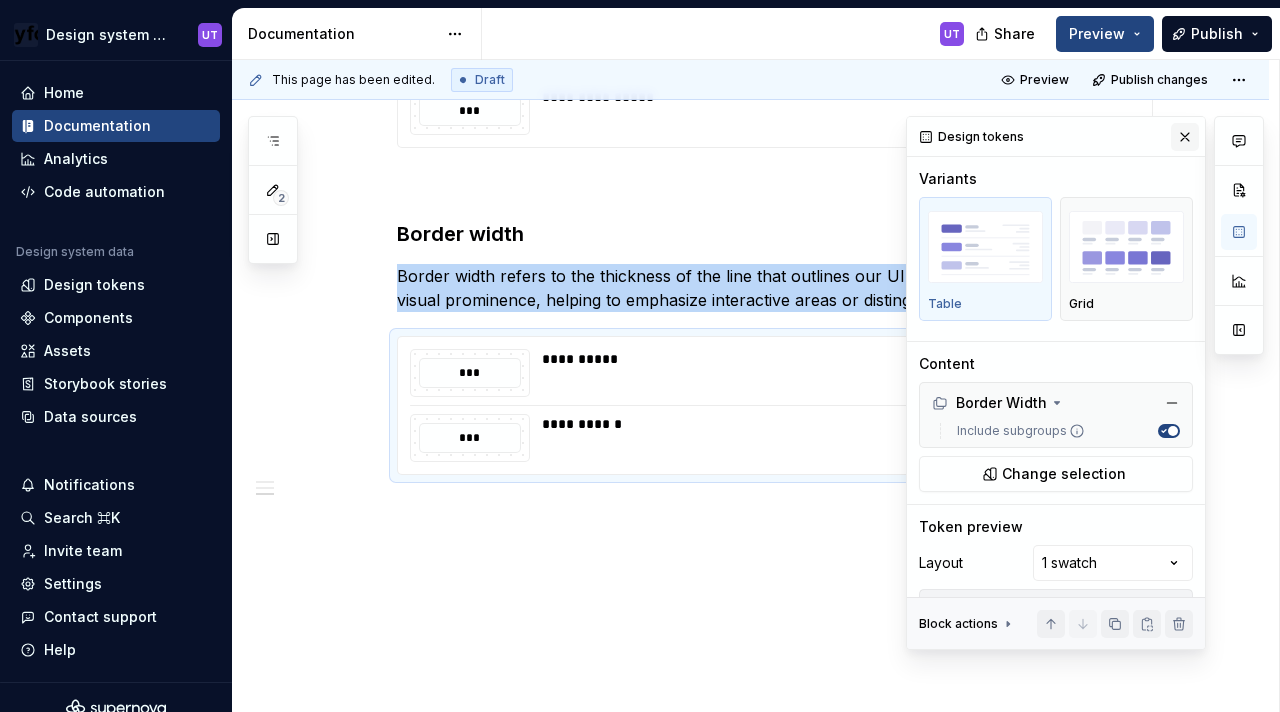 click at bounding box center [1185, 137] 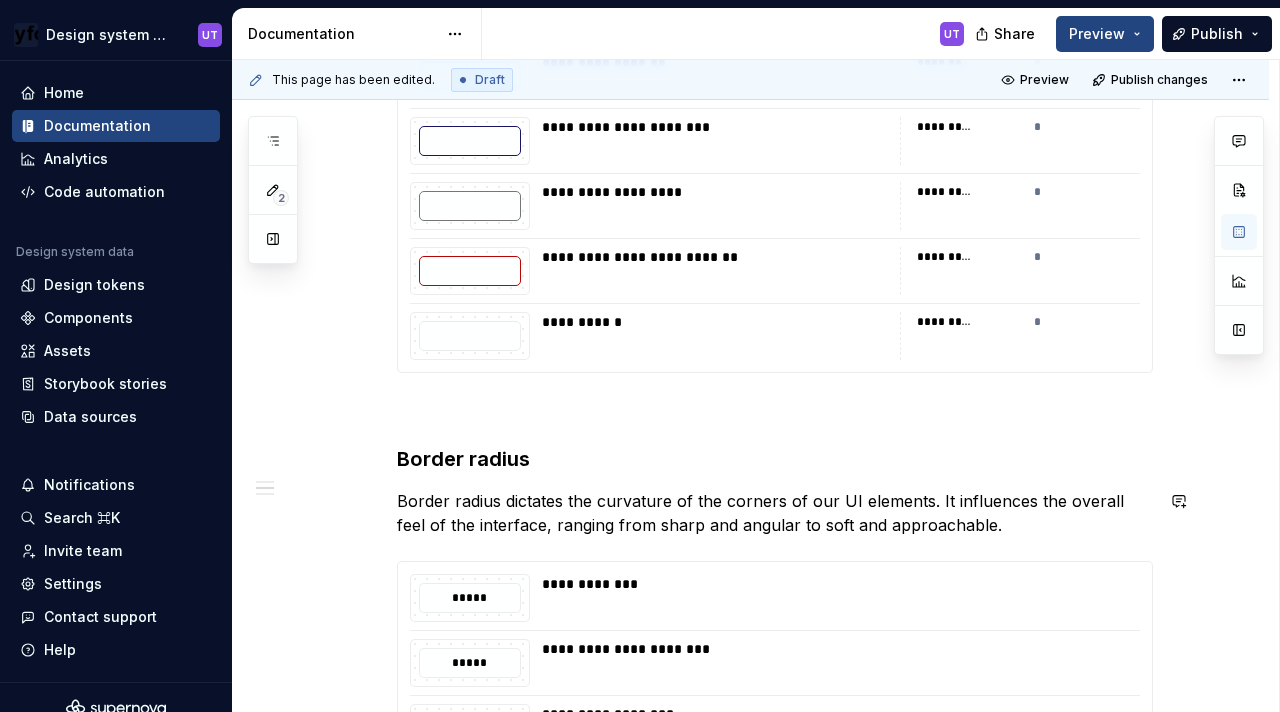 scroll, scrollTop: 0, scrollLeft: 0, axis: both 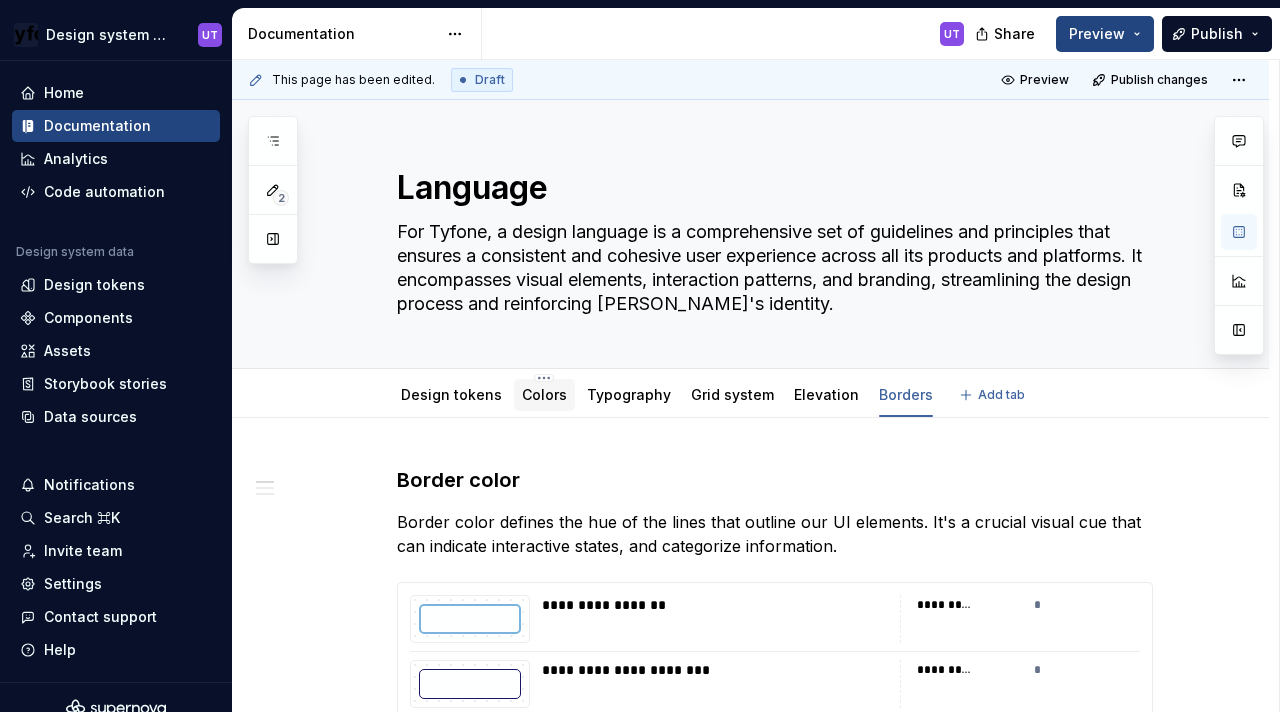 click on "Colors" at bounding box center (544, 394) 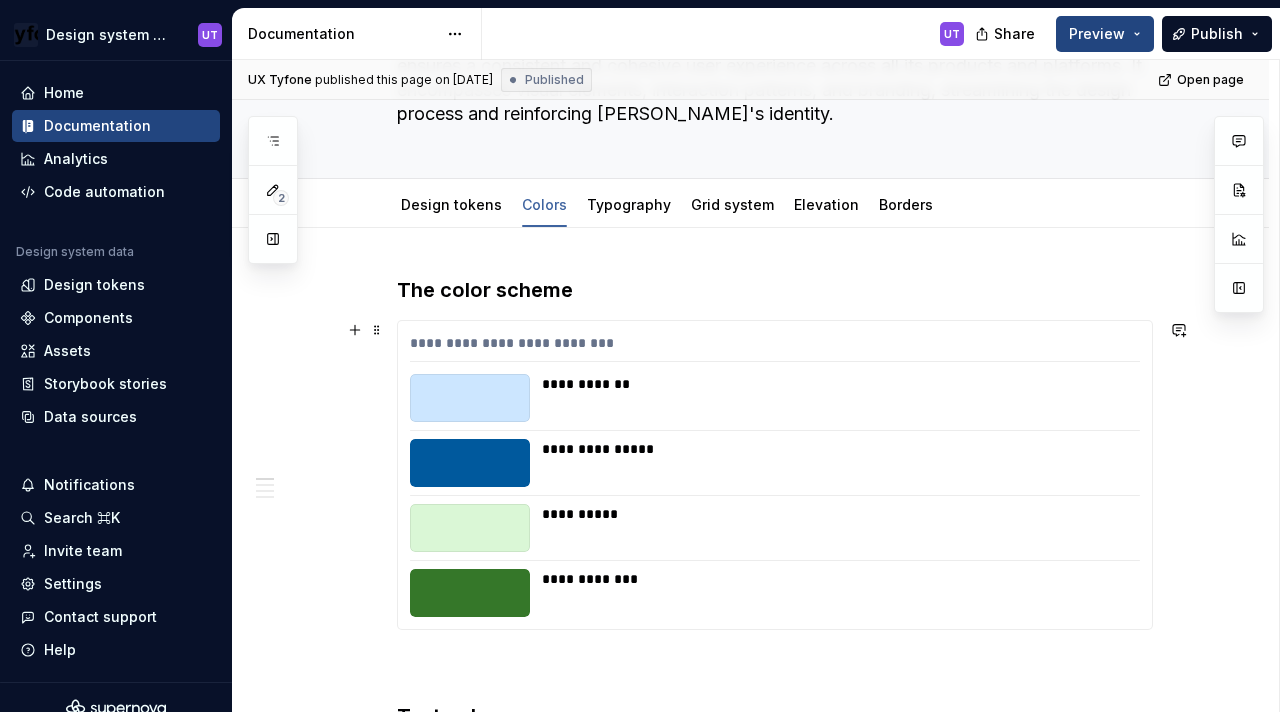 scroll, scrollTop: 193, scrollLeft: 0, axis: vertical 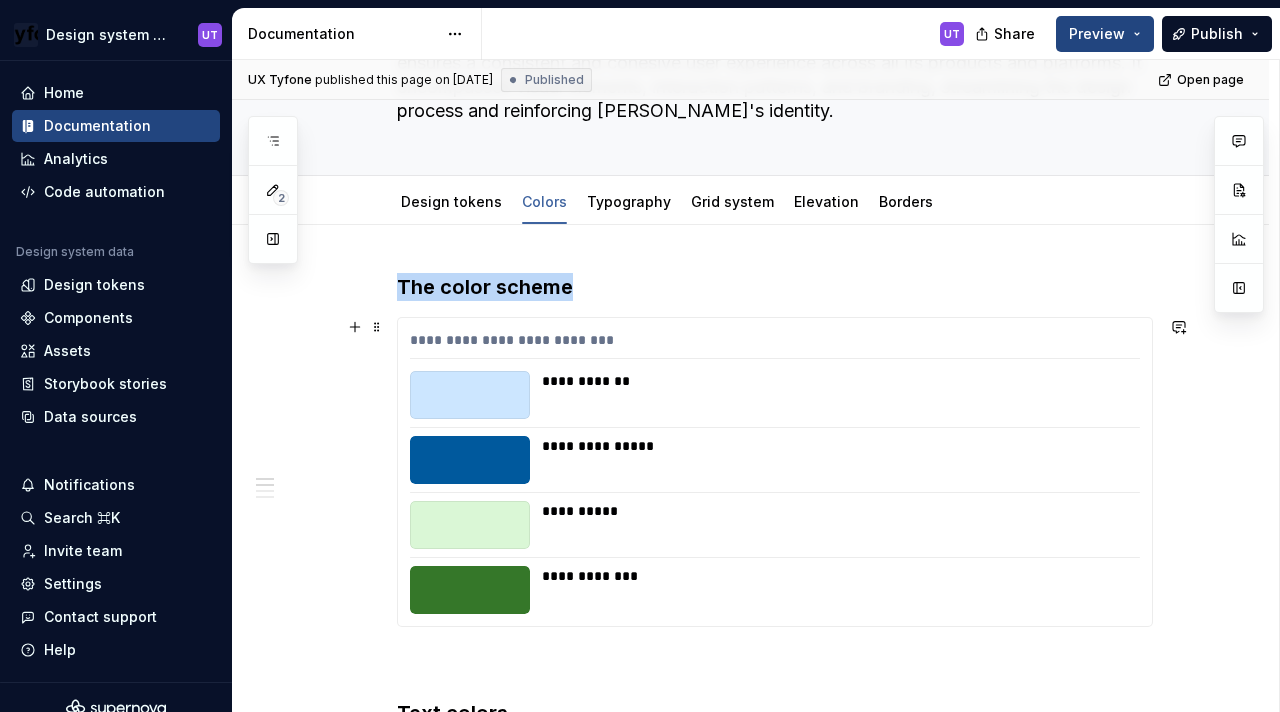click on "**********" at bounding box center [835, 395] 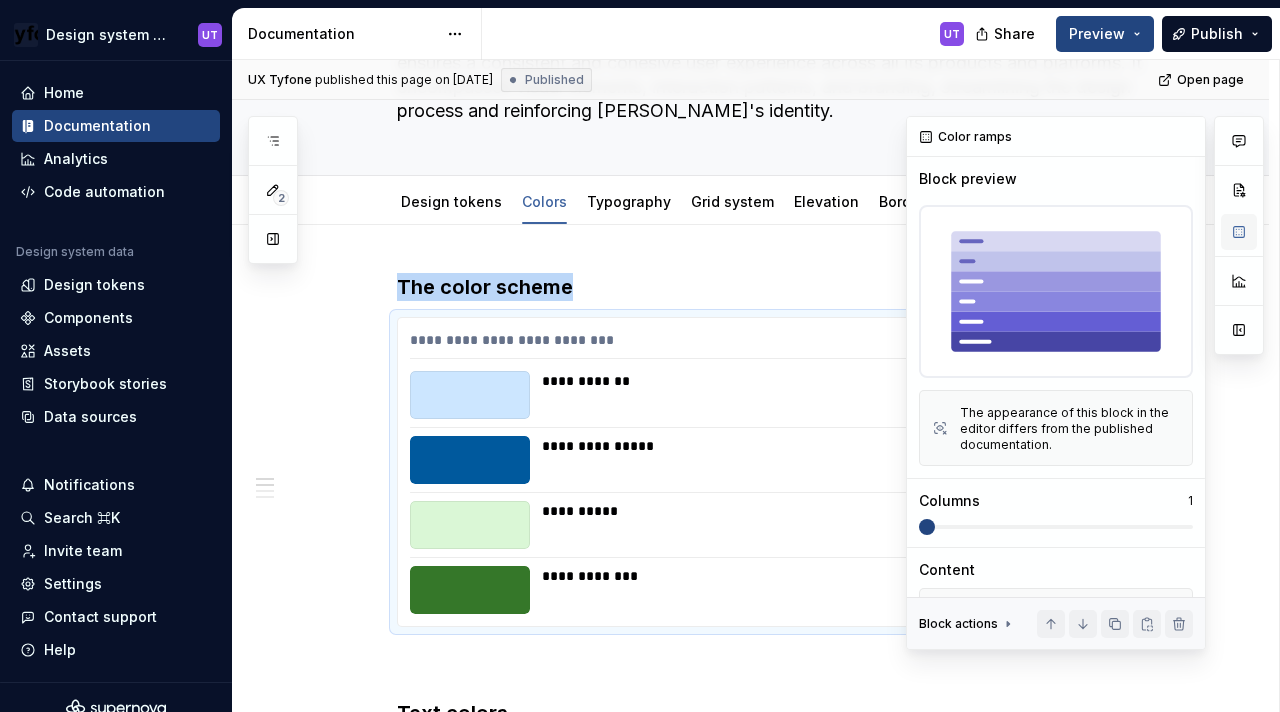 click at bounding box center (1239, 232) 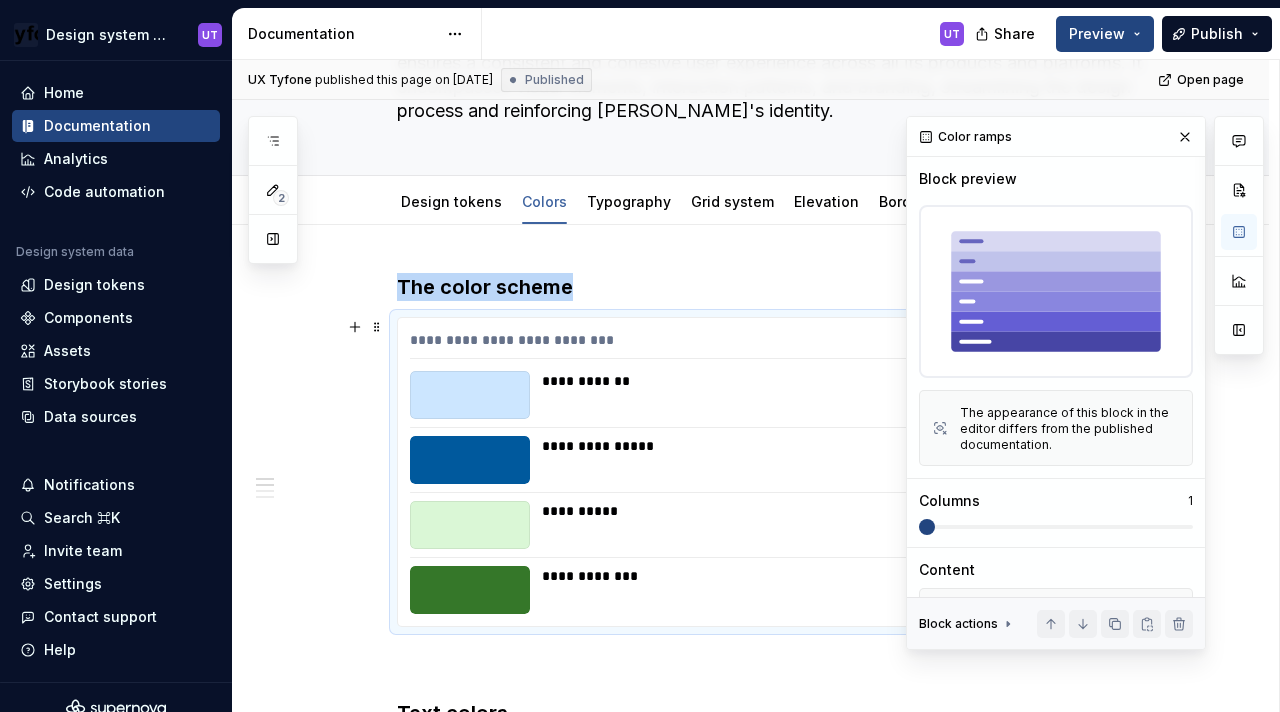 click at bounding box center [927, 527] 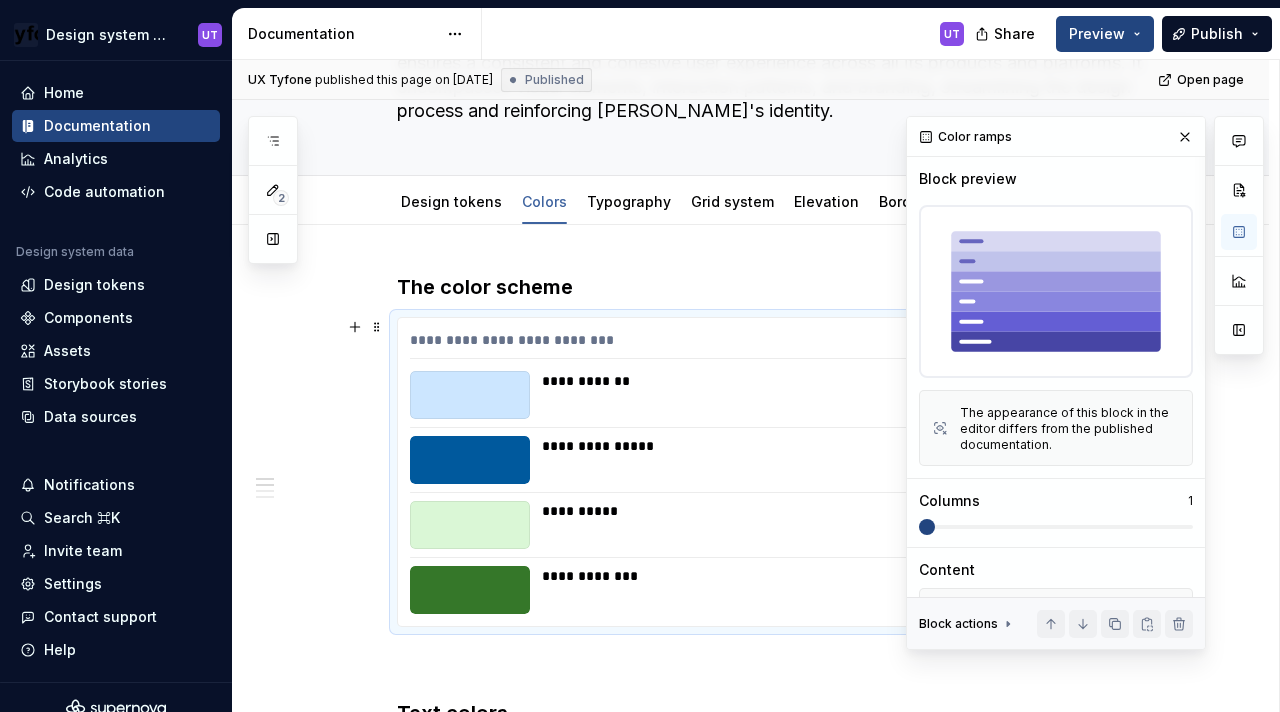 click at bounding box center [927, 527] 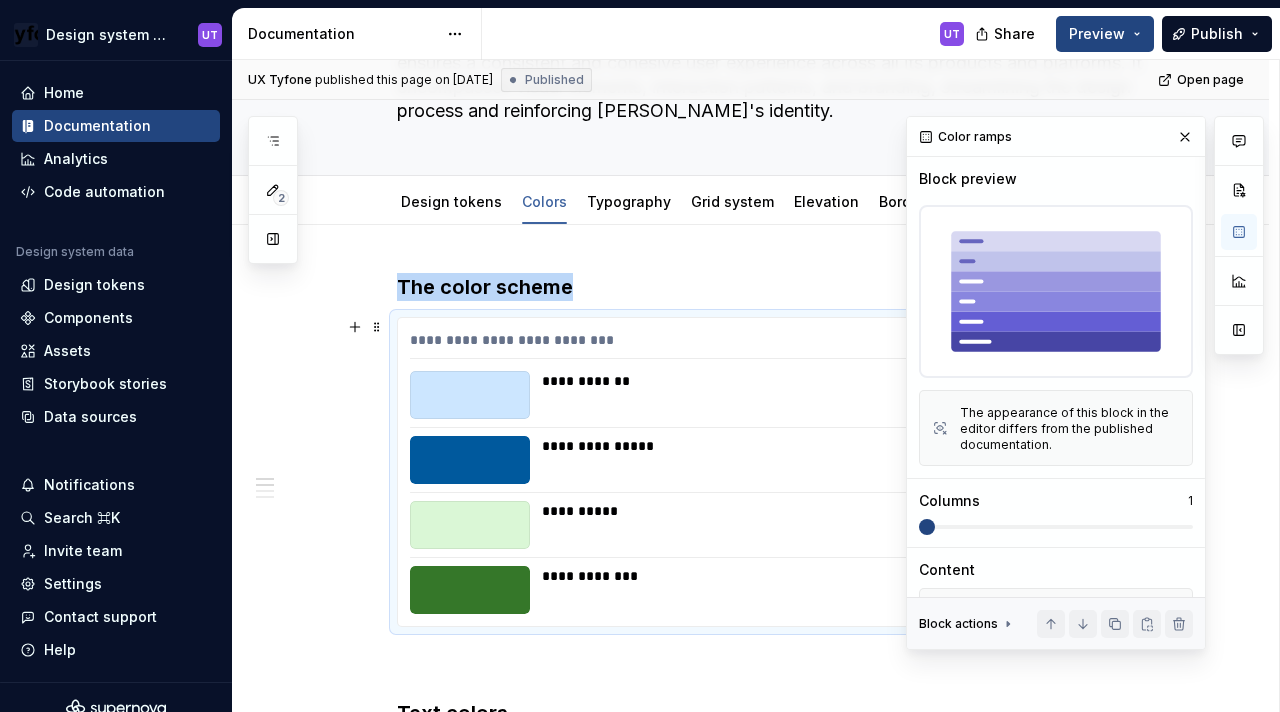 type on "*" 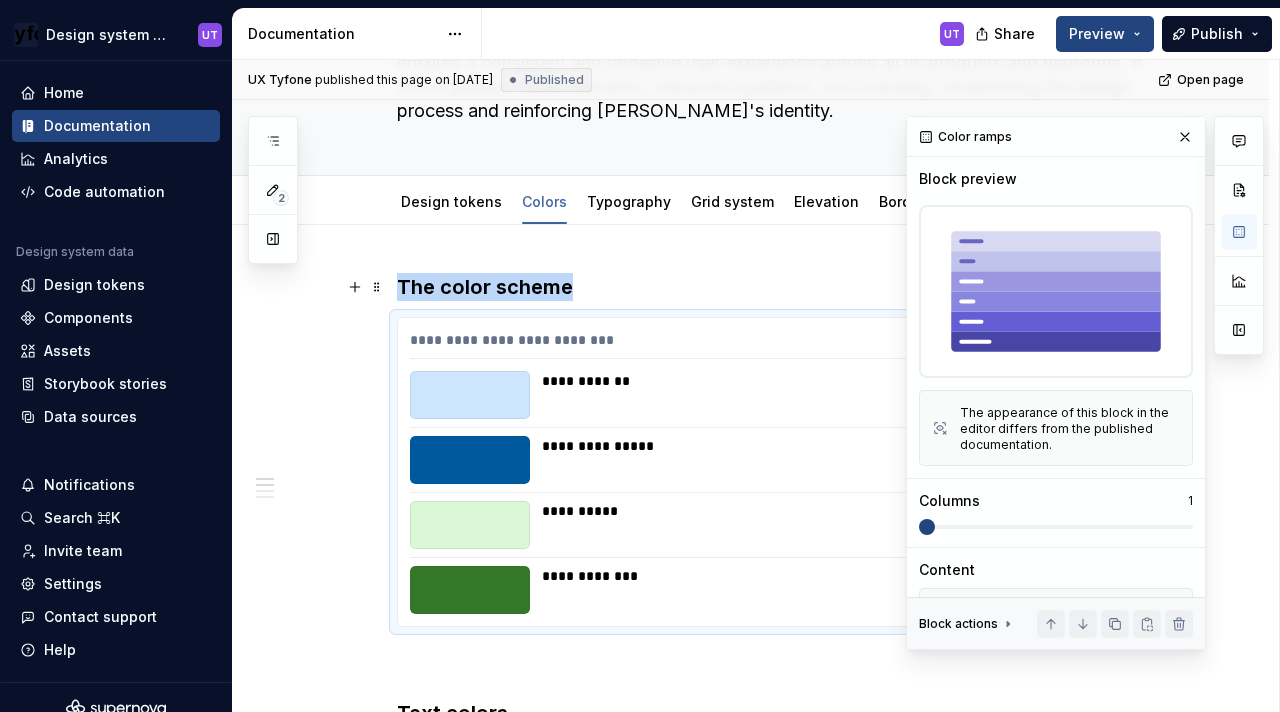 click at bounding box center (1056, 291) 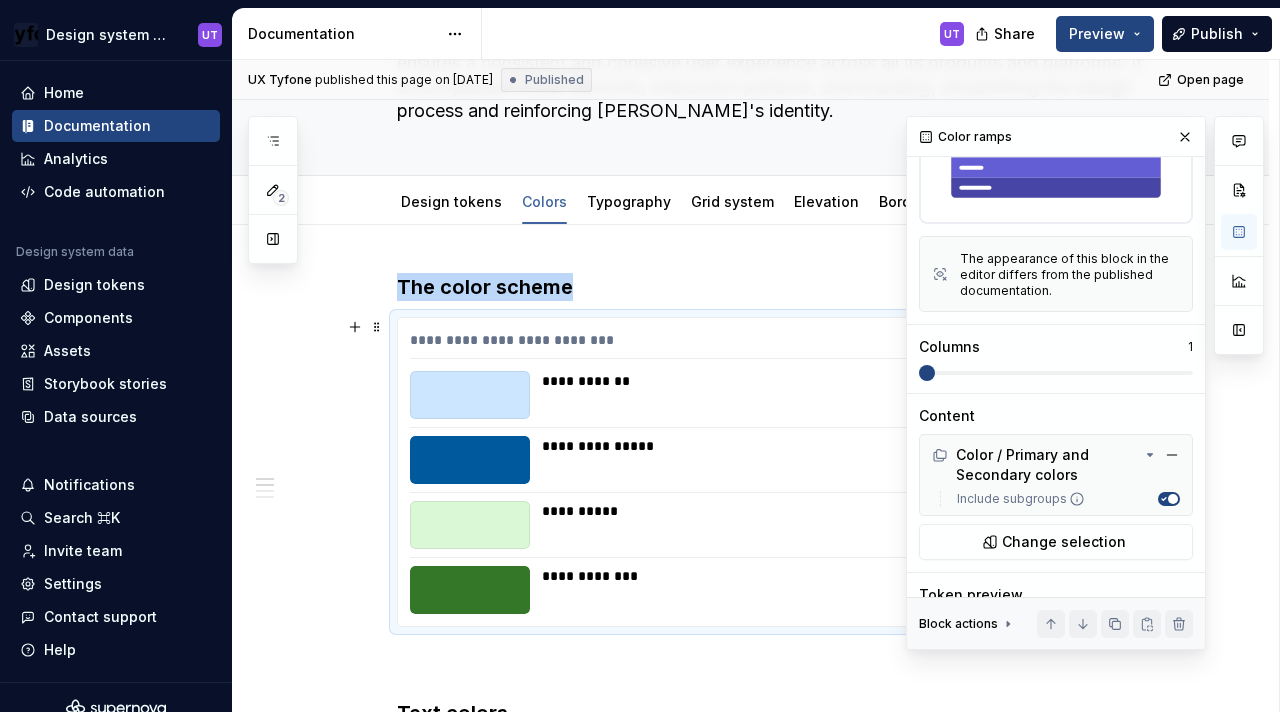 scroll, scrollTop: 160, scrollLeft: 0, axis: vertical 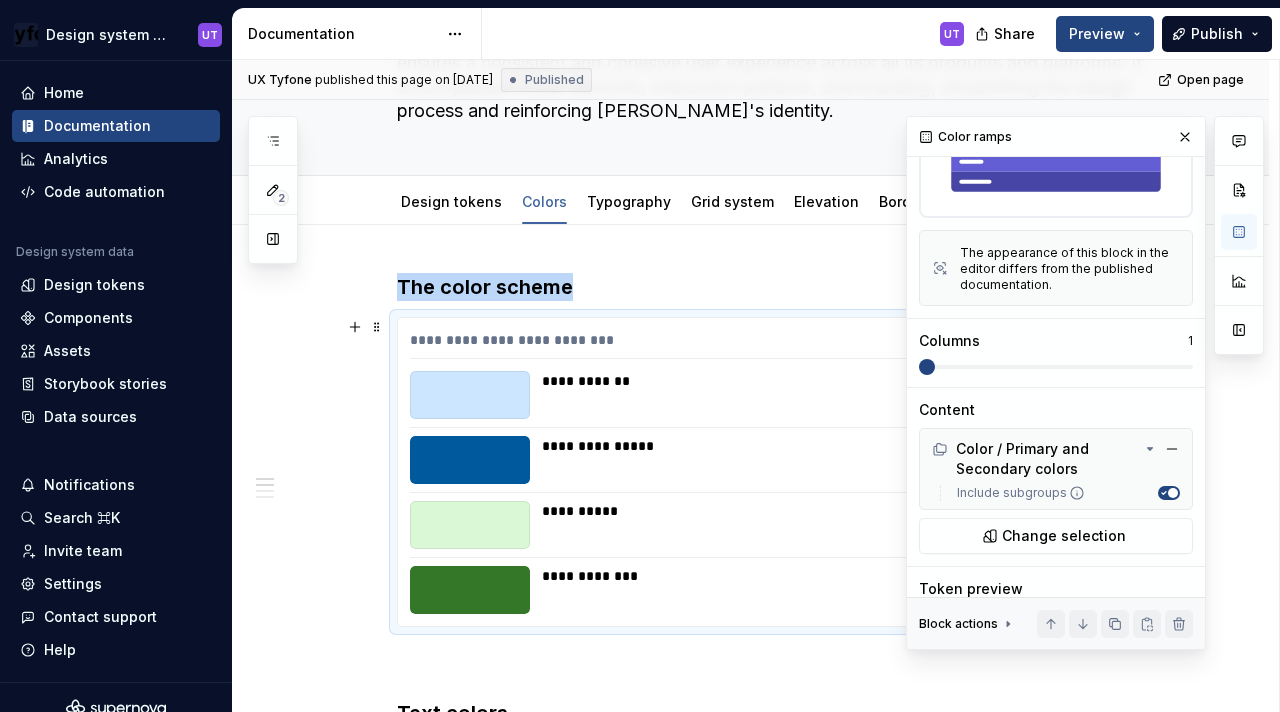 click at bounding box center (927, 367) 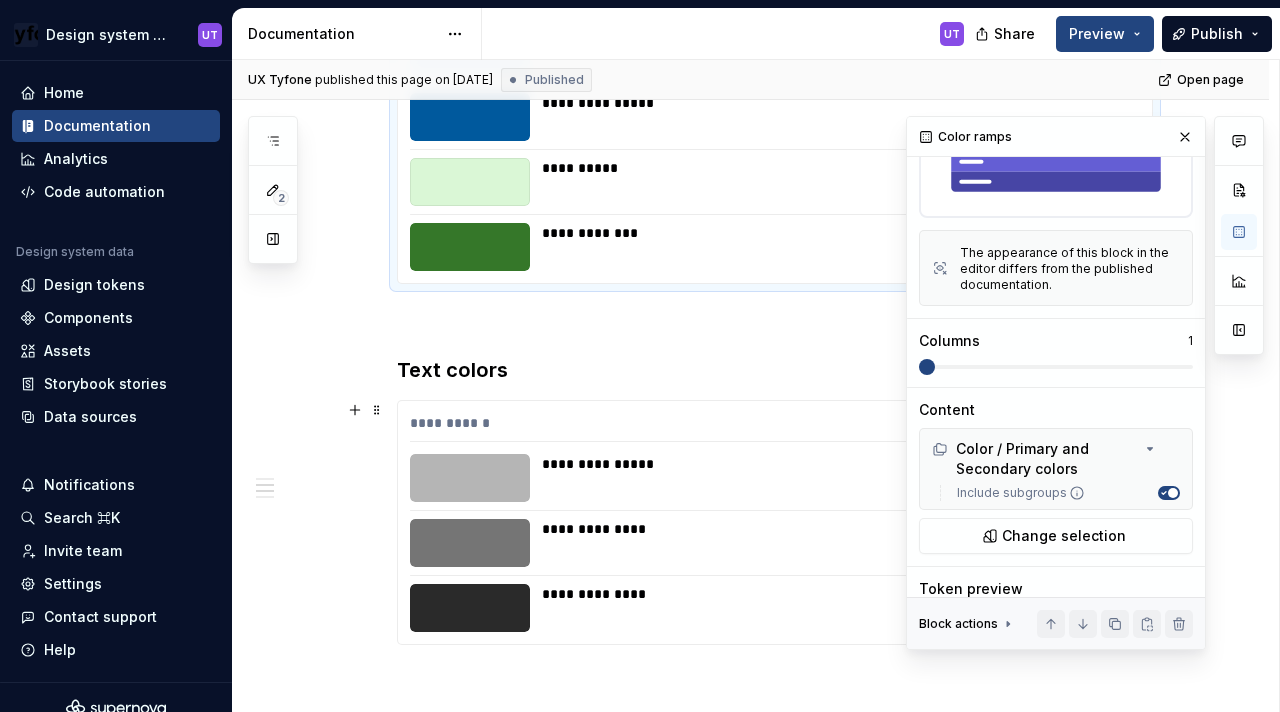 scroll, scrollTop: 700, scrollLeft: 0, axis: vertical 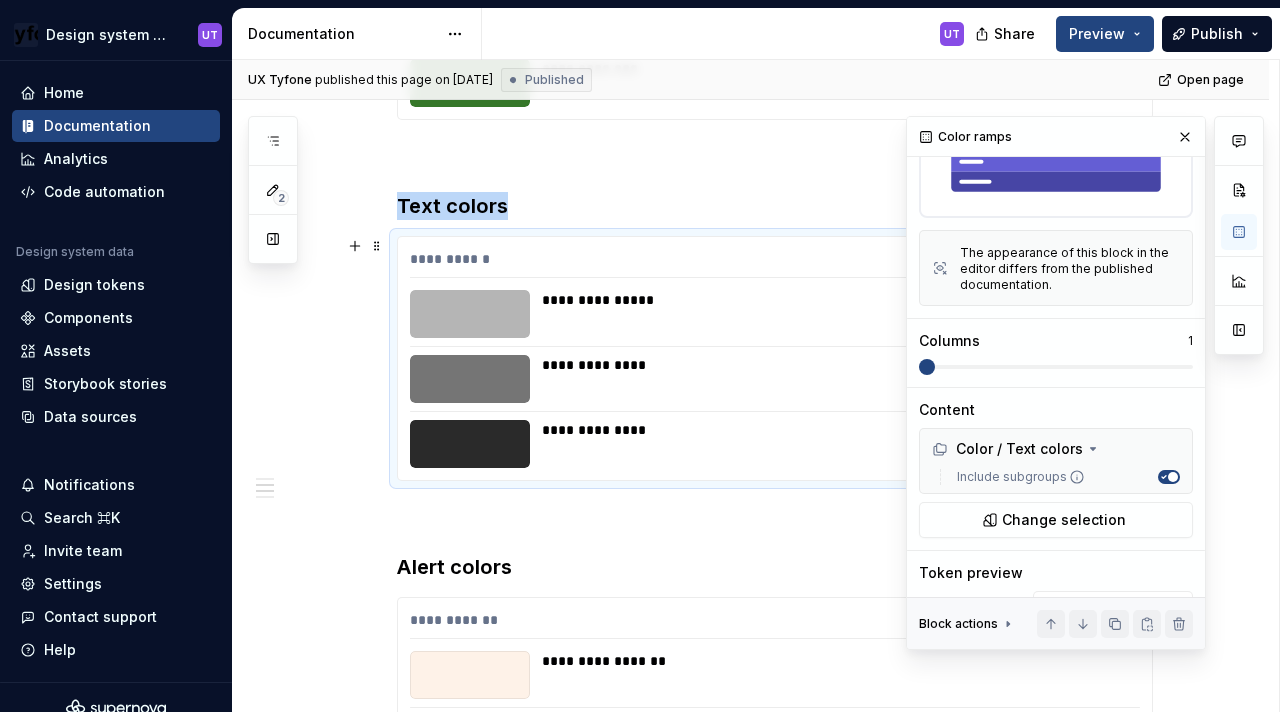 click on "**********" at bounding box center (835, 430) 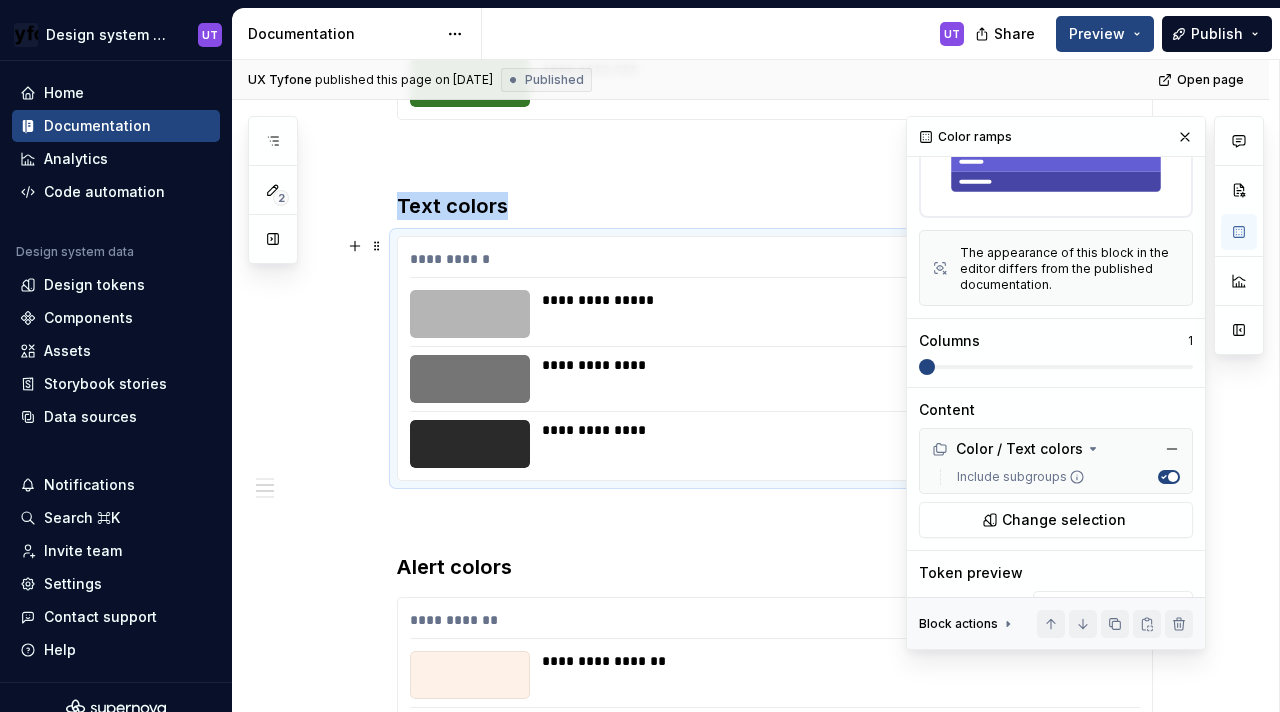 click at bounding box center [927, 367] 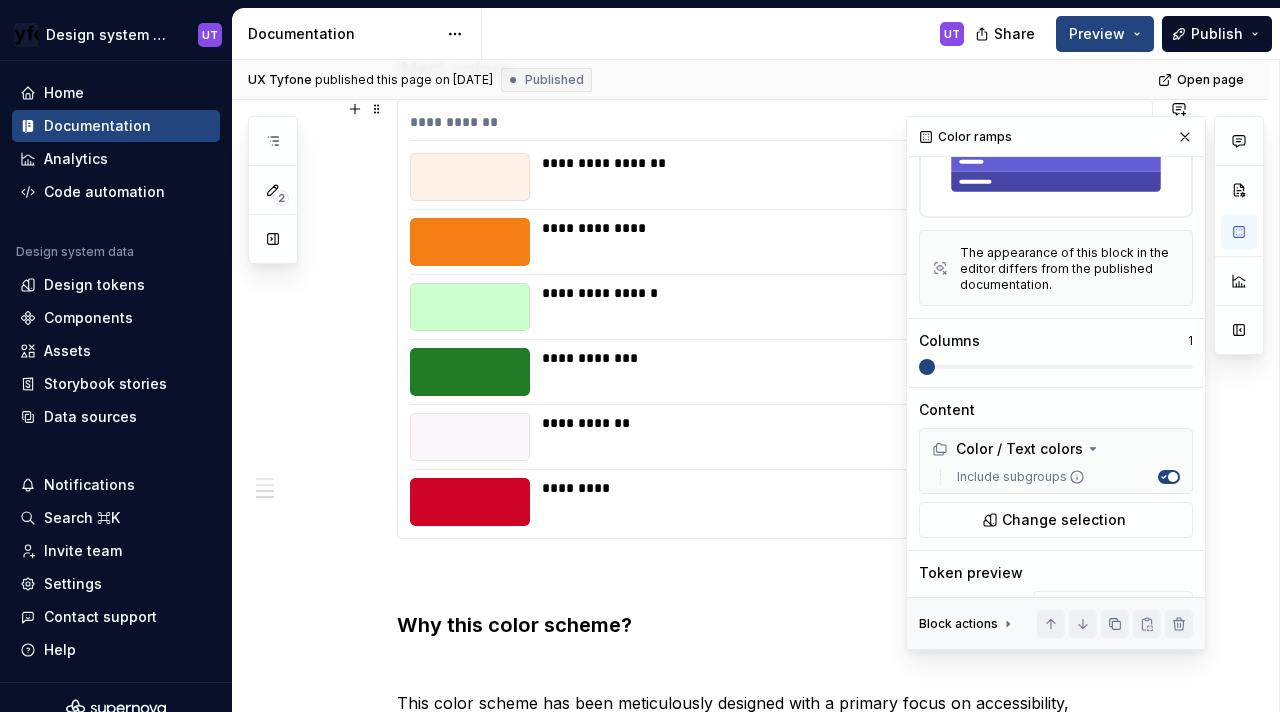 scroll, scrollTop: 1242, scrollLeft: 0, axis: vertical 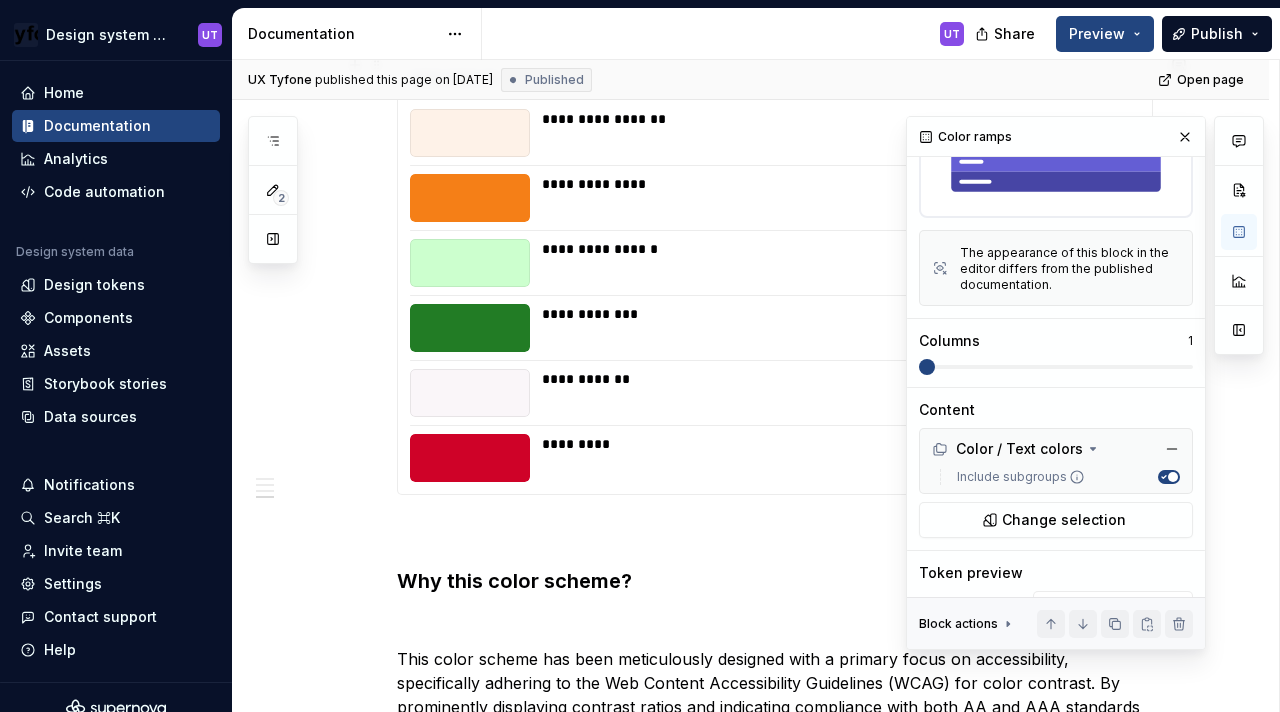 click at bounding box center [927, 367] 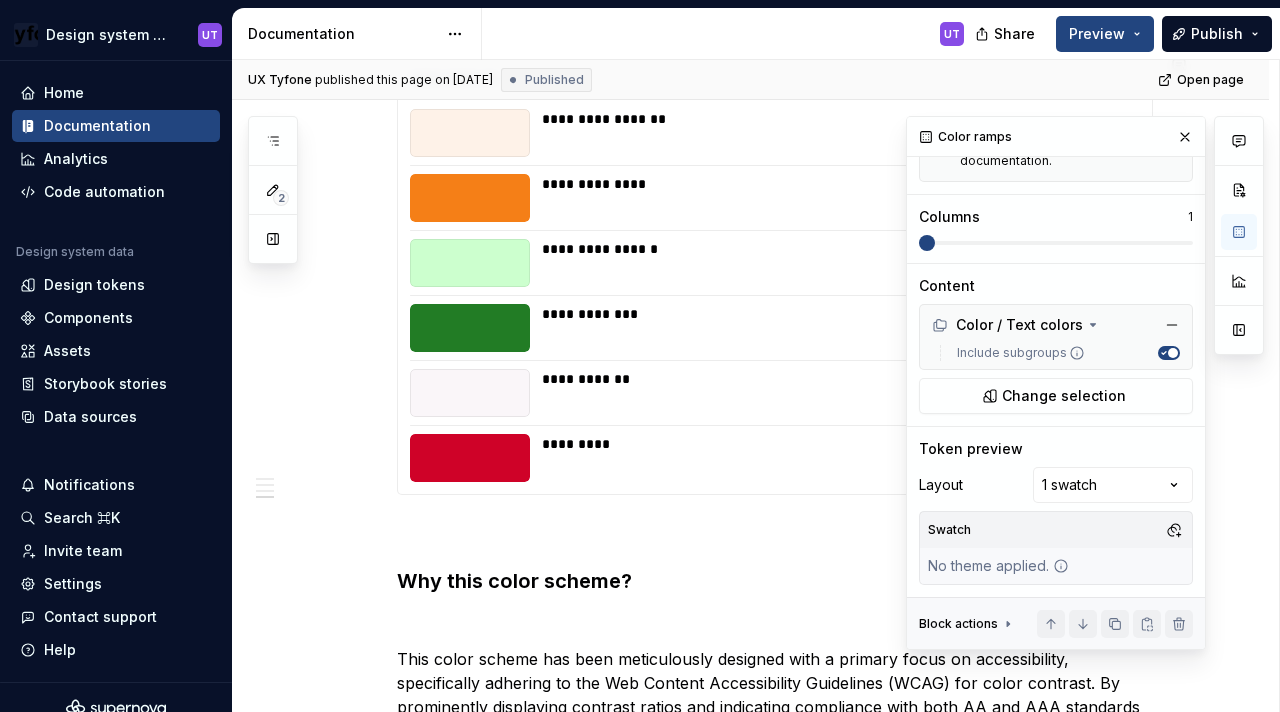 click on "Layout 1 swatch Swatch No theme applied." at bounding box center (1056, 526) 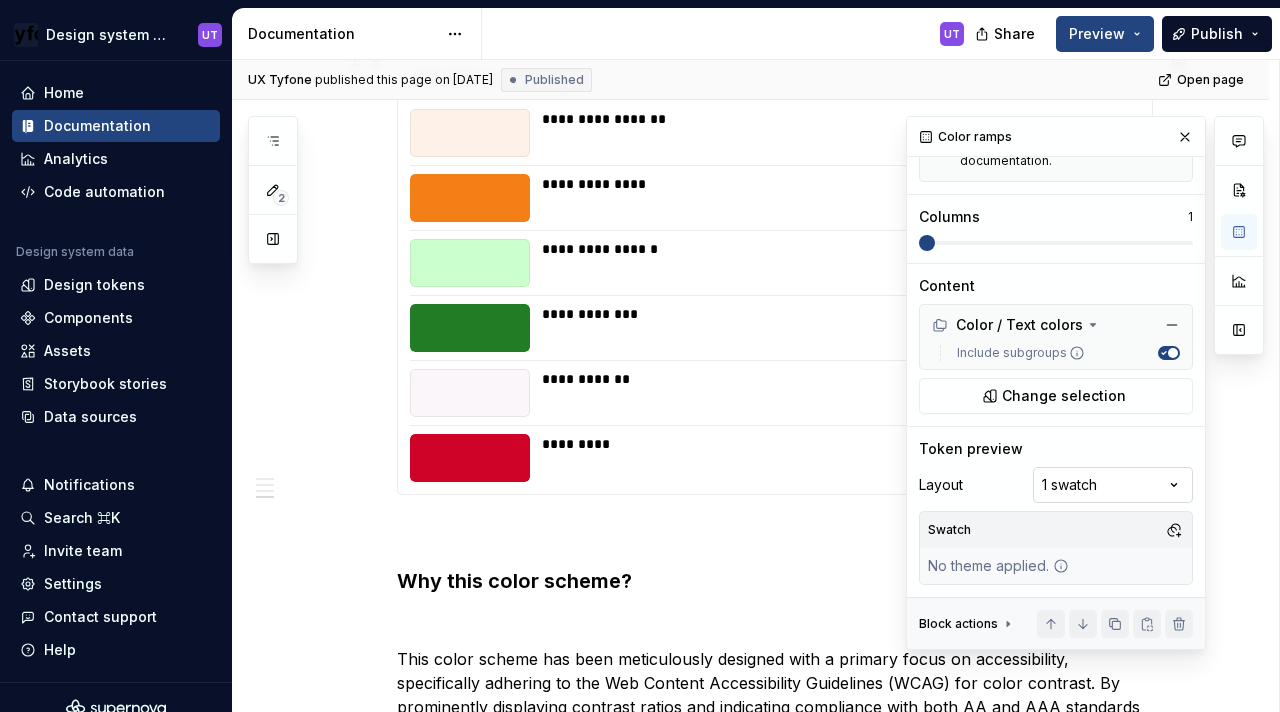 click on "Comments Open comments No comments yet Select ‘Comment’ from the block context menu to add one. Color ramps Block preview The appearance of this block in the editor differs from the published documentation. Columns 1 Content Color / Text colors Include subgroups Change selection Token preview Layout 1 swatch Swatch No theme applied. Block actions Move up Move down Duplicate Copy (⌘C) Cut (⌘X) Delete" at bounding box center [1085, 383] 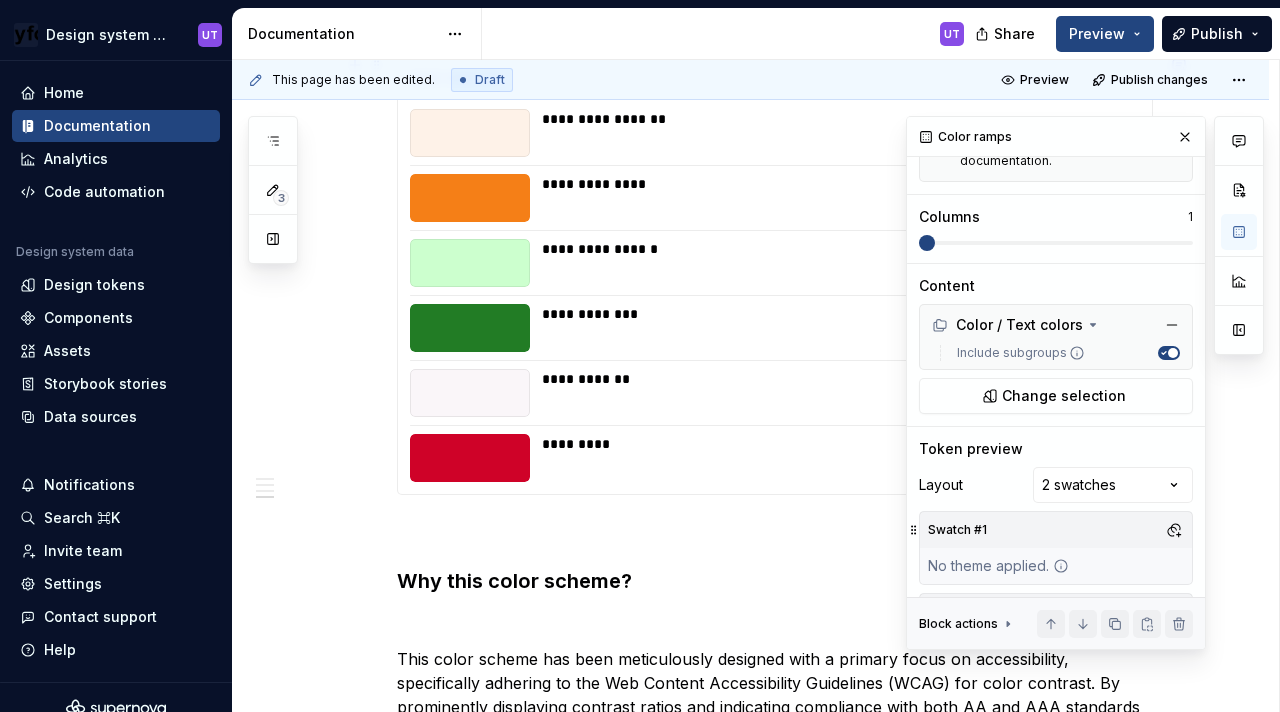 scroll, scrollTop: 0, scrollLeft: 0, axis: both 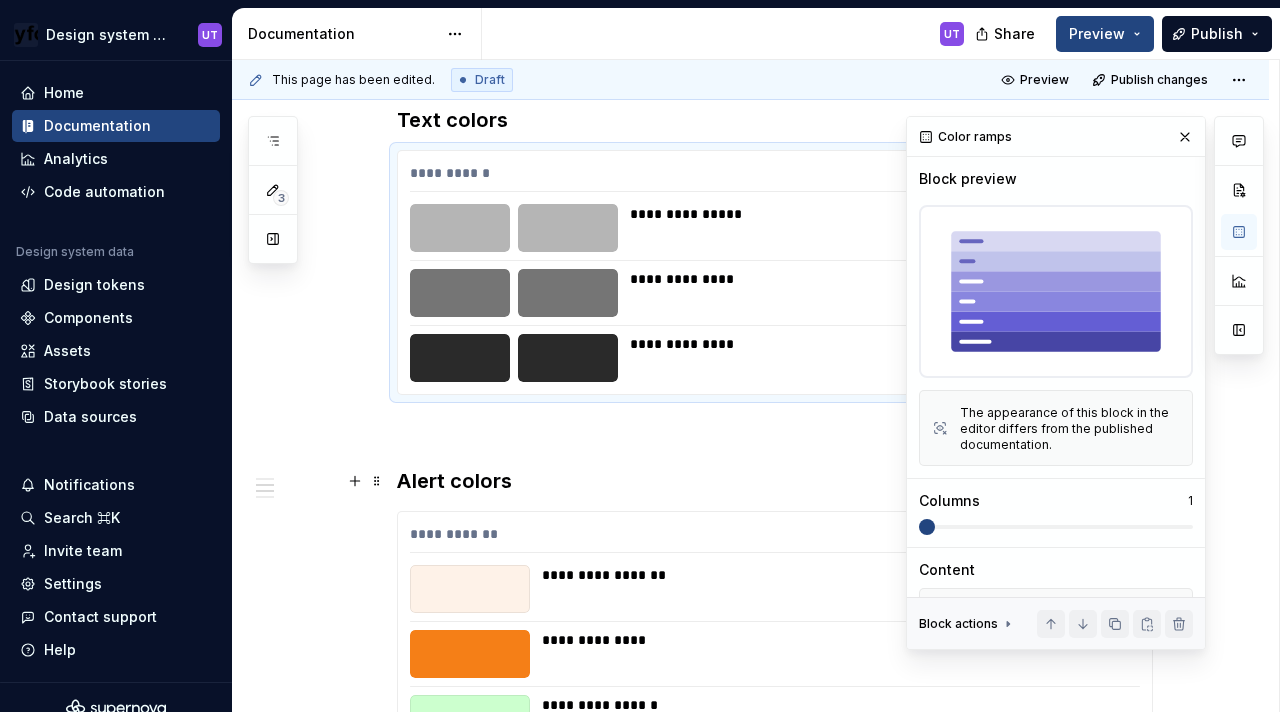 type 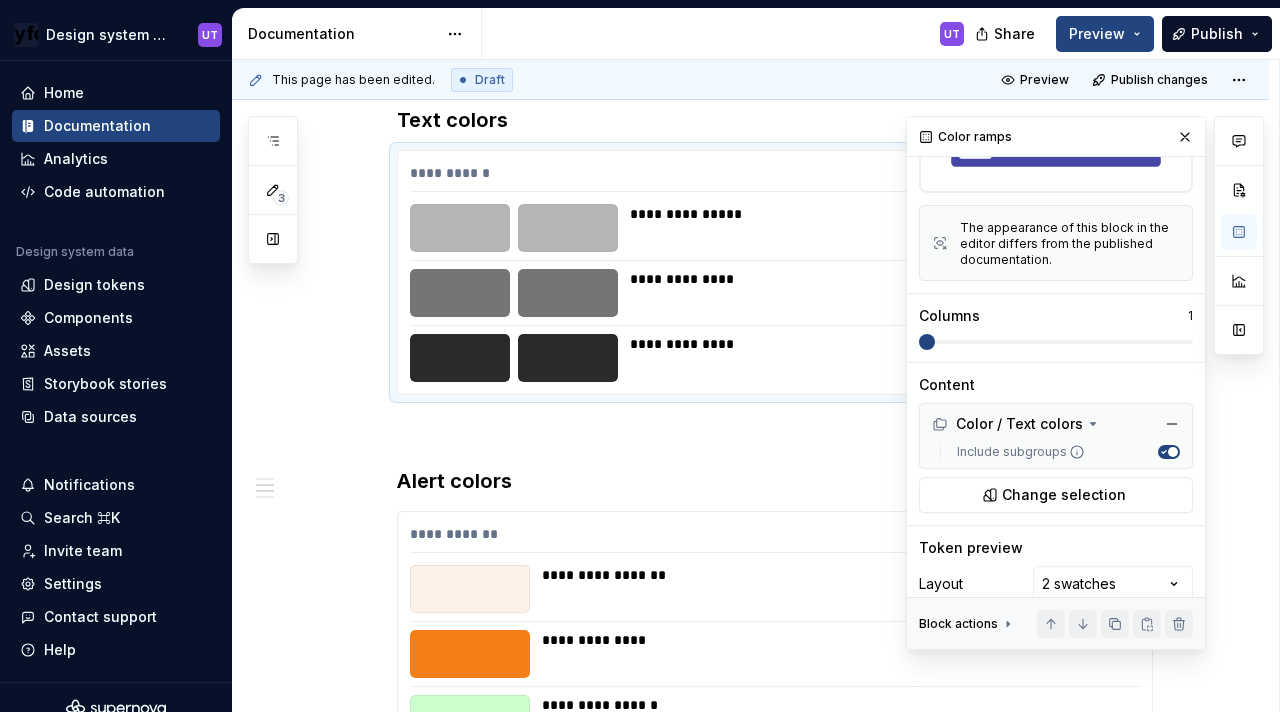 scroll, scrollTop: 366, scrollLeft: 0, axis: vertical 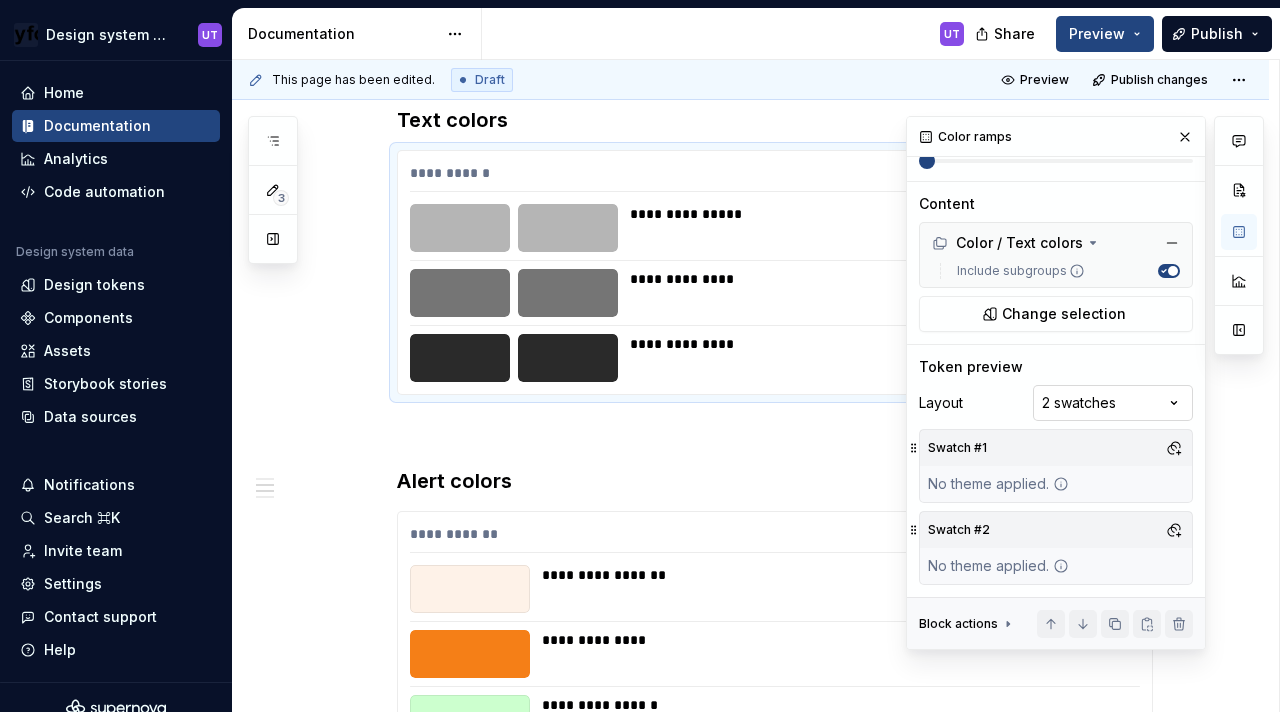 click on "Comments Open comments No comments yet Select ‘Comment’ from the block context menu to add one. Color ramps Block preview The appearance of this block in the editor differs from the published documentation. Columns 1 Content Color / Text colors Include subgroups Change selection Token preview Layout 2 swatches Swatch #1 No theme applied. Swatch #2 No theme applied. Block actions Move up Move down Duplicate Copy (⌘C) Cut (⌘X) Delete" at bounding box center (1085, 383) 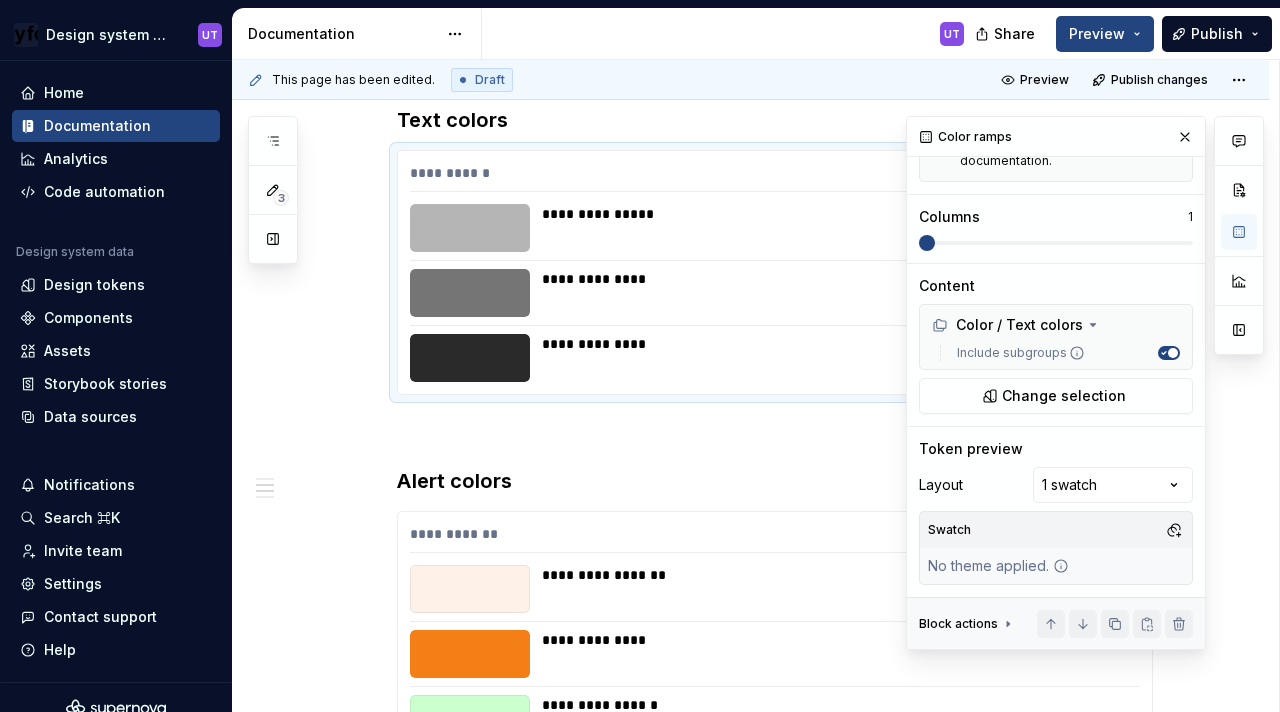 scroll, scrollTop: 284, scrollLeft: 0, axis: vertical 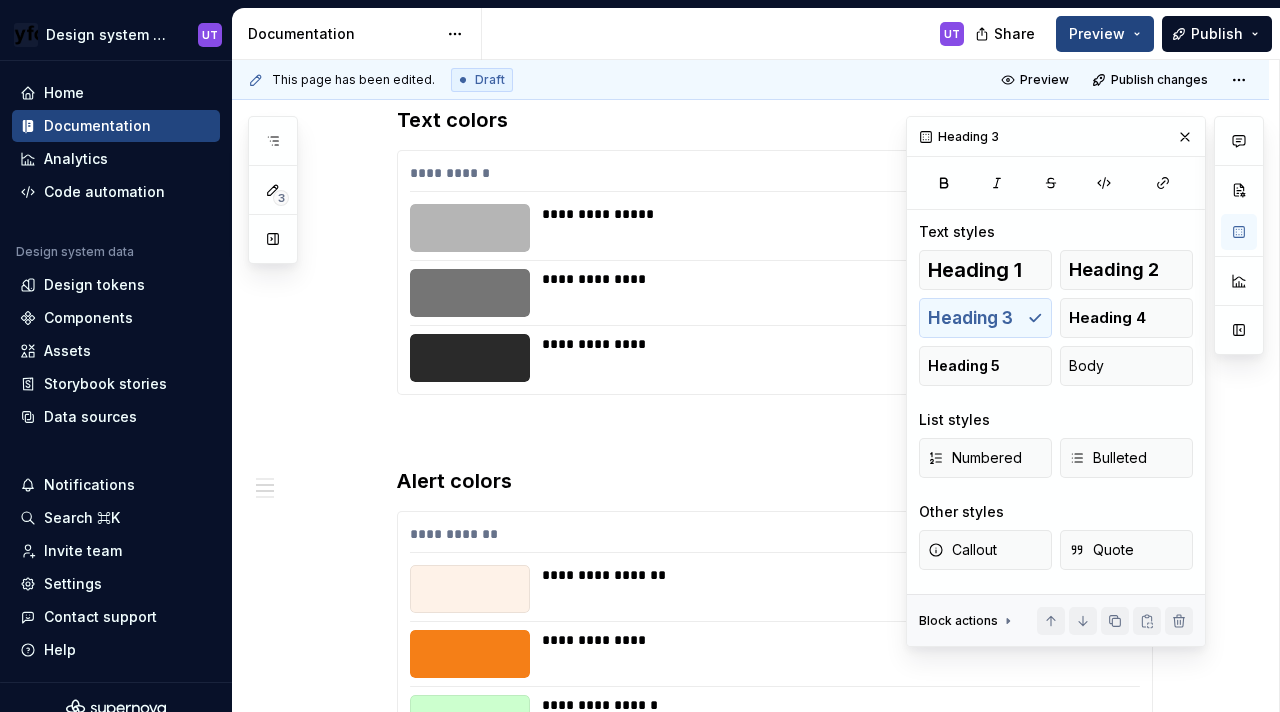 click on "**********" at bounding box center [775, 577] 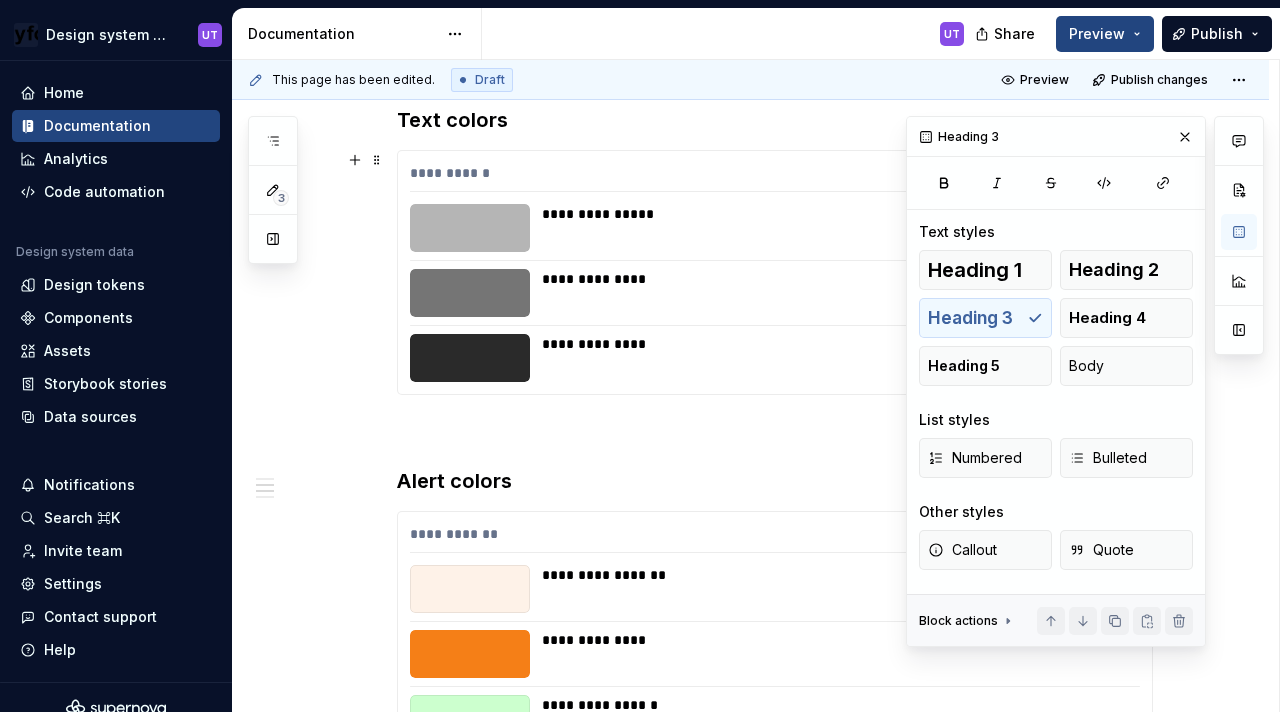 click on "Heading 3 Text styles Heading 1 Heading 2 Heading 3 Heading 4 Heading 5 Body List styles Numbered Bulleted Other styles Callout Quote Block actions Move up Move down Duplicate Copy (⌘C) Cut (⌘X) Delete" at bounding box center [1056, 381] 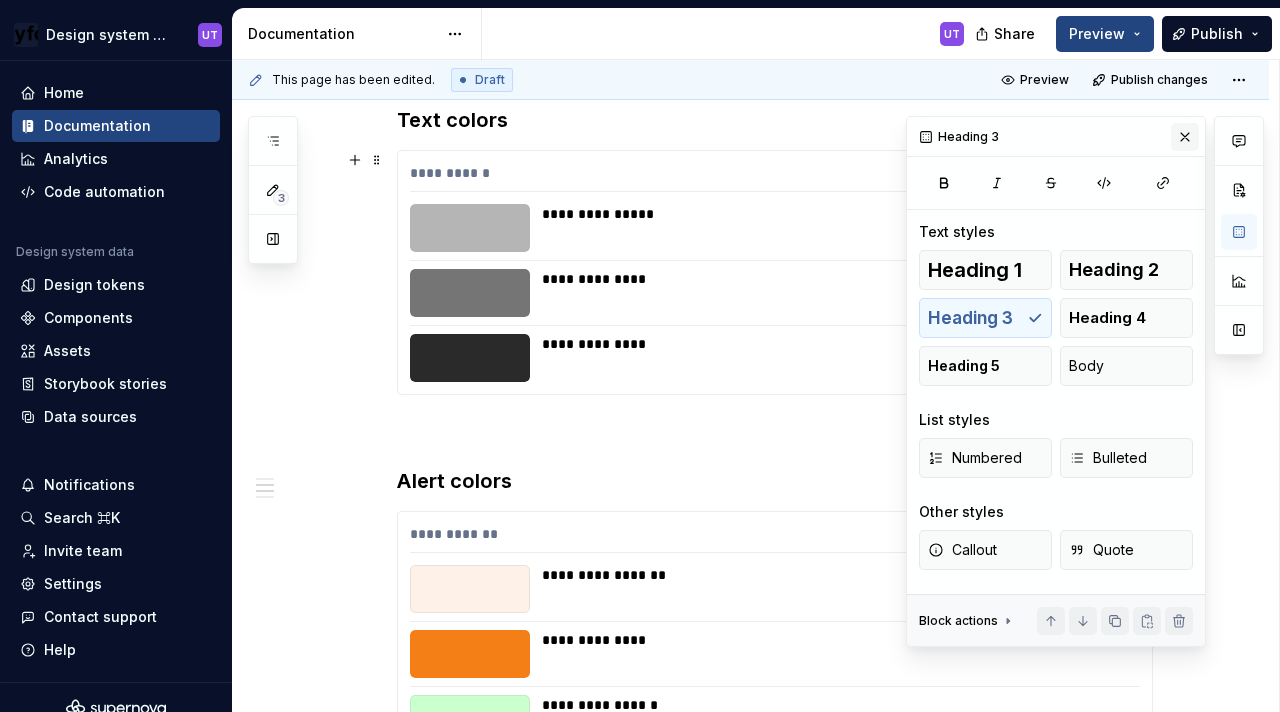 click at bounding box center [1185, 137] 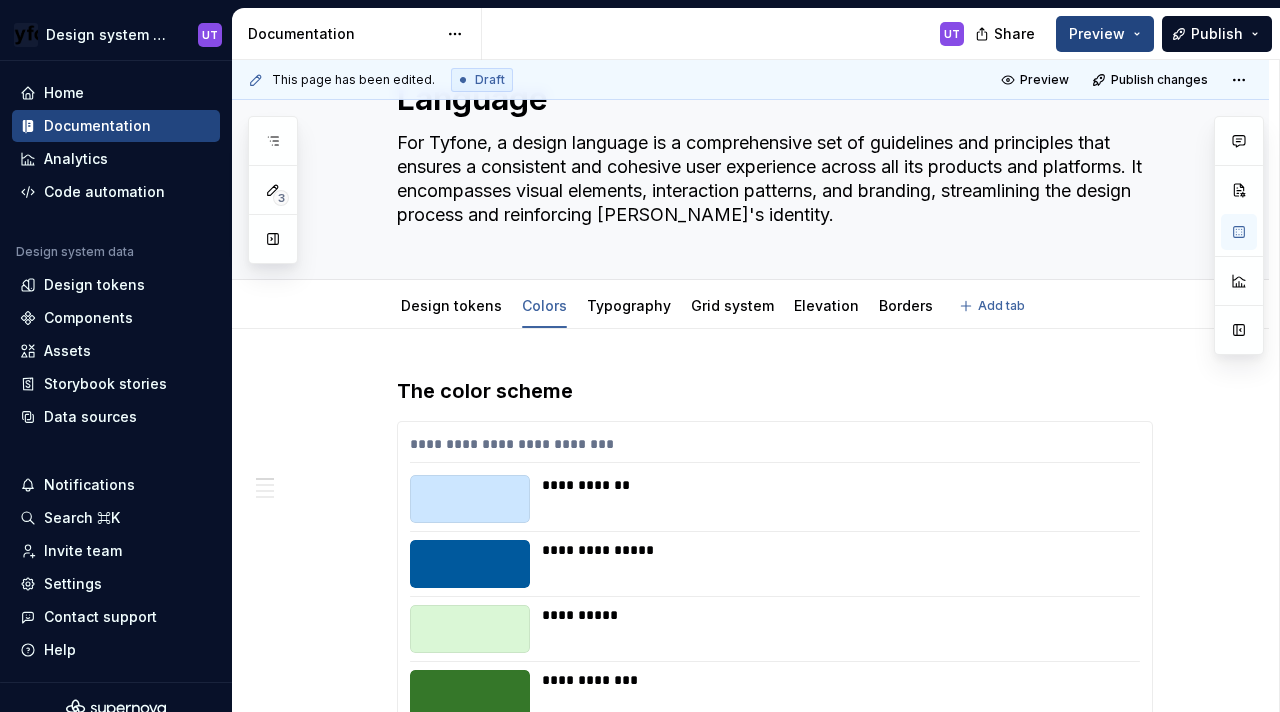 scroll, scrollTop: 0, scrollLeft: 0, axis: both 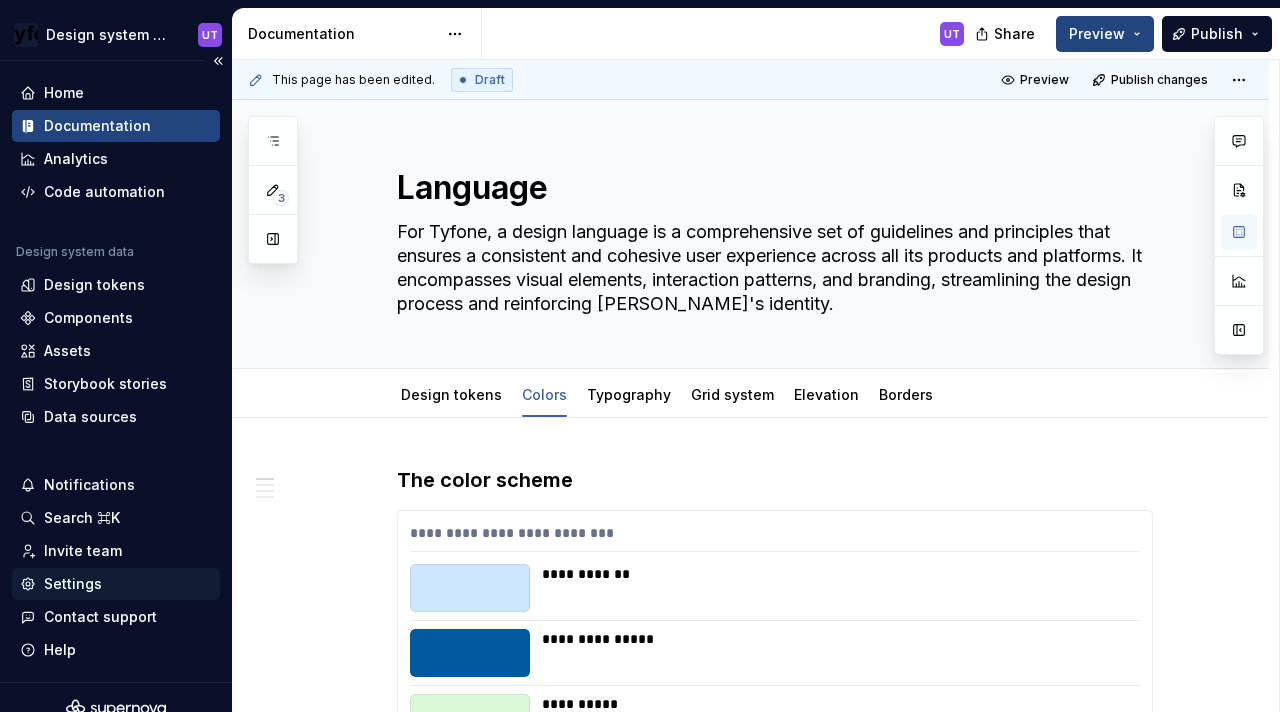 click on "Settings" at bounding box center (116, 584) 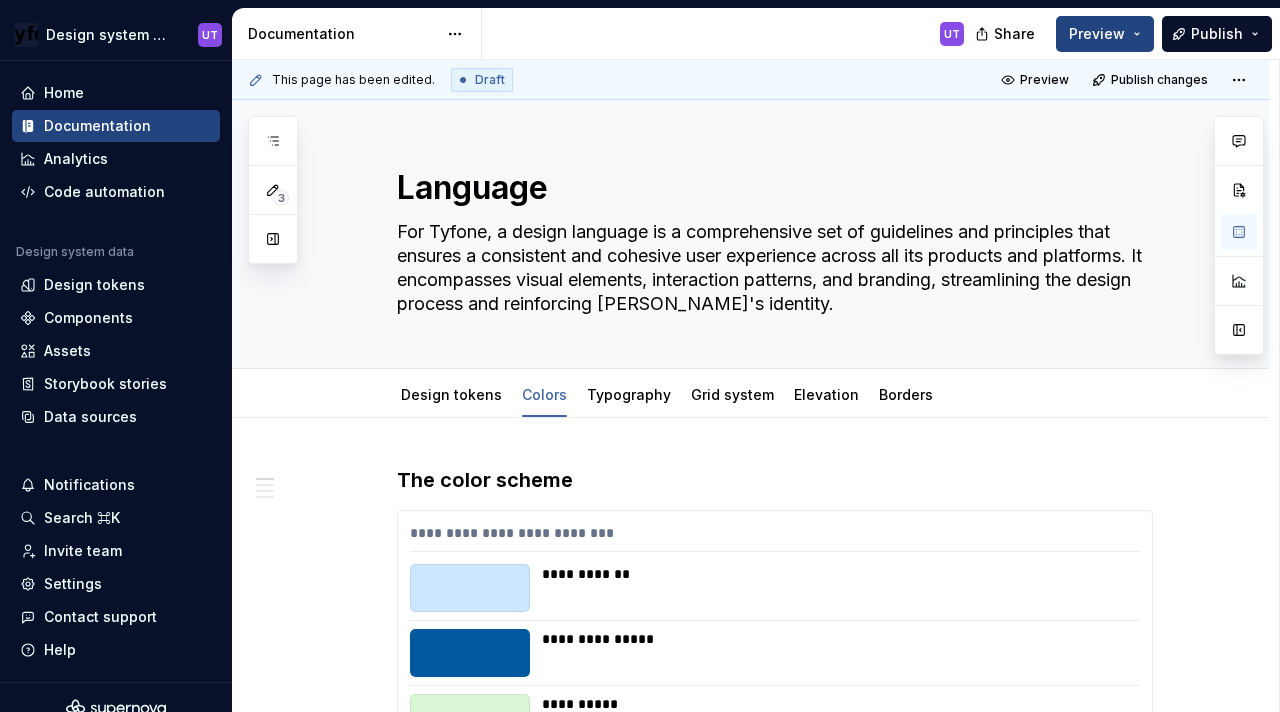 type on "*" 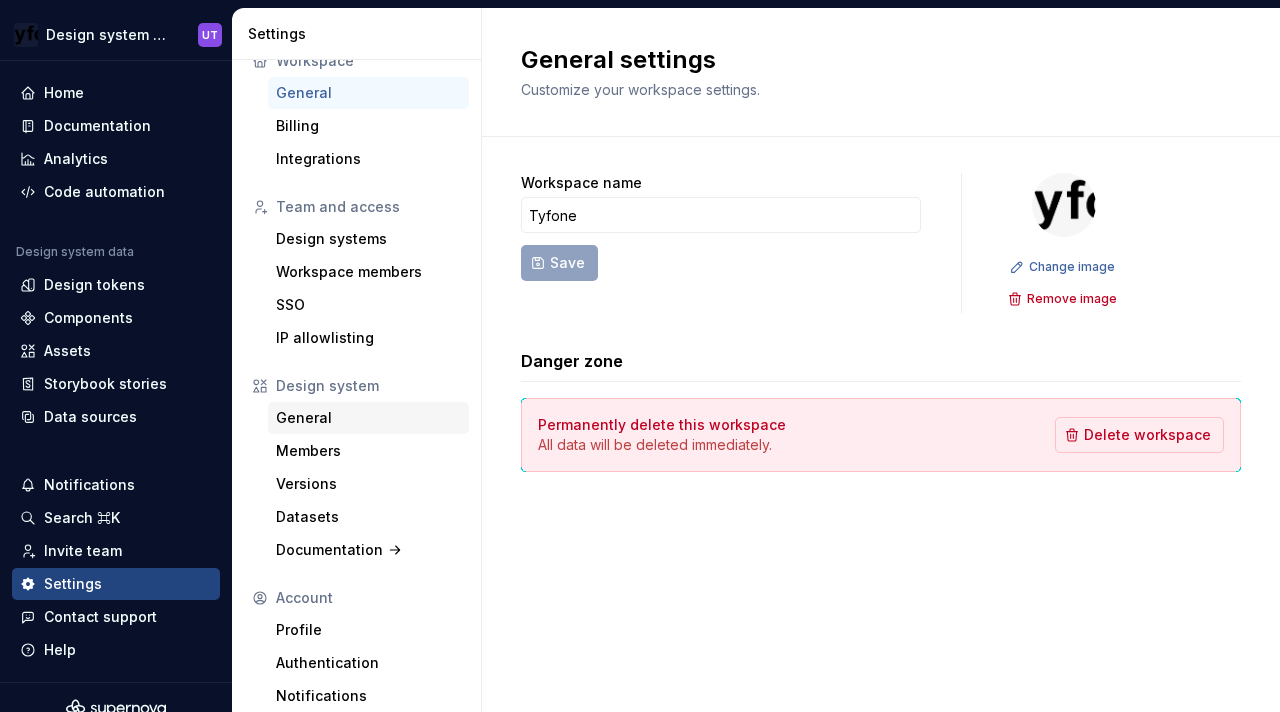scroll, scrollTop: 38, scrollLeft: 0, axis: vertical 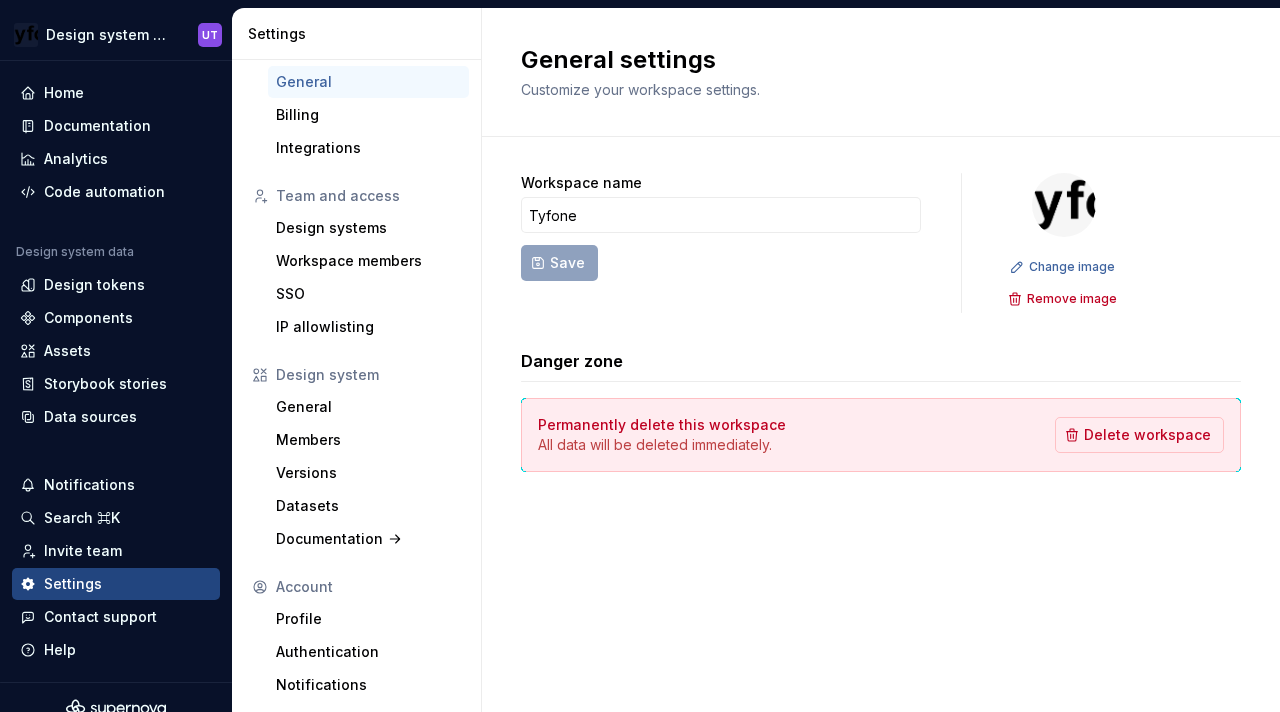 click on "Workspace General Billing Integrations Team and access Design systems Workspace members SSO IP allowlisting Design system General Members Versions Datasets Documentation Account Profile Authentication Notifications" at bounding box center (356, 367) 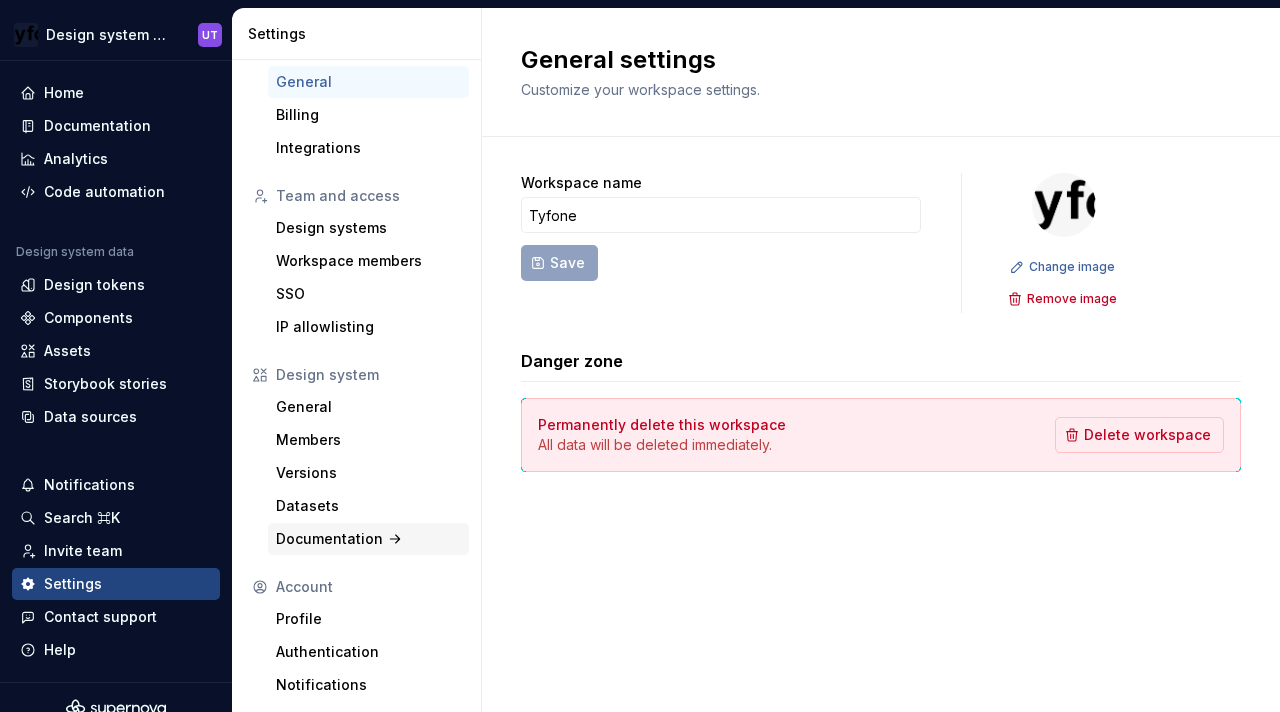 click on "Documentation" at bounding box center (368, 539) 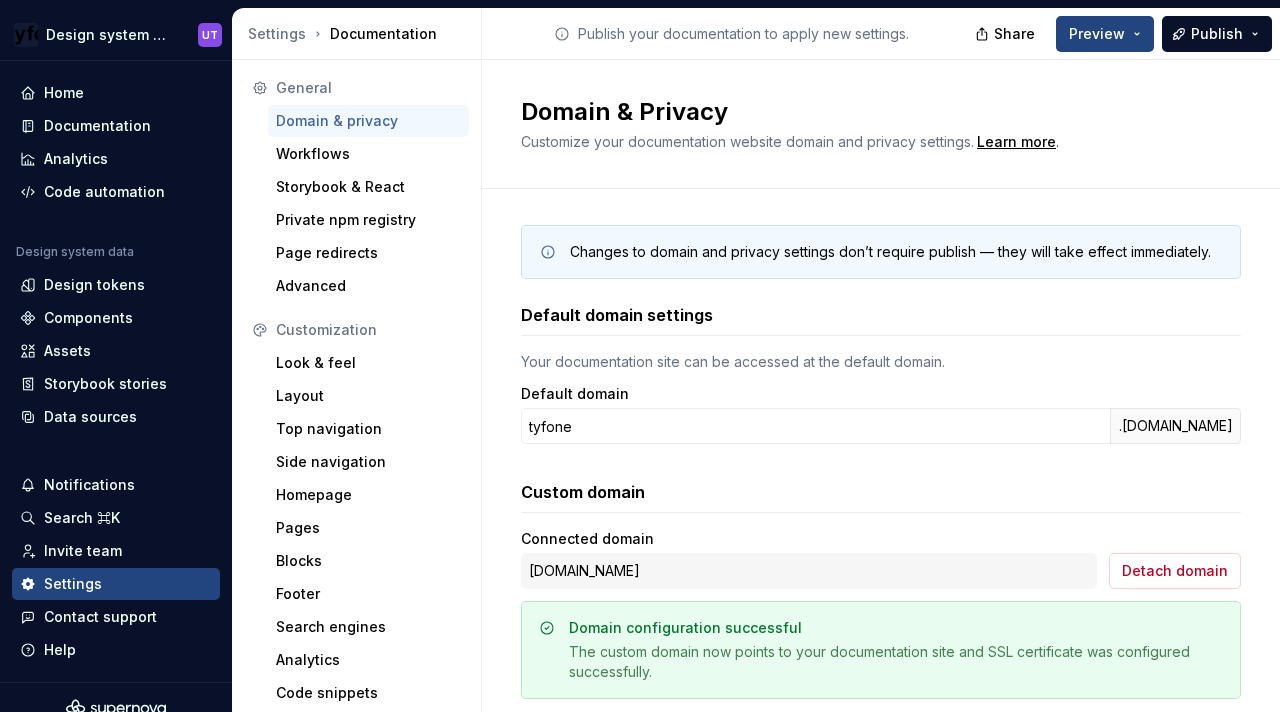 scroll, scrollTop: 204, scrollLeft: 0, axis: vertical 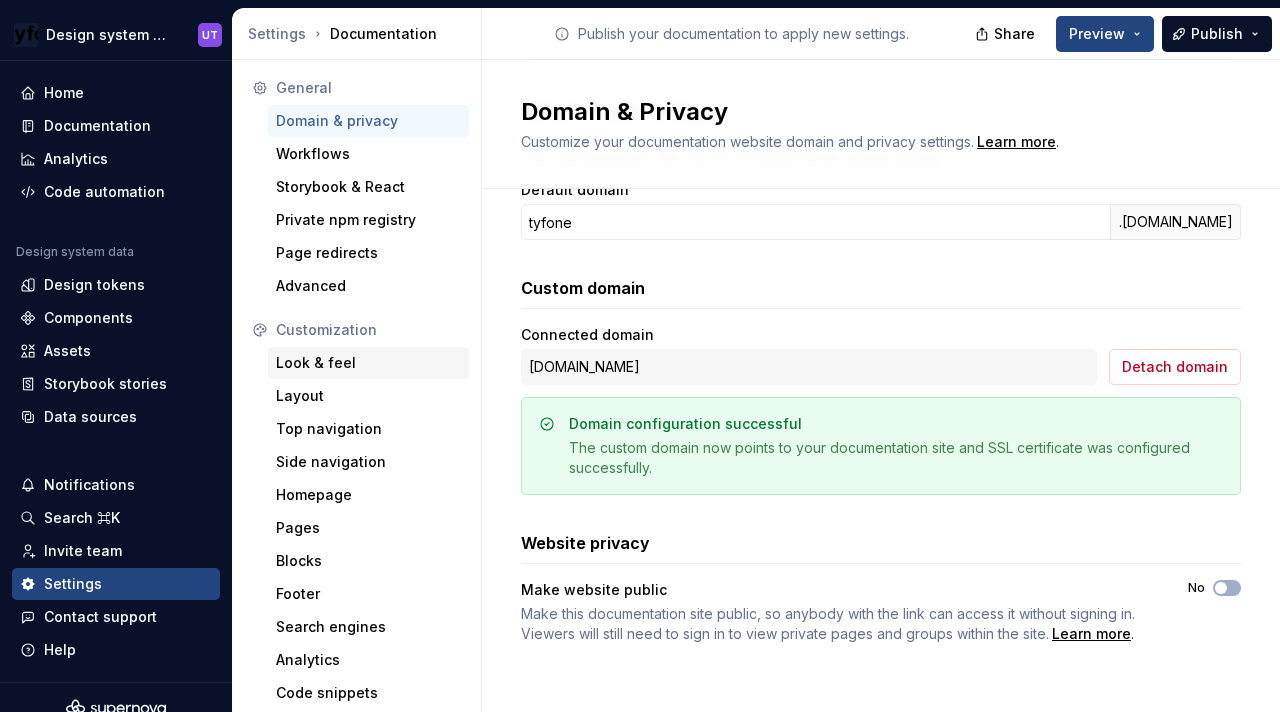 click on "Look & feel" at bounding box center [368, 363] 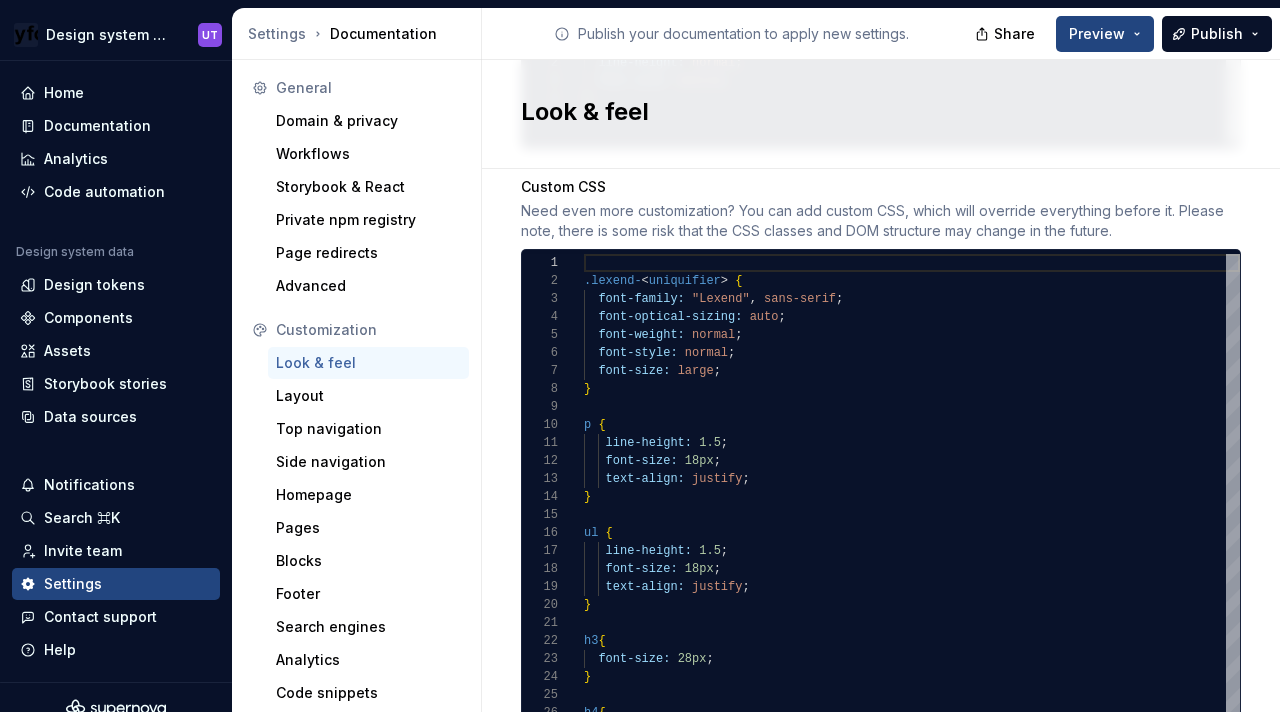 scroll, scrollTop: 1578, scrollLeft: 0, axis: vertical 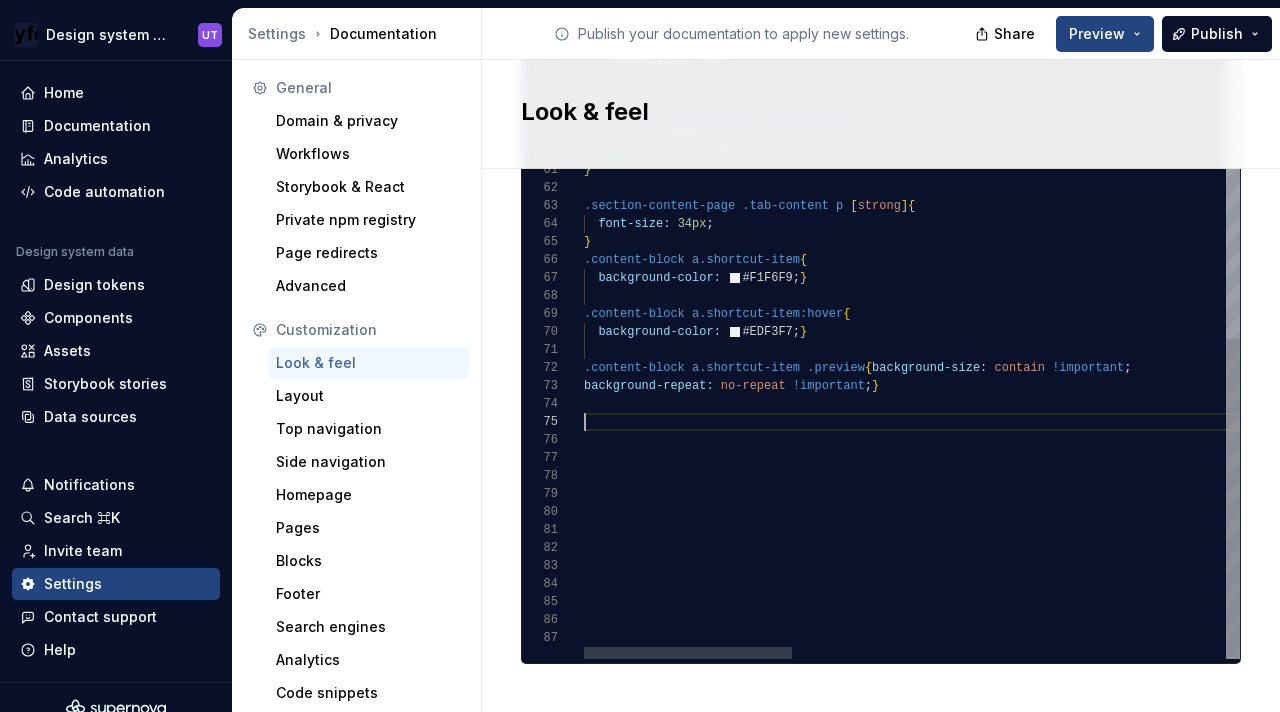 click on "margin:   0 ;      font-size:   var ( --shortcutTitleFontSize ) ;      line-height:   1.3 ;      font-weight:   var ( --shortcutTitleFontWeight ) ;      color:   var ( --colorInkPrimary ) ;      overflow-wrap:   anywhere ;      text-align:   left ; } .container-title   .slider   h1.page-title {        font-weight:   normal ;        font-size:   54px ; } .section-content-page   .tab-content   p   [ strong ] {    font-size:   34px ; } .content-block   a.shortcut-item {    background-color:     #F1F6F9 ; } .content-block   a.shortcut-item:hover {    background-color:     #EDF3F7 ; } .content-block   a.shortcut-item   .preview { background-size:   contain   !important ; background-repeat:   no-repeat   !important ; }" at bounding box center (1595, -130) 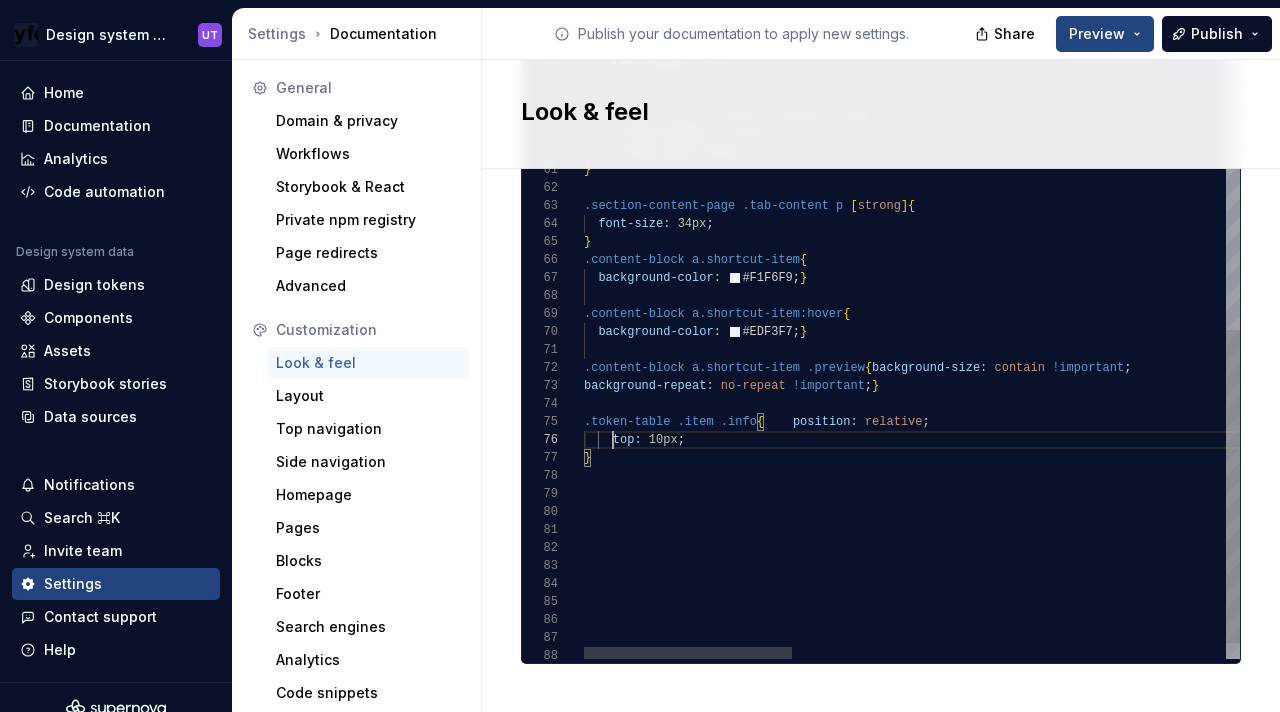 click on "margin:   0 ;      font-size:   var ( --shortcutTitleFontSize ) ;      line-height:   1.3 ;      font-weight:   var ( --shortcutTitleFontWeight ) ;      color:   var ( --colorInkPrimary ) ;      overflow-wrap:   anywhere ;      text-align:   left ; } .container-title   .slider   h1.page-title {        font-weight:   normal ;        font-size:   54px ; } .section-content-page   .tab-content   p   [ strong ] {    font-size:   34px ; } .content-block   a.shortcut-item {    background-color:     #F1F6F9 ; } .content-block   a.shortcut-item:hover {    background-color:     #EDF3F7 ; } .content-block   a.shortcut-item   .preview { background-size:   contain   !important ; background-repeat:   no-repeat   !important ; } .token-table   .item   .info {      position:   relative ;      top:   10px ; }" at bounding box center [1595, -112] 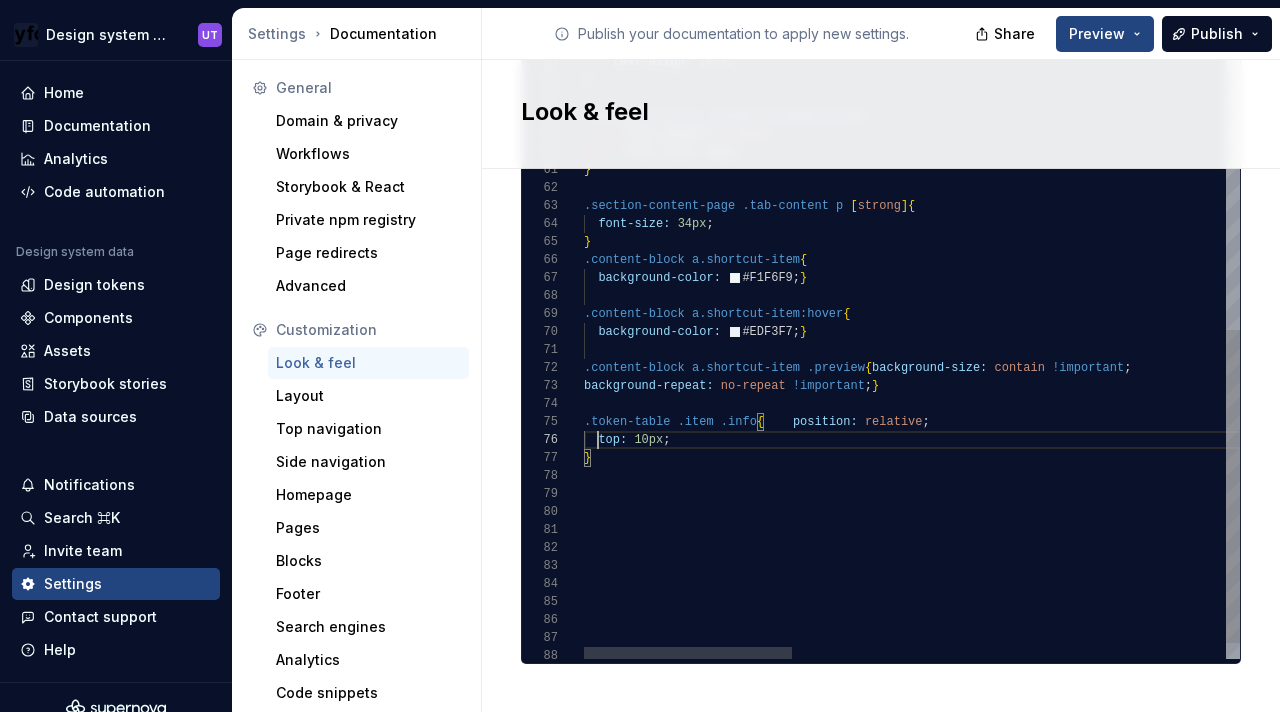 click on "margin:   0 ;      font-size:   var ( --shortcutTitleFontSize ) ;      line-height:   1.3 ;      font-weight:   var ( --shortcutTitleFontWeight ) ;      color:   var ( --colorInkPrimary ) ;      overflow-wrap:   anywhere ;      text-align:   left ; } .container-title   .slider   h1.page-title {        font-weight:   normal ;        font-size:   54px ; } .section-content-page   .tab-content   p   [ strong ] {    font-size:   34px ; } .content-block   a.shortcut-item {    background-color:     #F1F6F9 ; } .content-block   a.shortcut-item:hover {    background-color:     #EDF3F7 ; } .content-block   a.shortcut-item   .preview { background-size:   contain   !important ; background-repeat:   no-repeat   !important ; } .token-table   .item   .info {      position:   relative ;    top:   10px ; }" at bounding box center [1595, -112] 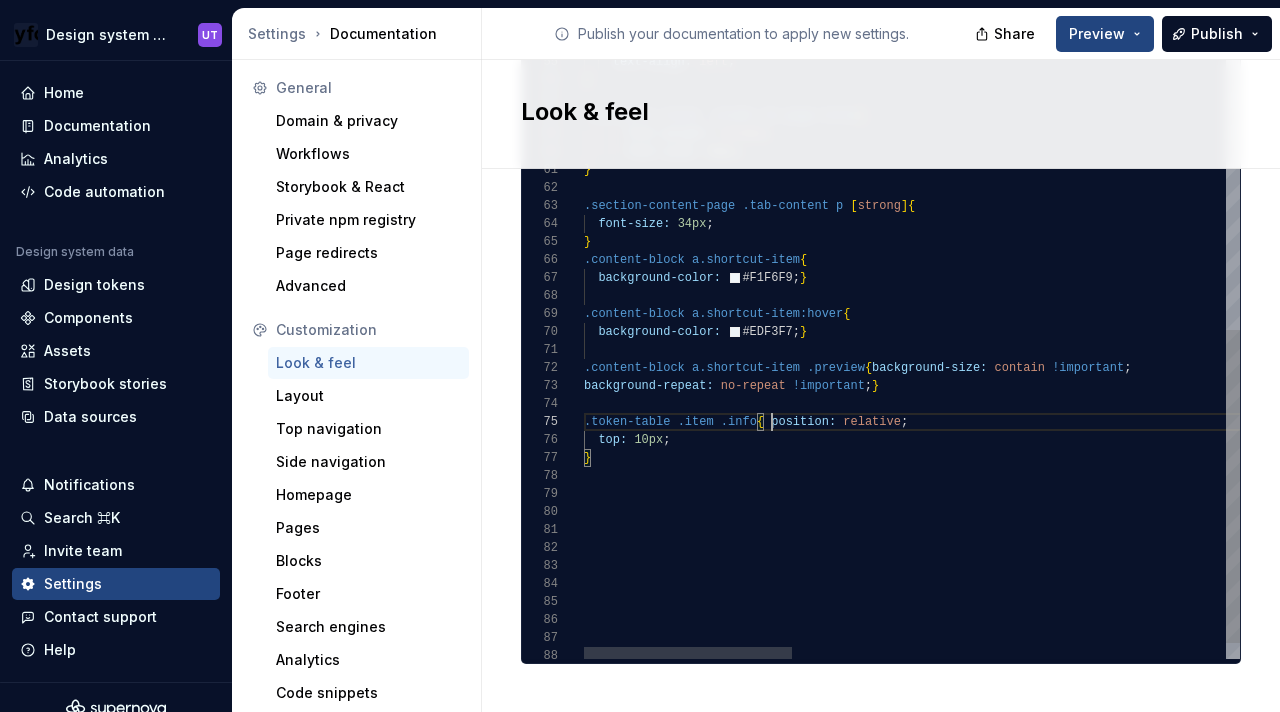 type on "**********" 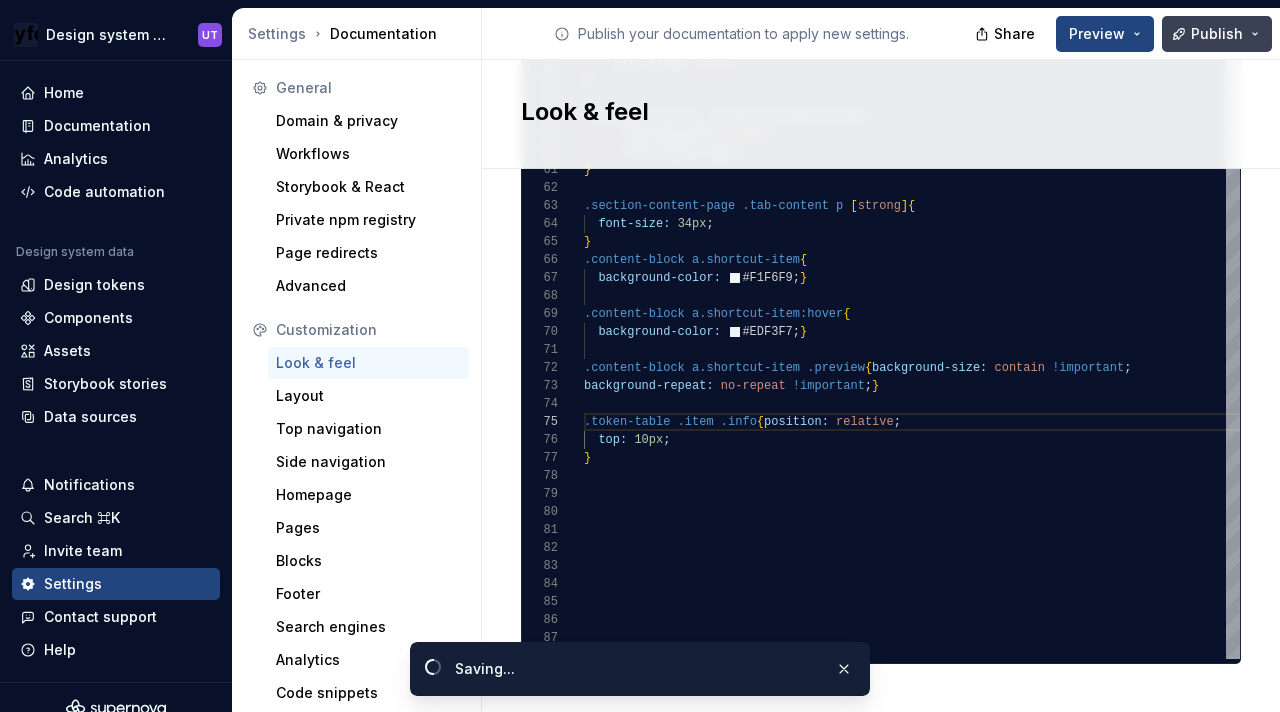 click on "Publish" at bounding box center (1217, 34) 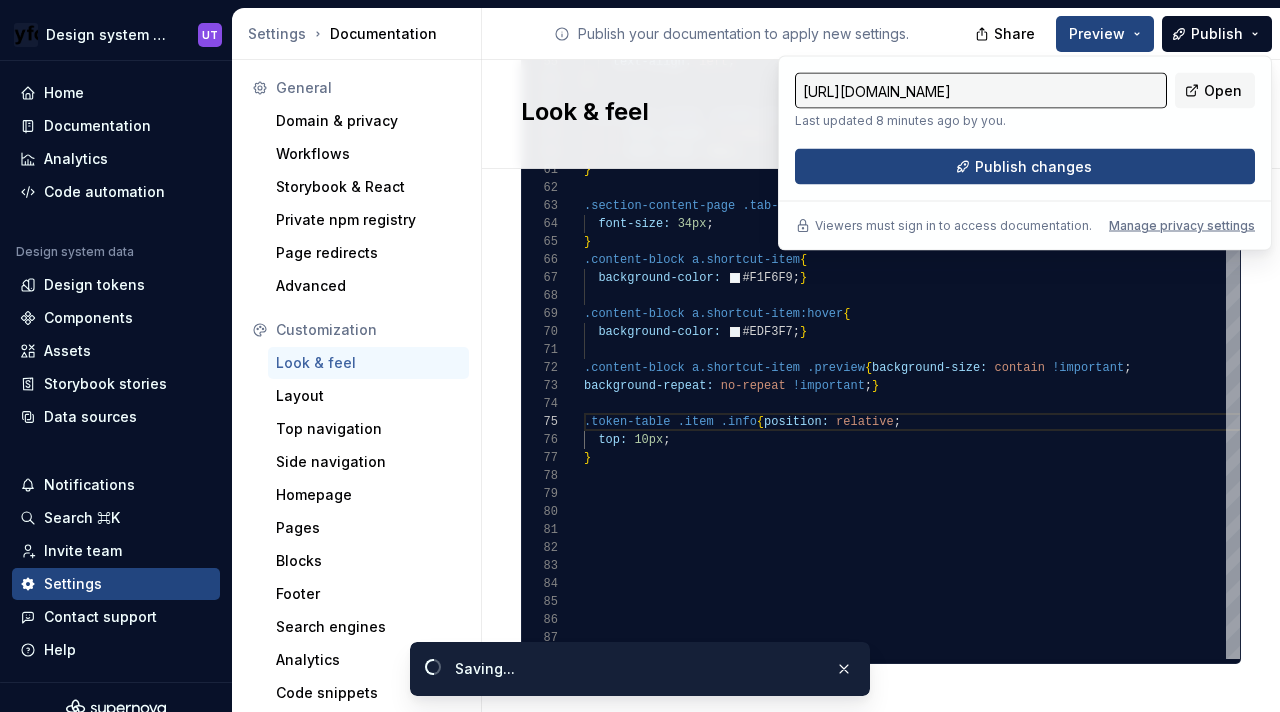 click on "https://www.tyfone.design/latest/ Last updated 8 minutes ago by you. Open Publish changes Viewers must sign in to access documentation. Manage privacy settings" at bounding box center (1025, 153) 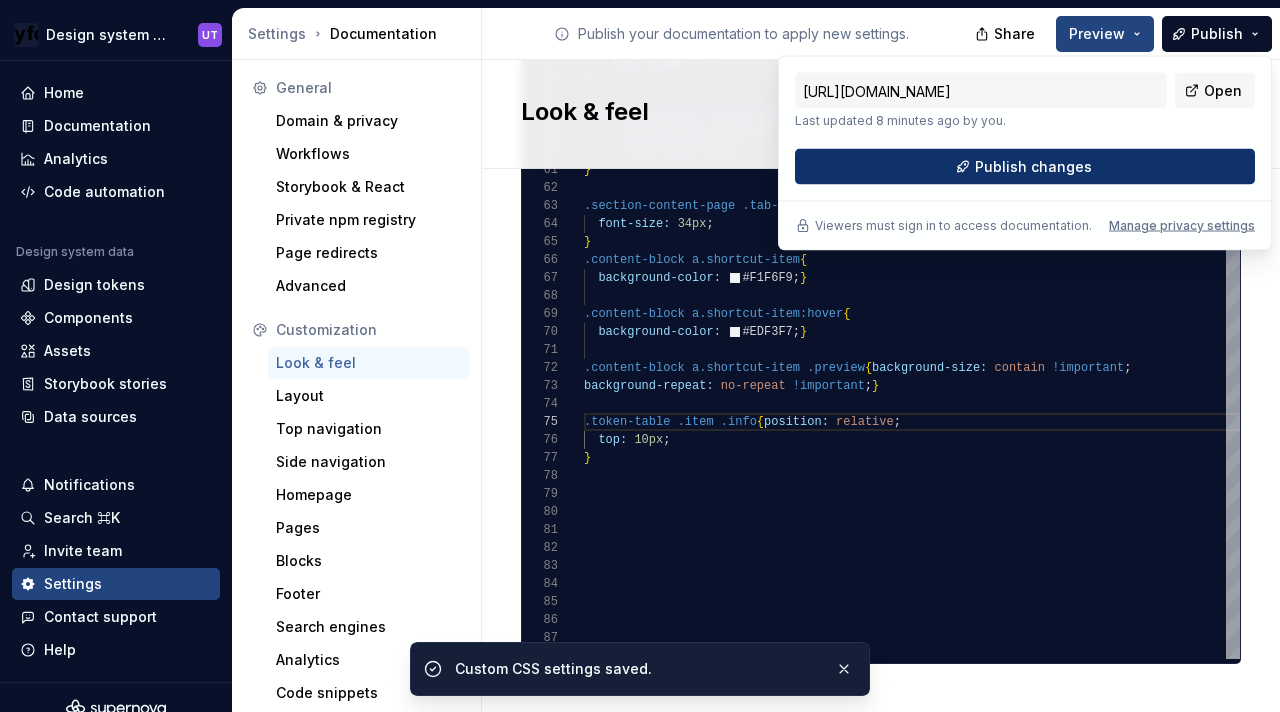 click on "Publish changes" at bounding box center [1033, 167] 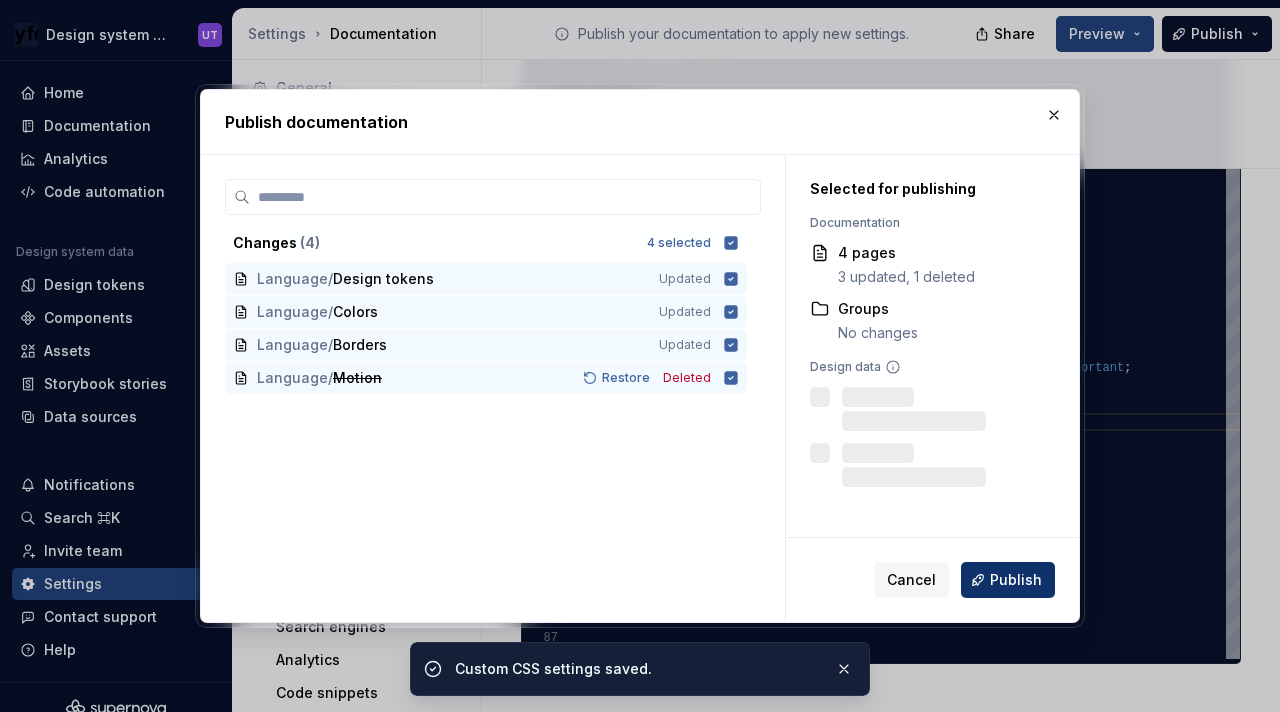 click on "Publish" at bounding box center [1016, 580] 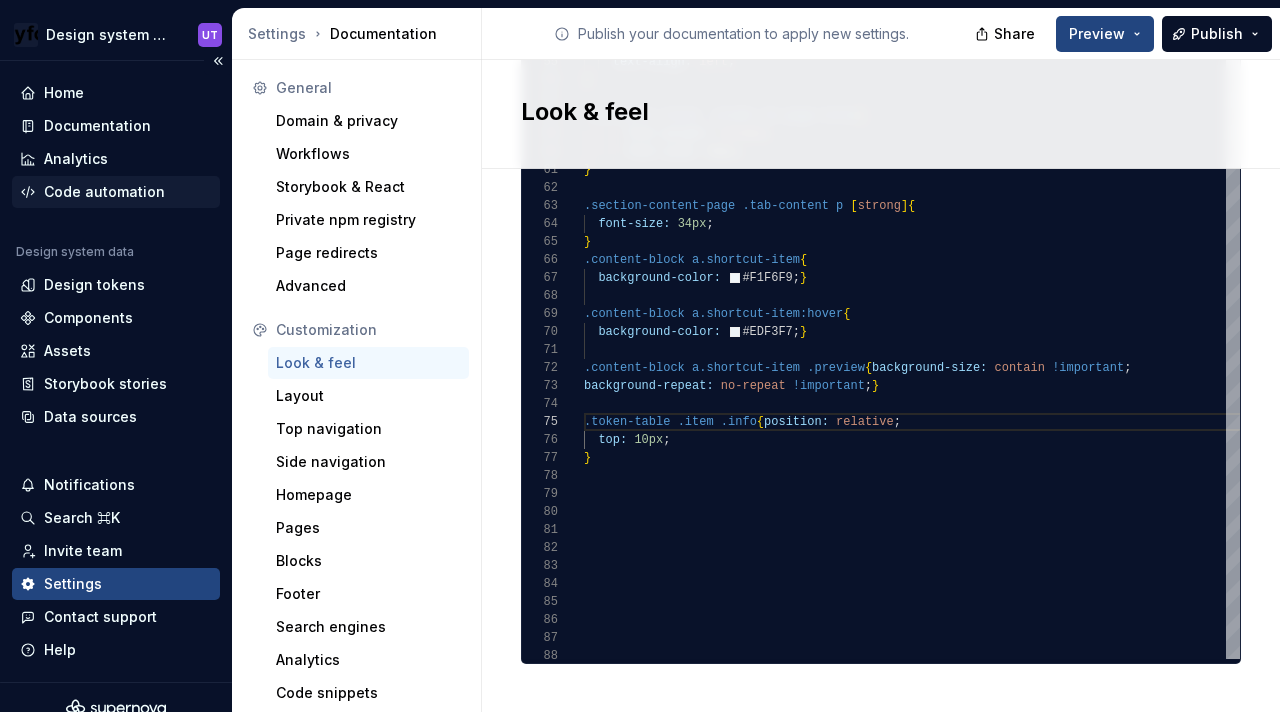 scroll, scrollTop: 23, scrollLeft: 0, axis: vertical 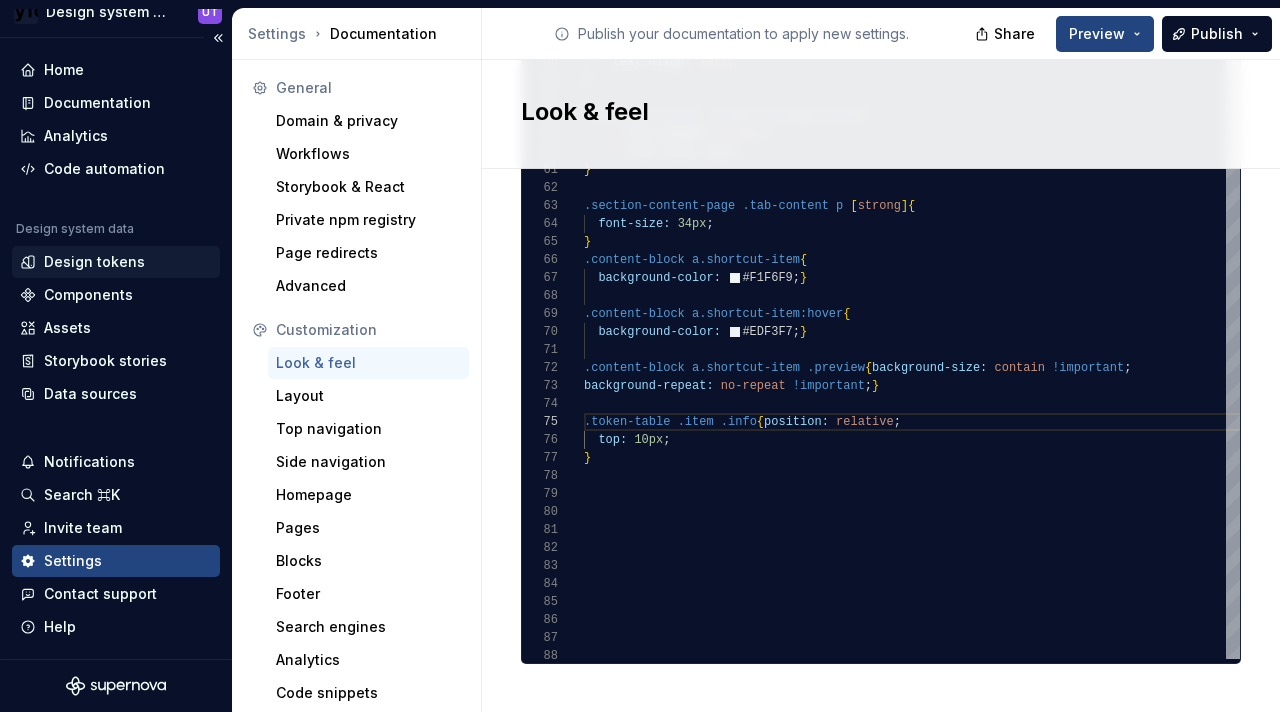 click on "Design tokens" at bounding box center [94, 262] 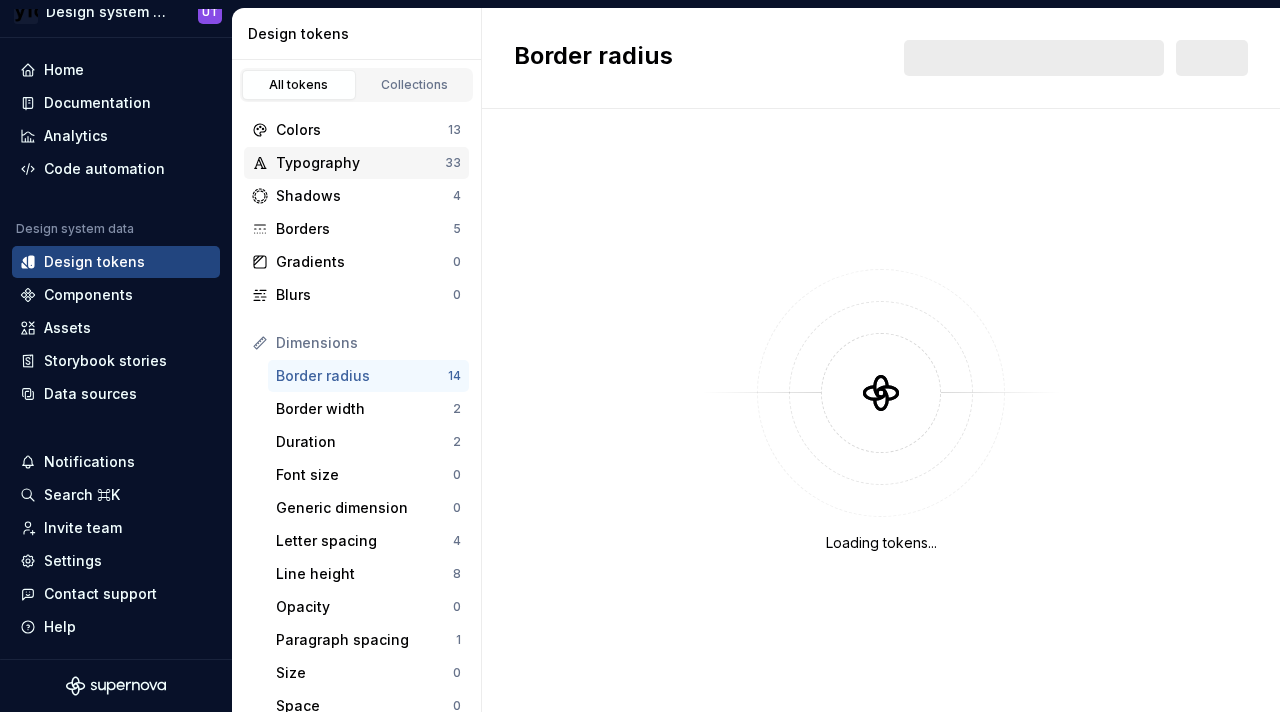 click on "Typography" at bounding box center (360, 163) 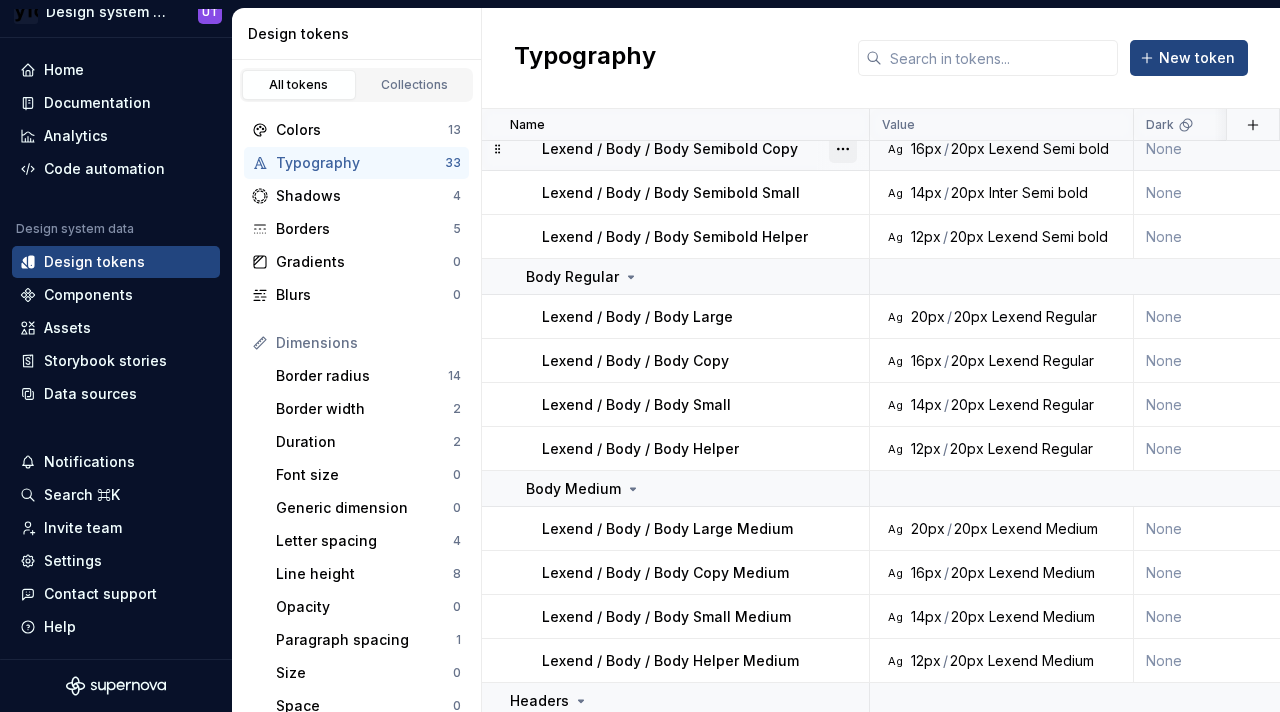 scroll, scrollTop: 207, scrollLeft: 0, axis: vertical 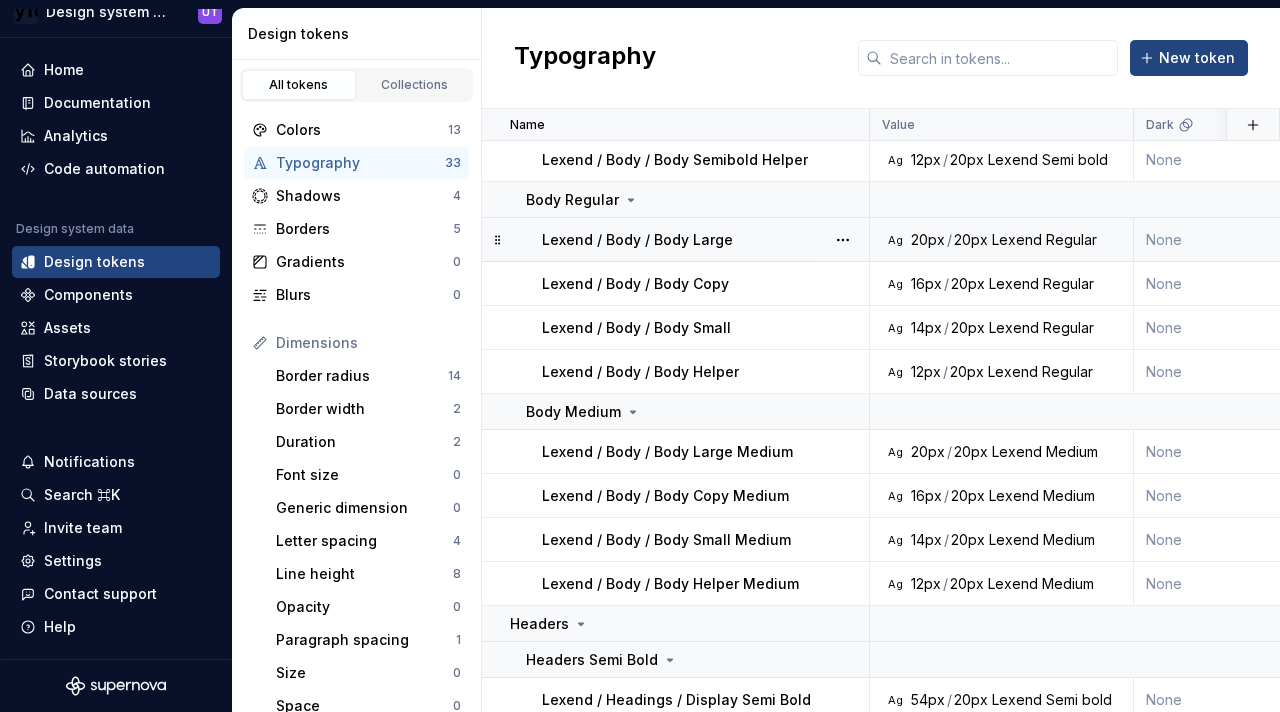 click on "Ag 20px / 20px Lexend Regular" at bounding box center (1002, 240) 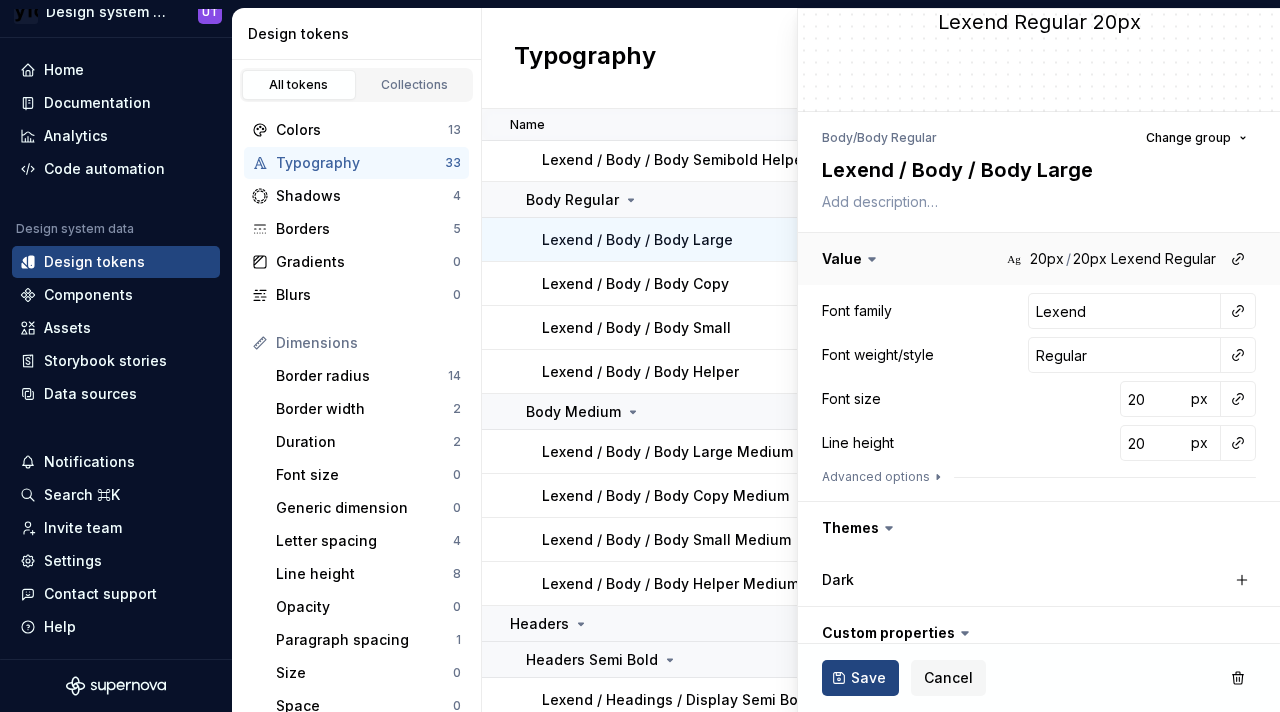 scroll, scrollTop: 166, scrollLeft: 0, axis: vertical 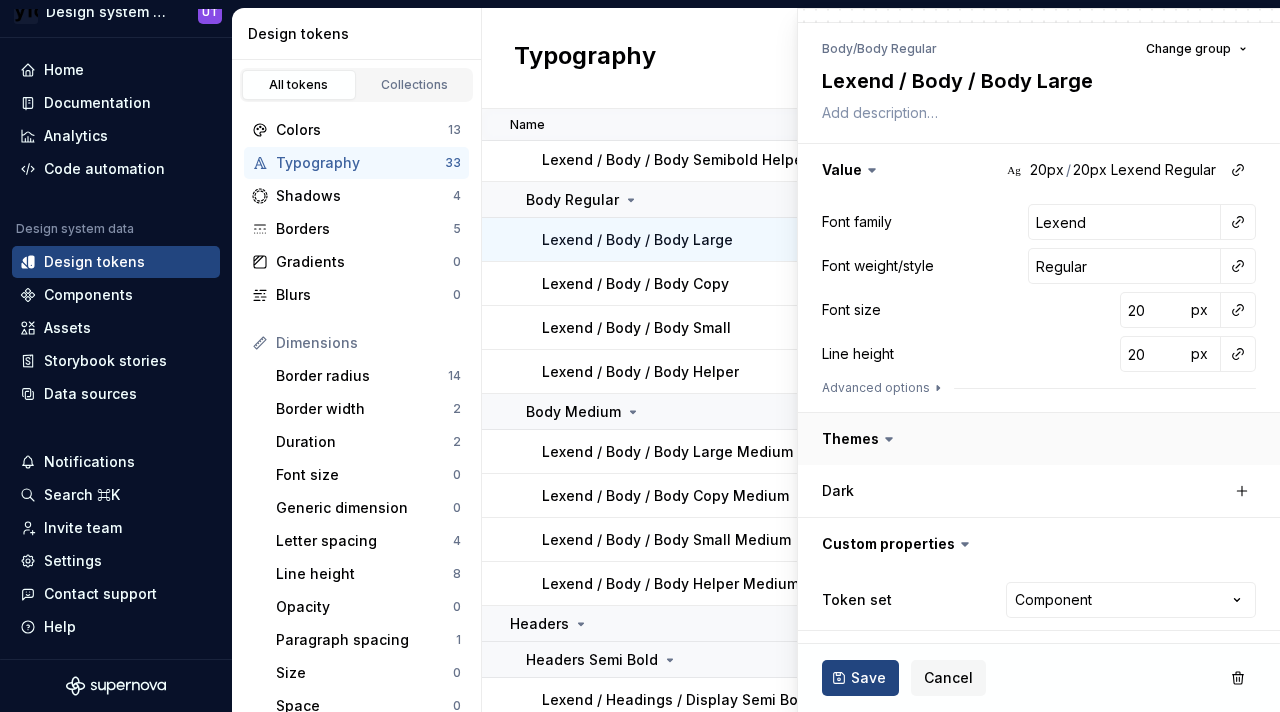 type on "*" 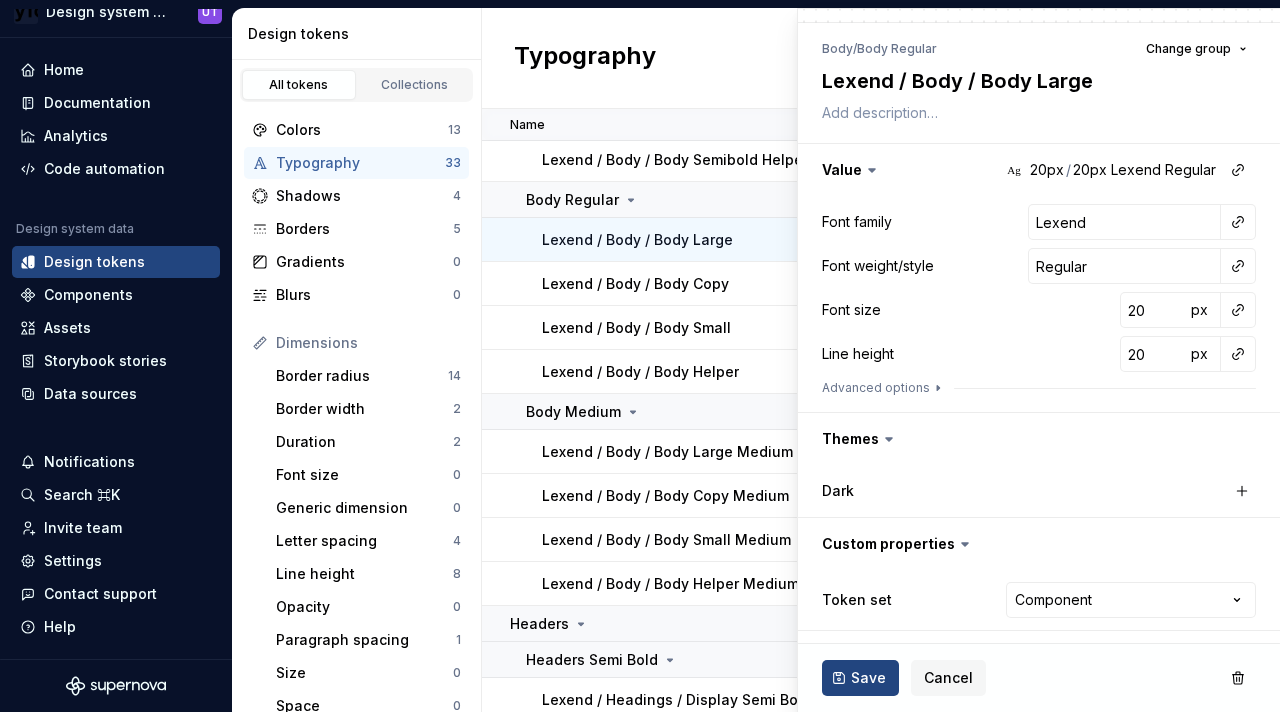 click 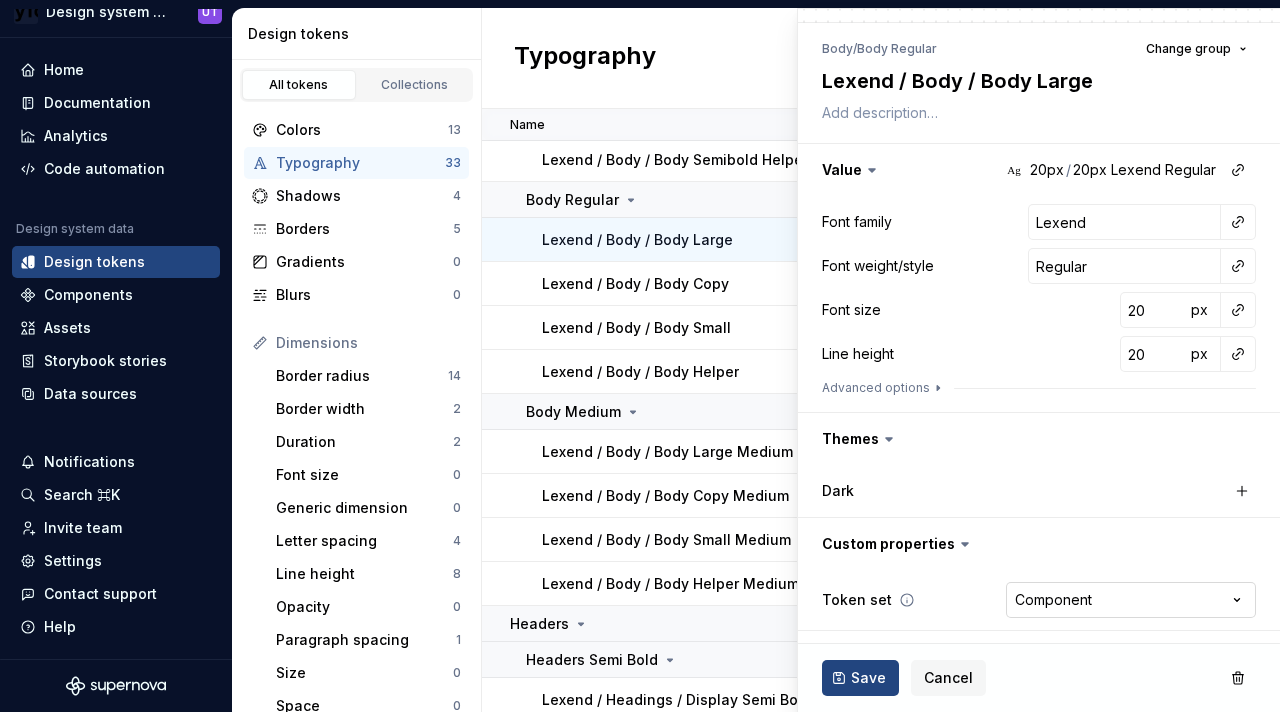click on "Design system  documentation UT Home Documentation Analytics Code automation Design system data Design tokens Components Assets Storybook stories Data sources Notifications Search ⌘K Invite team Settings Contact support Help Design tokens All tokens Collections Colors 13 Typography 33 Shadows 4 Borders 5 Gradients 0 Blurs 0 Dimensions Border radius 14 Border width 2 Duration 2 Font size 0 Generic dimension 0 Letter spacing 4 Line height 8 Opacity 0 Paragraph spacing 1 Size 0 Space 0 Z-index 0 Options Text decoration 0 Text case 0 Visibility 0 Strings Font family 1 Font weight/style 0 Generic string 0 Product copy 0 Typography New token Name Value Dark Token set Description Last updated Body Body Semibold Lexend / Body / Body Semibold Large Ag 20px / 20px Lexend Semi bold None Component 14 days ago Lexend / Body / Body Semibold Copy Ag 16px / 20px Lexend Semi bold None Component 14 days ago Lexend / Body / Body Semibold Small Ag 14px / 20px Inter Semi bold None Component 14 days ago Ag 12px / 20px Lexend Ag" at bounding box center (640, 356) 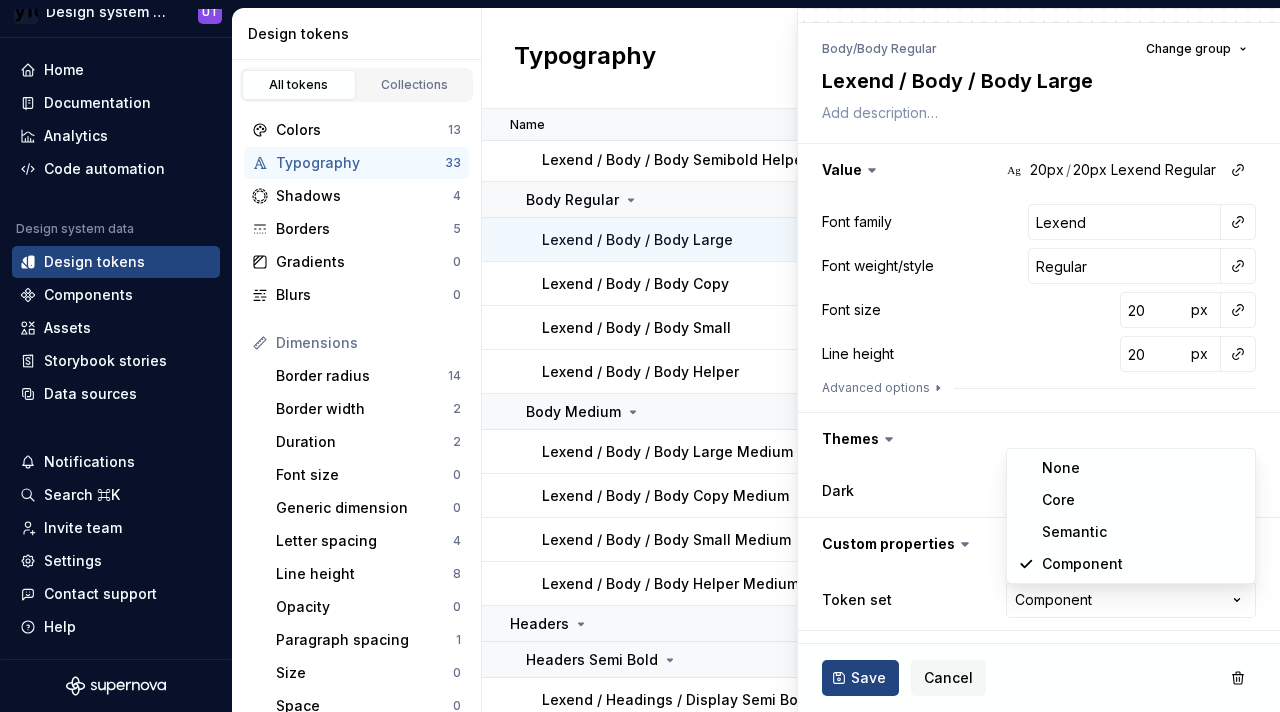 click on "Design system  documentation UT Home Documentation Analytics Code automation Design system data Design tokens Components Assets Storybook stories Data sources Notifications Search ⌘K Invite team Settings Contact support Help Design tokens All tokens Collections Colors 13 Typography 33 Shadows 4 Borders 5 Gradients 0 Blurs 0 Dimensions Border radius 14 Border width 2 Duration 2 Font size 0 Generic dimension 0 Letter spacing 4 Line height 8 Opacity 0 Paragraph spacing 1 Size 0 Space 0 Z-index 0 Options Text decoration 0 Text case 0 Visibility 0 Strings Font family 1 Font weight/style 0 Generic string 0 Product copy 0 Typography New token Name Value Dark Token set Description Last updated Body Body Semibold Lexend / Body / Body Semibold Large Ag 20px / 20px Lexend Semi bold None Component 14 days ago Lexend / Body / Body Semibold Copy Ag 16px / 20px Lexend Semi bold None Component 14 days ago Lexend / Body / Body Semibold Small Ag 14px / 20px Inter Semi bold None Component 14 days ago Ag 12px / 20px Lexend Ag" at bounding box center (640, 356) 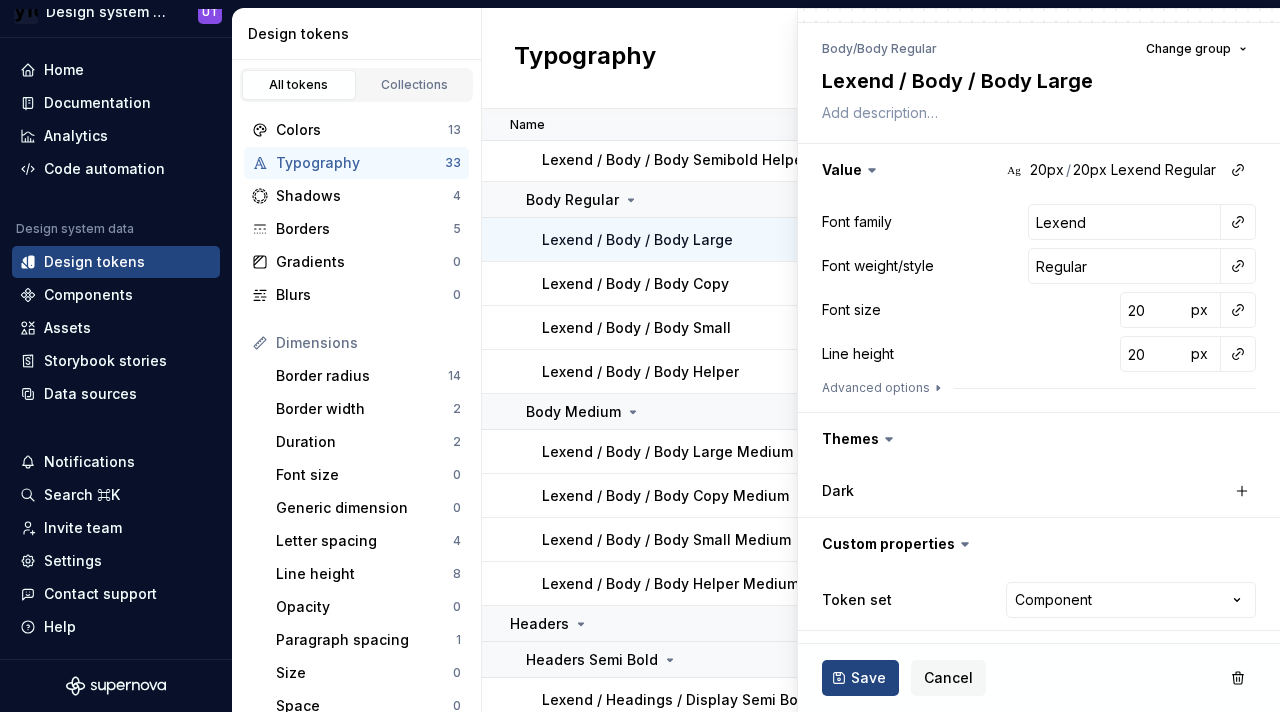 click on "Design system  documentation UT Home Documentation Analytics Code automation Design system data Design tokens Components Assets Storybook stories Data sources Notifications Search ⌘K Invite team Settings Contact support Help Design tokens All tokens Collections Colors 13 Typography 33 Shadows 4 Borders 5 Gradients 0 Blurs 0 Dimensions Border radius 14 Border width 2 Duration 2 Font size 0 Generic dimension 0 Letter spacing 4 Line height 8 Opacity 0 Paragraph spacing 1 Size 0 Space 0 Z-index 0 Options Text decoration 0 Text case 0 Visibility 0 Strings Font family 1 Font weight/style 0 Generic string 0 Product copy 0 Typography New token Name Value Dark Token set Description Last updated Body Body Semibold Lexend / Body / Body Semibold Large Ag 20px / 20px Lexend Semi bold None Component 14 days ago Lexend / Body / Body Semibold Copy Ag 16px / 20px Lexend Semi bold None Component 14 days ago Lexend / Body / Body Semibold Small Ag 14px / 20px Inter Semi bold None Component 14 days ago Ag 12px / 20px Lexend Ag" at bounding box center [640, 356] 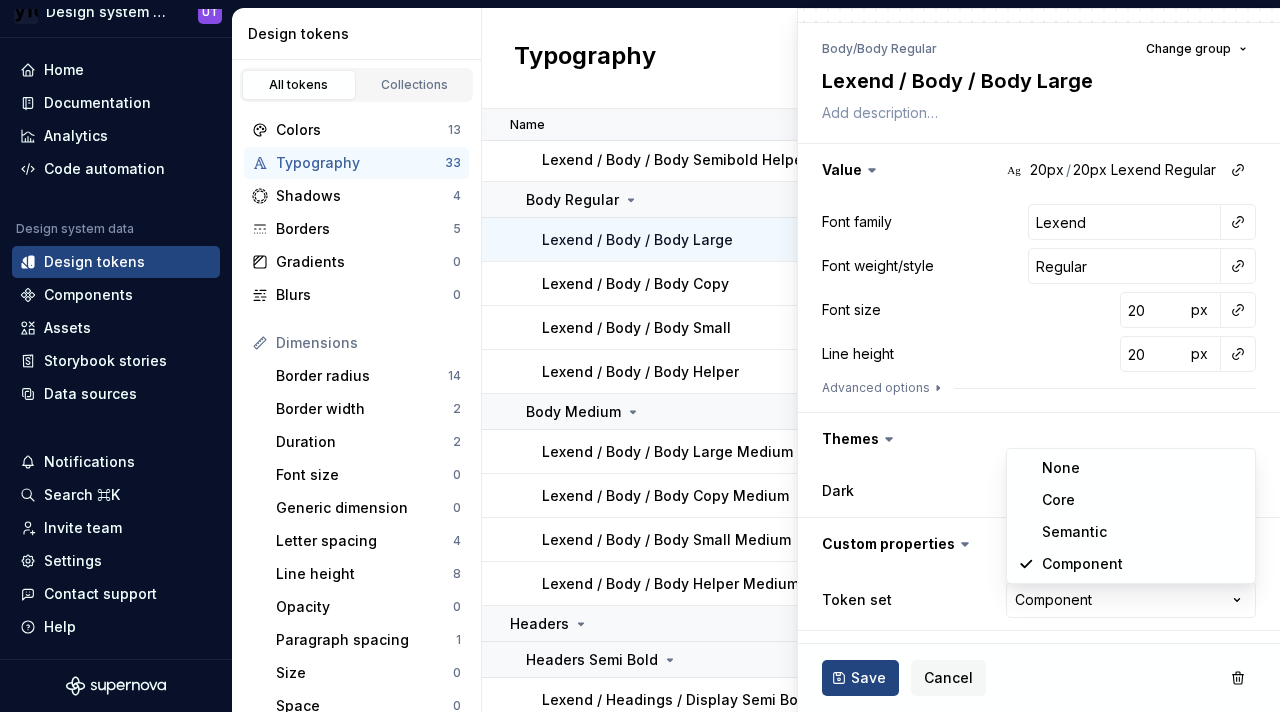 click on "Design system  documentation UT Home Documentation Analytics Code automation Design system data Design tokens Components Assets Storybook stories Data sources Notifications Search ⌘K Invite team Settings Contact support Help Design tokens All tokens Collections Colors 13 Typography 33 Shadows 4 Borders 5 Gradients 0 Blurs 0 Dimensions Border radius 14 Border width 2 Duration 2 Font size 0 Generic dimension 0 Letter spacing 4 Line height 8 Opacity 0 Paragraph spacing 1 Size 0 Space 0 Z-index 0 Options Text decoration 0 Text case 0 Visibility 0 Strings Font family 1 Font weight/style 0 Generic string 0 Product copy 0 Typography New token Name Value Dark Token set Description Last updated Body Body Semibold Lexend / Body / Body Semibold Large Ag 20px / 20px Lexend Semi bold None Component 14 days ago Lexend / Body / Body Semibold Copy Ag 16px / 20px Lexend Semi bold None Component 14 days ago Lexend / Body / Body Semibold Small Ag 14px / 20px Inter Semi bold None Component 14 days ago Ag 12px / 20px Lexend Ag" at bounding box center [640, 356] 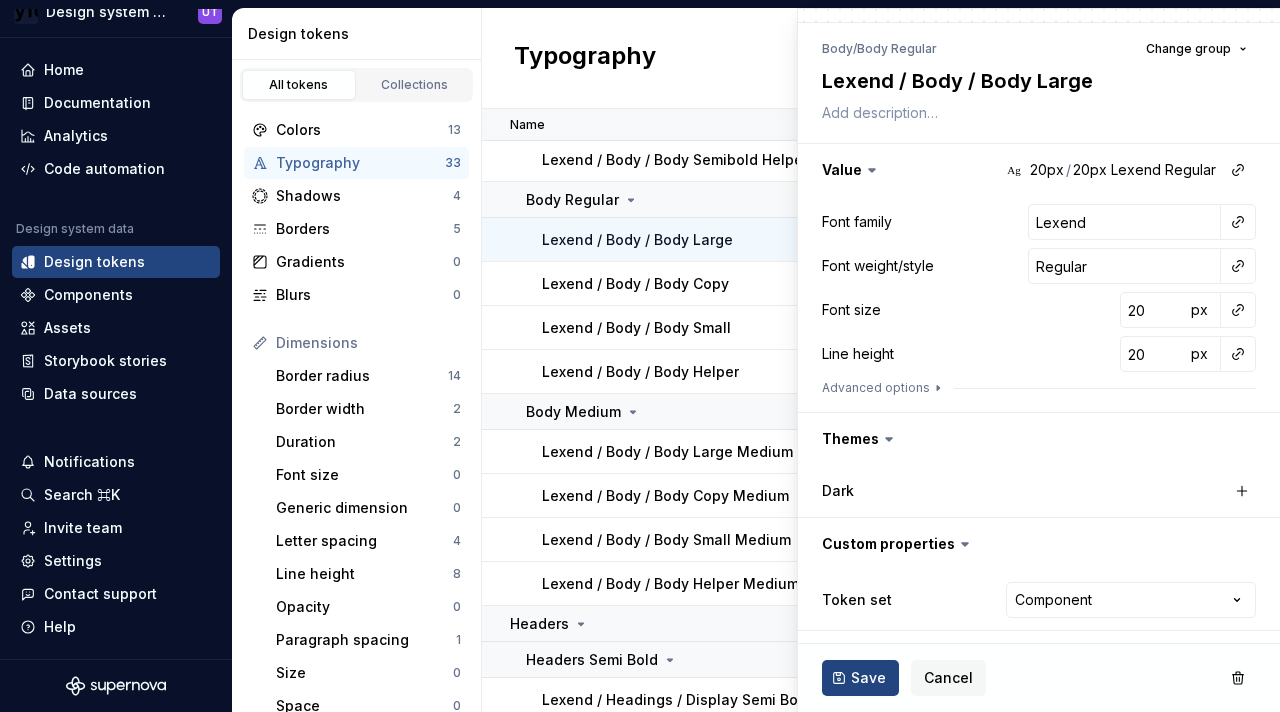 click at bounding box center (1039, 544) 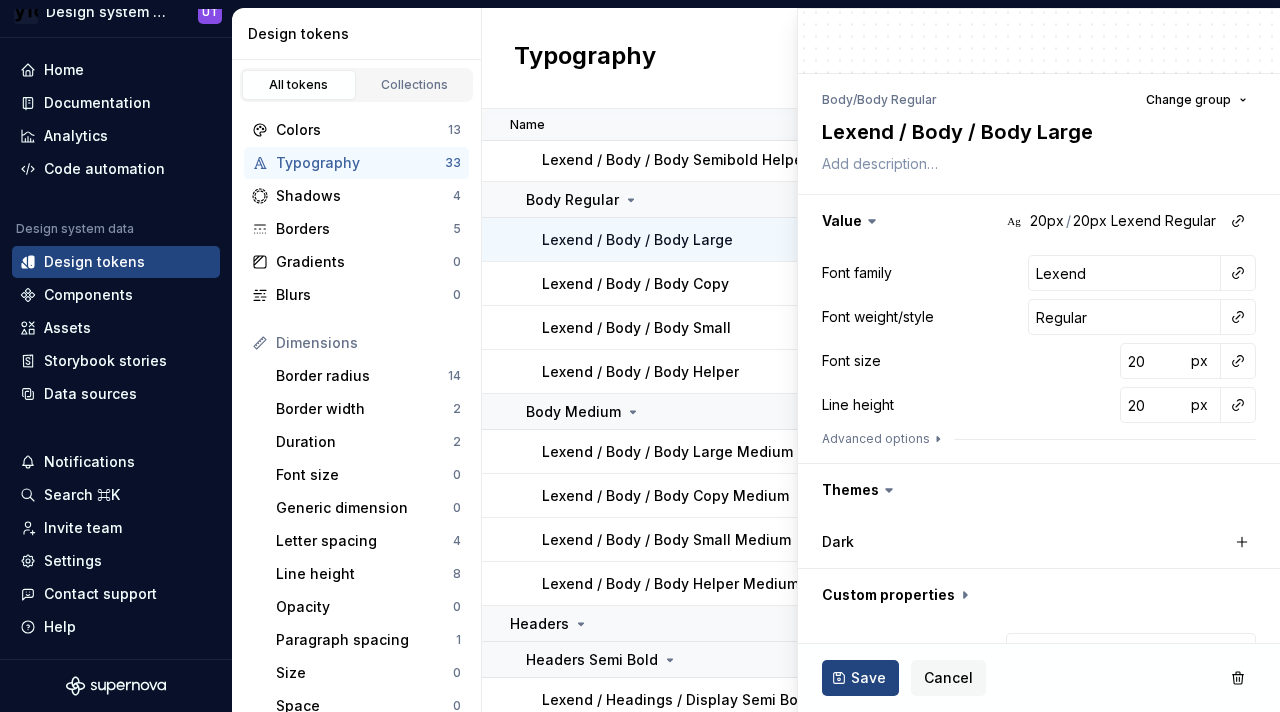 scroll, scrollTop: 106, scrollLeft: 0, axis: vertical 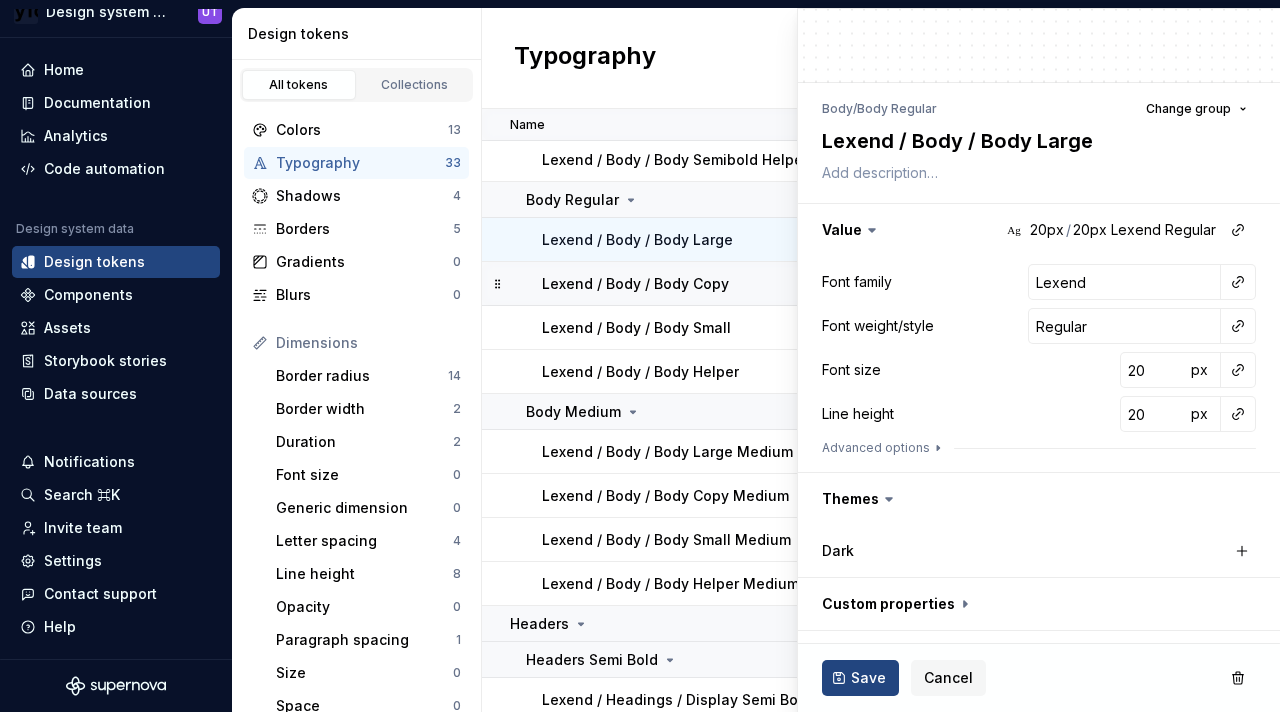 type on "*" 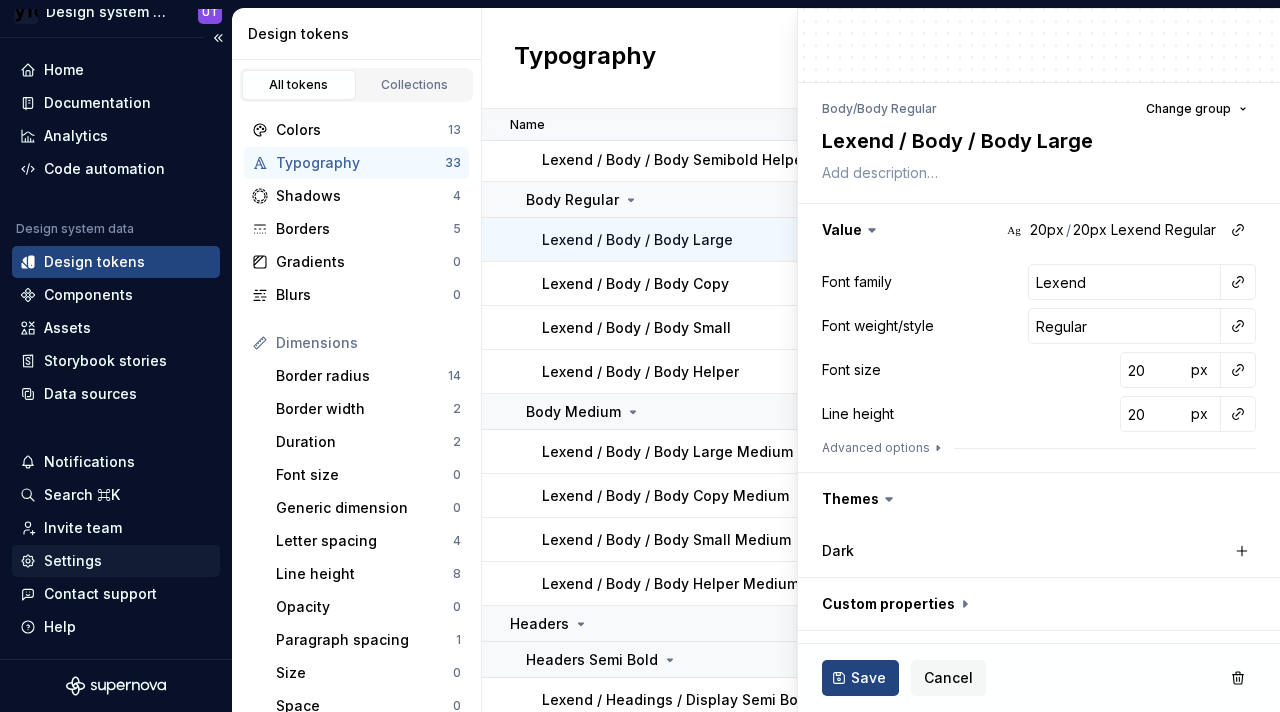 click on "Settings" at bounding box center (116, 561) 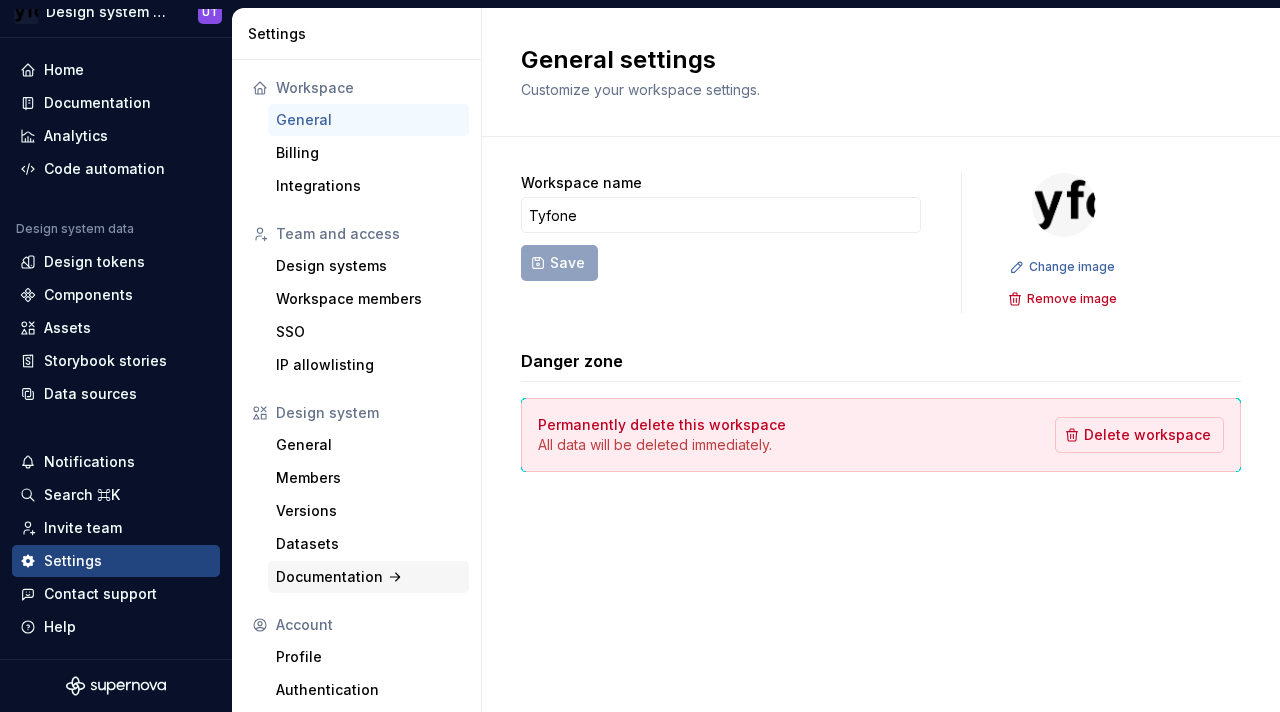 click on "Documentation" at bounding box center [368, 577] 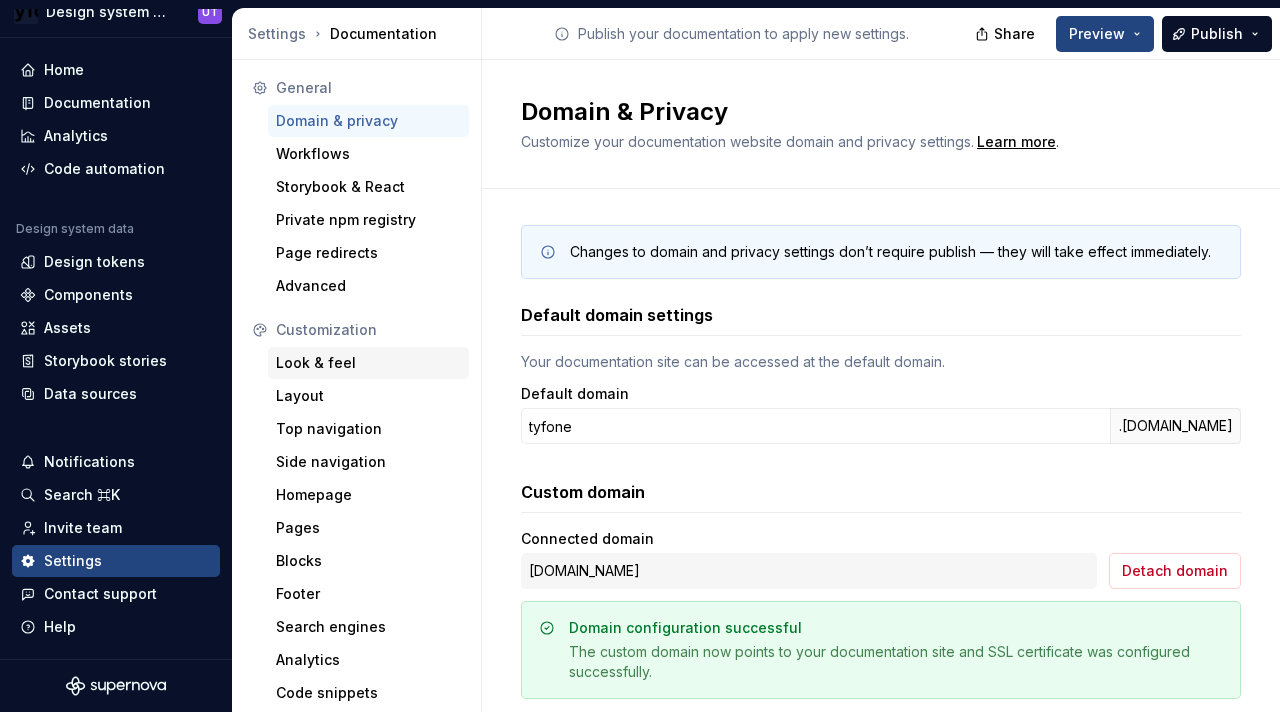 click on "Look & feel" at bounding box center [368, 363] 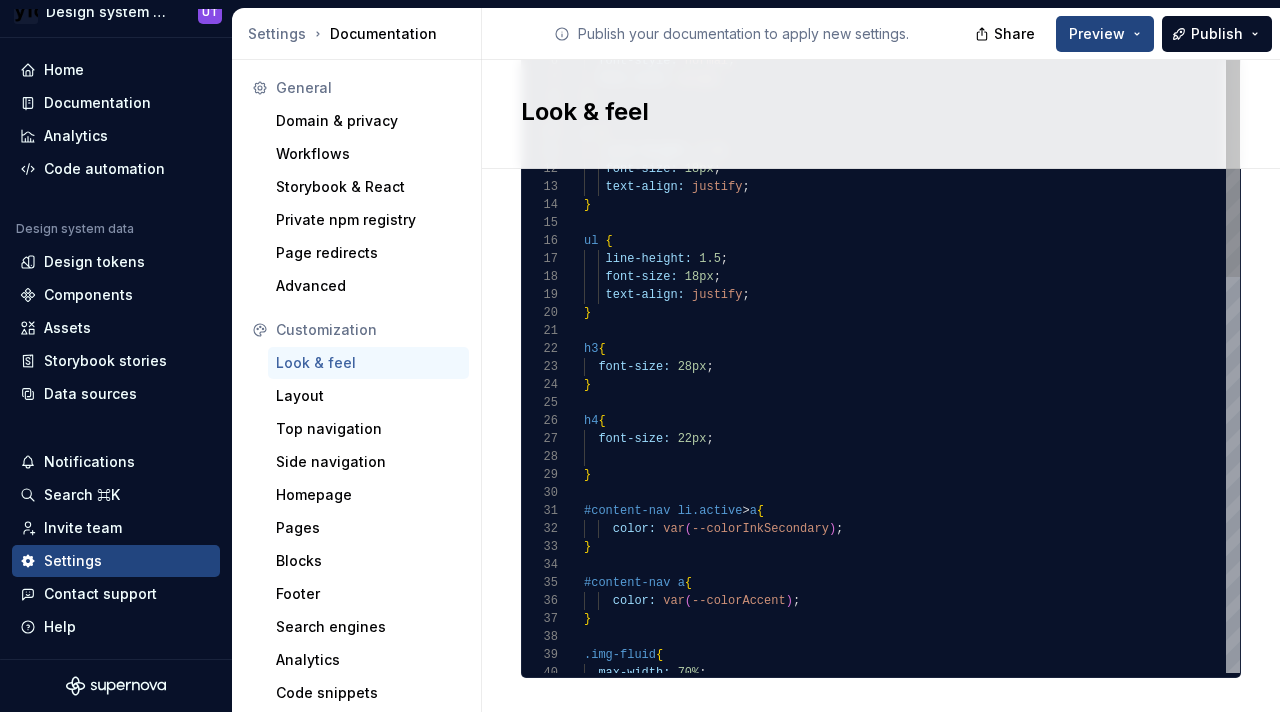 scroll, scrollTop: 1578, scrollLeft: 0, axis: vertical 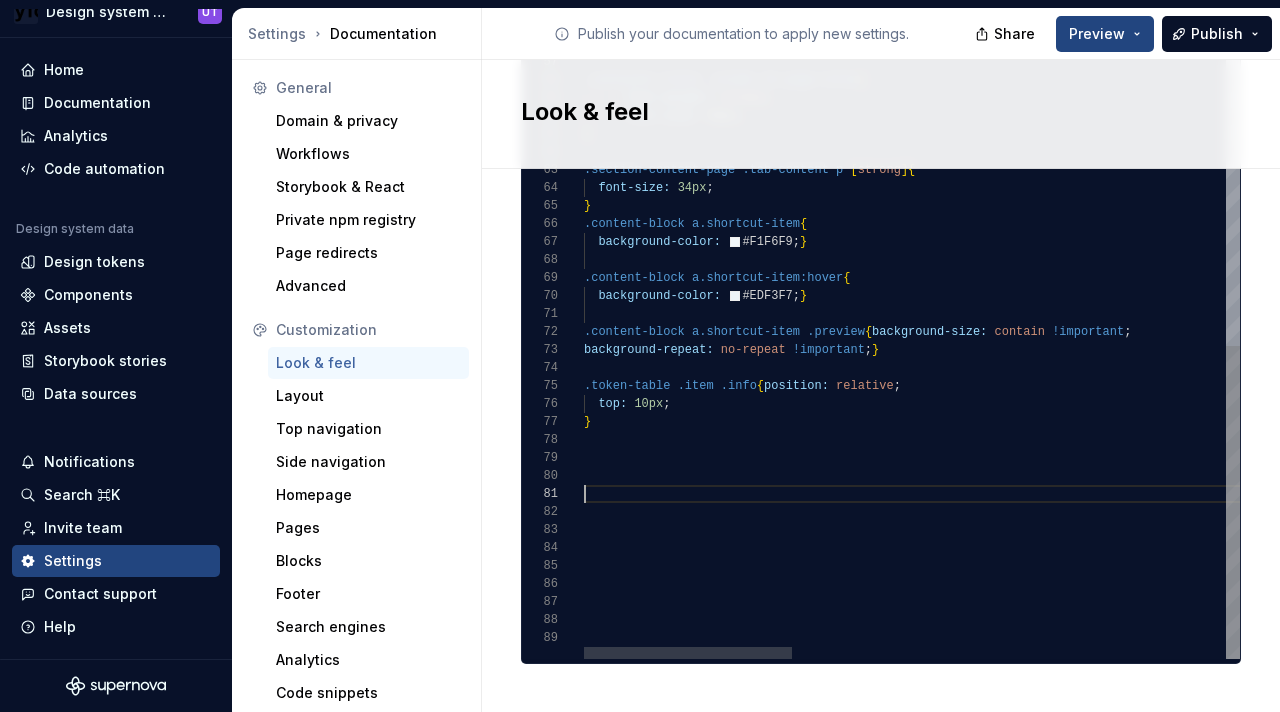 click on "line-height:   1.3 ;      font-weight:   var ( --shortcutTitleFontWeight ) ;      color:   var ( --colorInkPrimary ) ;      overflow-wrap:   anywhere ;      text-align:   left ; } .container-title   .slider   h1.page-title {        font-weight:   normal ;        font-size:   54px ; } .section-content-page   .tab-content   p   [ strong ] {    font-size:   34px ; } .content-block   a.shortcut-item {    background-color:     #F1F6F9 ; } .content-block   a.shortcut-item:hover {    background-color:     #EDF3F7 ; } .content-block   a.shortcut-item   .preview { background-size:   contain   !important ; background-repeat:   no-repeat   !important ; } .token-table   .item   .info { position:   relative ;    top:   10px ; }" at bounding box center (1595, -148) 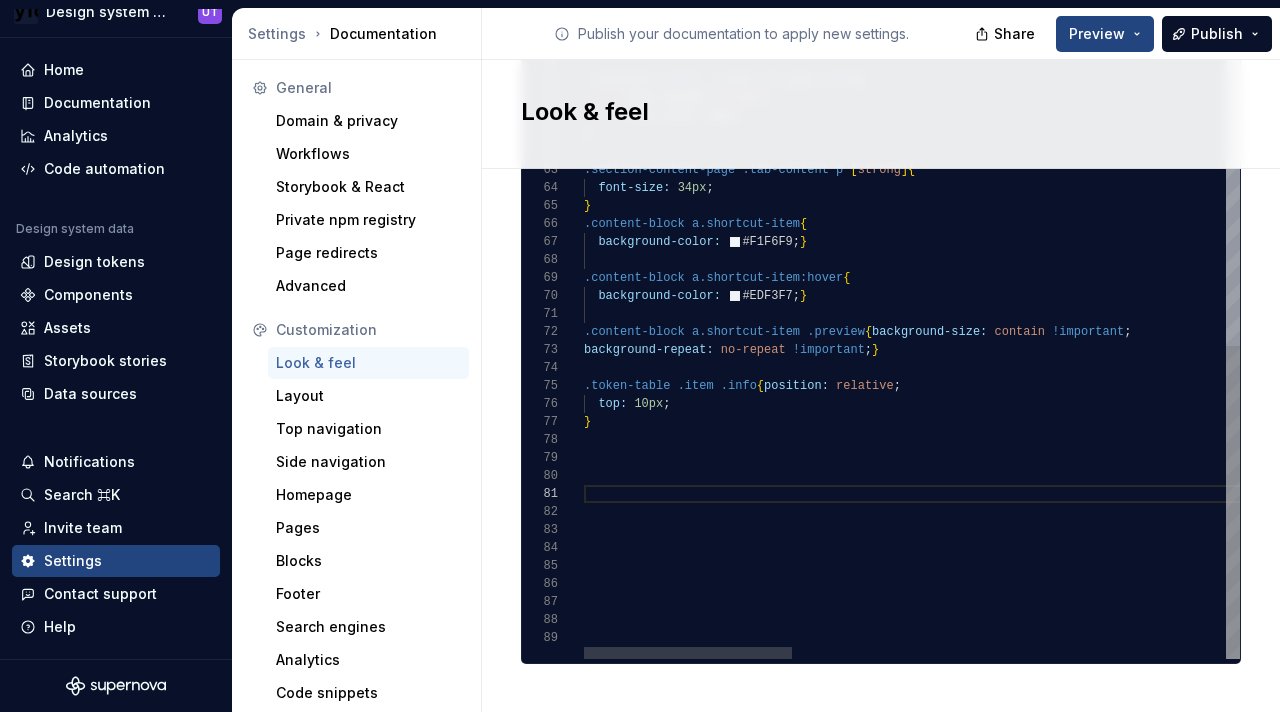type on "**********" 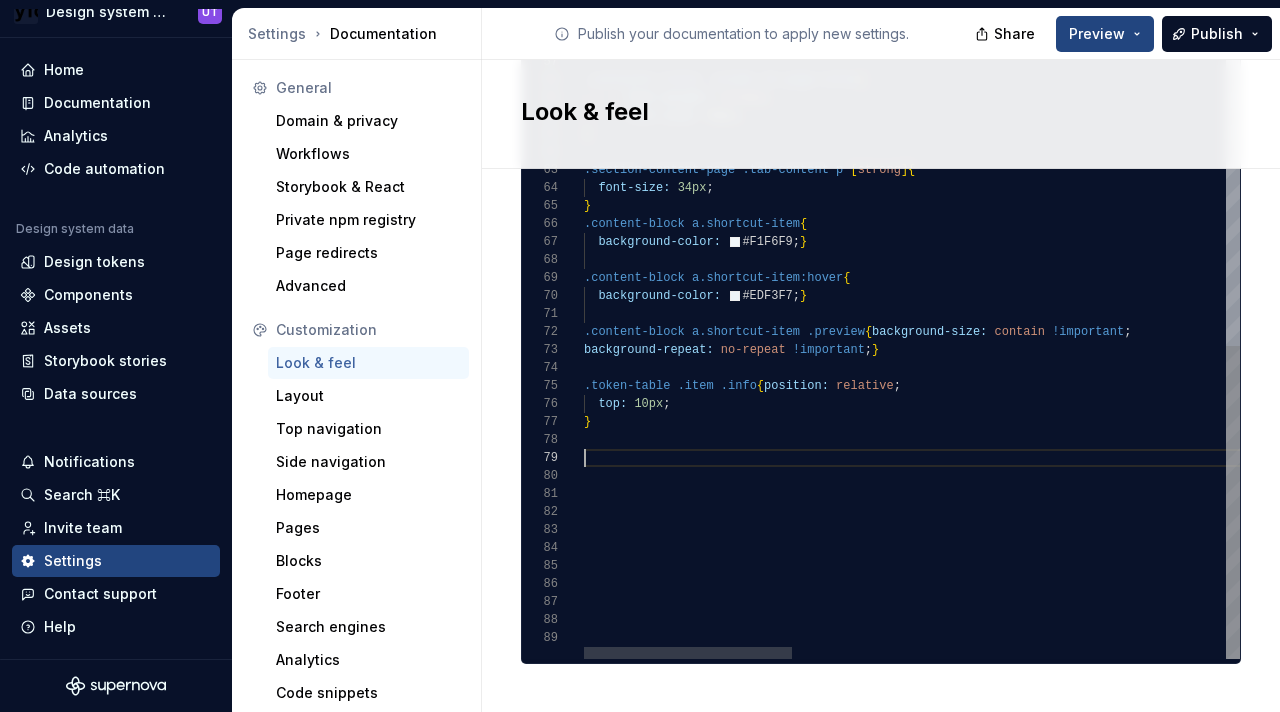 click on "line-height:   1.3 ;      font-weight:   var ( --shortcutTitleFontWeight ) ;      color:   var ( --colorInkPrimary ) ;      overflow-wrap:   anywhere ;      text-align:   left ; } .container-title   .slider   h1.page-title {        font-weight:   normal ;        font-size:   54px ; } .section-content-page   .tab-content   p   [ strong ] {    font-size:   34px ; } .content-block   a.shortcut-item {    background-color:     #F1F6F9 ; } .content-block   a.shortcut-item:hover {    background-color:     #EDF3F7 ; } .content-block   a.shortcut-item   .preview { background-size:   contain   !important ; background-repeat:   no-repeat   !important ; } .token-table   .item   .info { position:   relative ;    top:   10px ; }" at bounding box center (1595, -148) 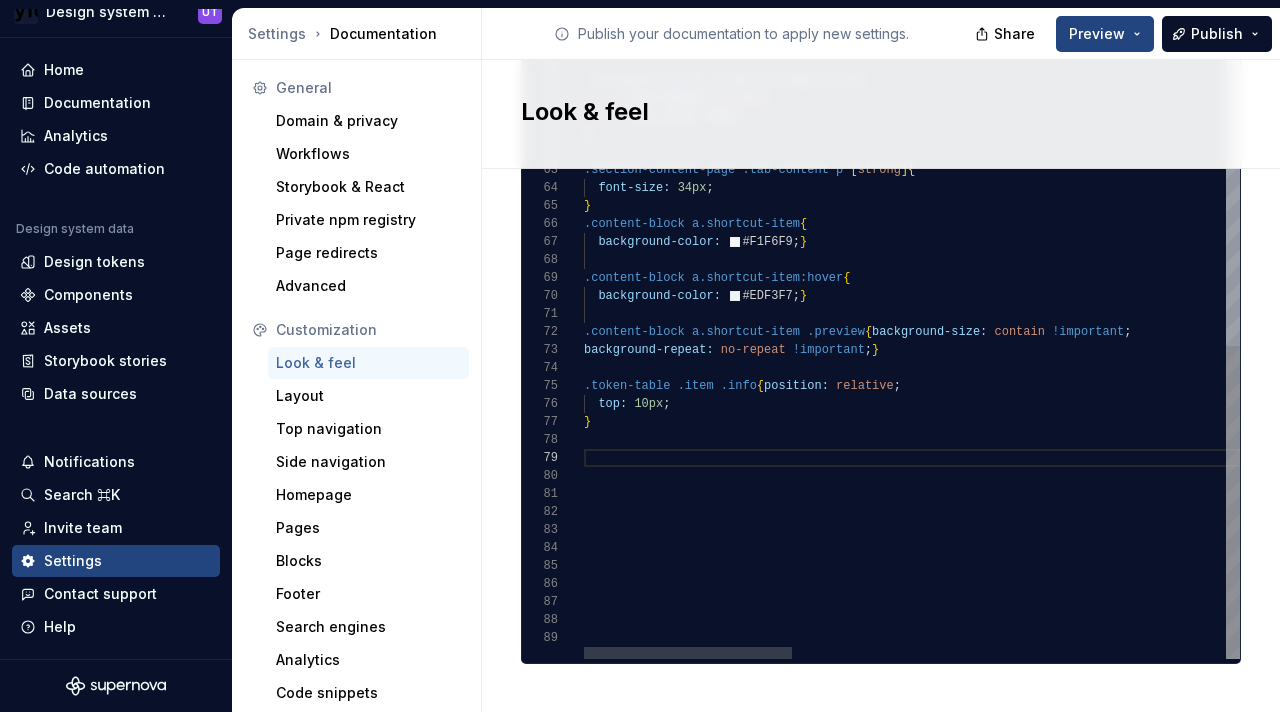 click on "line-height:   1.3 ;      font-weight:   var ( --shortcutTitleFontWeight ) ;      color:   var ( --colorInkPrimary ) ;      overflow-wrap:   anywhere ;      text-align:   left ; } .container-title   .slider   h1.page-title {        font-weight:   normal ;        font-size:   54px ; } .section-content-page   .tab-content   p   [ strong ] {    font-size:   34px ; } .content-block   a.shortcut-item {    background-color:     #F1F6F9 ; } .content-block   a.shortcut-item:hover {    background-color:     #EDF3F7 ; } .content-block   a.shortcut-item   .preview { background-size:   contain   !important ; background-repeat:   no-repeat   !important ; } .token-table   .item   .info { position:   relative ;    top:   10px ; }" at bounding box center (1595, -148) 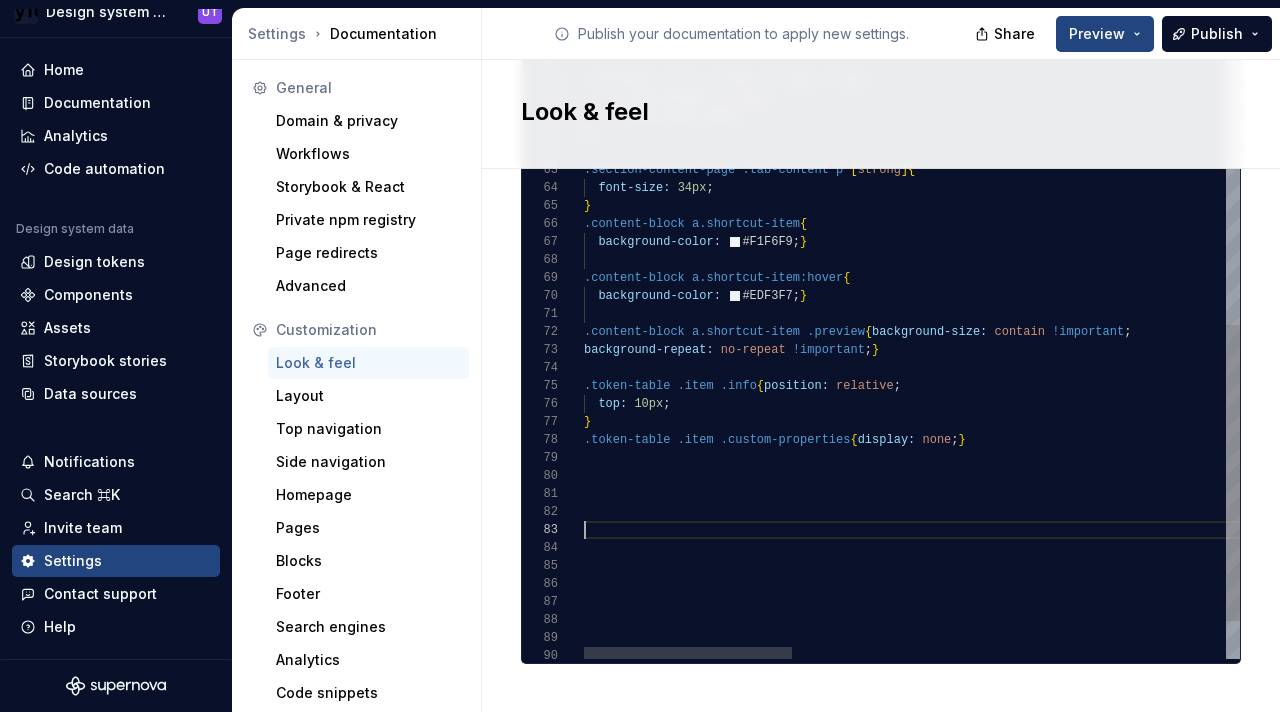 scroll, scrollTop: 36, scrollLeft: 0, axis: vertical 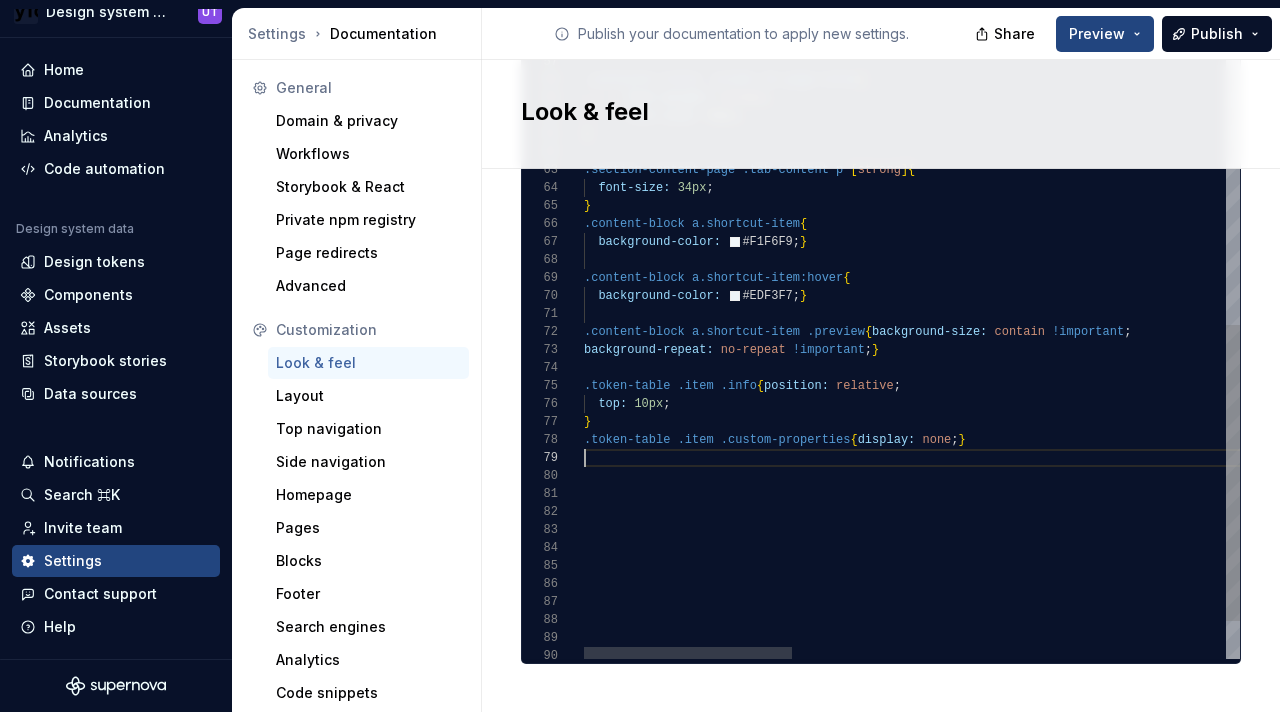click on "line-height:   1.3 ;      font-weight:   var ( --shortcutTitleFontWeight ) ;      color:   var ( --colorInkPrimary ) ;      overflow-wrap:   anywhere ;      text-align:   left ; } .container-title   .slider   h1.page-title {        font-weight:   normal ;        font-size:   54px ; } .section-content-page   .tab-content   p   [ strong ] {    font-size:   34px ; } .content-block   a.shortcut-item {    background-color:     #F1F6F9 ; } .content-block   a.shortcut-item:hover {    background-color:     #EDF3F7 ; } .content-block   a.shortcut-item   .preview { background-size:   contain   !important ; background-repeat:   no-repeat   !important ; } .token-table   .item   .info { position:   relative ;    top:   10px ; } .token-table   .item   .custom-properties { display:   none ; }" at bounding box center [1595, -103] 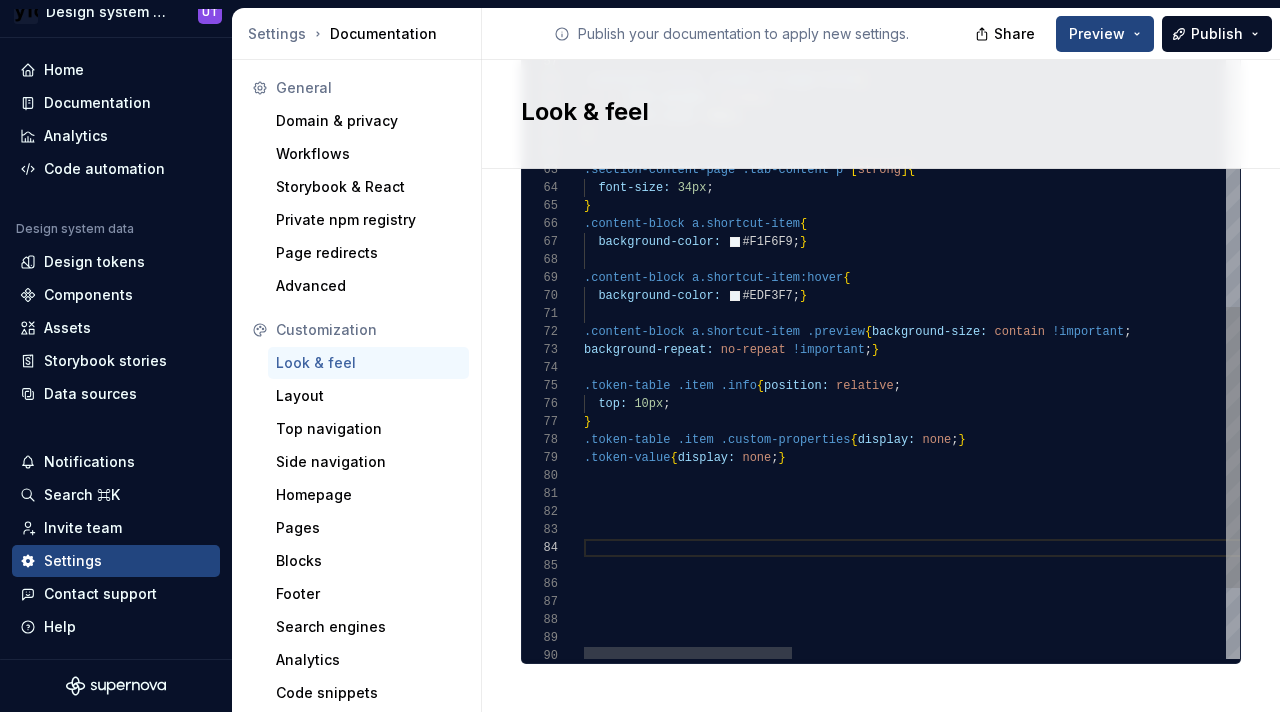 scroll, scrollTop: 18, scrollLeft: 0, axis: vertical 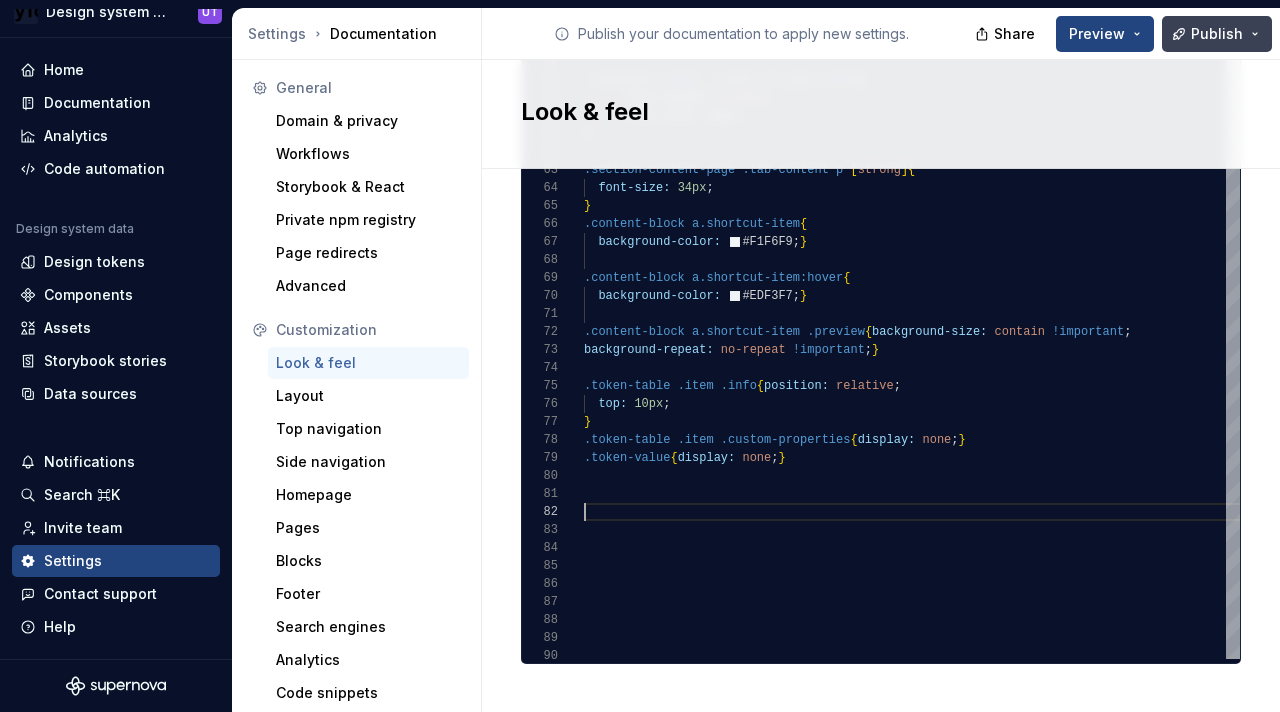 click on "Publish" at bounding box center (1217, 34) 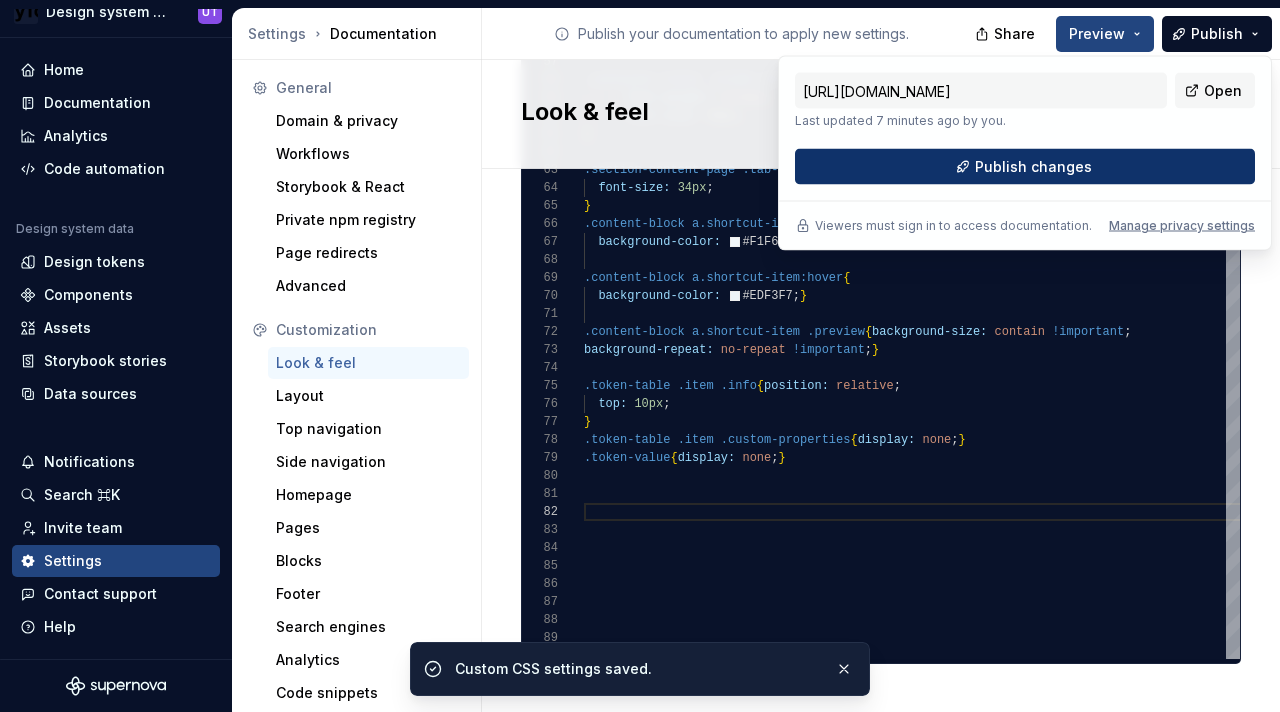 click on "Publish changes" at bounding box center (1025, 167) 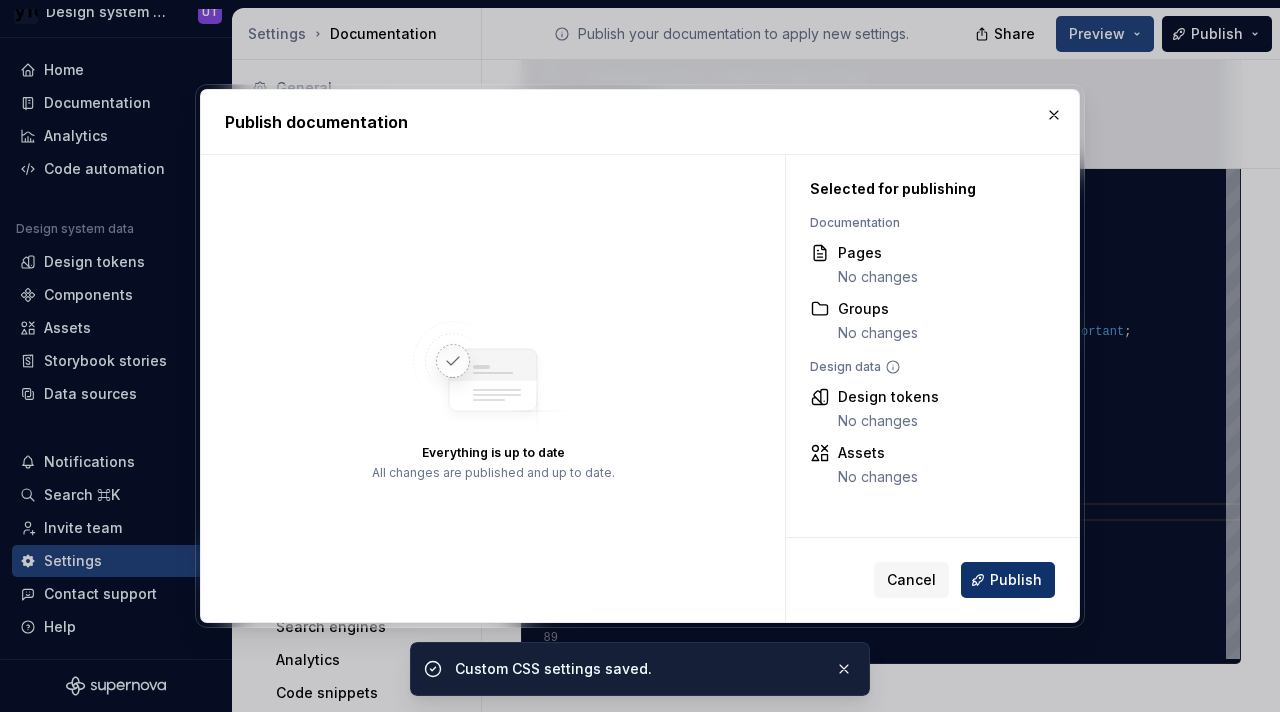 click on "Publish" at bounding box center [1016, 580] 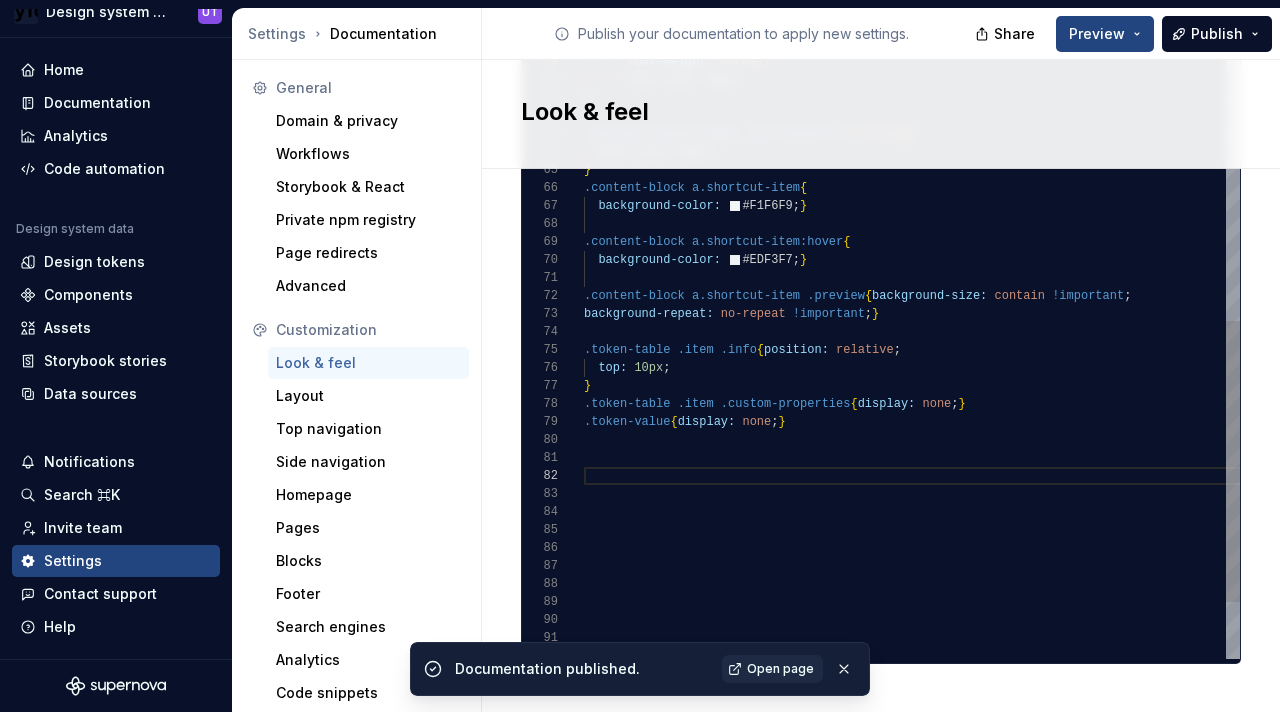 type on "**********" 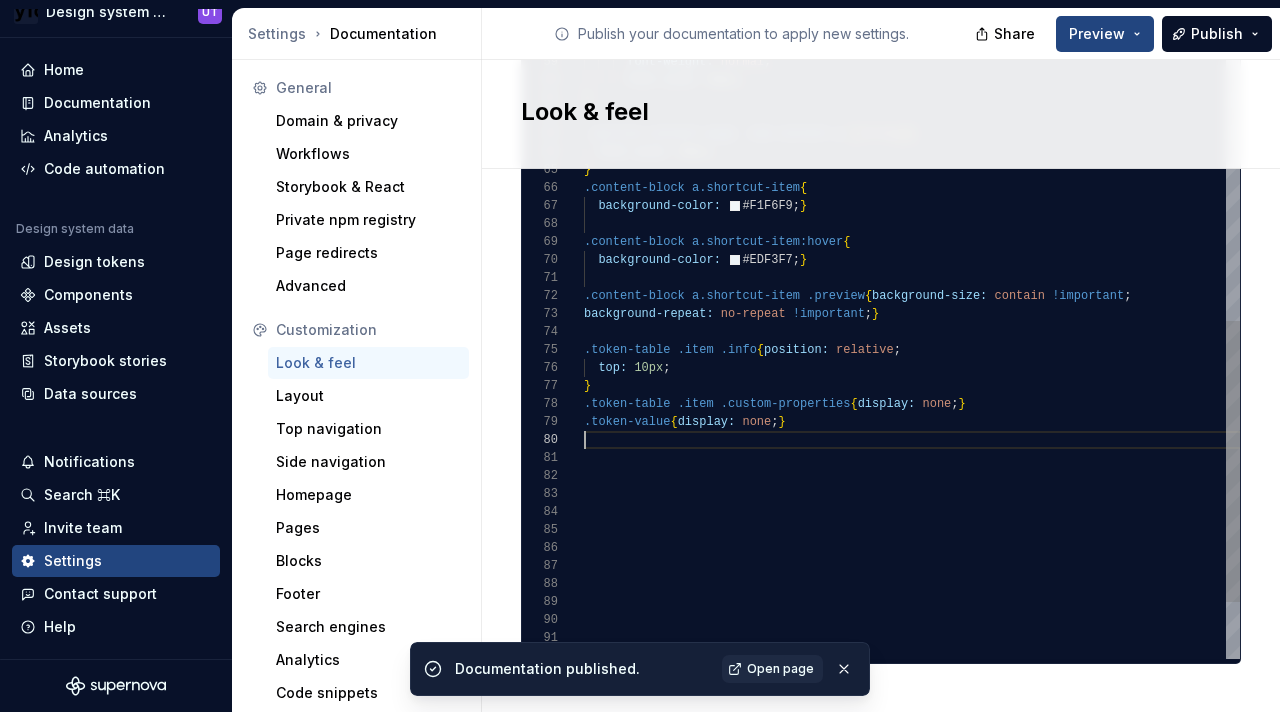 click on "color:   var ( --colorInkPrimary ) ;      overflow-wrap:   anywhere ;      text-align:   left ; } .container-title   .slider   h1.page-title {        font-weight:   normal ;        font-size:   54px ; } .section-content-page   .tab-content   p   [ strong ] {    font-size:   34px ; } .content-block   a.shortcut-item {    background-color:     #F1F6F9 ; } .content-block   a.shortcut-item:hover {    background-color:     #EDF3F7 ; } .content-block   a.shortcut-item   .preview { background-size:   contain   !important ; background-repeat:   no-repeat   !important ; } .token-table   .item   .info { position:   relative ;    top:   10px ; } .token-table   .item   .custom-properties { display:   none ; } .token-value { display:   none ; }" at bounding box center [1595, -94] 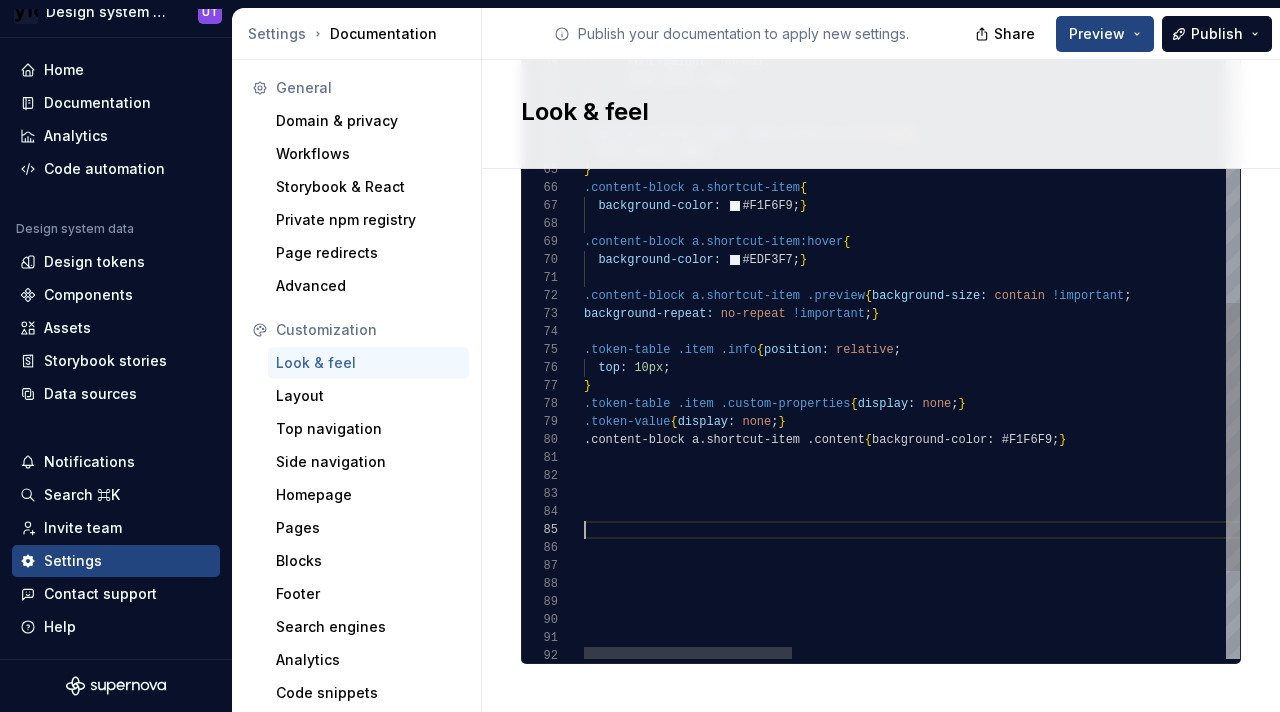 scroll, scrollTop: 72, scrollLeft: 0, axis: vertical 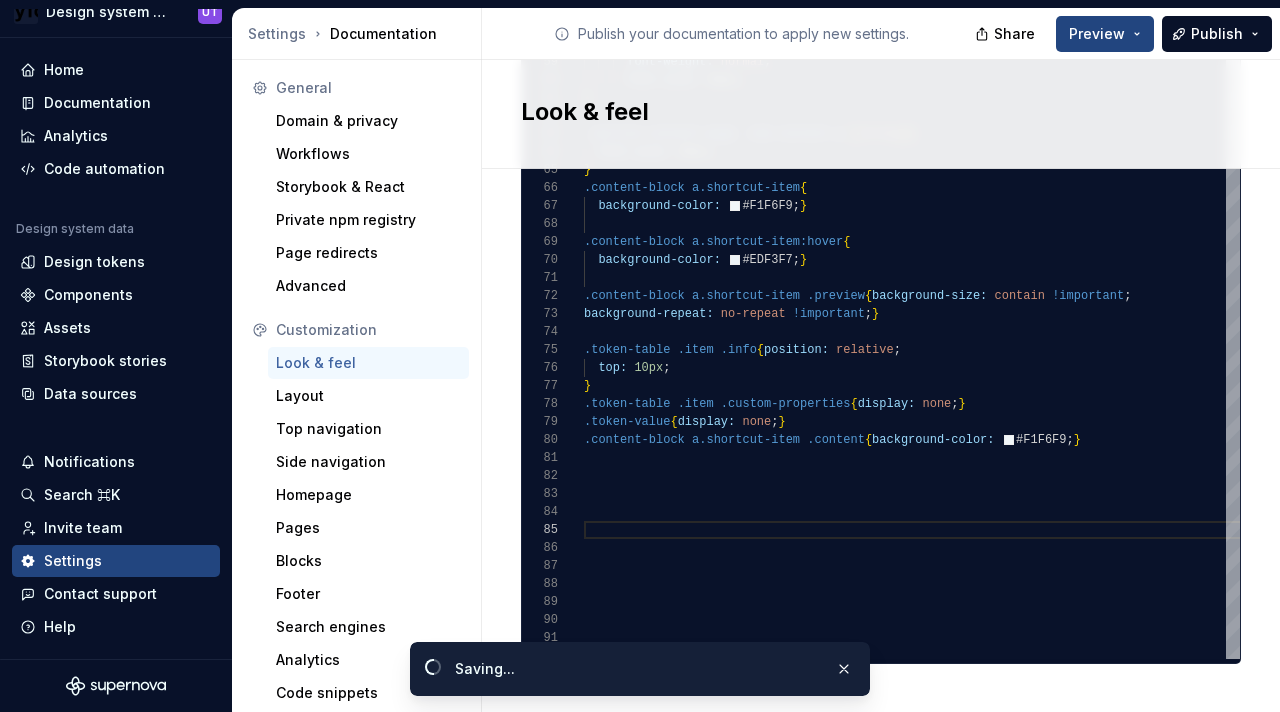 click on "Look & feel" at bounding box center (869, 112) 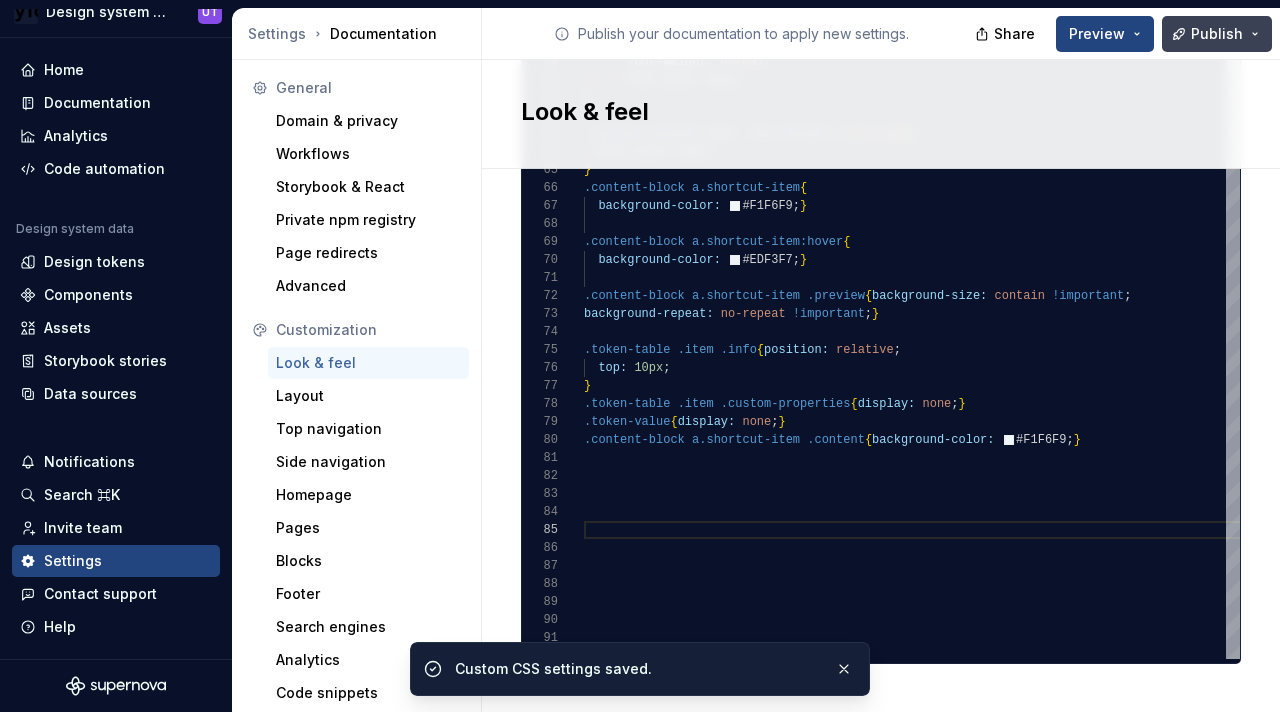 click on "Publish" at bounding box center [1217, 34] 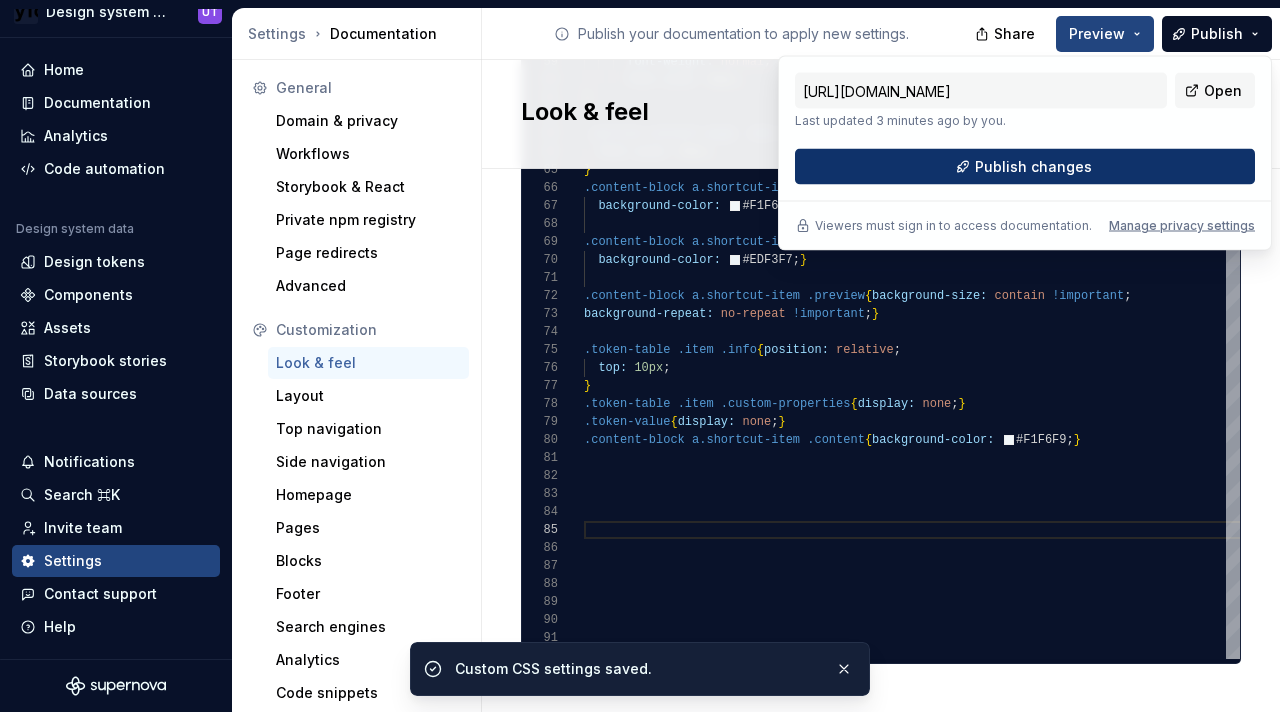 click on "Publish changes" at bounding box center (1025, 167) 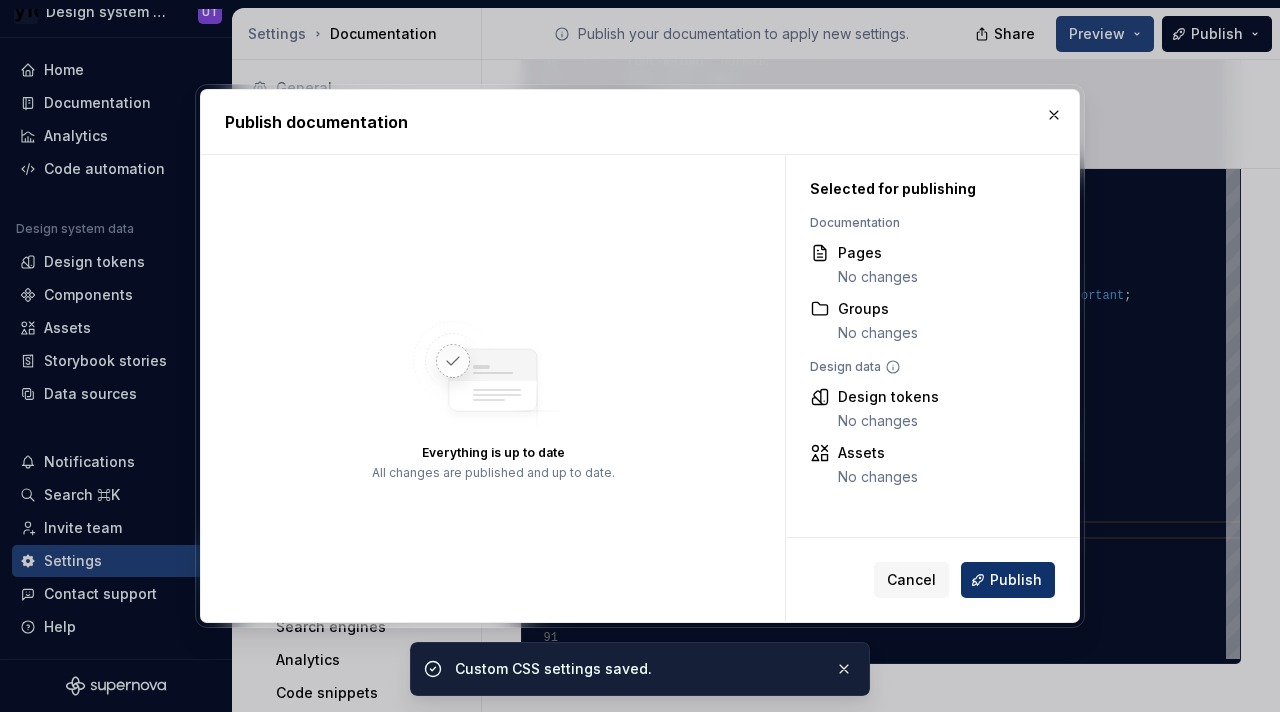 click on "Publish" at bounding box center [1008, 580] 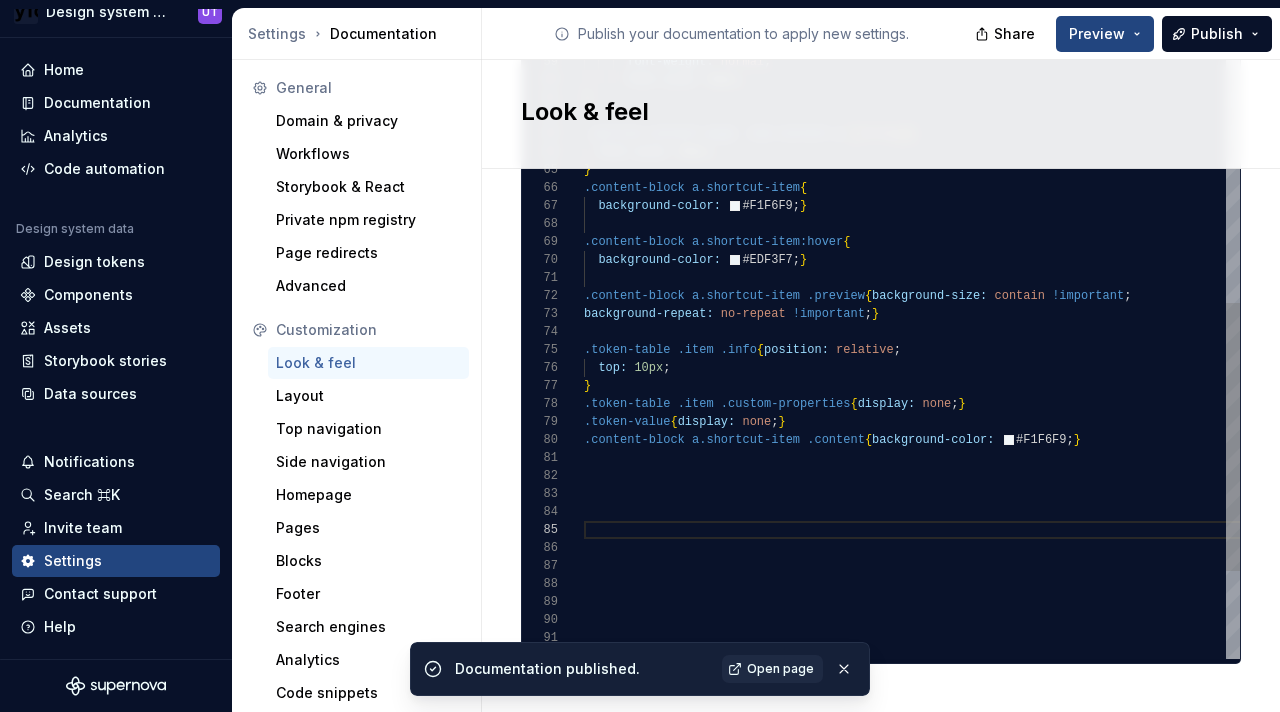scroll, scrollTop: 0, scrollLeft: 0, axis: both 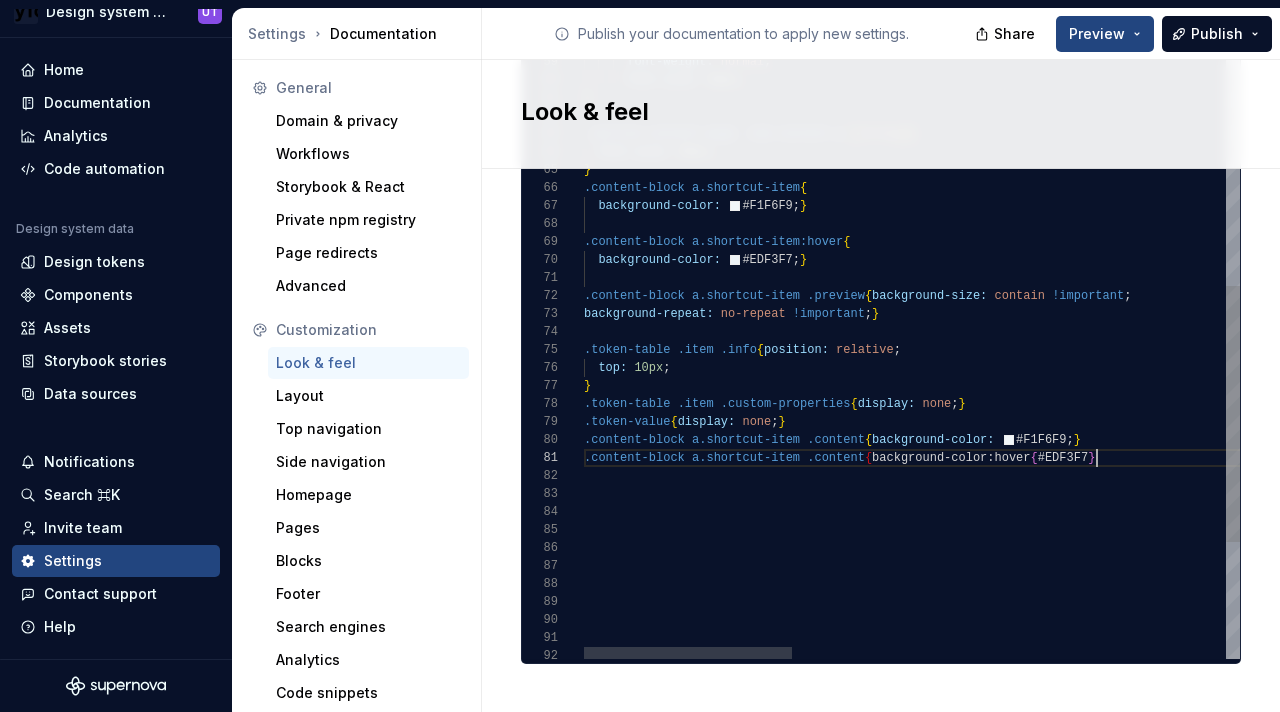 click on "color:   var ( --colorInkPrimary ) ;      overflow-wrap:   anywhere ;      text-align:   left ; } .container-title   .slider   h1.page-title {        font-weight:   normal ;        font-size:   54px ; } .section-content-page   .tab-content   p   [ strong ] {    font-size:   34px ; } .content-block   a.shortcut-item {    background-color:     #F1F6F9 ; } .content-block   a.shortcut-item:hover {    background-color:     #EDF3F7 ; } .content-block   a.shortcut-item   .preview { background-size:   contain   !important ; background-repeat:   no-repeat   !important ; } .token-table   .item   .info { position:   relative ;    top:   10px ; } .token-table   .item   .custom-properties { display:   none ; } .token-value { display:   none ; } .content-block   a.shortcut-item   .content { background-color:     #F1F6F9 ; } .content-block   a.shortcut-item   .content { background-color:hover { #EDF3F7 }" at bounding box center (1595, -4) 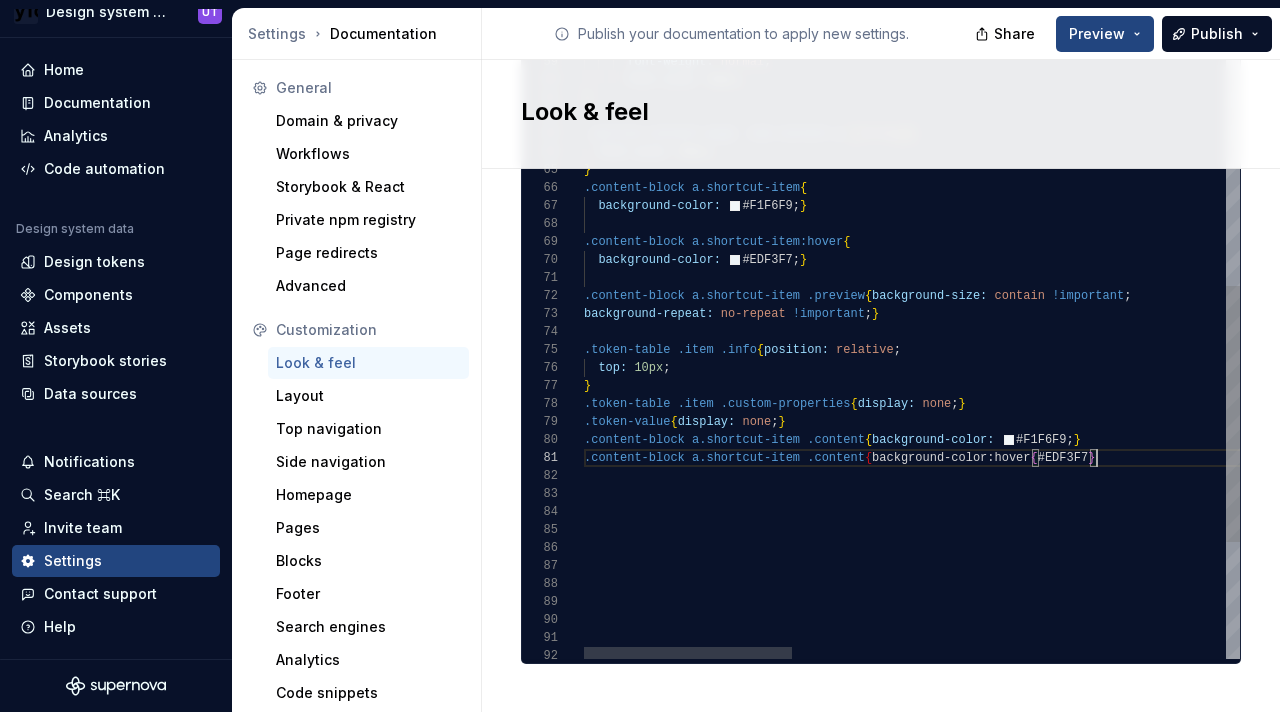 scroll, scrollTop: 0, scrollLeft: 519, axis: horizontal 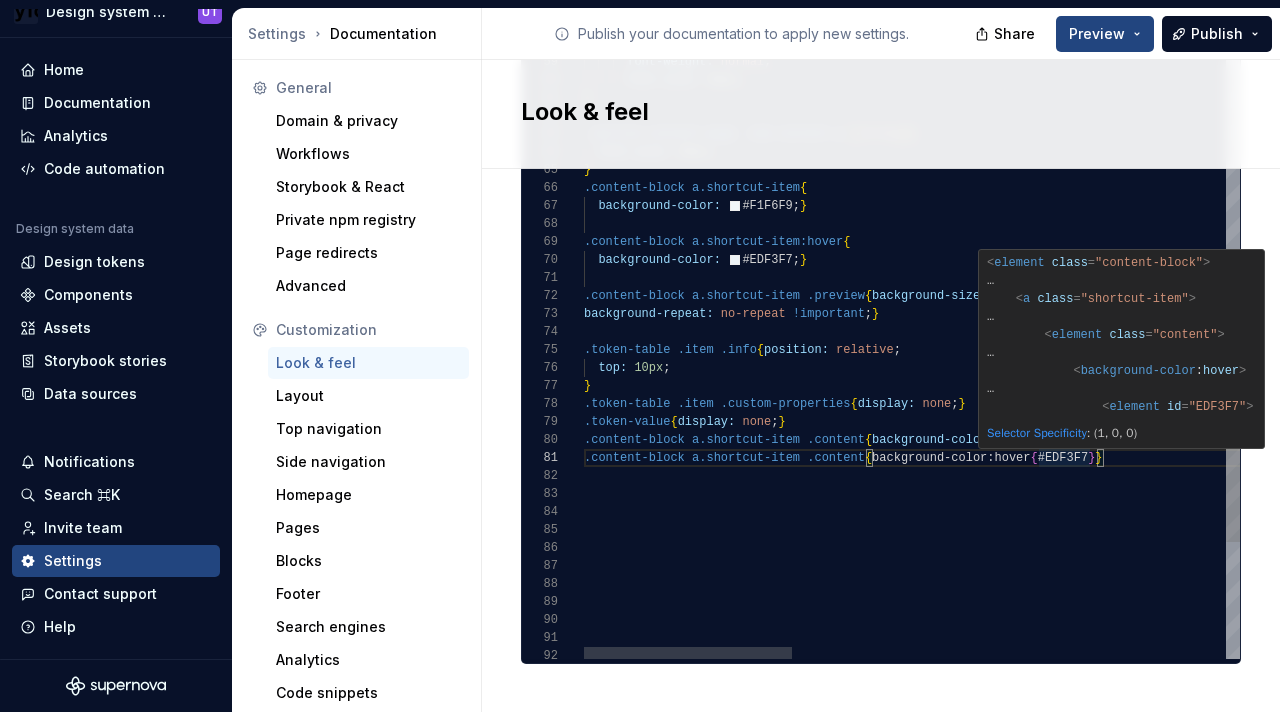 click on "color:   var ( --colorInkPrimary ) ;      overflow-wrap:   anywhere ;      text-align:   left ; } .container-title   .slider   h1.page-title {        font-weight:   normal ;        font-size:   54px ; } .section-content-page   .tab-content   p   [ strong ] {    font-size:   34px ; } .content-block   a.shortcut-item {    background-color:     #F1F6F9 ; } .content-block   a.shortcut-item:hover {    background-color:     #EDF3F7 ; } .content-block   a.shortcut-item   .preview { background-size:   contain   !important ; background-repeat:   no-repeat   !important ; } .token-table   .item   .info { position:   relative ;    top:   10px ; } .token-table   .item   .custom-properties { display:   none ; } .token-value { display:   none ; } .content-block   a.shortcut-item   .content { background-color:     #F1F6F9 ; } .content-block   a.shortcut-item   .content { background-color:hover { #EDF3F7 } }" at bounding box center (1595, -4) 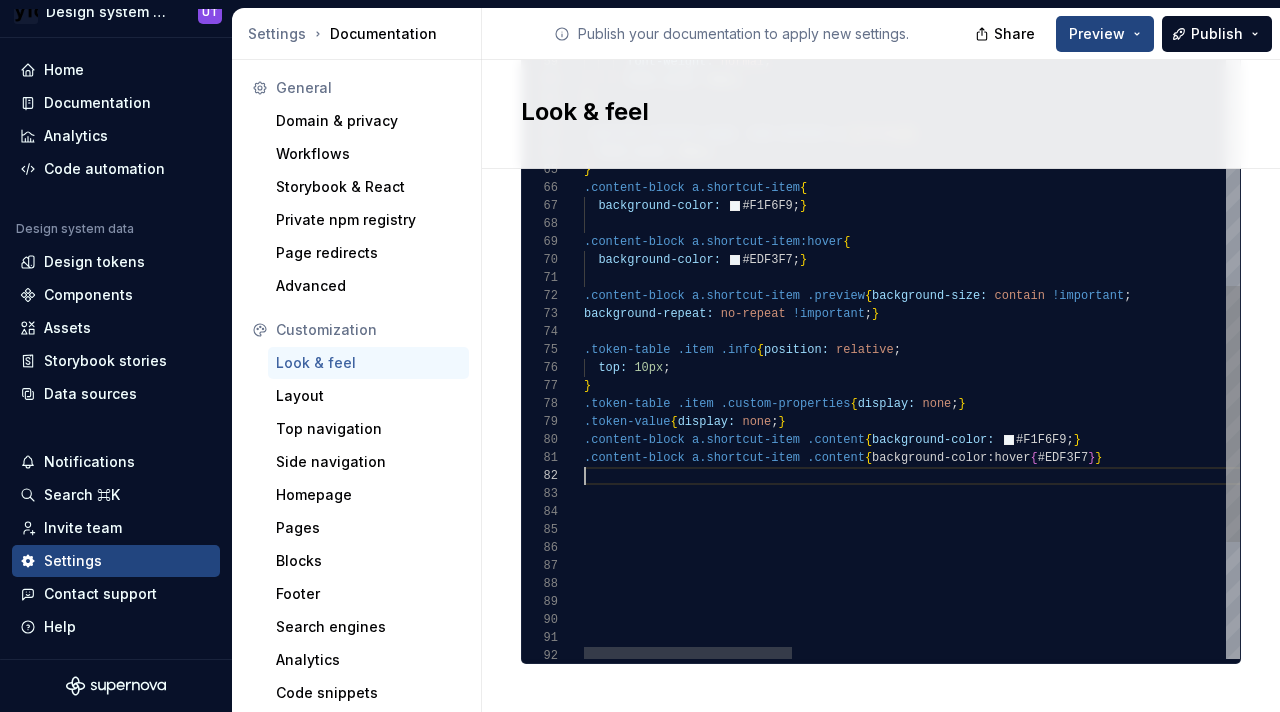 scroll, scrollTop: 18, scrollLeft: 0, axis: vertical 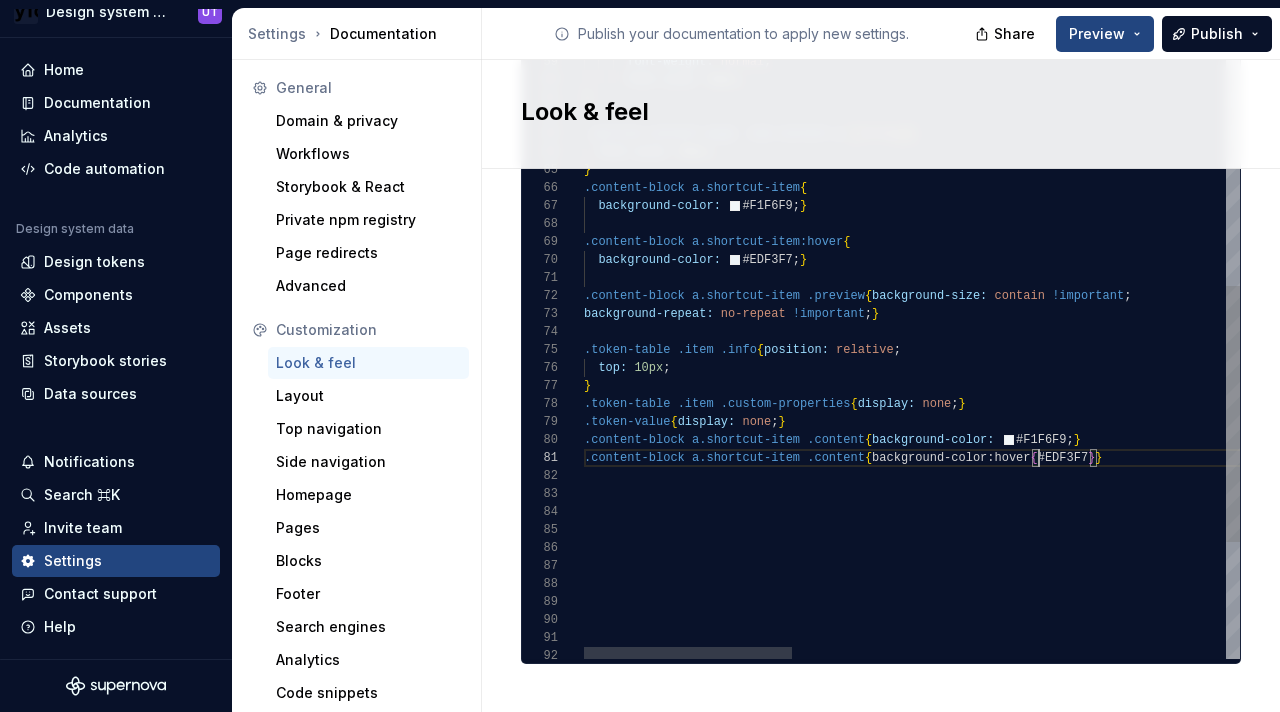click on "color:   var ( --colorInkPrimary ) ;      overflow-wrap:   anywhere ;      text-align:   left ; } .container-title   .slider   h1.page-title {        font-weight:   normal ;        font-size:   54px ; } .section-content-page   .tab-content   p   [ strong ] {    font-size:   34px ; } .content-block   a.shortcut-item {    background-color:     #F1F6F9 ; } .content-block   a.shortcut-item:hover {    background-color:     #EDF3F7 ; } .content-block   a.shortcut-item   .preview { background-size:   contain   !important ; background-repeat:   no-repeat   !important ; } .token-table   .item   .info { position:   relative ;    top:   10px ; } .token-table   .item   .custom-properties { display:   none ; } .token-value { display:   none ; } .content-block   a.shortcut-item   .content { background-color:     #F1F6F9 ; } .content-block   a.shortcut-item   .content { background-color:hover { #EDF3F7 } }" at bounding box center (1595, -4) 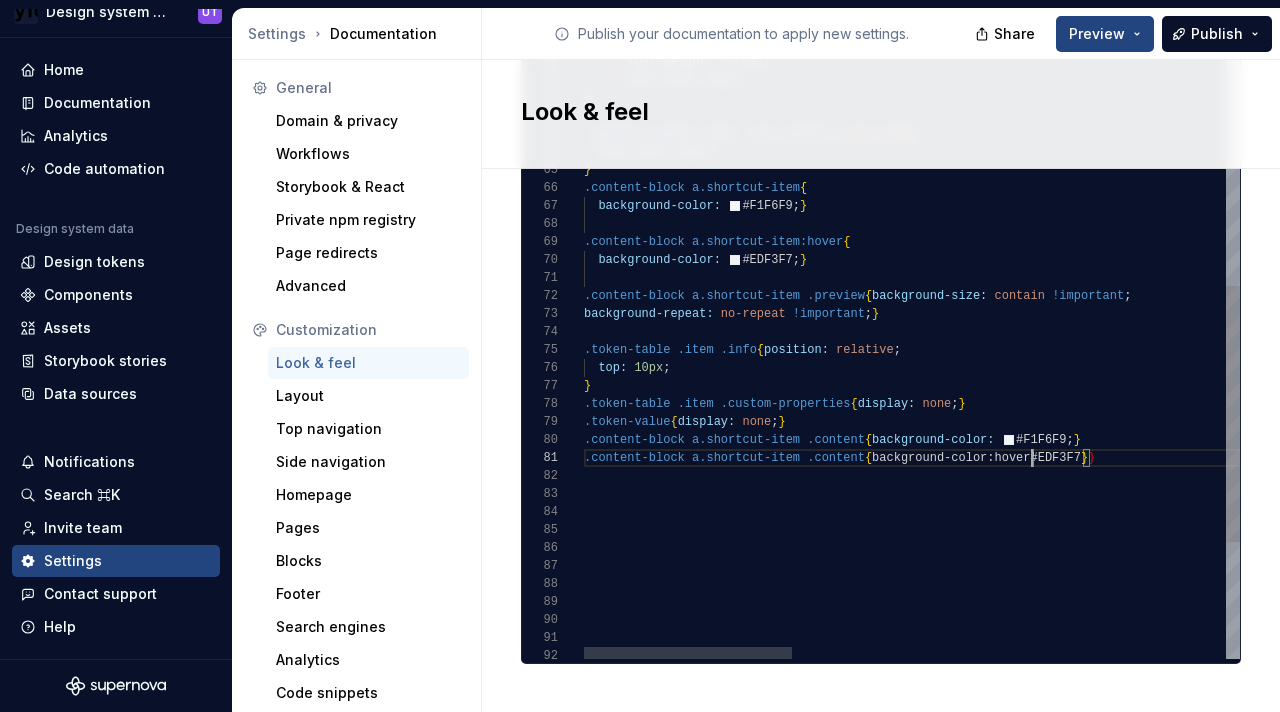 scroll, scrollTop: 0, scrollLeft: 448, axis: horizontal 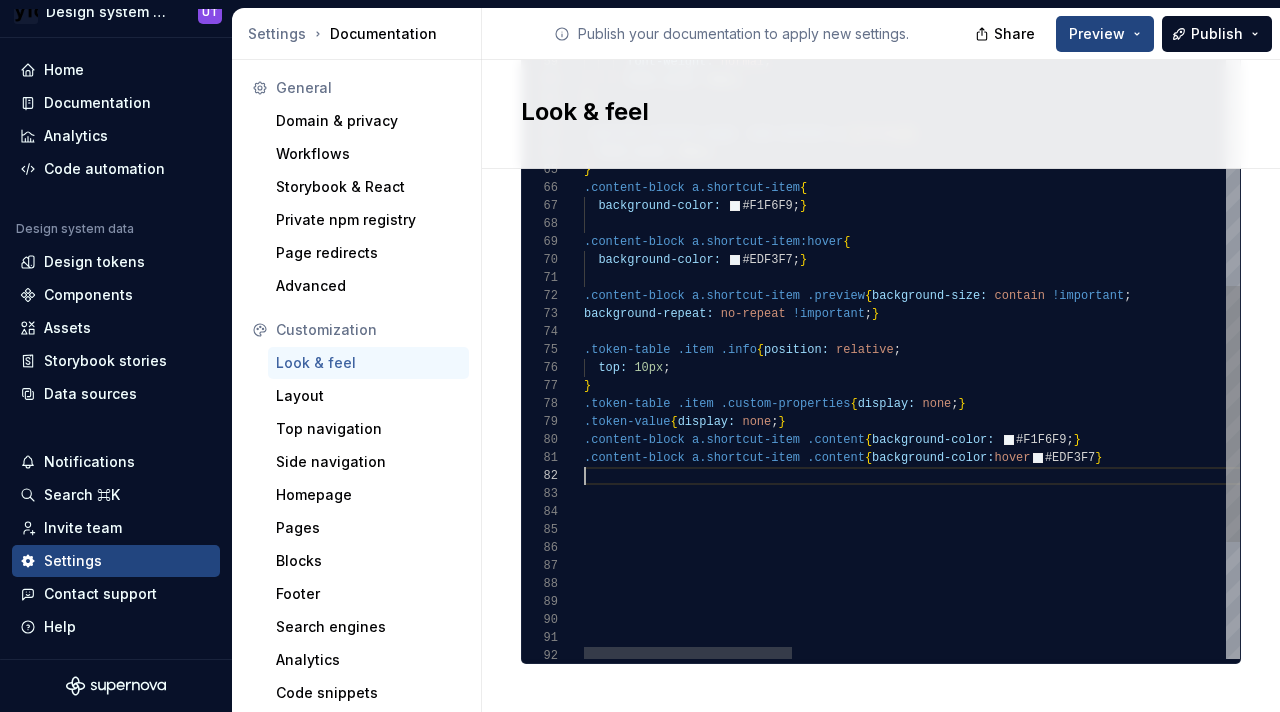 click on "color:   var ( --colorInkPrimary ) ;      overflow-wrap:   anywhere ;      text-align:   left ; } .container-title   .slider   h1.page-title {        font-weight:   normal ;        font-size:   54px ; } .section-content-page   .tab-content   p   [ strong ] {    font-size:   34px ; } .content-block   a.shortcut-item {    background-color:     #F1F6F9 ; } .content-block   a.shortcut-item:hover {    background-color:     #EDF3F7 ; } .content-block   a.shortcut-item   .preview { background-size:   contain   !important ; background-repeat:   no-repeat   !important ; } .token-table   .item   .info { position:   relative ;    top:   10px ; } .token-table   .item   .custom-properties { display:   none ; } .token-value { display:   none ; } .content-block   a.shortcut-item   .content { background-color:     #F1F6F9 ; } .content-block   a.shortcut-item   .content { background-color: hover   #EDF3F7 }" at bounding box center (1595, -4) 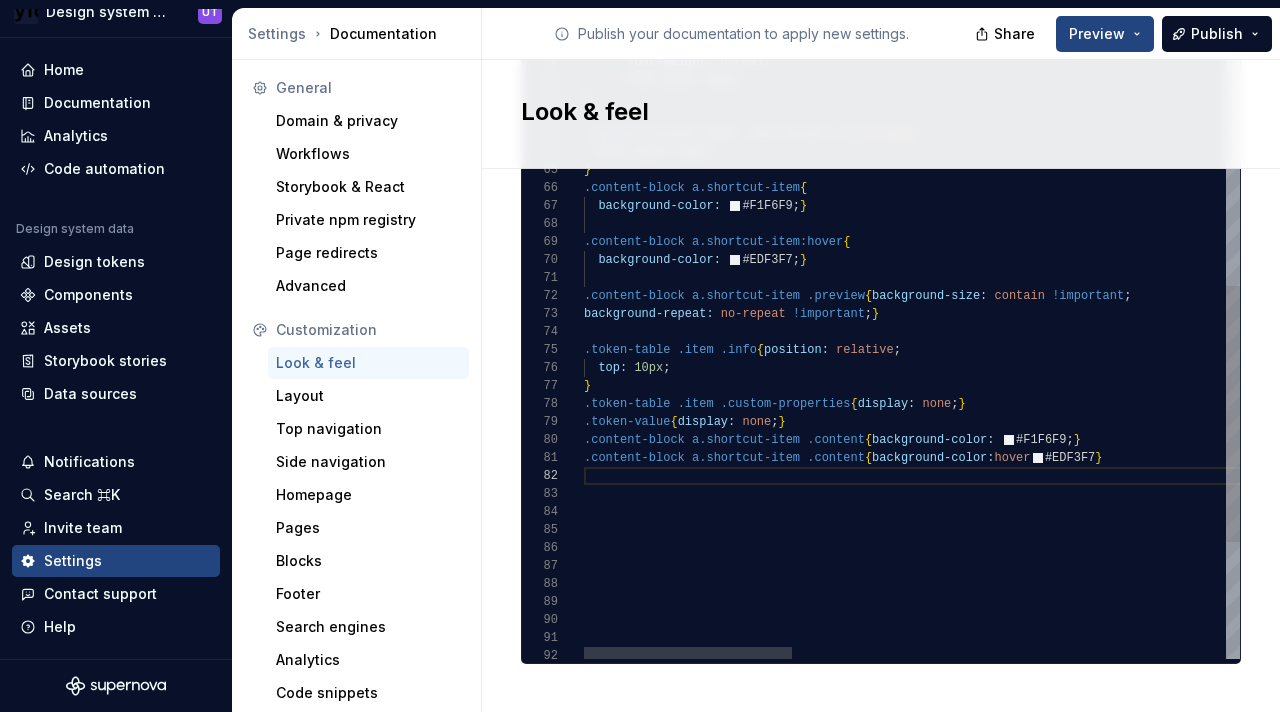 scroll, scrollTop: 0, scrollLeft: 504, axis: horizontal 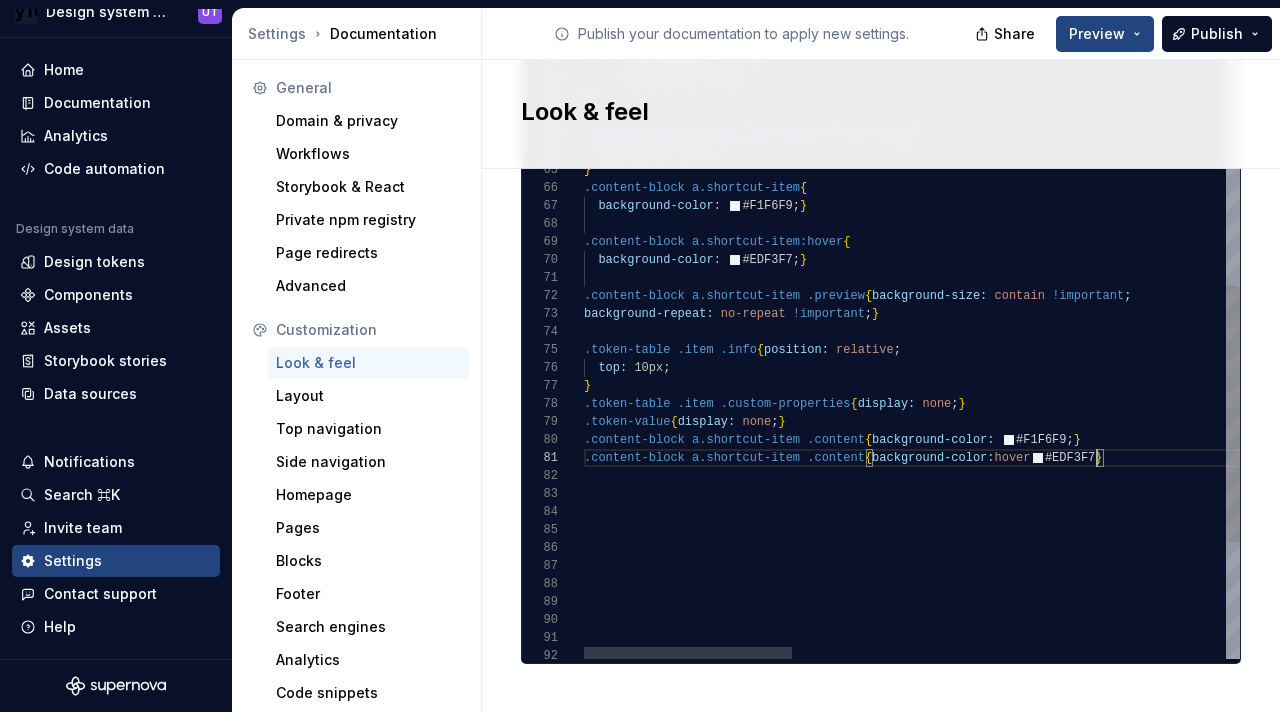 click on "color:   var ( --colorInkPrimary ) ;      overflow-wrap:   anywhere ;      text-align:   left ; } .container-title   .slider   h1.page-title {        font-weight:   normal ;        font-size:   54px ; } .section-content-page   .tab-content   p   [ strong ] {    font-size:   34px ; } .content-block   a.shortcut-item {    background-color:     #F1F6F9 ; } .content-block   a.shortcut-item:hover {    background-color:     #EDF3F7 ; } .content-block   a.shortcut-item   .preview { background-size:   contain   !important ; background-repeat:   no-repeat   !important ; } .token-table   .item   .info { position:   relative ;    top:   10px ; } .token-table   .item   .custom-properties { display:   none ; } .token-value { display:   none ; } .content-block   a.shortcut-item   .content { background-color:     #F1F6F9 ; } .content-block   a.shortcut-item   .content { background-color: hover   #EDF3F7 }" at bounding box center [1595, -4] 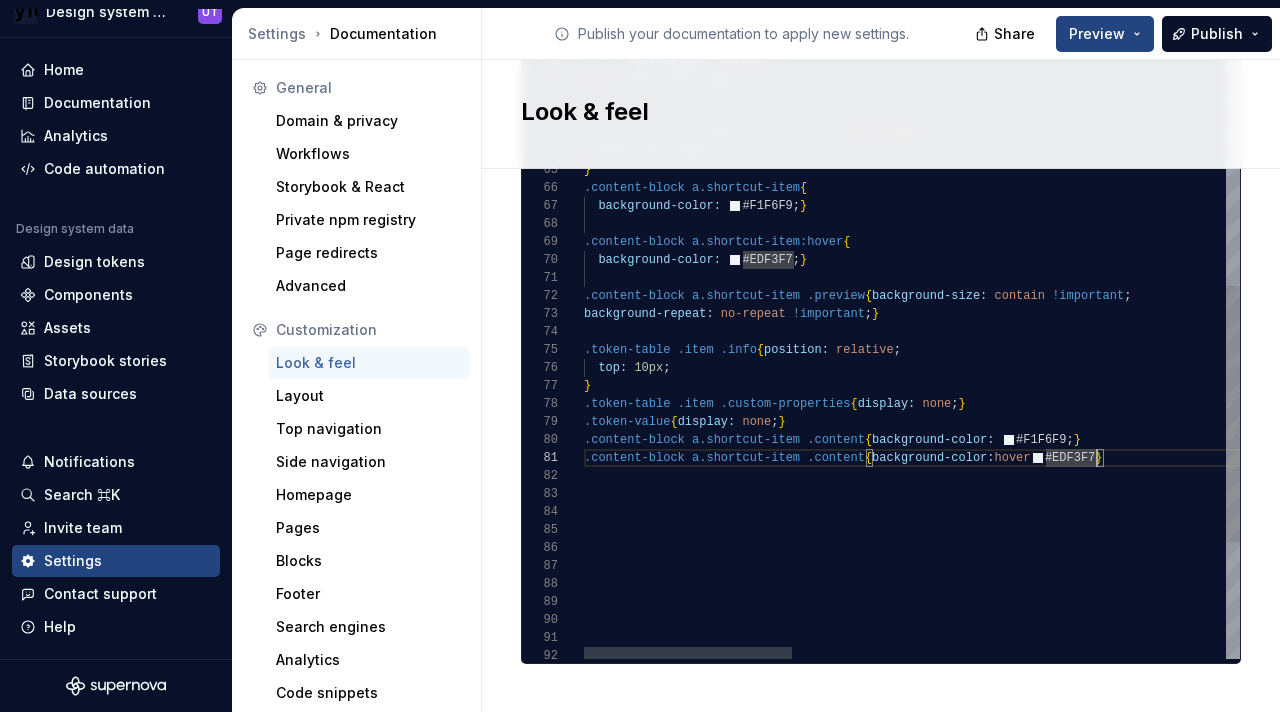 click on "color:   var ( --colorInkPrimary ) ;      overflow-wrap:   anywhere ;      text-align:   left ; } .container-title   .slider   h1.page-title {        font-weight:   normal ;        font-size:   54px ; } .section-content-page   .tab-content   p   [ strong ] {    font-size:   34px ; } .content-block   a.shortcut-item {    background-color:     #F1F6F9 ; } .content-block   a.shortcut-item:hover {    background-color:     #EDF3F7 ; } .content-block   a.shortcut-item   .preview { background-size:   contain   !important ; background-repeat:   no-repeat   !important ; } .token-table   .item   .info { position:   relative ;    top:   10px ; } .token-table   .item   .custom-properties { display:   none ; } .token-value { display:   none ; } .content-block   a.shortcut-item   .content { background-color:     #F1F6F9 ; } .content-block   a.shortcut-item   .content { background-color: hover   #EDF3F7 }" at bounding box center (1595, -4) 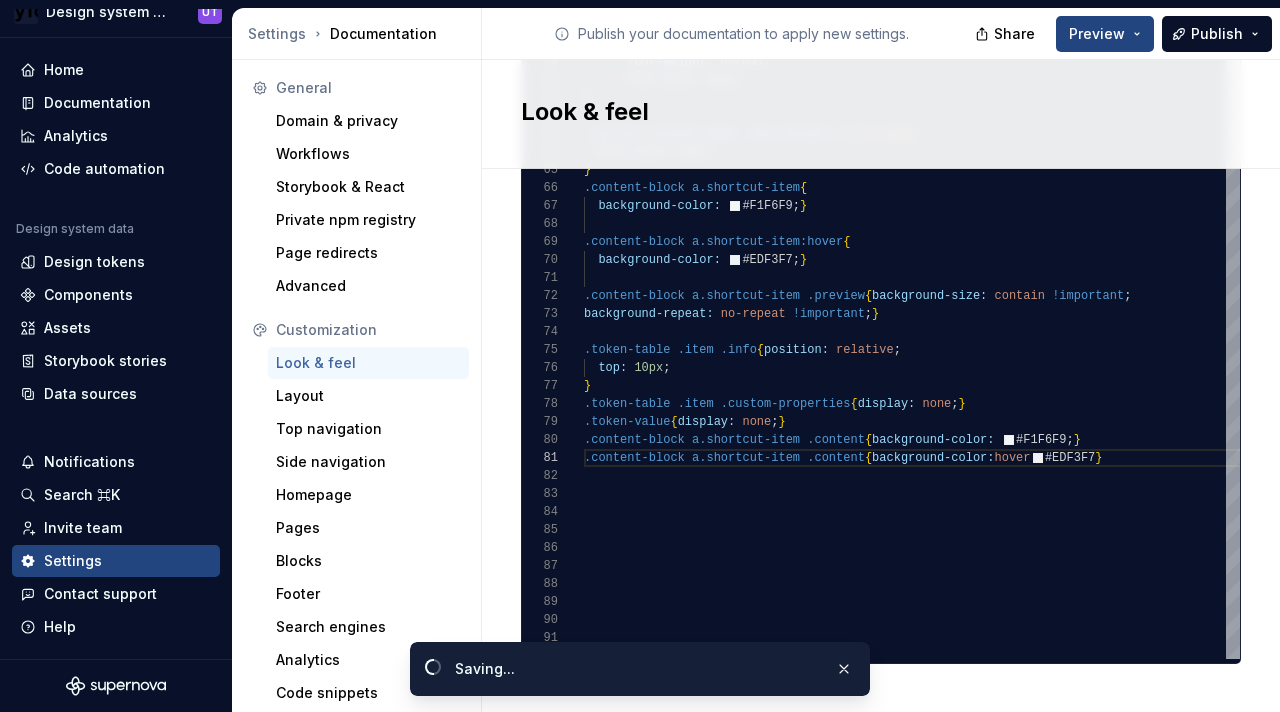 scroll, scrollTop: 0, scrollLeft: 504, axis: horizontal 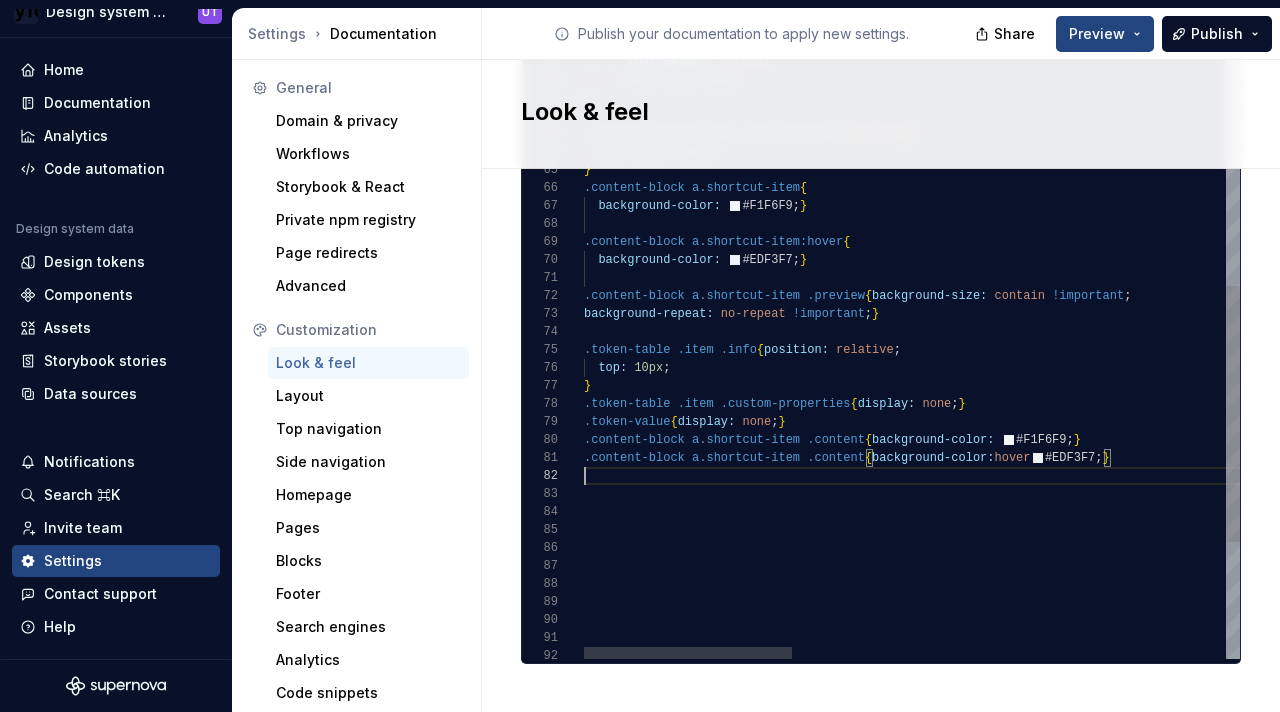 click on "color:   var ( --colorInkPrimary ) ;      overflow-wrap:   anywhere ;      text-align:   left ; } .container-title   .slider   h1.page-title {        font-weight:   normal ;        font-size:   54px ; } .section-content-page   .tab-content   p   [ strong ] {    font-size:   34px ; } .content-block   a.shortcut-item {    background-color:     #F1F6F9 ; } .content-block   a.shortcut-item:hover {    background-color:     #EDF3F7 ; } .content-block   a.shortcut-item   .preview { background-size:   contain   !important ; background-repeat:   no-repeat   !important ; } .token-table   .item   .info { position:   relative ;    top:   10px ; } .token-table   .item   .custom-properties { display:   none ; } .token-value { display:   none ; } .content-block   a.shortcut-item   .content { background-color:     #F1F6F9 ; } .content-block   a.shortcut-item   .content { background-color: hover   #EDF3F7 ; }" at bounding box center [1595, -4] 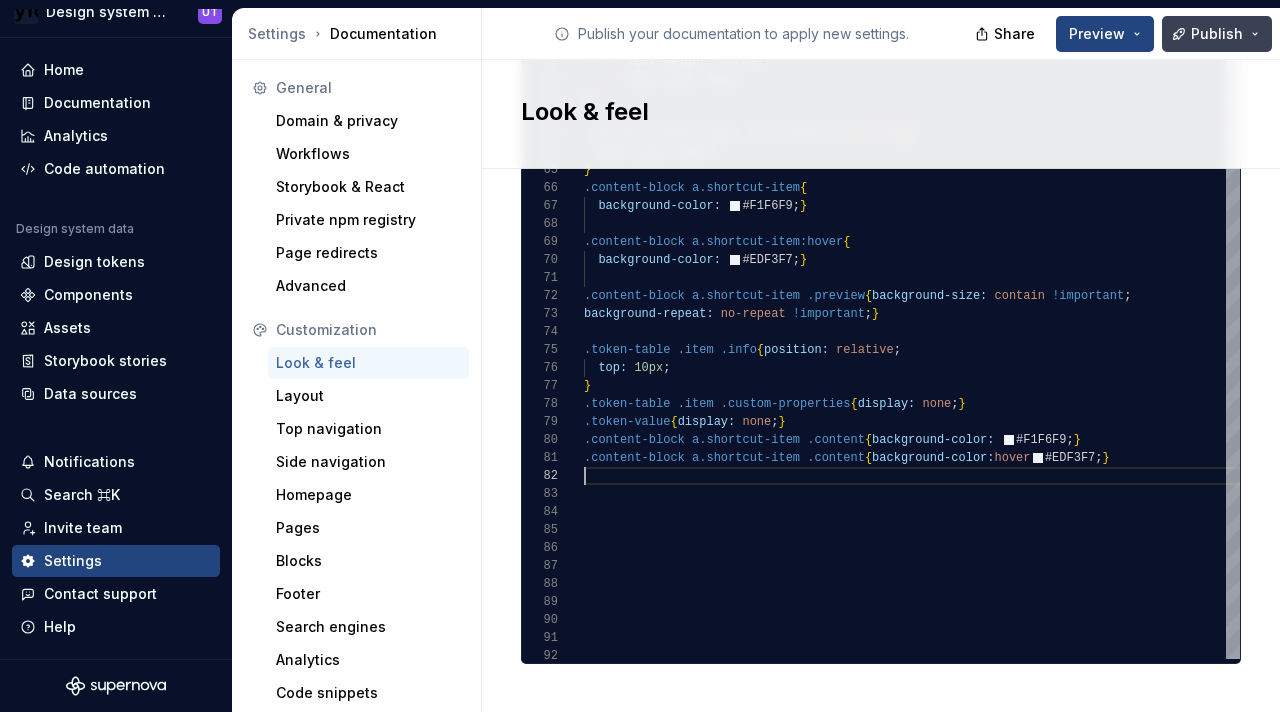 click on "Publish" at bounding box center (1217, 34) 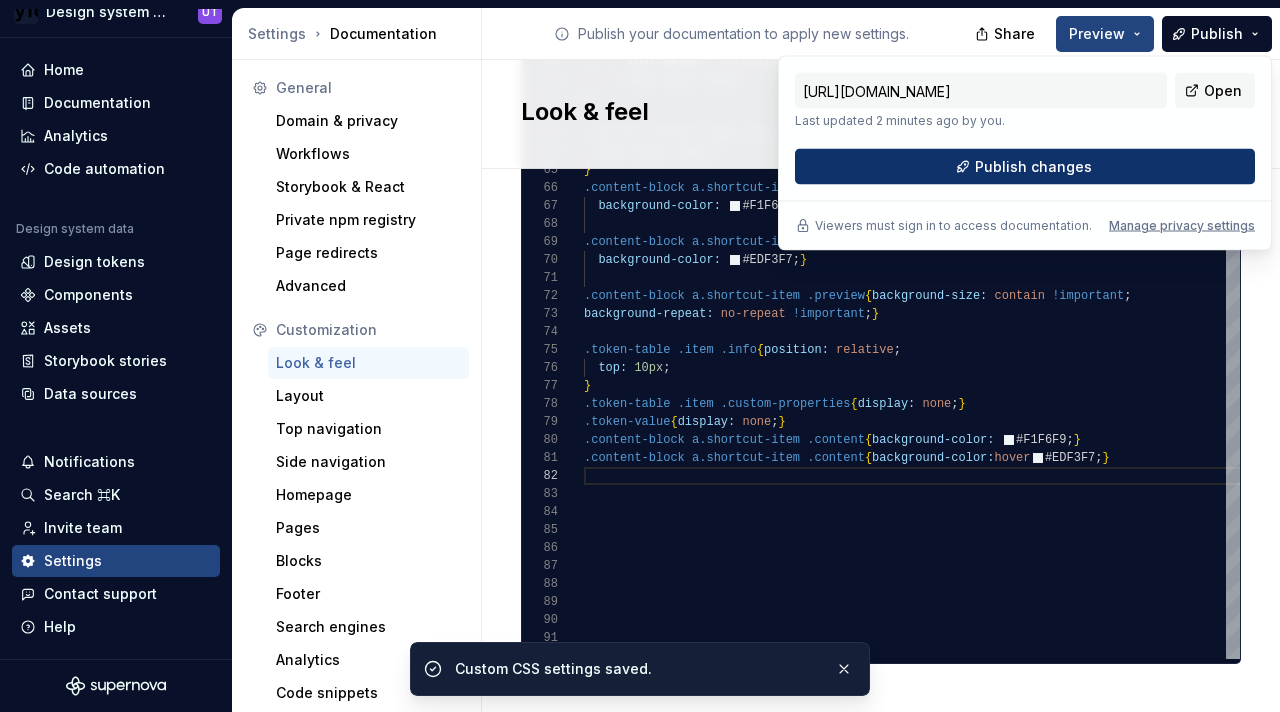 click on "Publish changes" at bounding box center (1033, 167) 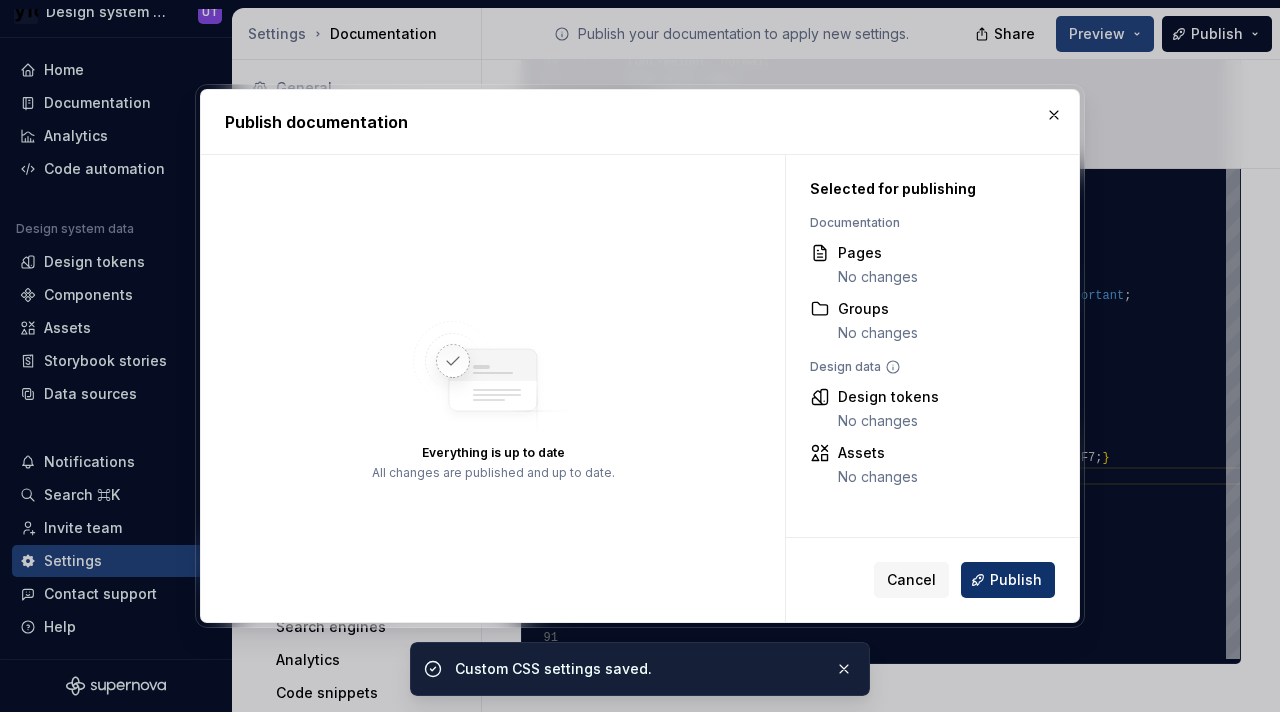 click on "Publish" at bounding box center [1016, 580] 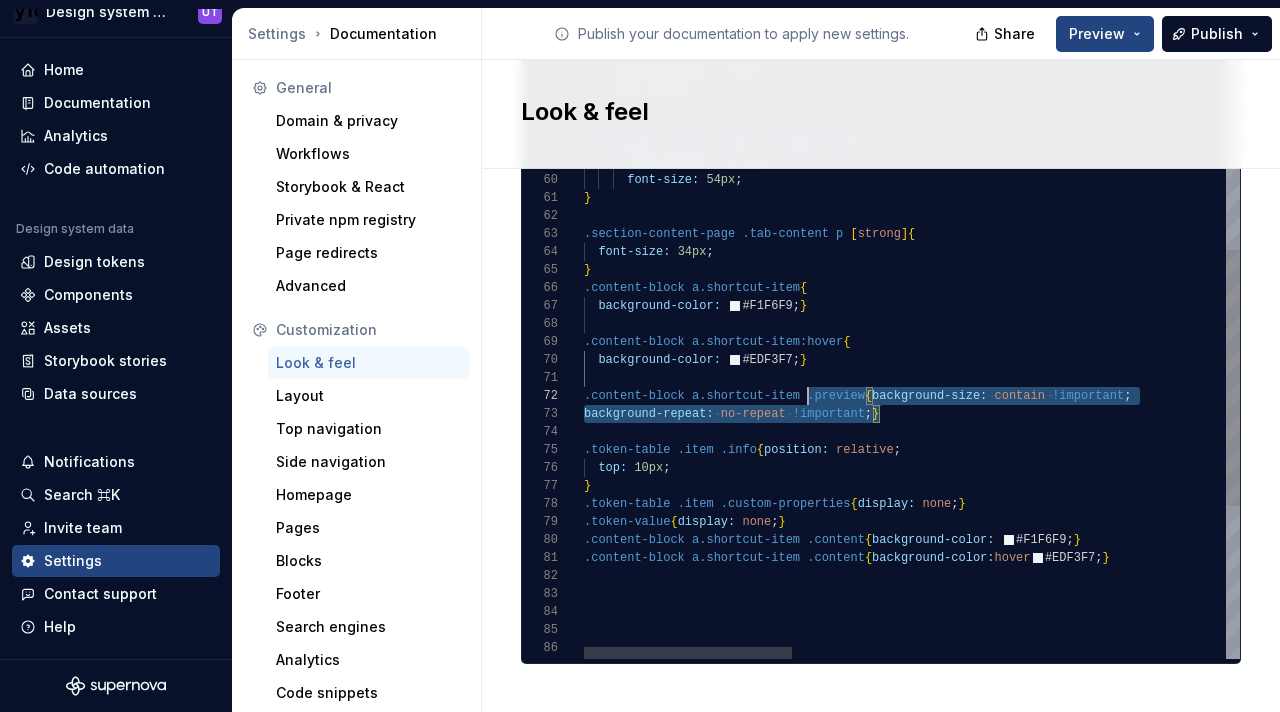scroll, scrollTop: 0, scrollLeft: 0, axis: both 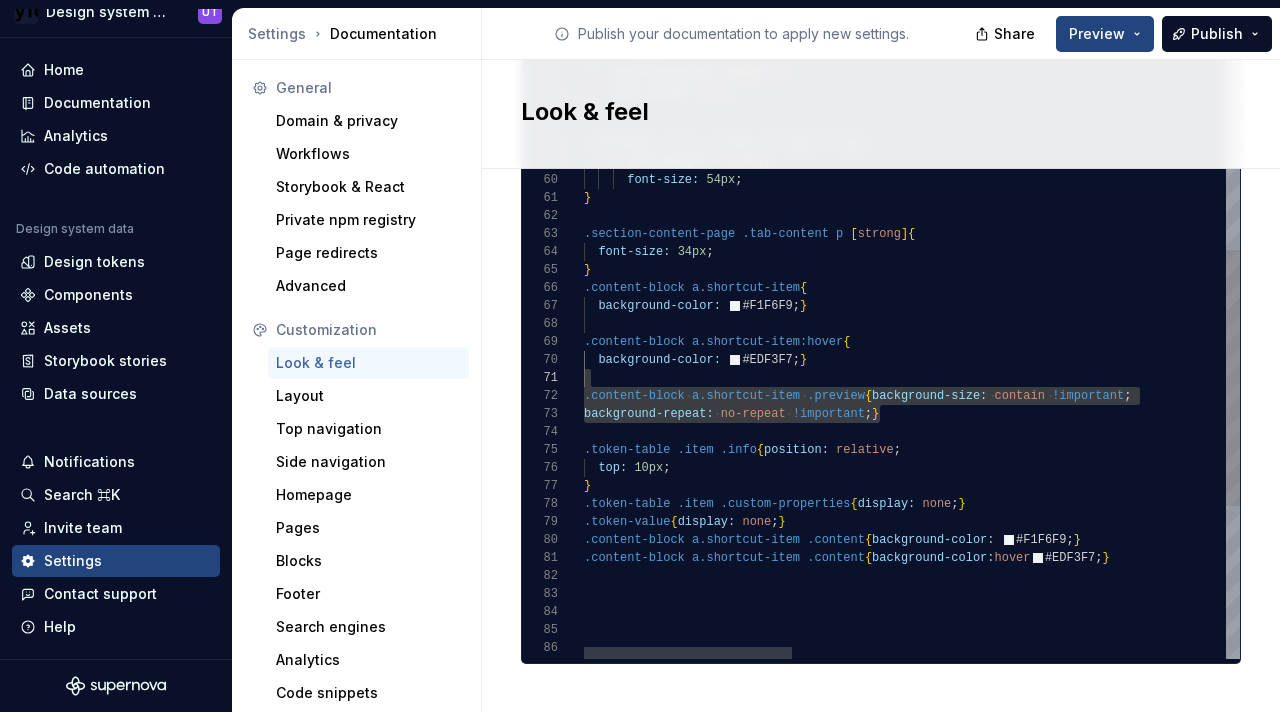 drag, startPoint x: 897, startPoint y: 395, endPoint x: 783, endPoint y: 364, distance: 118.13975 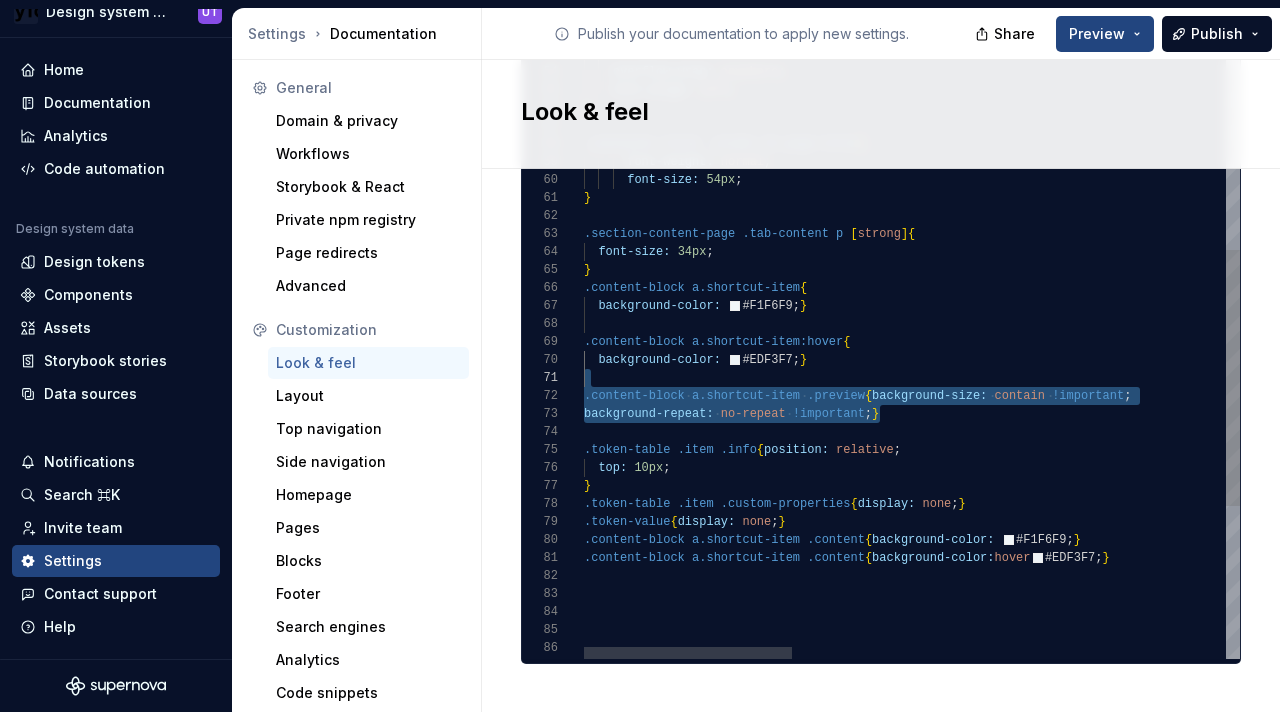 scroll, scrollTop: 144, scrollLeft: 267, axis: both 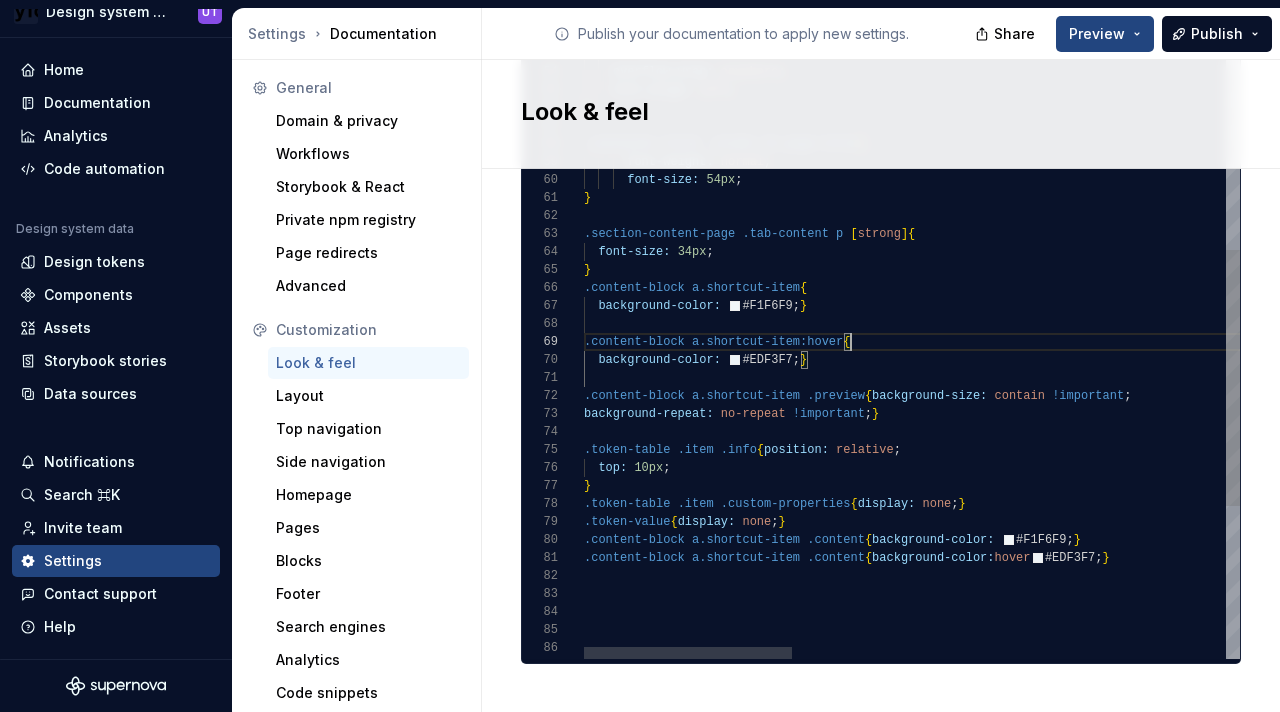 click on "color:   var ( --colorInkPrimary ) ;      overflow-wrap:   anywhere ;      text-align:   left ; } .container-title   .slider   h1.page-title {        font-weight:   normal ;        font-size:   54px ;      font-weight:   var ( --shortcutTitleFontWeight ) ;      line-height:   1.3 ;      font-size:   var ( --shortcutTitleFontSize ) ;      margin:   0 ; } .section-content-page   .tab-content   p   [ strong ] {    font-size:   34px ; } .content-block   a.shortcut-item {    background-color:     #F1F6F9 ; } .content-block   a.shortcut-item:hover {    background-color:     #EDF3F7 ; } .content-block   a.shortcut-item   .preview { background-size:   contain   !important ; background-repeat:   no-repeat   !important ; } .token-table   .item   .info { position:   relative ;    top:   10px ; } .token-table   .item   .custom-properties { display:   none ; } .token-value { display:   none ; } .content-block   a.shortcut-item   {" at bounding box center (1595, 96) 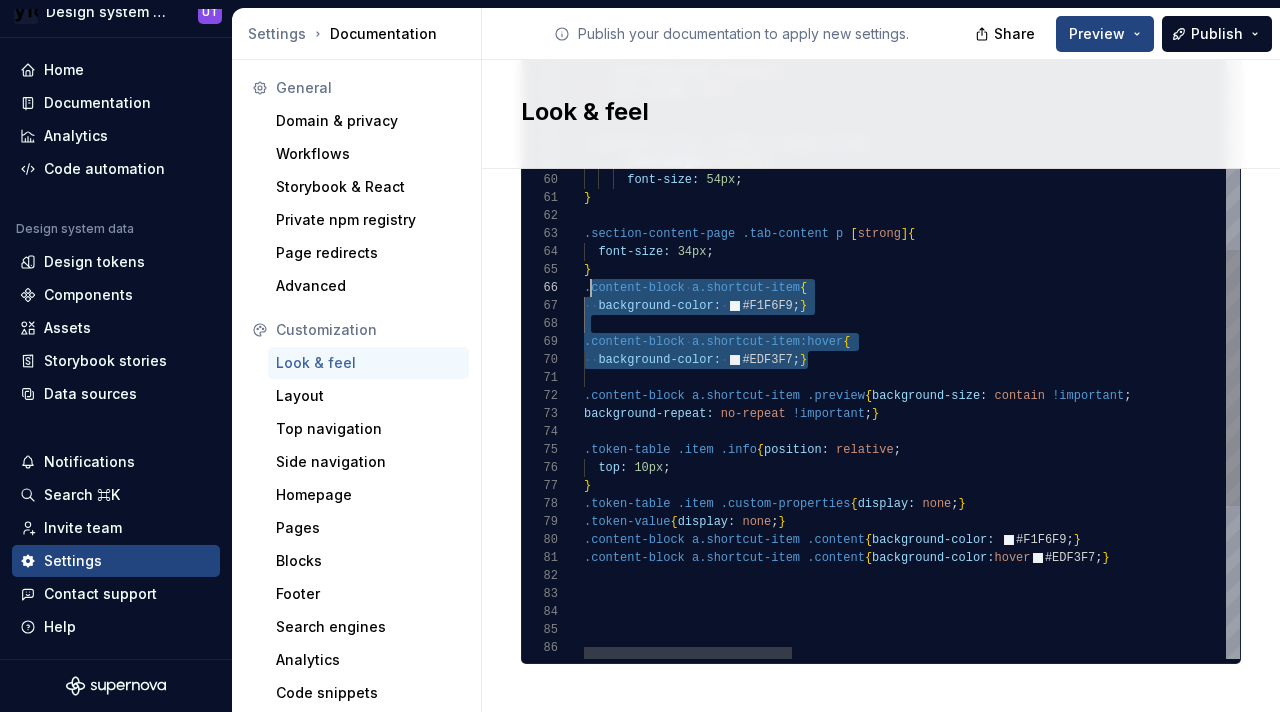 scroll, scrollTop: 90, scrollLeft: 0, axis: vertical 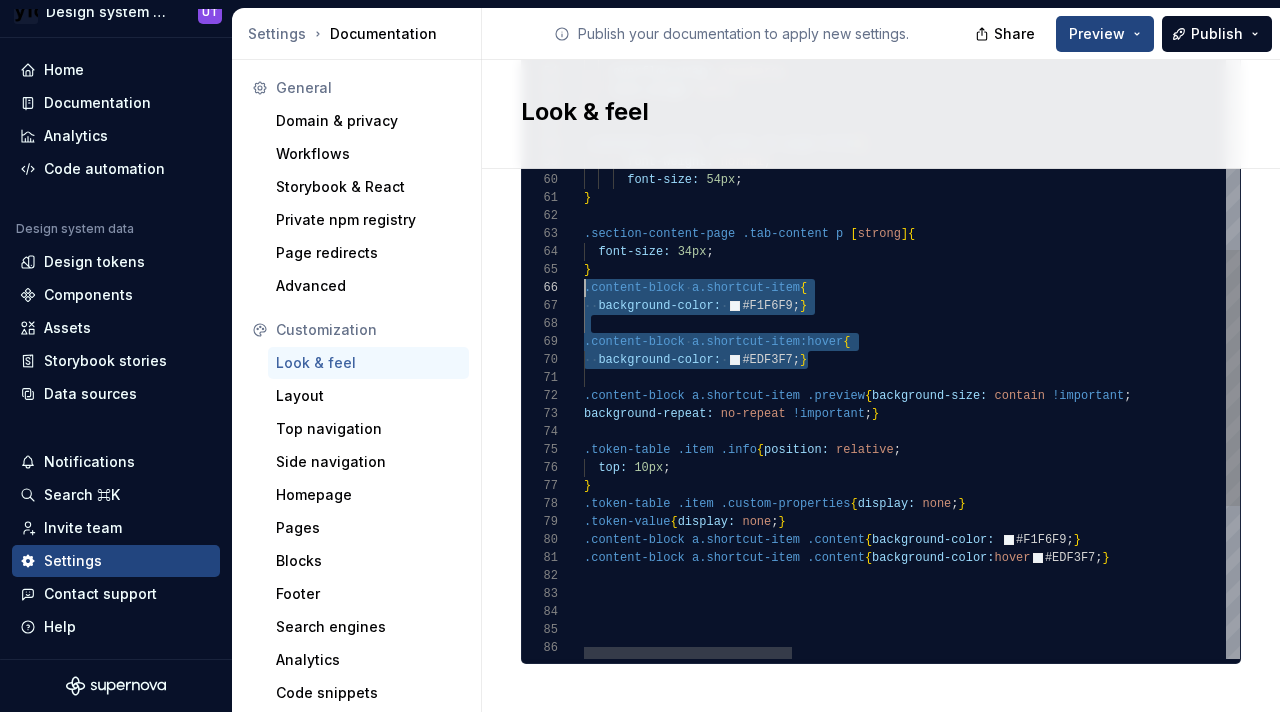 drag, startPoint x: 819, startPoint y: 345, endPoint x: 583, endPoint y: 267, distance: 248.55583 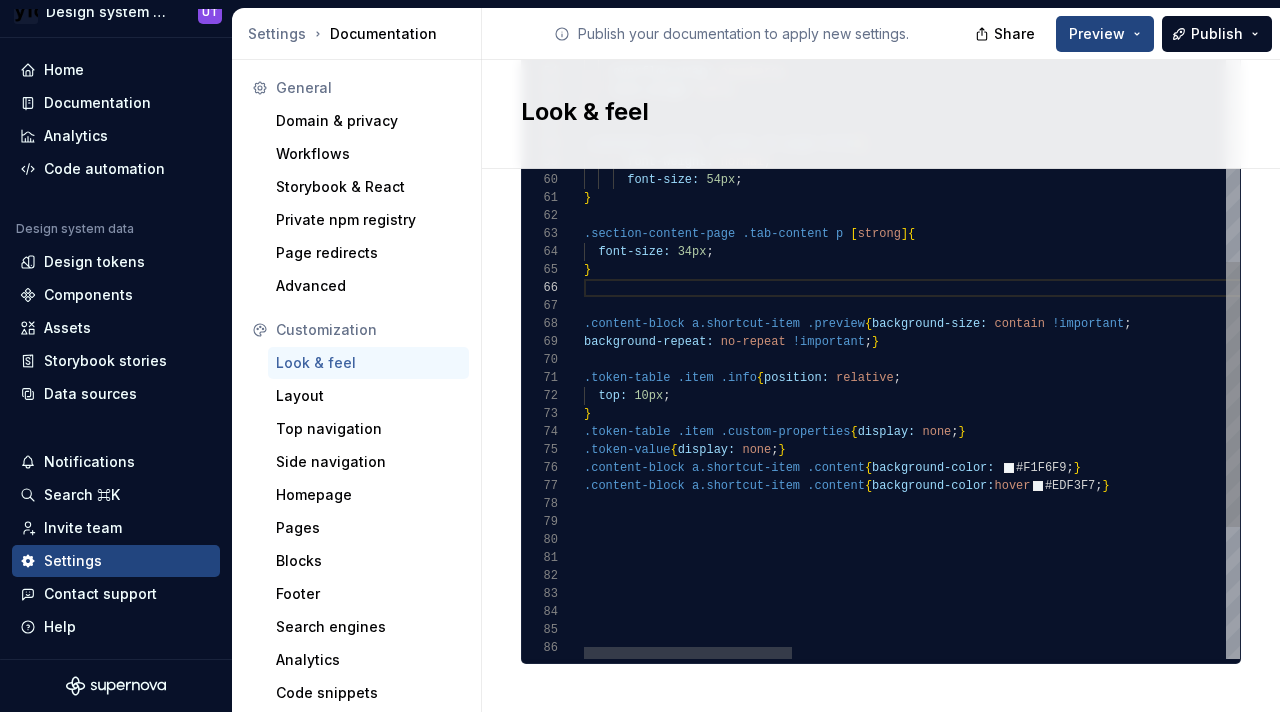 scroll, scrollTop: 72, scrollLeft: 7, axis: both 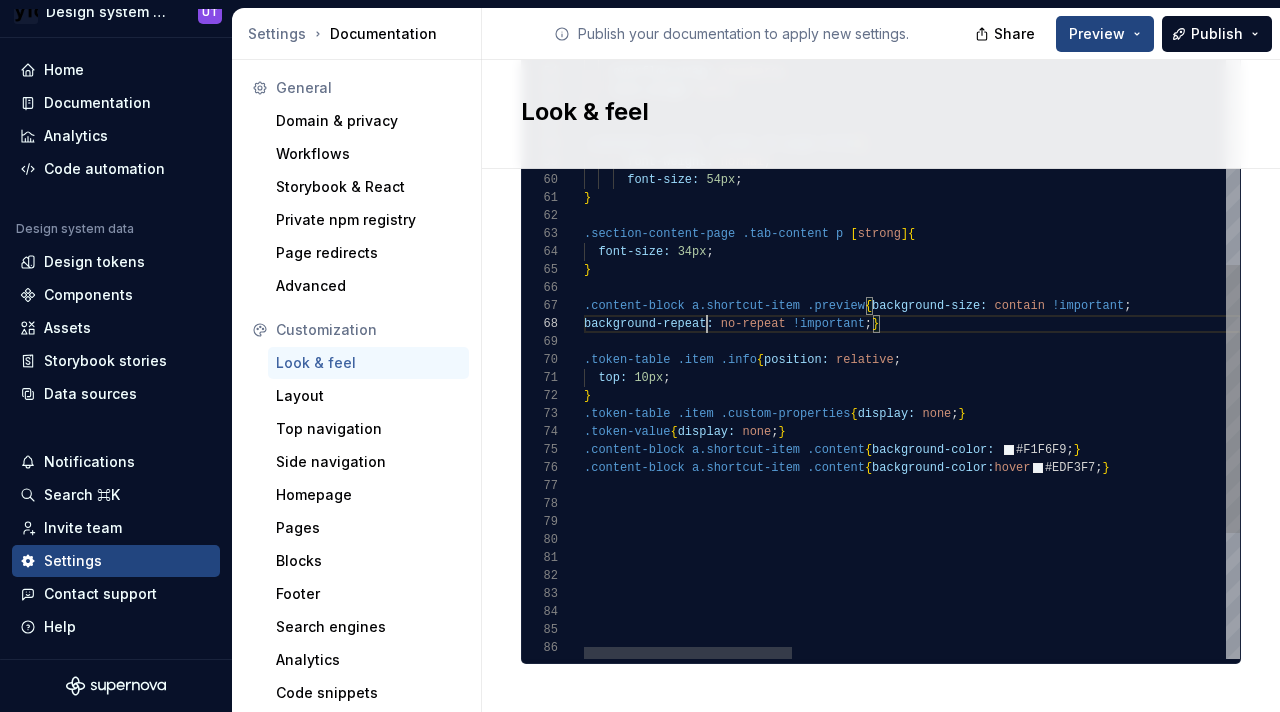click on "color:   var ( --colorInkPrimary ) ;      overflow-wrap:   anywhere ;      text-align:   left ; } .container-title   .slider   h1.page-title {        font-weight:   normal ;        font-size:   54px ;      font-weight:   var ( --shortcutTitleFontWeight ) ;      line-height:   1.3 ;      font-size:   var ( --shortcutTitleFontSize ) ;      margin:   0 ; } .section-content-page   .tab-content   p   [ strong ] {    font-size:   34px ; } .content-block   a.shortcut-item   .preview { background-size:   contain   !important ; background-repeat:   no-repeat   !important ; } .token-table   .item   .info { position:   relative ;    top:   10px ; } .token-table   .item   .custom-properties { display:   none ; } .token-value { display:   none ; } .content-block   a.shortcut-item   .content { background-color:     #F1F6F9 ; } .content-block   a.shortcut-item   .content { background-color: hover   #EDF3F7 ; }      padding:   0 ;" at bounding box center [1595, 51] 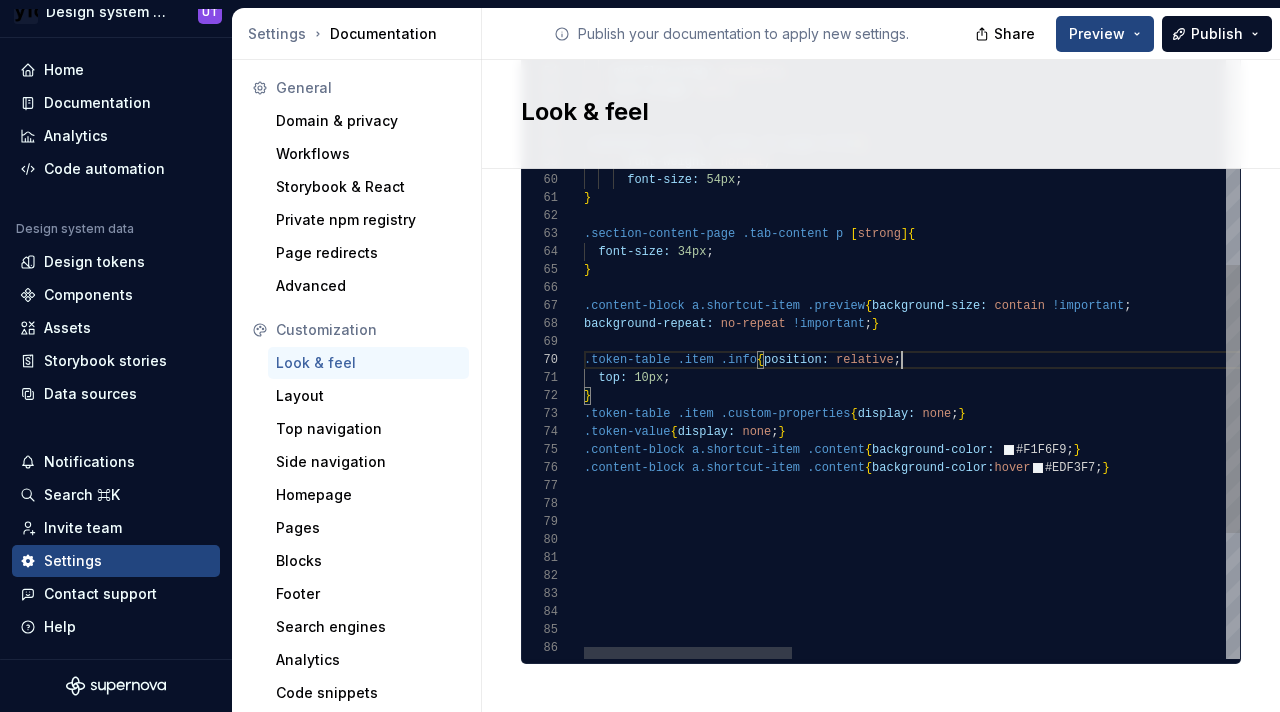 scroll, scrollTop: 162, scrollLeft: 318, axis: both 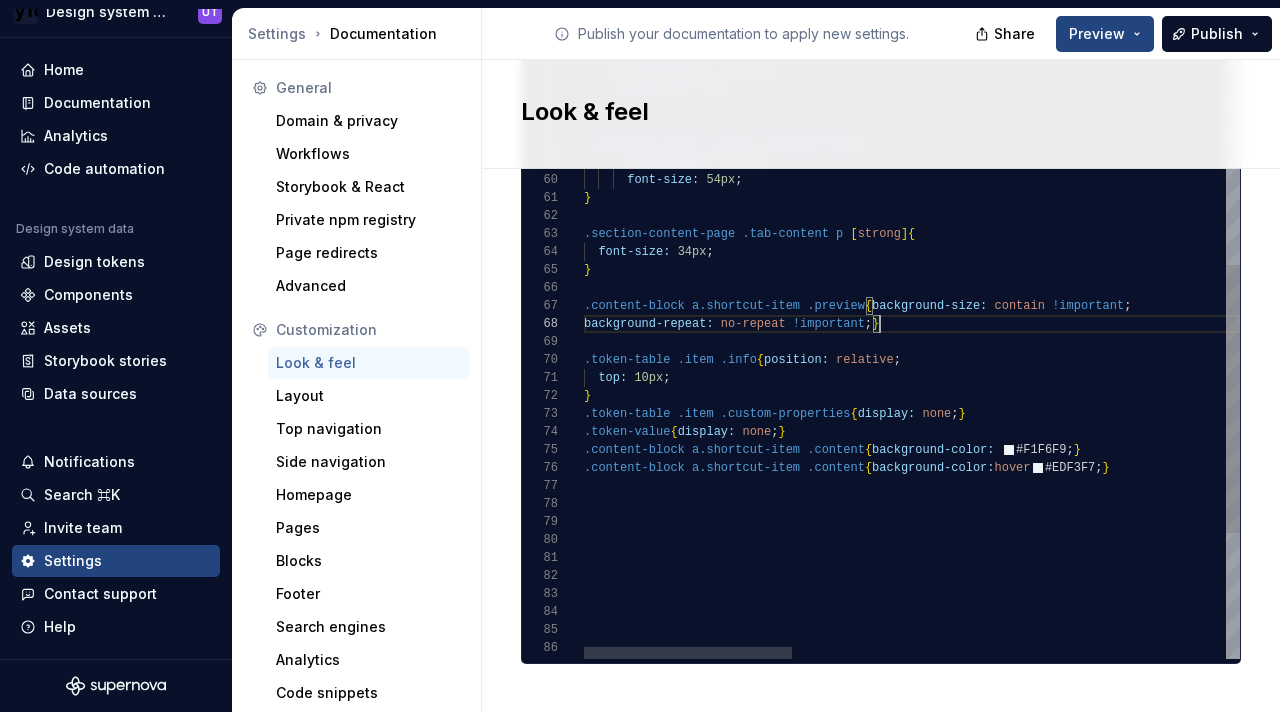 click on "color:   var ( --colorInkPrimary ) ;      overflow-wrap:   anywhere ;      text-align:   left ; } .container-title   .slider   h1.page-title {        font-weight:   normal ;        font-size:   54px ;      font-weight:   var ( --shortcutTitleFontWeight ) ;      line-height:   1.3 ;      font-size:   var ( --shortcutTitleFontSize ) ;      margin:   0 ; } .section-content-page   .tab-content   p   [ strong ] {    font-size:   34px ; } .content-block   a.shortcut-item   .preview { background-size:   contain   !important ; background-repeat:   no-repeat   !important ; } .token-table   .item   .info { position:   relative ;    top:   10px ; } .token-table   .item   .custom-properties { display:   none ; } .token-value { display:   none ; } .content-block   a.shortcut-item   .content { background-color:     #F1F6F9 ; } .content-block   a.shortcut-item   .content { background-color: hover   #EDF3F7 ; }      padding:   0 ;" at bounding box center [1595, 51] 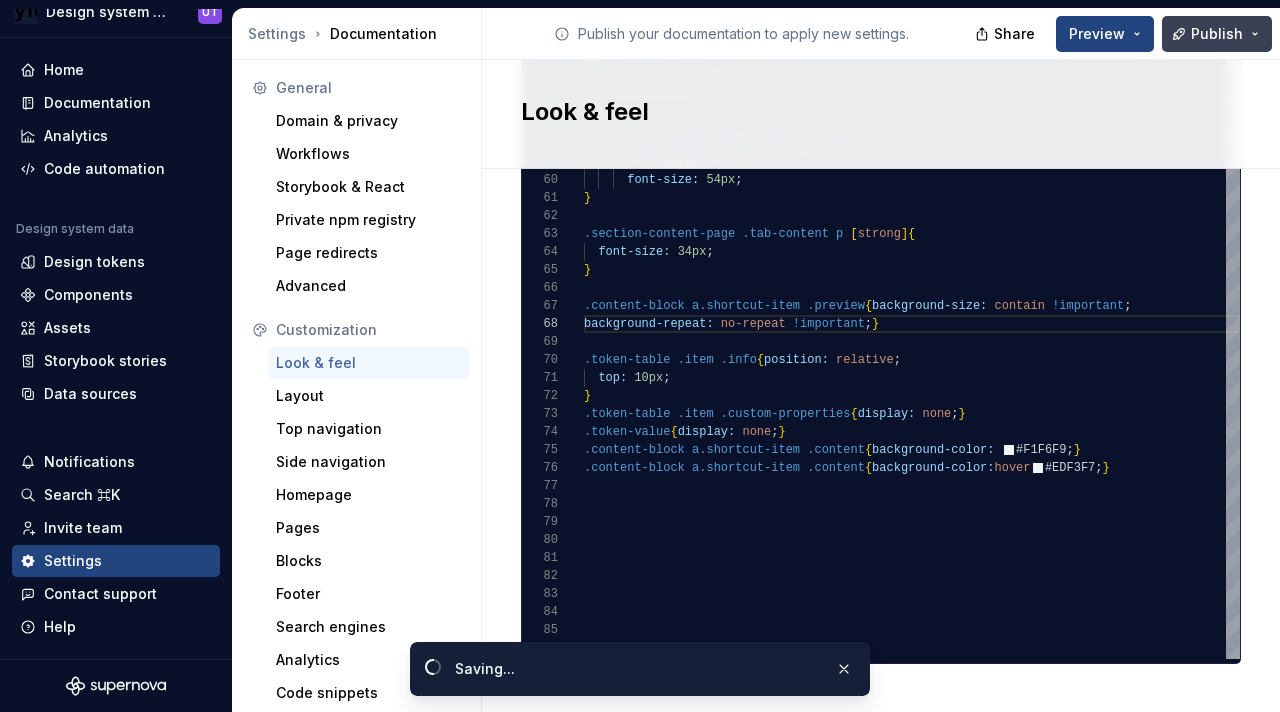 click on "Publish" at bounding box center (1217, 34) 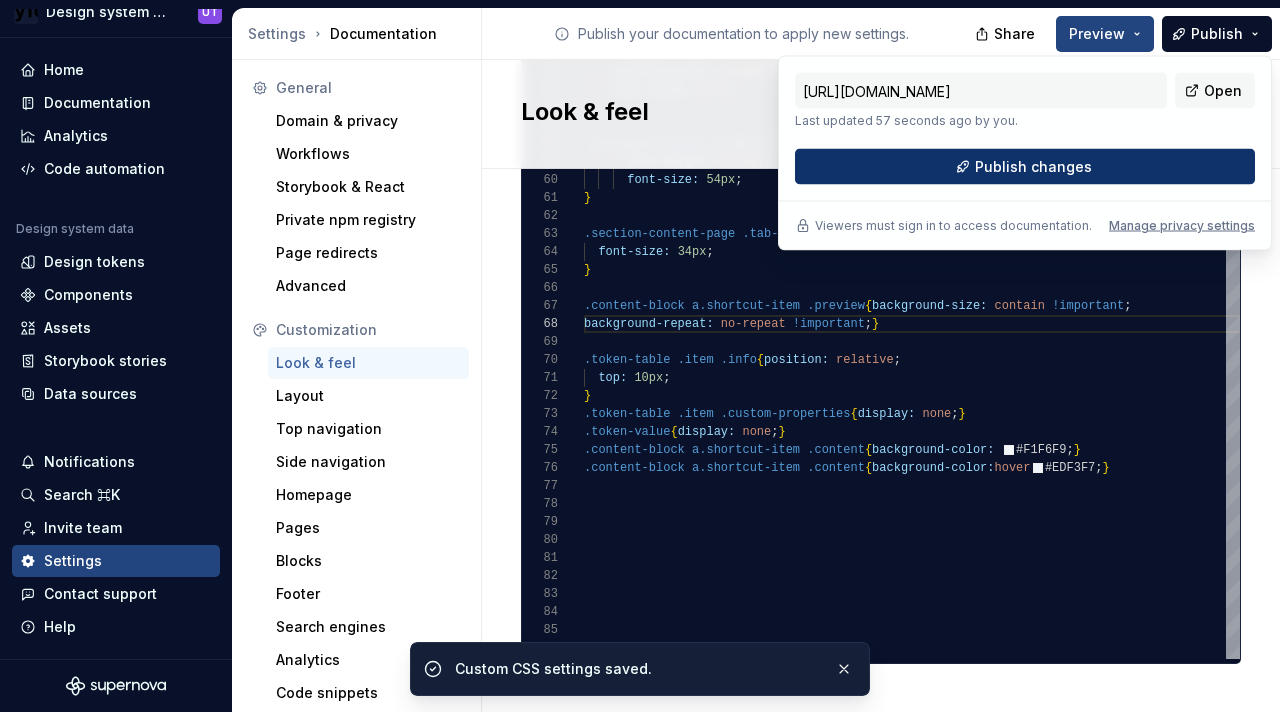 click on "Publish changes" at bounding box center (1025, 167) 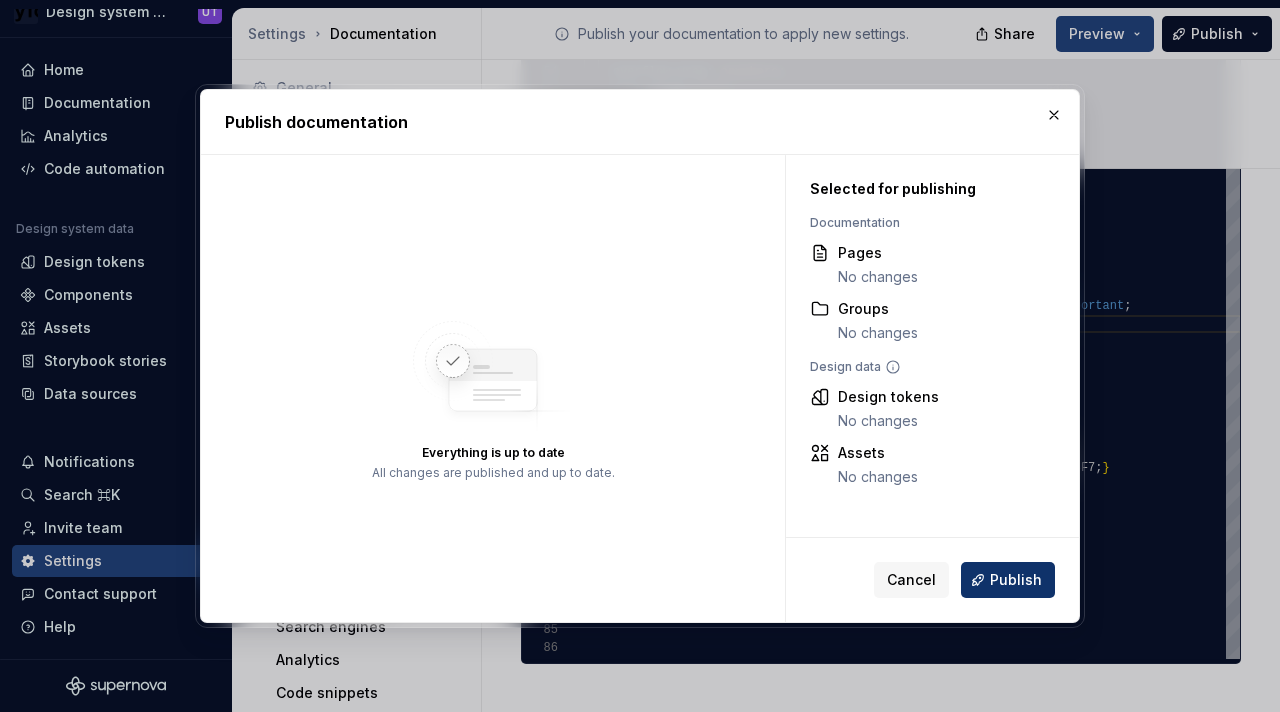 click on "Publish" at bounding box center (1016, 580) 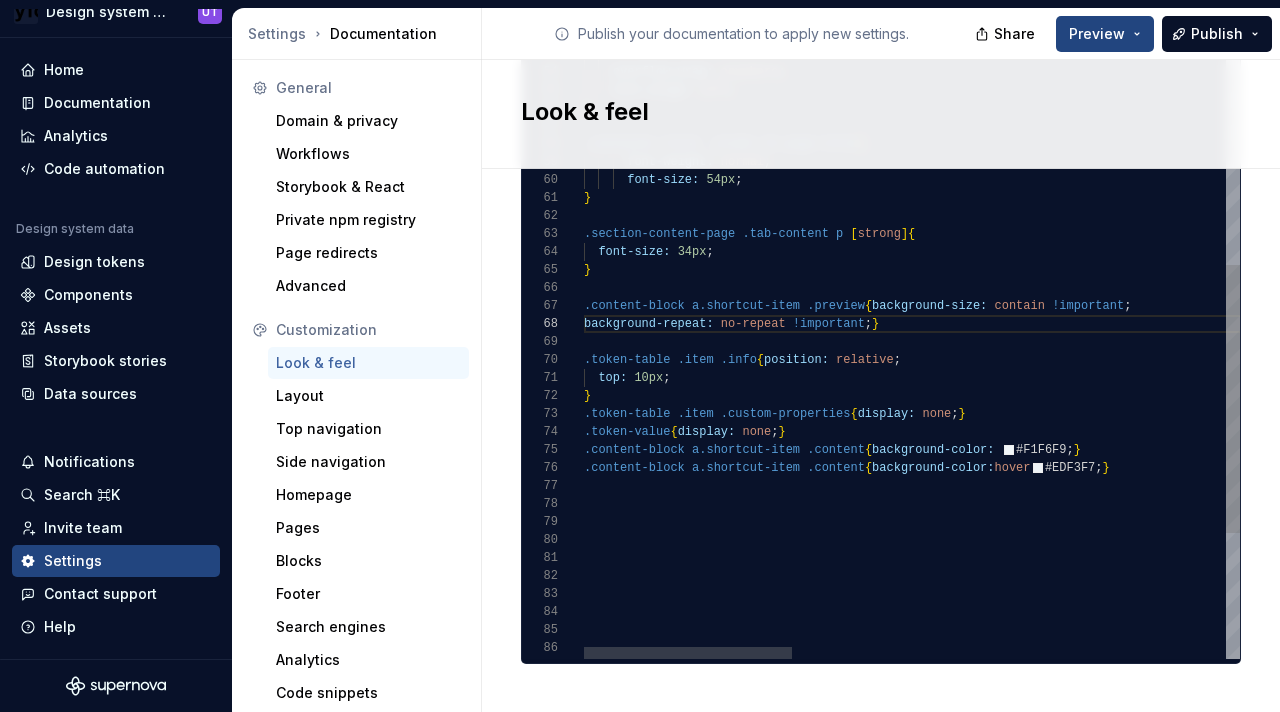 scroll, scrollTop: 108, scrollLeft: 0, axis: vertical 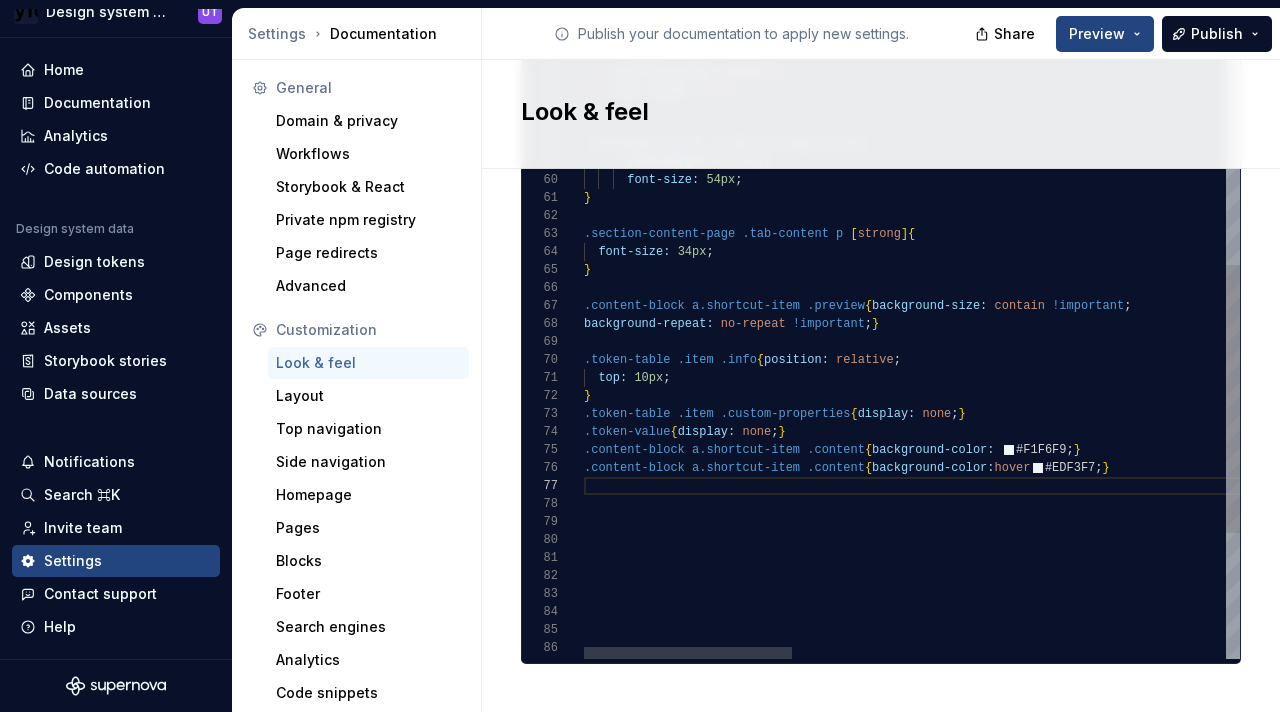 click on "color:   var ( --colorInkPrimary ) ;      overflow-wrap:   anywhere ;      text-align:   left ; } .container-title   .slider   h1.page-title {        font-weight:   normal ;        font-size:   54px ;      font-weight:   var ( --shortcutTitleFontWeight ) ;      line-height:   1.3 ;      font-size:   var ( --shortcutTitleFontSize ) ;      margin:   0 ; } .section-content-page   .tab-content   p   [ strong ] {    font-size:   34px ; } .content-block   a.shortcut-item   .preview { background-size:   contain   !important ; background-repeat:   no-repeat   !important ; } .token-table   .item   .info { position:   relative ;    top:   10px ; } .token-table   .item   .custom-properties { display:   none ; } .token-value { display:   none ; } .content-block   a.shortcut-item   .content { background-color:     #F1F6F9 ; } .content-block   a.shortcut-item   .content { background-color: hover   #EDF3F7 ; }      padding:   0 ;" at bounding box center [1595, 51] 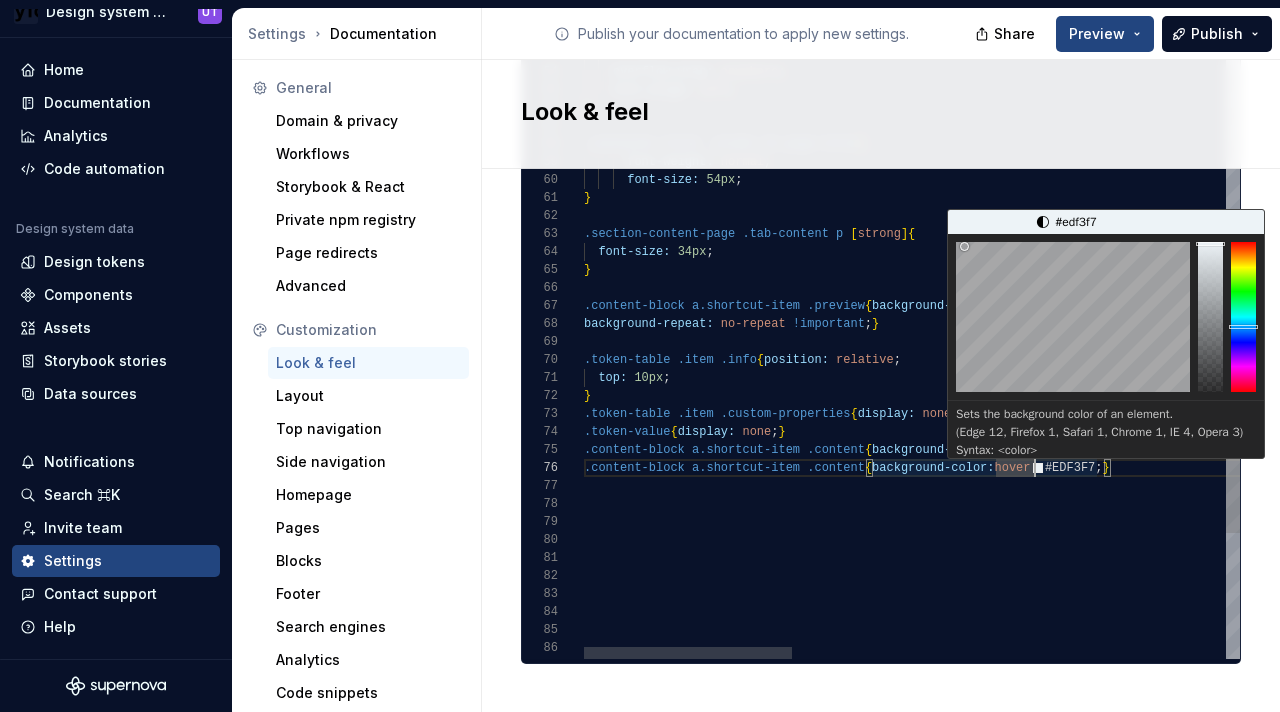 click on "color:   var ( --colorInkPrimary ) ;      overflow-wrap:   anywhere ;      text-align:   left ; } .container-title   .slider   h1.page-title {        font-weight:   normal ;        font-size:   54px ;      font-weight:   var ( --shortcutTitleFontWeight ) ;      line-height:   1.3 ;      font-size:   var ( --shortcutTitleFontSize ) ;      margin:   0 ; } .section-content-page   .tab-content   p   [ strong ] {    font-size:   34px ; } .content-block   a.shortcut-item   .preview { background-size:   contain   !important ; background-repeat:   no-repeat   !important ; } .token-table   .item   .info { position:   relative ;    top:   10px ; } .token-table   .item   .custom-properties { display:   none ; } .token-value { display:   none ; } .content-block   a.shortcut-item   .content { background-color:     #F1F6F9 ; } .content-block   a.shortcut-item   .content { background-color: hover   #EDF3F7 ; }      padding:   0 ;" at bounding box center (1595, 51) 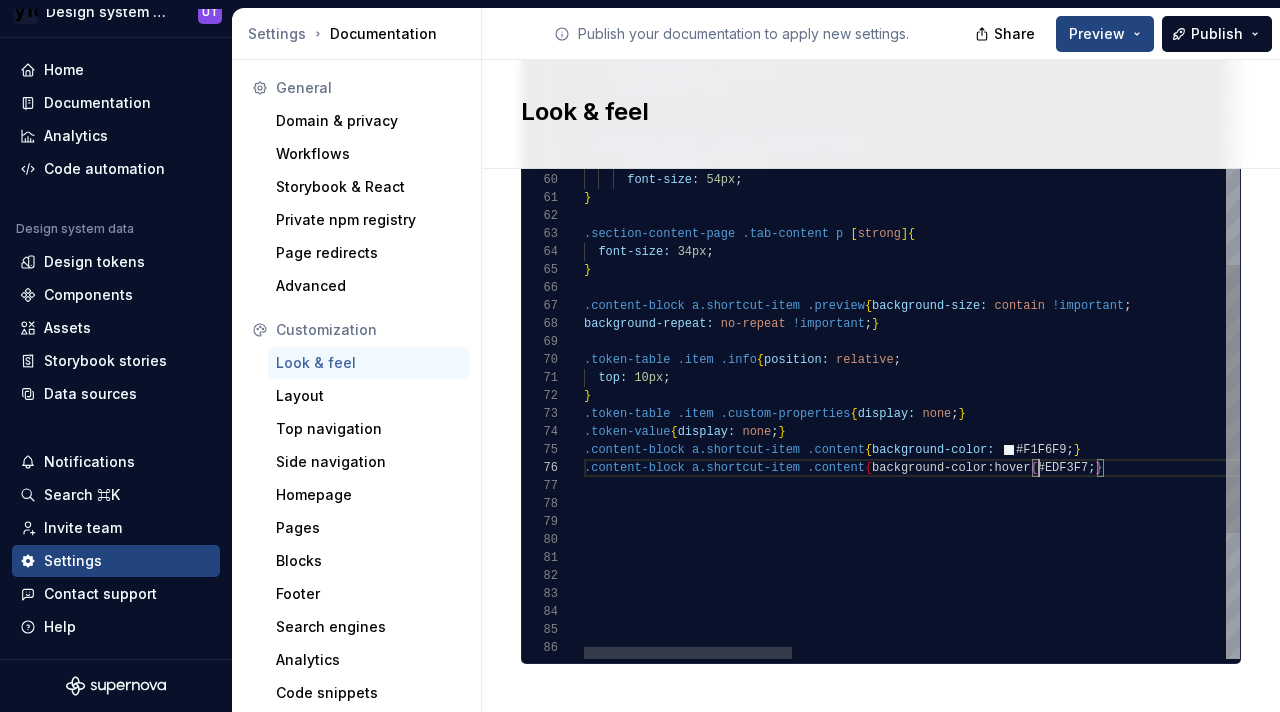 scroll, scrollTop: 90, scrollLeft: 455, axis: both 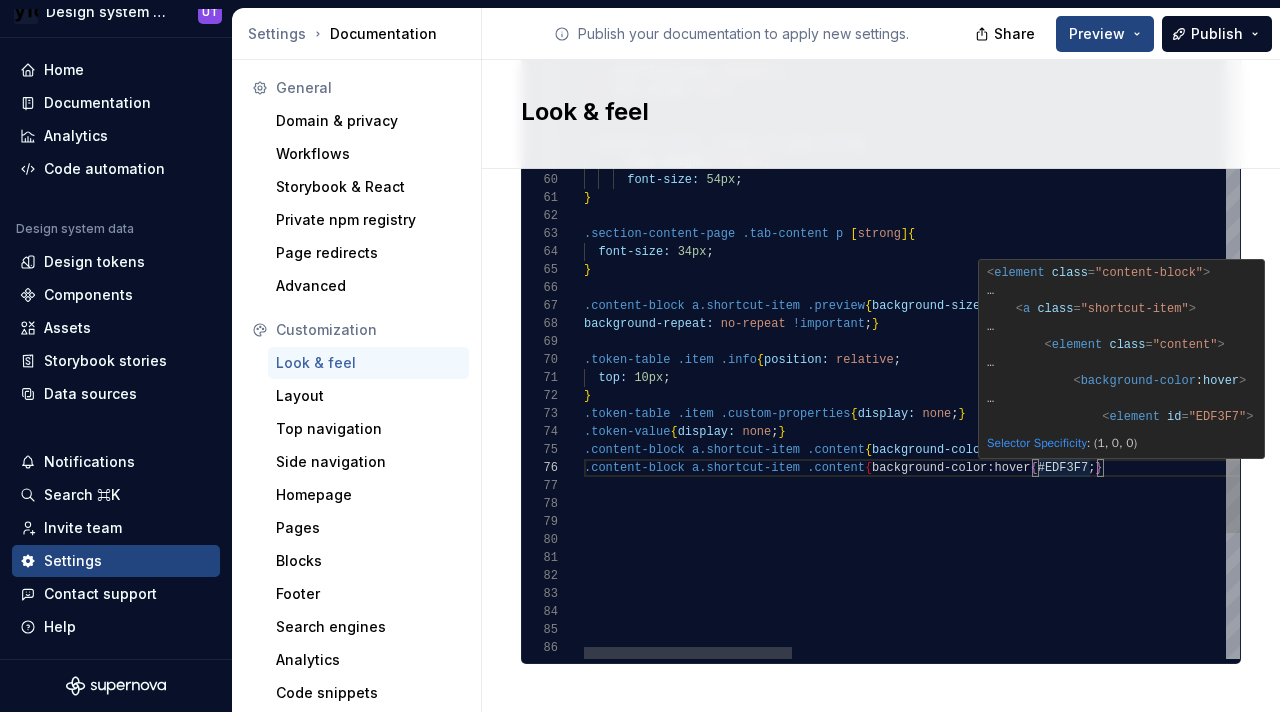 click on "color:   var ( --colorInkPrimary ) ;      overflow-wrap:   anywhere ;      text-align:   left ; } .container-title   .slider   h1.page-title {        font-weight:   normal ;        font-size:   54px ;      font-weight:   var ( --shortcutTitleFontWeight ) ;      line-height:   1.3 ;      font-size:   var ( --shortcutTitleFontSize ) ;      margin:   0 ; } .section-content-page   .tab-content   p   [ strong ] {    font-size:   34px ; } .content-block   a.shortcut-item   .preview { background-size:   contain   !important ; background-repeat:   no-repeat   !important ; } .token-table   .item   .info { position:   relative ;    top:   10px ; } .token-table   .item   .custom-properties { display:   none ; } .token-value { display:   none ; } .content-block   a.shortcut-item   .content { background-color:     #F1F6F9 ; } .content-block   a.shortcut-item   .content { background-color:hover { #EDF3F7; }      padding:   0 ;     ," at bounding box center (1595, 51) 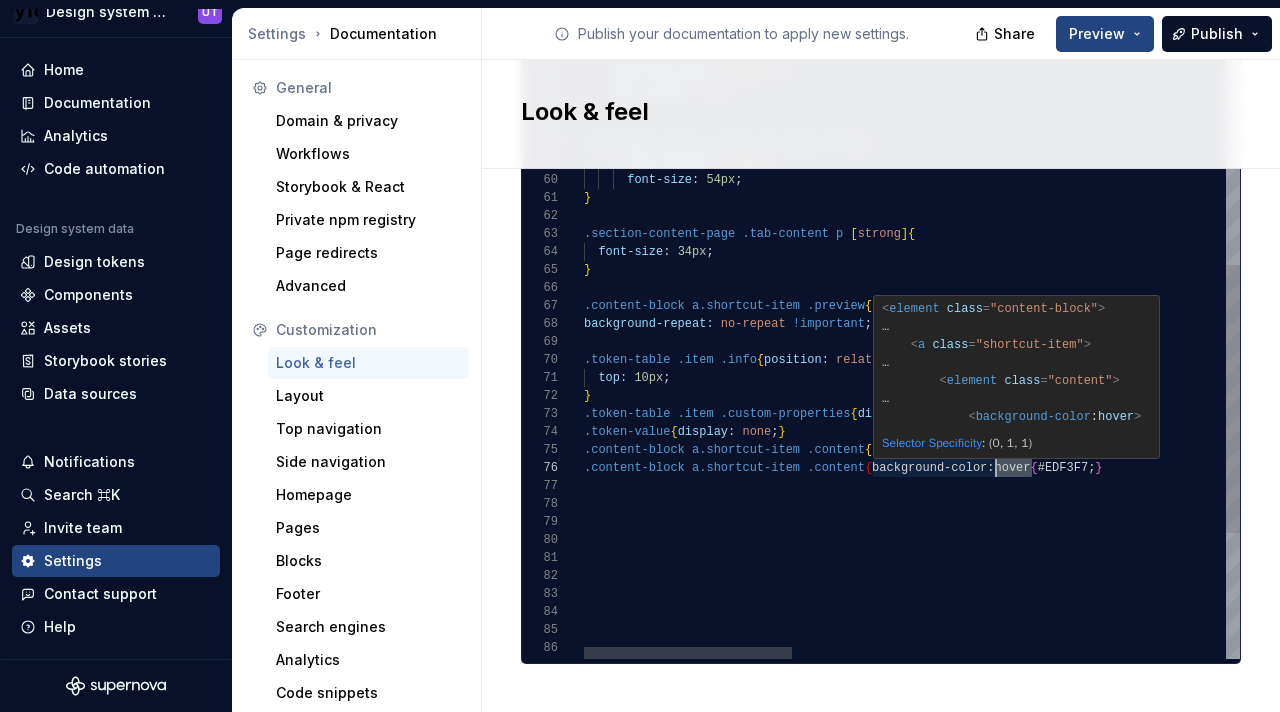 scroll, scrollTop: 90, scrollLeft: 405, axis: both 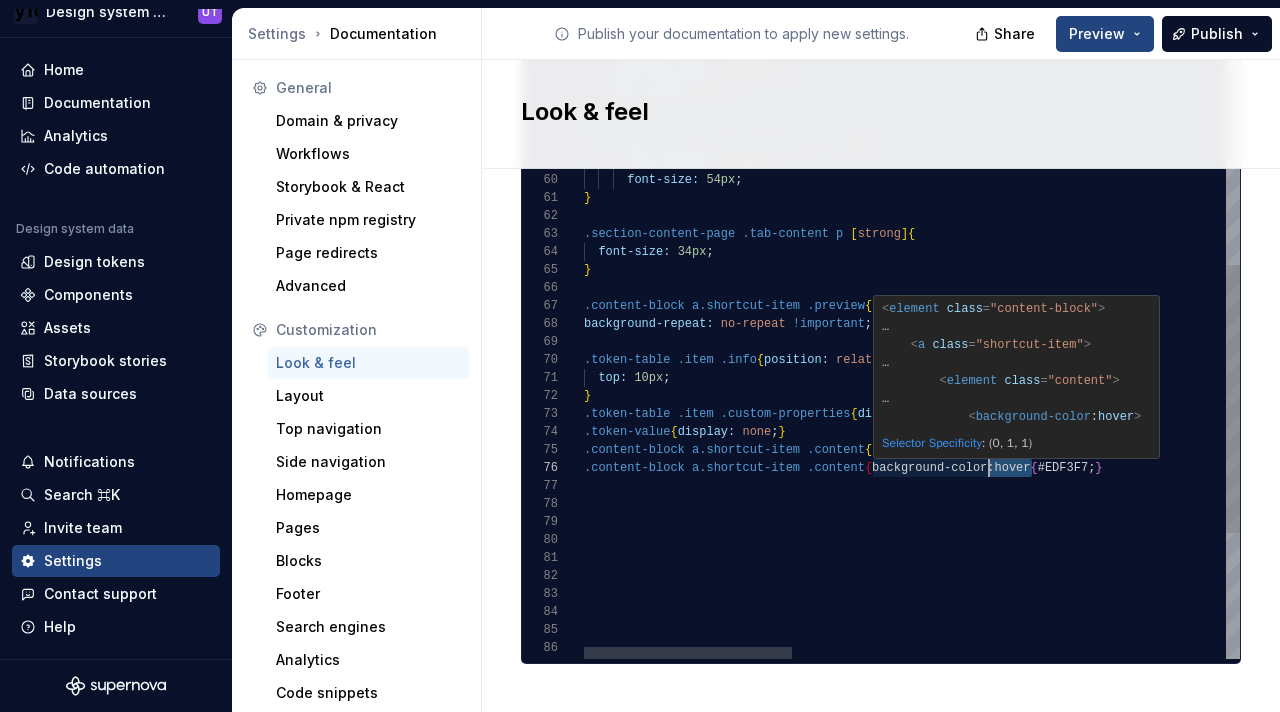 drag, startPoint x: 1032, startPoint y: 446, endPoint x: 992, endPoint y: 443, distance: 40.112343 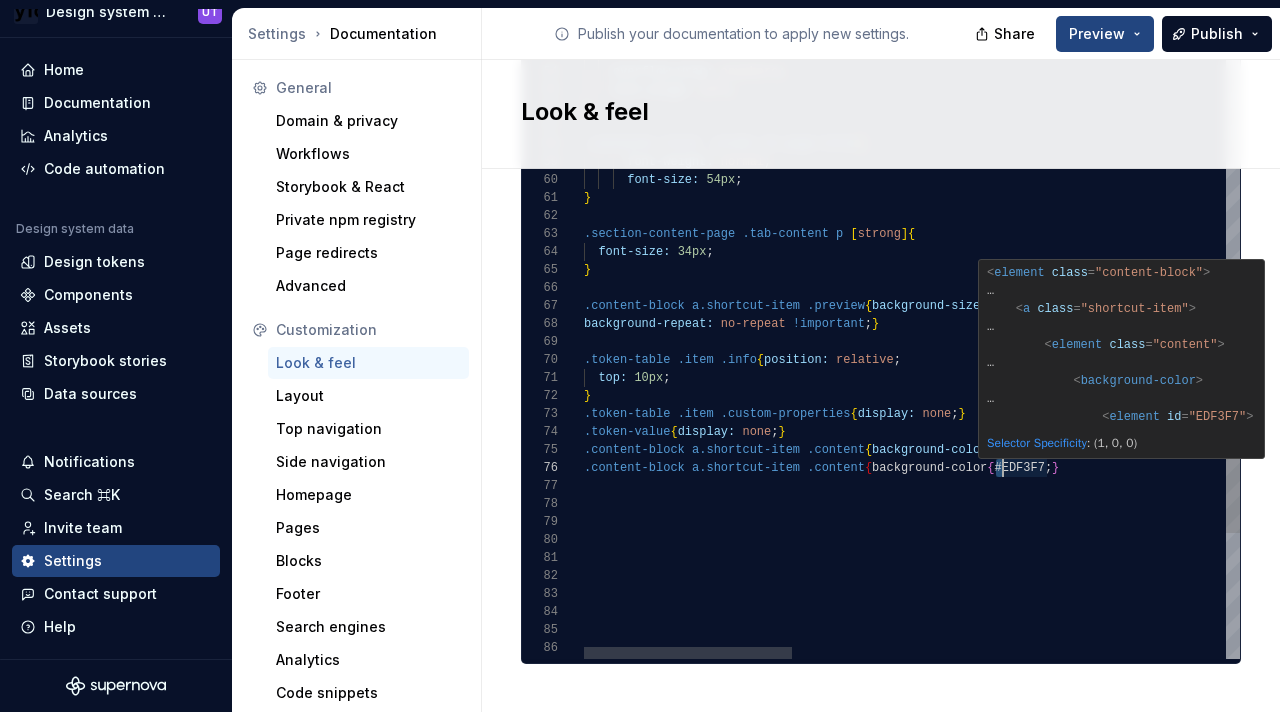 click on "color:   var ( --colorInkPrimary ) ;      overflow-wrap:   anywhere ;      text-align:   left ; } .container-title   .slider   h1.page-title {        font-weight:   normal ;        font-size:   54px ;      font-weight:   var ( --shortcutTitleFontWeight ) ;      line-height:   1.3 ;      font-size:   var ( --shortcutTitleFontSize ) ;      margin:   0 ; } .section-content-page   .tab-content   p   [ strong ] {    font-size:   34px ; } .content-block   a.shortcut-item   .preview { background-size:   contain   !important ; background-repeat:   no-repeat   !important ; } .token-table   .item   .info { position:   relative ;    top:   10px ; } .token-table   .item   .custom-properties { display:   none ; } .token-value { display:   none ; } .content-block   a.shortcut-item   .content { background-color:     #F1F6F9 ; } .content-block   a.shortcut-item   .content { background-color { #EDF3F7; }      padding:   0 ;     p.title" at bounding box center (1595, 51) 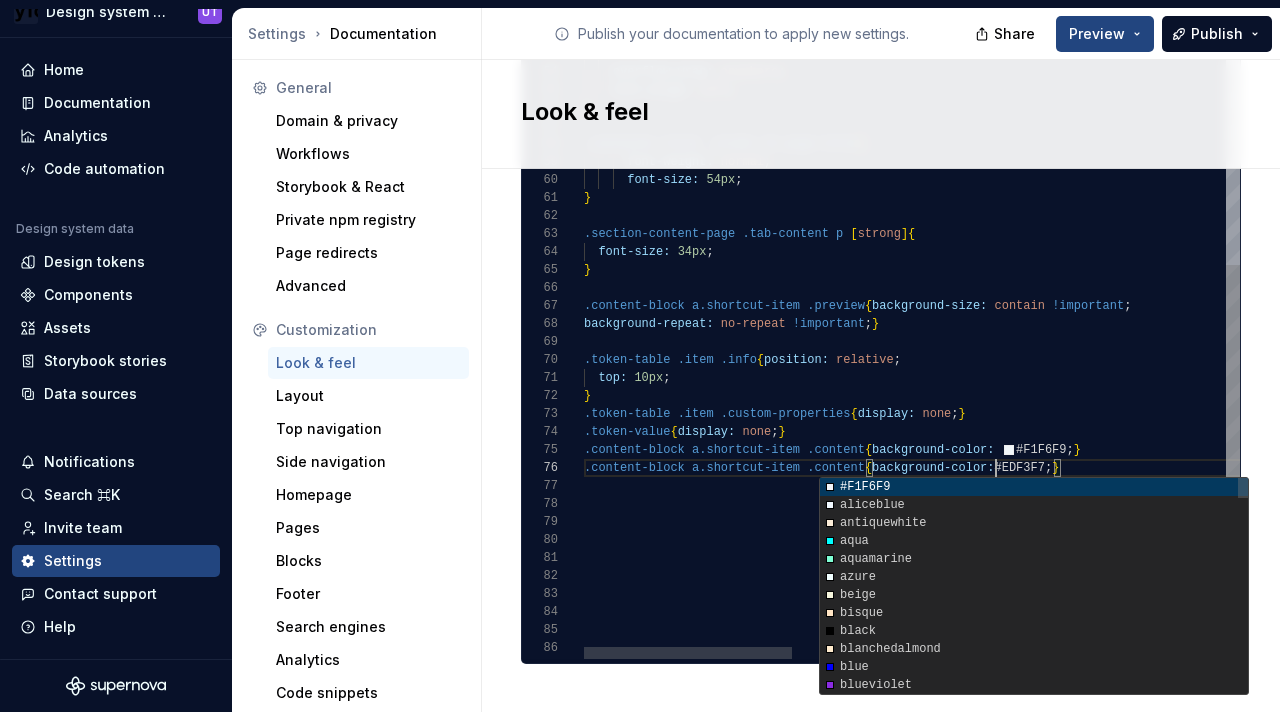 scroll, scrollTop: 90, scrollLeft: 415, axis: both 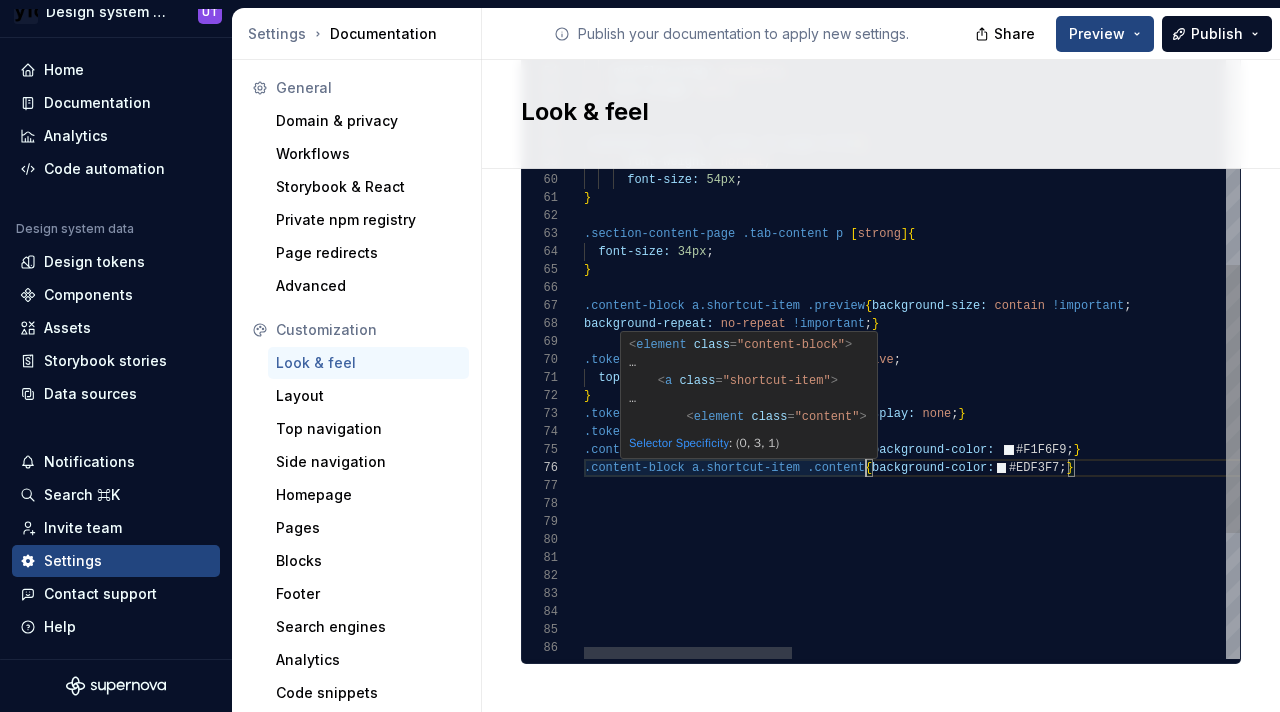 click on "color:   var ( --colorInkPrimary ) ;      overflow-wrap:   anywhere ;      text-align:   left ; } .container-title   .slider   h1.page-title {        font-weight:   normal ;        font-size:   54px ;      font-weight:   var ( --shortcutTitleFontWeight ) ;      line-height:   1.3 ;      font-size:   var ( --shortcutTitleFontSize ) ;      margin:   0 ; } .section-content-page   .tab-content   p   [ strong ] {    font-size:   34px ; } .content-block   a.shortcut-item   .preview { background-size:   contain   !important ; background-repeat:   no-repeat   !important ; } .token-table   .item   .info { position:   relative ;    top:   10px ; } .token-table   .item   .custom-properties { display:   none ; } .token-value { display:   none ; } .content-block   a.shortcut-item   .content { background-color:     #F1F6F9 ; } .content-block   a.shortcut-item   .content { background-color:   #EDF3F7 ; }      padding:   0 ;     ," at bounding box center [1595, 51] 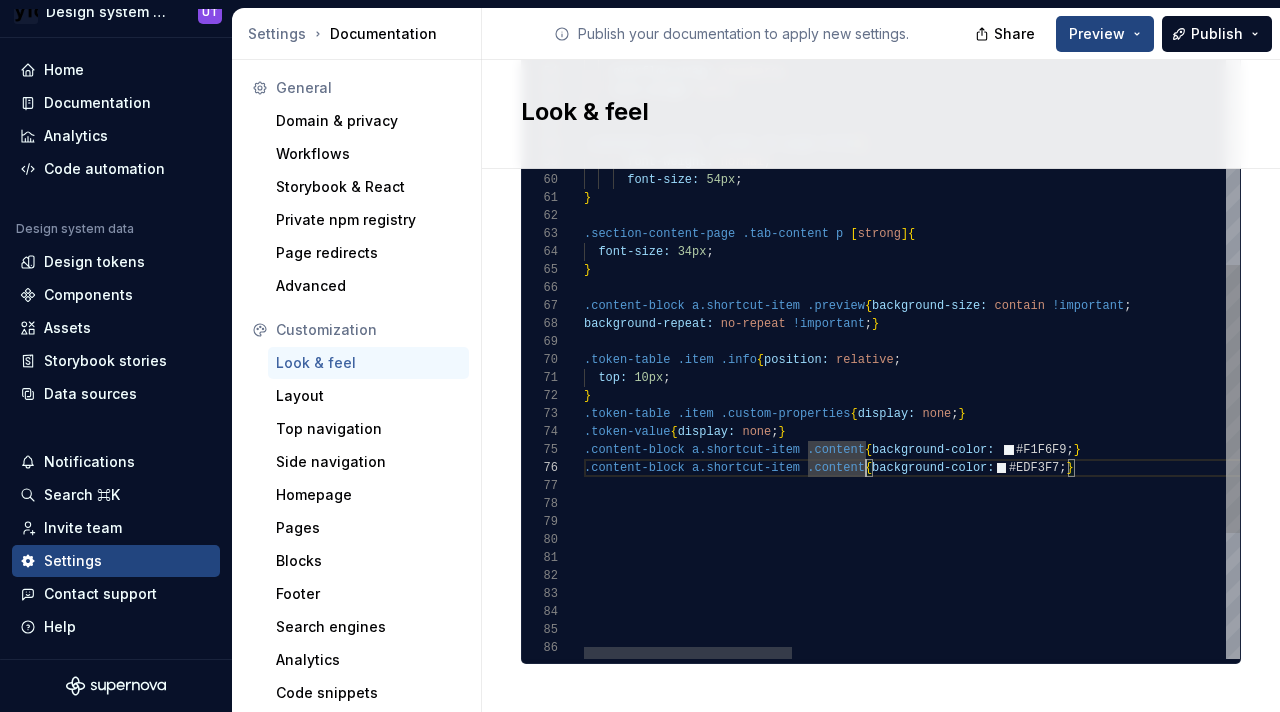 scroll, scrollTop: 90, scrollLeft: 325, axis: both 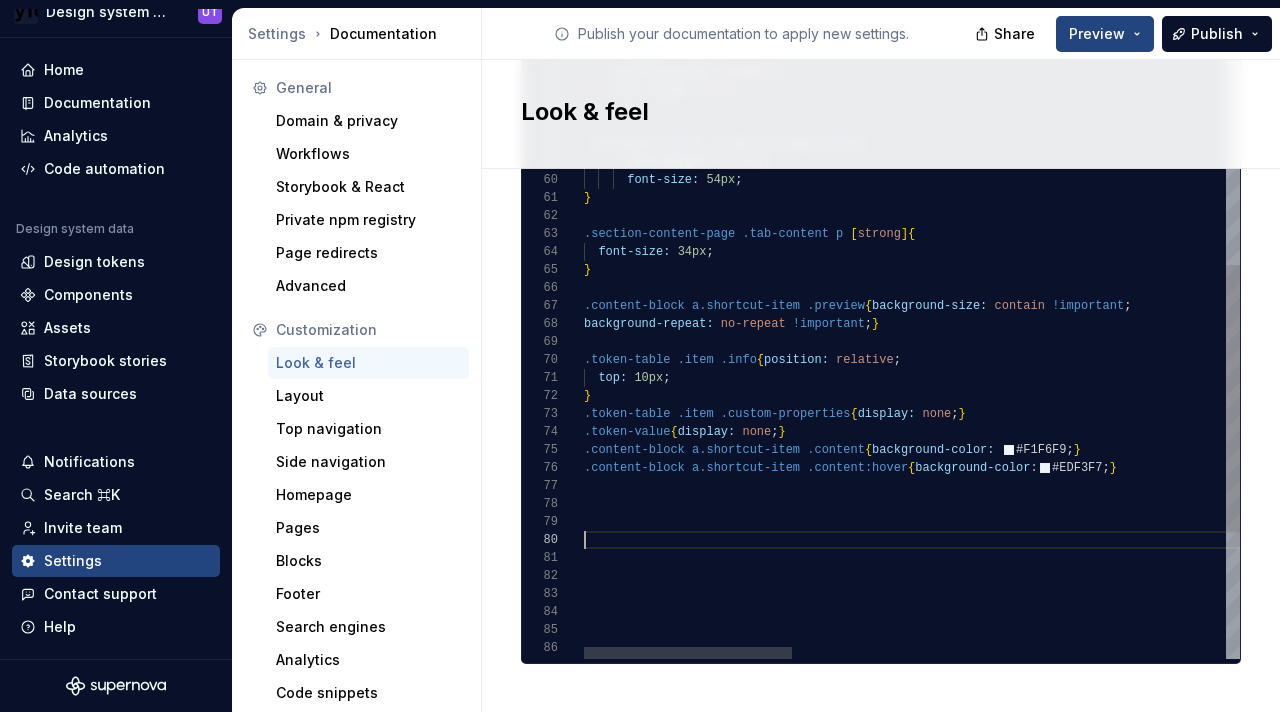 click on "color:   var ( --colorInkPrimary ) ;      overflow-wrap:   anywhere ;      text-align:   left ; } .container-title   .slider   h1.page-title {        font-weight:   normal ;        font-size:   54px ;      font-weight:   var ( --shortcutTitleFontWeight ) ;      line-height:   1.3 ;      font-size:   var ( --shortcutTitleFontSize ) ;      margin:   0 ; } .section-content-page   .tab-content   p   [ strong ] {    font-size:   34px ; } .content-block   a.shortcut-item   .preview { background-size:   contain   !important ; background-repeat:   no-repeat   !important ; } .token-table   .item   .info { position:   relative ;    top:   10px ; } .token-table   .item   .custom-properties { display:   none ; } .token-value { display:   none ; } .content-block   a.shortcut-item   .content { background-color:     #F1F6F9 ; } .content-block   a.shortcut-item   .content:hover { background-color:   #EDF3F7 ; }      padding:   0 ;" at bounding box center [1595, 51] 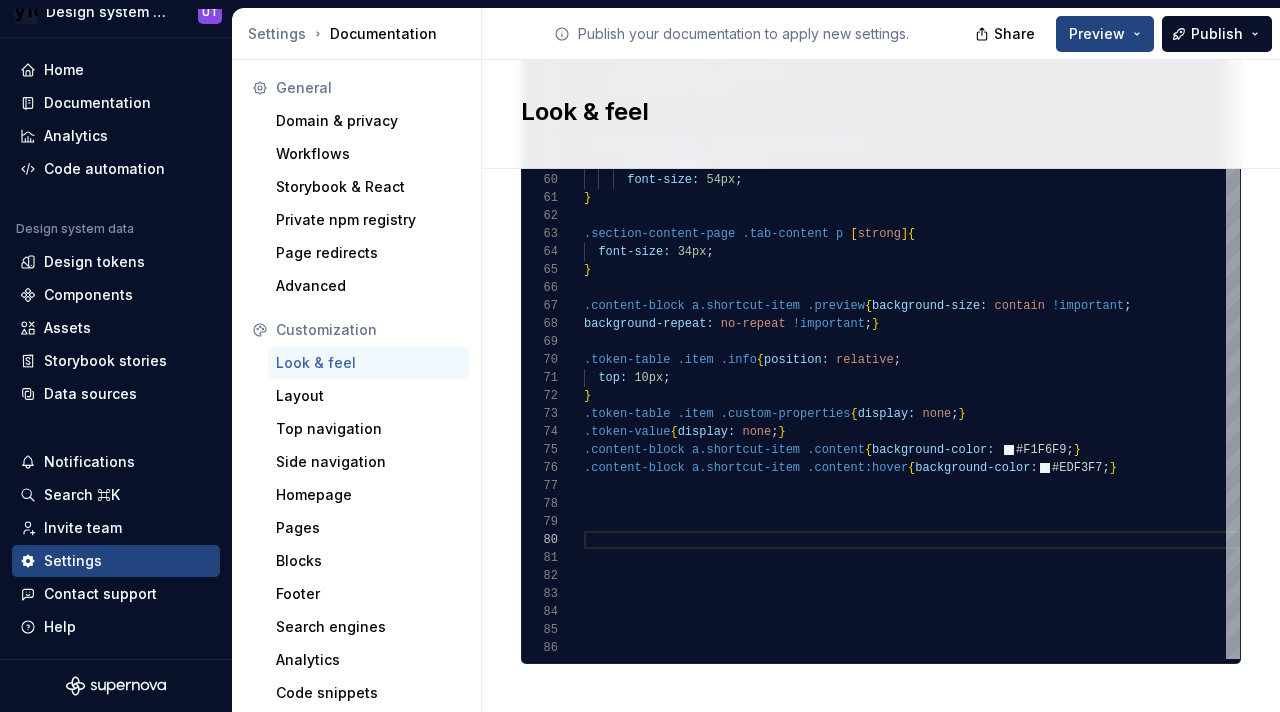 type on "**********" 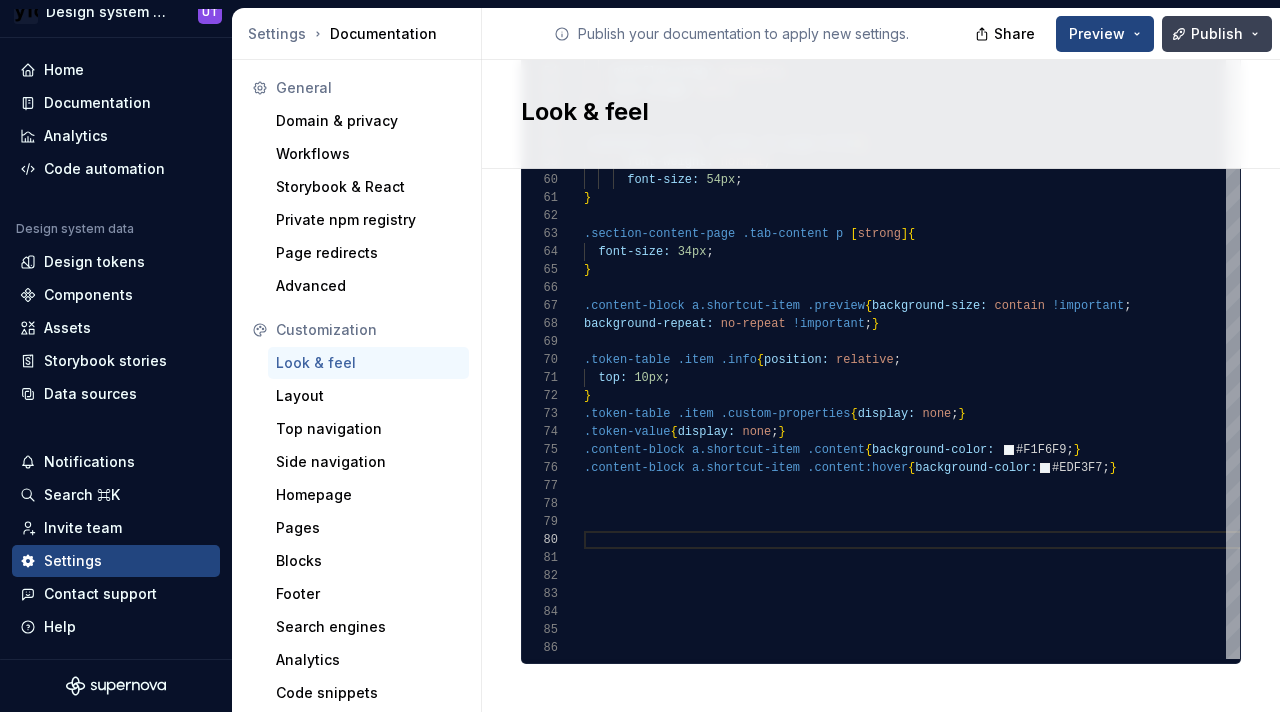 click on "Publish" at bounding box center [1217, 34] 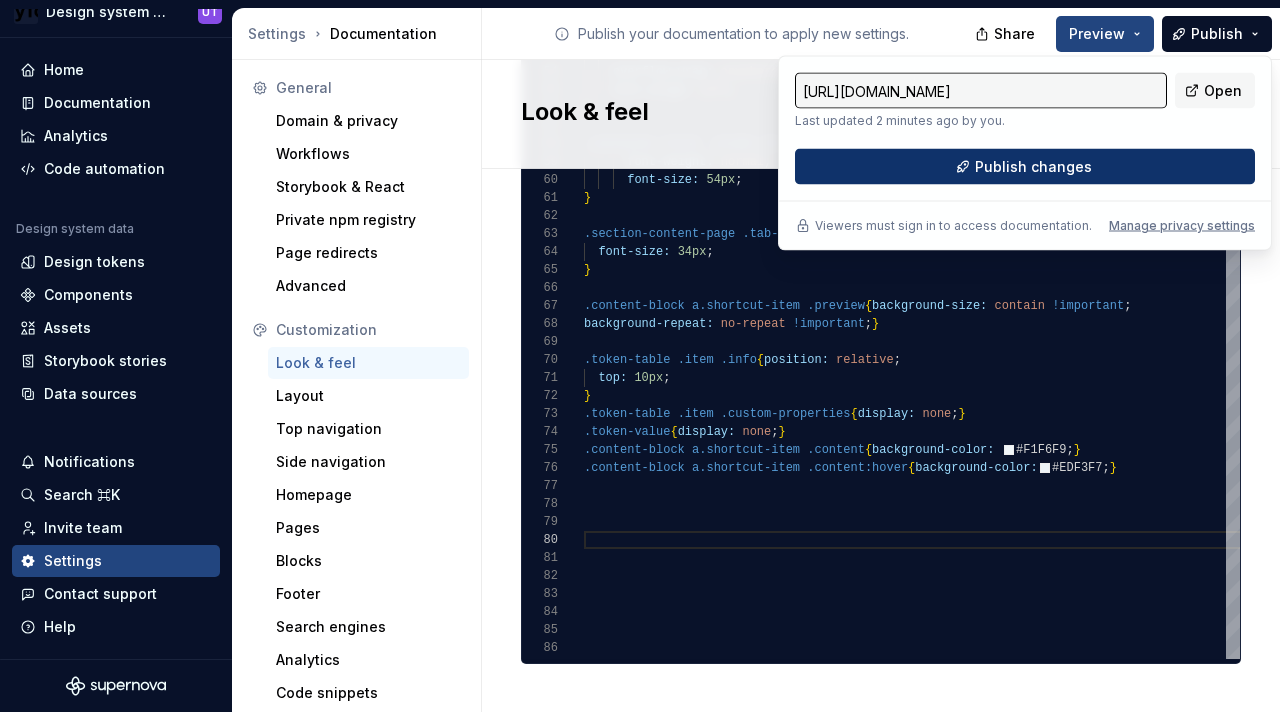 click on "Publish changes" at bounding box center (1033, 167) 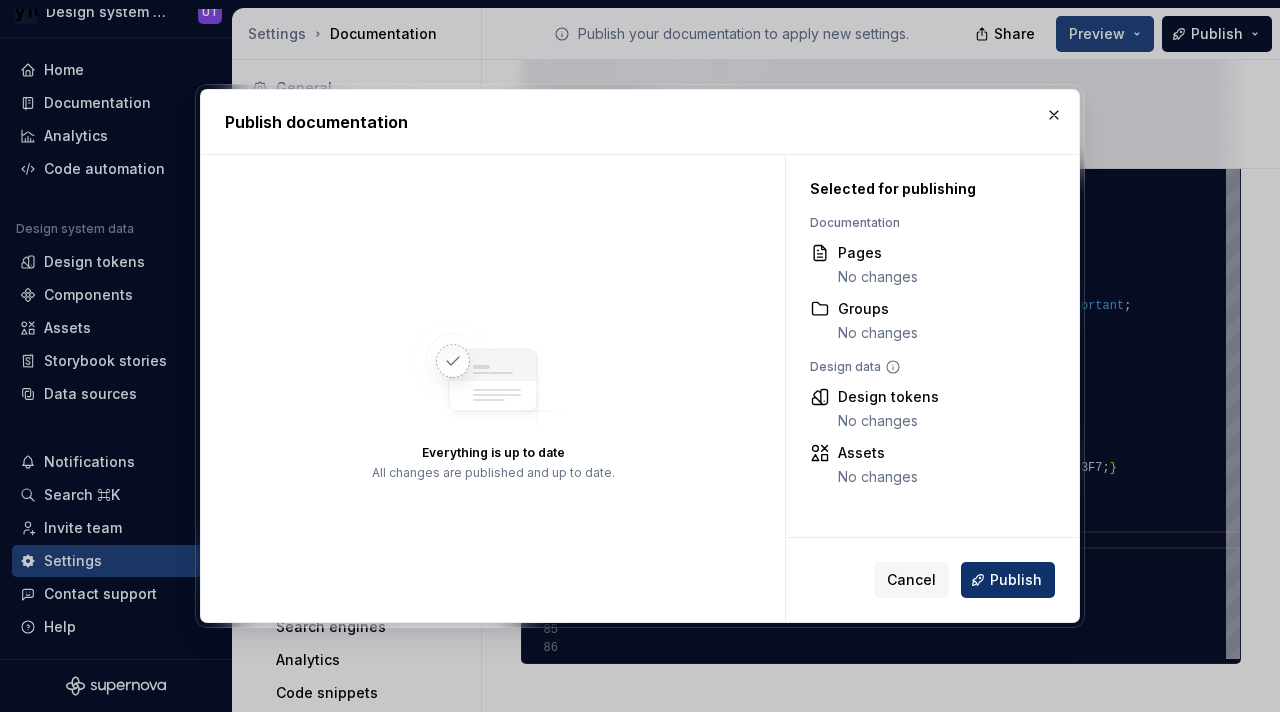 click on "Publish" at bounding box center (1008, 580) 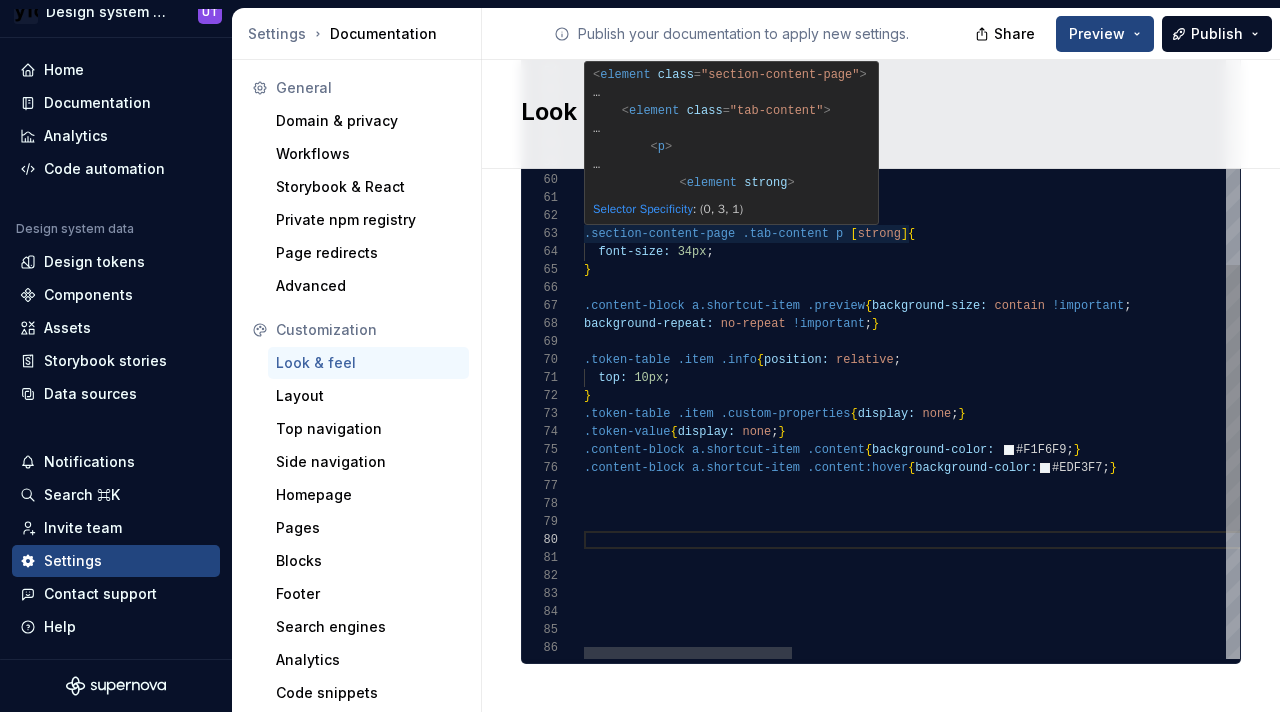 click on "color:   var ( --colorInkPrimary ) ;      overflow-wrap:   anywhere ;      text-align:   left ; } .container-title   .slider   h1.page-title {        font-weight:   normal ;        font-size:   54px ;      font-weight:   var ( --shortcutTitleFontWeight ) ;      line-height:   1.3 ;      font-size:   var ( --shortcutTitleFontSize ) ;      margin:   0 ; } .section-content-page   .tab-content   p   [ strong ] {    font-size:   34px ; } .content-block   a.shortcut-item   .preview { background-size:   contain   !important ; background-repeat:   no-repeat   !important ; } .token-table   .item   .info { position:   relative ;    top:   10px ; } .token-table   .item   .custom-properties { display:   none ; } .token-value { display:   none ; } .content-block   a.shortcut-item   .content { background-color:     #F1F6F9 ; } .content-block   a.shortcut-item   .content:hover { background-color:   #EDF3F7 ; }      padding:   0 ;" at bounding box center [1595, 51] 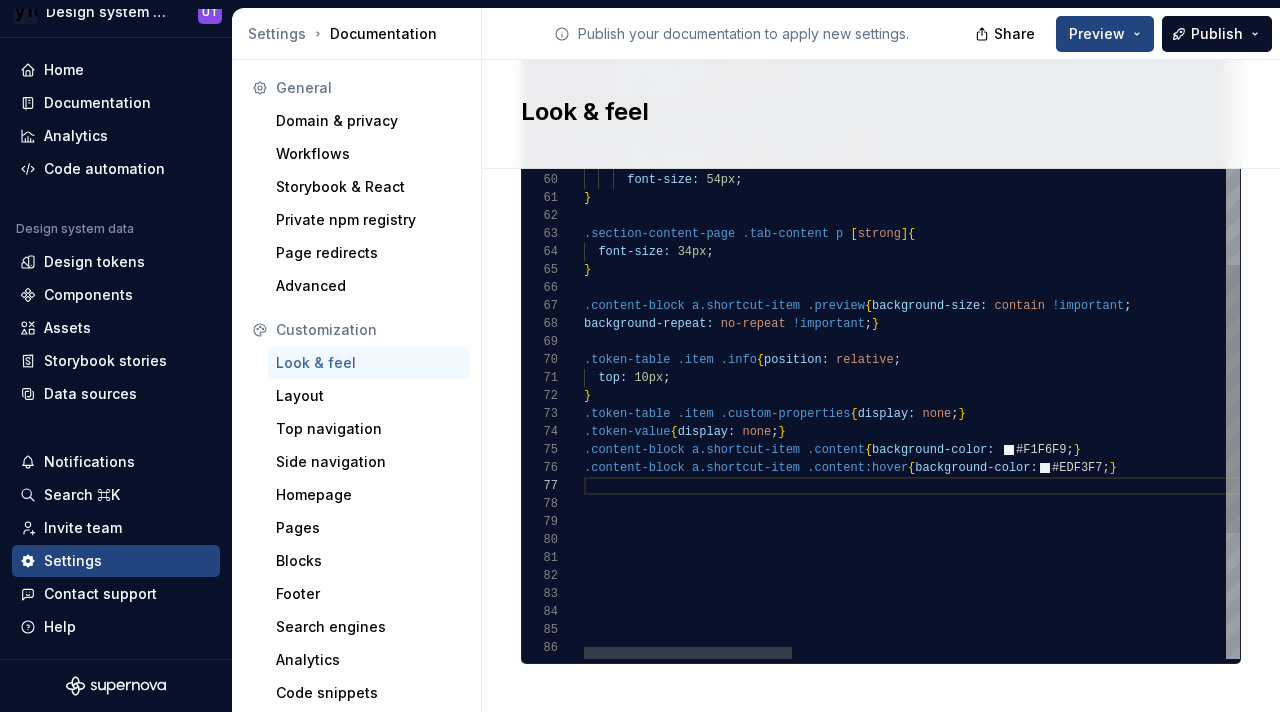scroll, scrollTop: 18, scrollLeft: 0, axis: vertical 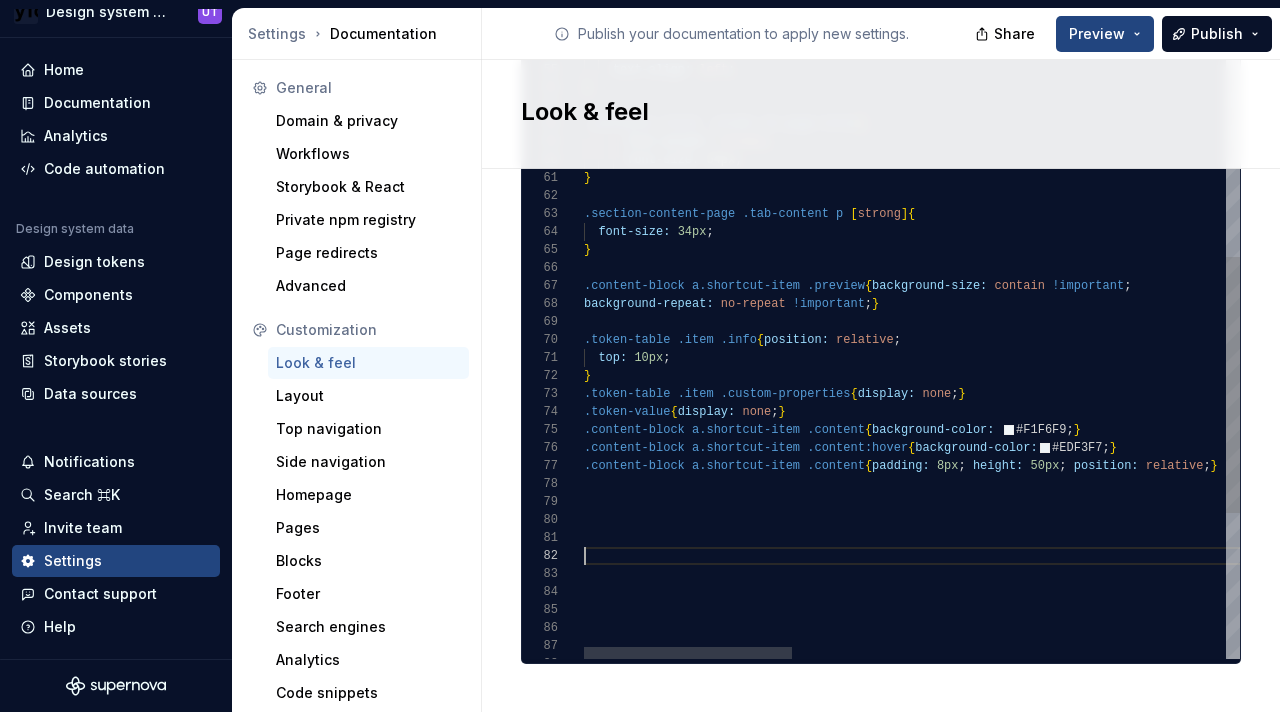 type on "**********" 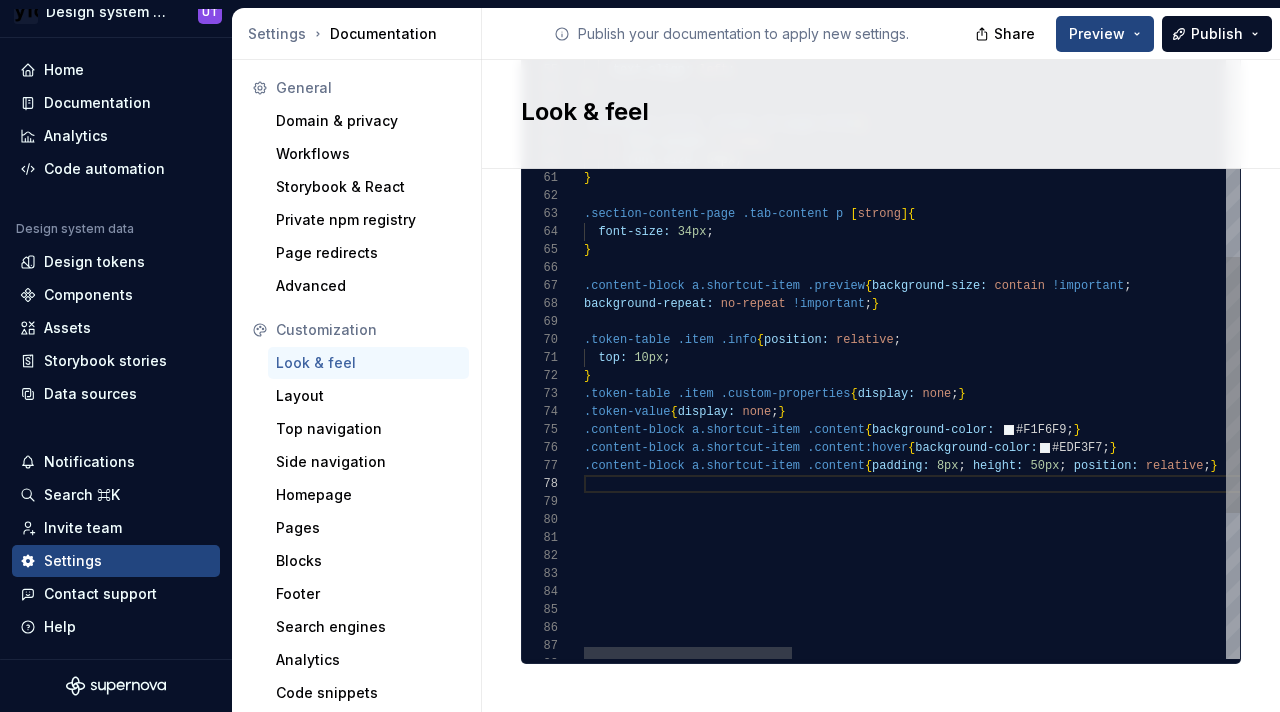 type 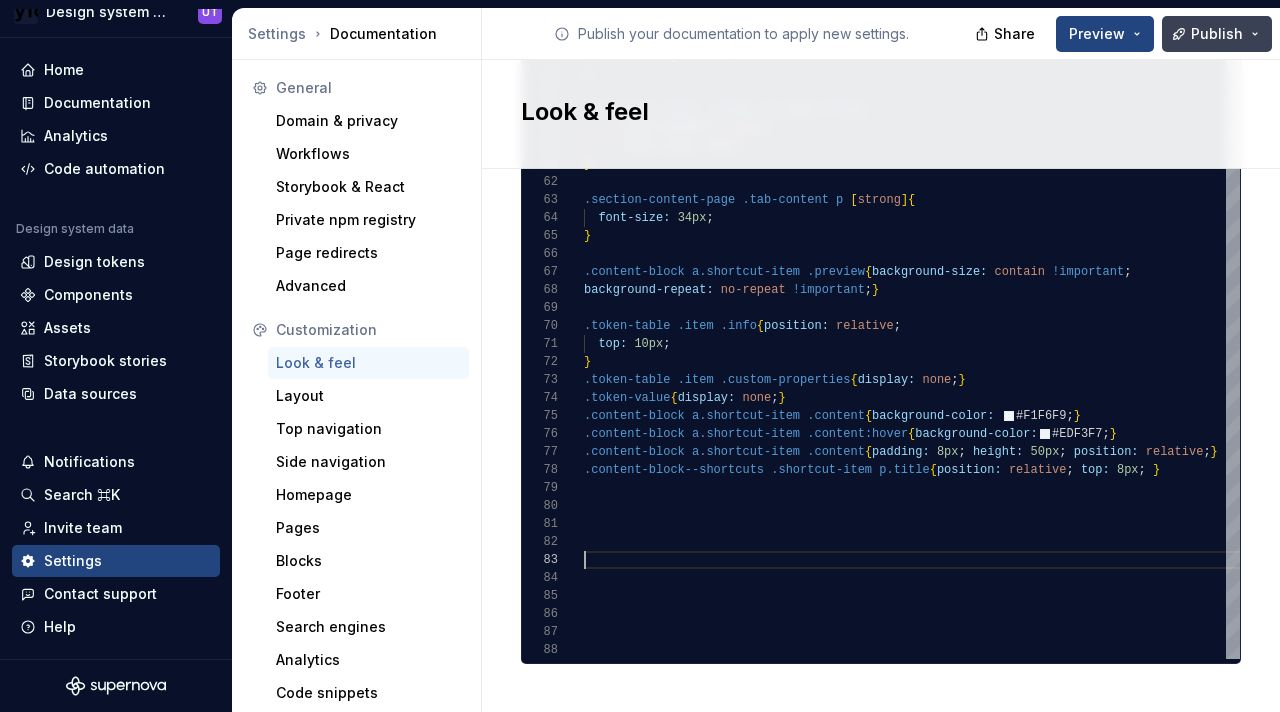 click on "Publish" at bounding box center (1217, 34) 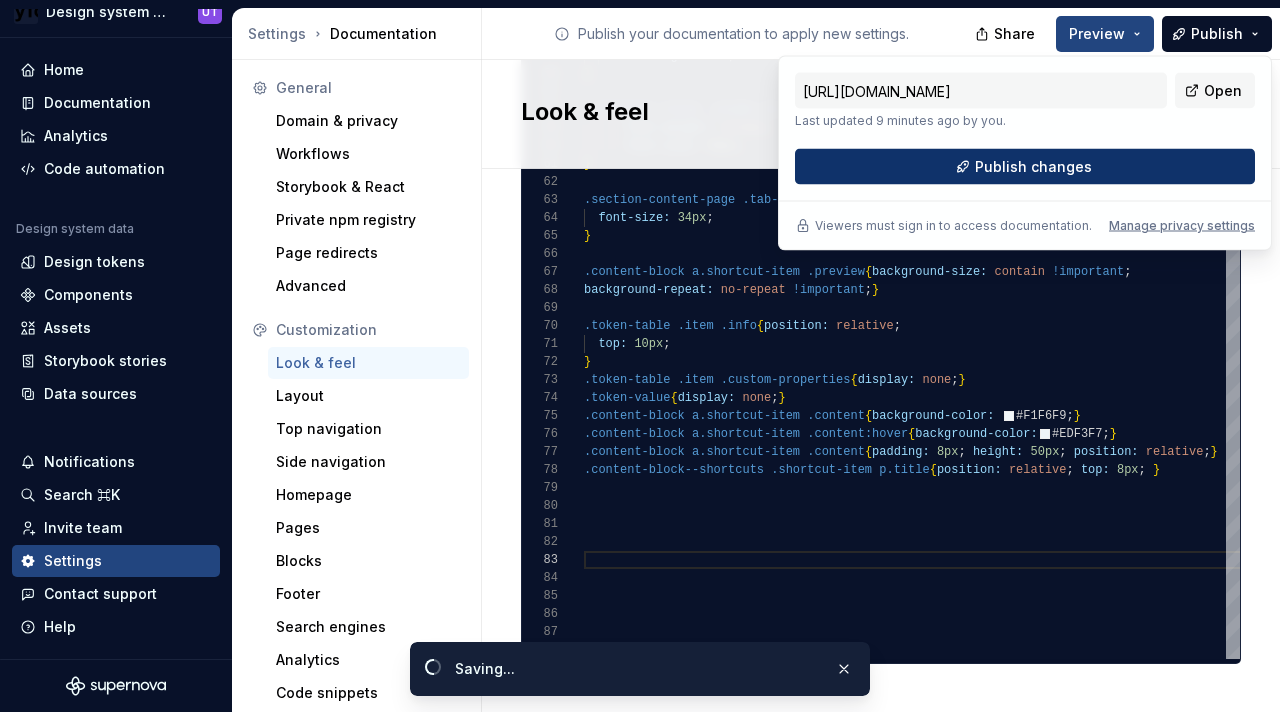 click on "Publish changes" at bounding box center (1025, 167) 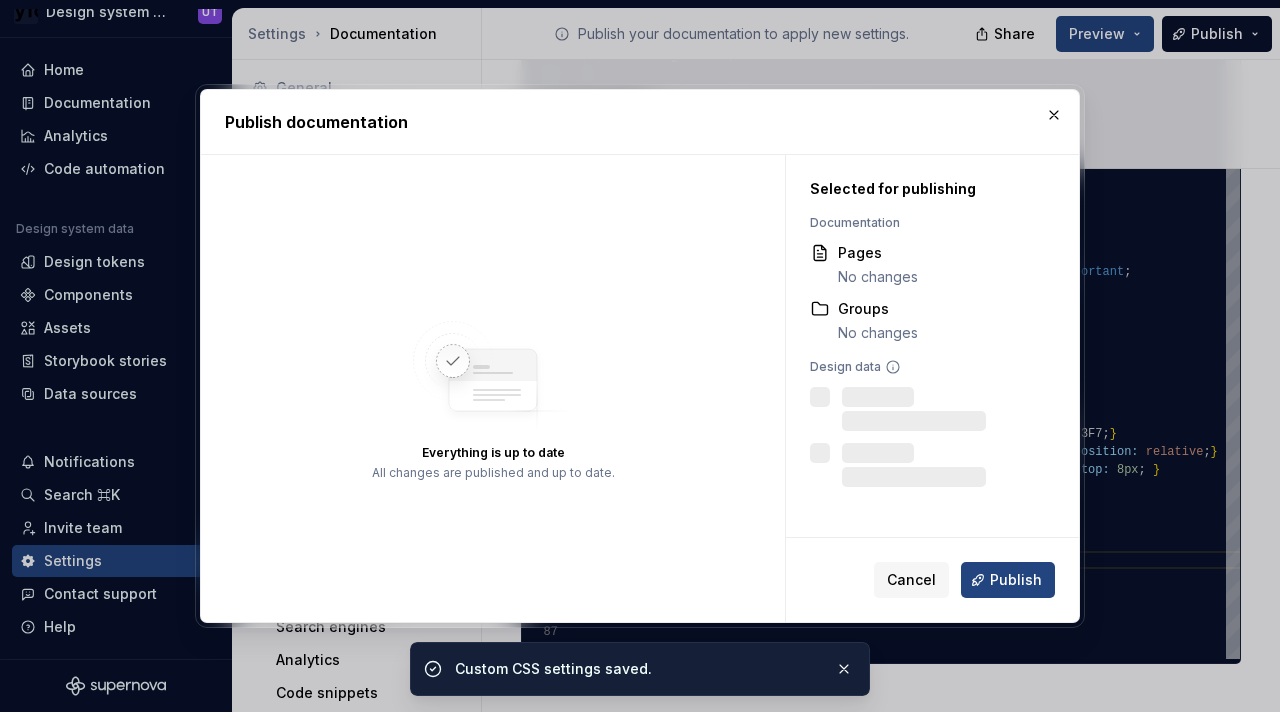 type 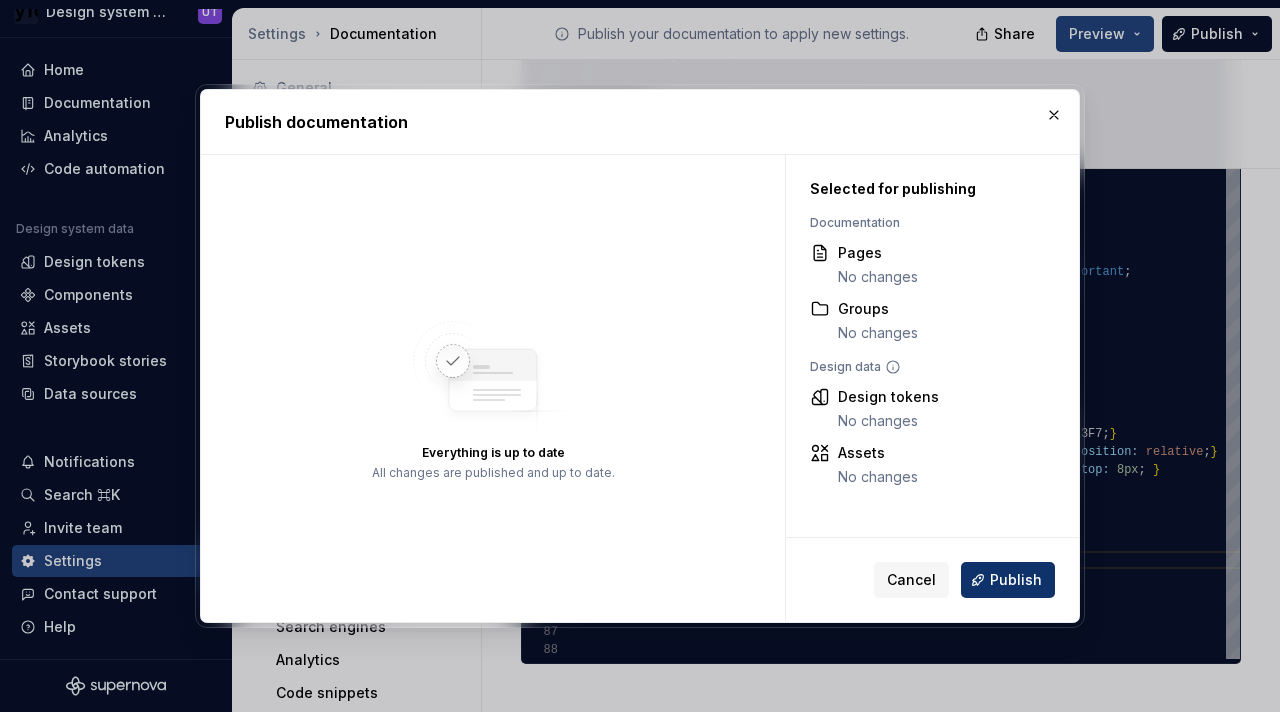 click on "Publish" at bounding box center [1016, 580] 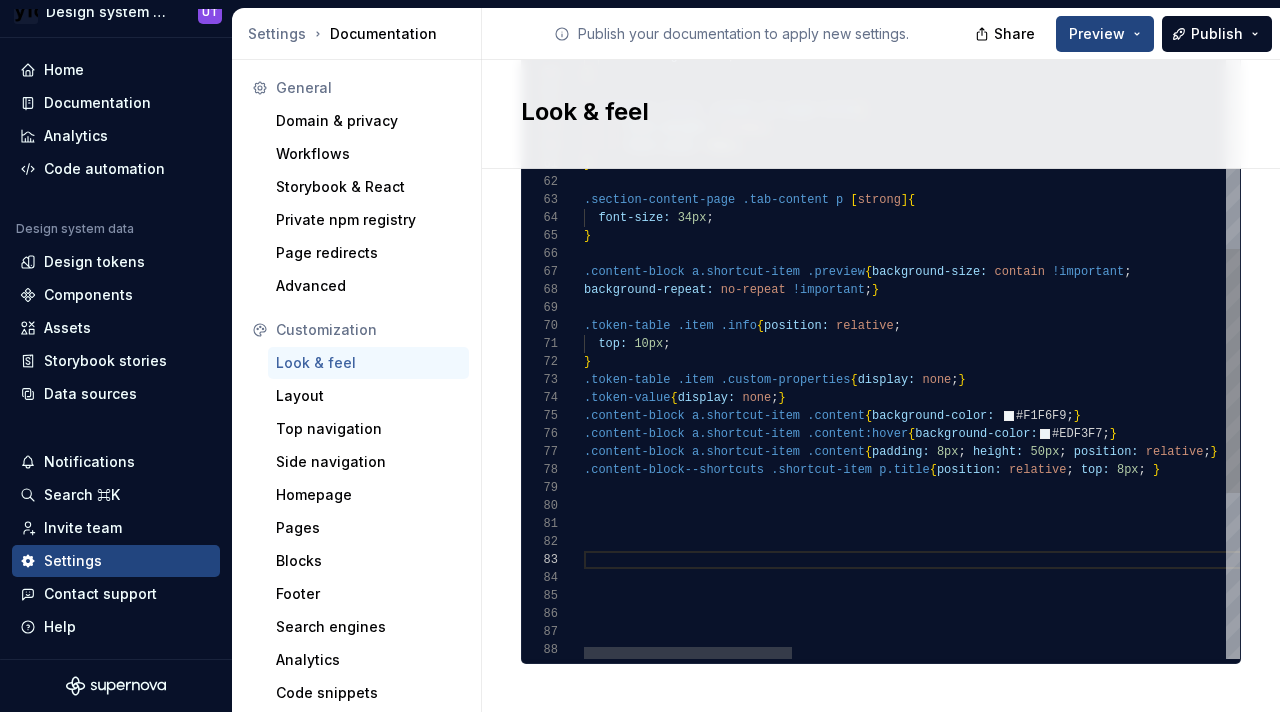 click on "color:   var ( --colorInkPrimary ) ;      overflow-wrap:   anywhere ;      text-align:   left ; } .container-title   .slider   h1.page-title {        font-weight:   normal ;        font-size:   54px ;      font-weight:   var ( --shortcutTitleFontWeight ) ;      line-height:   1.3 ;      font-size:   var ( --shortcutTitleFontSize ) ;      margin:   0 ; } .section-content-page   .tab-content   p   [ strong ] {    font-size:   34px ; } .content-block   a.shortcut-item   .preview { background-size:   contain   !important ; background-repeat:   no-repeat   !important ; } .token-table   .item   .info { position:   relative ;    top:   10px ; } .token-table   .item   .custom-properties { display:   none ; } .token-value { display:   none ; } .content-block   a.shortcut-item   .content { background-color:     #F1F6F9 ; } .content-block   a.shortcut-item   .content:hover { background-color:   #EDF3F7 ; } .content-block     .content" at bounding box center (1595, 107) 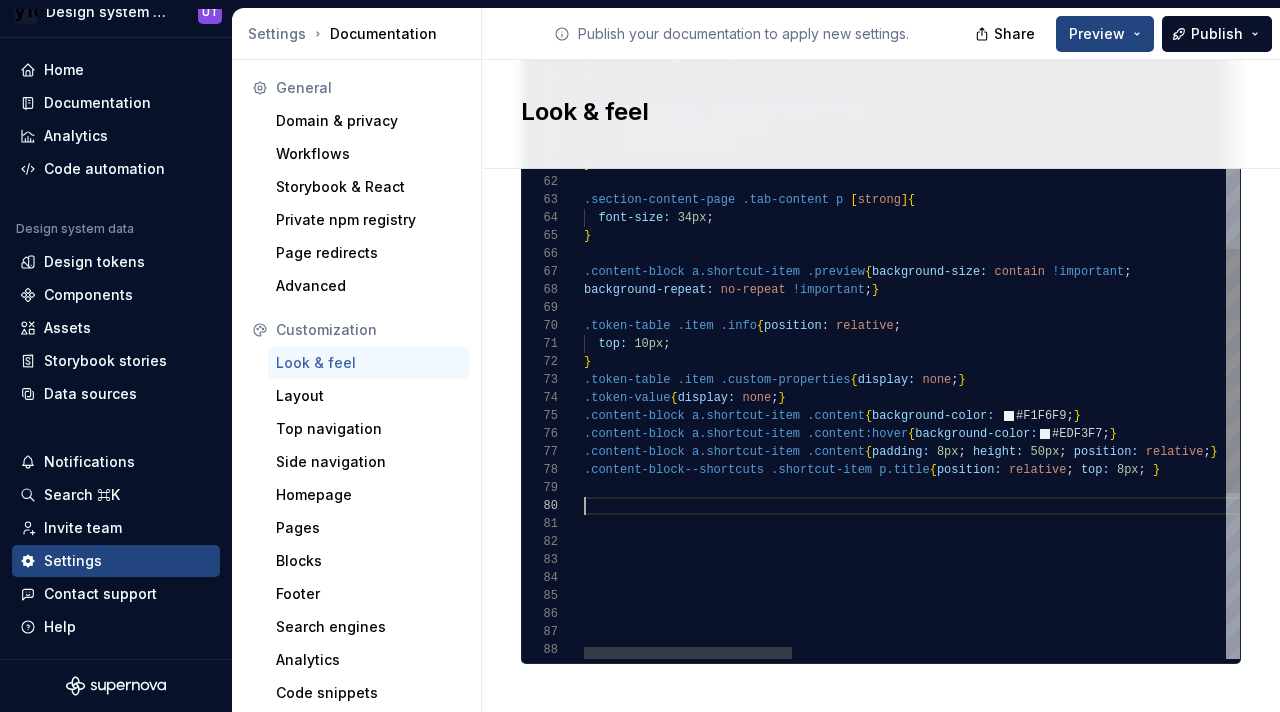 scroll, scrollTop: 144, scrollLeft: 0, axis: vertical 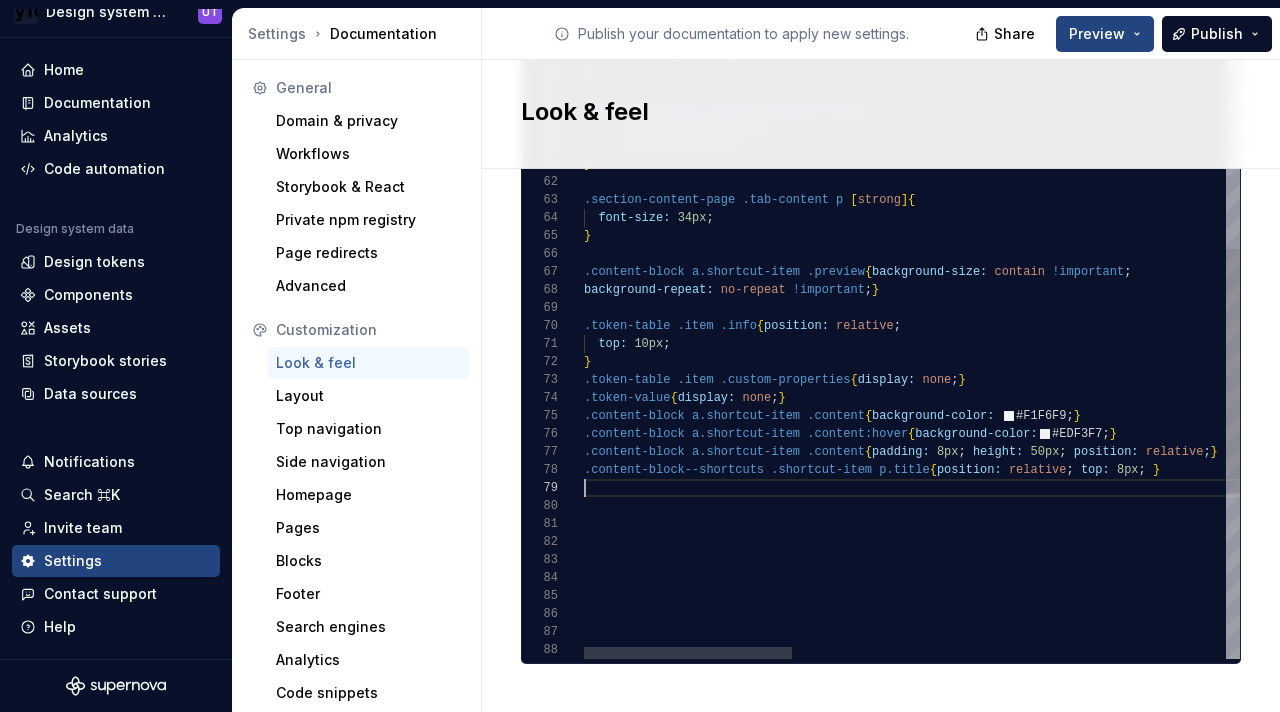 click on "color:   var ( --colorInkPrimary ) ;      overflow-wrap:   anywhere ;      text-align:   left ; } .container-title   .slider   h1.page-title {        font-weight:   normal ;        font-size:   54px ;      font-weight:   var ( --shortcutTitleFontWeight ) ;      line-height:   1.3 ;      font-size:   var ( --shortcutTitleFontSize ) ;      margin:   0 ; } .section-content-page   .tab-content   p   [ strong ] {    font-size:   34px ; } .content-block   a.shortcut-item   .preview { background-size:   contain   !important ; background-repeat:   no-repeat   !important ; } .token-table   .item   .info { position:   relative ;    top:   10px ; } .token-table   .item   .custom-properties { display:   none ; } .token-value { display:   none ; } .content-block   a.shortcut-item   .content { background-color:     #F1F6F9 ; } .content-block   a.shortcut-item   .content:hover { background-color:   #EDF3F7 ; } .content-block     .content" at bounding box center (1595, 107) 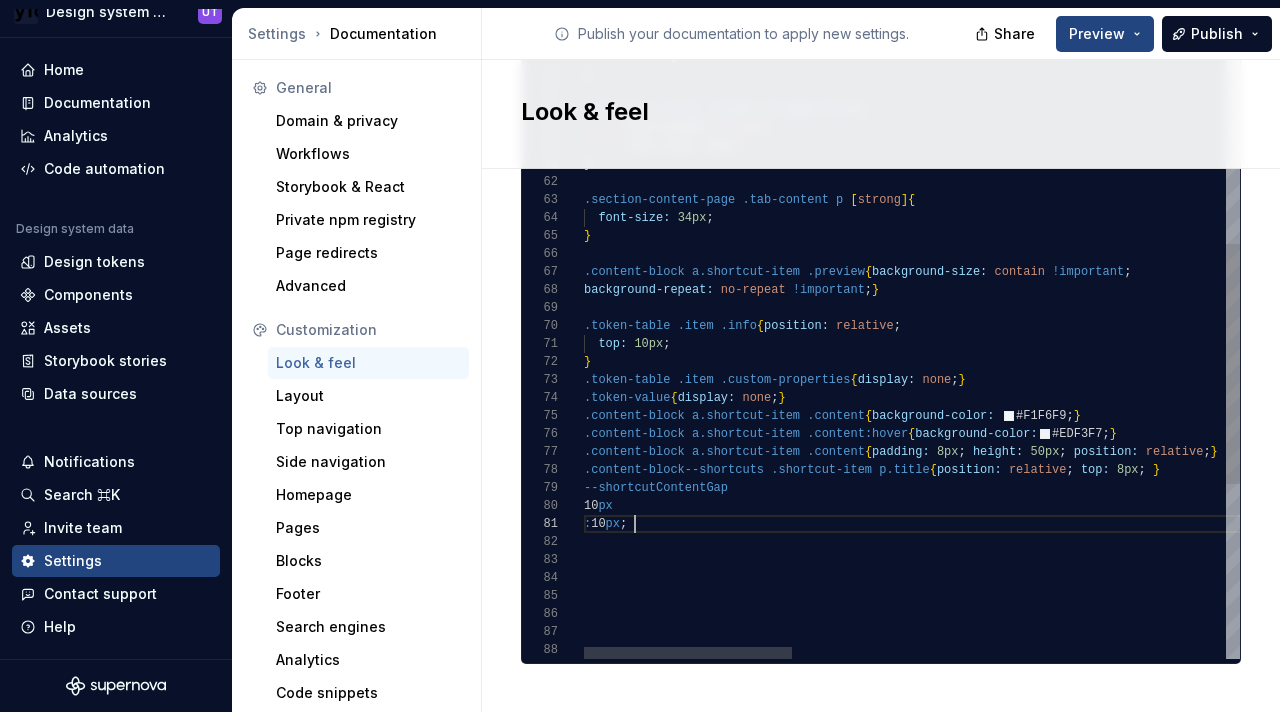 scroll, scrollTop: 0, scrollLeft: 49, axis: horizontal 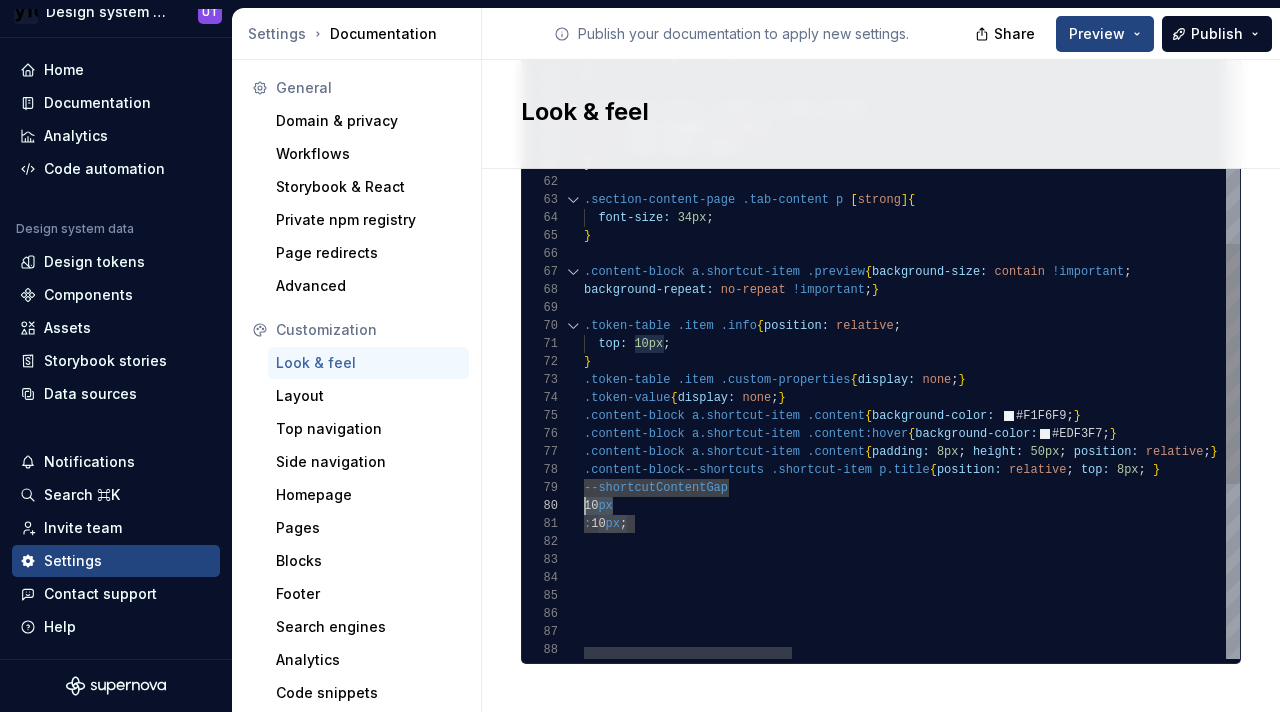 drag, startPoint x: 618, startPoint y: 488, endPoint x: 581, endPoint y: 486, distance: 37.054016 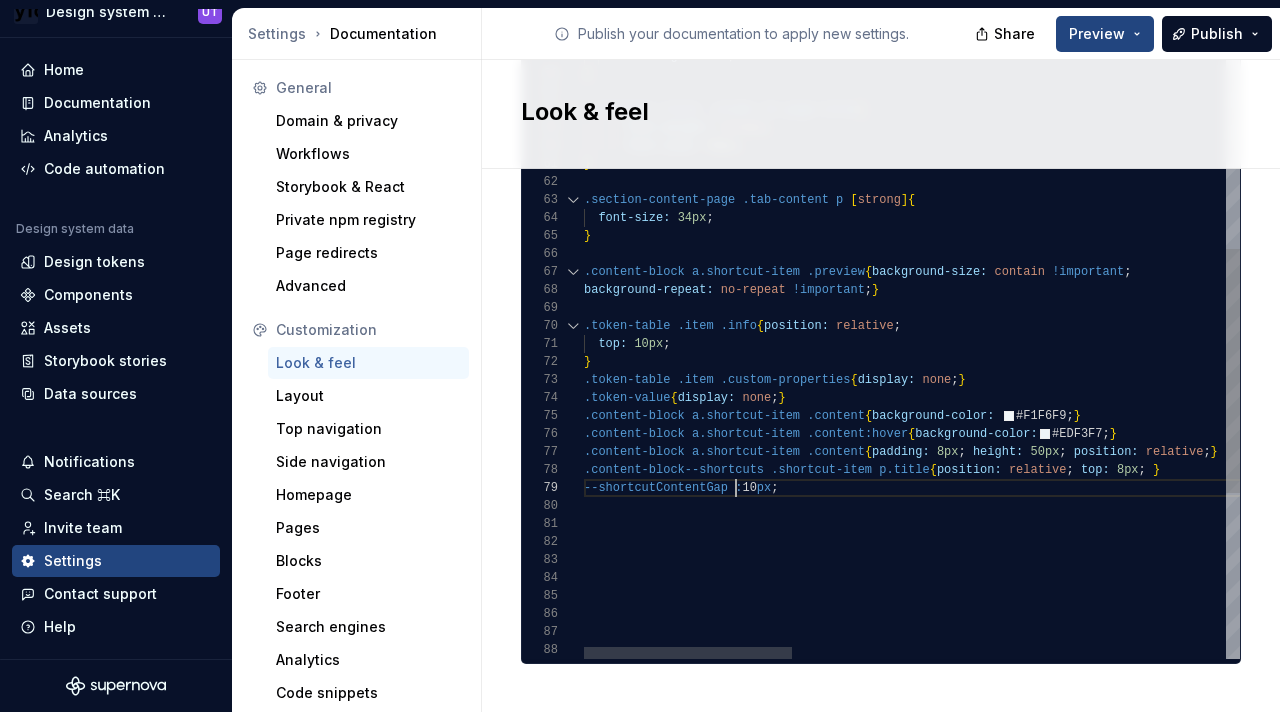 scroll, scrollTop: 144, scrollLeft: 152, axis: both 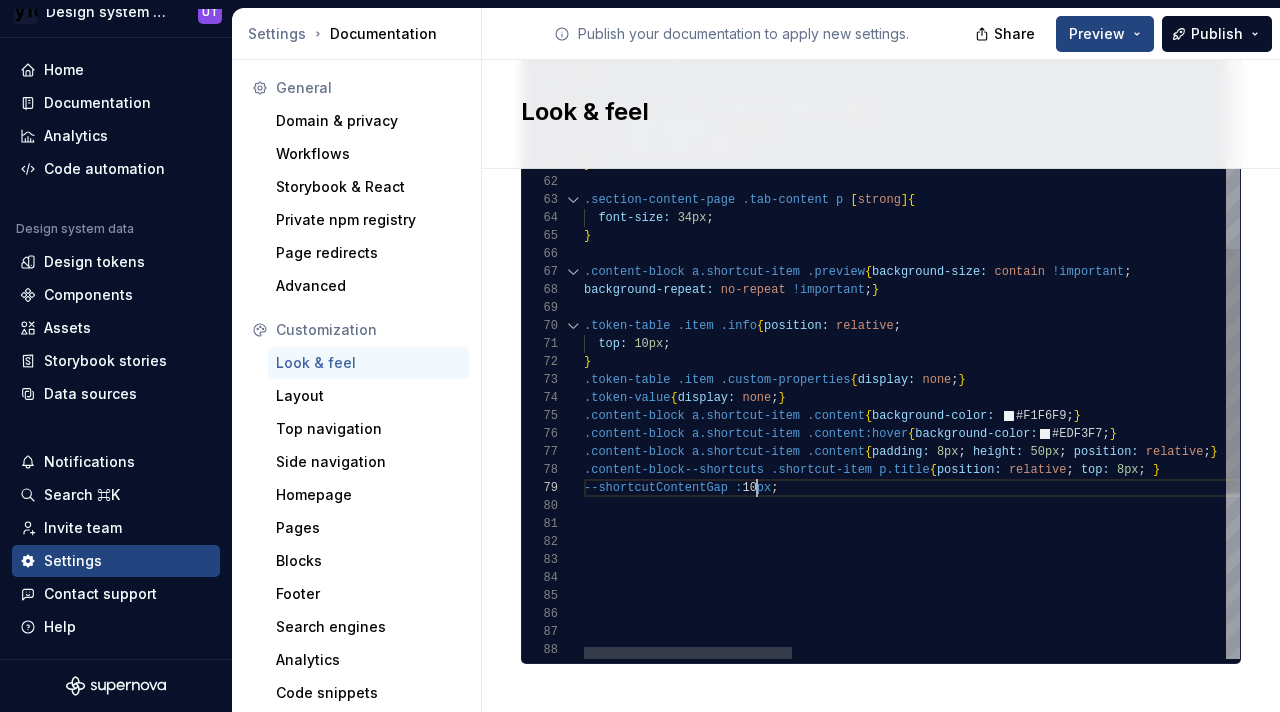 click on "color:   var ( --colorInkPrimary ) ;      overflow-wrap:   anywhere ;      text-align:   left ; } .container-title   .slider   h1.page-title {        font-weight:   normal ;        font-size:   54px ;      font-weight:   var ( --shortcutTitleFontWeight ) ;      line-height:   1.3 ;      font-size:   var ( --shortcutTitleFontSize ) ;      margin:   0 ; } .section-content-page   .tab-content   p   [ strong ] {    font-size:   34px ; } .content-block   a.shortcut-item   .preview { background-size:   contain   !important ; background-repeat:   no-repeat   !important ; } .token-table   .item   .info { position:   relative ;    top:   10px ; } .token-table   .item   .custom-properties { display:   none ; } .token-value { display:   none ; } .content-block   a.shortcut-item   .content { background-color:     #F1F6F9 ; } .content-block   a.shortcut-item   .content:hover { background-color:   #EDF3F7 ; } .content-block     .content" at bounding box center [1595, 107] 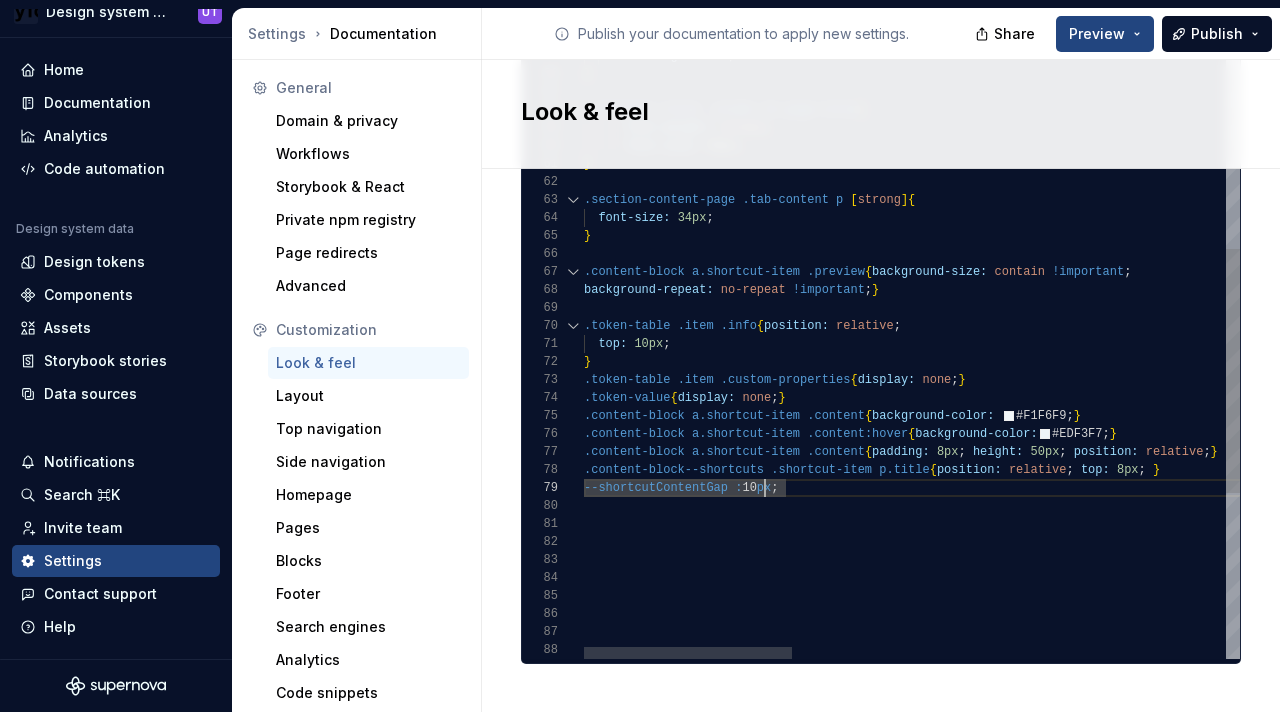 click on "color:   var ( --colorInkPrimary ) ;      overflow-wrap:   anywhere ;      text-align:   left ; } .container-title   .slider   h1.page-title {        font-weight:   normal ;        font-size:   54px ;      font-weight:   var ( --shortcutTitleFontWeight ) ;      line-height:   1.3 ;      font-size:   var ( --shortcutTitleFontSize ) ;      margin:   0 ; } .section-content-page   .tab-content   p   [ strong ] {    font-size:   34px ; } .content-block   a.shortcut-item   .preview { background-size:   contain   !important ; background-repeat:   no-repeat   !important ; } .token-table   .item   .info { position:   relative ;    top:   10px ; } .token-table   .item   .custom-properties { display:   none ; } .token-value { display:   none ; } .content-block   a.shortcut-item   .content { background-color:     #F1F6F9 ; } .content-block   a.shortcut-item   .content:hover { background-color:   #EDF3F7 ; } .content-block     .content" at bounding box center [1595, 107] 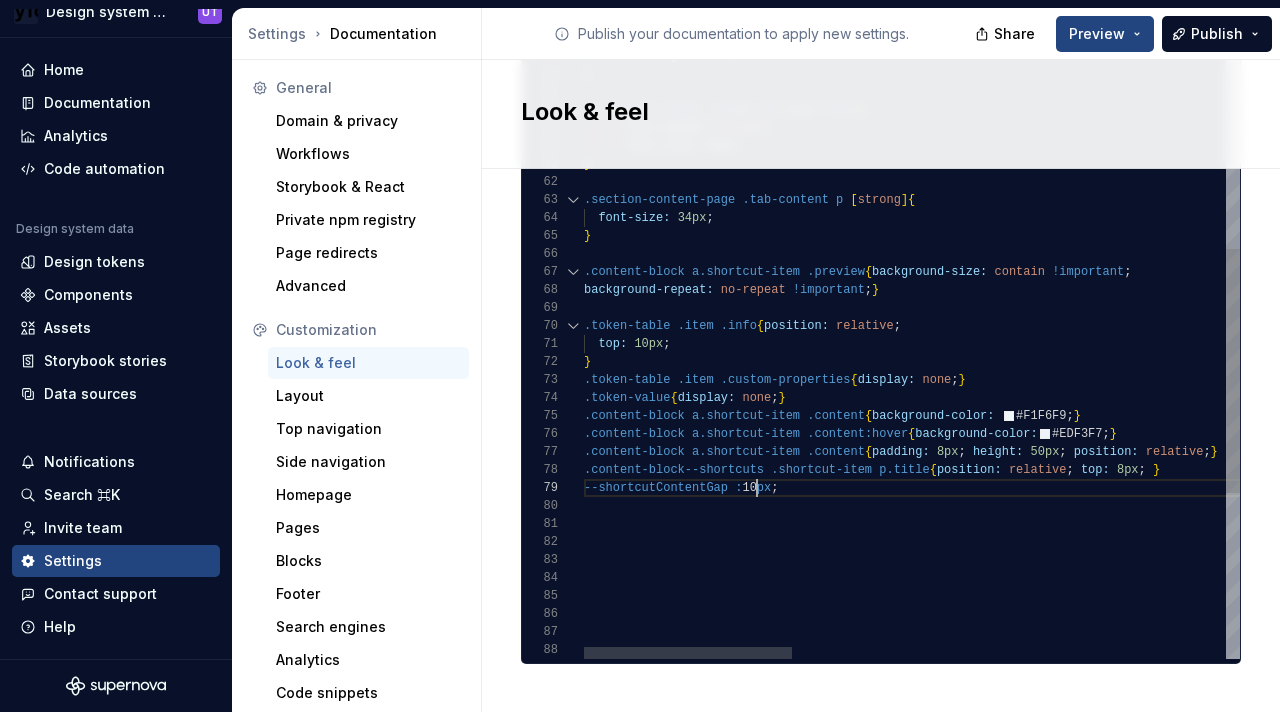 scroll, scrollTop: 144, scrollLeft: 173, axis: both 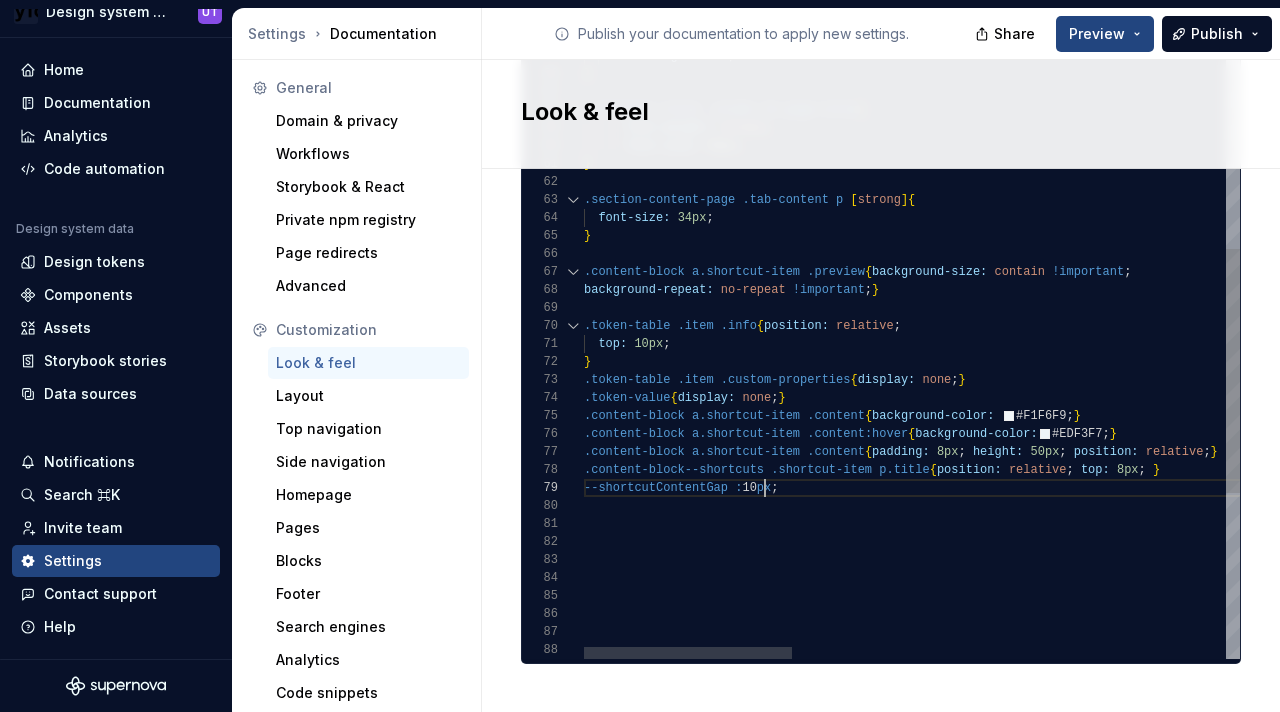 click on "color:   var ( --colorInkPrimary ) ;      overflow-wrap:   anywhere ;      text-align:   left ; } .container-title   .slider   h1.page-title {        font-weight:   normal ;        font-size:   54px ;      font-weight:   var ( --shortcutTitleFontWeight ) ;      line-height:   1.3 ;      font-size:   var ( --shortcutTitleFontSize ) ;      margin:   0 ; } .section-content-page   .tab-content   p   [ strong ] {    font-size:   34px ; } .content-block   a.shortcut-item   .preview { background-size:   contain   !important ; background-repeat:   no-repeat   !important ; } .token-table   .item   .info { position:   relative ;    top:   10px ; } .token-table   .item   .custom-properties { display:   none ; } .token-value { display:   none ; } .content-block   a.shortcut-item   .content { background-color:     #F1F6F9 ; } .content-block   a.shortcut-item   .content:hover { background-color:   #EDF3F7 ; } .content-block     .content" at bounding box center (1595, 107) 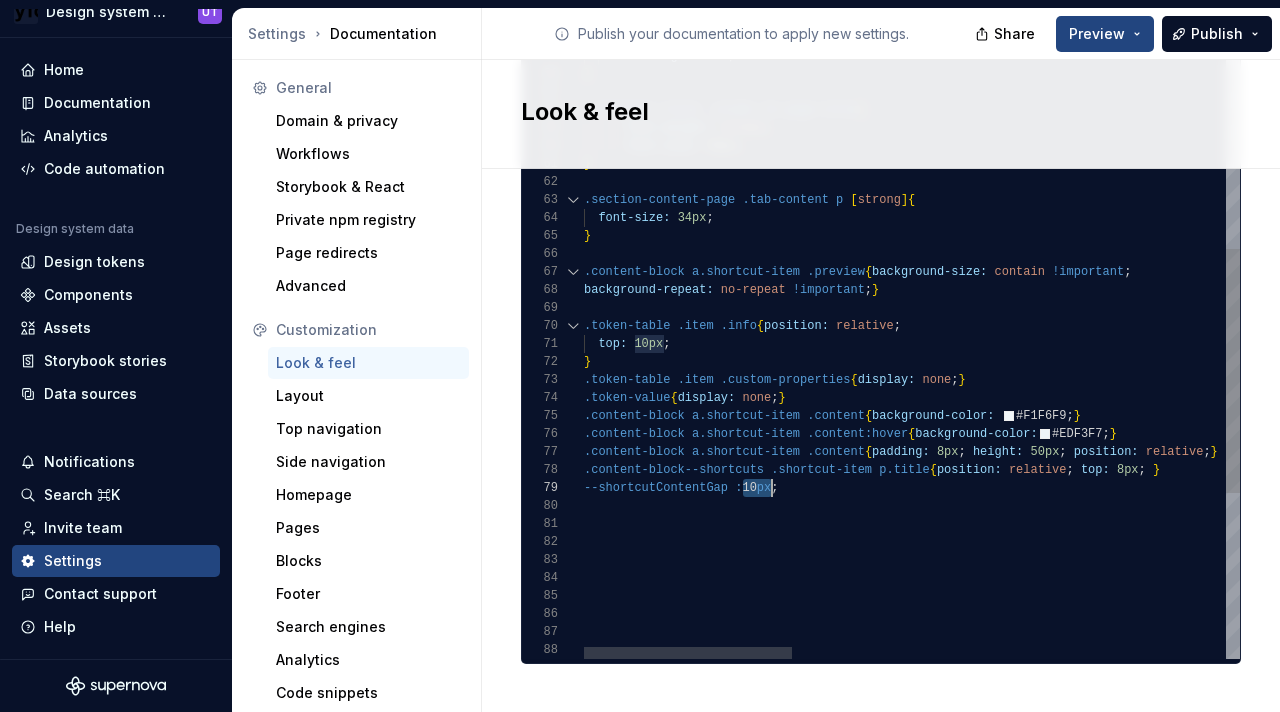 scroll, scrollTop: 144, scrollLeft: 188, axis: both 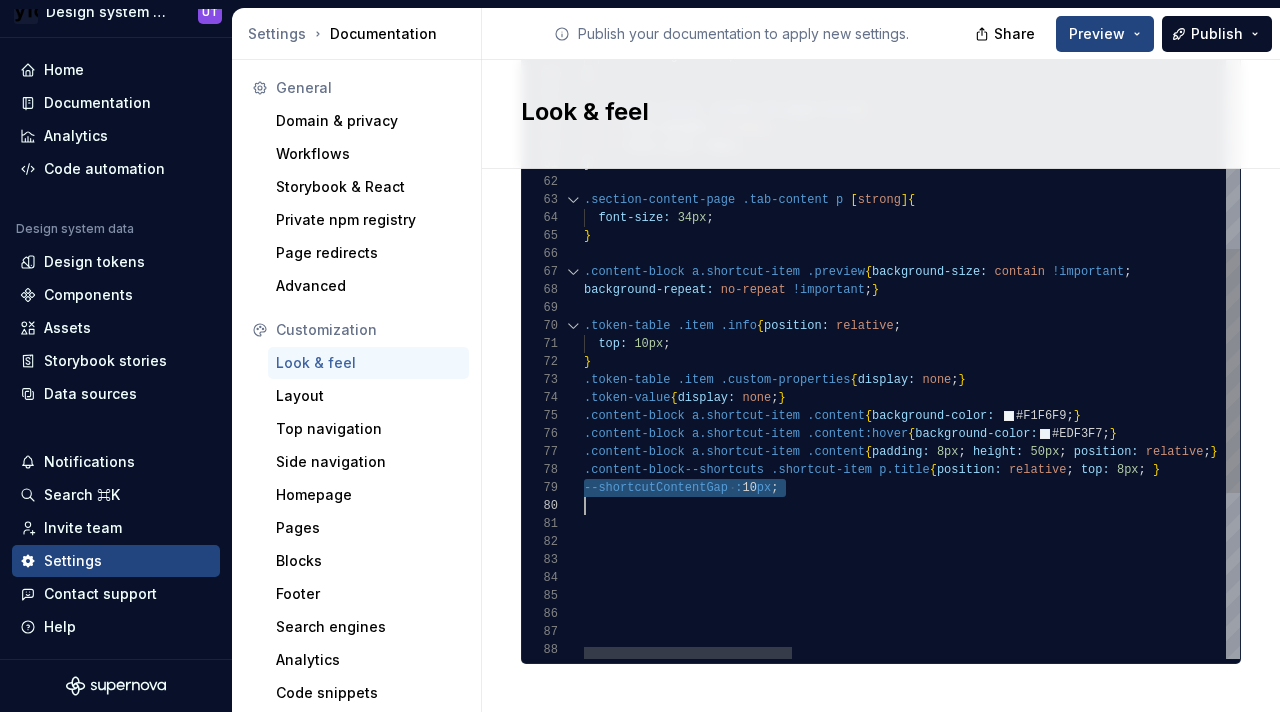 click on "color:   var ( --colorInkPrimary ) ;      overflow-wrap:   anywhere ;      text-align:   left ; } .container-title   .slider   h1.page-title {        font-weight:   normal ;        font-size:   54px ;      font-weight:   var ( --shortcutTitleFontWeight ) ;      line-height:   1.3 ;      font-size:   var ( --shortcutTitleFontSize ) ;      margin:   0 ; } .section-content-page   .tab-content   p   [ strong ] {    font-size:   34px ; } .content-block   a.shortcut-item   .preview { background-size:   contain   !important ; background-repeat:   no-repeat   !important ; } .token-table   .item   .info { position:   relative ;    top:   10px ; } .token-table   .item   .custom-properties { display:   none ; } .token-value { display:   none ; } .content-block   a.shortcut-item   .content { background-color:     #F1F6F9 ; } .content-block   a.shortcut-item   .content:hover { background-color:   #EDF3F7 ; } .content-block     .content" at bounding box center (1595, 107) 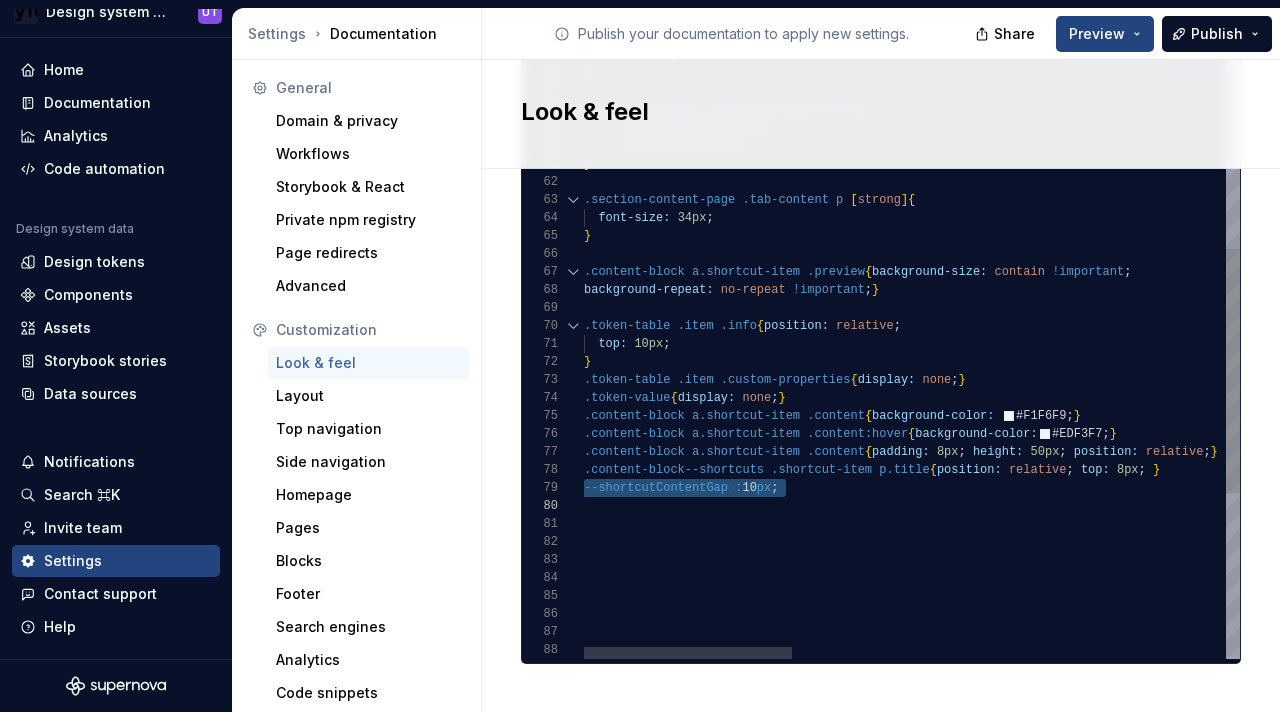 scroll, scrollTop: 144, scrollLeft: 195, axis: both 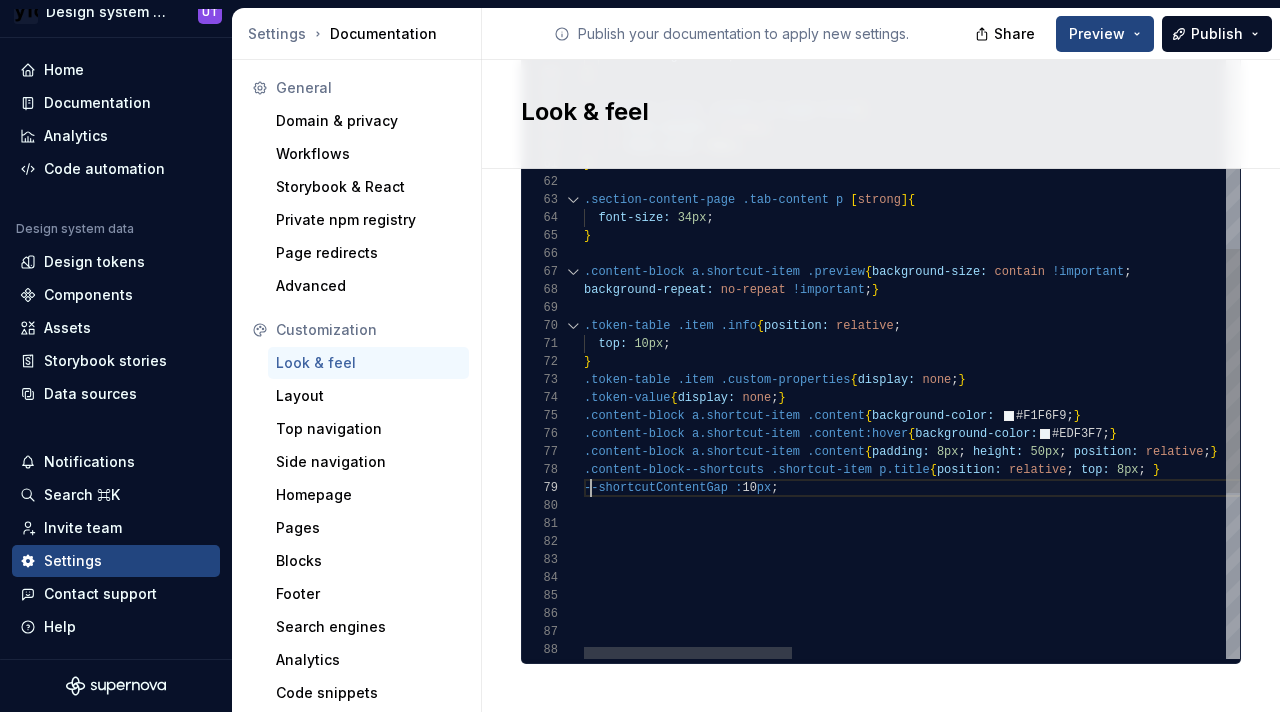 click on "color:   var ( --colorInkPrimary ) ;      overflow-wrap:   anywhere ;      text-align:   left ; } .container-title   .slider   h1.page-title {        font-weight:   normal ;        font-size:   54px ;      font-weight:   var ( --shortcutTitleFontWeight ) ;      line-height:   1.3 ;      font-size:   var ( --shortcutTitleFontSize ) ;      margin:   0 ; } .section-content-page   .tab-content   p   [ strong ] {    font-size:   34px ; } .content-block   a.shortcut-item   .preview { background-size:   contain   !important ; background-repeat:   no-repeat   !important ; } .token-table   .item   .info { position:   relative ;    top:   10px ; } .token-table   .item   .custom-properties { display:   none ; } .token-value { display:   none ; } .content-block   a.shortcut-item   .content { background-color:     #F1F6F9 ; } .content-block   a.shortcut-item   .content:hover { background-color:   #EDF3F7 ; } .content-block     .content" at bounding box center (1595, 107) 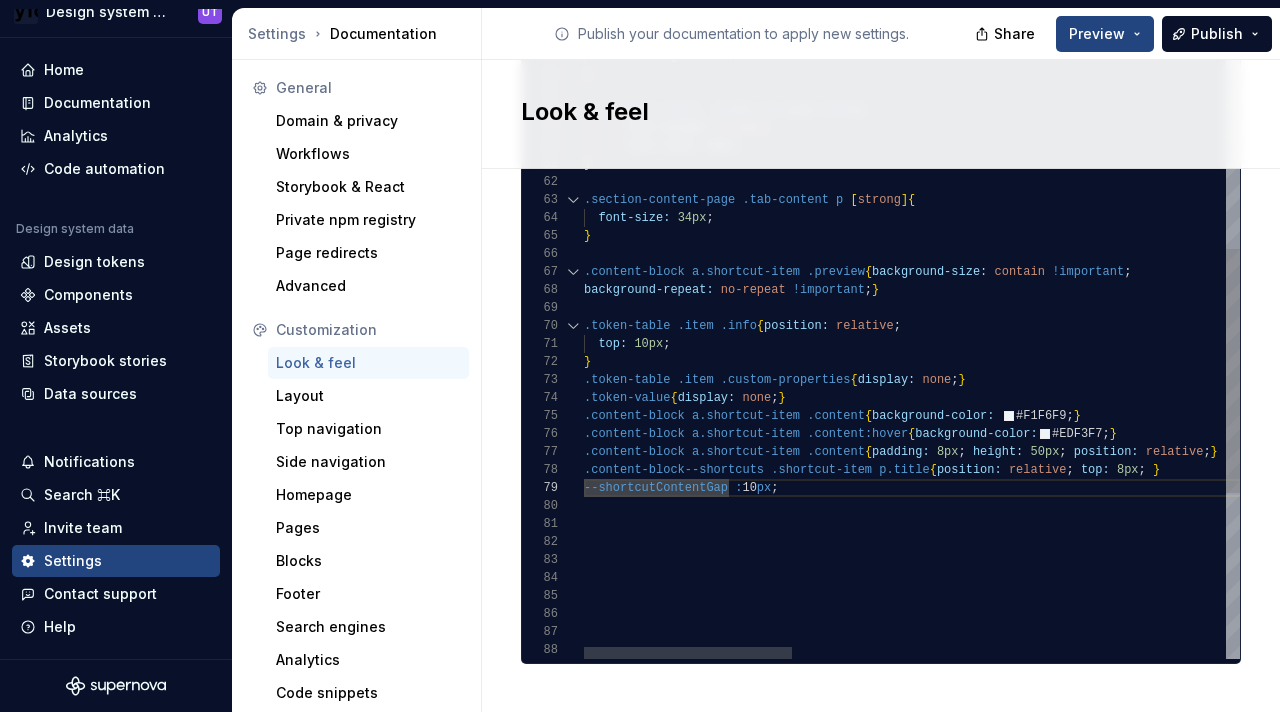 scroll, scrollTop: 144, scrollLeft: 51, axis: both 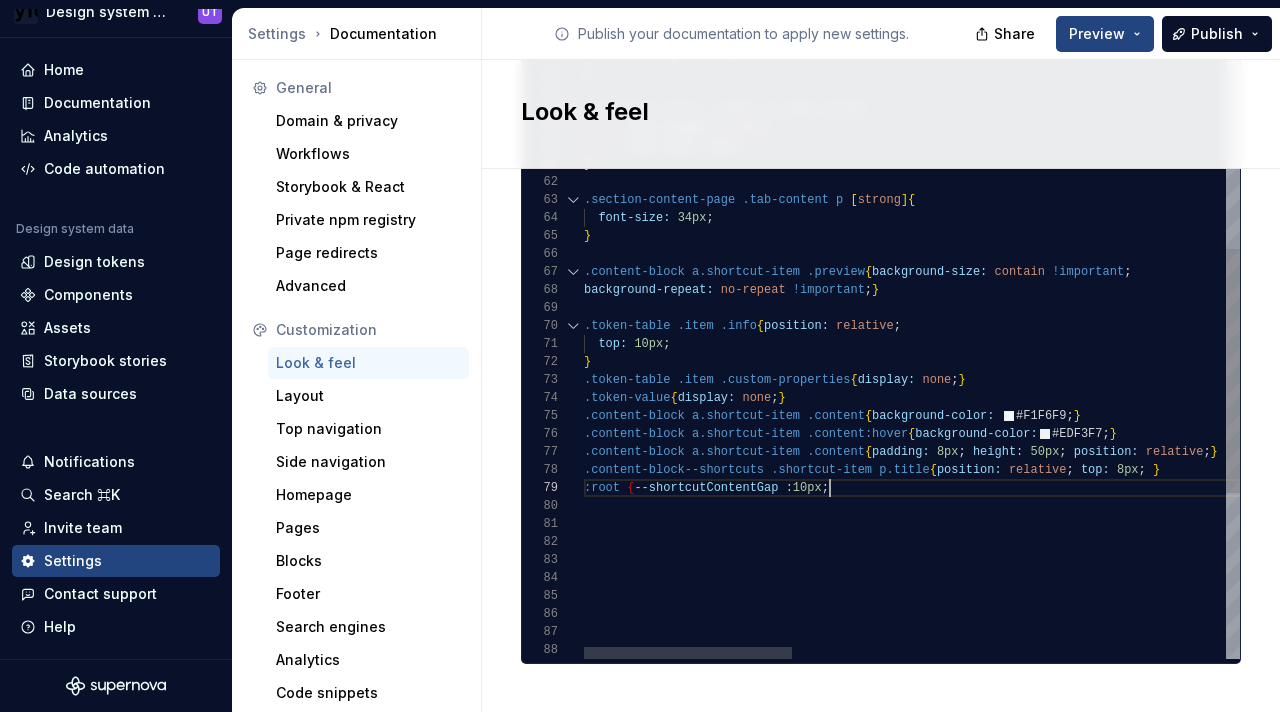 click on "color:   var ( --colorInkPrimary ) ;      overflow-wrap:   anywhere ;      text-align:   left ; } .container-title   .slider   h1.page-title {        font-weight:   normal ;        font-size:   54px ;      font-weight:   var ( --shortcutTitleFontWeight ) ;      line-height:   1.3 ;      font-size:   var ( --shortcutTitleFontSize ) ;      margin:   0 ; } .section-content-page   .tab-content   p   [ strong ] {    font-size:   34px ; } .content-block   a.shortcut-item   .preview { background-size:   contain   !important ; background-repeat:   no-repeat   !important ; } .token-table   .item   .info { position:   relative ;    top:   10px ; } .token-table   .item   .custom-properties { display:   none ; } .token-value { display:   none ; } .content-block   a.shortcut-item   .content { background-color:     #F1F6F9 ; } .content-block   a.shortcut-item   .content:hover { background-color:   #EDF3F7 ; } .content-block     .content" at bounding box center (1595, 107) 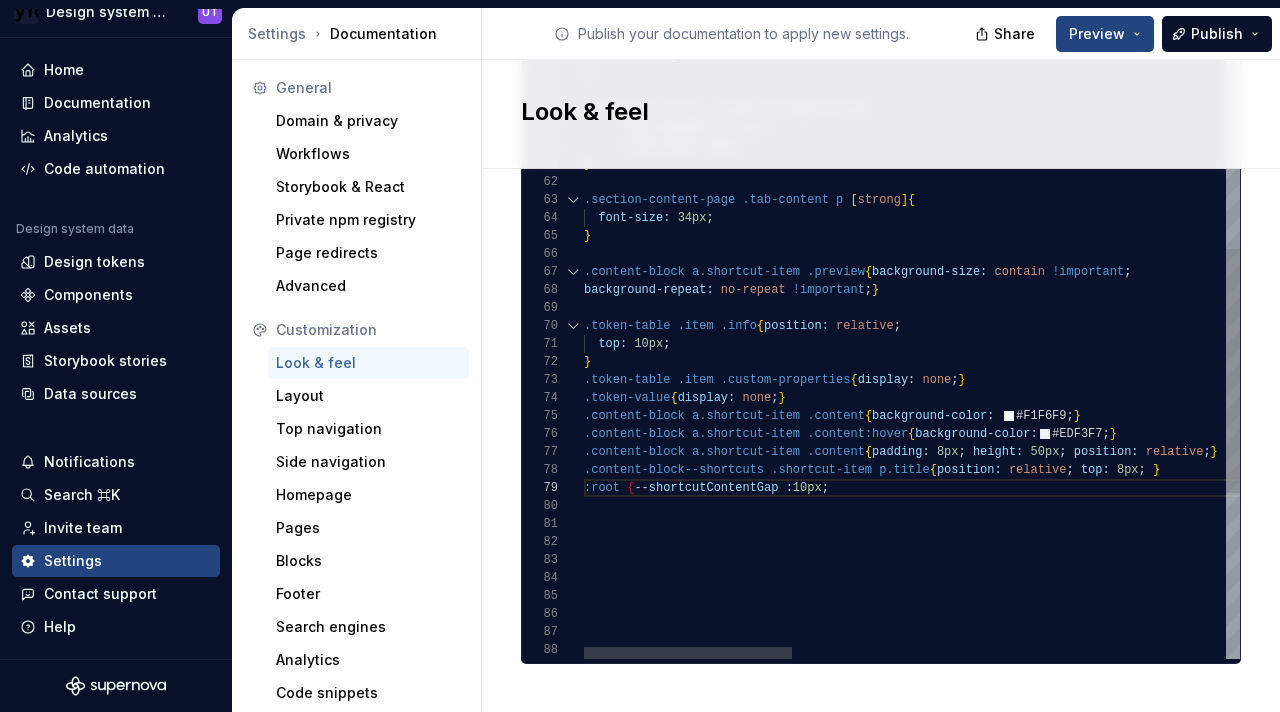 type on "**********" 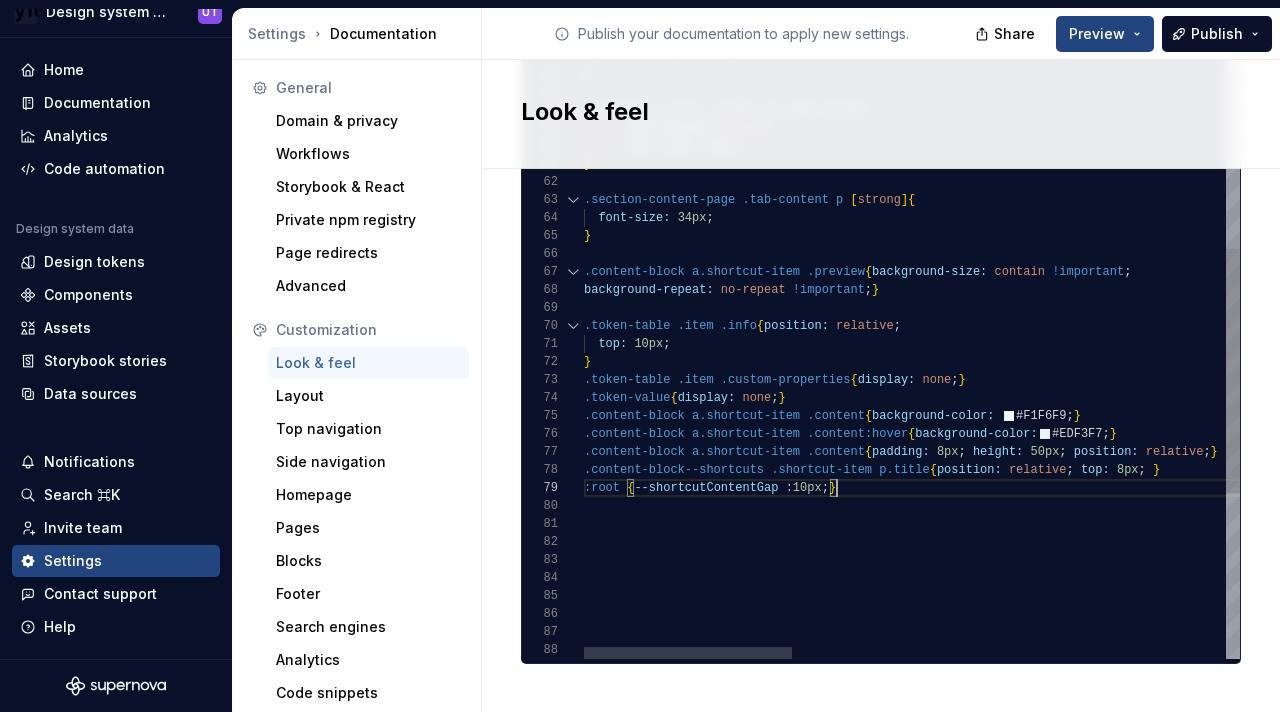 scroll, scrollTop: 144, scrollLeft: 253, axis: both 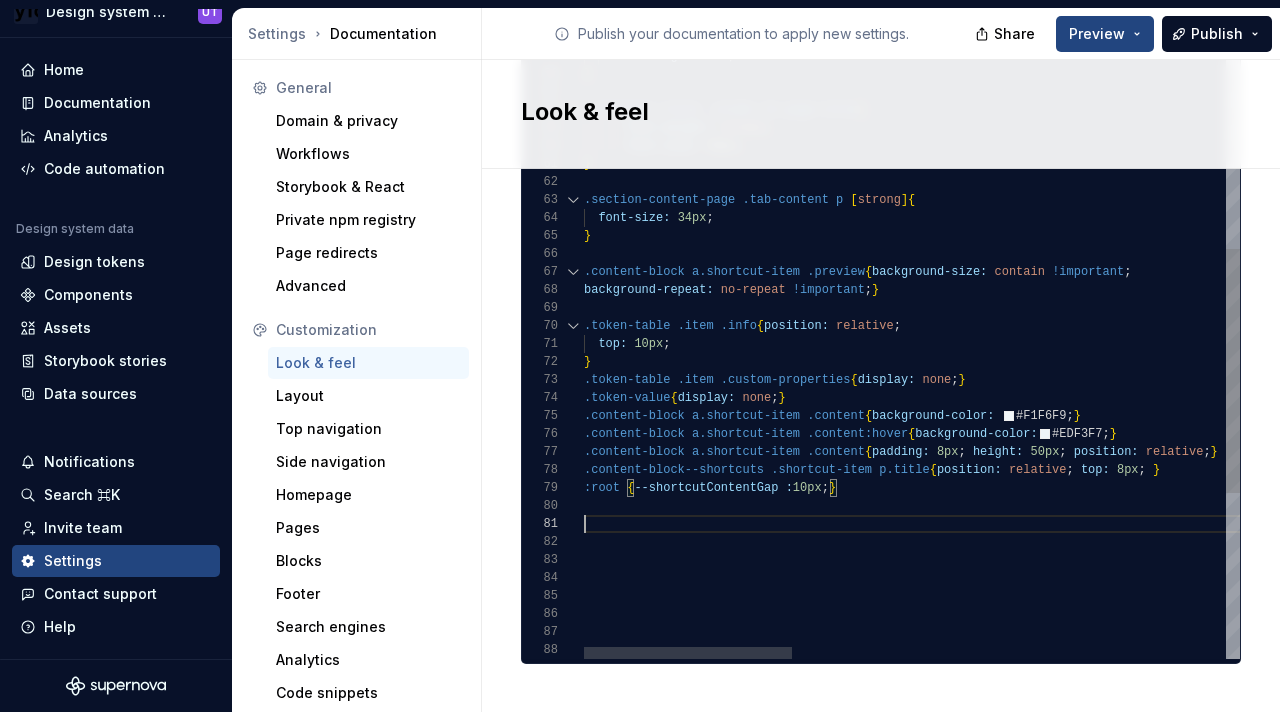 click on "color:   var ( --colorInkPrimary ) ;      overflow-wrap:   anywhere ;      text-align:   left ; } .container-title   .slider   h1.page-title {        font-weight:   normal ;        font-size:   54px ;      font-weight:   var ( --shortcutTitleFontWeight ) ;      line-height:   1.3 ;      font-size:   var ( --shortcutTitleFontSize ) ;      margin:   0 ; } .section-content-page   .tab-content   p   [ strong ] {    font-size:   34px ; } .content-block   a.shortcut-item   .preview { background-size:   contain   !important ; background-repeat:   no-repeat   !important ; } .token-table   .item   .info { position:   relative ;    top:   10px ; } .token-table   .item   .custom-properties { display:   none ; } .token-value { display:   none ; } .content-block   a.shortcut-item   .content { background-color:     #F1F6F9 ; } .content-block   a.shortcut-item   .content:hover { background-color:   #EDF3F7 ; } .content-block     .content" at bounding box center (1595, 107) 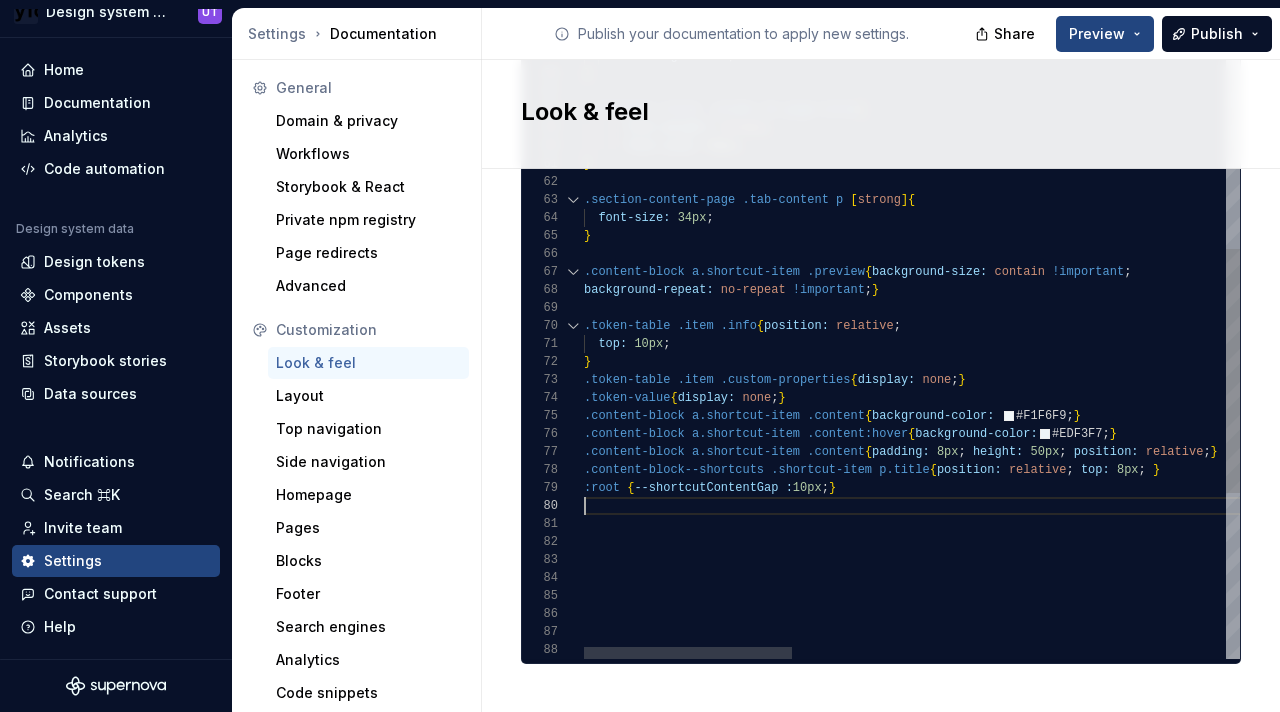 scroll, scrollTop: 162, scrollLeft: 0, axis: vertical 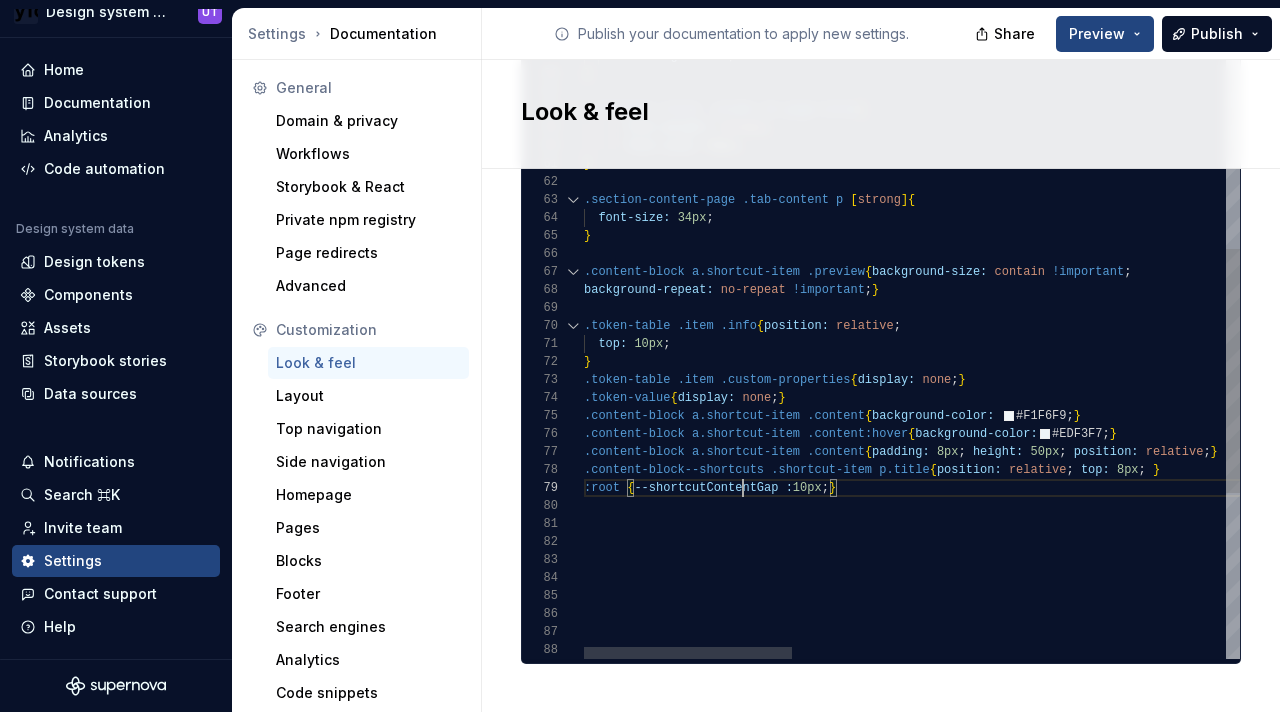 click on "color:   var ( --colorInkPrimary ) ;      overflow-wrap:   anywhere ;      text-align:   left ; } .container-title   .slider   h1.page-title {        font-weight:   normal ;        font-size:   54px ;      font-weight:   var ( --shortcutTitleFontWeight ) ;      line-height:   1.3 ;      font-size:   var ( --shortcutTitleFontSize ) ;      margin:   0 ; } .section-content-page   .tab-content   p   [ strong ] {    font-size:   34px ; } .content-block   a.shortcut-item   .preview { background-size:   contain   !important ; background-repeat:   no-repeat   !important ; } .token-table   .item   .info { position:   relative ;    top:   10px ; } .token-table   .item   .custom-properties { display:   none ; } .token-value { display:   none ; } .content-block   a.shortcut-item   .content { background-color:     #F1F6F9 ; } .content-block   a.shortcut-item   .content:hover { background-color:   #EDF3F7 ; } .content-block     .content" at bounding box center [1595, 107] 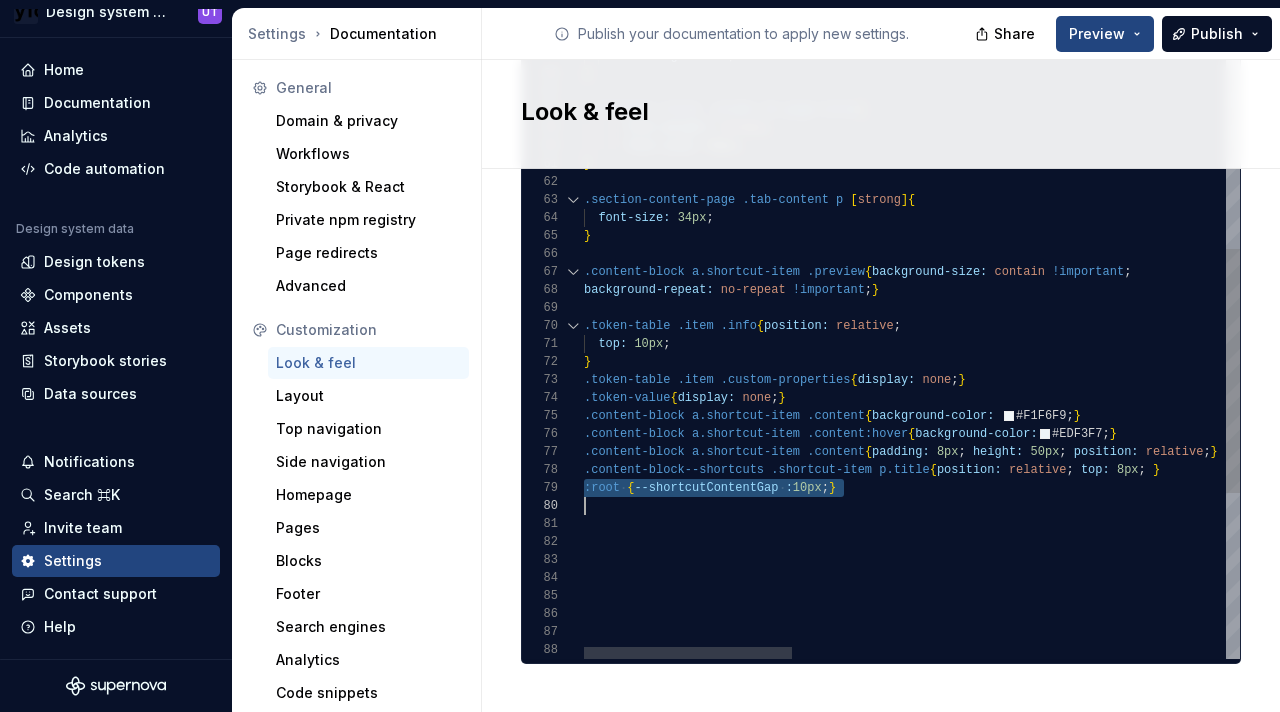 scroll, scrollTop: 144, scrollLeft: 0, axis: vertical 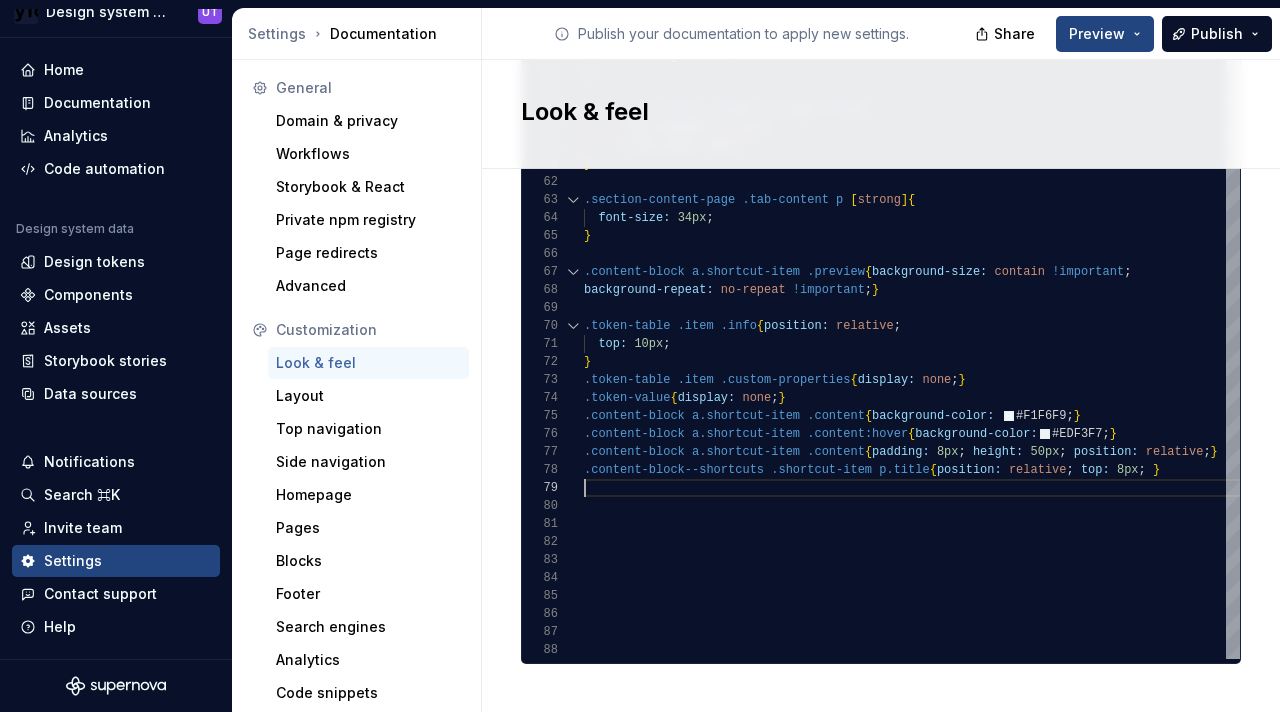 click on "Look & feel" at bounding box center [881, 114] 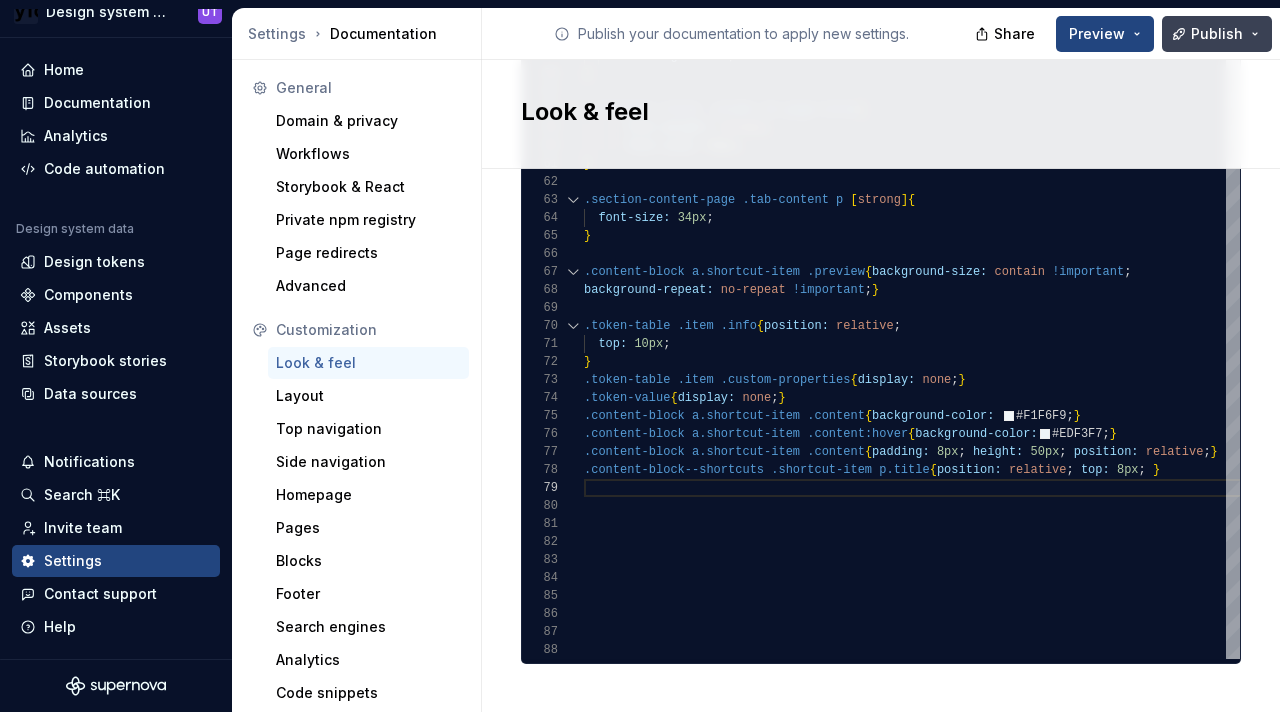 click on "Publish" at bounding box center (1217, 34) 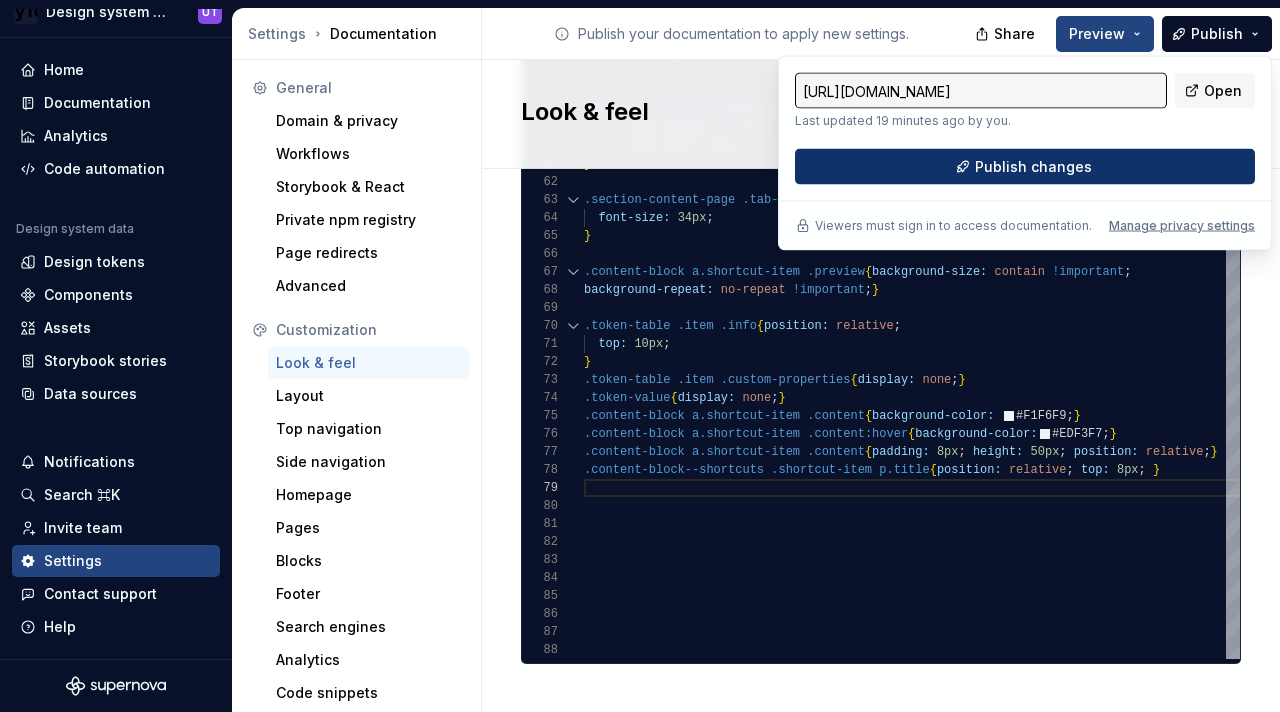 click on "Publish changes" at bounding box center [1025, 167] 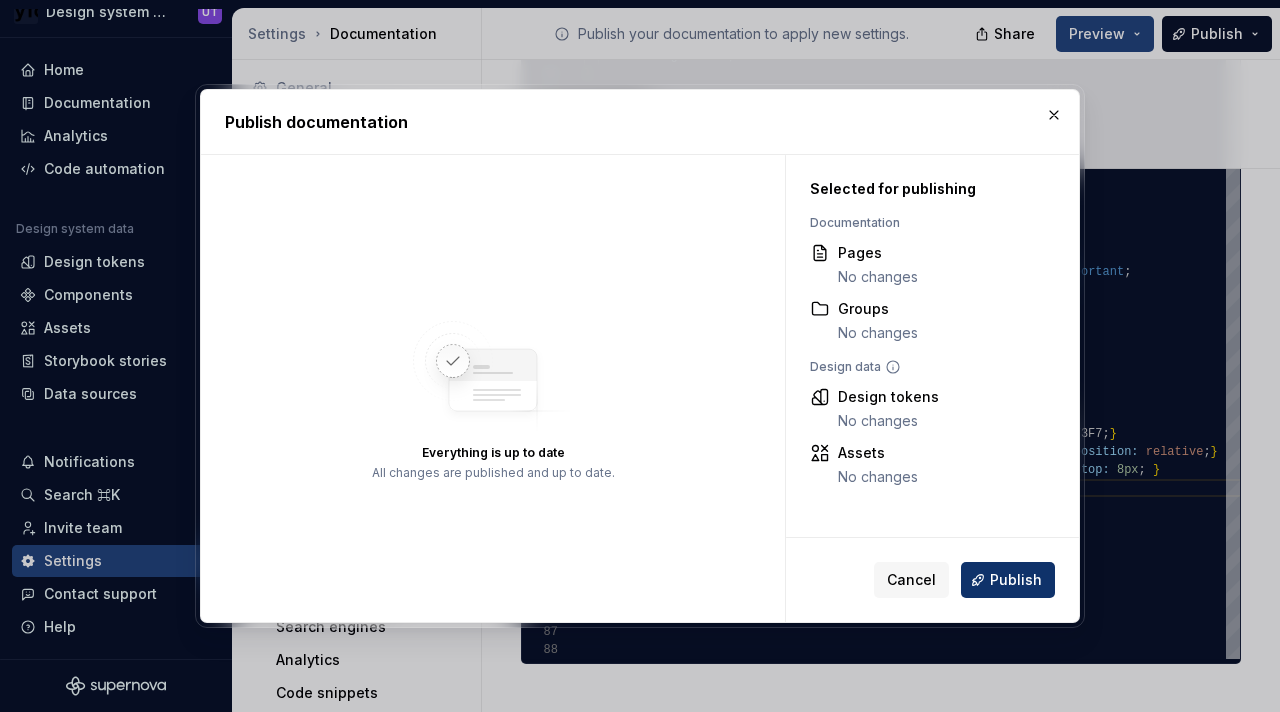 click on "Publish" at bounding box center [1016, 580] 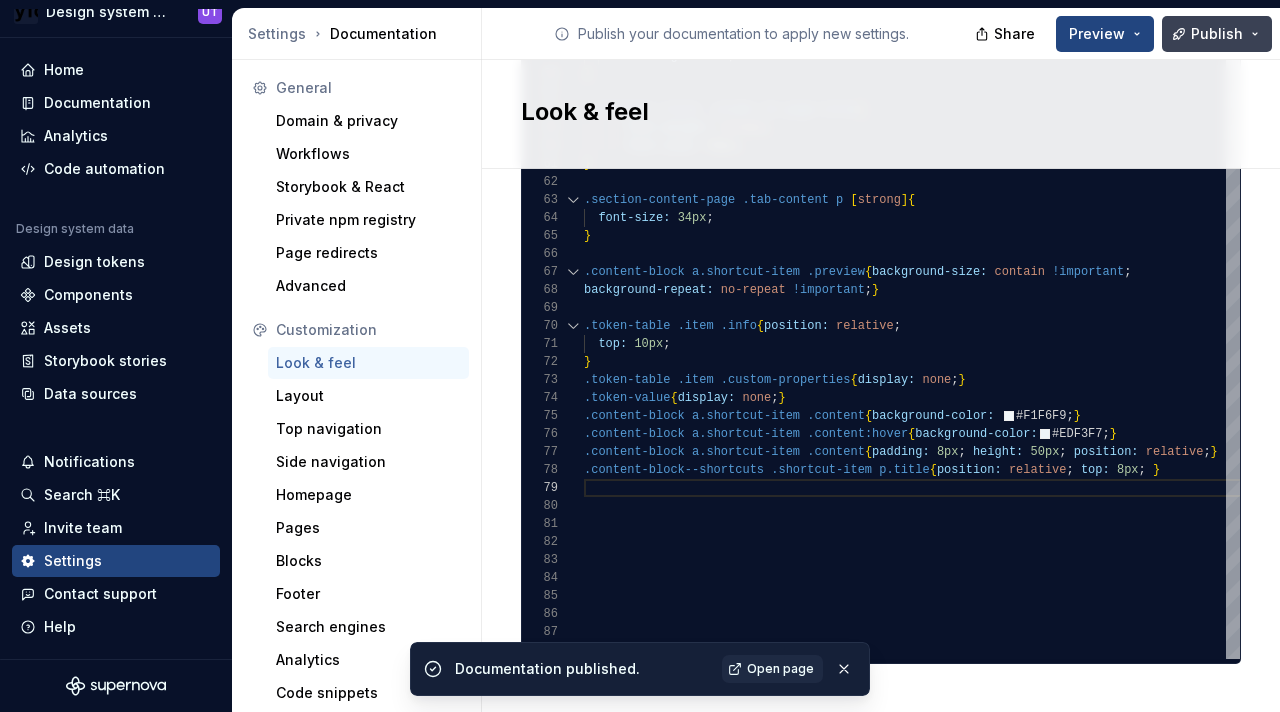 click on "Publish" at bounding box center (1217, 34) 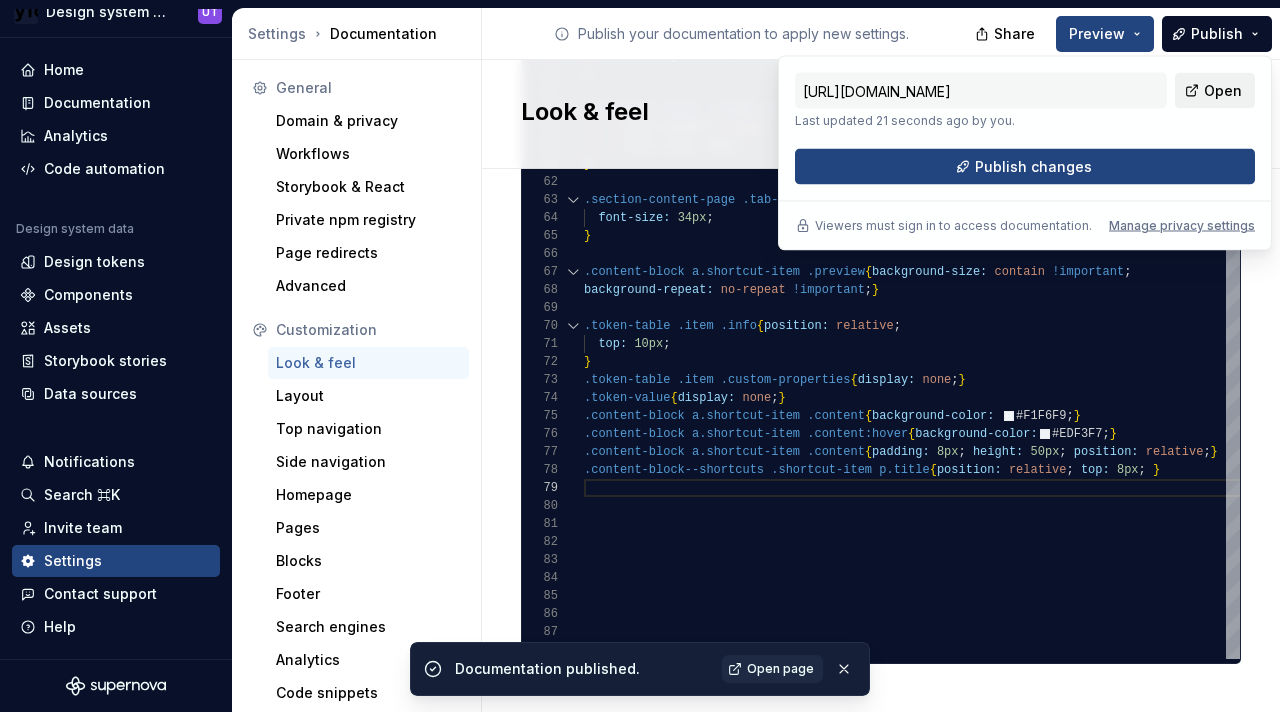 click on "Open" at bounding box center (1215, 91) 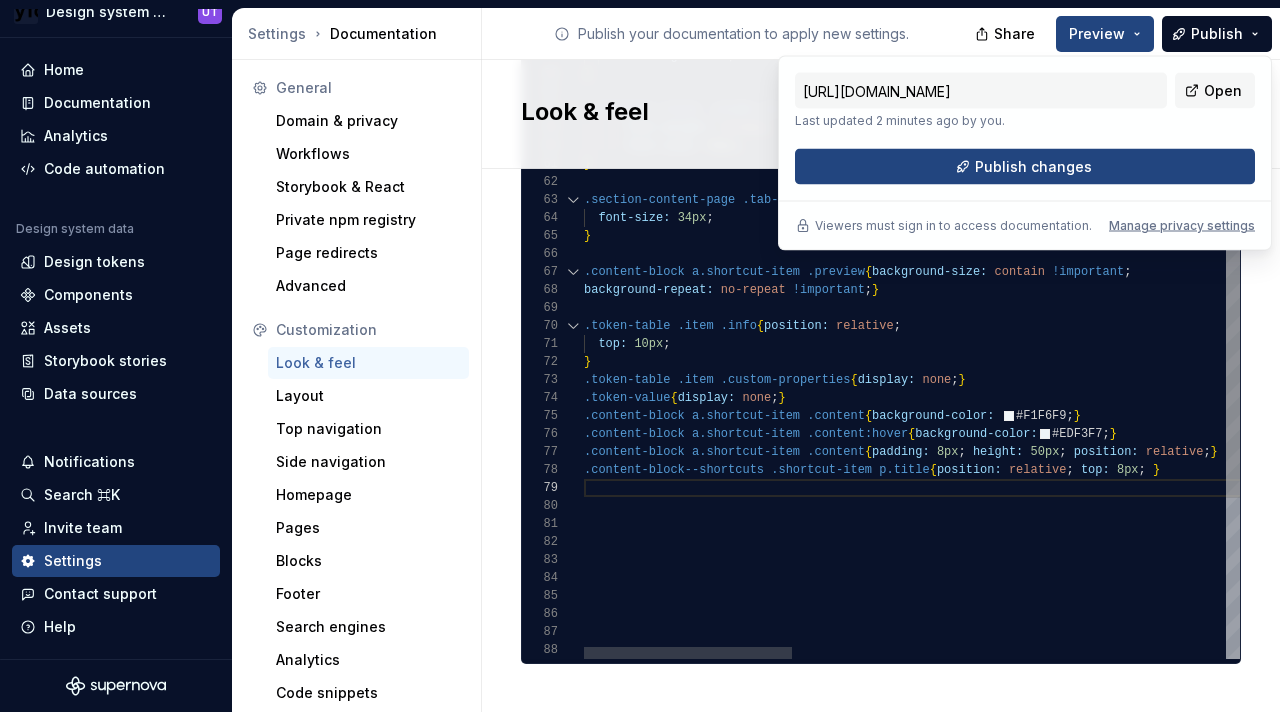 scroll, scrollTop: 72, scrollLeft: 0, axis: vertical 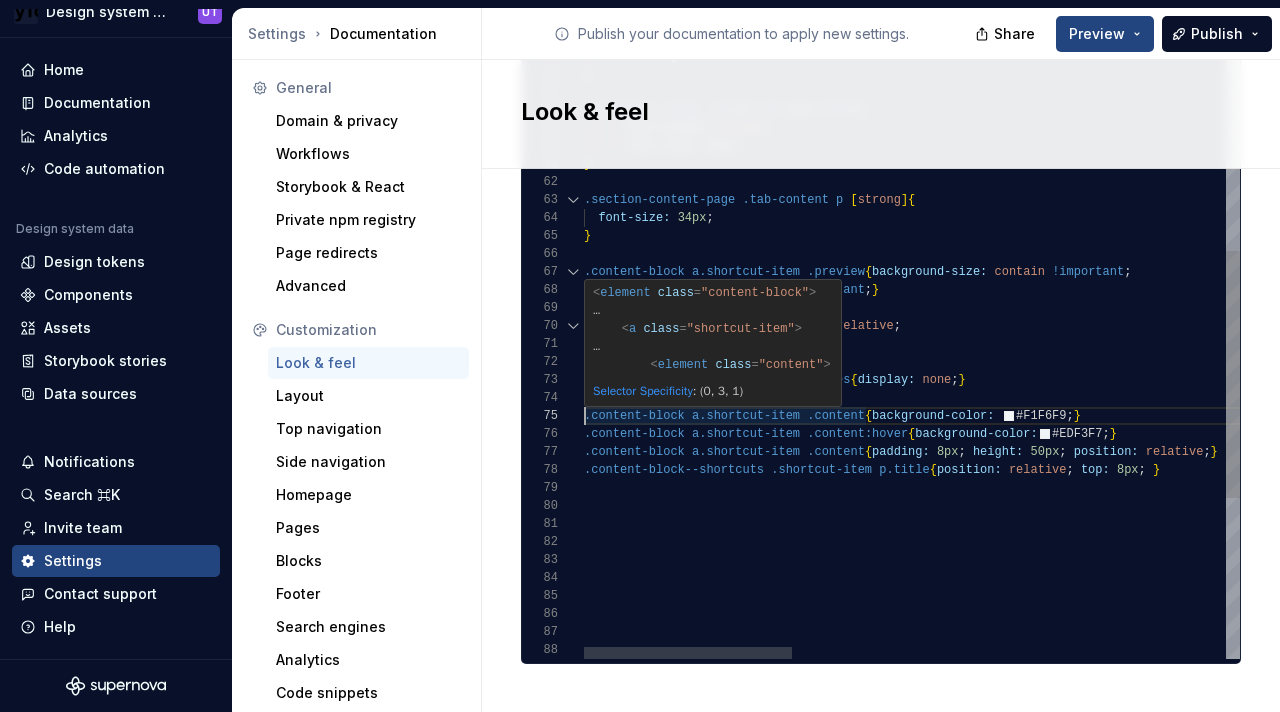 click on "color:   var ( --colorInkPrimary ) ;      overflow-wrap:   anywhere ;      text-align:   left ; } .container-title   .slider   h1.page-title {        font-weight:   normal ;        font-size:   54px ;      font-weight:   var ( --shortcutTitleFontWeight ) ;      line-height:   1.3 ;      font-size:   var ( --shortcutTitleFontSize ) ;      margin:   0 ; } .section-content-page   .tab-content   p   [ strong ] {    font-size:   34px ; } .content-block   a.shortcut-item   .preview { background-size:   contain   !important ; background-repeat:   no-repeat   !important ; } .token-table   .item   .info { position:   relative ;    top:   10px ; } .token-table   .item   .custom-properties { display:   none ; } .token-value { display:   none ; } .content-block   a.shortcut-item   .content { background-color:     #F1F6F9 ; } .content-block   a.shortcut-item   .content:hover { background-color:   #EDF3F7 ; } .content-block     .content" at bounding box center (1595, 98) 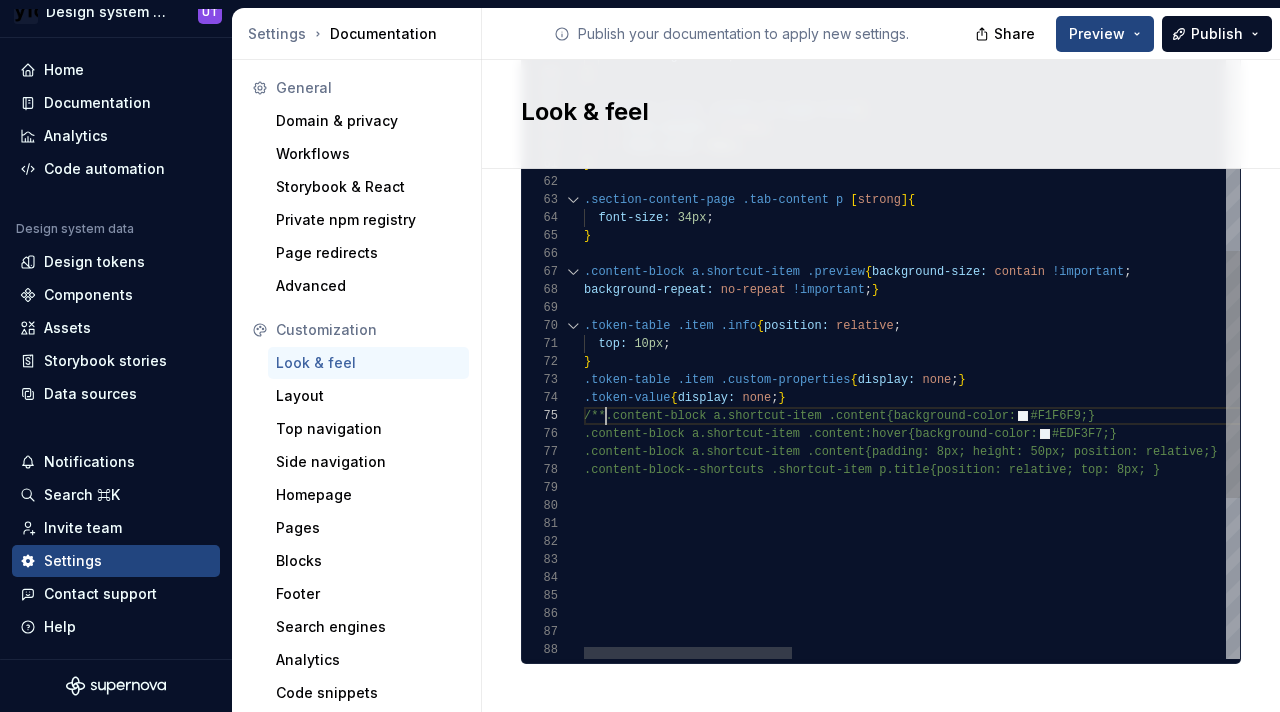 scroll, scrollTop: 72, scrollLeft: 22, axis: both 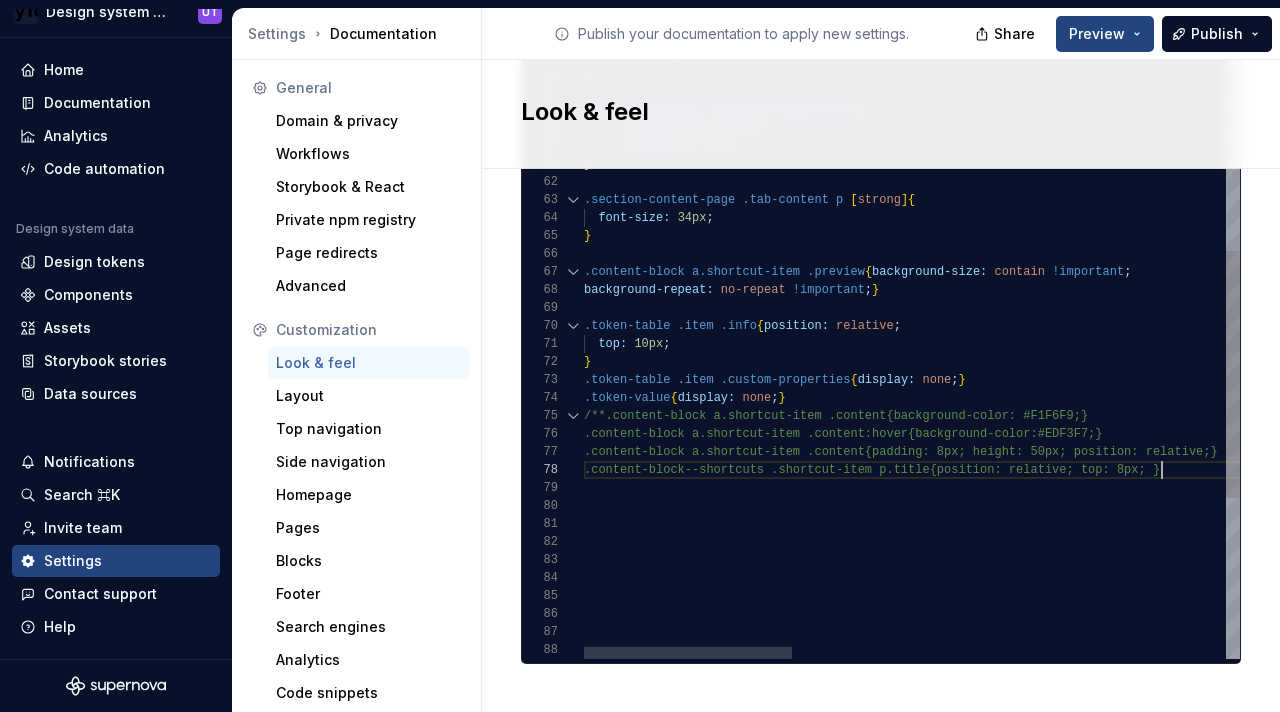 click on "color:   var ( --colorInkPrimary ) ;      overflow-wrap:   anywhere ;      text-align:   left ; } .container-title   .slider   h1.page-title {        font-weight:   normal ;        font-size:   54px ;      font-weight:   var ( --shortcutTitleFontWeight ) ;      line-height:   1.3 ;      font-size:   var ( --shortcutTitleFontSize ) ;      margin:   0 ; } .section-content-page   .tab-content   p   [ strong ] {    font-size:   34px ; } .content-block   a.shortcut-item   .preview { background-size:   contain   !important ; background-repeat:   no-repeat   !important ; } .token-table   .item   .info { position:   relative ;    top:   10px ; } .token-table   .item   .custom-properties { display:   none ; } .token-value { display:   none ; } /**.content-block a.shortcut-item .content{backgro und-color: #F1F6F9;} .content-block a.shortcut-item .content:hover{back ground-color:#EDF3F7;} px; height: 50px; position: relative;}" at bounding box center [1595, 98] 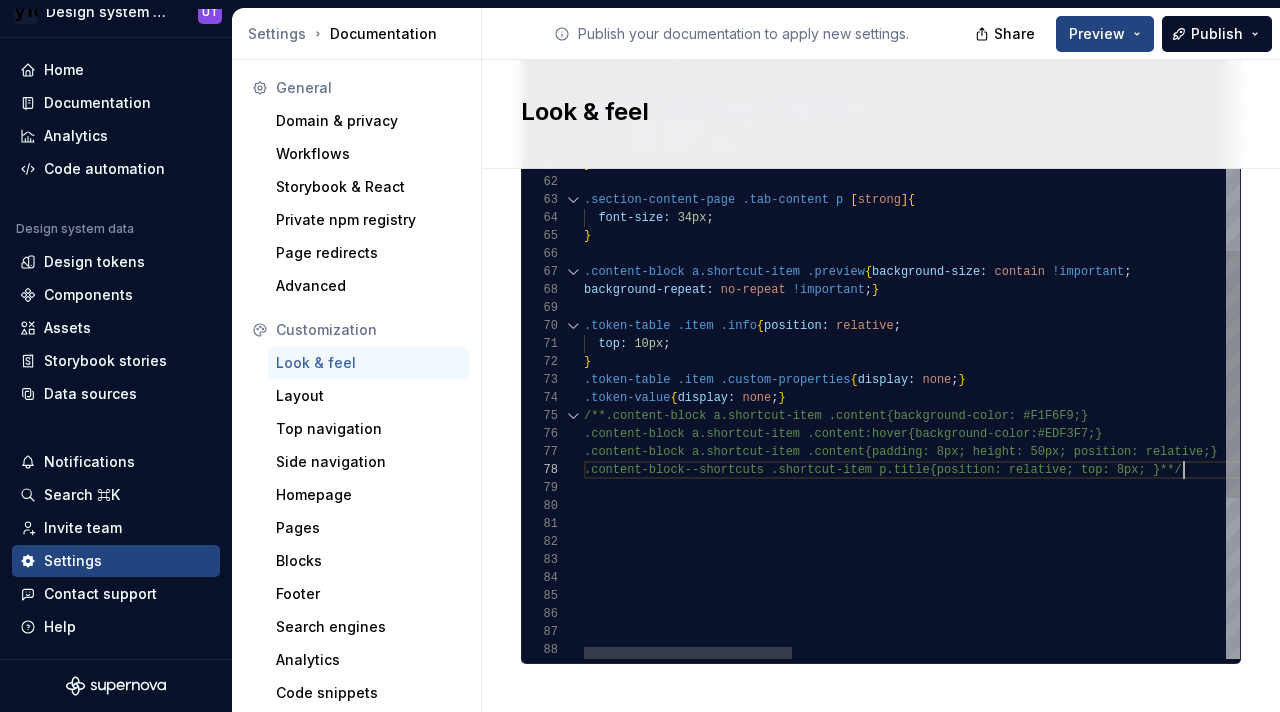 scroll, scrollTop: 126, scrollLeft: 600, axis: both 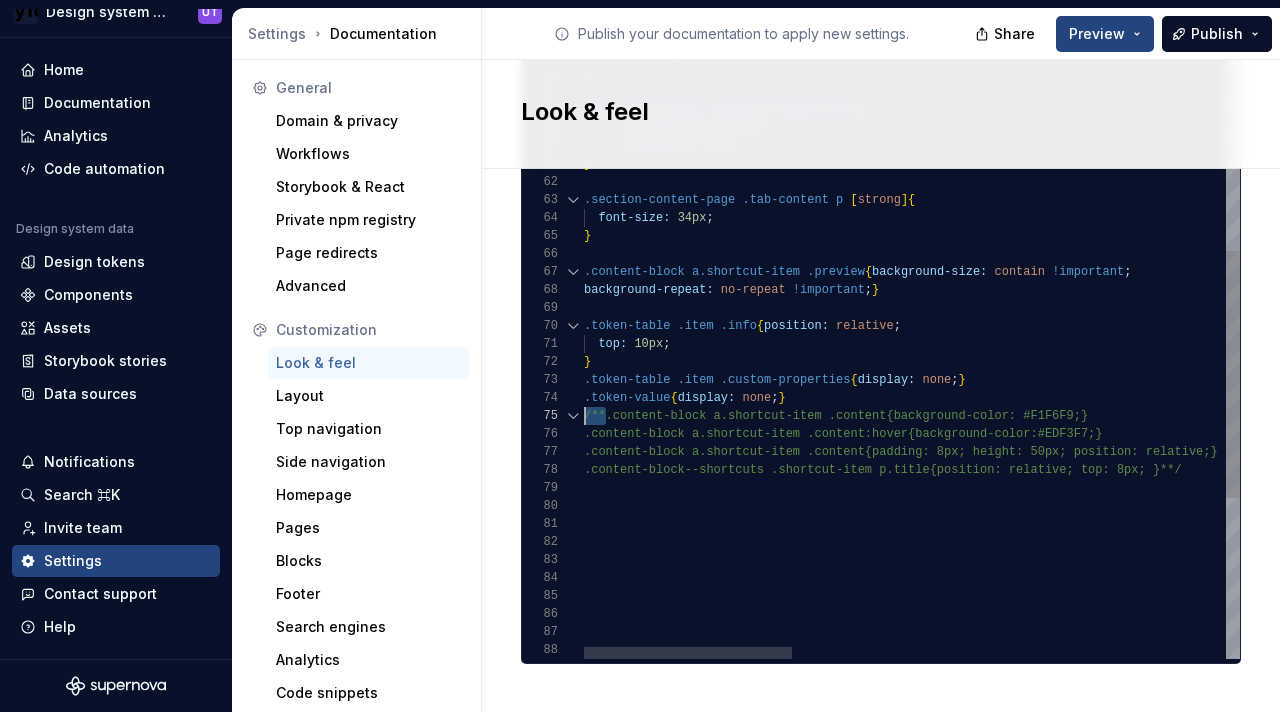 drag, startPoint x: 606, startPoint y: 397, endPoint x: 582, endPoint y: 394, distance: 24.186773 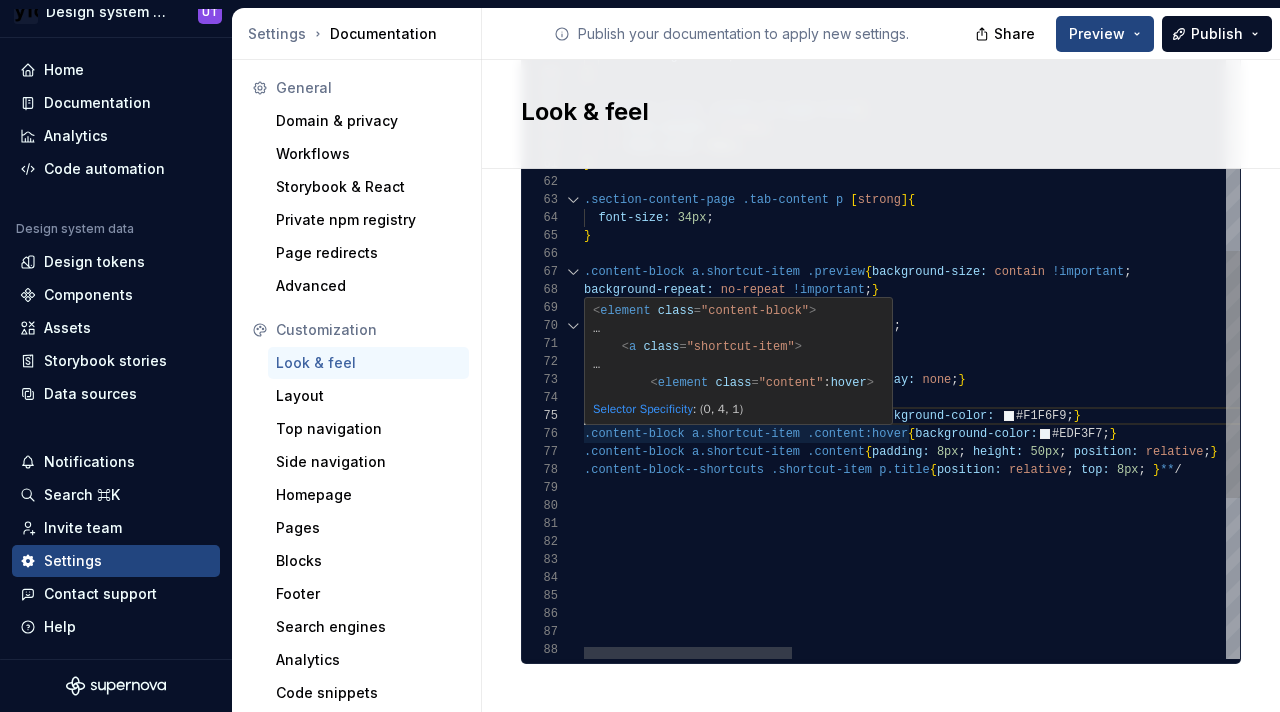 scroll, scrollTop: 108, scrollLeft: 0, axis: vertical 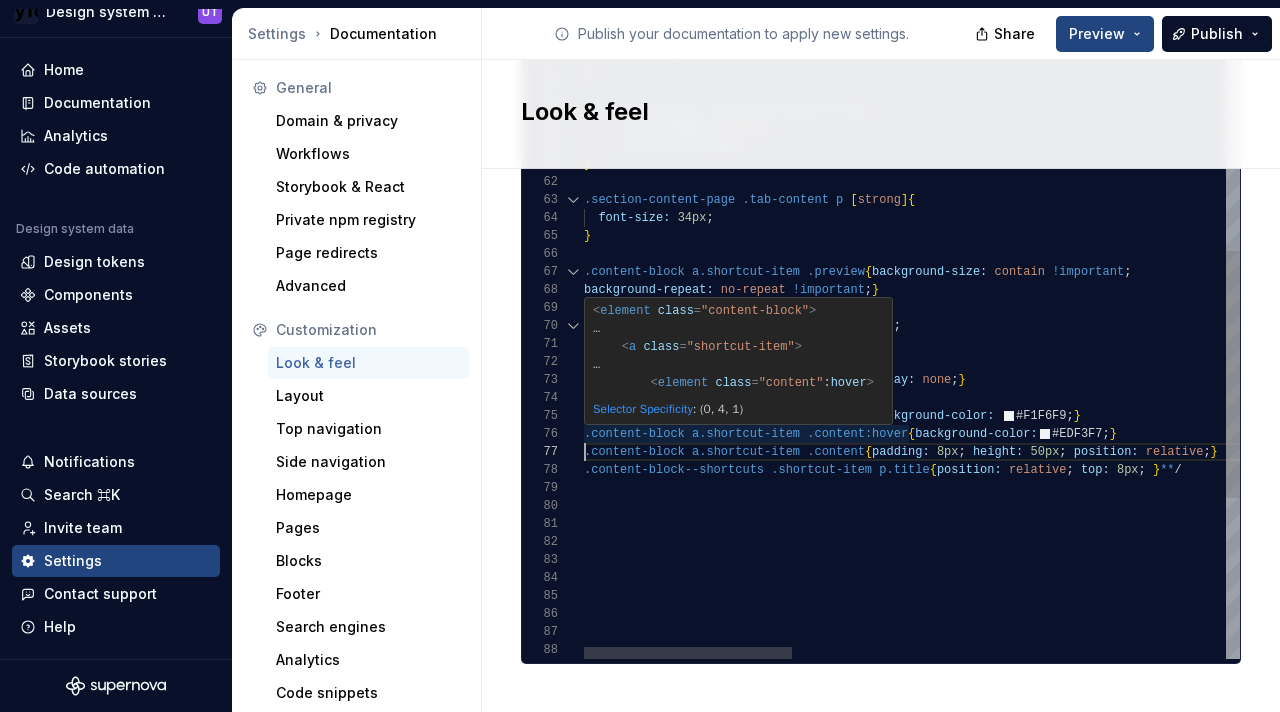 click on "color:   var ( --colorInkPrimary ) ;      overflow-wrap:   anywhere ;      text-align:   left ; } .container-title   .slider   h1.page-title {        font-weight:   normal ;        font-size:   54px ;      font-weight:   var ( --shortcutTitleFontWeight ) ;      line-height:   1.3 ;      font-size:   var ( --shortcutTitleFontSize ) ;      margin:   0 ; } .section-content-page   .tab-content   p   [ strong ] {    font-size:   34px ; } .content-block   a.shortcut-item   .preview { background-size:   contain   !important ; background-repeat:   no-repeat   !important ; } .token-table   .item   .info { position:   relative ;    top:   10px ; } .token-table   .item   .custom-properties { display:   none ; } .token-value { display:   none ; } .content-block   a.shortcut-item   .content { background-color:     #F1F6F9 ; } .content-block   a.shortcut-item   .content:hover { background-color:   #EDF3F7 ; } .content-block     .content" at bounding box center [1595, 98] 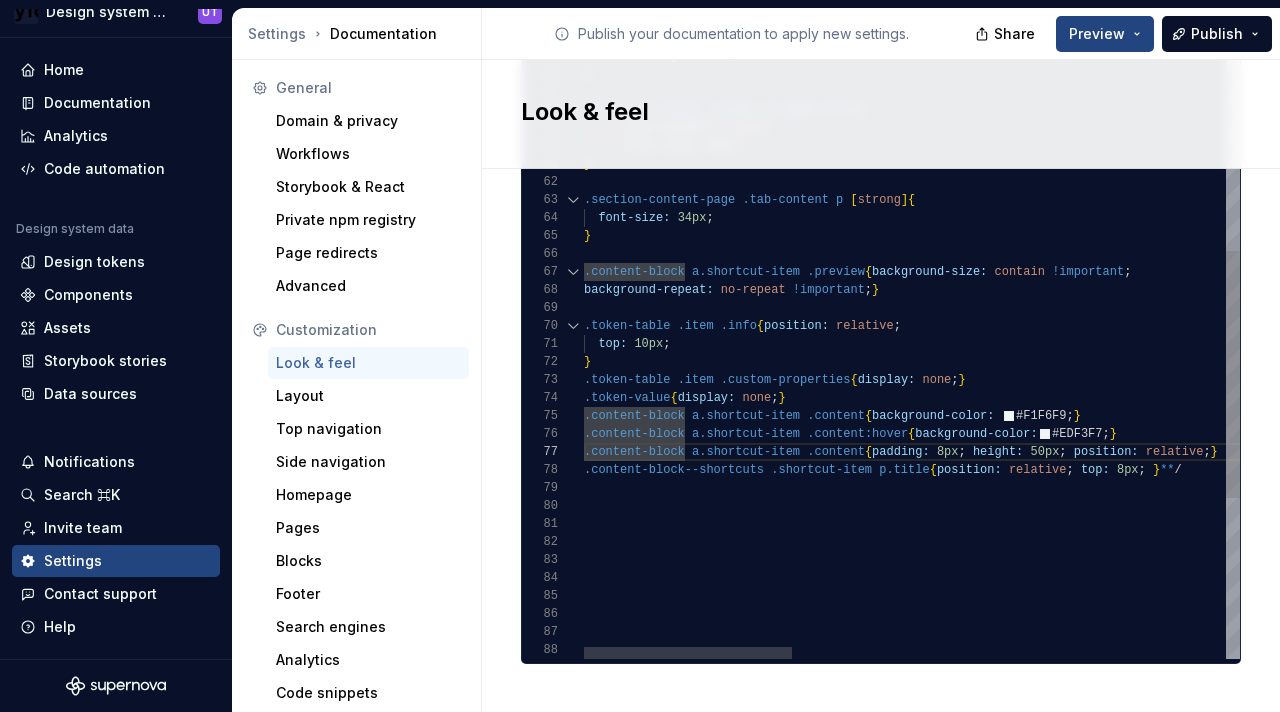 type on "**********" 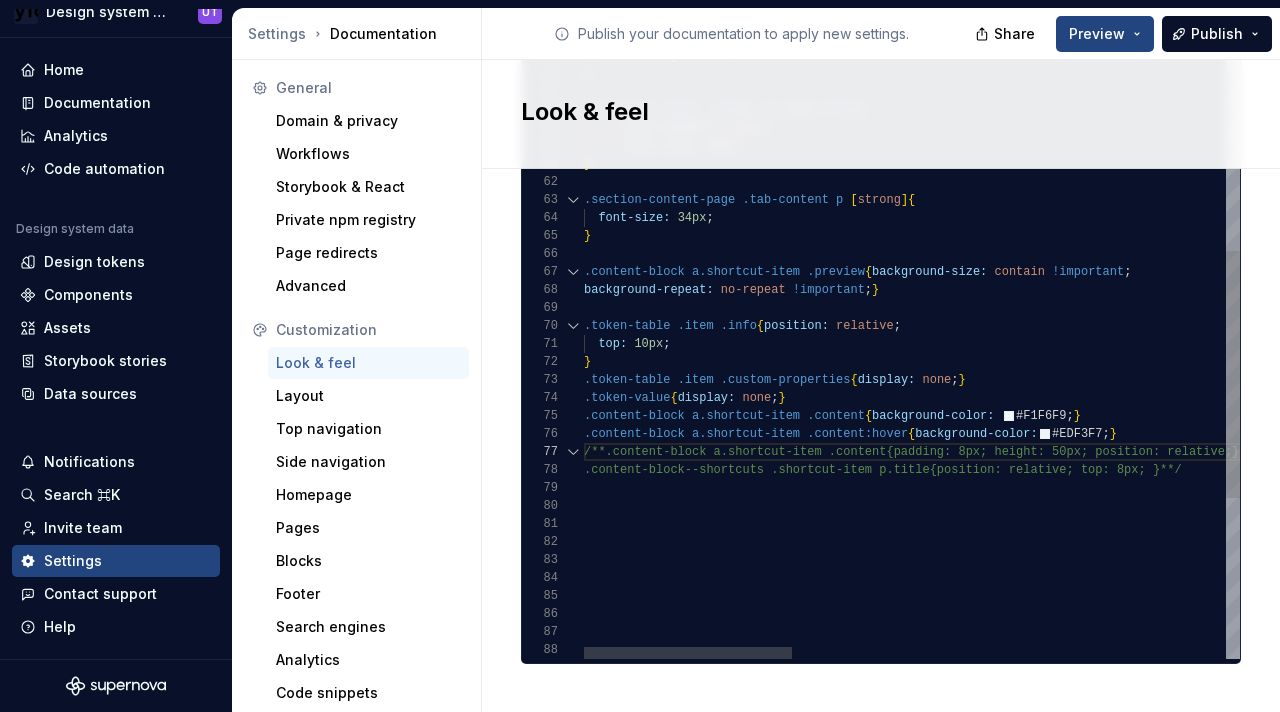 scroll, scrollTop: 36, scrollLeft: 0, axis: vertical 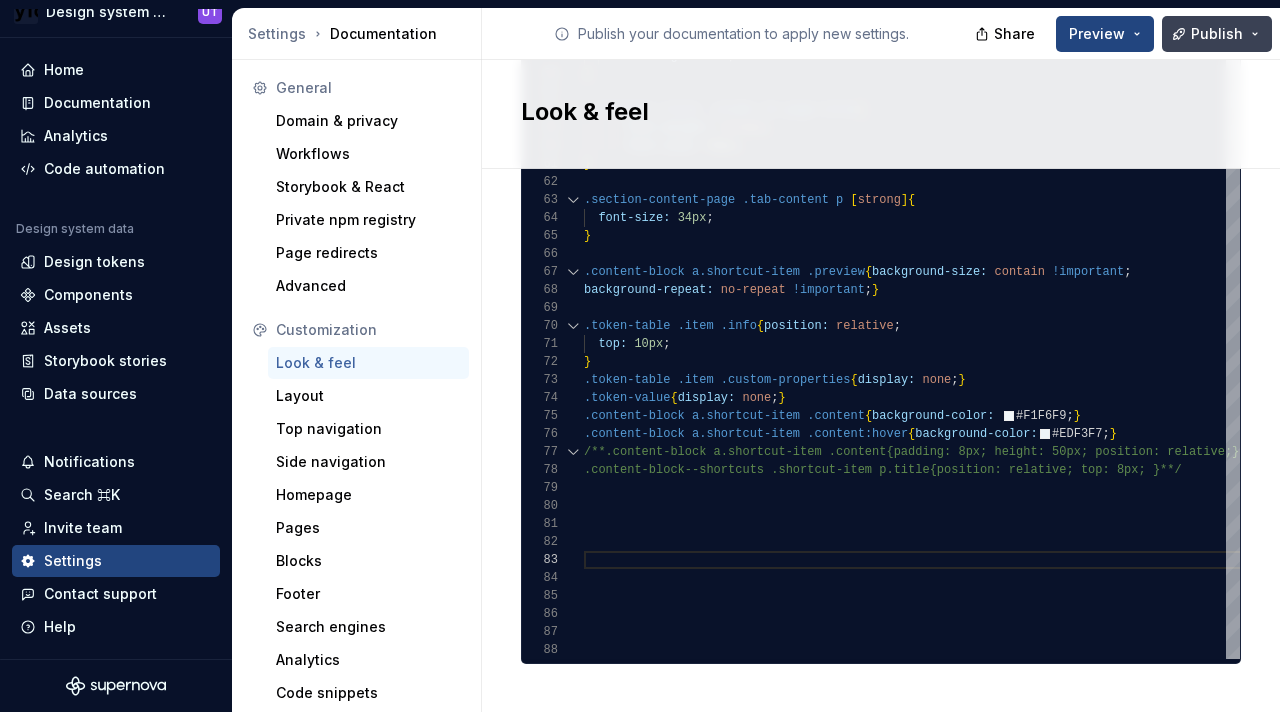 type 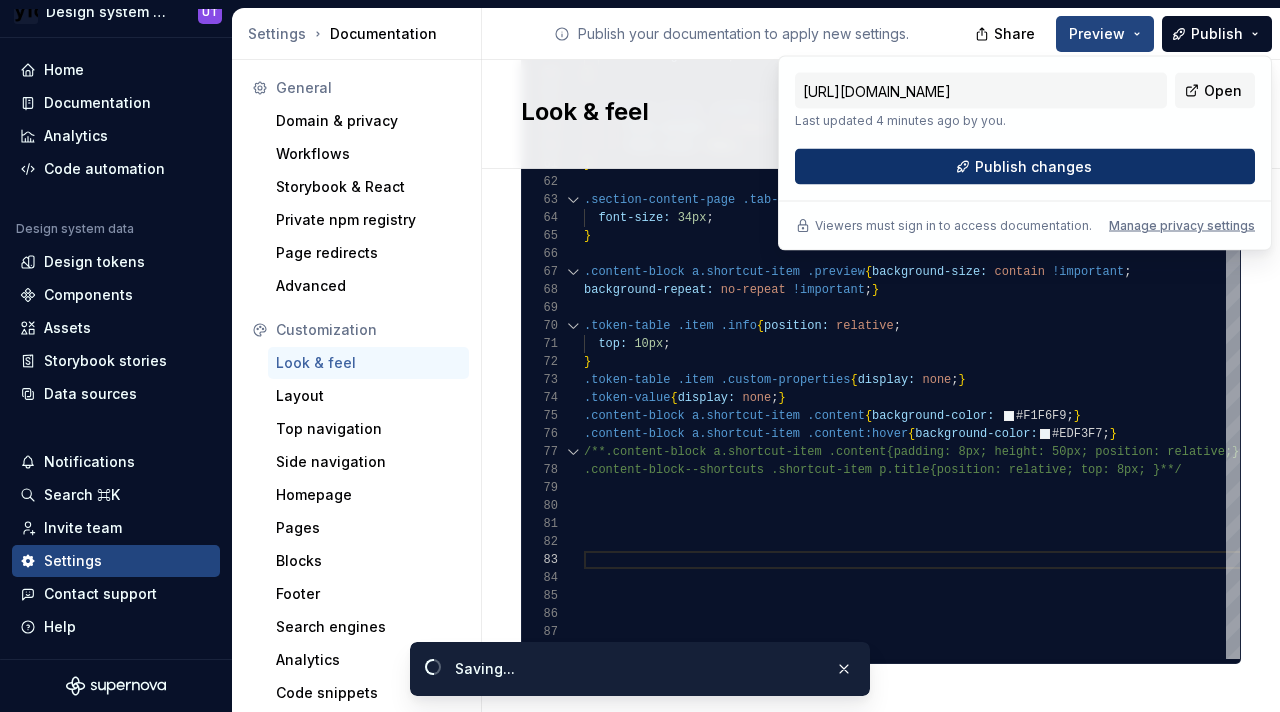 click on "Publish changes" at bounding box center [1033, 167] 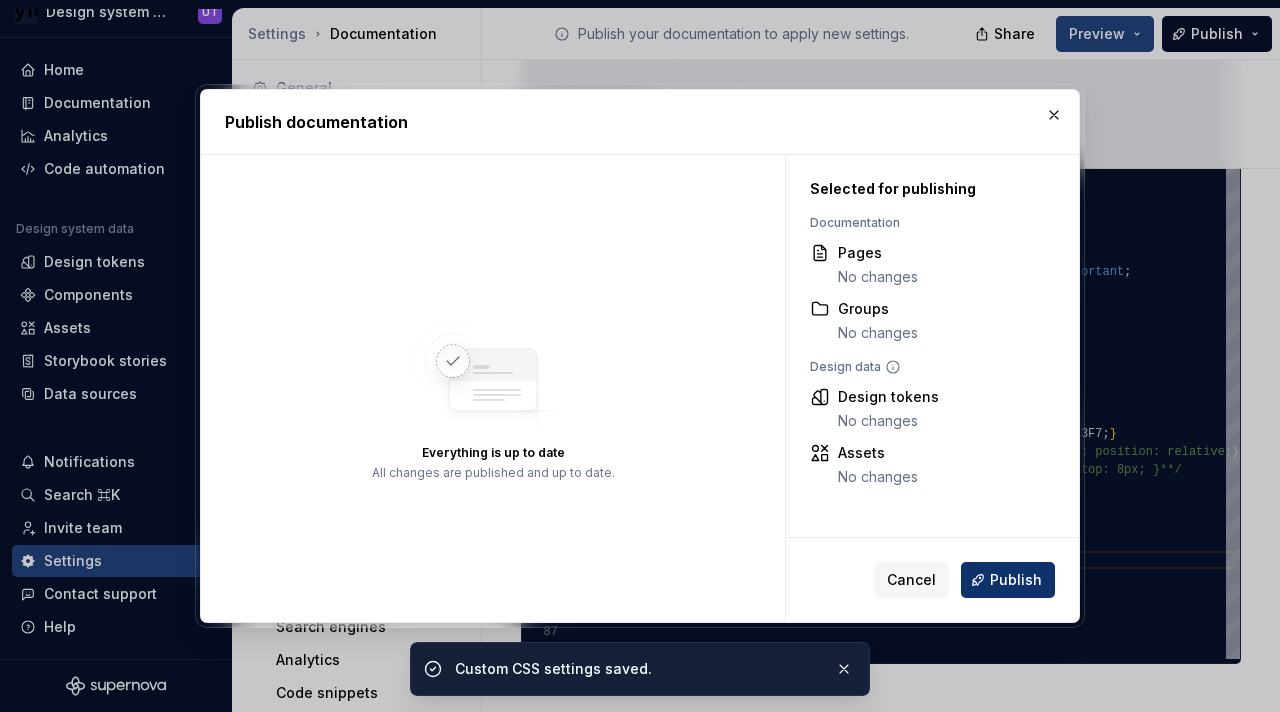 click on "Publish" at bounding box center [1008, 580] 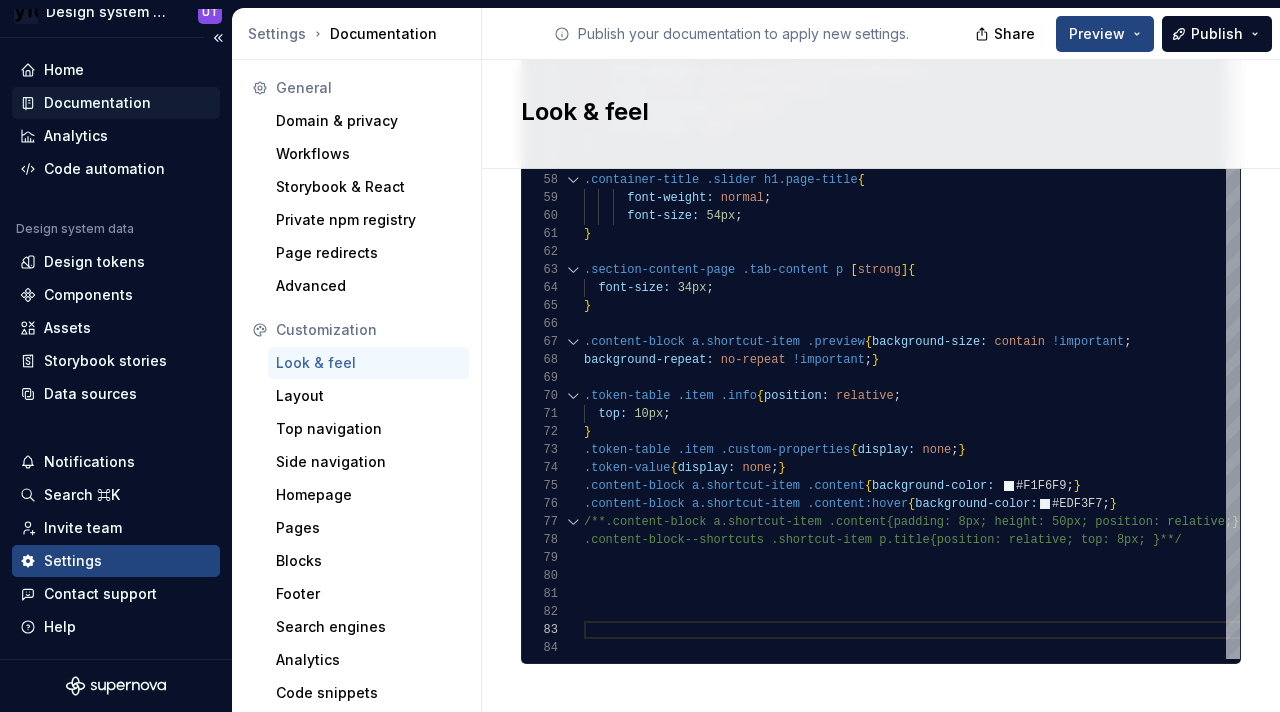 click on "Documentation" at bounding box center (116, 103) 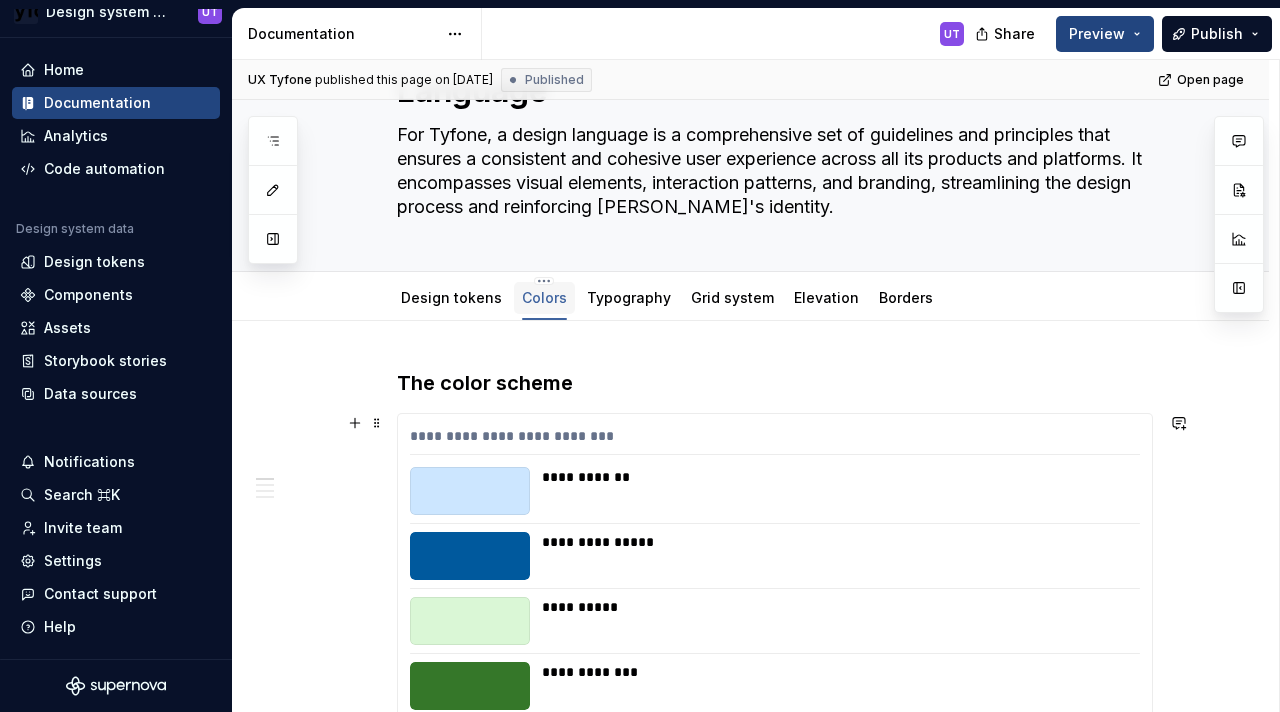 scroll, scrollTop: 108, scrollLeft: 0, axis: vertical 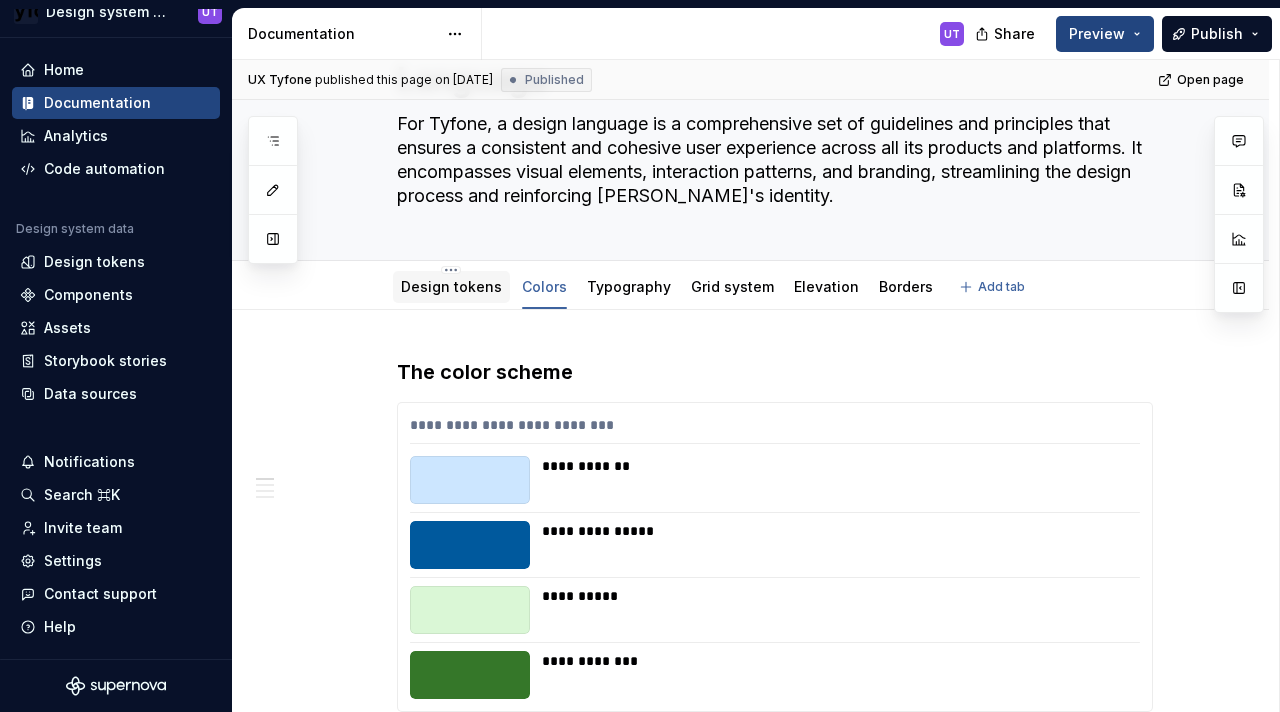 click on "Design tokens" at bounding box center [451, 287] 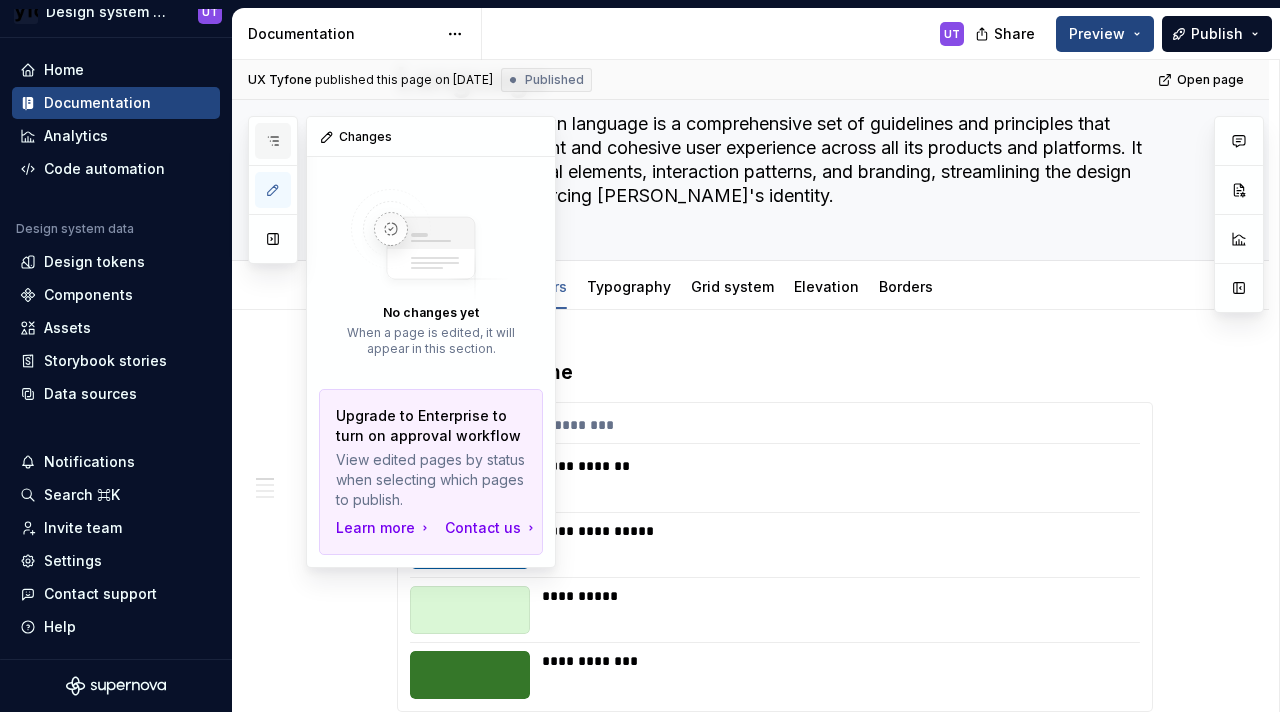 click 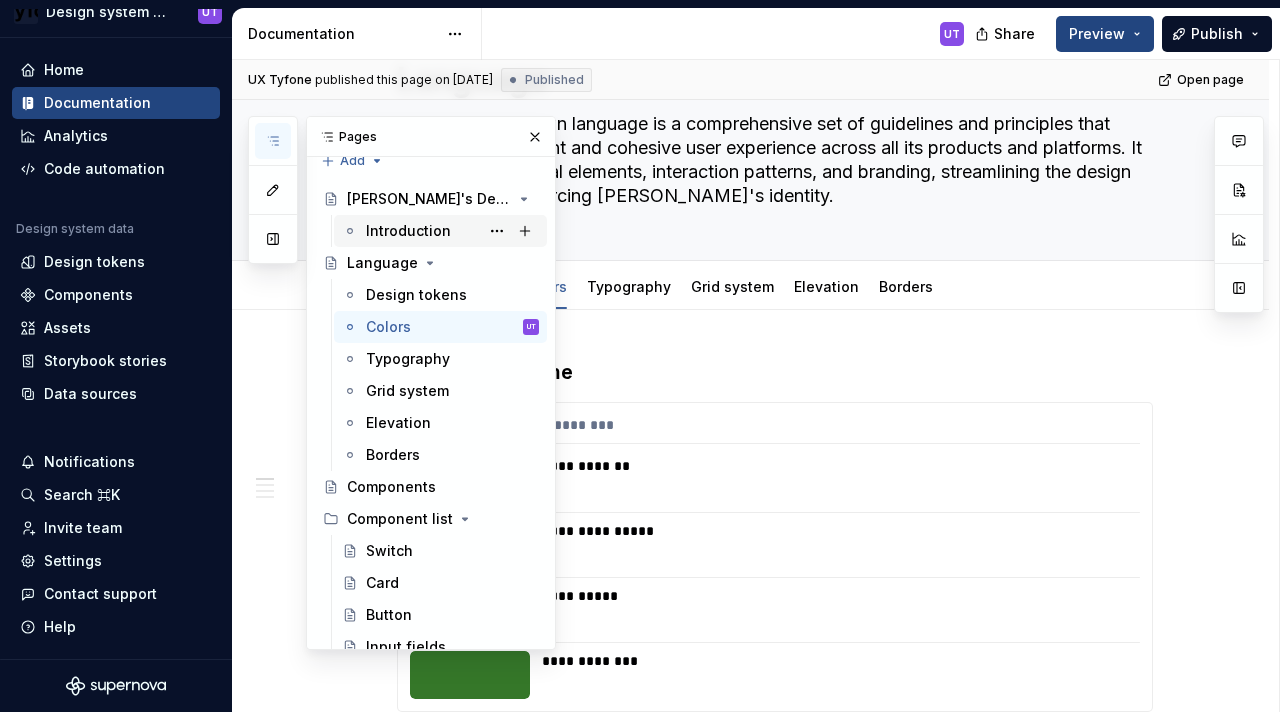 scroll, scrollTop: 0, scrollLeft: 0, axis: both 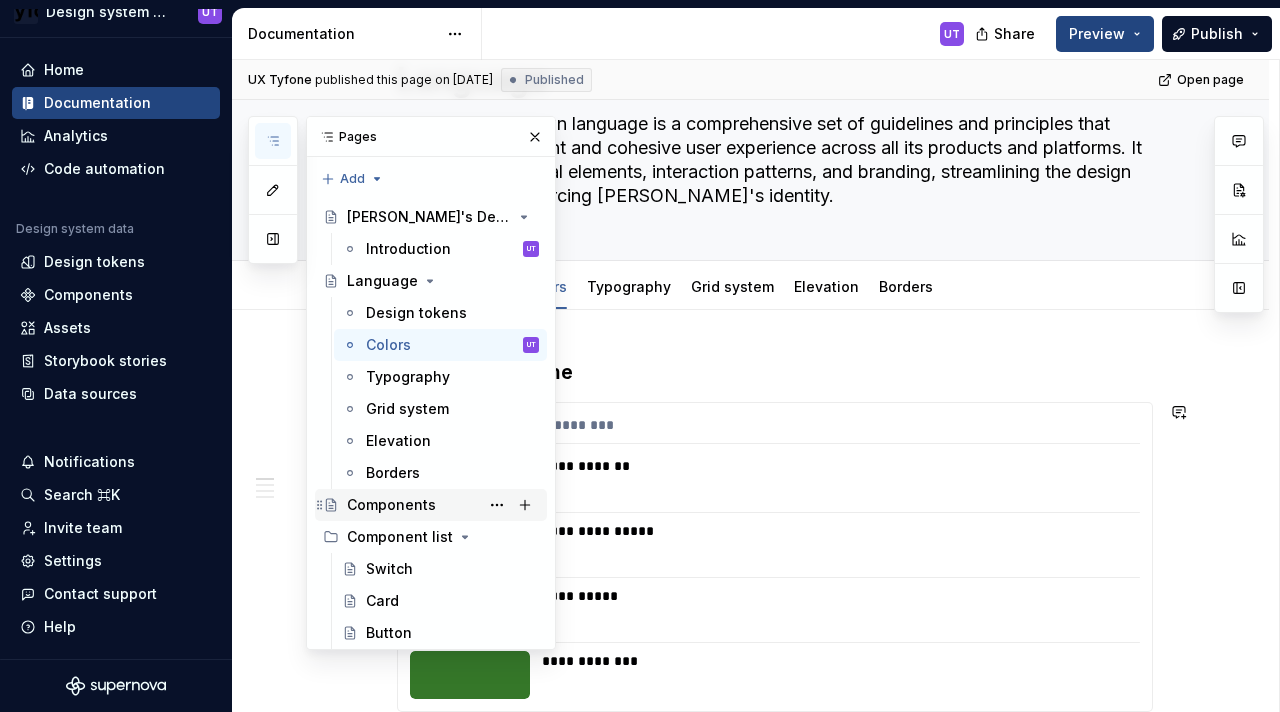 click on "Components" at bounding box center (443, 505) 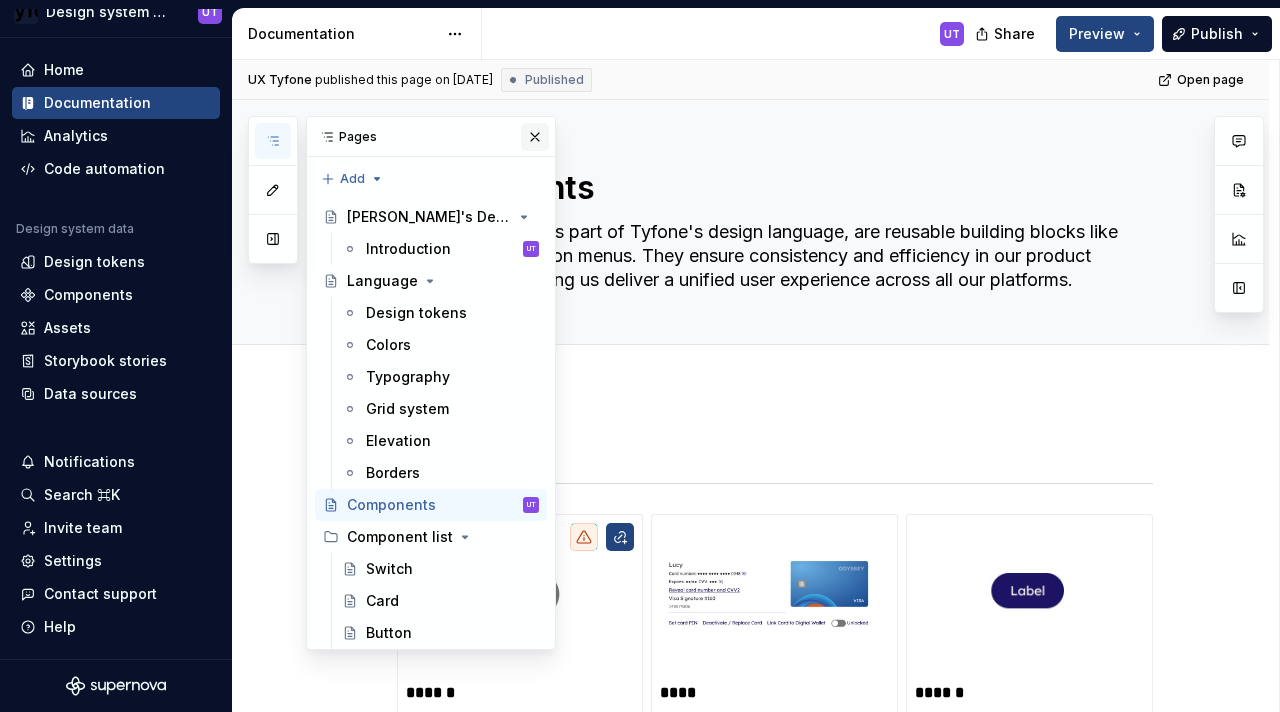 click at bounding box center (535, 137) 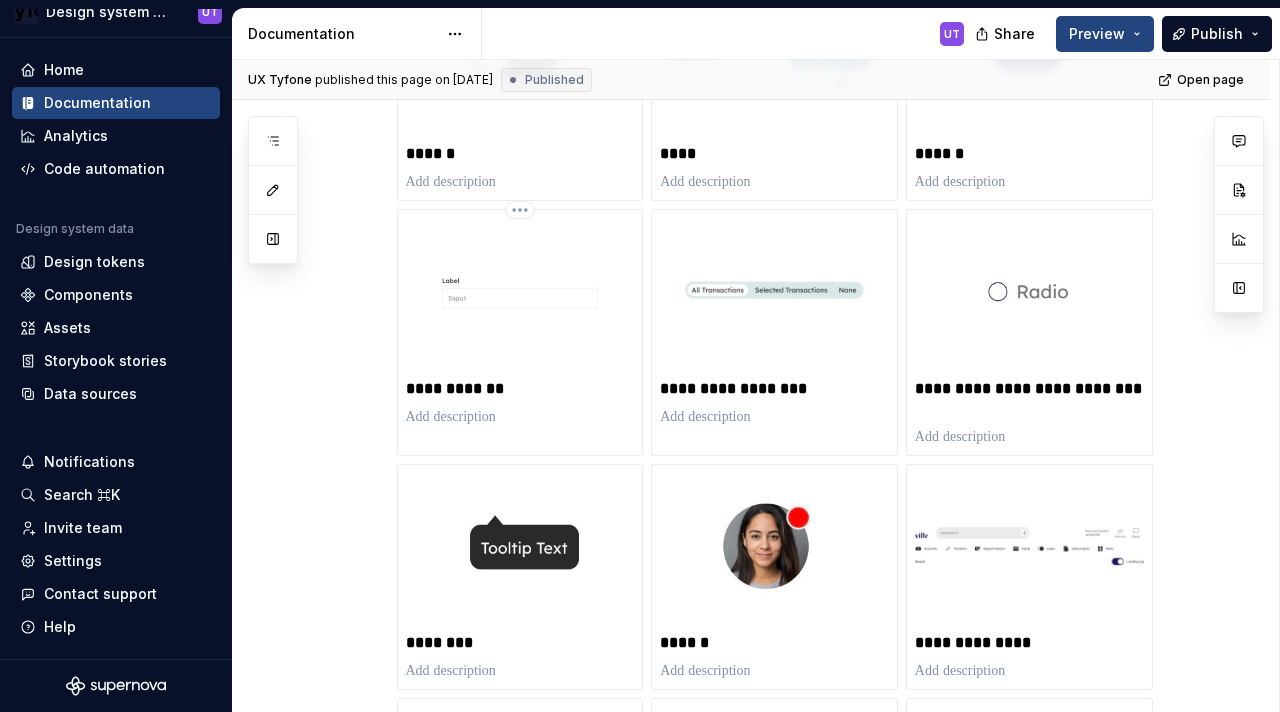 scroll, scrollTop: 581, scrollLeft: 0, axis: vertical 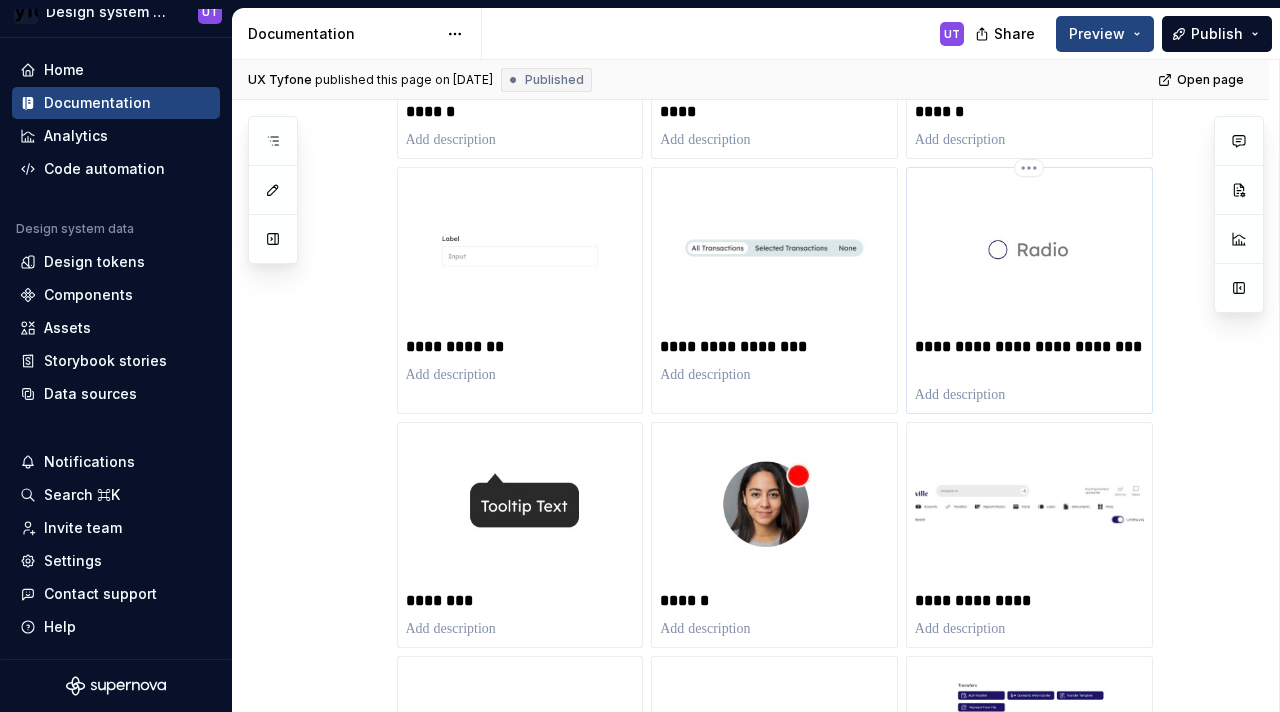 click on "**********" at bounding box center [1029, 357] 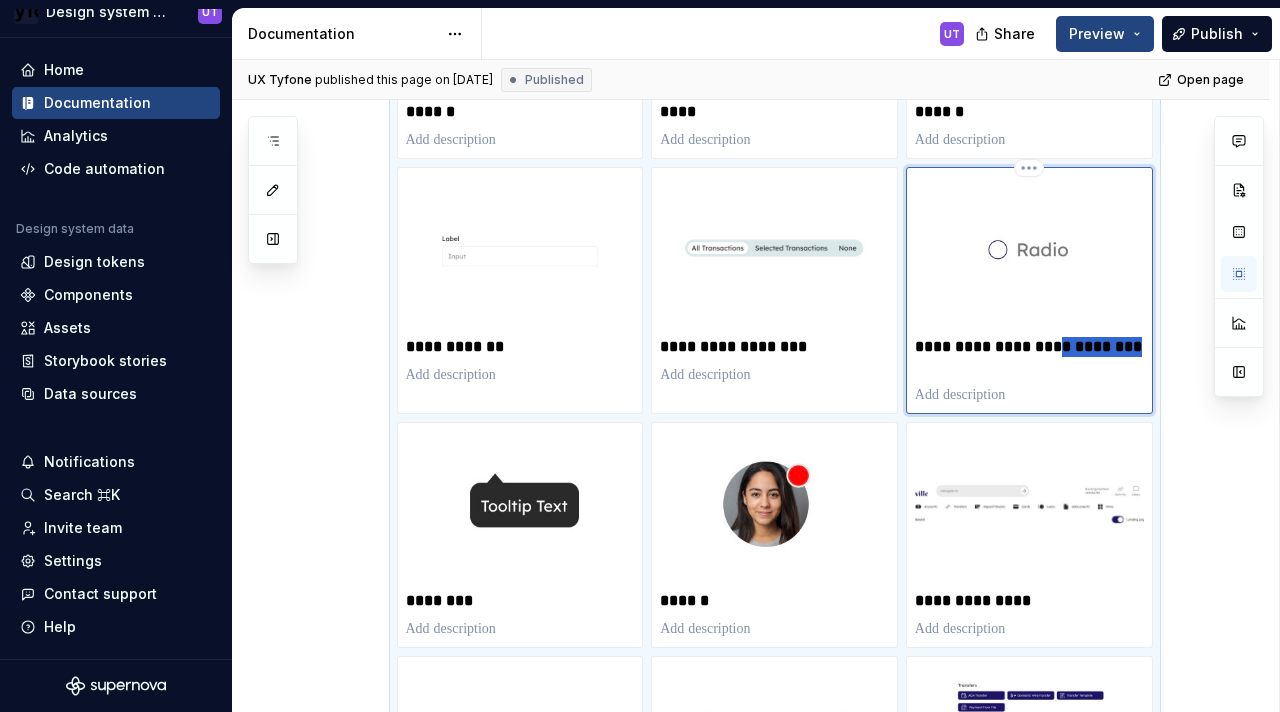 click on "**********" at bounding box center (1029, 357) 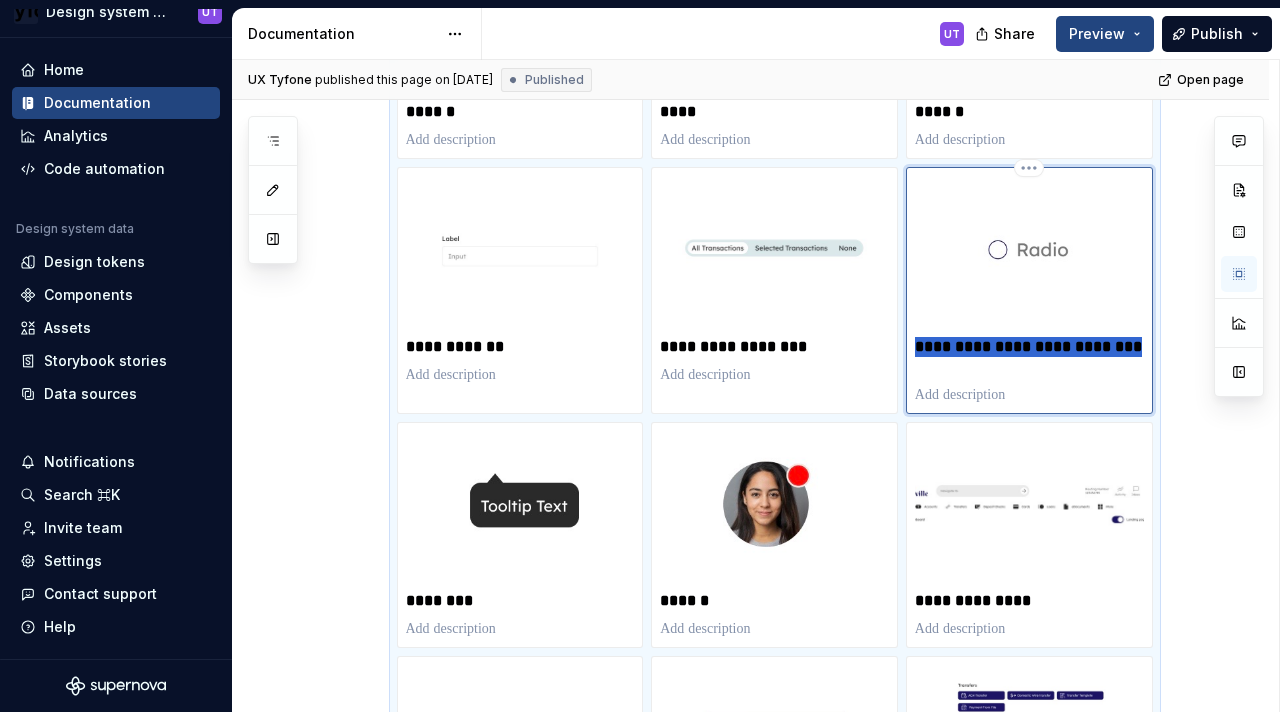 click on "**********" at bounding box center (1029, 357) 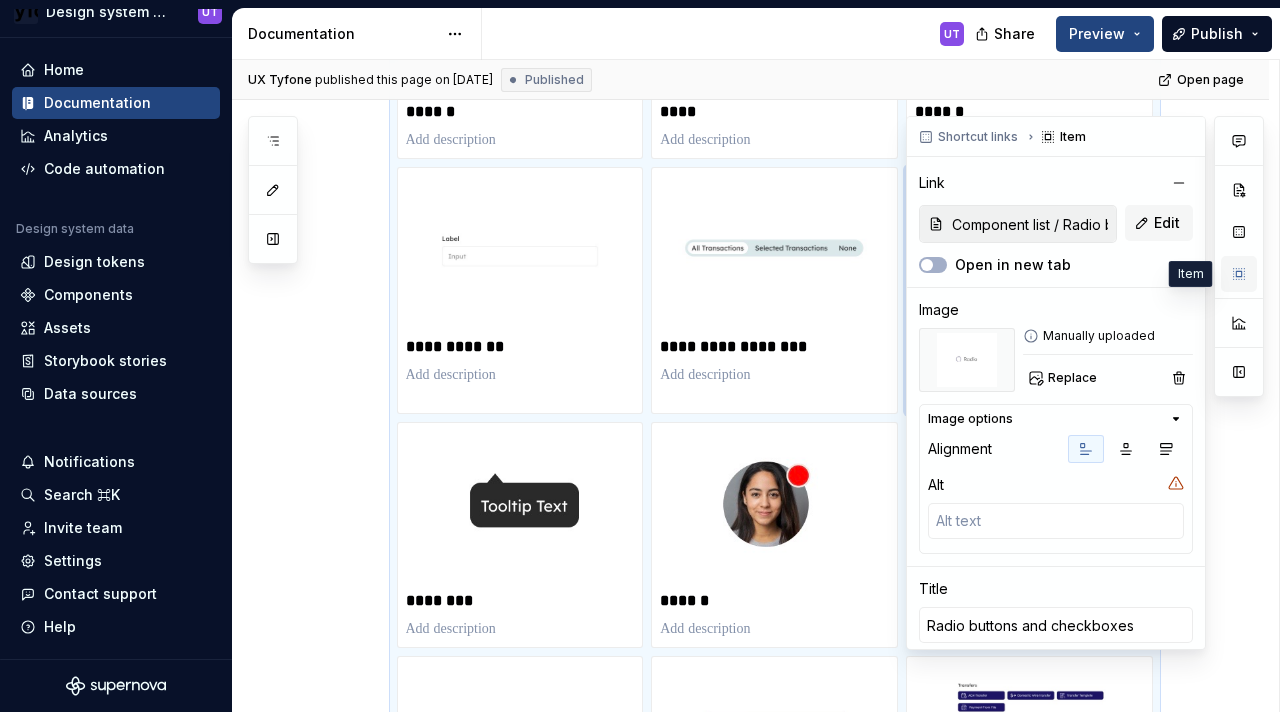 click at bounding box center (1239, 274) 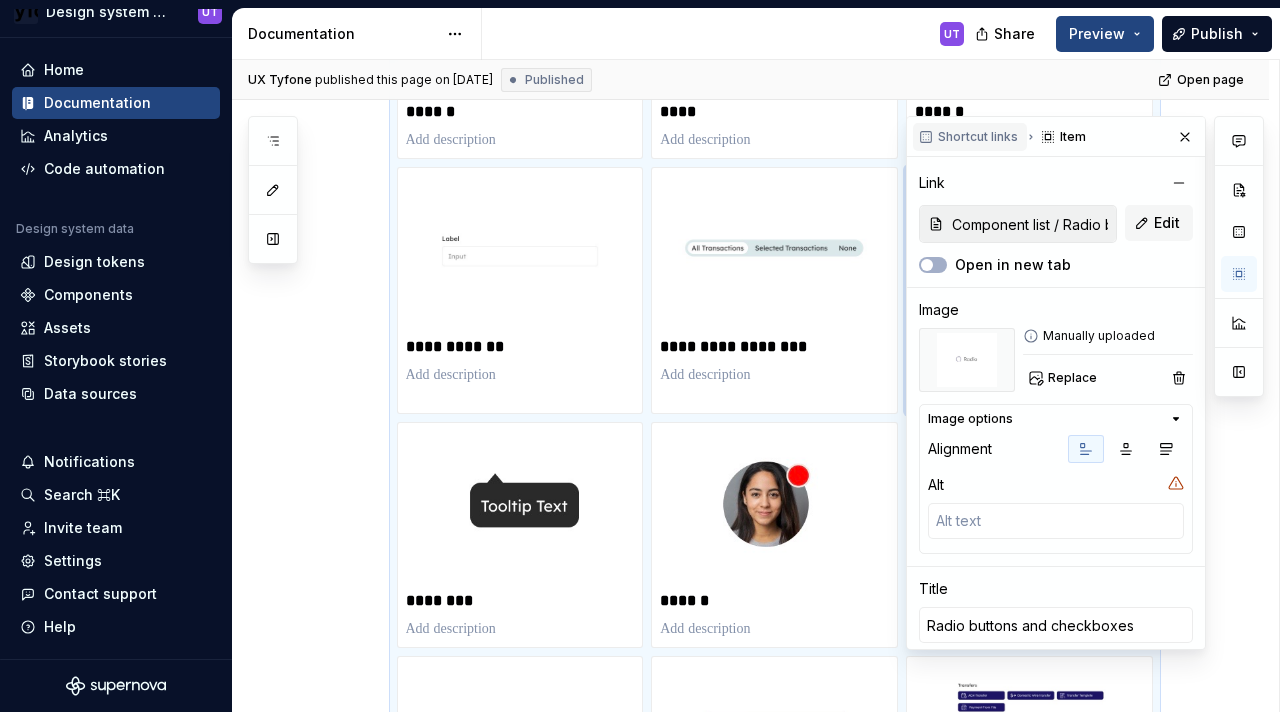 click on "Shortcut links" at bounding box center [978, 137] 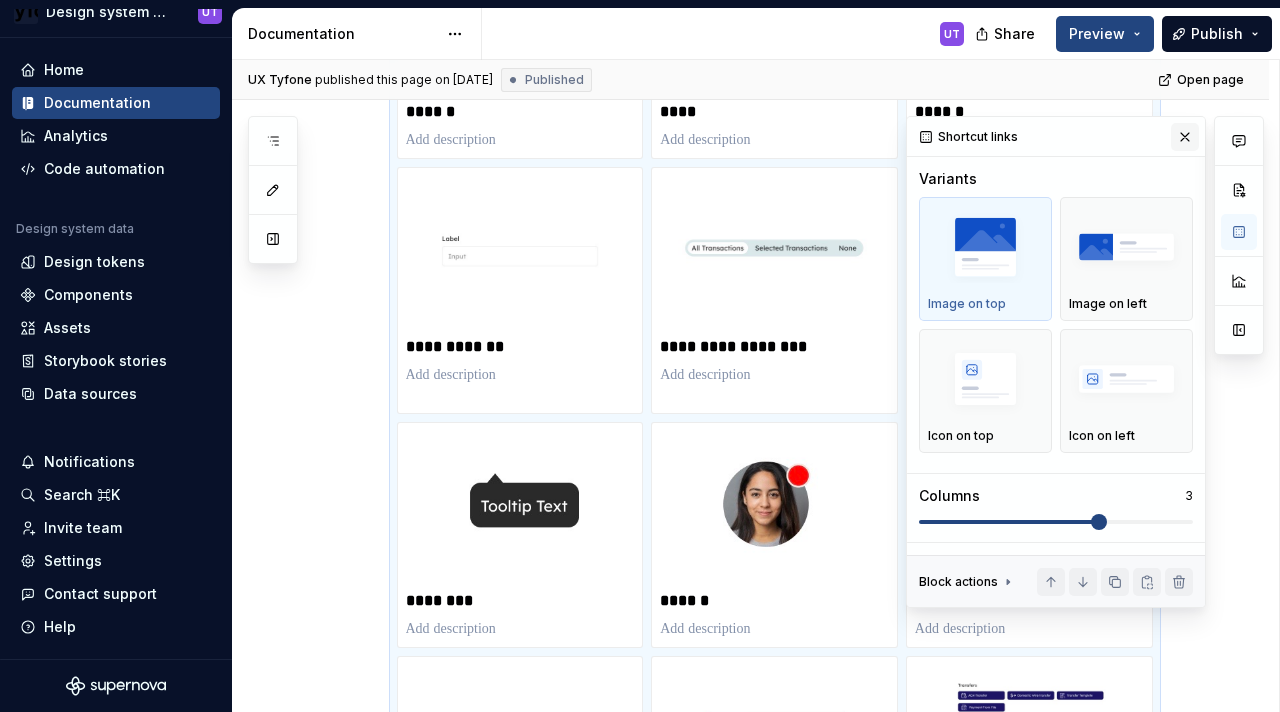 click at bounding box center (1185, 137) 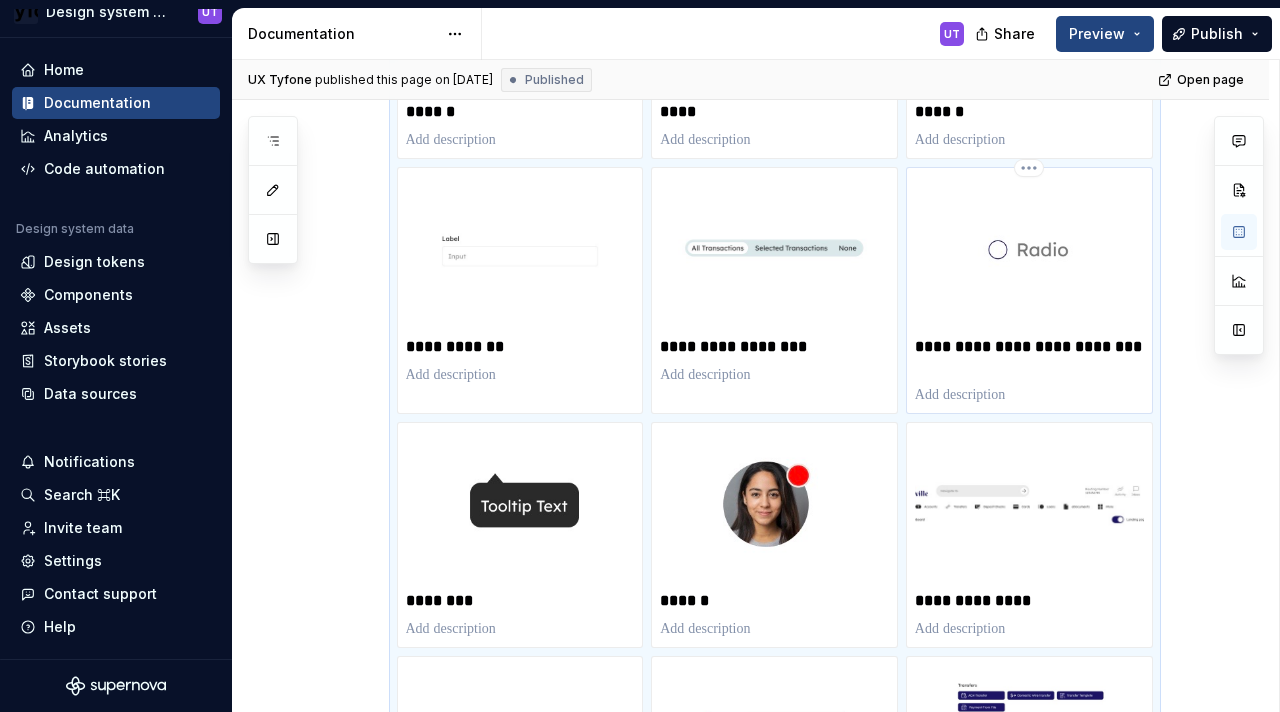click on "**********" at bounding box center (1029, 357) 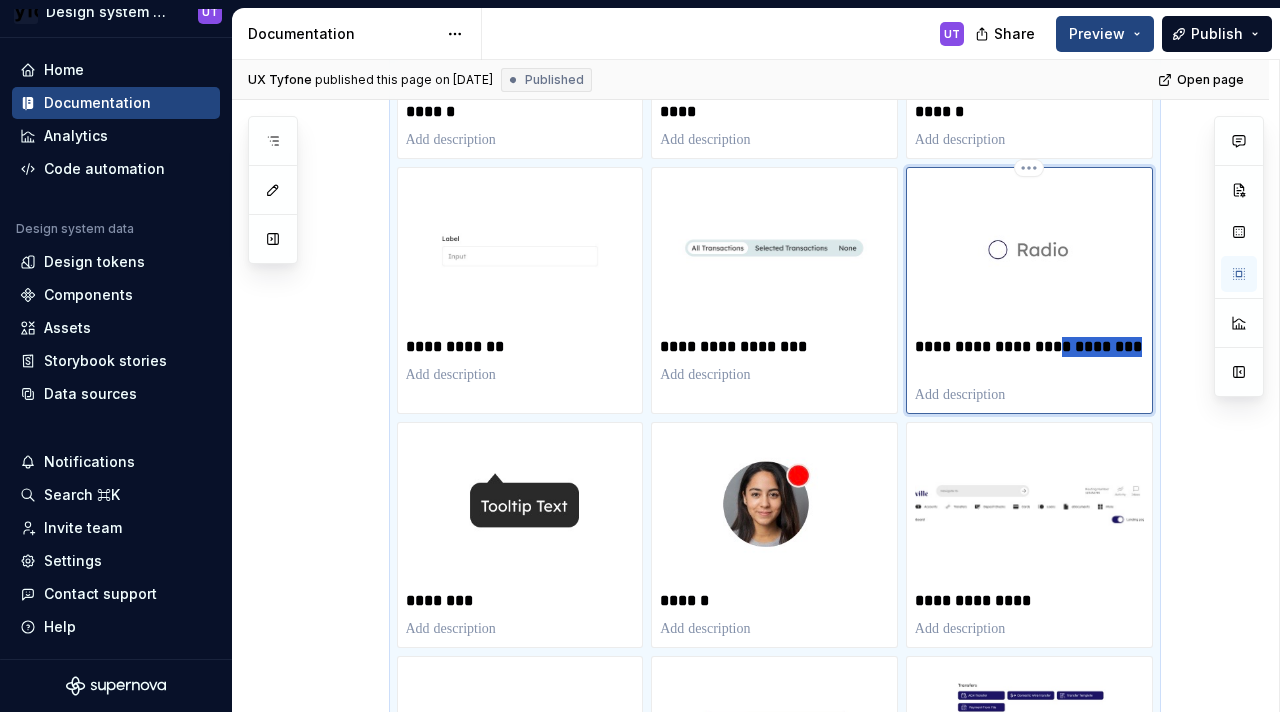click on "**********" at bounding box center [1029, 357] 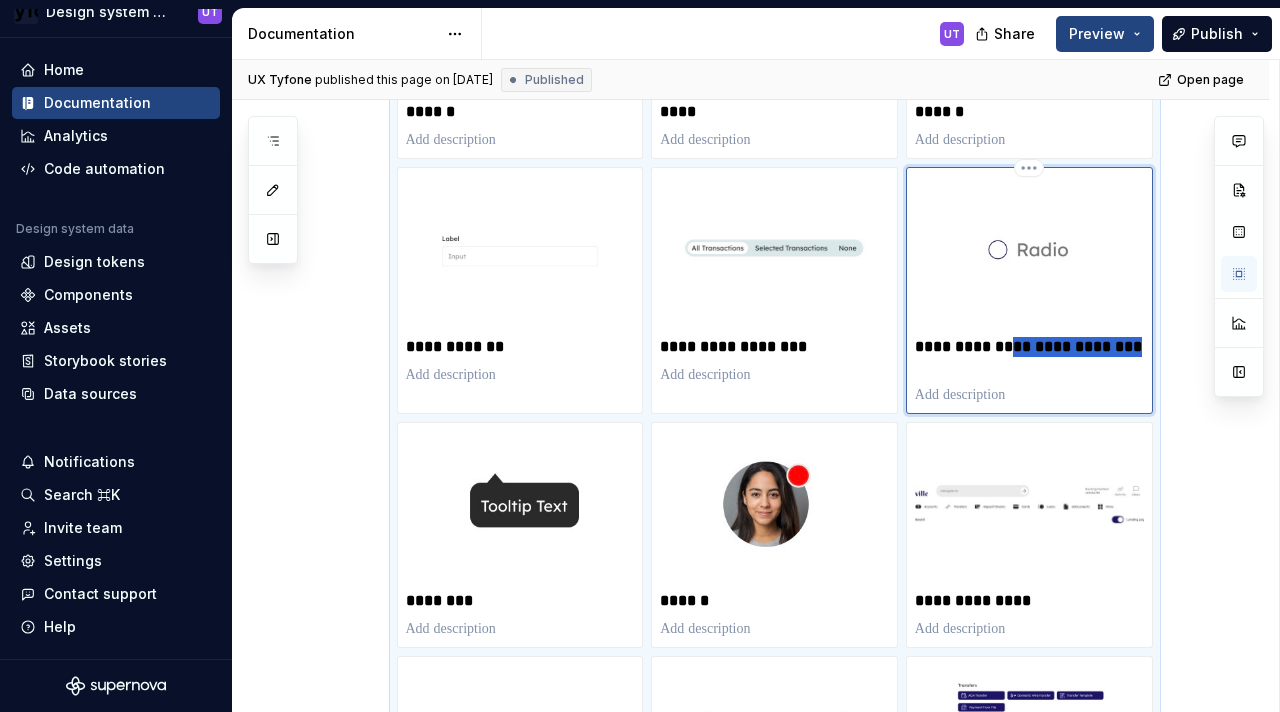 drag, startPoint x: 1016, startPoint y: 371, endPoint x: 1020, endPoint y: 354, distance: 17.464249 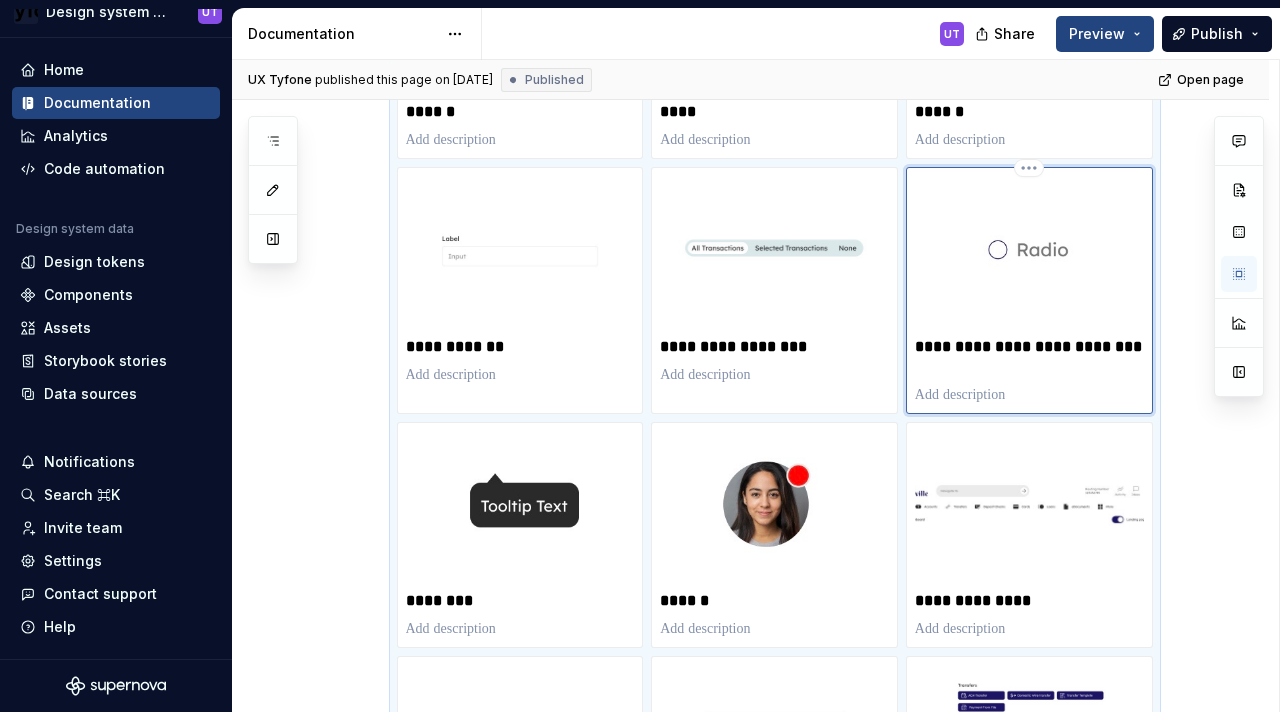 click on "**********" at bounding box center [1029, 357] 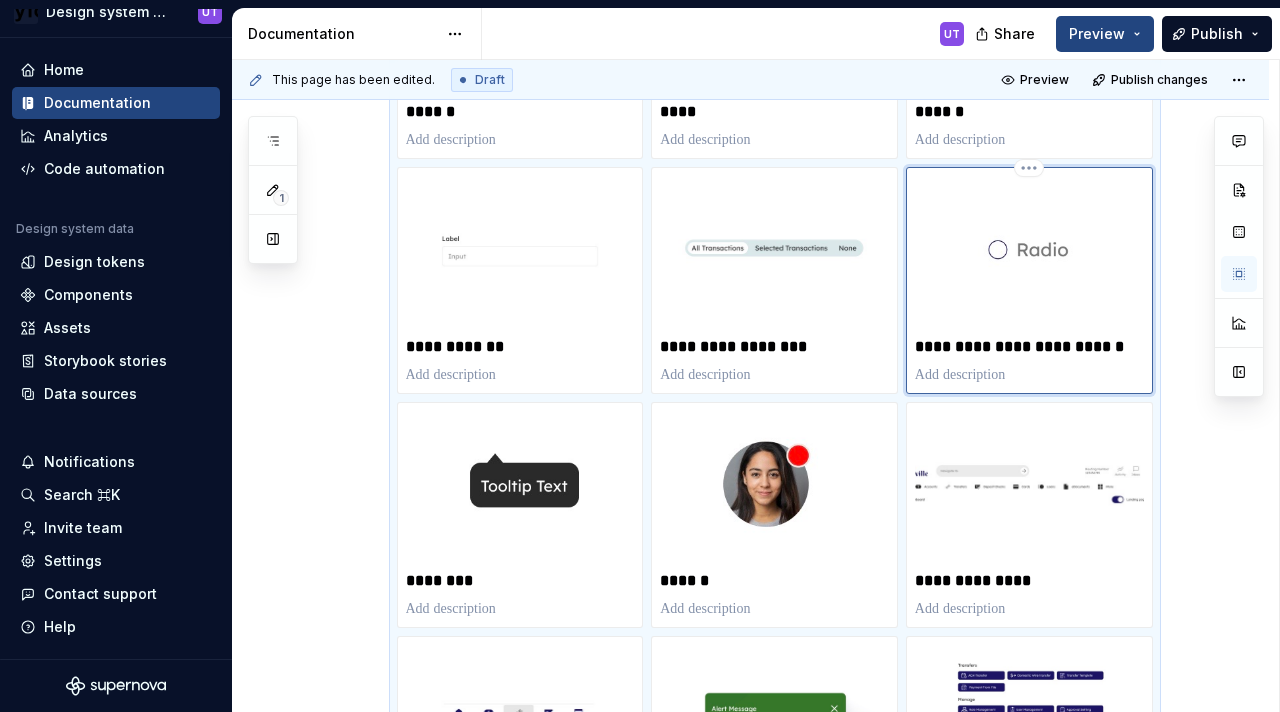click on "**********" at bounding box center [1029, 347] 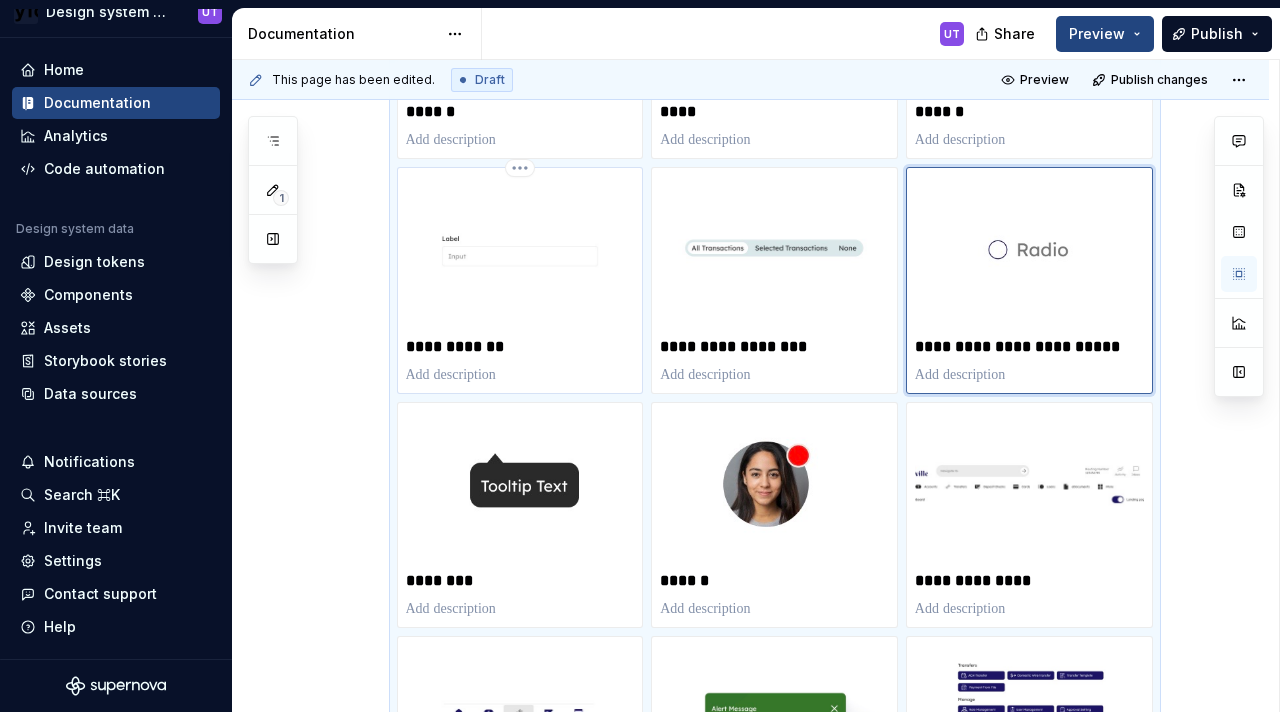 click on "**********" at bounding box center (520, 347) 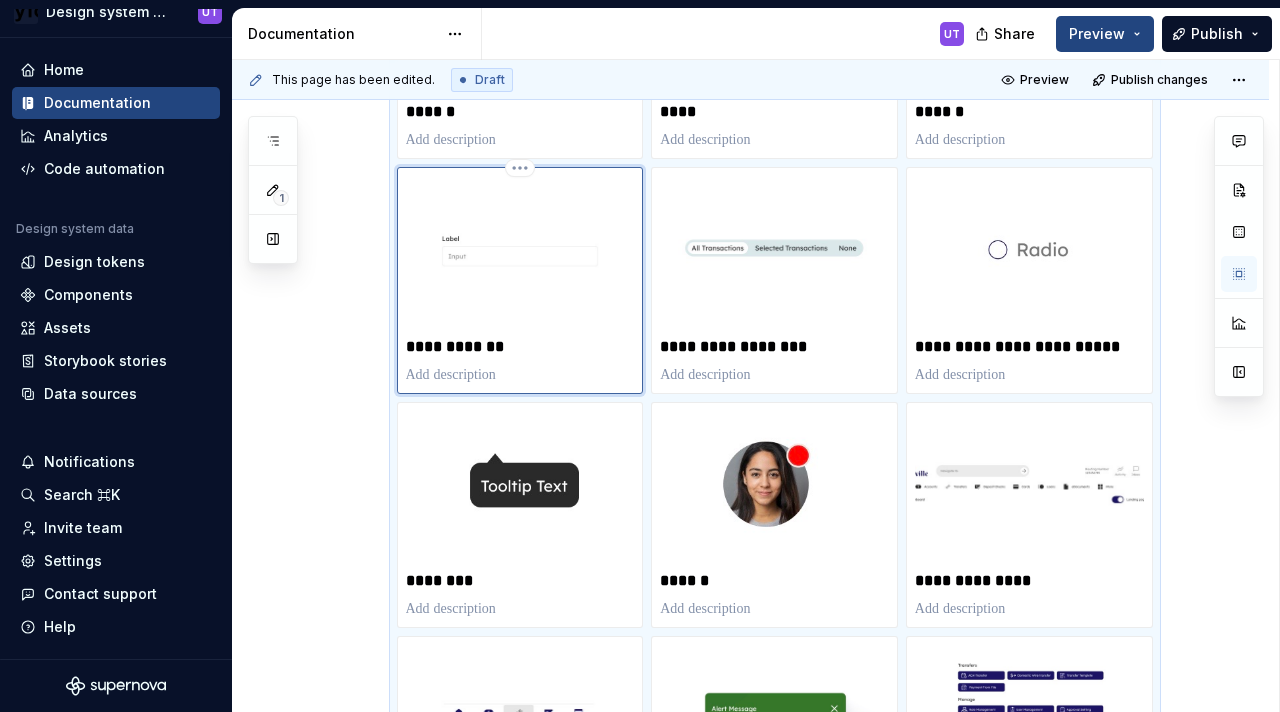 type on "*" 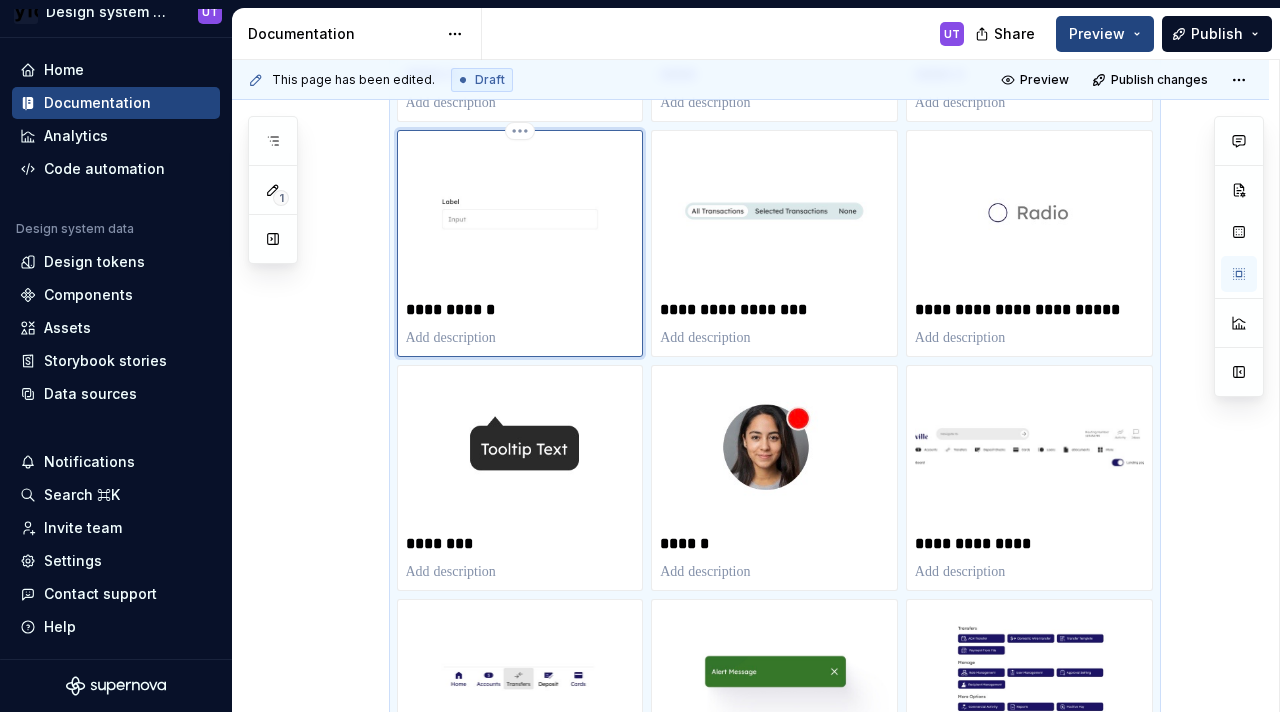 scroll, scrollTop: 633, scrollLeft: 0, axis: vertical 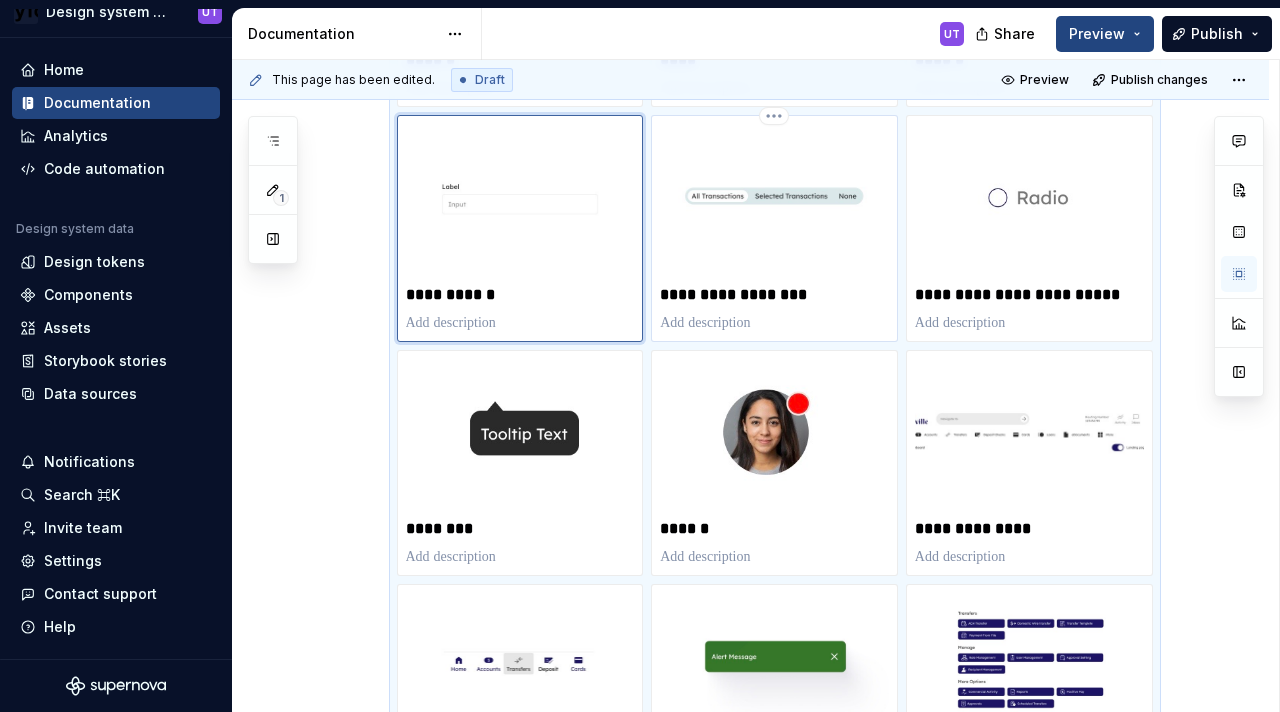 click on "**********" at bounding box center [774, 295] 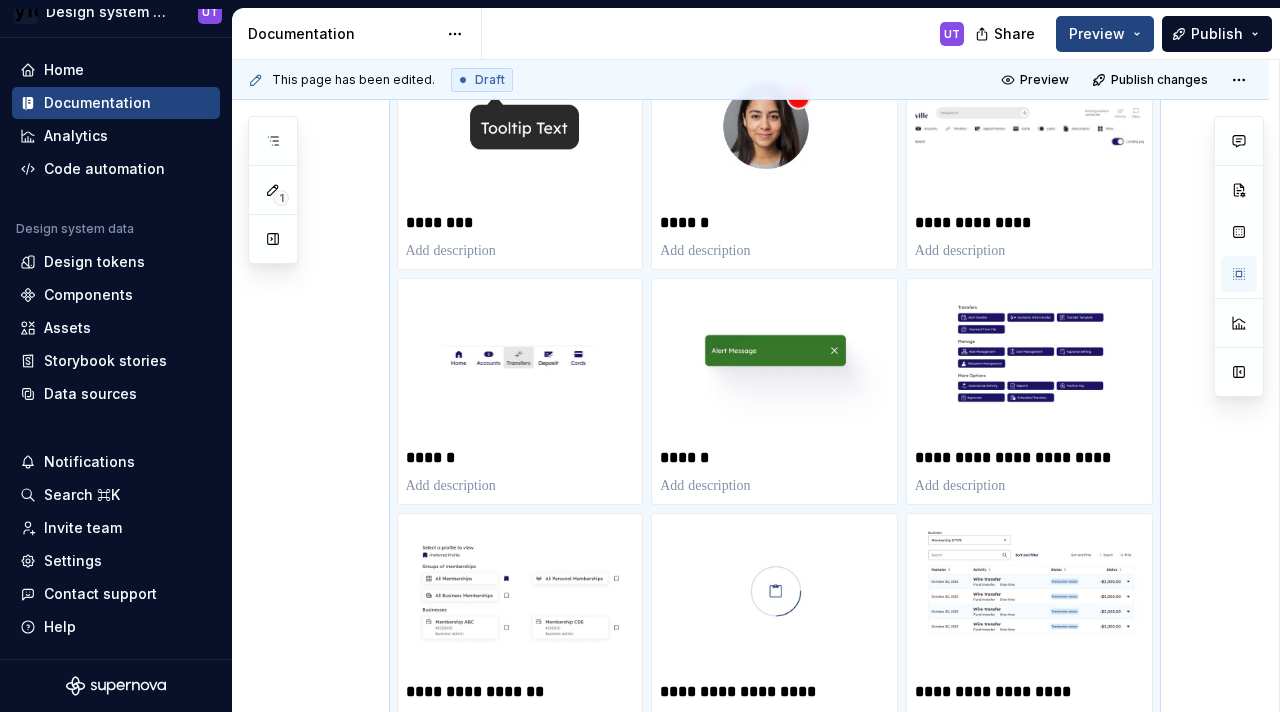 scroll, scrollTop: 952, scrollLeft: 0, axis: vertical 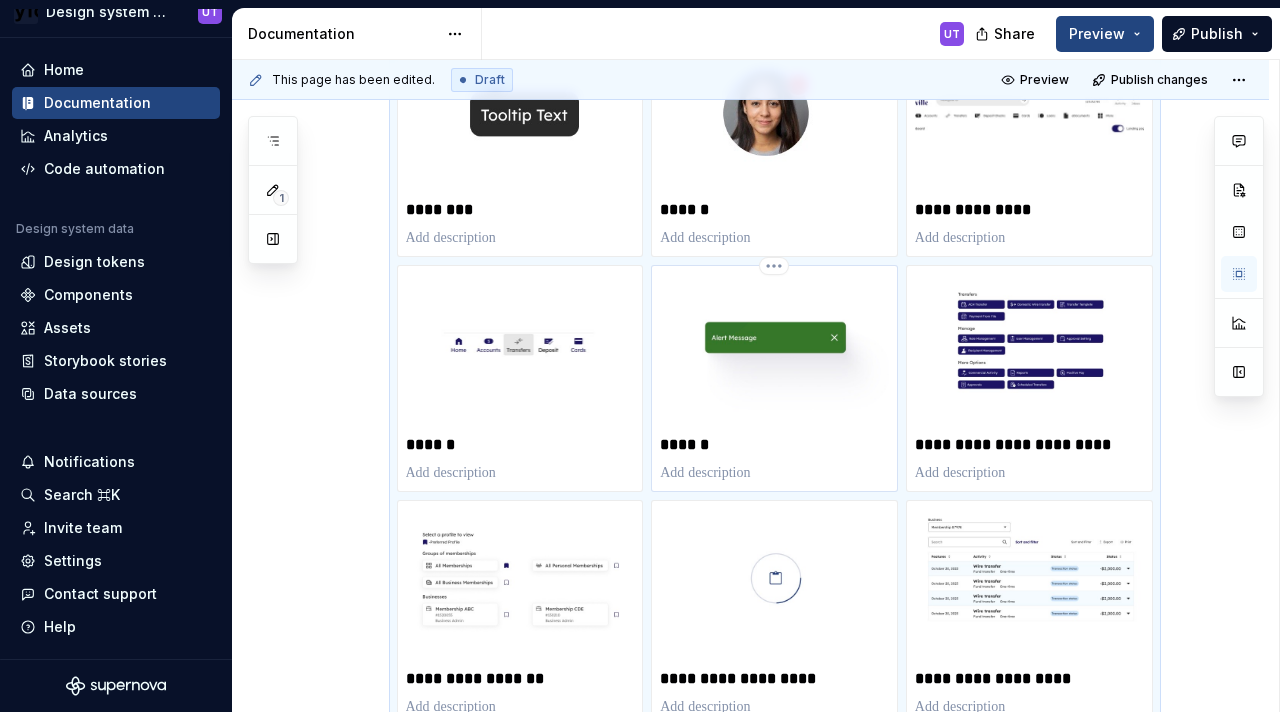 click on "******" at bounding box center (774, 378) 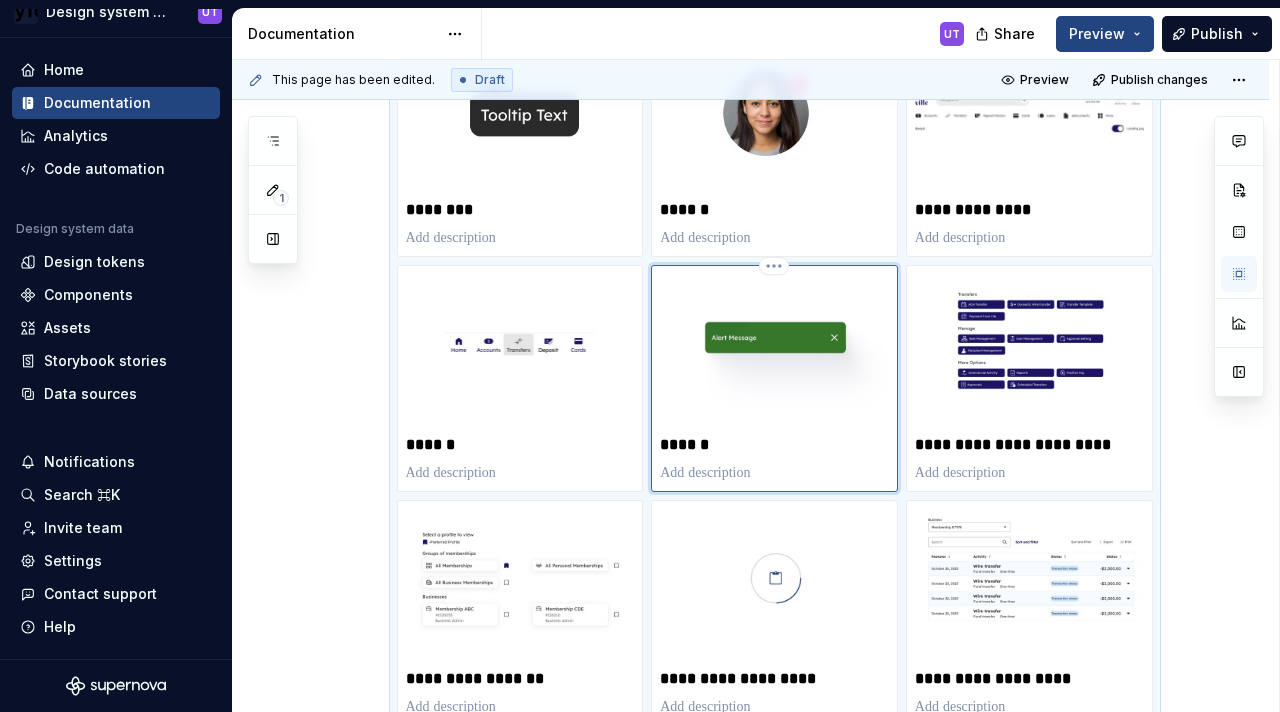 click on "******" at bounding box center (774, 445) 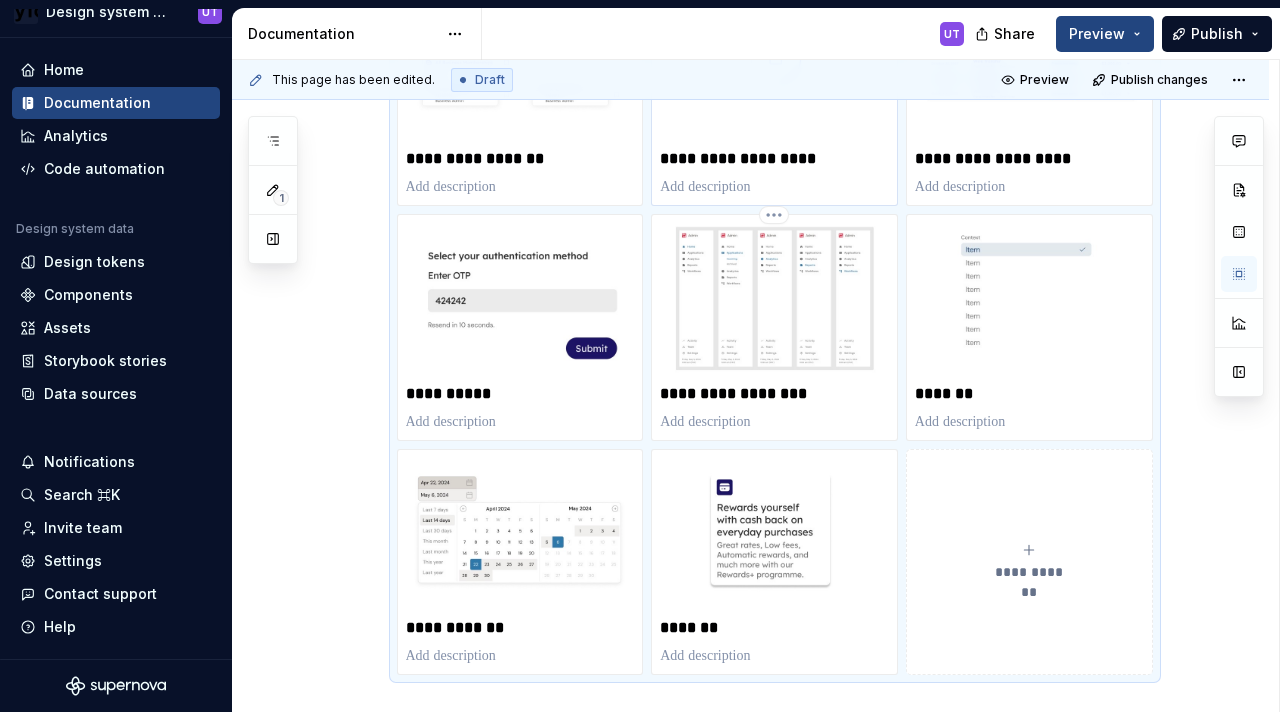 scroll, scrollTop: 1477, scrollLeft: 0, axis: vertical 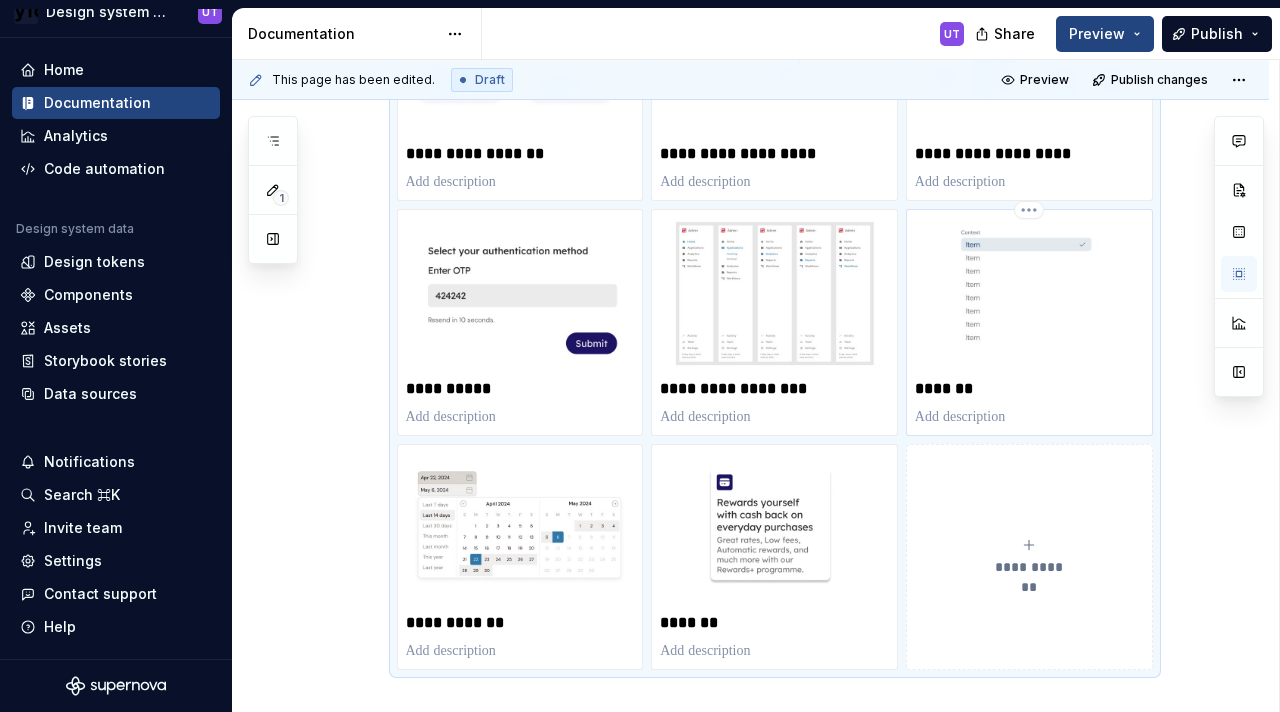 click on "*******" at bounding box center (1029, 389) 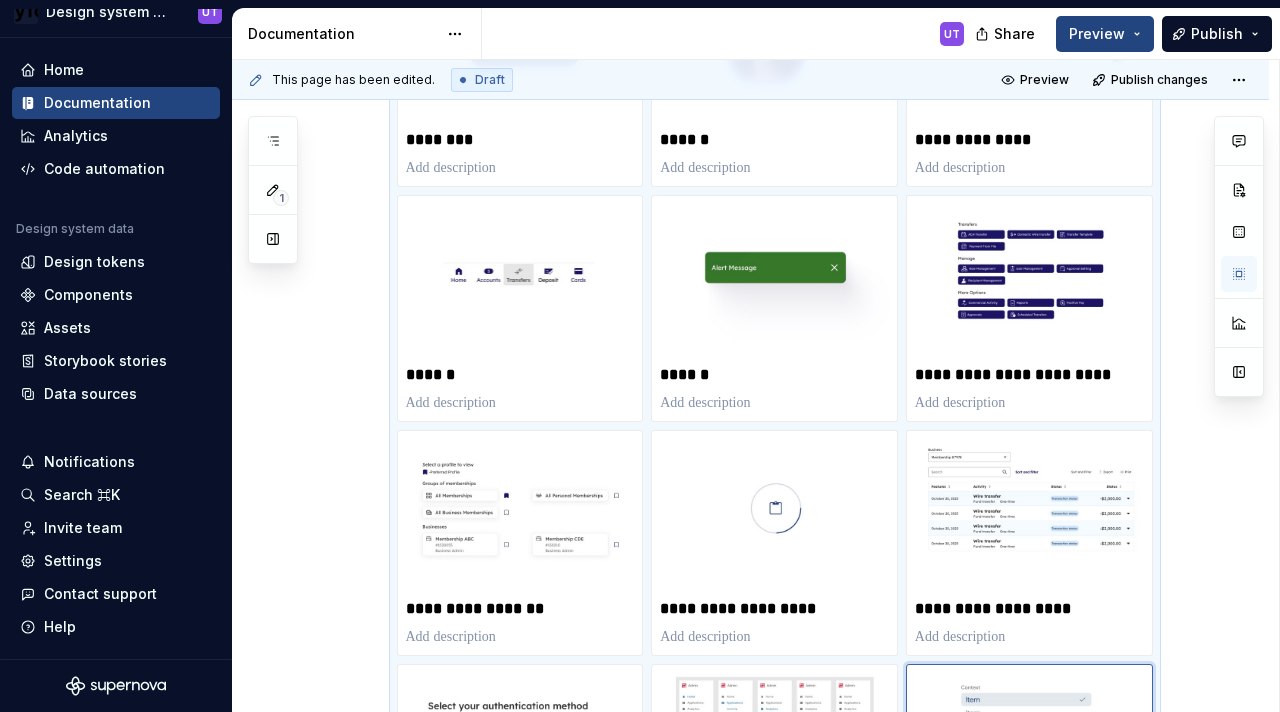 scroll, scrollTop: 1036, scrollLeft: 0, axis: vertical 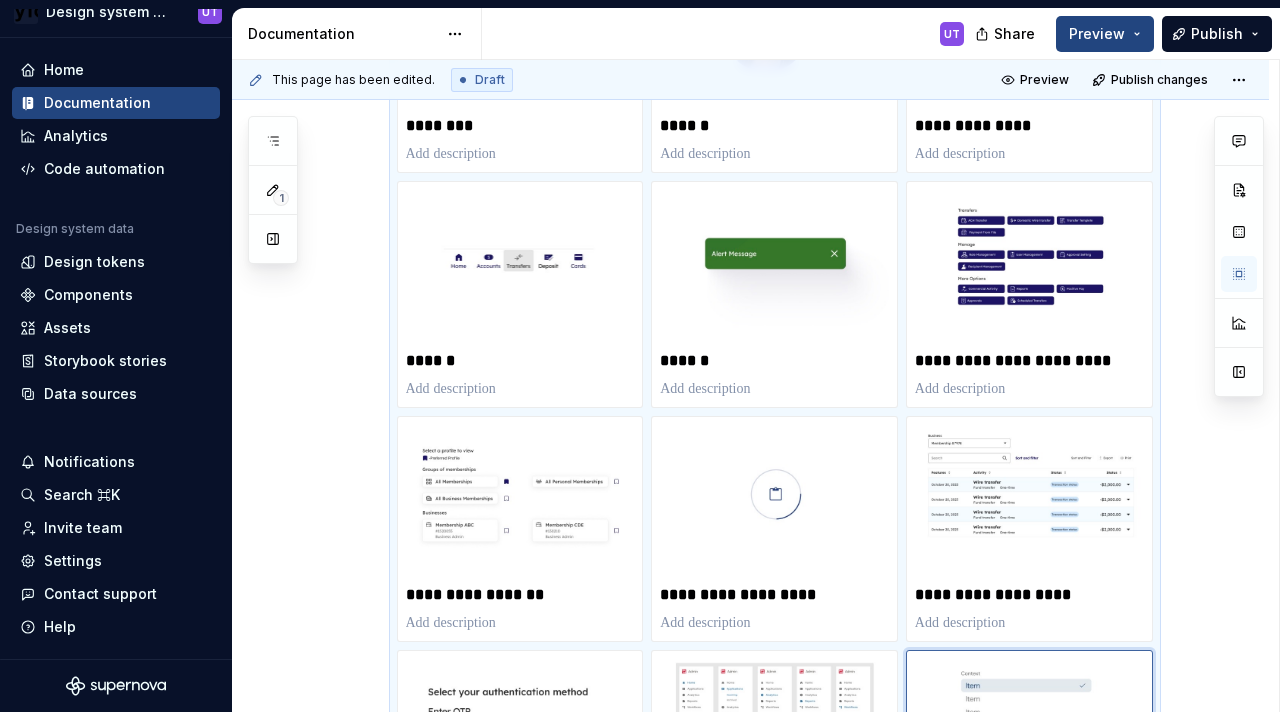click on "**********" at bounding box center (750, 393) 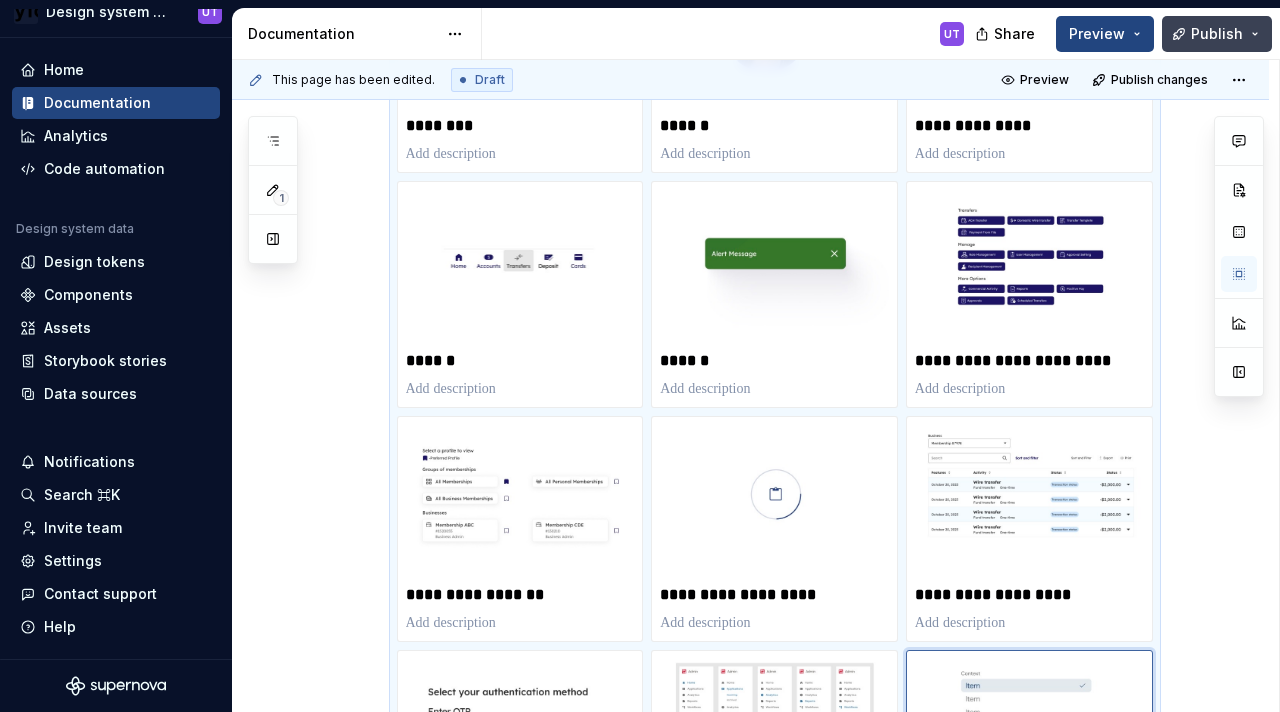 click on "Publish" at bounding box center [1217, 34] 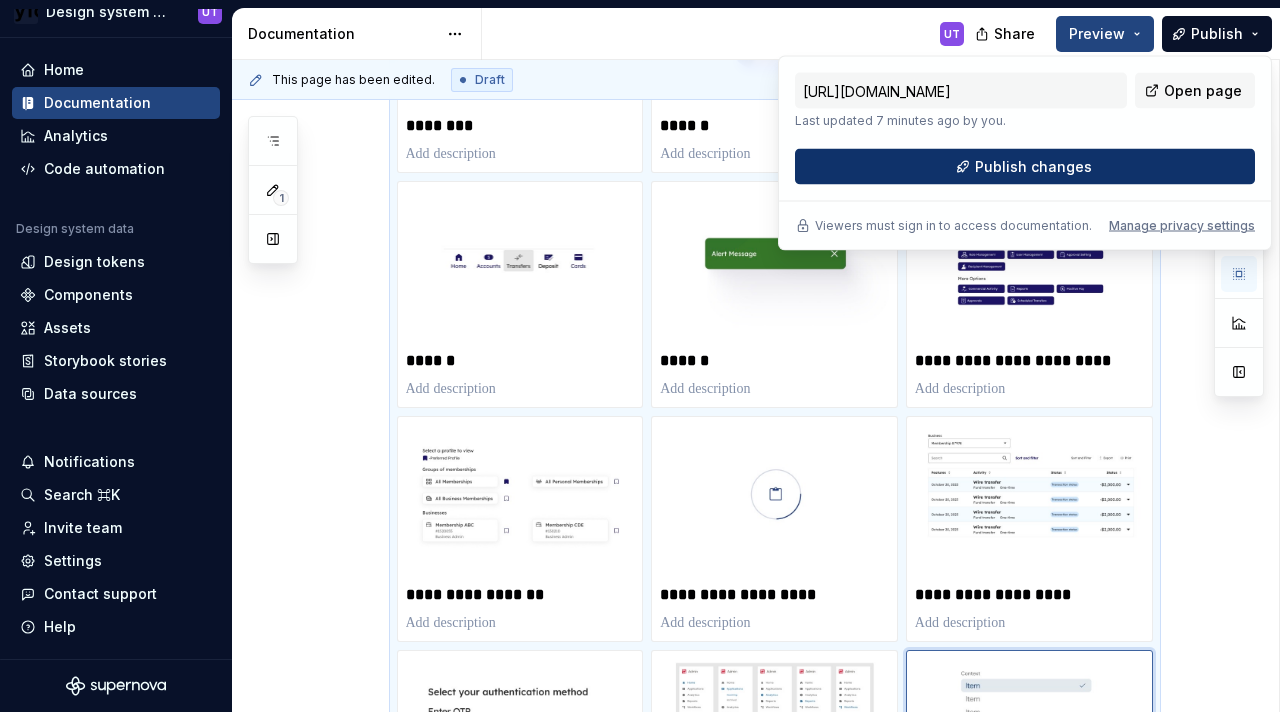 click on "Publish changes" at bounding box center (1033, 167) 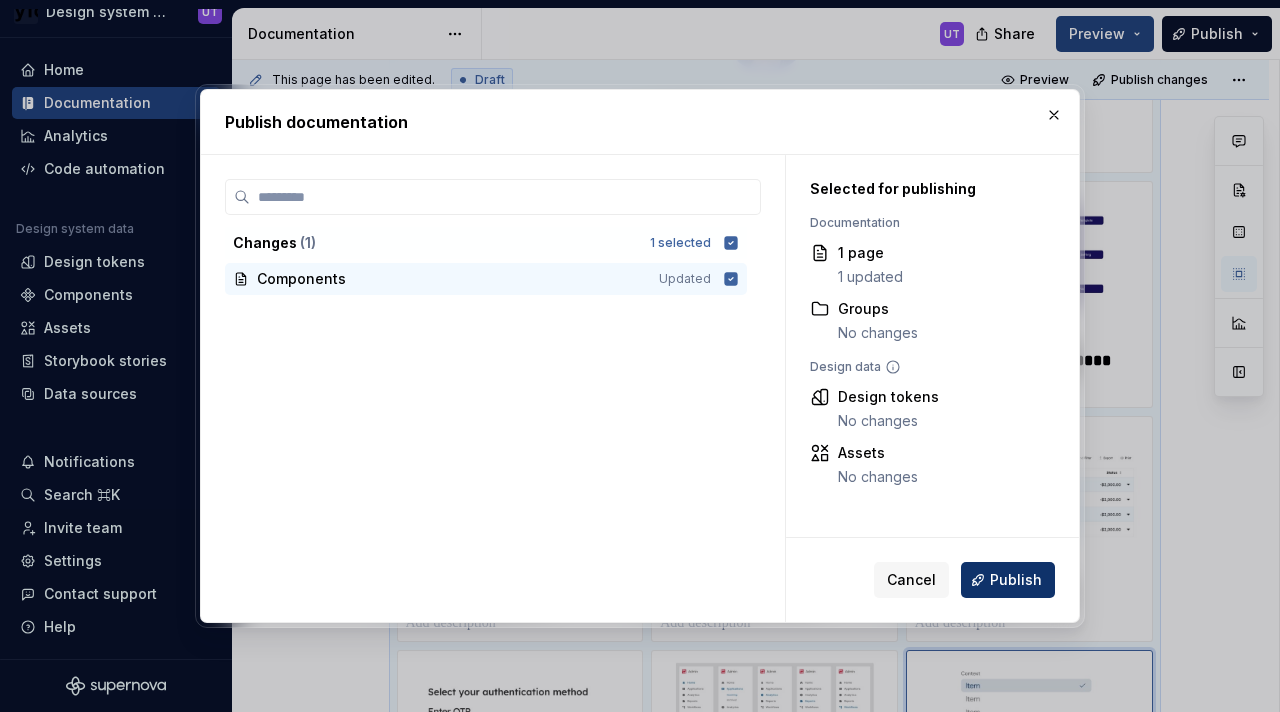 click on "Publish" at bounding box center [1016, 580] 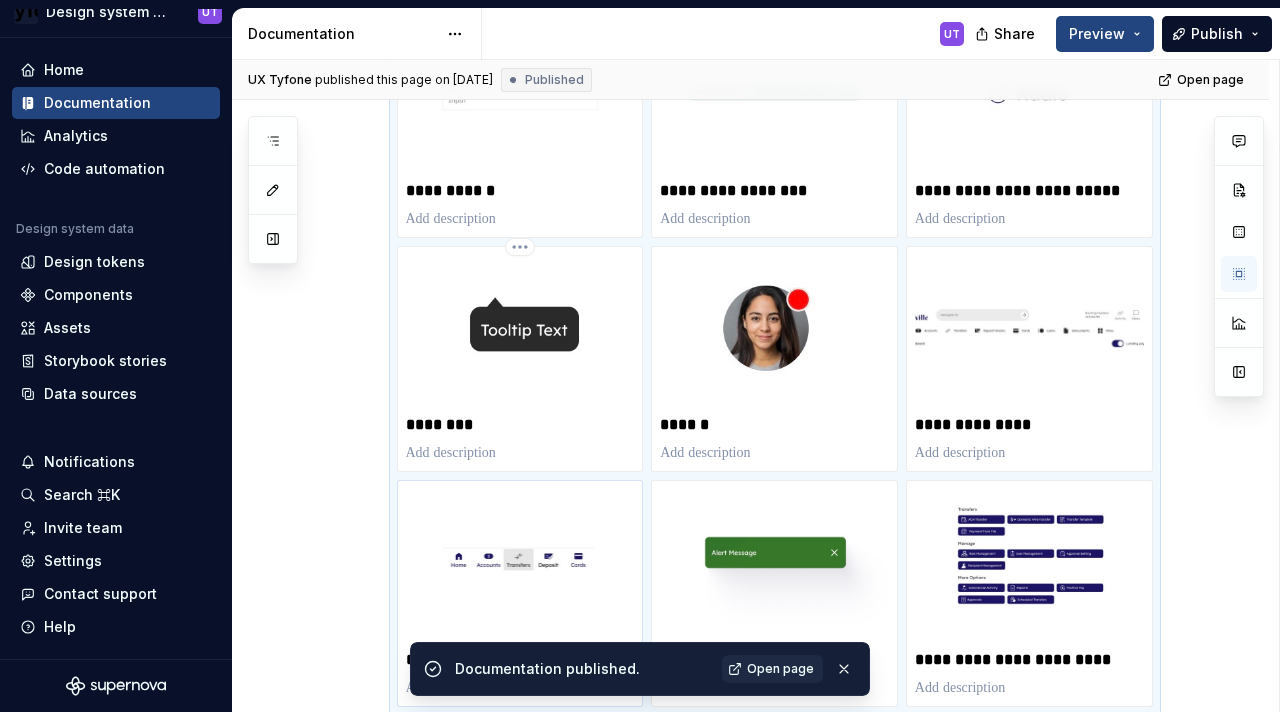 scroll, scrollTop: 735, scrollLeft: 0, axis: vertical 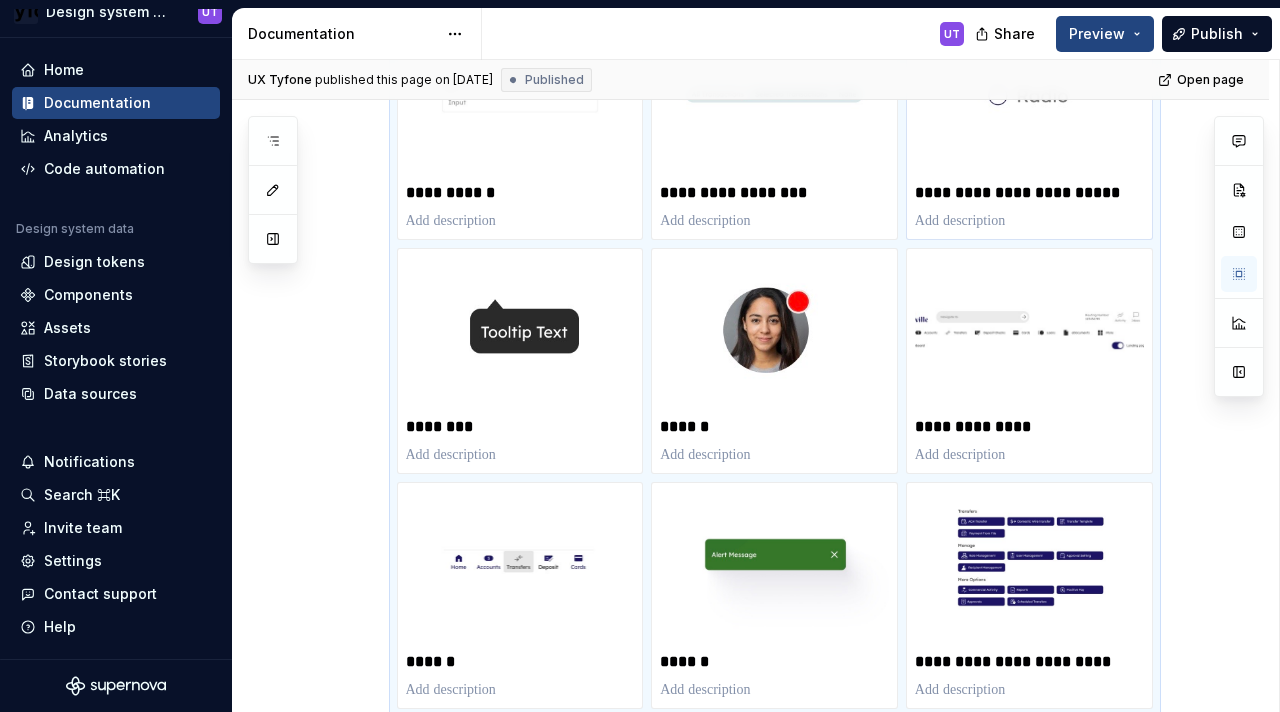 click on "**********" at bounding box center (1029, 193) 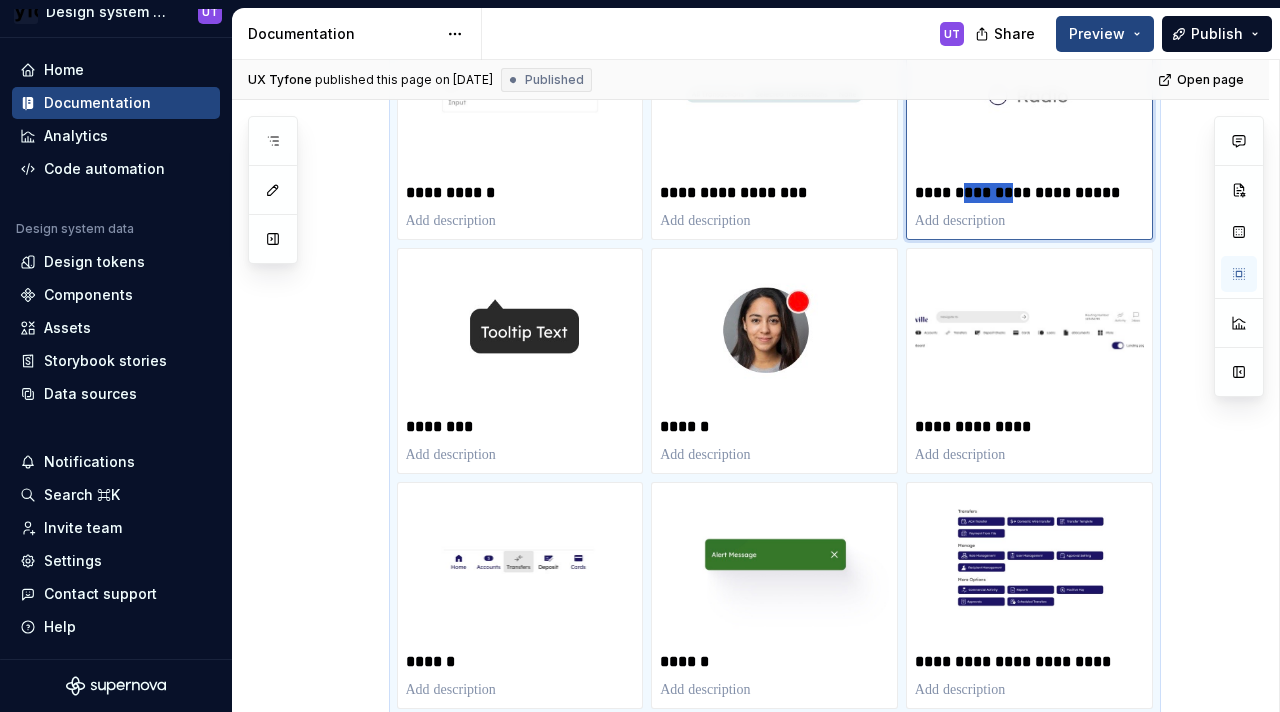 click on "**********" at bounding box center [1029, 193] 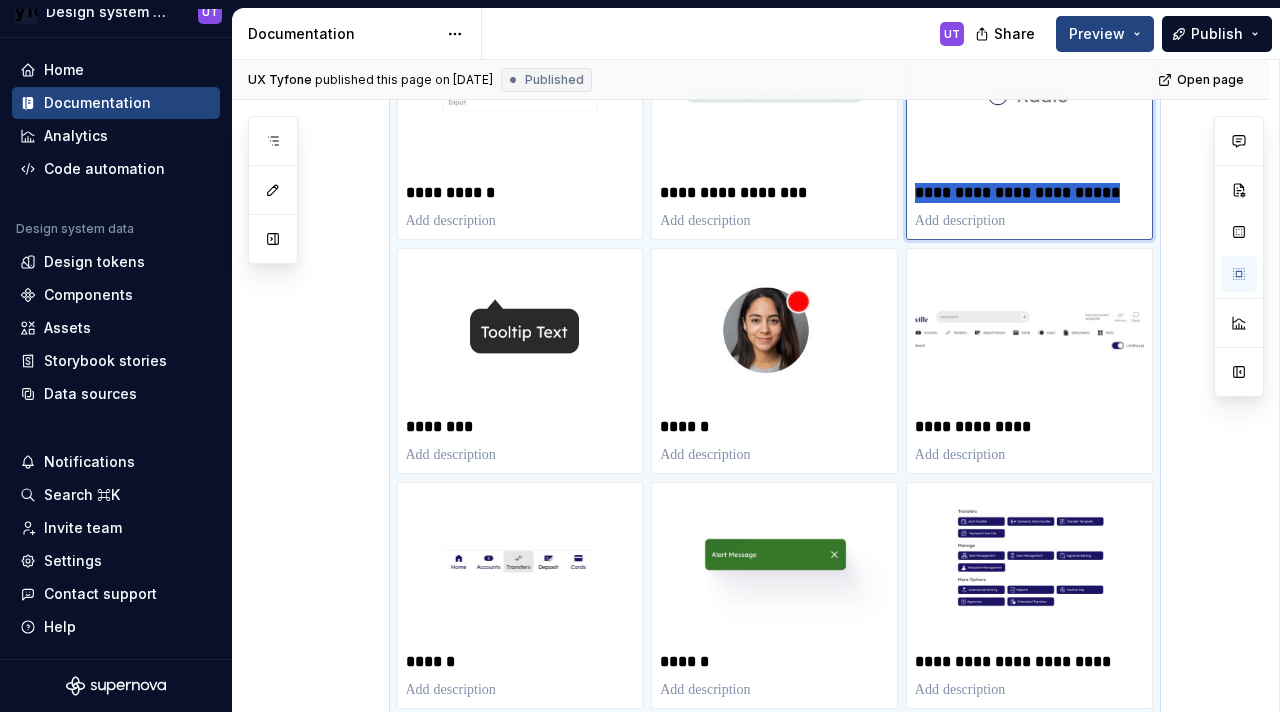 click on "**********" at bounding box center [1029, 193] 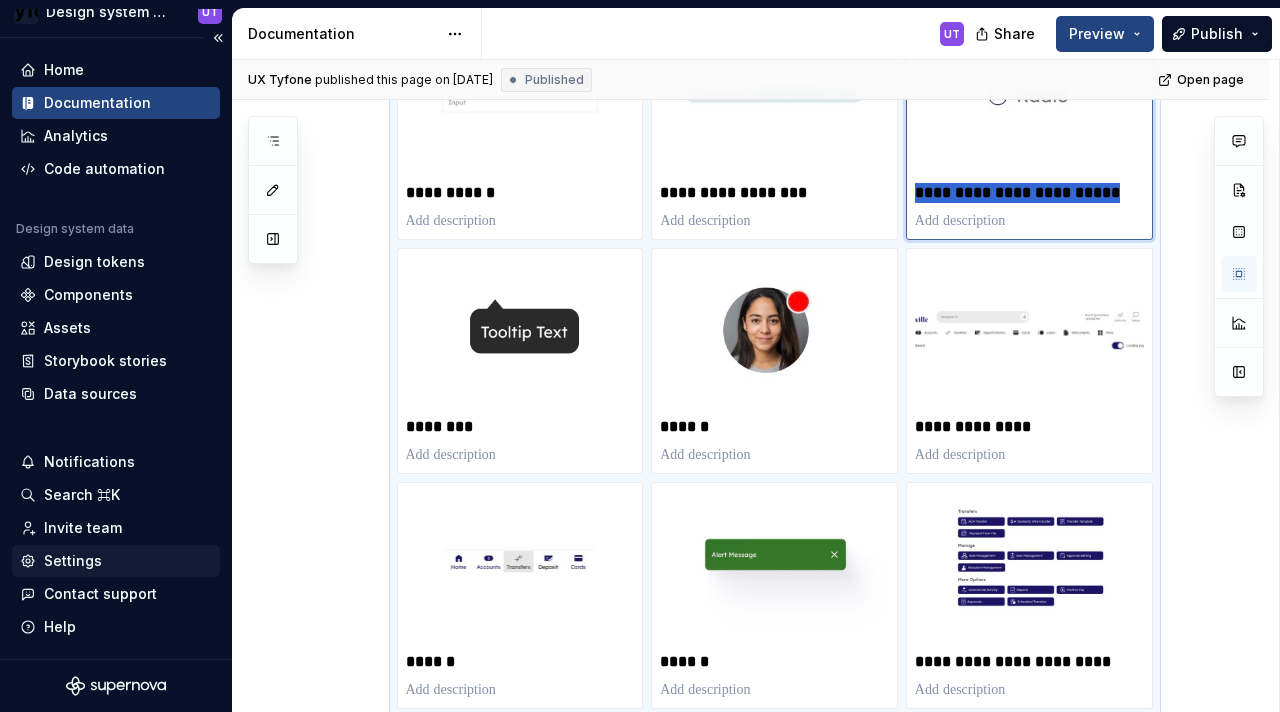 click on "Settings" at bounding box center (116, 561) 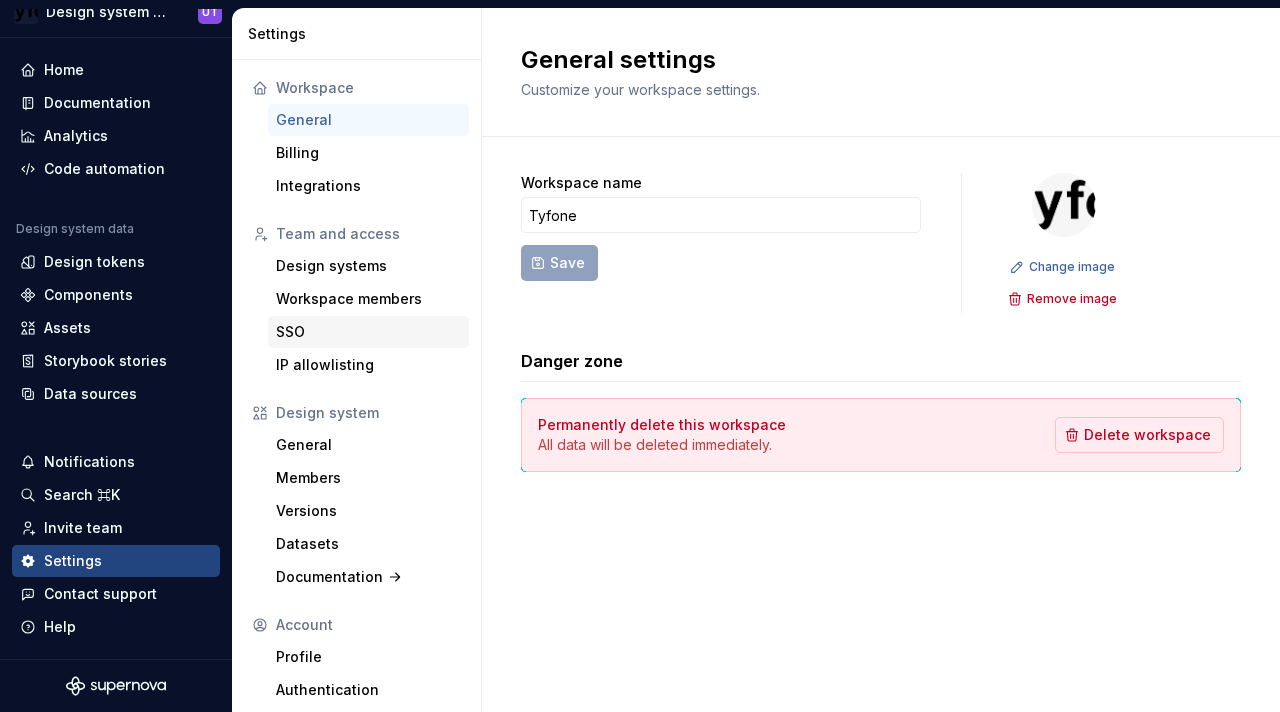 scroll, scrollTop: 39, scrollLeft: 0, axis: vertical 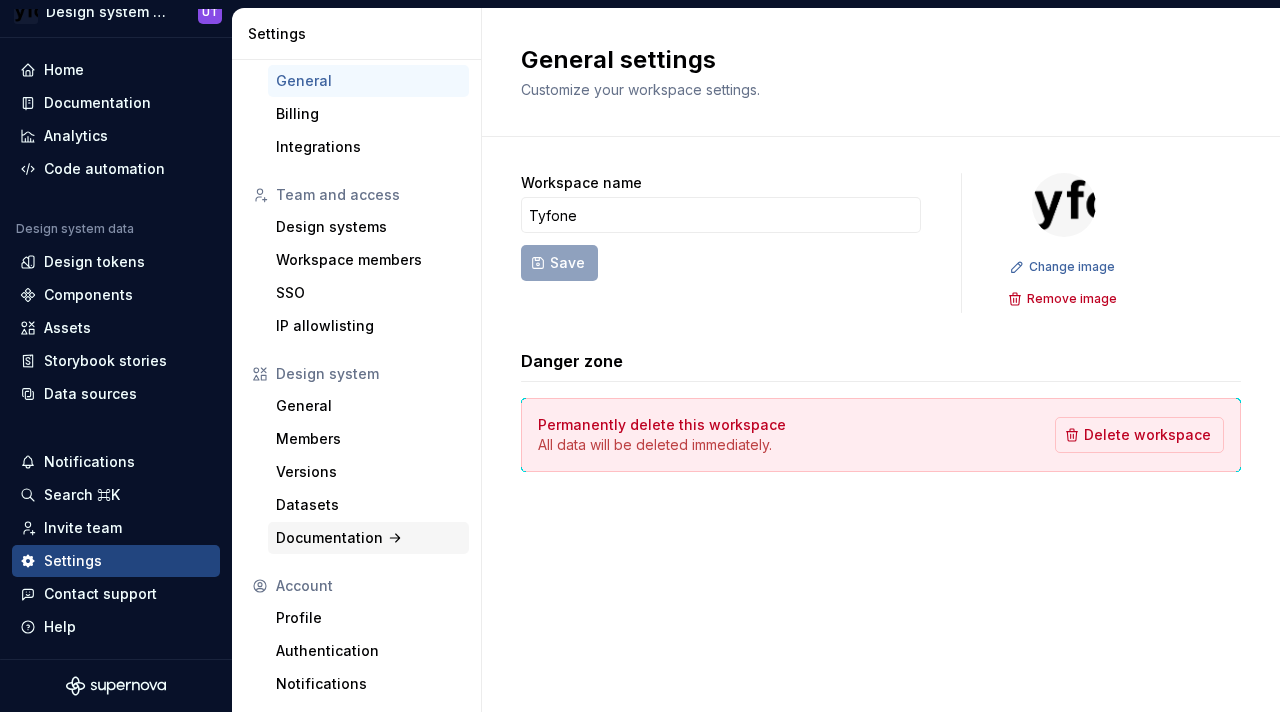 click on "Documentation" at bounding box center [368, 538] 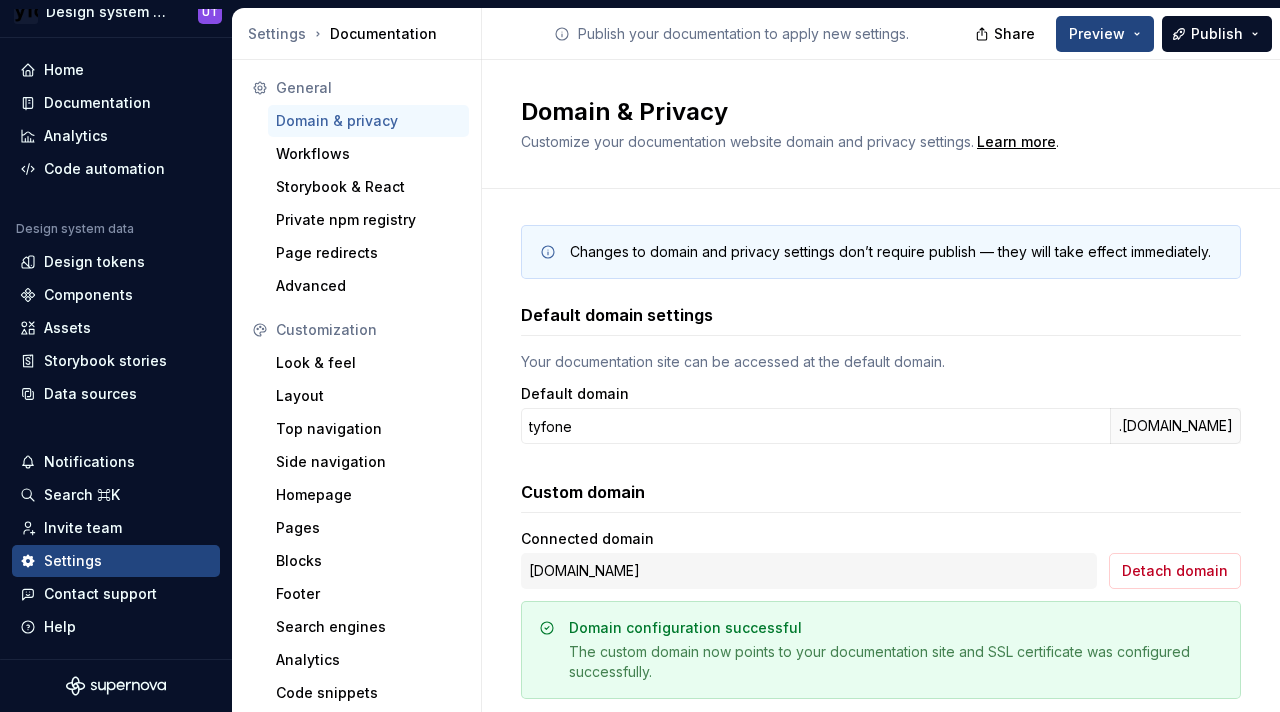 scroll, scrollTop: 204, scrollLeft: 0, axis: vertical 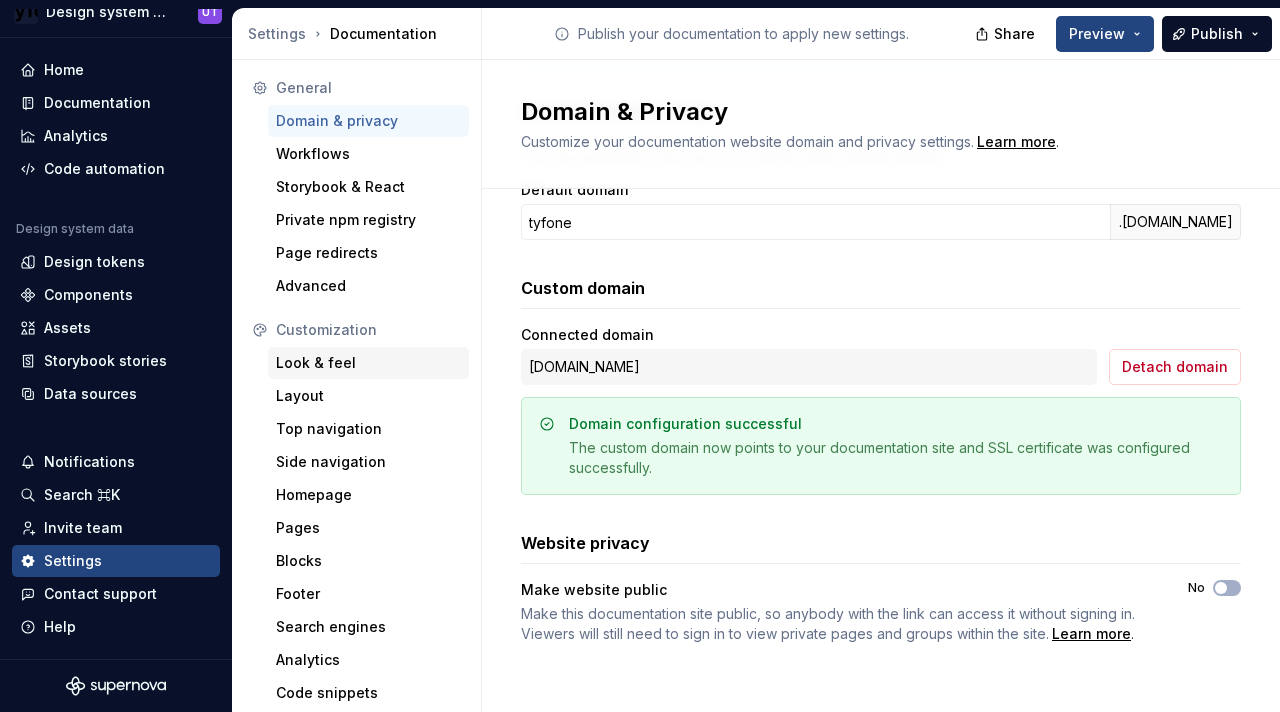 click on "Look & feel" at bounding box center (368, 363) 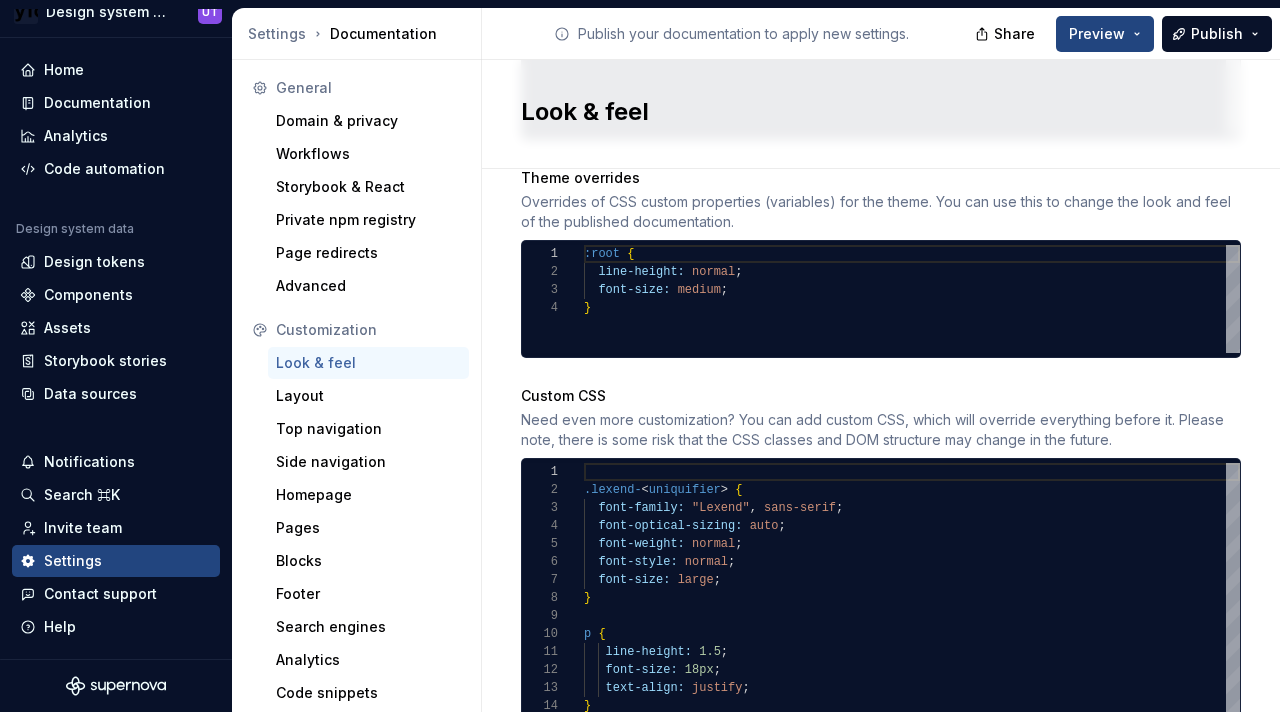 scroll, scrollTop: 1578, scrollLeft: 0, axis: vertical 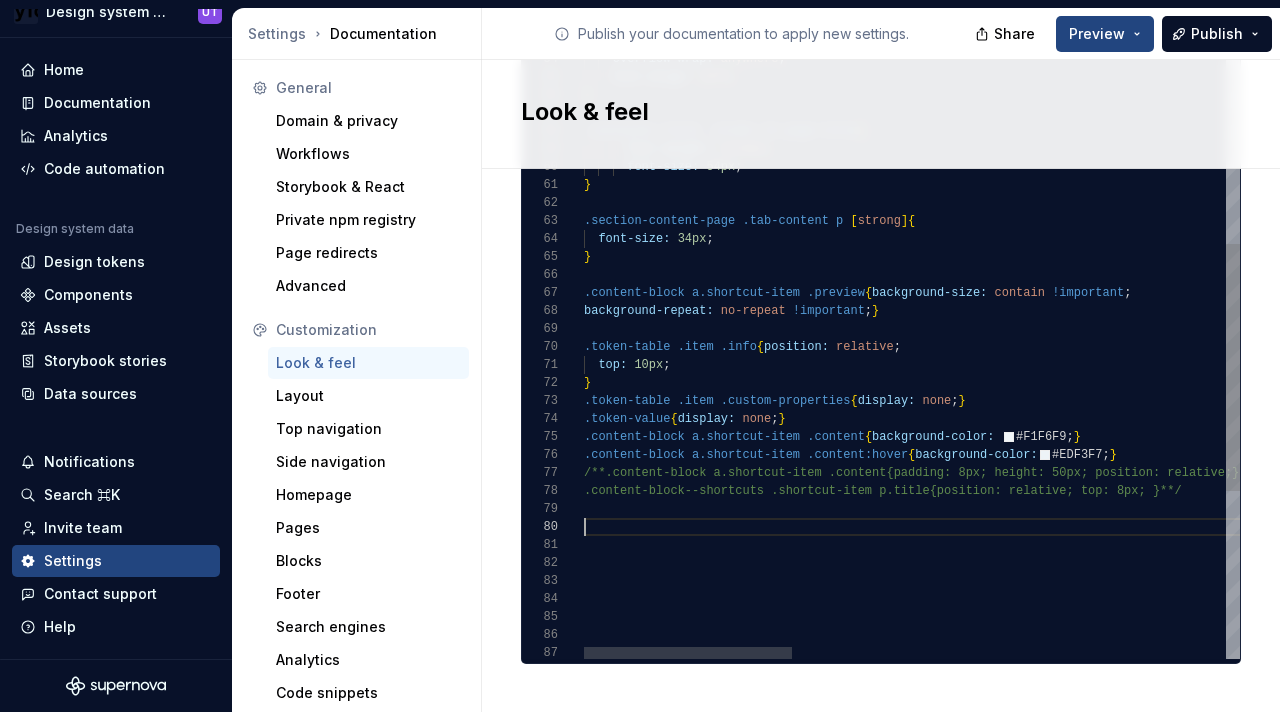 click on ".token-table   .item   .info { position:   relative ;    top:   10px ; } .token-table   .item   .custom-properties { display:   none ; } .token-value { display:   none ; } .content-block   a.shortcut-item   .content { background-color:     #F1F6F9 ; } .content-block   a.shortcut-item   .content:hover { background-color:   #EDF3F7 ; } /**.content-block a.shortcut-item .content{padding : 8px; height: 50px; position: relative;} .content-block--shortcuts .shortcut-item p.title{p osition: relative; top: 8px; }**/ background-repeat:   no-repeat   !important ; } .content-block   a.shortcut-item   .preview { background-size:   contain   !important ; } .section-content-page   .tab-content   p   [ strong ] {    font-size:   34px ; }        font-size:   54px ; .container-title   .slider   h1.page-title {        font-weight:   normal ; }      text-align:   left ;      overflow-wrap:   anywhere ;      color:   var ( --colorInkPrimary ) ;" at bounding box center (1595, 119) 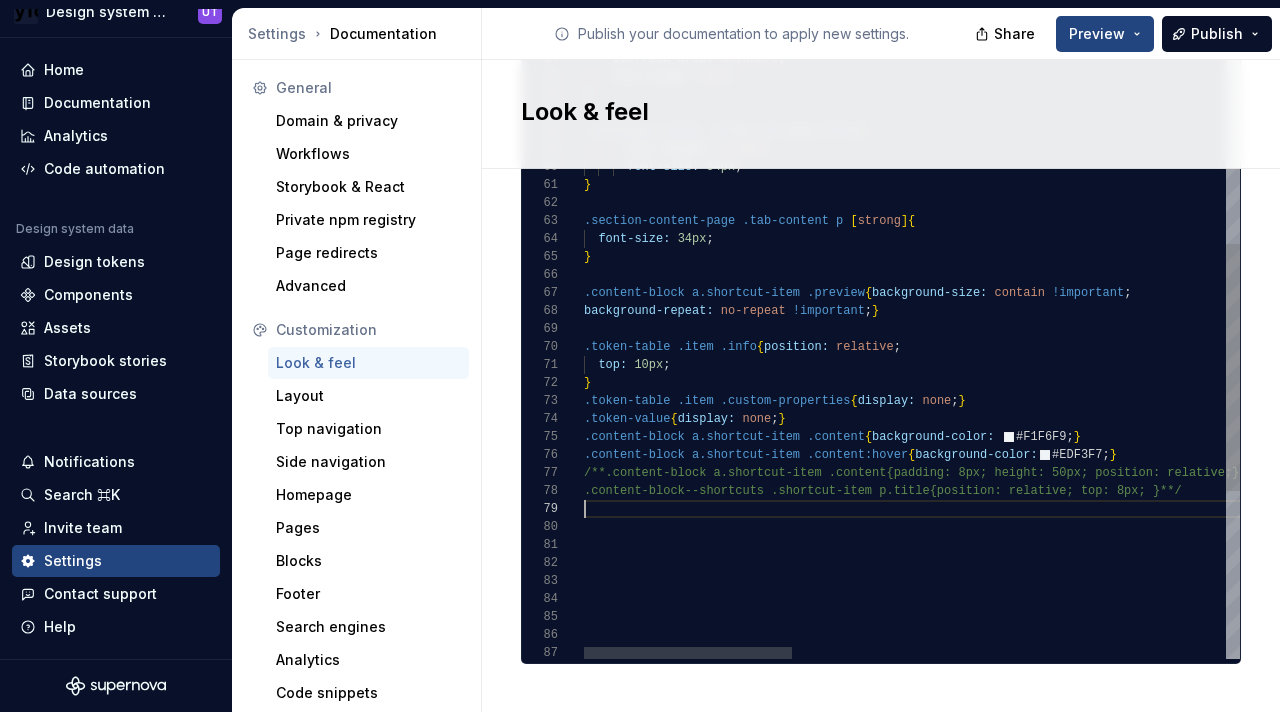 scroll, scrollTop: 144, scrollLeft: 0, axis: vertical 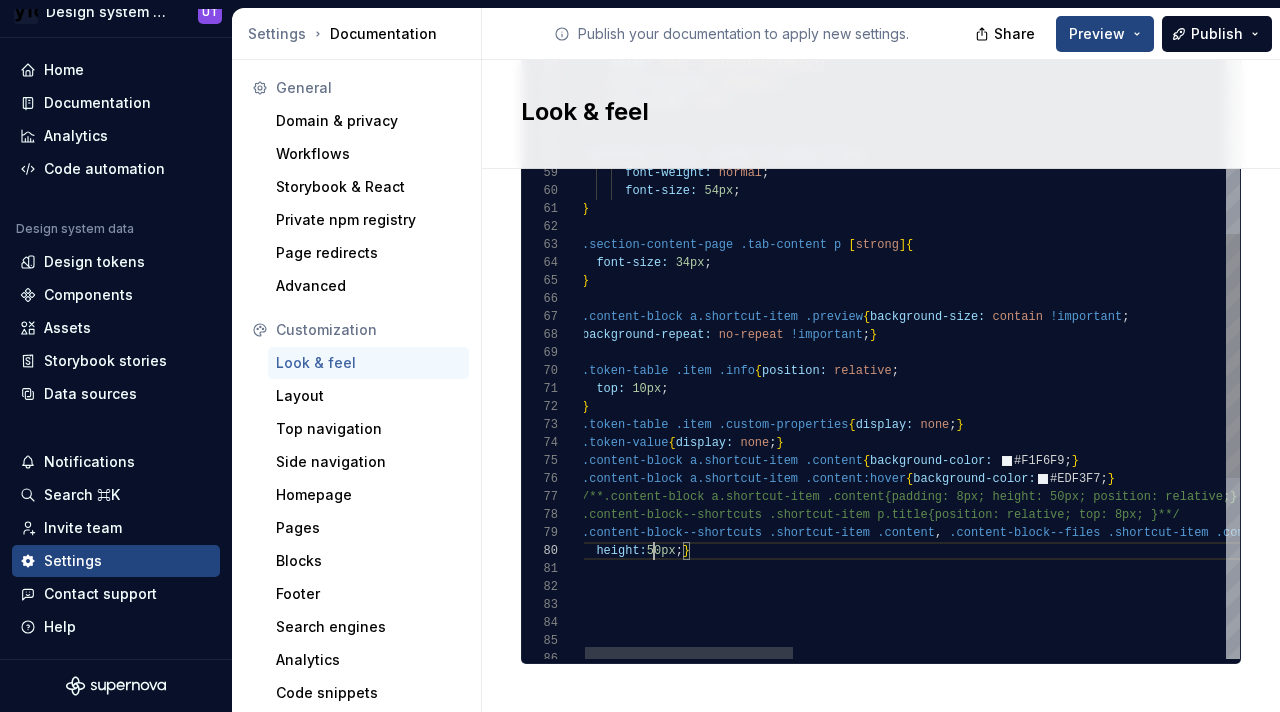 click on ".token-table   .item   .info { position:   relative ;    top:   10px ; } .token-table   .item   .custom-properties { display:   none ; } .token-value { display:   none ; } .content-block   a.shortcut-item   .content { background-color:     #F1F6F9 ; } .content-block   a.shortcut-item   .content:hover { background-color:   #EDF3F7 ; } /**.content-block a.shortcut-item .content{padding : 8px; height: 50px; position: relative;} .content-block--shortcuts .shortcut-item p.title{p osition: relative; top: 8px; }**/ .content-block--shortcuts   .shortcut-item   .content ,   .content-block--files   .shortcut-item   .content   { background-repeat:   no-repeat   !important ; } .content-block   a.shortcut-item   .preview { background-size:   contain   !important ; } .section-content-page   .tab-content   p   [ strong ] {    font-size:   34px ; }        font-size:   54px ; .container-title   .slider   h1.page-title {        font-weight:   normal ; }      ;" at bounding box center (1593, 152) 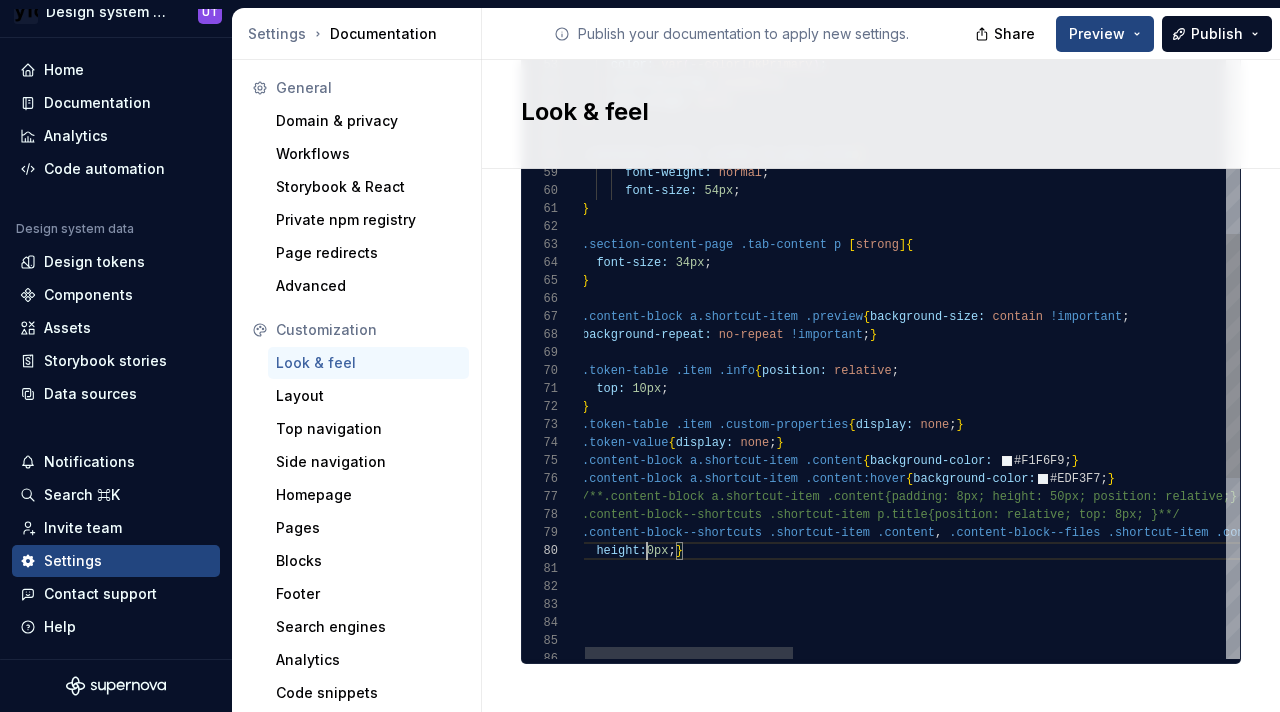 scroll, scrollTop: 126, scrollLeft: 72, axis: both 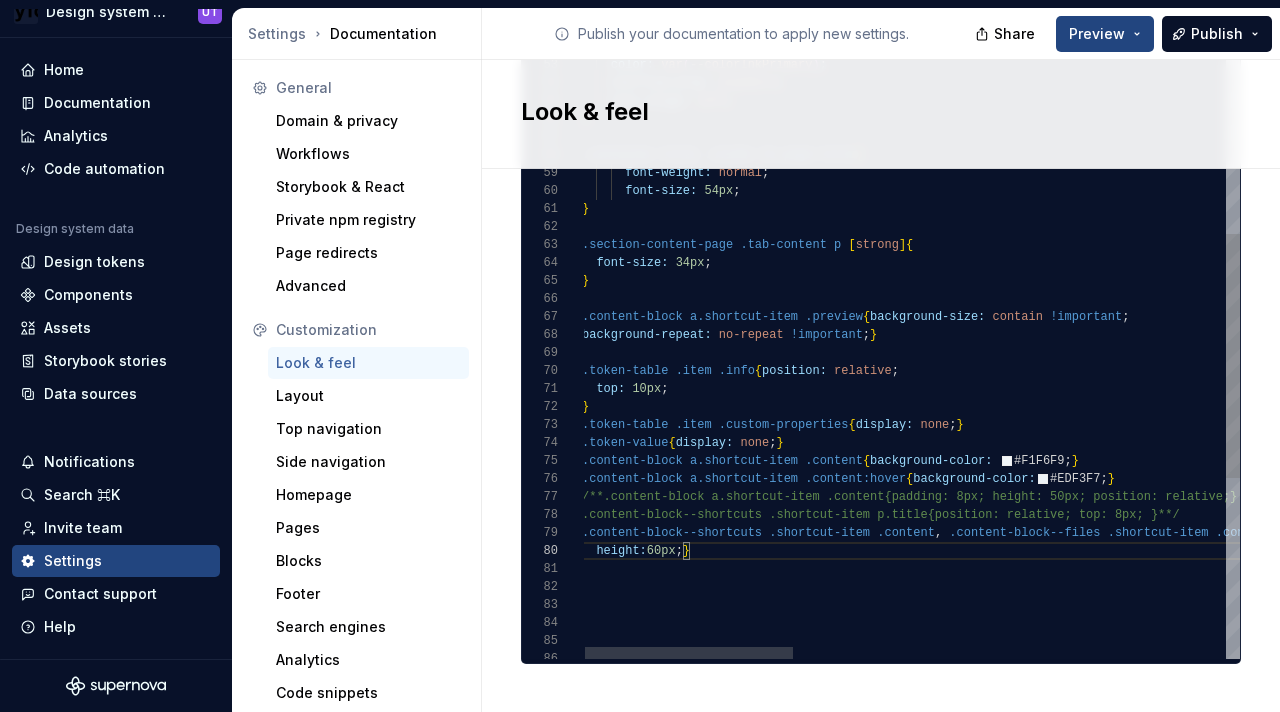 click on ".token-table   .item   .info { position:   relative ;    top:   10px ; } .token-table   .item   .custom-properties { display:   none ; } .token-value { display:   none ; } .content-block   a.shortcut-item   .content { background-color:     #F1F6F9 ; } .content-block   a.shortcut-item   .content:hover { background-color:   #EDF3F7 ; } /**.content-block a.shortcut-item .content{padding : 8px; height: 50px; position: relative;} .content-block--shortcuts .shortcut-item p.title{p osition: relative; top: 8px; }**/ .content-block--shortcuts   .shortcut-item   .content ,   .content-block--files   .shortcut-item   .content   { background-repeat:   no-repeat   !important ; } .content-block   a.shortcut-item   .preview { background-size:   contain   !important ; } .section-content-page   .tab-content   p   [ strong ] {    font-size:   34px ; }        font-size:   54px ; .container-title   .slider   h1.page-title {        font-weight:   normal ; }      ;" at bounding box center (1593, 152) 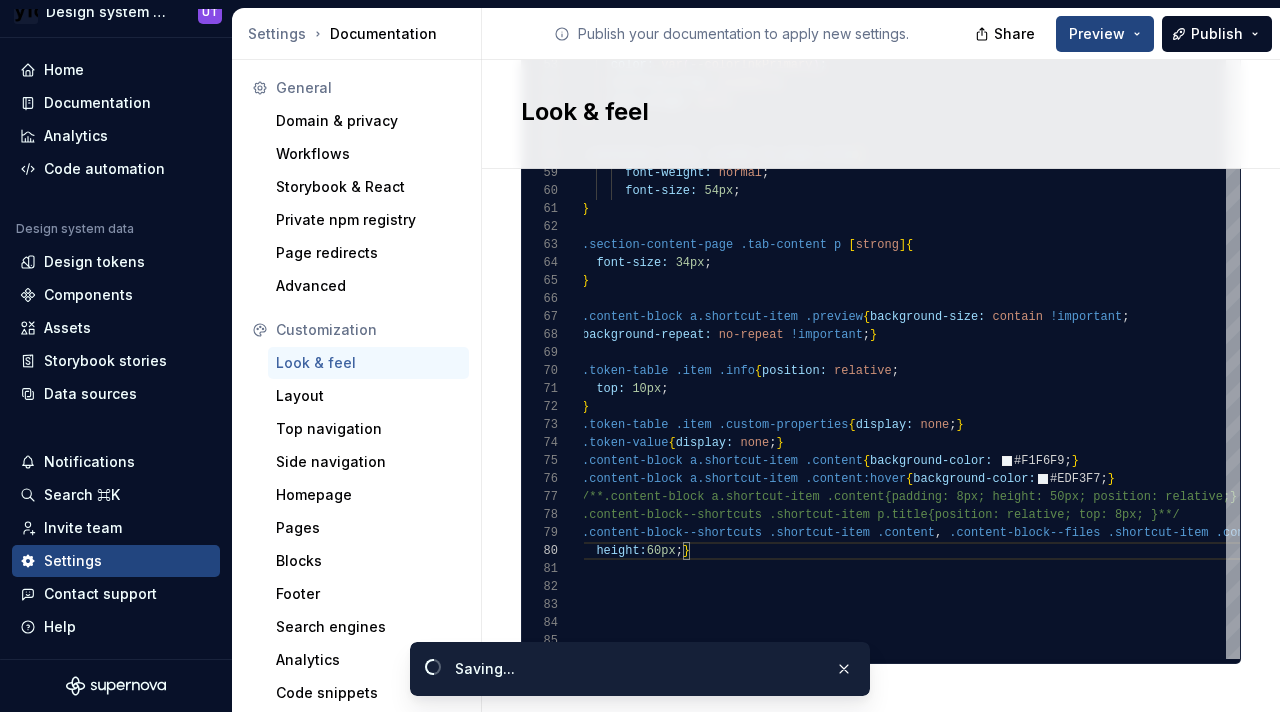 click on "Design system  documentation UT Home Documentation Analytics Code automation Design system data Design tokens Components Assets Storybook stories Data sources Notifications Search ⌘K Invite team Settings Contact support Help Settings Documentation Publish your documentation to apply new settings. Share Preview Publish General Domain & privacy Workflows Storybook & React Private npm registry Page redirects Advanced Customization Look & feel Layout Top navigation Side navigation Homepage Pages Blocks Footer Search engines Analytics Code snippets Other Look & feel Site logo A company logo that will be displayed on all pages on your documentation site. We recommend using a 200 x 30px .svg or .png file.         Remove image Site logo height The height of your site logo in the top navigation bar, measured in pixels. 26 Site favicon The favicon that will be used for your documentation site. We recommend using a 32 x 32px .png file. Using legacy .ico is not recommended. Remove image Accent color #2e3192ff #4d5f80ff" at bounding box center (0, 0) 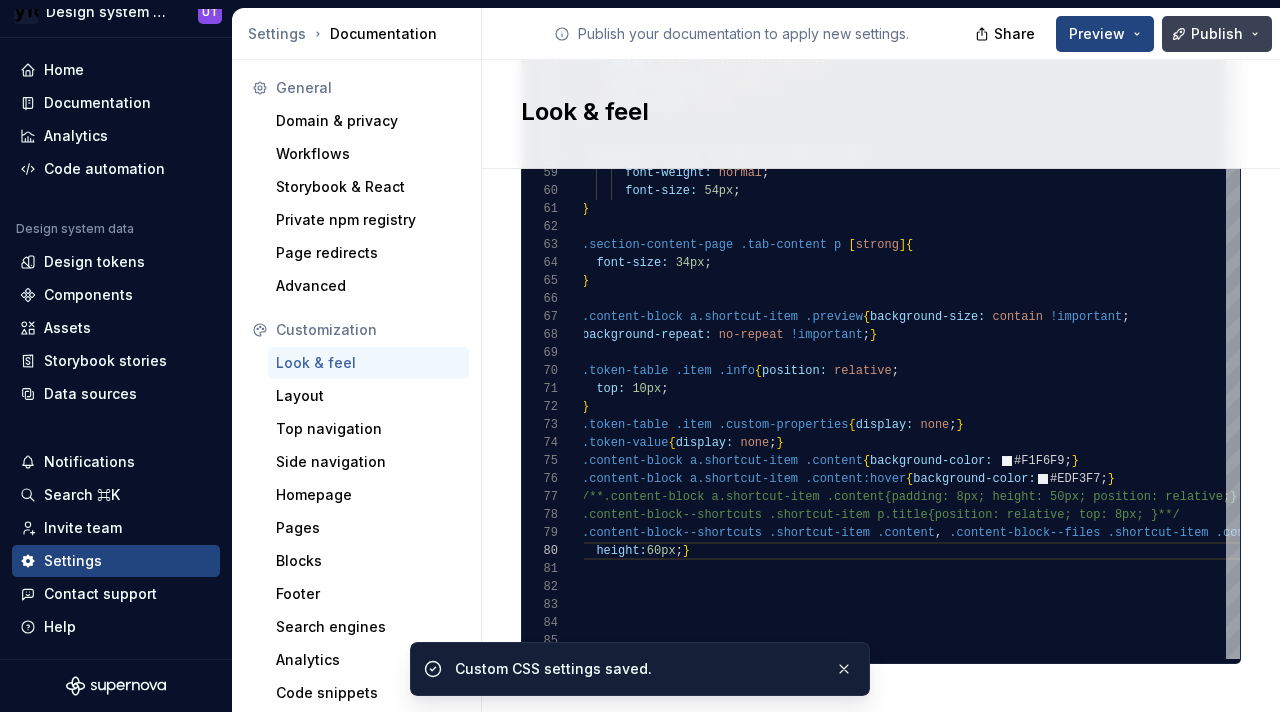 click on "Publish" at bounding box center [1217, 34] 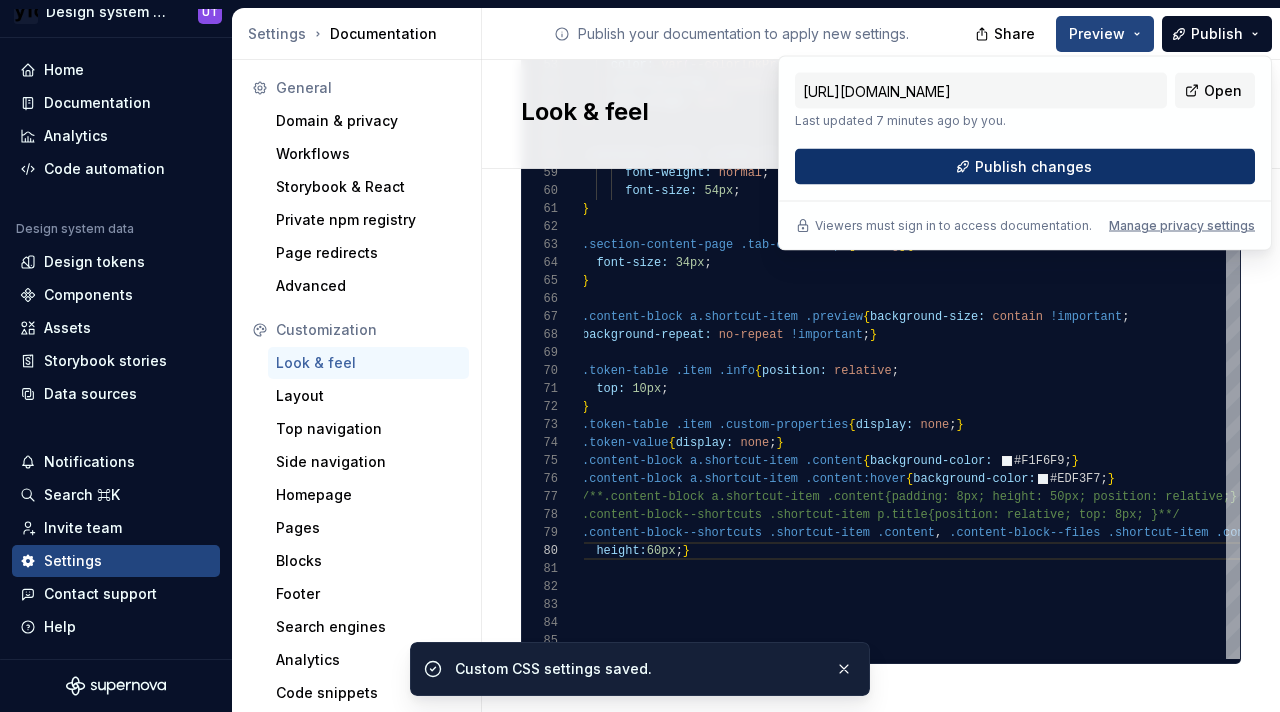 click on "Publish changes" at bounding box center [1025, 167] 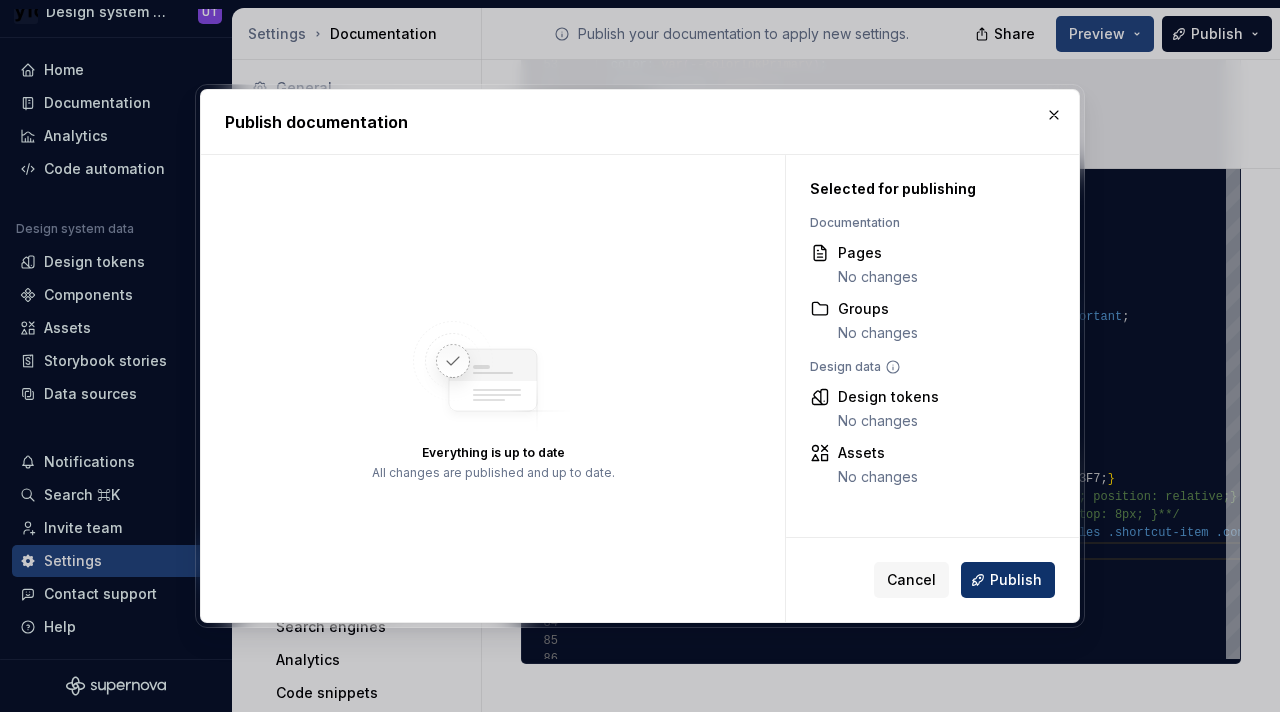 click on "Publish" at bounding box center [1016, 580] 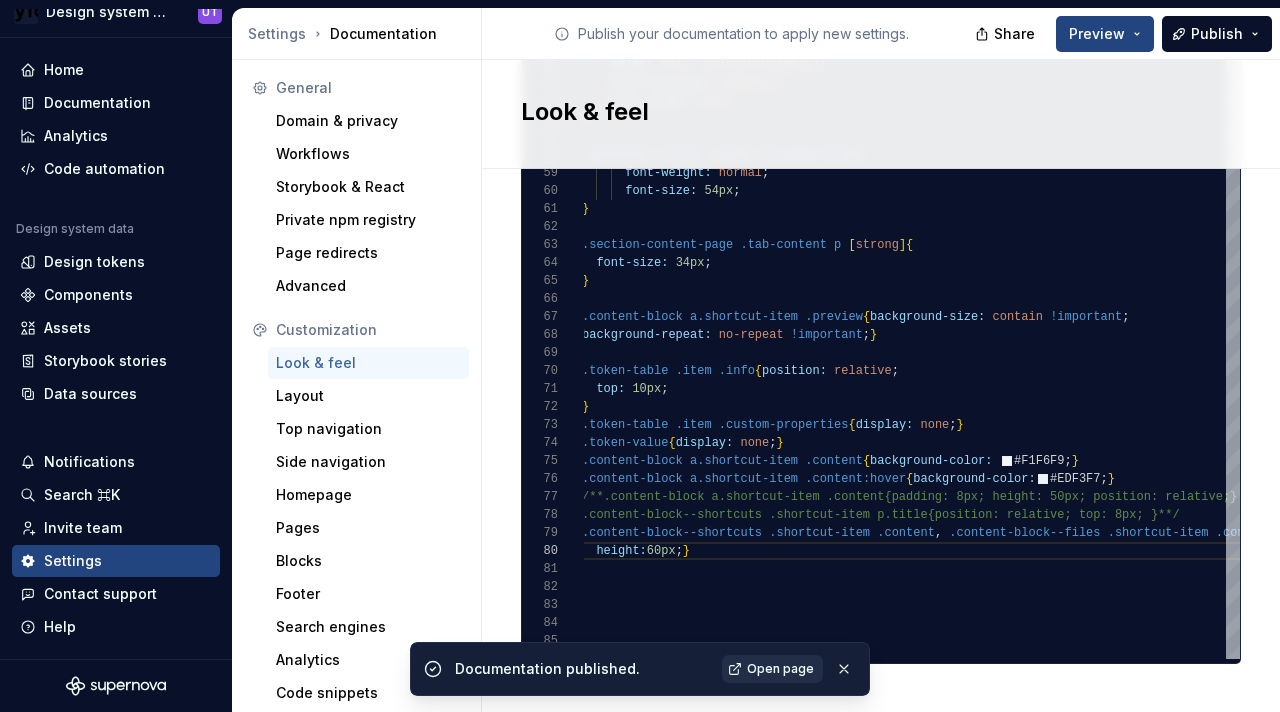 click on "Open page" at bounding box center [772, 669] 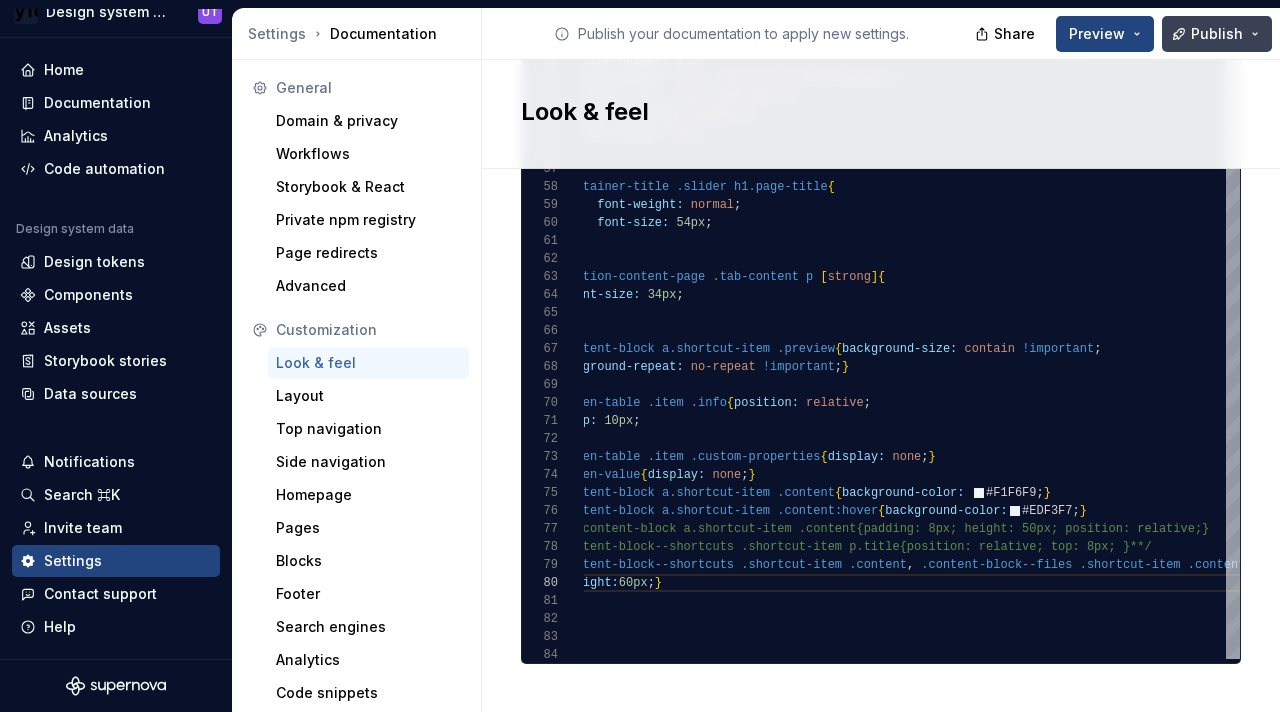 click on "Publish" at bounding box center [1217, 34] 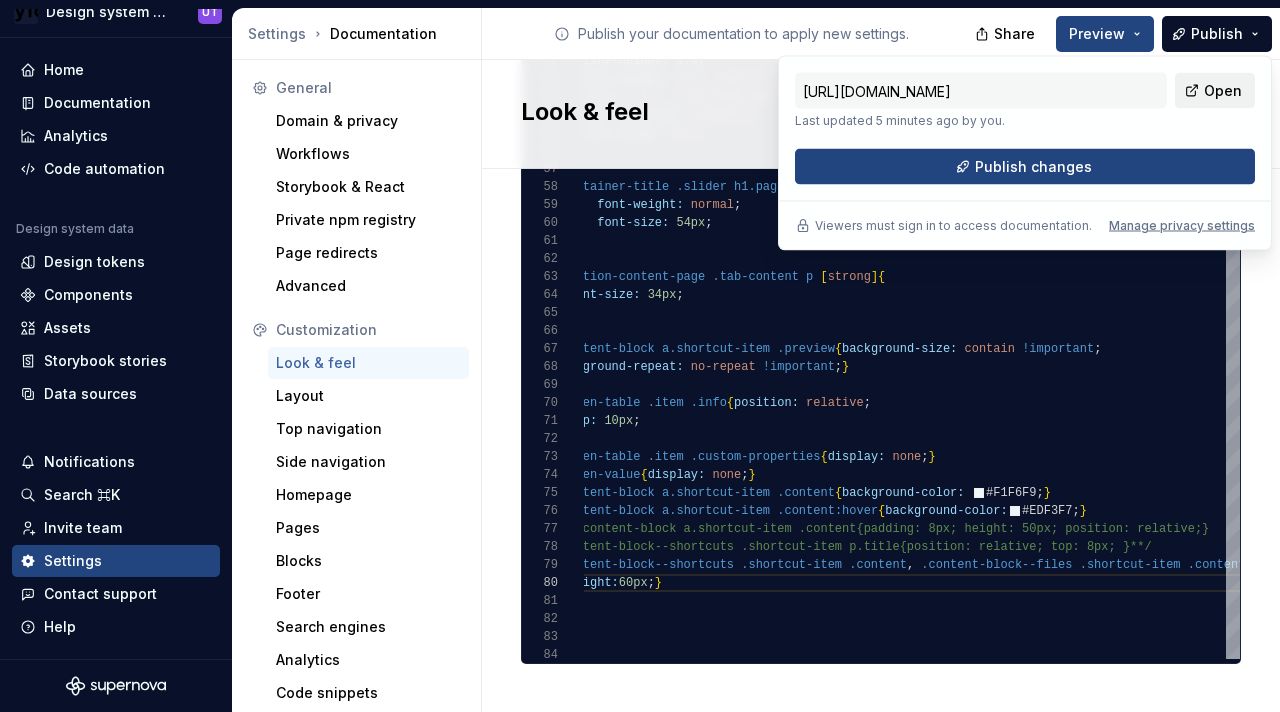 click on "Open" at bounding box center (1215, 91) 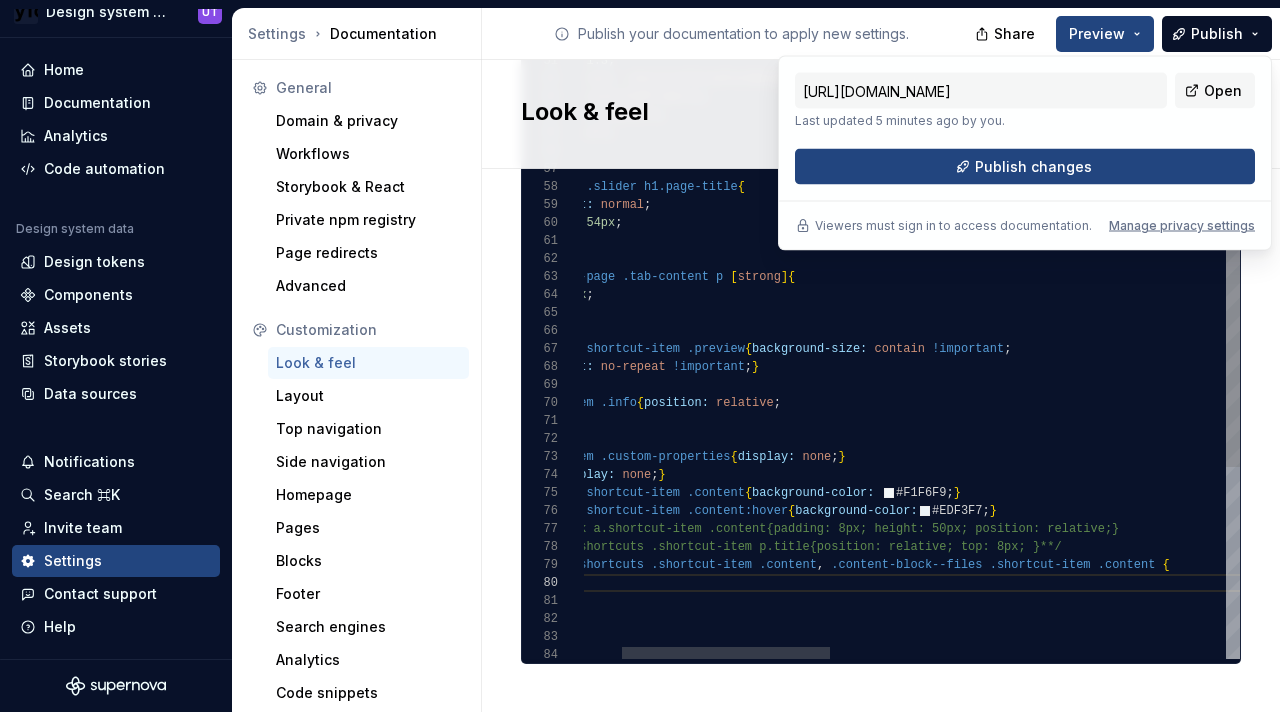 scroll, scrollTop: 126, scrollLeft: 600, axis: both 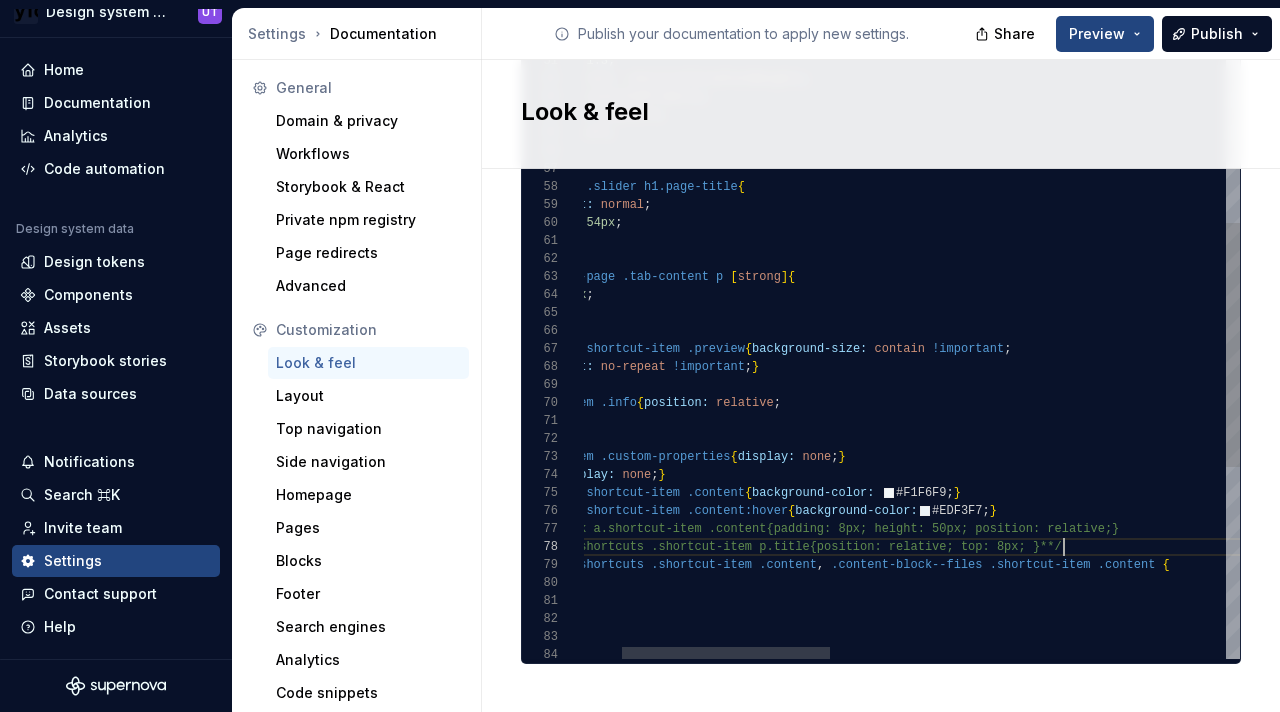 click on ".token-table   .item   .info { position:   relative ;    top:   10px ; } .token-table   .item   .custom-properties { display:   none ; } .token-value { display:   none ; } .content-block   a.shortcut-item   .content { background-color:     #F1F6F9 ; } .content-block   a.shortcut-item   .content:hover { background-color:   #EDF3F7 ; } /**.content-block a.shortcut-item .content{padding : 8px; height: 50px; position: relative;} .content-block--shortcuts .shortcut-item p.title{p osition: relative; top: 8px; }**/ .content-block--shortcuts   .shortcut-item   .content ,   .content-block--files   .shortcut-item   .content   { background-repeat:   no-repeat   !important ; } .content-block   a.shortcut-item   .preview { background-size:   contain   !important ; } .section-content-page   .tab-content   p   [ strong ] {    font-size:   34px ; }        font-size:   54px ; .container-title   .slider   h1.page-title {        font-weight:   normal ; }      ;" at bounding box center (1475, 184) 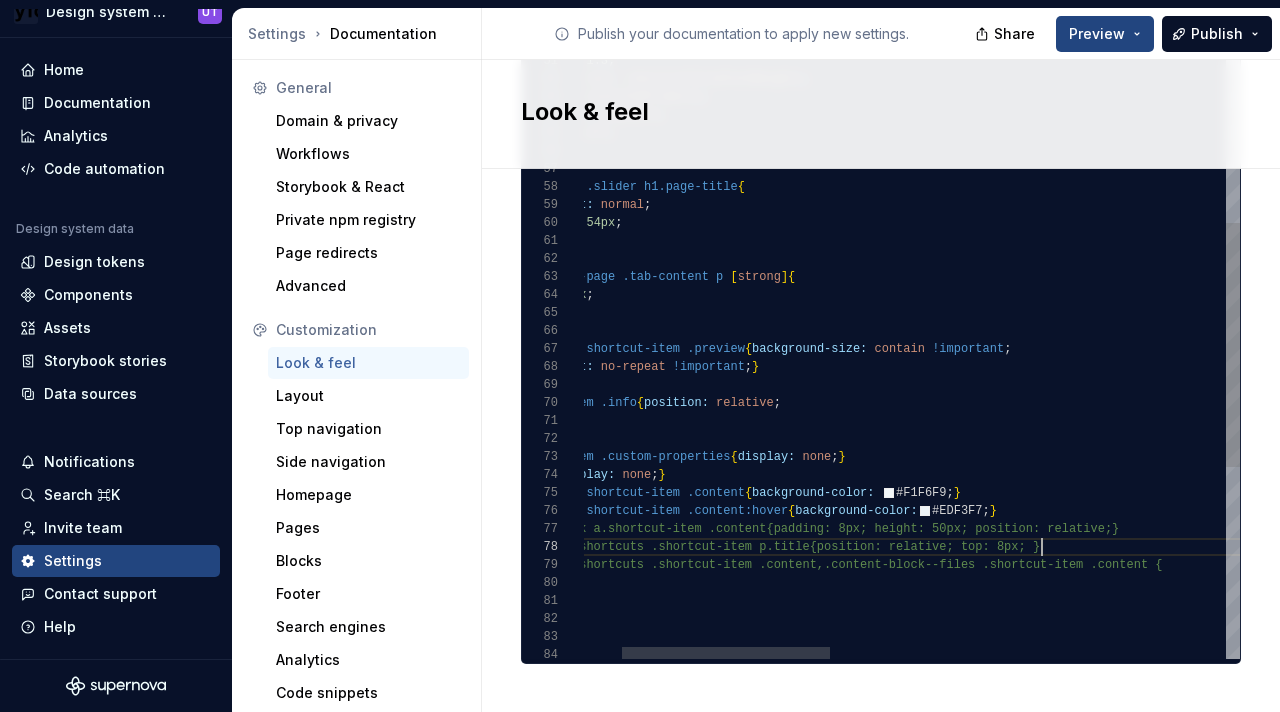 scroll, scrollTop: 126, scrollLeft: 578, axis: both 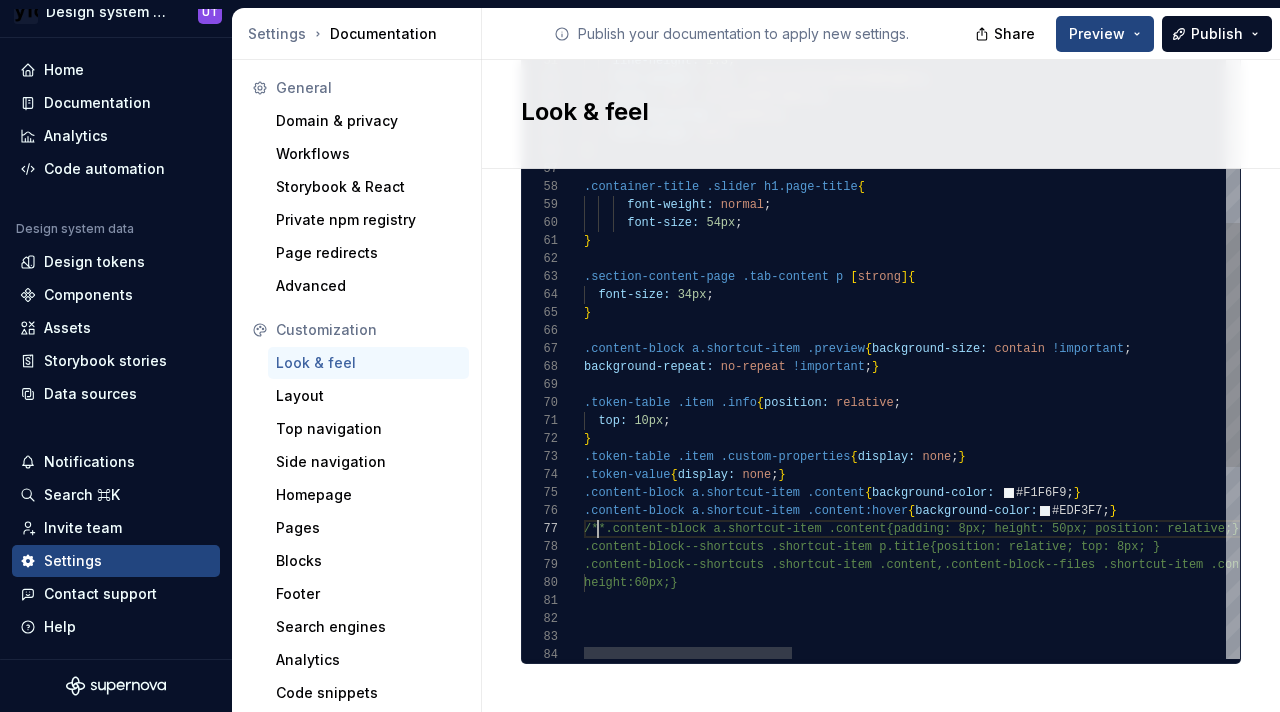 click on ".token-table   .item   .info { position:   relative ;    top:   10px ; } .token-table   .item   .custom-properties { display:   none ; } .token-value { display:   none ; } .content-block   a.shortcut-item   .content { background-color:     #F1F6F9 ; } .content-block   a.shortcut-item   .content:hover { background-color:   #EDF3F7 ; } /**.content-block a.shortcut-item .content{padding : 8px; height: 50px; position: relative;} .content-block--shortcuts .shortcut-item p.title{p osition: relative; top: 8px; } .content-block--shortcuts .shortcut-item .content,  .content-block--files .shortcut-item .content { background-repeat:   no-repeat   !important ; } .content-block   a.shortcut-item   .preview { background-size:   contain   !important ; } .section-content-page   .tab-content   p   [ strong ] {    font-size:   34px ; }        font-size:   54px ; .container-title   .slider   h1.page-title {        font-weight:   normal ; }      text-align:   ;" at bounding box center (1595, 184) 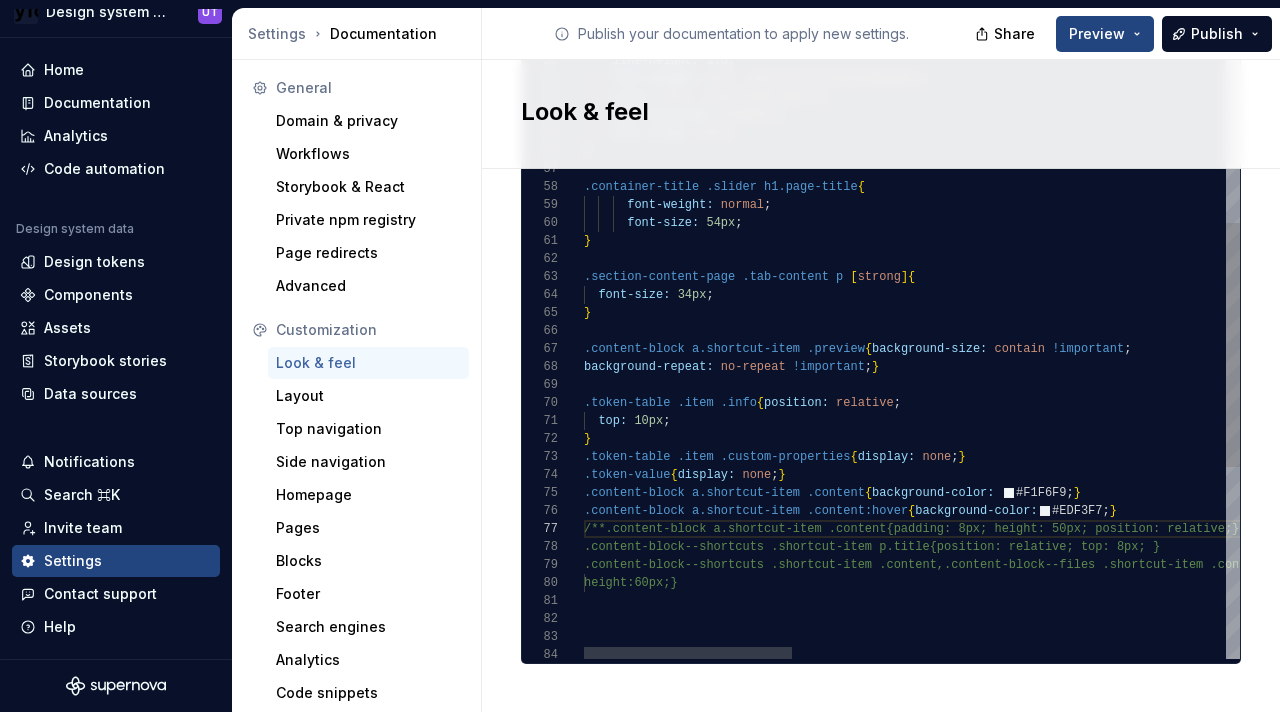 click on ".token-table   .item   .info { position:   relative ;    top:   10px ; } .token-table   .item   .custom-properties { display:   none ; } .token-value { display:   none ; } .content-block   a.shortcut-item   .content { background-color:     #F1F6F9 ; } .content-block   a.shortcut-item   .content:hover { background-color:   #EDF3F7 ; } /**.content-block a.shortcut-item .content{padding : 8px; height: 50px; position: relative;} .content-block--shortcuts .shortcut-item p.title{p osition: relative; top: 8px; } .content-block--shortcuts .shortcut-item .content,  .content-block--files .shortcut-item .content { background-repeat:   no-repeat   !important ; } .content-block   a.shortcut-item   .preview { background-size:   contain   !important ; } .section-content-page   .tab-content   p   [ strong ] {    font-size:   34px ; }        font-size:   54px ; .container-title   .slider   h1.page-title {        font-weight:   normal ; }      text-align:   ;" at bounding box center [1595, 184] 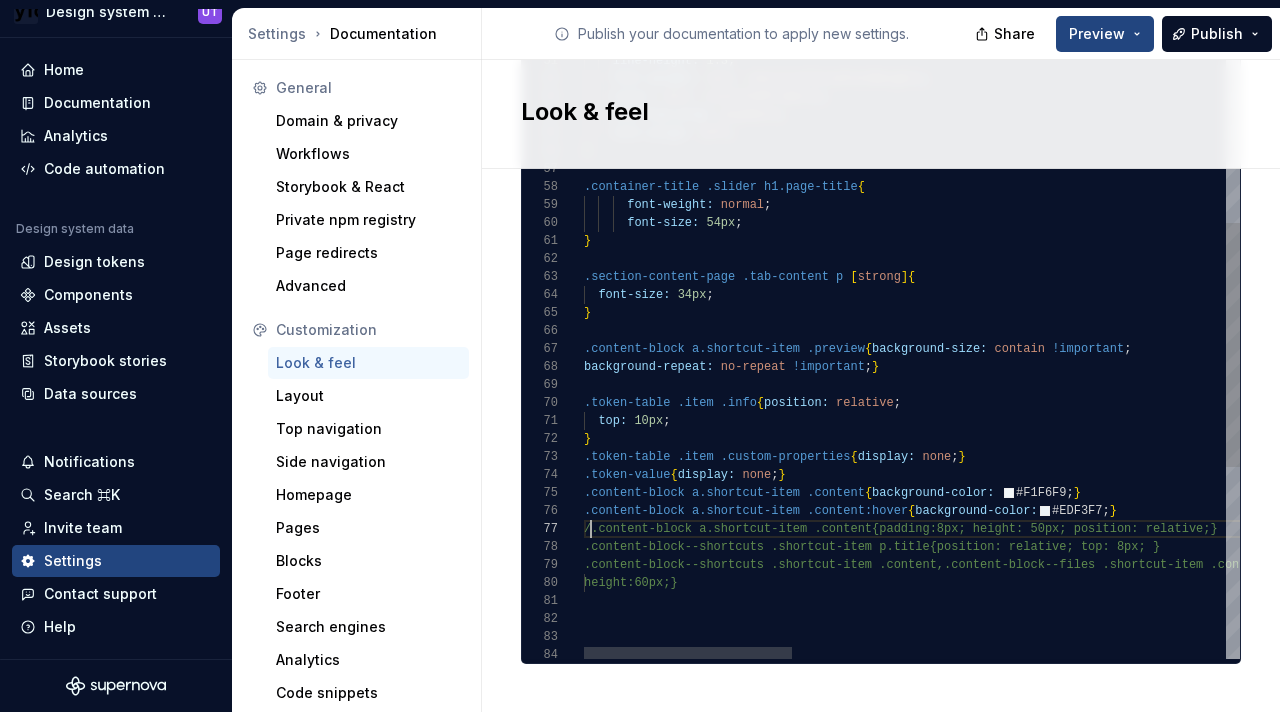 scroll, scrollTop: 108, scrollLeft: 0, axis: vertical 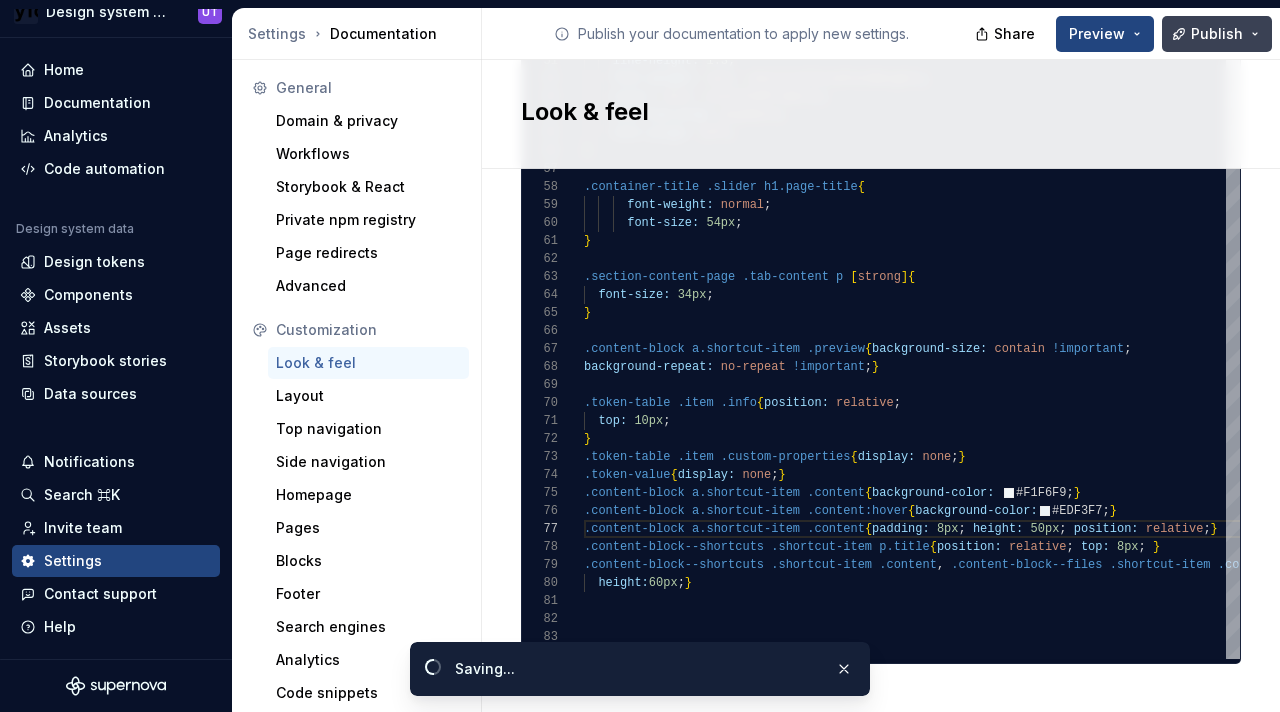 click on "Publish" at bounding box center (1217, 34) 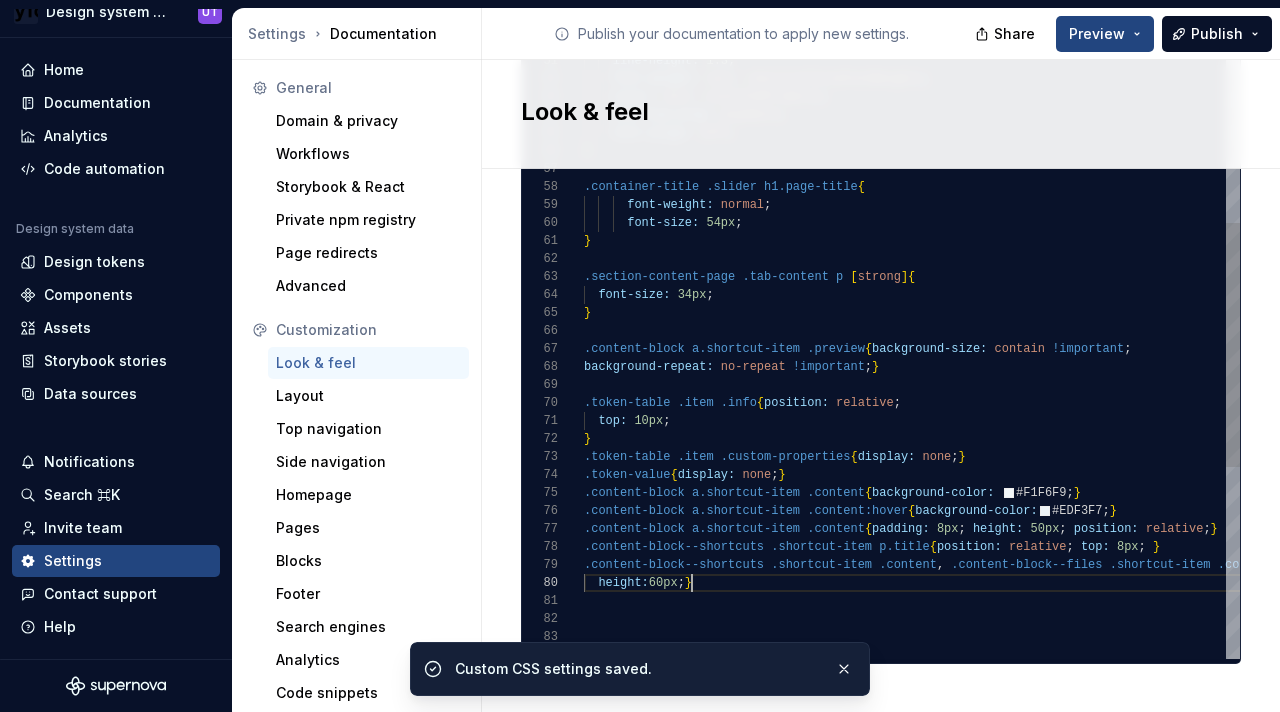 scroll, scrollTop: 126, scrollLeft: 108, axis: both 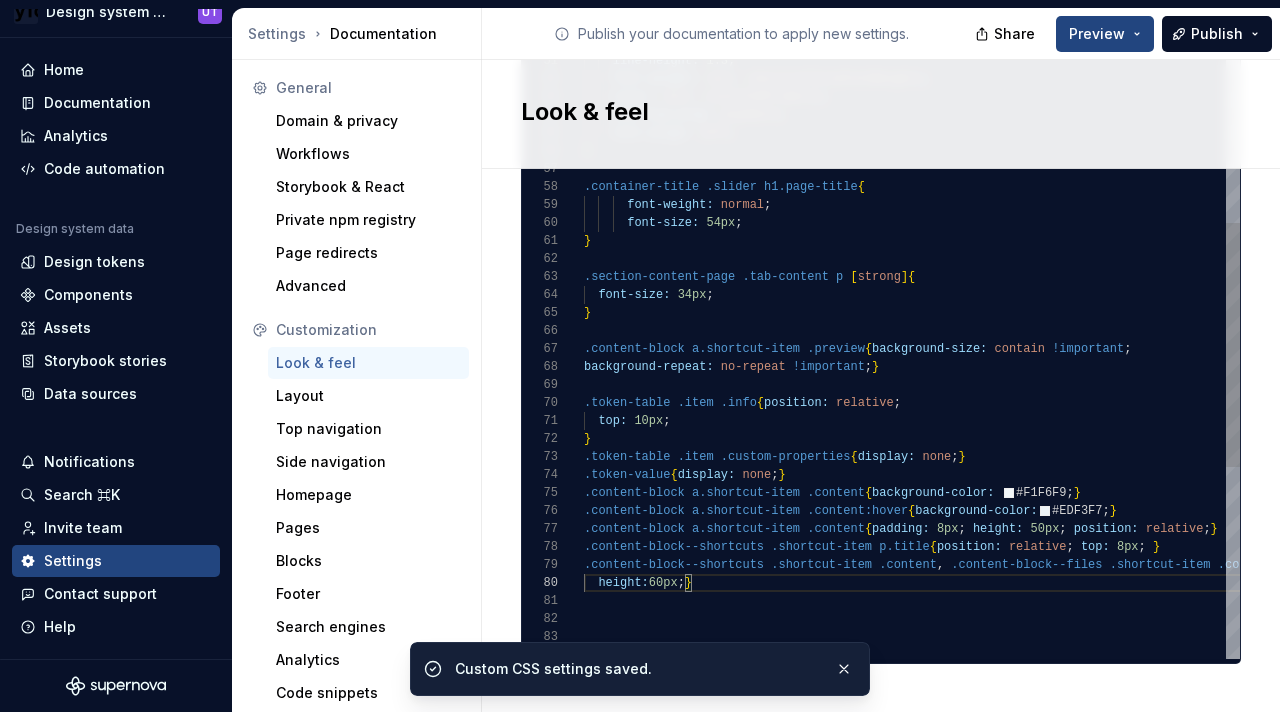 click on ".token-table   .item   .info { position:   relative ;    top:   10px ; } .token-table   .item   .custom-properties { display:   none ; } .token-value { display:   none ; } .content-block   a.shortcut-item   .content { background-color:     #F1F6F9 ; } .content-block   a.shortcut-item   .content:hover { background-color:   #EDF3F7 ; } .content-block   a.shortcut-item   .content { padding:   8px ;   height:   50px ;   position:   relative ; } .content-block--shortcuts   .shortcut-item   p.title { position:   relative ;   top:   8px ;   } .content-block--shortcuts   .shortcut-item   .content ,   .content-block--files   .shortcut-item   .content   { background-repeat:   no-repeat   !important ; } .content-block   a.shortcut-item   .preview { background-size:   contain   !important ; } .section-content-page   .tab-content   p   [ strong ] {    font-size:   34px ; }        font-size:   54px ; .container-title   .slider   h1.page-title {          normal" at bounding box center [1595, 184] 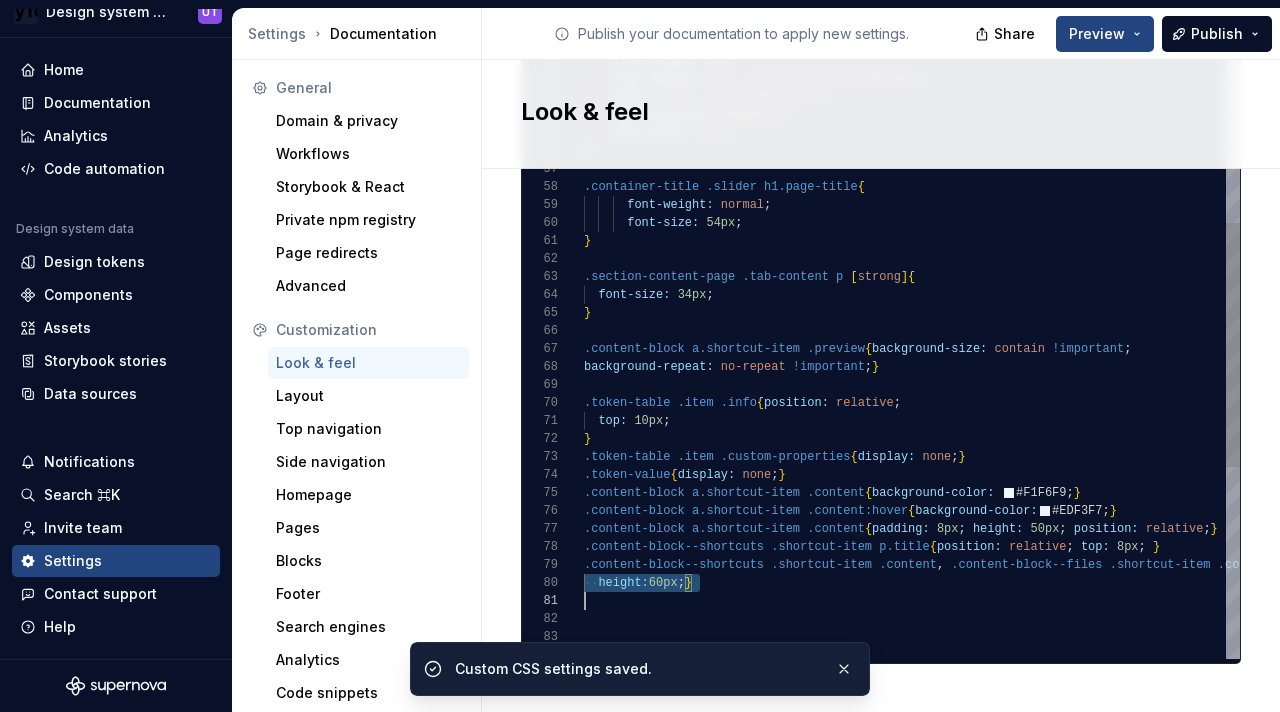 scroll, scrollTop: 126, scrollLeft: 0, axis: vertical 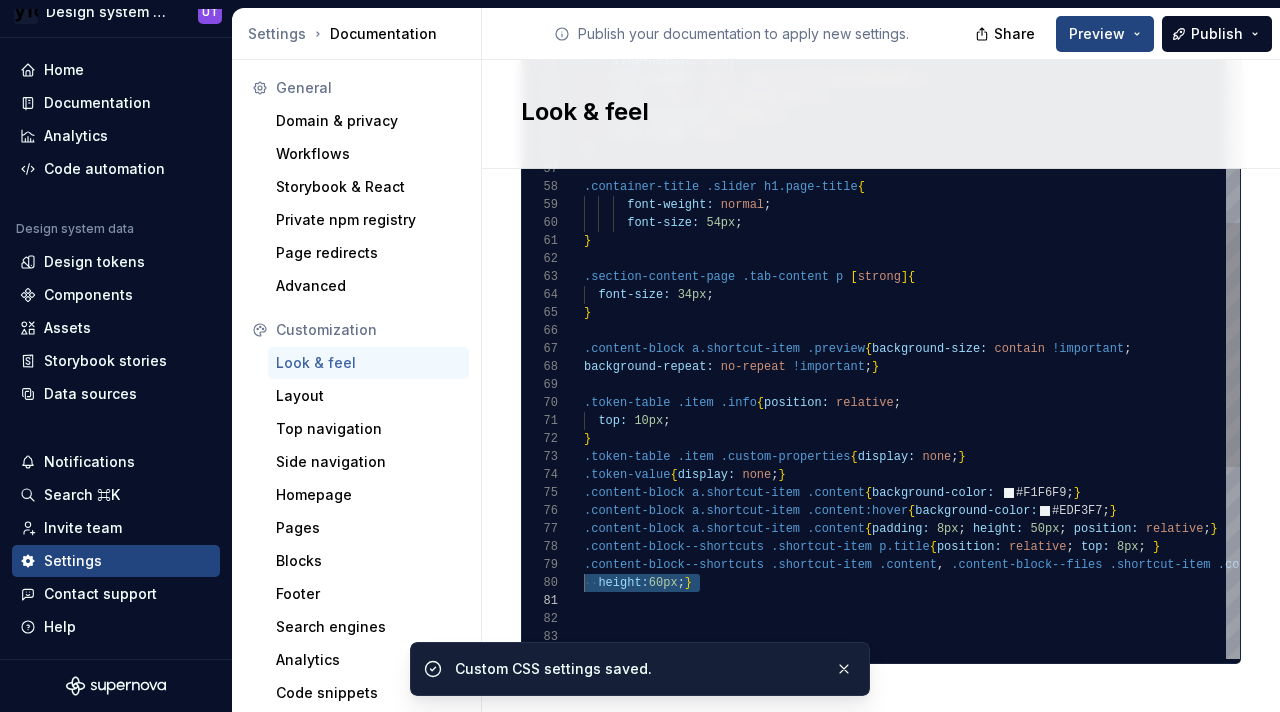 click on ".token-table   .item   .info { position:   relative ;    top:   10px ; } .token-table   .item   .custom-properties { display:   none ; } .token-value { display:   none ; } .content-block   a.shortcut-item   .content { background-color:     #F1F6F9 ; } .content-block   a.shortcut-item   .content:hover { background-color:   #EDF3F7 ; } .content-block   a.shortcut-item   .content { padding:   8px ;   height:   50px ;   position:   relative ; } .content-block--shortcuts   .shortcut-item   p.title { position:   relative ;   top:   8px ;   } .content-block--shortcuts   .shortcut-item   .content ,   .content-block--files   .shortcut-item   .content   { background-repeat:   no-repeat   !important ; } .content-block   a.shortcut-item   .preview { background-size:   contain   !important ; } .section-content-page   .tab-content   p   [ strong ] {    font-size:   34px ; }        font-size:   54px ; .container-title   .slider   h1.page-title {          normal" at bounding box center (1595, 184) 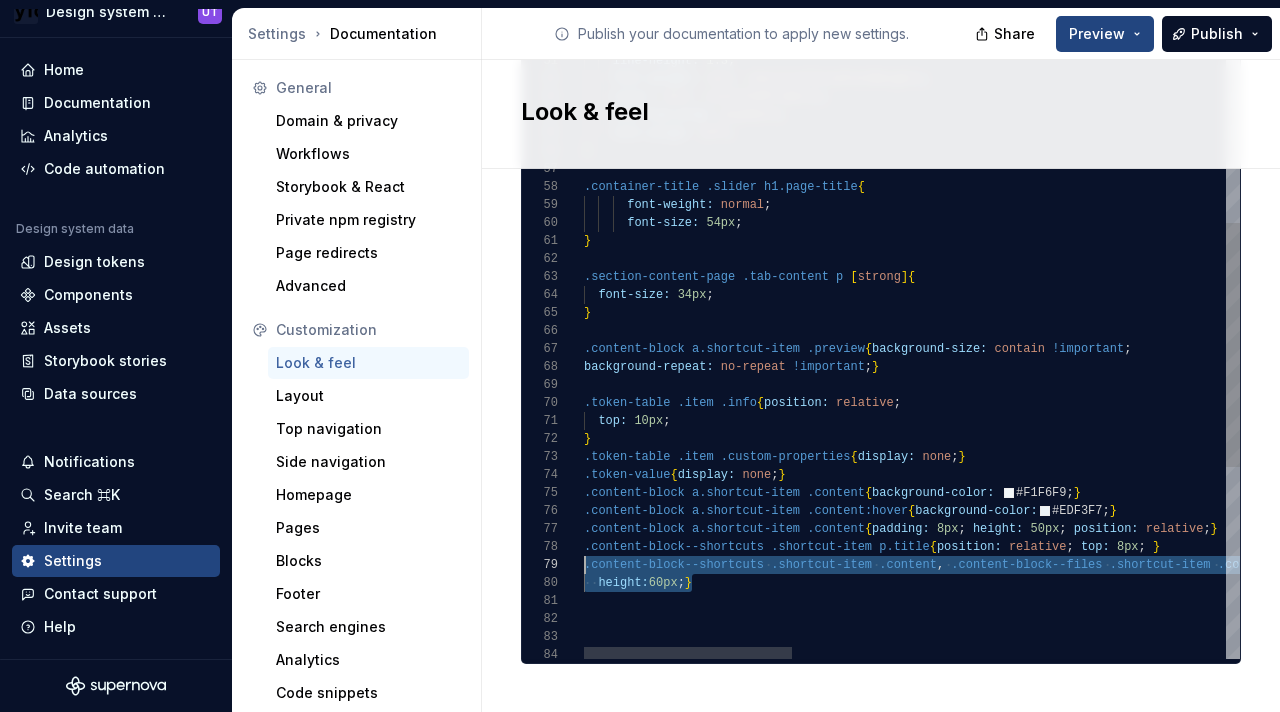 scroll, scrollTop: 144, scrollLeft: 0, axis: vertical 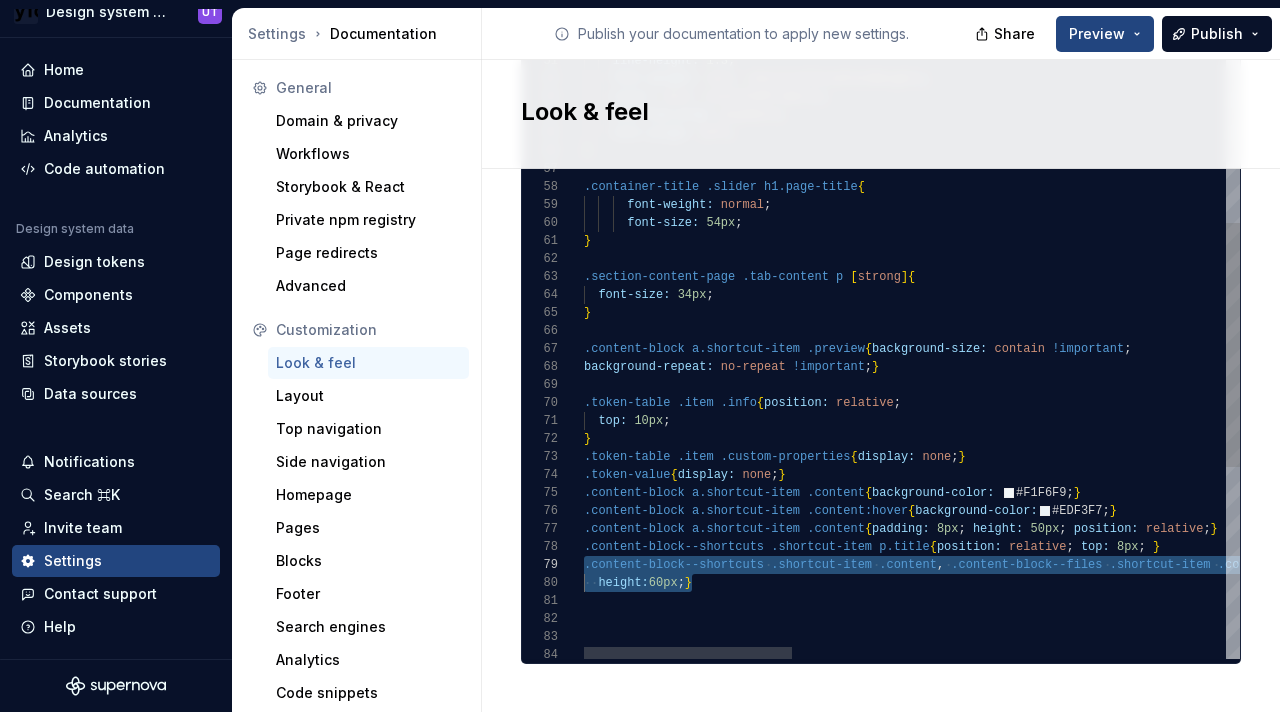 type on "**********" 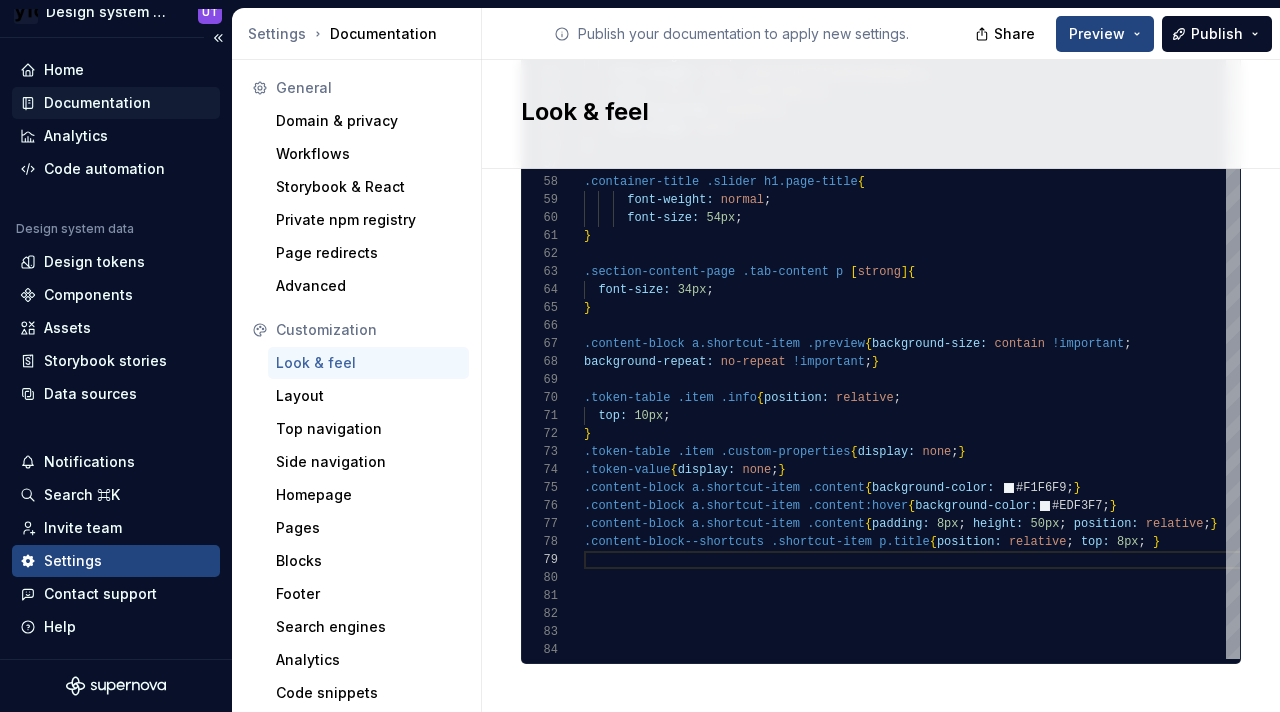 click on "Documentation" at bounding box center [97, 103] 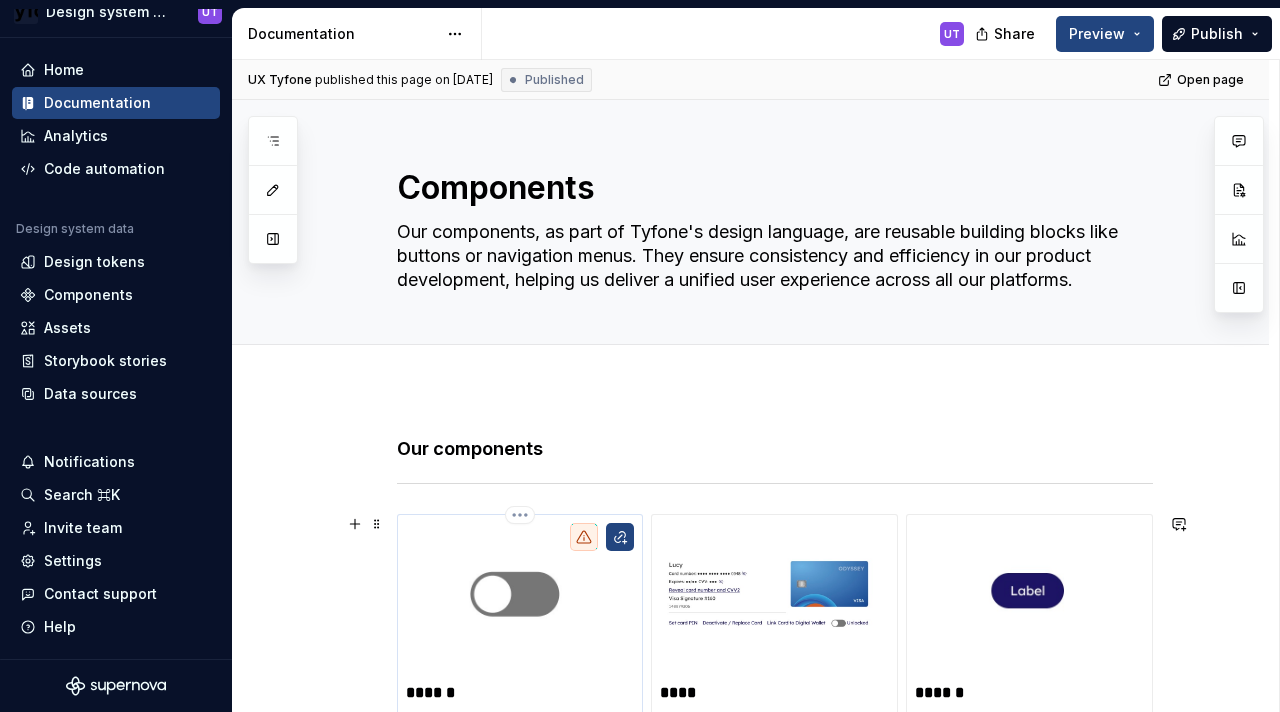 scroll, scrollTop: 95, scrollLeft: 0, axis: vertical 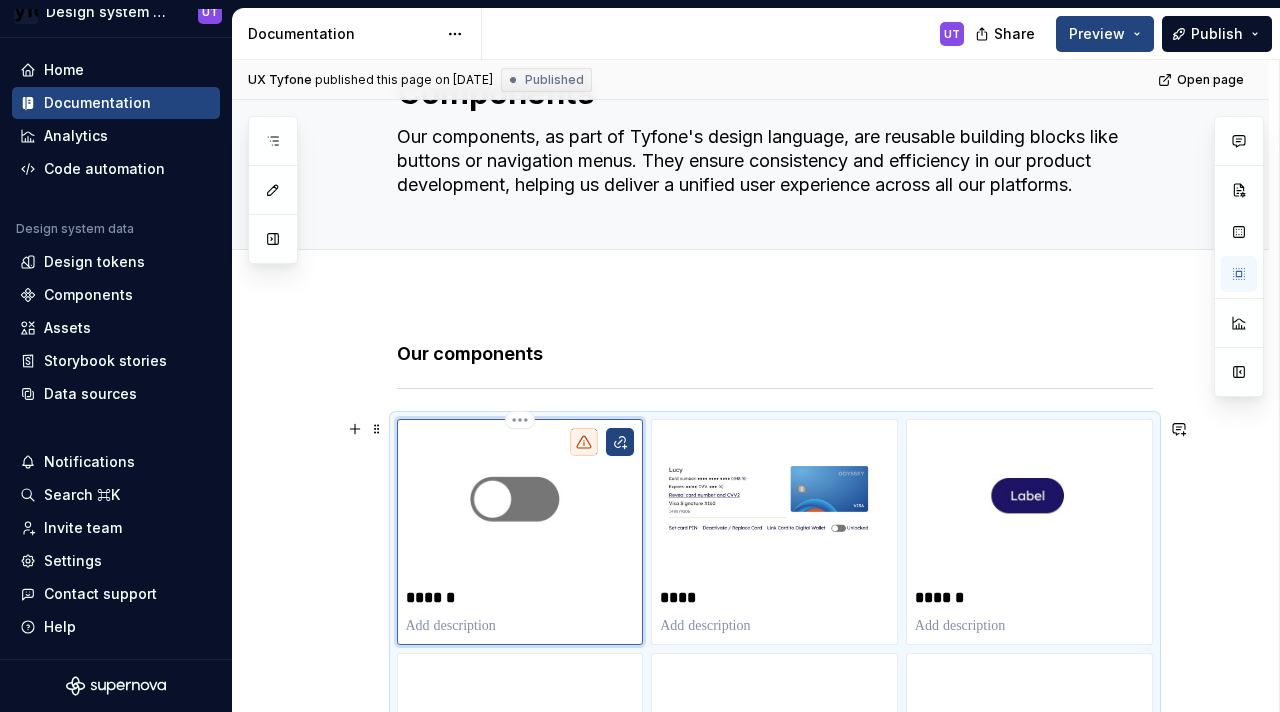 click on "******" at bounding box center [520, 532] 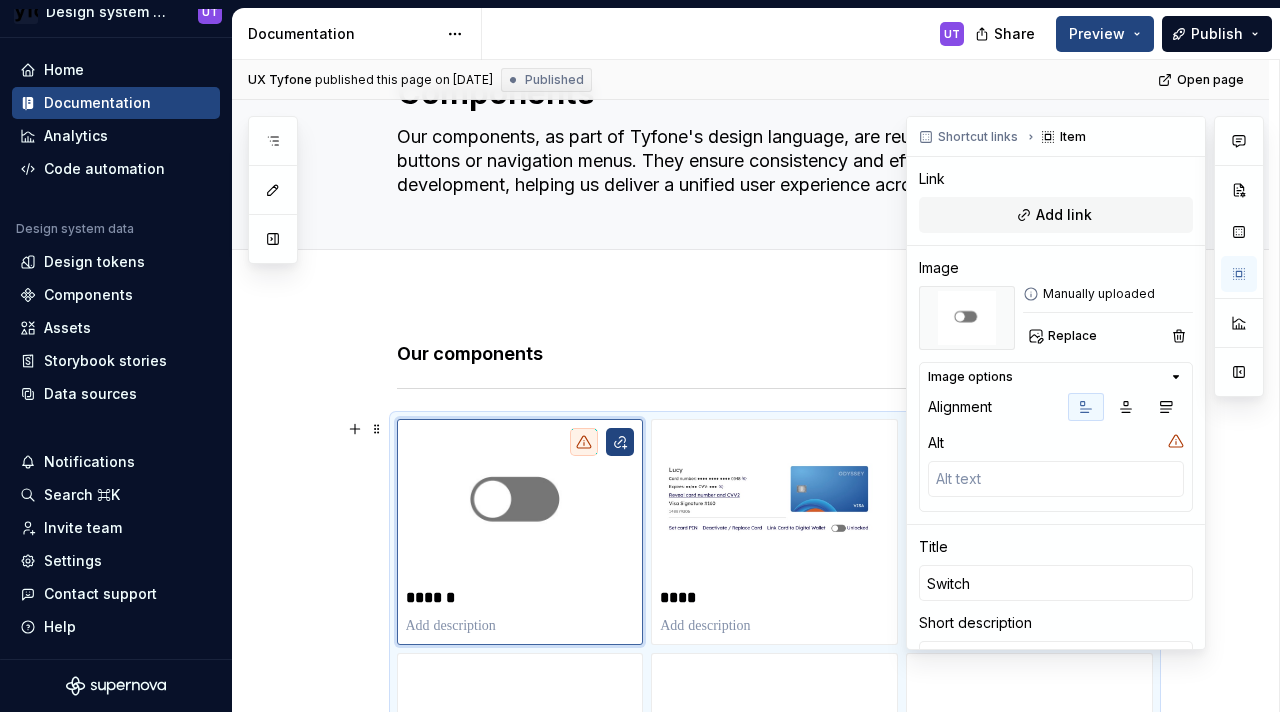 scroll, scrollTop: 44, scrollLeft: 0, axis: vertical 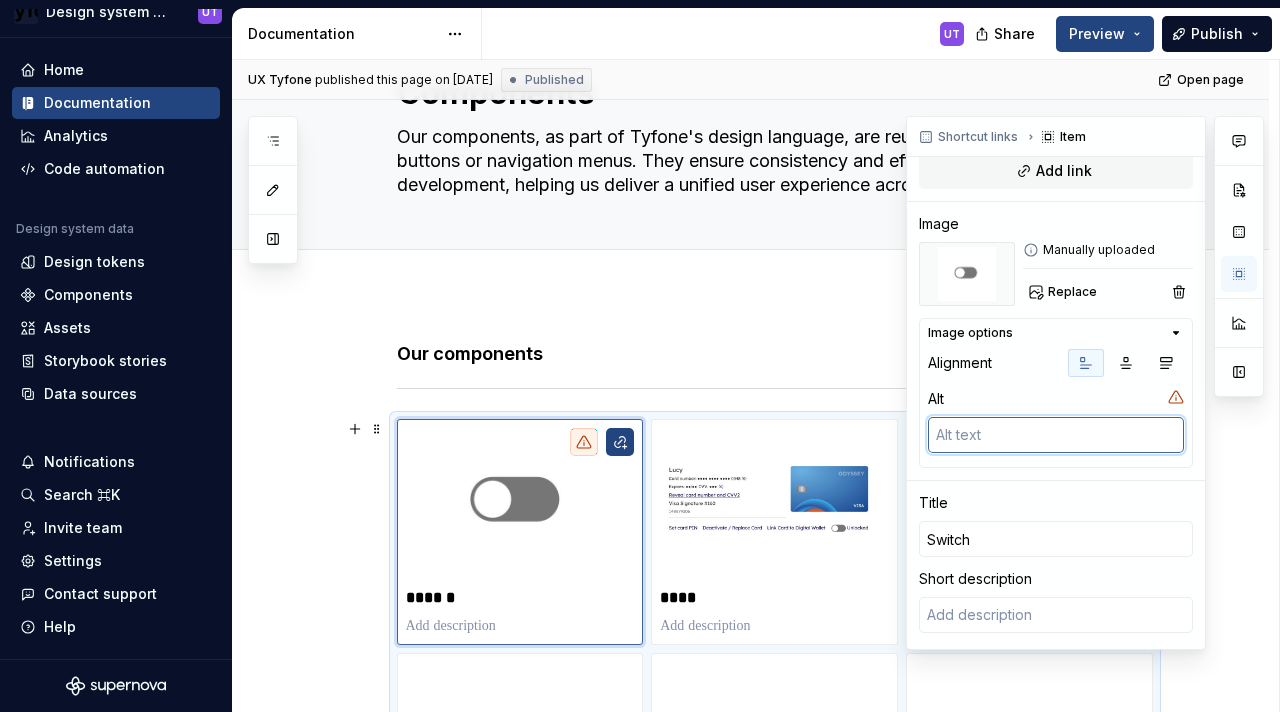 click at bounding box center (1056, 435) 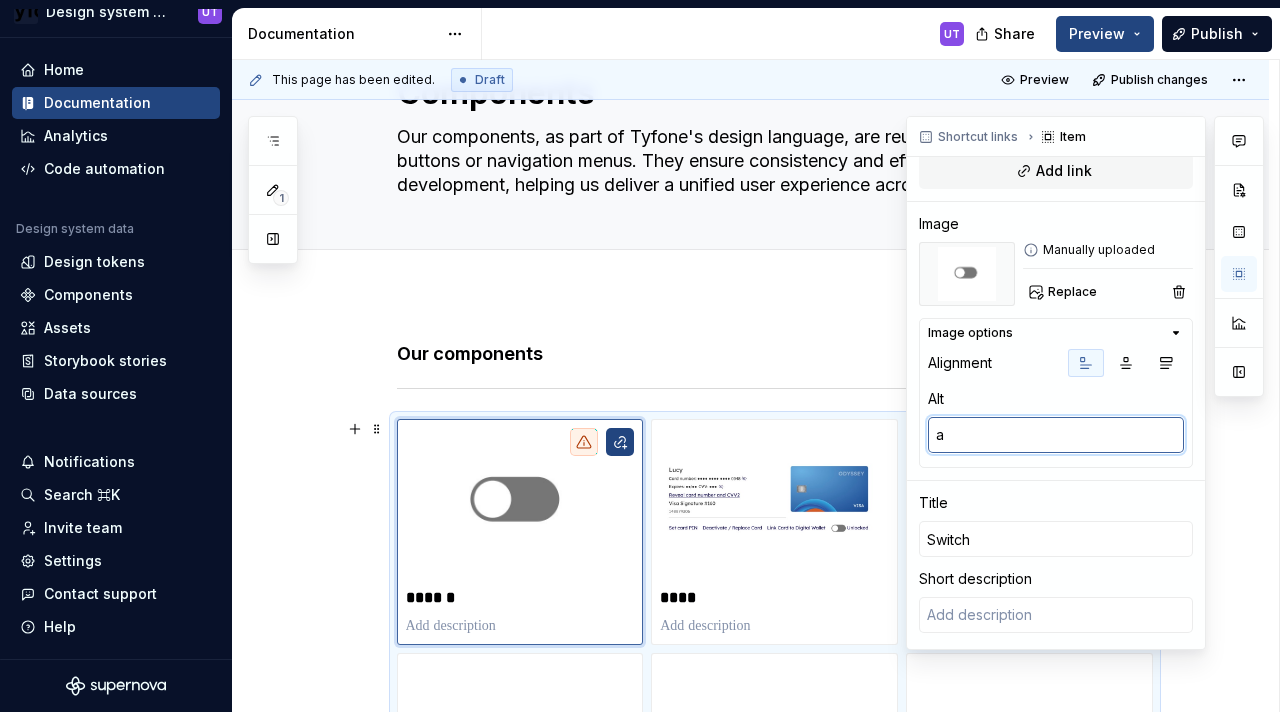 type on "*" 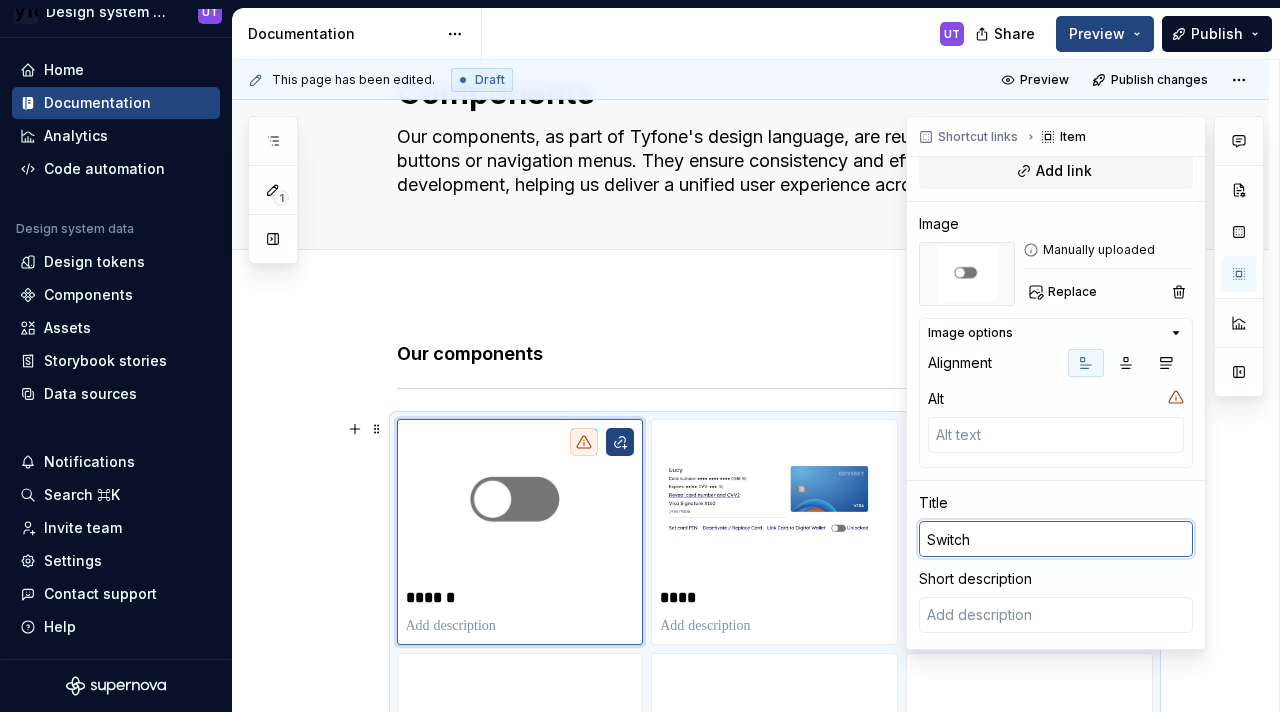 click on "Switch" at bounding box center (1056, 539) 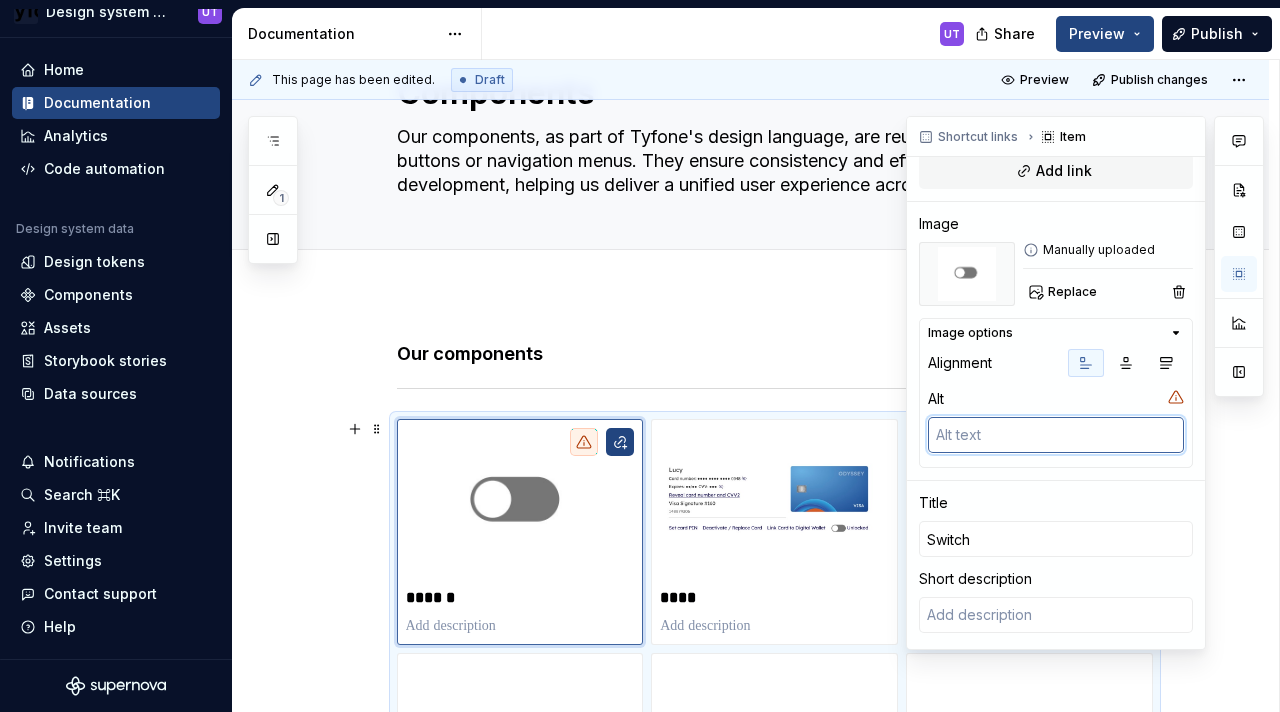 click at bounding box center (1056, 435) 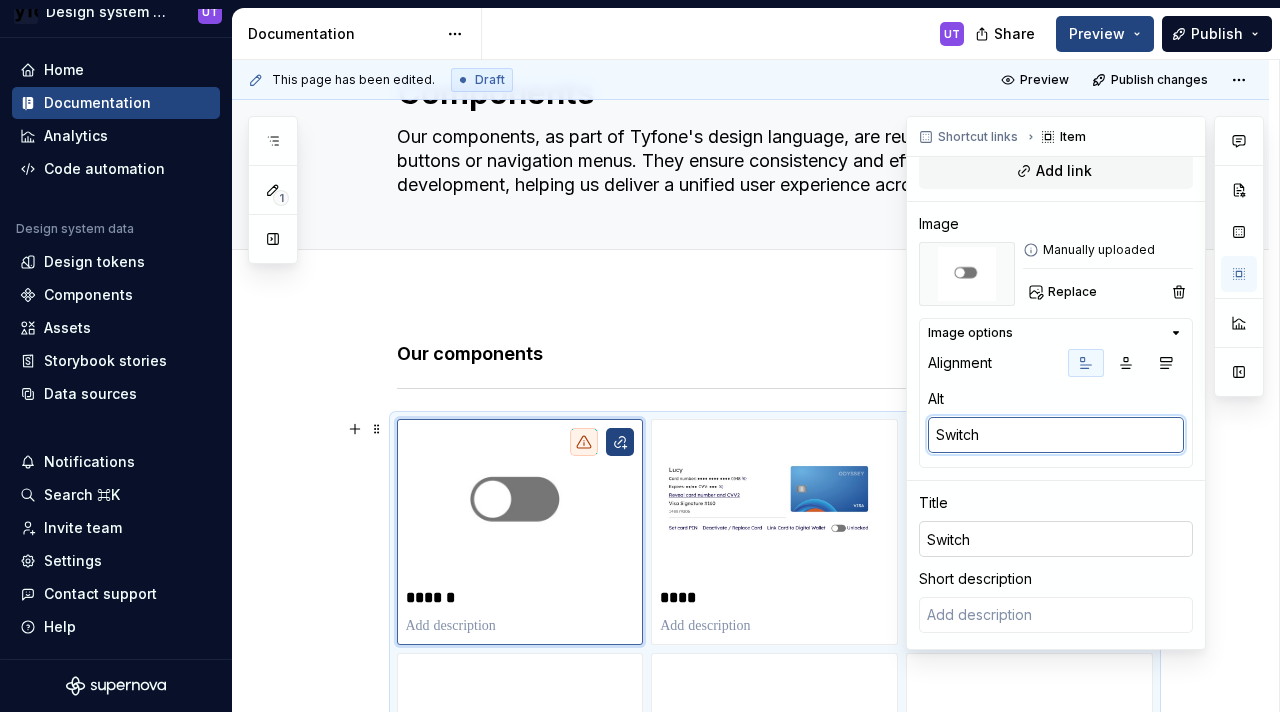 type on "Switch" 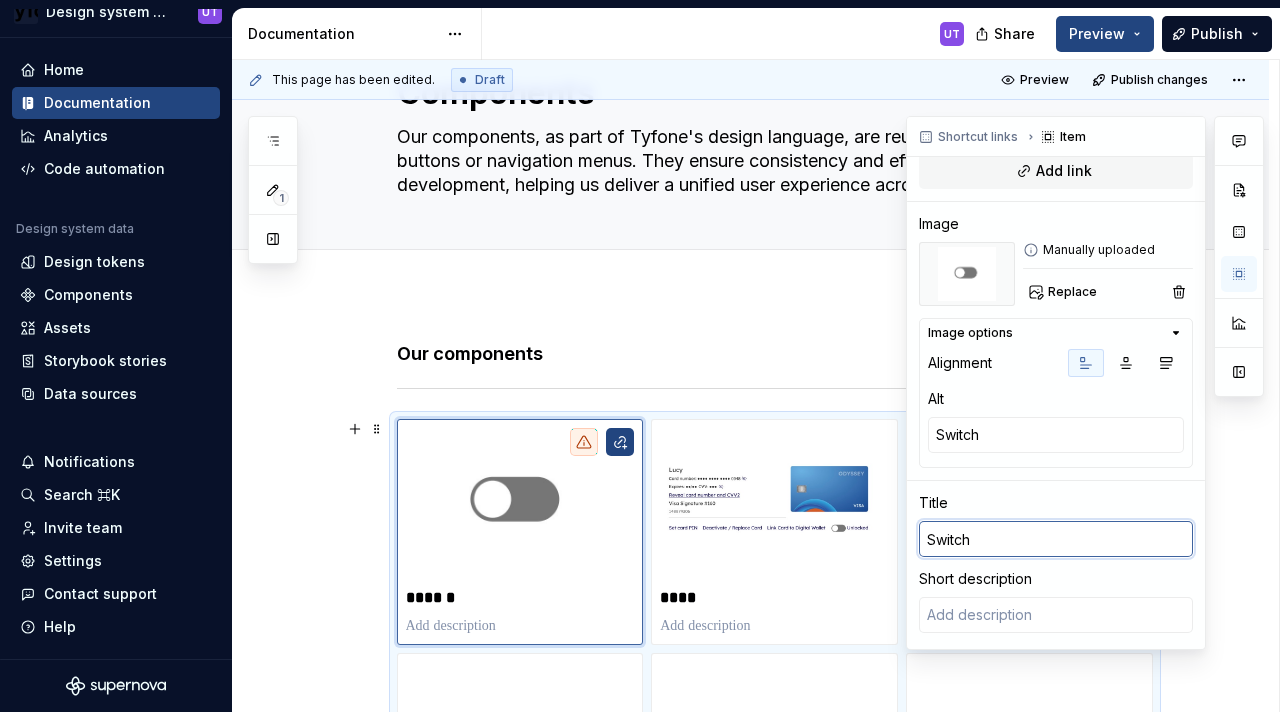 click on "Switch" at bounding box center [1056, 539] 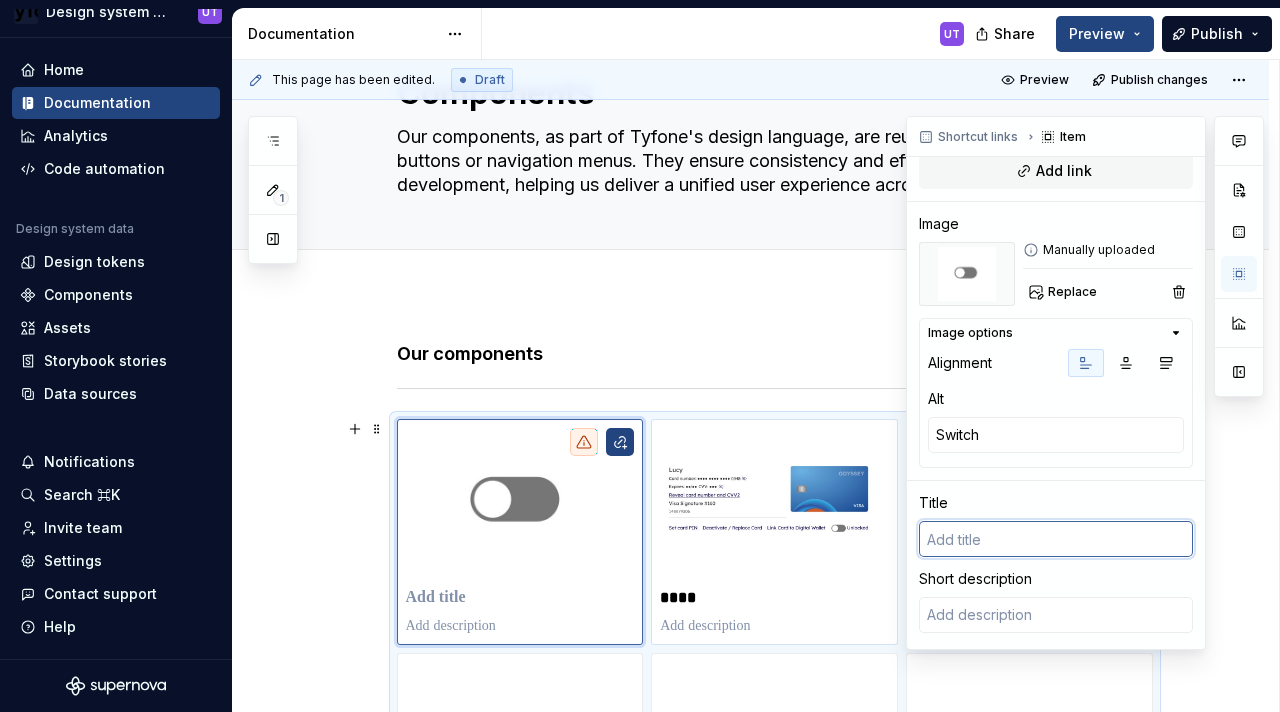 type on "*" 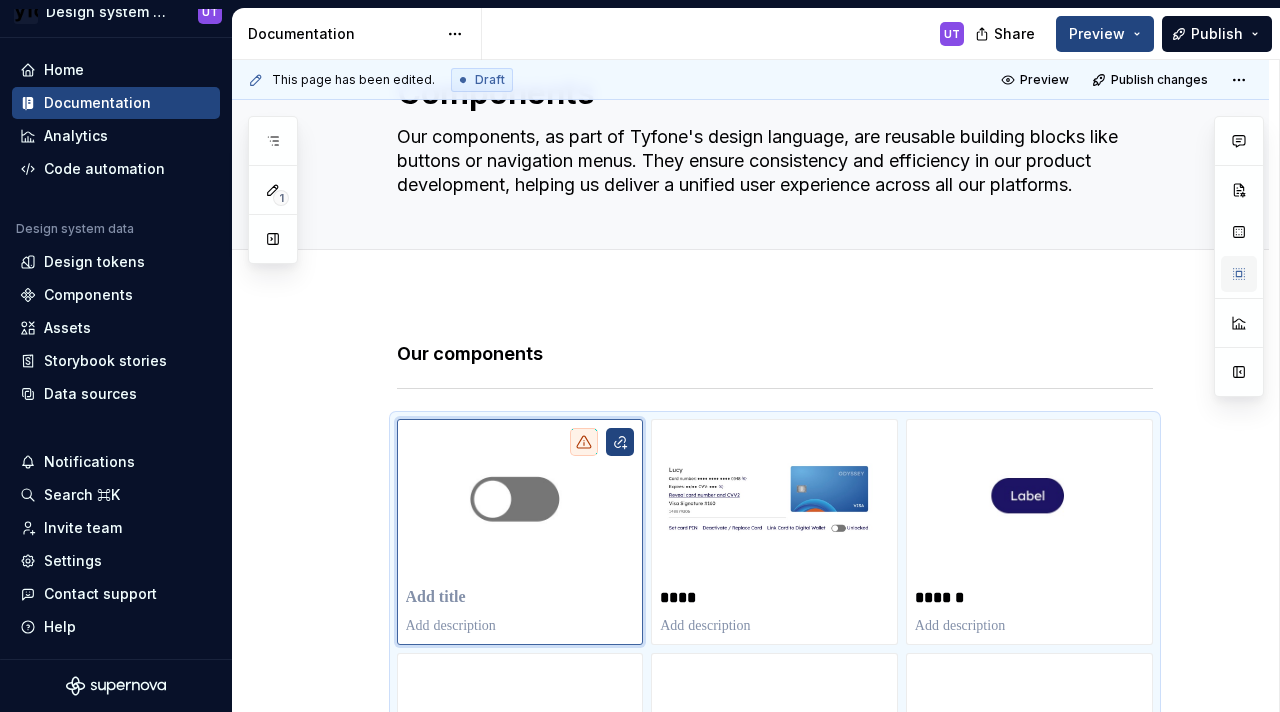 click at bounding box center (1239, 274) 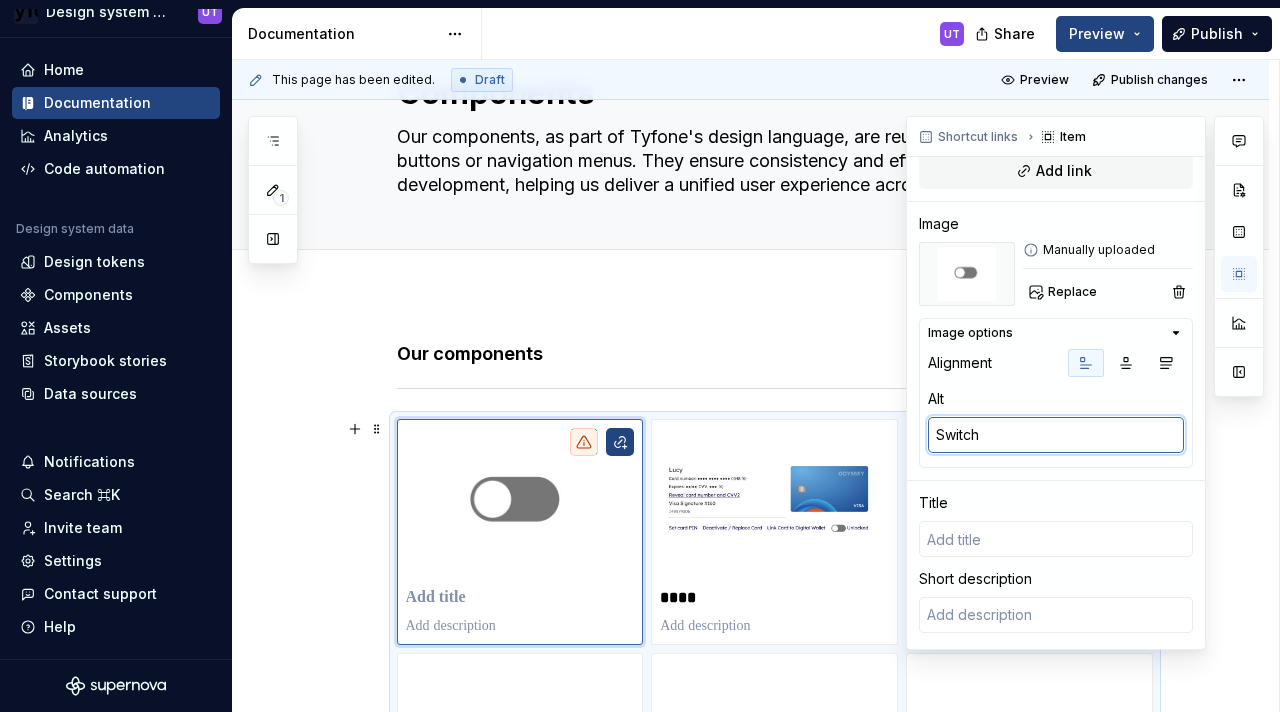 click on "Switch" at bounding box center [1056, 435] 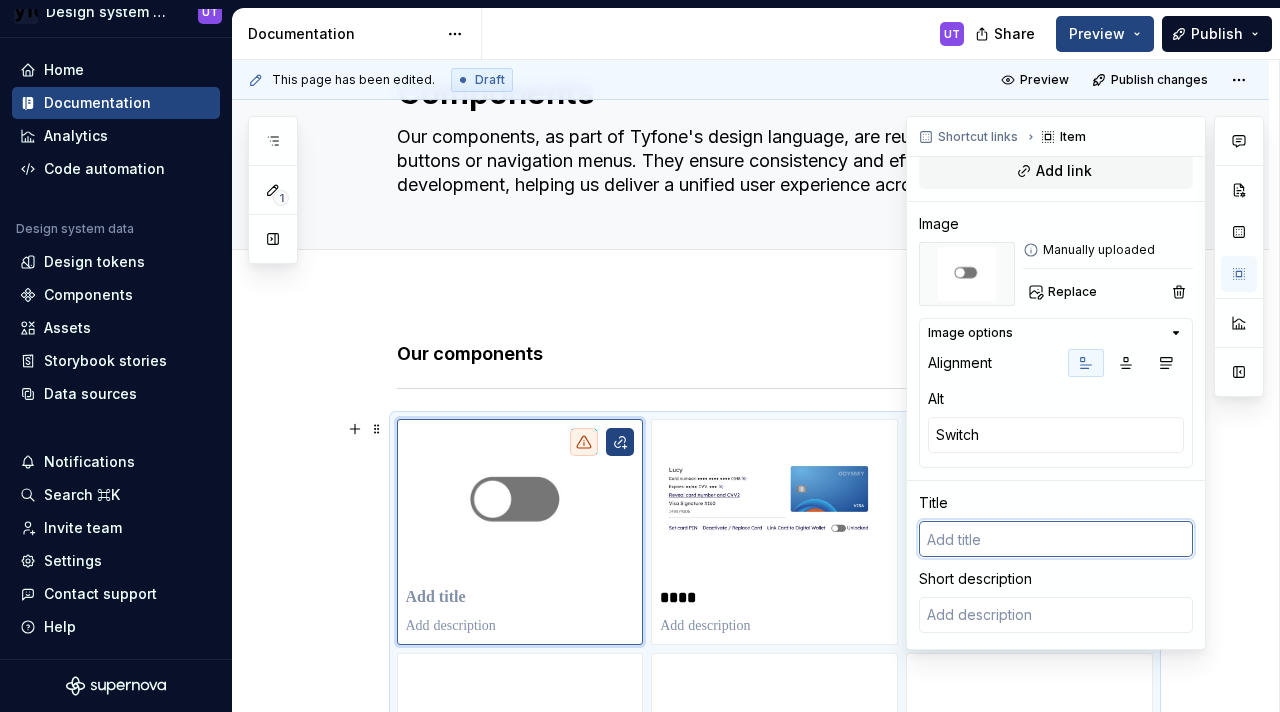 click at bounding box center (1056, 539) 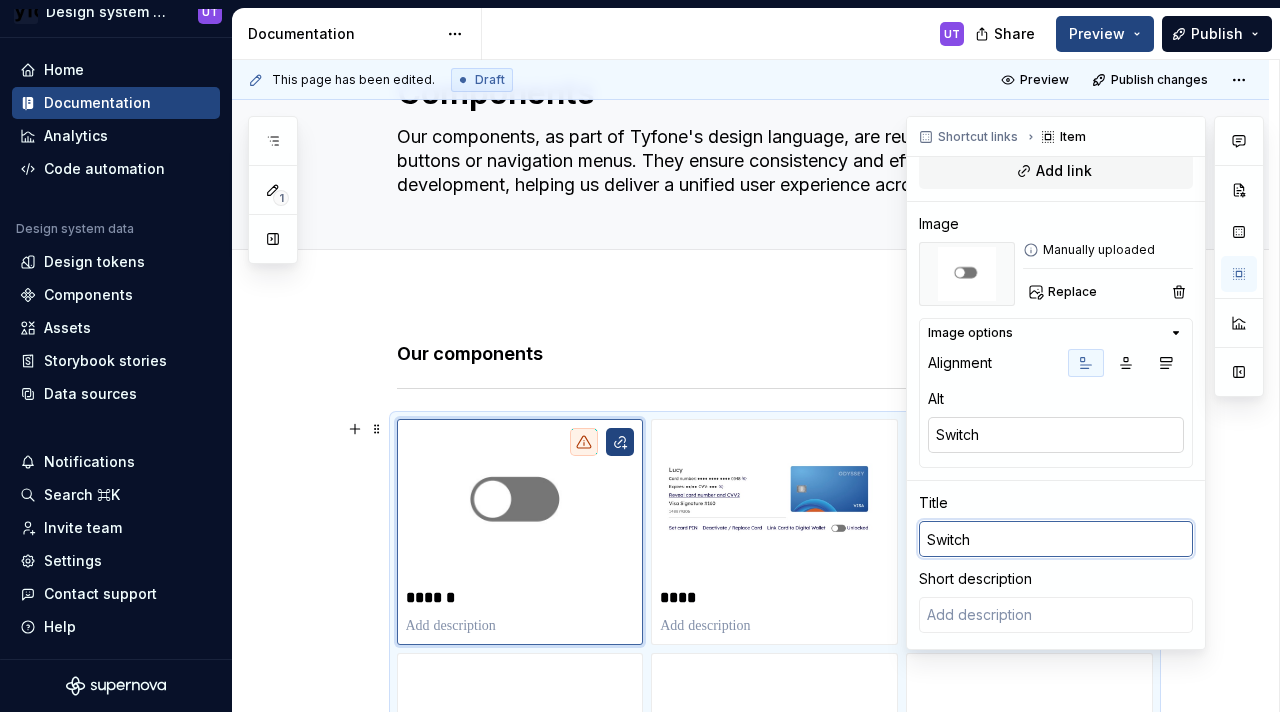 type on "Switch" 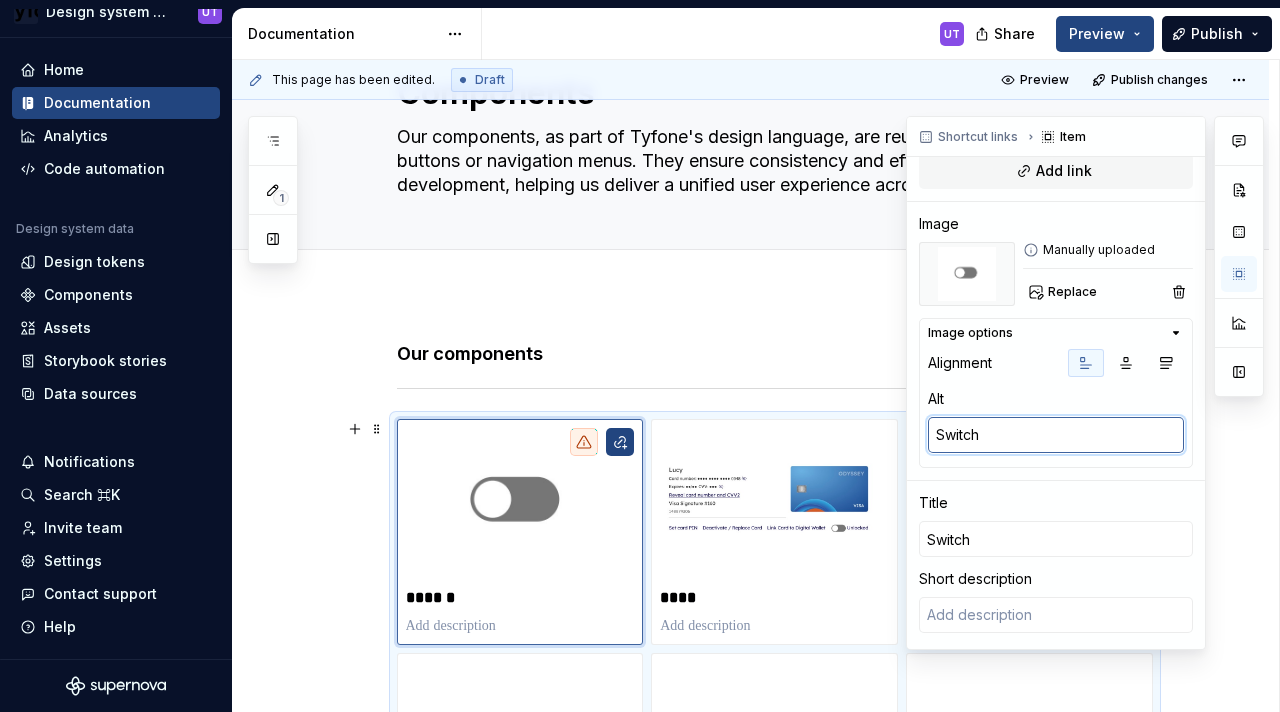 click on "Switch" at bounding box center (1056, 435) 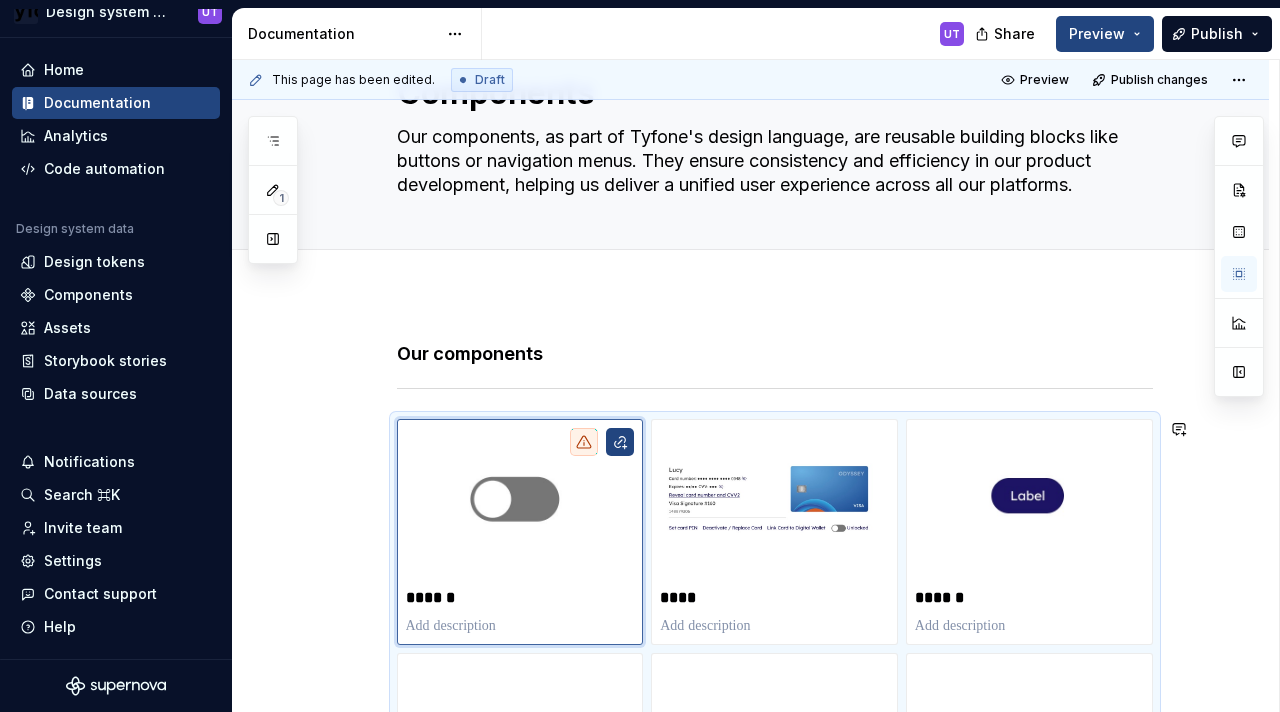 click on "**********" at bounding box center (775, 1239) 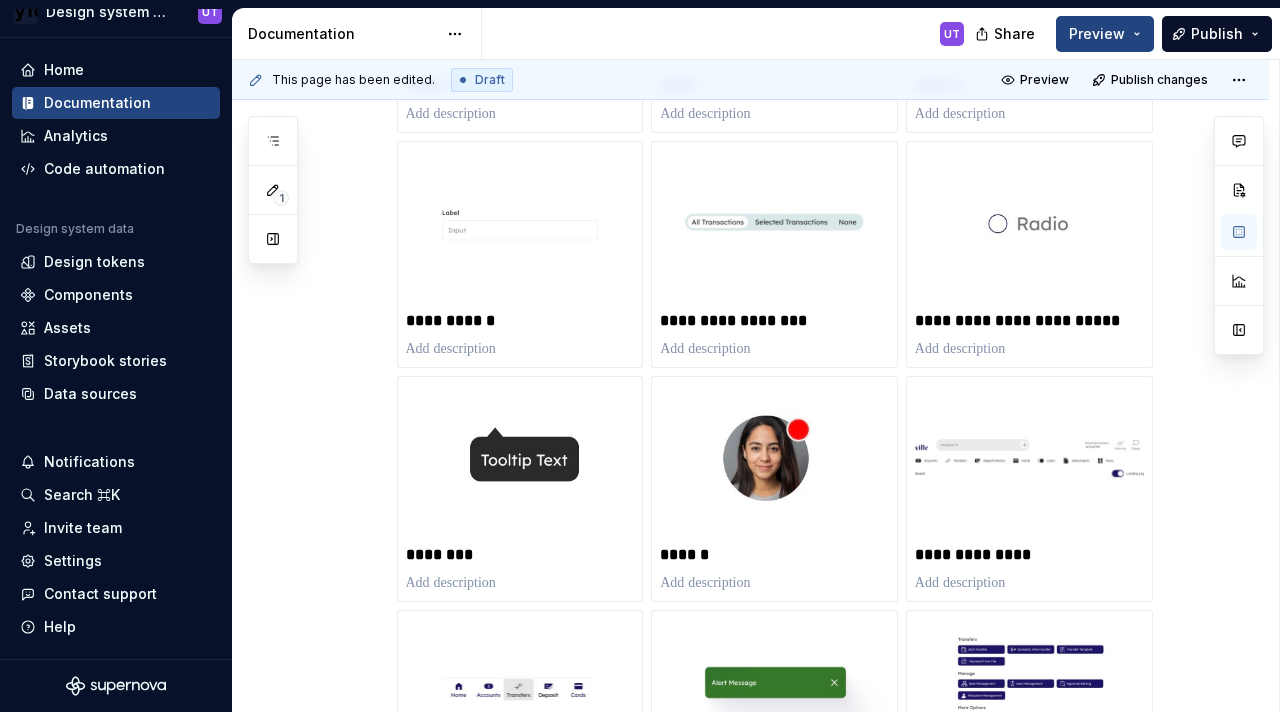 scroll, scrollTop: 612, scrollLeft: 0, axis: vertical 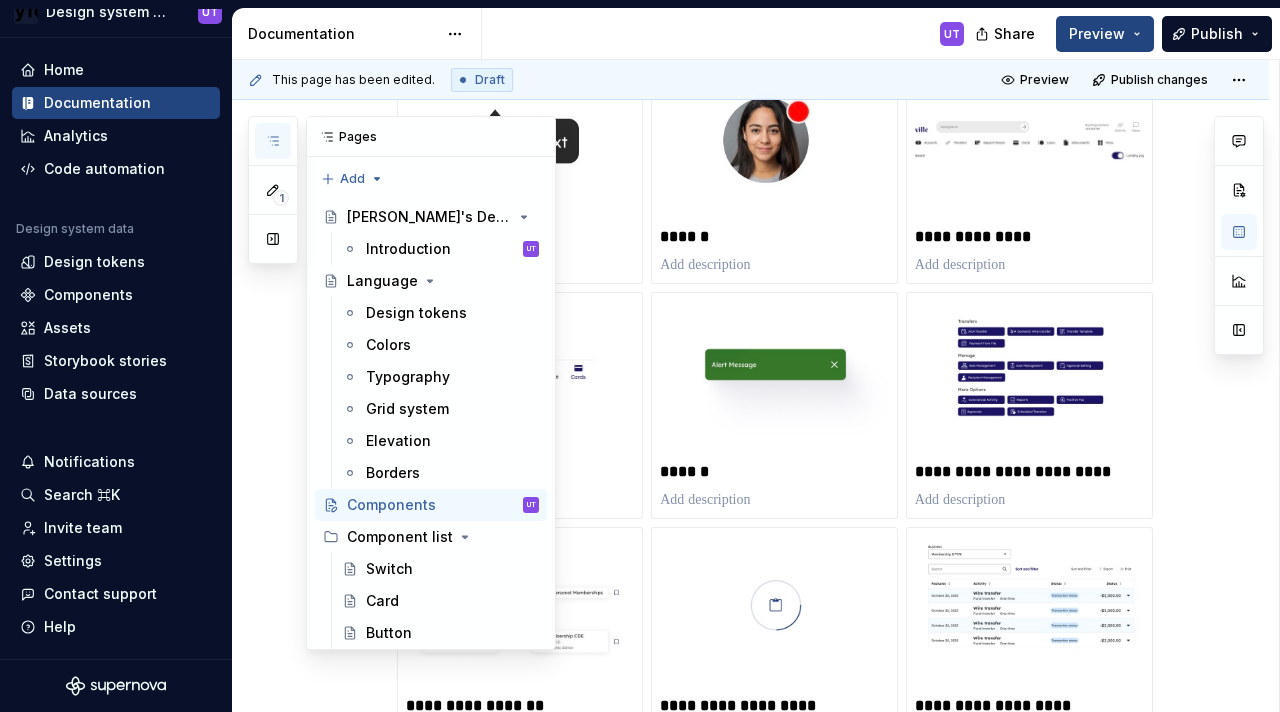click at bounding box center [273, 141] 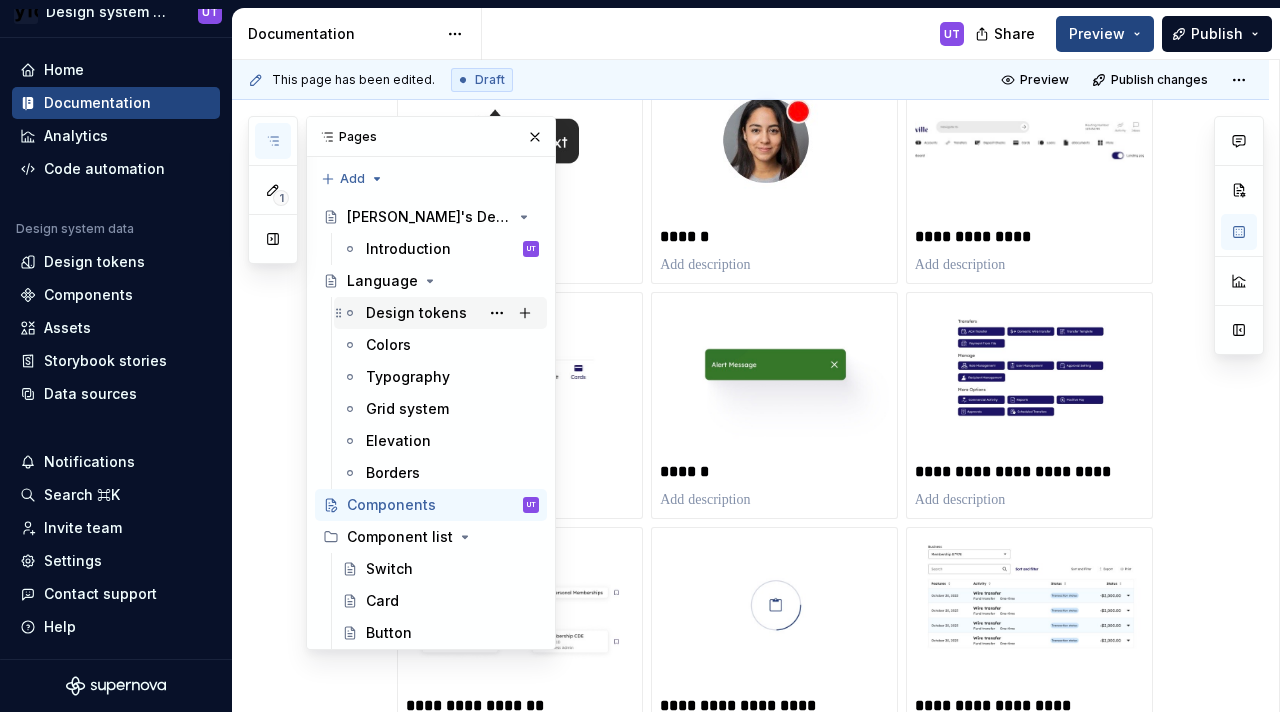 click on "Design tokens" at bounding box center (416, 313) 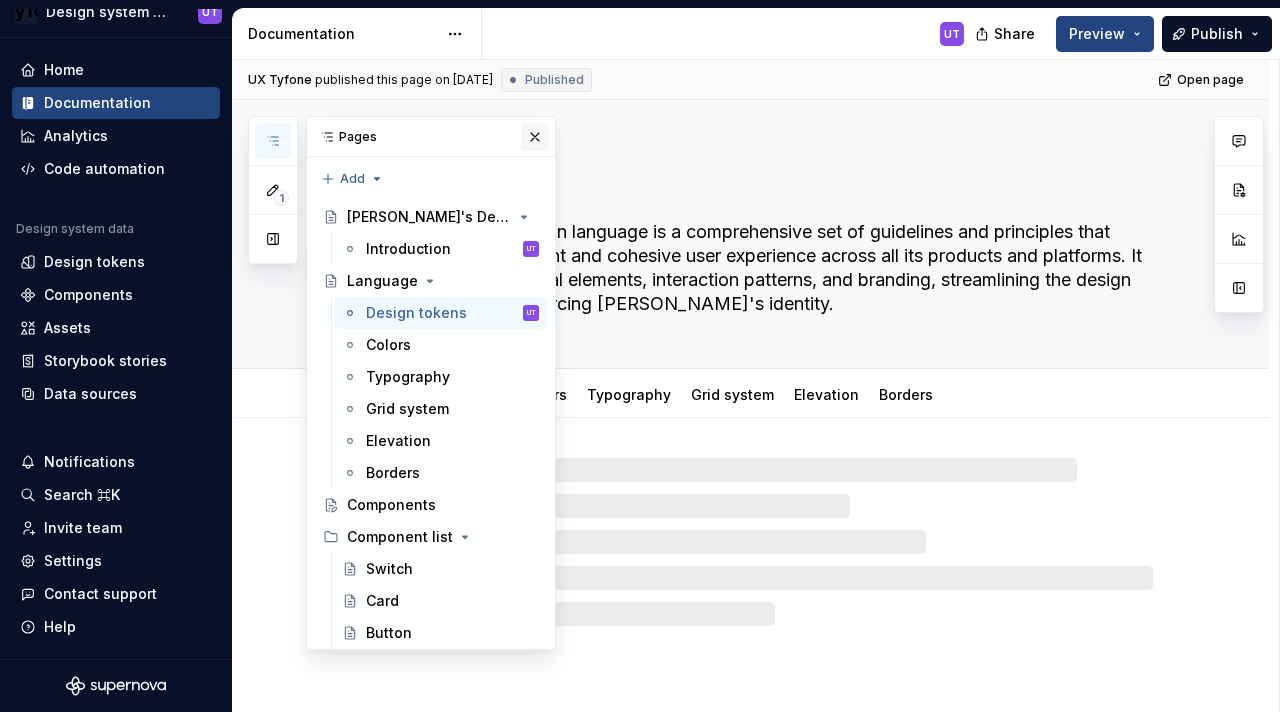 click at bounding box center (535, 137) 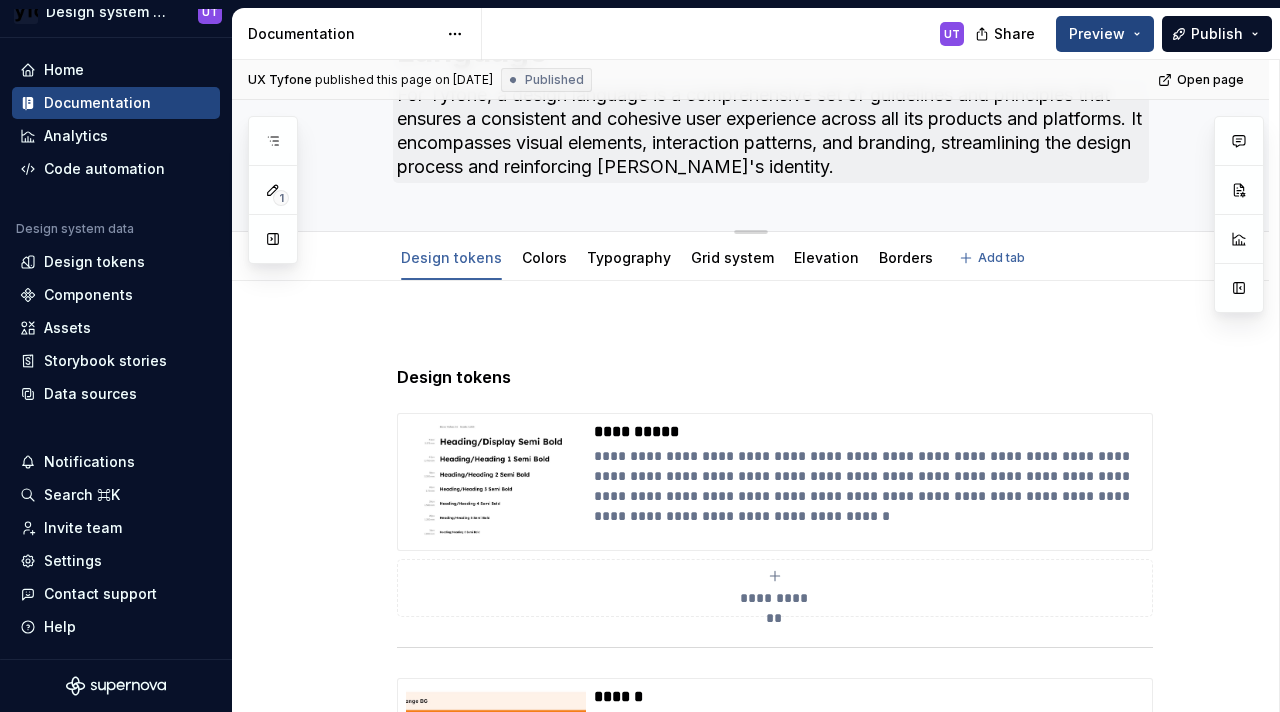 scroll, scrollTop: 141, scrollLeft: 0, axis: vertical 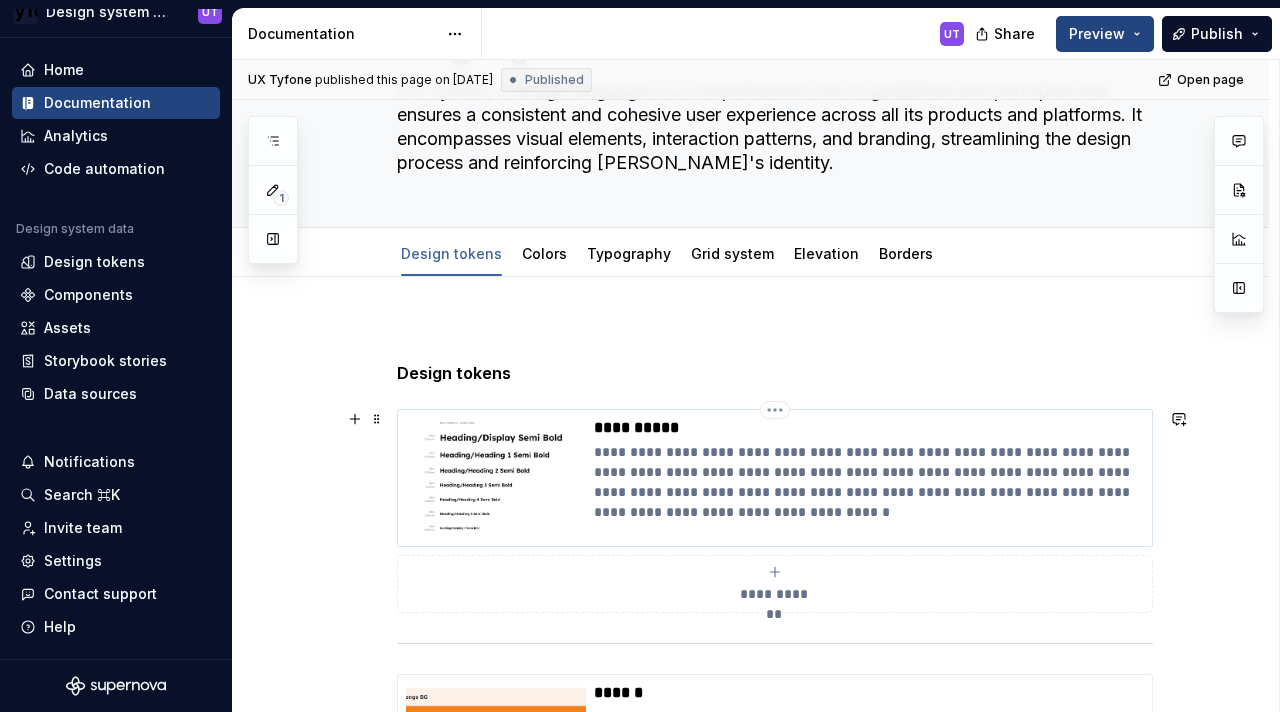 click on "**********" at bounding box center [869, 482] 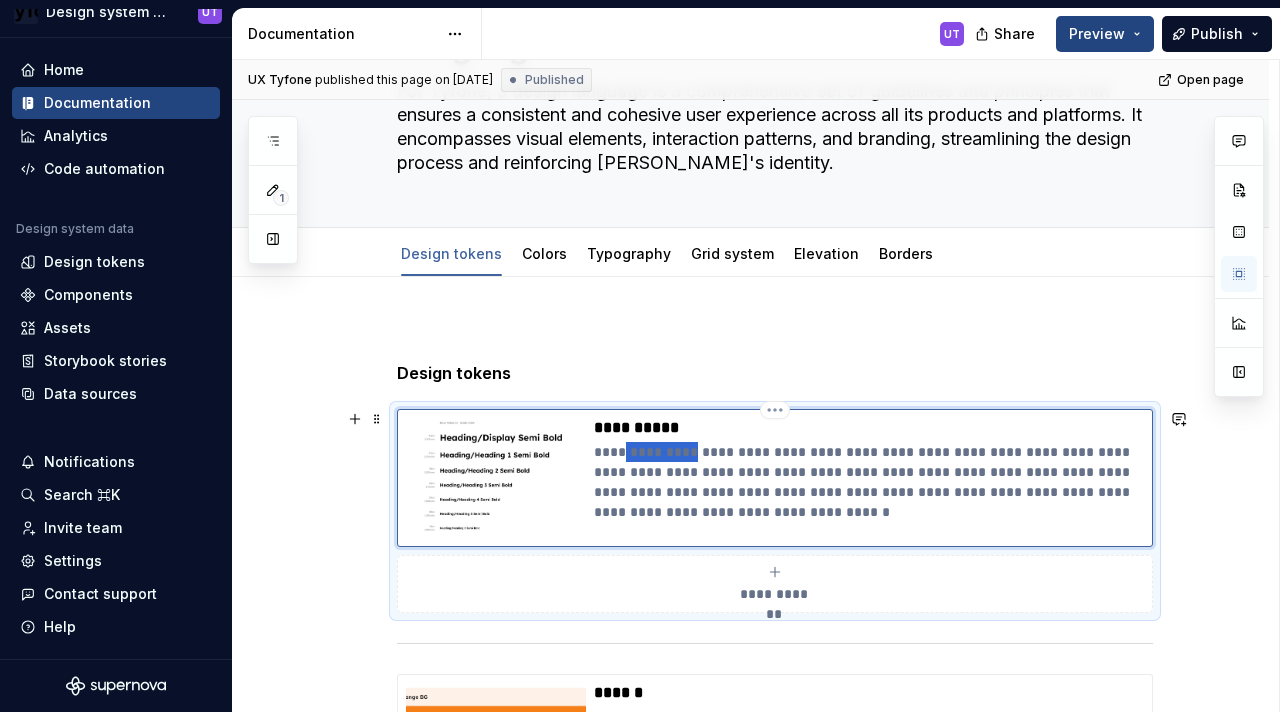 click on "**********" at bounding box center [869, 482] 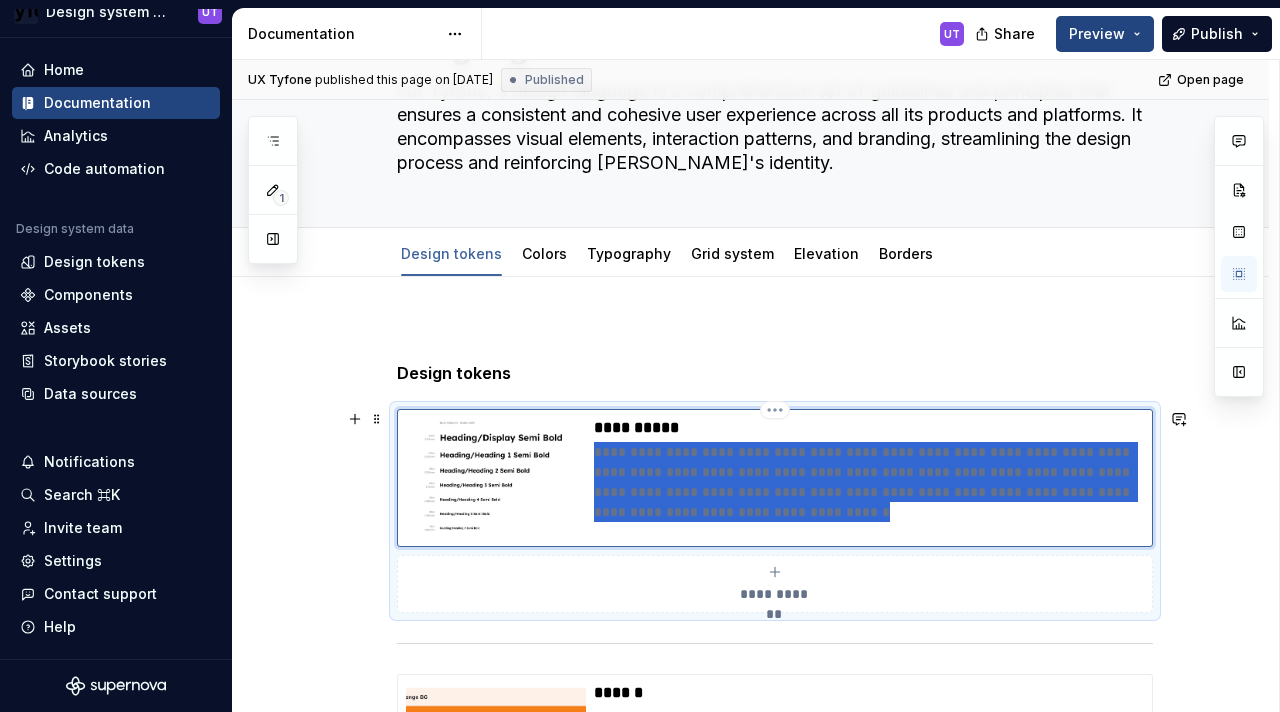 click on "**********" at bounding box center [869, 482] 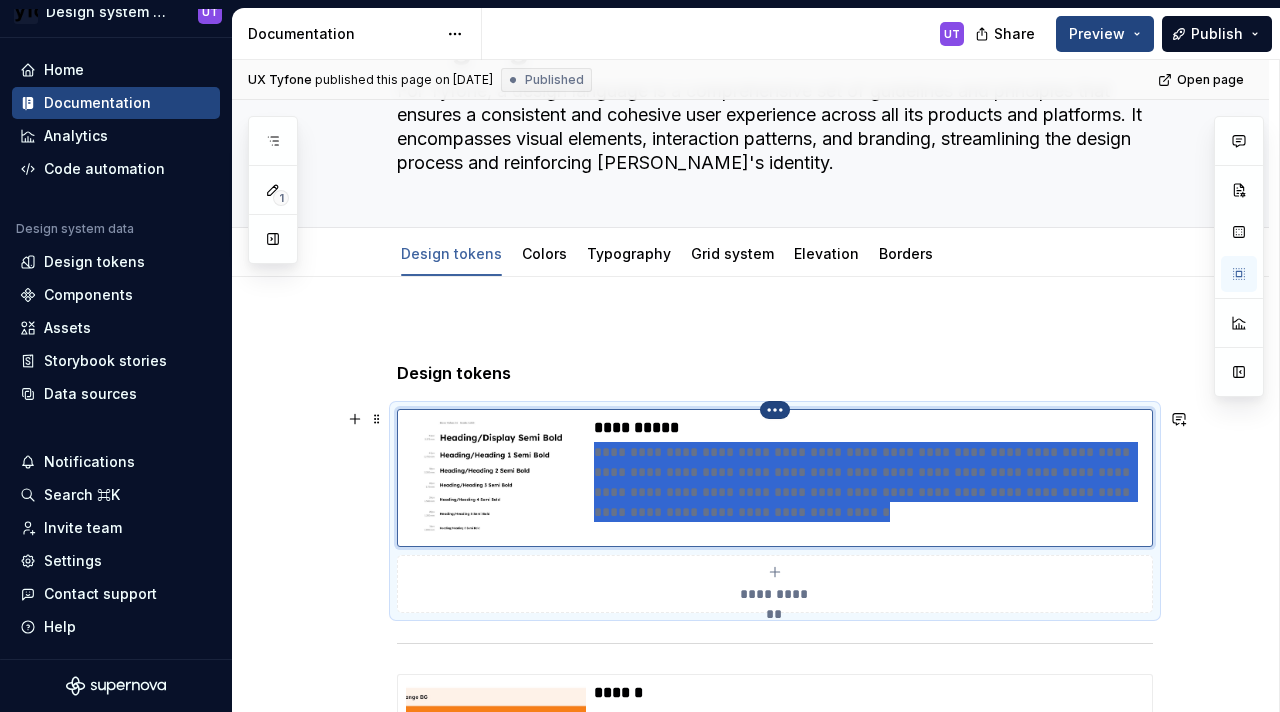 click on "Design system  documentation UT Home Documentation Analytics Code automation Design system data Design tokens Components Assets Storybook stories Data sources Notifications Search ⌘K Invite team Settings Contact support Help Documentation UT Share Preview Publish 1 Pages Add
Accessibility guide for tree Page tree.
Navigate the tree with the arrow keys. Common tree hotkeys apply. Further keybindings are available:
enter to execute primary action on focused item
f2 to start renaming the focused item
escape to abort renaming an item
control+d to start dragging selected items
Tyfone's Design Library Introduction UT Language Design tokens UT Colors Typography Grid system Elevation Borders Components Component list Switch  Card Button Input fields Segmented controls Radio buttons and checkboxes Tool tip Avatar Navigation bar  Footer Alerts Business banking options Preferred profile Progress Indicators Commercial activity OTP Resend Pickers" at bounding box center [640, 356] 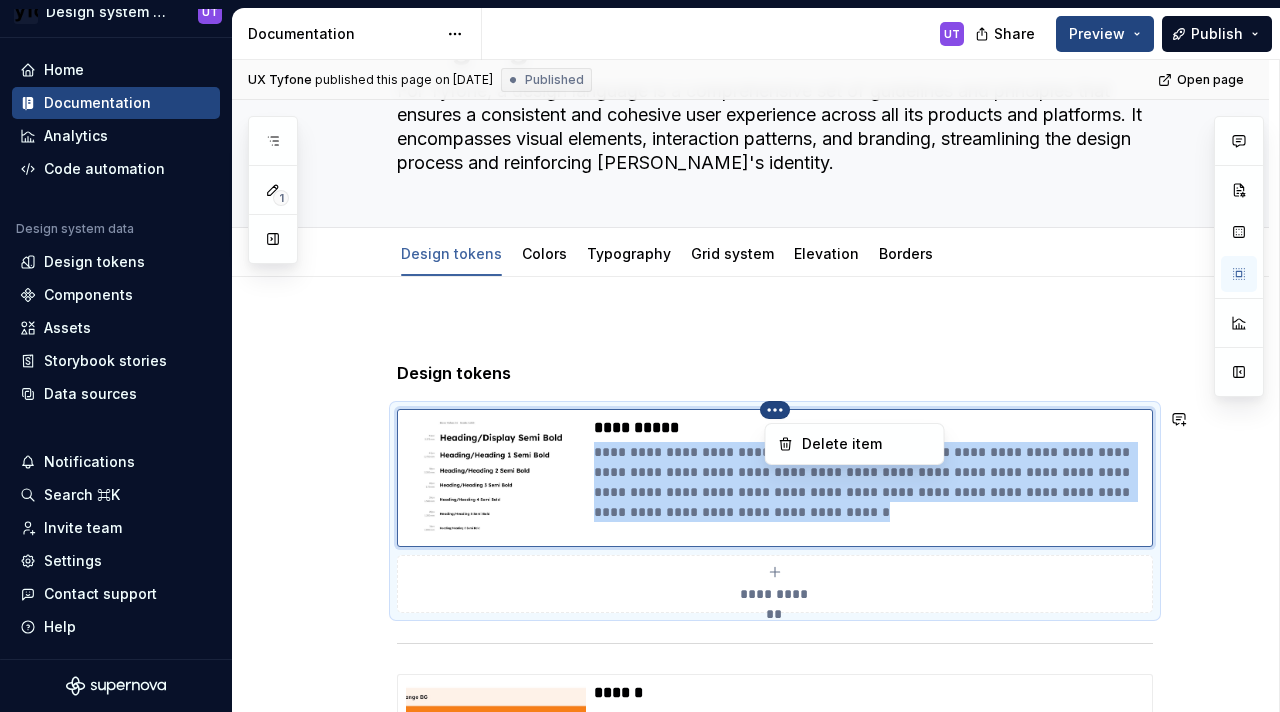click on "Design system  documentation UT Home Documentation Analytics Code automation Design system data Design tokens Components Assets Storybook stories Data sources Notifications Search ⌘K Invite team Settings Contact support Help Documentation UT Share Preview Publish 1 Pages Add
Accessibility guide for tree Page tree.
Navigate the tree with the arrow keys. Common tree hotkeys apply. Further keybindings are available:
enter to execute primary action on focused item
f2 to start renaming the focused item
escape to abort renaming an item
control+d to start dragging selected items
Tyfone's Design Library Introduction UT Language Design tokens UT Colors Typography Grid system Elevation Borders Components Component list Switch  Card Button Input fields Segmented controls Radio buttons and checkboxes Tool tip Avatar Navigation bar  Footer Alerts Business banking options Preferred profile Progress Indicators Commercial activity OTP Resend Pickers" at bounding box center [640, 356] 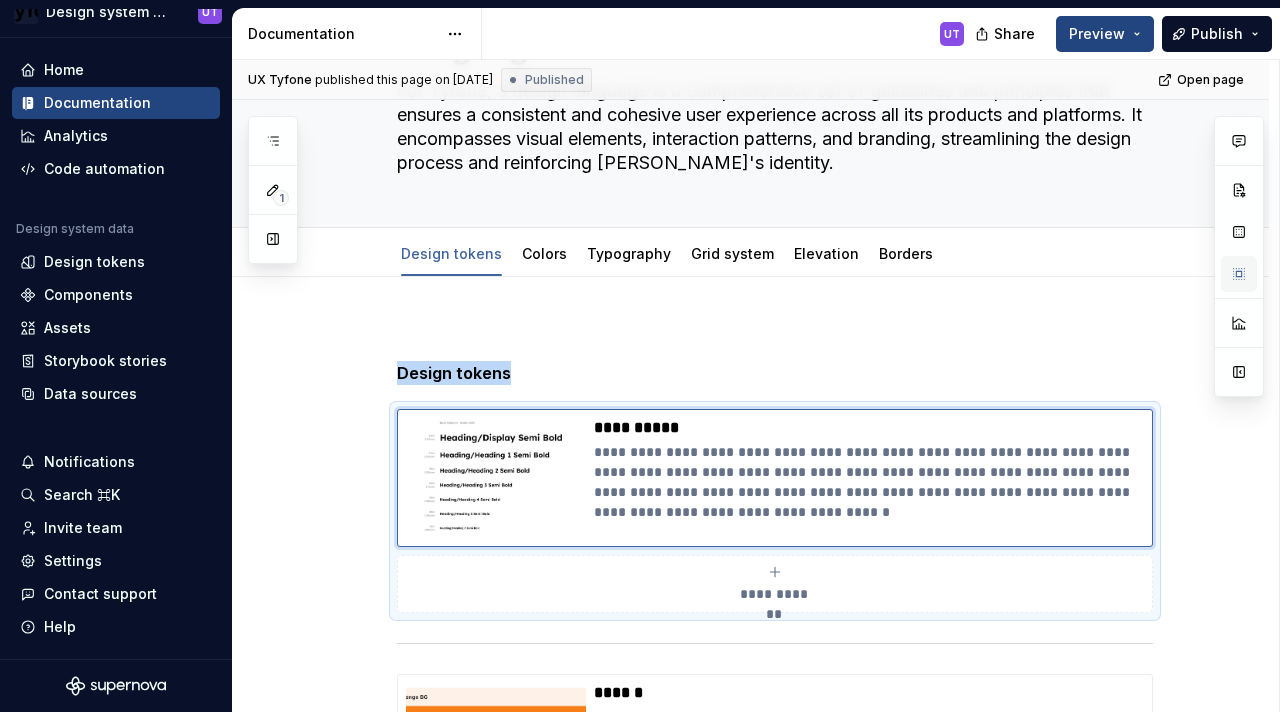 click at bounding box center (1239, 274) 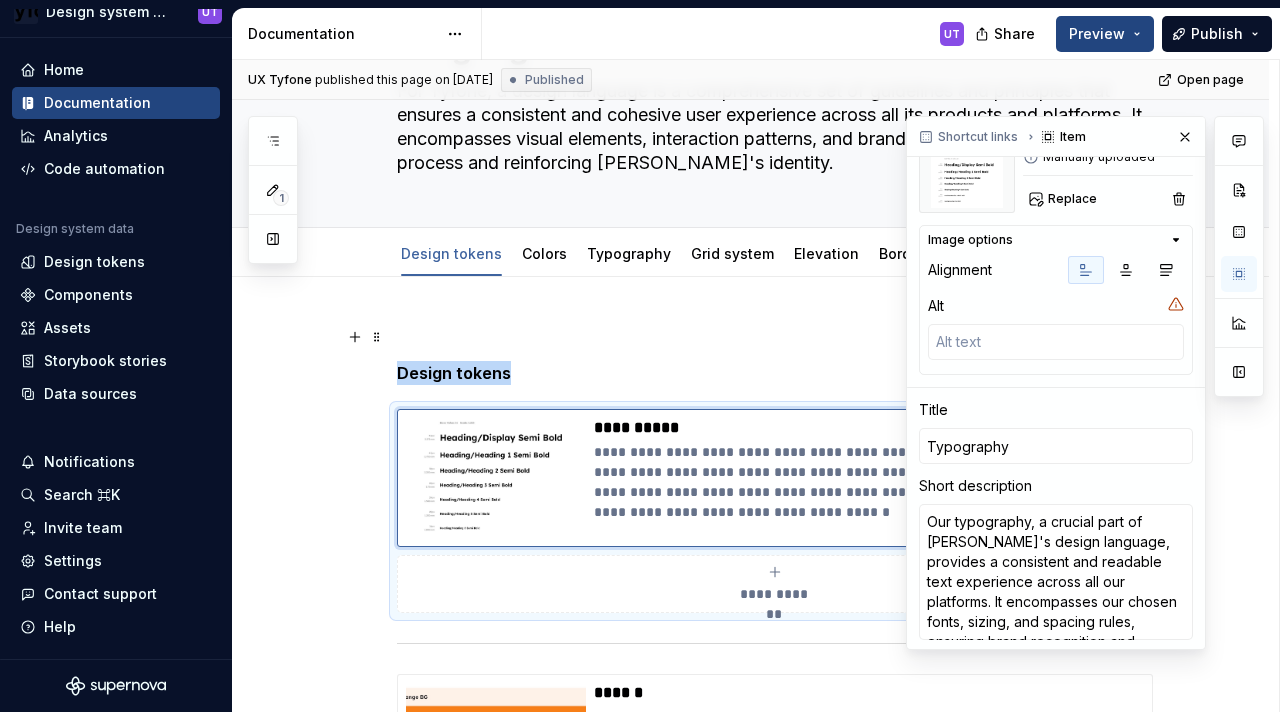 scroll, scrollTop: 186, scrollLeft: 0, axis: vertical 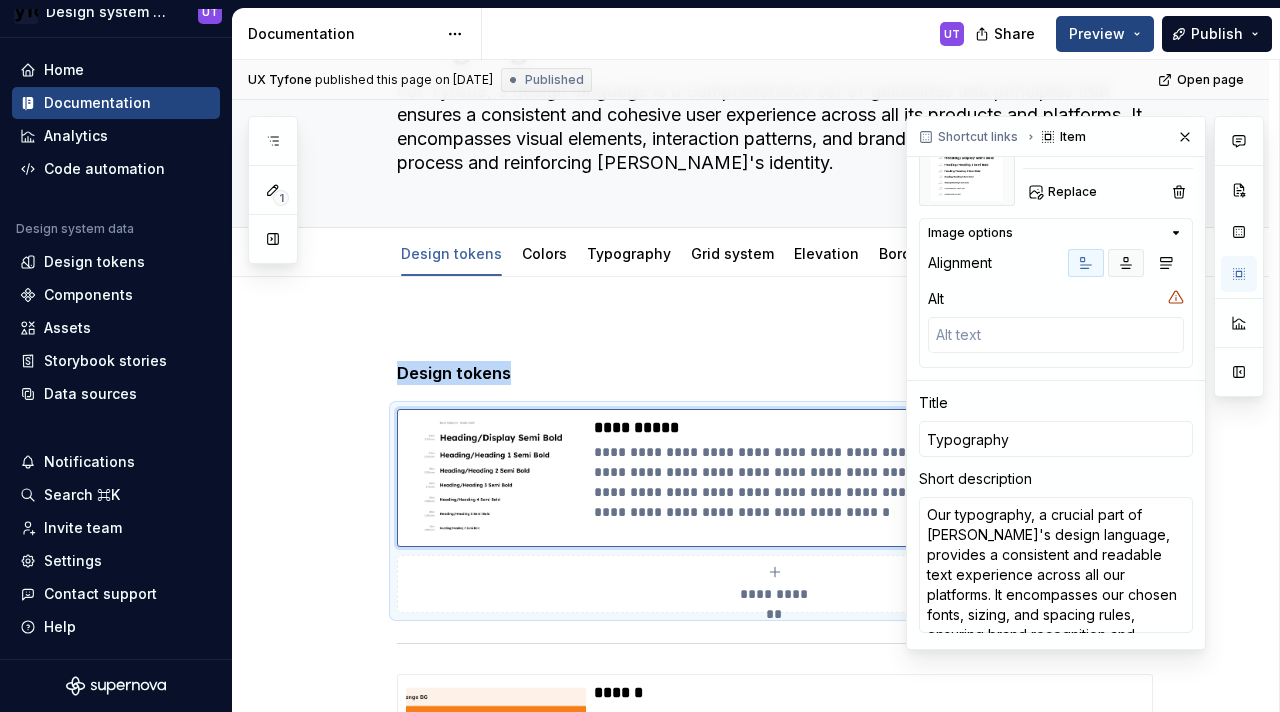 click at bounding box center (1126, 263) 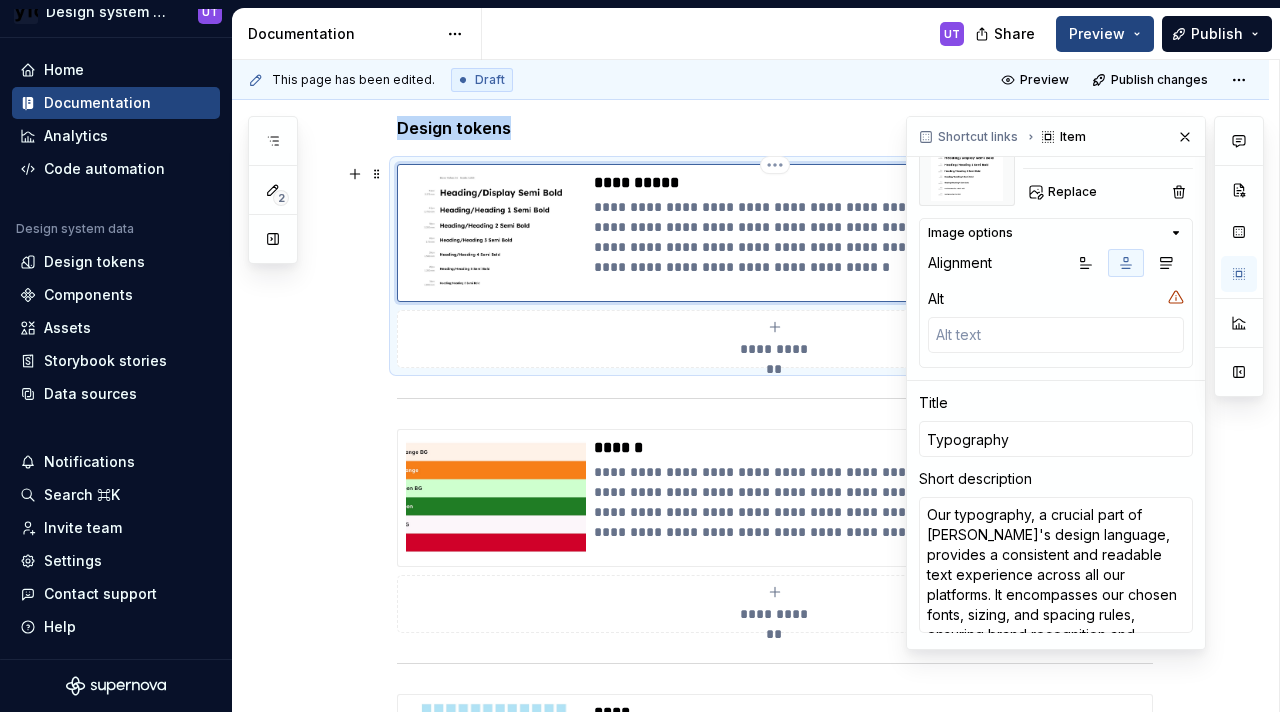scroll, scrollTop: 396, scrollLeft: 0, axis: vertical 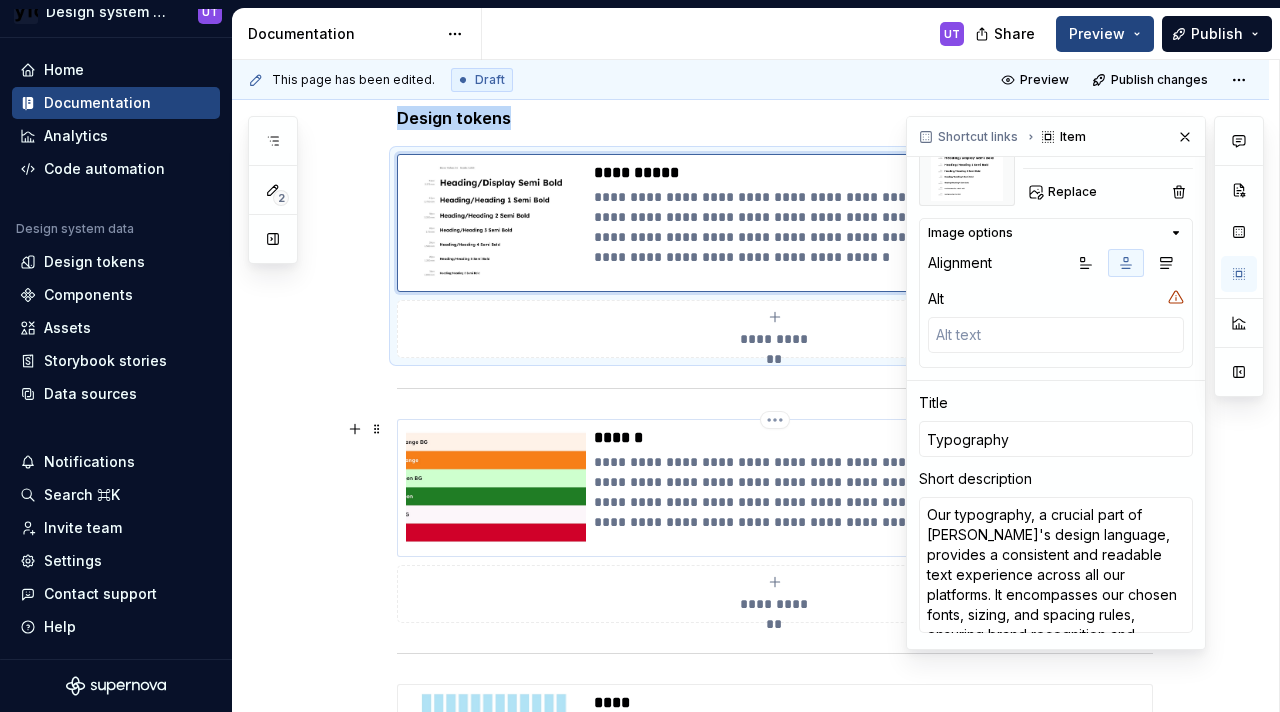 type on "*" 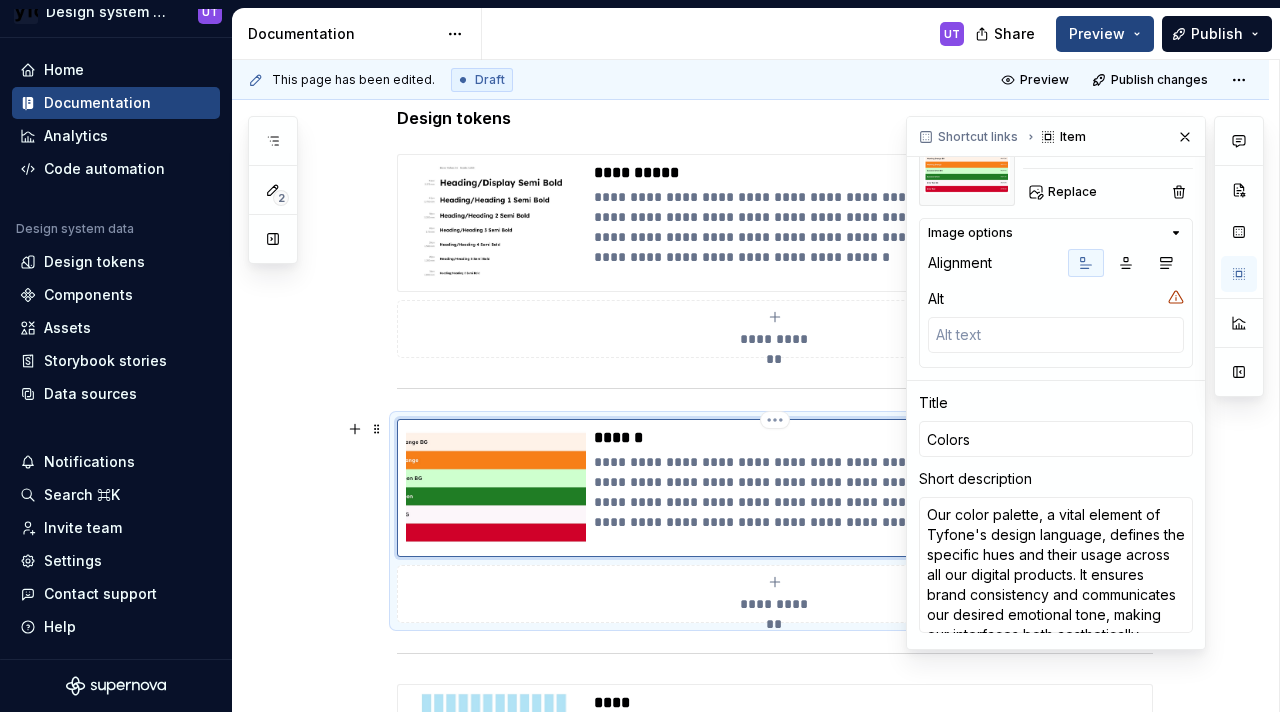 click at bounding box center (496, 488) 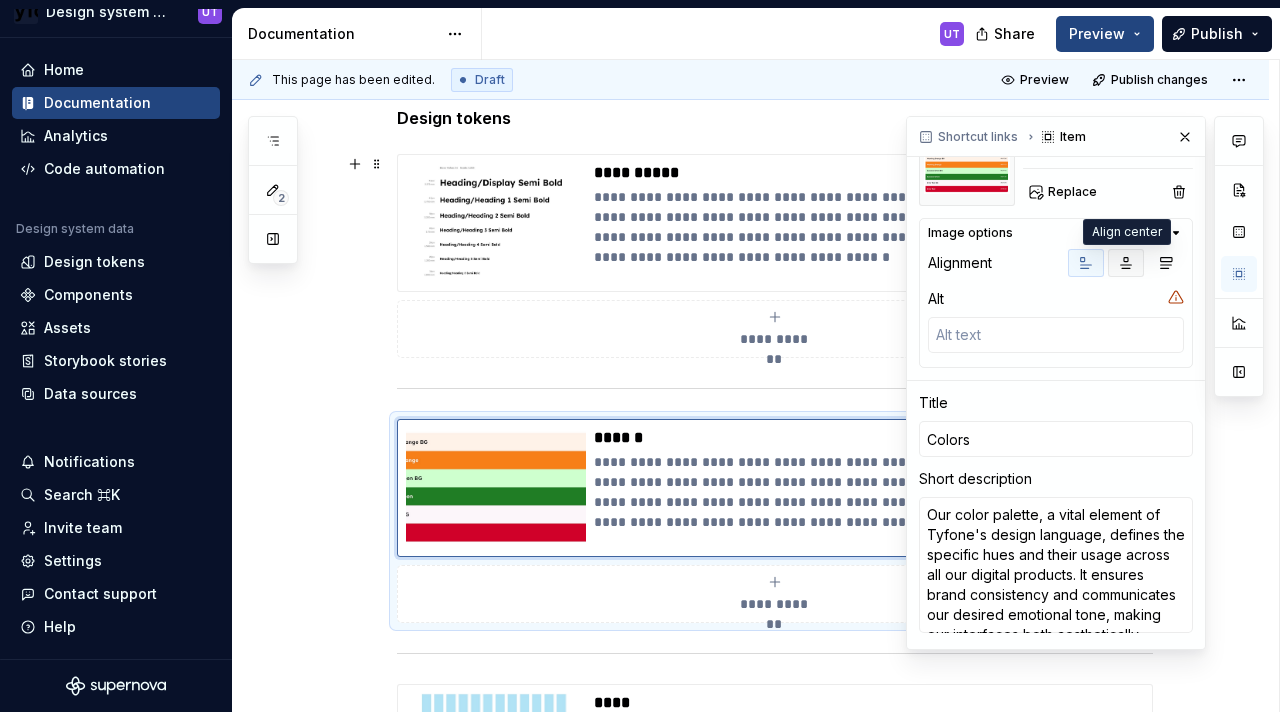 click at bounding box center (1126, 263) 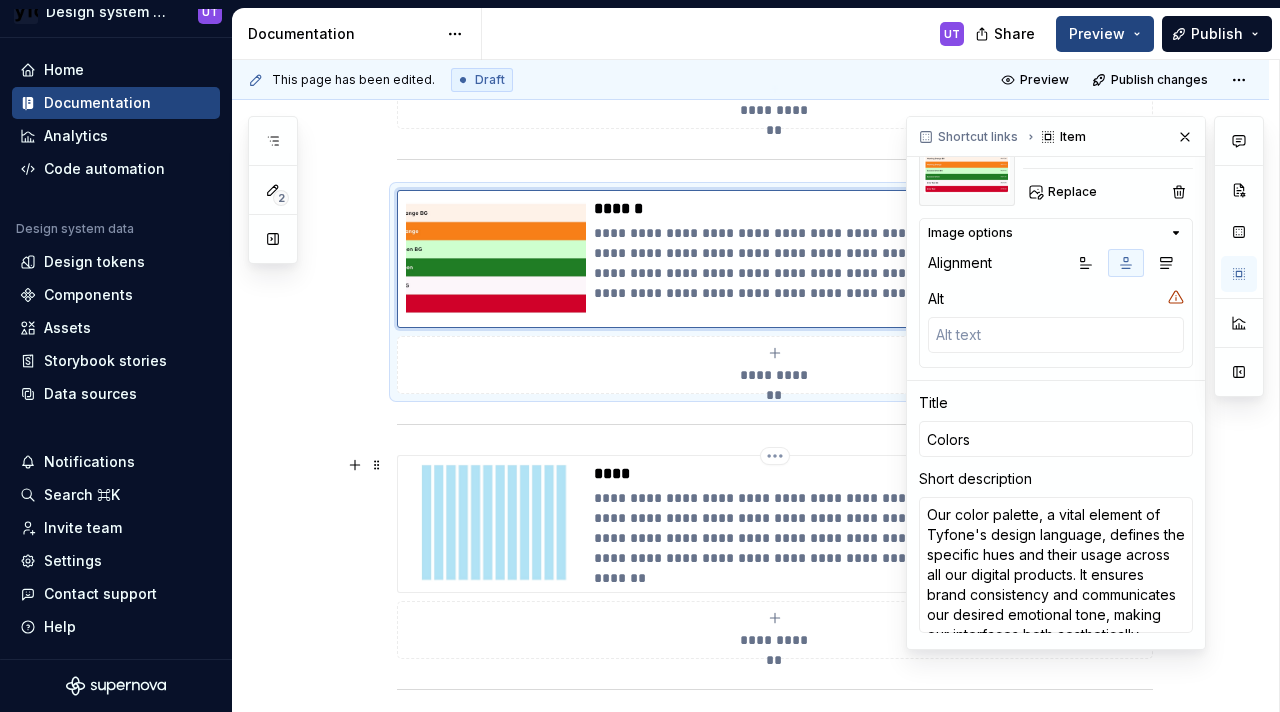 scroll, scrollTop: 727, scrollLeft: 0, axis: vertical 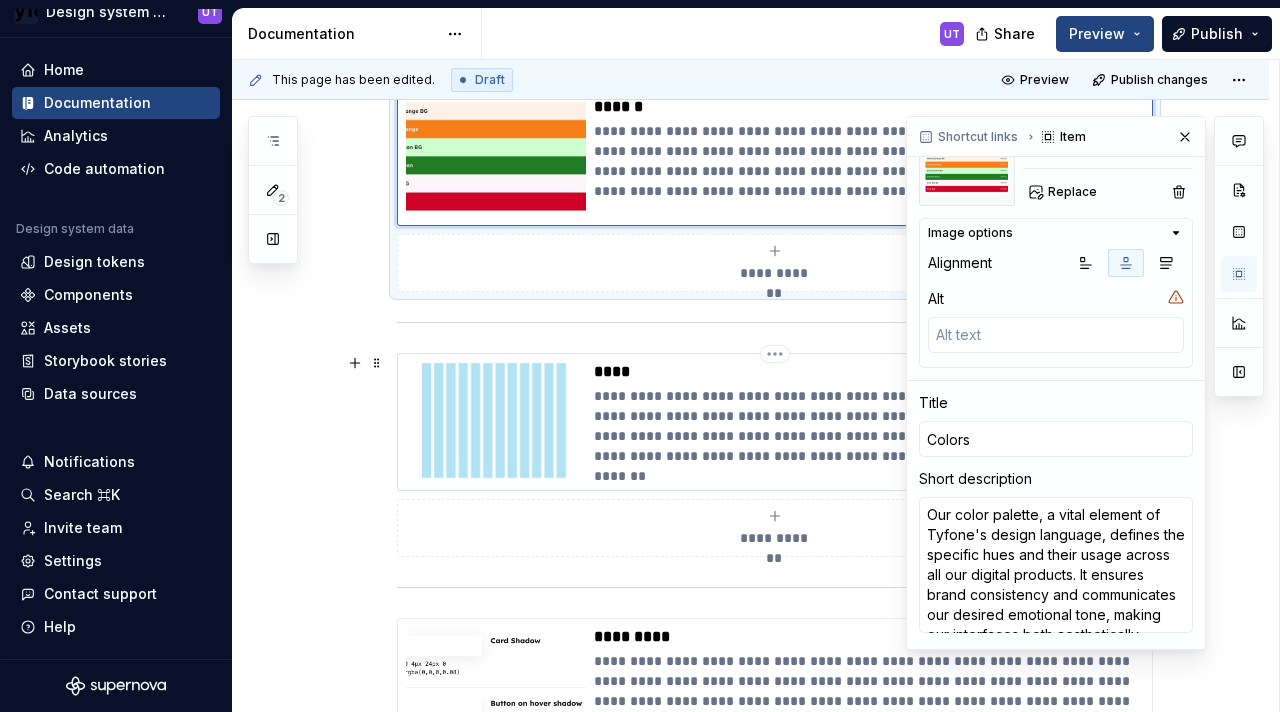 type on "*" 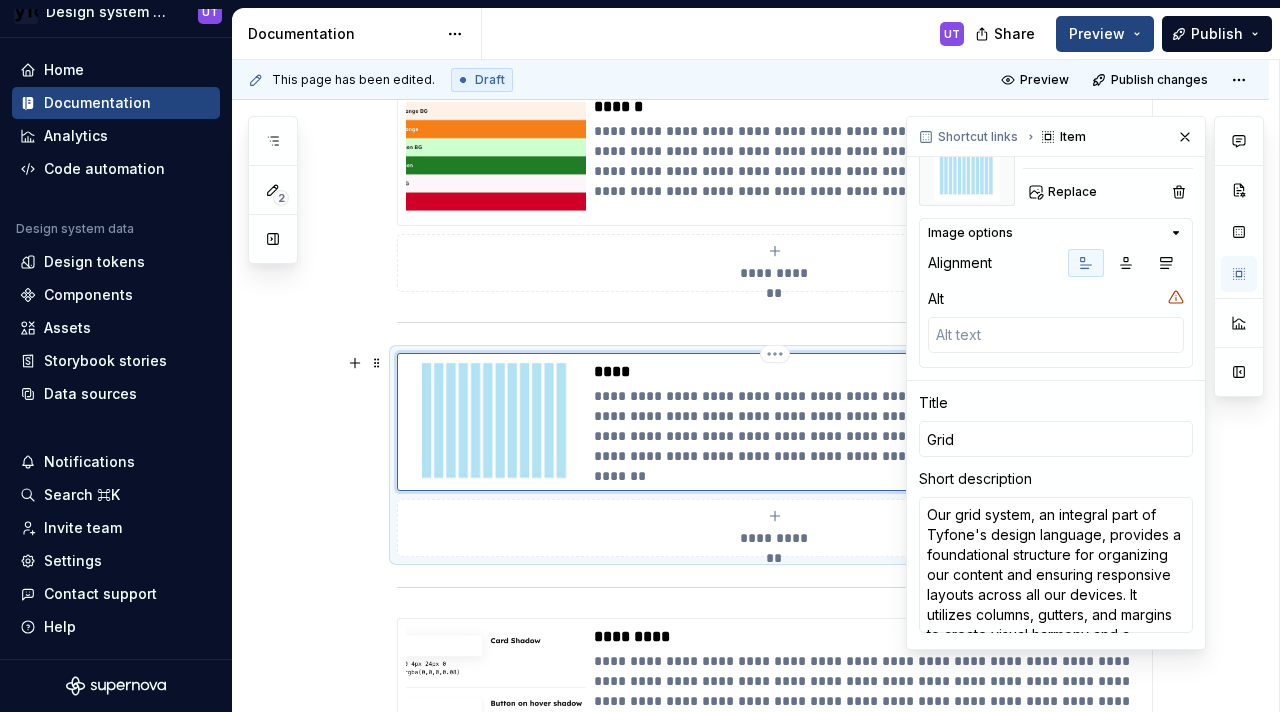 click at bounding box center (496, 422) 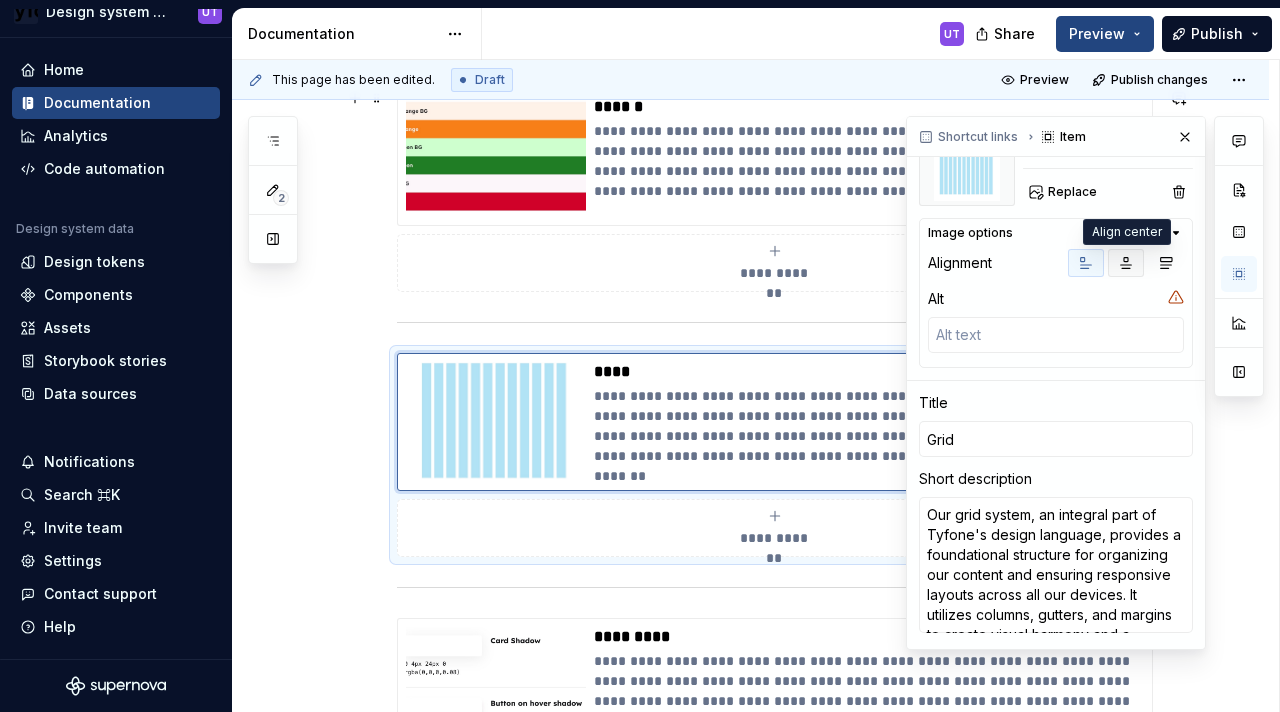click 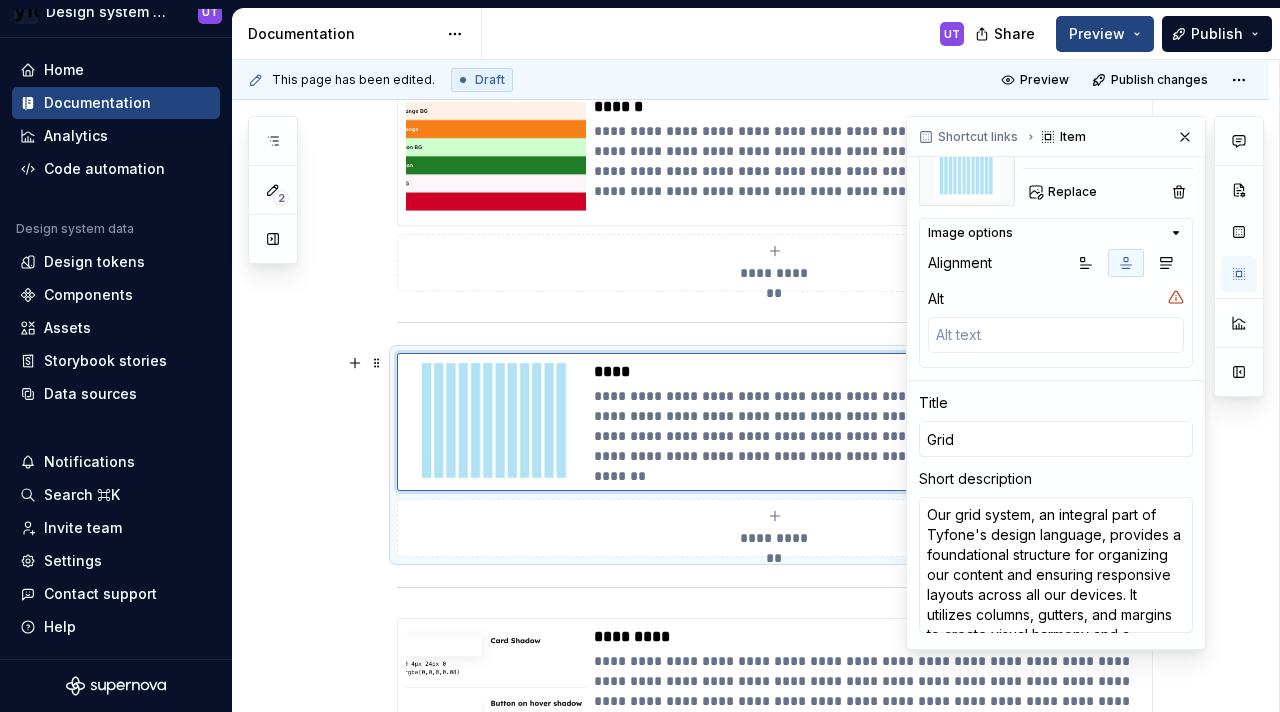 scroll, scrollTop: 859, scrollLeft: 0, axis: vertical 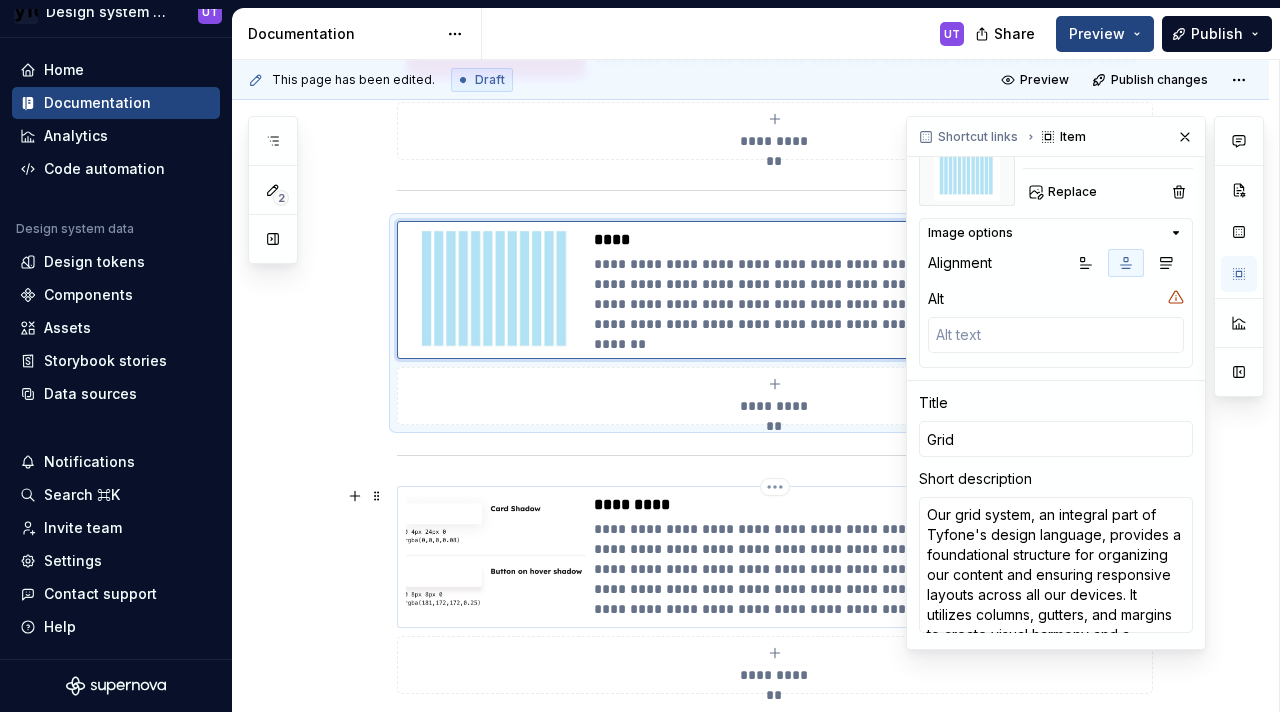 type on "*" 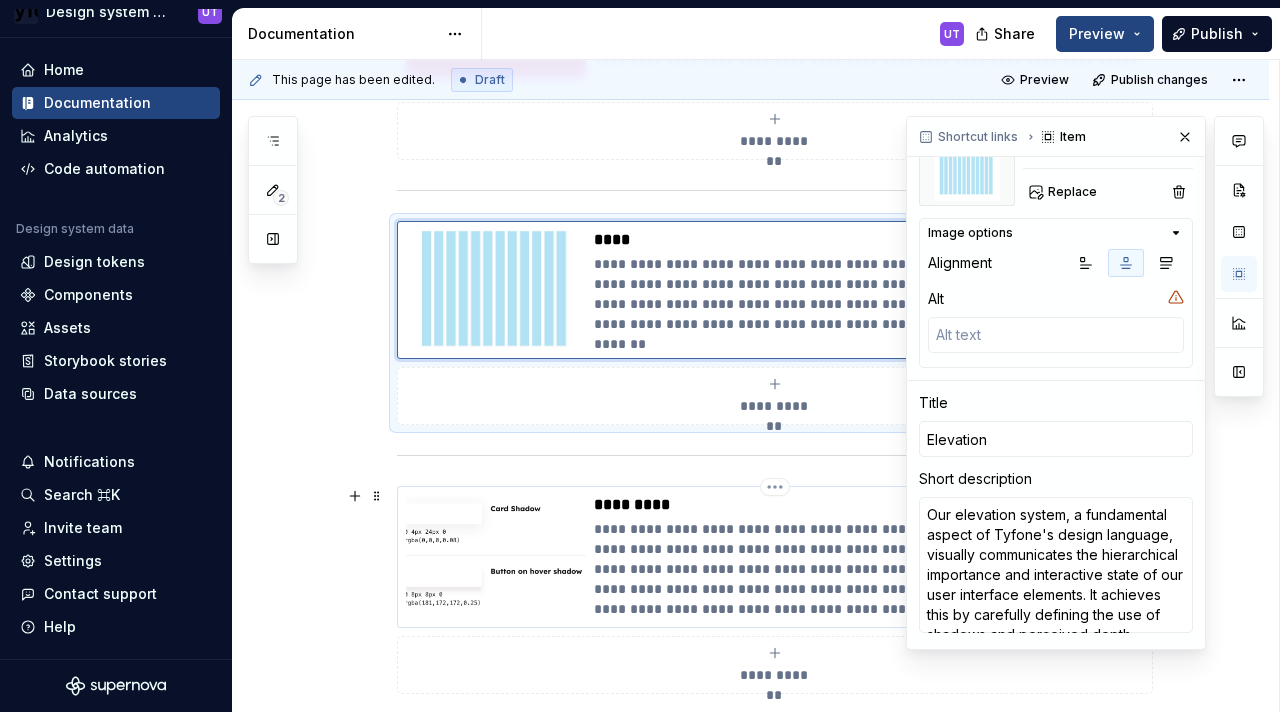 click at bounding box center (496, 555) 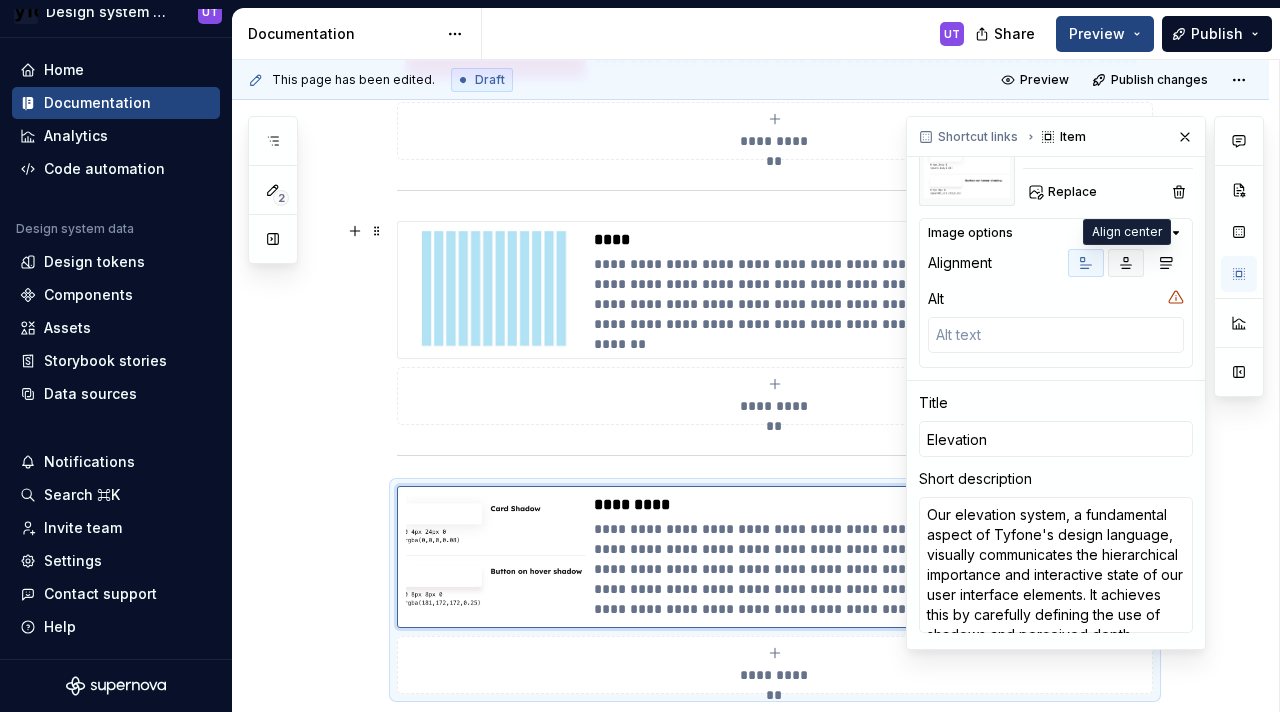 click 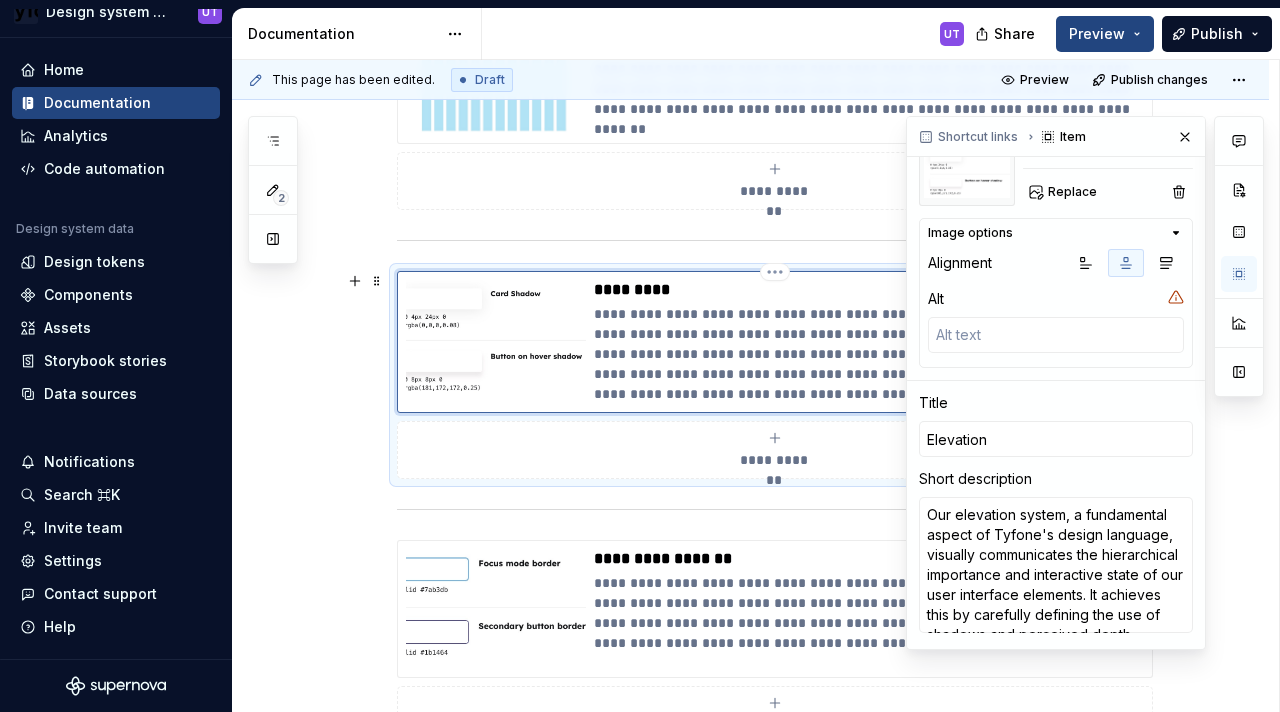 scroll, scrollTop: 1148, scrollLeft: 0, axis: vertical 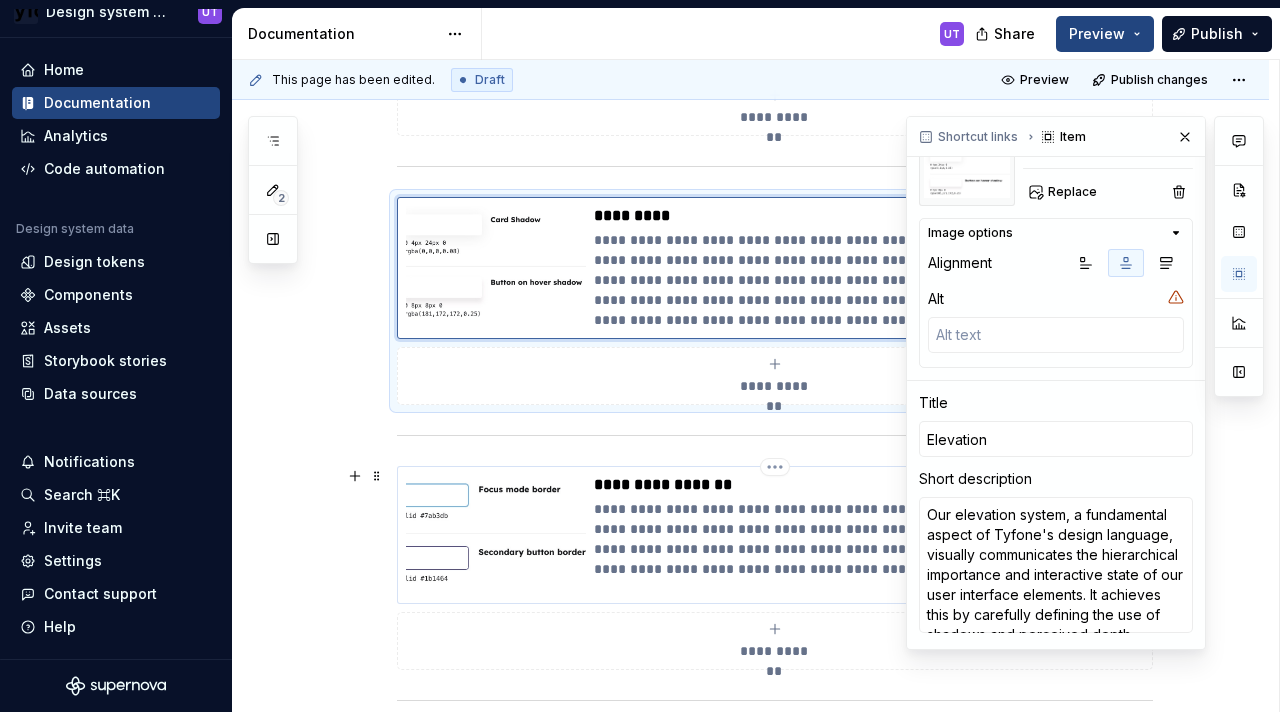 type on "*" 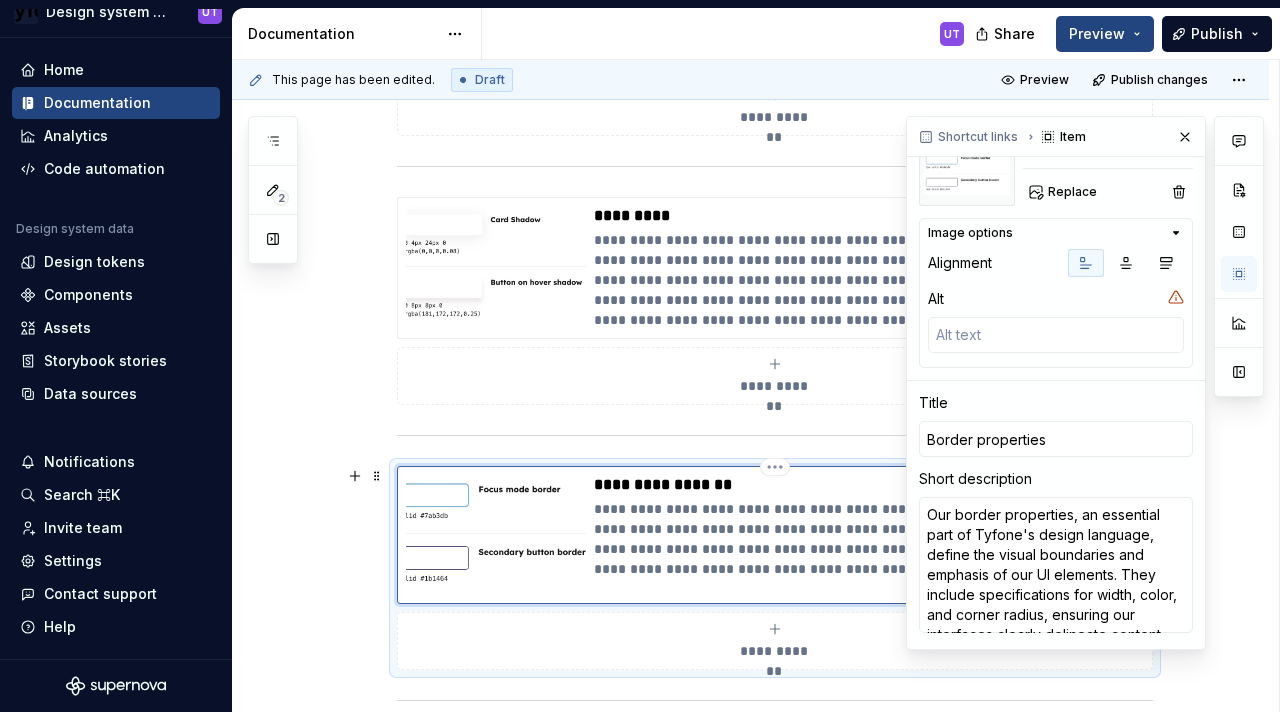 click at bounding box center (496, 535) 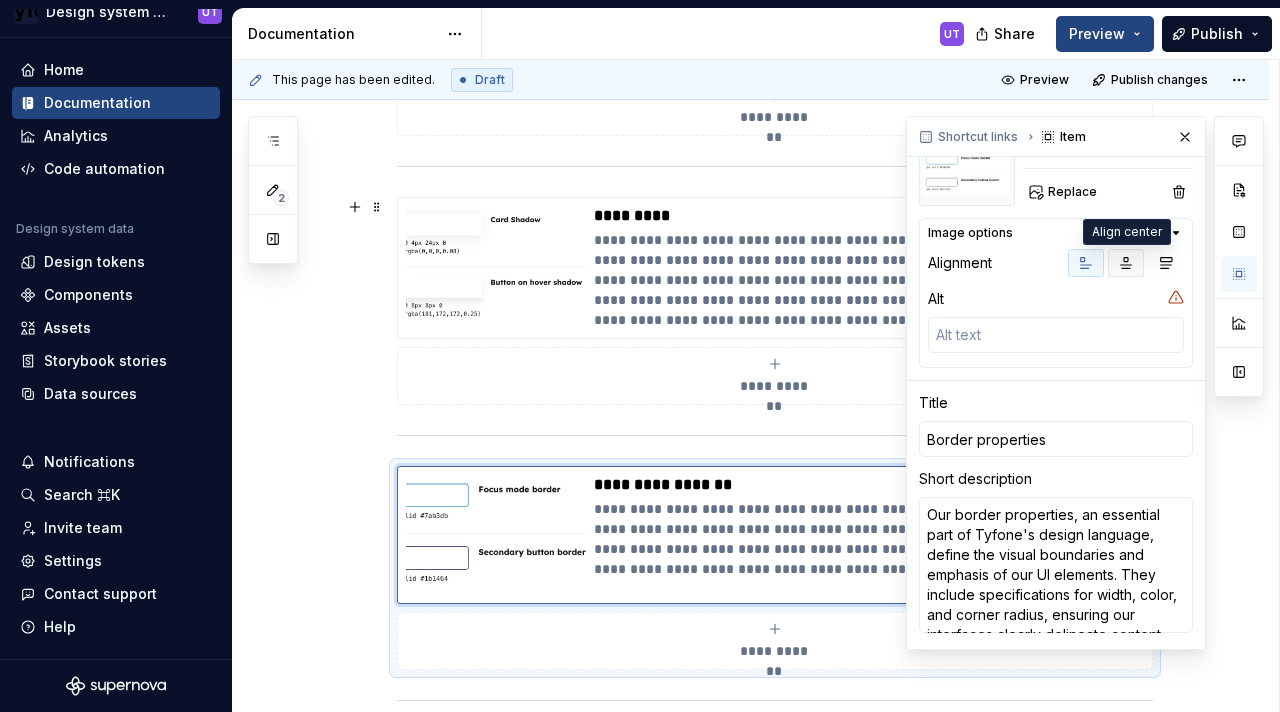 click at bounding box center [1126, 263] 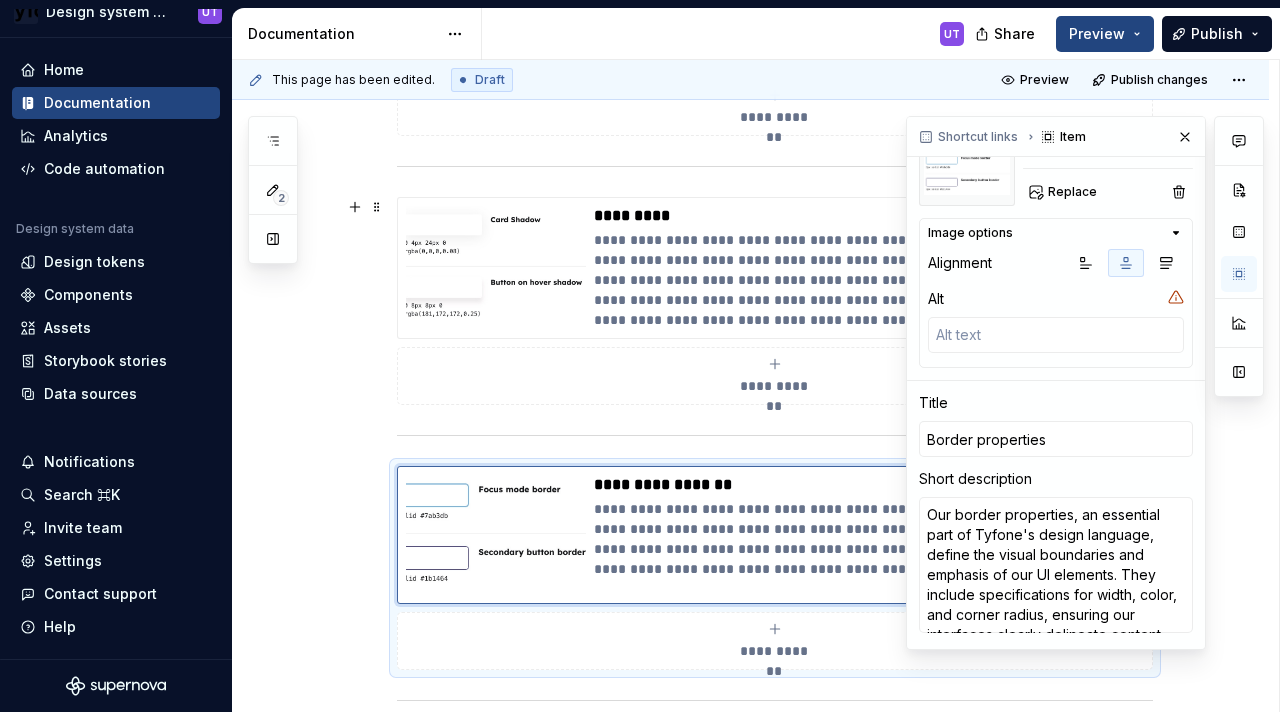 click on "**********" at bounding box center (775, 301) 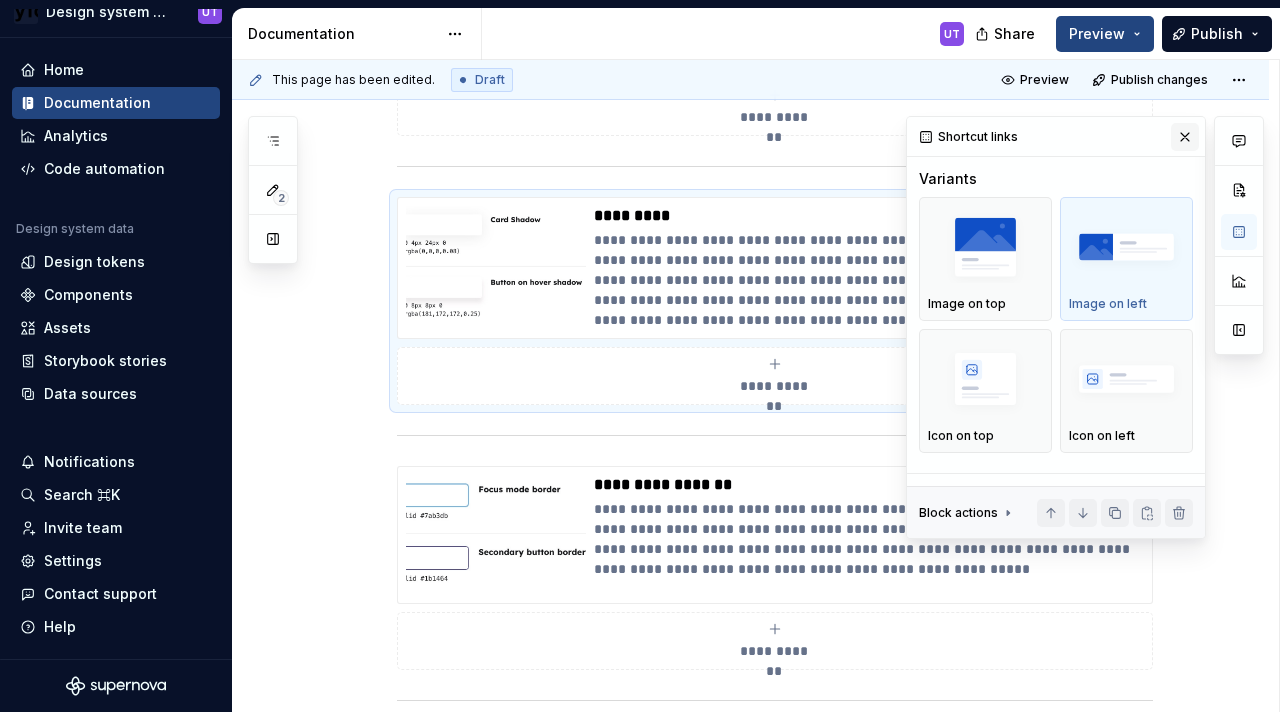 click at bounding box center [1185, 137] 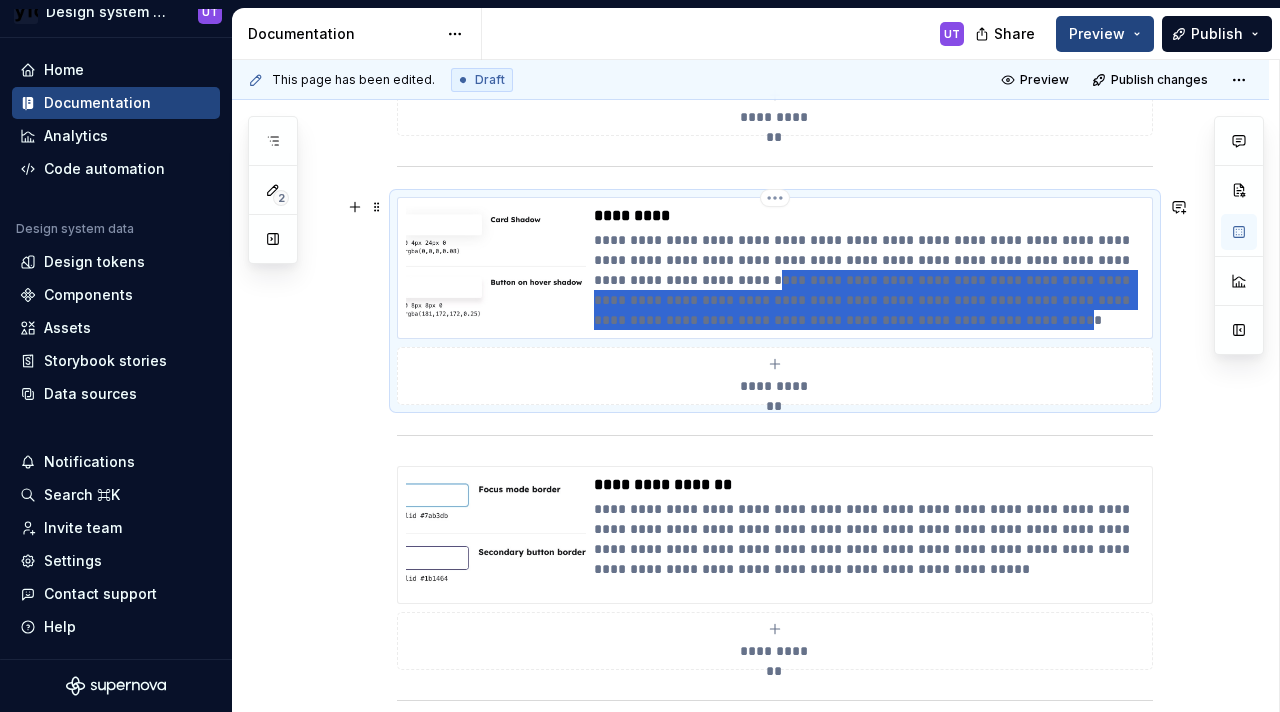 drag, startPoint x: 729, startPoint y: 280, endPoint x: 983, endPoint y: 321, distance: 257.28778 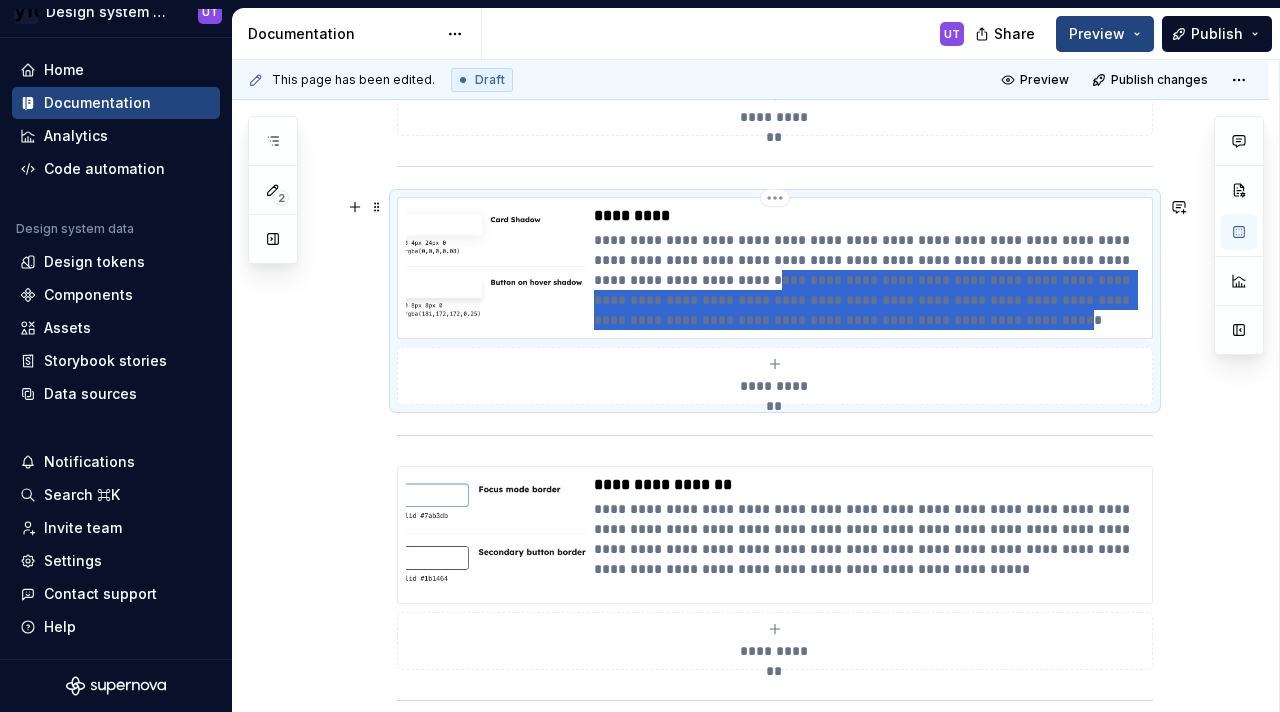 click on "**********" at bounding box center (869, 280) 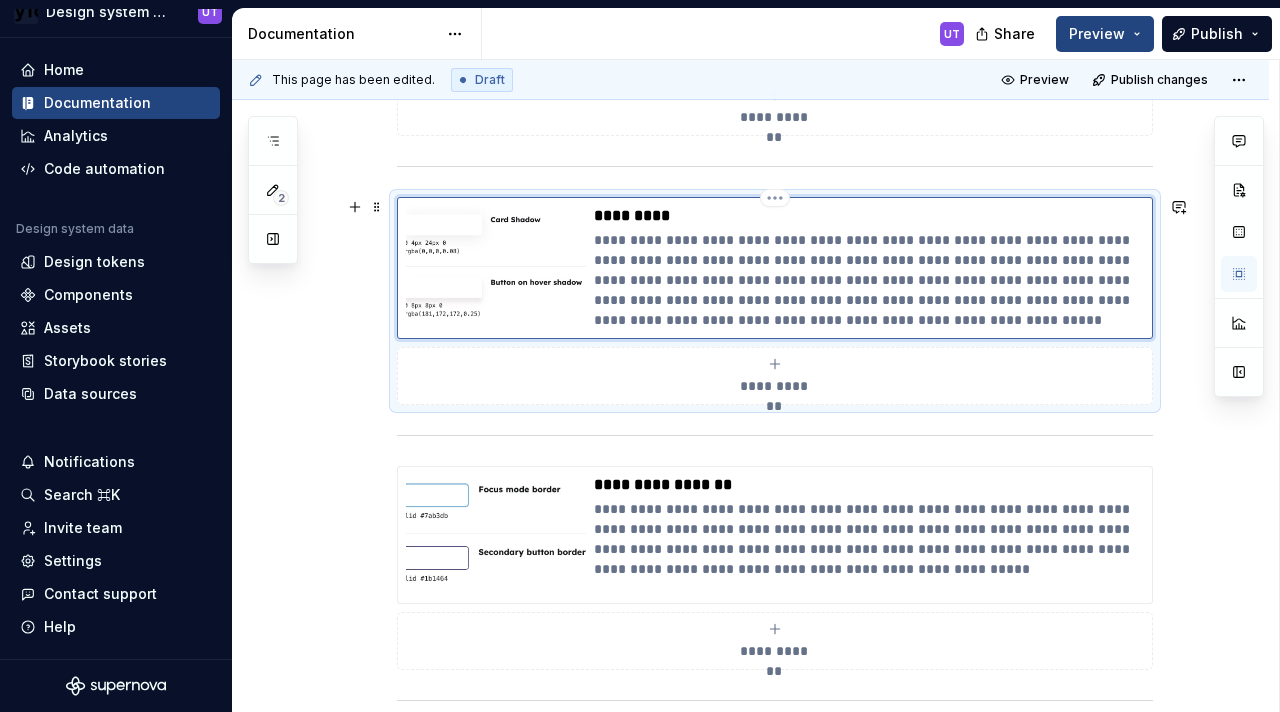 click on "**********" at bounding box center (869, 280) 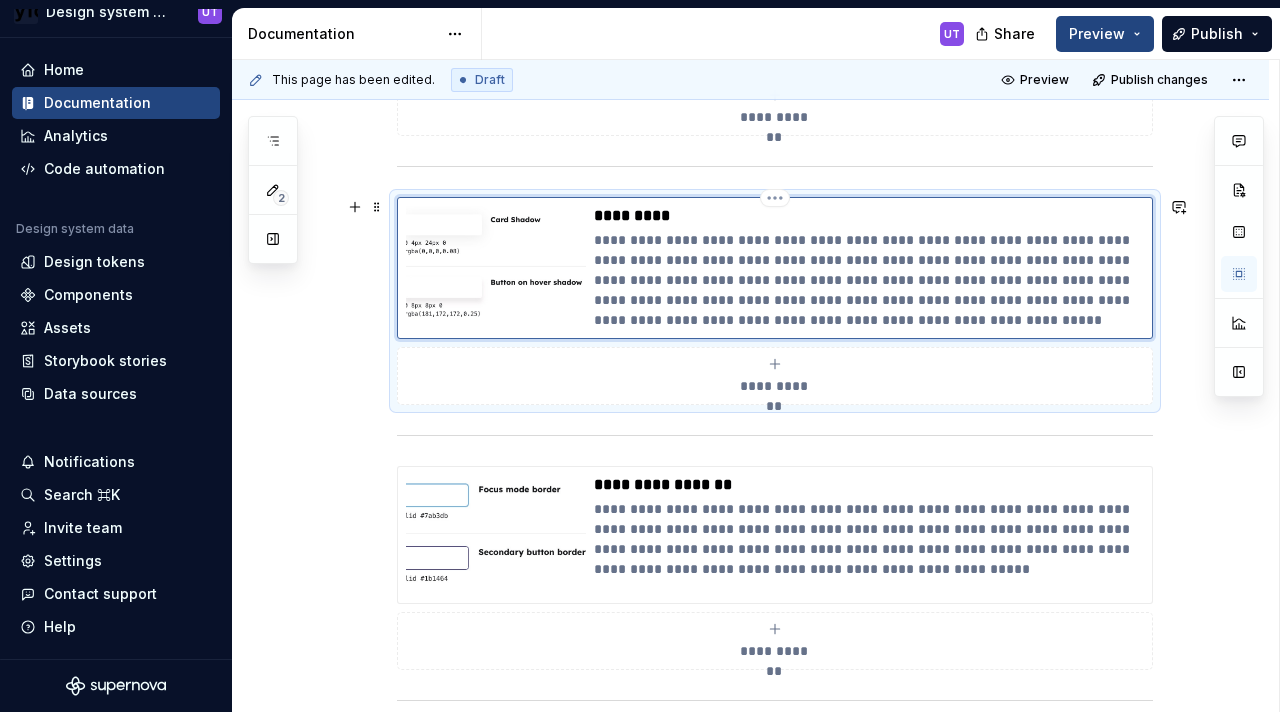 click on "**********" at bounding box center (869, 280) 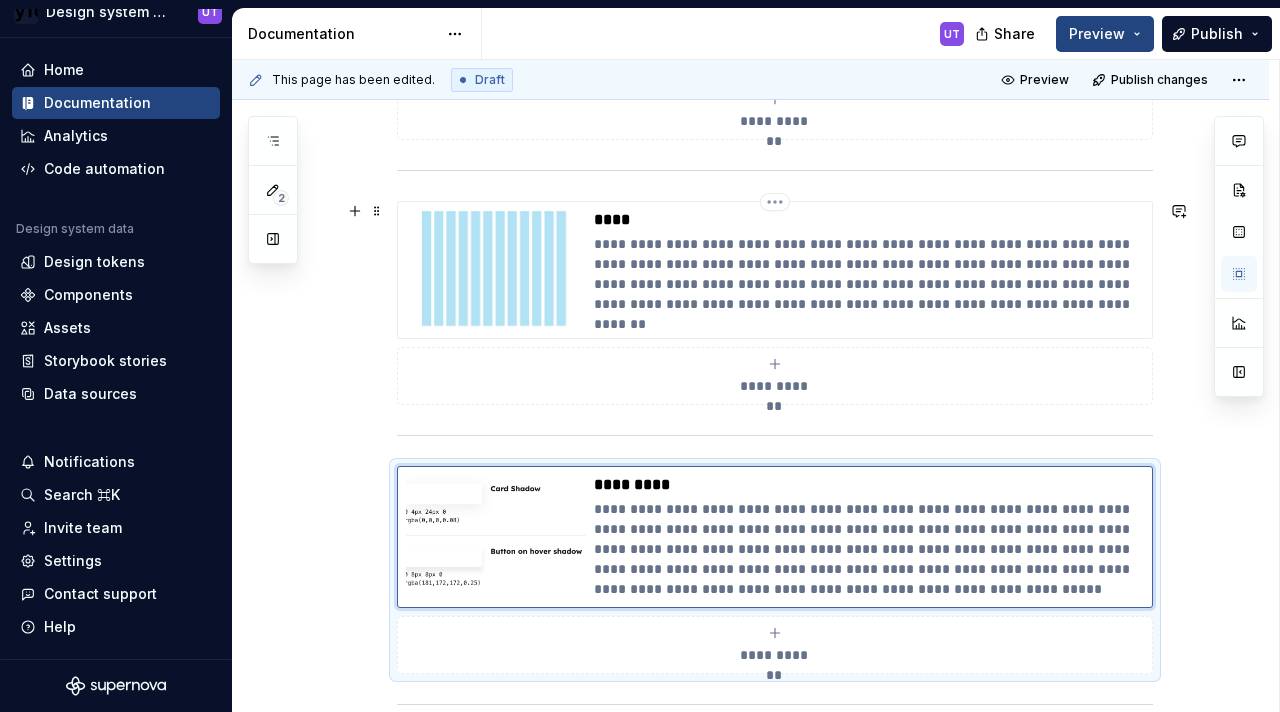 scroll, scrollTop: 1462, scrollLeft: 0, axis: vertical 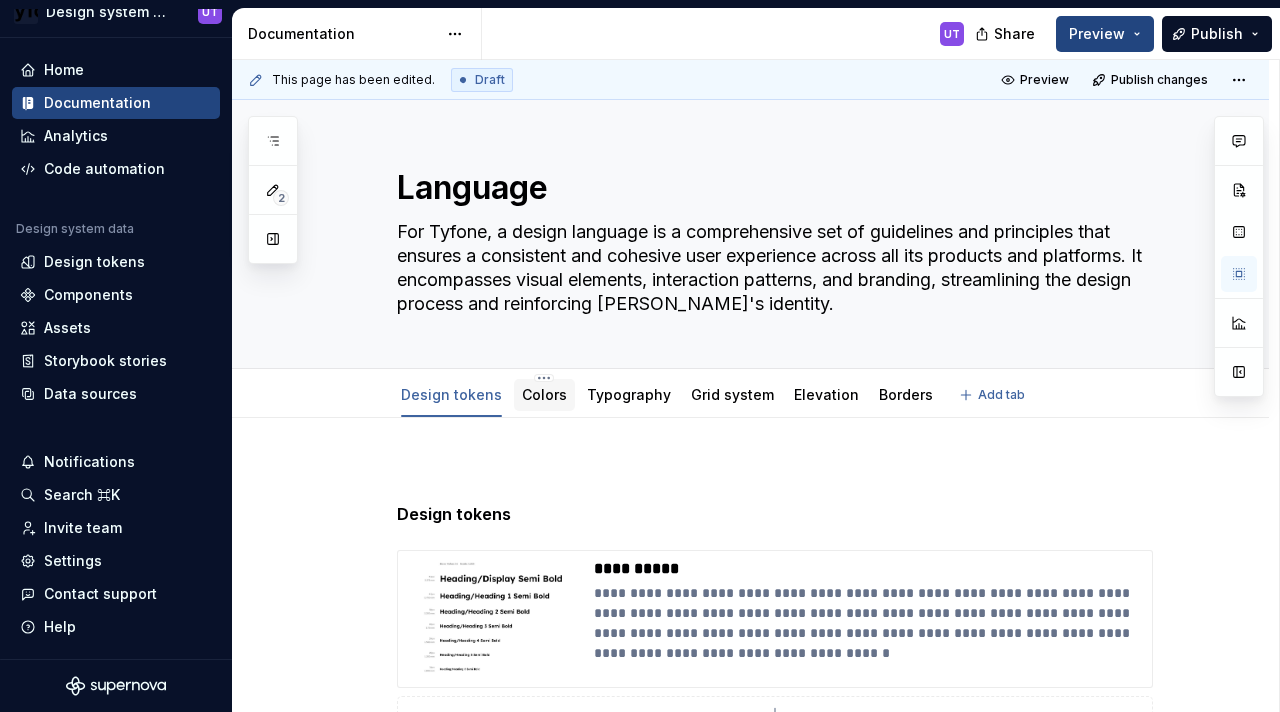click on "Colors" at bounding box center (544, 395) 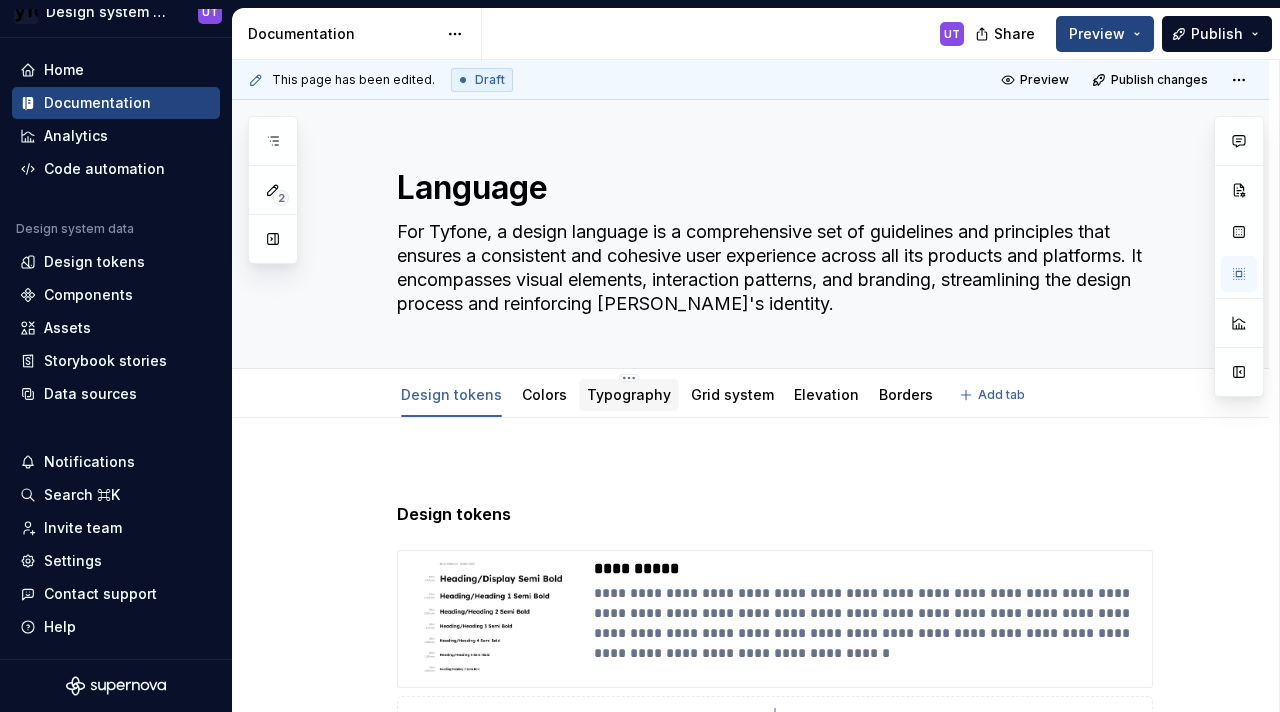 click on "Typography" at bounding box center (629, 395) 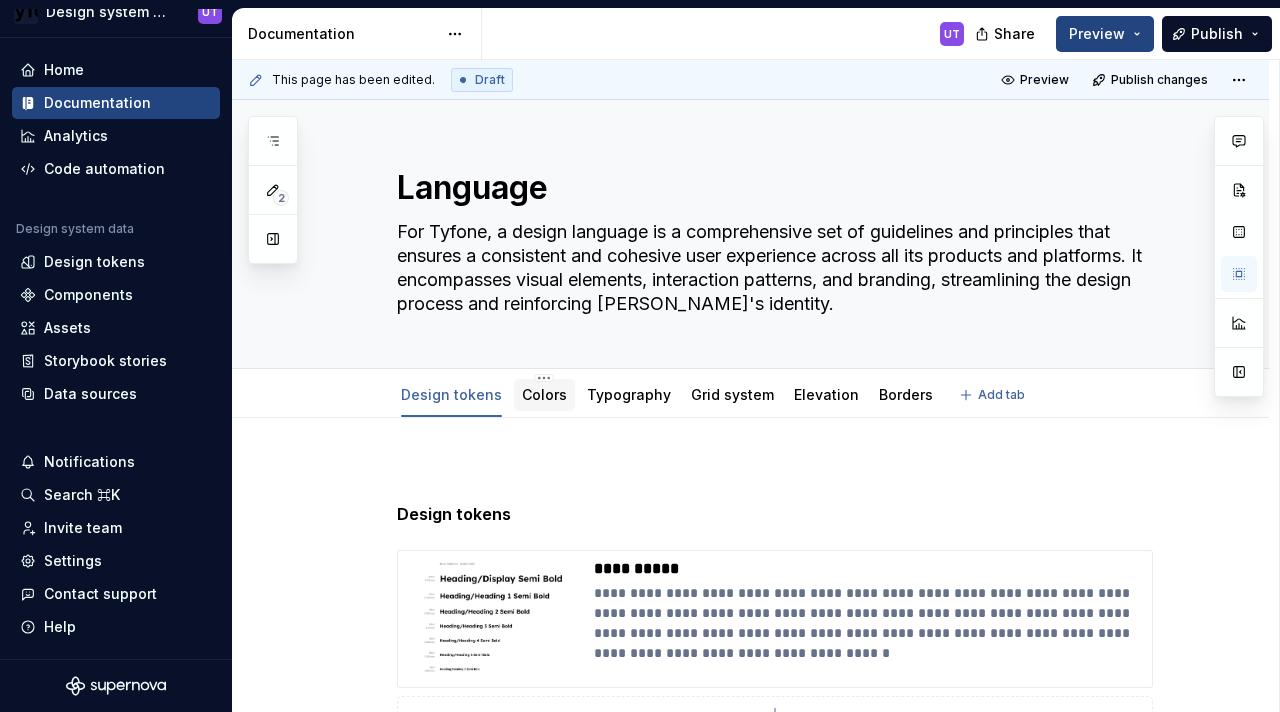 click on "Colors" at bounding box center (544, 395) 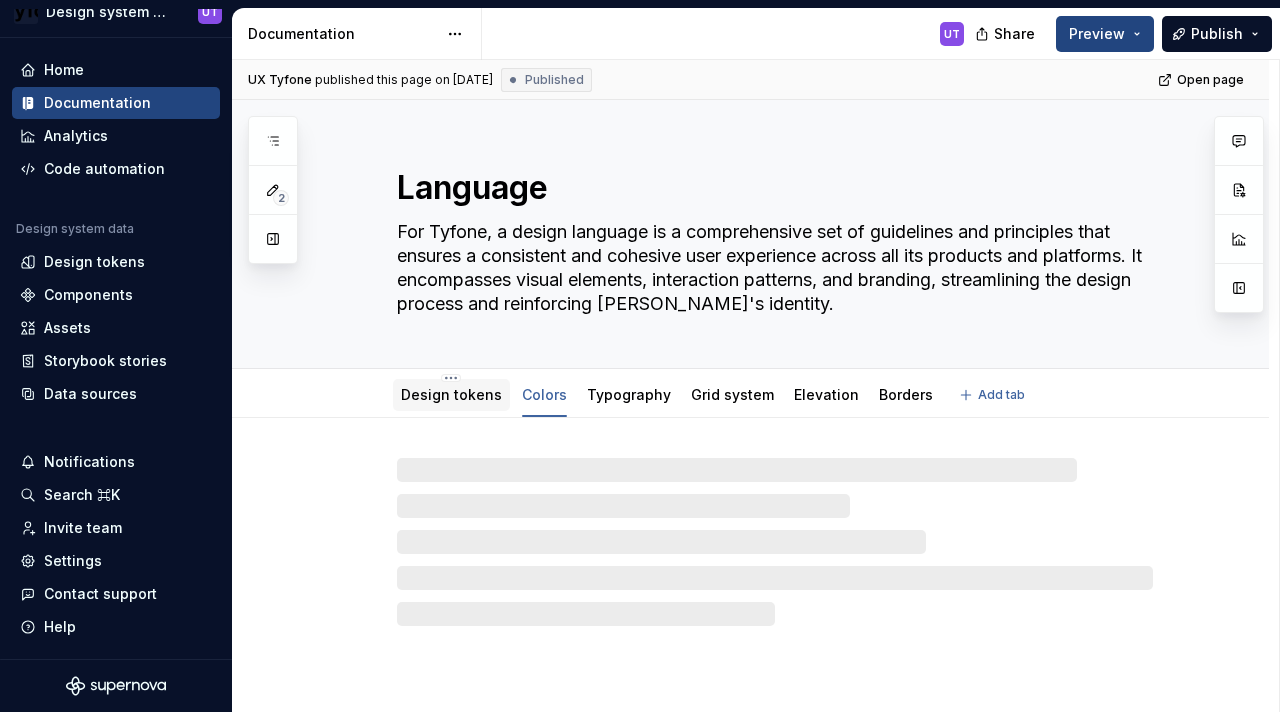 click on "Design tokens" at bounding box center [451, 394] 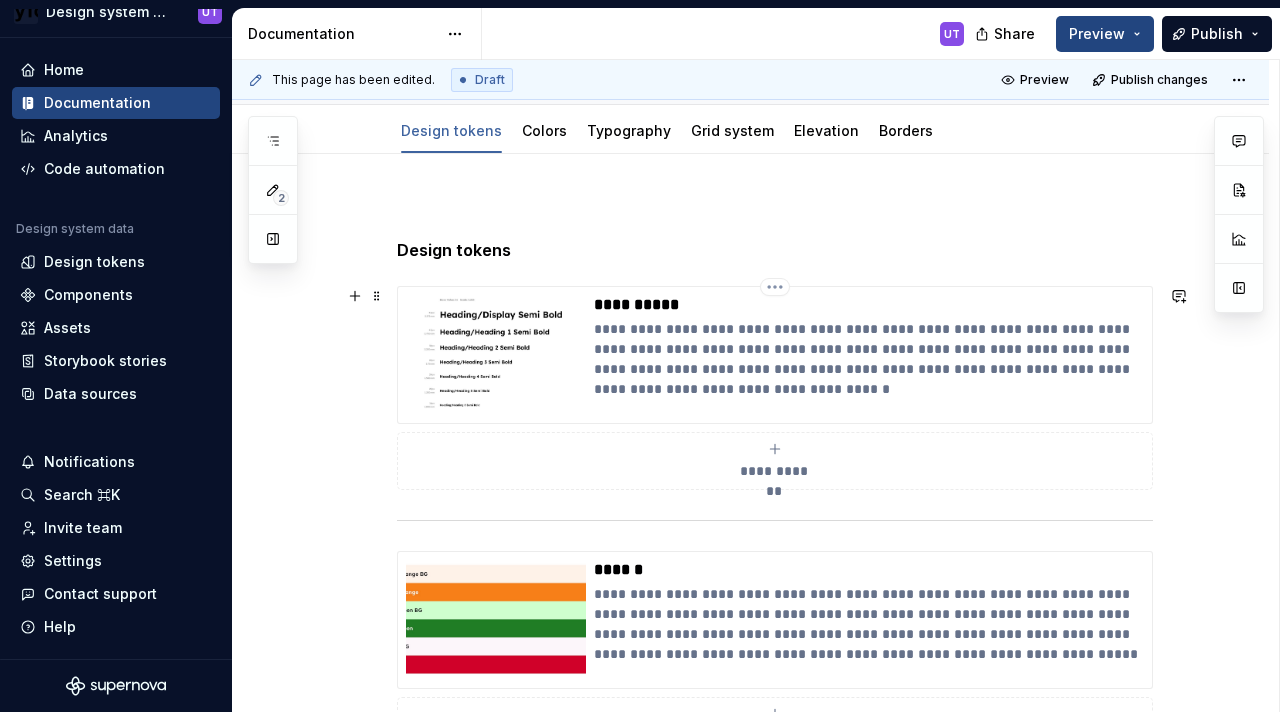 scroll, scrollTop: 276, scrollLeft: 0, axis: vertical 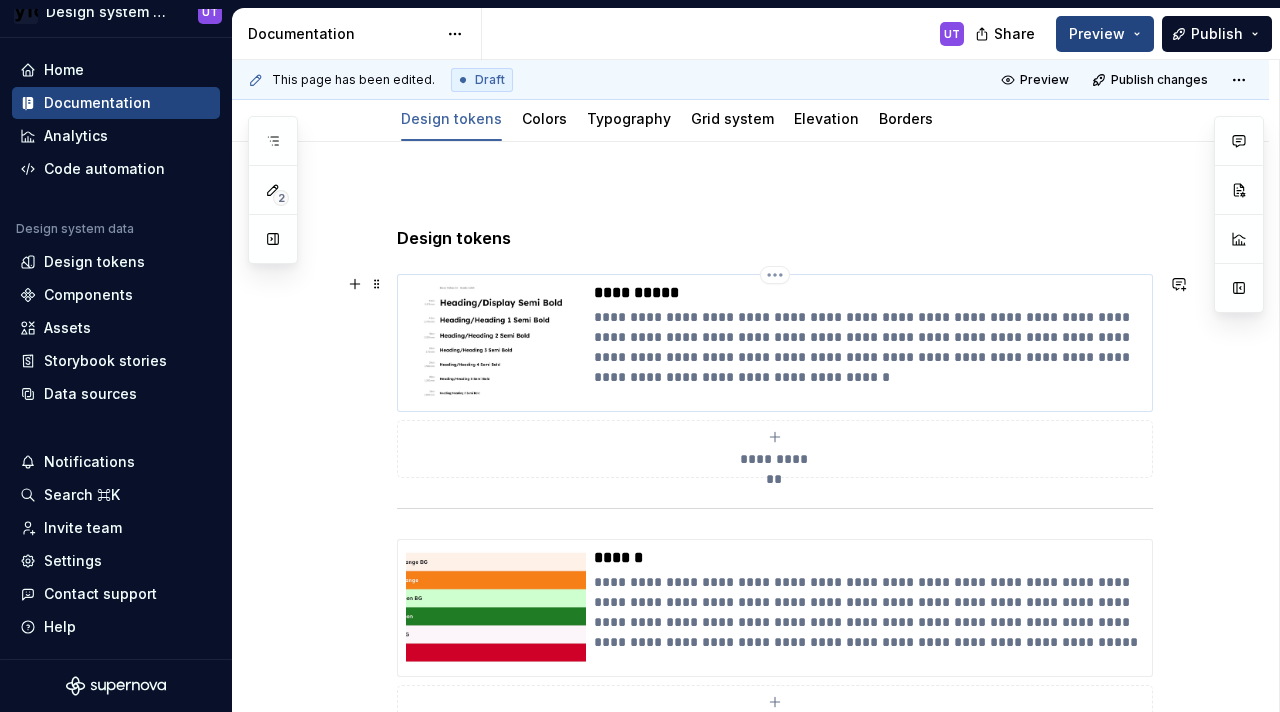 click on "**********" at bounding box center (869, 347) 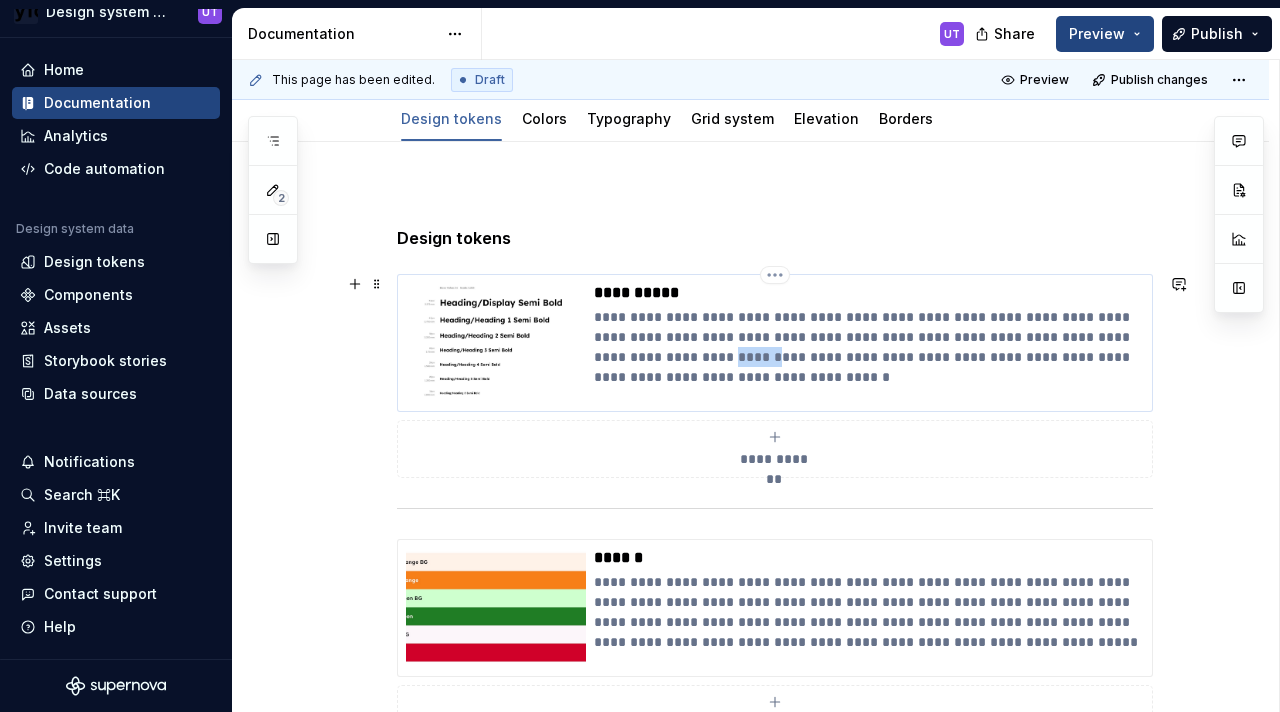 click on "**********" at bounding box center [869, 347] 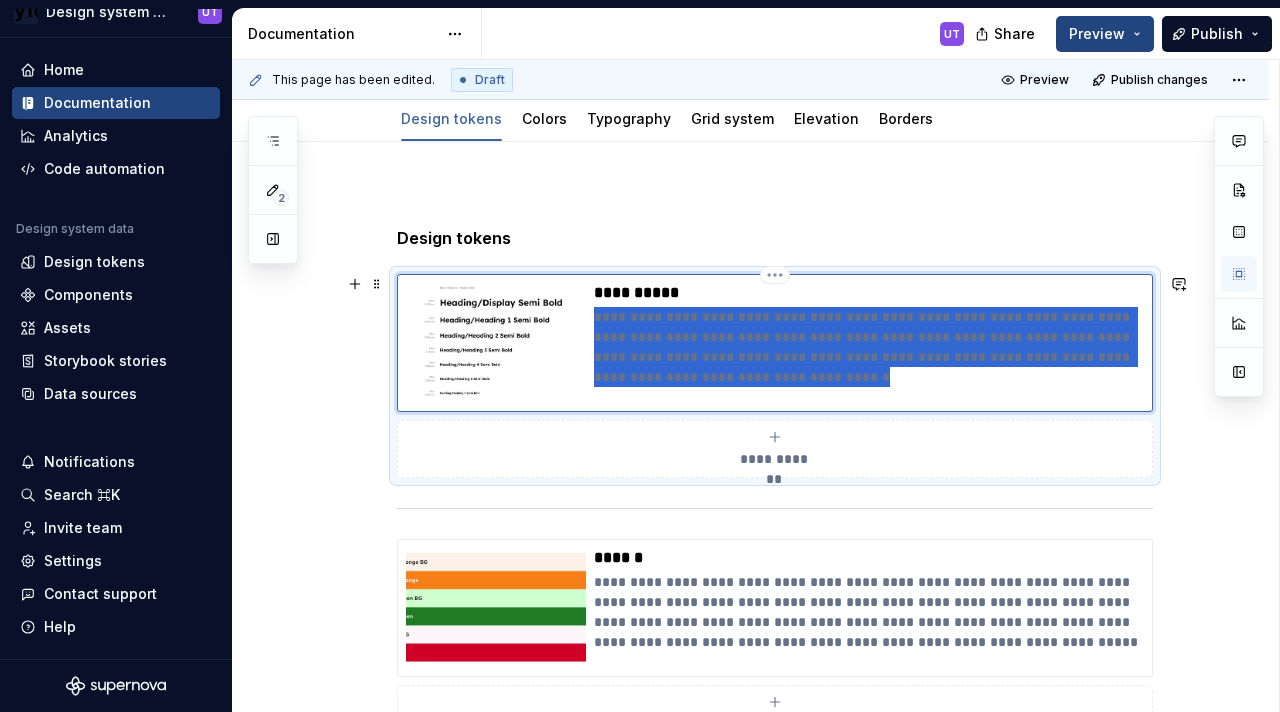 click on "**********" at bounding box center [869, 347] 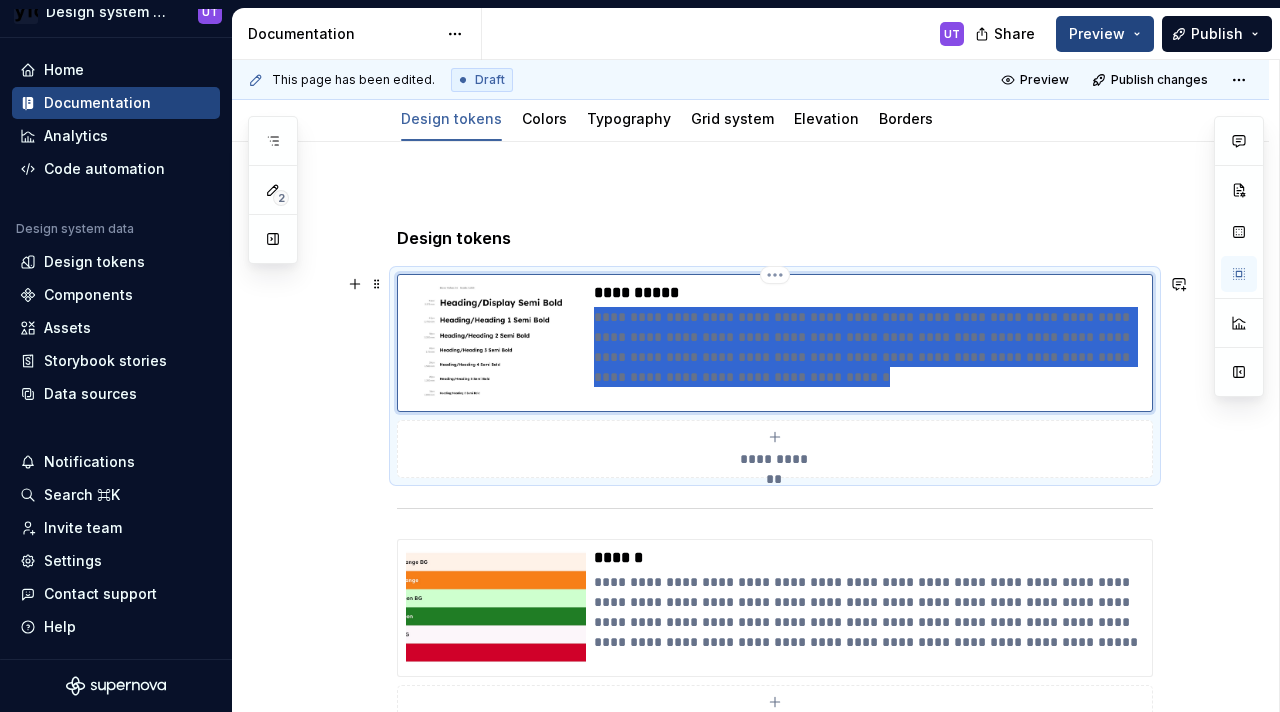 click on "**********" at bounding box center [869, 347] 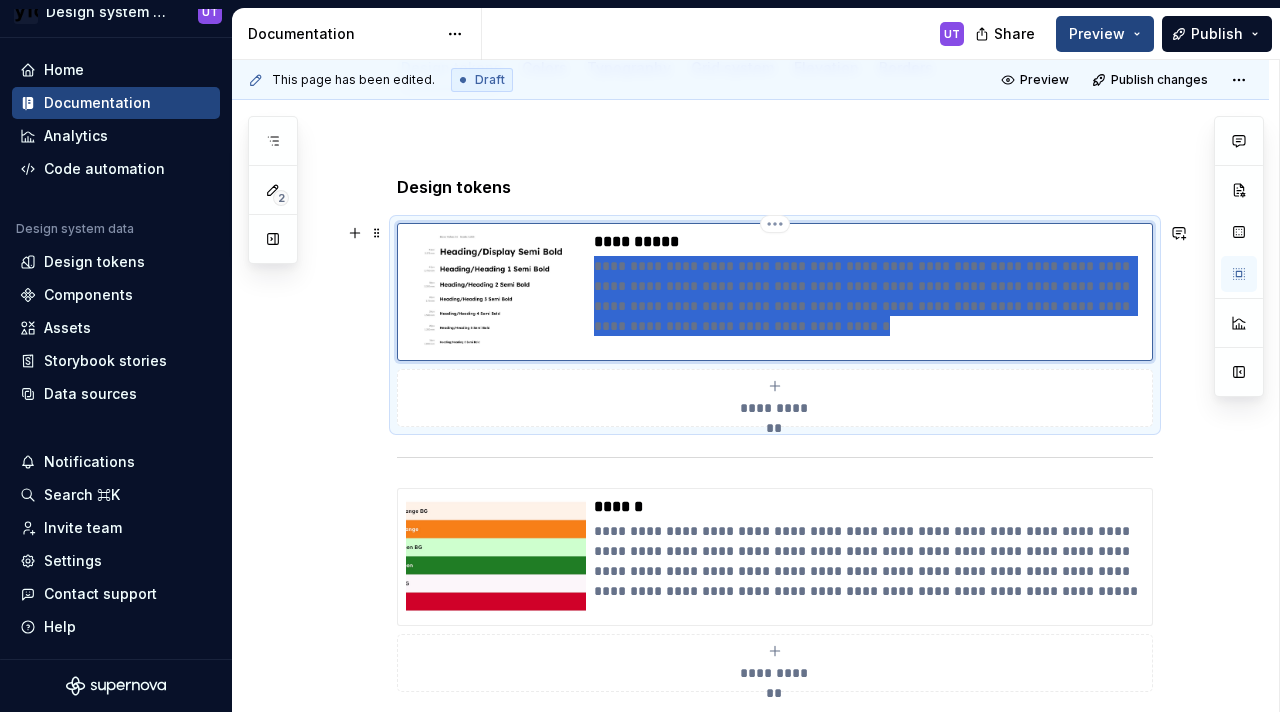 scroll, scrollTop: 329, scrollLeft: 0, axis: vertical 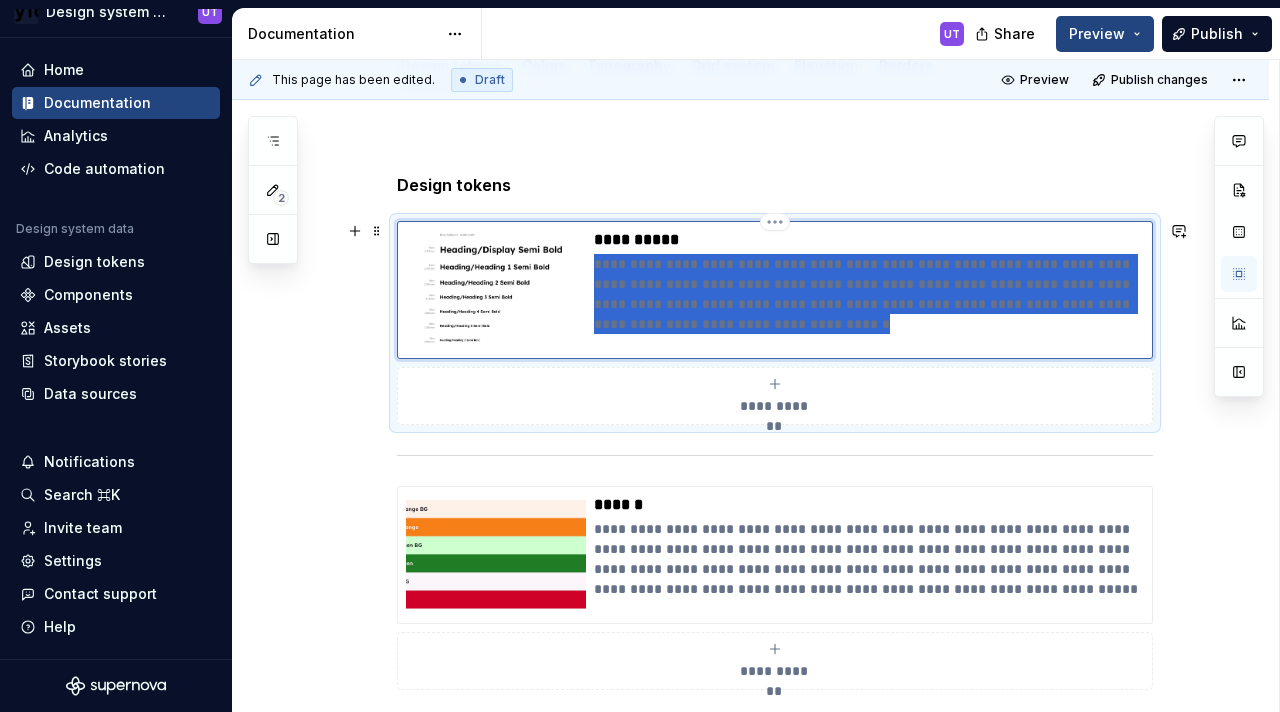 click on "**********" at bounding box center (869, 294) 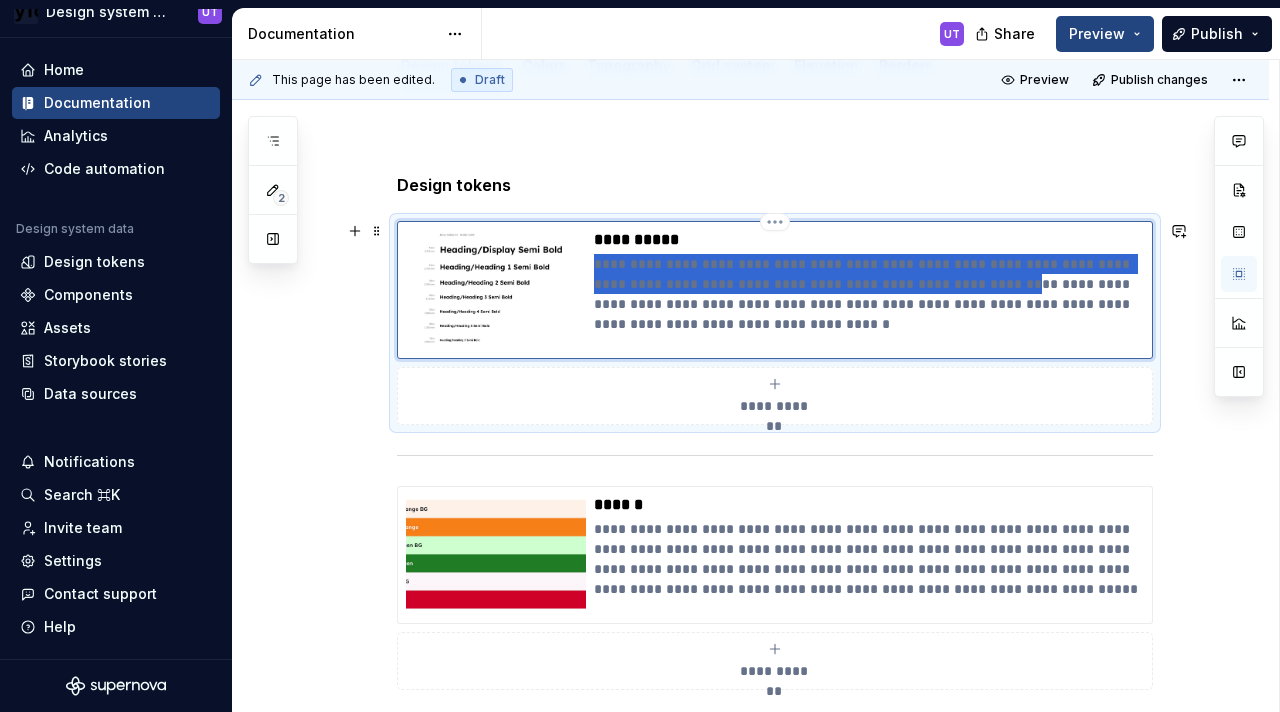 drag, startPoint x: 957, startPoint y: 288, endPoint x: 601, endPoint y: 264, distance: 356.80807 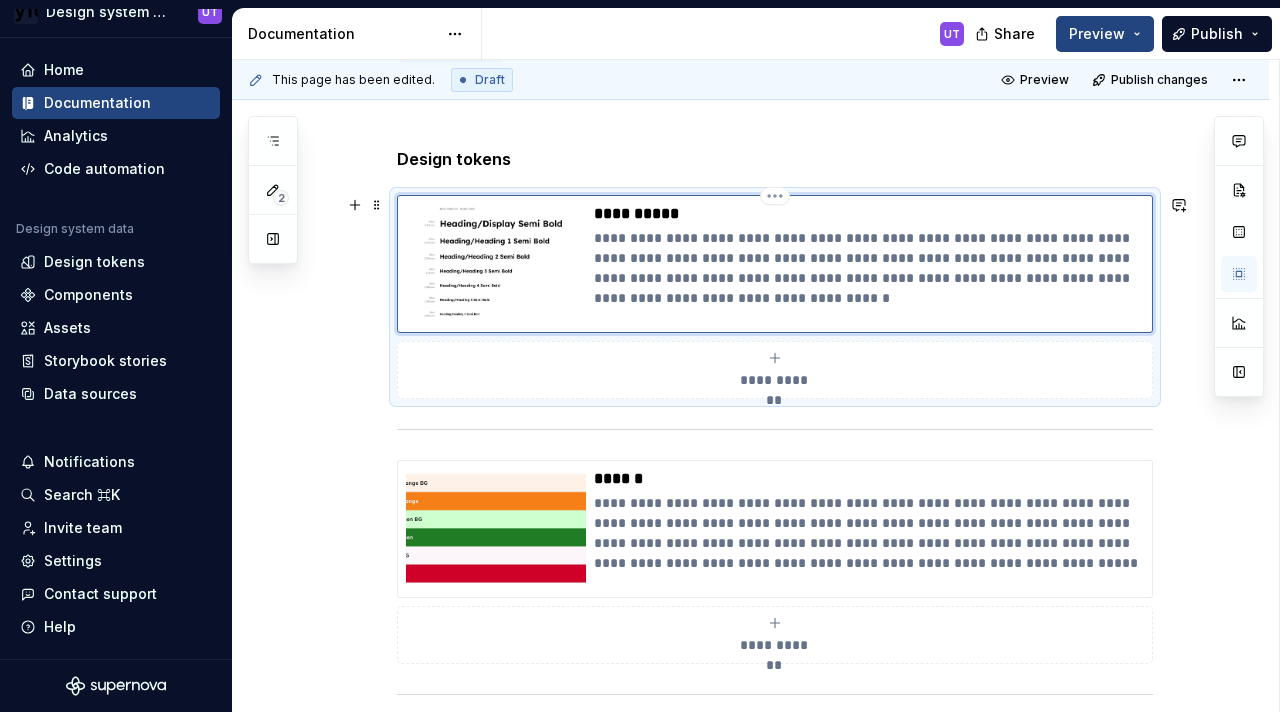 scroll, scrollTop: 357, scrollLeft: 0, axis: vertical 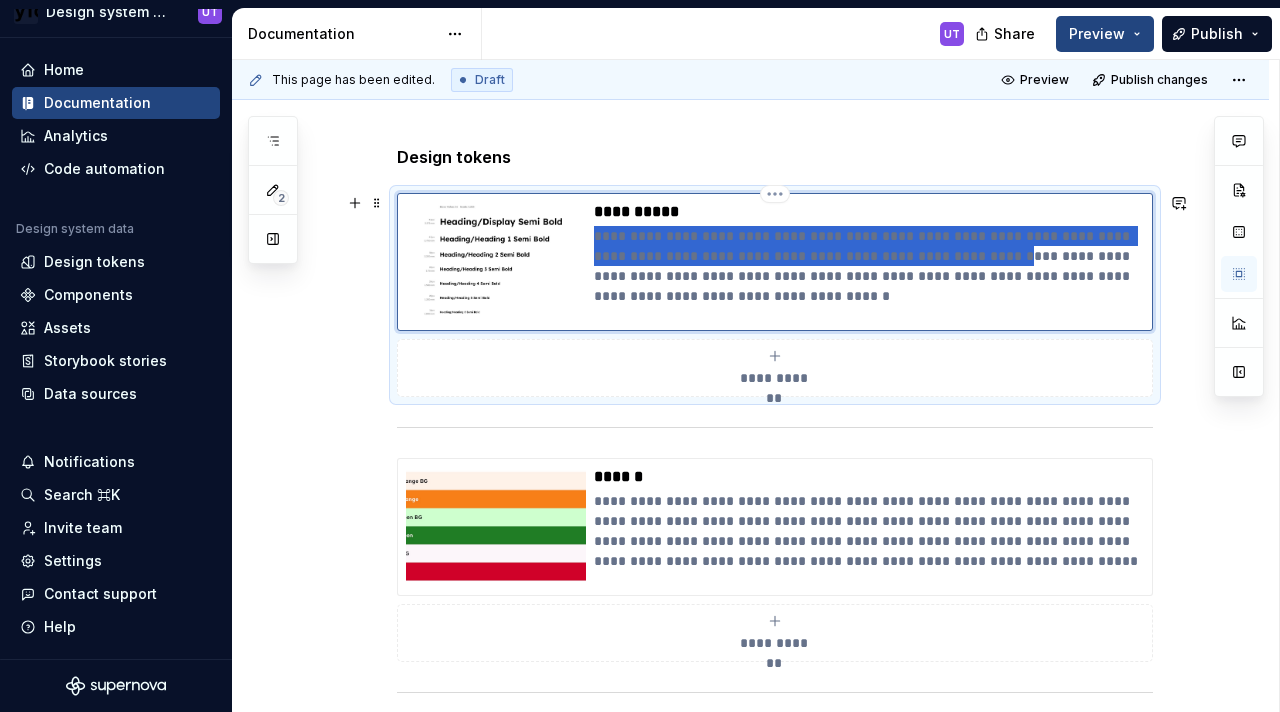 drag, startPoint x: 600, startPoint y: 236, endPoint x: 956, endPoint y: 250, distance: 356.27518 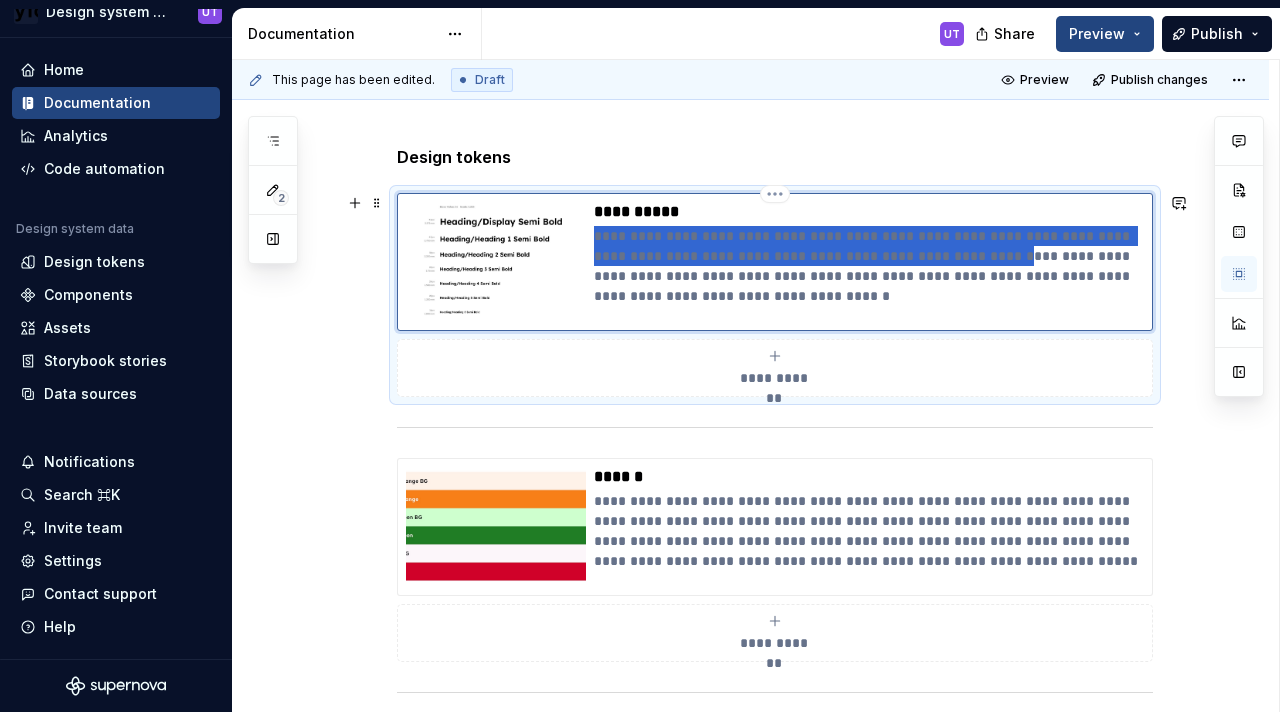 click on "**********" at bounding box center [869, 266] 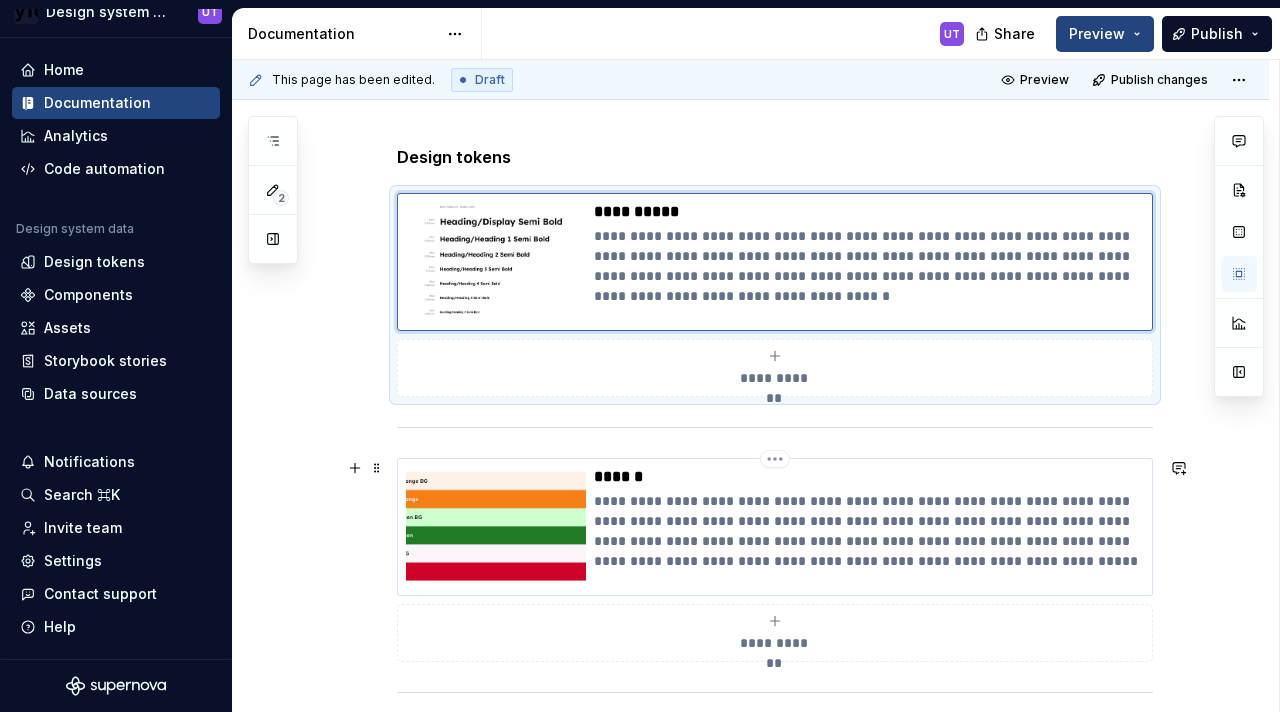 click on "******" at bounding box center (869, 477) 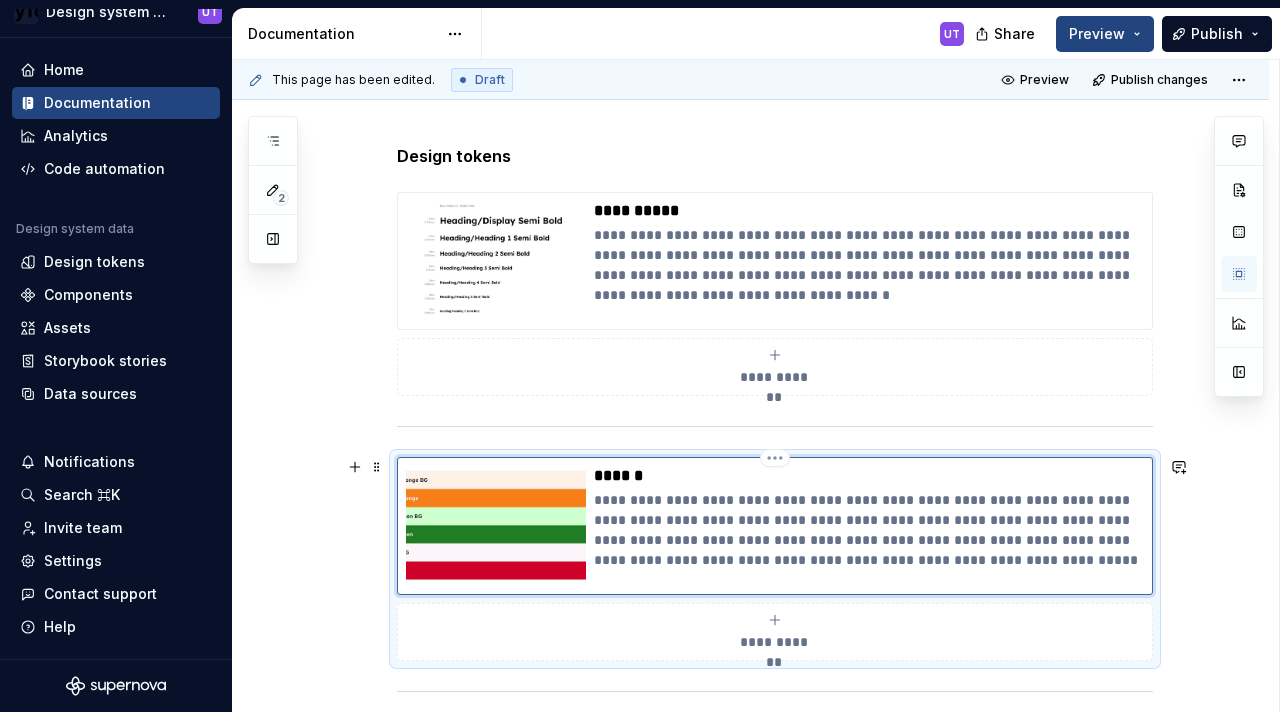scroll, scrollTop: 361, scrollLeft: 0, axis: vertical 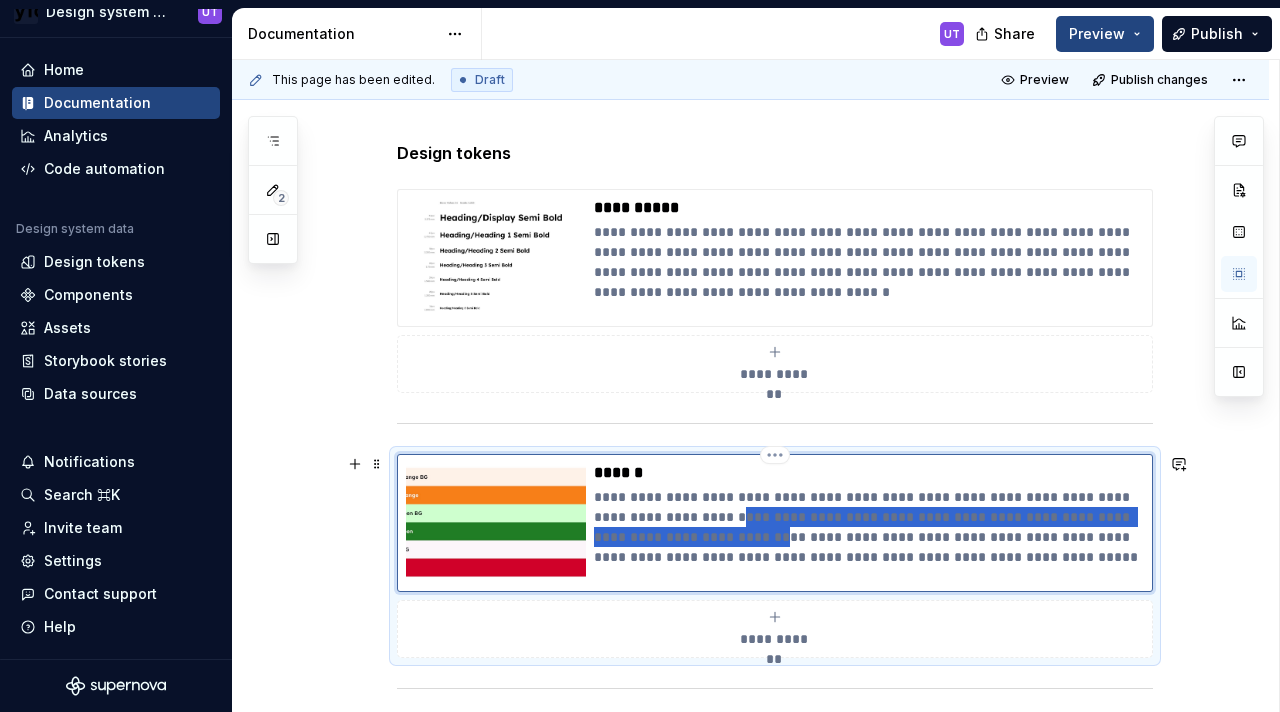 drag, startPoint x: 673, startPoint y: 534, endPoint x: 673, endPoint y: 521, distance: 13 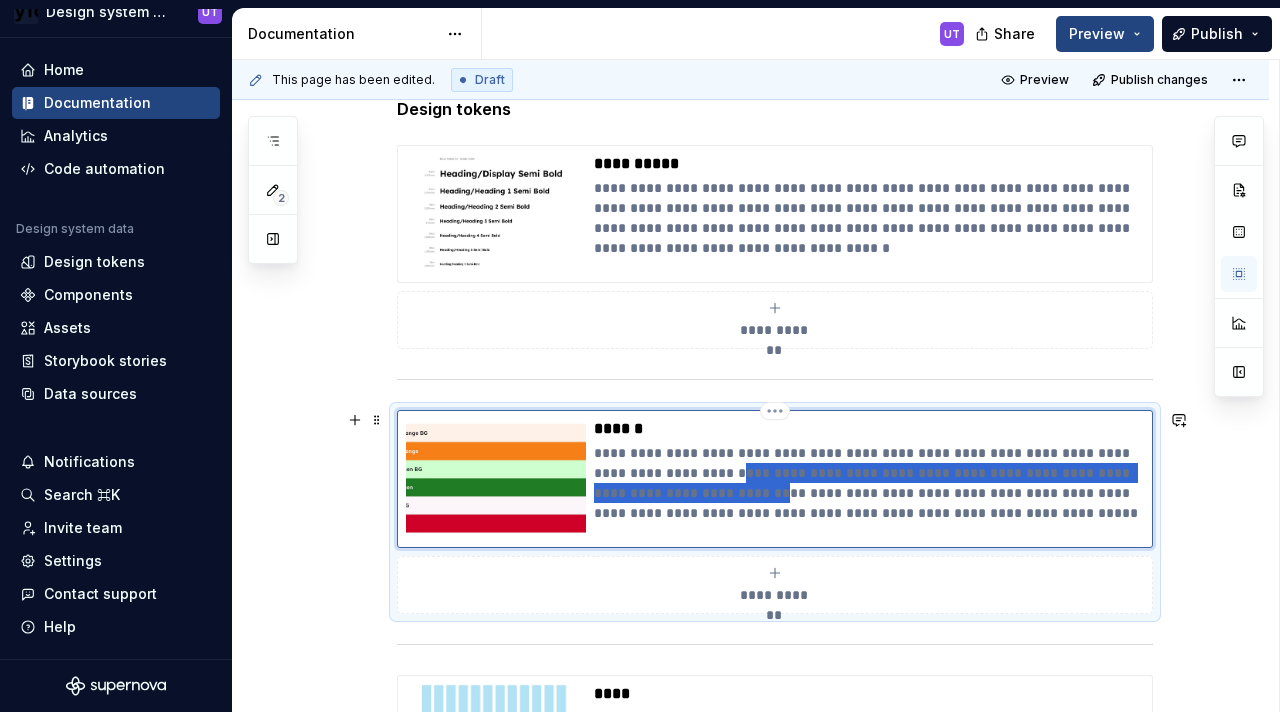 scroll, scrollTop: 408, scrollLeft: 0, axis: vertical 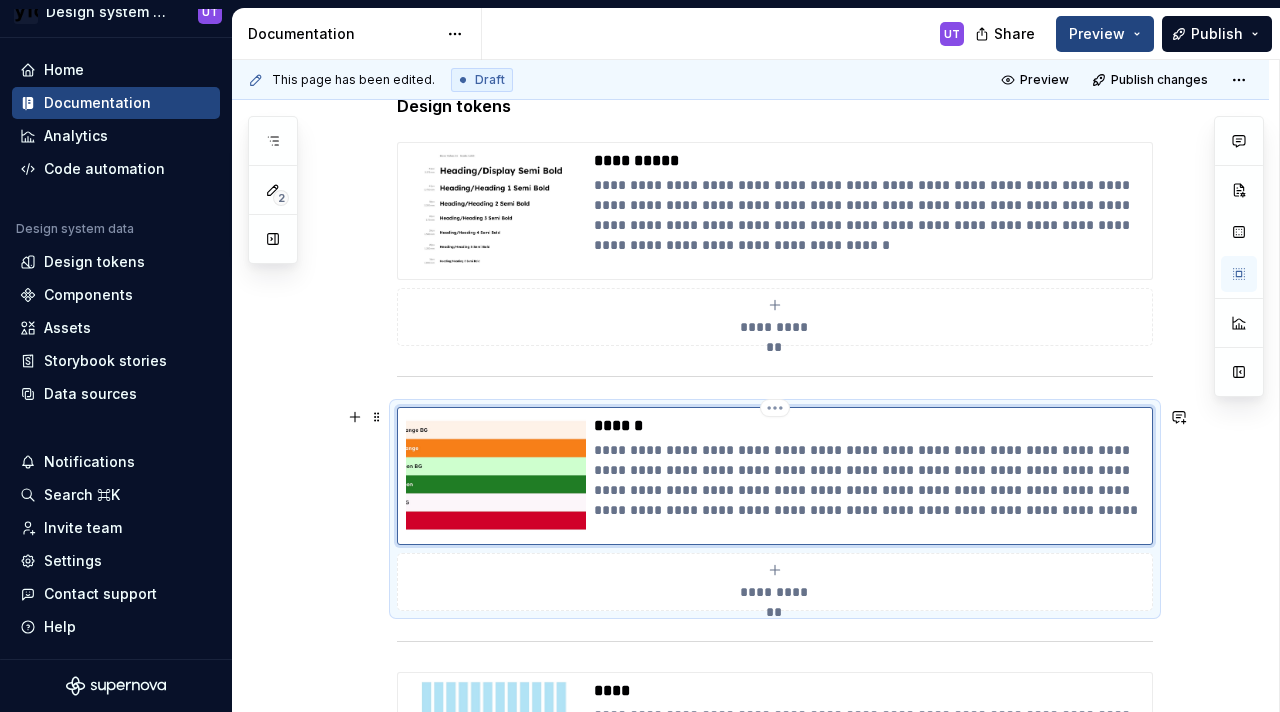 click on "**********" at bounding box center [869, 480] 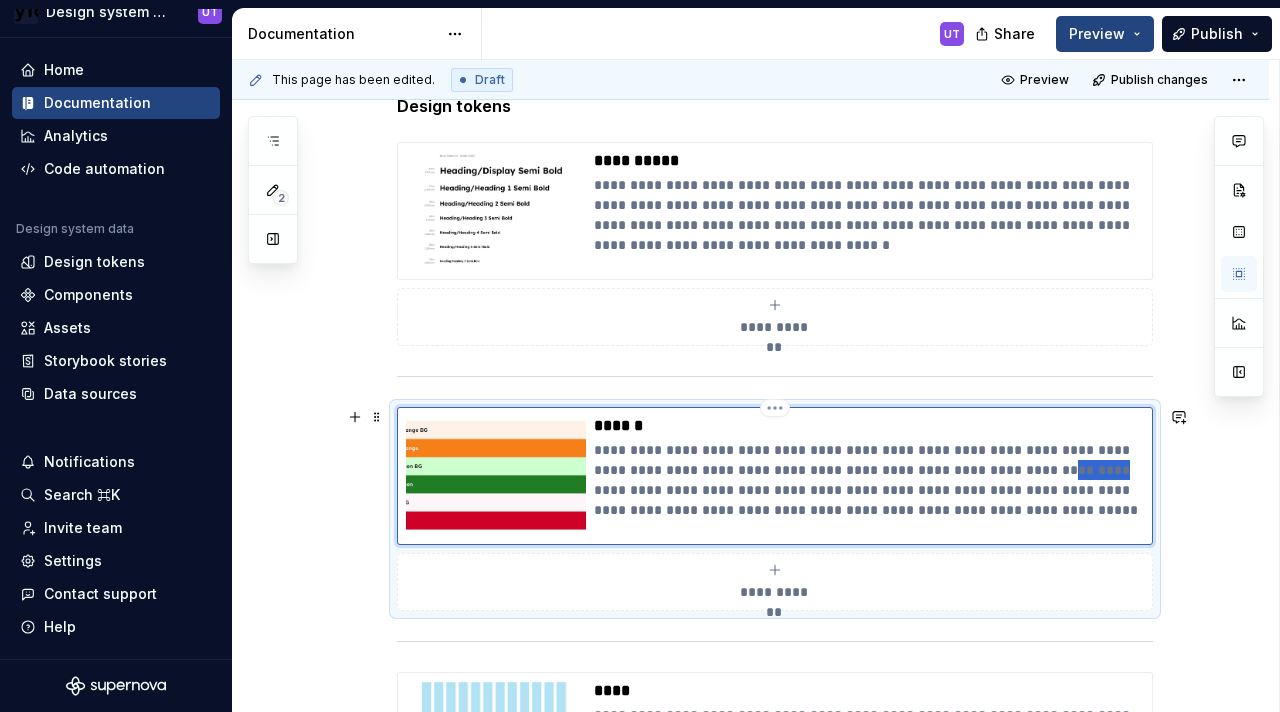 click on "**********" at bounding box center [869, 480] 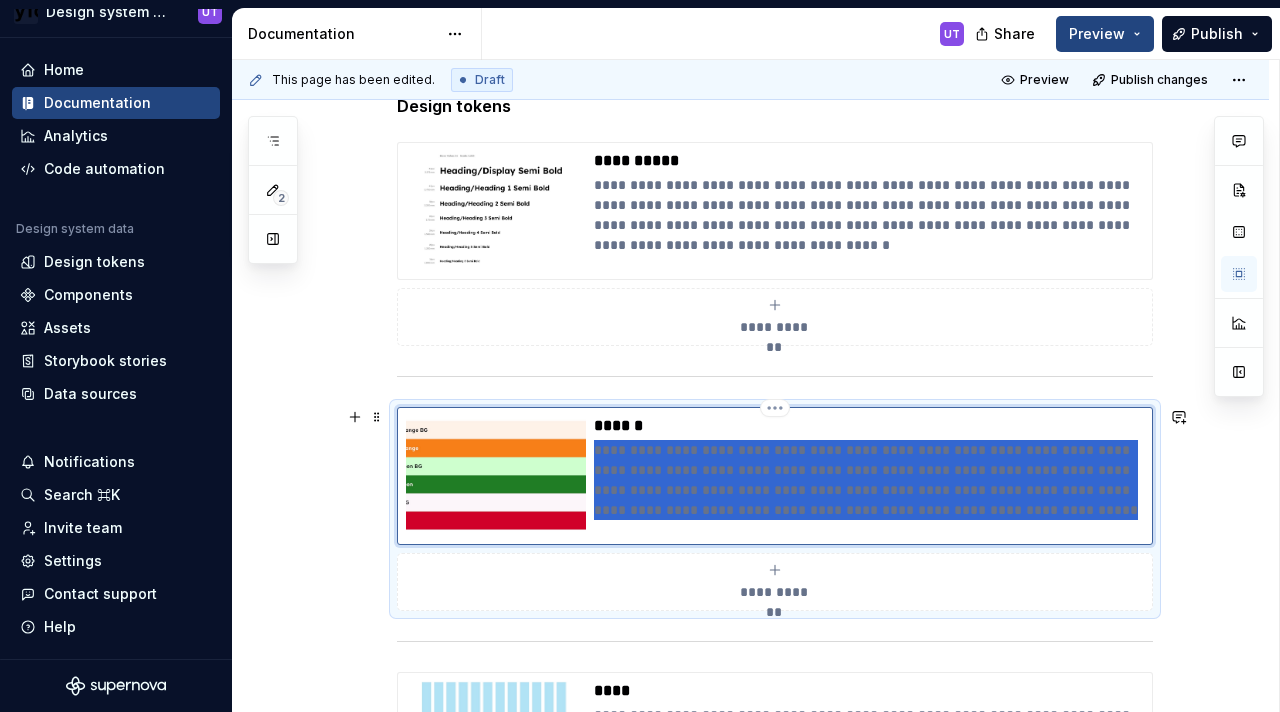 click on "**********" at bounding box center [869, 480] 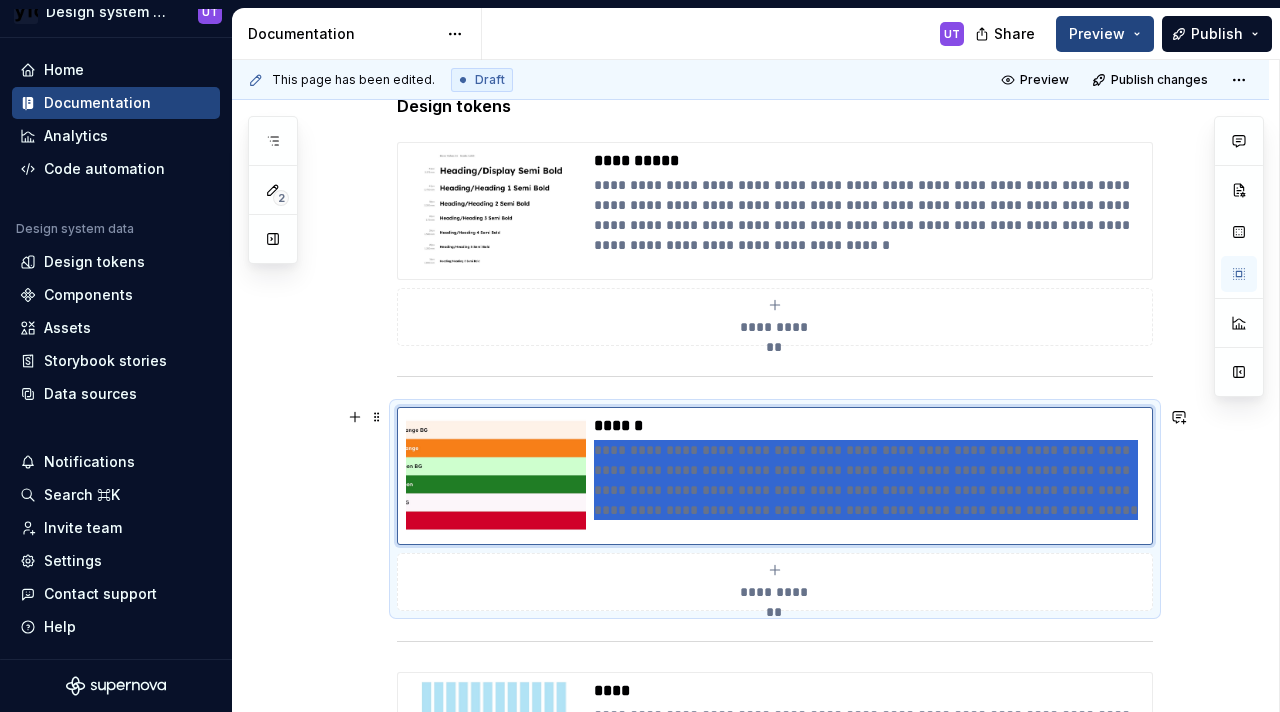 type on "*" 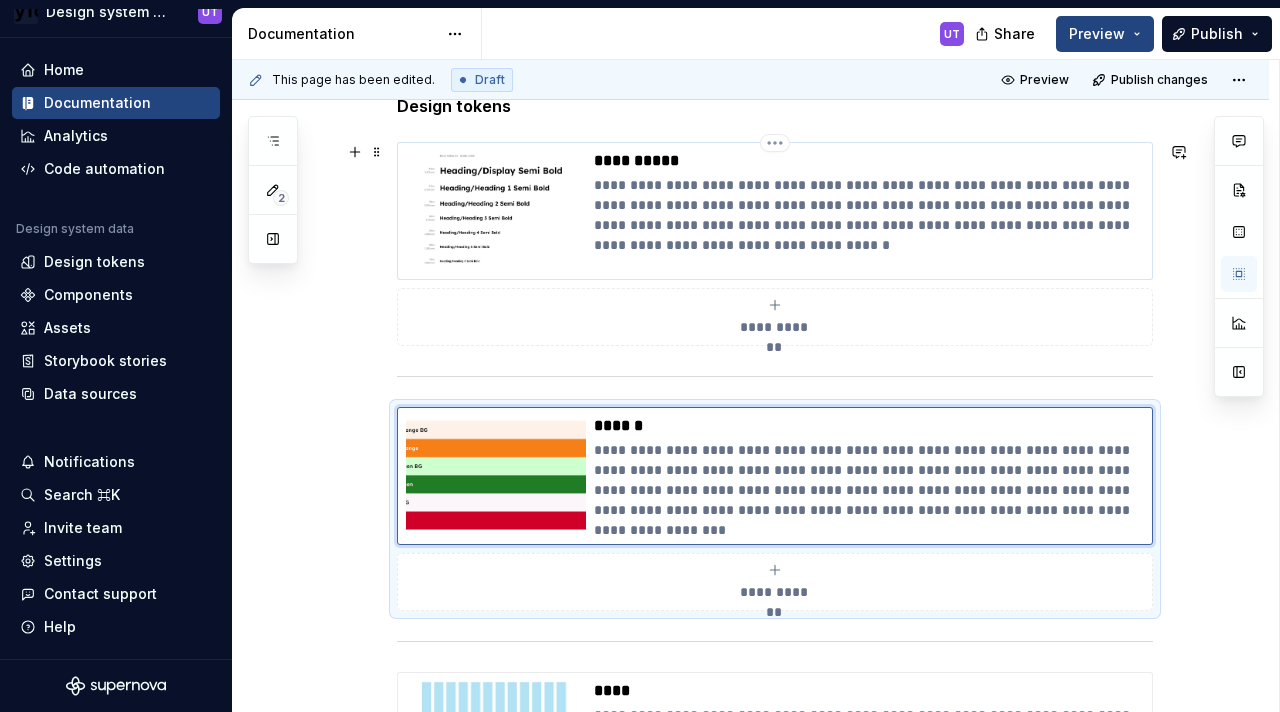 click on "**********" at bounding box center [869, 215] 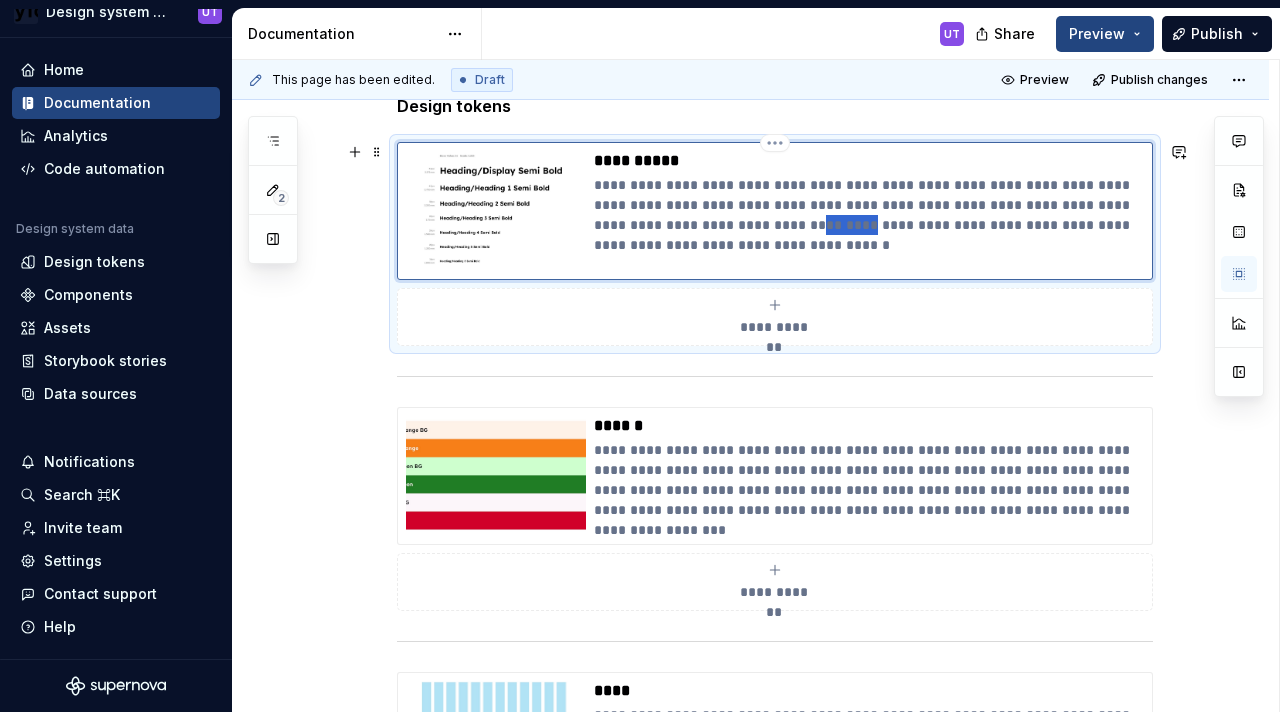 click on "**********" at bounding box center (869, 215) 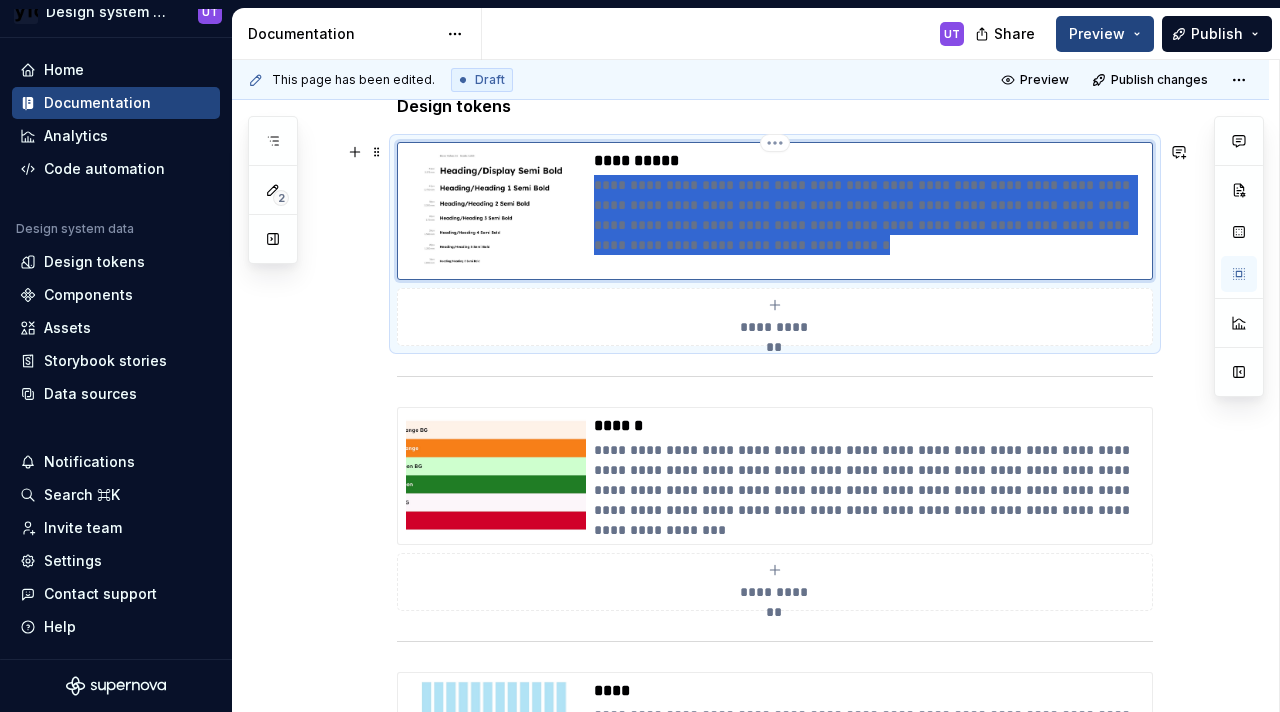 click on "**********" at bounding box center [869, 215] 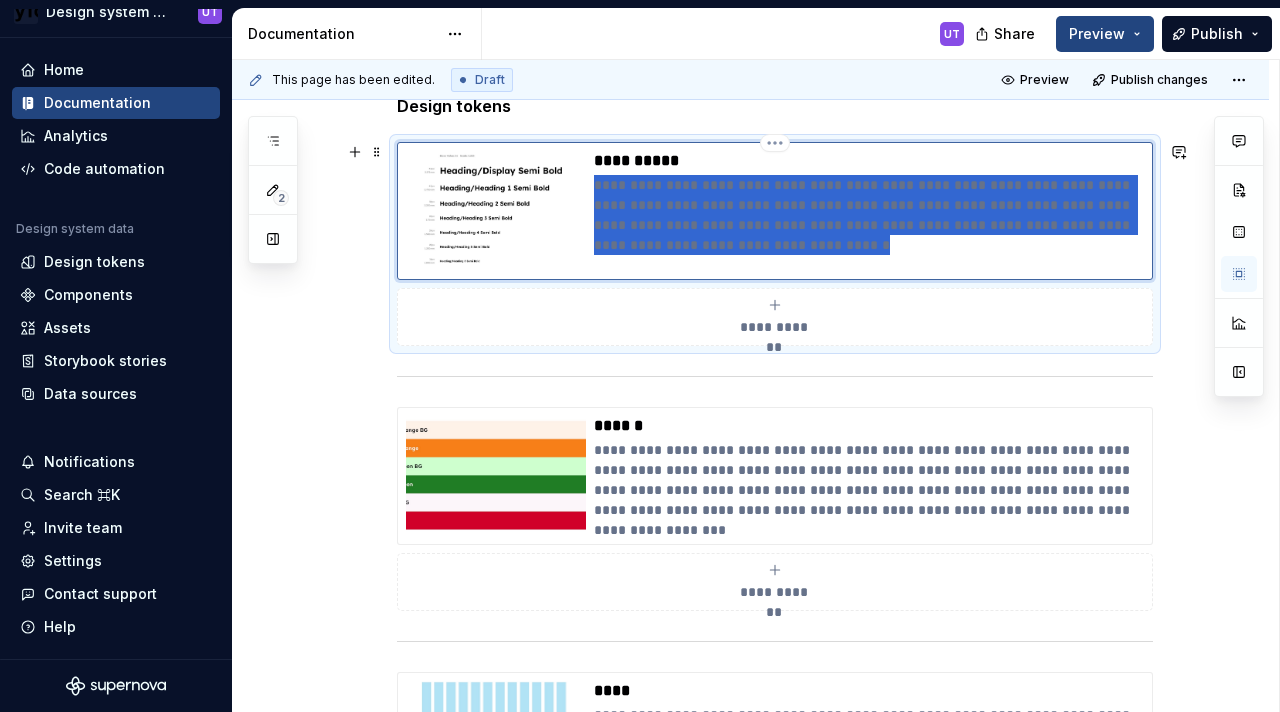 click on "**********" at bounding box center [869, 215] 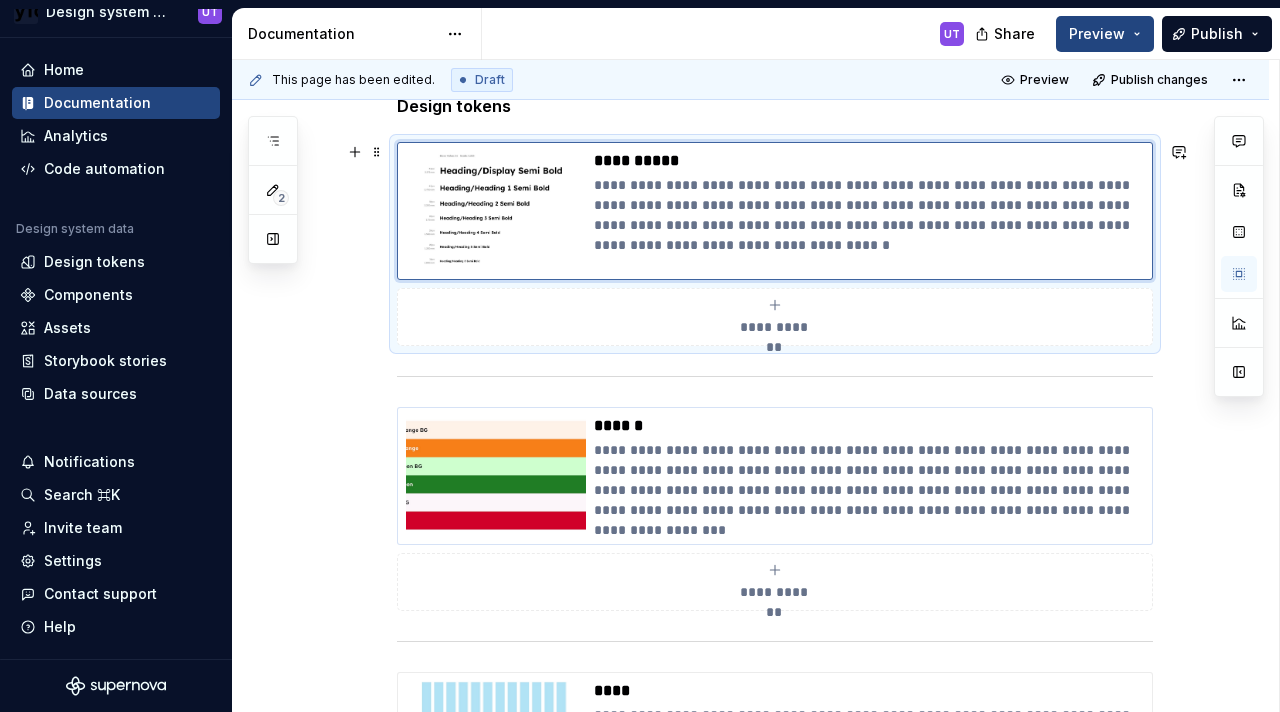 type on "*" 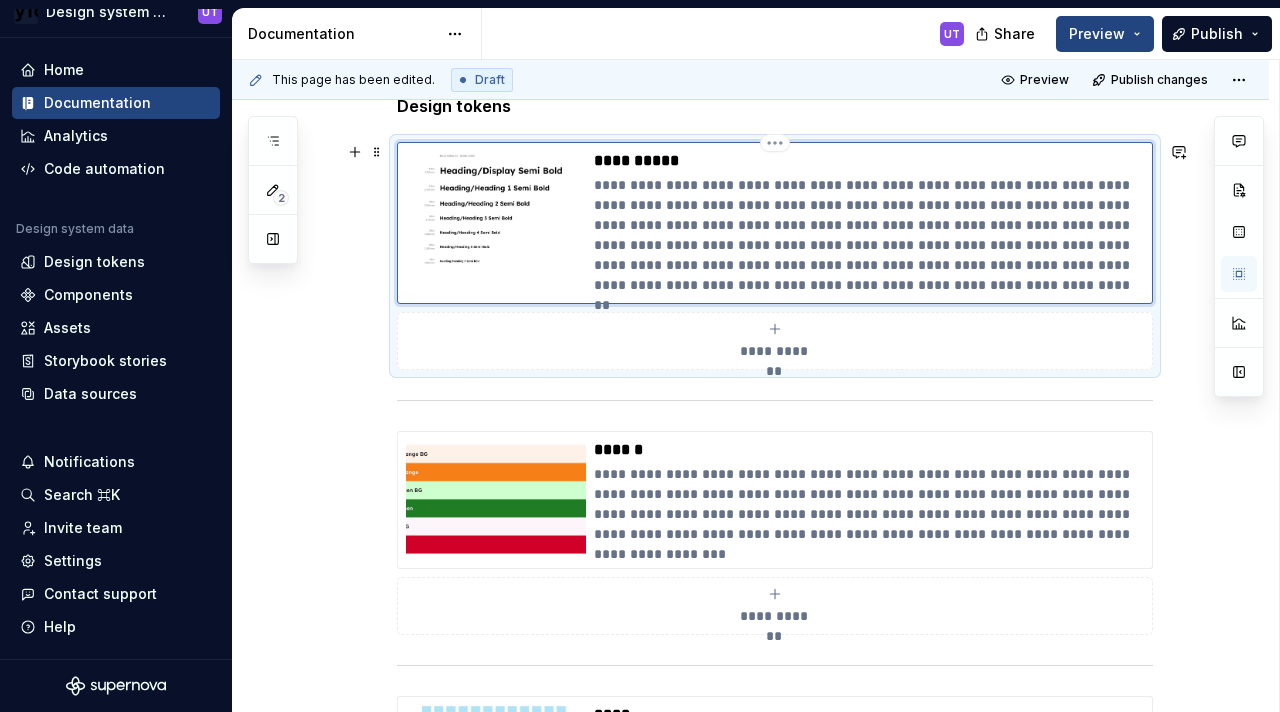 click on "**********" at bounding box center (869, 235) 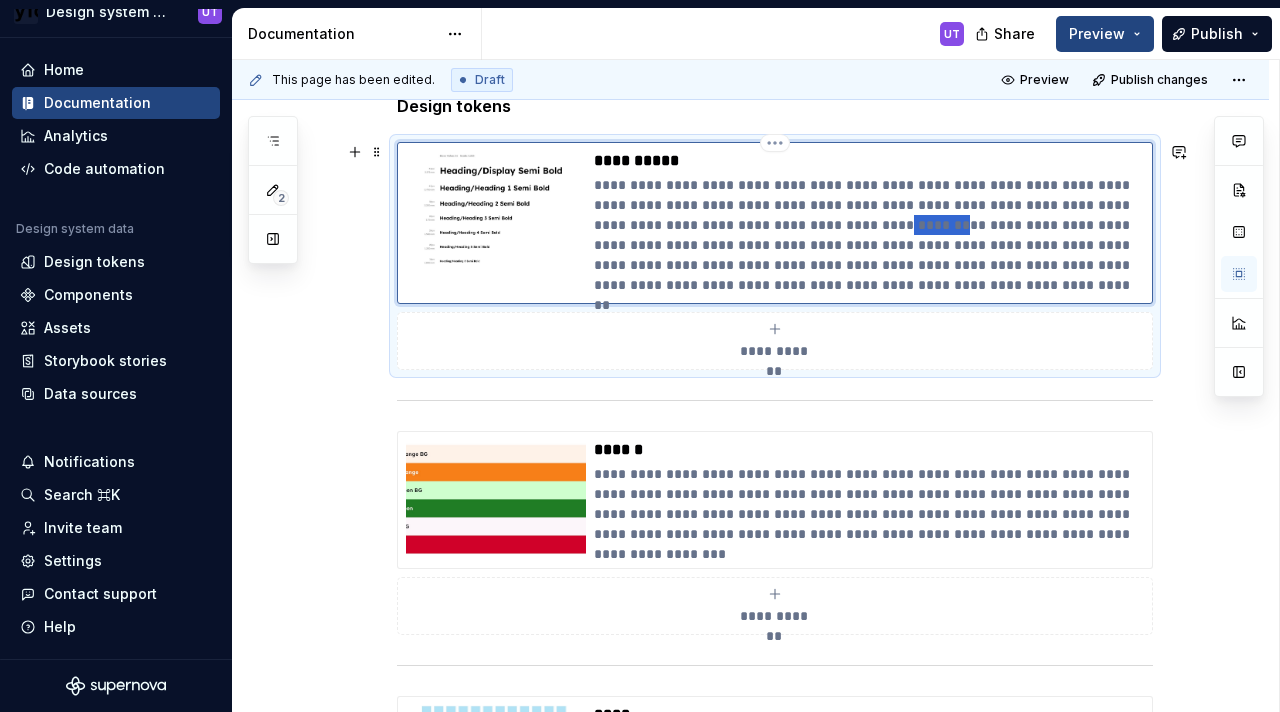 click on "**********" at bounding box center (869, 235) 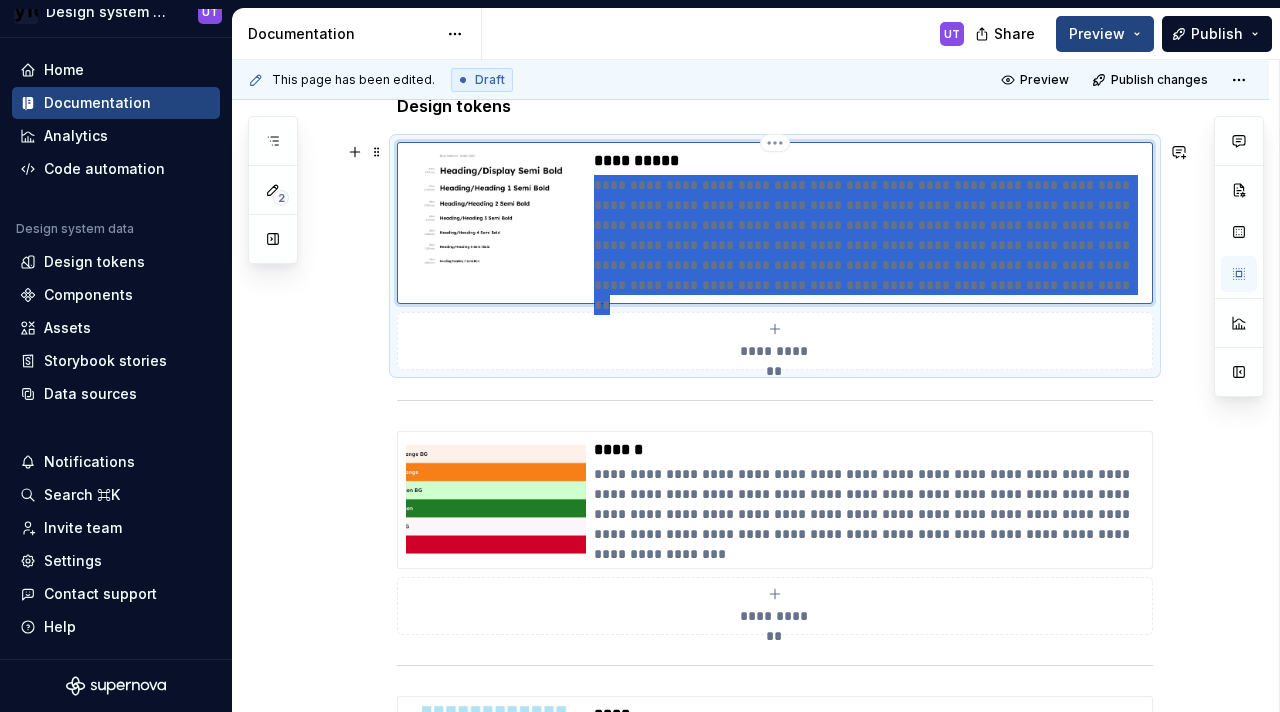 click on "**********" at bounding box center [869, 235] 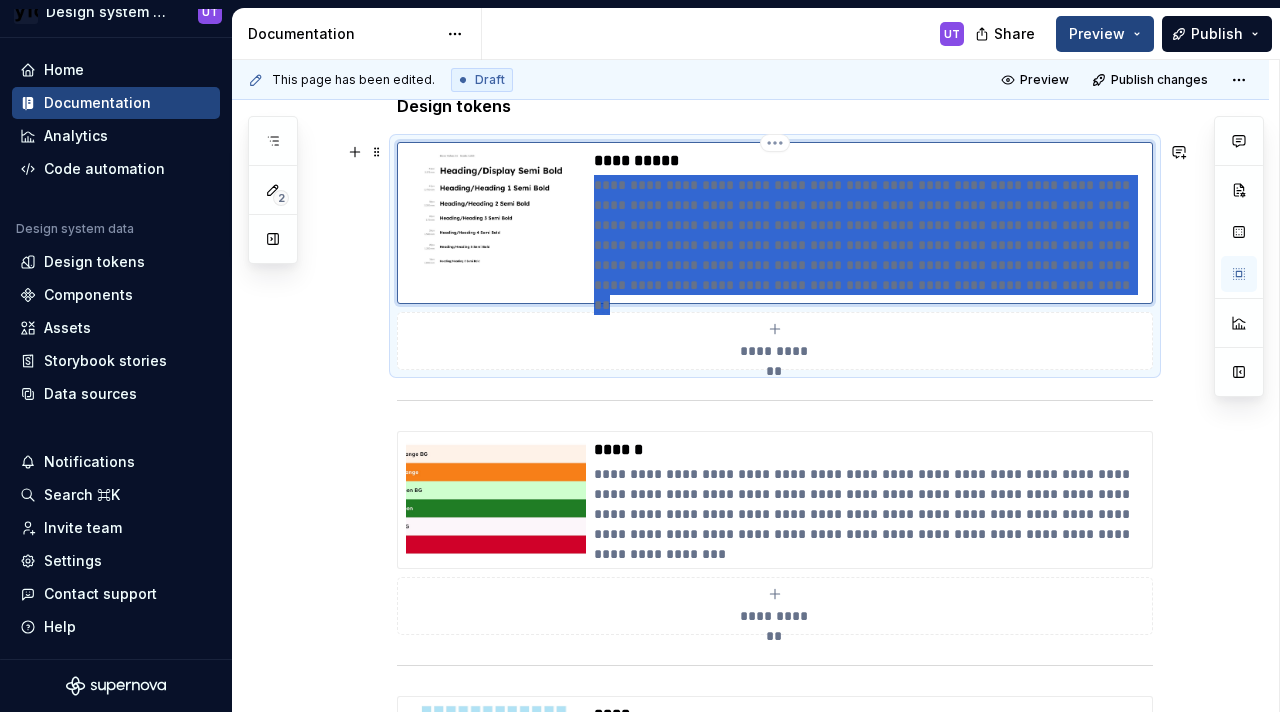click on "**********" at bounding box center [869, 235] 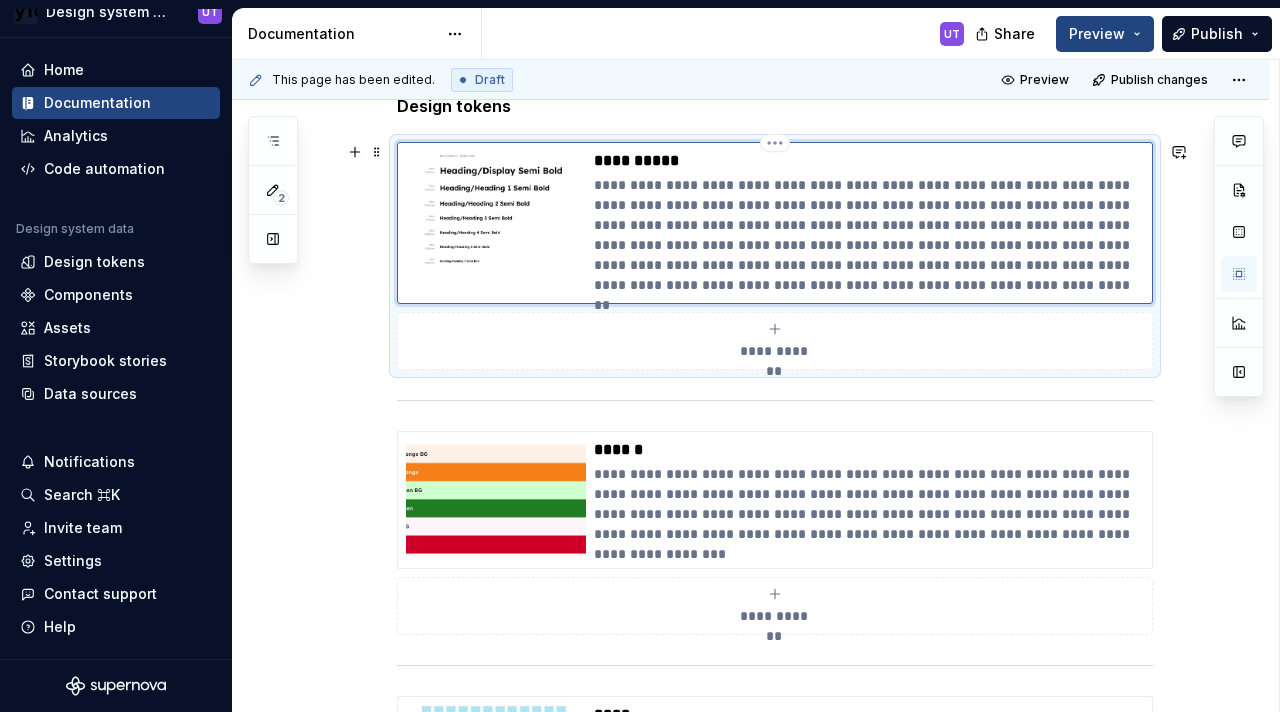 click on "**********" at bounding box center [869, 235] 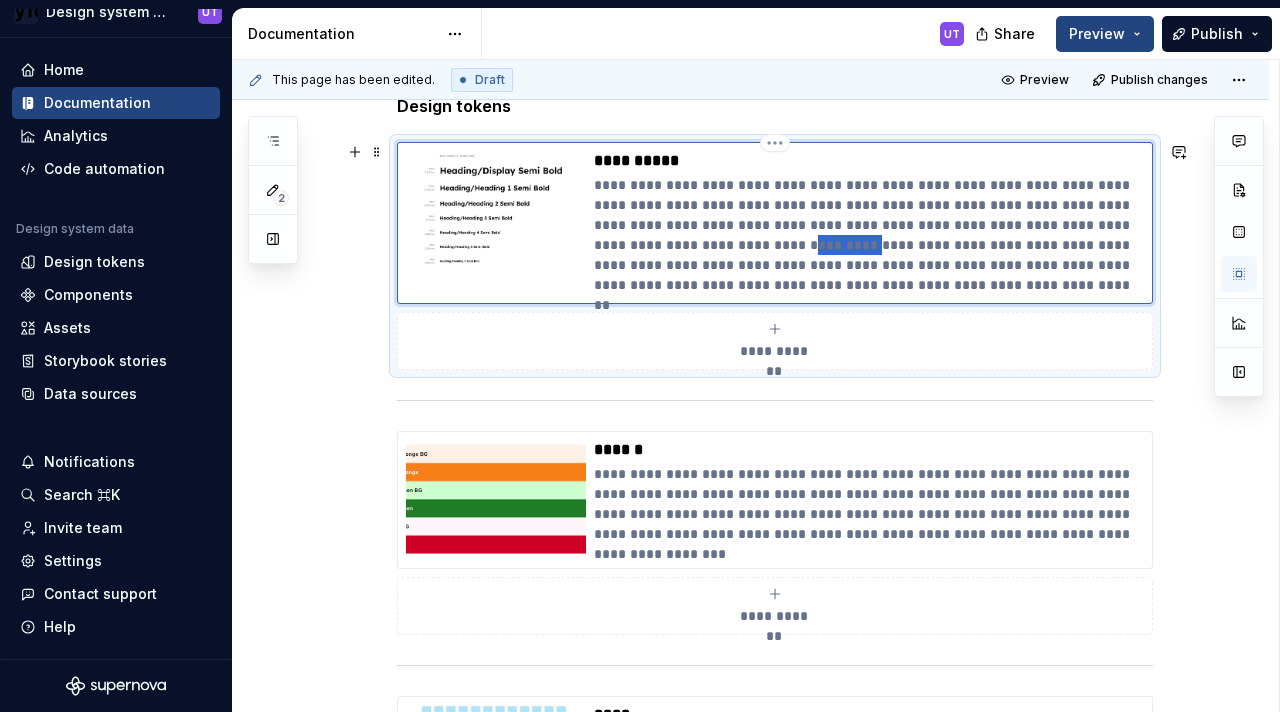 click on "**********" at bounding box center (869, 235) 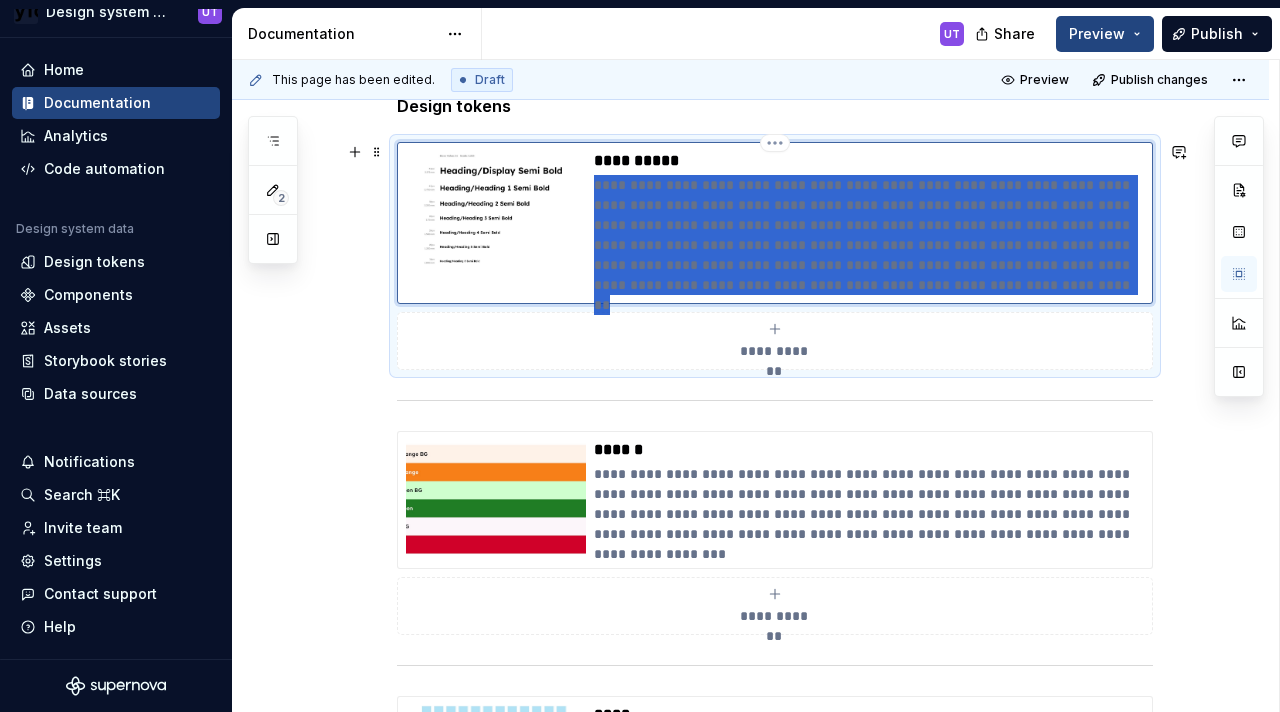 click on "**********" at bounding box center (869, 235) 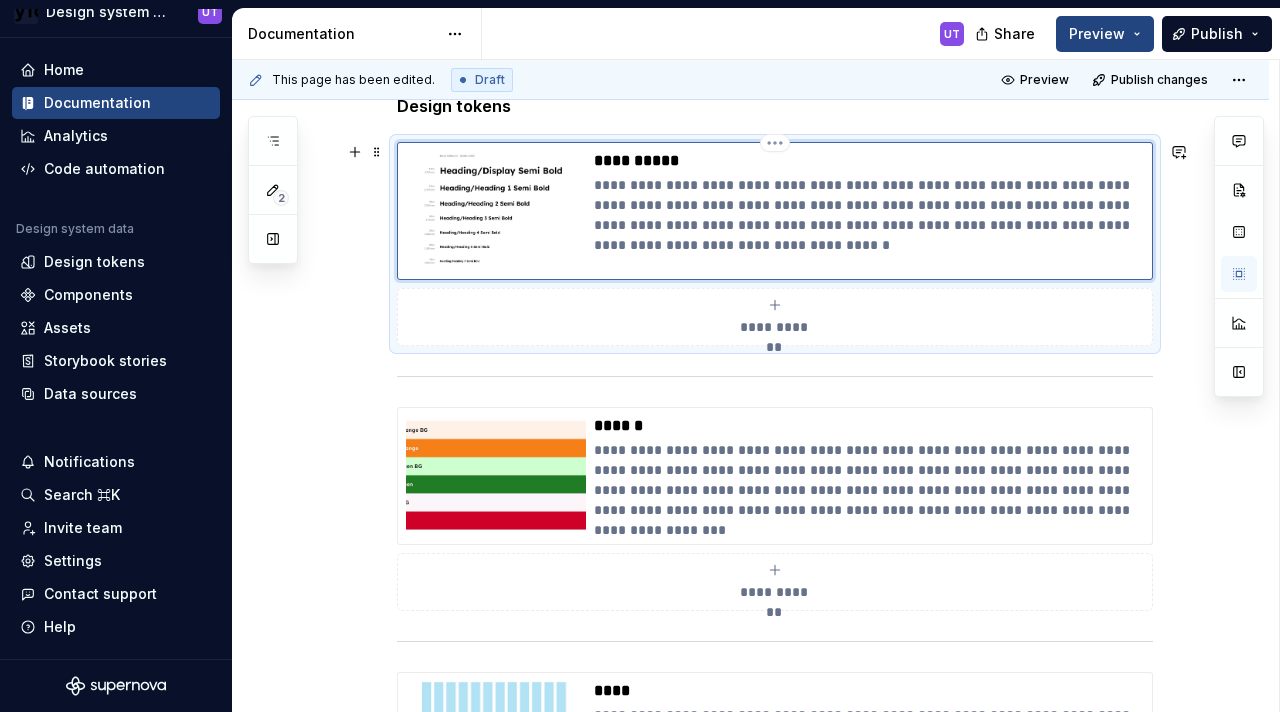 click on "**********" at bounding box center [869, 215] 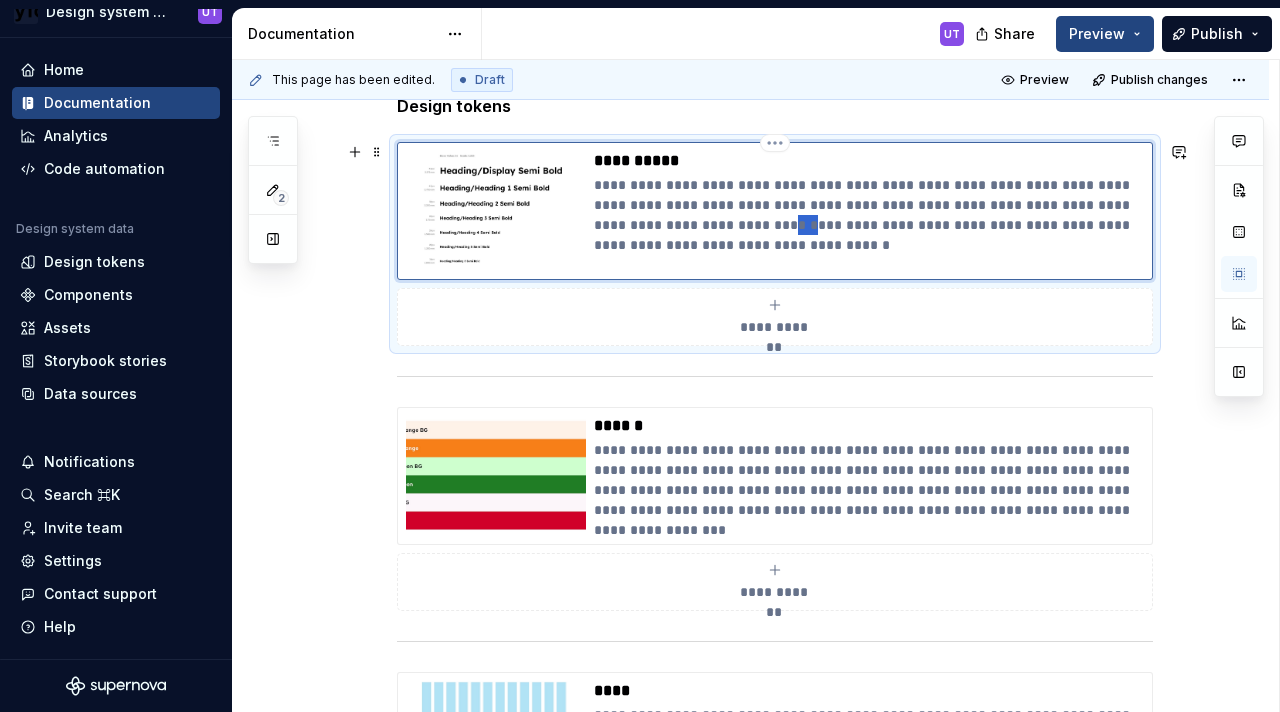 click on "**********" at bounding box center [869, 215] 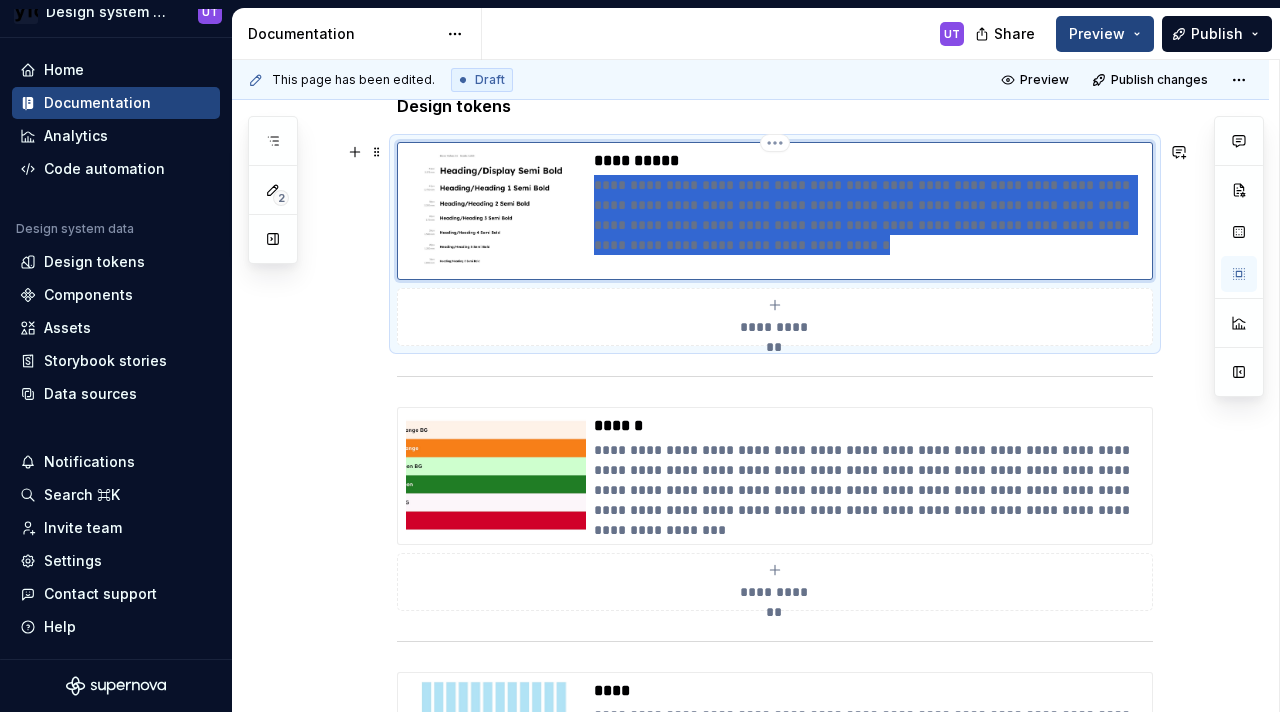 click on "**********" at bounding box center [869, 215] 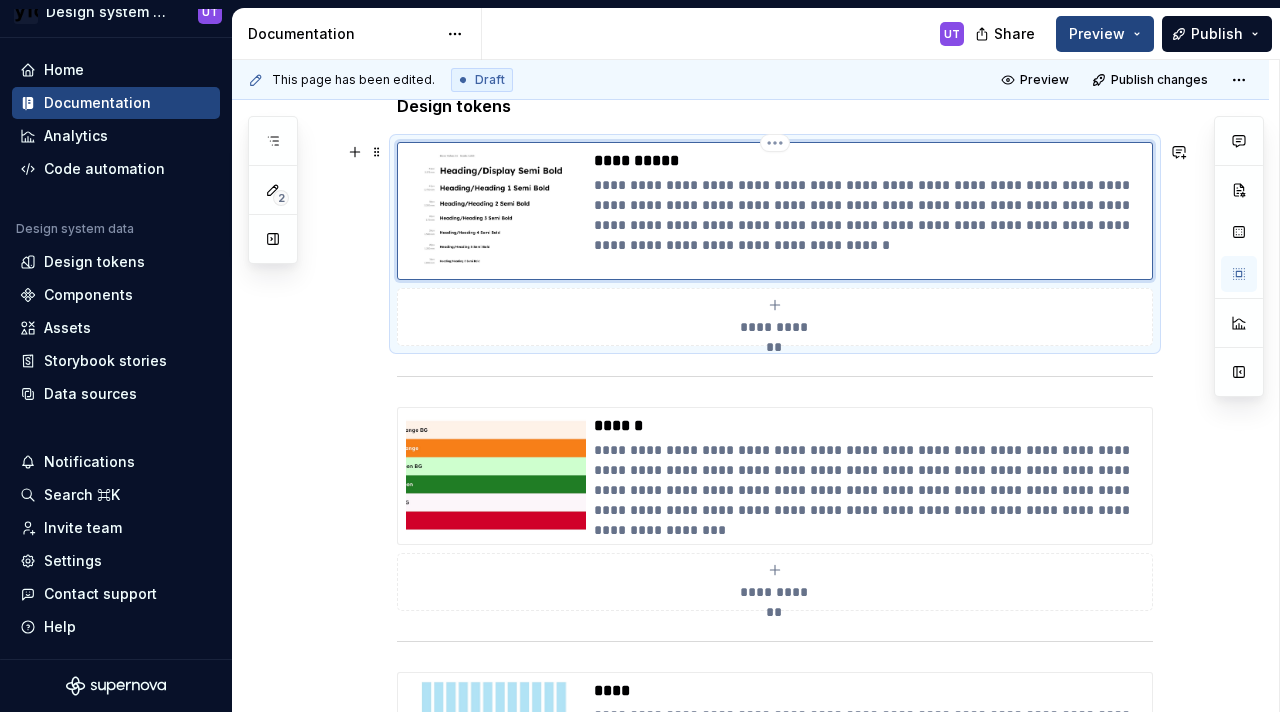 click on "**********" at bounding box center (869, 215) 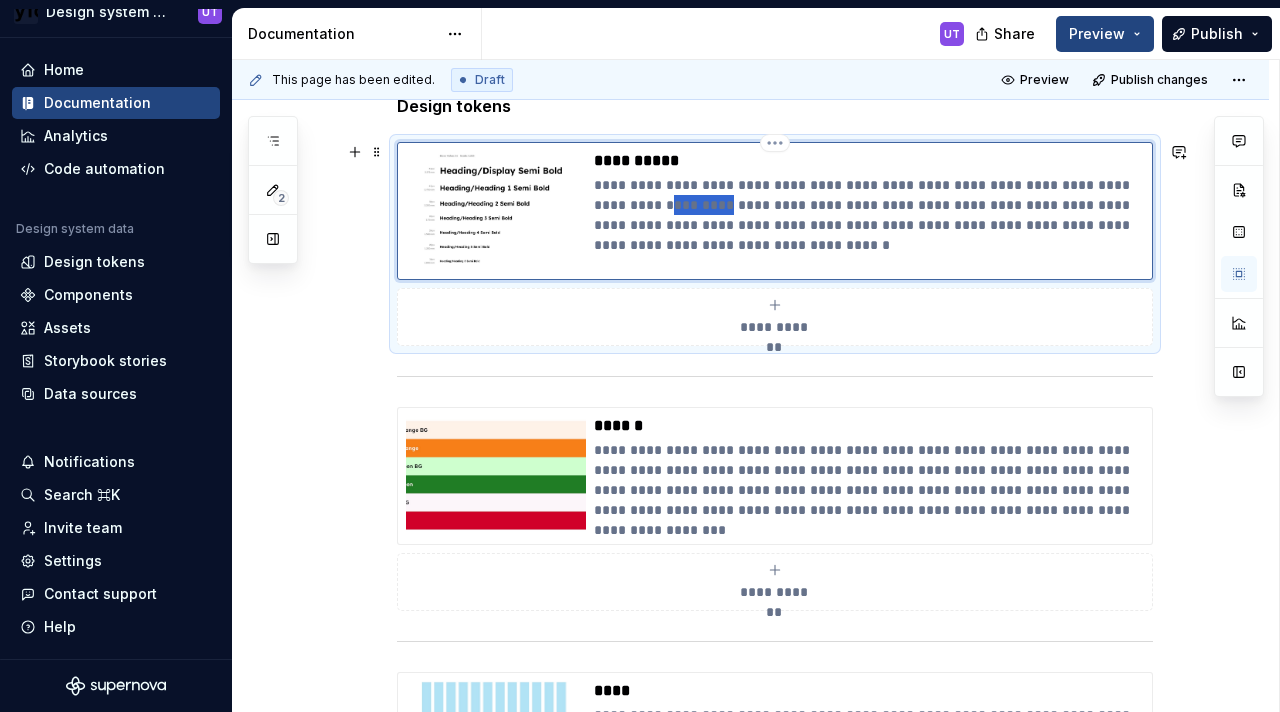 click on "**********" at bounding box center (869, 215) 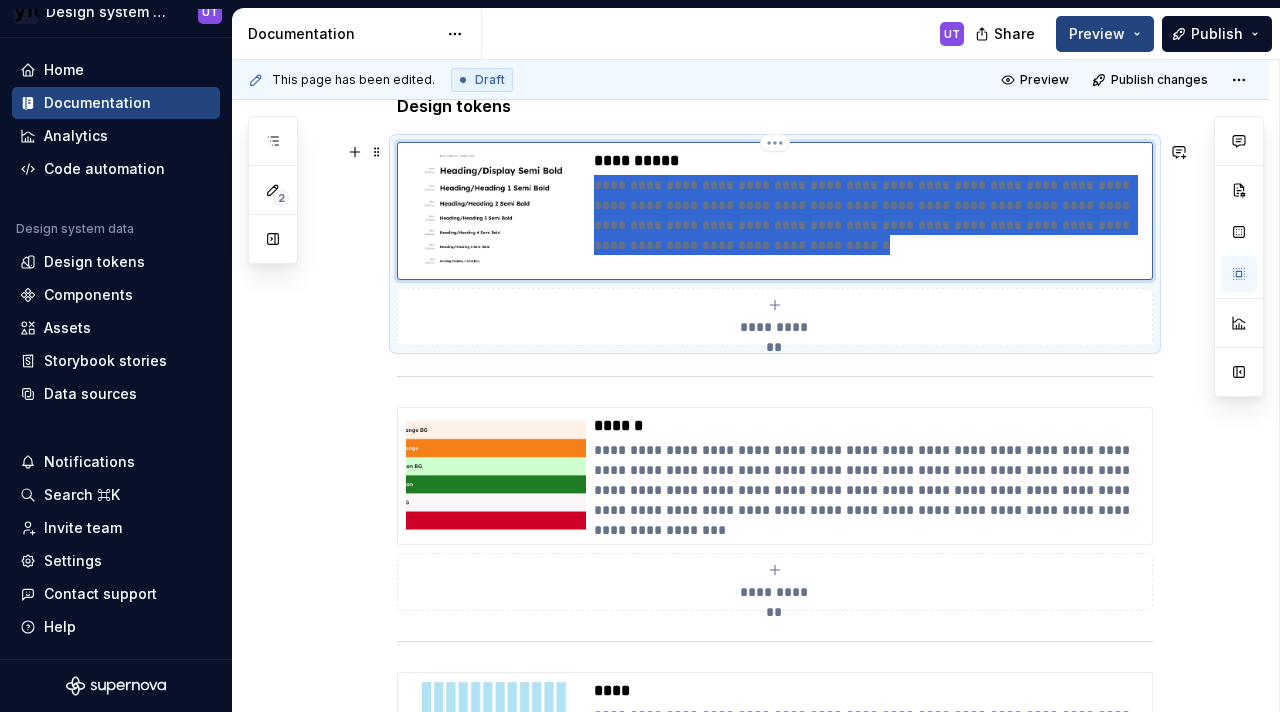 click on "**********" at bounding box center (869, 215) 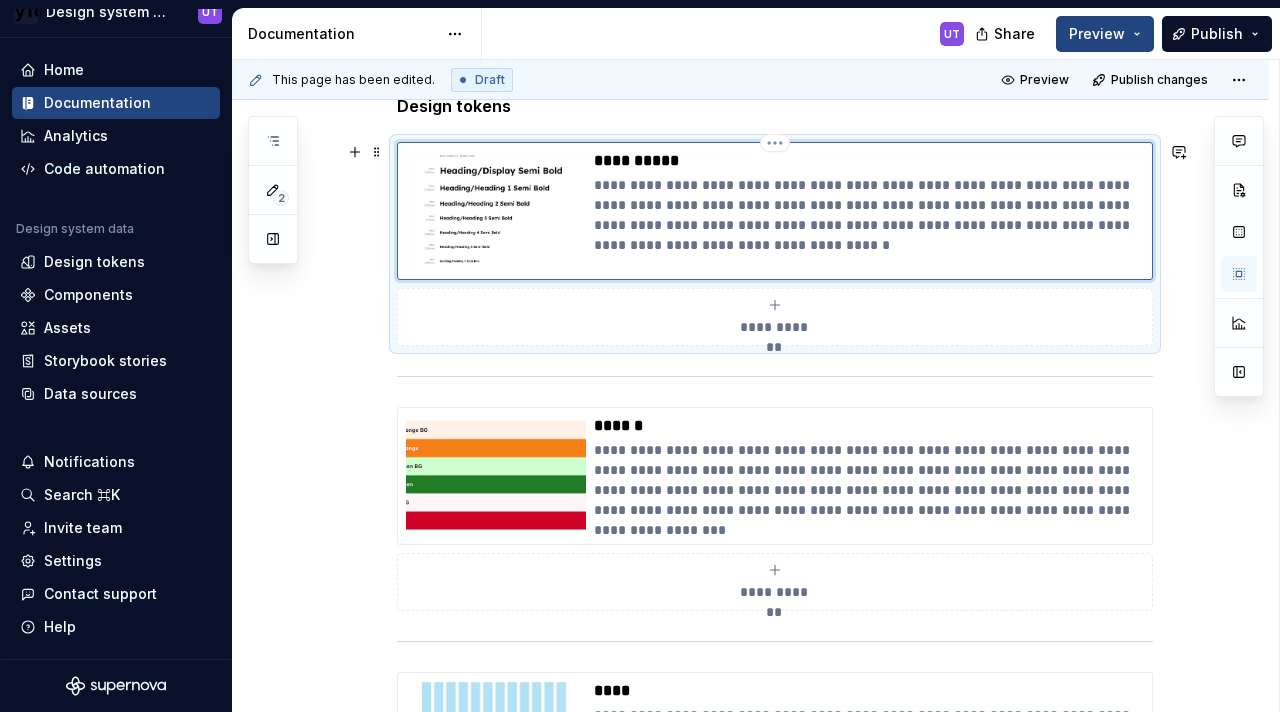 click on "**********" at bounding box center [869, 215] 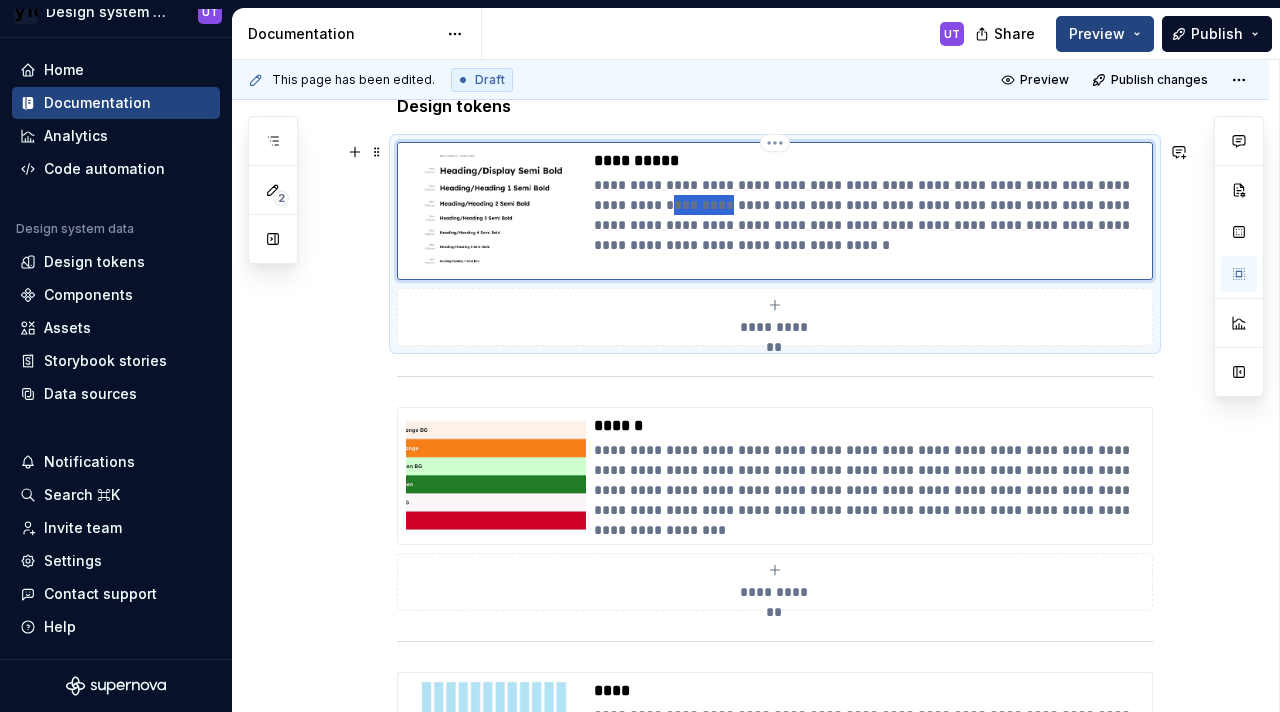 click on "**********" at bounding box center [869, 215] 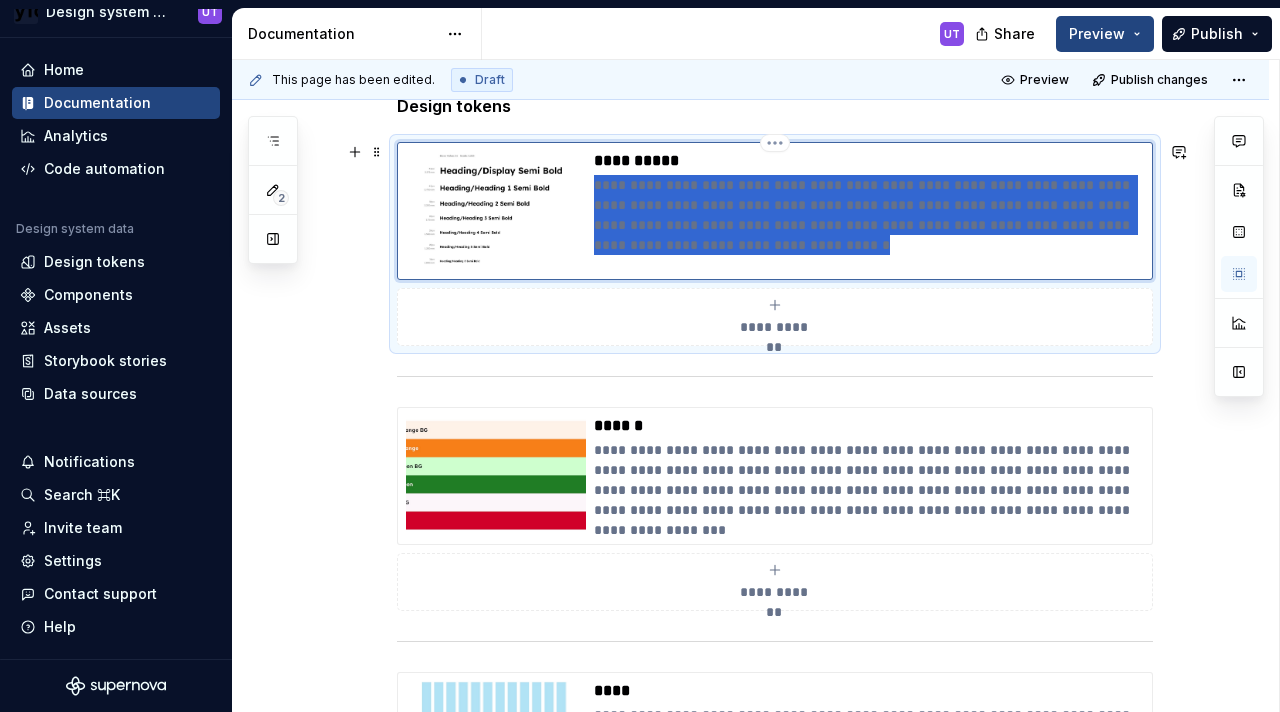 click on "**********" at bounding box center [869, 215] 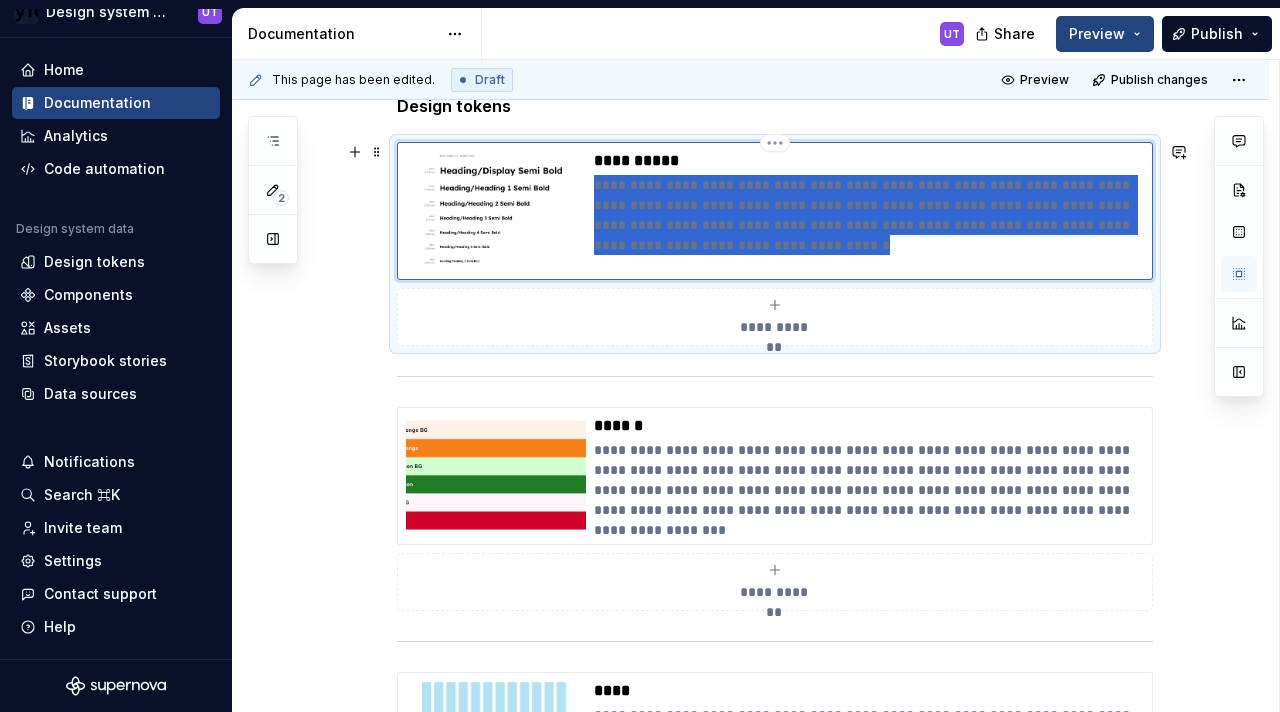 click on "**********" at bounding box center [869, 215] 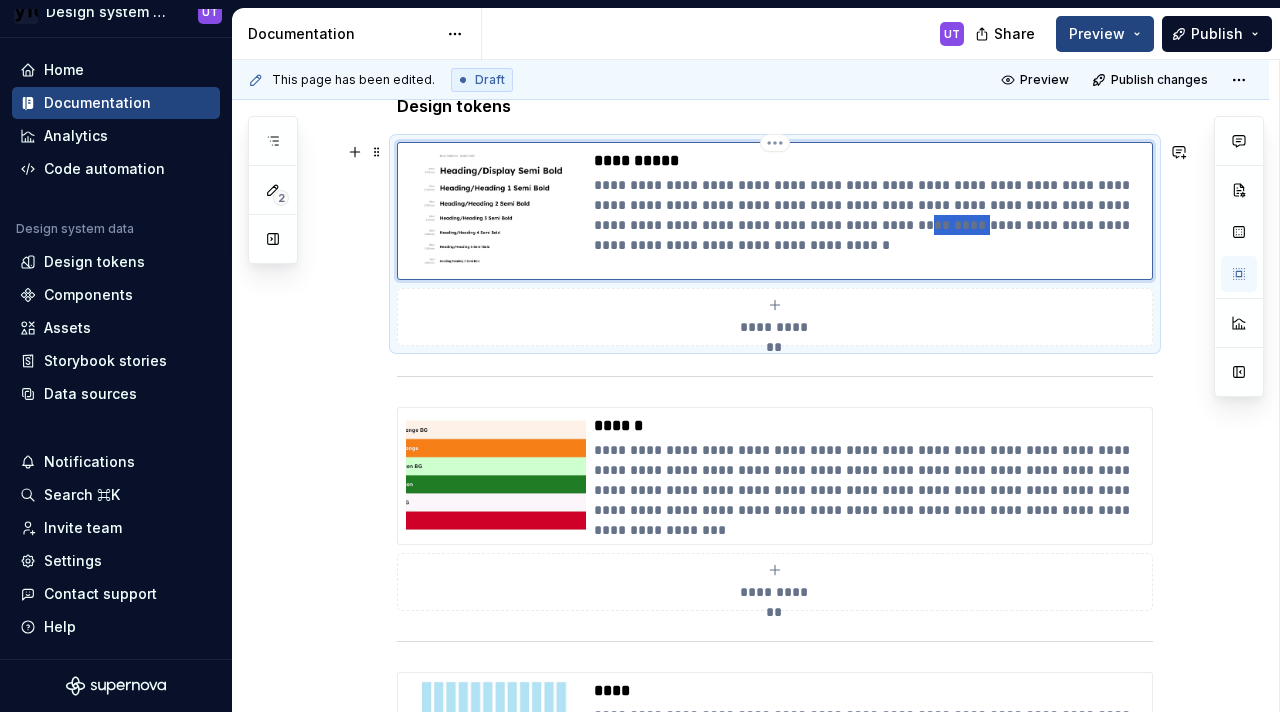 click on "**********" at bounding box center [869, 215] 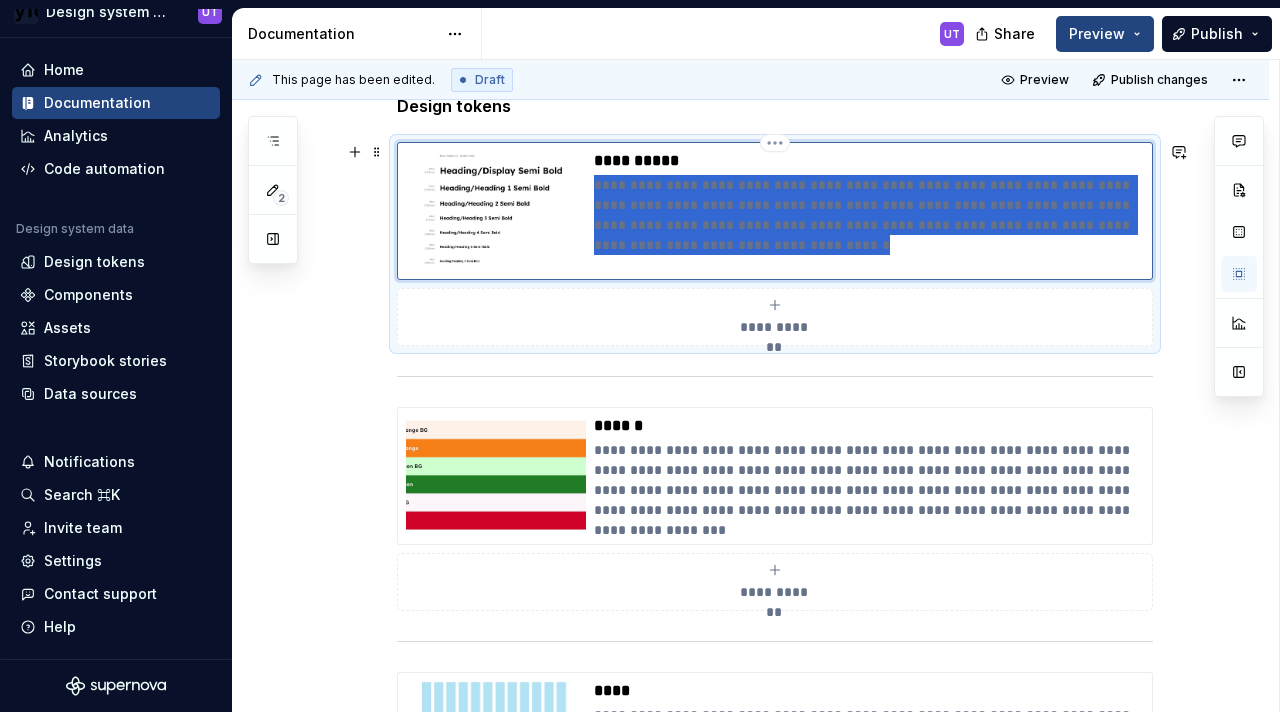 click on "**********" at bounding box center (869, 215) 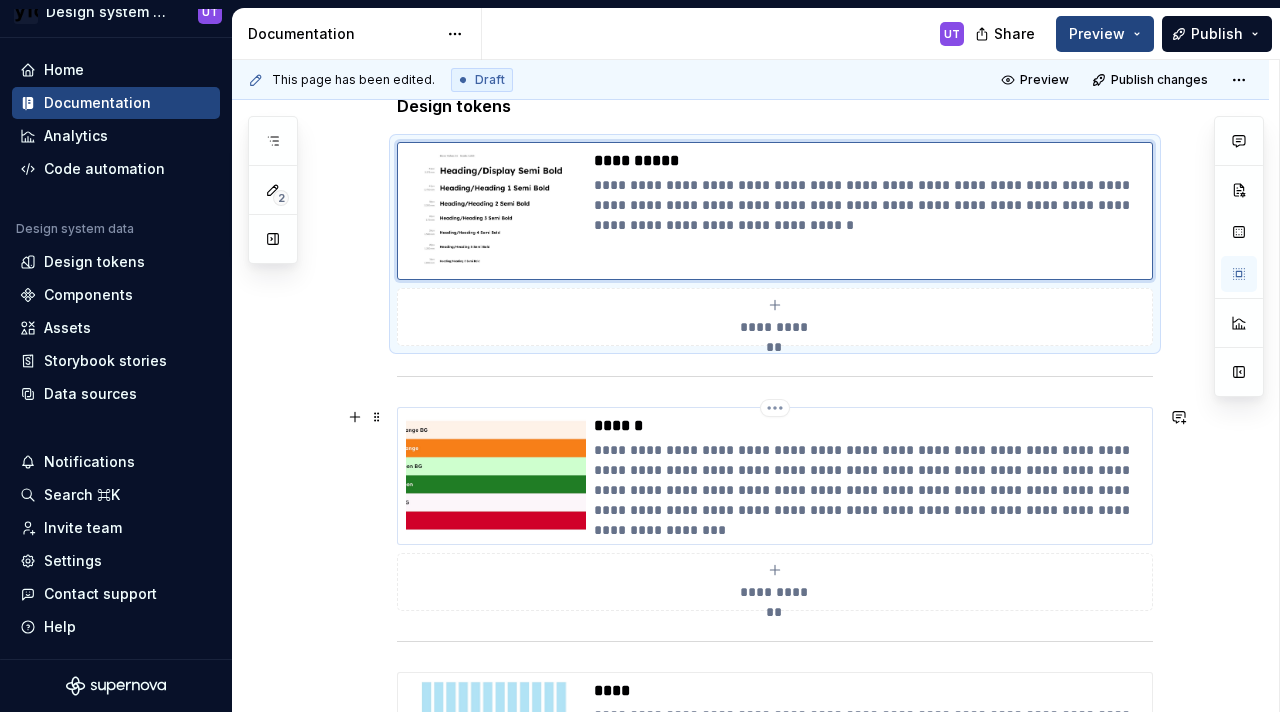 click on "**********" at bounding box center [869, 480] 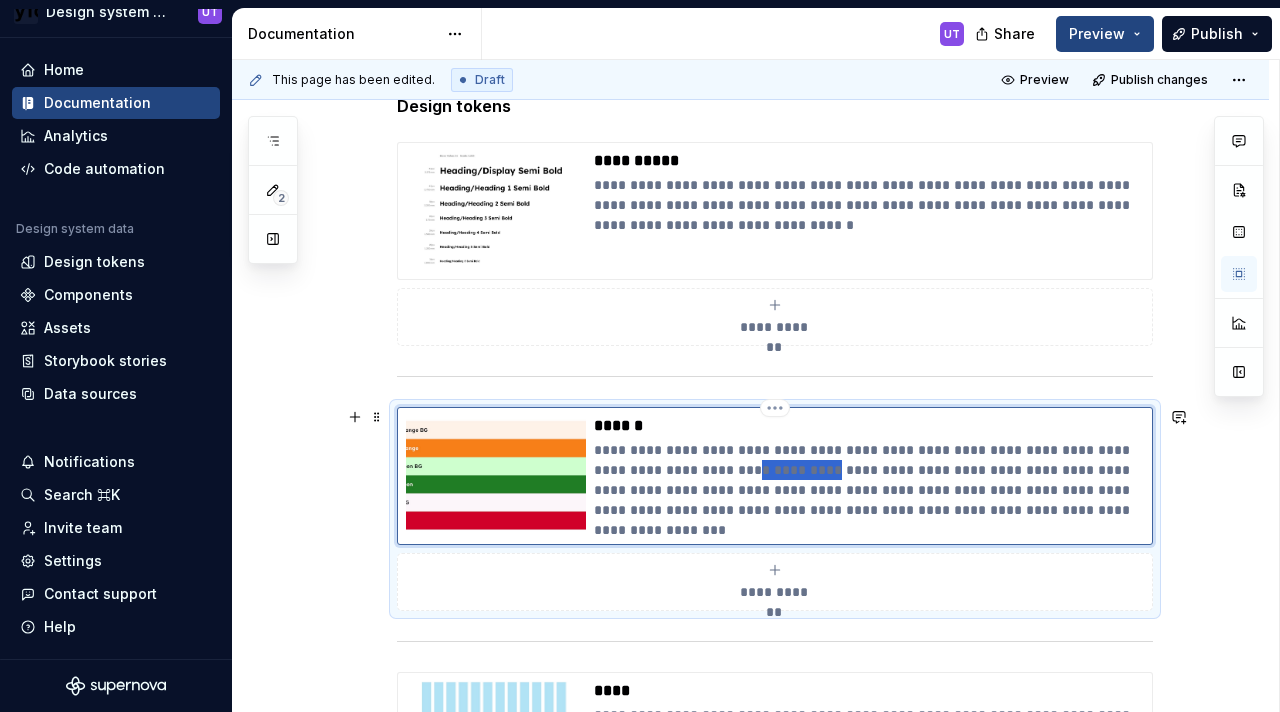 click on "**********" at bounding box center (869, 480) 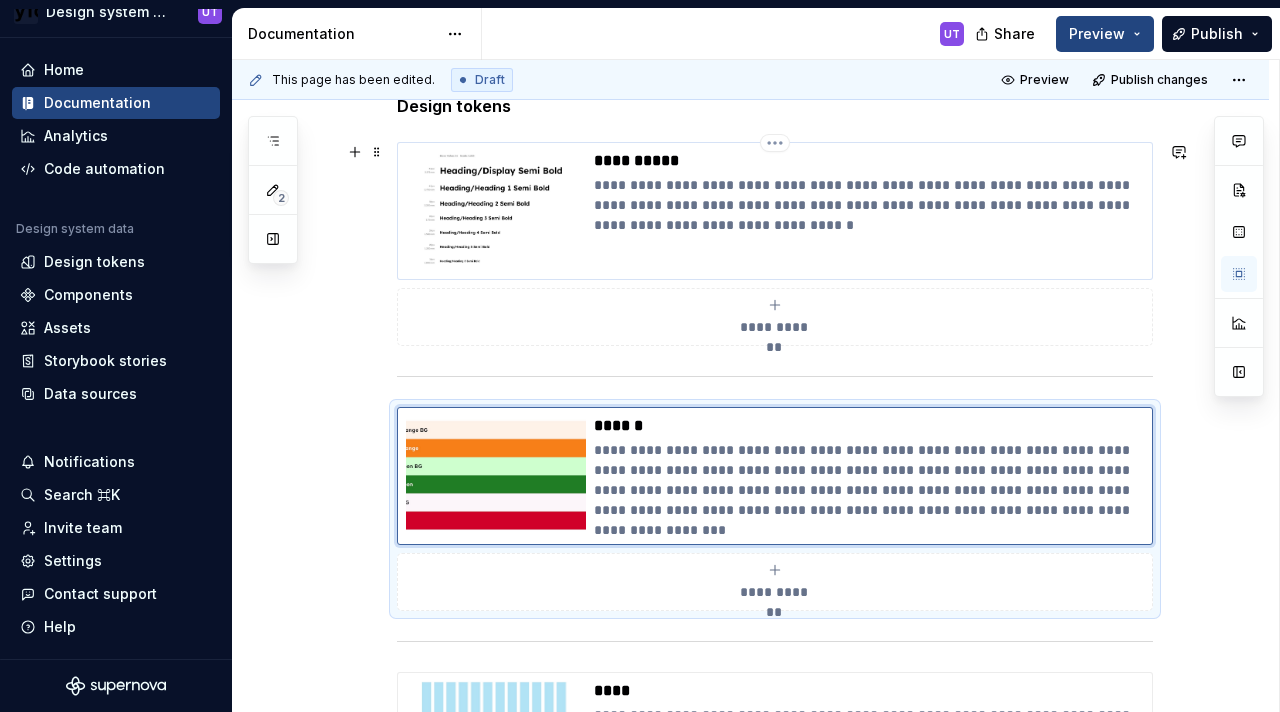 click on "**********" at bounding box center (869, 161) 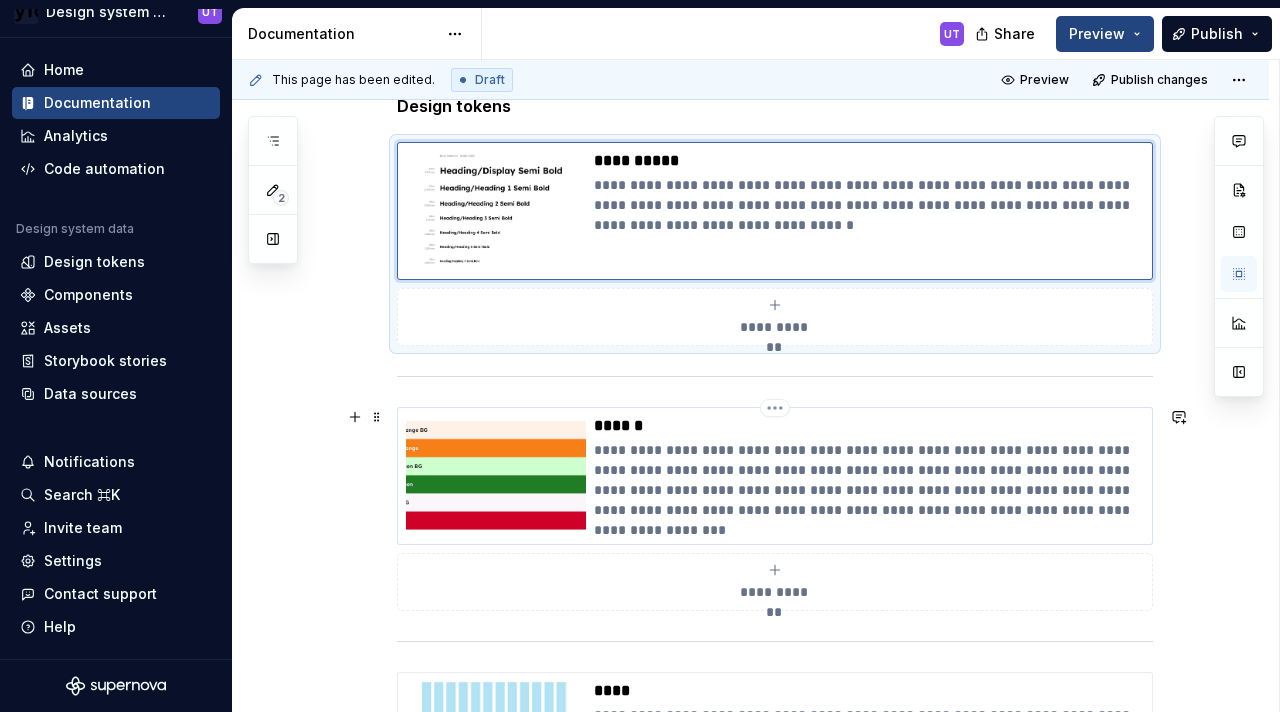 click on "**********" at bounding box center (869, 480) 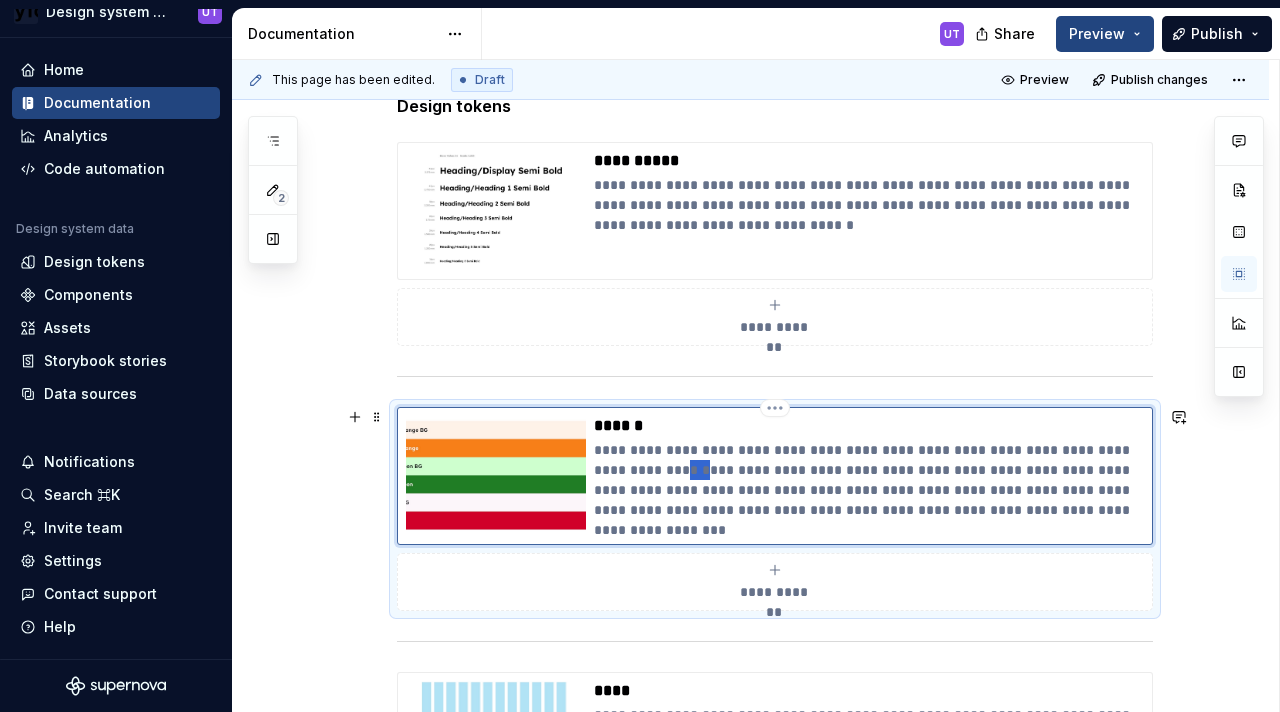 click on "**********" at bounding box center (869, 480) 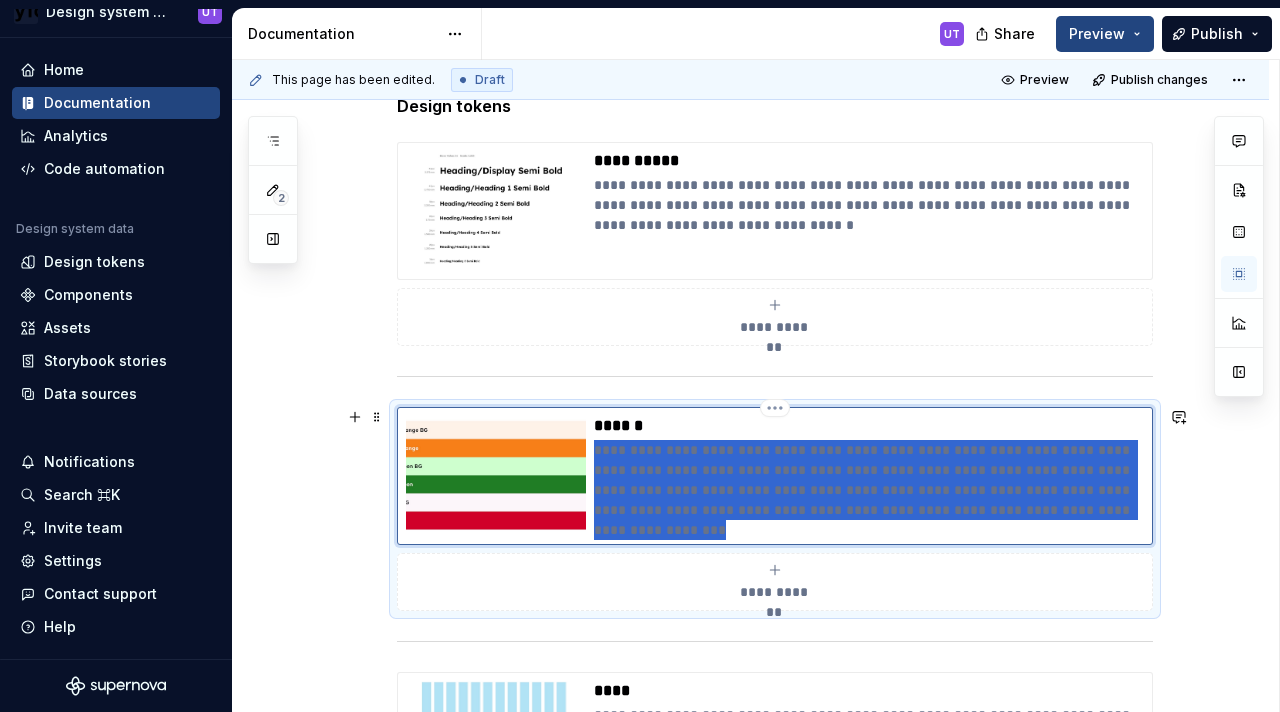 click on "**********" at bounding box center (869, 480) 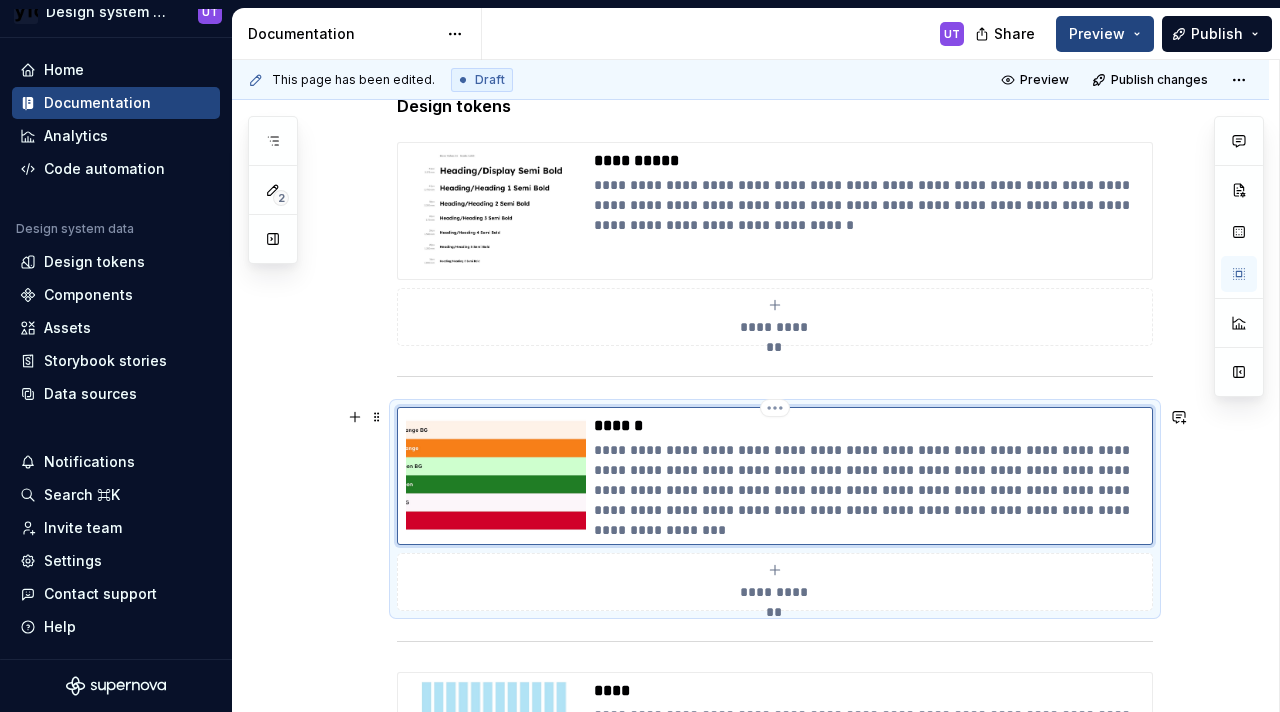 click on "**********" at bounding box center (869, 480) 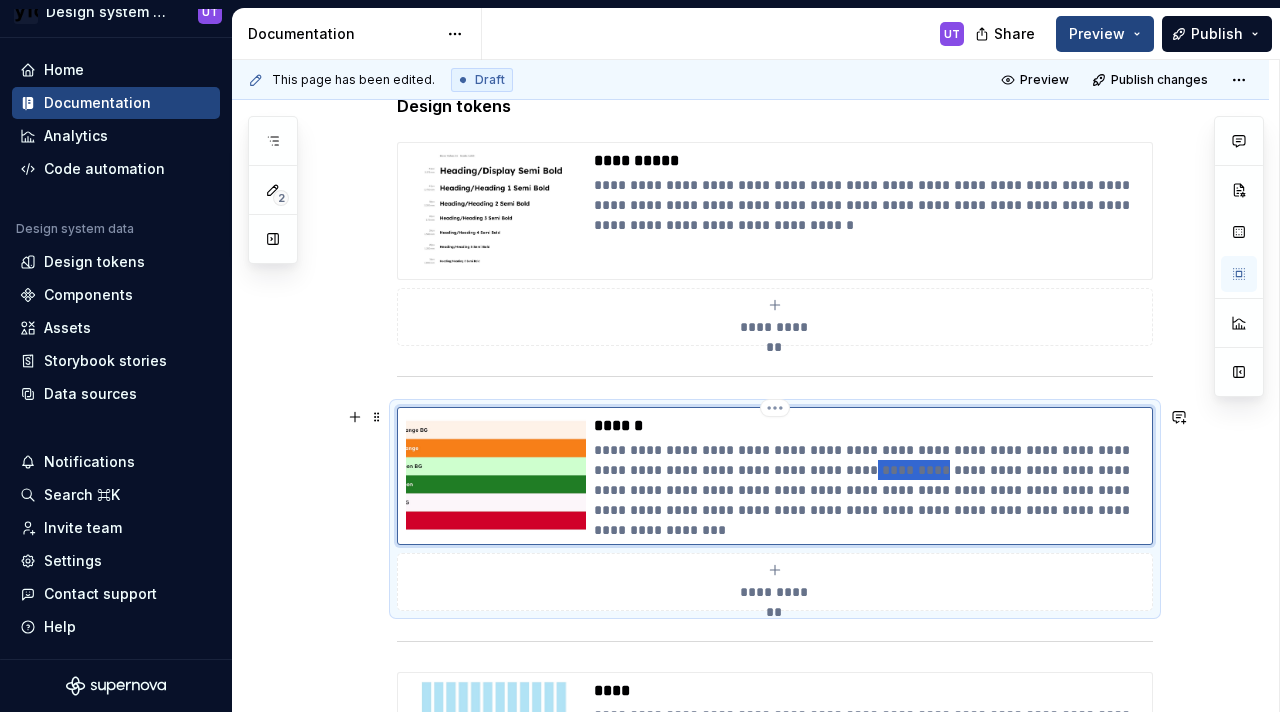 click on "**********" at bounding box center (869, 480) 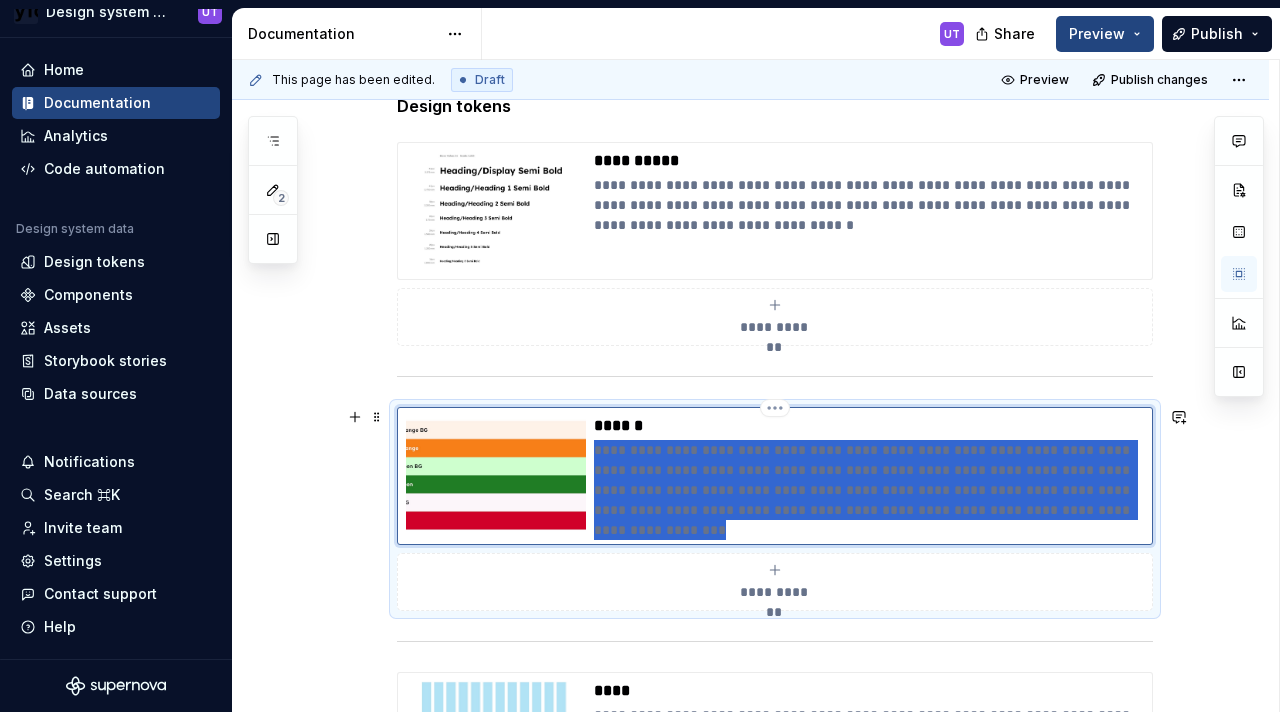 click on "**********" at bounding box center (869, 480) 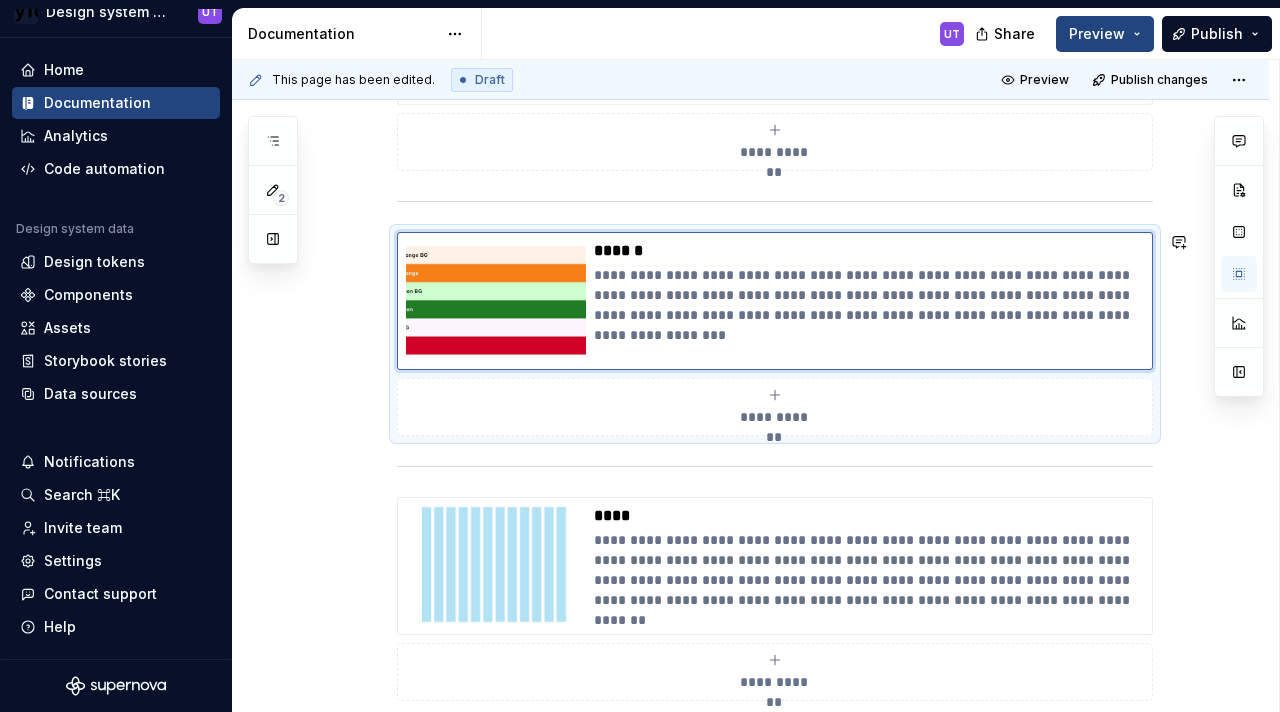 scroll, scrollTop: 589, scrollLeft: 0, axis: vertical 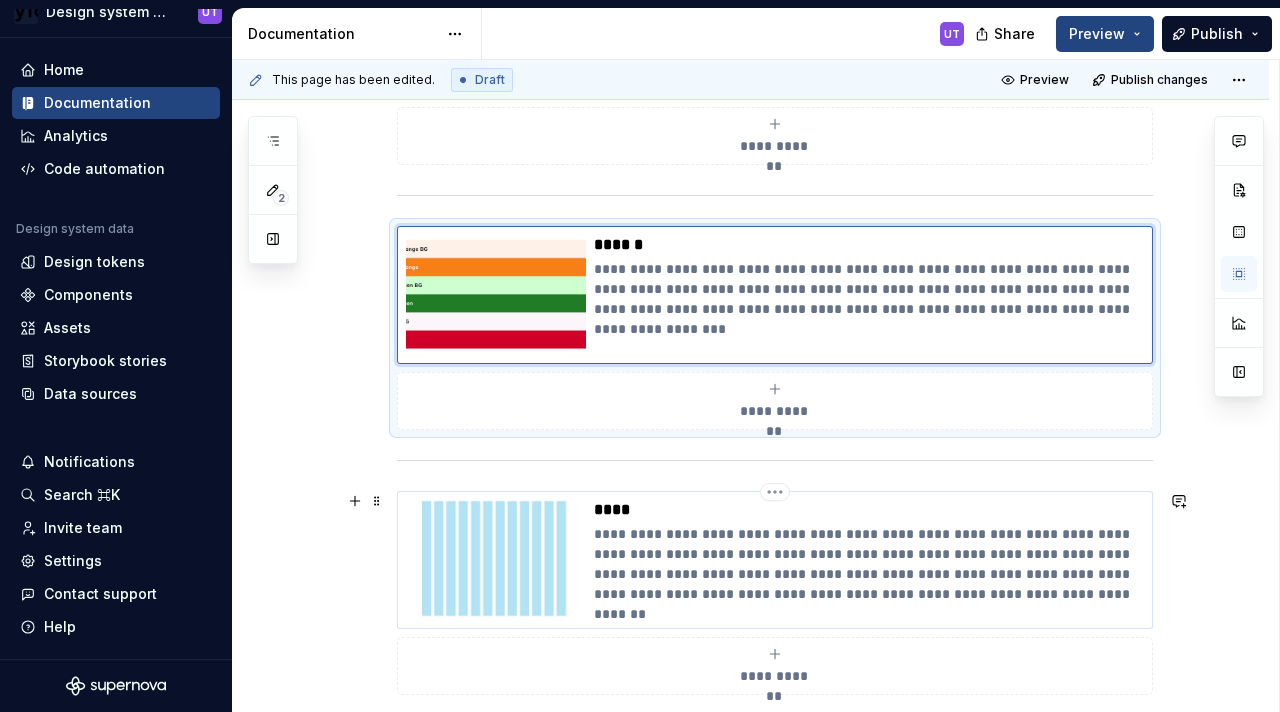 click on "**********" at bounding box center (869, 564) 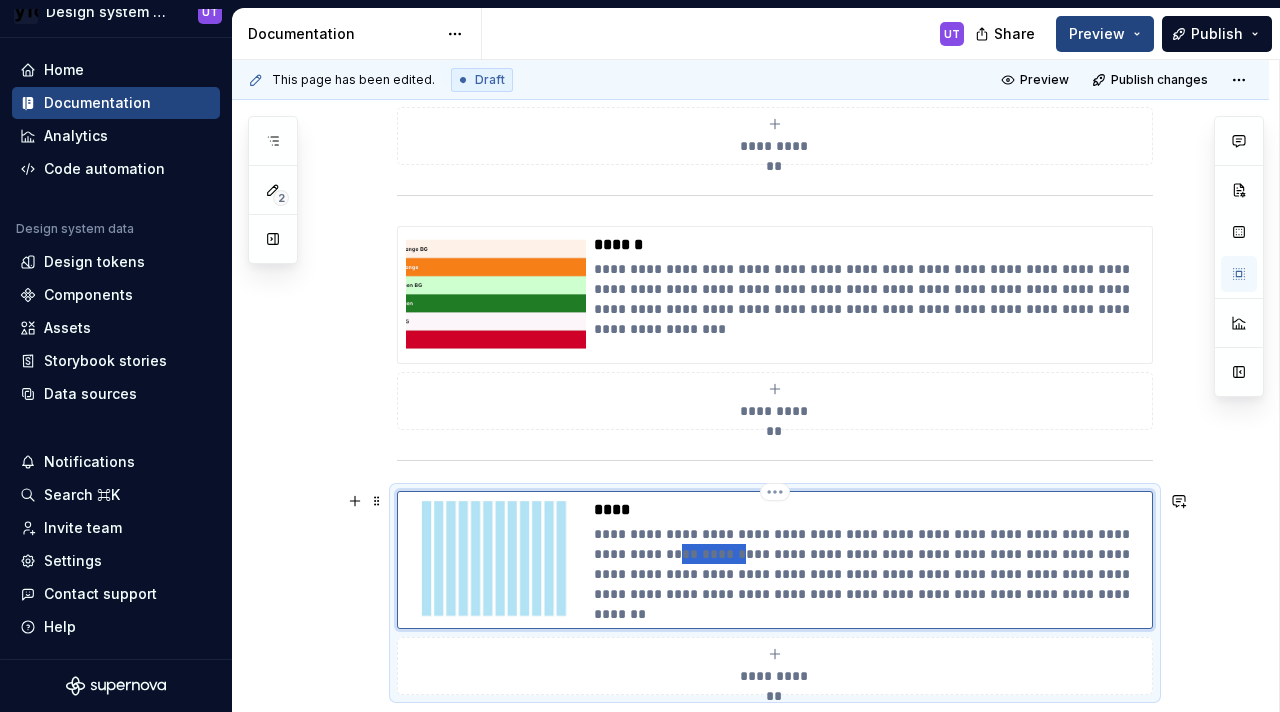 click on "**********" at bounding box center [869, 564] 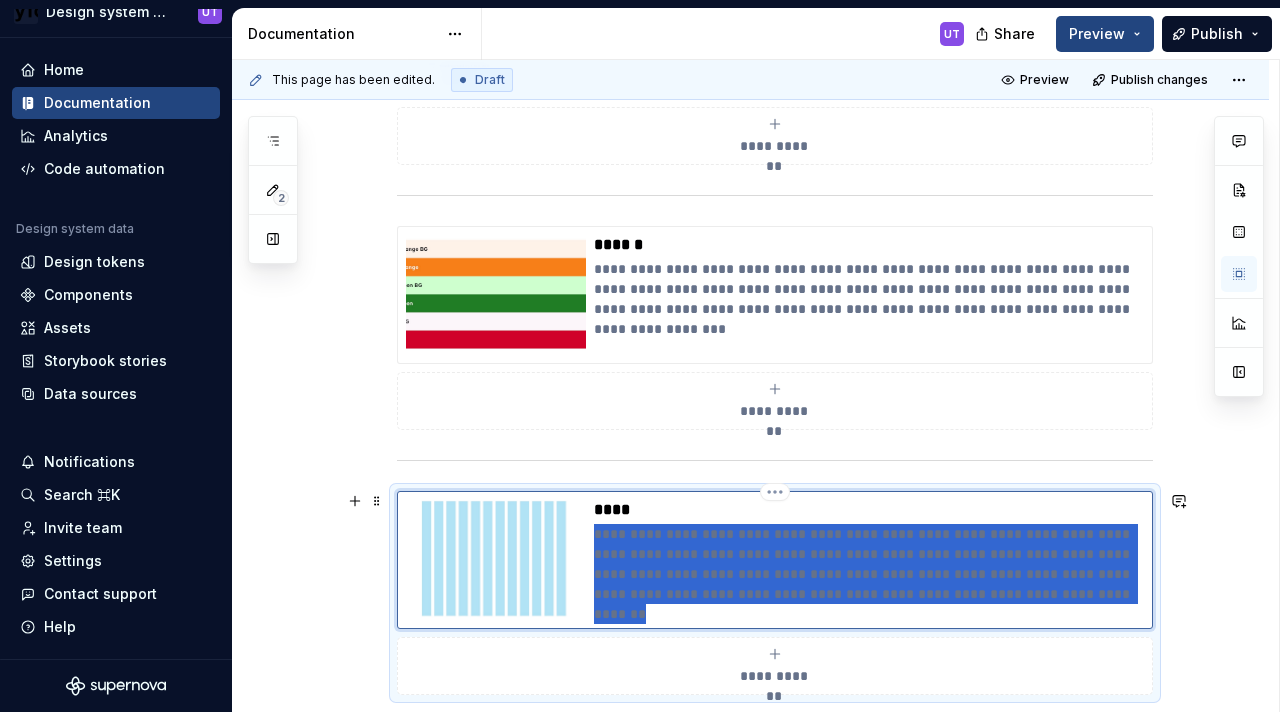 click on "**********" at bounding box center [869, 564] 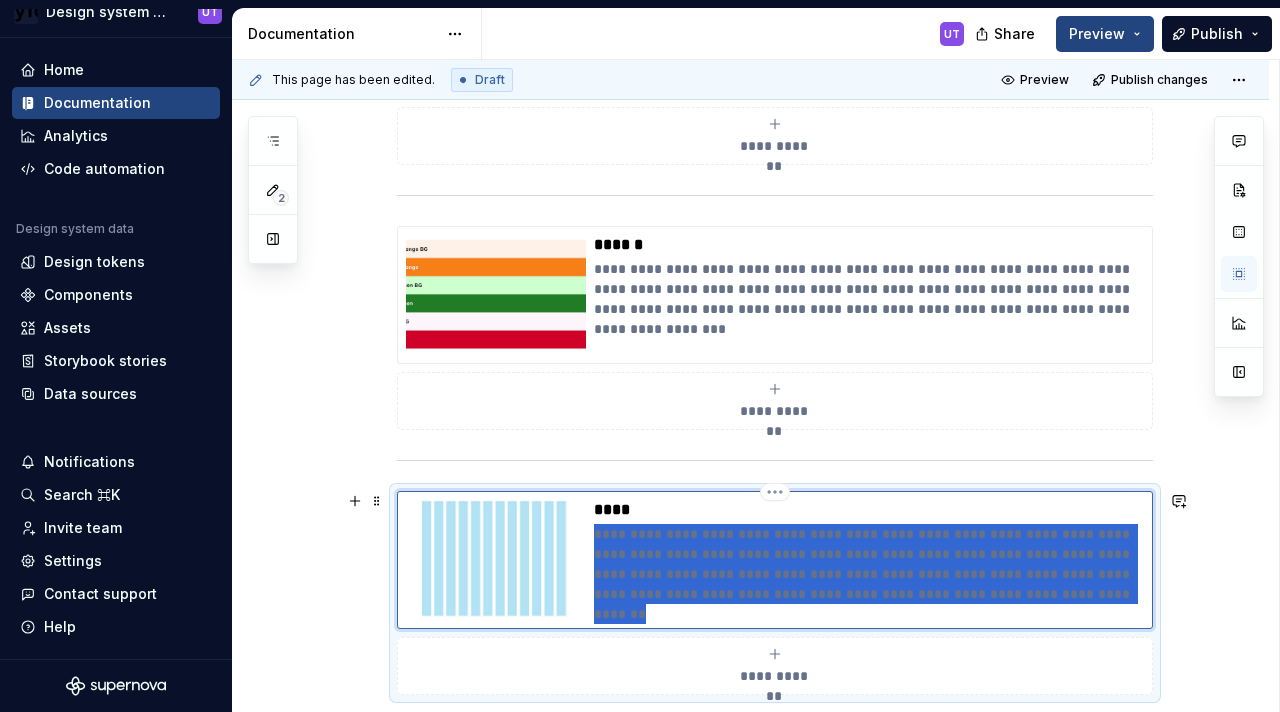 click on "**********" at bounding box center [869, 564] 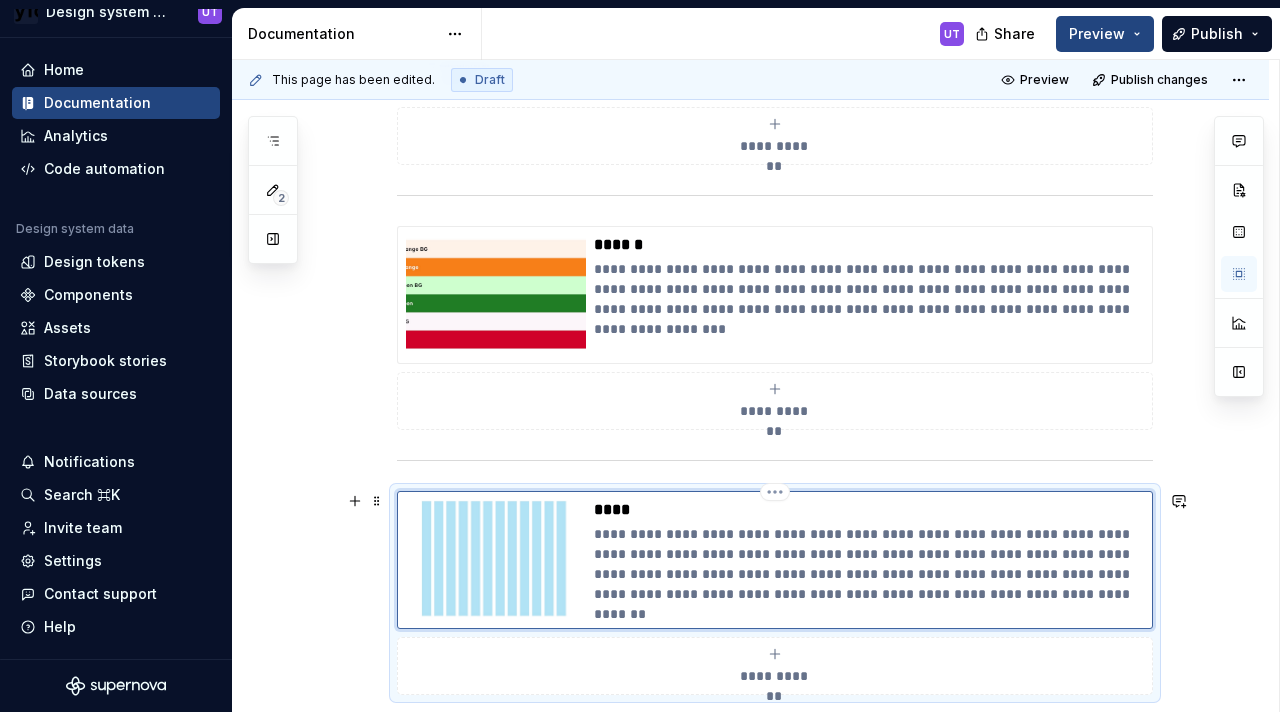 click on "**********" at bounding box center [869, 564] 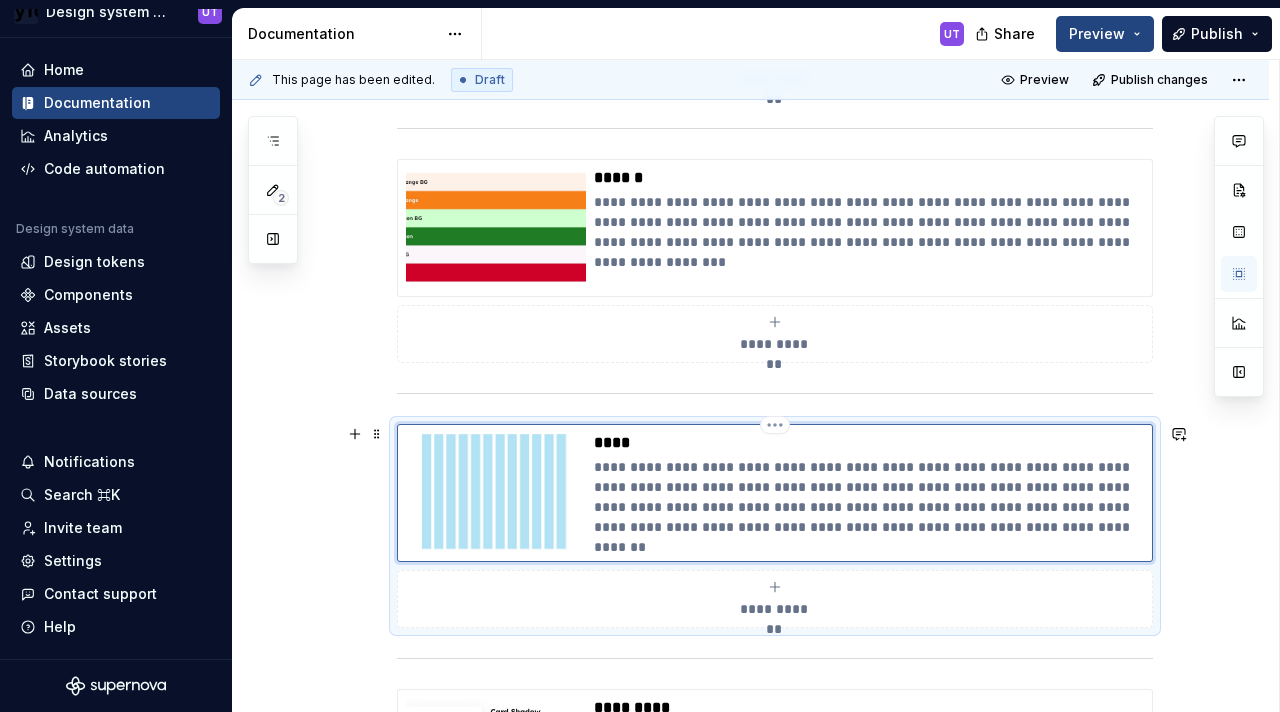 scroll, scrollTop: 686, scrollLeft: 0, axis: vertical 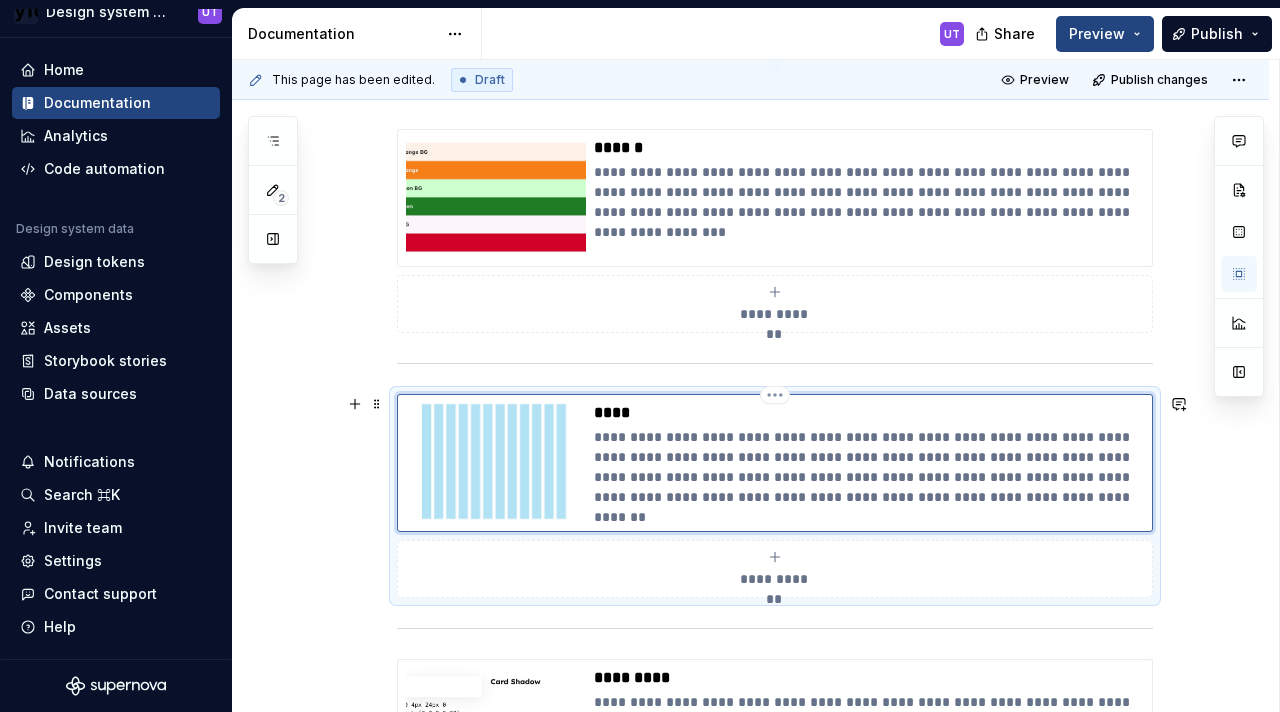 click on "**********" at bounding box center [869, 467] 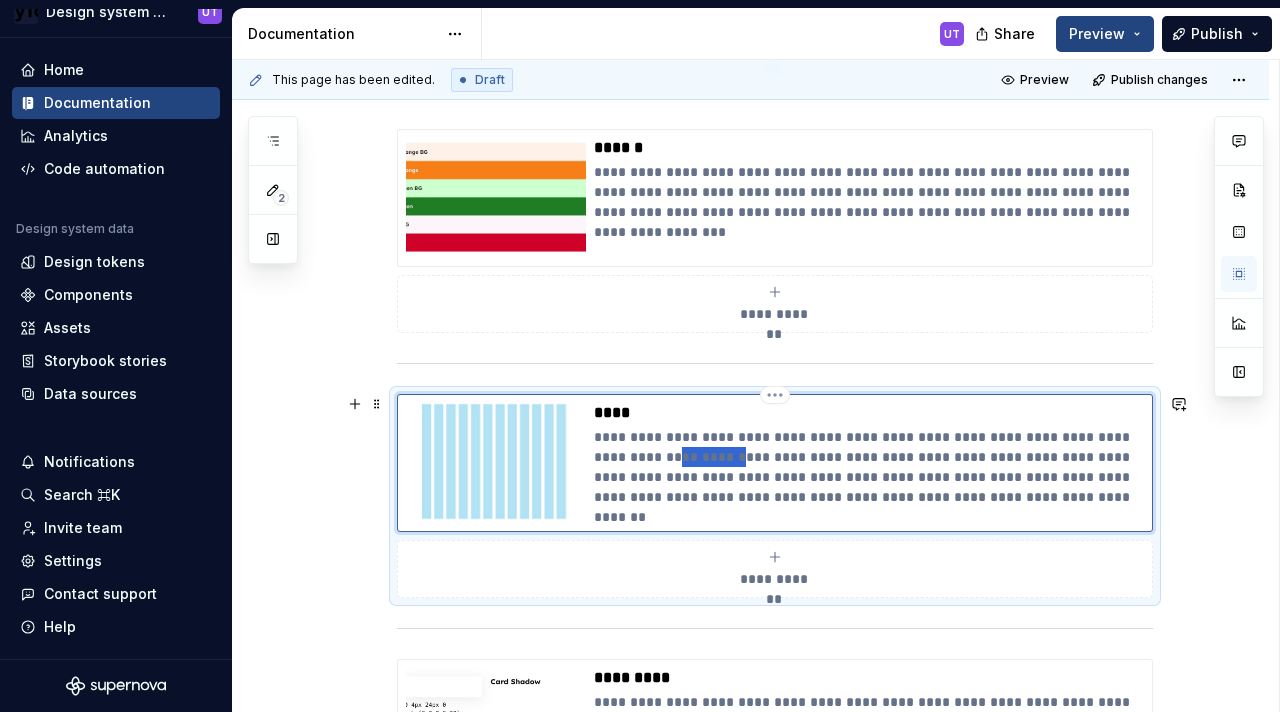 click on "**********" at bounding box center (869, 467) 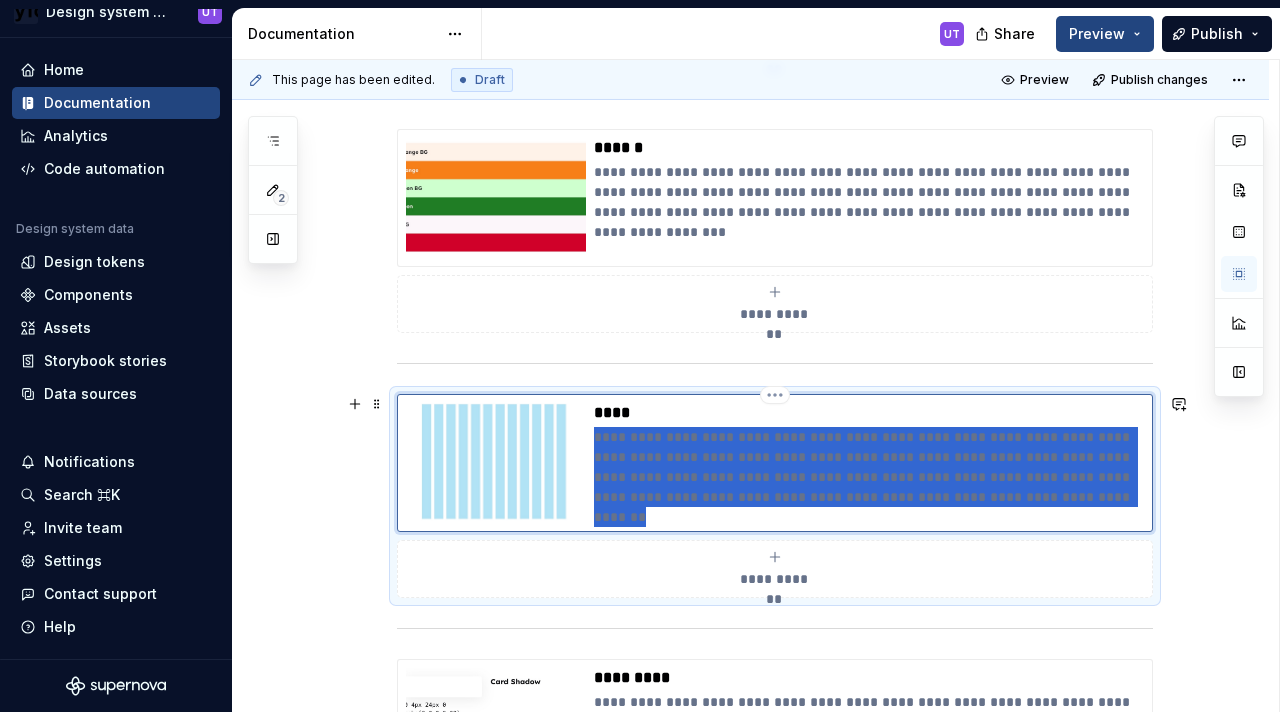 click on "**********" at bounding box center (869, 467) 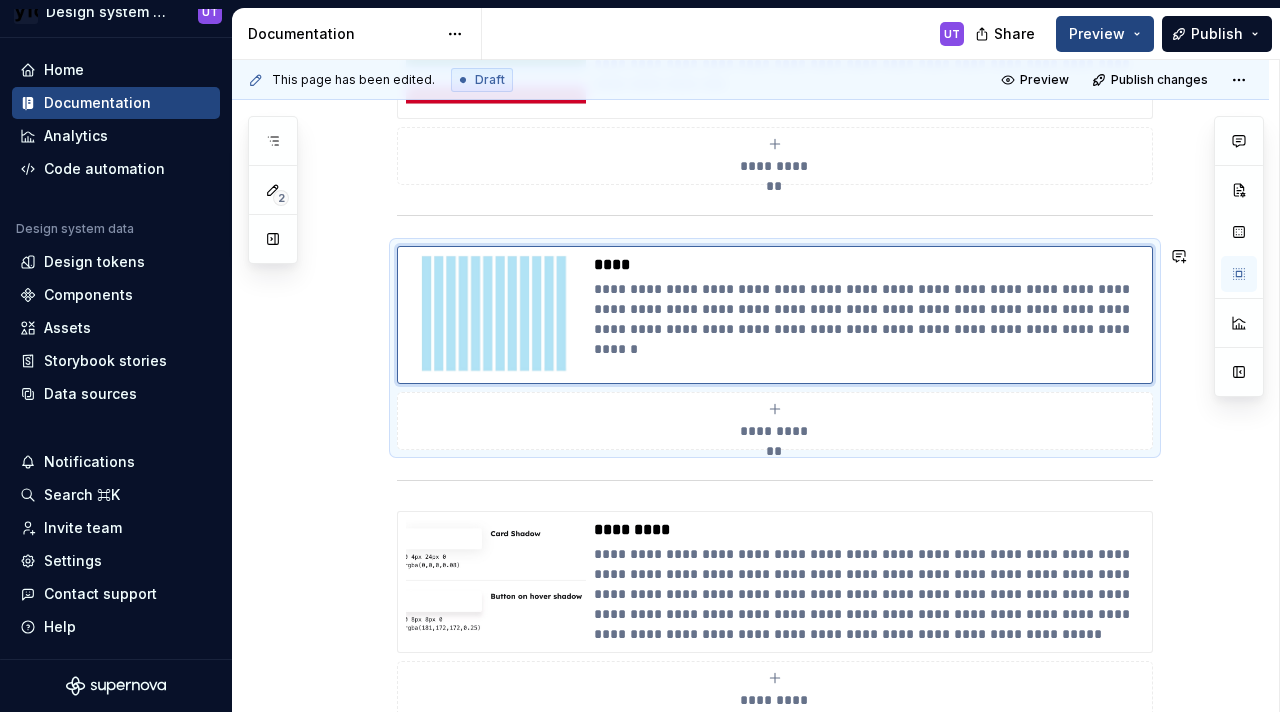 scroll, scrollTop: 835, scrollLeft: 0, axis: vertical 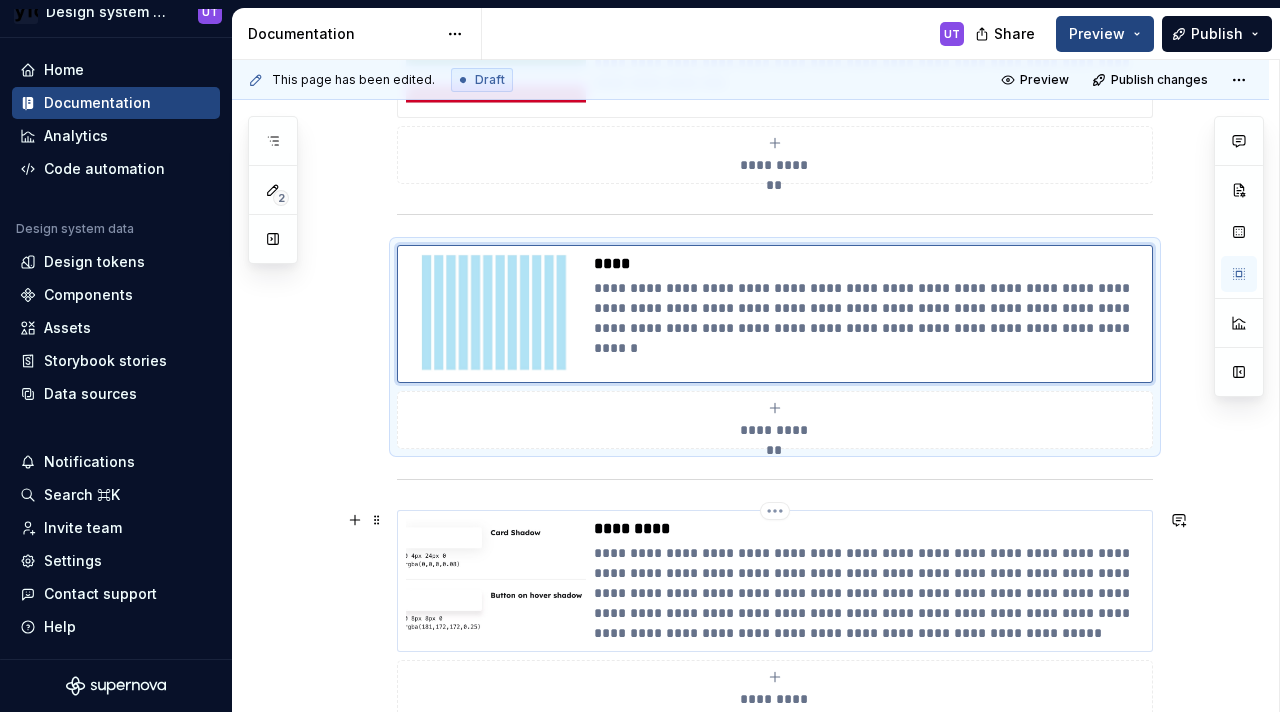 click on "**********" at bounding box center [869, 593] 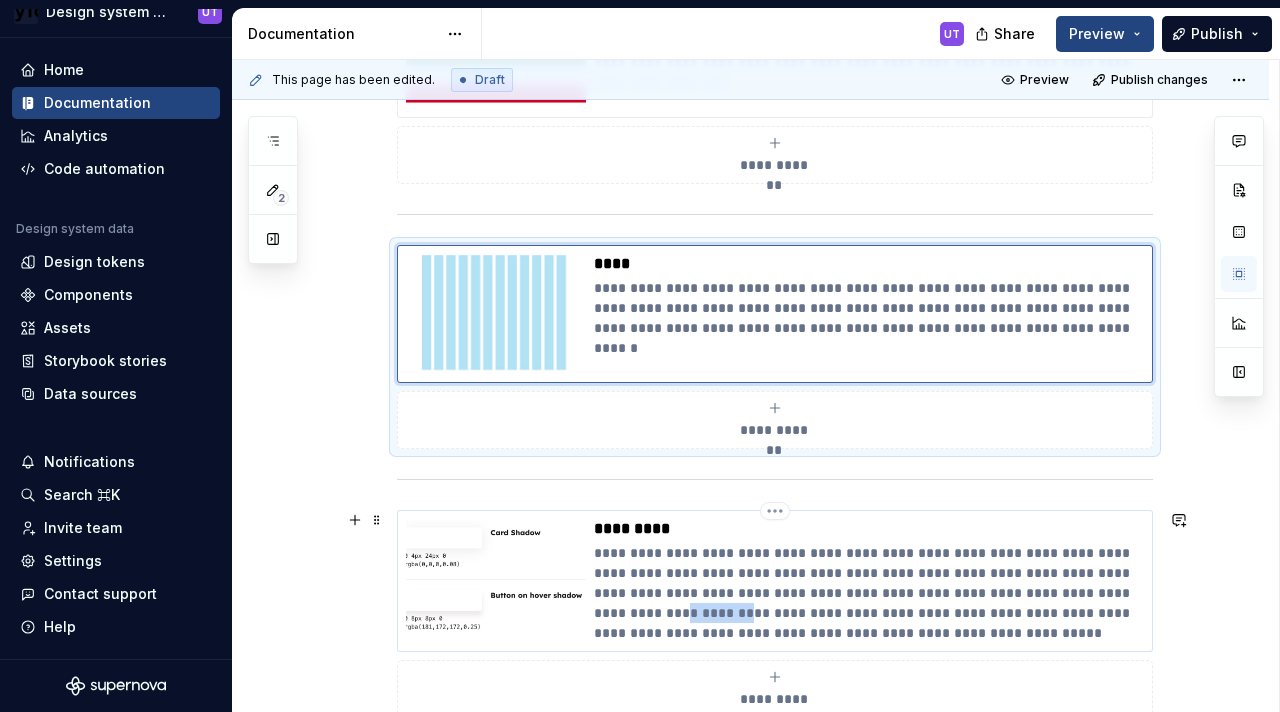 click on "**********" at bounding box center [869, 593] 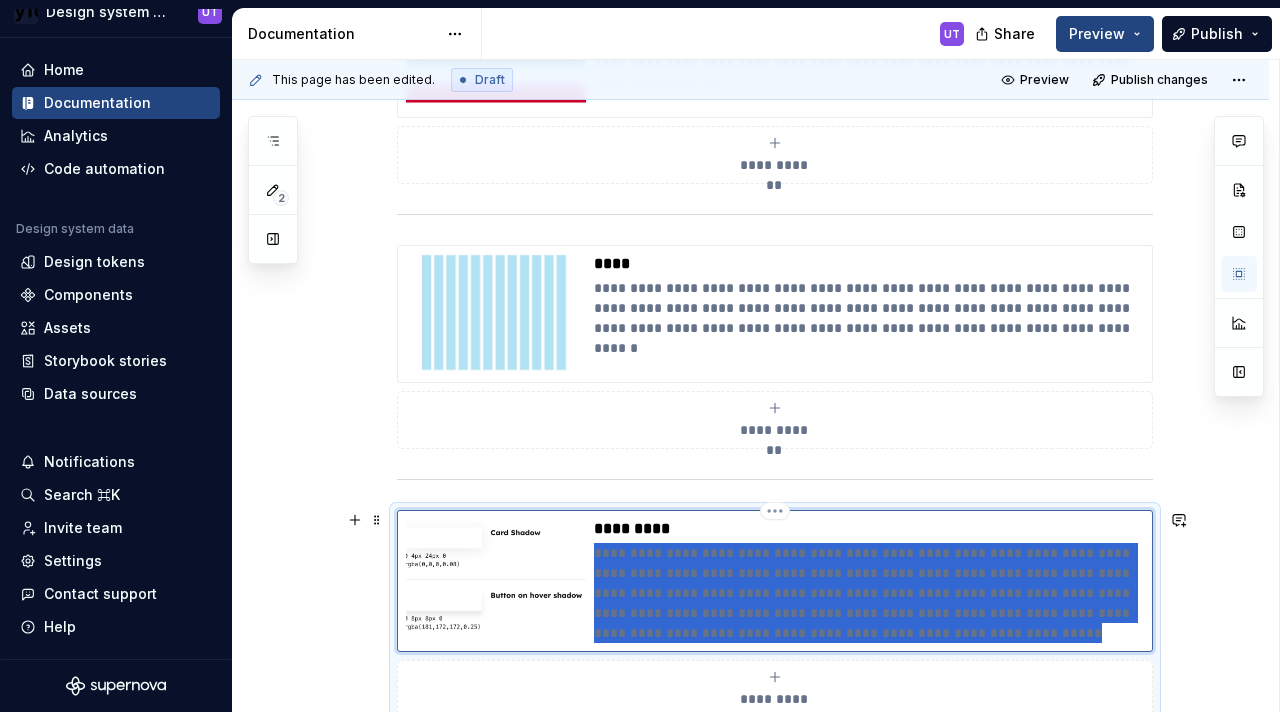 click on "**********" at bounding box center [869, 593] 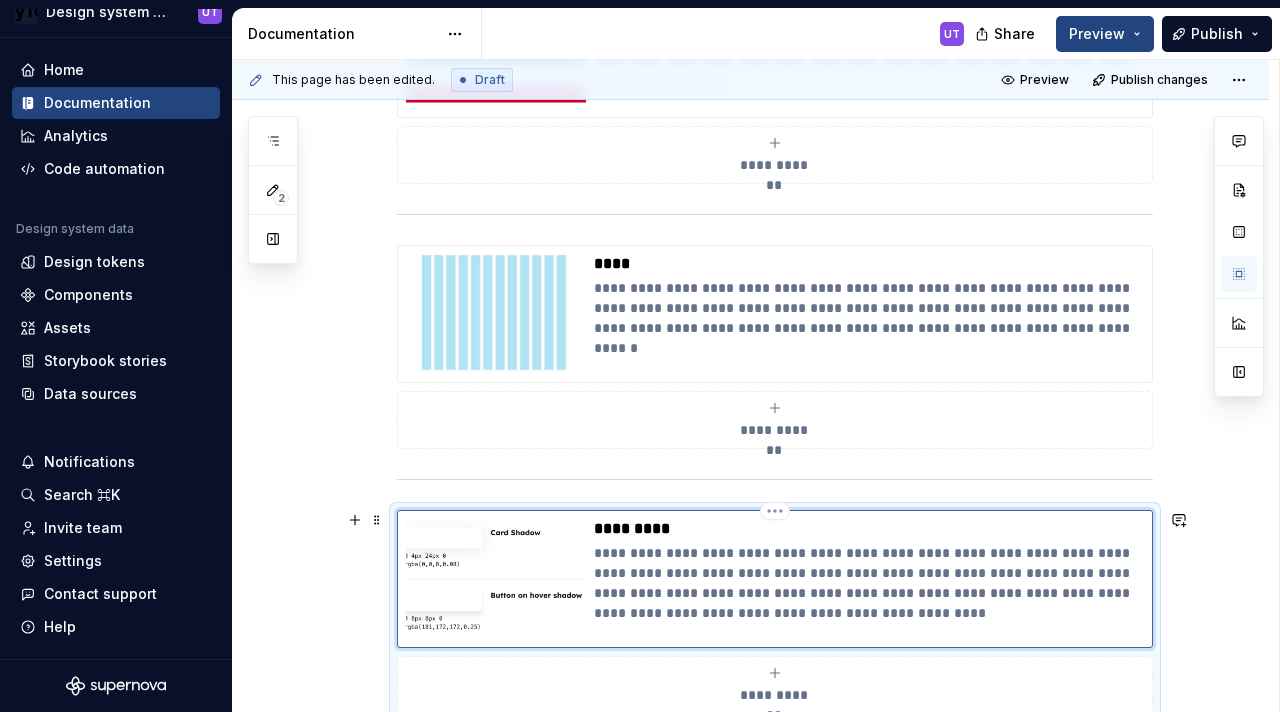 click on "**********" at bounding box center [869, 583] 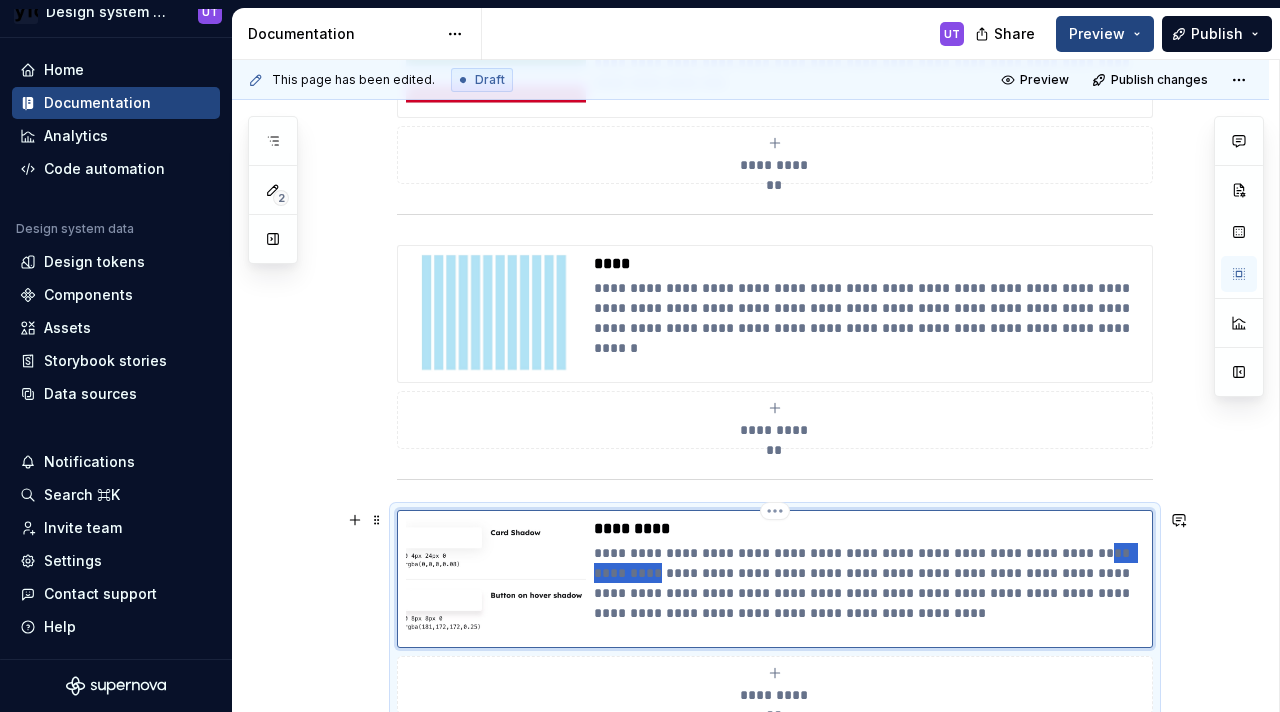 click on "**********" at bounding box center (869, 583) 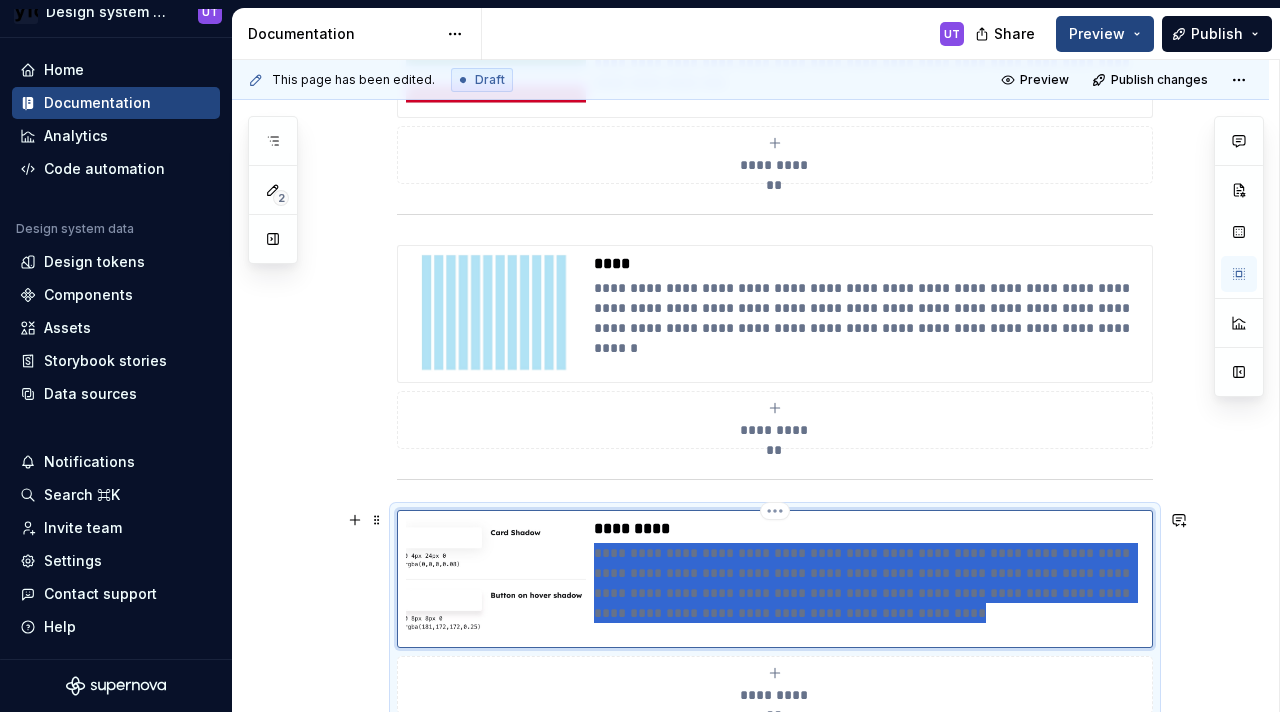 click on "**********" at bounding box center [869, 583] 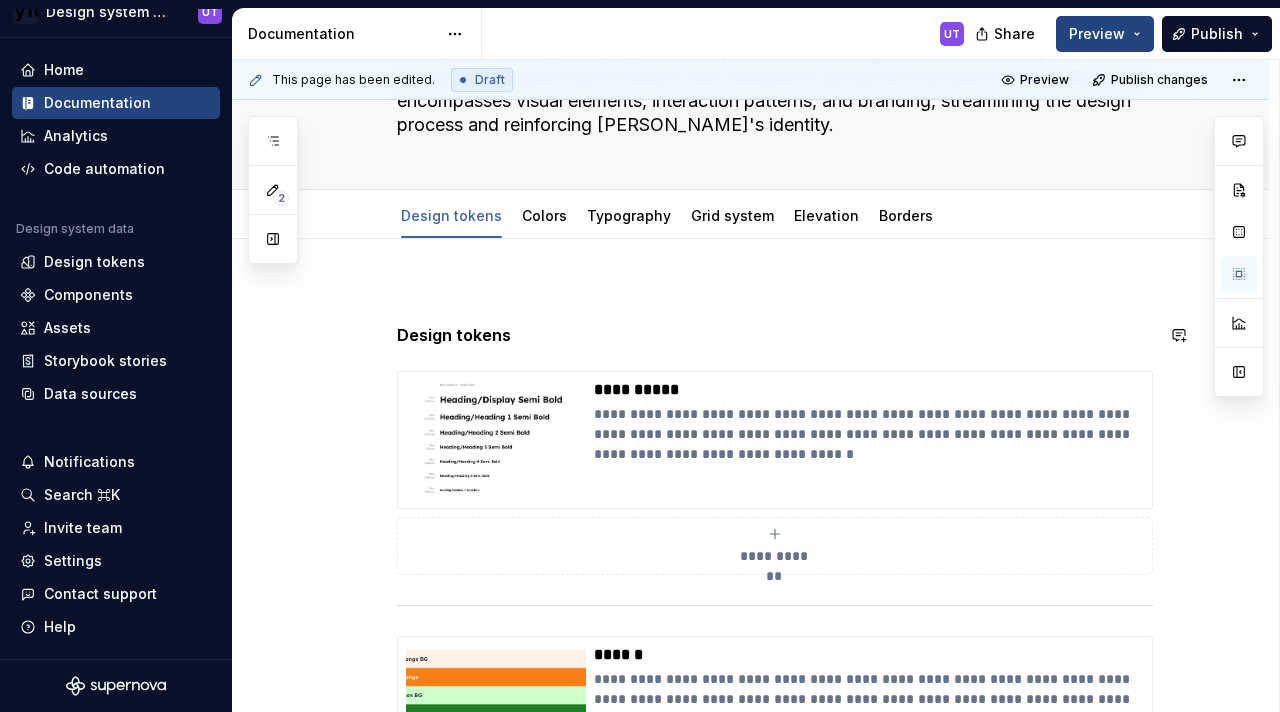 scroll, scrollTop: 185, scrollLeft: 0, axis: vertical 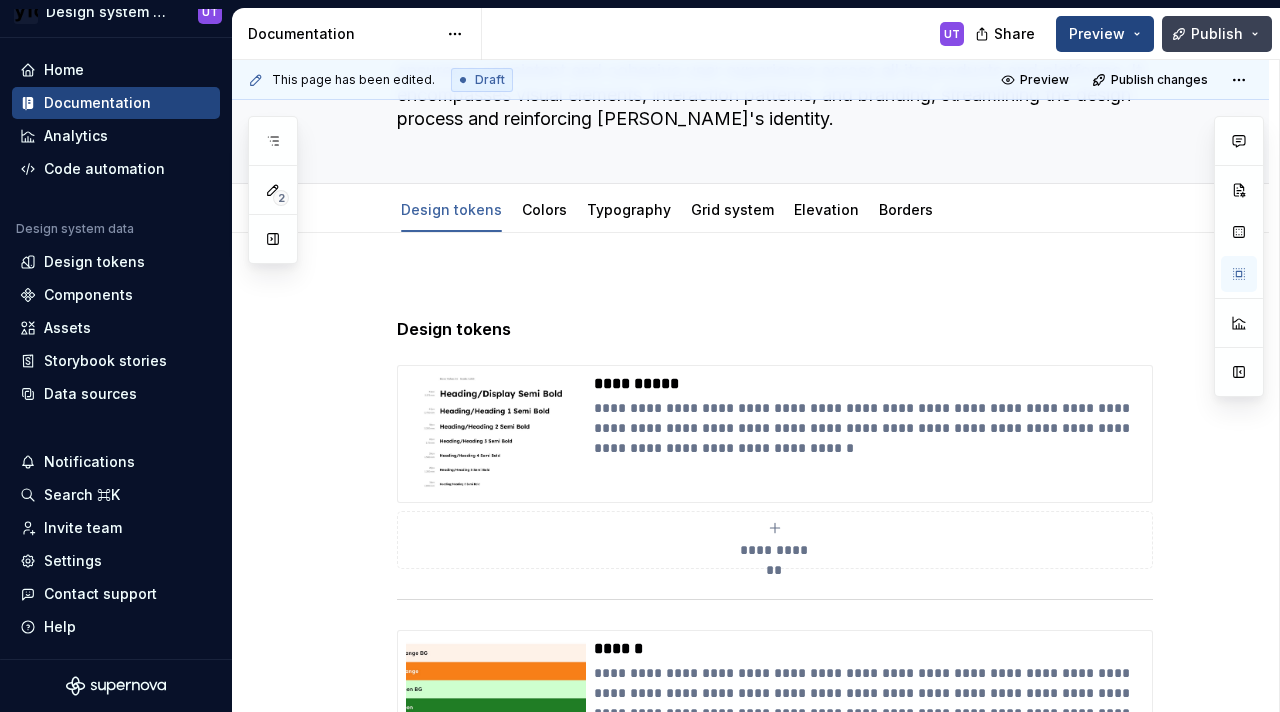 click on "Publish" at bounding box center [1217, 34] 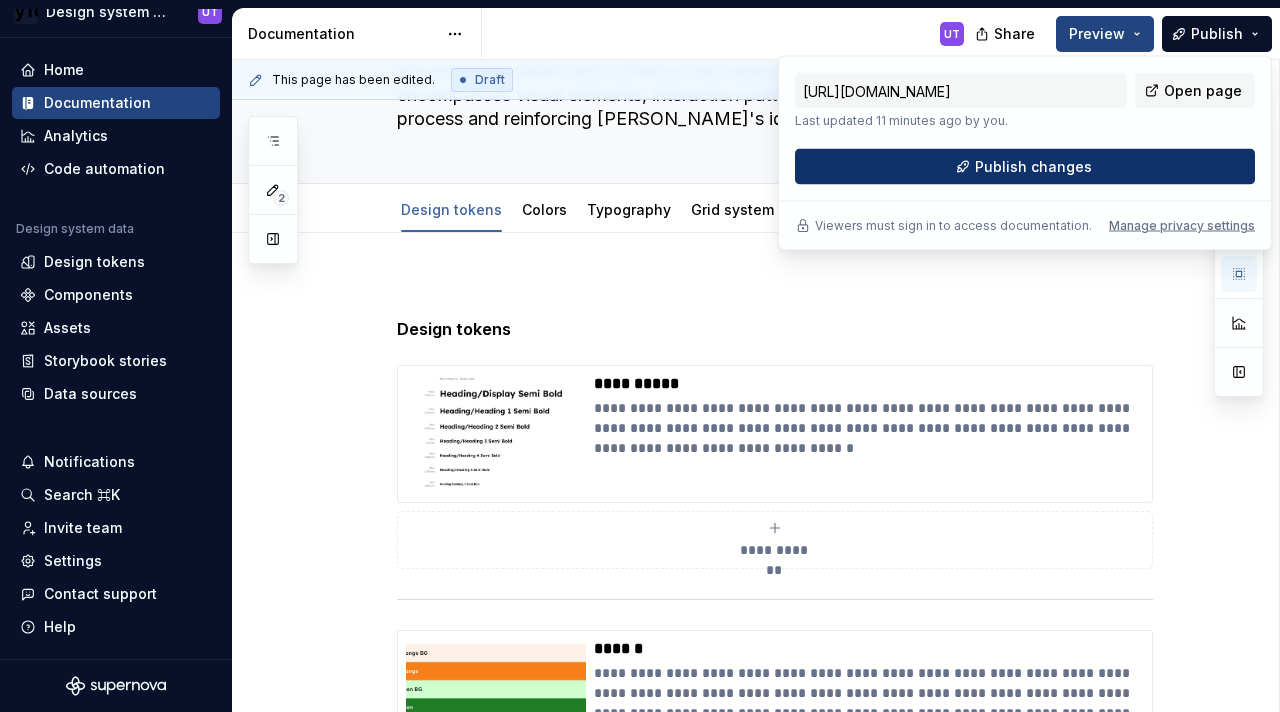 click on "Publish changes" at bounding box center [1033, 167] 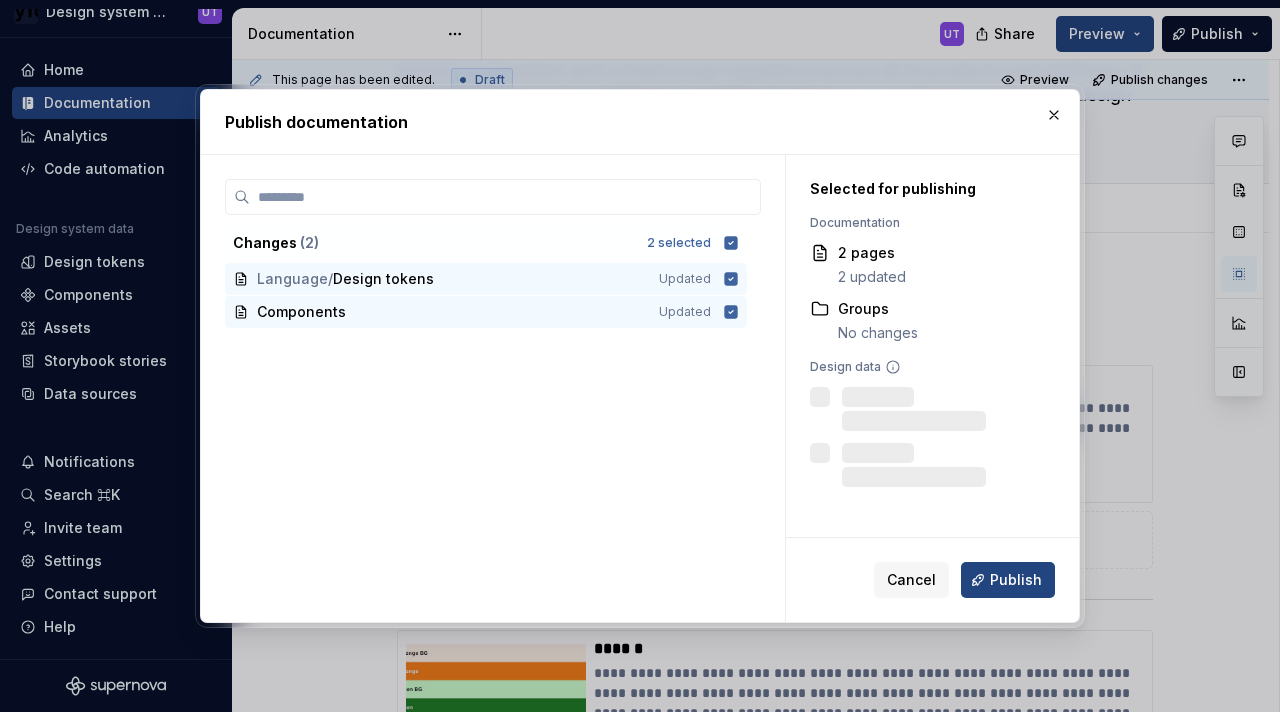 click on "Cancel Publish" at bounding box center (932, 580) 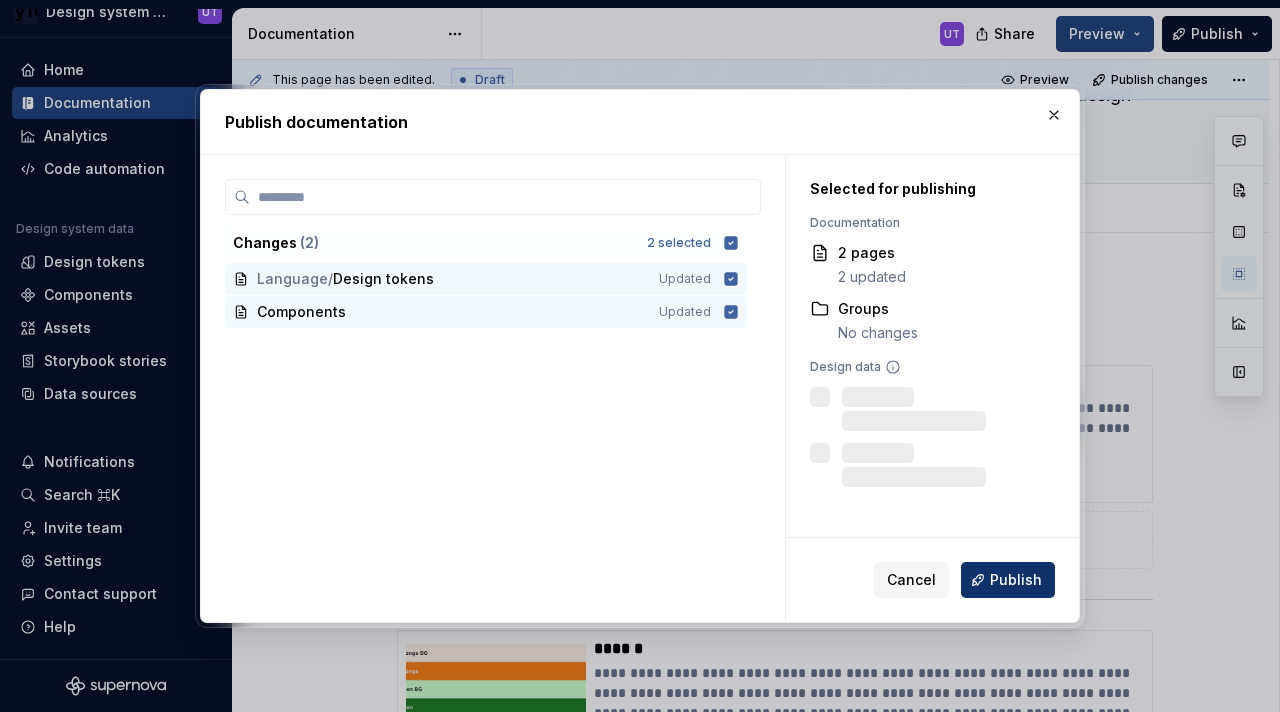 click on "Publish" at bounding box center [1016, 580] 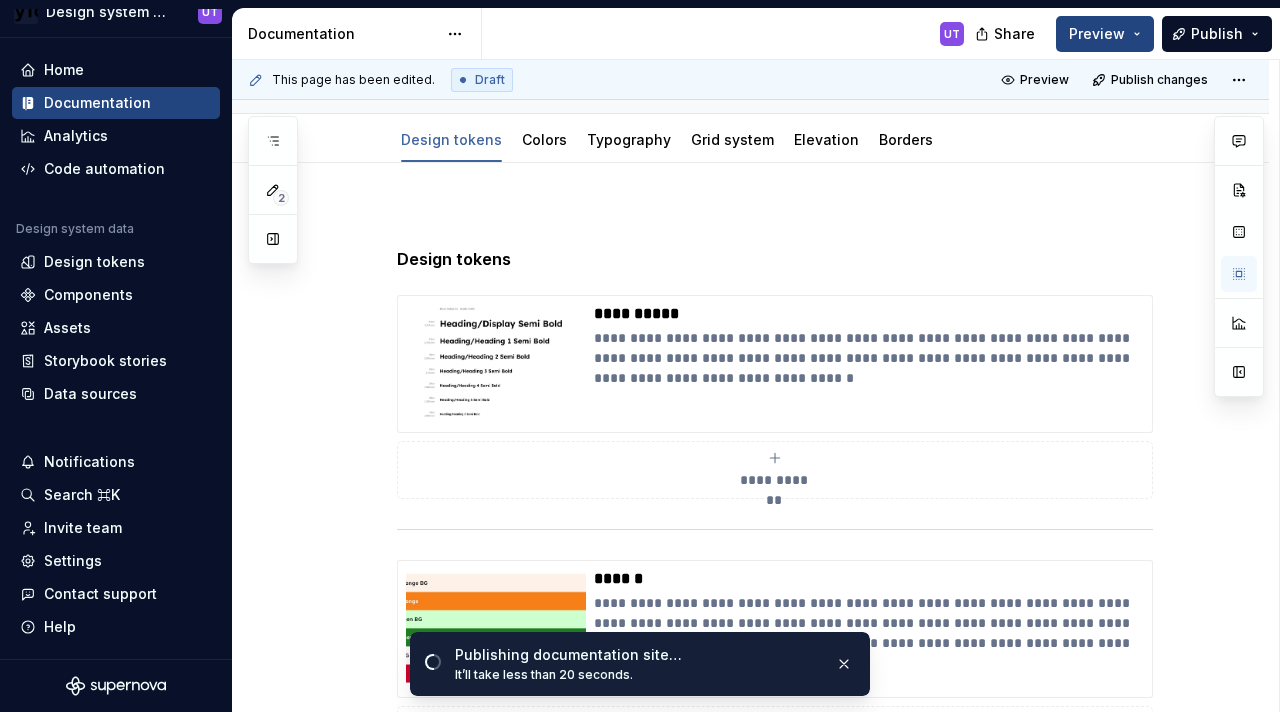 scroll, scrollTop: 303, scrollLeft: 0, axis: vertical 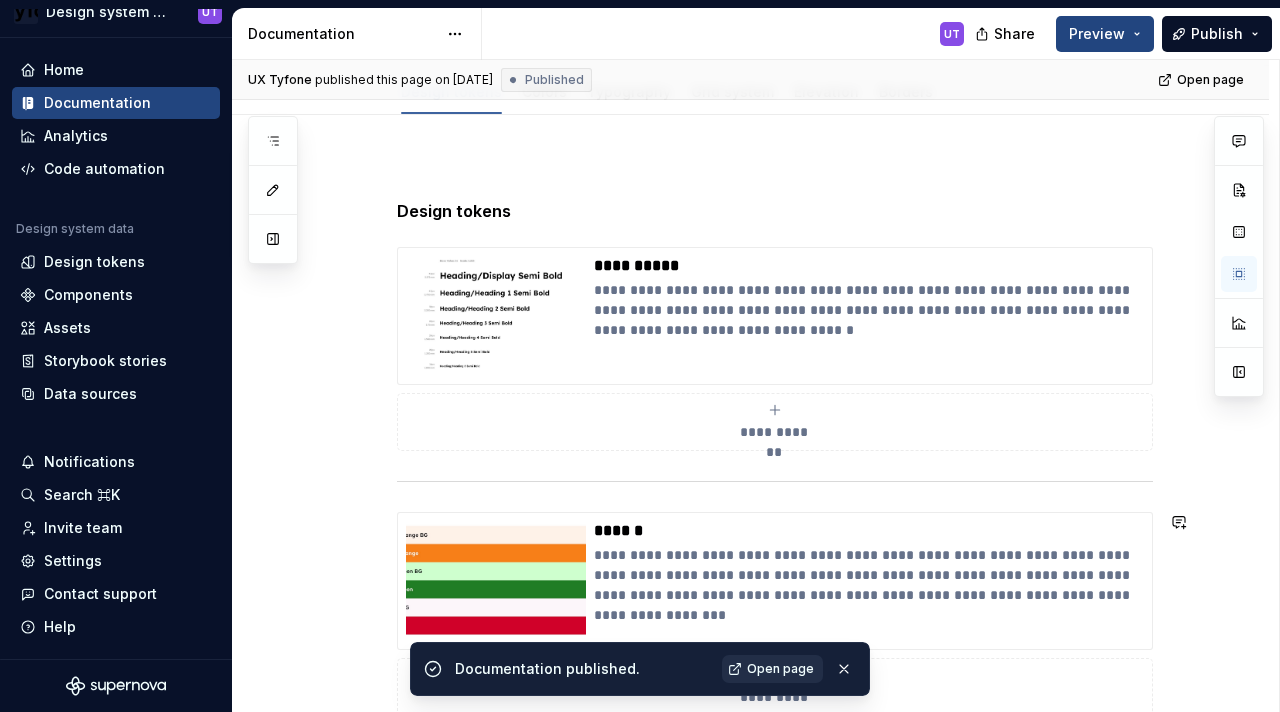 click on "Open page" at bounding box center (780, 669) 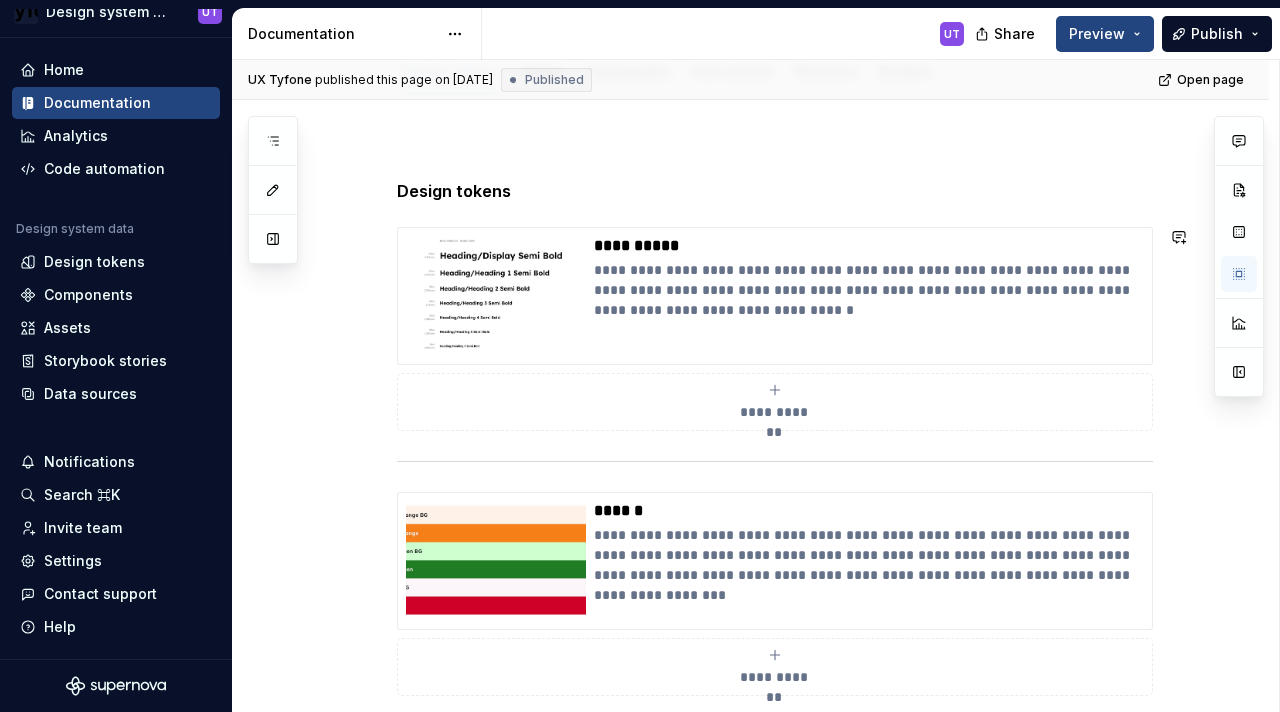 scroll, scrollTop: 327, scrollLeft: 0, axis: vertical 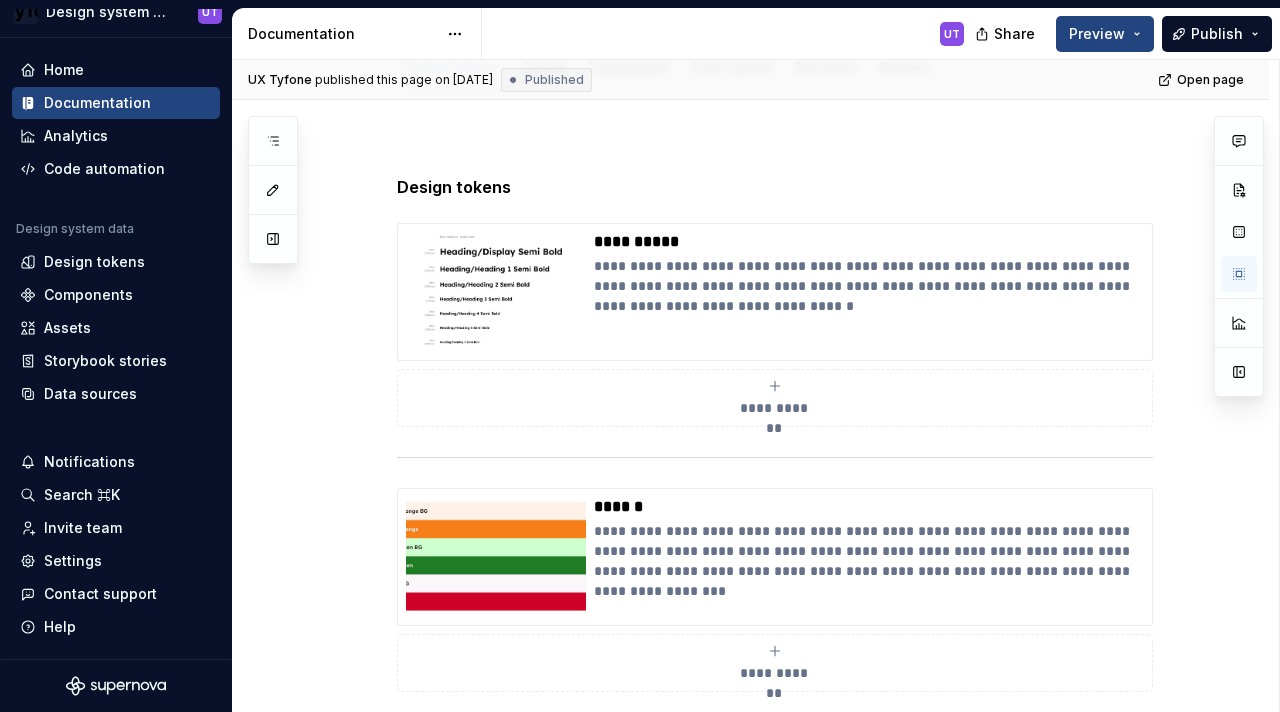 type on "*" 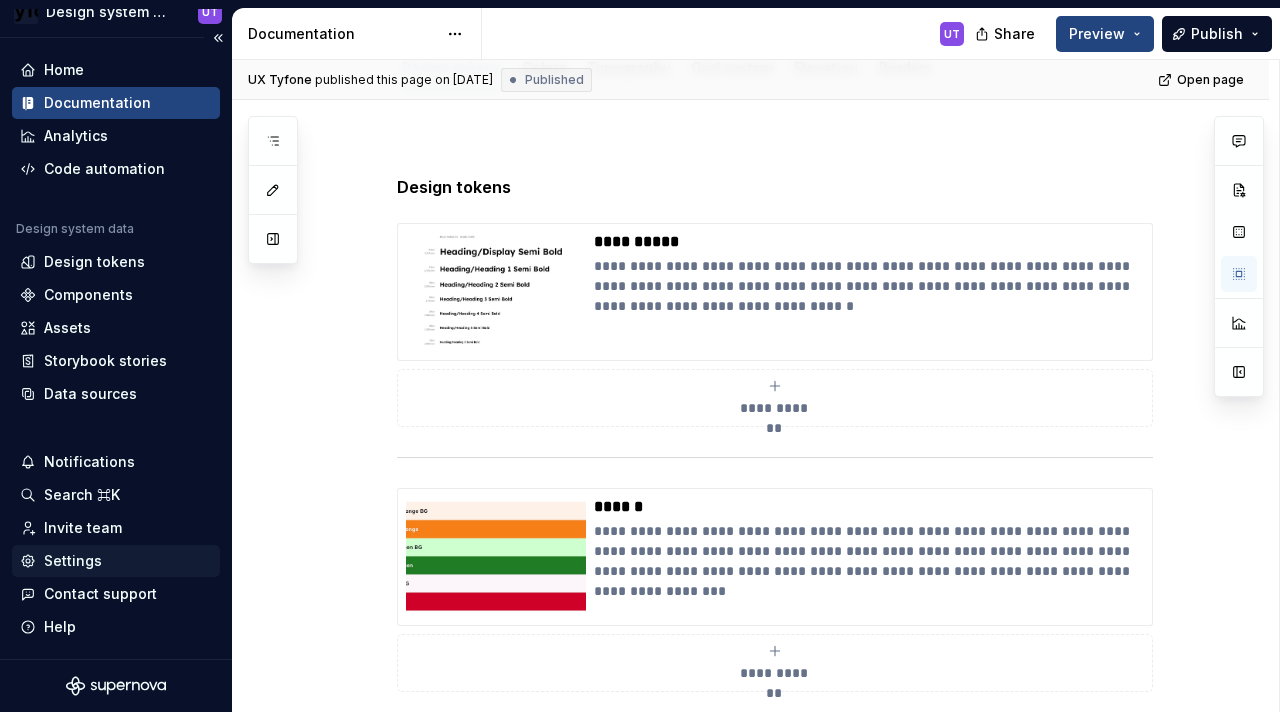 click on "Settings" at bounding box center [73, 561] 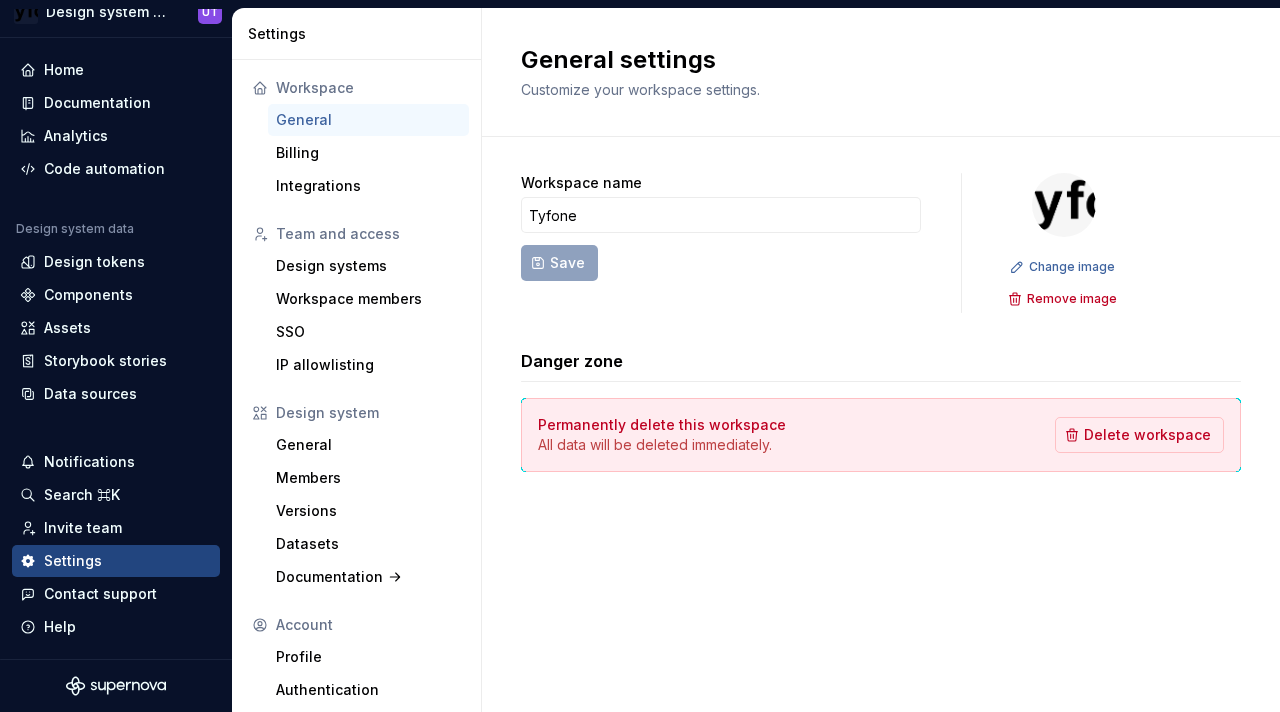 scroll, scrollTop: 39, scrollLeft: 0, axis: vertical 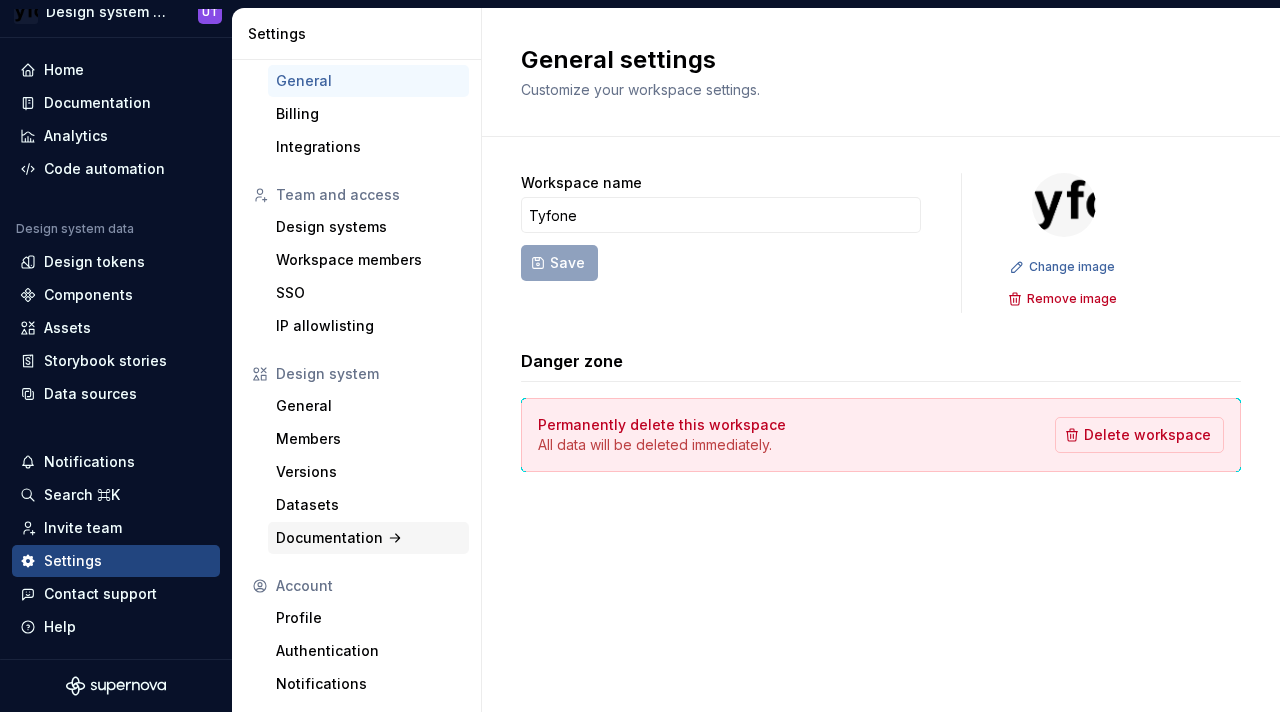 click 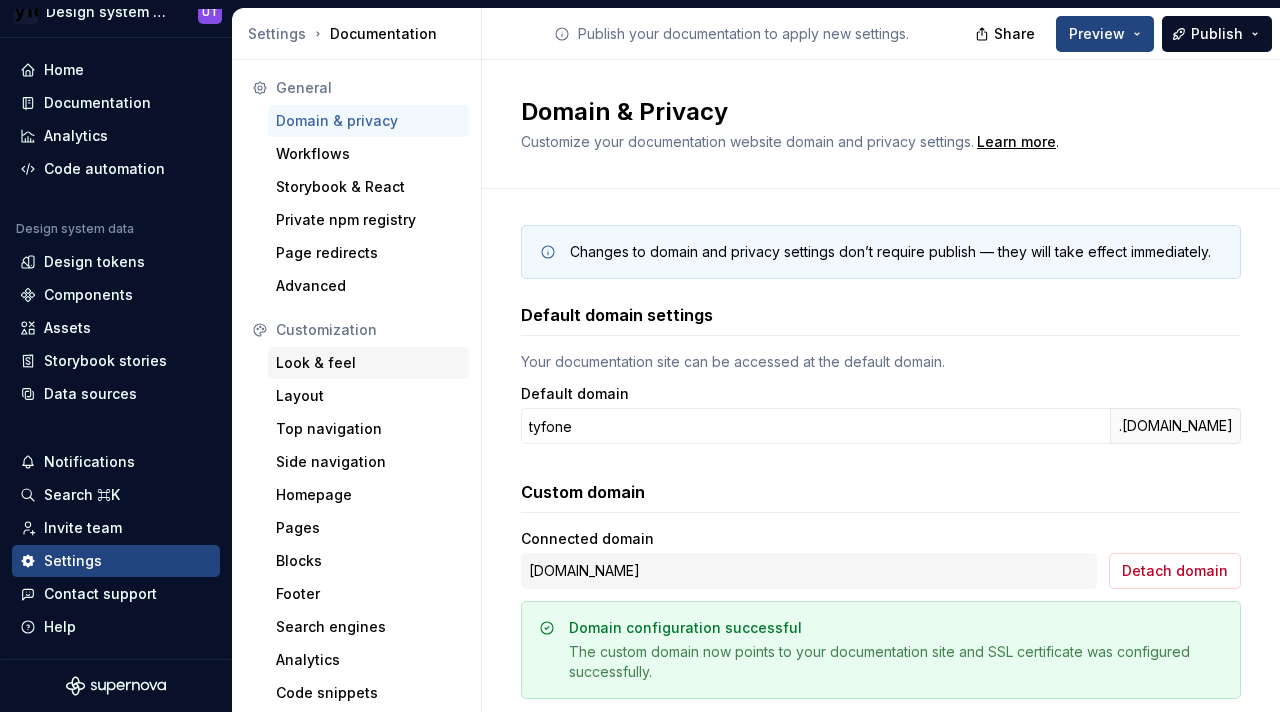 click on "Look & feel" at bounding box center (368, 363) 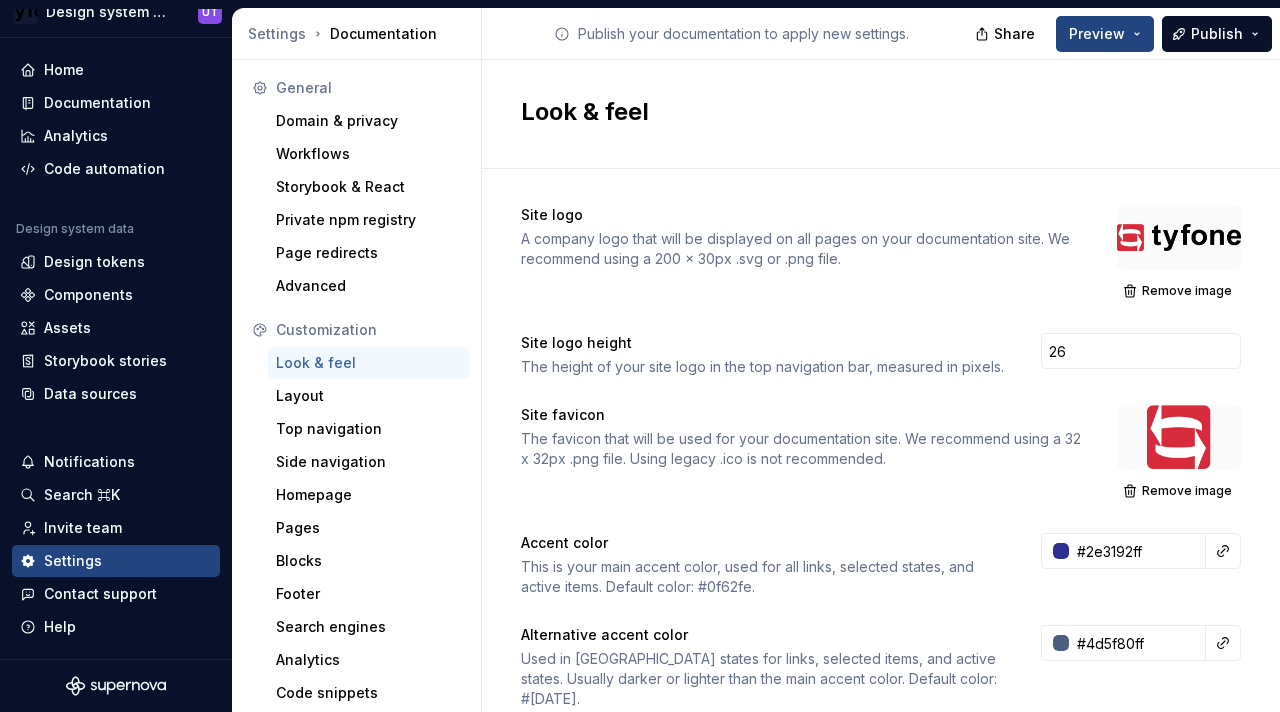 scroll, scrollTop: 1578, scrollLeft: 0, axis: vertical 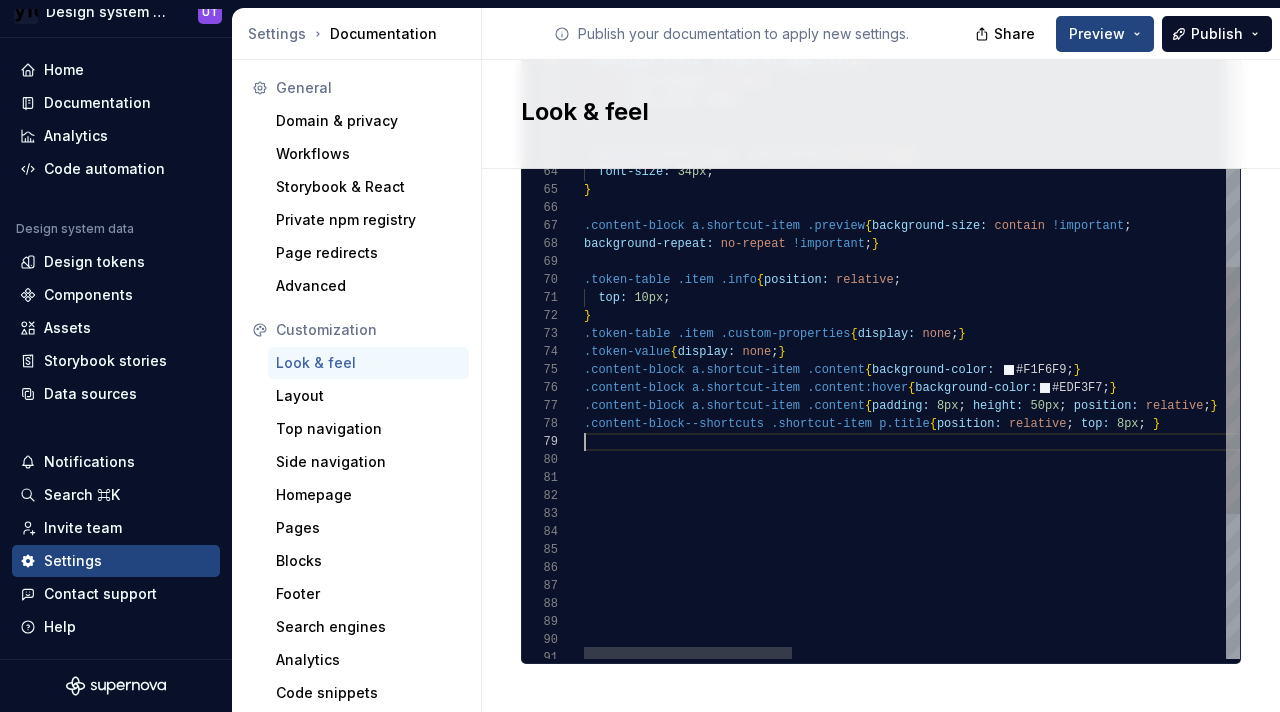 click on ".content-block   a.shortcut-item   .content { background-color:     #F1F6F9 ; } .content-block   a.shortcut-item   .content:hover { background-color:   #EDF3F7 ; } .content-block   a.shortcut-item   .content { padding:   8px ;   height:   50px ;   position:   relative ; } .content-block--shortcuts   .shortcut-item   p.title { position:   relative ;   top:   8px ;   } .token-value { display:   none ; } } .token-table   .item   .custom-properties { display:   none ; }    top:   10px ; .token-table   .item   .info { position:   relative ; .content-block   a.shortcut-item   .preview { background-size:   contain   !important ; background-repeat:   no-repeat   !important ; } }    font-size:   34px ; .section-content-page   .tab-content   p   [ strong ] { }        font-size:   54px ;        font-weight:   normal ; .container-title   .slider   h1.page-title { }      text-align:   left ;      overflow-wrap:   anywhere ;      color:   var ( ) ;" at bounding box center (1595, 52) 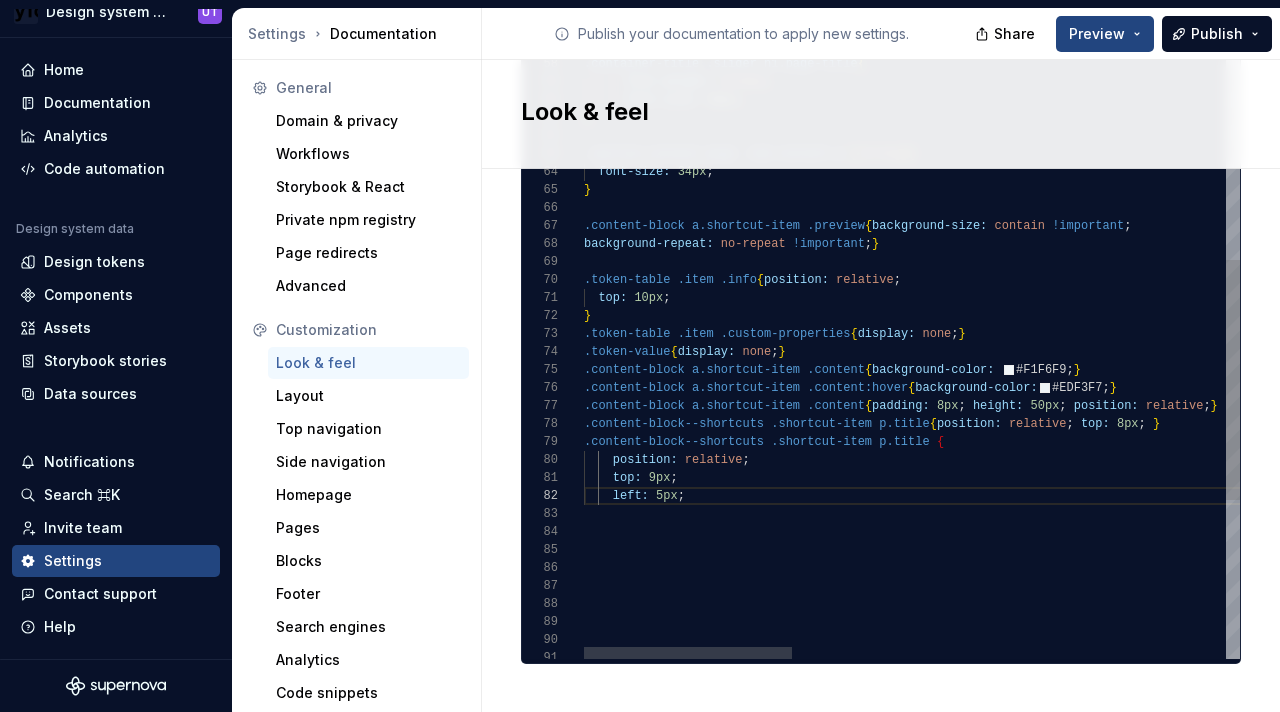 scroll, scrollTop: 18, scrollLeft: 107, axis: both 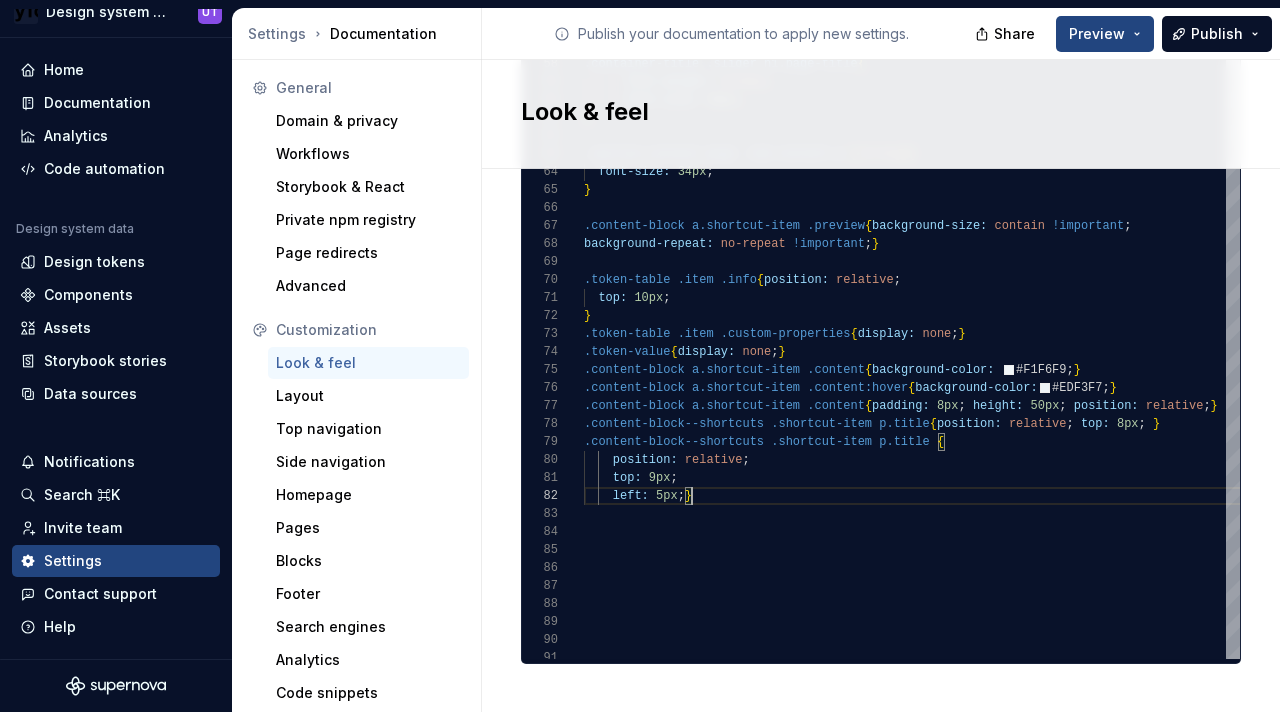 type on "**********" 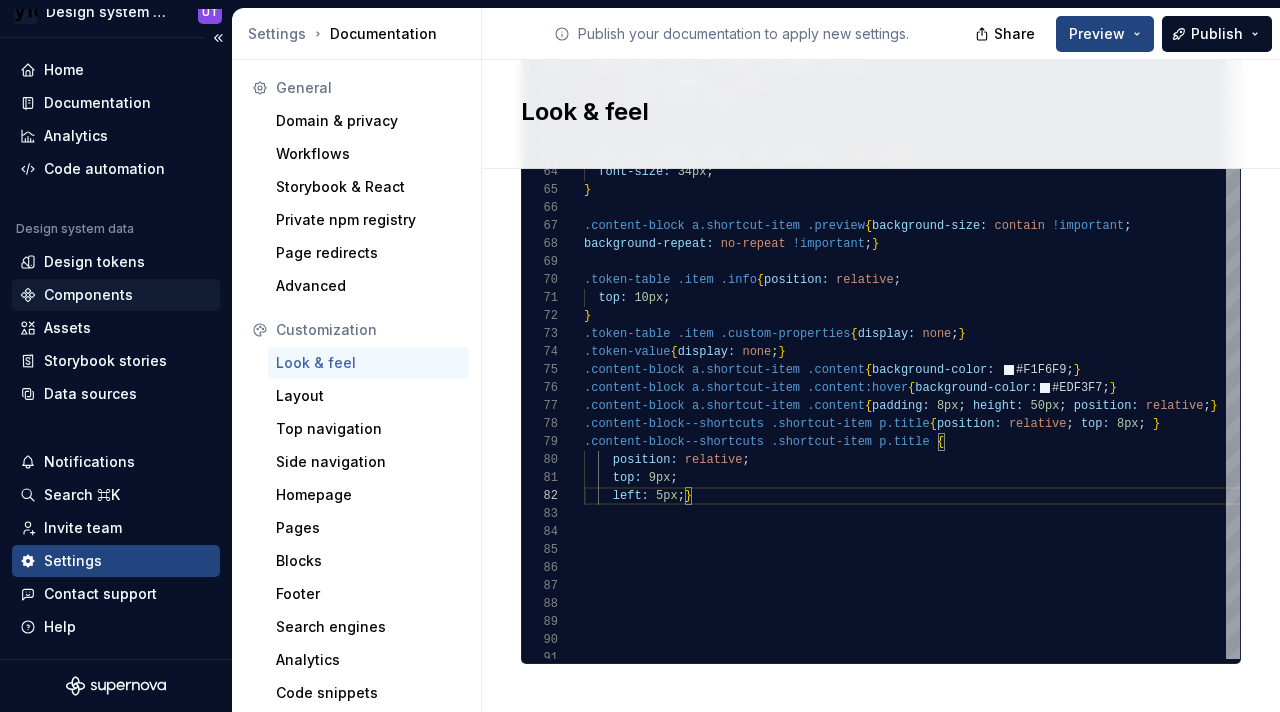 click on "Components" at bounding box center (88, 295) 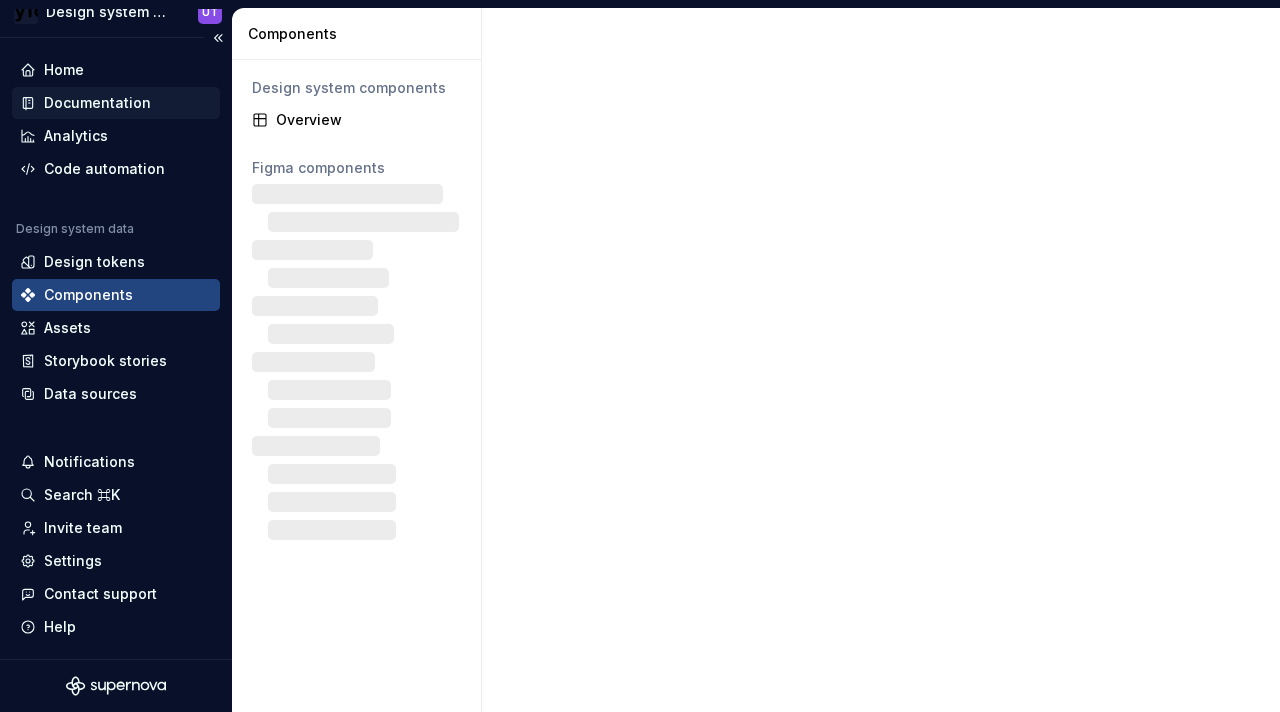 click on "Documentation" at bounding box center (116, 103) 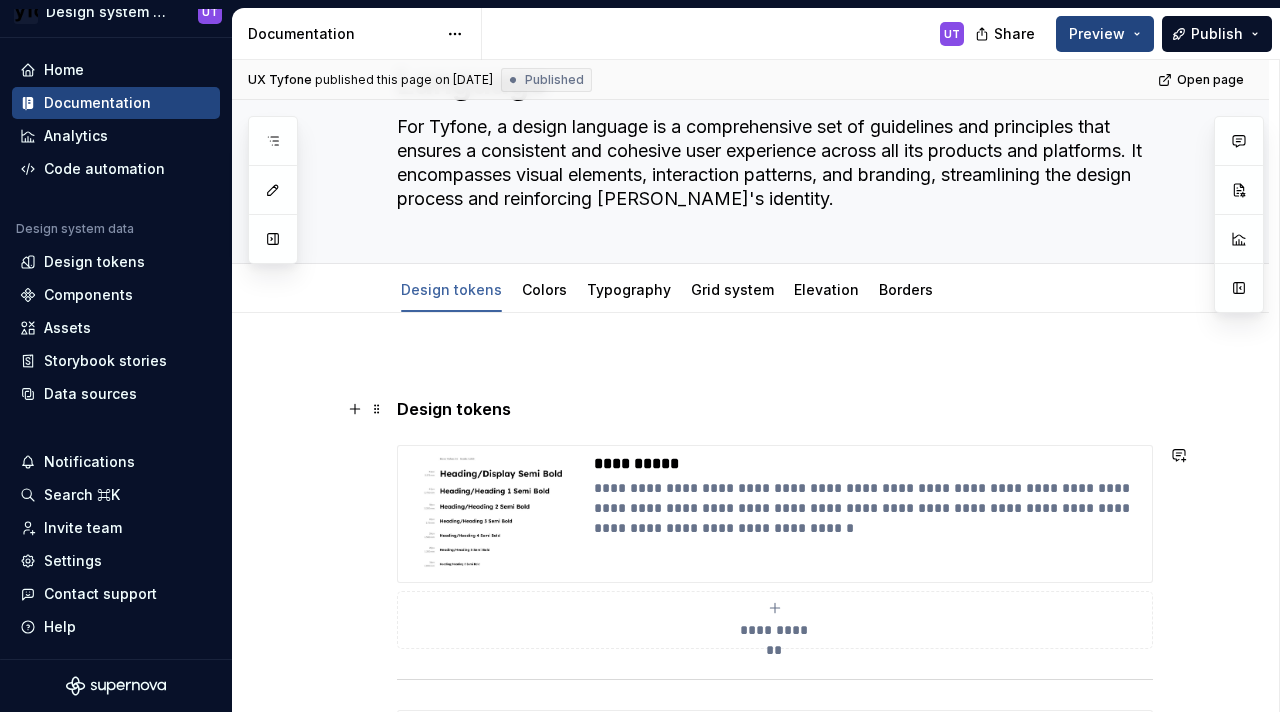 scroll, scrollTop: 62, scrollLeft: 0, axis: vertical 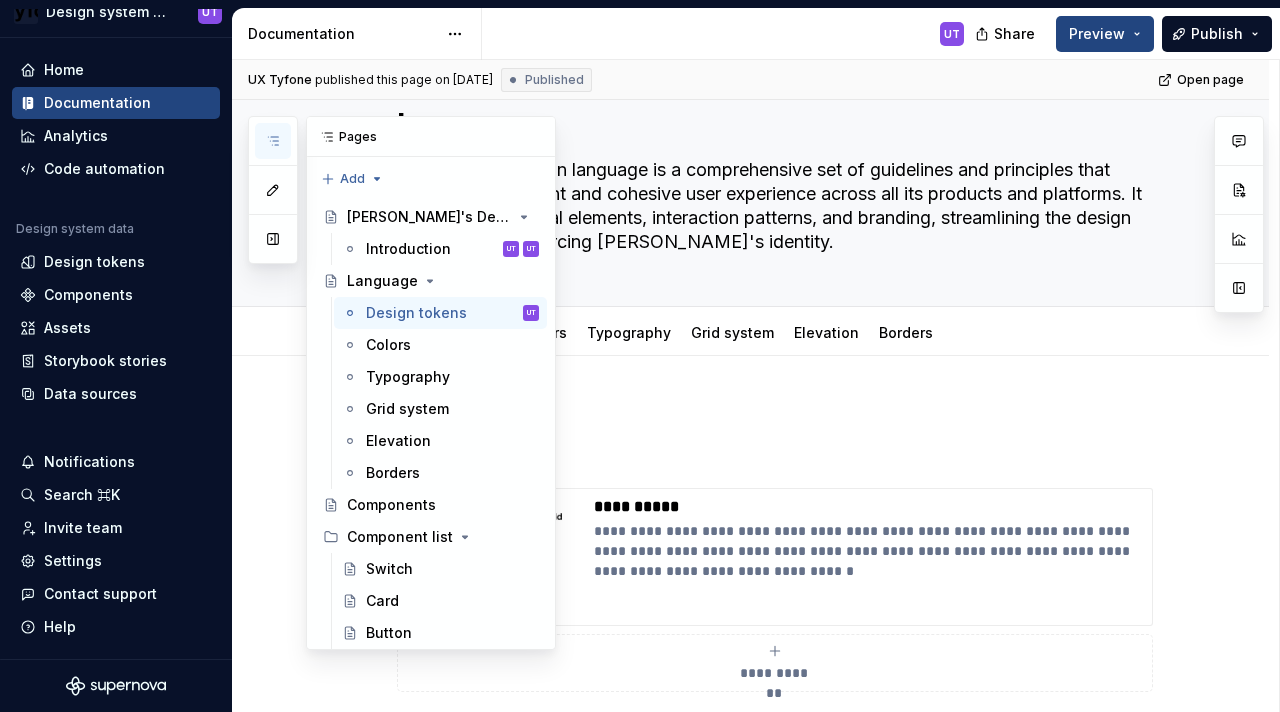 click 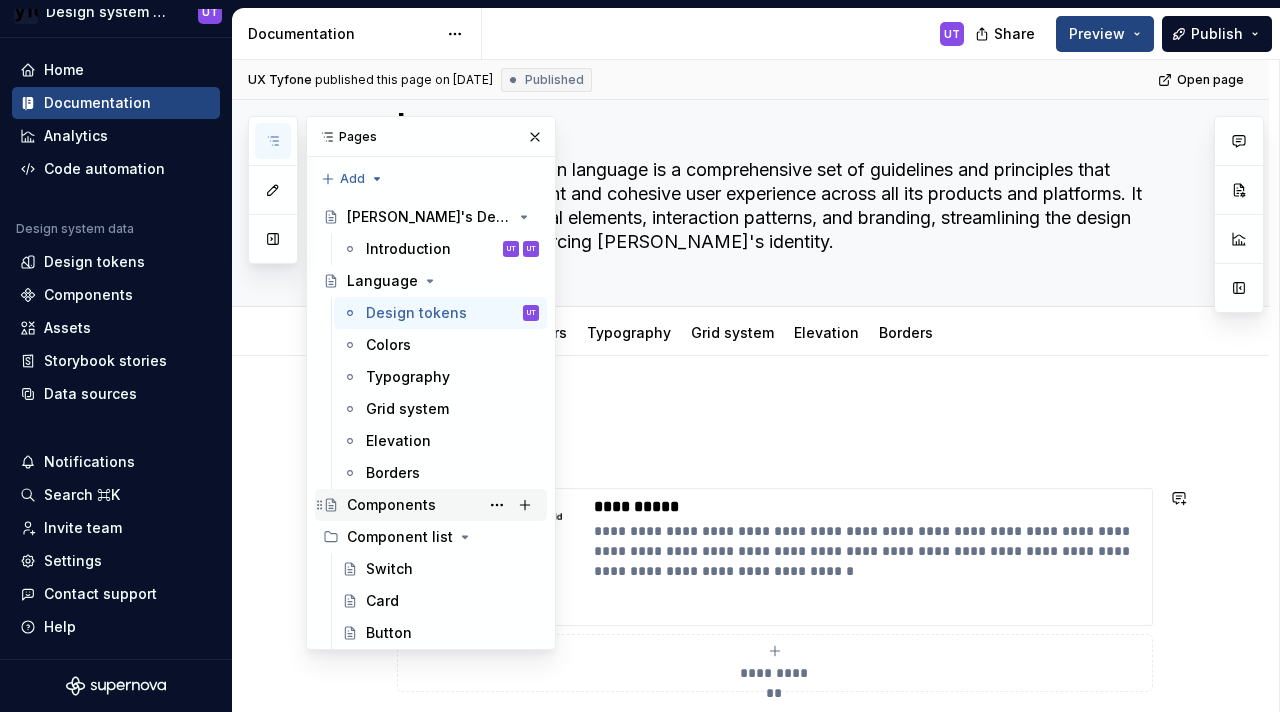 click on "Components" at bounding box center [391, 505] 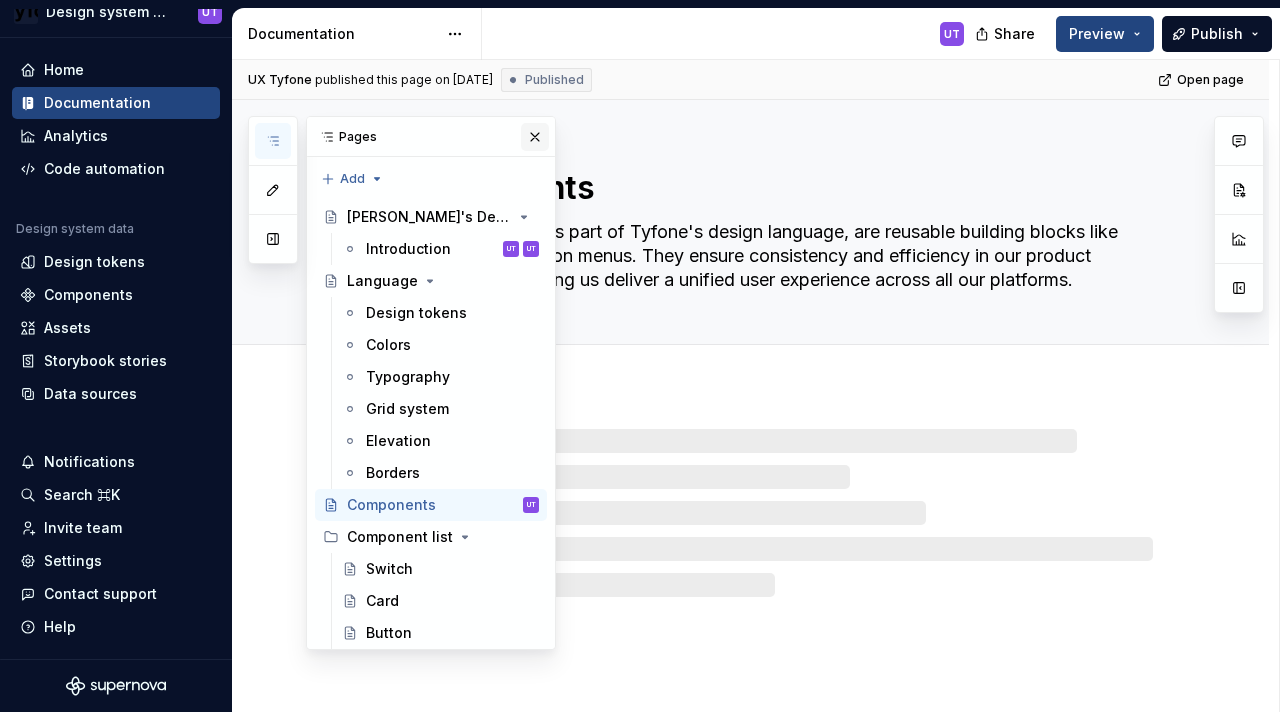 click at bounding box center [535, 137] 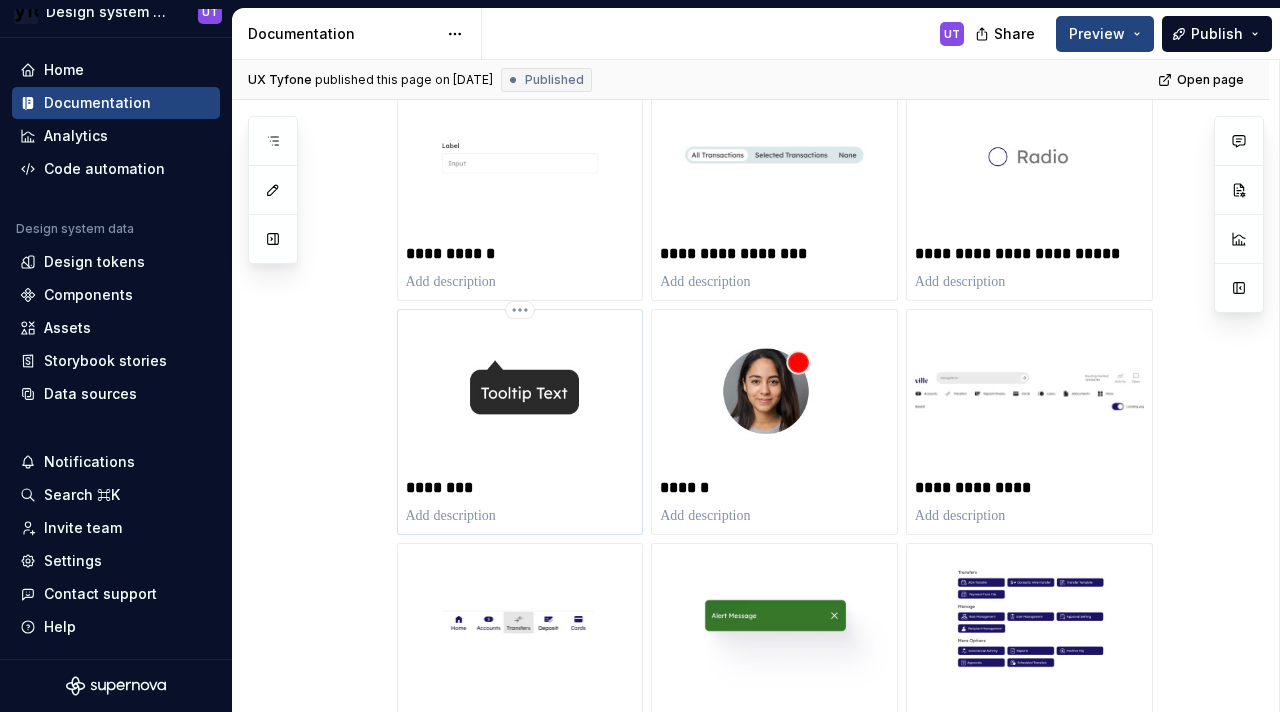 scroll, scrollTop: 544, scrollLeft: 0, axis: vertical 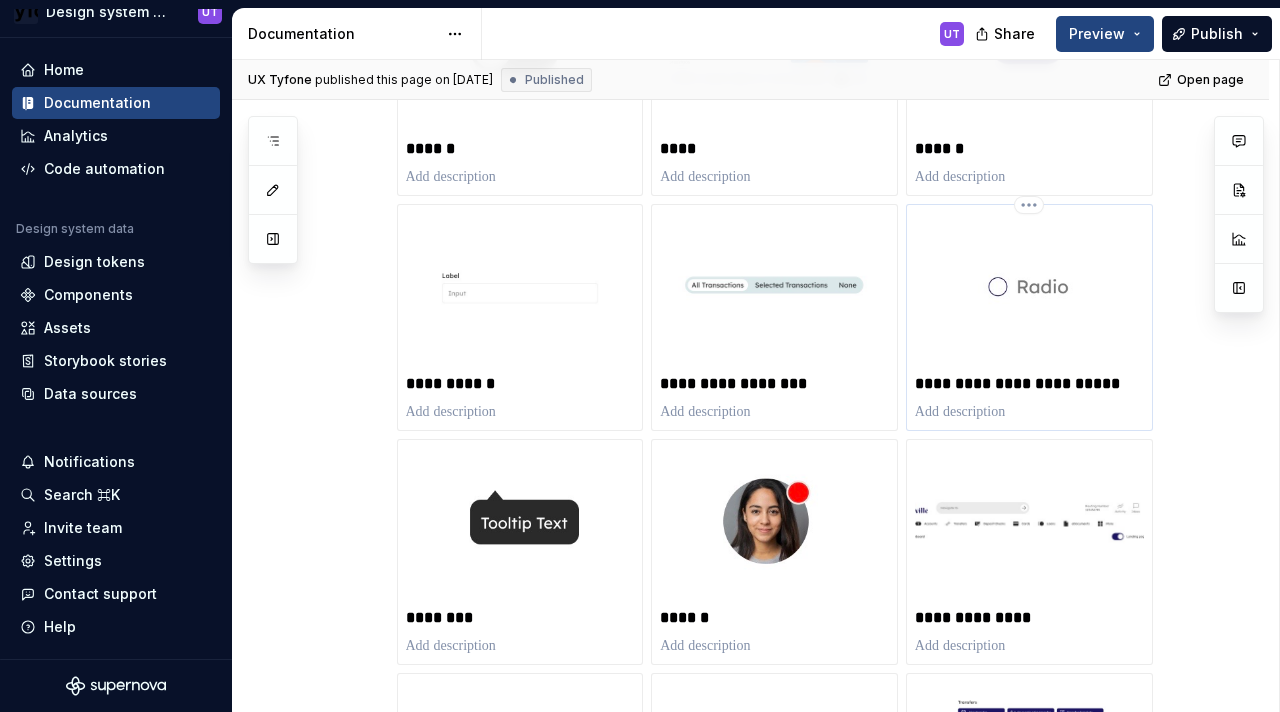 click on "**********" at bounding box center [1029, 384] 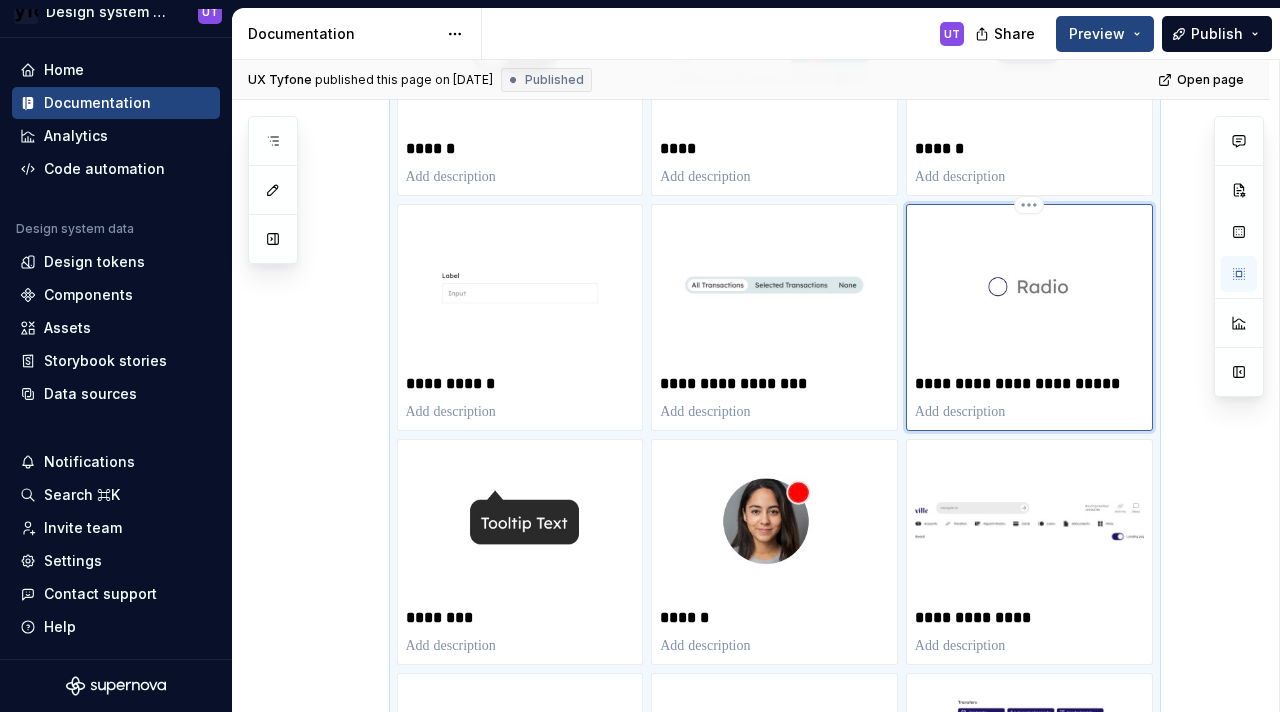 type on "*" 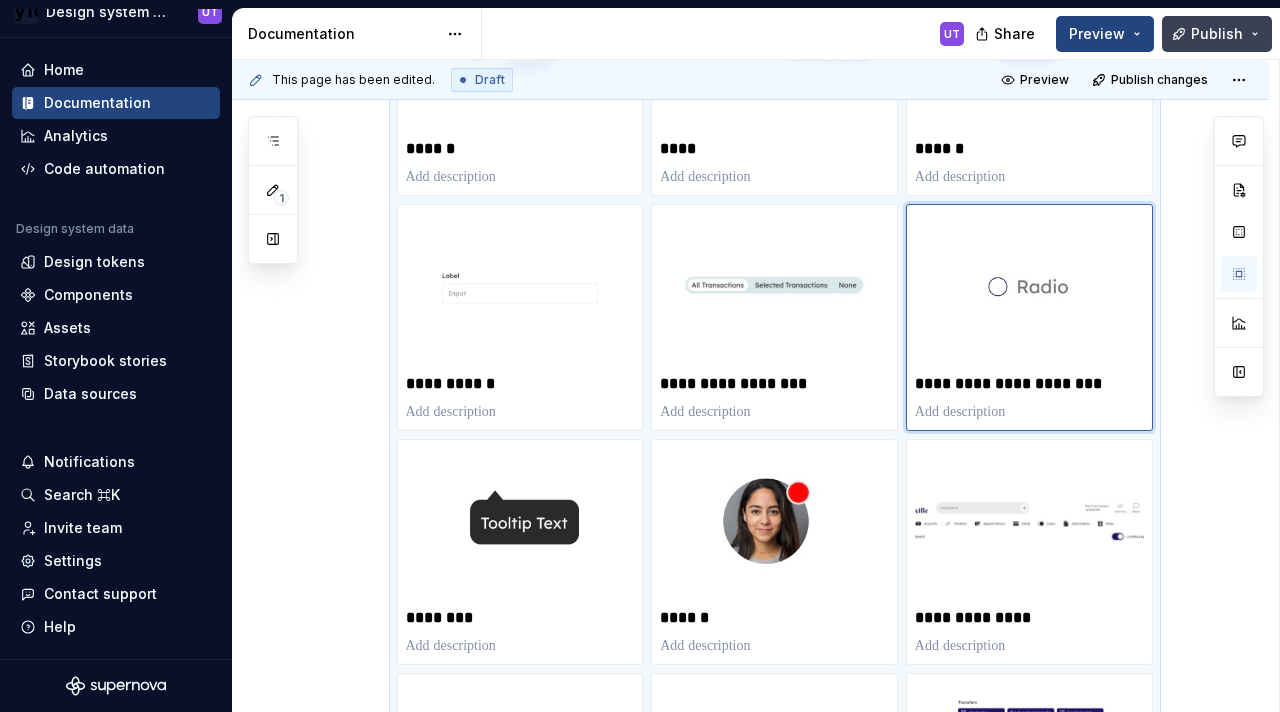 click on "Publish" at bounding box center (1217, 34) 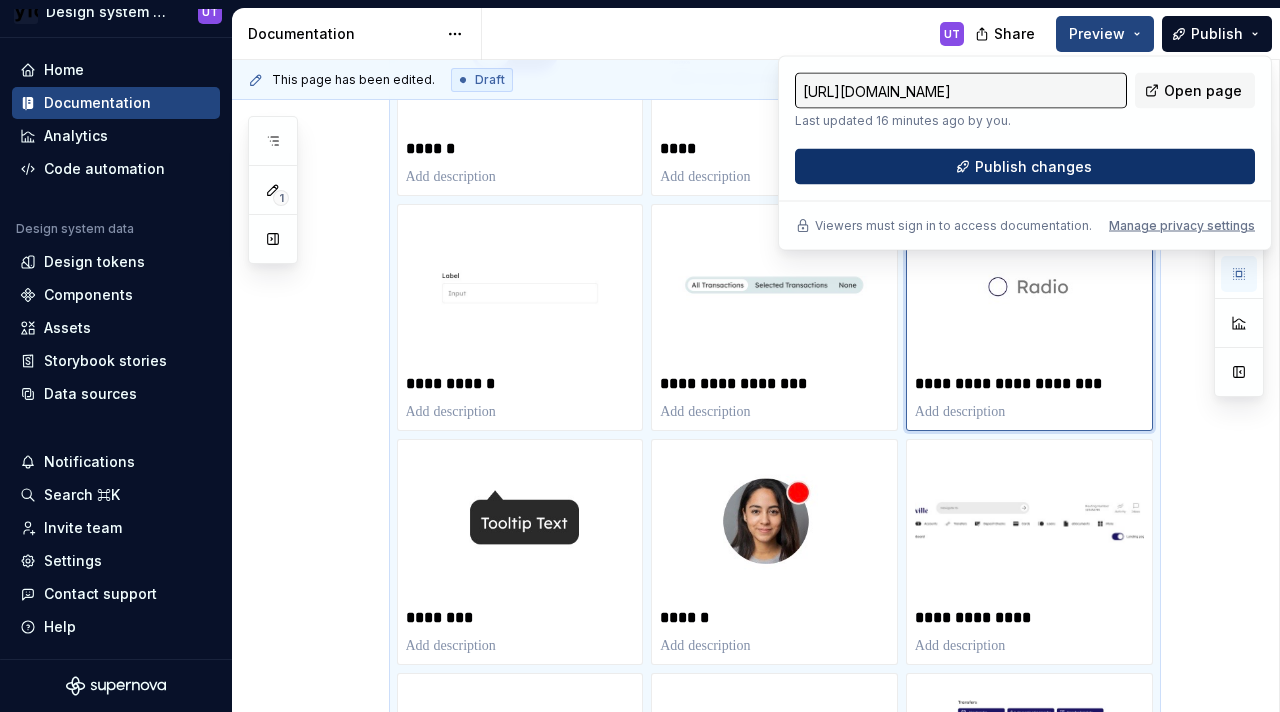 click on "Publish changes" at bounding box center (1025, 167) 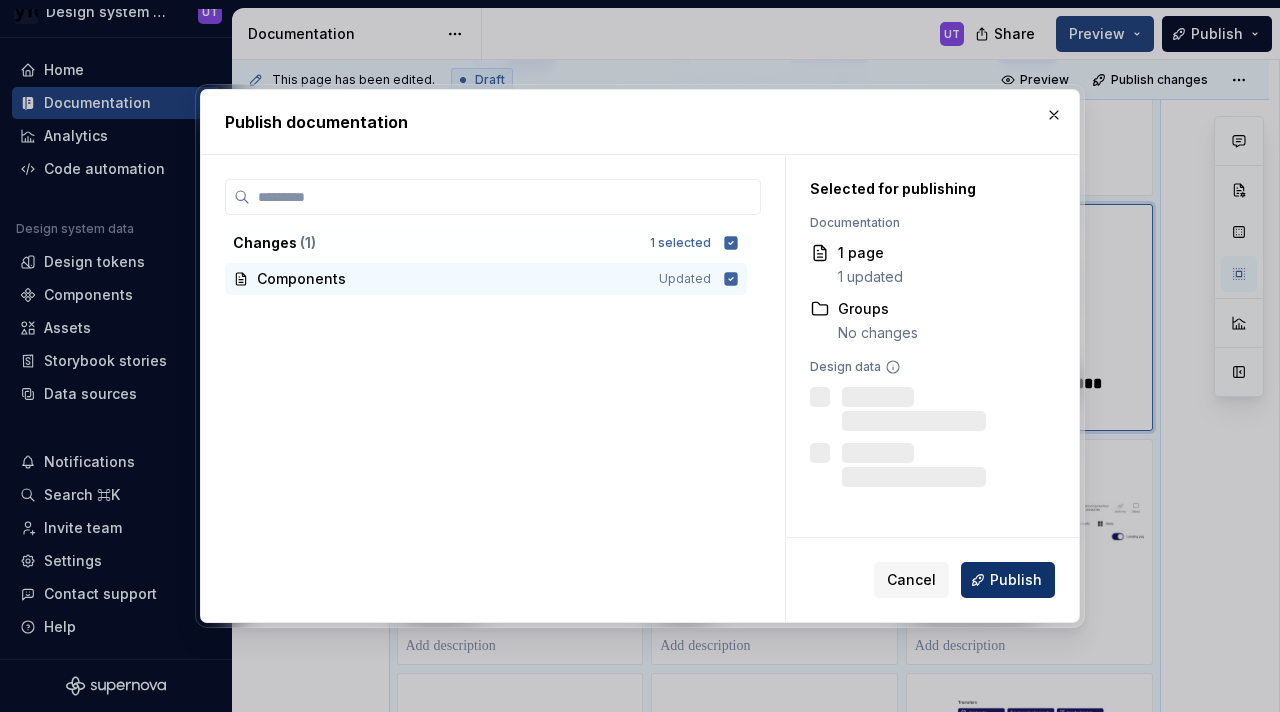 click on "Publish" at bounding box center (1016, 580) 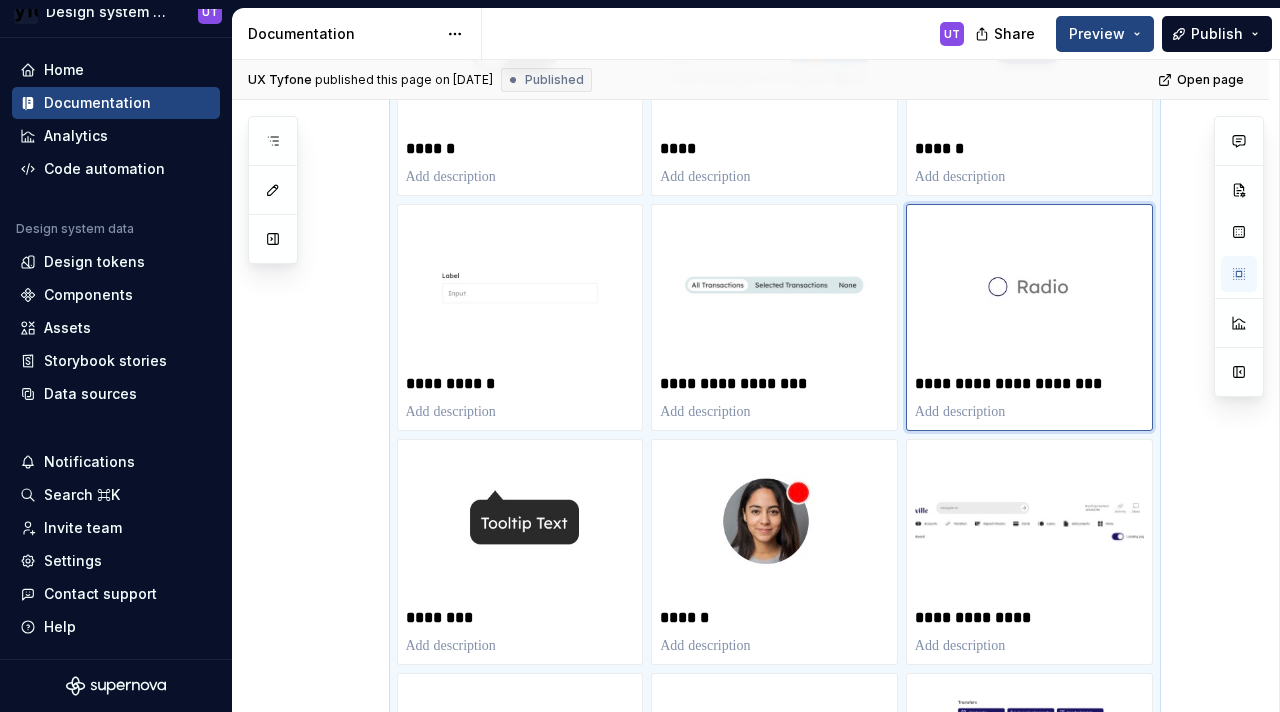 type on "*" 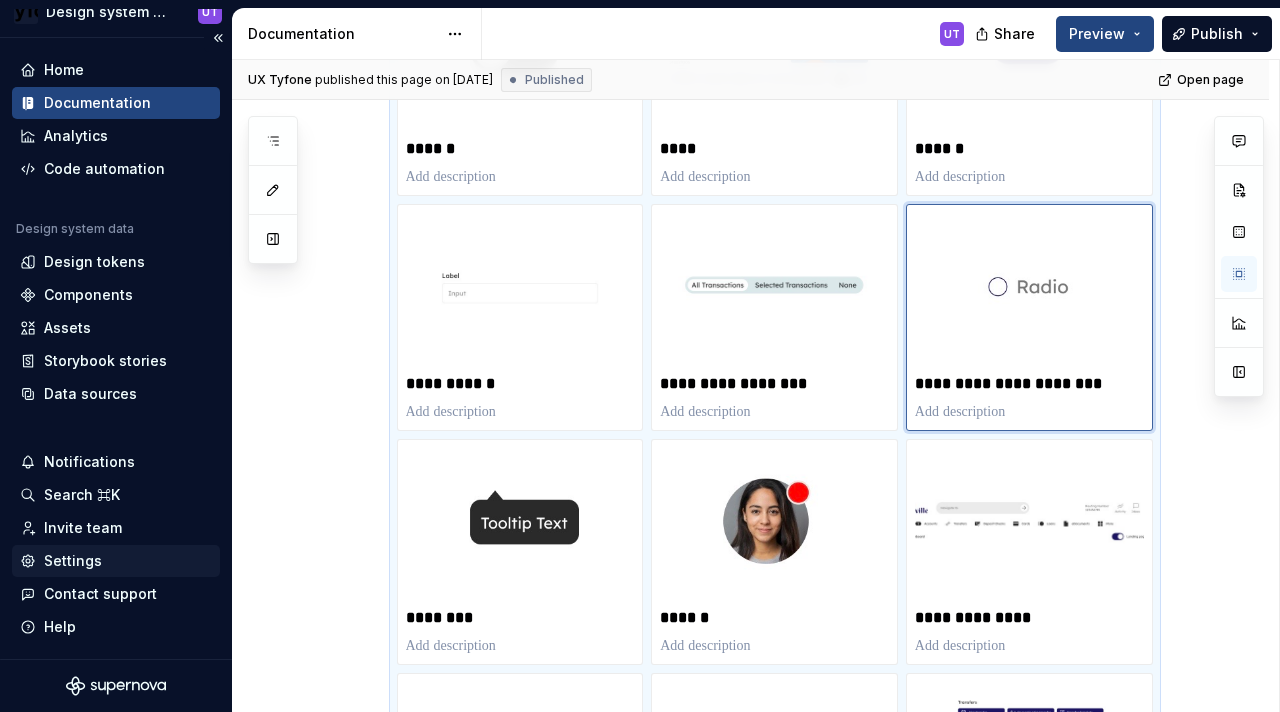 click on "Settings" at bounding box center (73, 561) 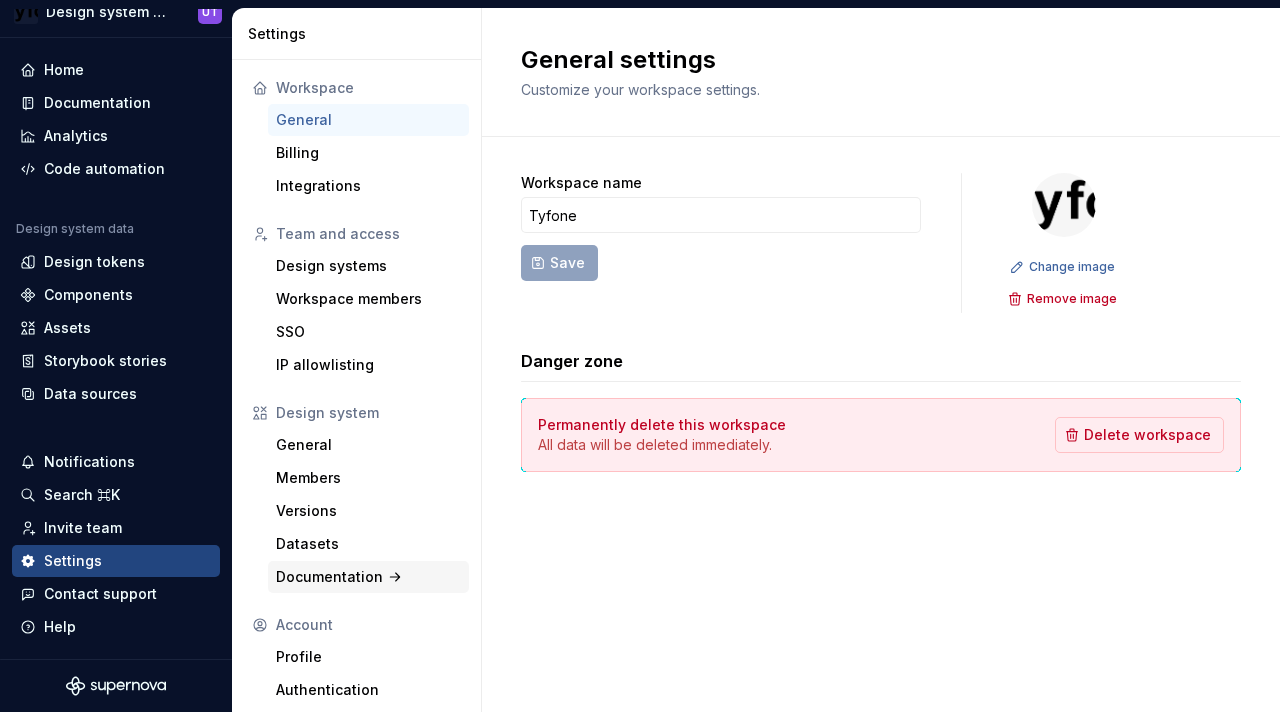 click on "Documentation" at bounding box center (368, 577) 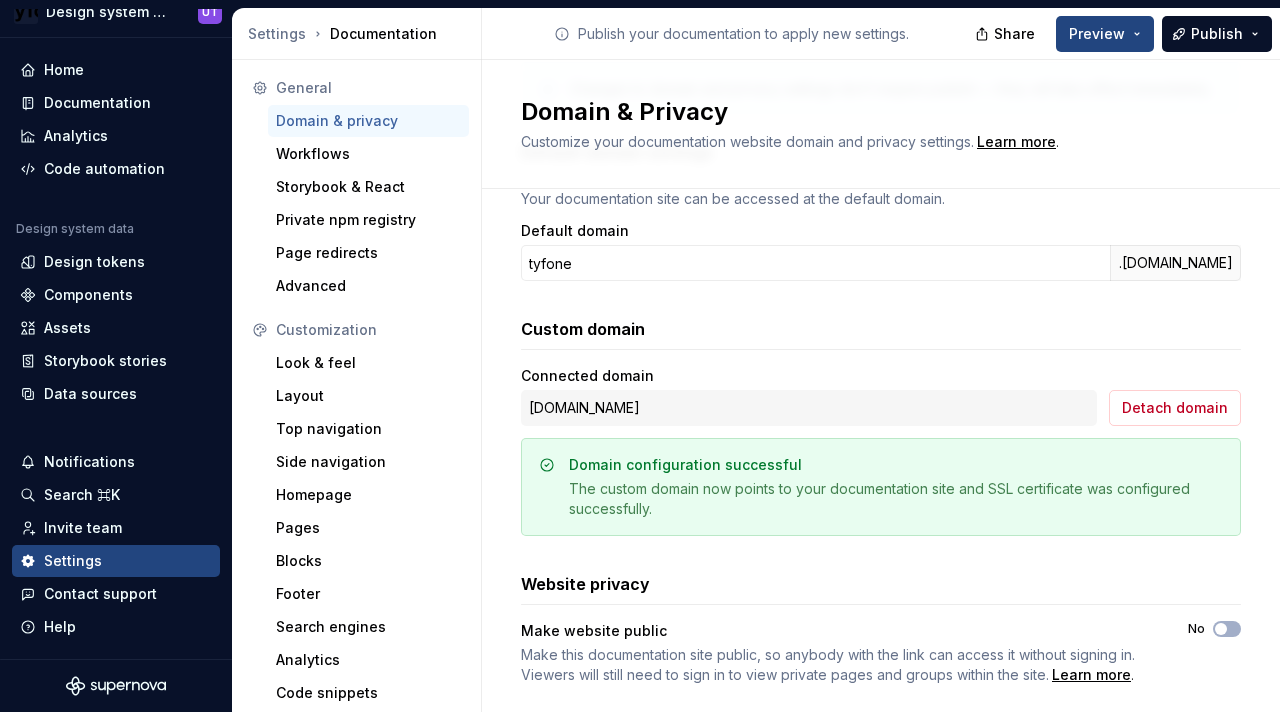 scroll, scrollTop: 204, scrollLeft: 0, axis: vertical 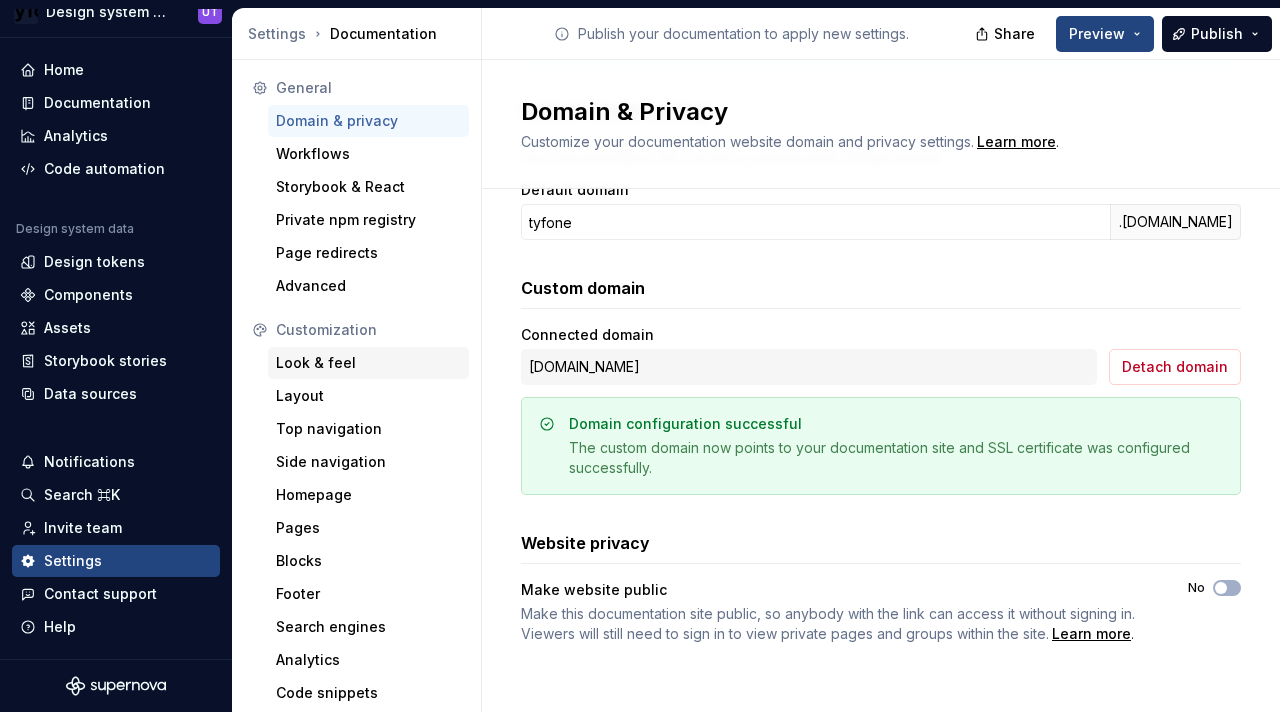 click on "Look & feel" at bounding box center [368, 363] 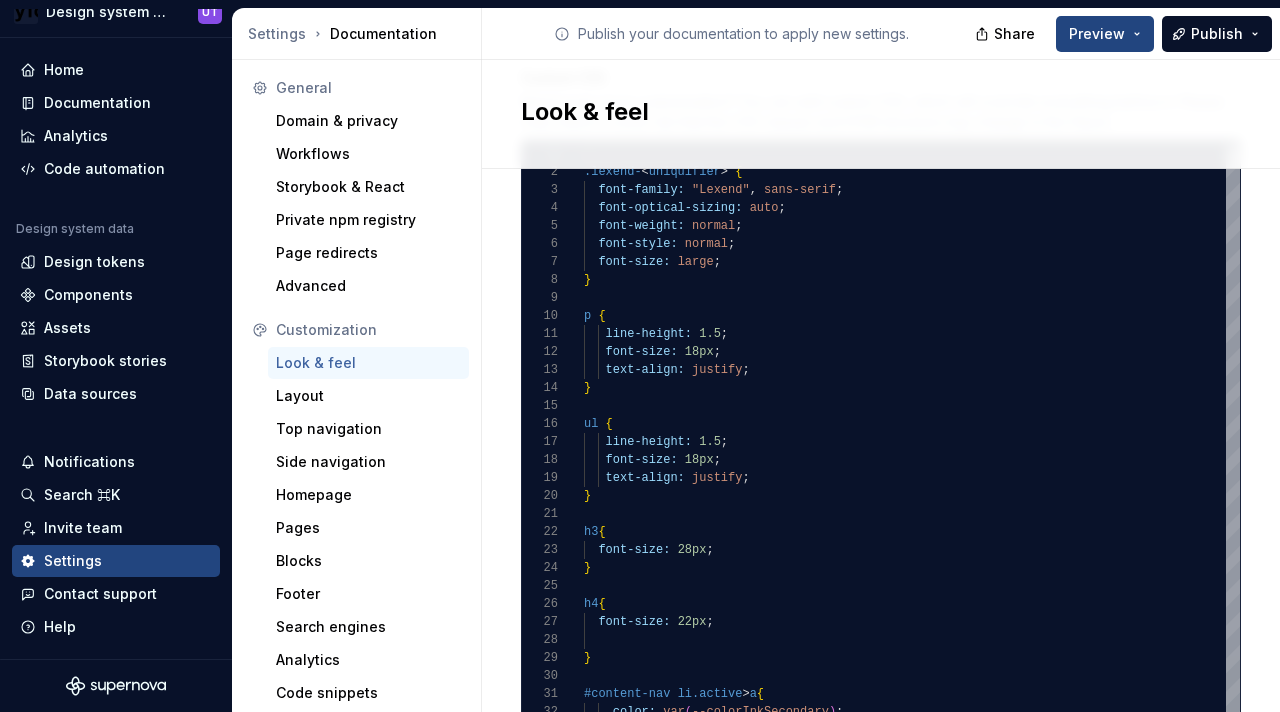 scroll, scrollTop: 1578, scrollLeft: 0, axis: vertical 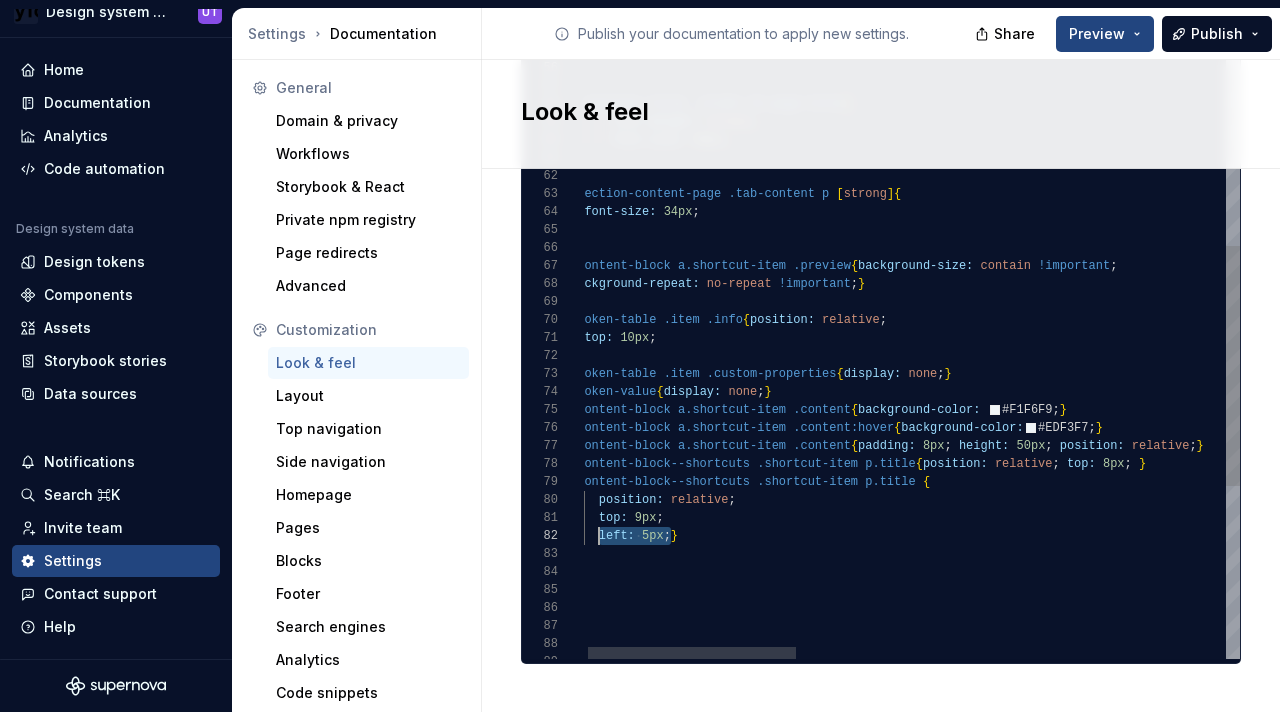 drag, startPoint x: 670, startPoint y: 520, endPoint x: 601, endPoint y: 521, distance: 69.00725 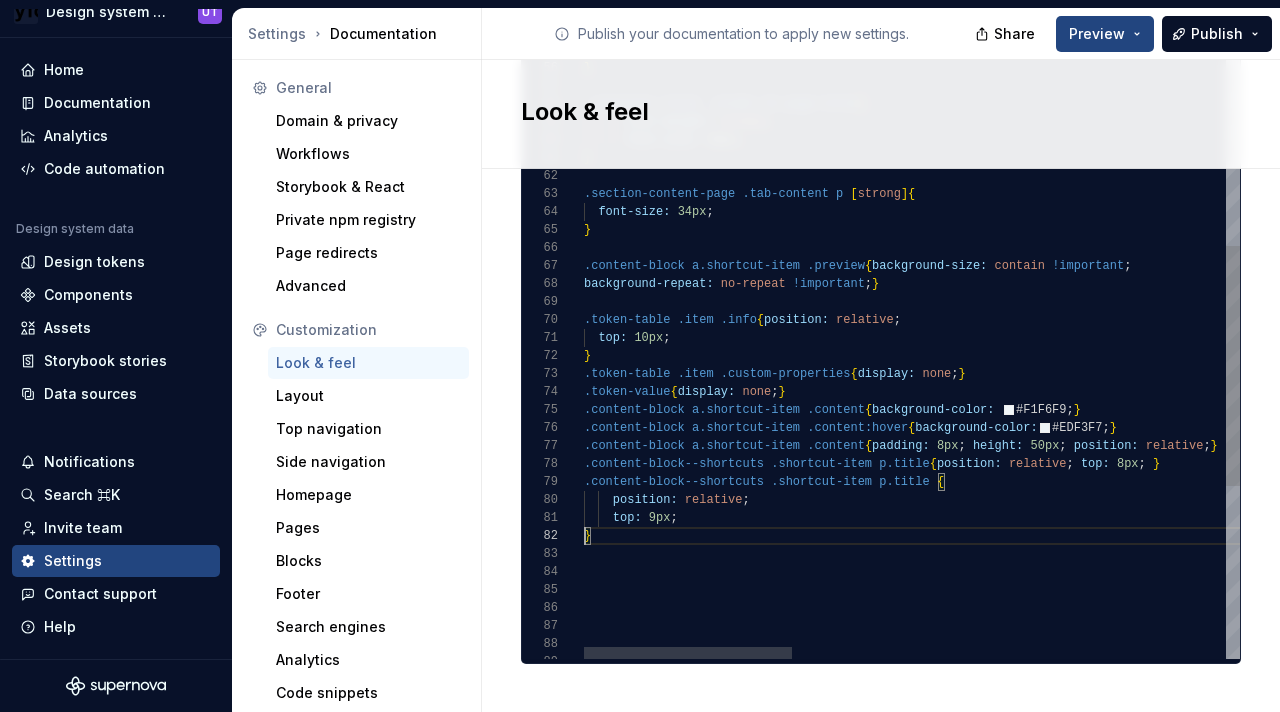 scroll, scrollTop: 0, scrollLeft: 94, axis: horizontal 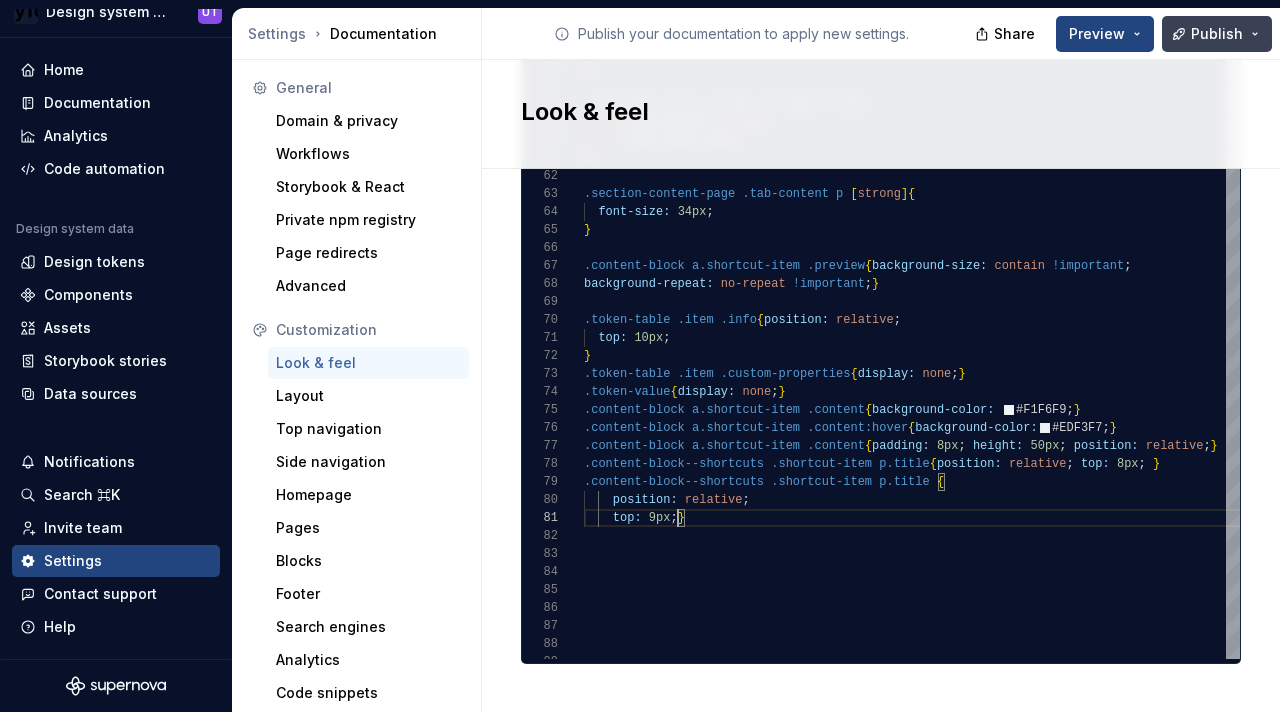 click on "Publish" at bounding box center [1217, 34] 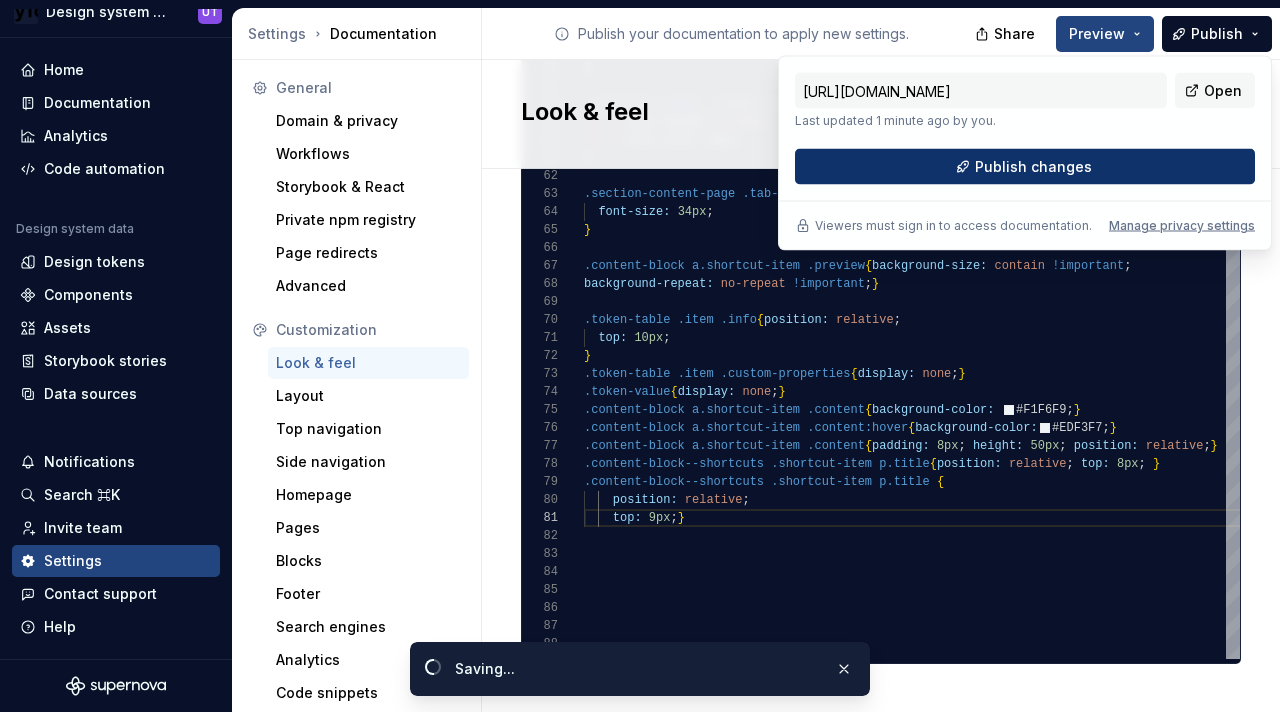 click on "Publish changes" at bounding box center [1033, 167] 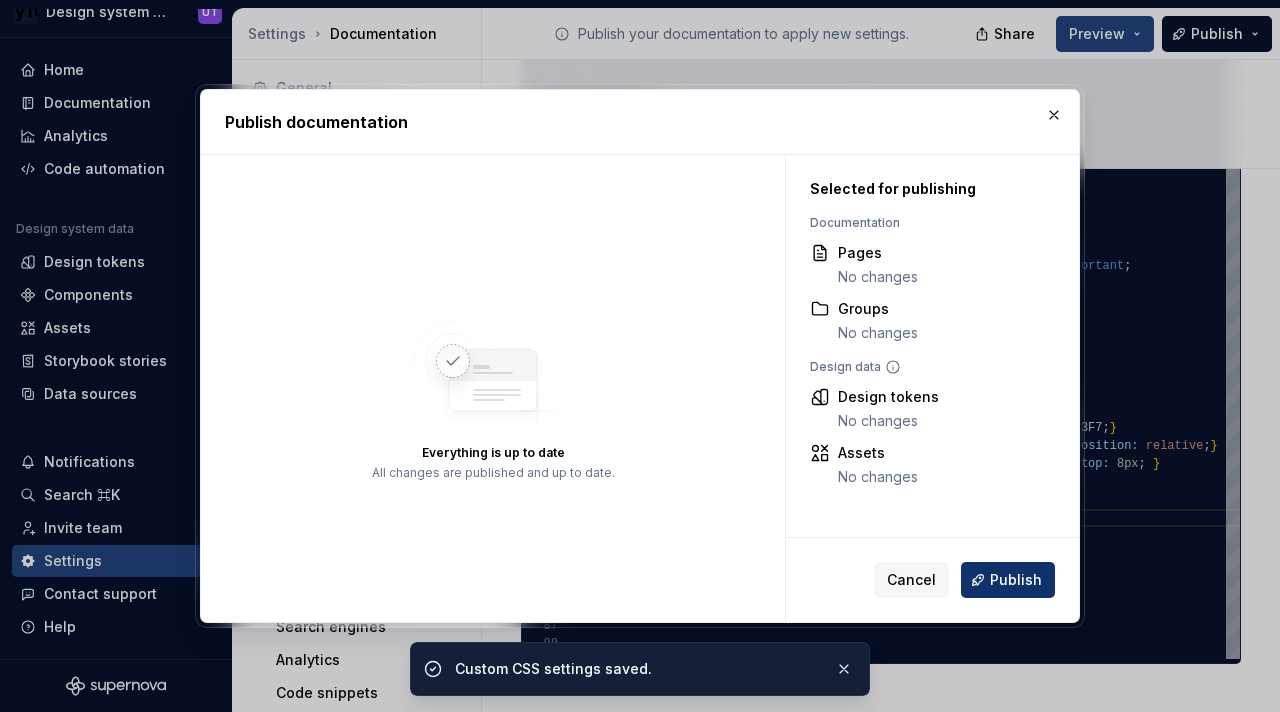 click on "Publish" at bounding box center [1016, 580] 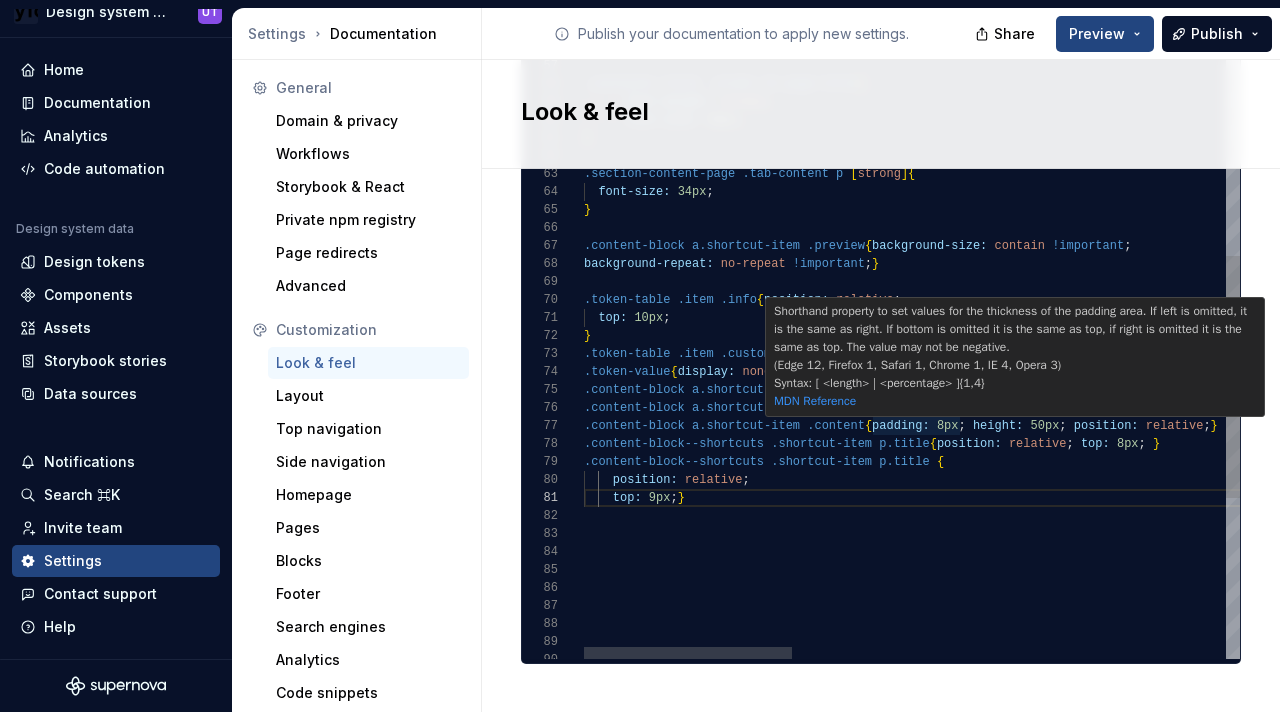 scroll, scrollTop: 108, scrollLeft: 361, axis: both 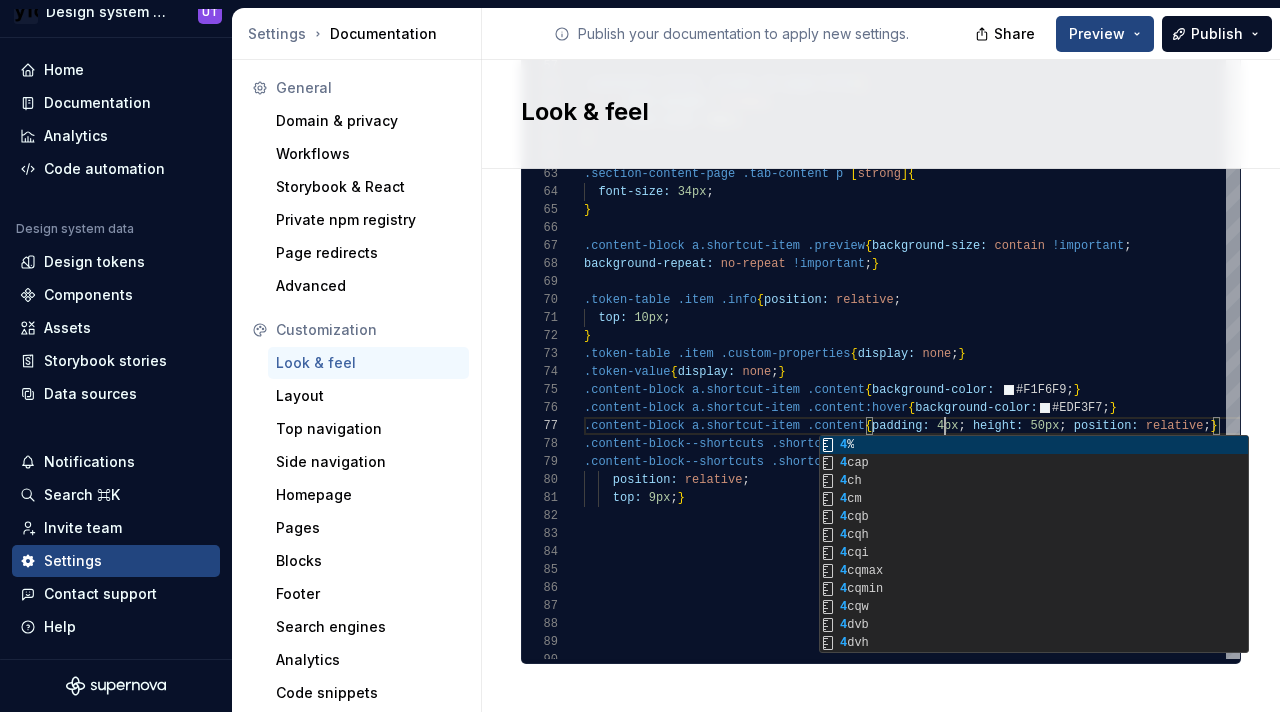click on "Look & feel" at bounding box center [881, 114] 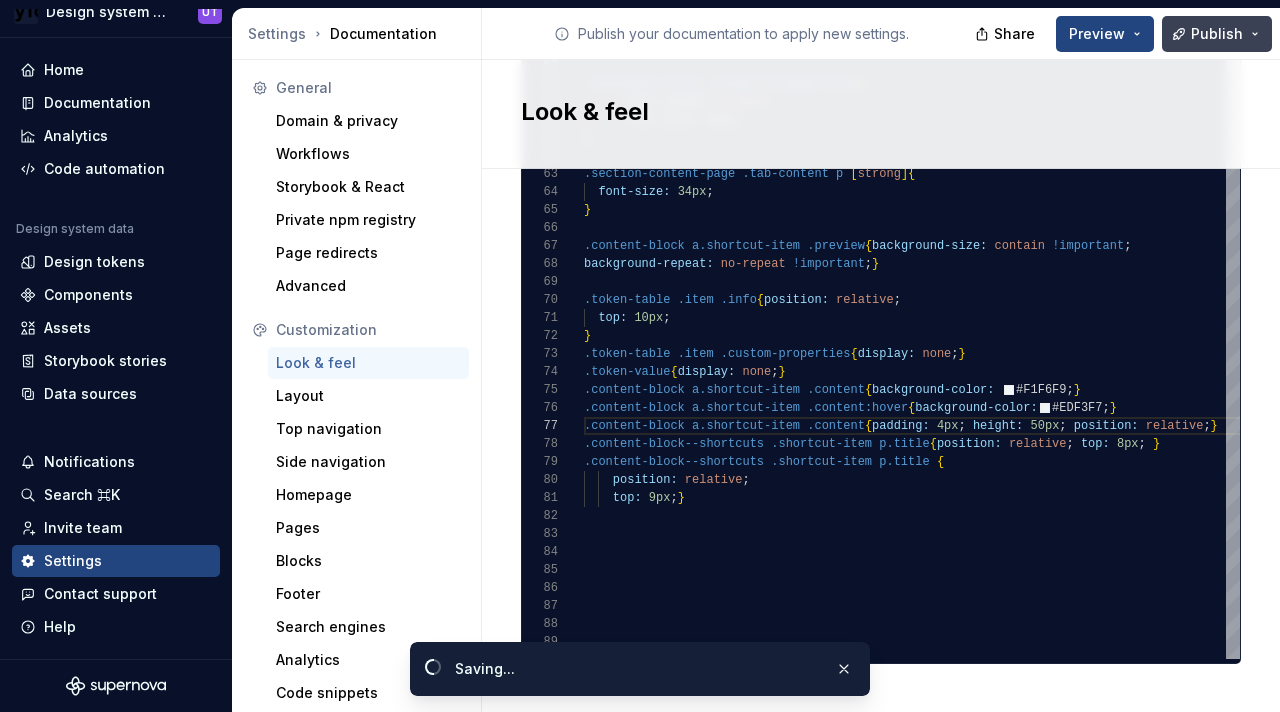 click on "Publish" at bounding box center (1217, 34) 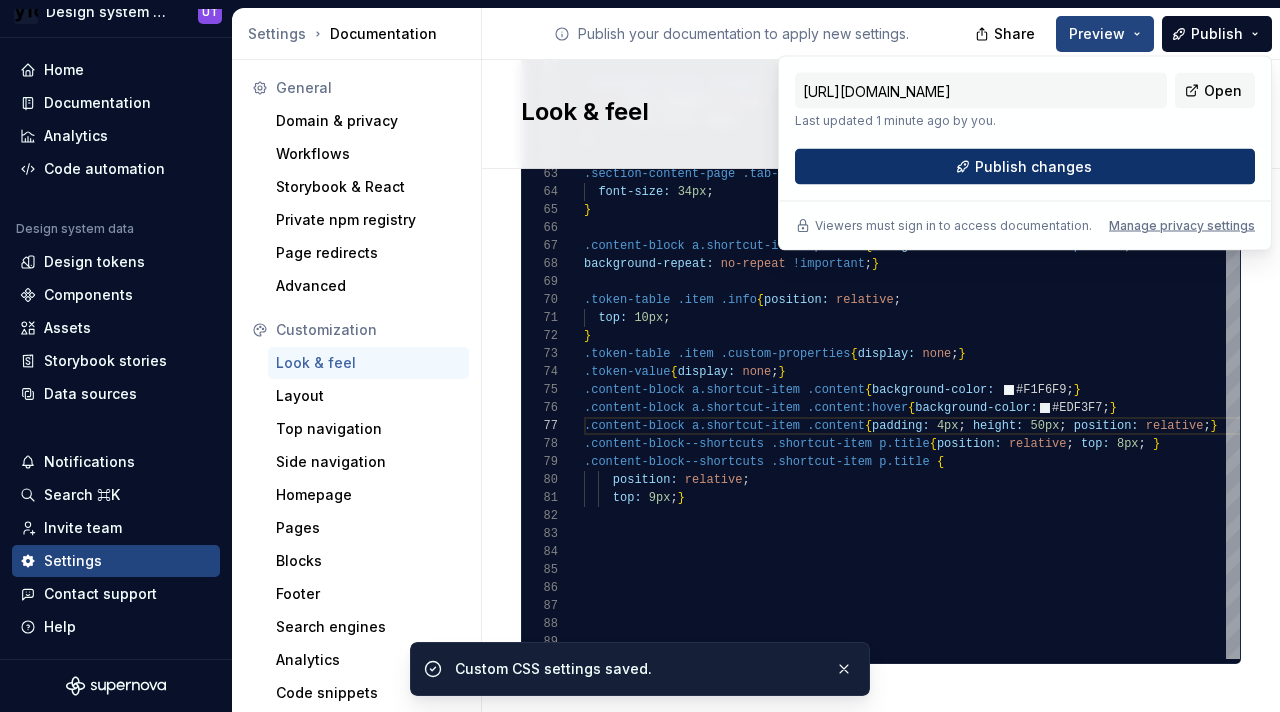 click on "Publish changes" at bounding box center [1033, 167] 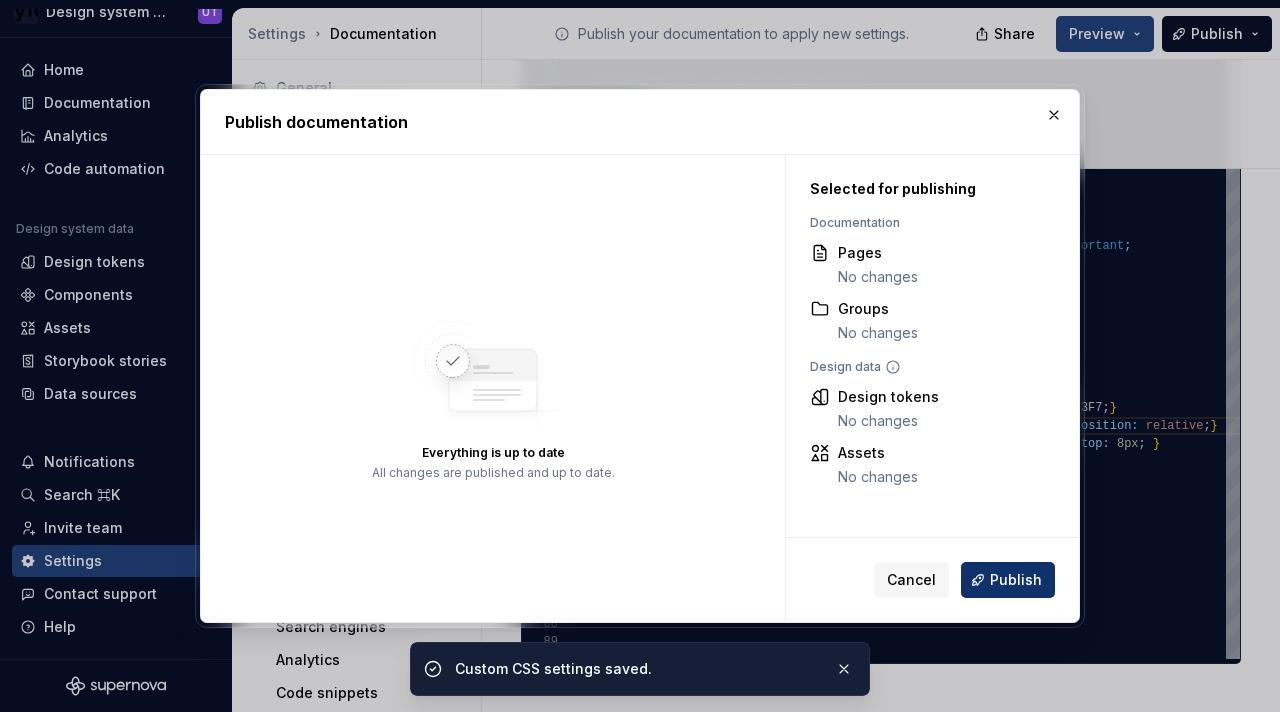 click on "Publish" at bounding box center [1016, 580] 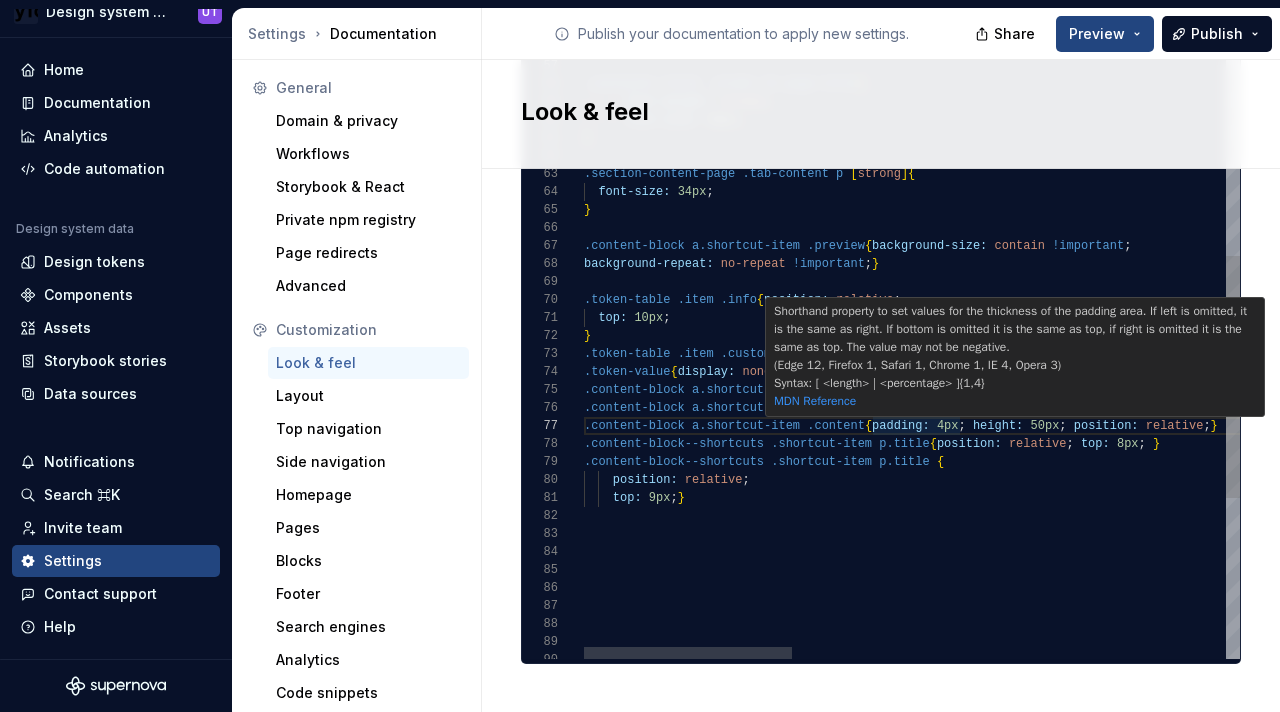click on ".content-block--shortcuts   .shortcut-item   p.title { position:   relative ;   top:   8px ;   } .content-block--shortcuts   .shortcut-item   p.title   {      position:   relative ;      top:   9px ; } .content-block   a.shortcut-item   .content { padding:   4px ;   height:   50px ;   position:   relative ; } .content-block   a.shortcut-item   .content:hover { background-color:   #EDF3F7 ; } .token-value { display:   none ; } .content-block   a.shortcut-item   .content { background-color:     #F1F6F9 ; } .token-table   .item   .custom-properties { display:   none ; }    top:   10px ; } .token-table   .item   .info { position:   relative ; background-repeat:   no-repeat   !important ; } .content-block   a.shortcut-item   .preview { background-size:   contain   !important ; }    font-size:   34px ; .section-content-page   .tab-content   p   [ strong ] {        font-size:   54px ; }        font-weight:   normal ; .container-title   .slider" at bounding box center [1595, 90] 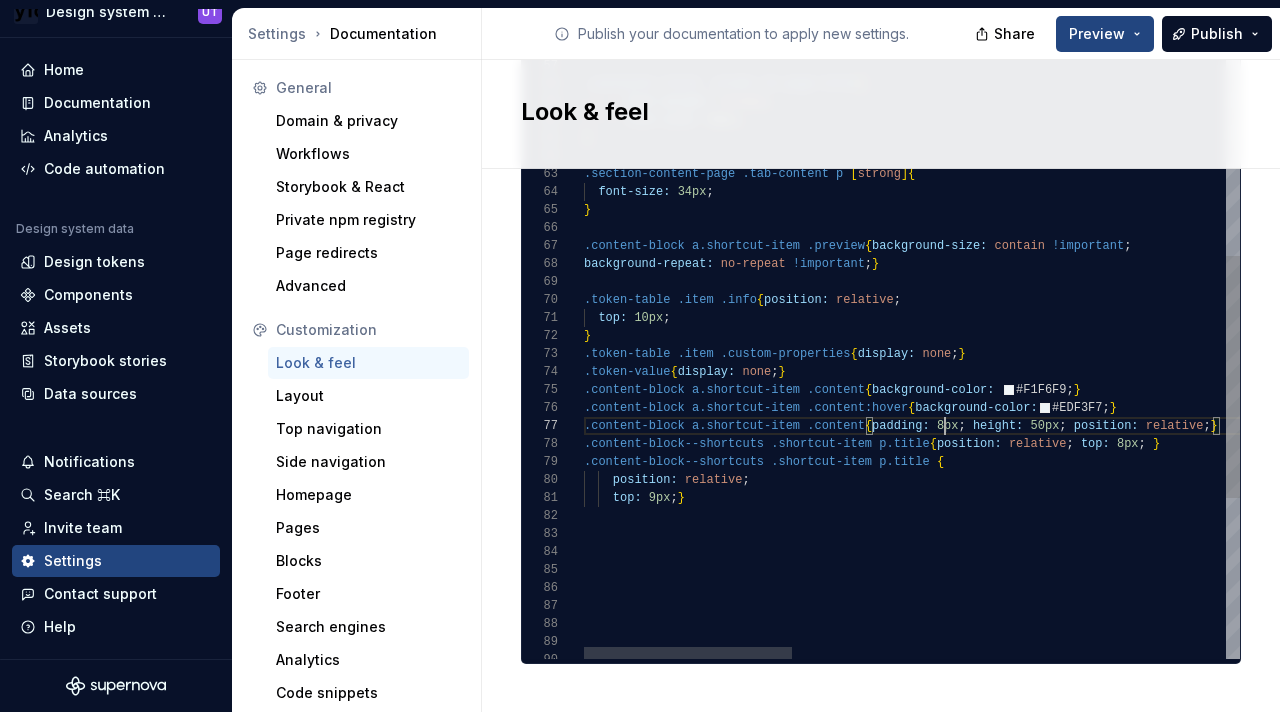 scroll, scrollTop: 108, scrollLeft: 361, axis: both 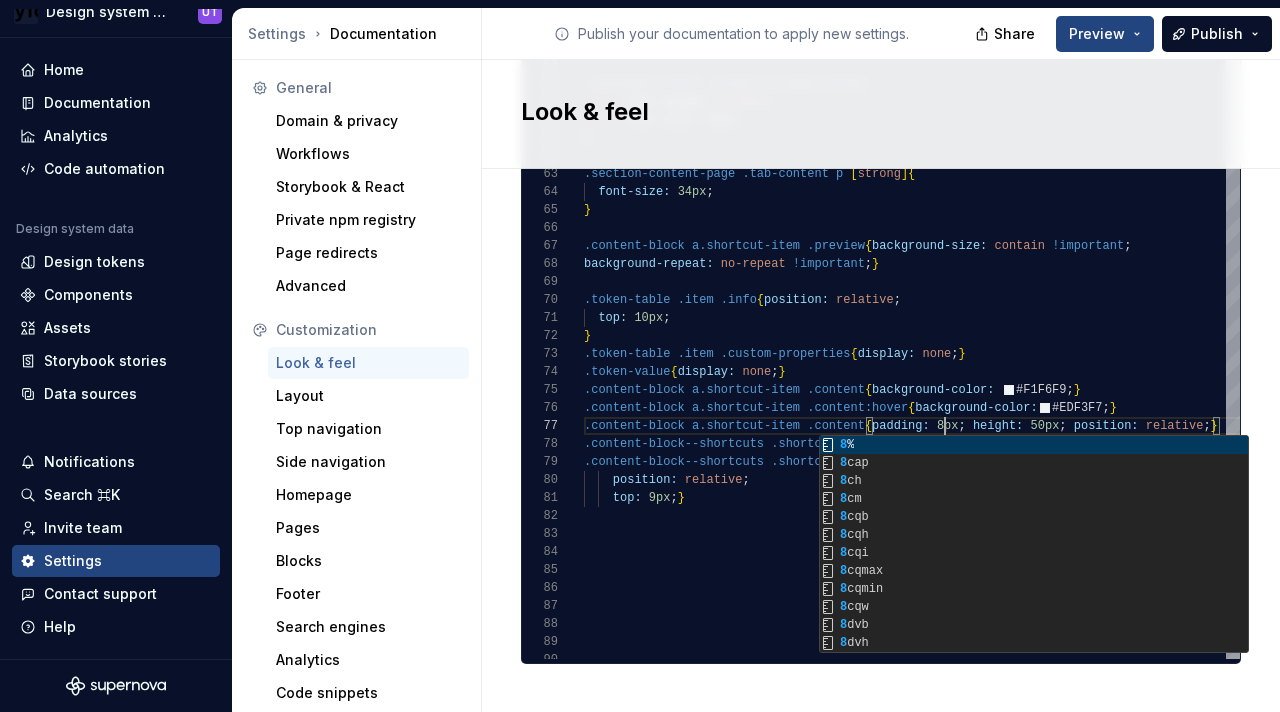 click on "Look & feel" at bounding box center [881, 114] 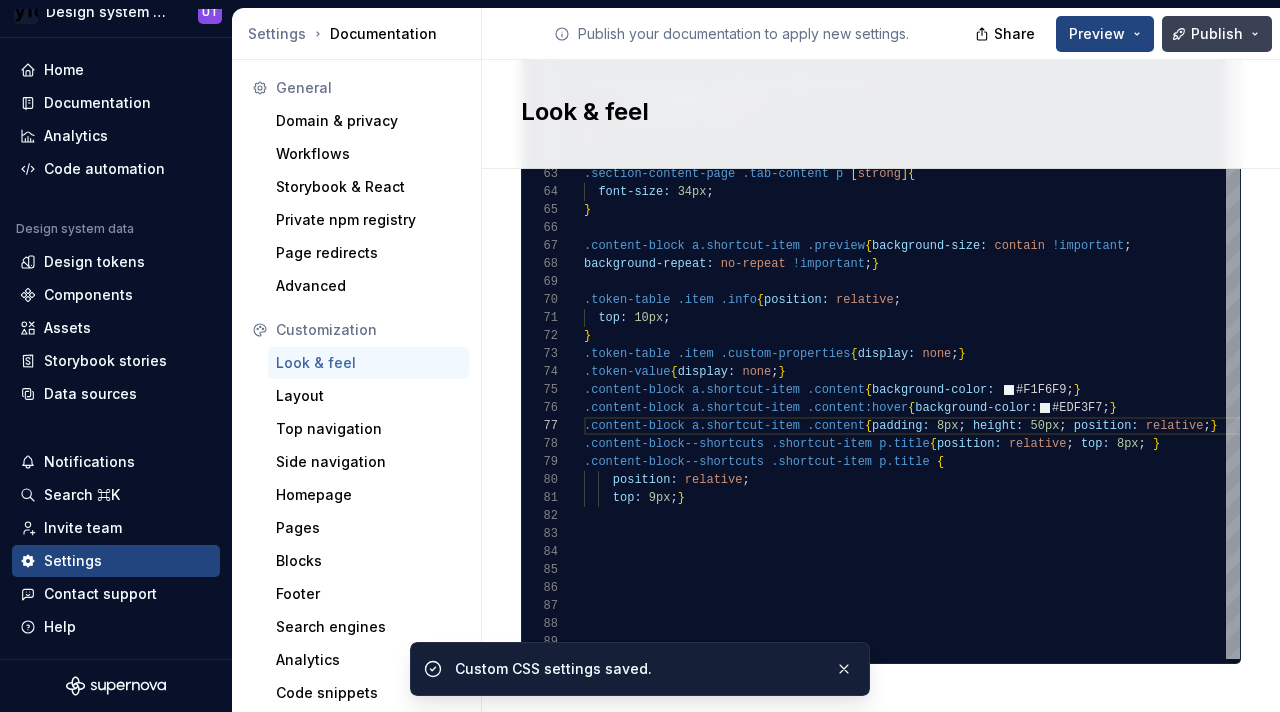 click on "Publish" at bounding box center (1217, 34) 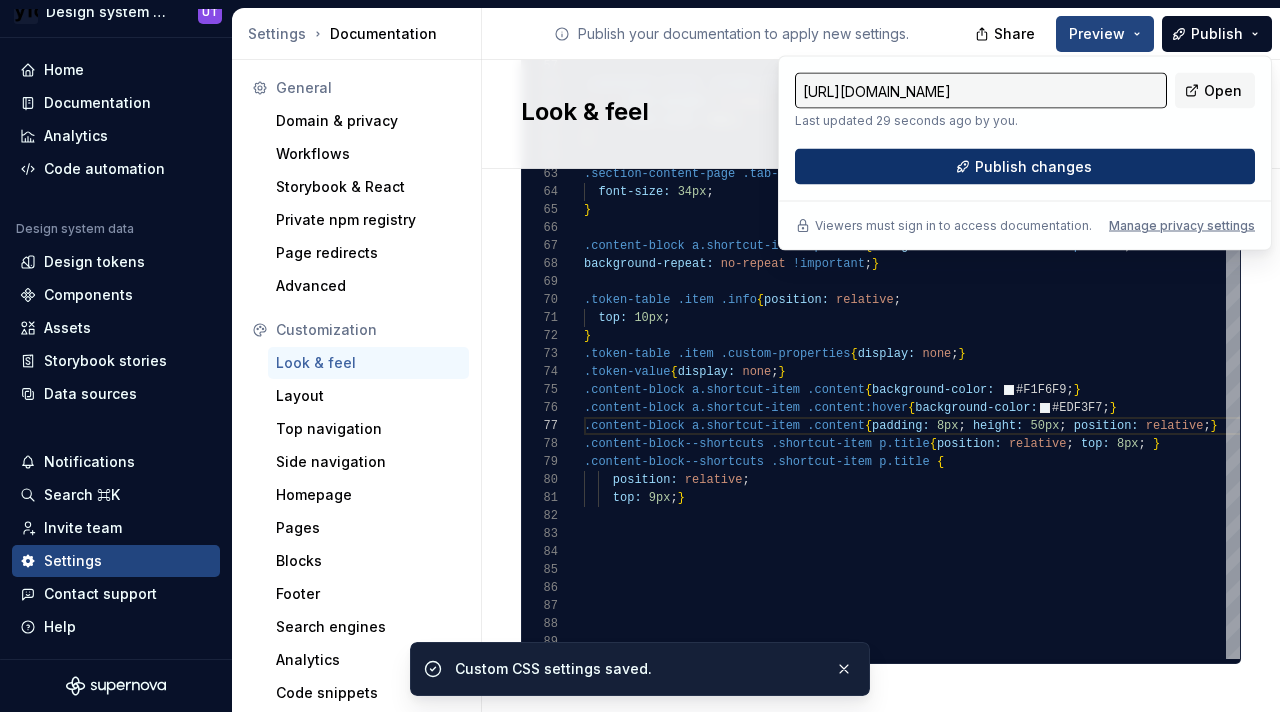 click on "Publish changes" at bounding box center (1025, 167) 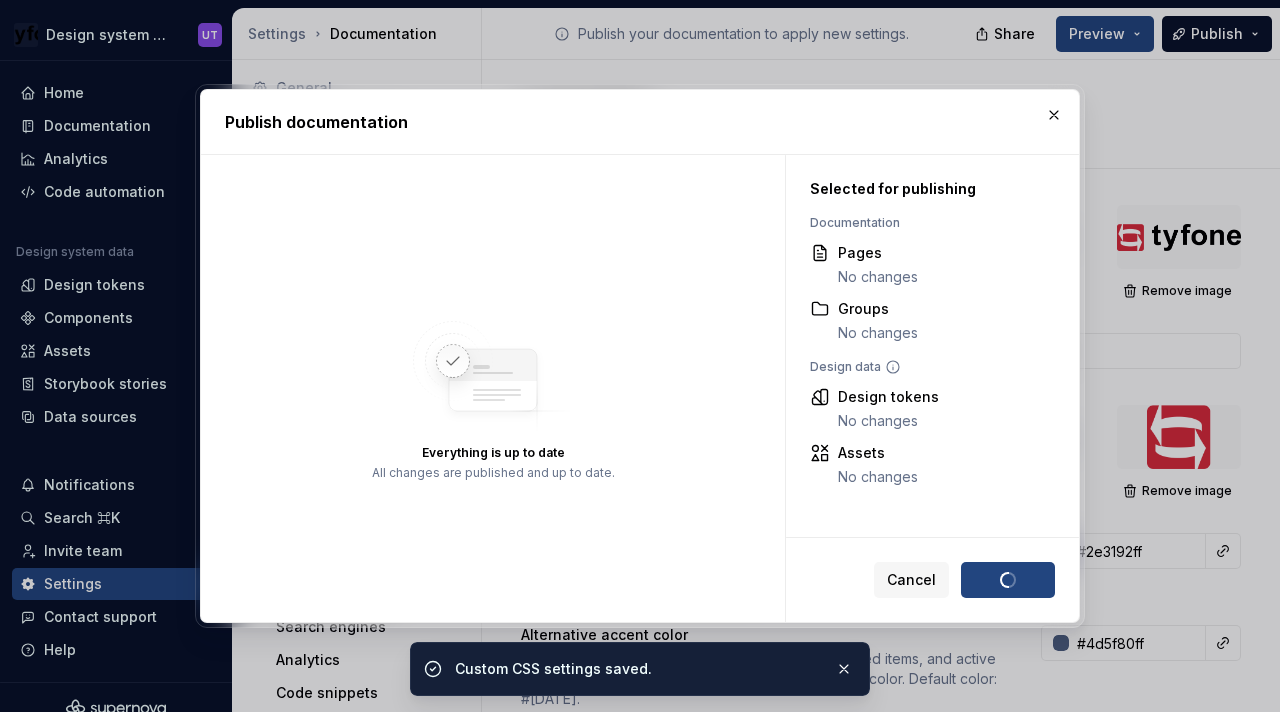 scroll, scrollTop: 0, scrollLeft: 0, axis: both 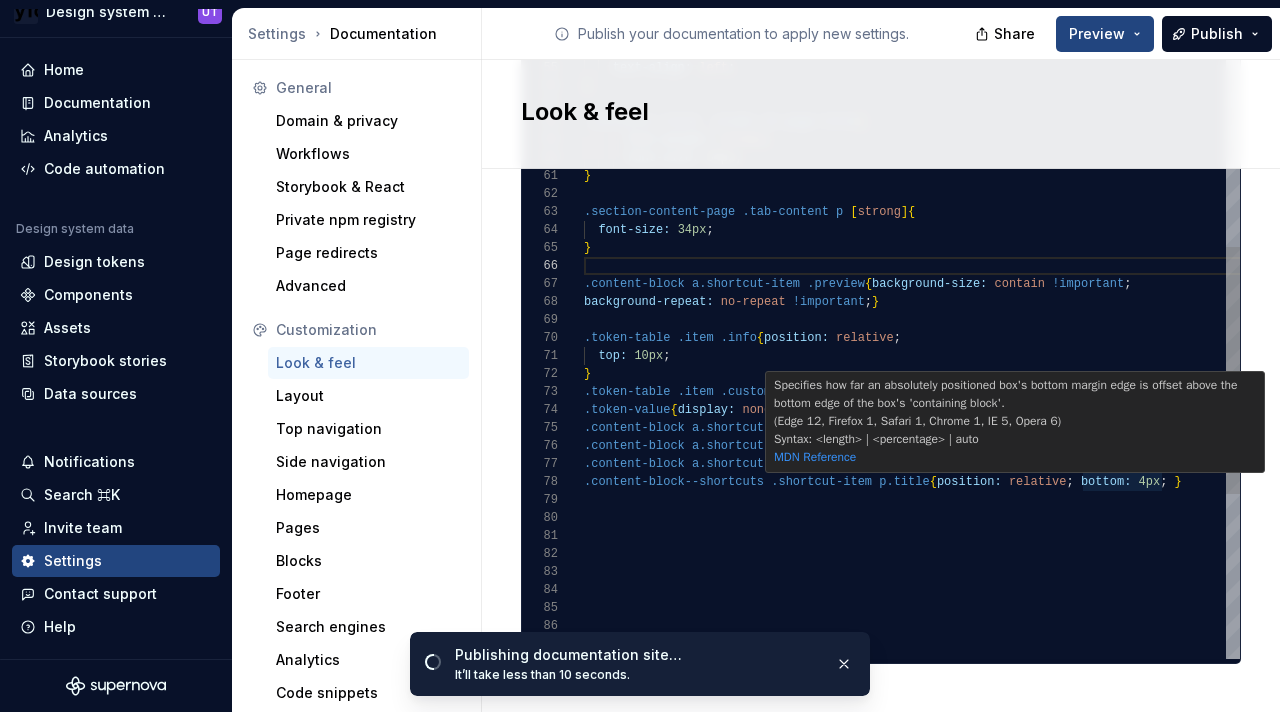 type on "**********" 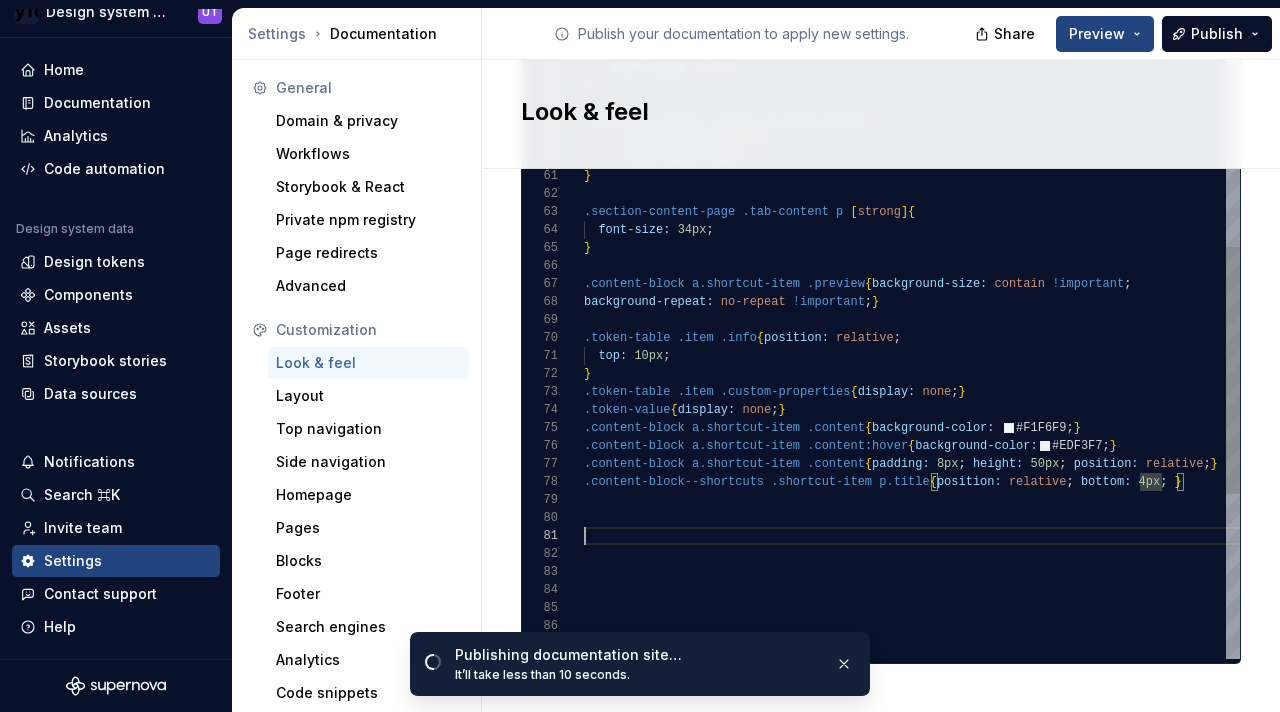 scroll, scrollTop: 0, scrollLeft: 0, axis: both 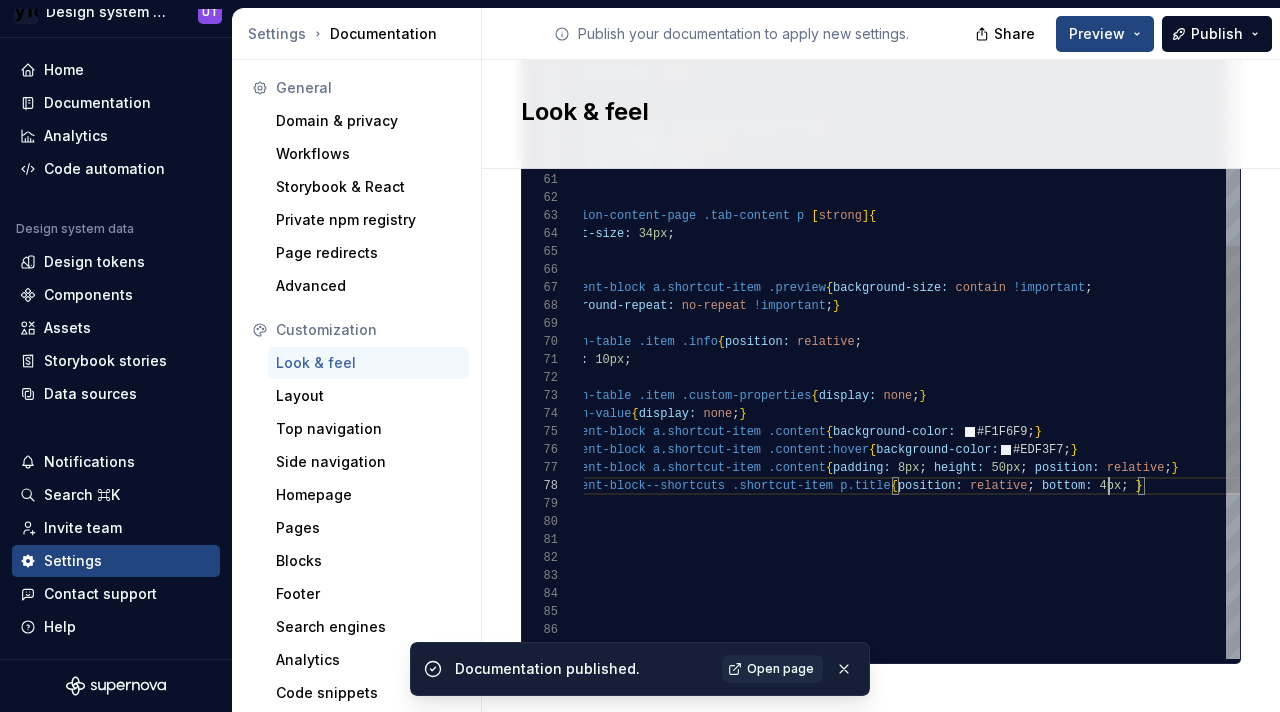 click on ".content-block--shortcuts   .shortcut-item   p.title { position:   relative ;   bottom:   4px ;   } .content-block   a.shortcut-item   .content { padding:   8px ;   height:   50px ;   position:   relative ; } .content-block   a.shortcut-item   .content:hover { background-color:   #EDF3F7 ; } .token-value { display:   none ; } .content-block   a.shortcut-item   .content { background-color:     #F1F6F9 ; } .token-table   .item   .custom-properties { display:   none ; }    top:   10px ; } .token-table   .item   .info { position:   relative ; background-repeat:   no-repeat   !important ; } .content-block   a.shortcut-item   .preview { background-size:   contain   !important ; }    font-size:   34px ; .section-content-page   .tab-content   p   [ strong ] {        font-size:   54px ; }        font-weight:   normal ; .container-title   .slider   h1.page-title { }      text-align:   left ;      overflow-wrap:   anywhere ;      color:   var ( ) ;" at bounding box center [1556, 114] 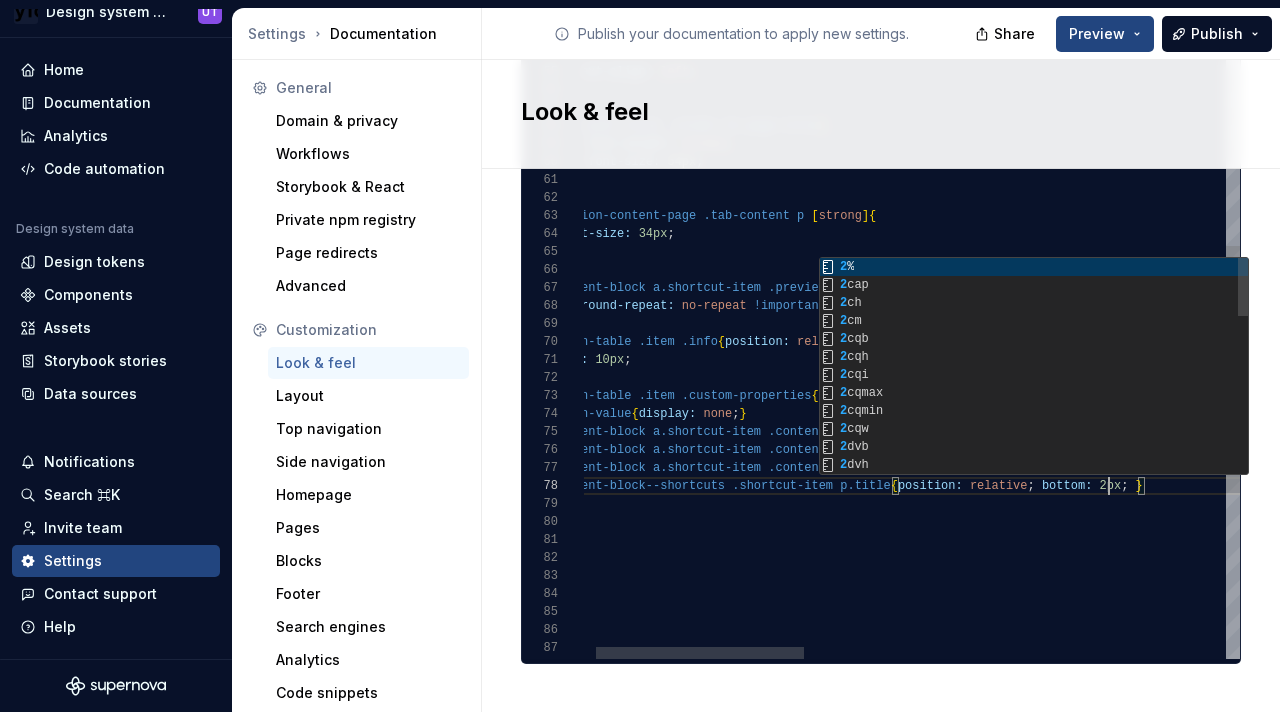 scroll, scrollTop: 126, scrollLeft: 564, axis: both 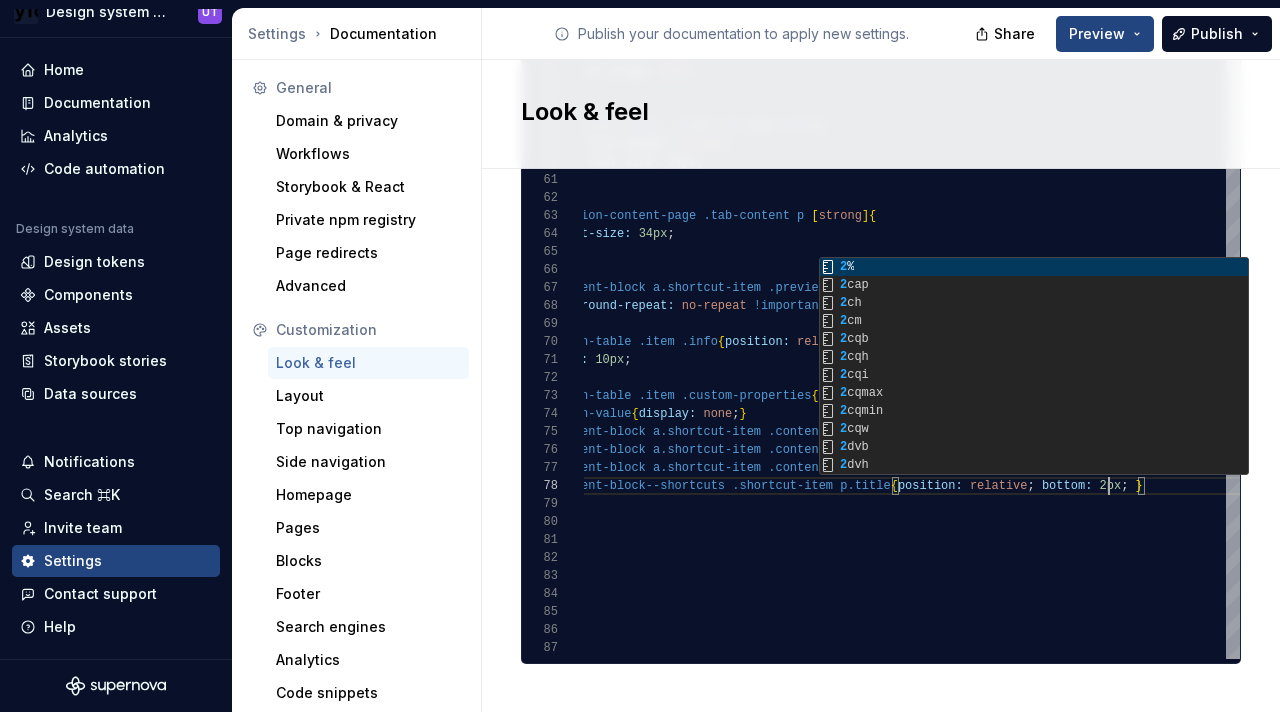 click on "Look & feel" at bounding box center (881, 114) 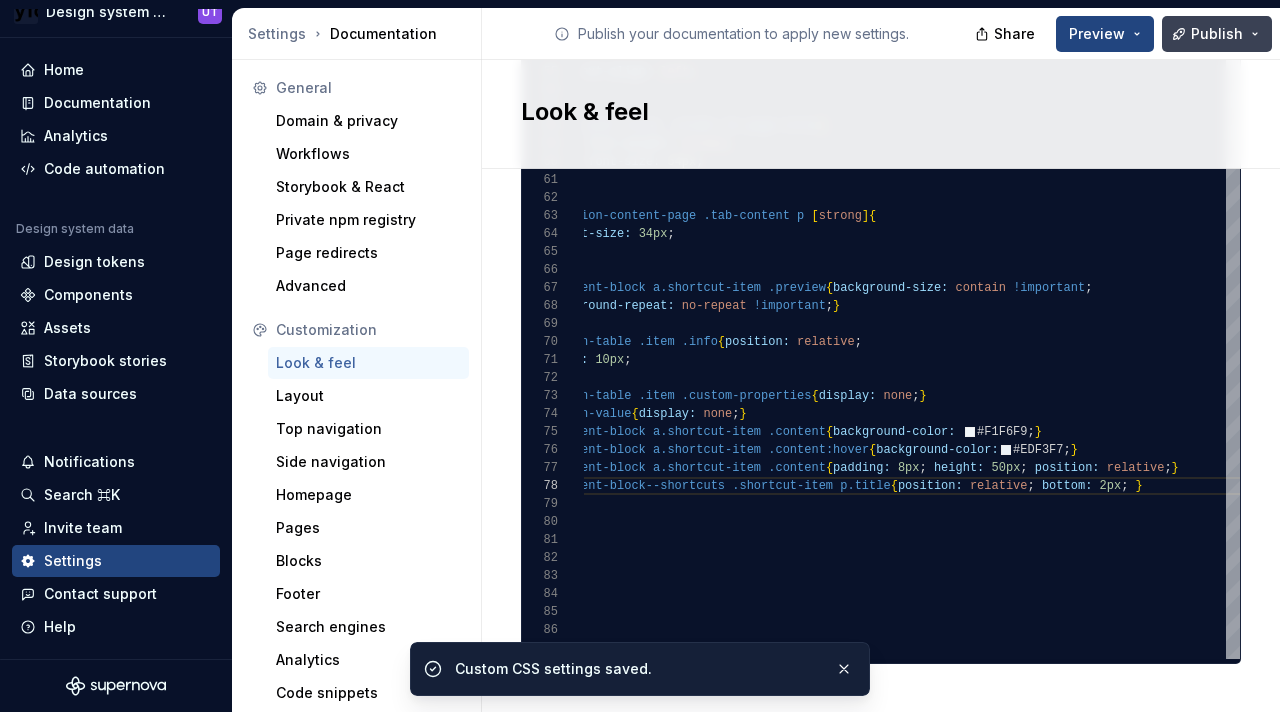 click on "Publish" at bounding box center (1217, 34) 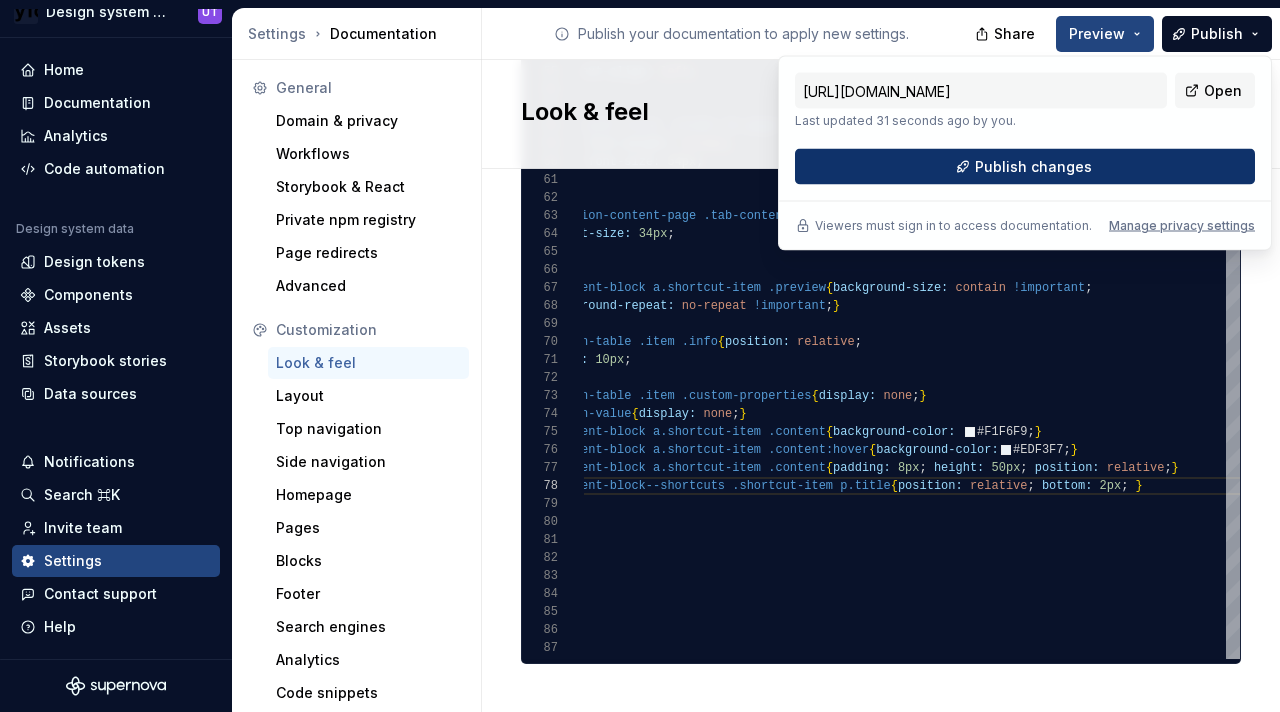click on "Publish changes" at bounding box center (1033, 167) 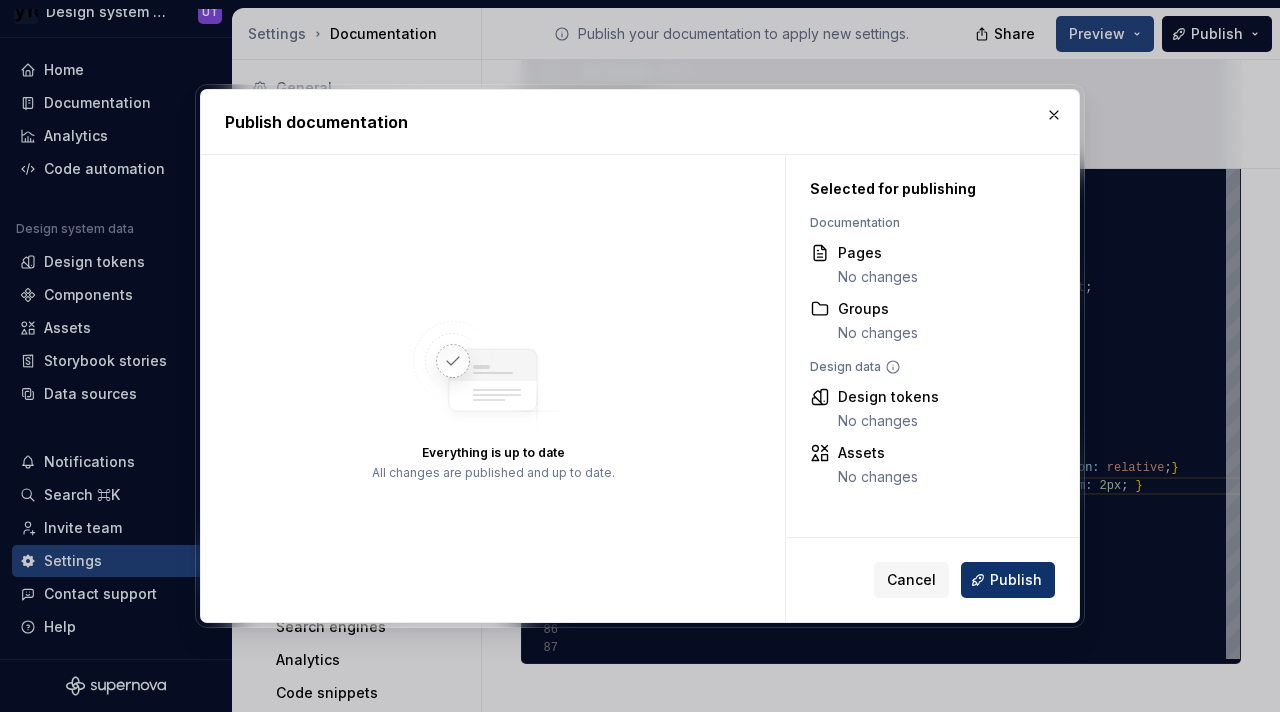 click on "Publish" at bounding box center [1016, 580] 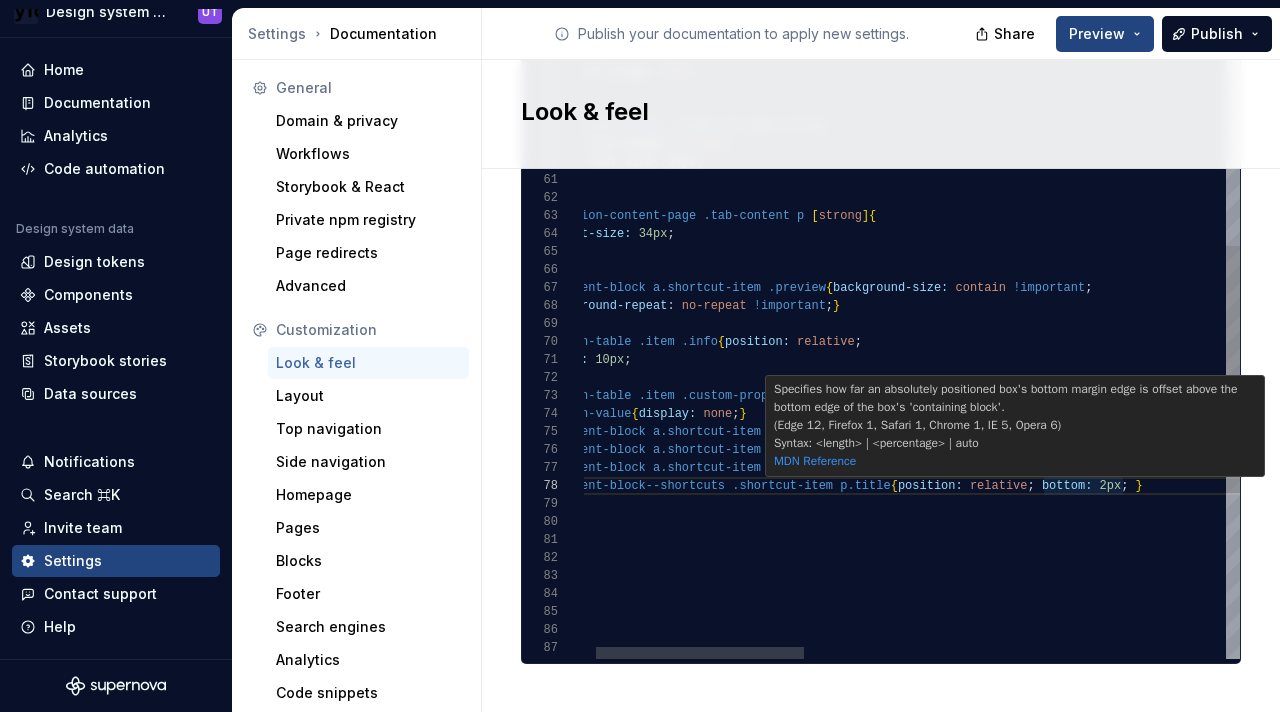 click on ".content-block--shortcuts   .shortcut-item   p.title { position:   relative ;   bottom:   2px ;   } .content-block   a.shortcut-item   .content { padding:   8px ;   height:   50px ;   position:   relative ; } .content-block   a.shortcut-item   .content:hover { background-color:   #EDF3F7 ; } .token-value { display:   none ; } .content-block   a.shortcut-item   .content { background-color:     #F1F6F9 ; } .token-table   .item   .custom-properties { display:   none ; }    top:   10px ; } .token-table   .item   .info { position:   relative ; background-repeat:   no-repeat   !important ; } .content-block   a.shortcut-item   .preview { background-size:   contain   !important ; }    font-size:   34px ; .section-content-page   .tab-content   p   [ strong ] {        font-size:   54px ; }        font-weight:   normal ; .container-title   .slider   h1.page-title { }      text-align:   left ;      overflow-wrap:   anywhere ;      color:   var ( ) ;" at bounding box center (1556, 114) 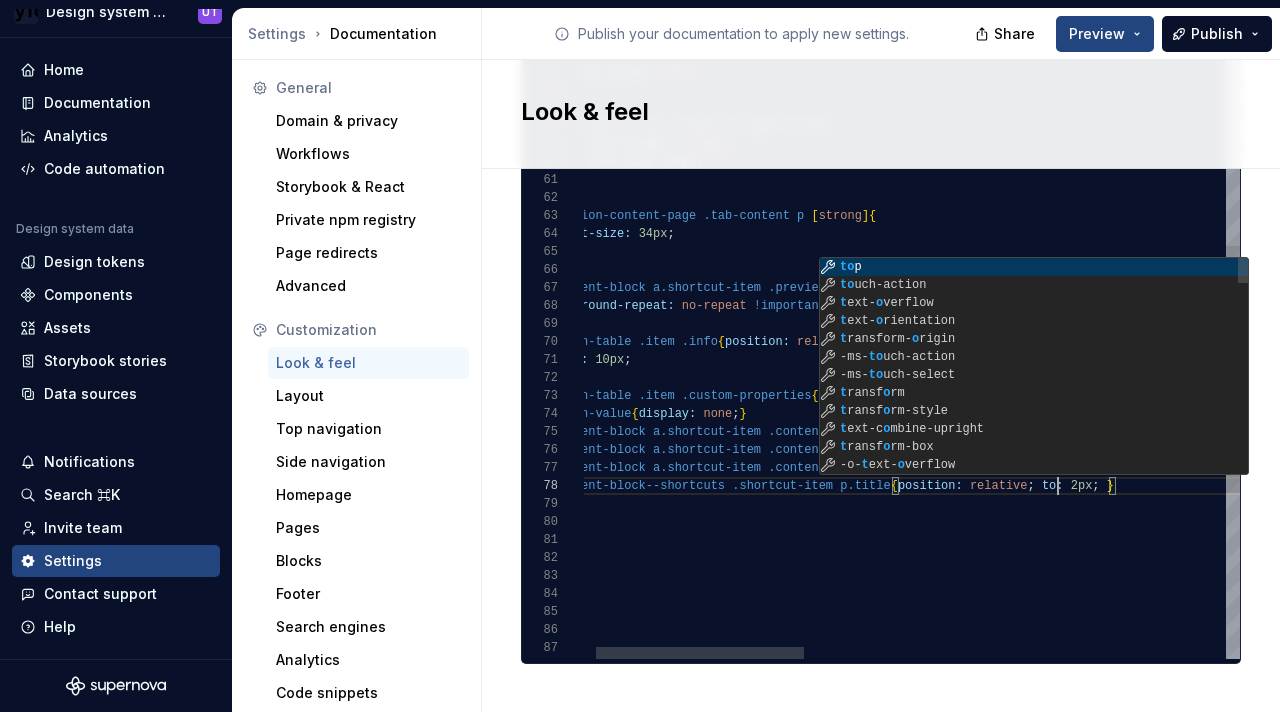 scroll, scrollTop: 126, scrollLeft: 520, axis: both 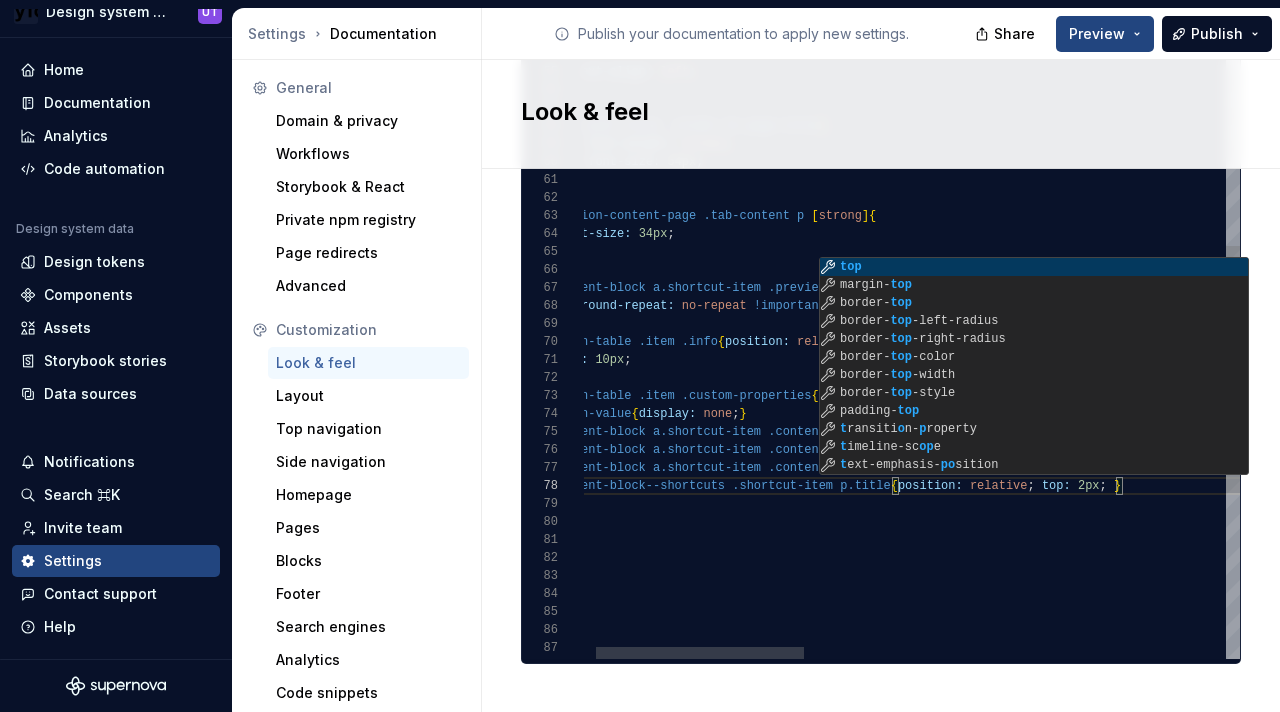 click on ".content-block--shortcuts   .shortcut-item   p.title { position:   relative ;   top:   2px ;   } .content-block   a.shortcut-item   .content { padding:   8px ;   height:   50px ;   position:   relative ; } .content-block   a.shortcut-item   .content:hover { background-color:   #EDF3F7 ; } .token-value { display:   none ; } .content-block   a.shortcut-item   .content { background-color:     #F1F6F9 ; } .token-table   .item   .custom-properties { display:   none ; }    top:   10px ; } .token-table   .item   .info { position:   relative ; background-repeat:   no-repeat   !important ; } .content-block   a.shortcut-item   .preview { background-size:   contain   !important ; }    font-size:   34px ; .section-content-page   .tab-content   p   [ strong ] {        font-size:   54px ; }        font-weight:   normal ; .container-title   .slider   h1.page-title { }      text-align:   left ;      overflow-wrap:   anywhere ;      color:   var ( ) ;" at bounding box center (1556, 114) 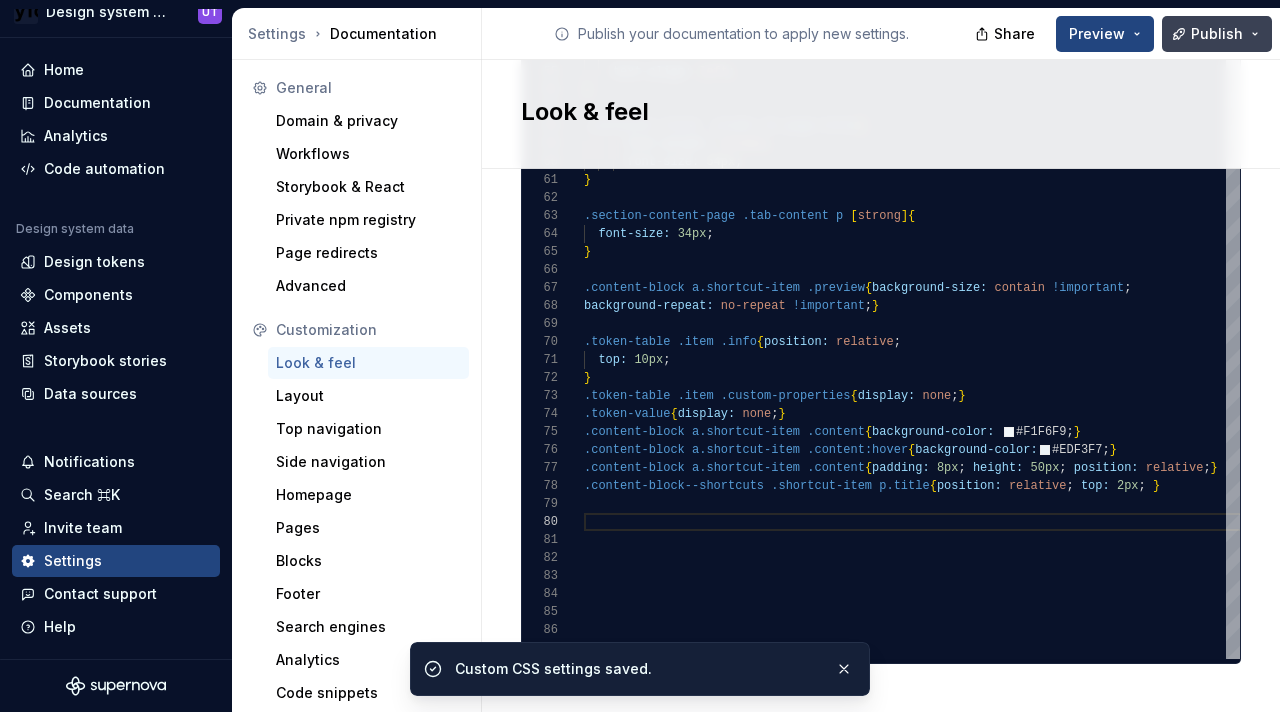 click on "Publish" at bounding box center [1217, 34] 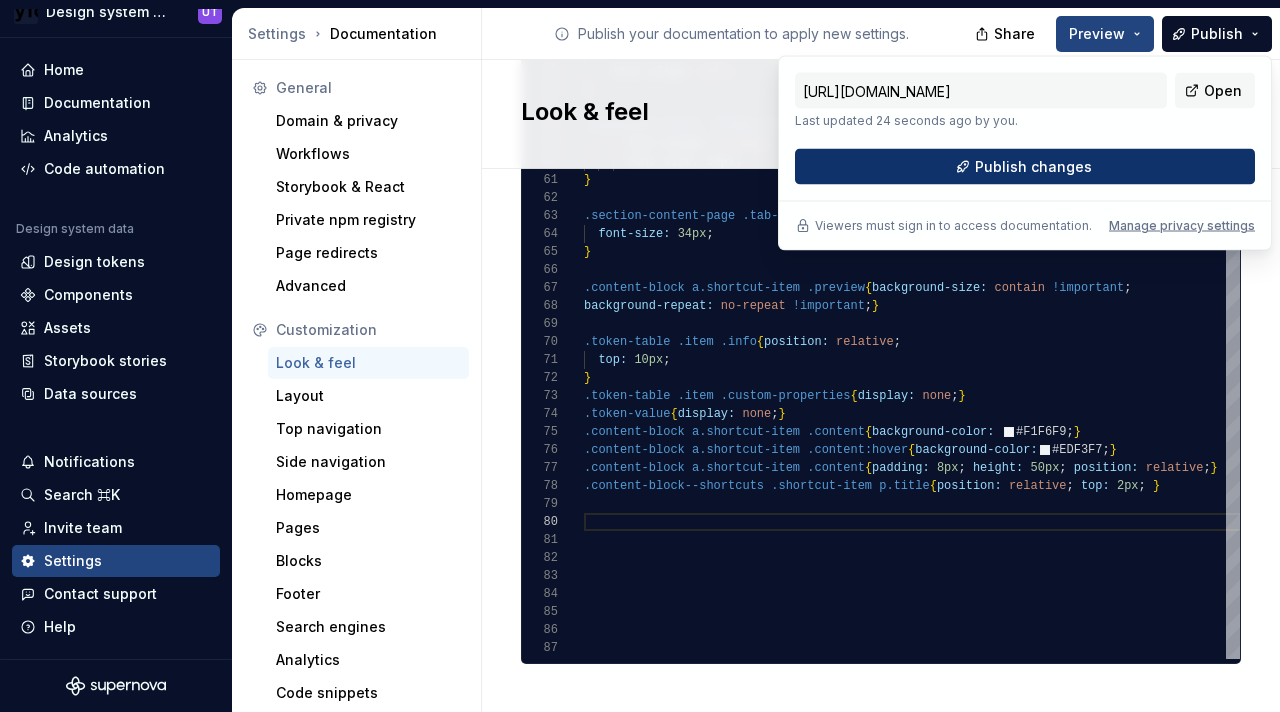 click on "Publish changes" at bounding box center (1033, 167) 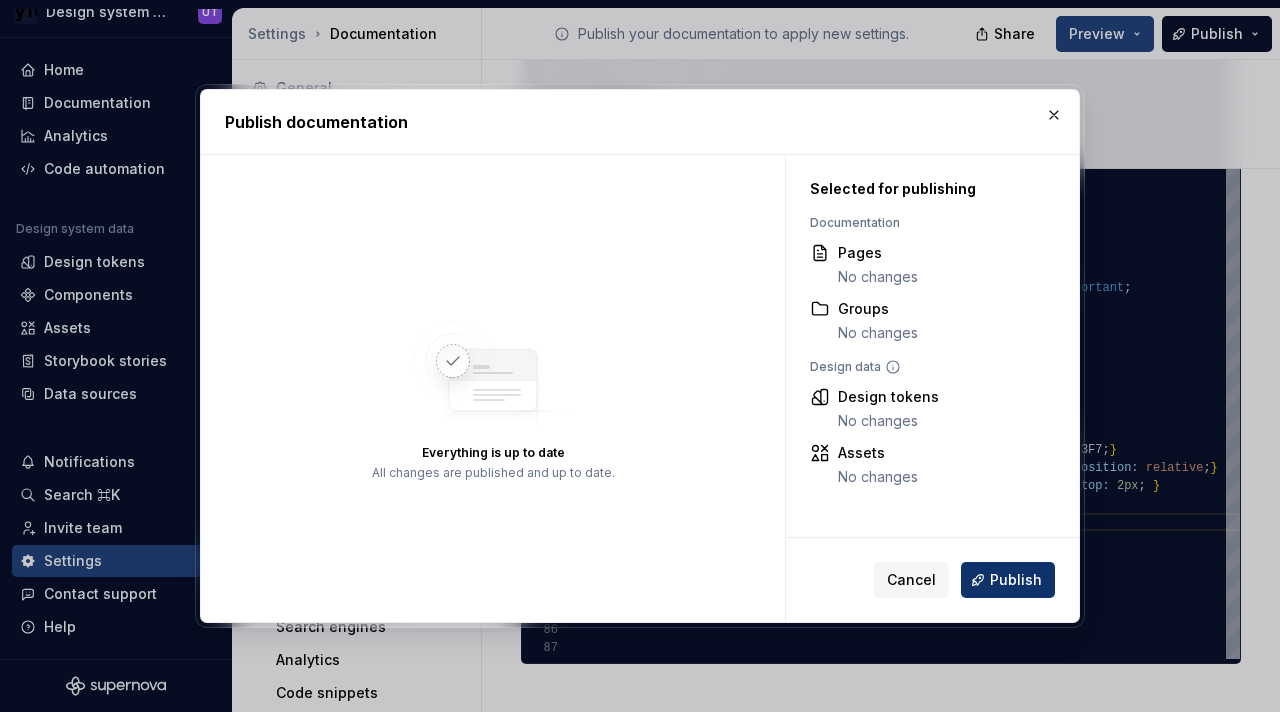 click on "Publish" at bounding box center [1016, 580] 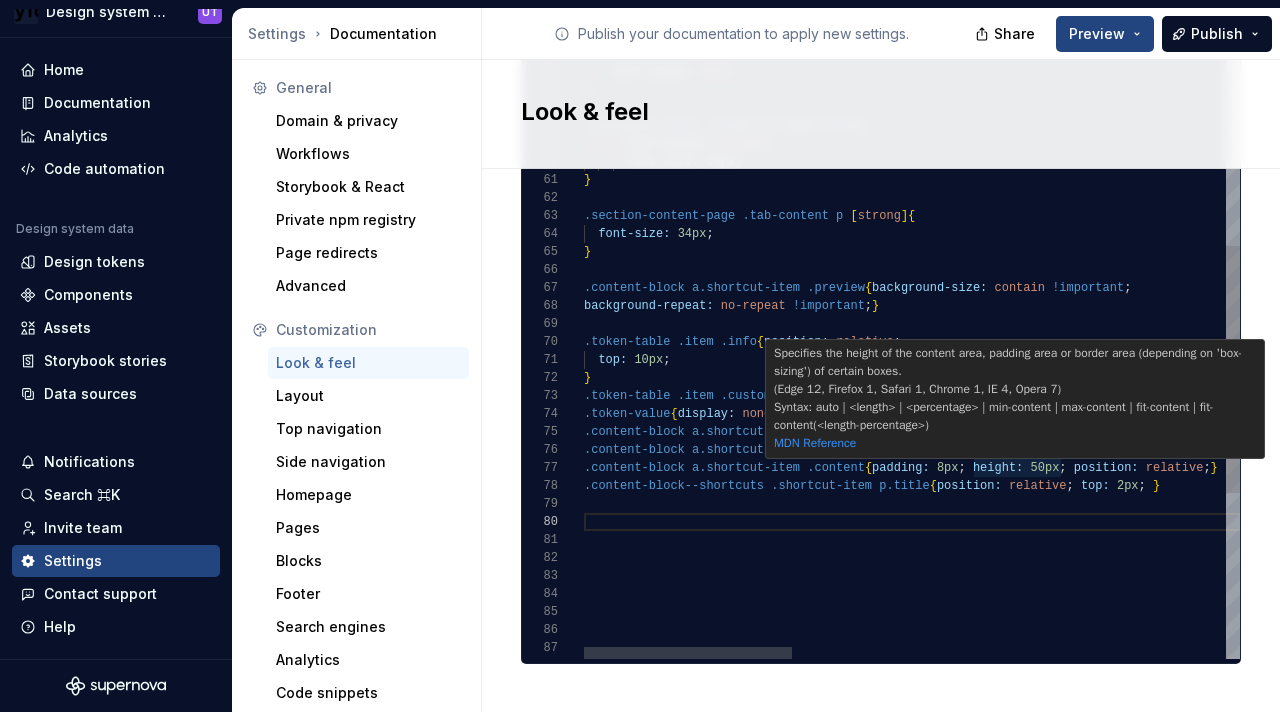 scroll, scrollTop: 108, scrollLeft: 455, axis: both 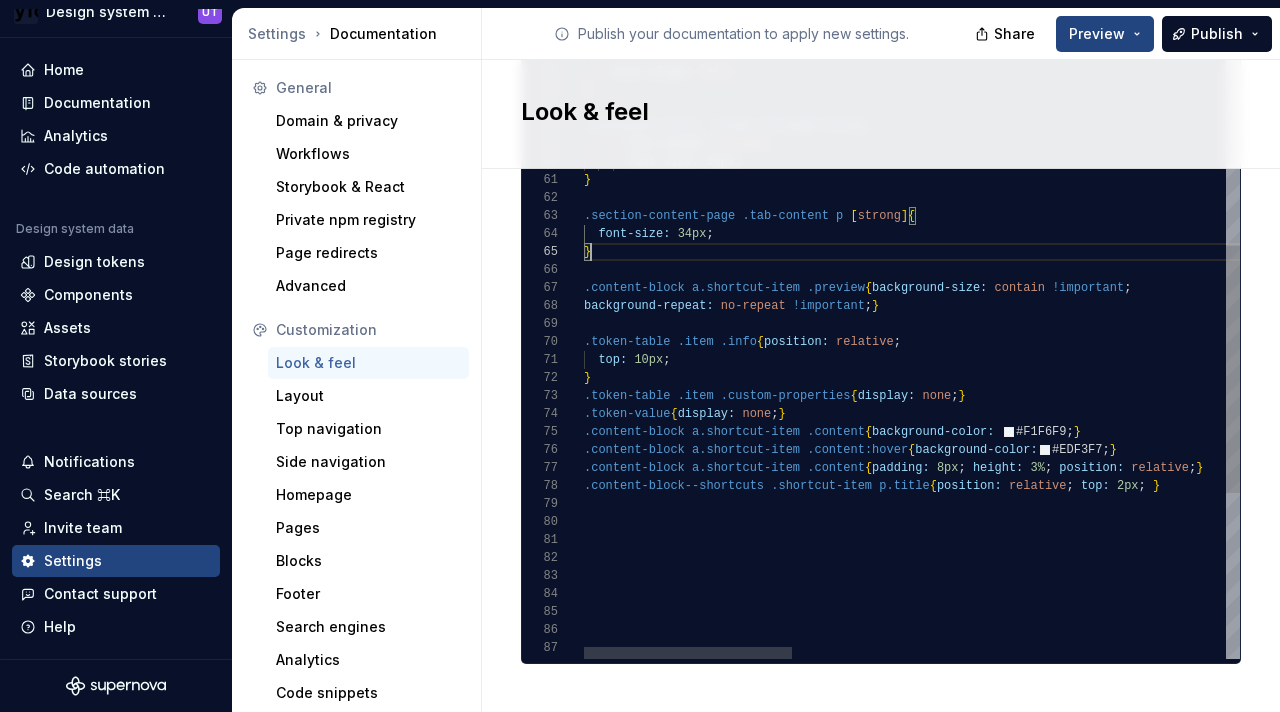 click on ".content-block--shortcuts   .shortcut-item   p.title { position:   relative ;   top:   2px ;   } .content-block   a.shortcut-item   .content { padding:   8px ;   height:   3% ;   position:   relative ; } .content-block   a.shortcut-item   .content:hover { background-color:   #EDF3F7 ; } .token-value { display:   none ; } .content-block   a.shortcut-item   .content { background-color:     #F1F6F9 ; } .token-table   .item   .custom-properties { display:   none ; }    top:   10px ; } .token-table   .item   .info { position:   relative ; background-repeat:   no-repeat   !important ; } .content-block   a.shortcut-item   .preview { background-size:   contain   !important ; }    font-size:   34px ; .section-content-page   .tab-content   p   [ strong ] {        font-size:   54px ; }        font-weight:   normal ; .container-title   .slider   h1.page-title { }      text-align:   left ;      overflow-wrap:   anywhere ;      color:   var ( ) ;   (" at bounding box center (1595, 114) 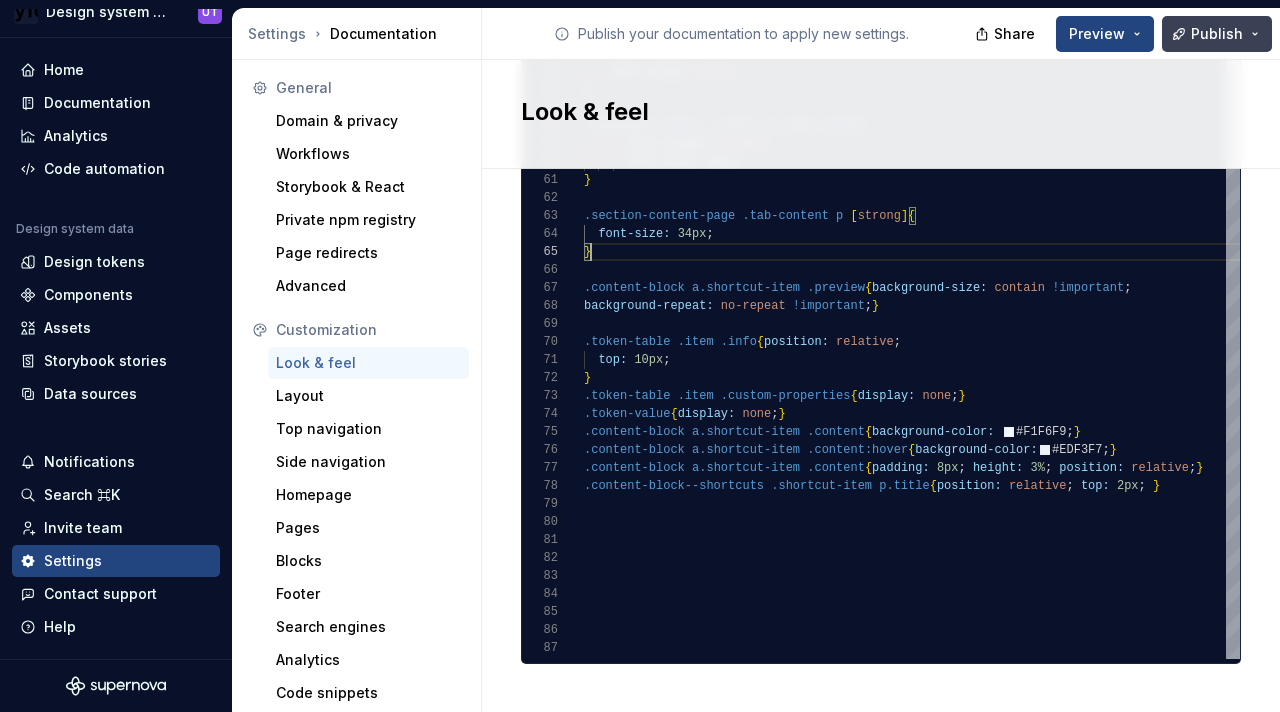 click on "Publish" at bounding box center [1217, 34] 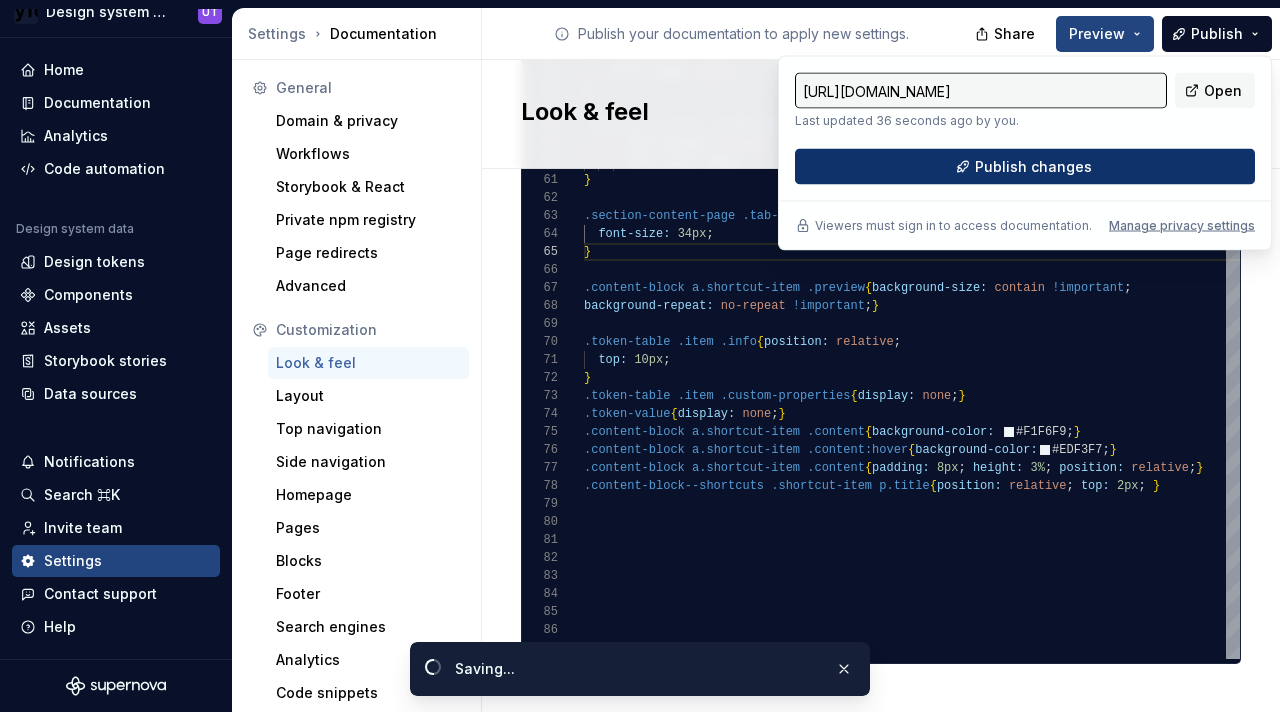 click on "Publish changes" at bounding box center [1033, 167] 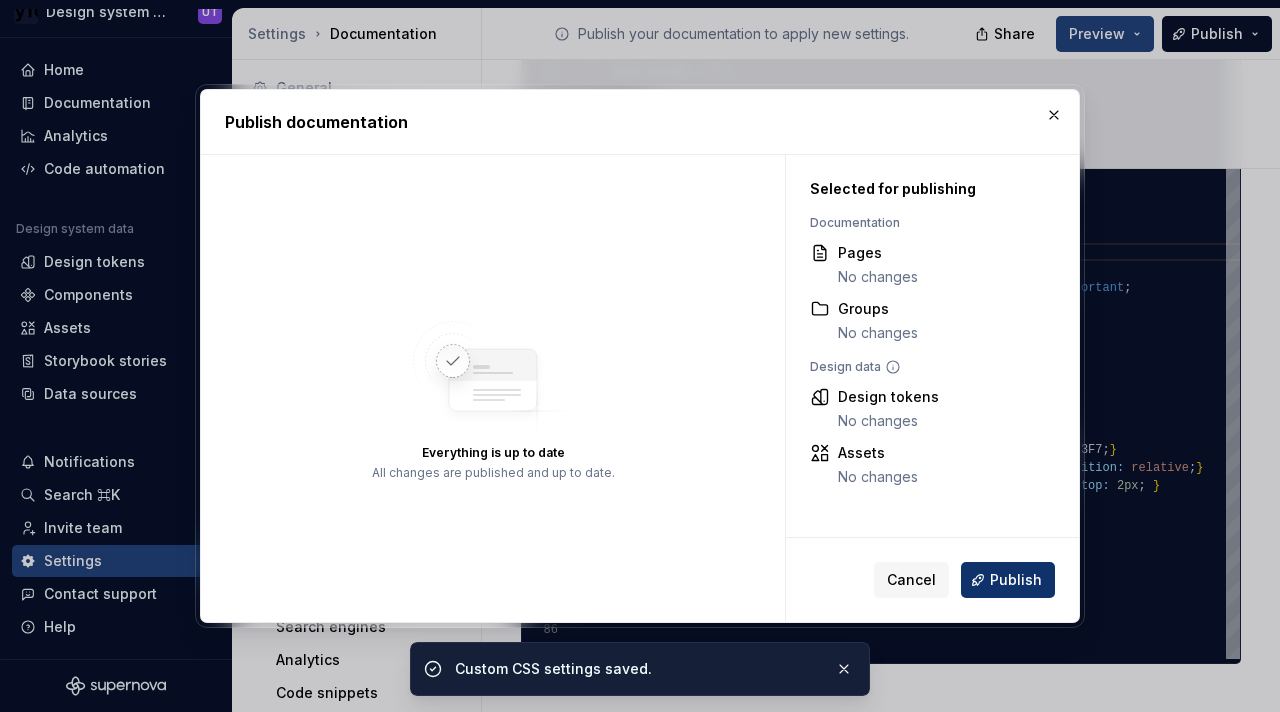 click on "Publish" at bounding box center (1016, 580) 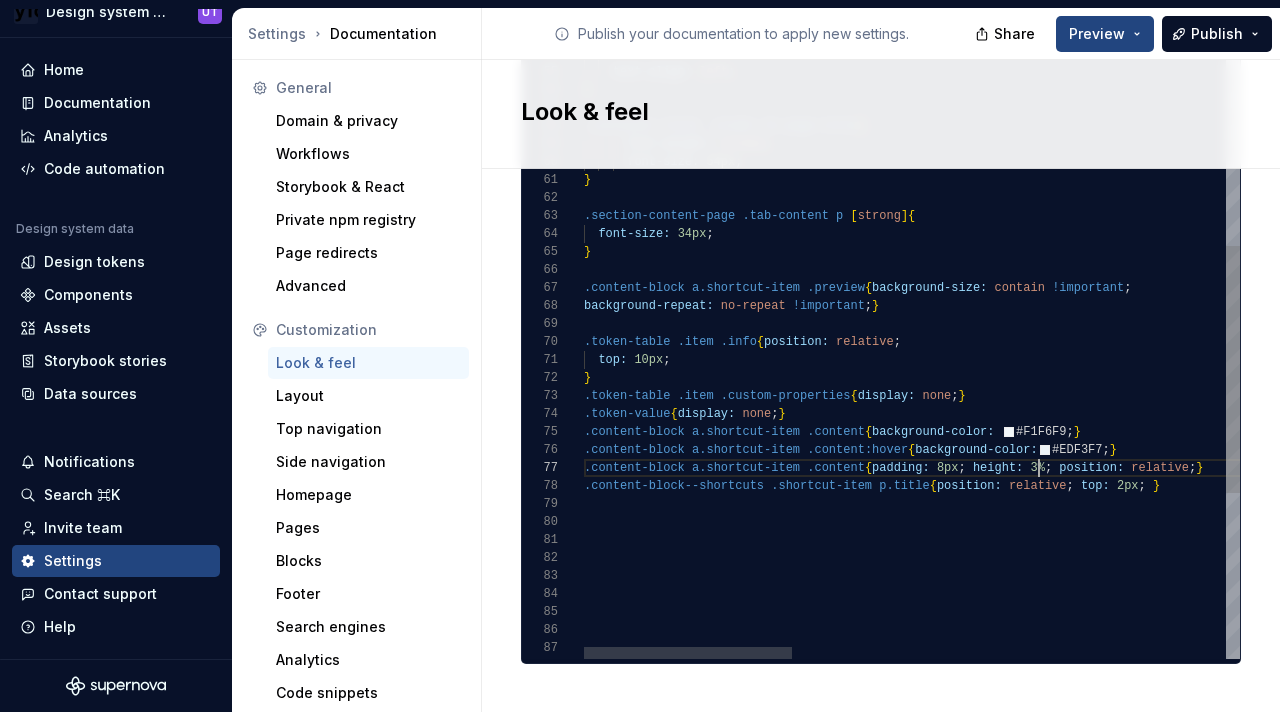 click on ".content-block--shortcuts   .shortcut-item   p.title { position:   relative ;   top:   2px ;   } .content-block   a.shortcut-item   .content { padding:   8px ;   height:   3% ;   position:   relative ; } .content-block   a.shortcut-item   .content:hover { background-color:   #EDF3F7 ; } .token-value { display:   none ; } .content-block   a.shortcut-item   .content { background-color:     #F1F6F9 ; } .token-table   .item   .custom-properties { display:   none ; }    top:   10px ; } .token-table   .item   .info { position:   relative ; background-repeat:   no-repeat   !important ; } .content-block   a.shortcut-item   .preview { background-size:   contain   !important ; }    font-size:   34px ; .section-content-page   .tab-content   p   [ strong ] {        font-size:   54px ; }        font-weight:   normal ; .container-title   .slider   h1.page-title { }      text-align:   left ;      overflow-wrap:   anywhere ;      color:   var ( ) ;   (" at bounding box center (1595, 114) 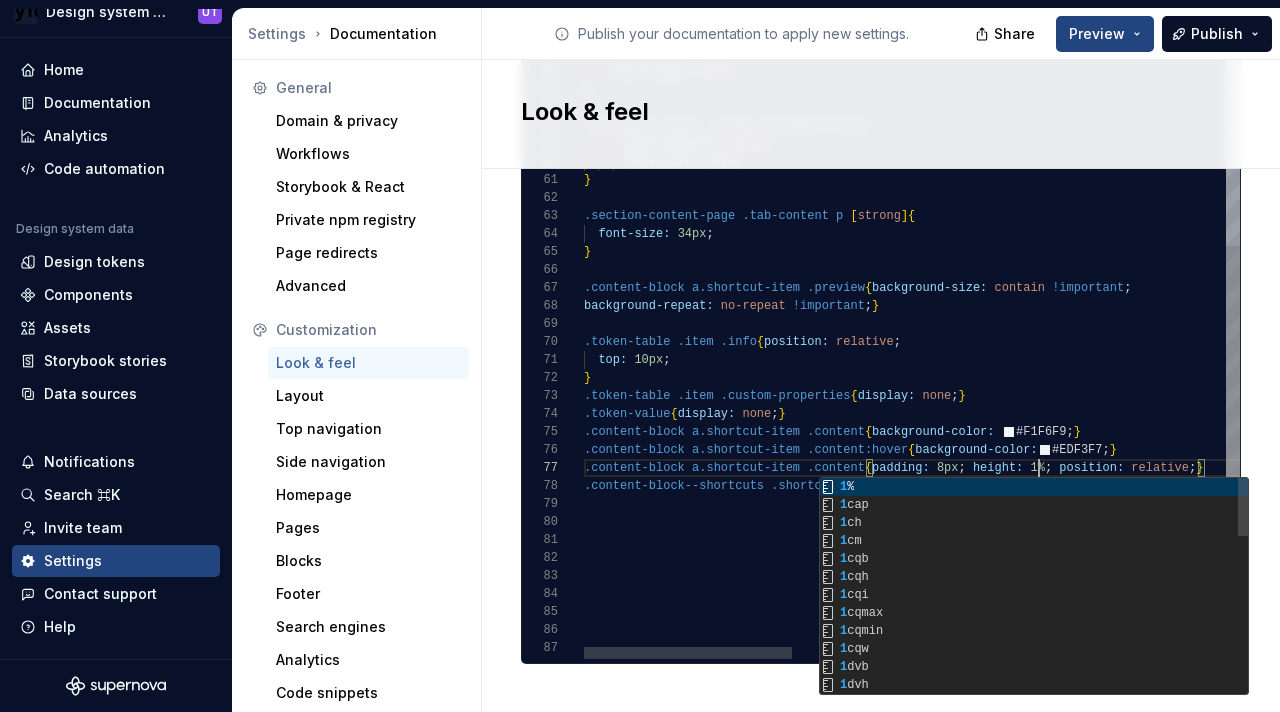 scroll, scrollTop: 108, scrollLeft: 463, axis: both 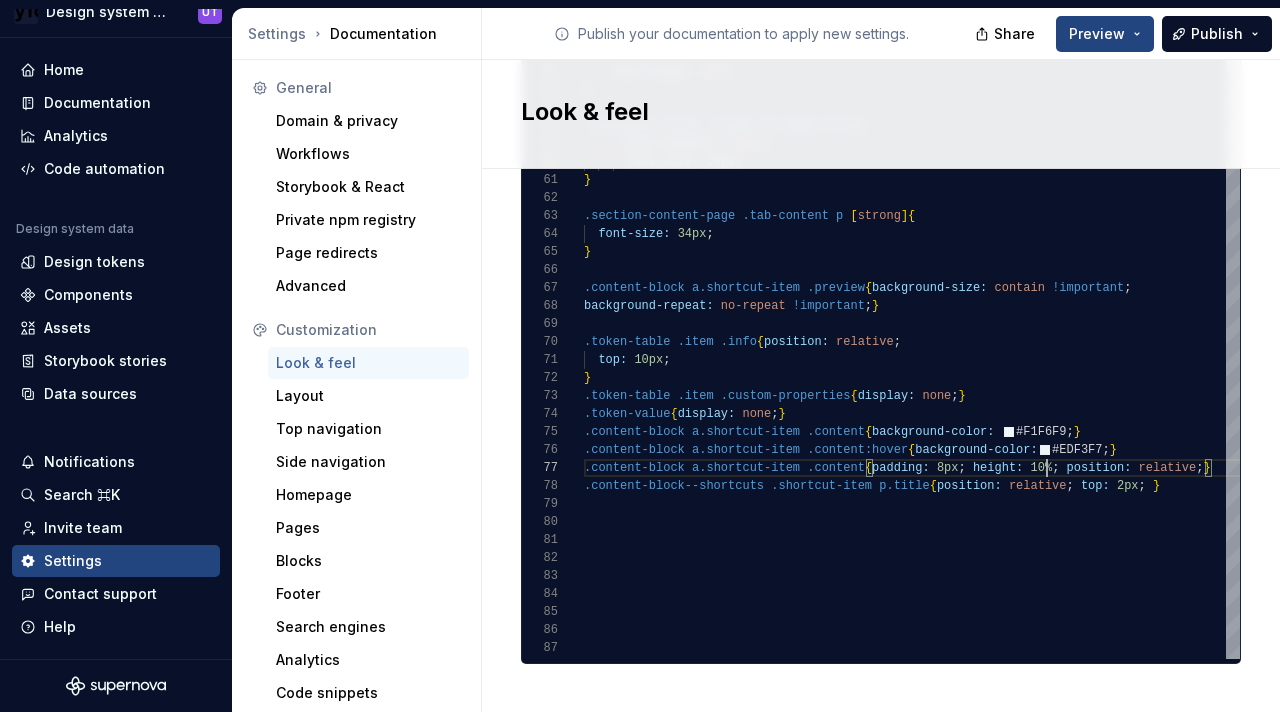 click on "Look & feel" at bounding box center [869, 112] 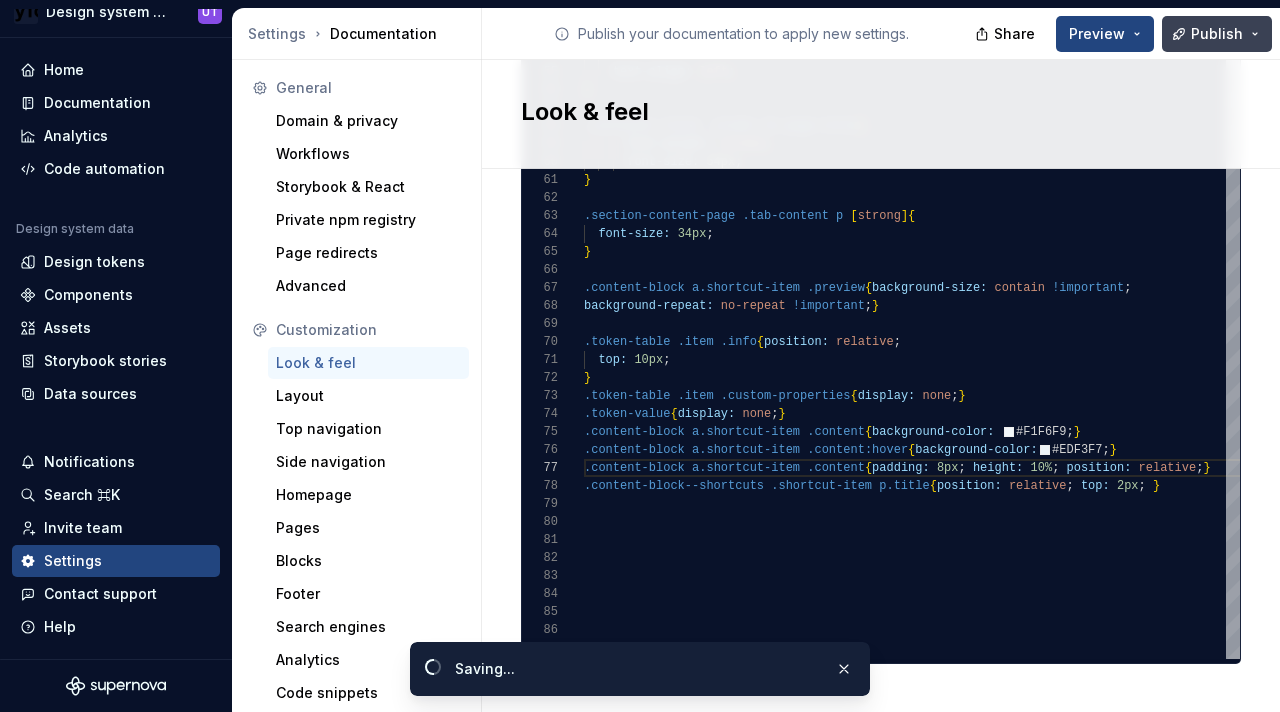 click on "Publish" at bounding box center [1217, 34] 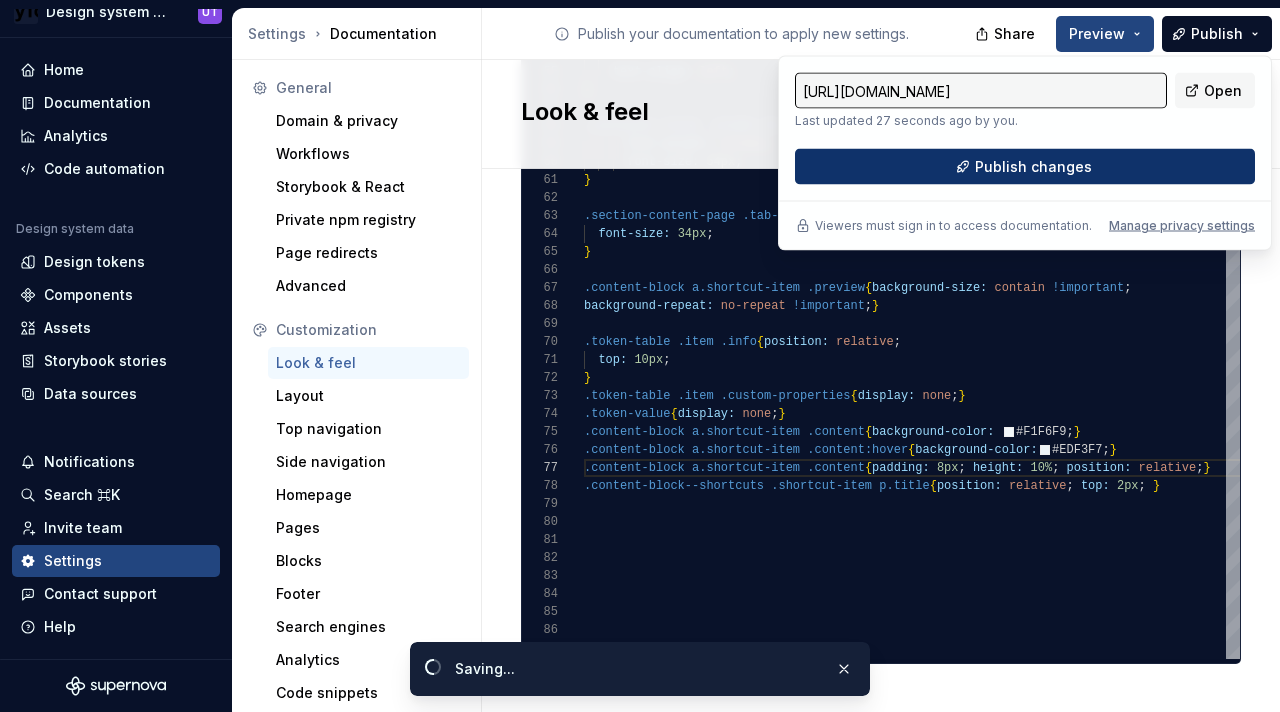 click on "Publish changes" at bounding box center [1025, 167] 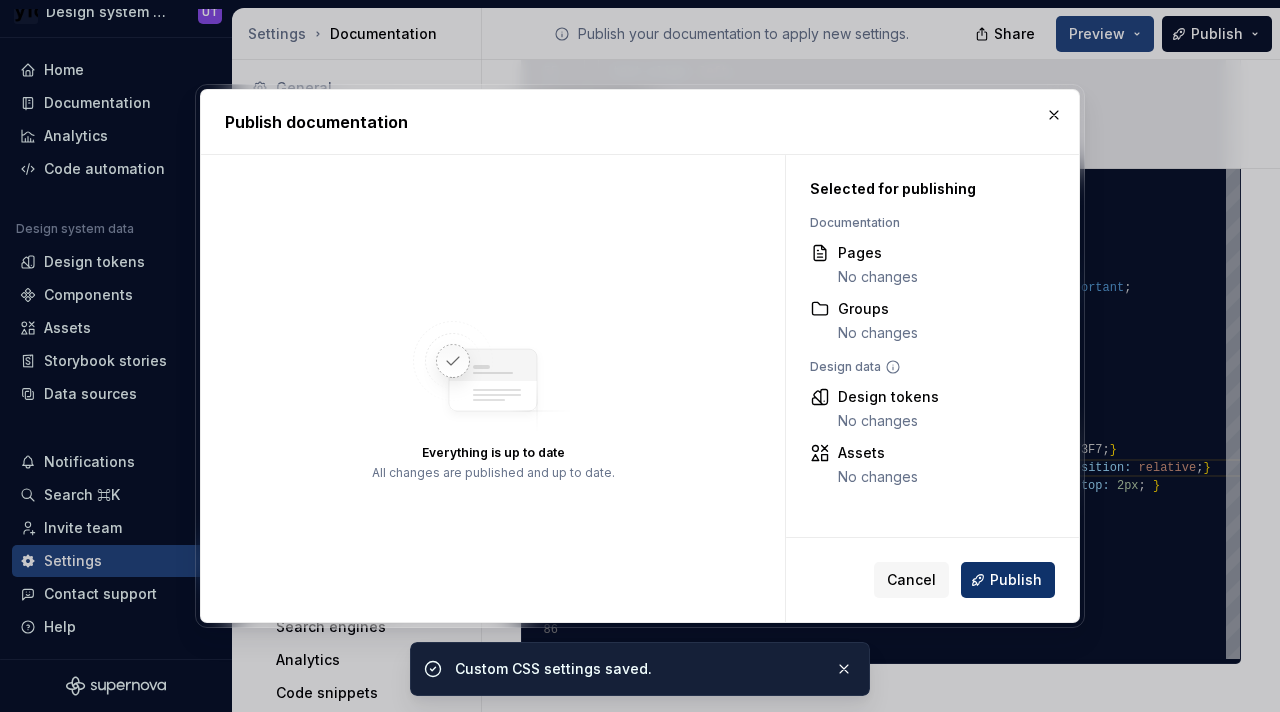 click on "Publish" at bounding box center [1016, 580] 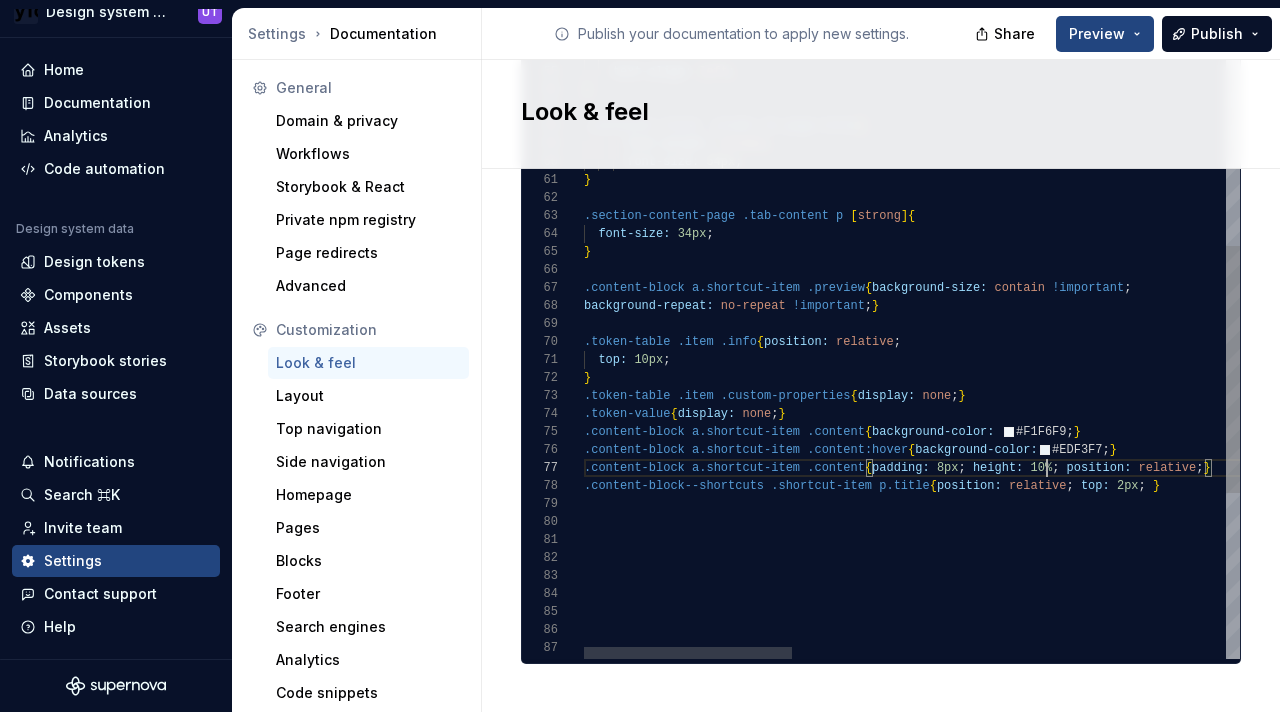 click on ".content-block--shortcuts   .shortcut-item   p.title { position:   relative ;   top:   2px ;   } .content-block   a.shortcut-item   .content { padding:   8px ;   height:   10% ;   position:   relative ; } .content-block   a.shortcut-item   .content:hover { background-color:   #EDF3F7 ; } .token-value { display:   none ; } .content-block   a.shortcut-item   .content { background-color:     #F1F6F9 ; } .token-table   .item   .custom-properties { display:   none ; }    top:   10px ; } .token-table   .item   .info { position:   relative ; background-repeat:   no-repeat   !important ; } .content-block   a.shortcut-item   .preview { background-size:   contain   !important ; }    font-size:   34px ; .section-content-page   .tab-content   p   [ strong ] {        font-size:   54px ; }        font-weight:   normal ; .container-title   .slider   h1.page-title { }      text-align:   left ;      overflow-wrap:   anywhere ;      color:   var ( ) ;" at bounding box center (1595, 114) 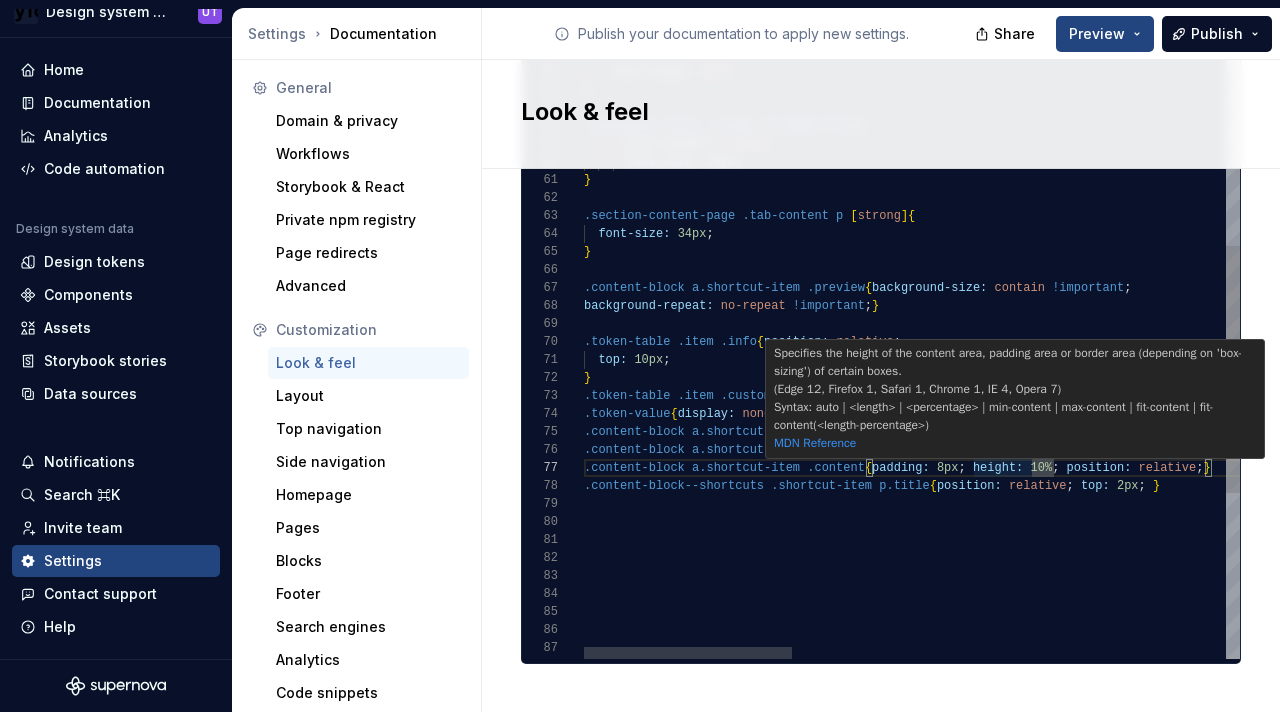 click on ".content-block--shortcuts   .shortcut-item   p.title { position:   relative ;   top:   2px ;   } .content-block   a.shortcut-item   .content { padding:   8px ;   height:   10% ;   position:   relative ; } .content-block   a.shortcut-item   .content:hover { background-color:   #EDF3F7 ; } .token-value { display:   none ; } .content-block   a.shortcut-item   .content { background-color:     #F1F6F9 ; } .token-table   .item   .custom-properties { display:   none ; }    top:   10px ; } .token-table   .item   .info { position:   relative ; background-repeat:   no-repeat   !important ; } .content-block   a.shortcut-item   .preview { background-size:   contain   !important ; }    font-size:   34px ; .section-content-page   .tab-content   p   [ strong ] {        font-size:   54px ; }        font-weight:   normal ; .container-title   .slider   h1.page-title { }      text-align:   left ;      overflow-wrap:   anywhere ;      color:   var ( ) ;" at bounding box center [1595, 114] 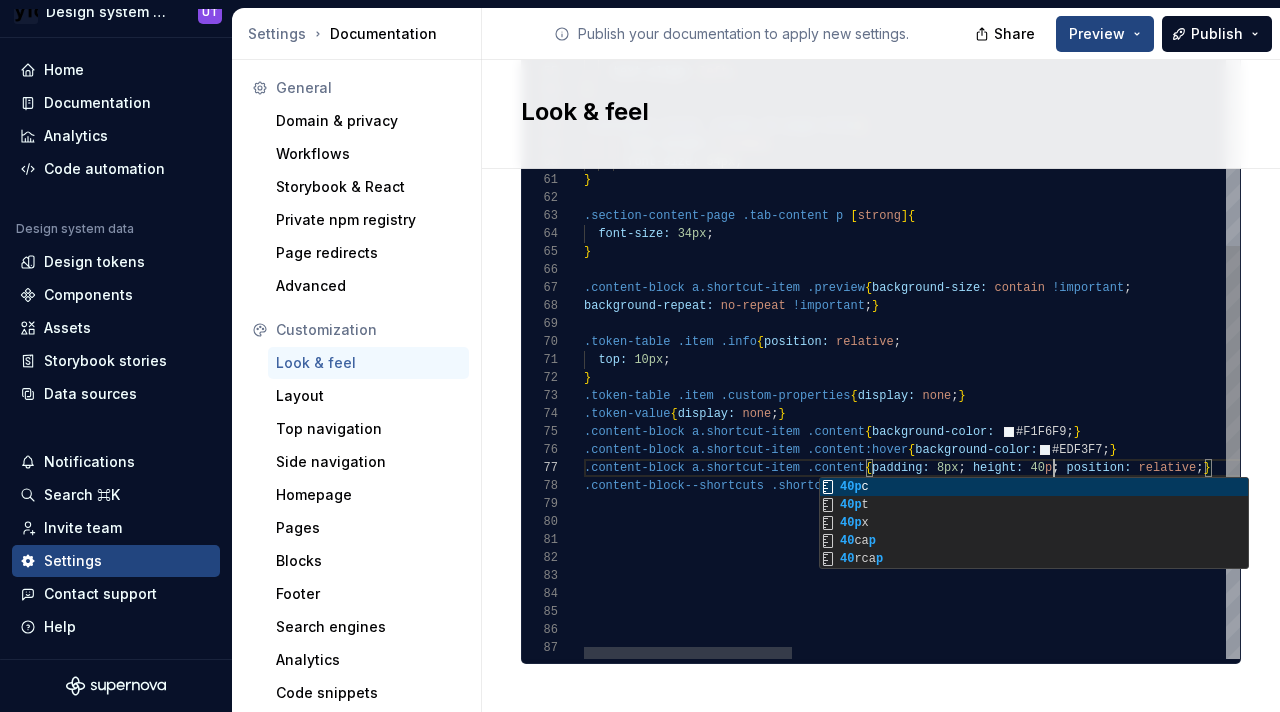 scroll, scrollTop: 108, scrollLeft: 477, axis: both 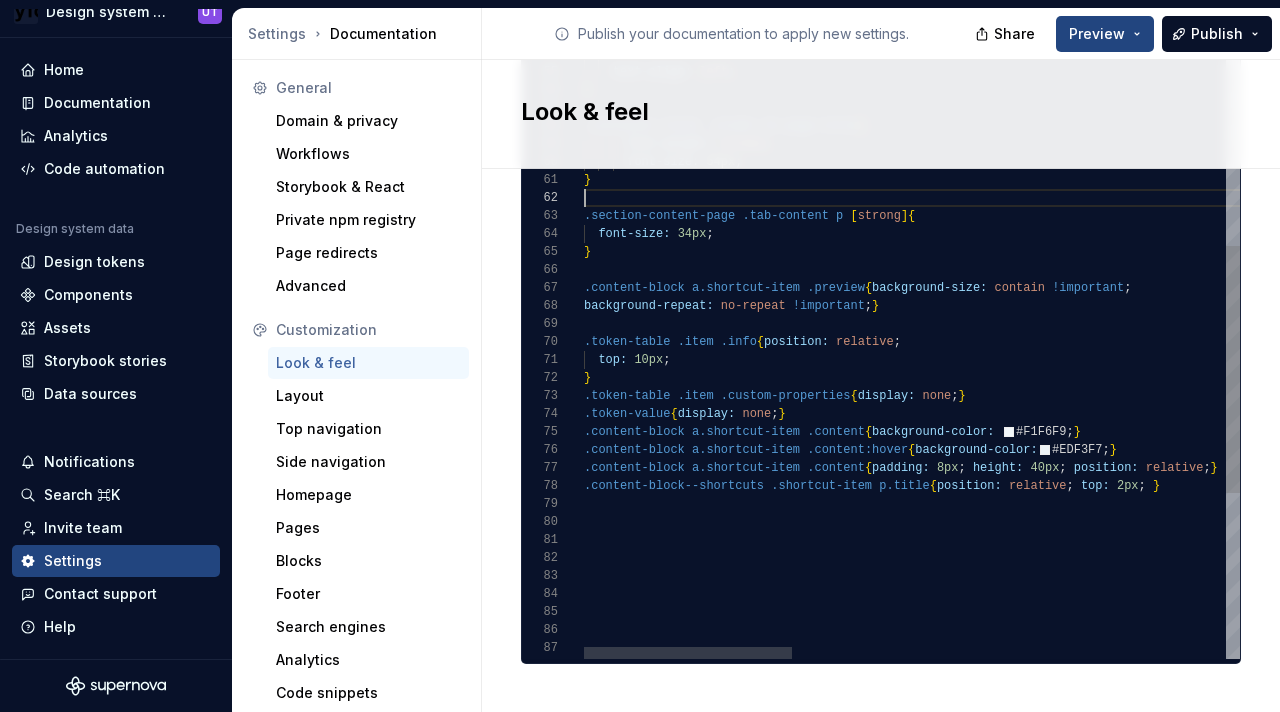 click on ".content-block--shortcuts   .shortcut-item   p.title { position:   relative ;   top:   2px ;   } .content-block   a.shortcut-item   .content { padding:   8px ;   height:   40px ;   position:   relative ; } .content-block   a.shortcut-item   .content:hover { background-color:   #EDF3F7 ; } .token-value { display:   none ; } .content-block   a.shortcut-item   .content { background-color:     #F1F6F9 ; } .token-table   .item   .custom-properties { display:   none ; }    top:   10px ; } .token-table   .item   .info { position:   relative ; background-repeat:   no-repeat   !important ; } .content-block   a.shortcut-item   .preview { background-size:   contain   !important ; }    font-size:   34px ; .section-content-page   .tab-content   p   [ strong ] {        font-size:   54px ; }        font-weight:   normal ; .container-title   .slider   h1.page-title { }      text-align:   left ;      overflow-wrap:   anywhere ;      color:   var ( ) ;" at bounding box center (1595, 114) 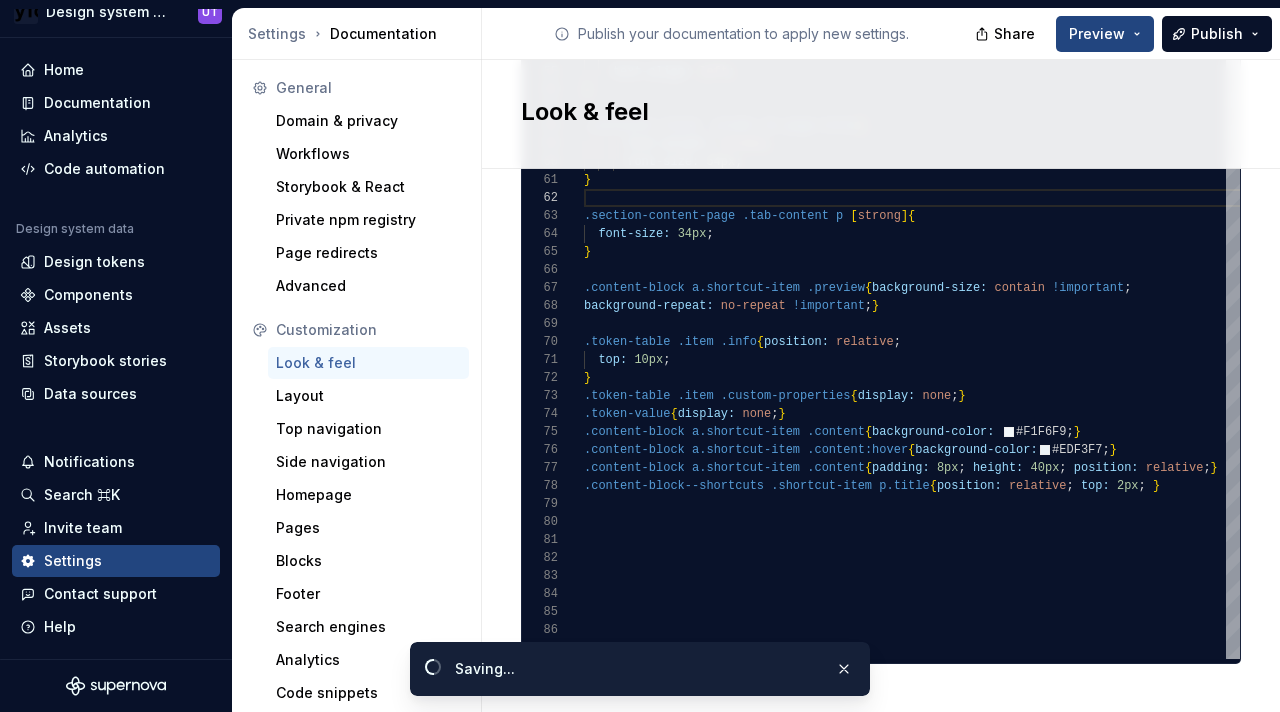 click on "Design system  documentation UT Home Documentation Analytics Code automation Design system data Design tokens Components Assets Storybook stories Data sources Notifications Search ⌘K Invite team Settings Contact support Help Settings Documentation Publish your documentation to apply new settings. Share Preview Publish General Domain & privacy Workflows Storybook & React Private npm registry Page redirects Advanced Customization Look & feel Layout Top navigation Side navigation Homepage Pages Blocks Footer Search engines Analytics Code snippets Other Look & feel Site logo A company logo that will be displayed on all pages on your documentation site. We recommend using a 200 x 30px .svg or .png file.         Remove image Site logo height The height of your site logo in the top navigation bar, measured in pixels. 26 Site favicon The favicon that will be used for your documentation site. We recommend using a 32 x 32px .png file. Using legacy .ico is not recommended. Remove image Accent color #2e3192ff #4d5f80ff" at bounding box center (0, 0) 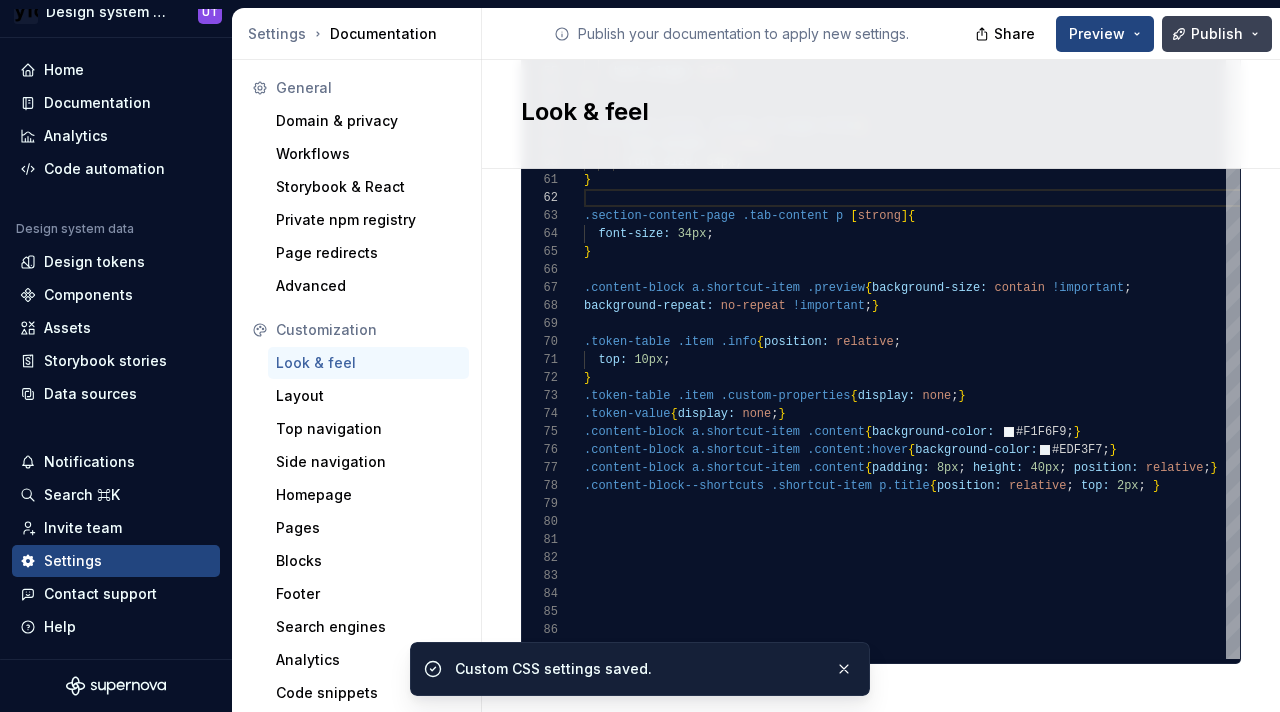 click on "Publish" at bounding box center [1217, 34] 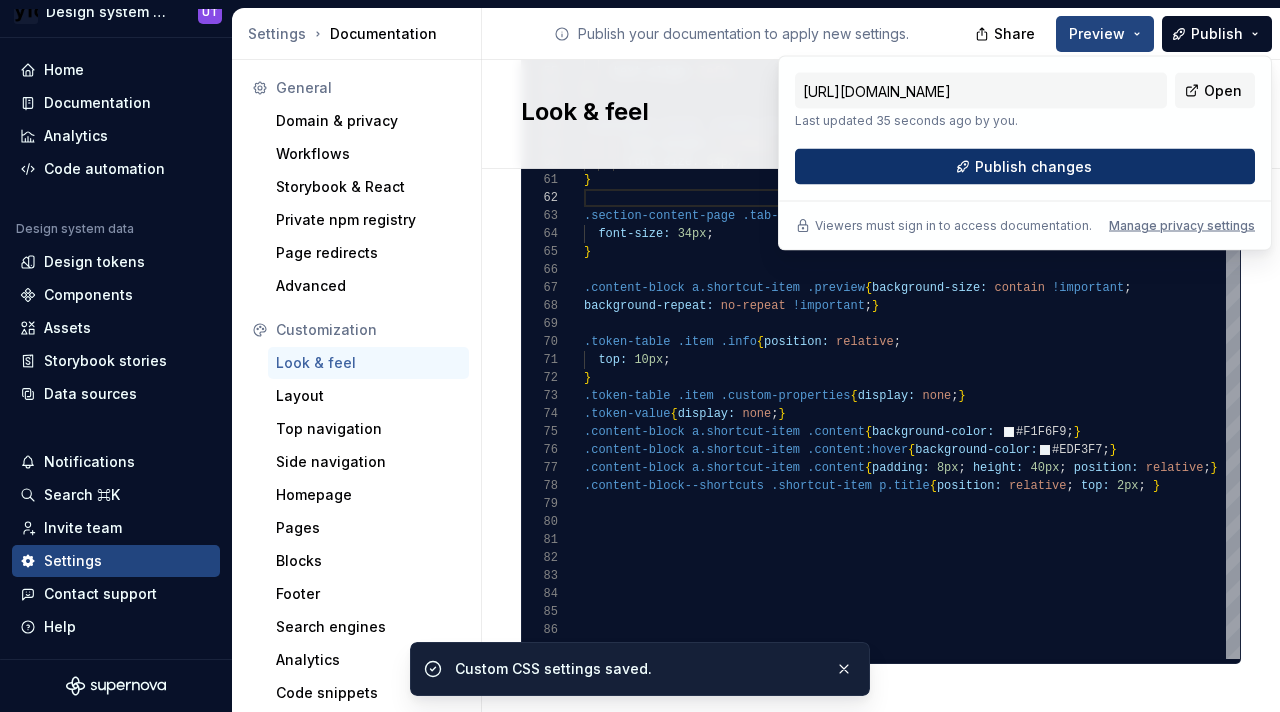 click on "Publish changes" at bounding box center [1025, 167] 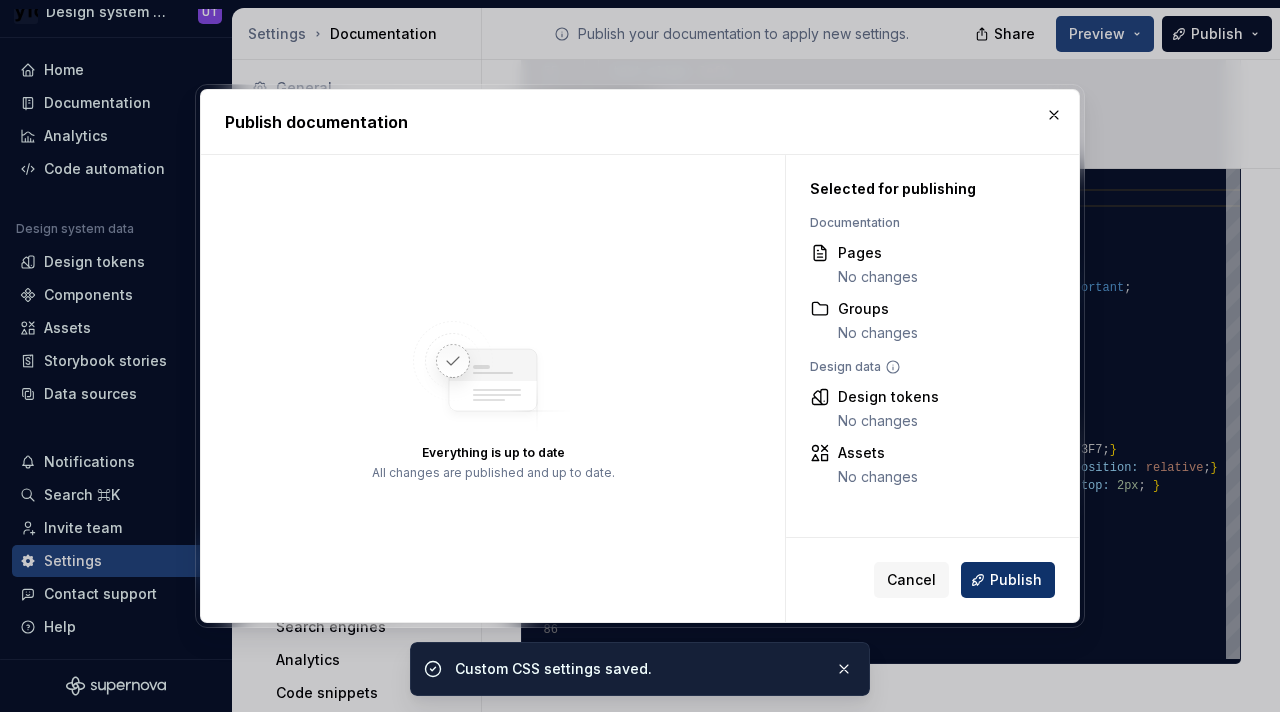 click on "Publish" at bounding box center (1016, 580) 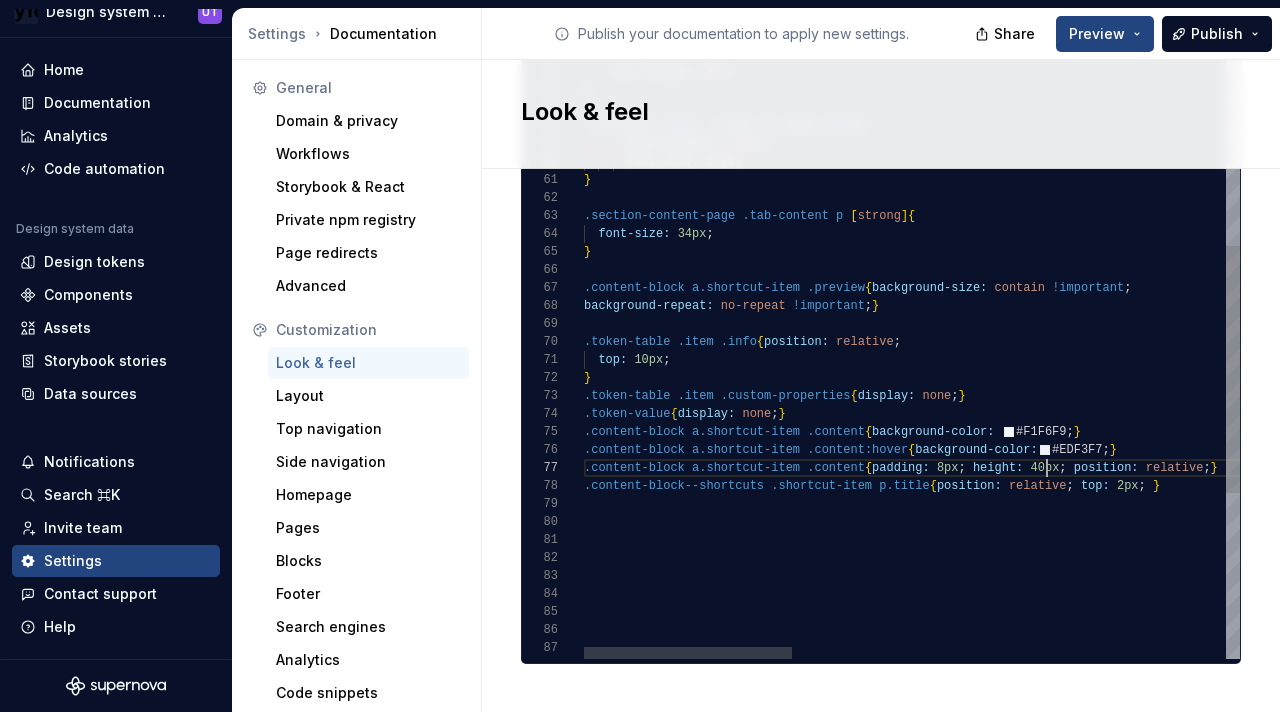 click on ".content-block--shortcuts   .shortcut-item   p.title { position:   relative ;   top:   2px ;   } .content-block   a.shortcut-item   .content { padding:   8px ;   height:   40px ;   position:   relative ; } .content-block   a.shortcut-item   .content:hover { background-color:   #EDF3F7 ; } .token-value { display:   none ; } .content-block   a.shortcut-item   .content { background-color:     #F1F6F9 ; } .token-table   .item   .custom-properties { display:   none ; }    top:   10px ; } .token-table   .item   .info { position:   relative ; background-repeat:   no-repeat   !important ; } .content-block   a.shortcut-item   .preview { background-size:   contain   !important ; }    font-size:   34px ; .section-content-page   .tab-content   p   [ strong ] {        font-size:   54px ; }        font-weight:   normal ; .container-title   .slider   h1.page-title { }      text-align:   left ;      overflow-wrap:   anywhere ;      color:   var ( ) ;" at bounding box center [1595, 114] 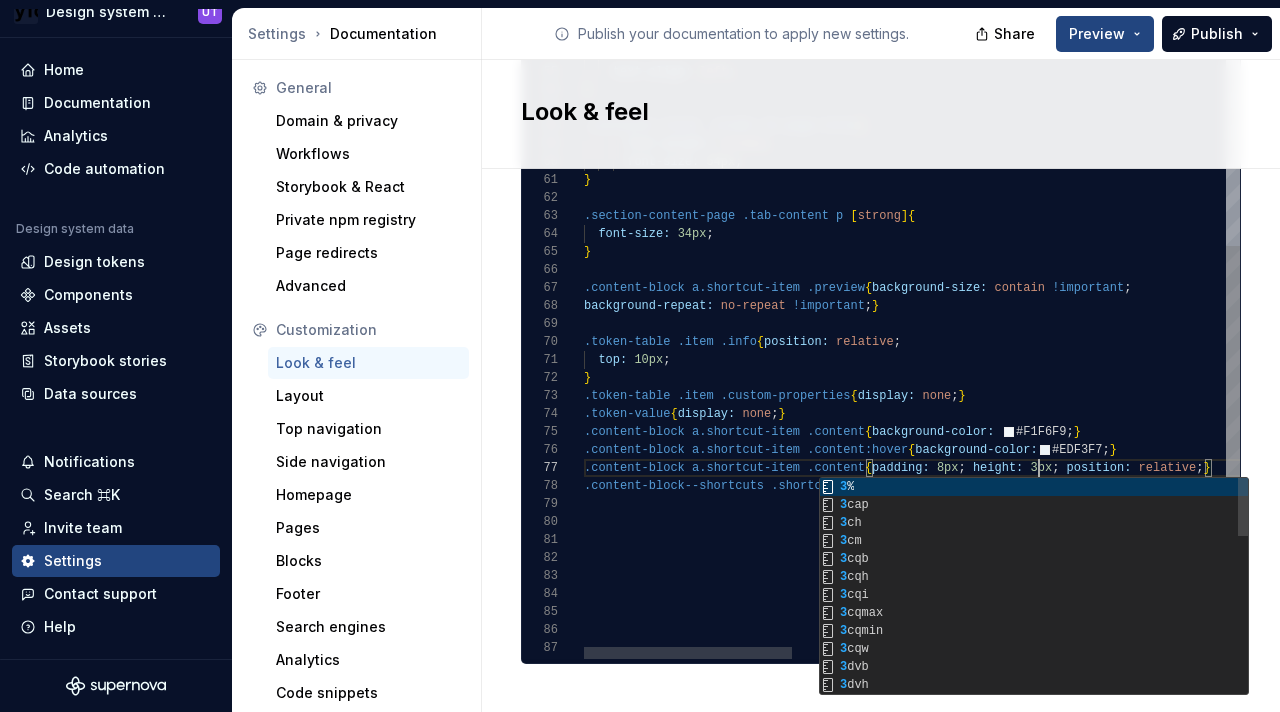 scroll, scrollTop: 108, scrollLeft: 463, axis: both 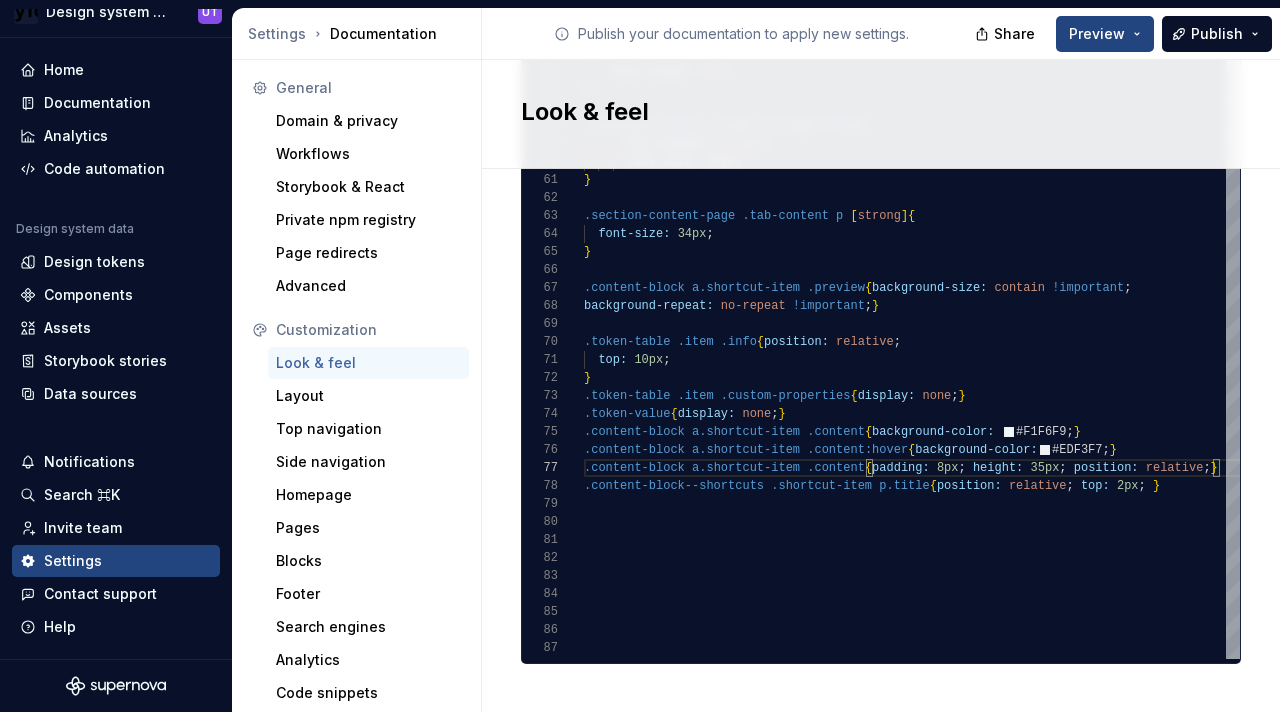 click on "Look & feel" at bounding box center [869, 112] 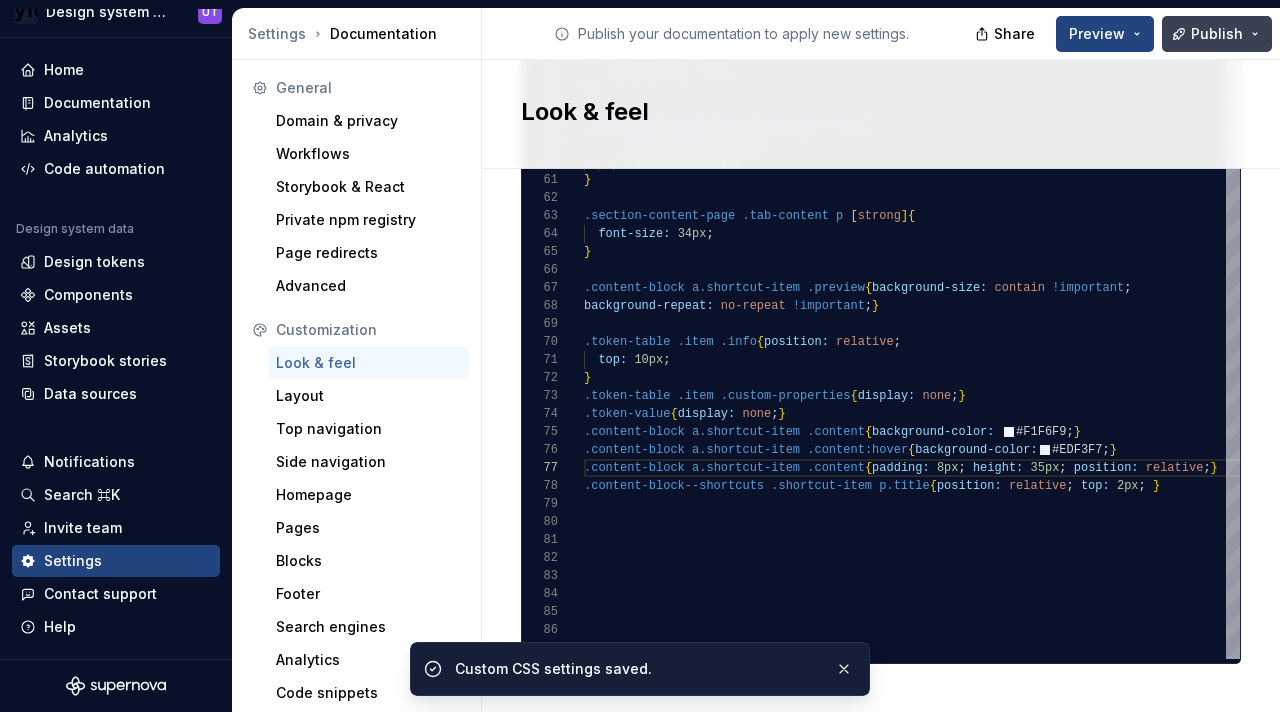 click on "Publish" at bounding box center [1217, 34] 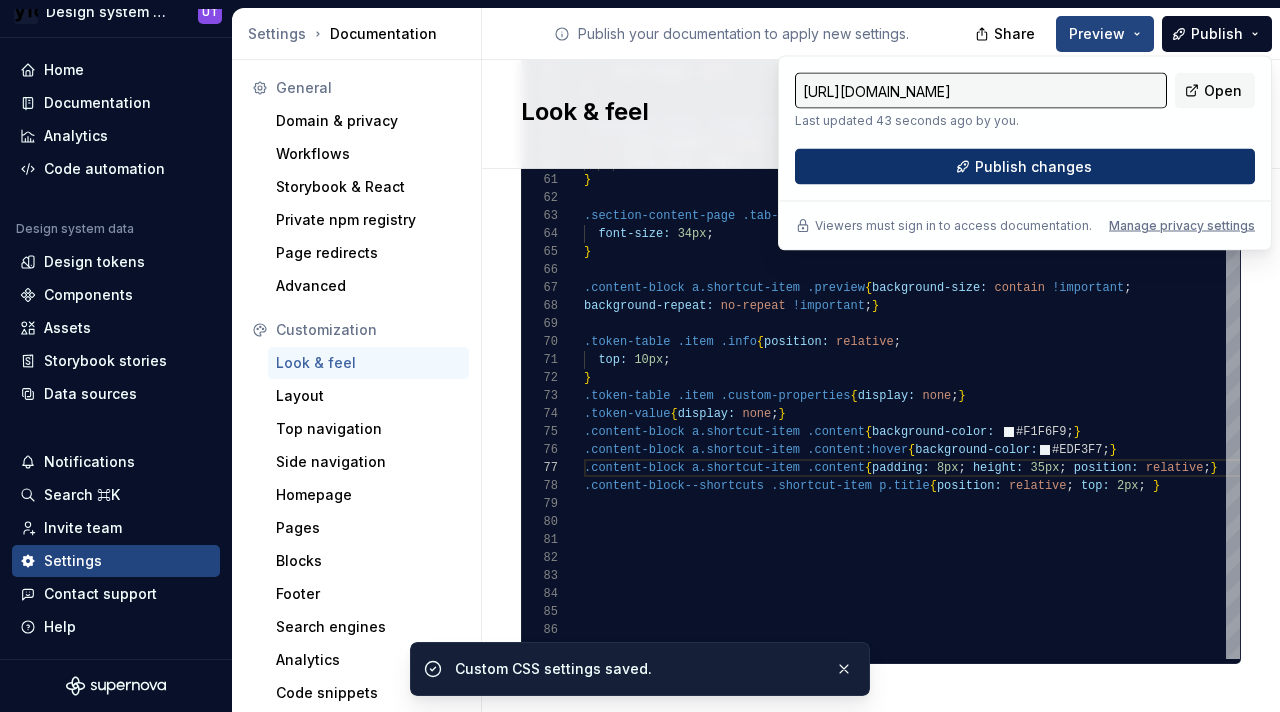 click on "Publish changes" at bounding box center (1033, 167) 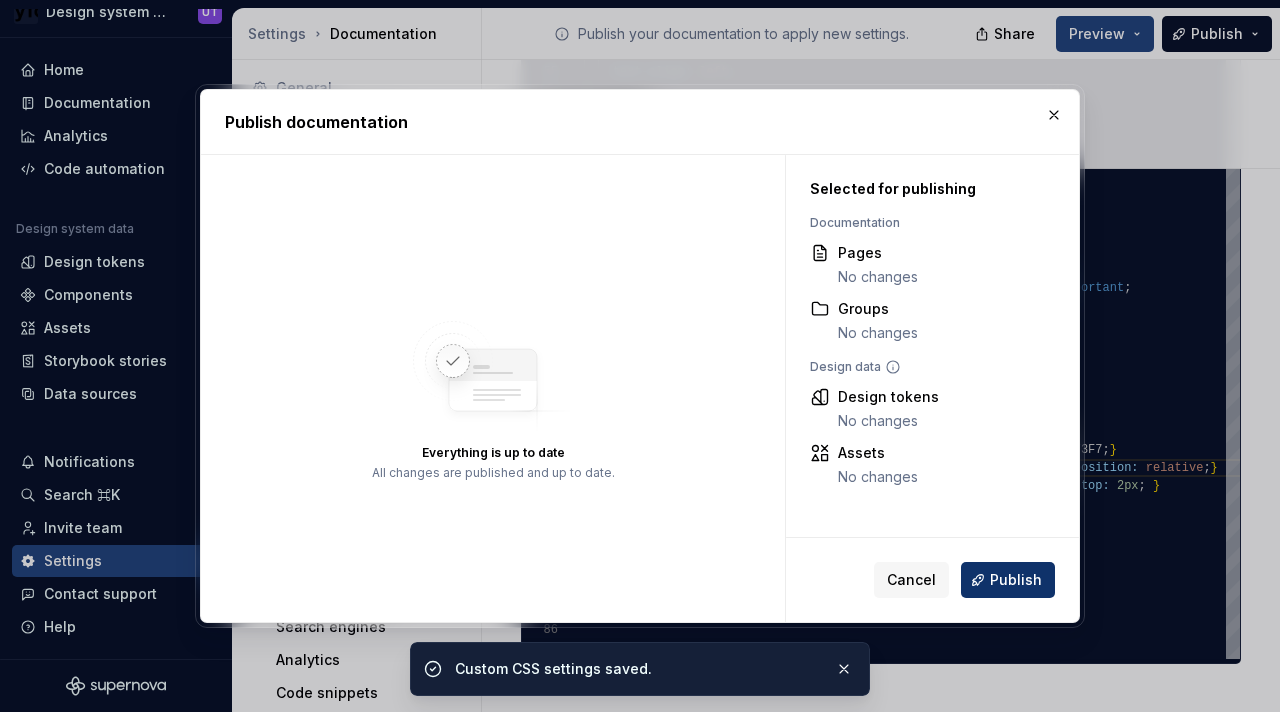 click on "Publish" at bounding box center (1016, 580) 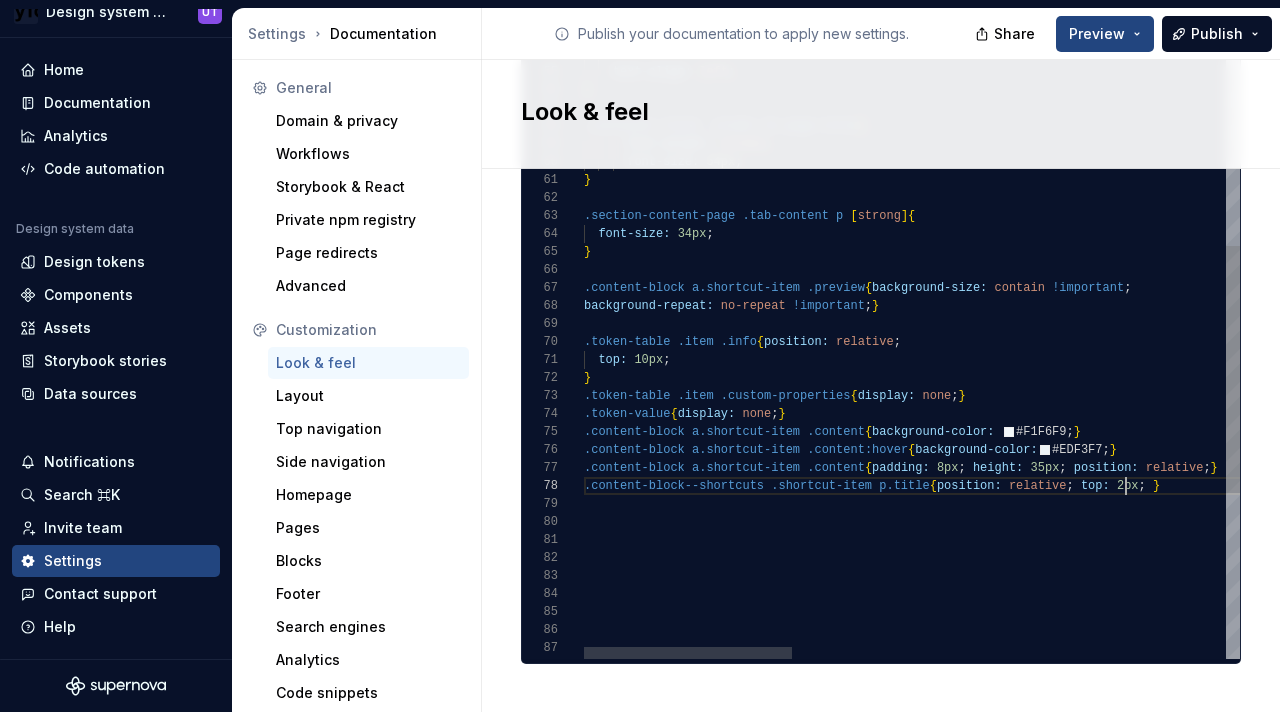 click on ".content-block--shortcuts   .shortcut-item   p.title { position:   relative ;   top:   2px ;   } .content-block   a.shortcut-item   .content { padding:   8px ;   height:   35px ;   position:   relative ; } .content-block   a.shortcut-item   .content:hover { background-color:   #EDF3F7 ; } .token-value { display:   none ; } .content-block   a.shortcut-item   .content { background-color:     #F1F6F9 ; } .token-table   .item   .custom-properties { display:   none ; }    top:   10px ; } .token-table   .item   .info { position:   relative ; background-repeat:   no-repeat   !important ; } .content-block   a.shortcut-item   .preview { background-size:   contain   !important ; }    font-size:   34px ; .section-content-page   .tab-content   p   [ strong ] {        font-size:   54px ; }        font-weight:   normal ; .container-title   .slider   h1.page-title { }      text-align:   left ;      overflow-wrap:   anywhere ;      color:   var ( ) ;" at bounding box center (1595, 114) 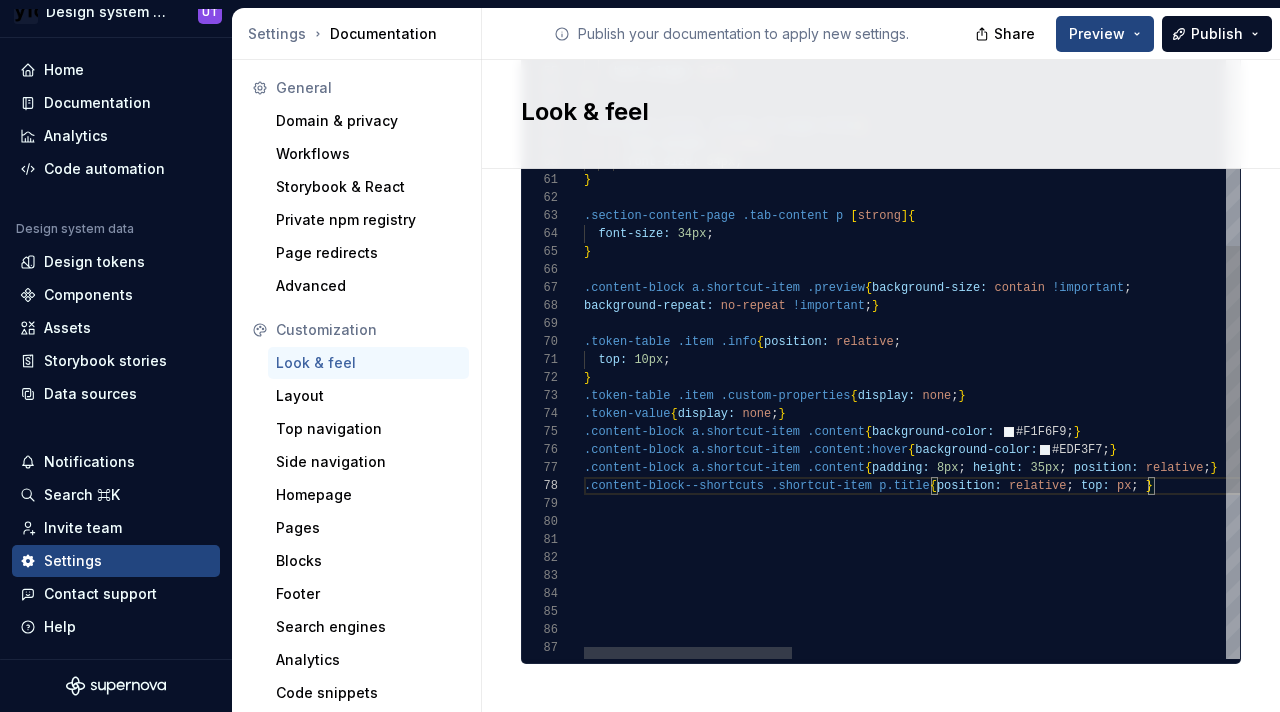 scroll, scrollTop: 126, scrollLeft: 542, axis: both 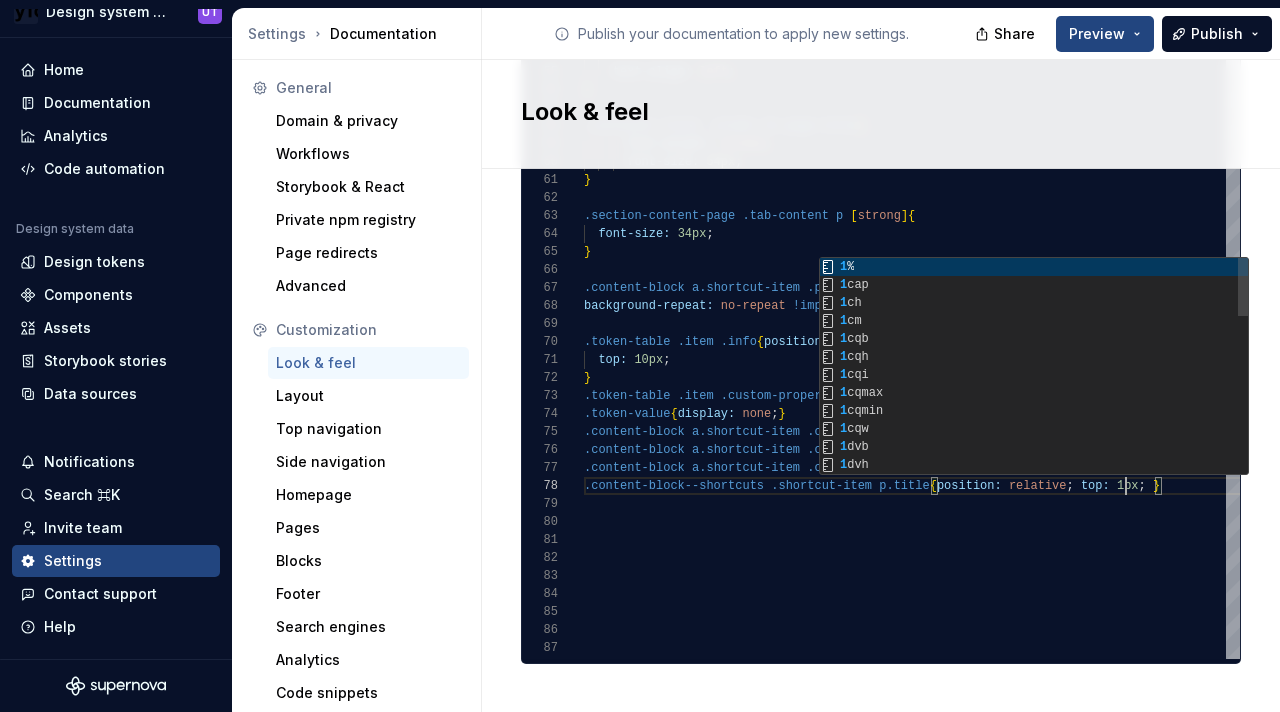 type on "**********" 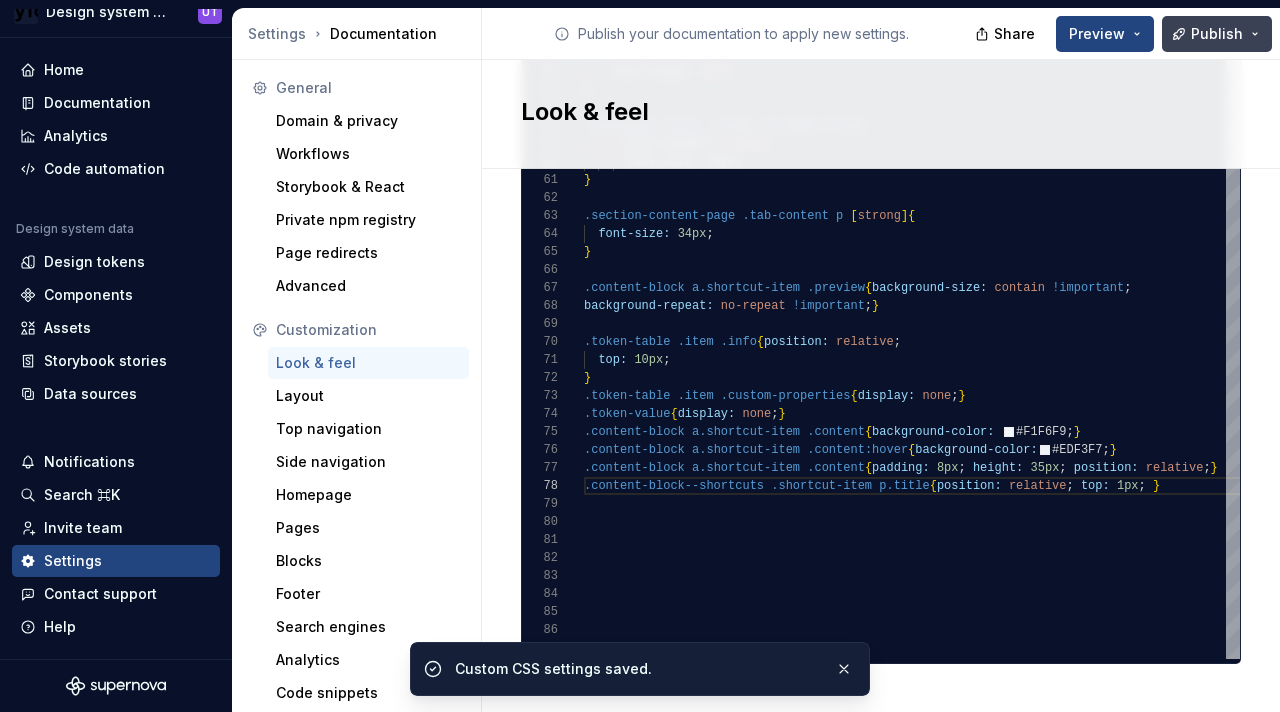 click on "Publish" at bounding box center [1217, 34] 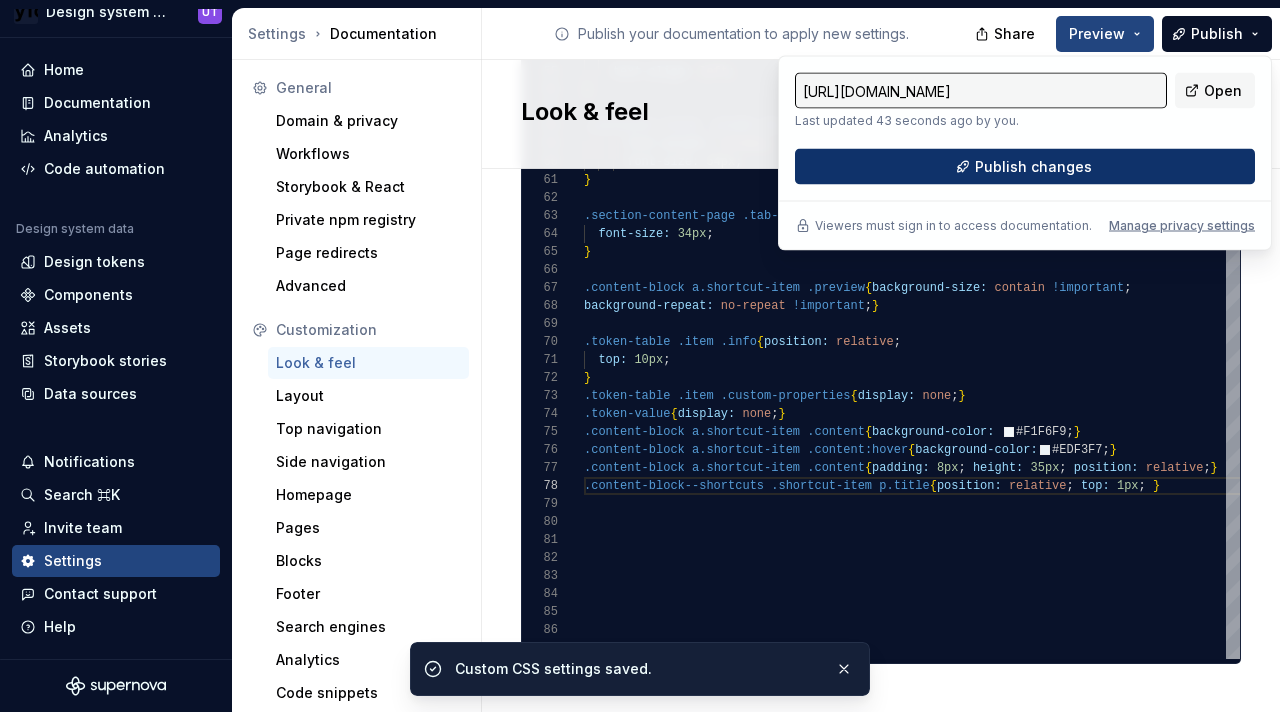 click on "Publish changes" at bounding box center (1025, 167) 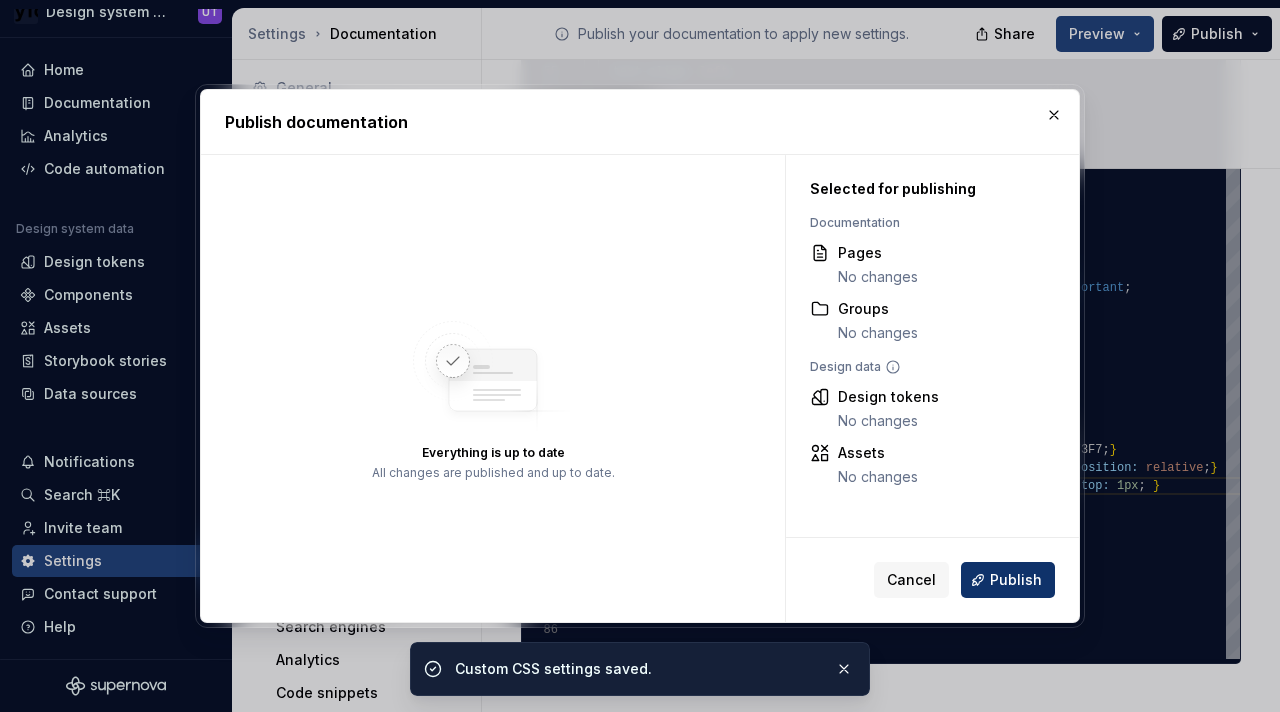 click on "Publish" at bounding box center (1016, 580) 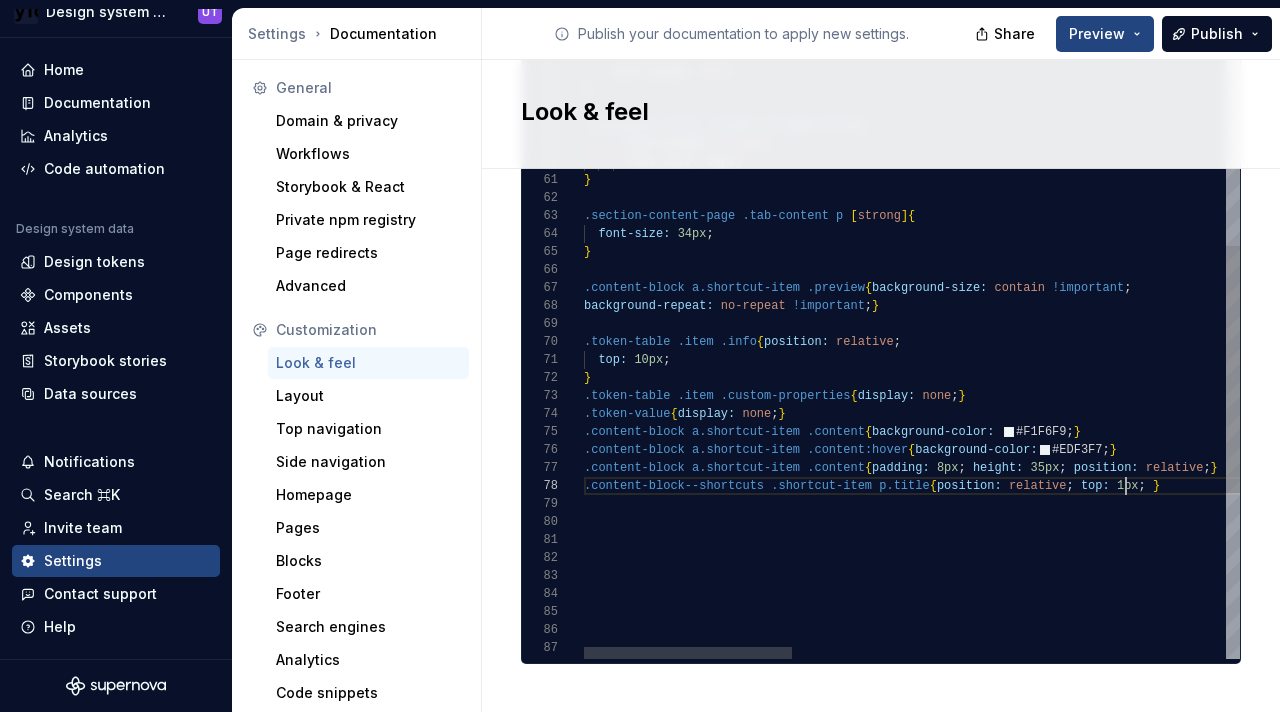 scroll, scrollTop: 126, scrollLeft: 542, axis: both 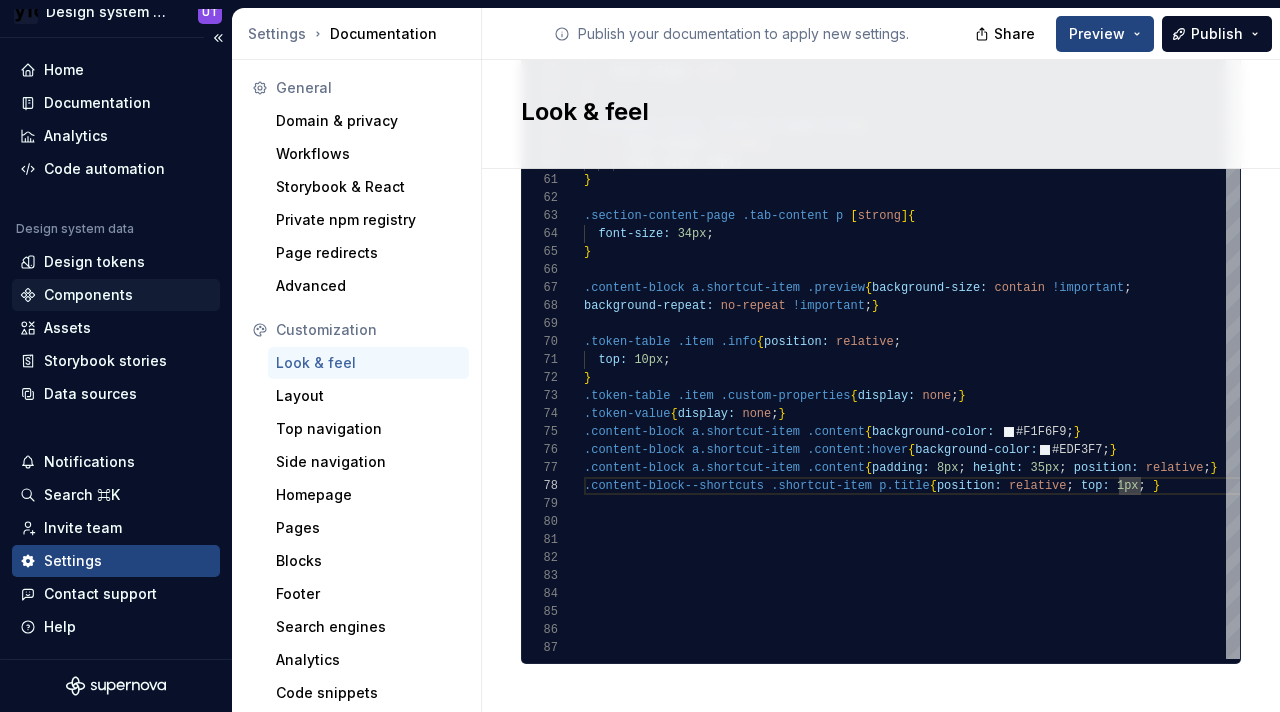 click on "Components" at bounding box center [88, 295] 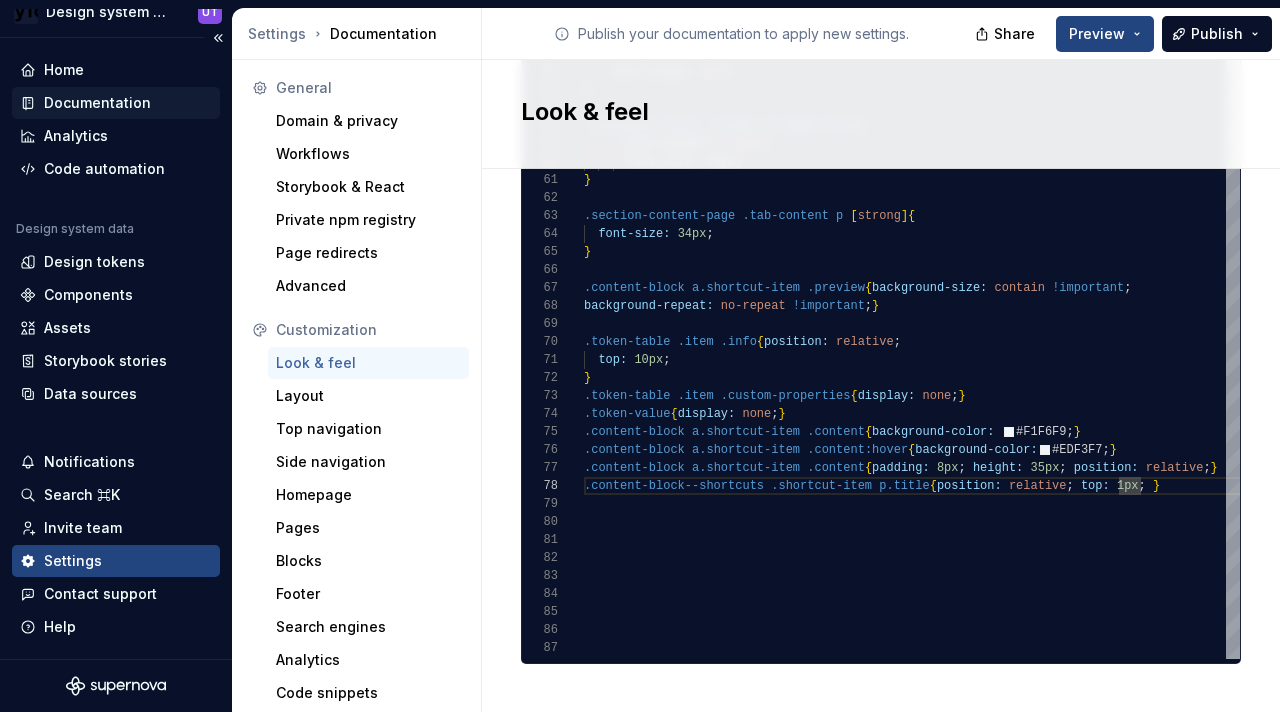 click on "Documentation" at bounding box center [116, 103] 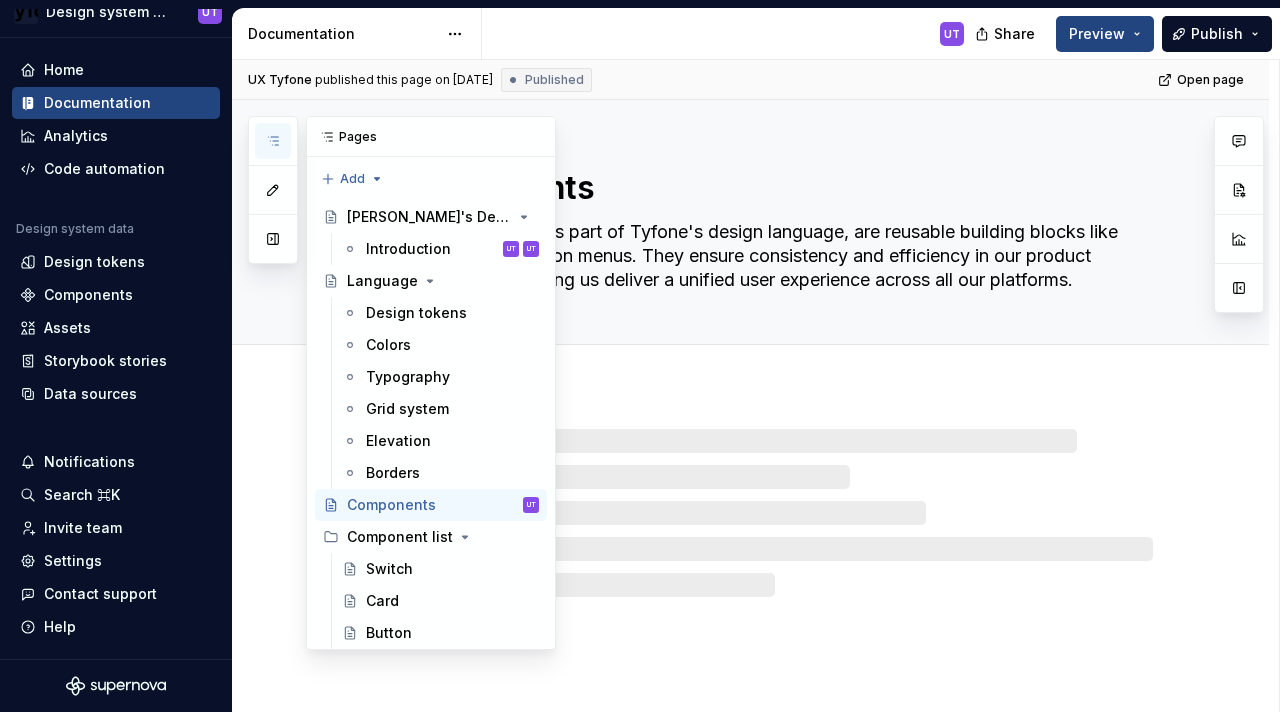 click at bounding box center [273, 141] 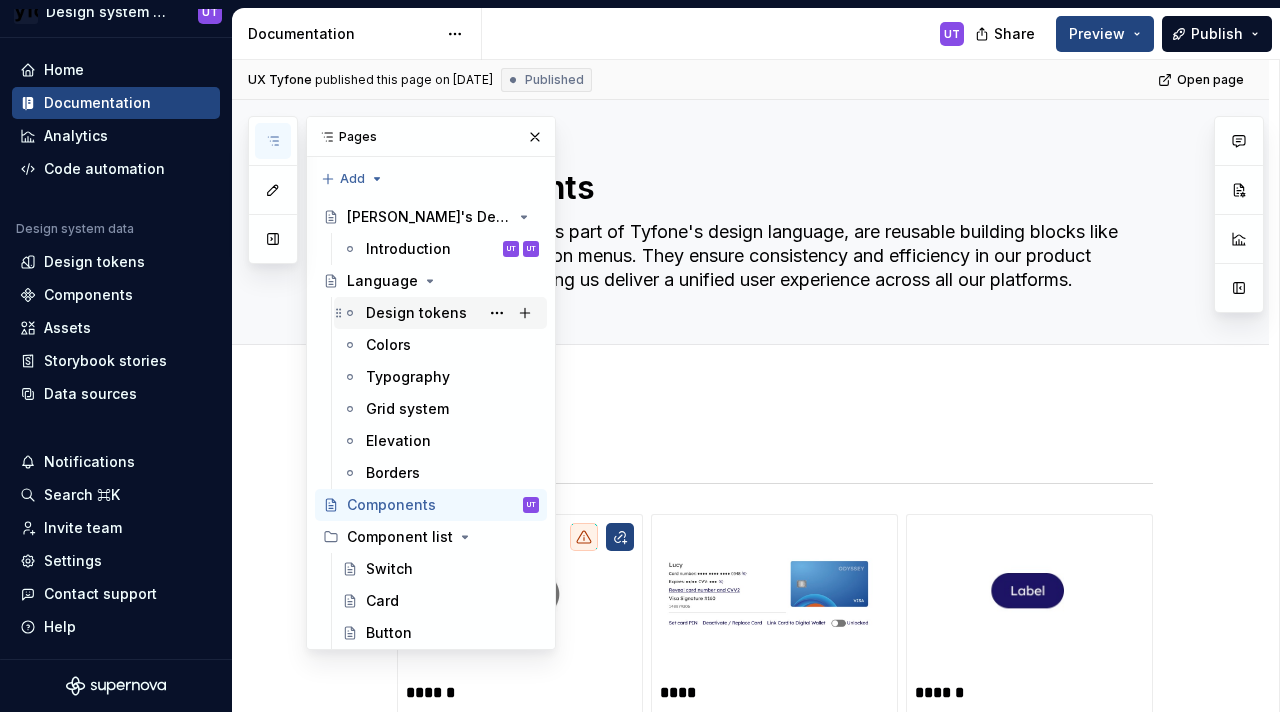 click on "Design tokens" at bounding box center [452, 313] 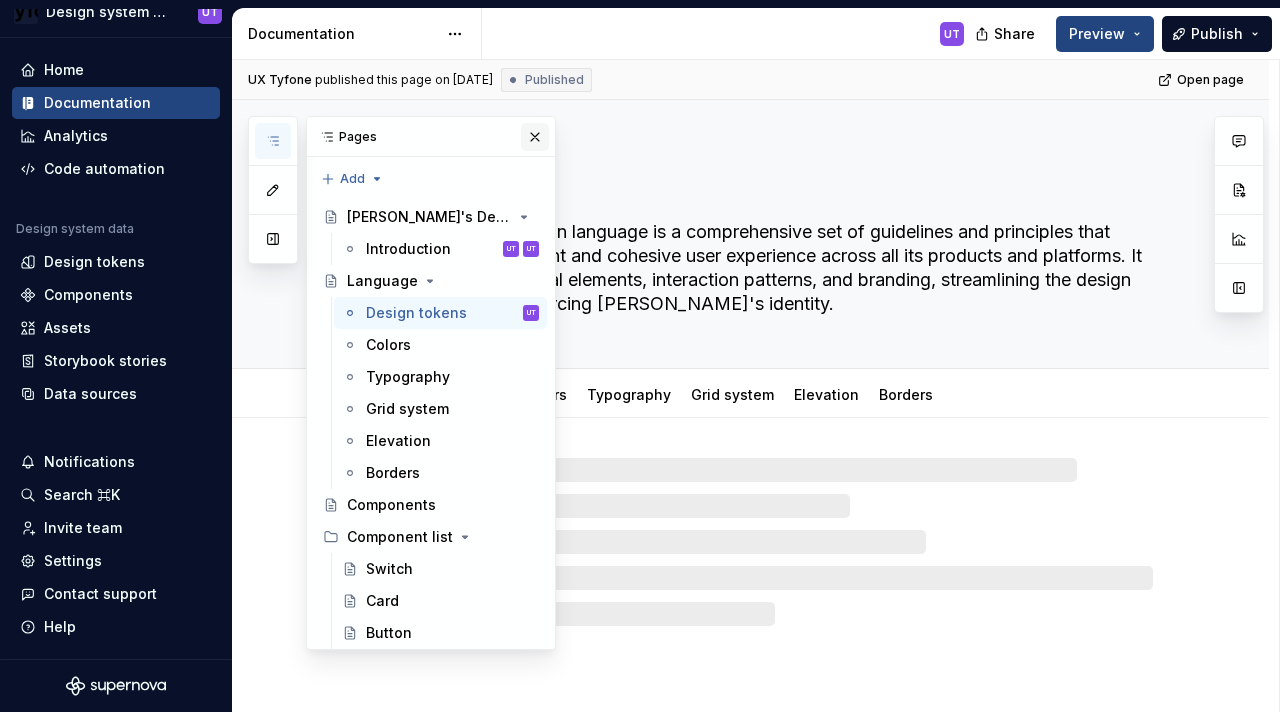 click at bounding box center (535, 137) 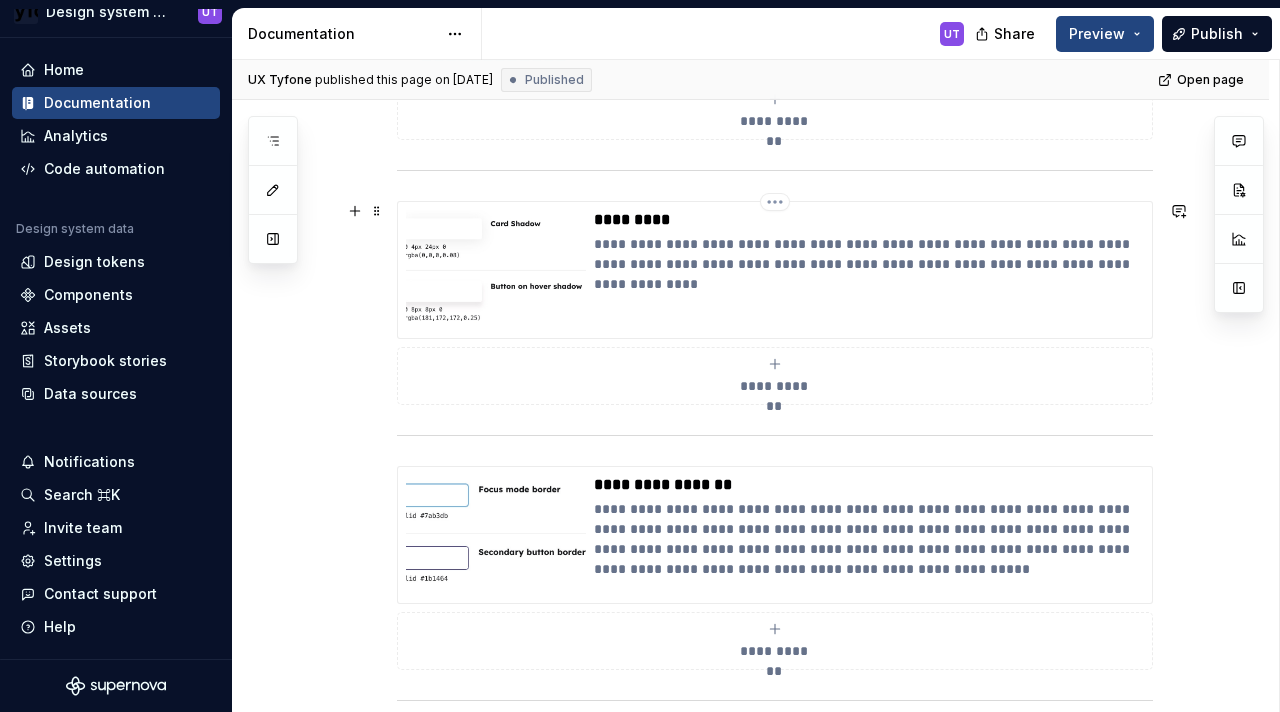 scroll, scrollTop: 1152, scrollLeft: 0, axis: vertical 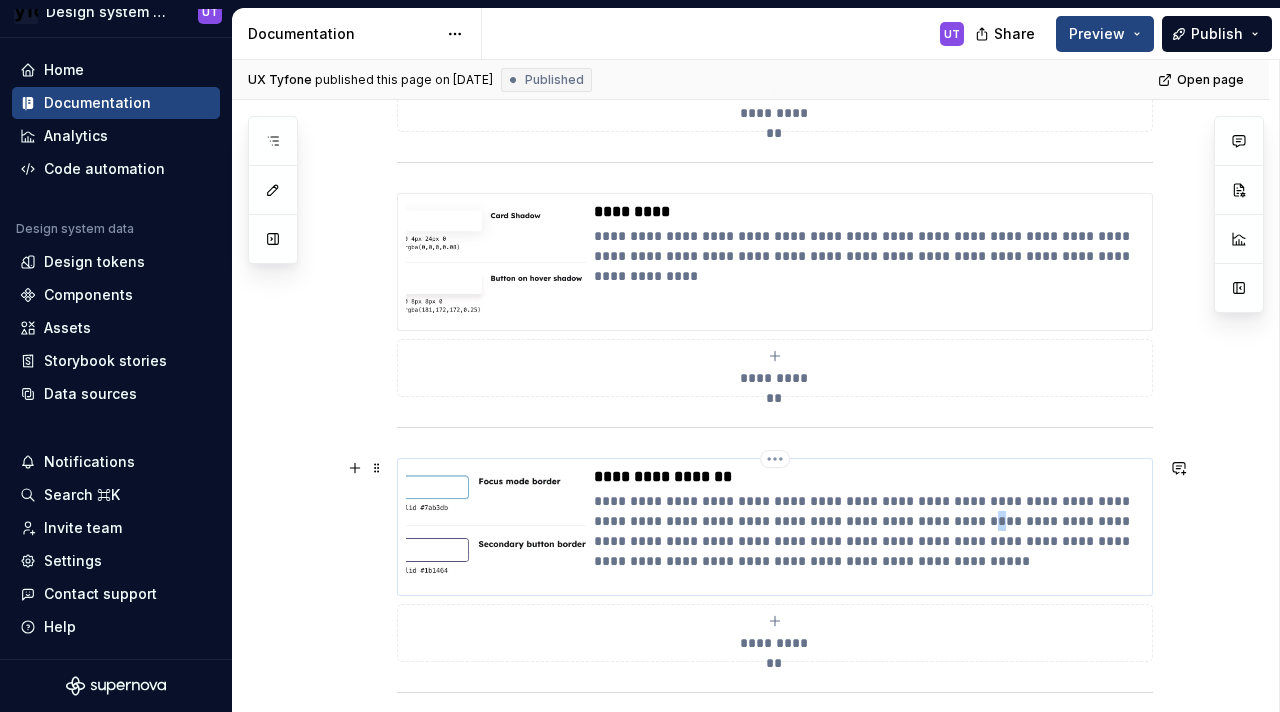 click on "**********" at bounding box center [869, 531] 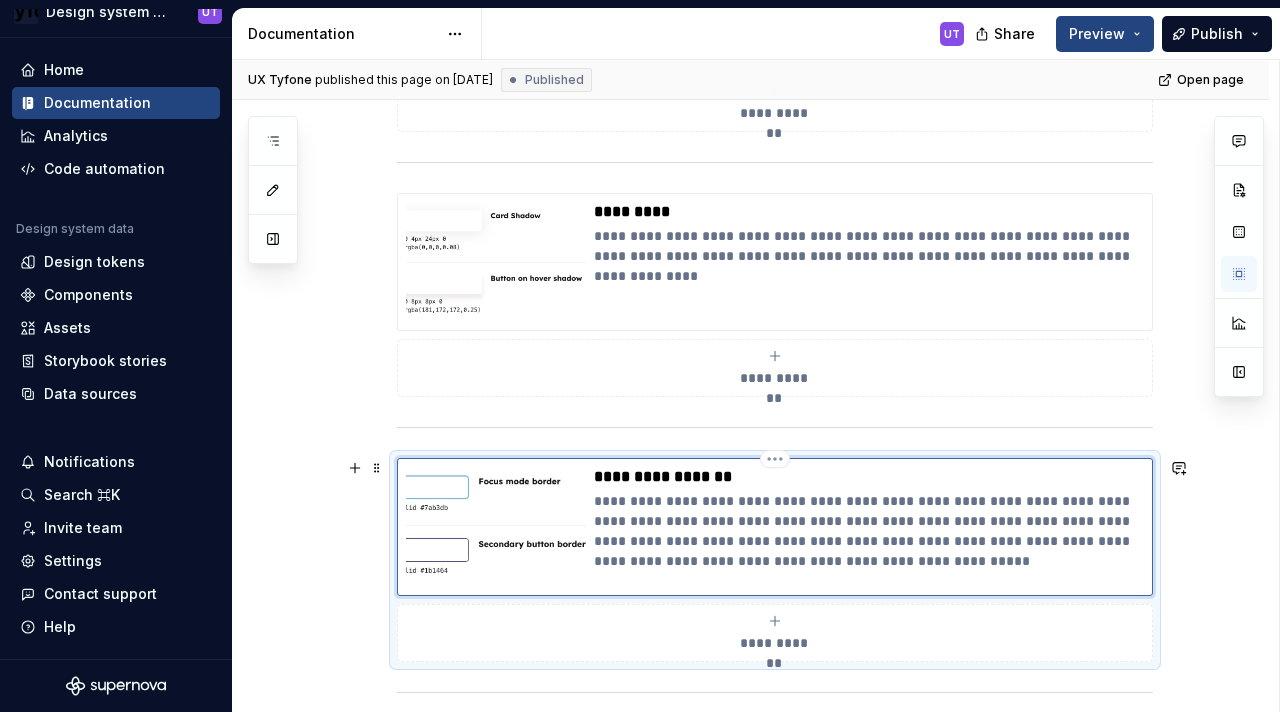 click on "**********" at bounding box center (869, 531) 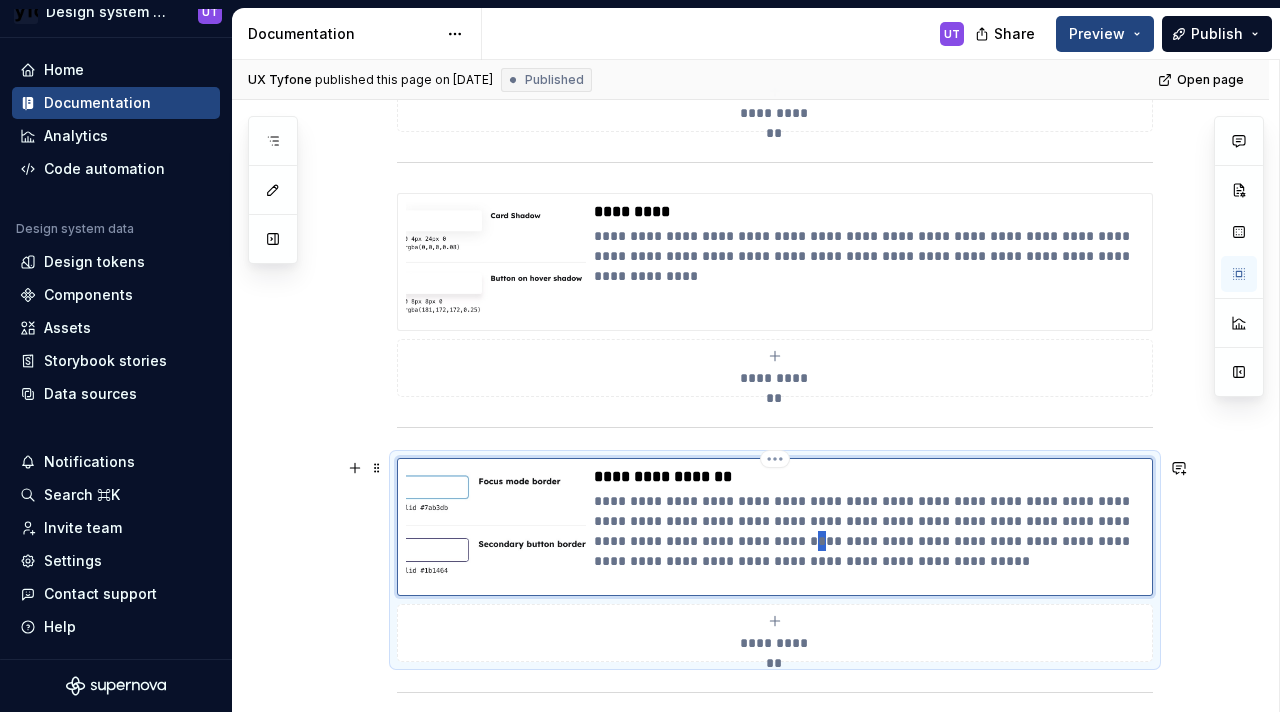 click on "**********" at bounding box center [869, 531] 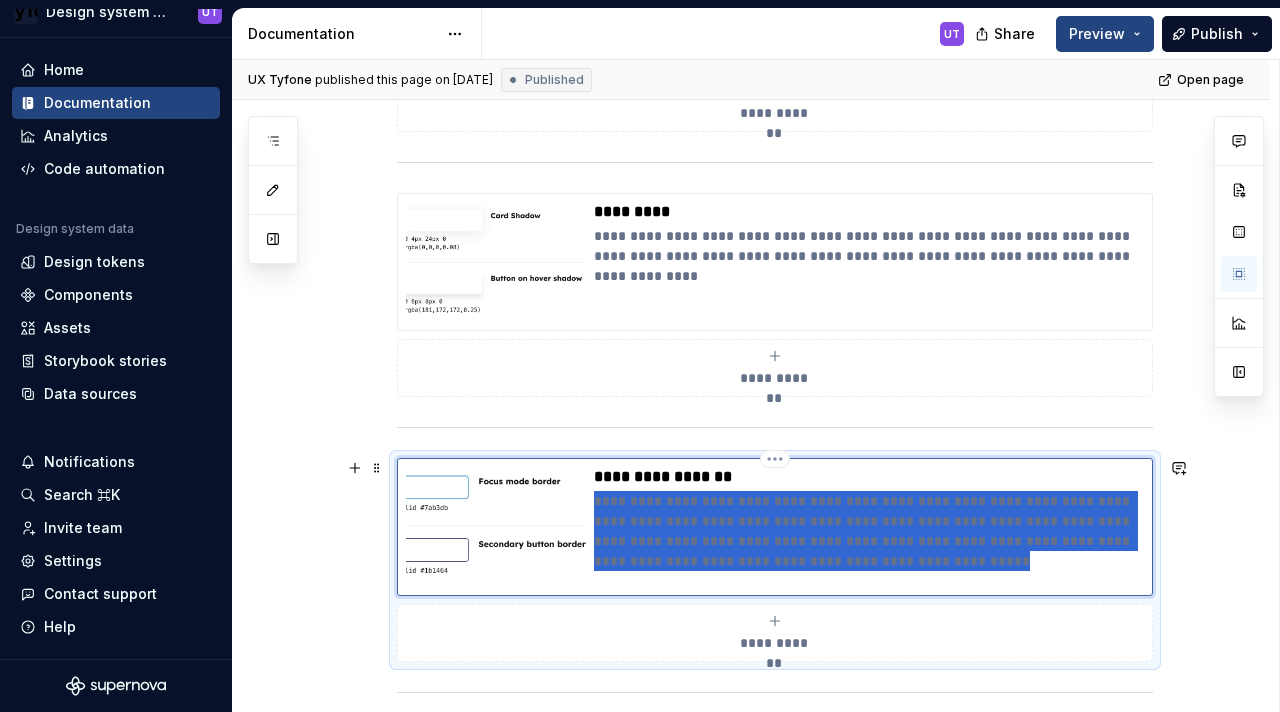 click on "**********" at bounding box center [869, 531] 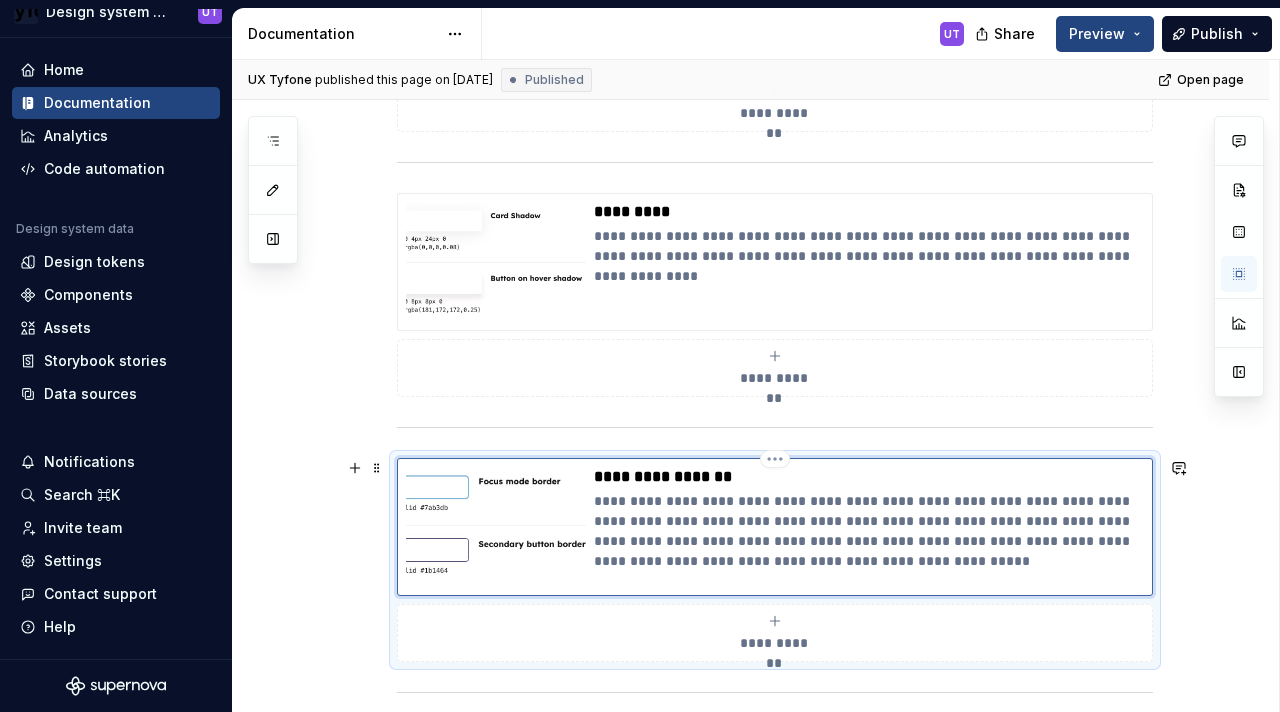 click on "**********" at bounding box center (869, 531) 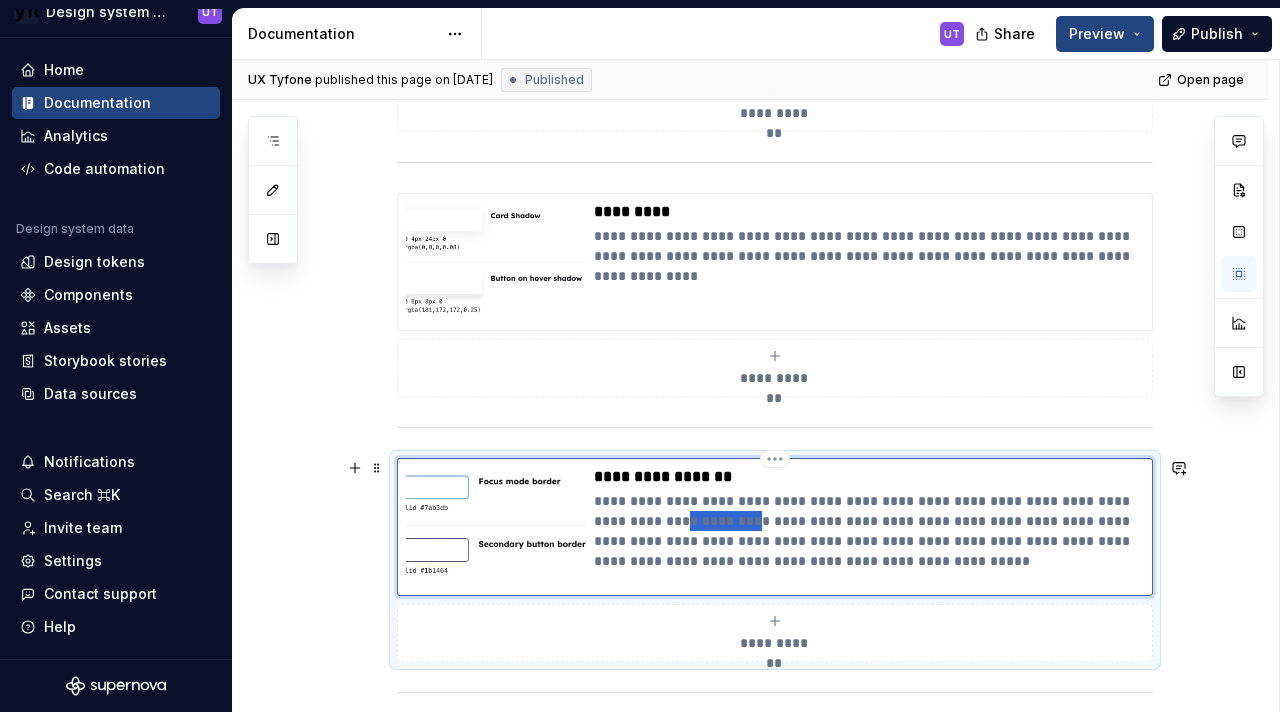 click on "**********" at bounding box center (869, 531) 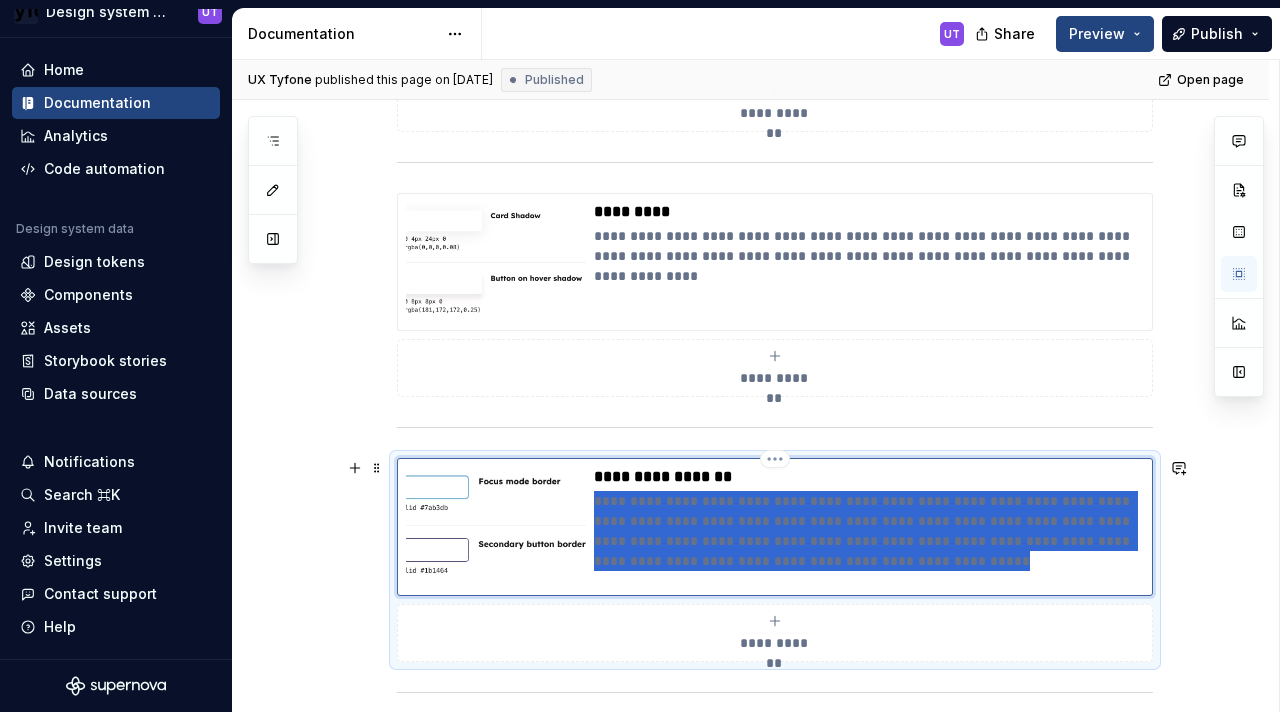 click on "**********" at bounding box center [869, 531] 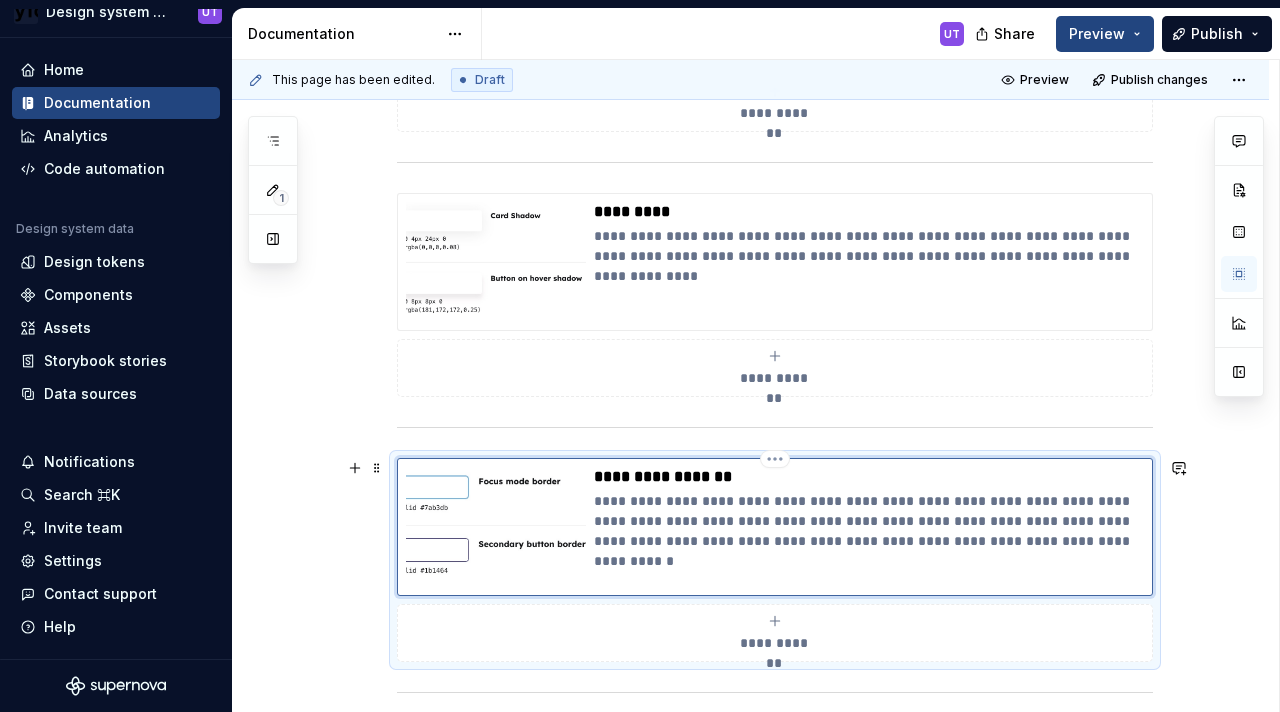 click on "**********" at bounding box center [869, 521] 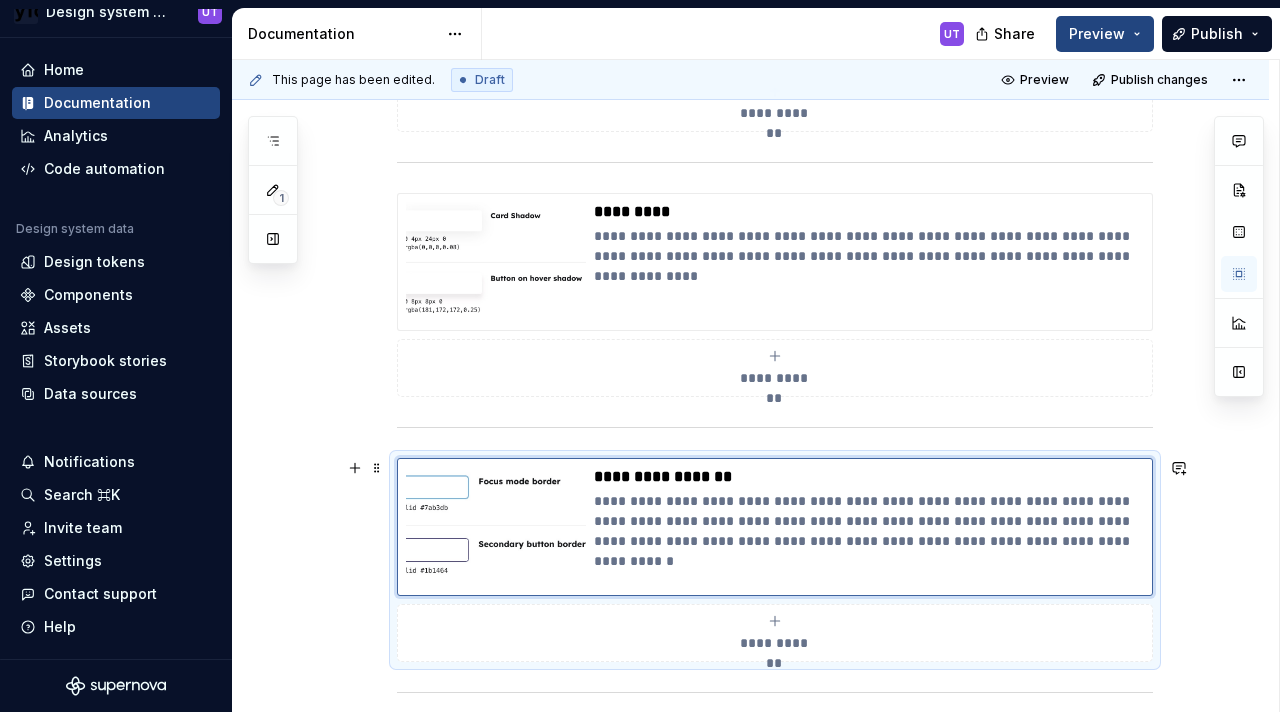 click on "**********" at bounding box center [775, 633] 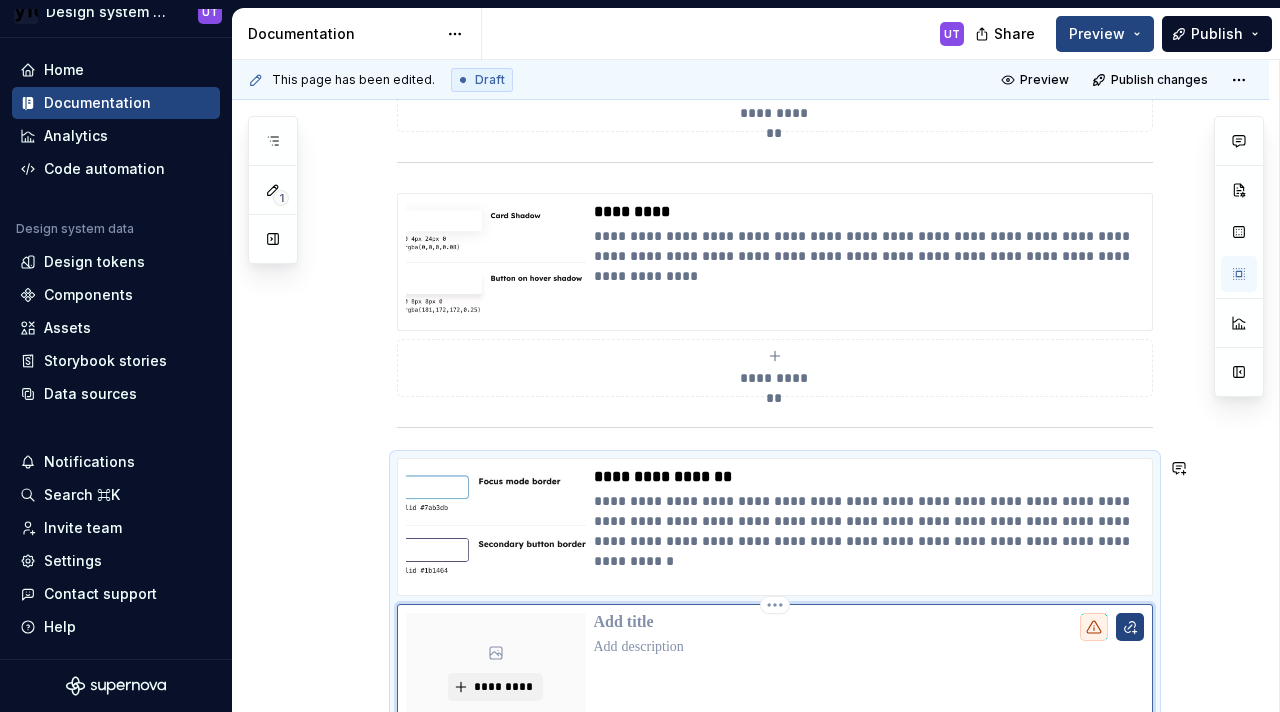 scroll, scrollTop: 1277, scrollLeft: 0, axis: vertical 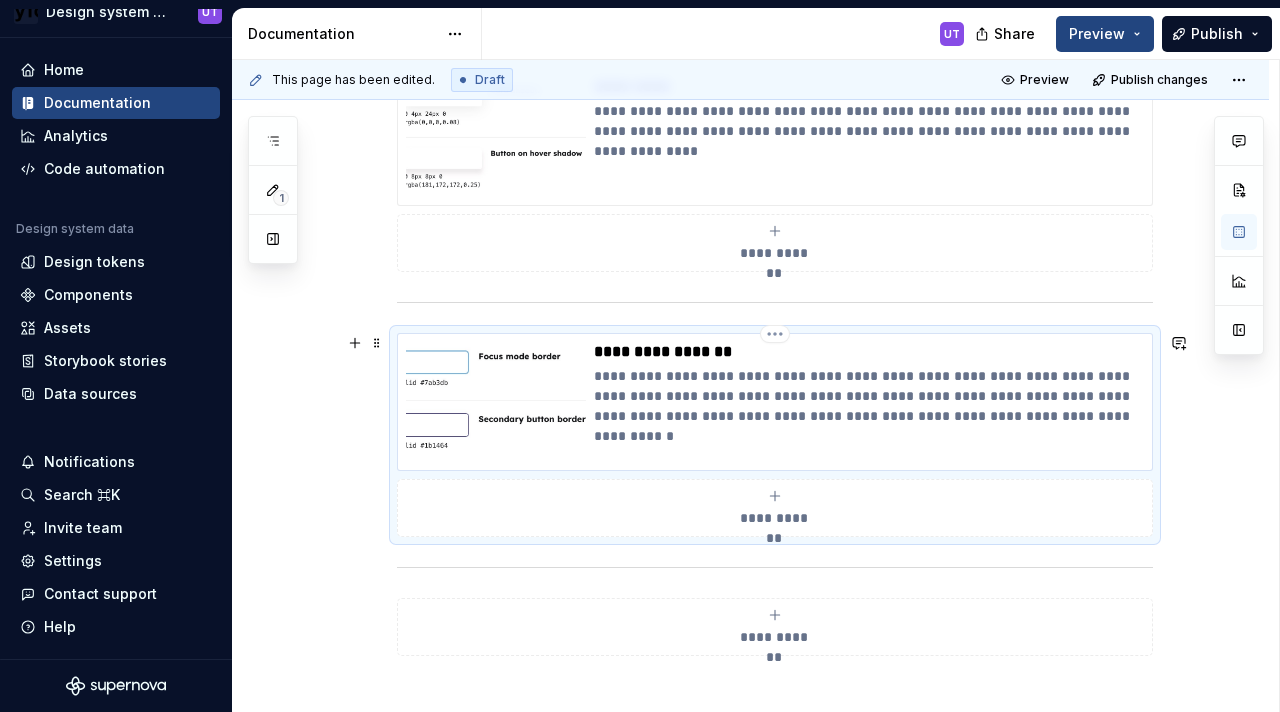 click on "**********" at bounding box center (869, 396) 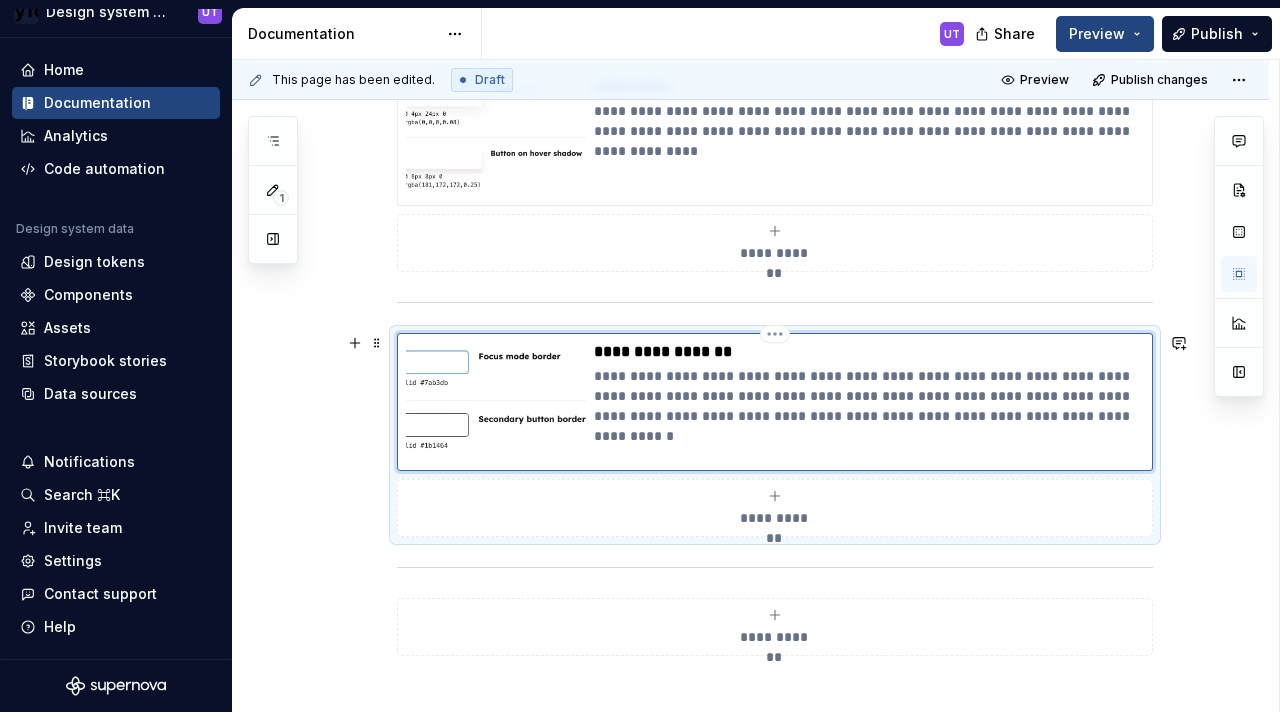 type on "*" 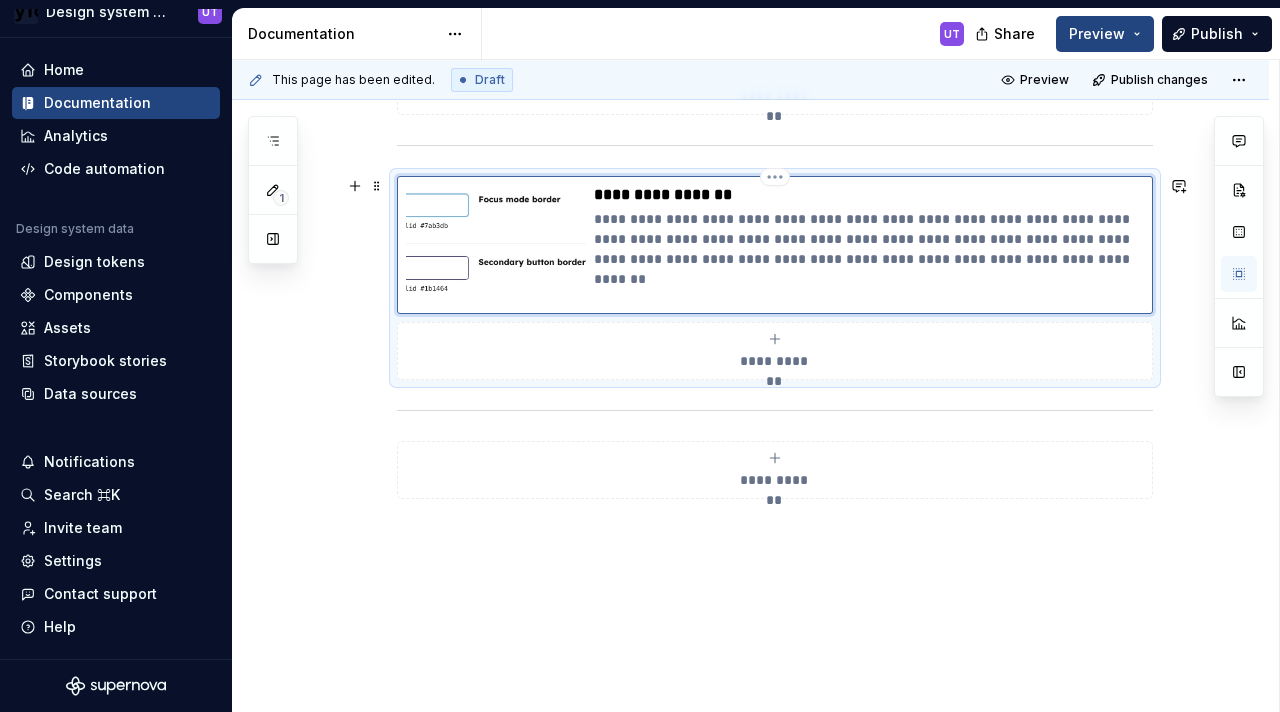 scroll, scrollTop: 1458, scrollLeft: 0, axis: vertical 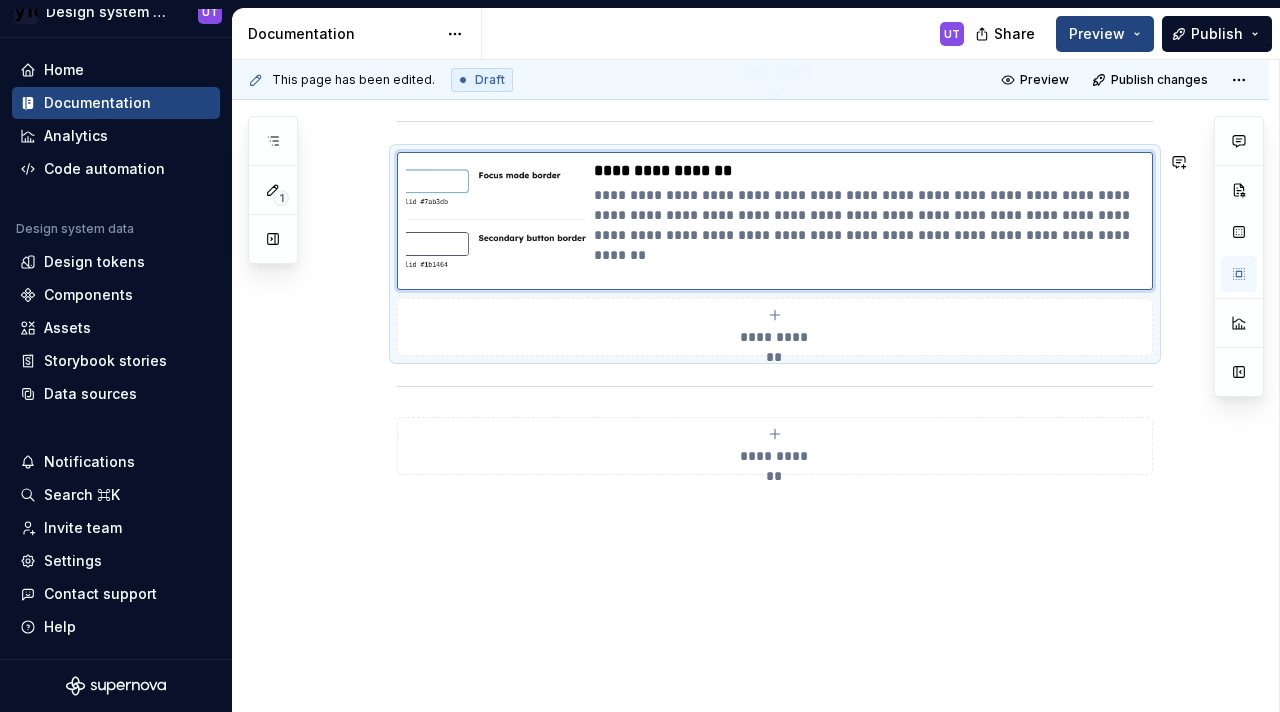 click on "Share Preview Publish" at bounding box center [1130, 33] 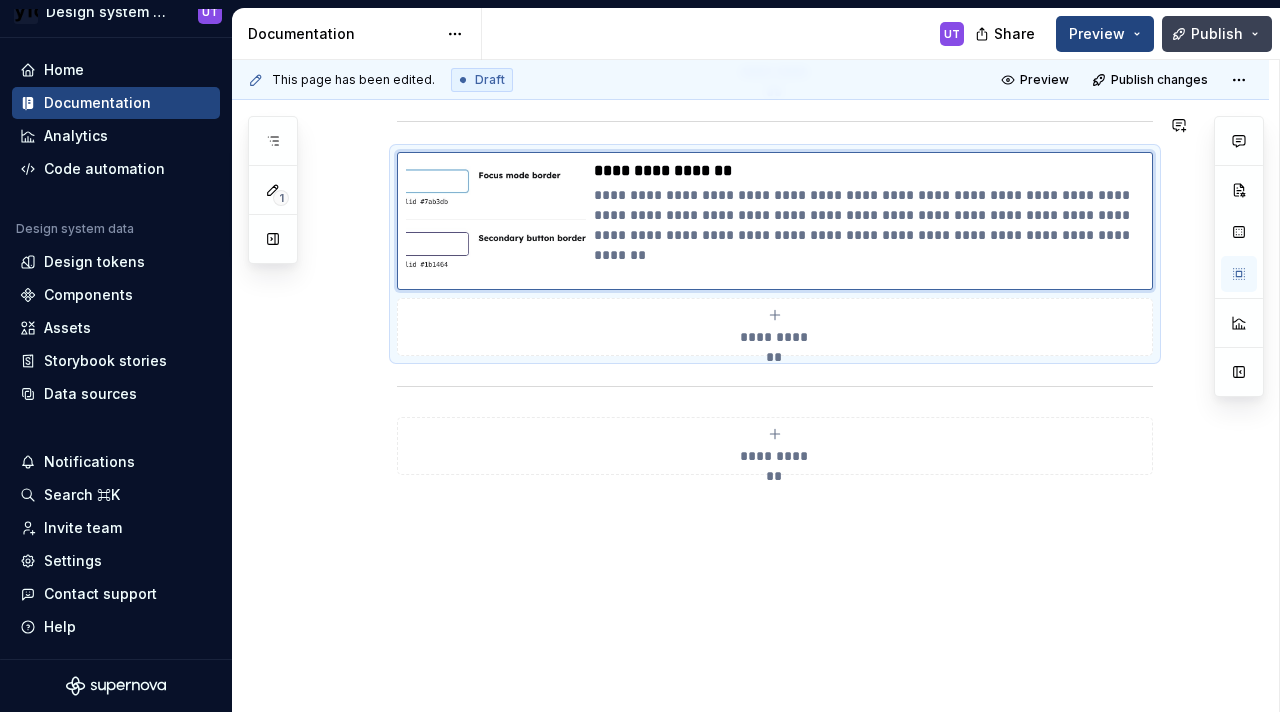 click on "Publish" at bounding box center [1217, 34] 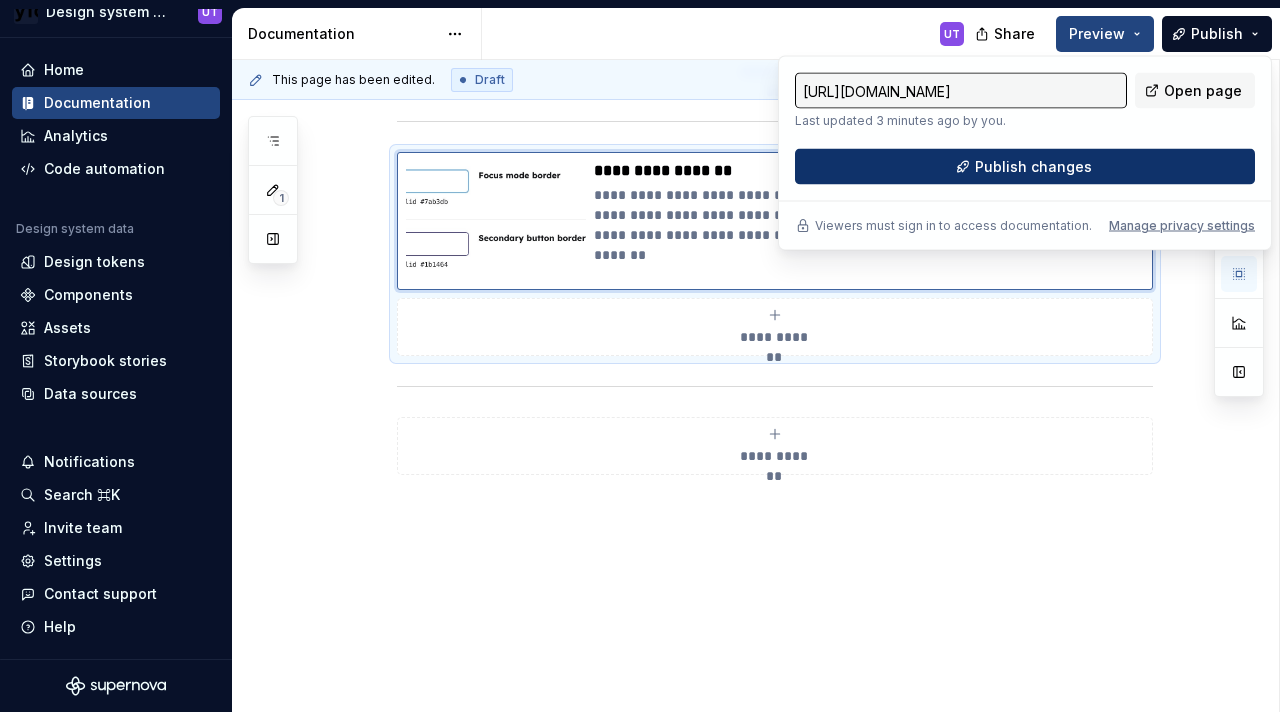 click on "Publish changes" at bounding box center (1025, 167) 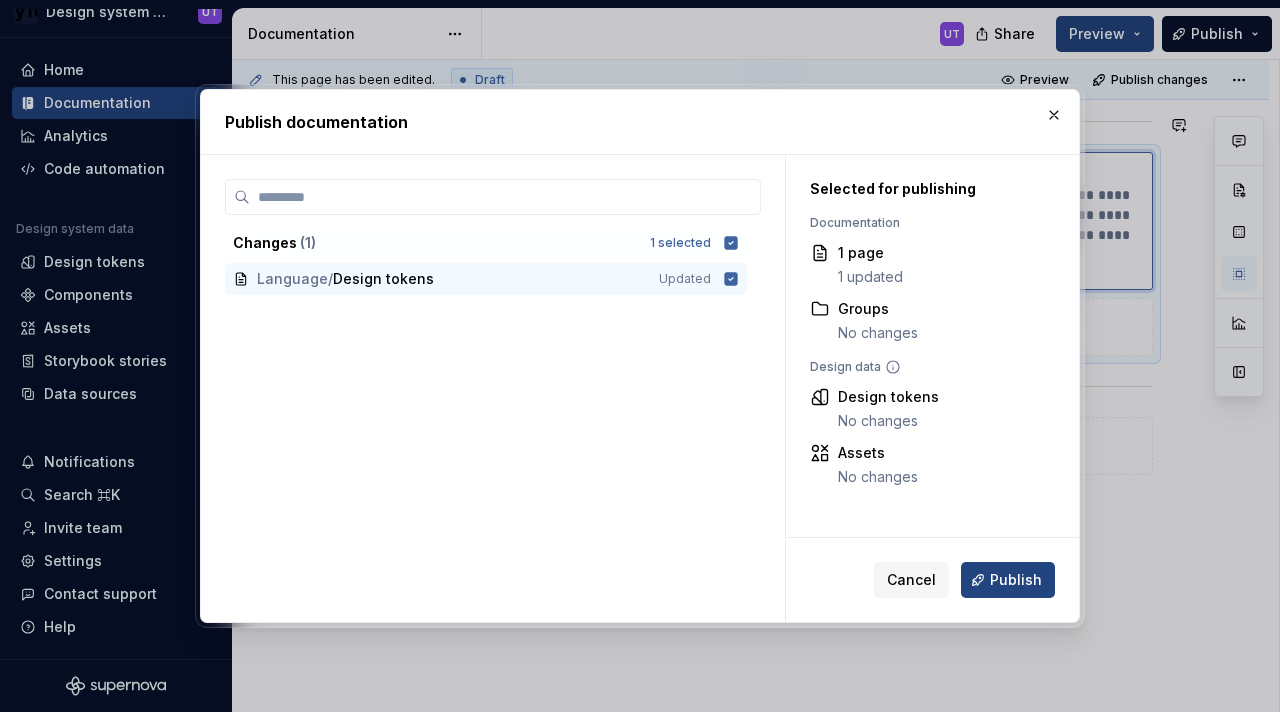 click on "Cancel Publish" at bounding box center [932, 580] 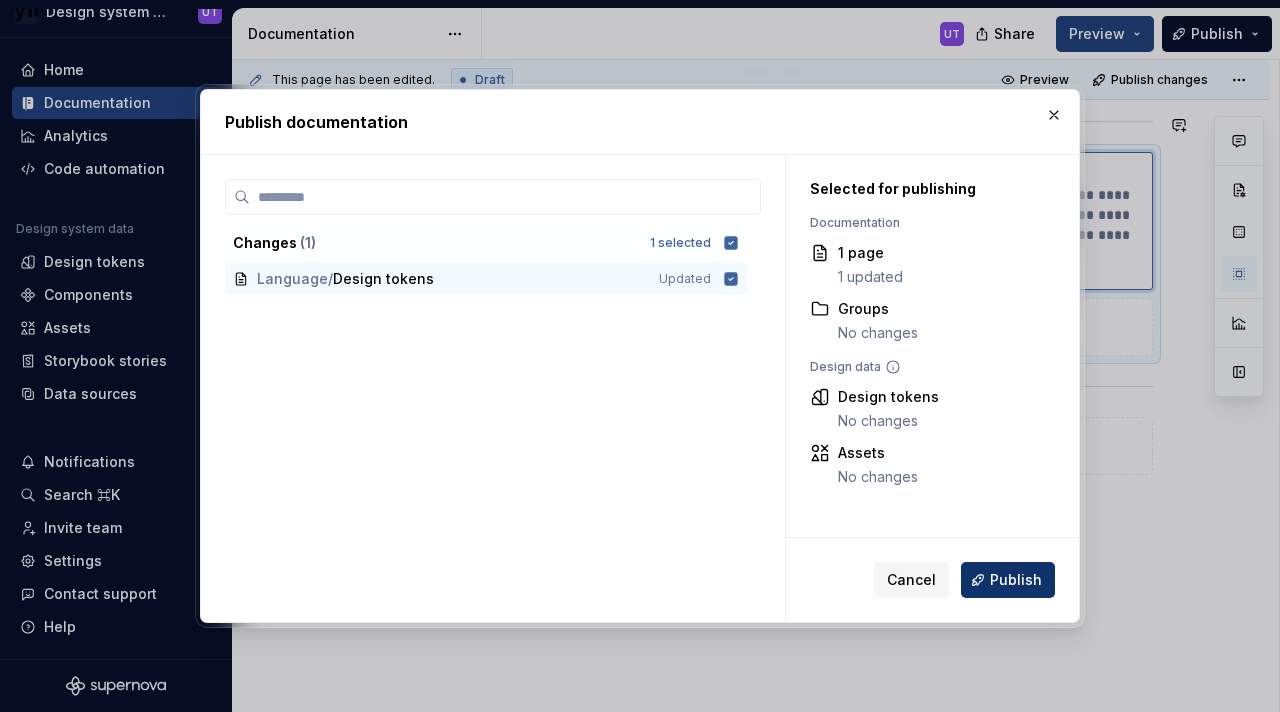 click on "Publish" at bounding box center (1008, 580) 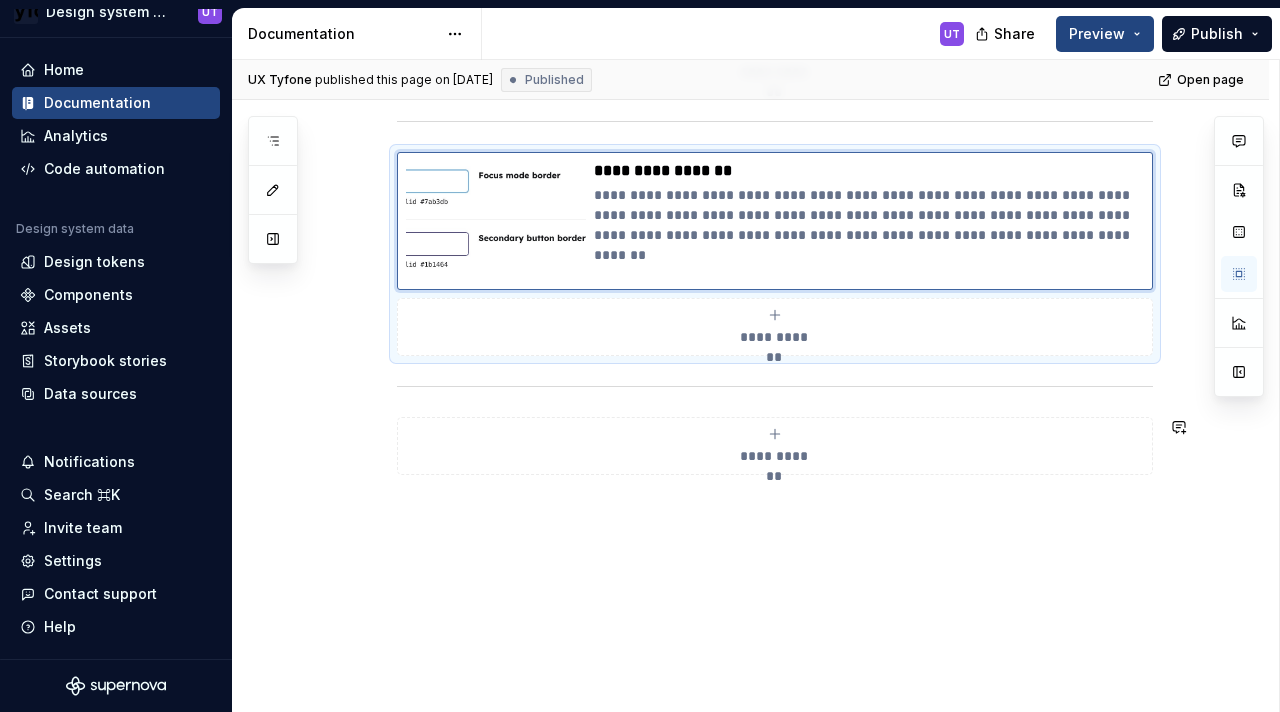 click on "**********" at bounding box center (750, -164) 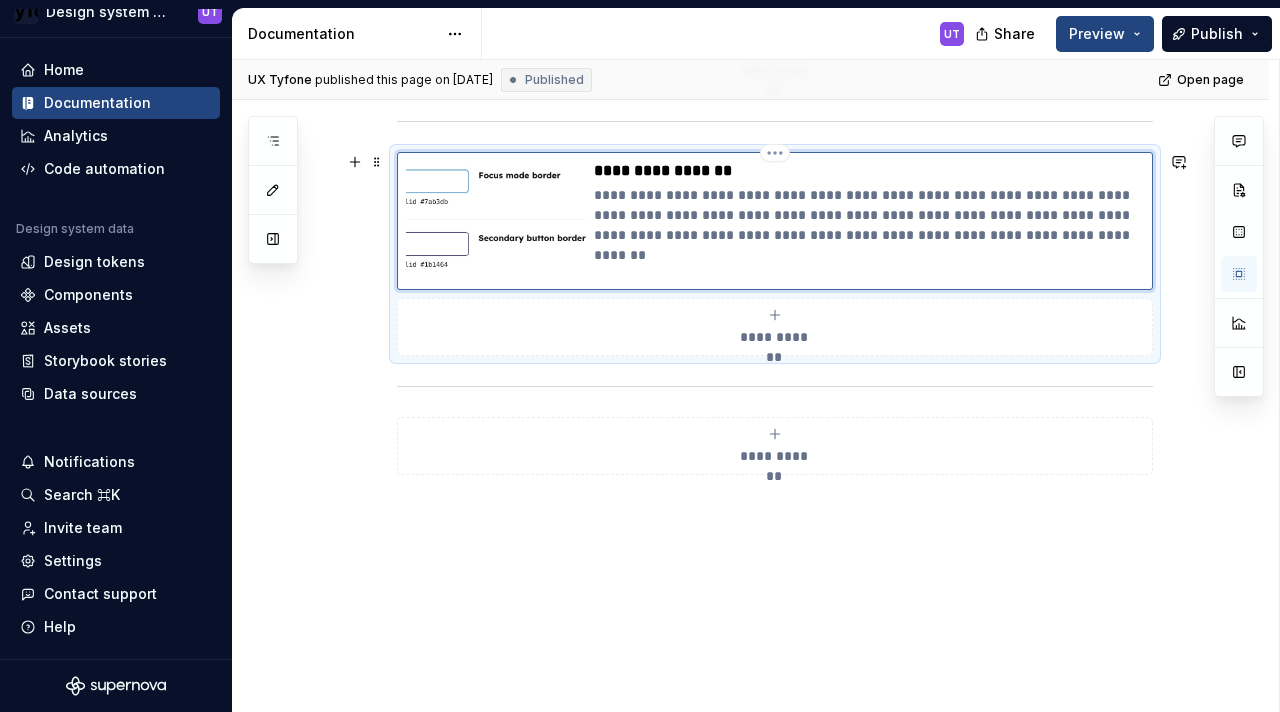 click on "**********" at bounding box center [869, 215] 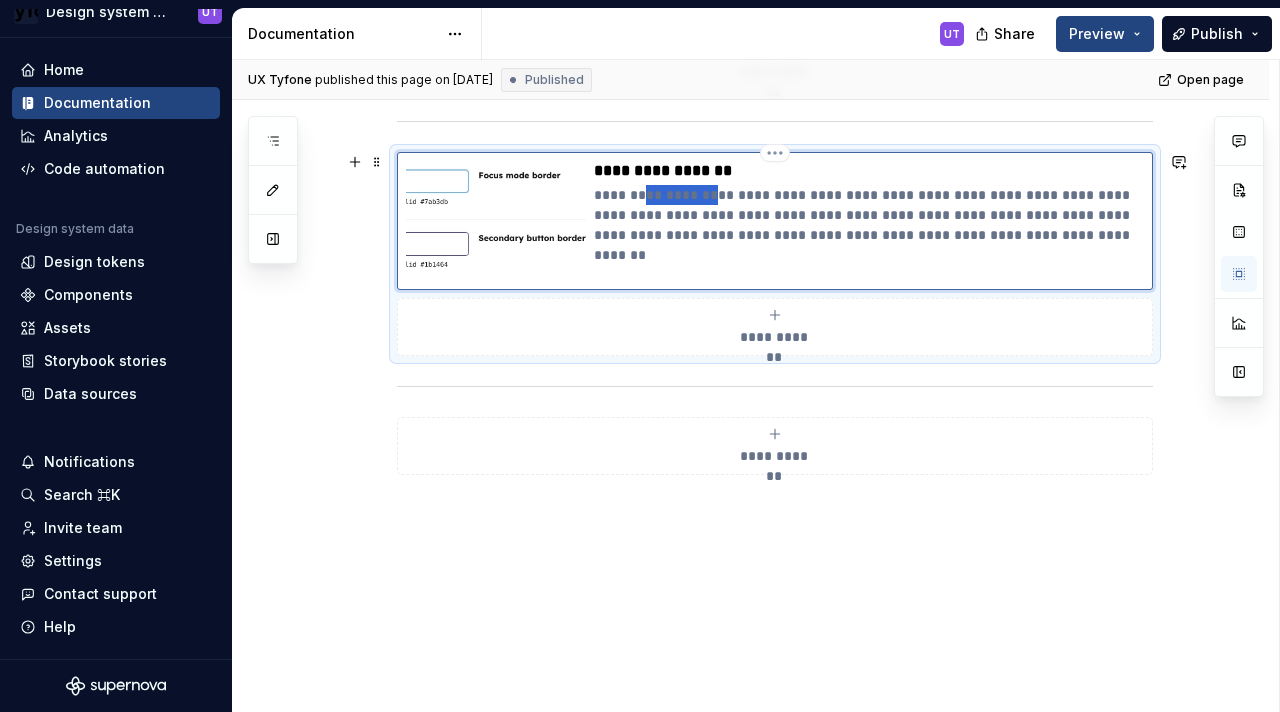 click on "**********" at bounding box center [869, 215] 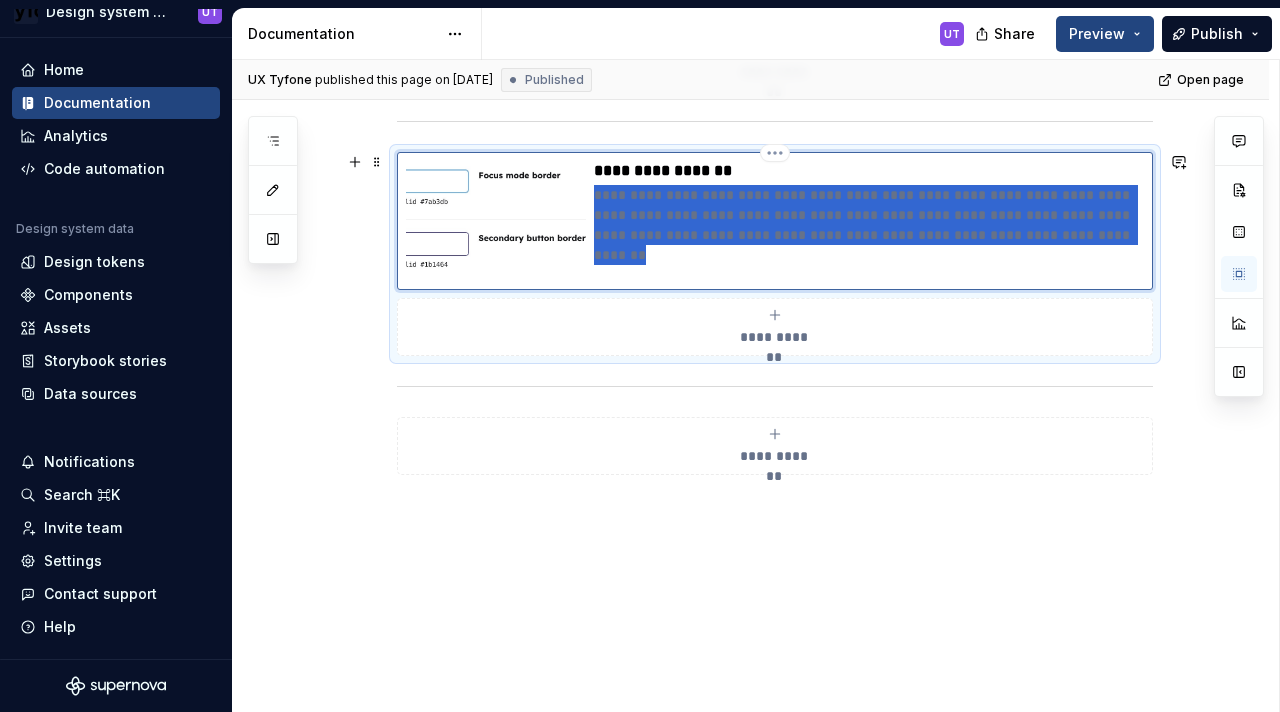 click on "**********" at bounding box center (869, 215) 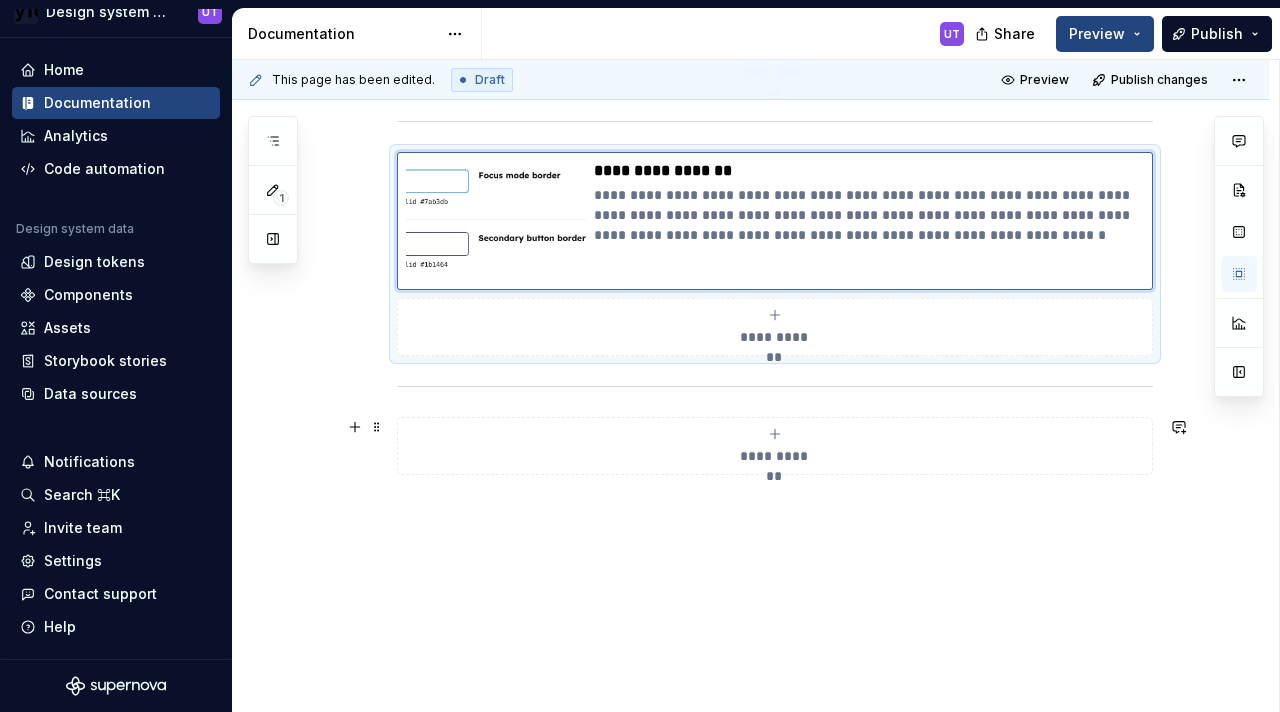 click on "**********" at bounding box center (775, 446) 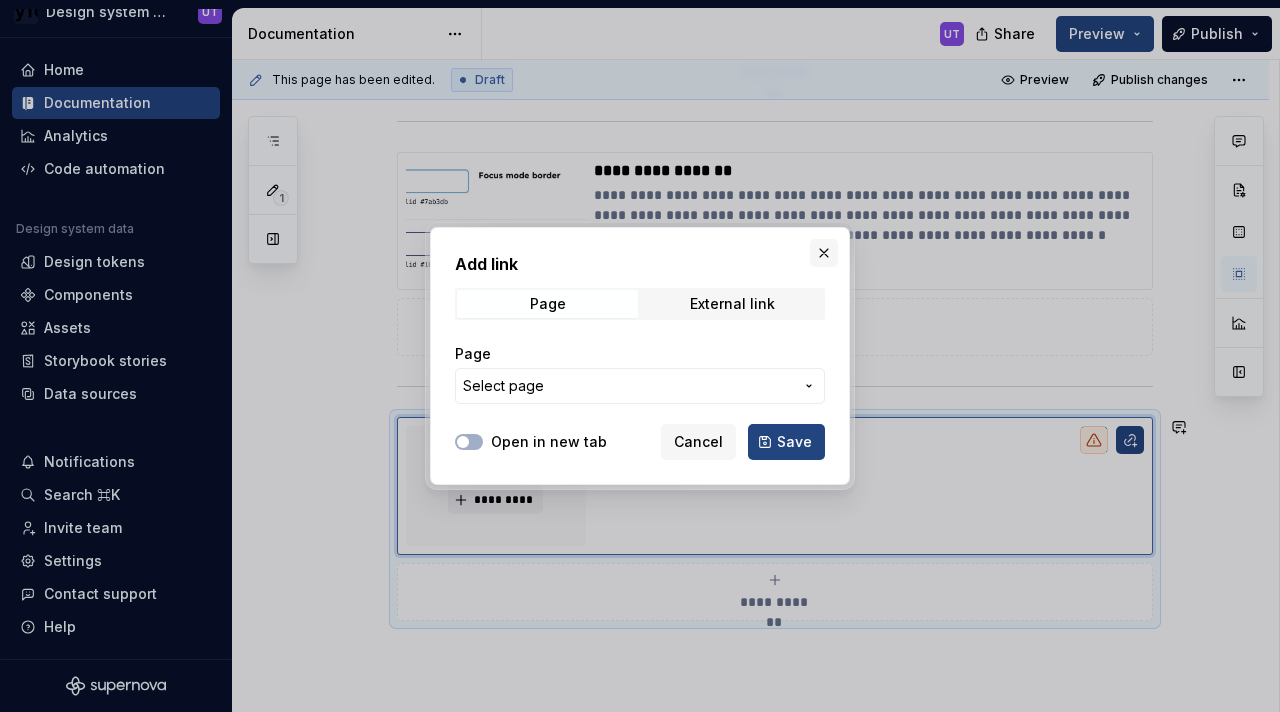 click at bounding box center [824, 253] 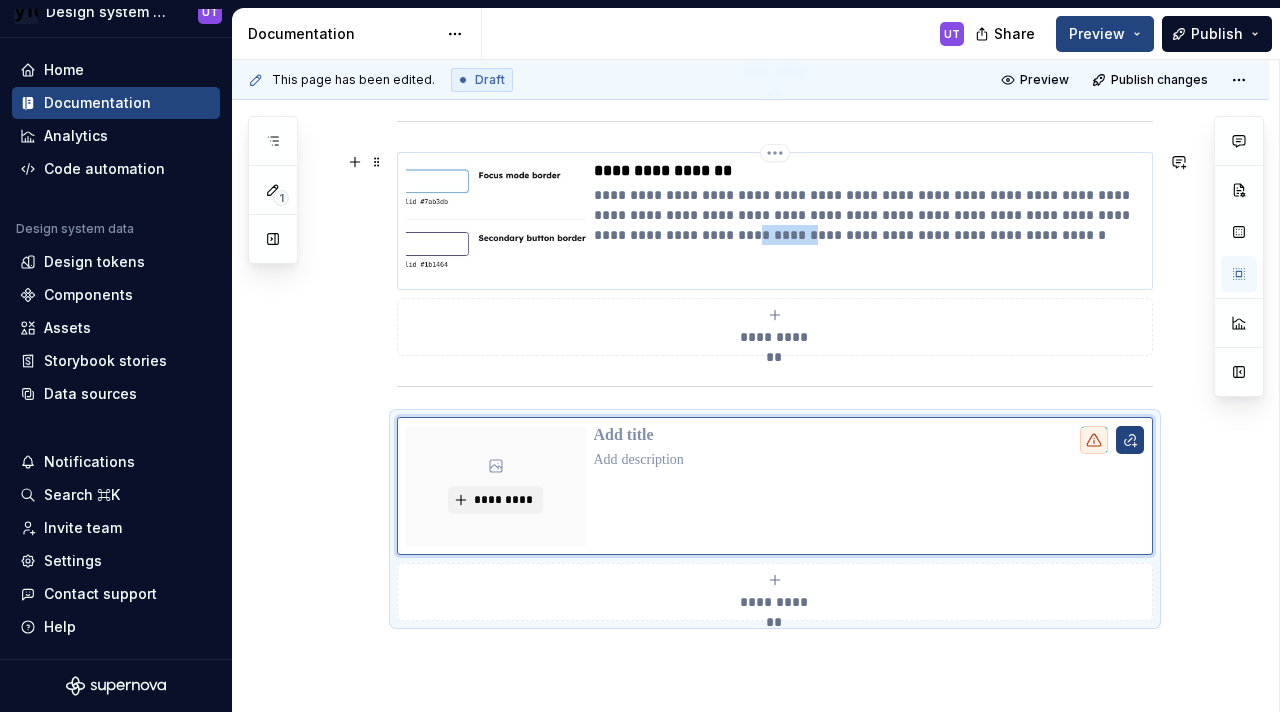 drag, startPoint x: 707, startPoint y: 238, endPoint x: 660, endPoint y: 237, distance: 47.010635 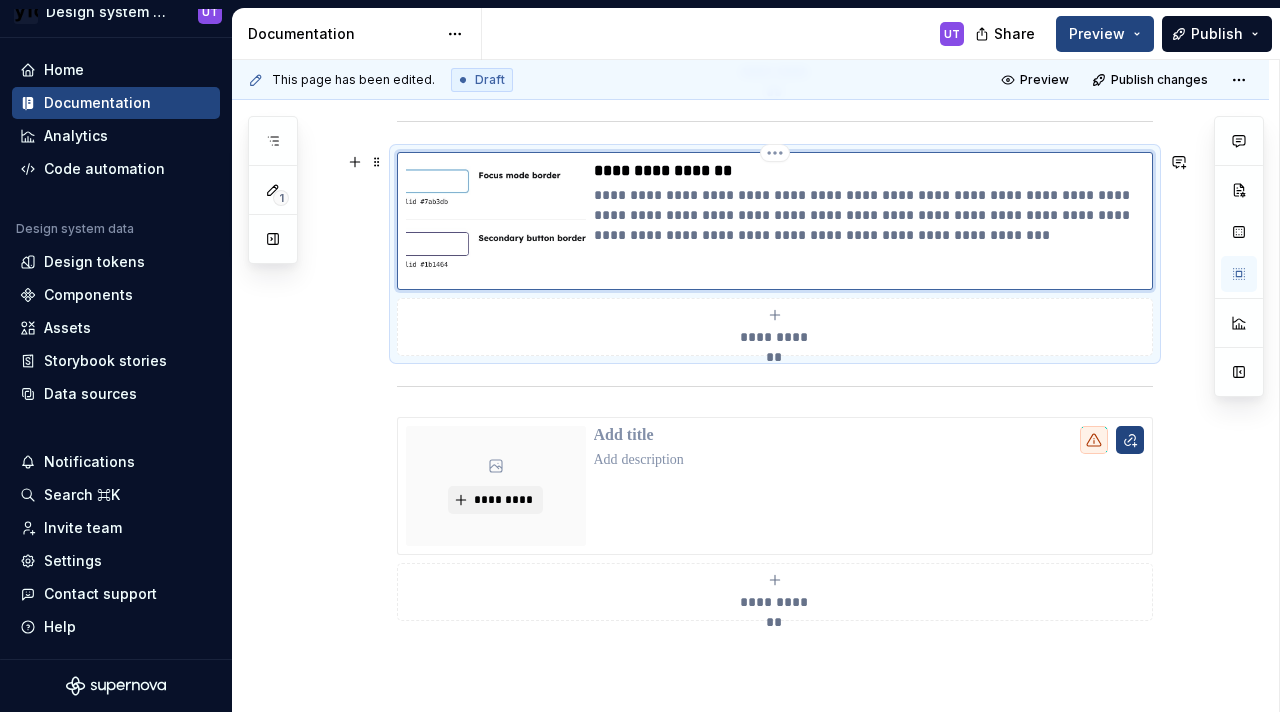 click on "**********" at bounding box center (869, 215) 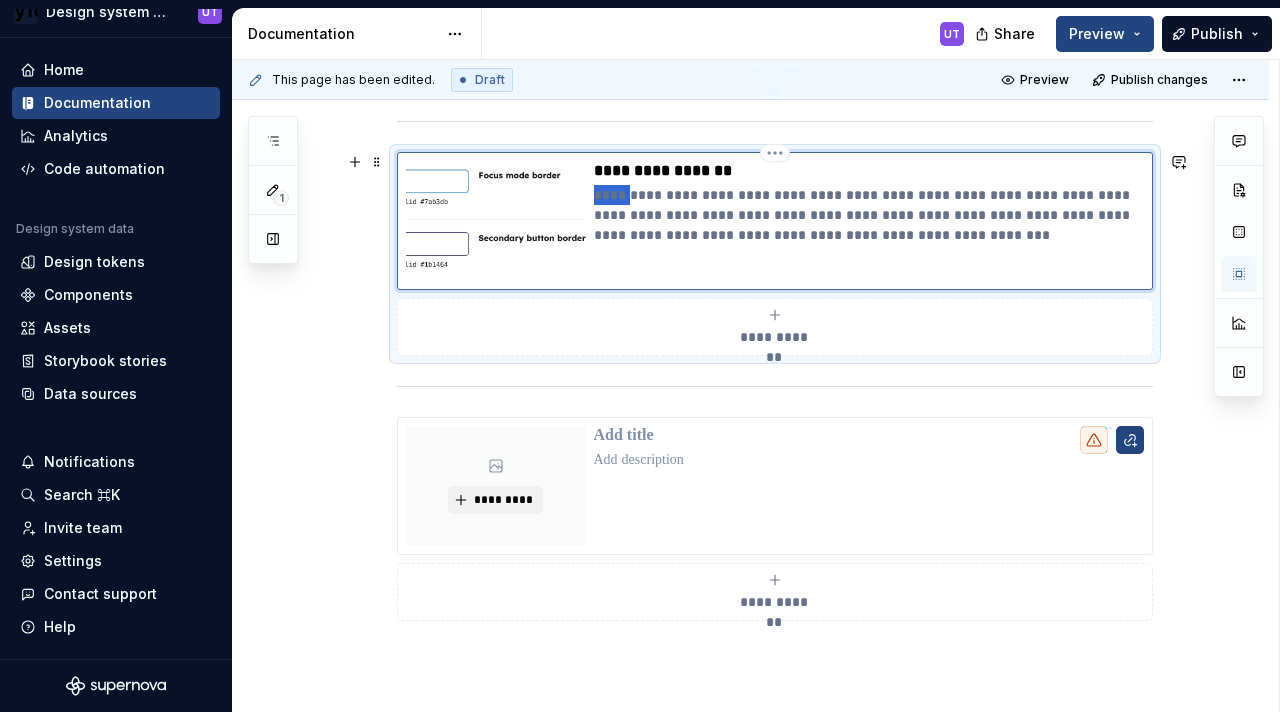 drag, startPoint x: 635, startPoint y: 199, endPoint x: 595, endPoint y: 193, distance: 40.4475 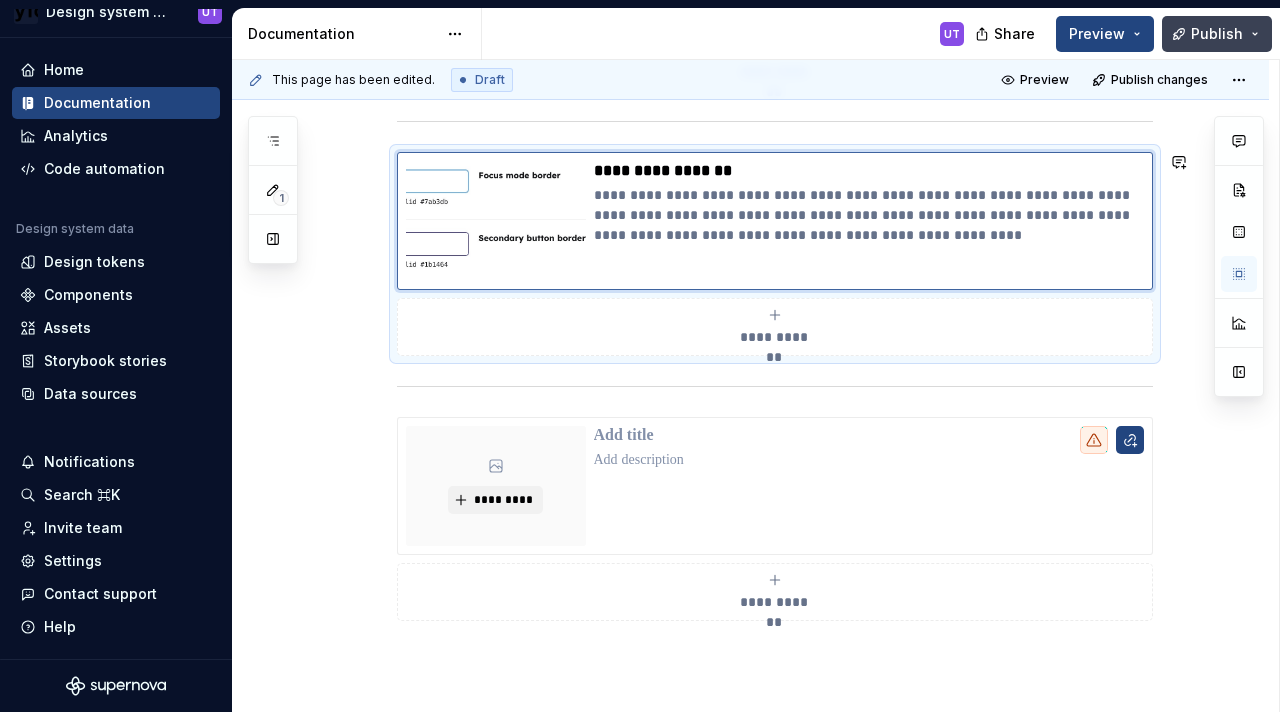 click on "Publish" at bounding box center [1217, 34] 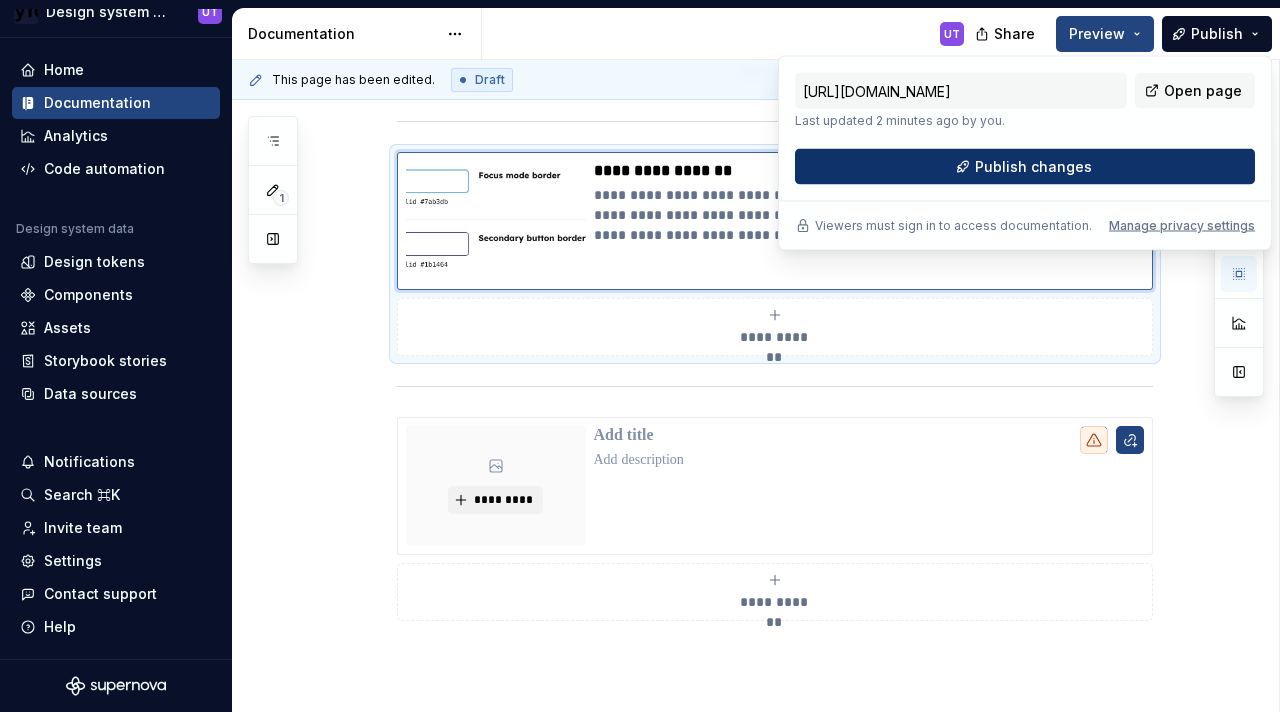 click on "Publish changes" at bounding box center [1025, 167] 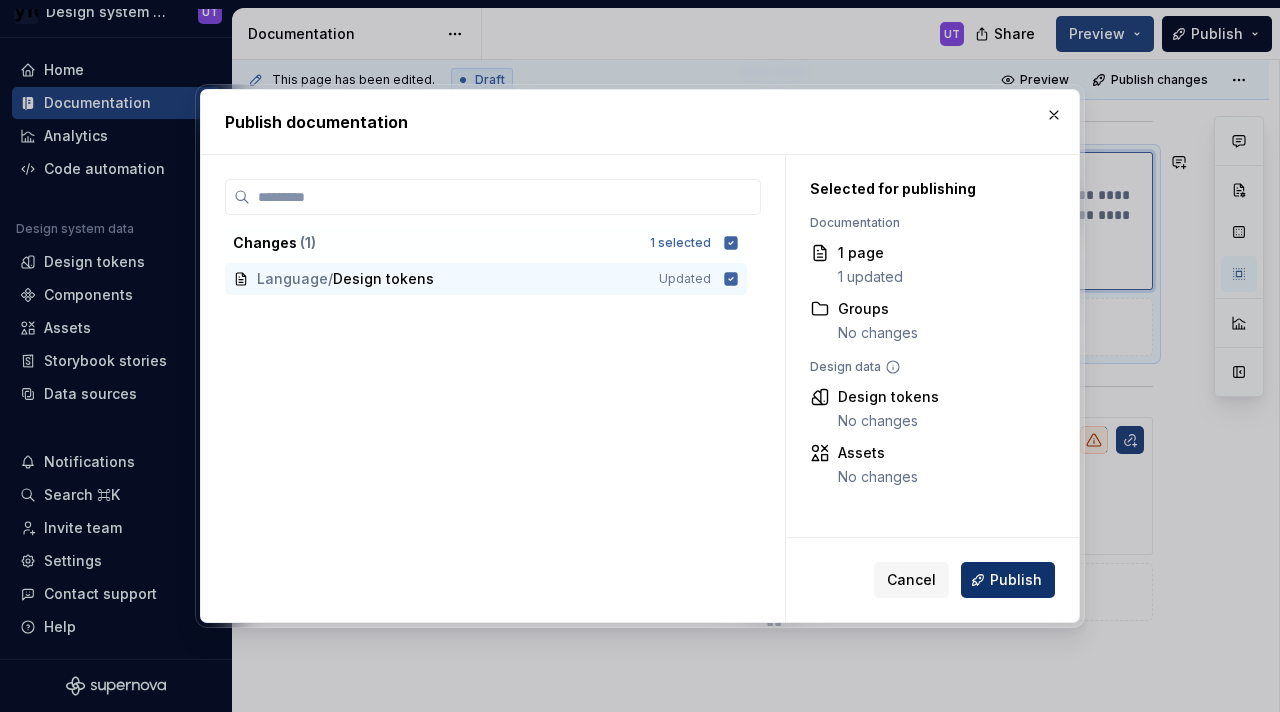 click on "Publish" at bounding box center (1016, 580) 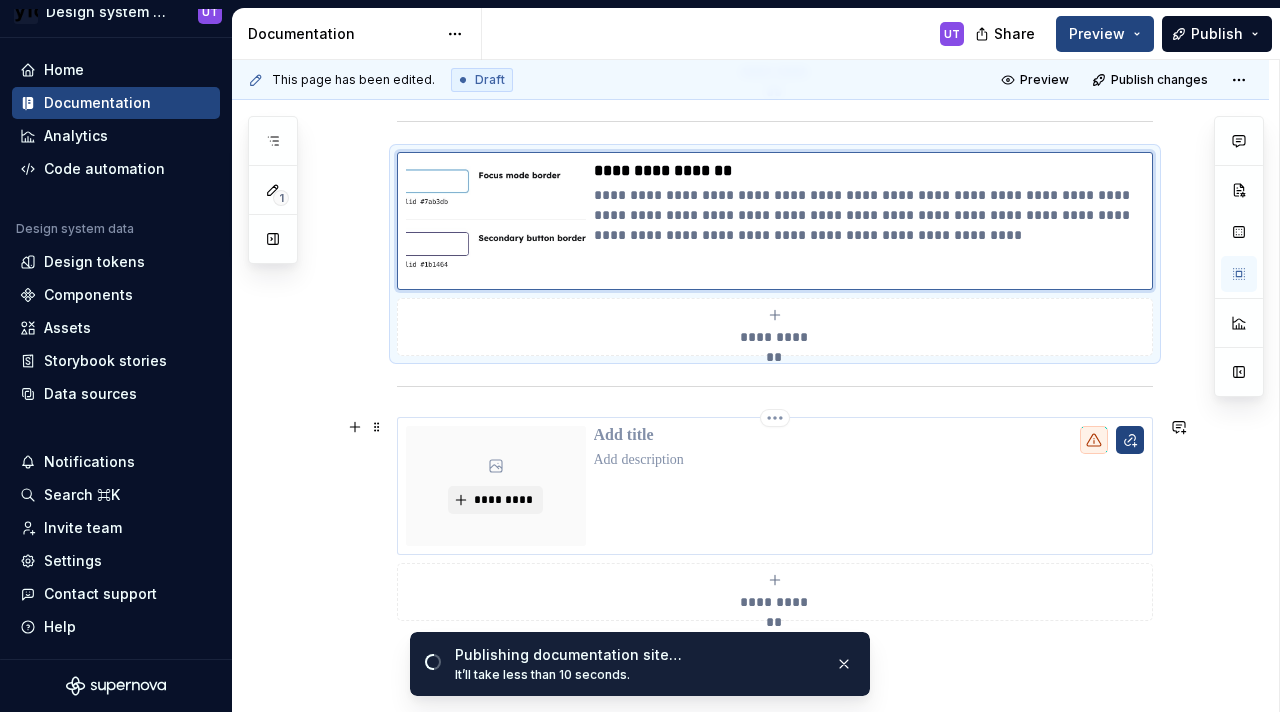 click at bounding box center (869, 460) 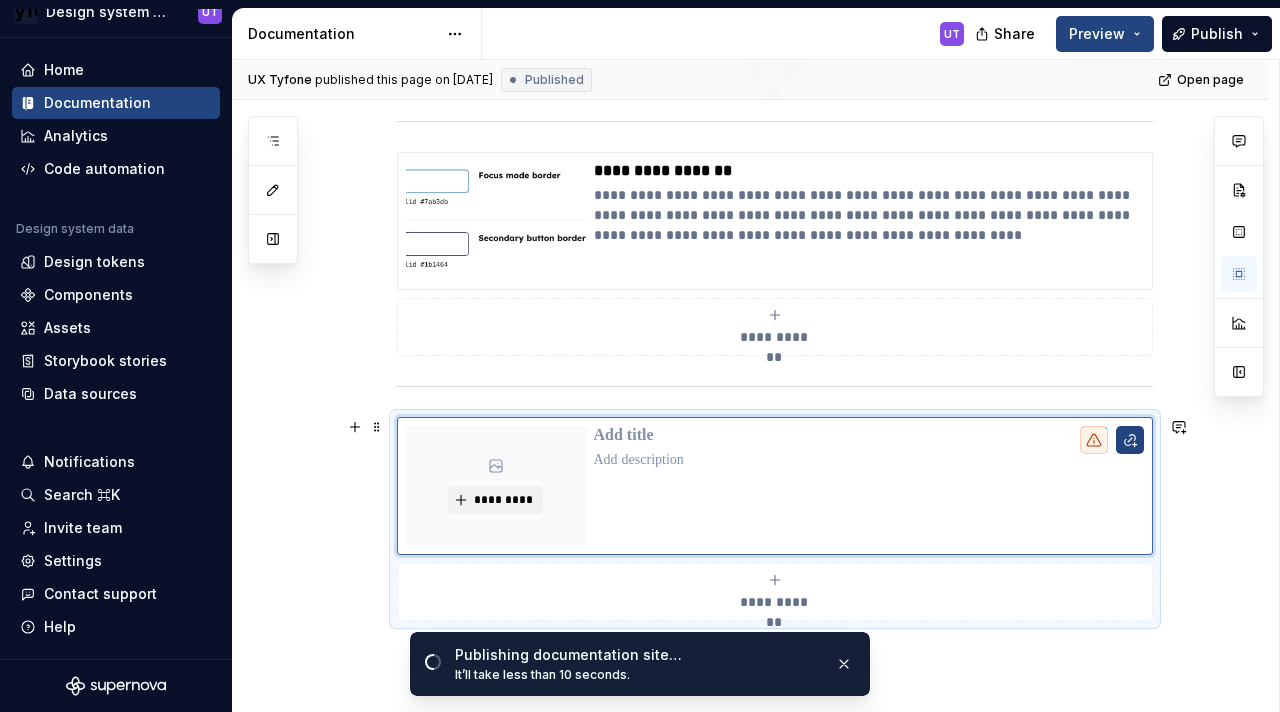 click on "**********" at bounding box center [775, 592] 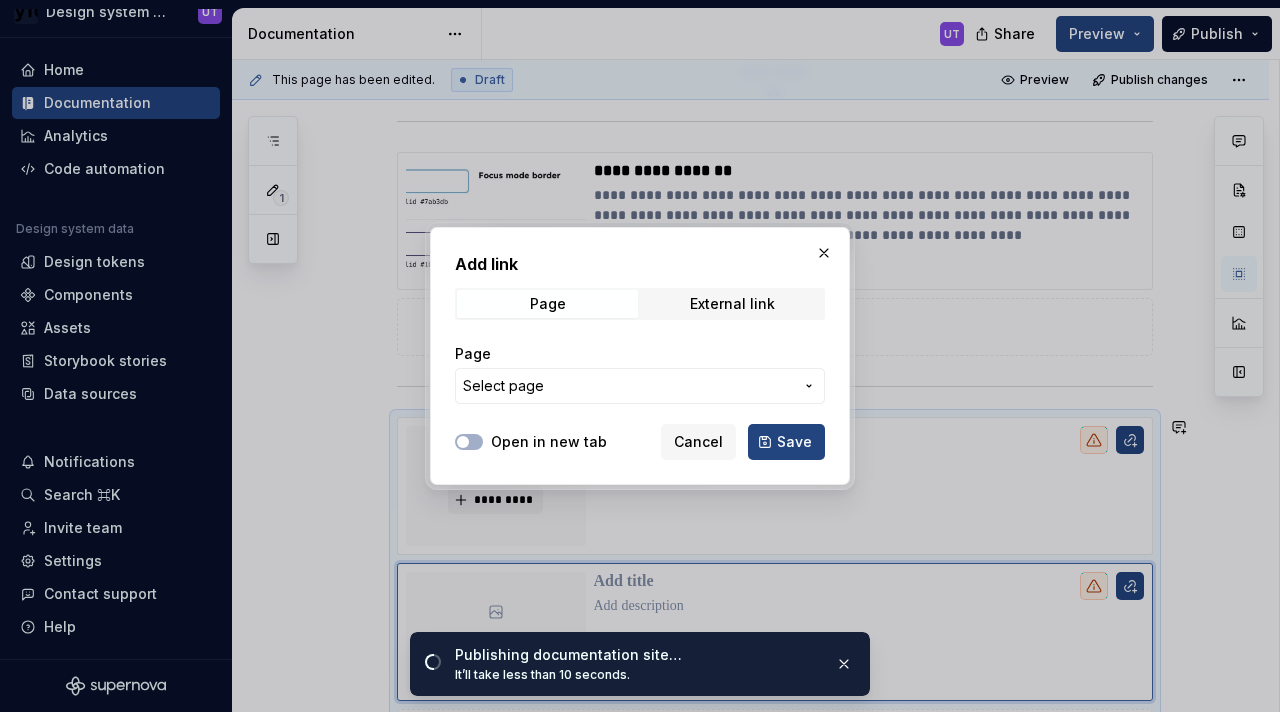 type 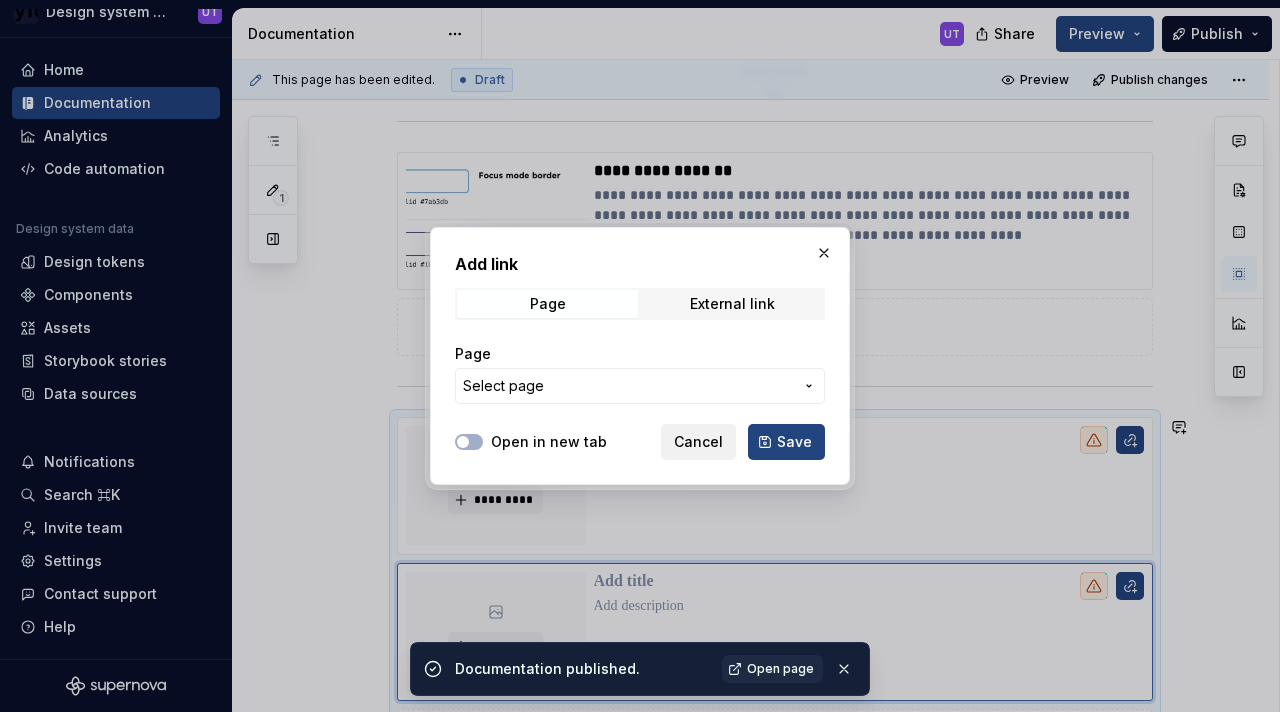 click on "Cancel" at bounding box center (698, 442) 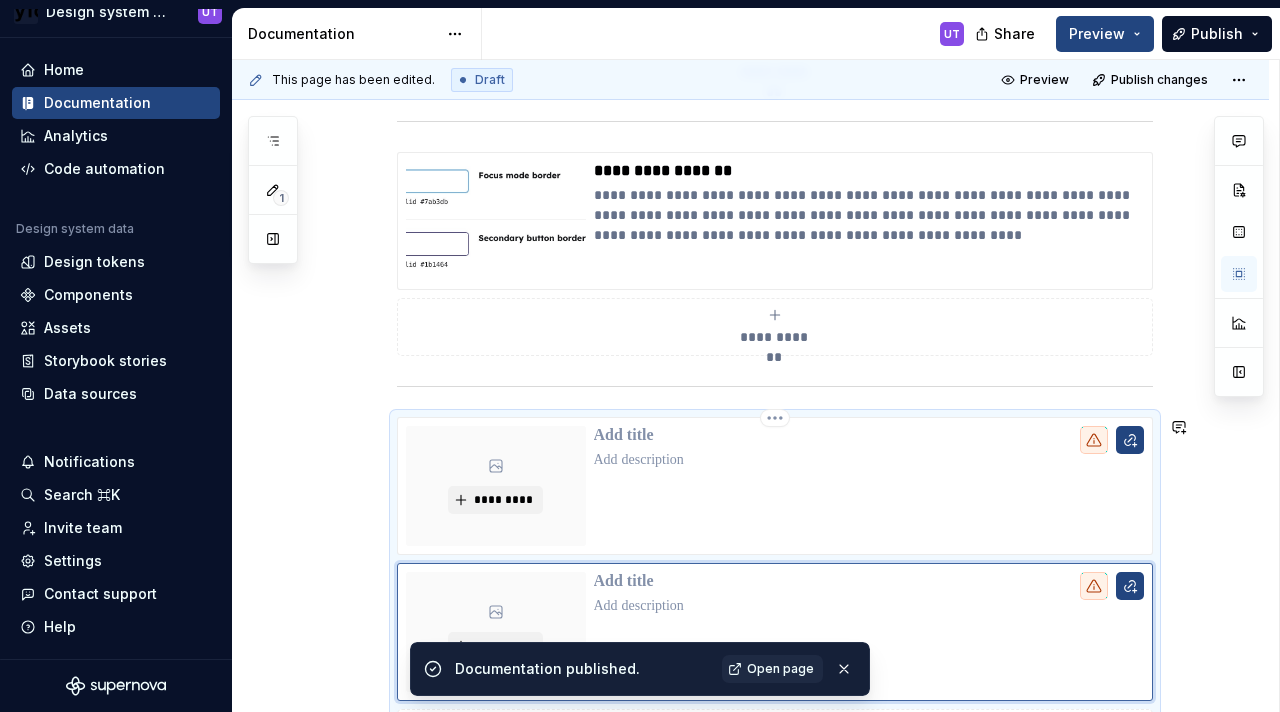 scroll, scrollTop: 1518, scrollLeft: 0, axis: vertical 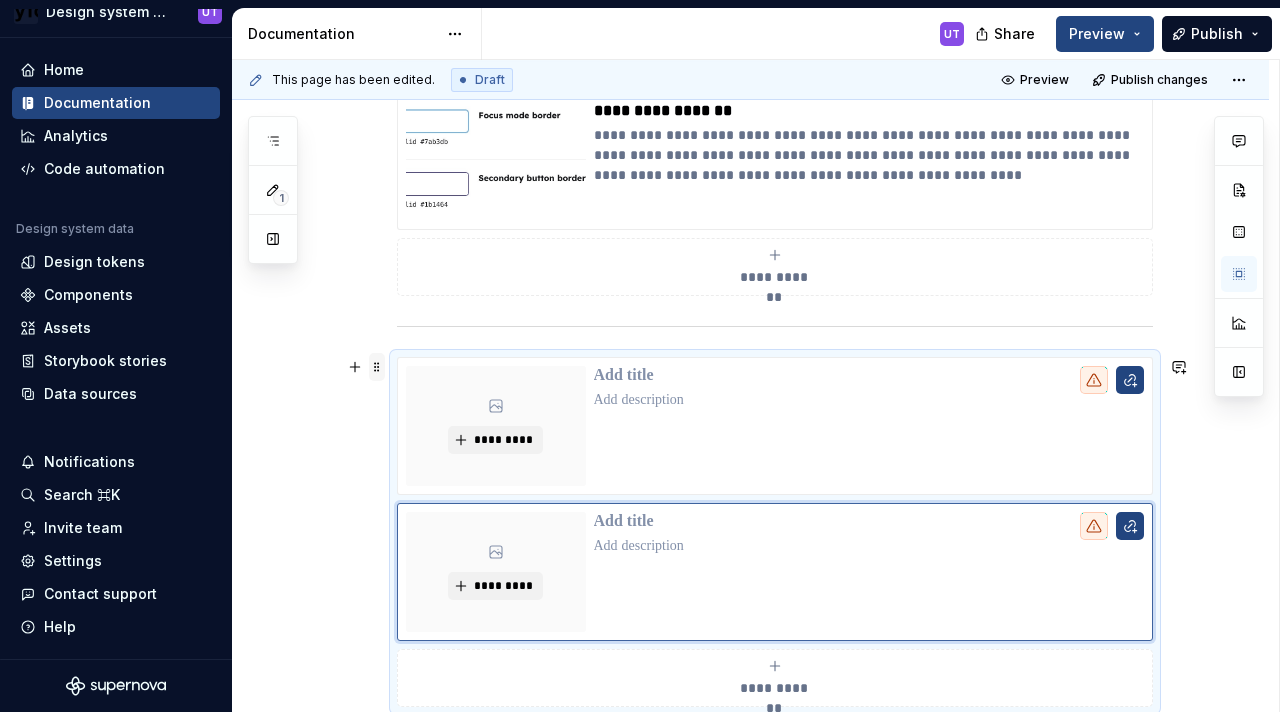 click at bounding box center [377, 367] 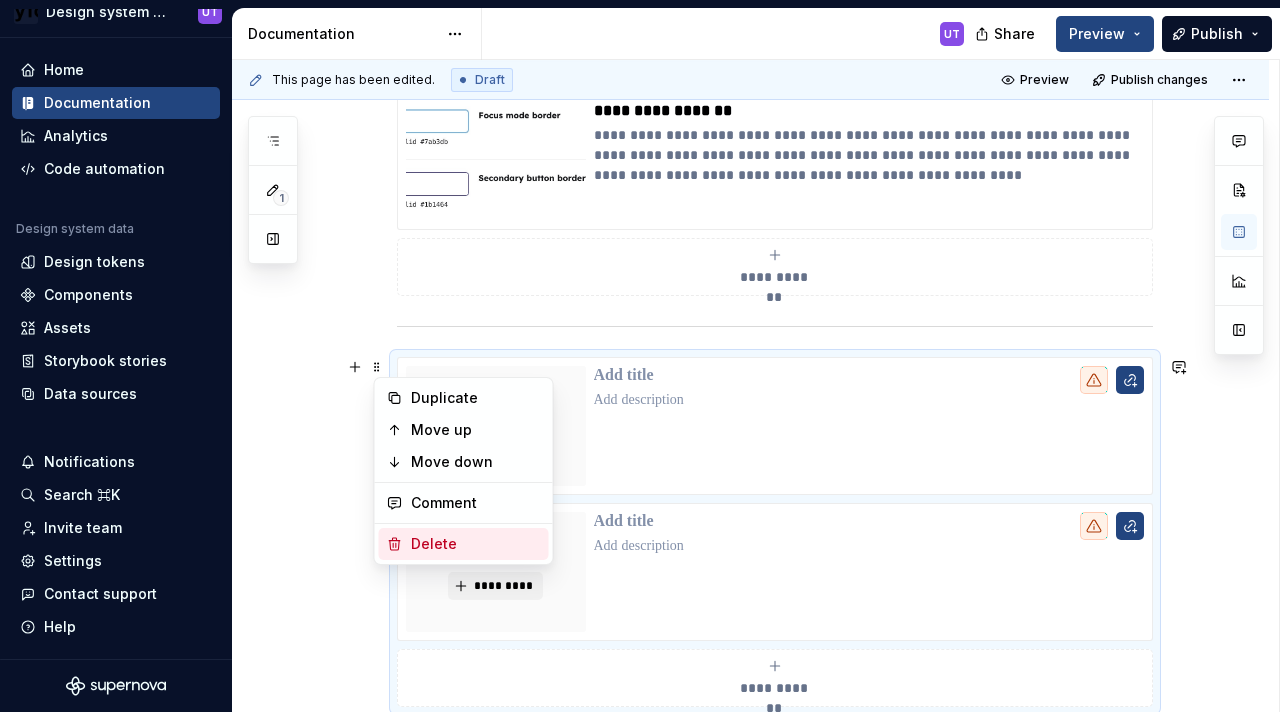 click on "Delete" at bounding box center [476, 544] 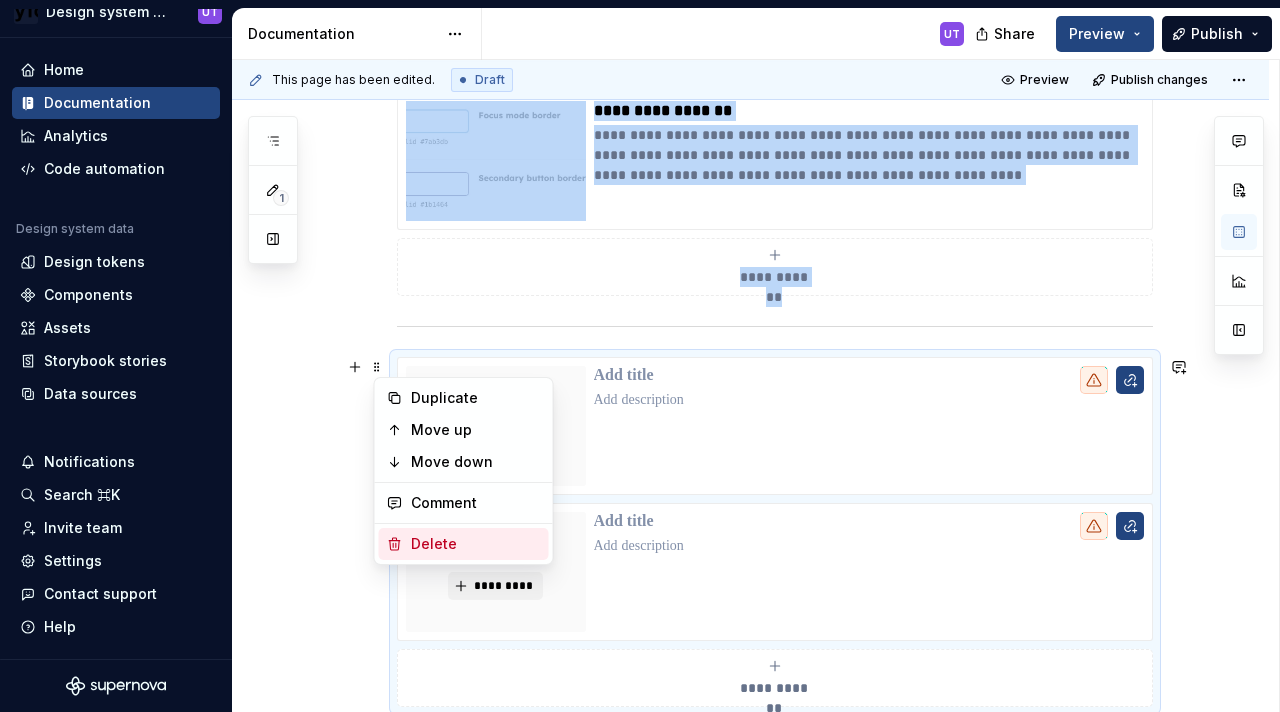 scroll, scrollTop: 1376, scrollLeft: 0, axis: vertical 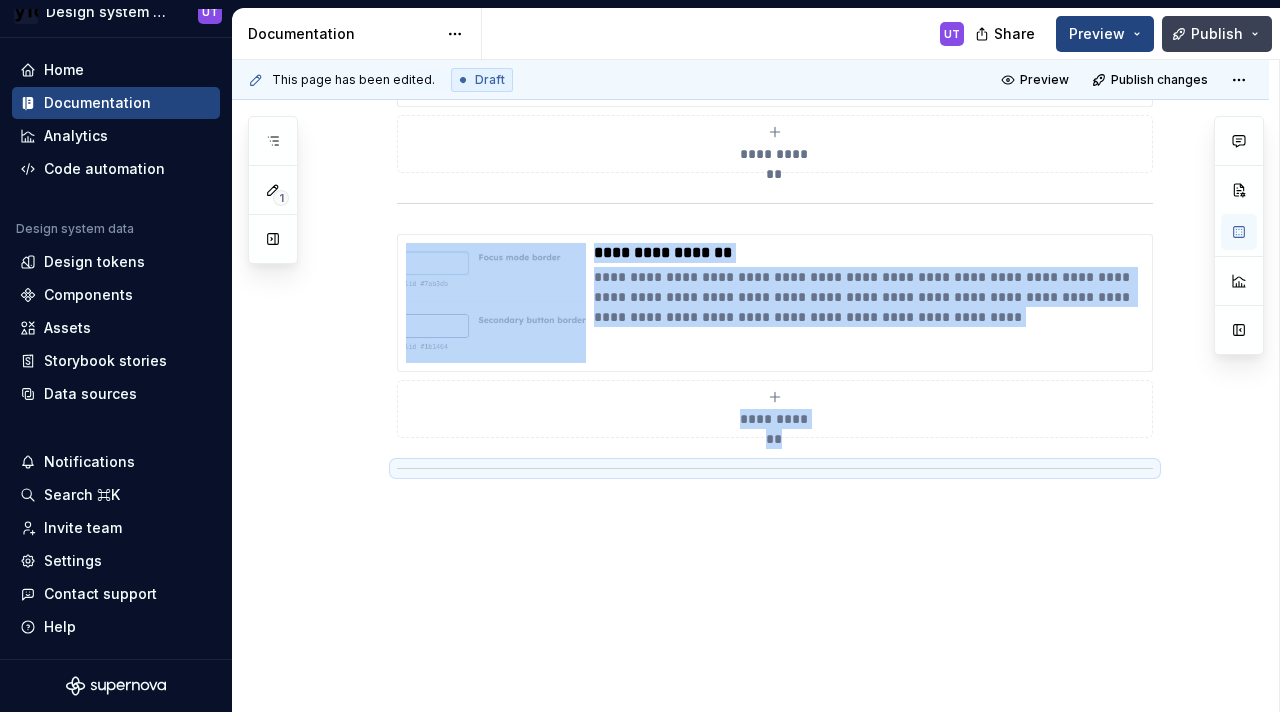 click on "Publish" at bounding box center (1217, 34) 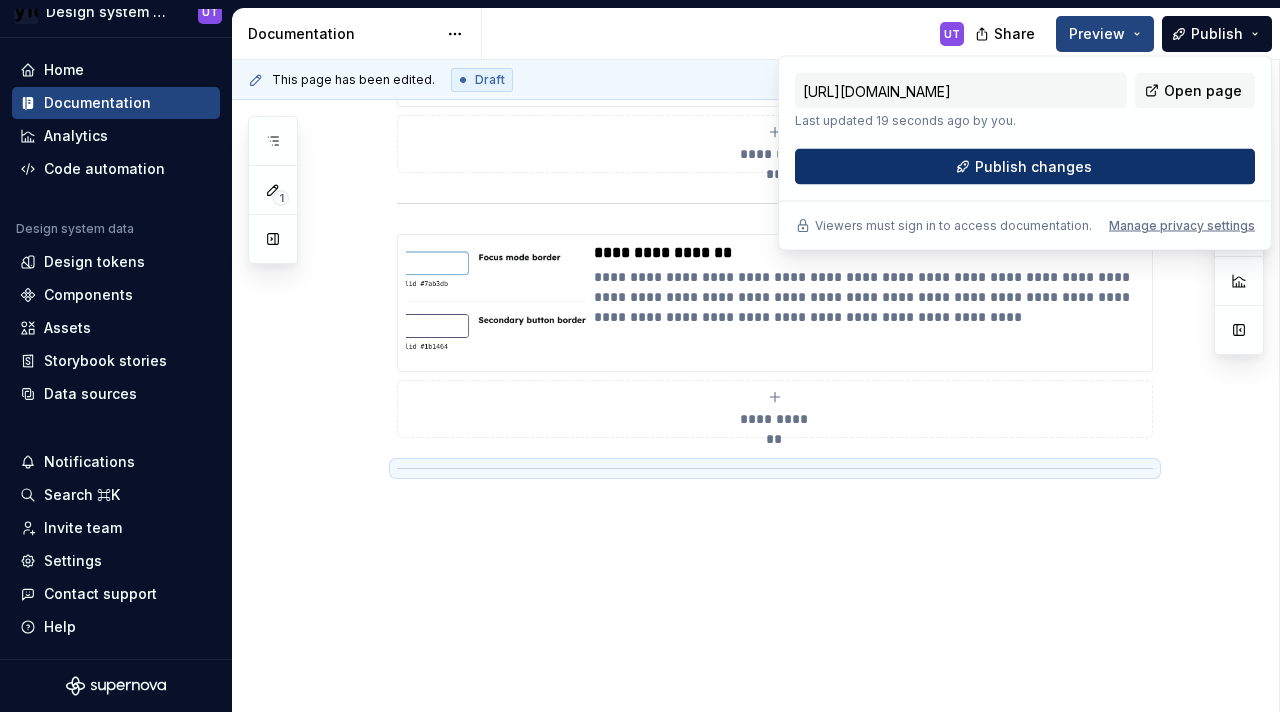 click on "Publish changes" at bounding box center (1033, 167) 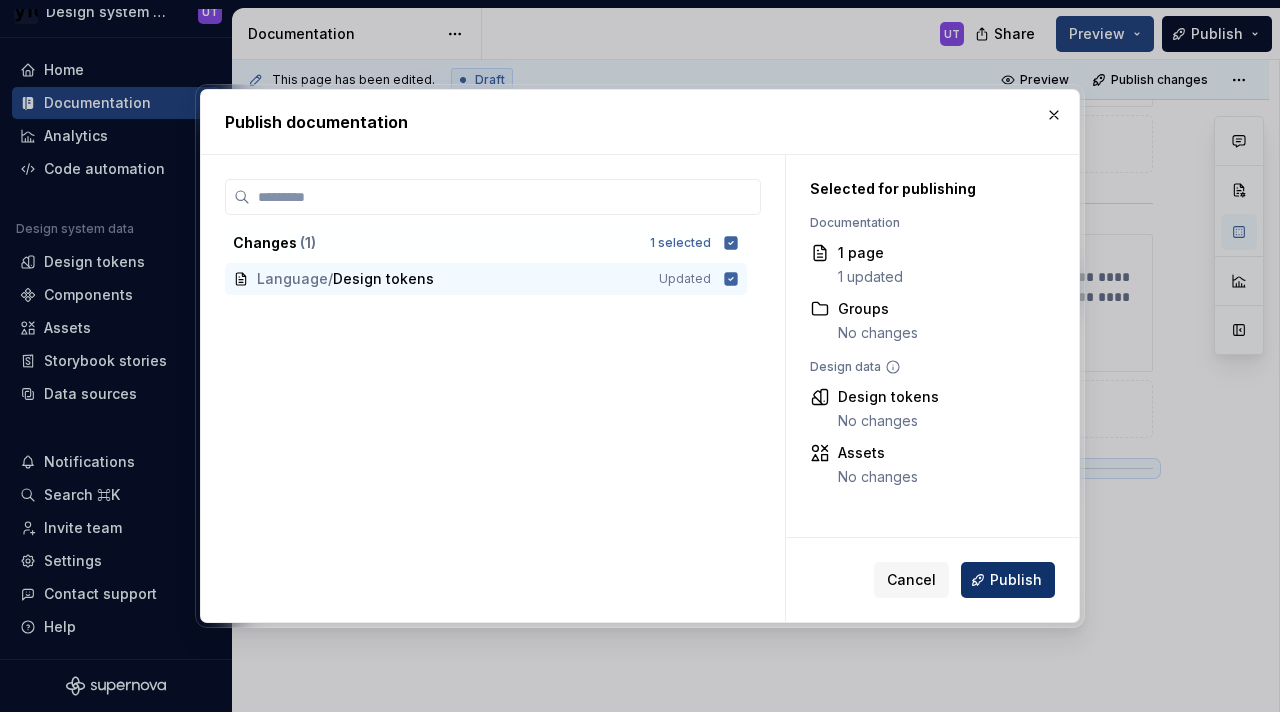 click on "Publish" at bounding box center (1016, 580) 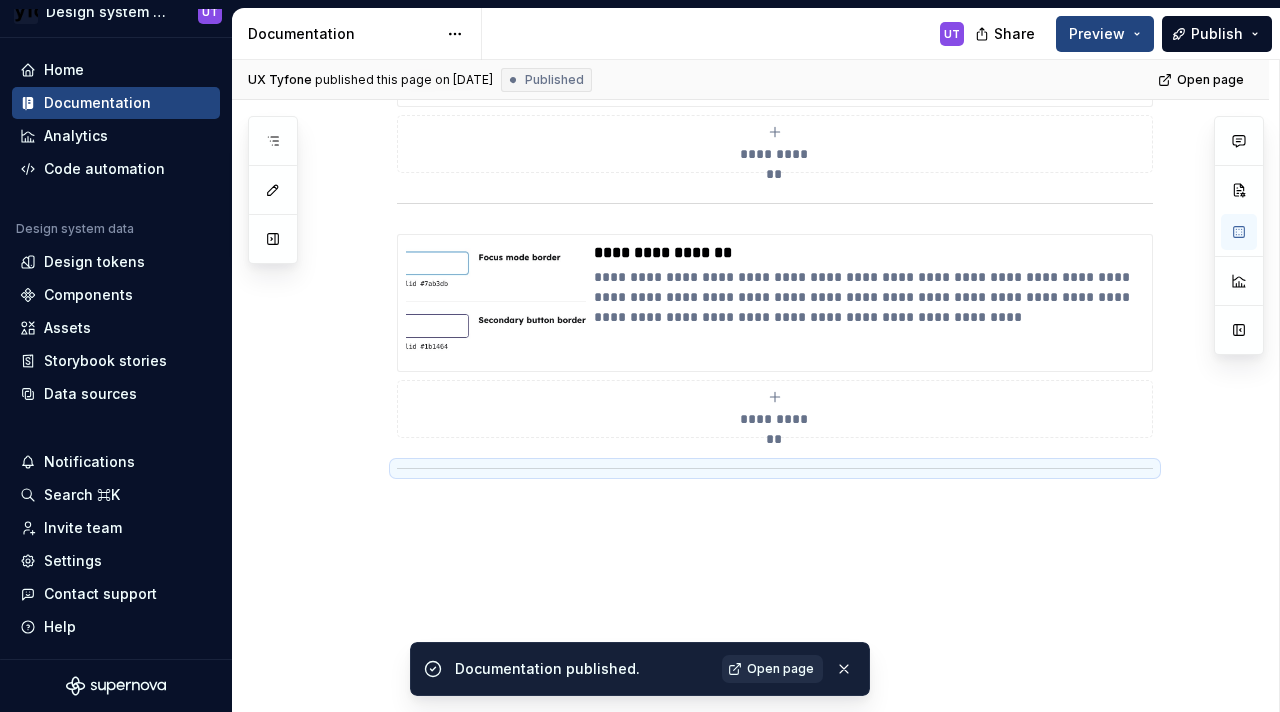 click on "Open page" at bounding box center (772, 669) 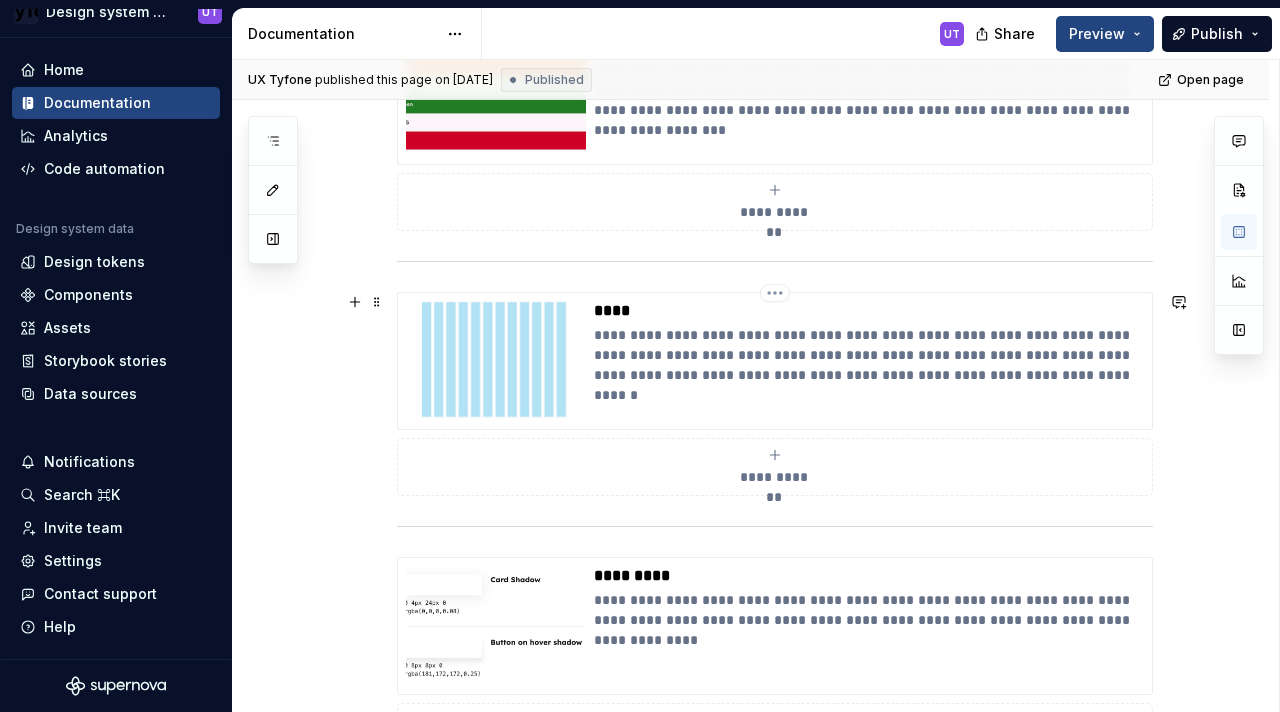 scroll, scrollTop: 784, scrollLeft: 0, axis: vertical 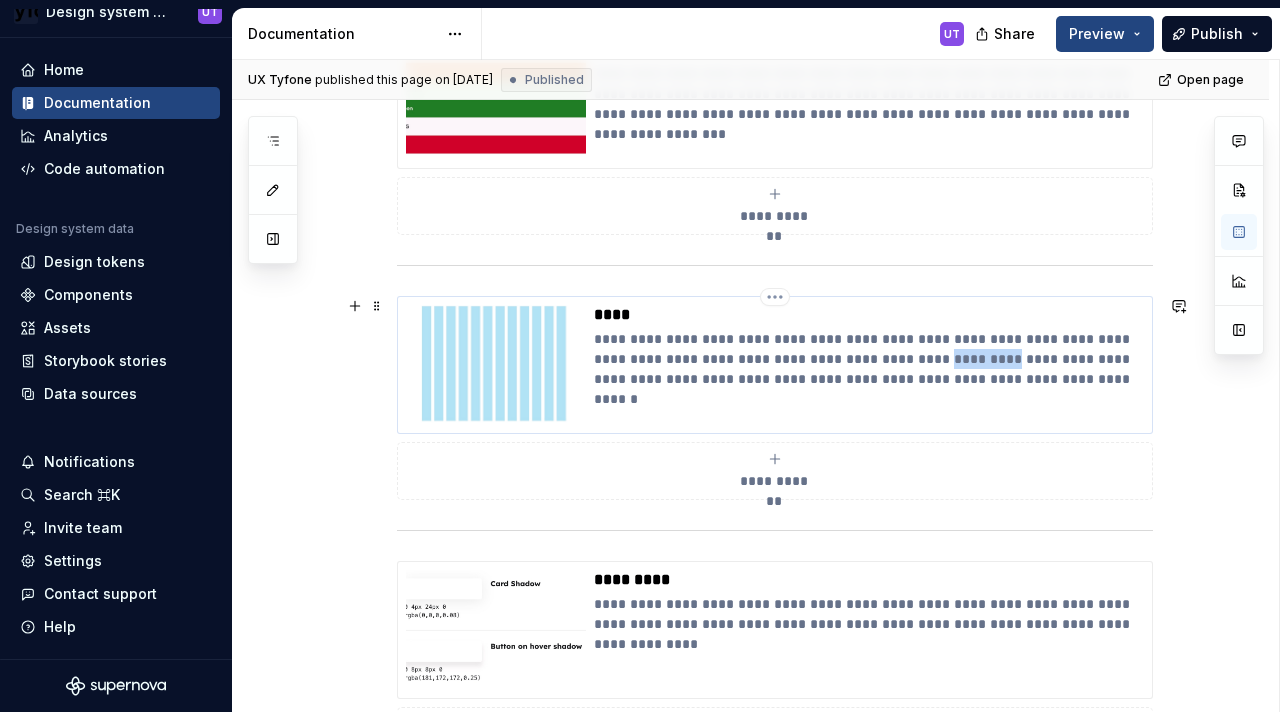 drag, startPoint x: 953, startPoint y: 361, endPoint x: 899, endPoint y: 356, distance: 54.230988 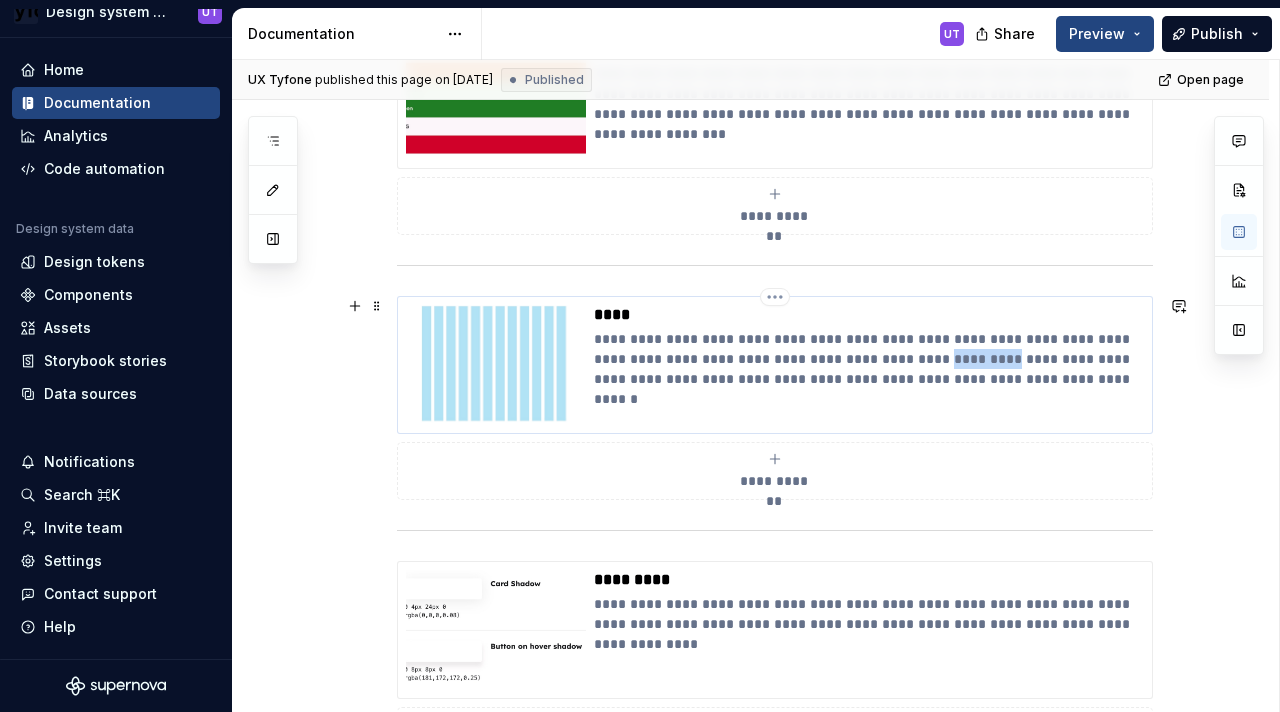 click on "**********" at bounding box center [869, 359] 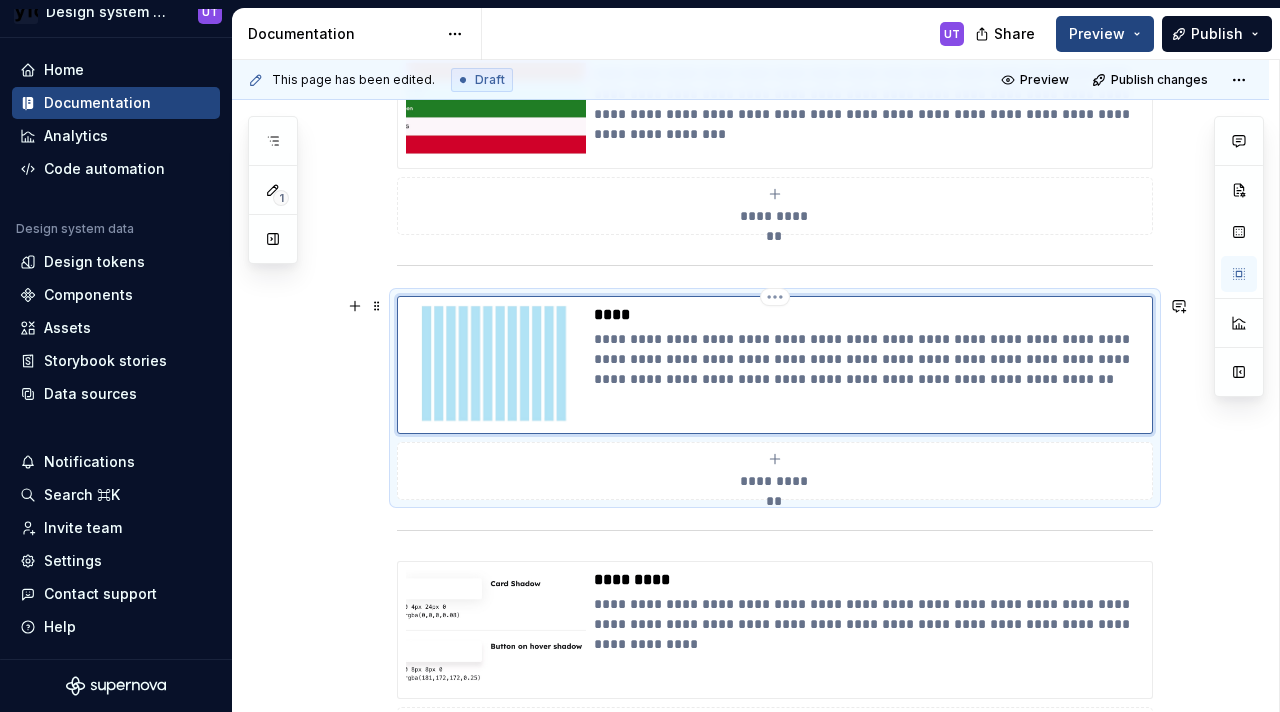 type on "*" 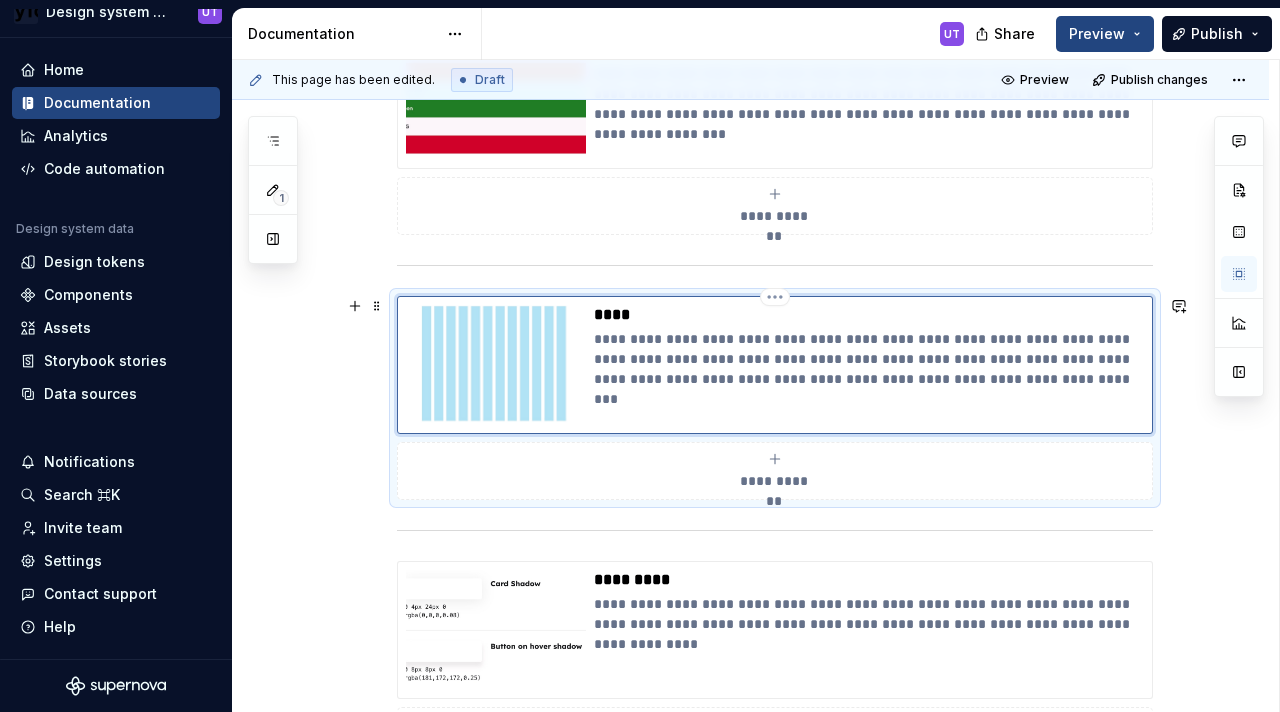 click on "**********" at bounding box center (869, 359) 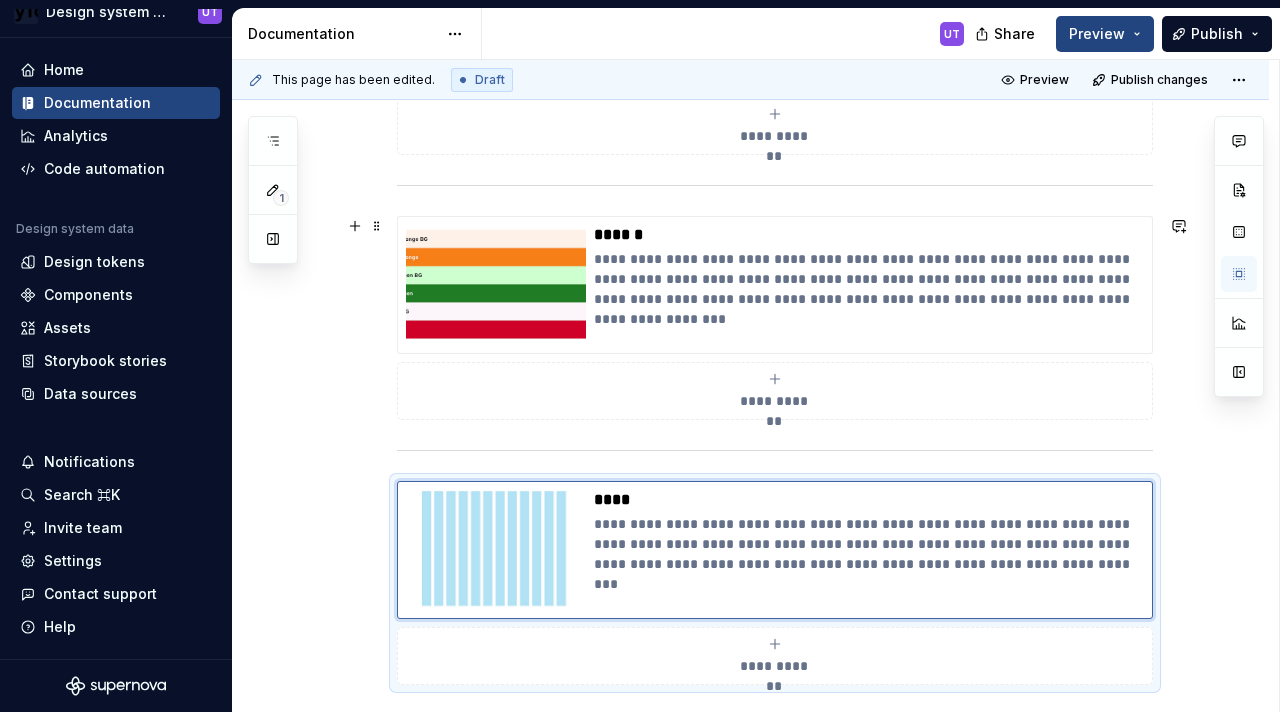 scroll, scrollTop: 598, scrollLeft: 0, axis: vertical 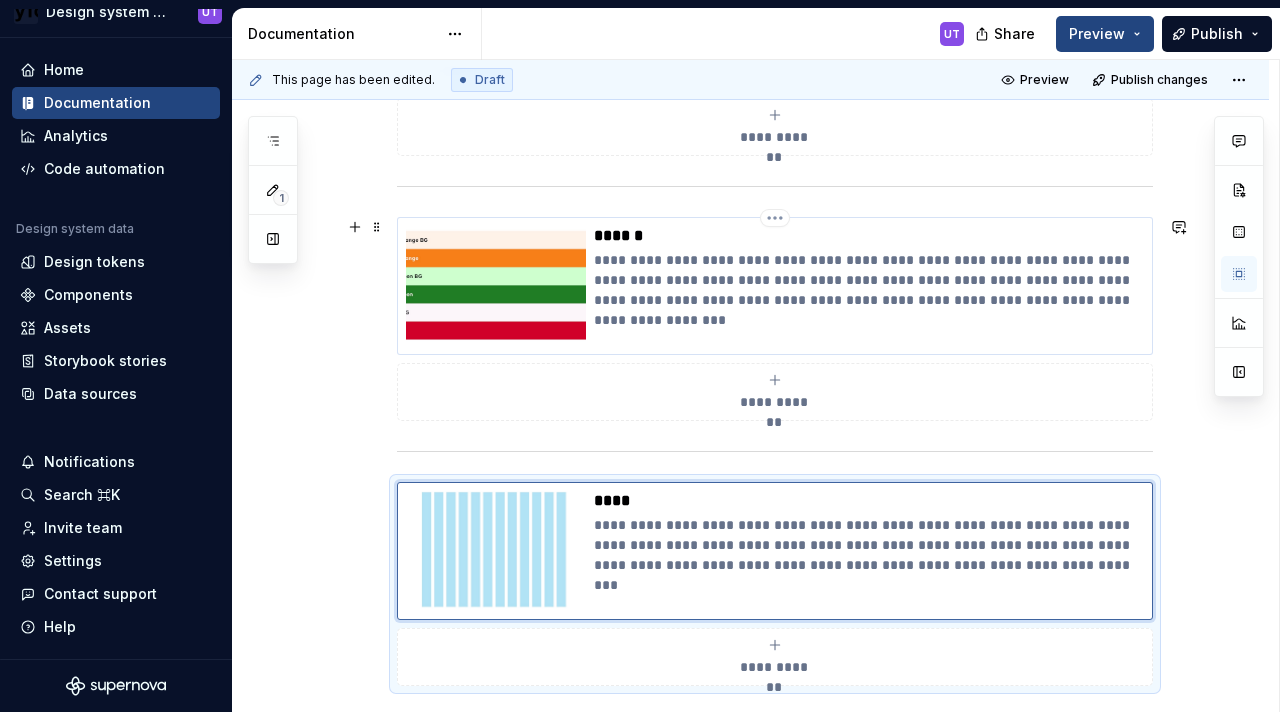 click on "**********" at bounding box center [869, 280] 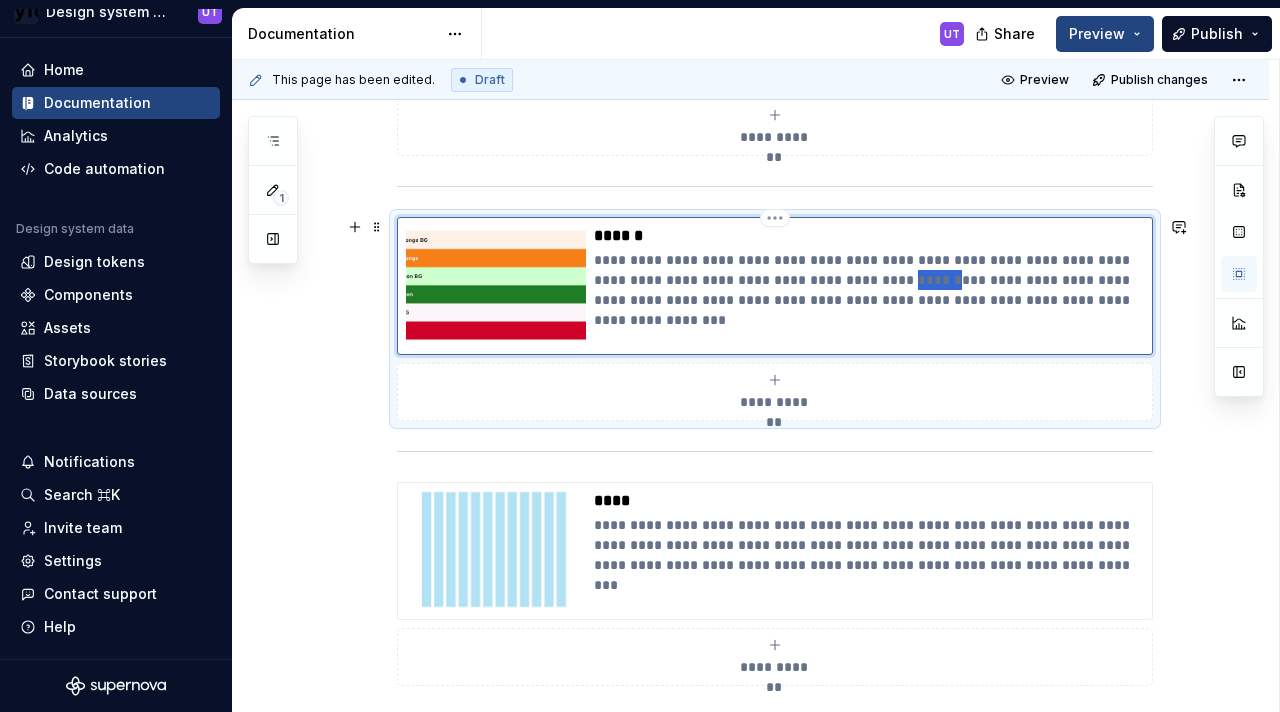 drag, startPoint x: 862, startPoint y: 279, endPoint x: 825, endPoint y: 280, distance: 37.01351 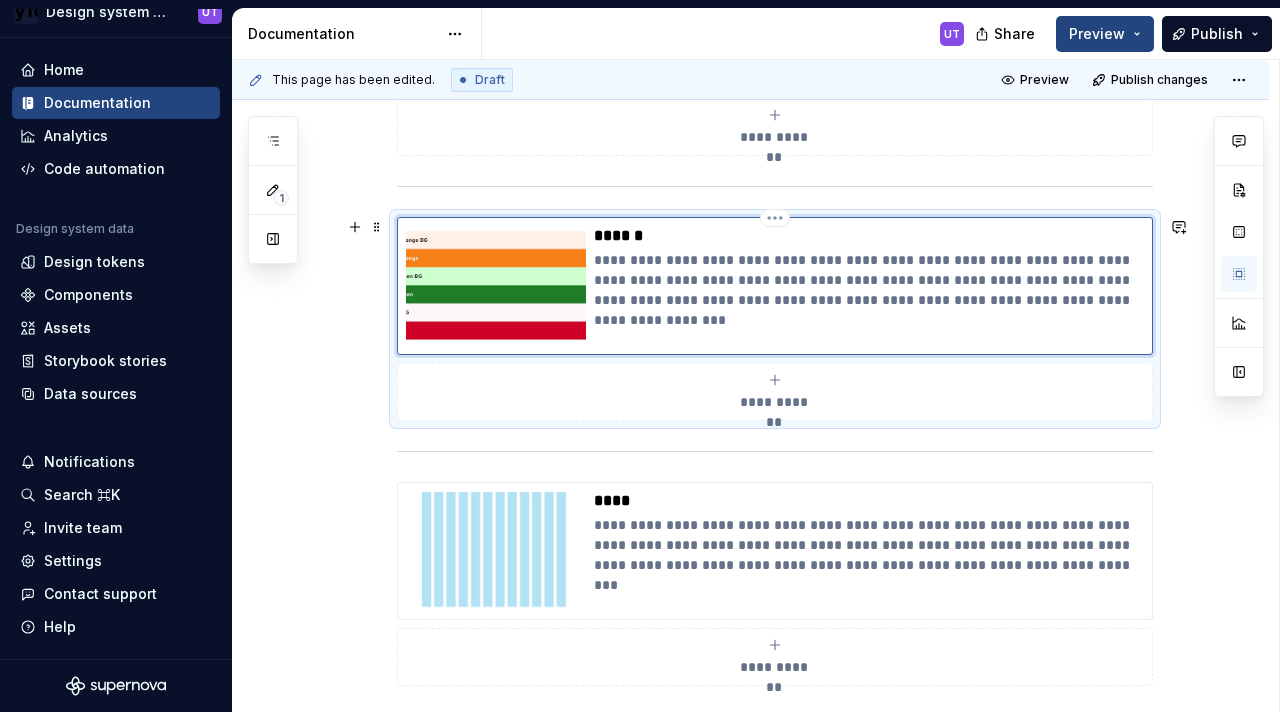 click on "**********" at bounding box center (869, 280) 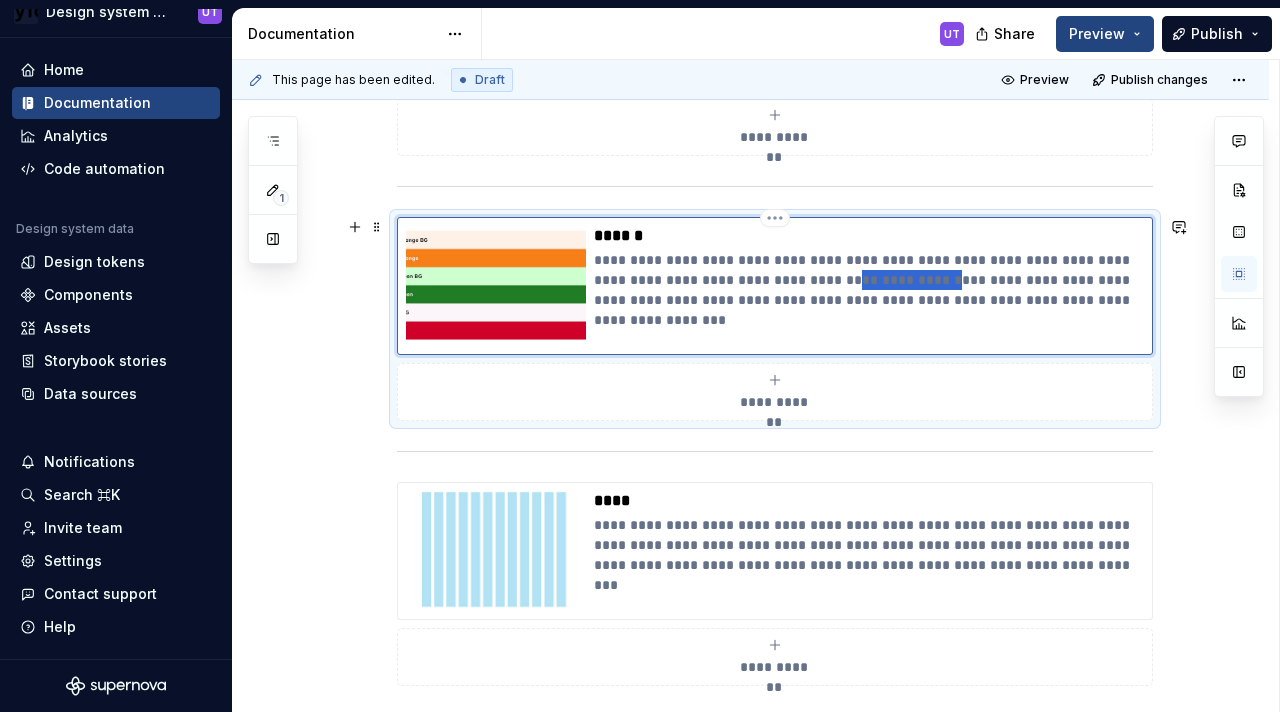 drag, startPoint x: 859, startPoint y: 274, endPoint x: 778, endPoint y: 281, distance: 81.3019 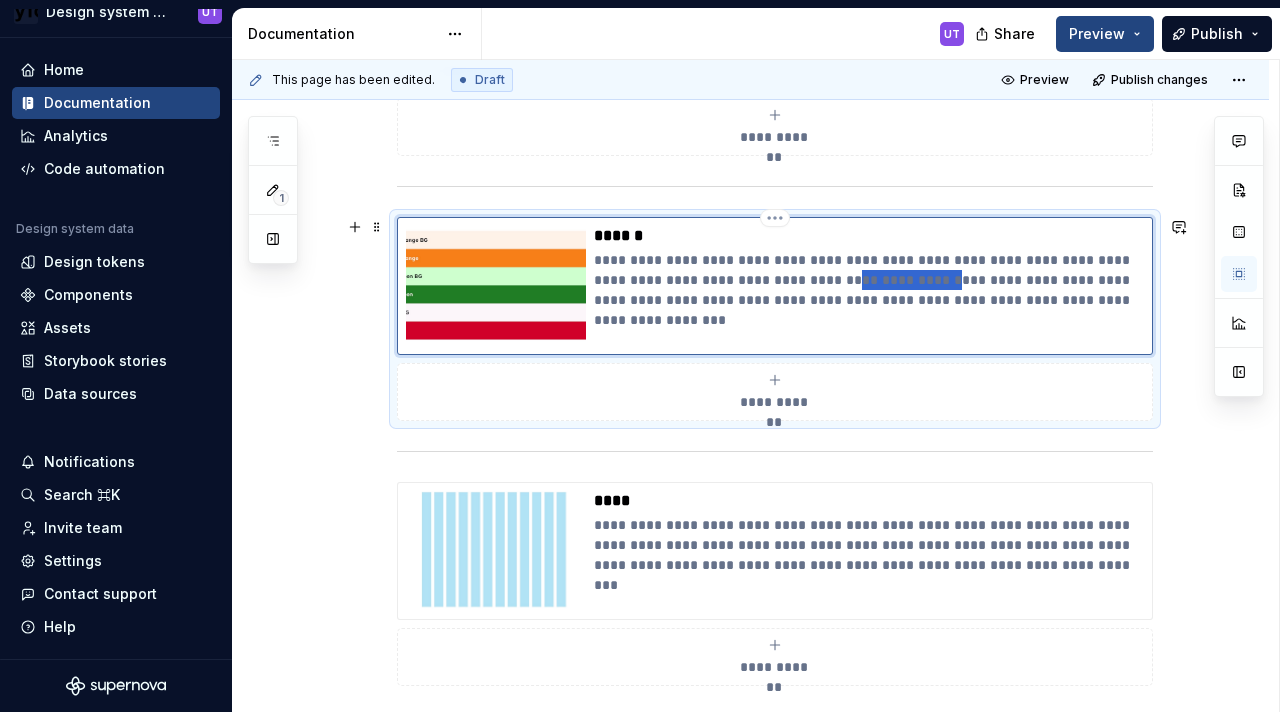 click on "**********" at bounding box center (869, 280) 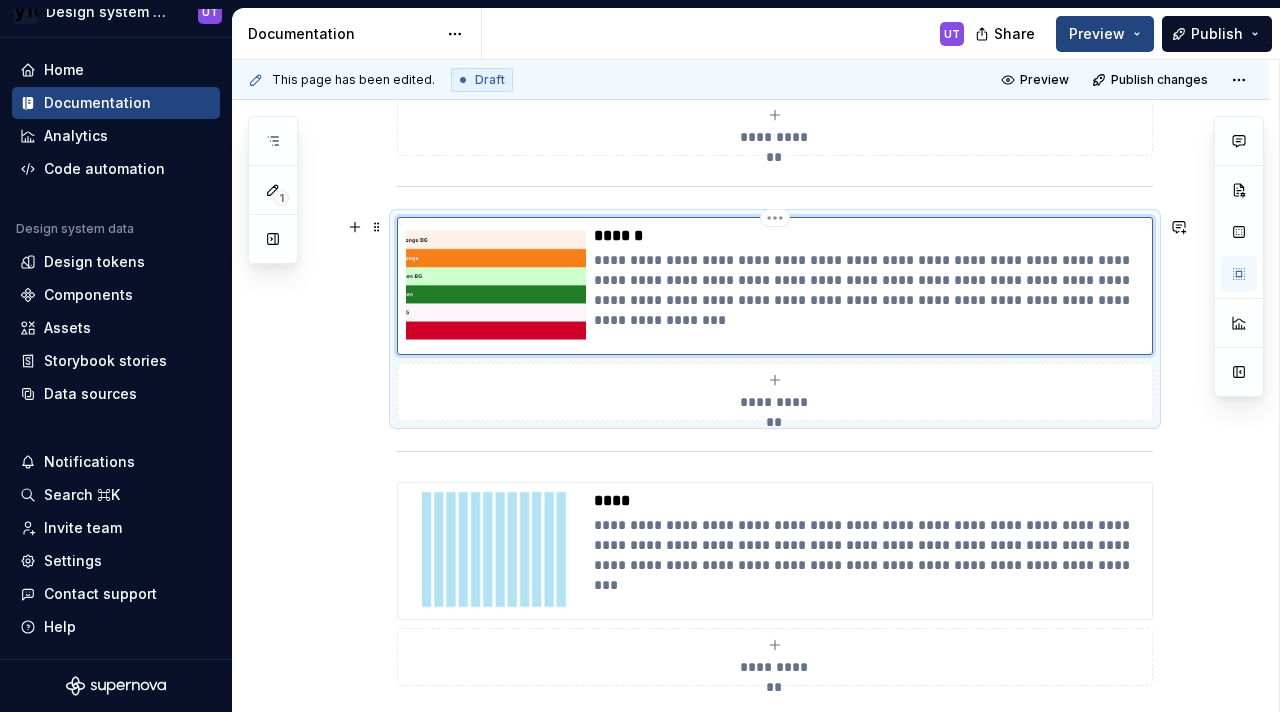 click on "**********" at bounding box center (869, 286) 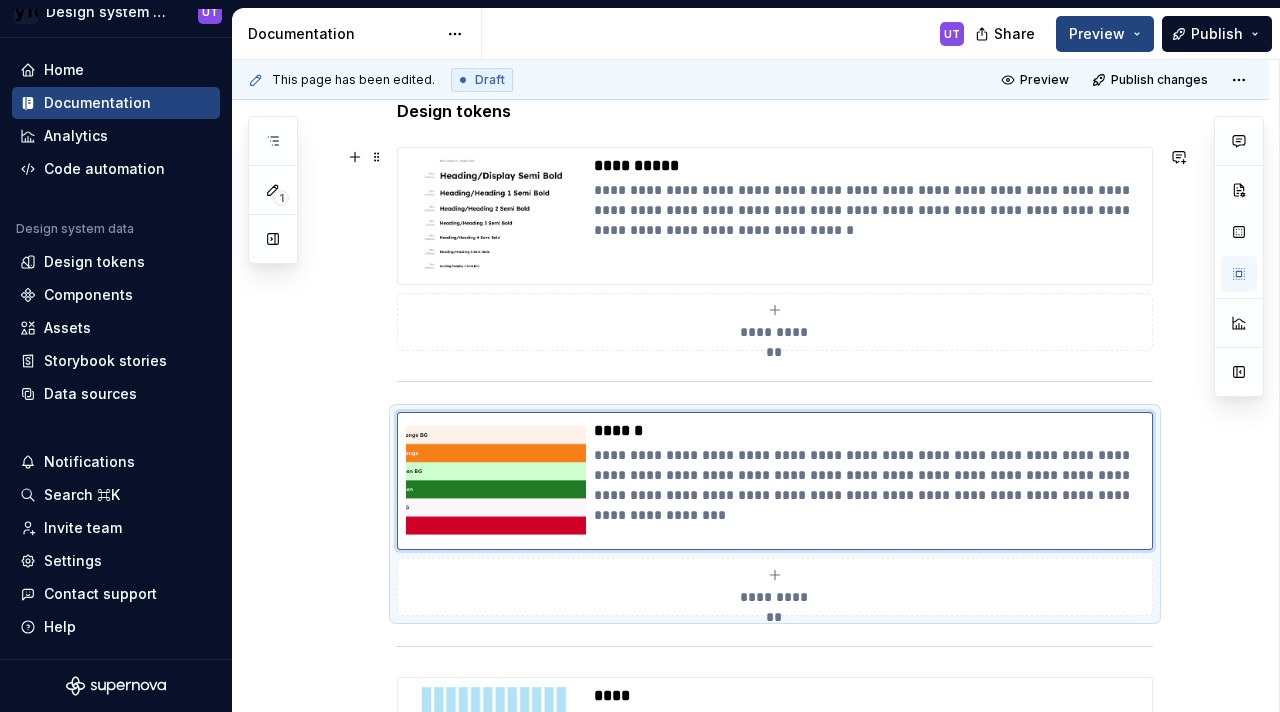 scroll, scrollTop: 405, scrollLeft: 0, axis: vertical 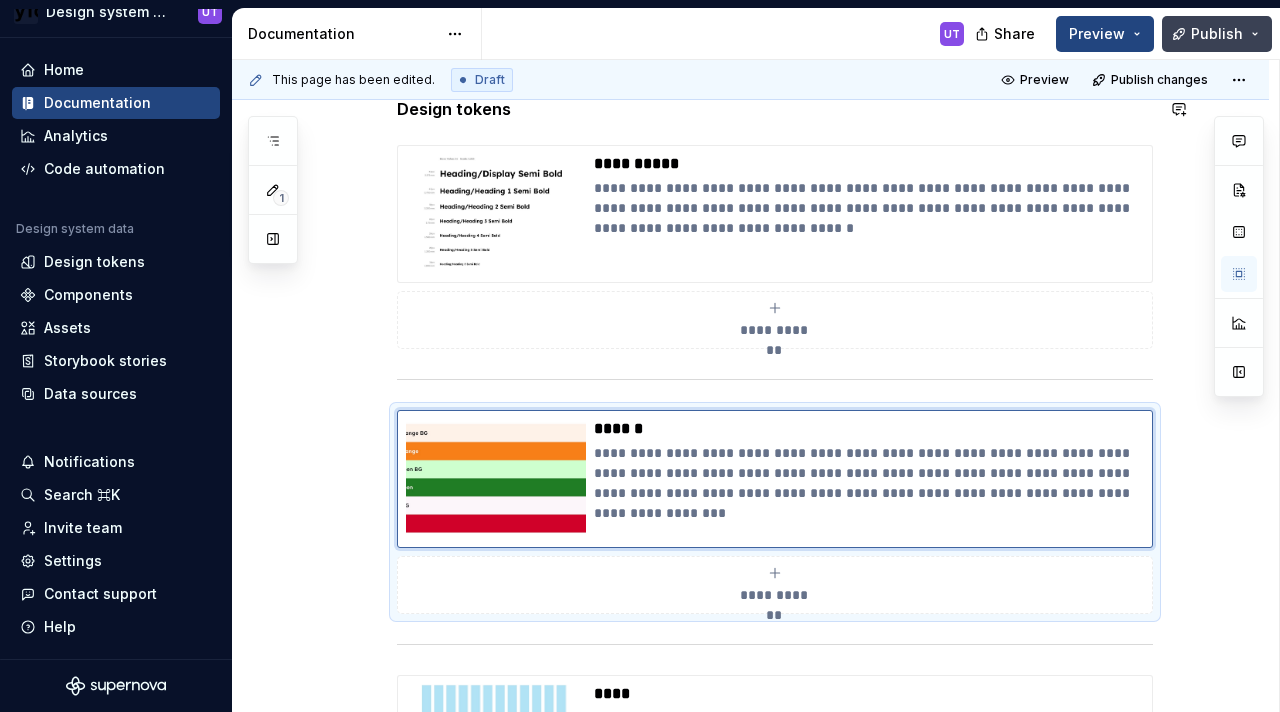 click on "Publish" at bounding box center (1217, 34) 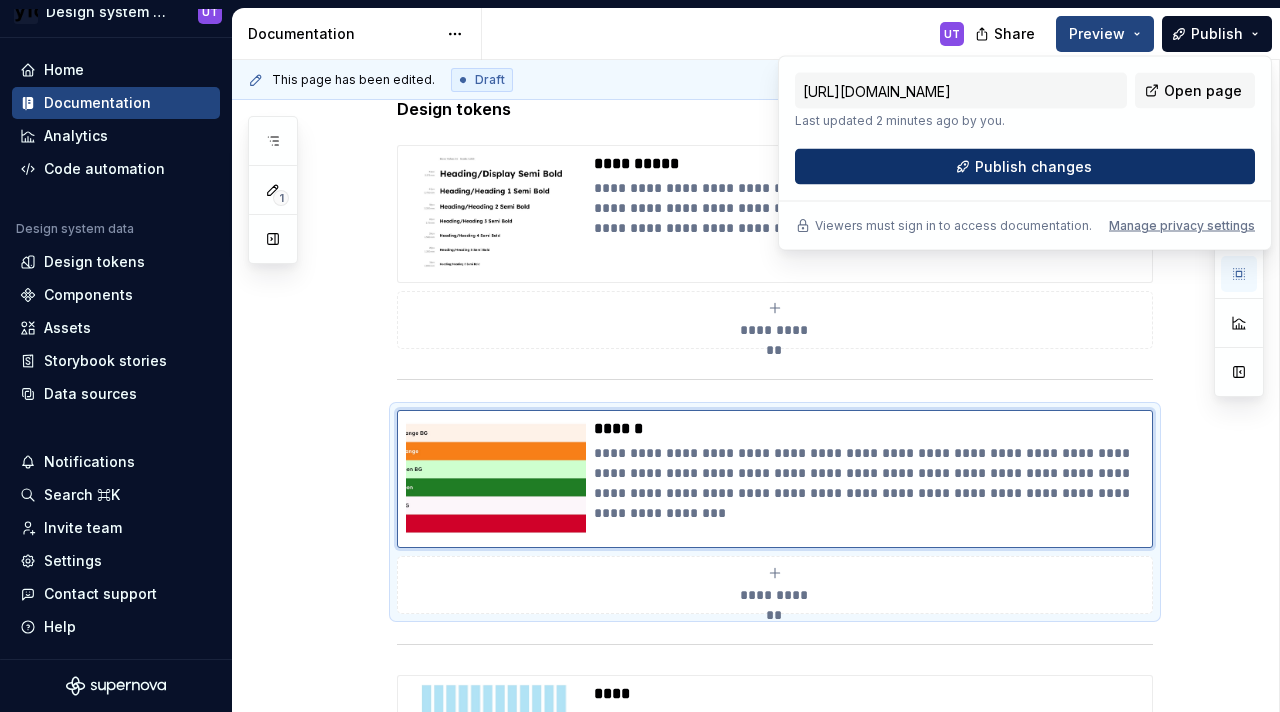 click on "Publish changes" at bounding box center (1025, 167) 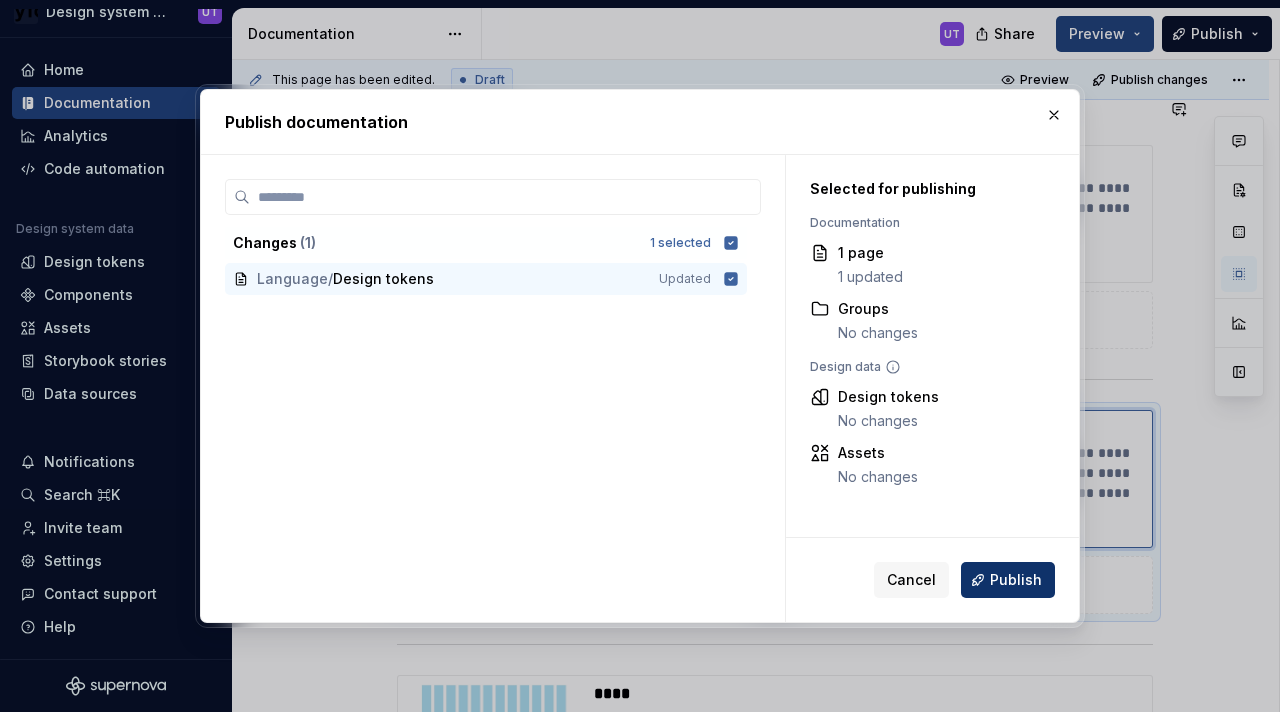 click on "Publish" at bounding box center (1016, 580) 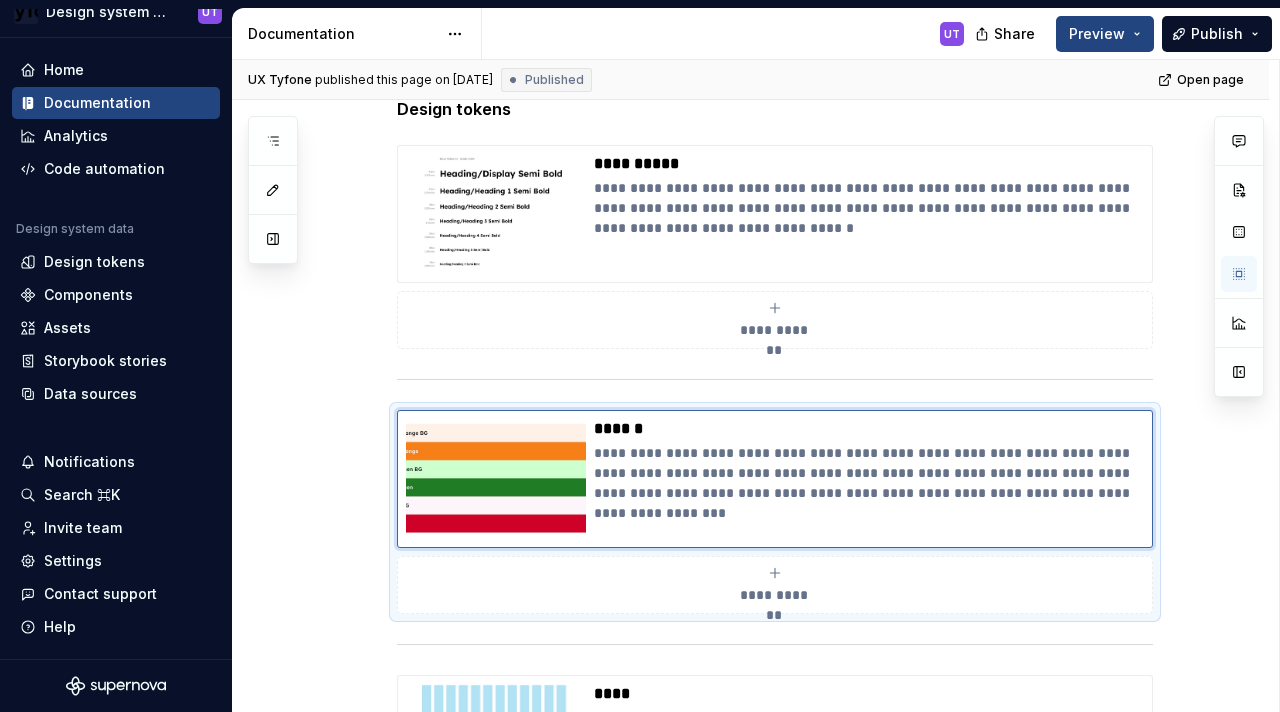 type on "*" 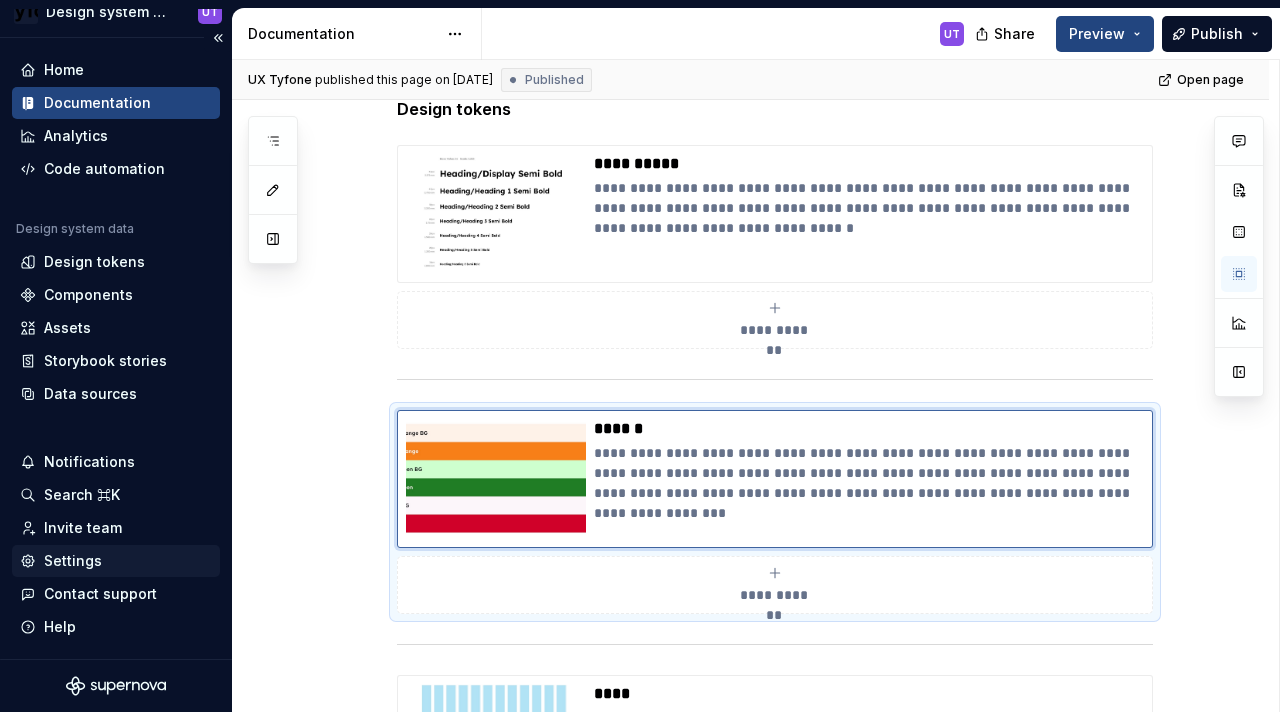 click on "Settings" at bounding box center (73, 561) 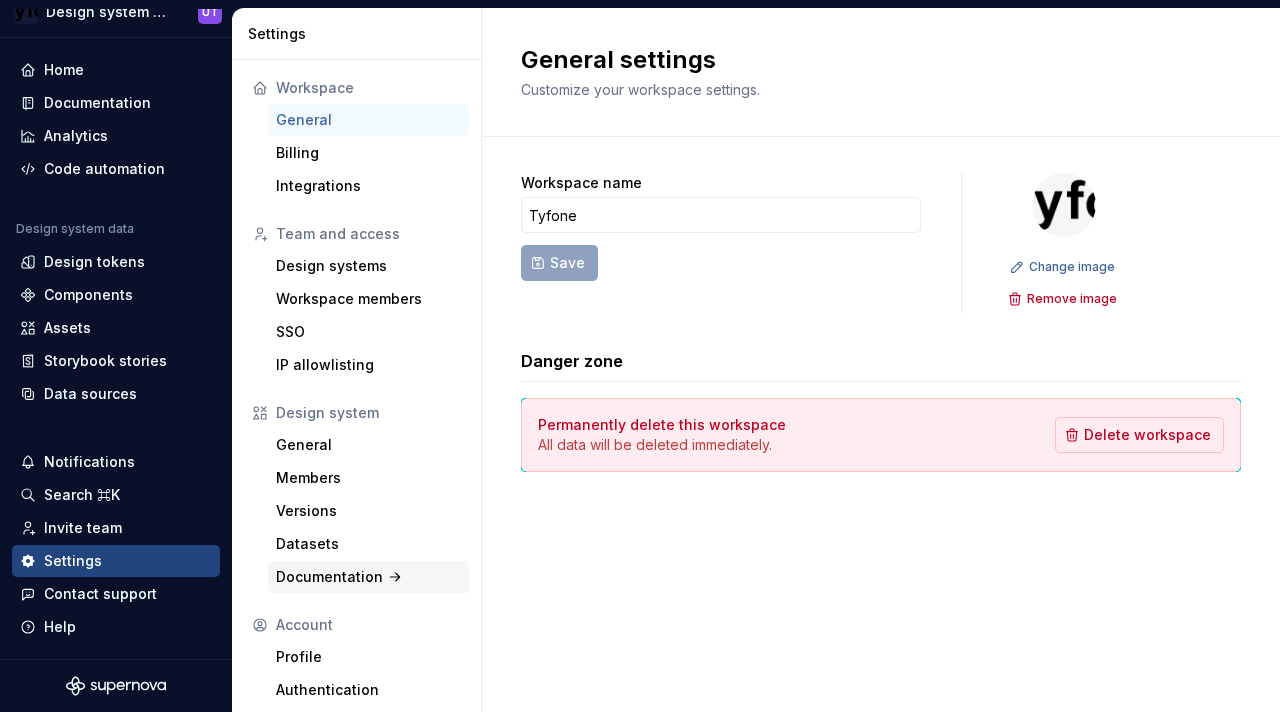click on "Documentation" at bounding box center [368, 577] 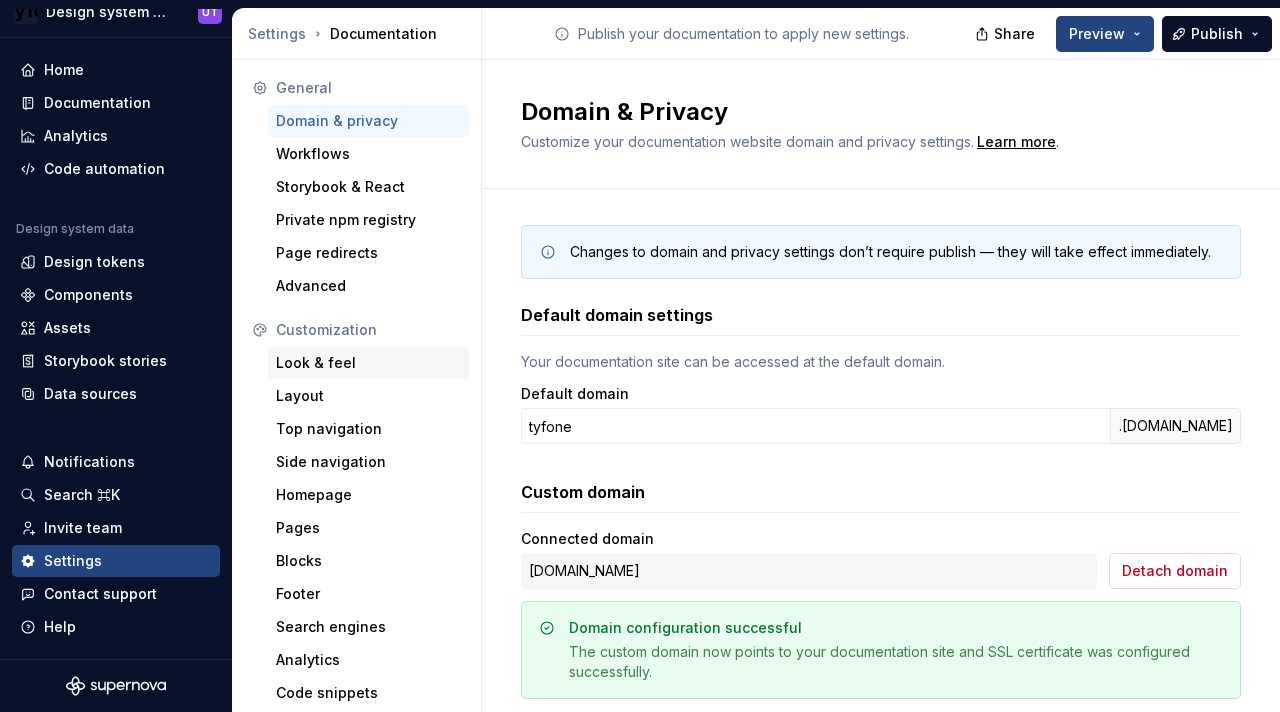 click on "Look & feel" at bounding box center (368, 363) 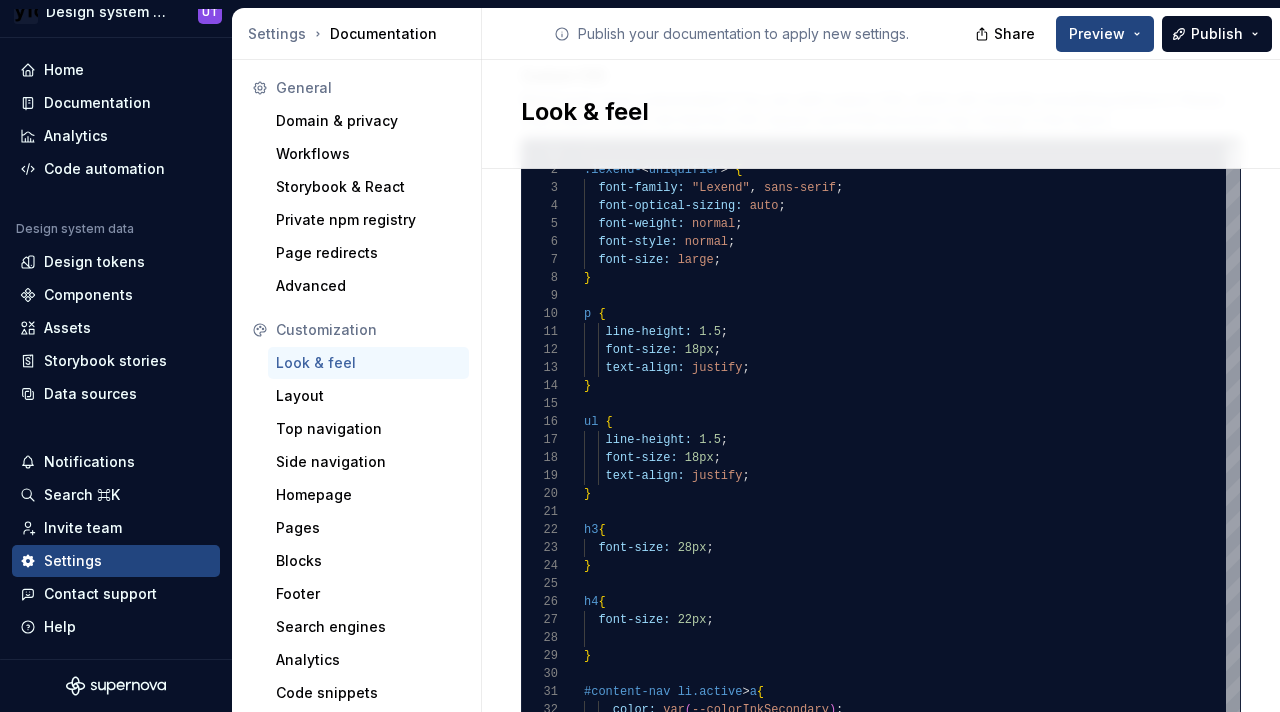 scroll, scrollTop: 1384, scrollLeft: 0, axis: vertical 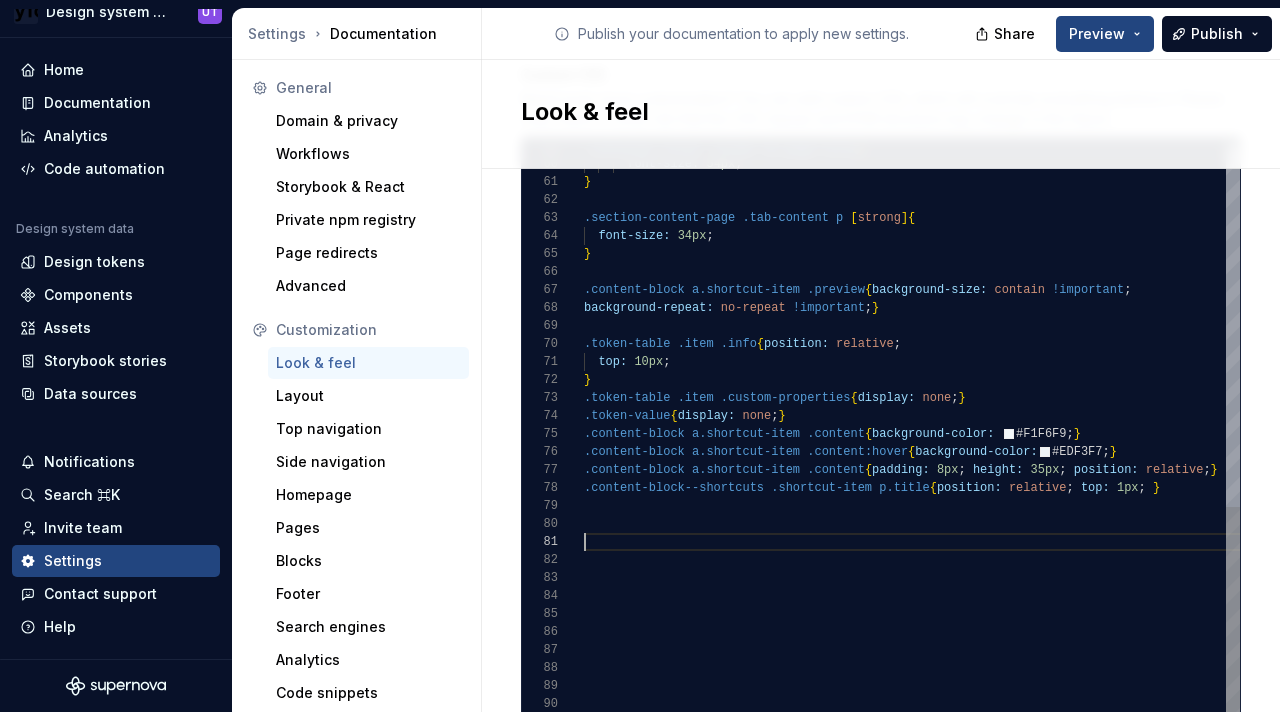 click on "font-weight:   normal ;        font-size:   54px ; } .section-content-page   .tab-content   p   [ strong ] {    font-size:   34px ; } .content-block   a.shortcut-item   .preview { background-size:   contain   !important ; background-repeat:   no-repeat   !important ; } .token-table   .item   .info { position:   relative ;    top:   10px ; } .token-table   .item   .custom-properties { display:   none ; } .token-value { display:   none ; } .content-block   a.shortcut-item   .content { background-color:     #F1F6F9 ; } .content-block   a.shortcut-item   .content:hover { background-color:   #EDF3F7 ; } .content-block   a.shortcut-item   .content { padding:   8px ;   height:   35px ;   position:   relative ; } .content-block--shortcuts   .shortcut-item   p.title { position:   relative ;   top:   1px ;   }" at bounding box center [1595, 116] 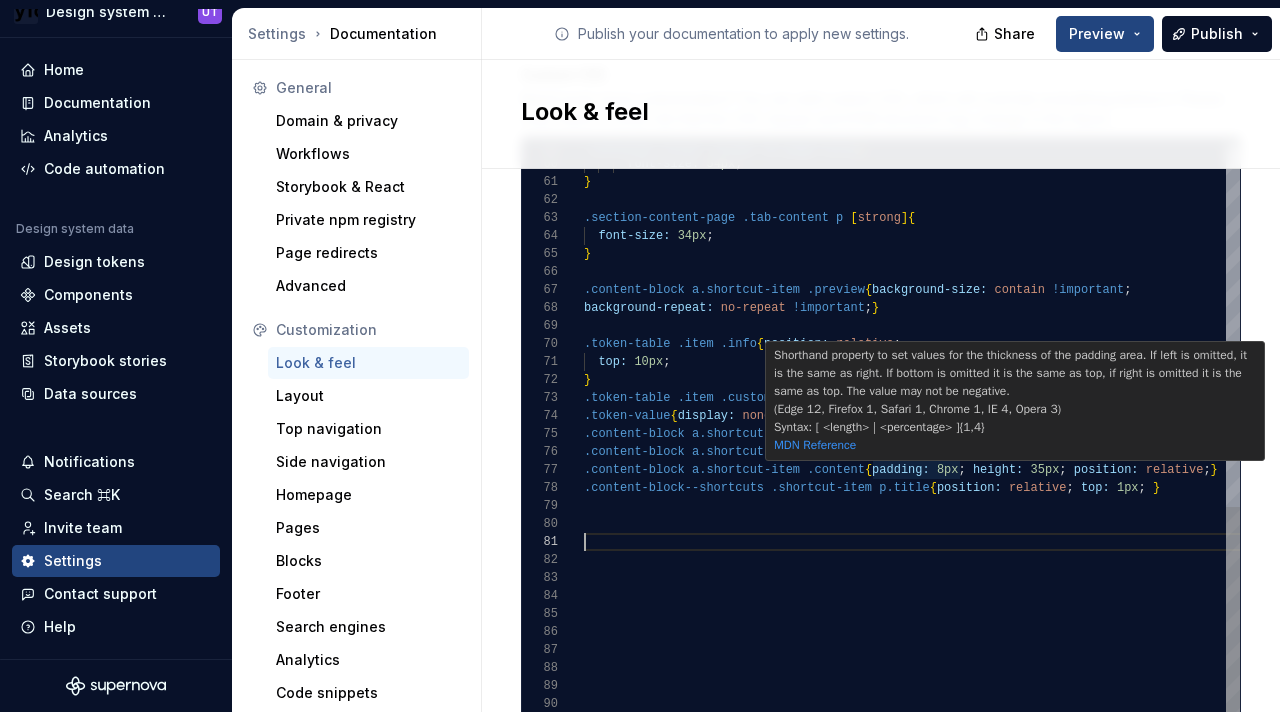 type on "**********" 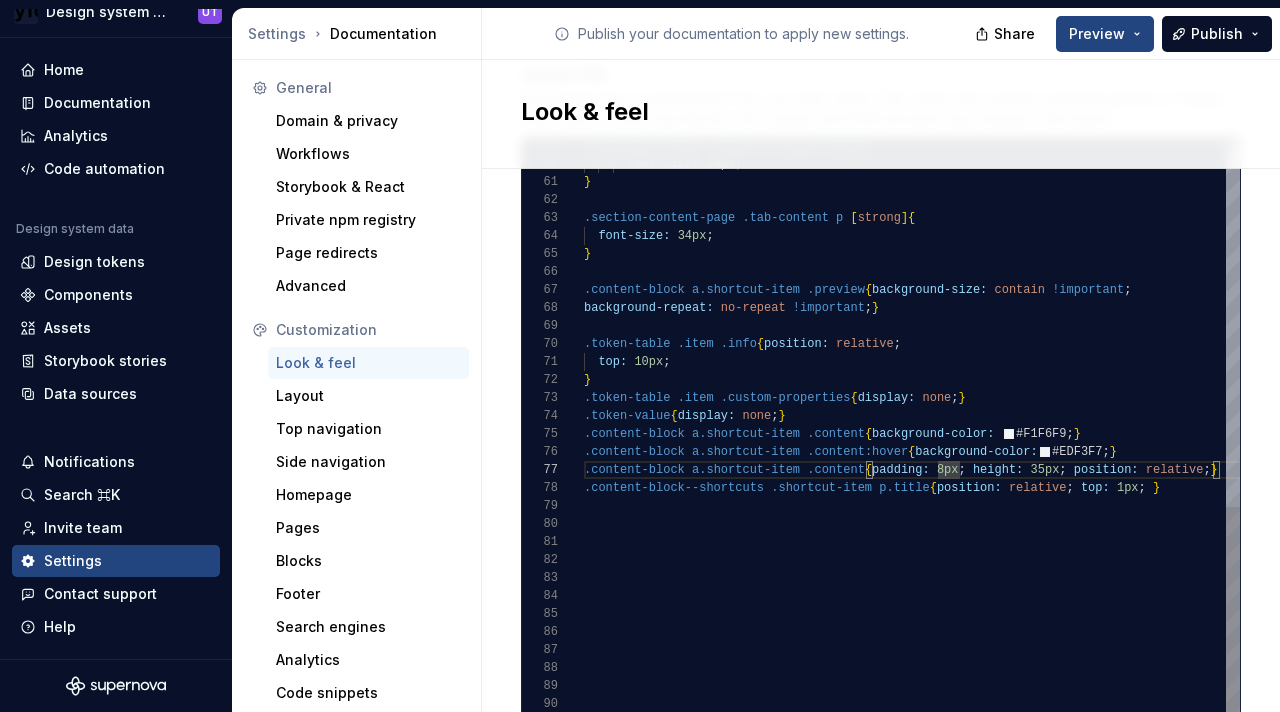type 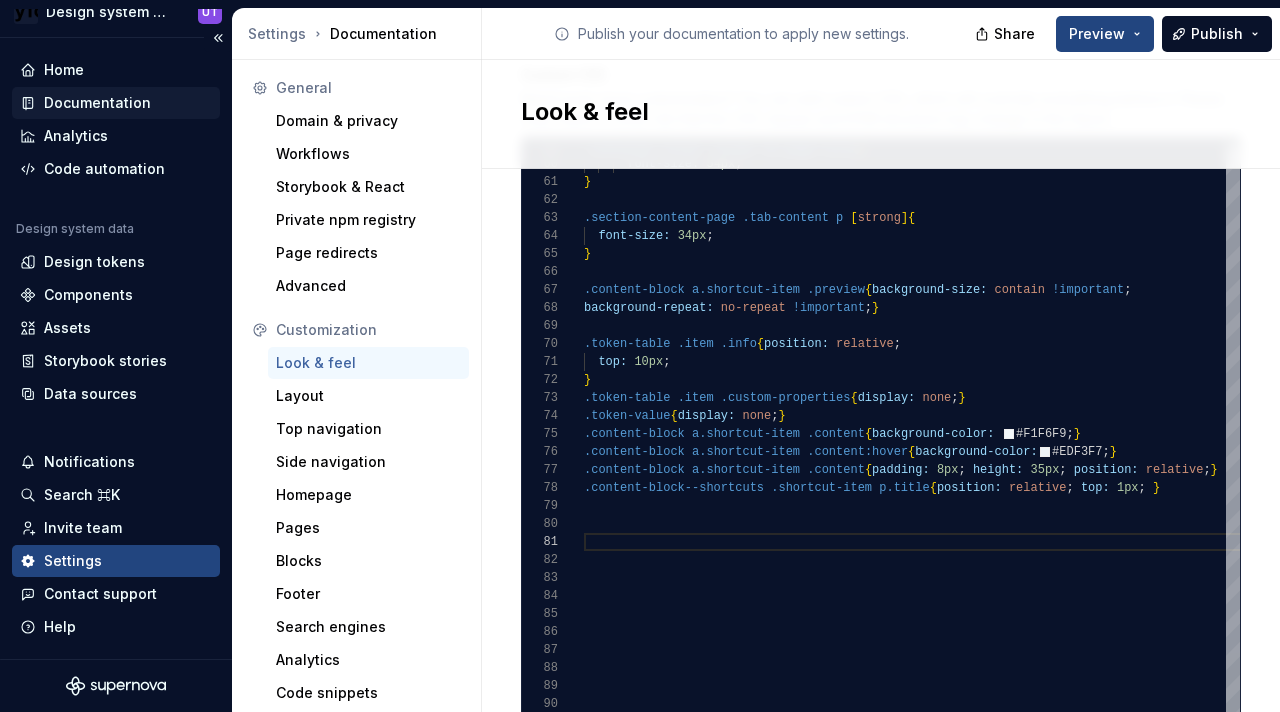 click on "Documentation" at bounding box center (116, 103) 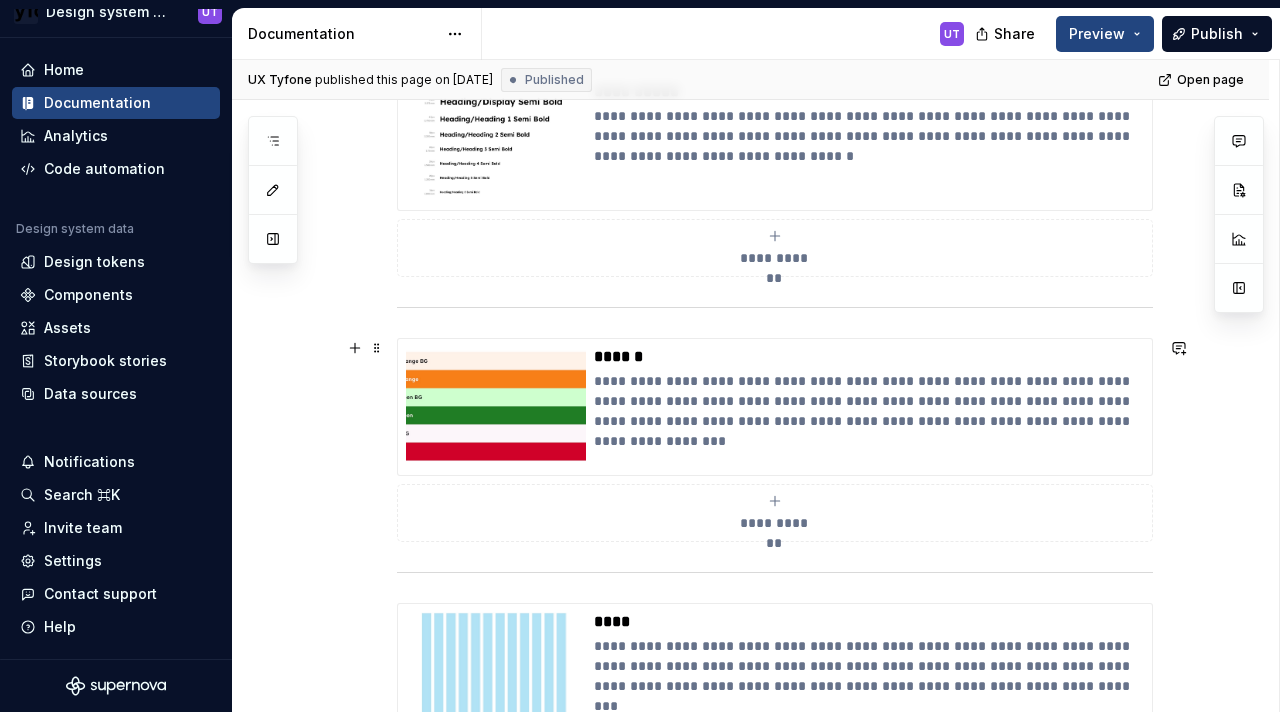 scroll, scrollTop: 480, scrollLeft: 0, axis: vertical 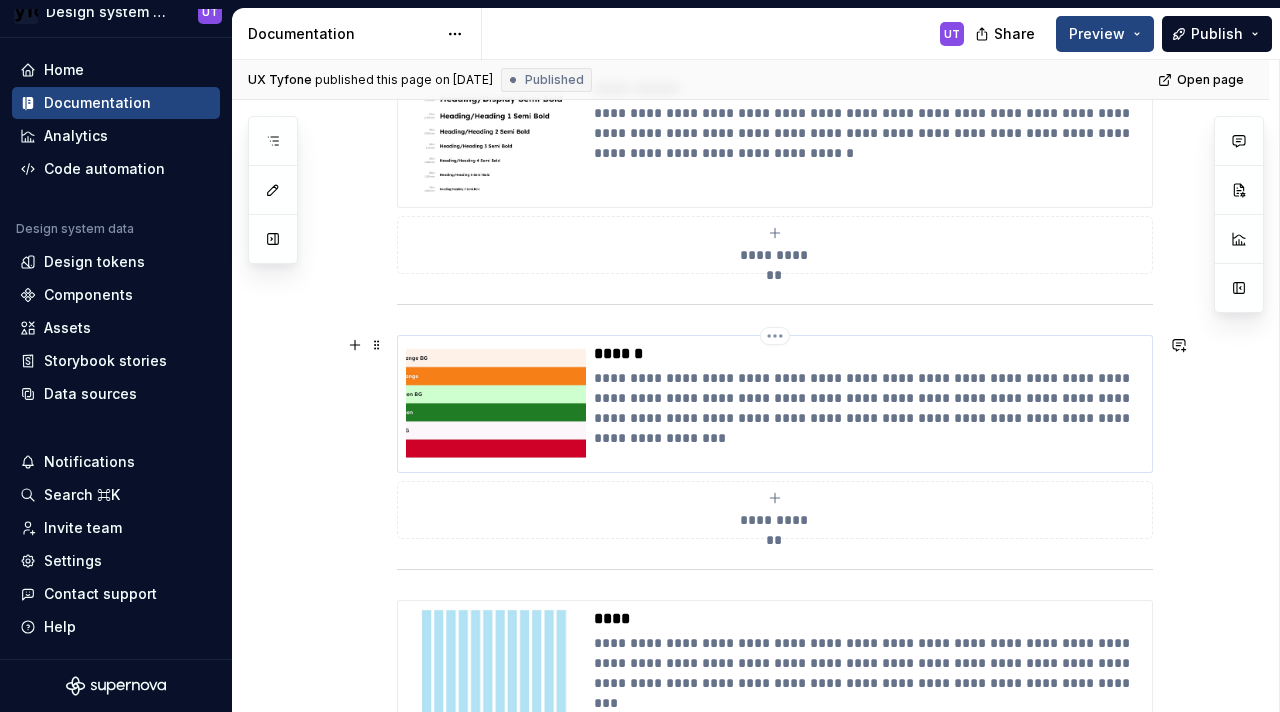 click on "**********" at bounding box center (869, 398) 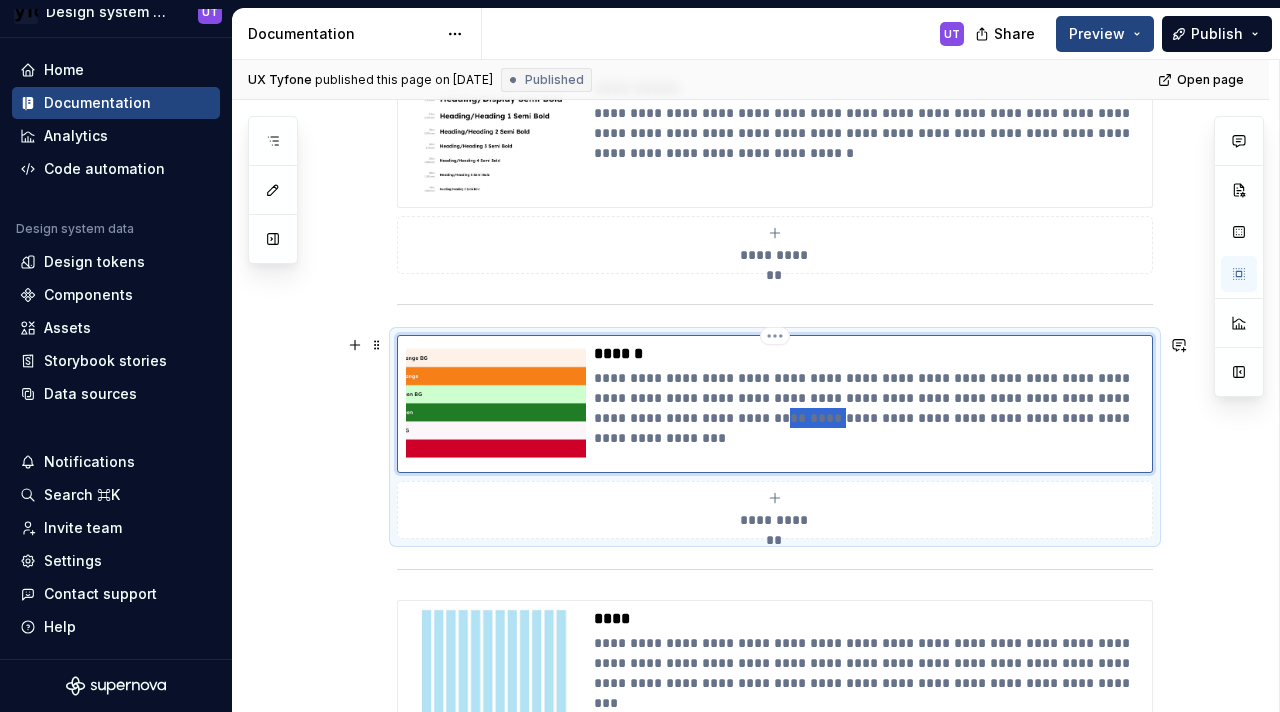 click on "**********" at bounding box center (869, 398) 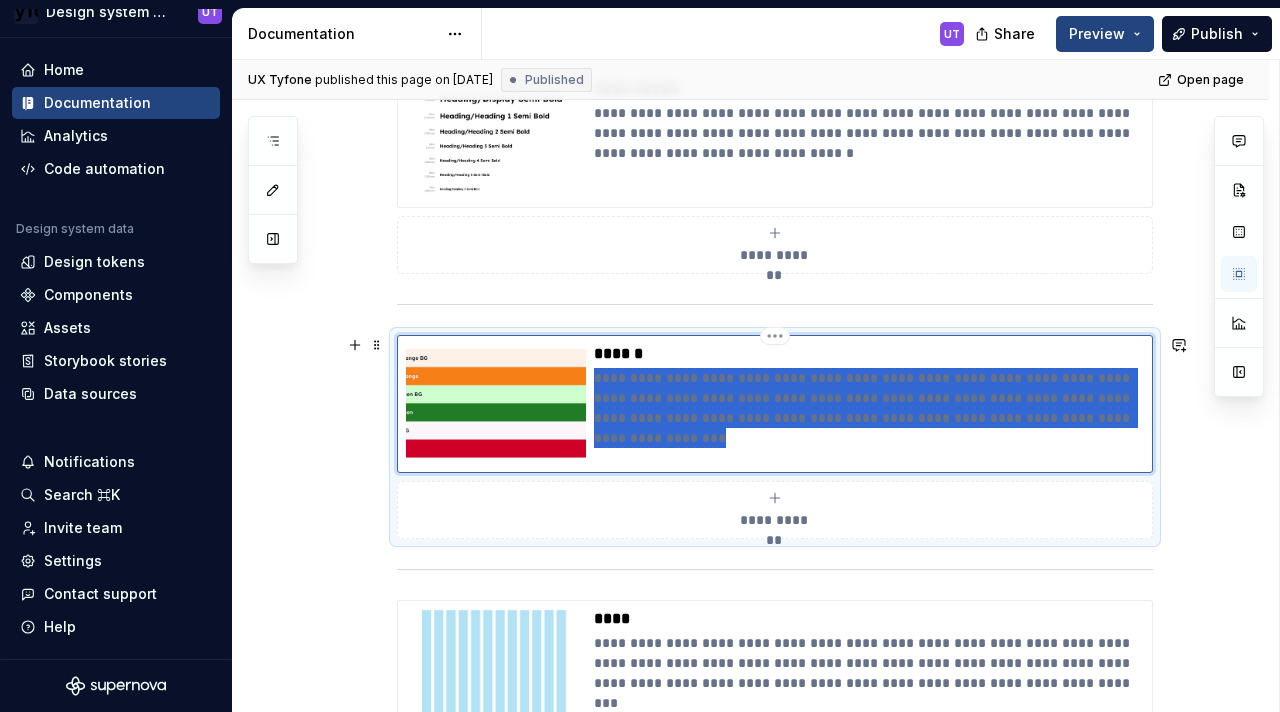 click on "**********" at bounding box center (869, 398) 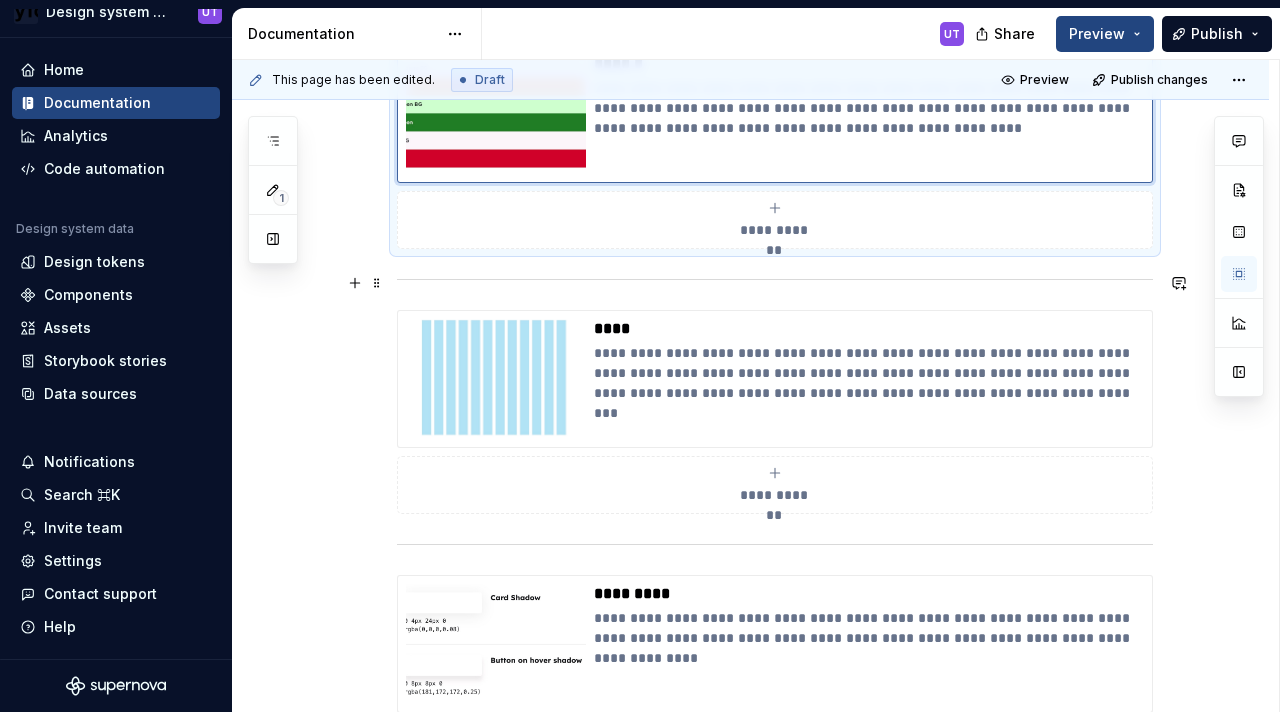 scroll, scrollTop: 772, scrollLeft: 0, axis: vertical 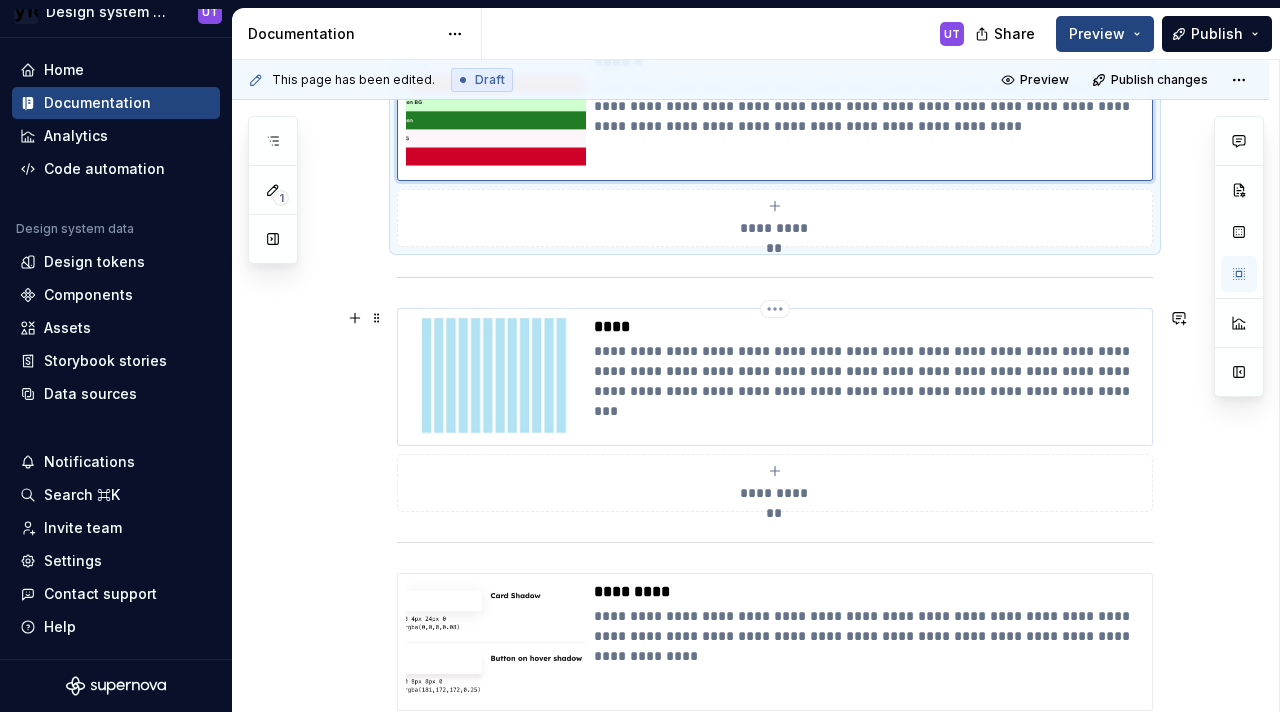 click on "**********" at bounding box center [869, 371] 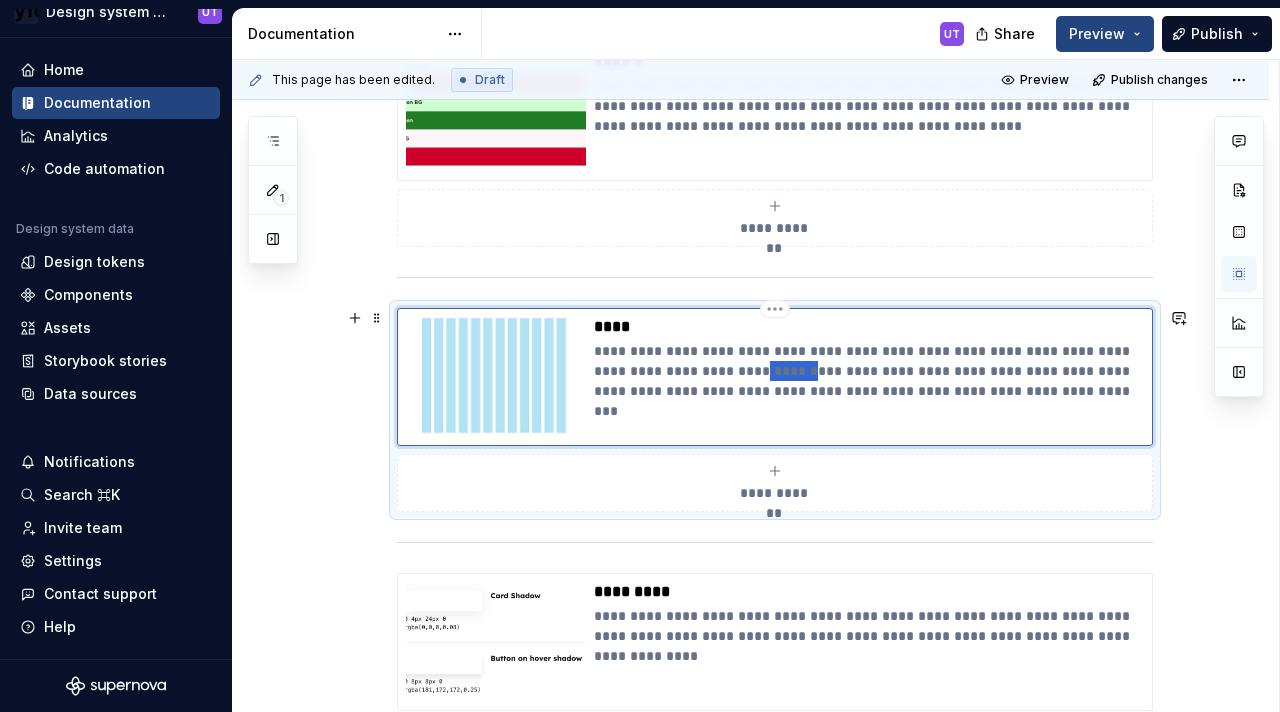 click on "**********" at bounding box center (869, 371) 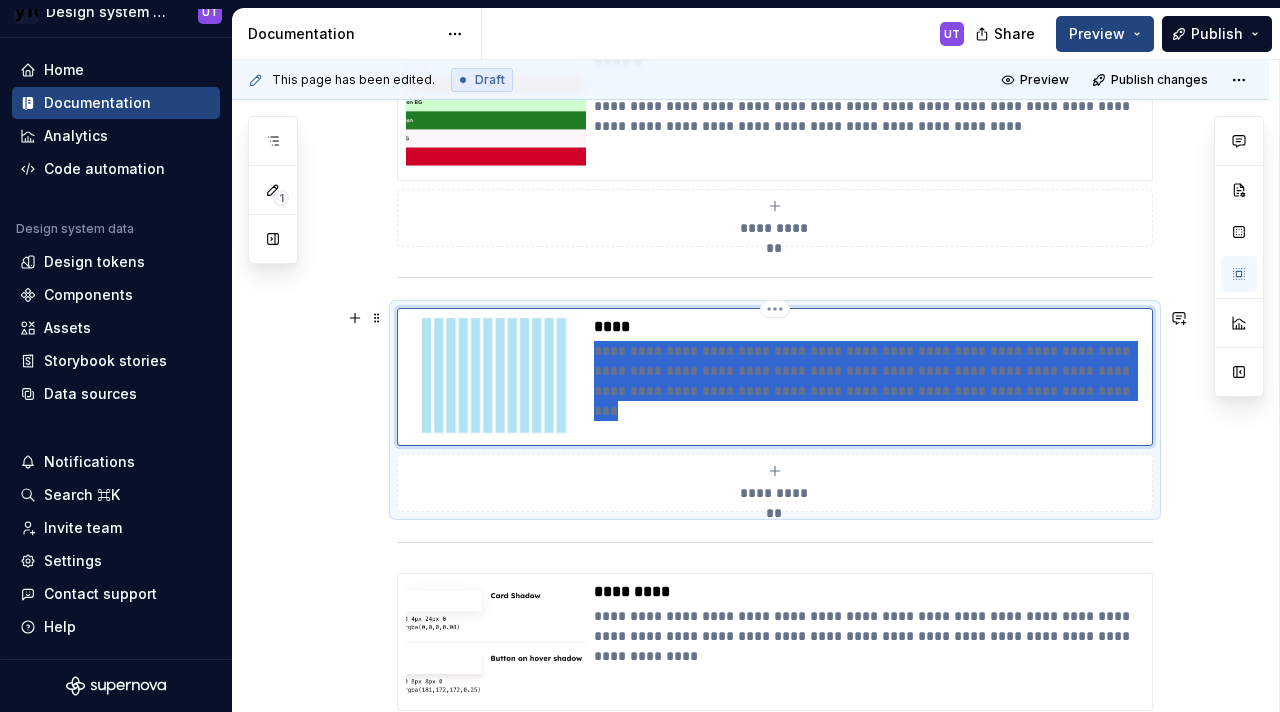click on "**********" at bounding box center (869, 371) 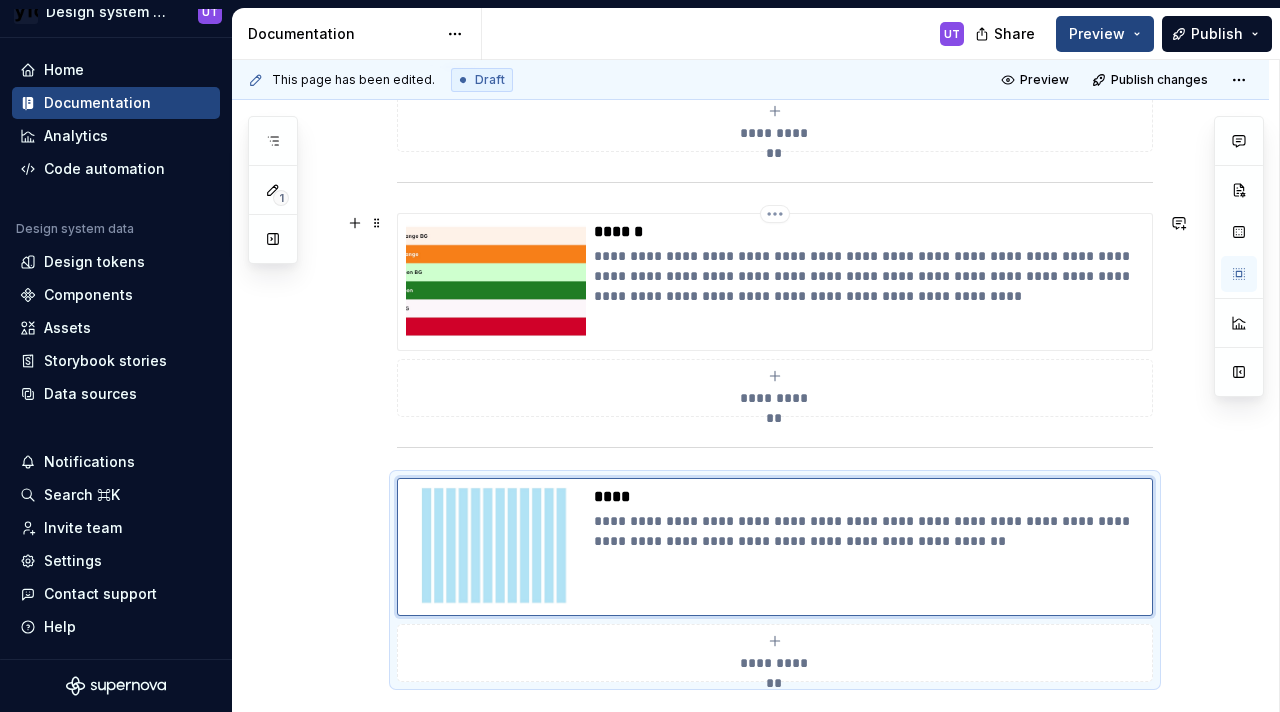 scroll, scrollTop: 592, scrollLeft: 0, axis: vertical 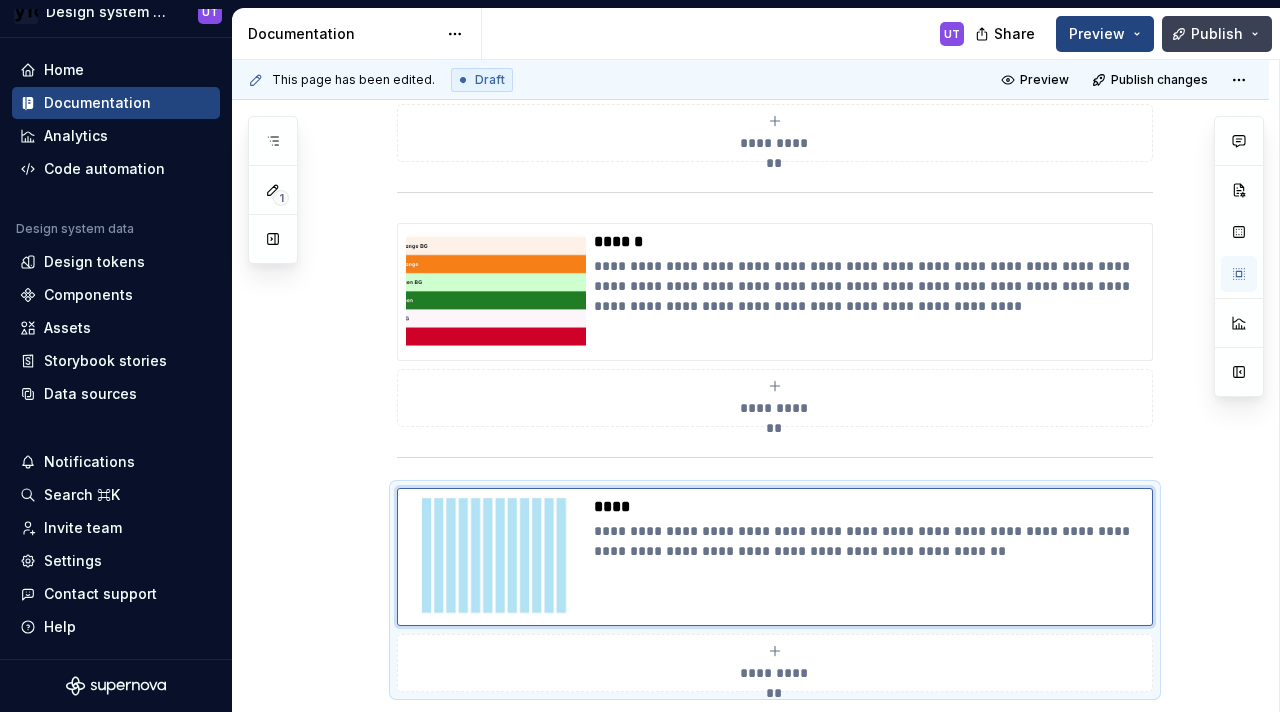 click on "Publish" at bounding box center (1217, 34) 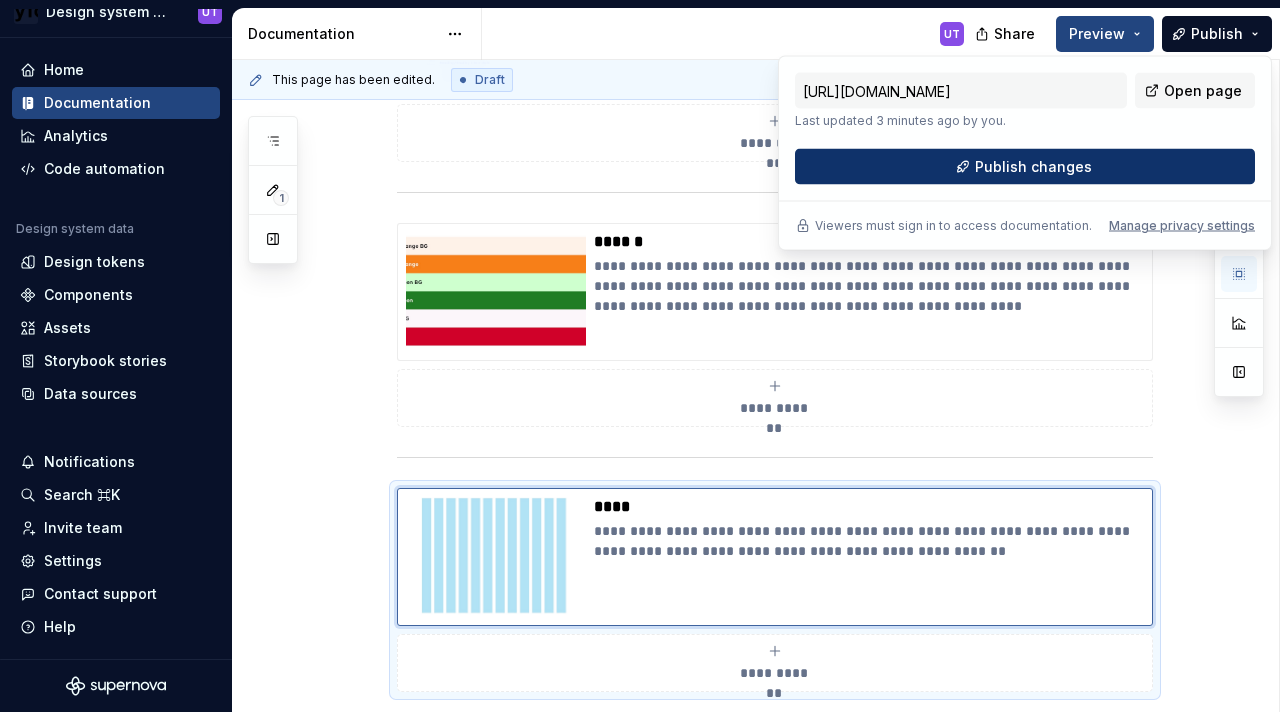click on "Publish changes" at bounding box center (1025, 167) 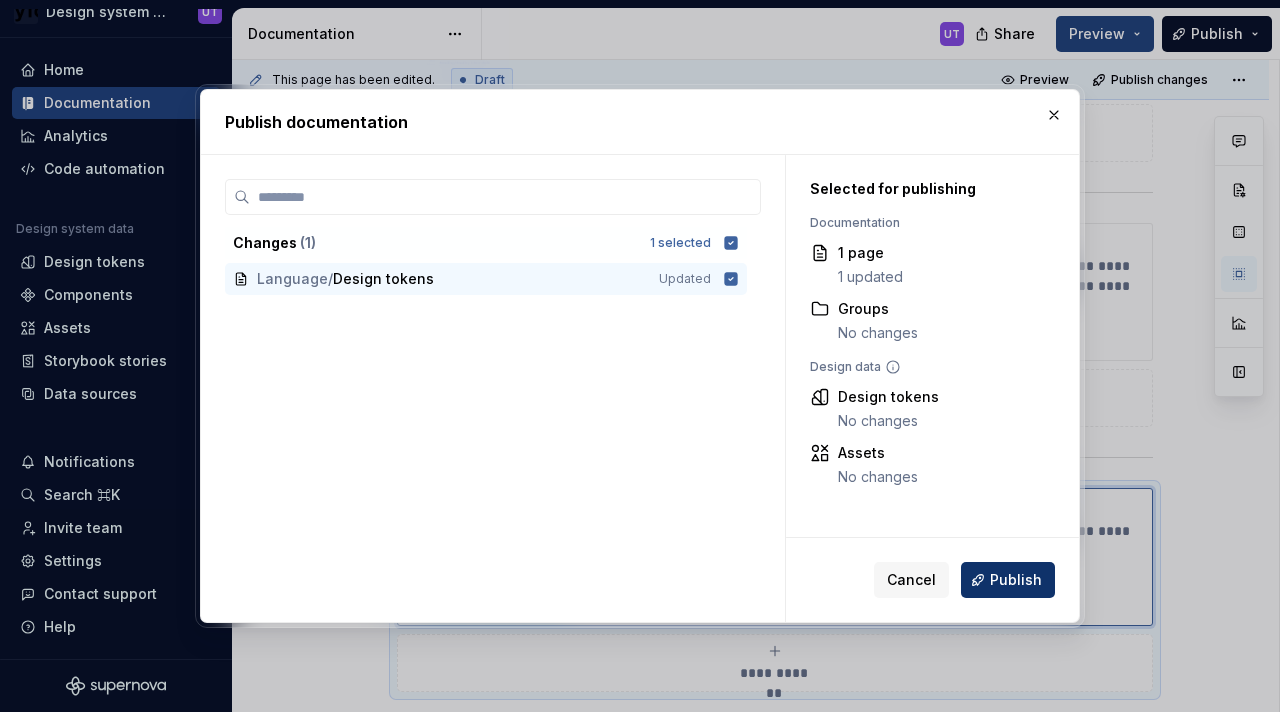 click on "Publish" at bounding box center (1016, 580) 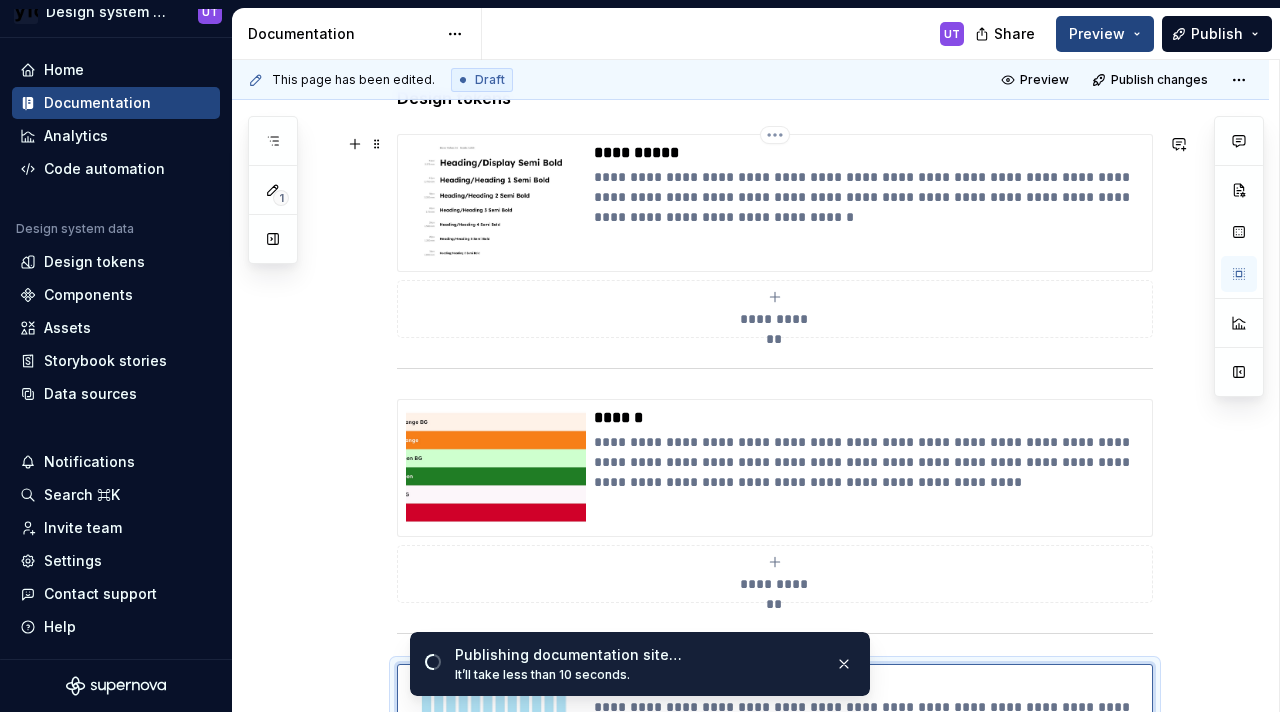 scroll, scrollTop: 411, scrollLeft: 0, axis: vertical 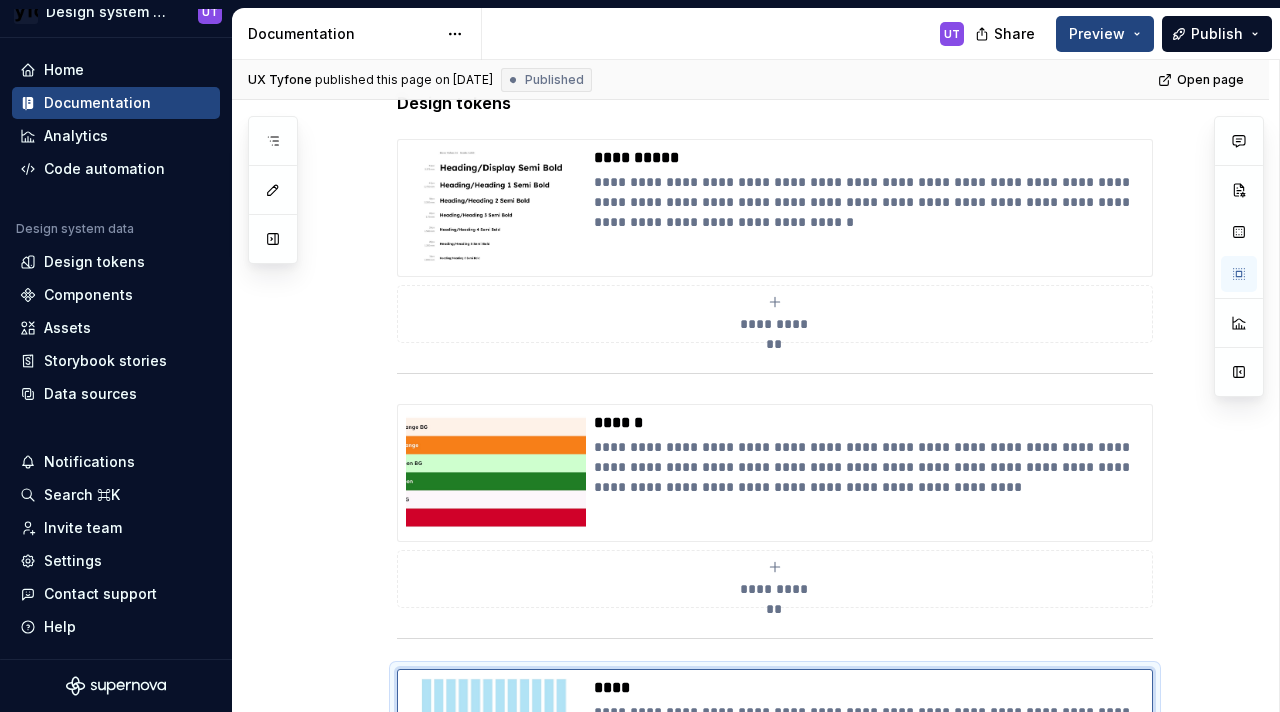 type on "*" 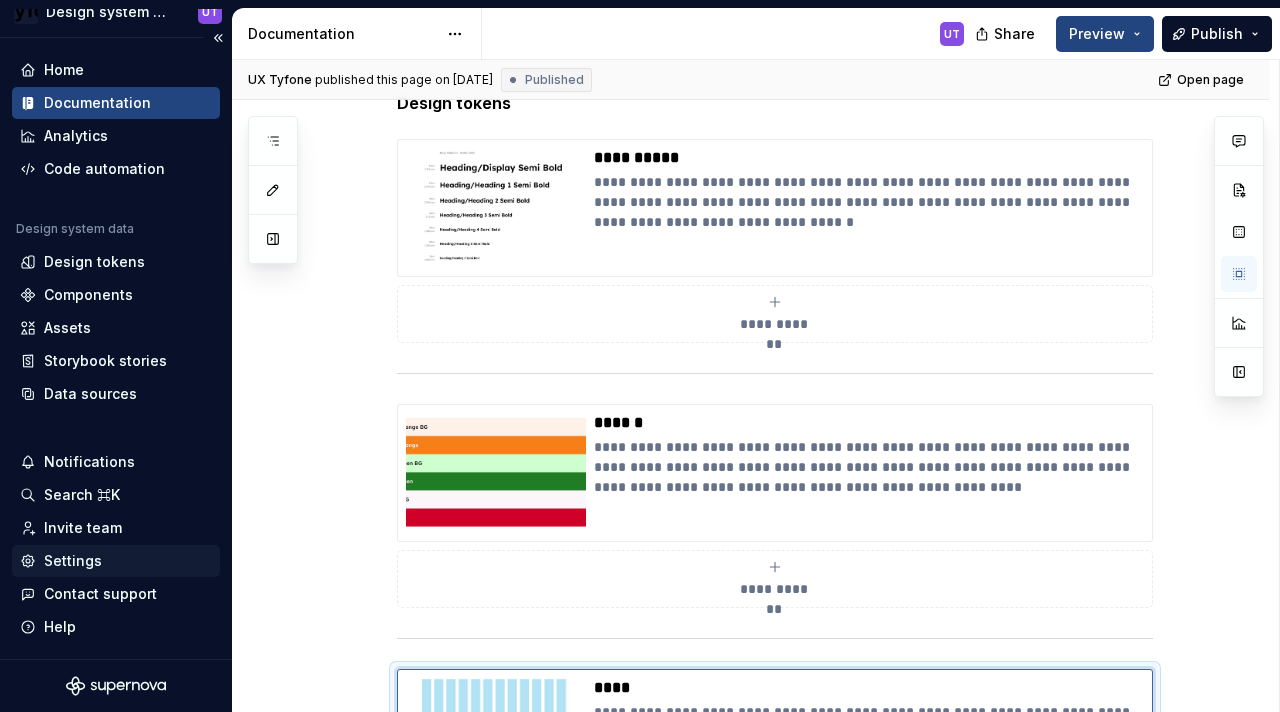 click on "Settings" at bounding box center [73, 561] 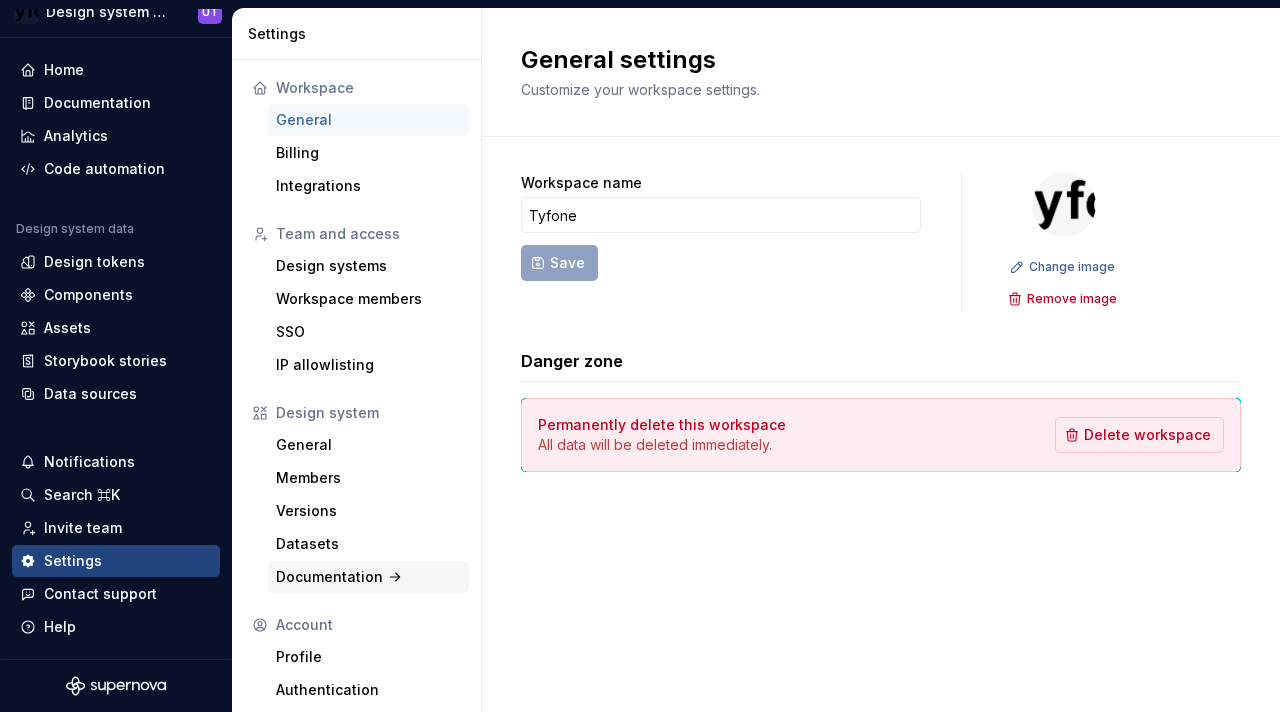 click on "Documentation" at bounding box center (368, 577) 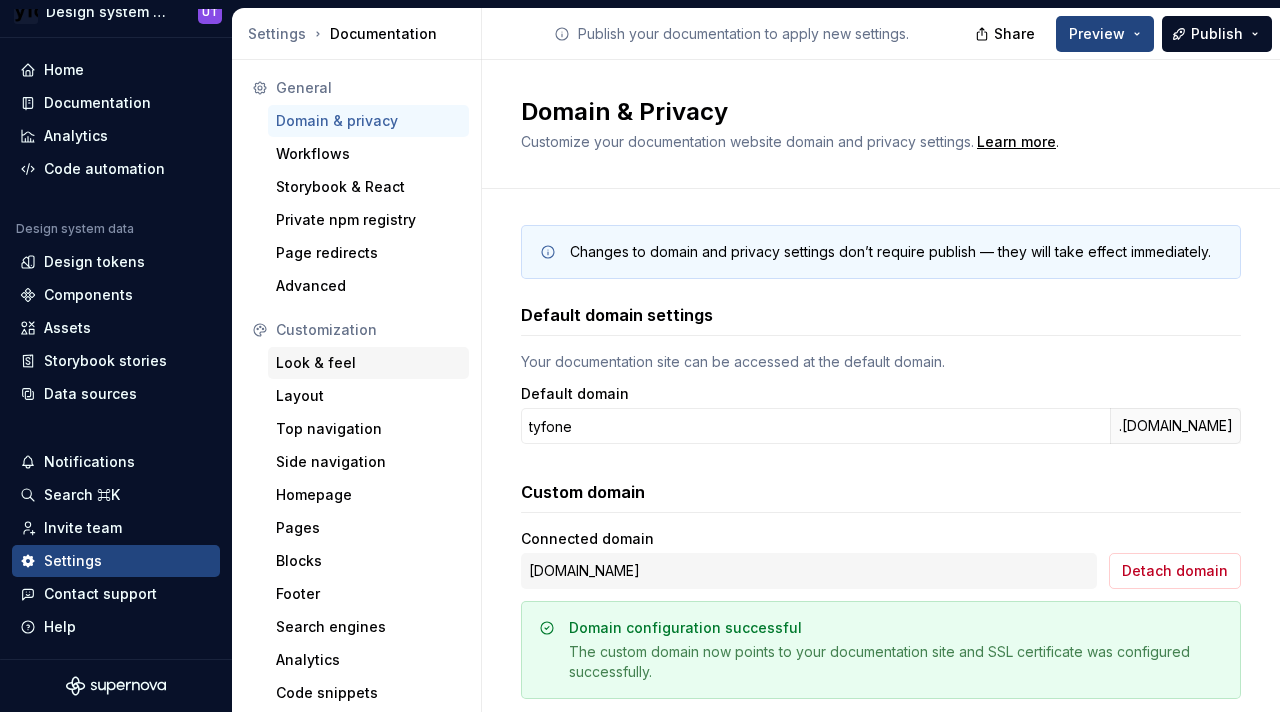 click on "Look & feel" at bounding box center (368, 363) 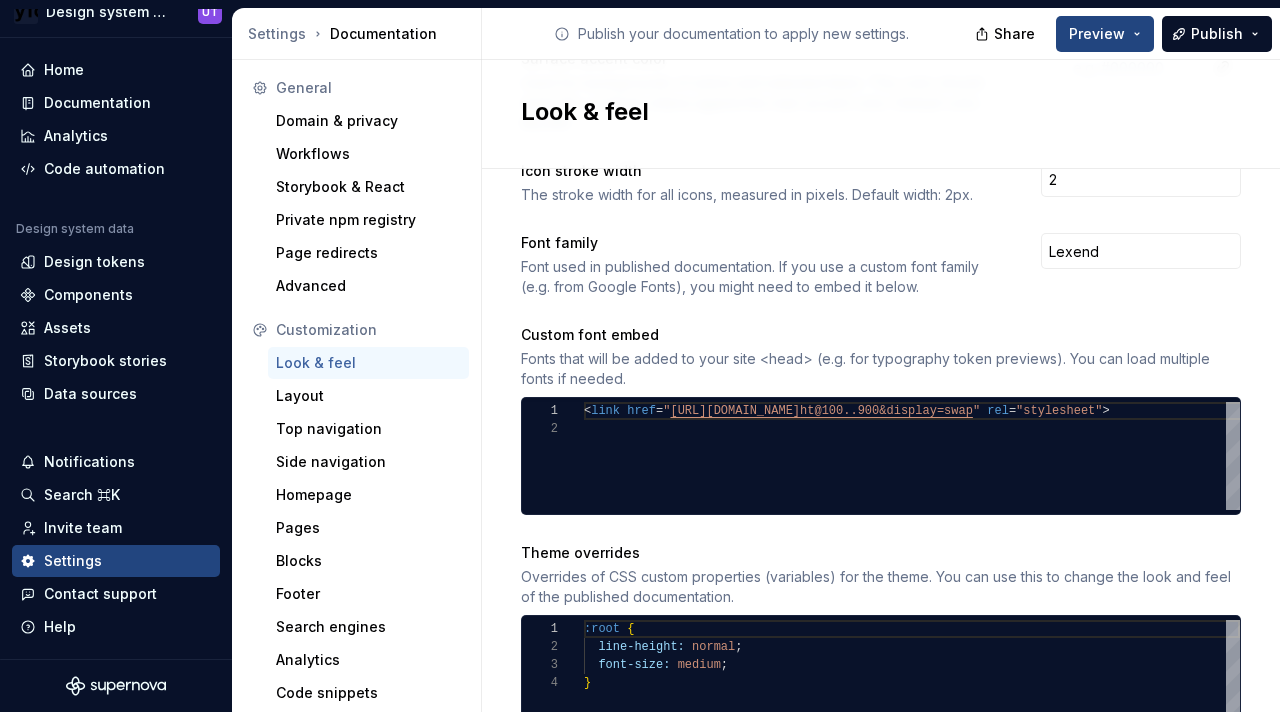scroll, scrollTop: 1093, scrollLeft: 0, axis: vertical 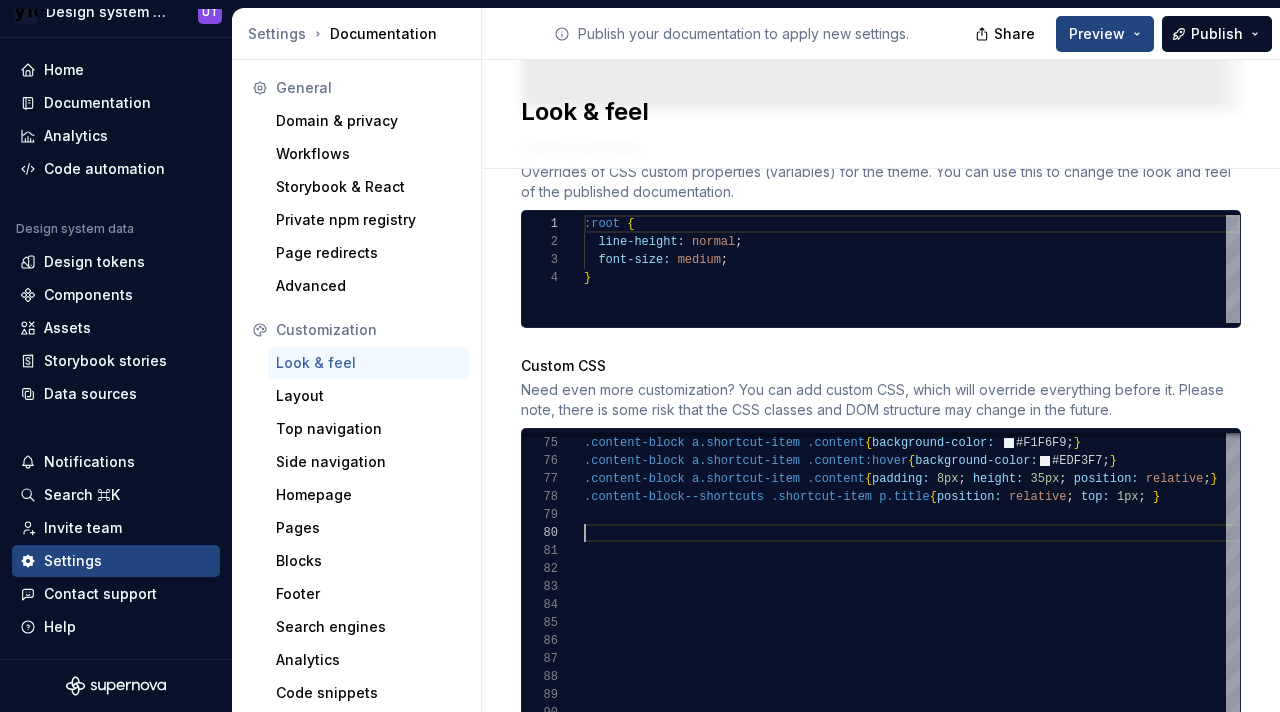 click on ".content-block   a.shortcut-item   .content { background-color:     #F1F6F9 ; } .content-block   a.shortcut-item   .content:hover { background-color:   #EDF3F7 ; } .content-block   a.shortcut-item   .content { padding:   8px ;   height:   35px ;   position:   relative ; } .content-block--shortcuts   .shortcut-item   p.title { position:   relative ;   top:   1px ;   } .token-value { display:   none ; }" at bounding box center (1595, 125) 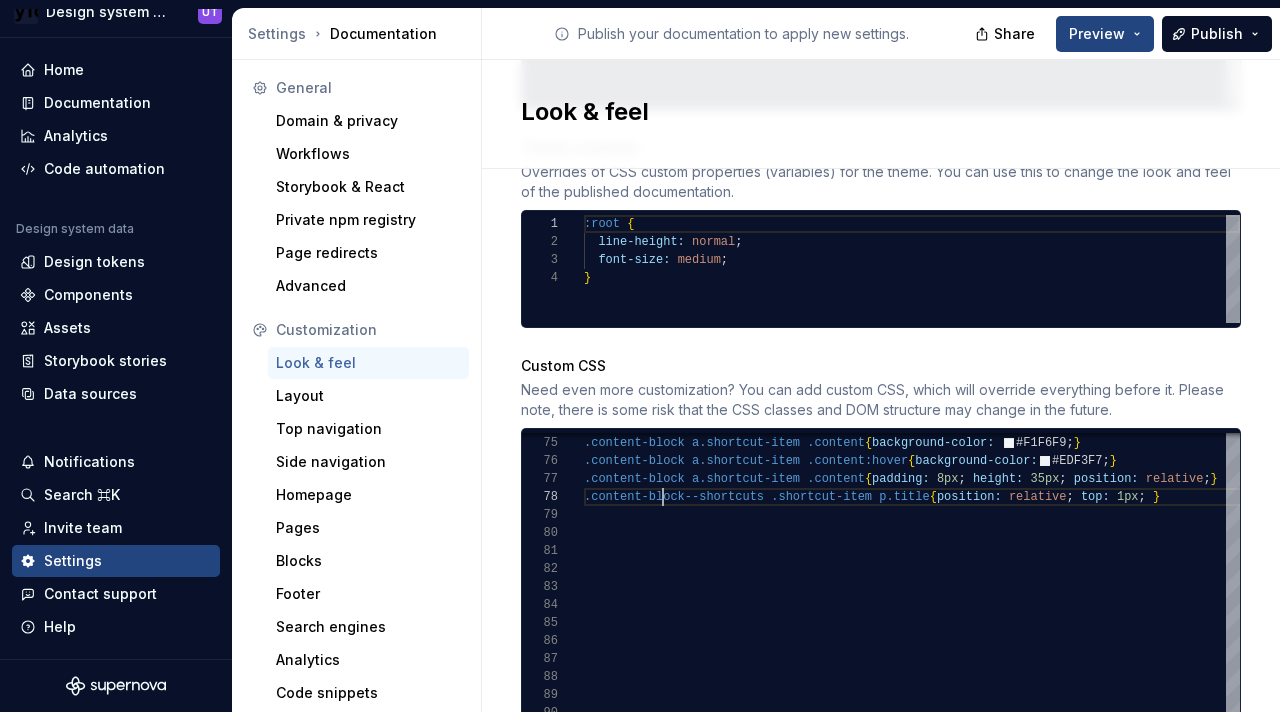 scroll, scrollTop: 126, scrollLeft: 79, axis: both 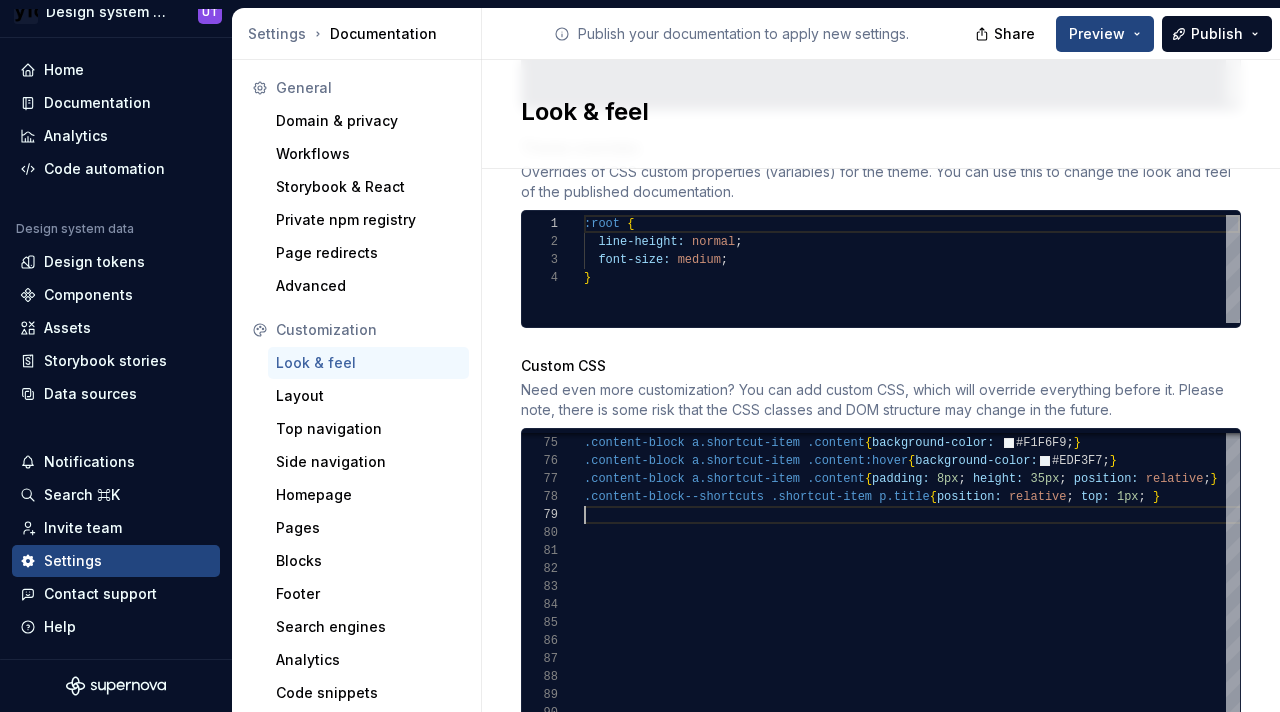 click on ".content-block   a.shortcut-item   .content { background-color:     #F1F6F9 ; } .content-block   a.shortcut-item   .content:hover { background-color:   #EDF3F7 ; } .content-block   a.shortcut-item   .content { padding:   8px ;   height:   35px ;   position:   relative ; } .content-block--shortcuts   .shortcut-item   p.title { position:   relative ;   top:   1px ;   } .token-value { display:   none ; }" at bounding box center [1595, 125] 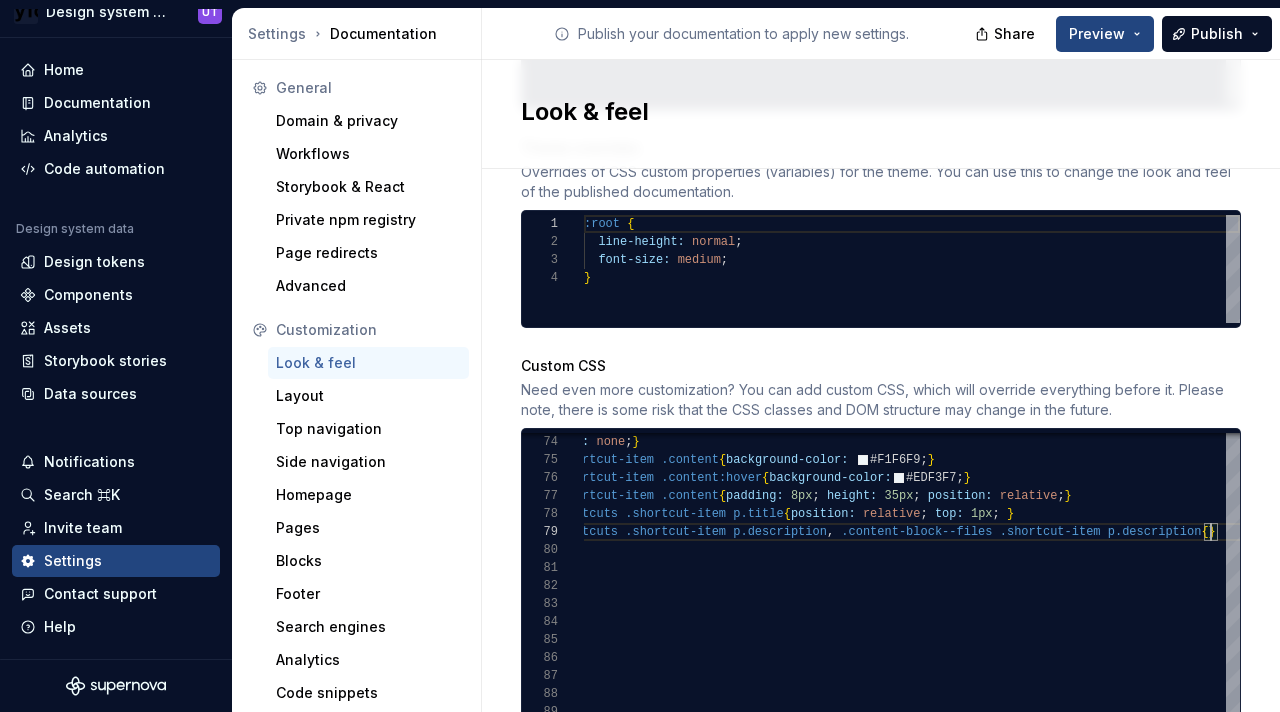 scroll, scrollTop: 126, scrollLeft: 14, axis: both 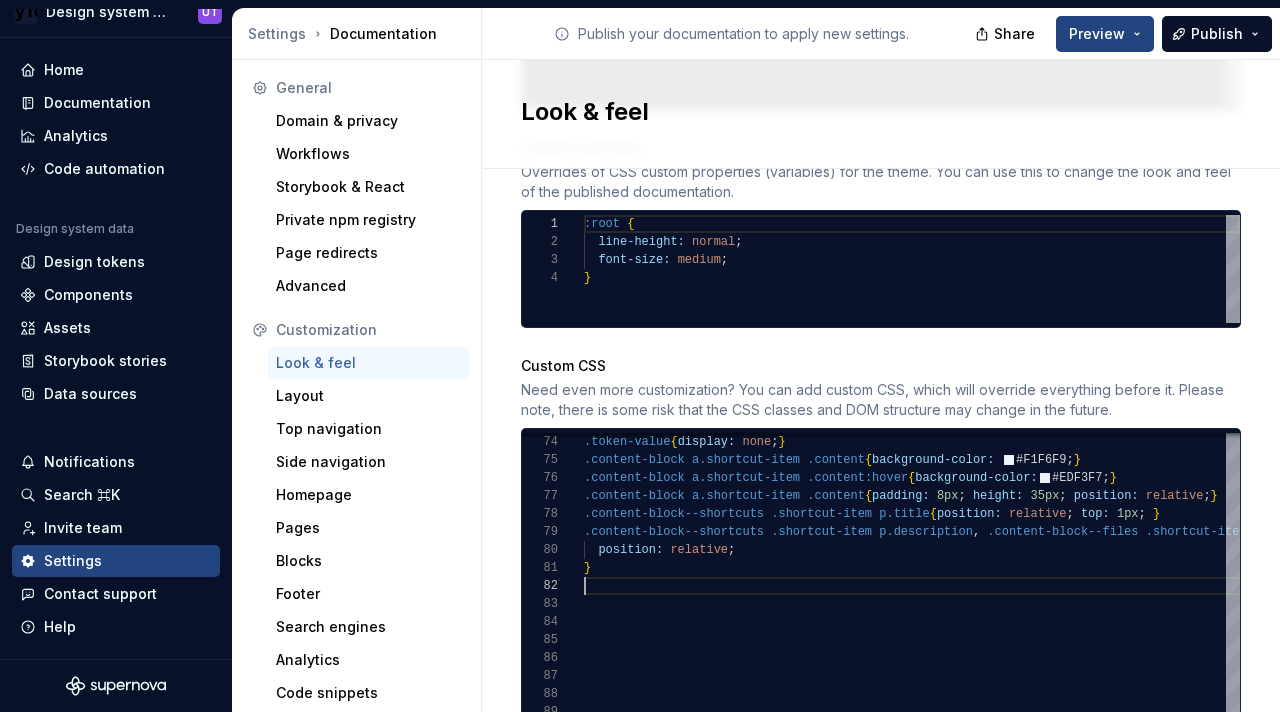 click on ".content-block   a.shortcut-item   .content { background-color:     #F1F6F9 ; } .content-block   a.shortcut-item   .content:hover { background-color:   #EDF3F7 ; } .content-block   a.shortcut-item   .content { padding:   8px ;   height:   35px ;   position:   relative ; } .content-block--shortcuts   .shortcut-item   p.title { position:   relative ;   top:   1px ;   } .content-block--shortcuts   .shortcut-item   p.description ,   .content-block--files   .shortcut-item   p.description { .token-value { display:   none ; }    position:   relative ; }" at bounding box center [1595, 160] 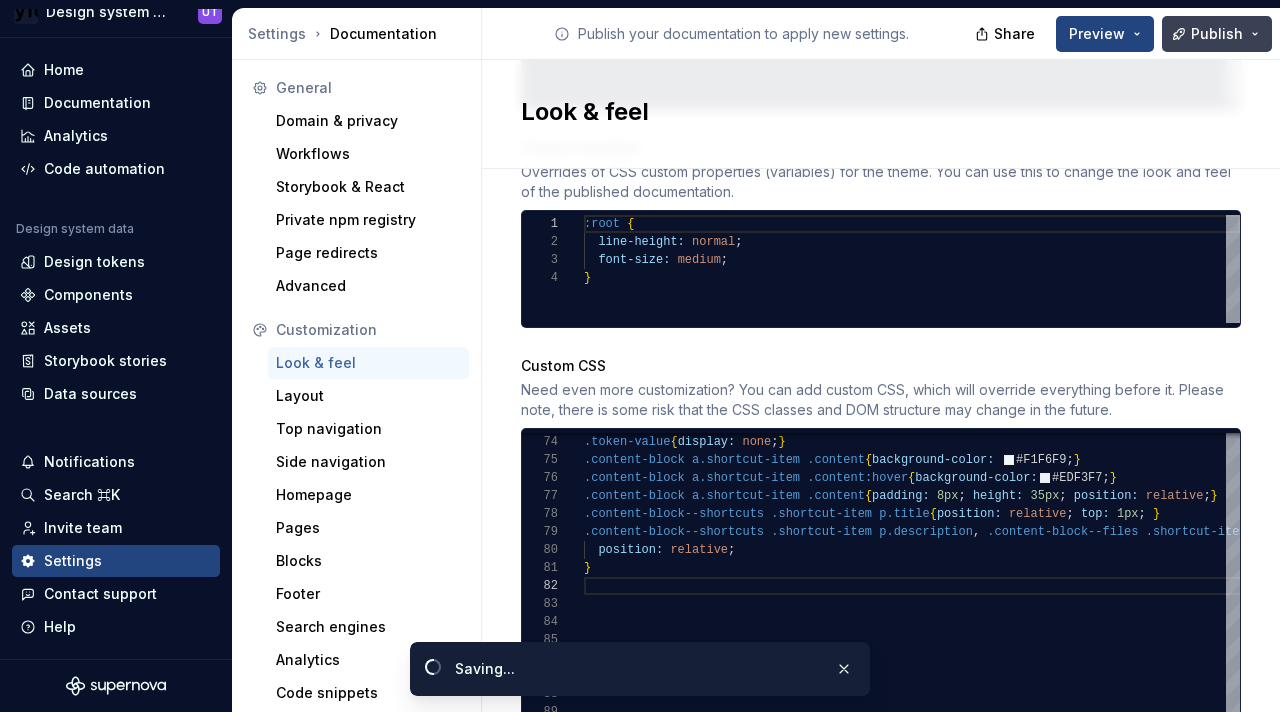 click on "Publish" at bounding box center [1217, 34] 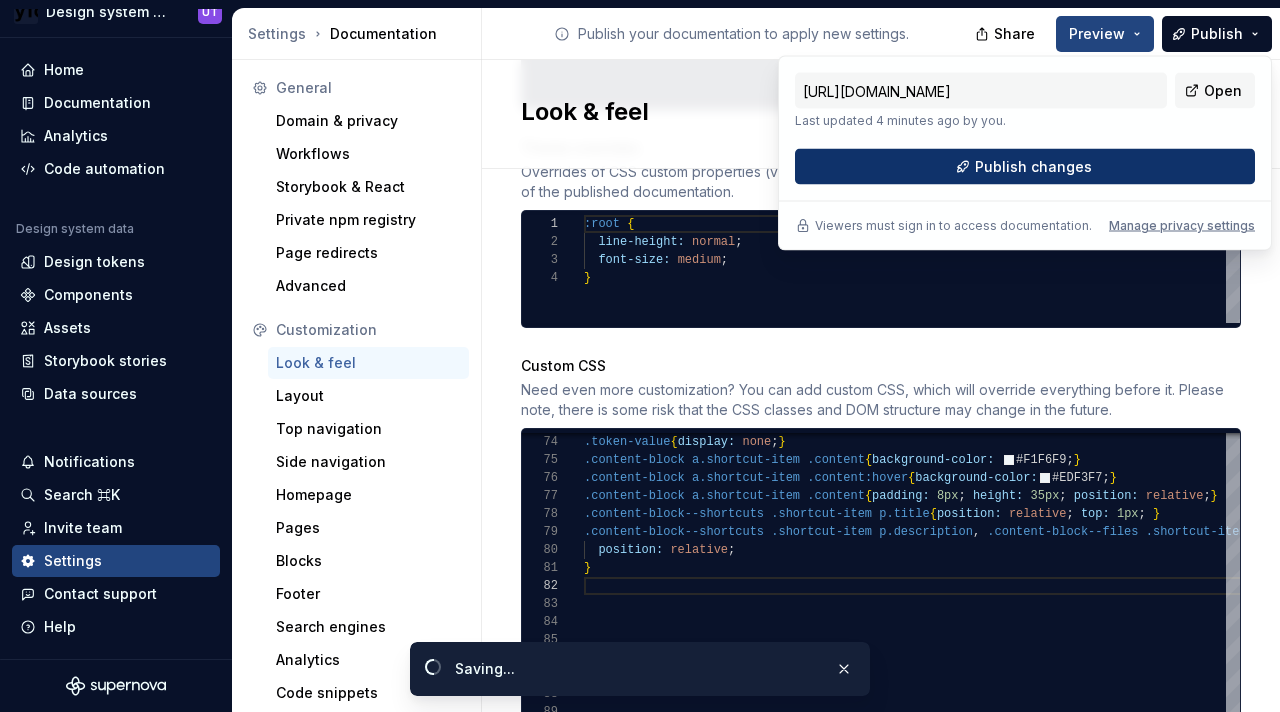 click on "Publish changes" at bounding box center (1033, 167) 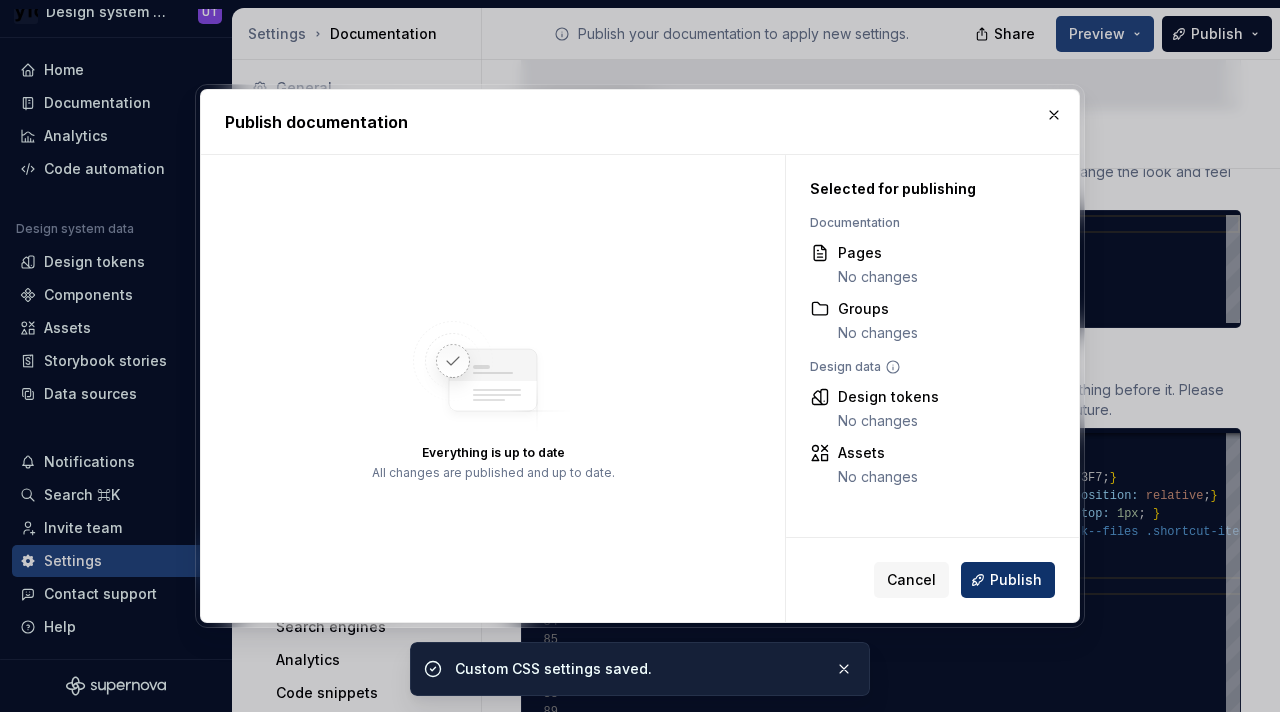 click on "Publish" at bounding box center (1008, 580) 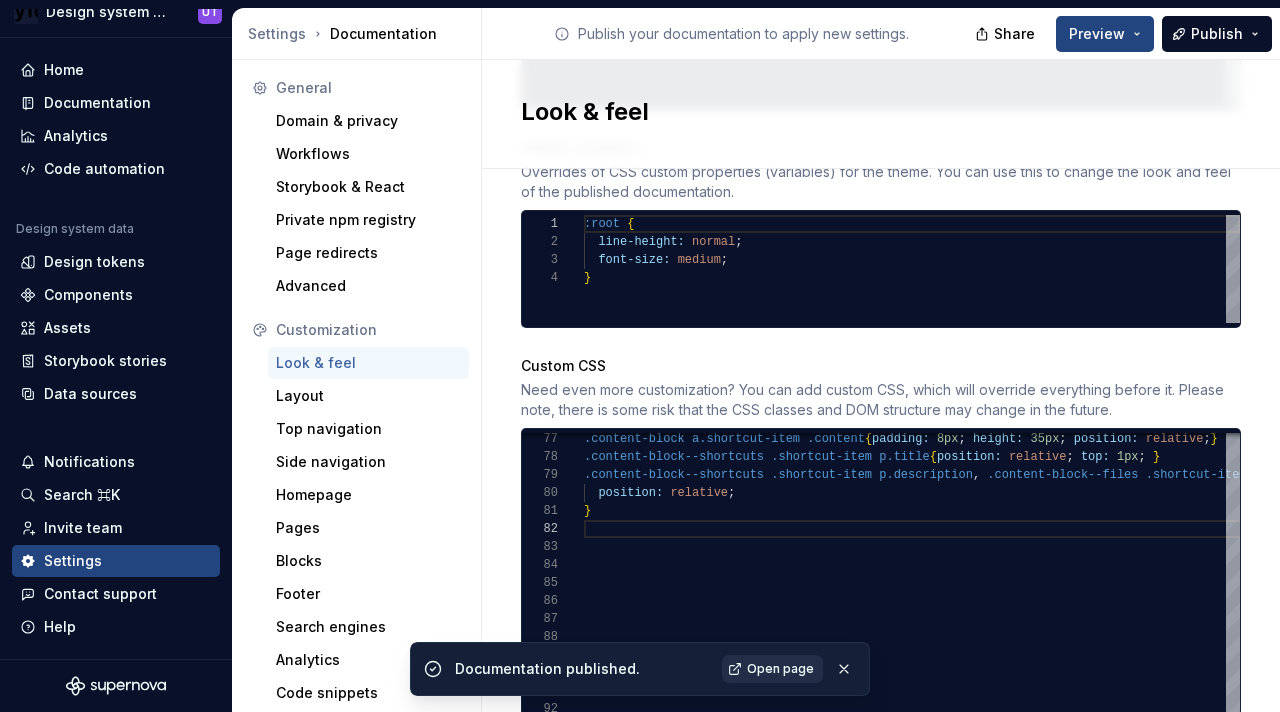 click on "Open page" at bounding box center [780, 669] 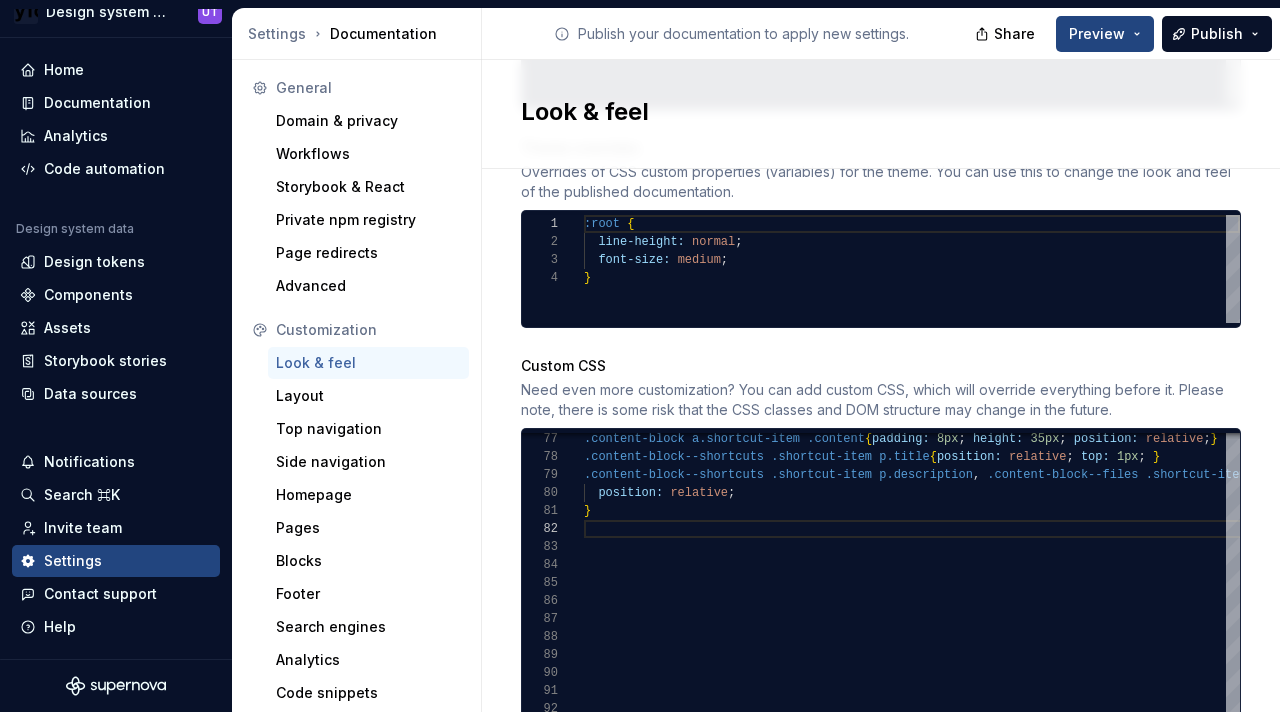 scroll, scrollTop: 126, scrollLeft: 152, axis: both 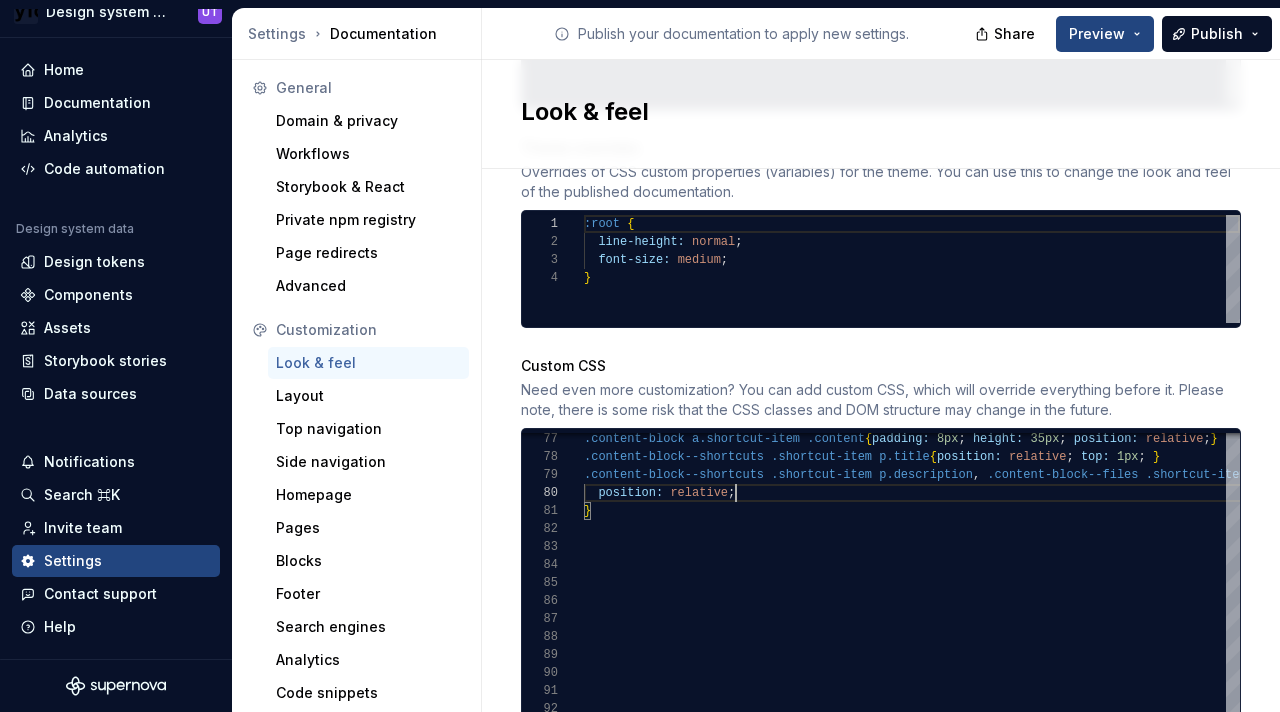 click on ".content-block   a.shortcut-item   .content { padding:   8px ;   height:   35px ;   position:   relative ; } .content-block--shortcuts   .shortcut-item   p.title { position:   relative ;   top:   1px ;   } .content-block--shortcuts   .shortcut-item   p.description ,   .content-block--files   .shortcut-item   p.description {    position:   relative ; }" at bounding box center (1595, 103) 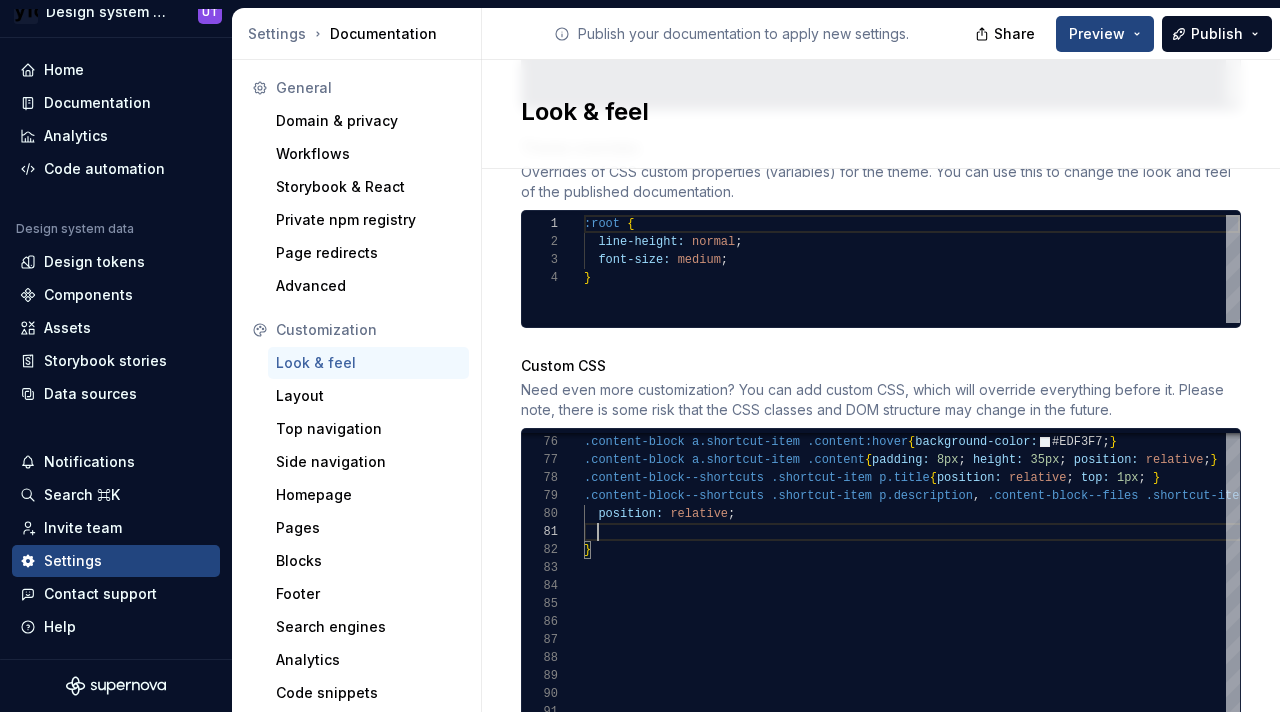 scroll, scrollTop: 0, scrollLeft: 13, axis: horizontal 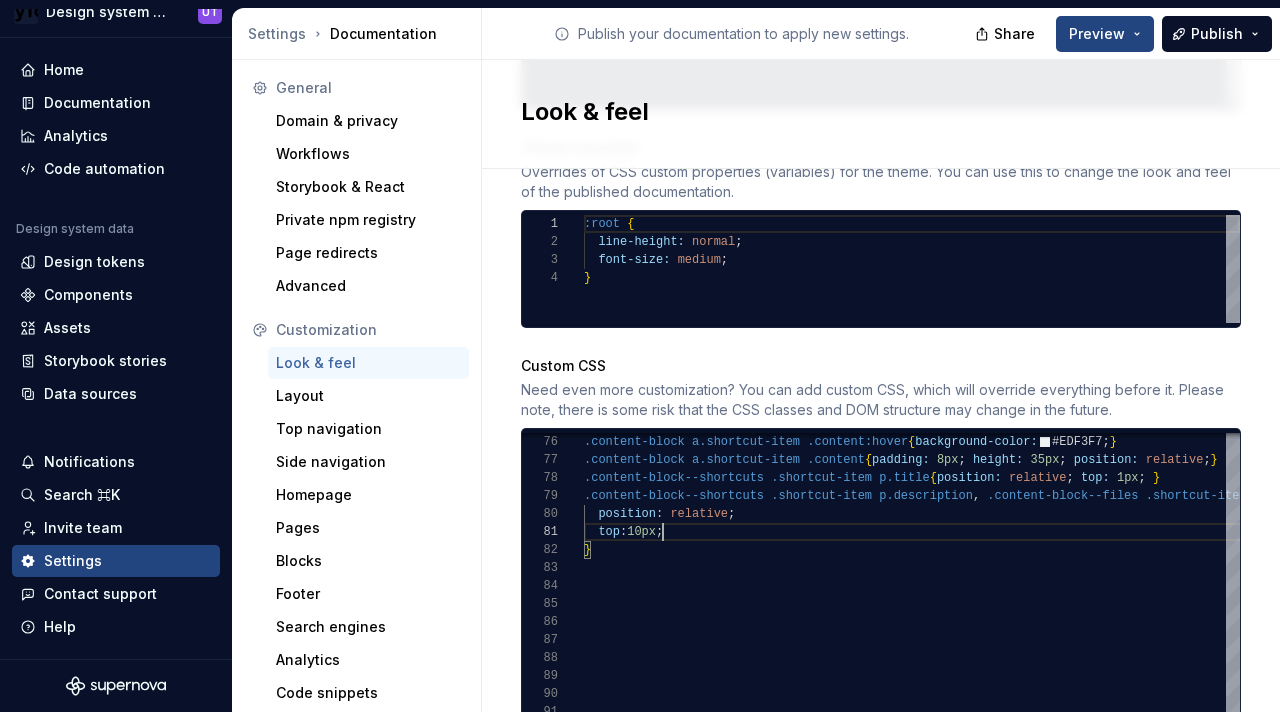 type on "*********
*" 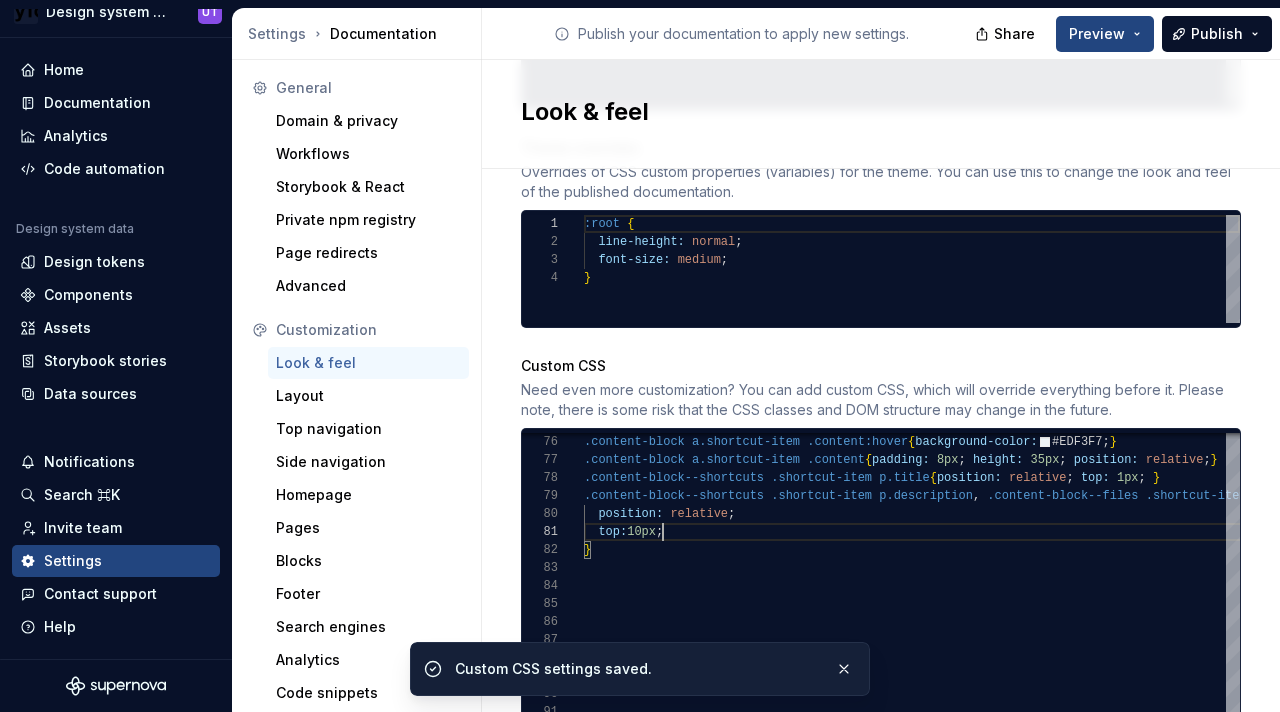 click on "Site logo A company logo that will be displayed on all pages on your documentation site. We recommend using a 200 x 30px .svg or .png file.         Remove image Site logo height The height of your site logo in the top navigation bar, measured in pixels. 26 Site favicon The favicon that will be used for your documentation site. We recommend using a 32 x 32px .png file. Using legacy .ico is not recommended. Remove image Accent color This is your main accent color, used for all links, selected states, and active items. Default color: #0f62fe. #2e3192ff Alternative accent color Used in hover states for links, selected items, and active states. Usually darker or lighter than the main accent color. Default color: #[DATE]. #4d5f80ff Surface accent color Used for backgrounds of active and selected items. This color should meet AA+ contrast criteria against the main accent color. Default color: #ecf4ff. Icon stroke width The stroke width for all icons, measured in pixels. Default width: 2px. 2 Font family Lexend 1 2 <" at bounding box center (881, 150) 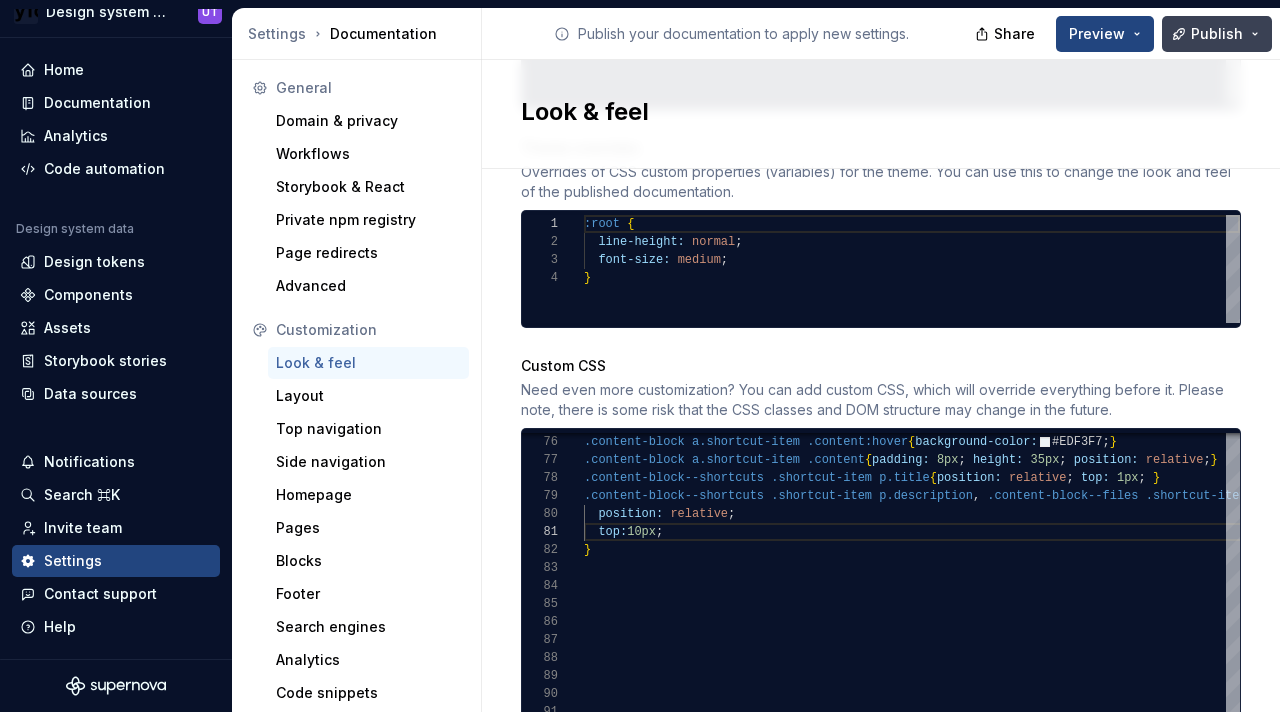 click on "Publish" at bounding box center (1217, 34) 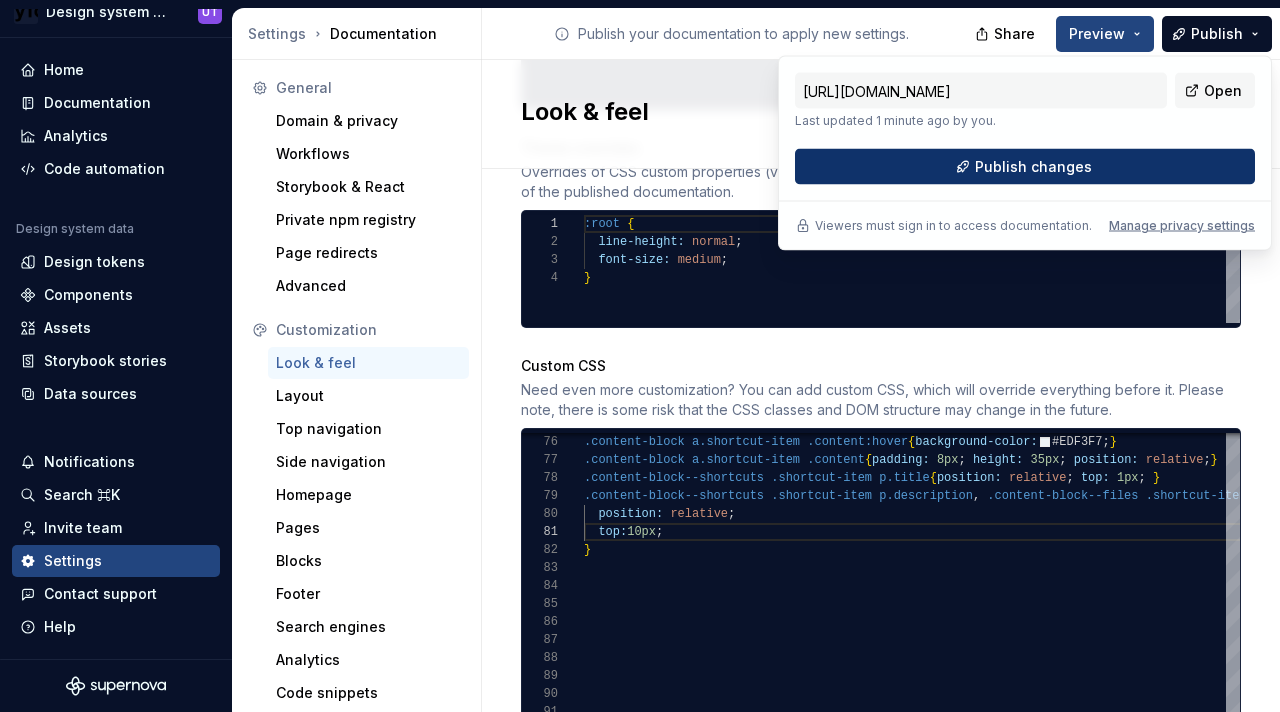 click on "Publish changes" at bounding box center [1025, 167] 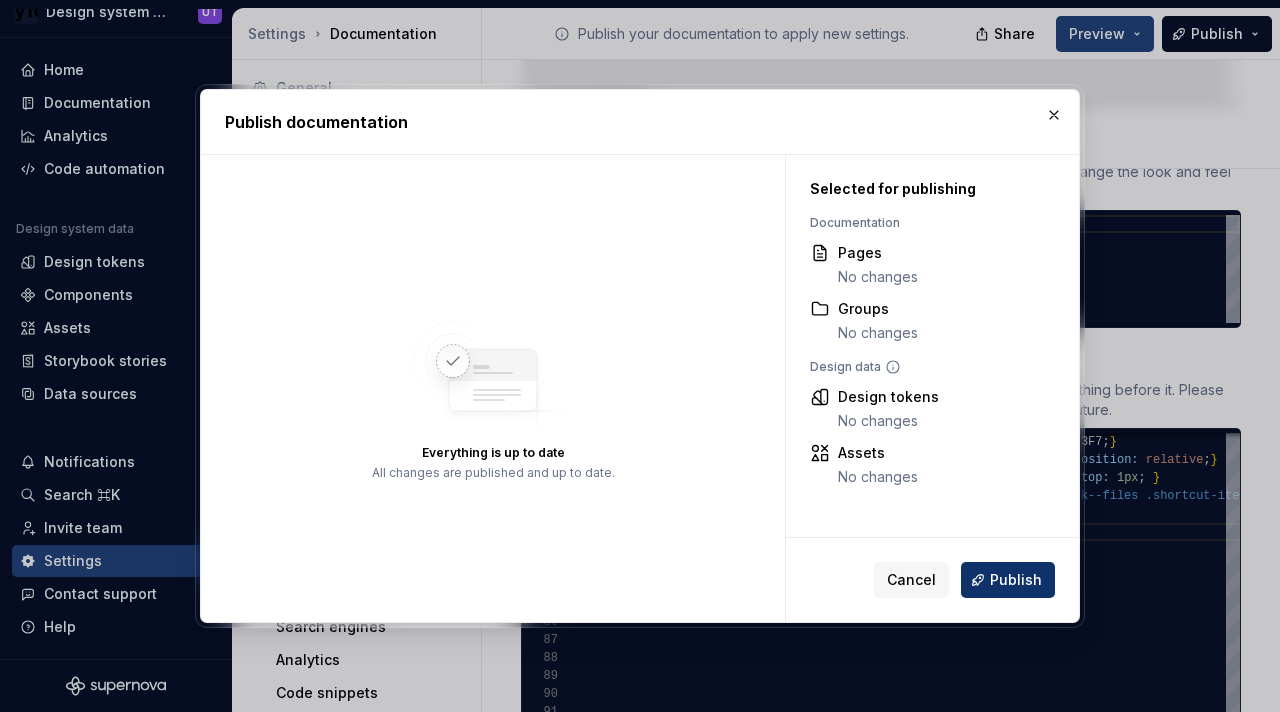 click on "Publish" at bounding box center [1016, 580] 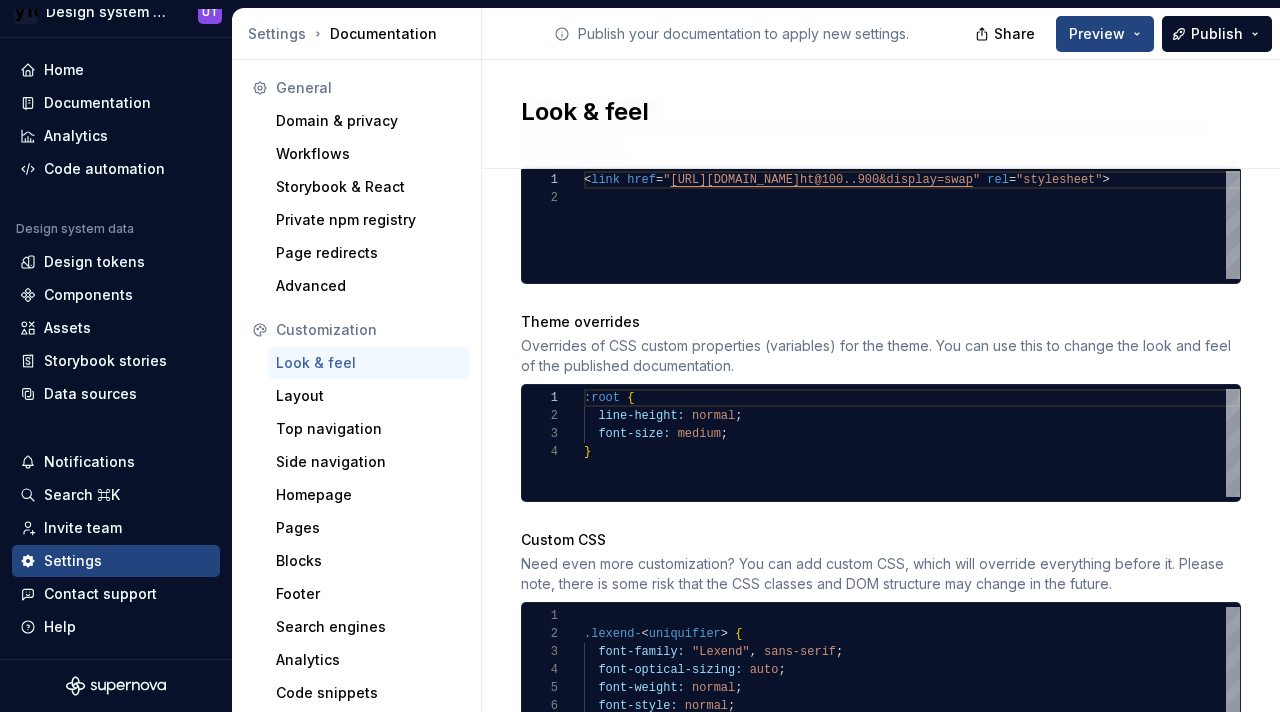 scroll, scrollTop: 916, scrollLeft: 0, axis: vertical 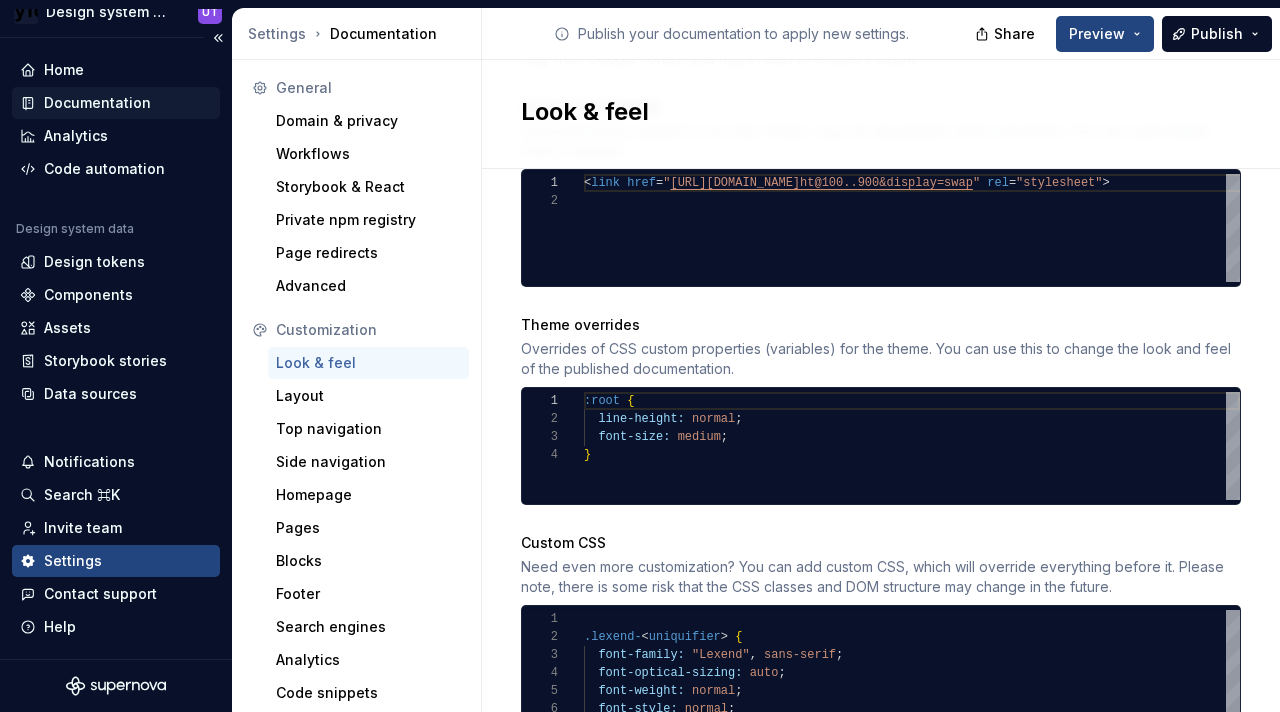 click on "Documentation" at bounding box center [116, 103] 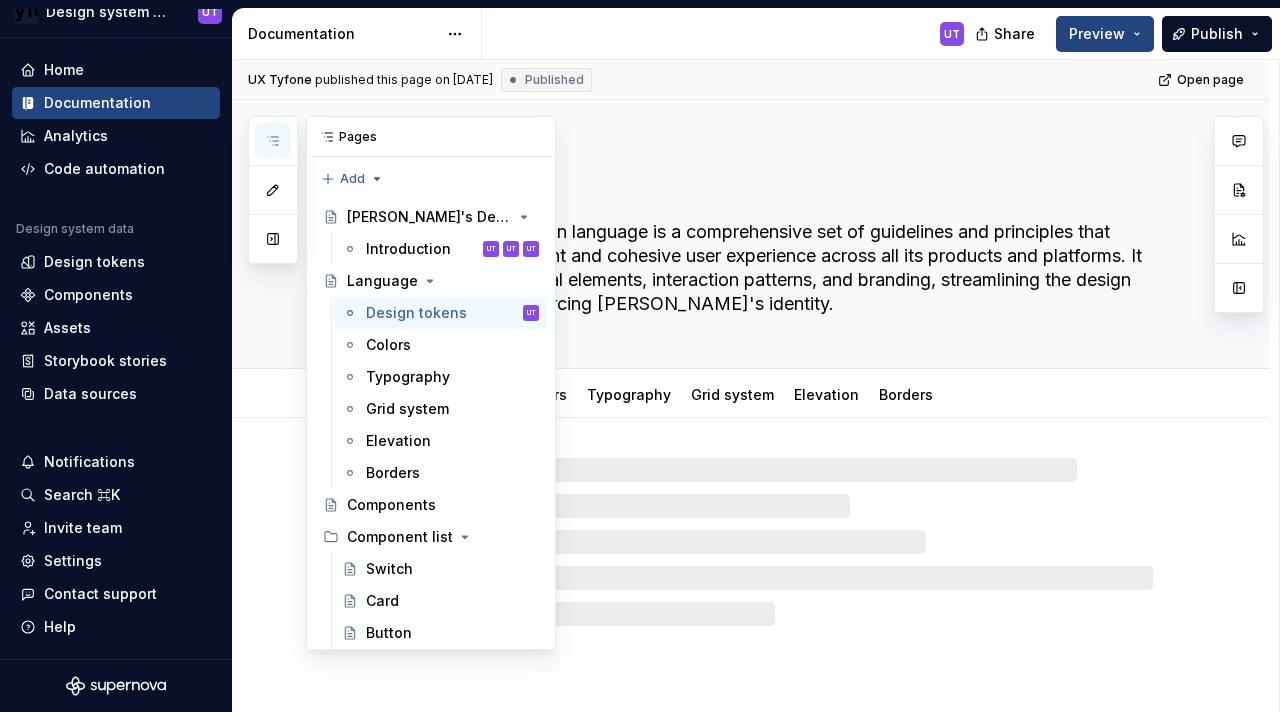click 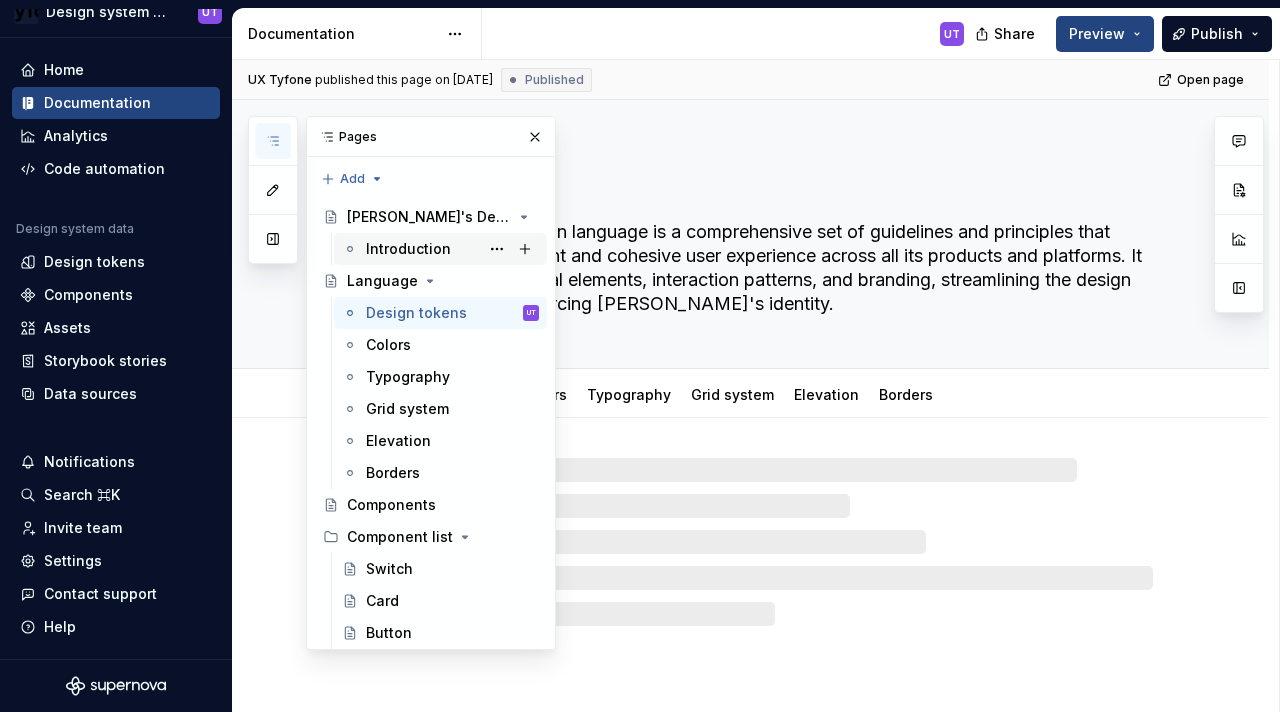 click on "Introduction" at bounding box center [408, 249] 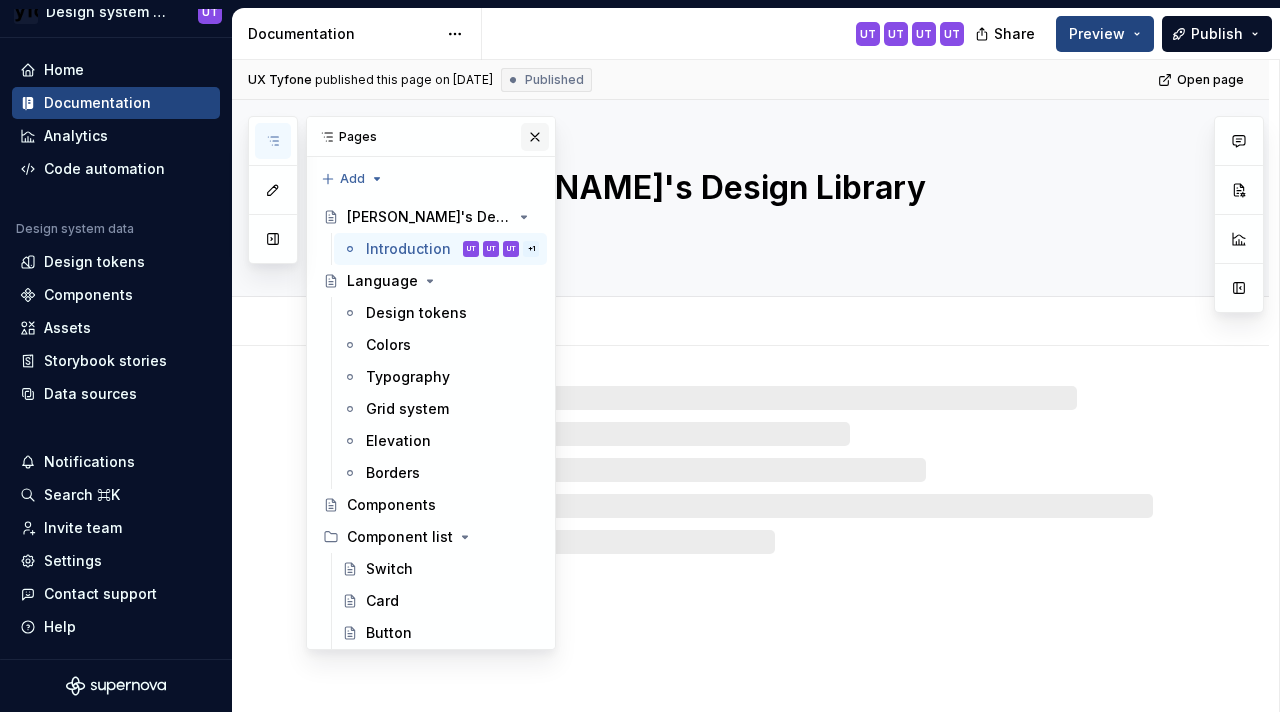 click at bounding box center [535, 137] 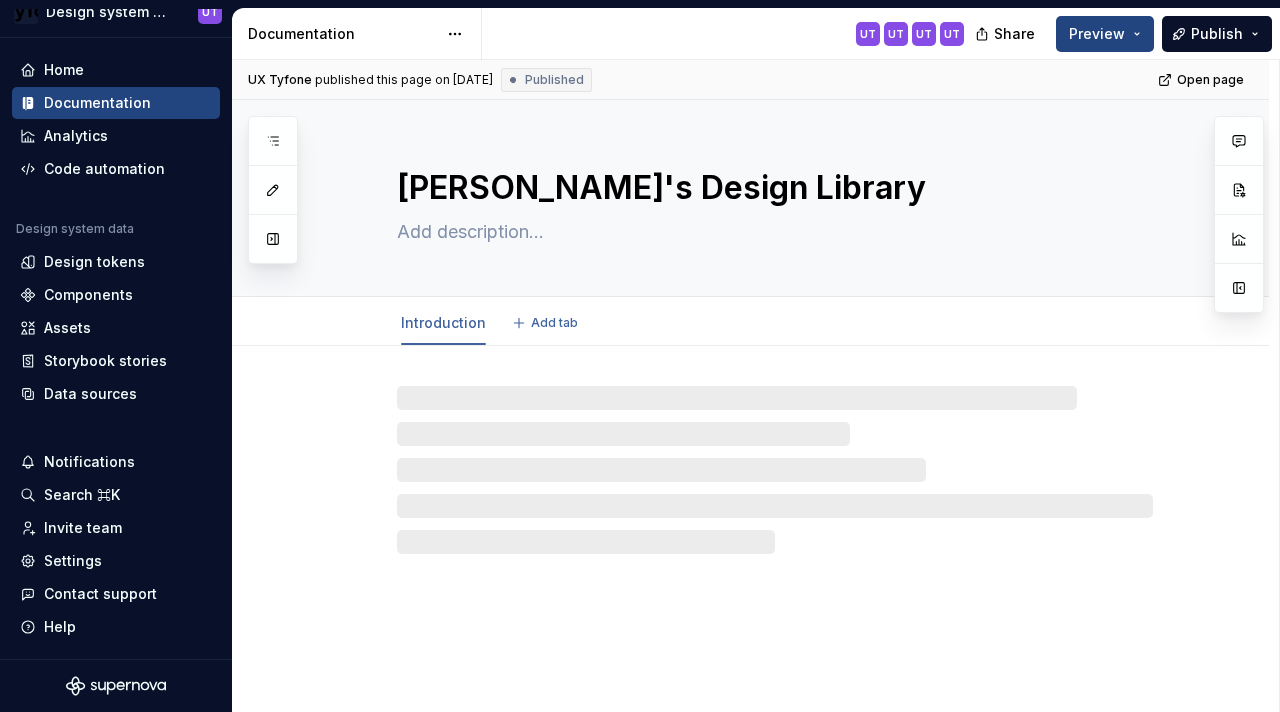 click on "[PERSON_NAME]'s Design Library" at bounding box center (771, 188) 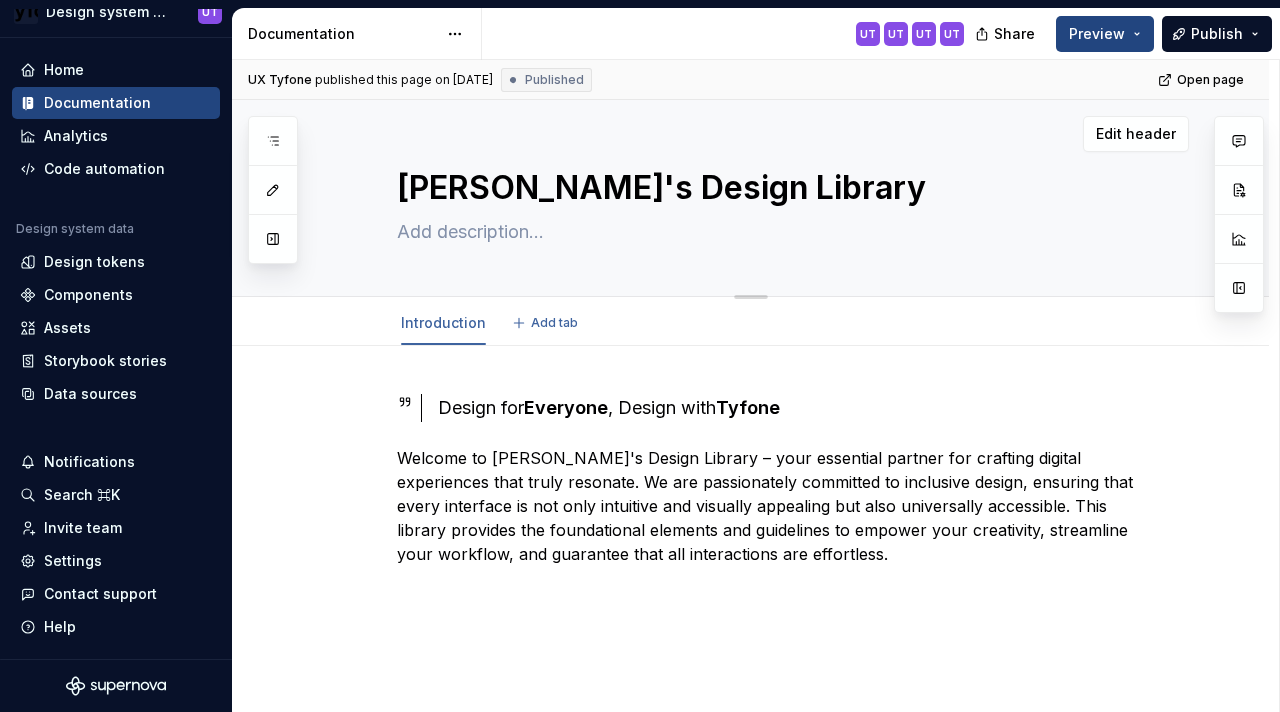click on "[PERSON_NAME]'s Design Library" at bounding box center [771, 188] 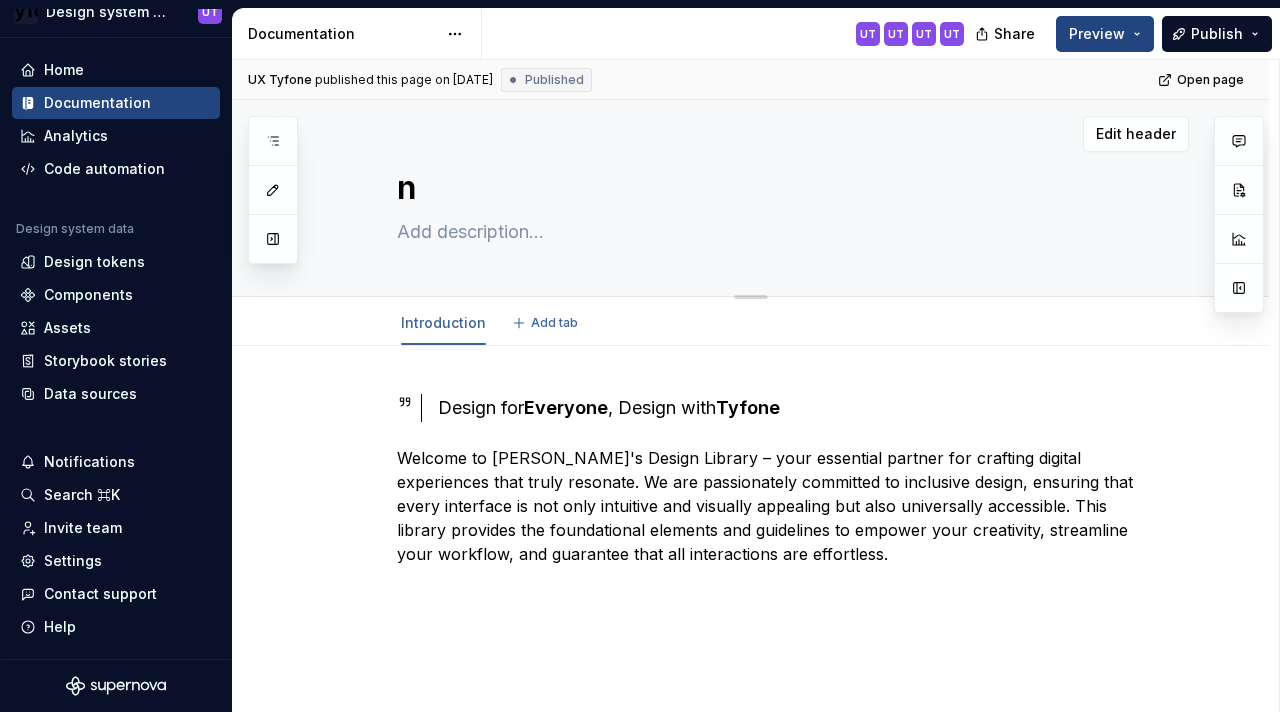type on "*" 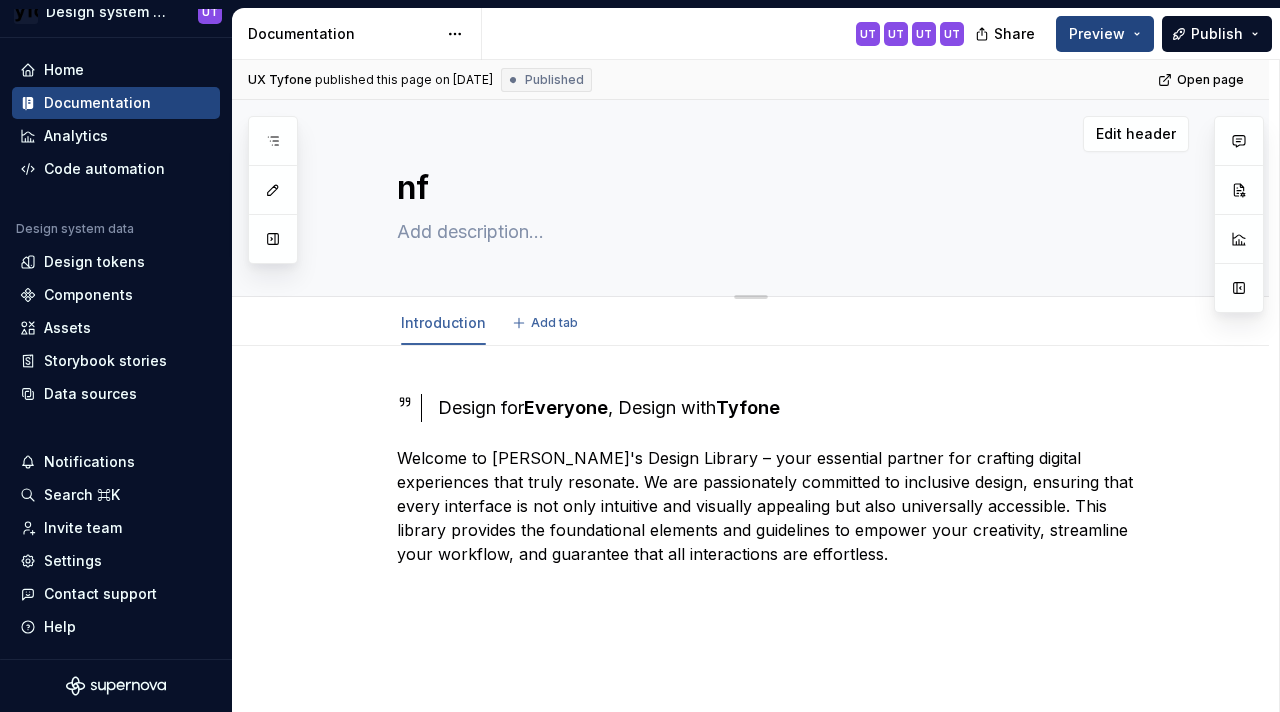 type on "*" 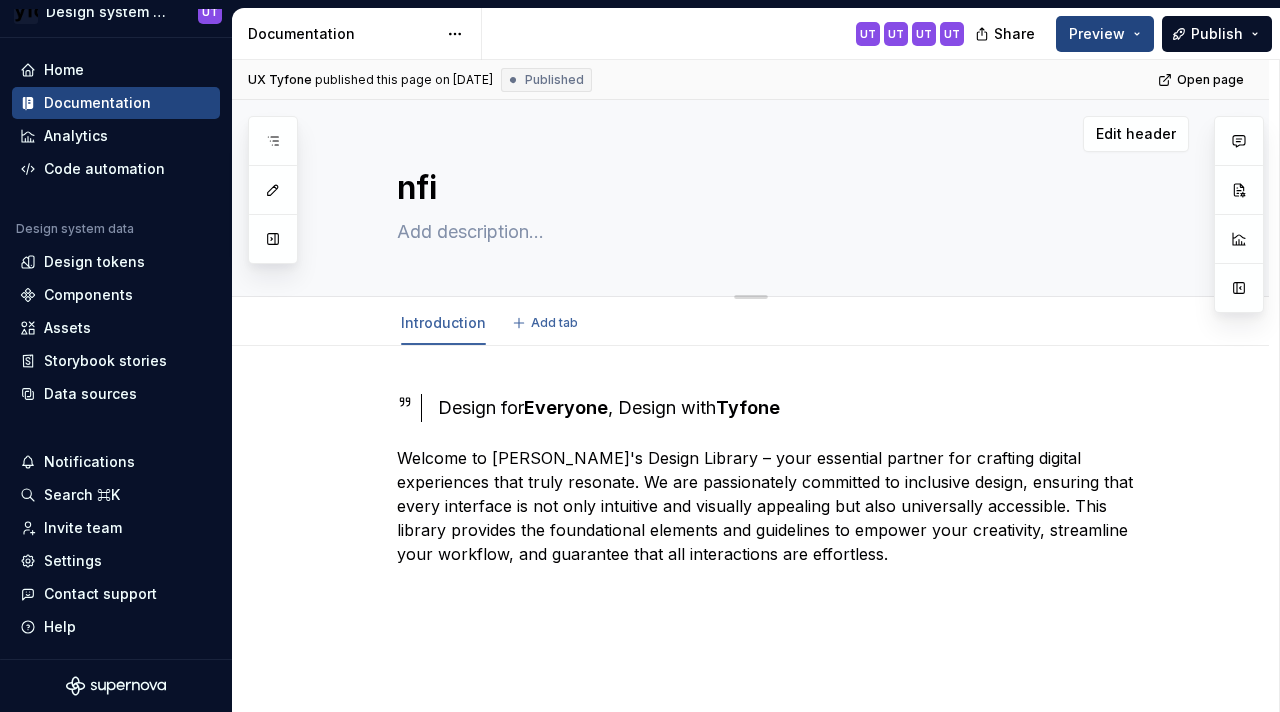 type on "*" 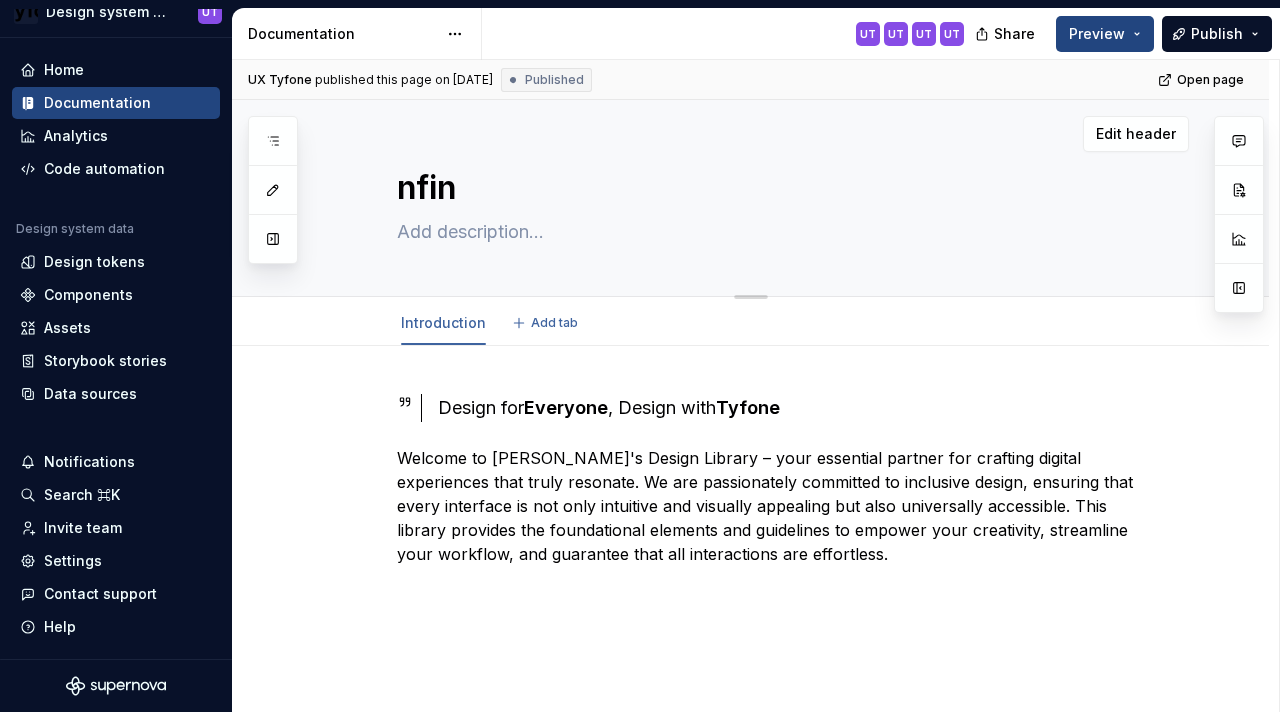 type on "*" 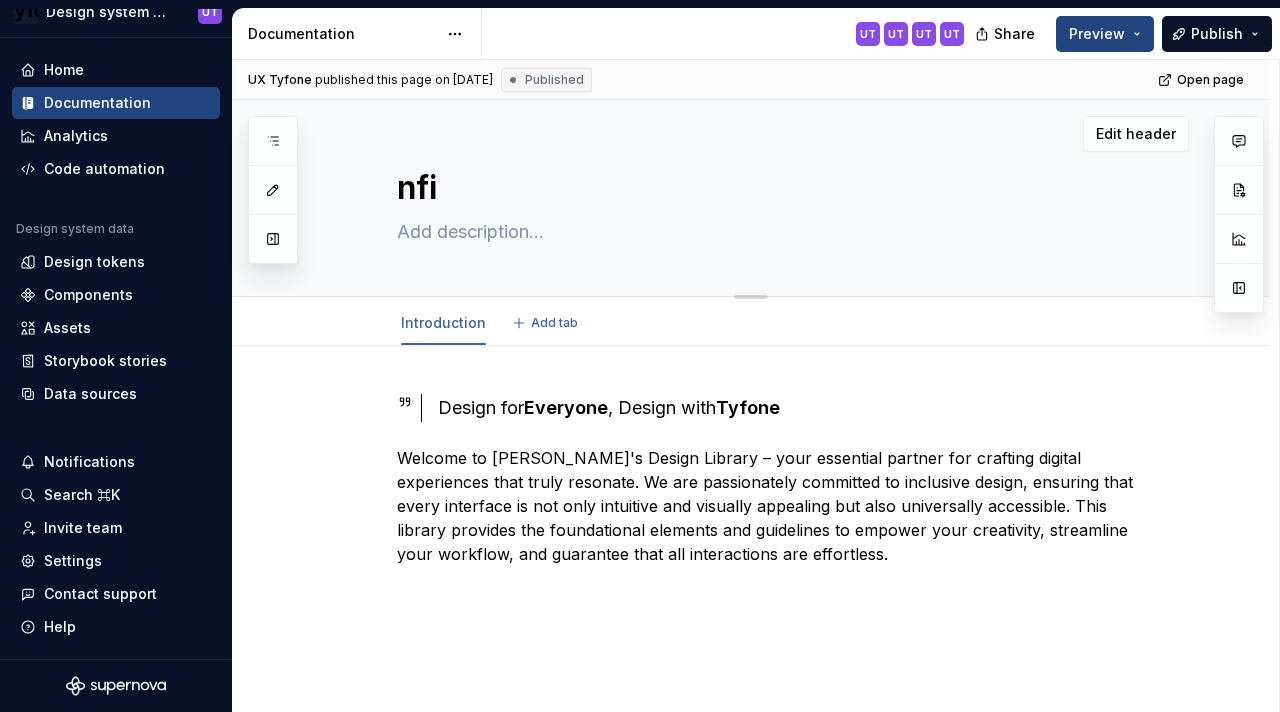 type on "*" 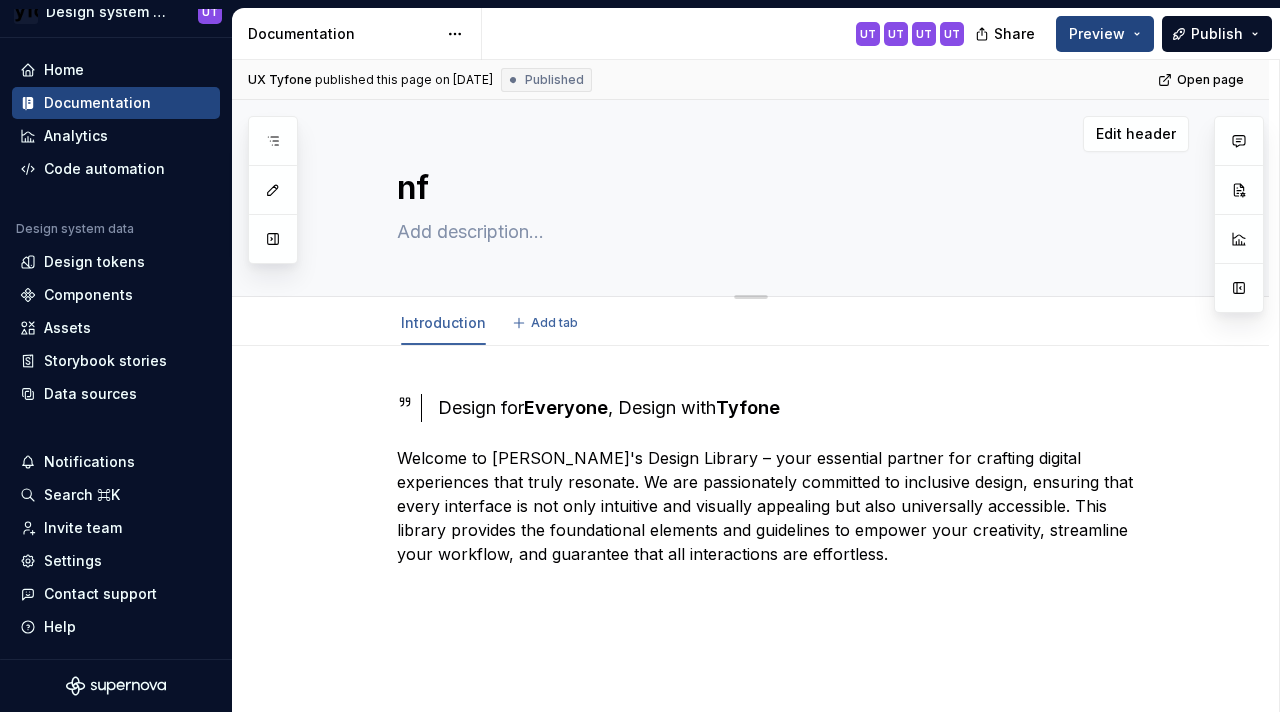 type on "*" 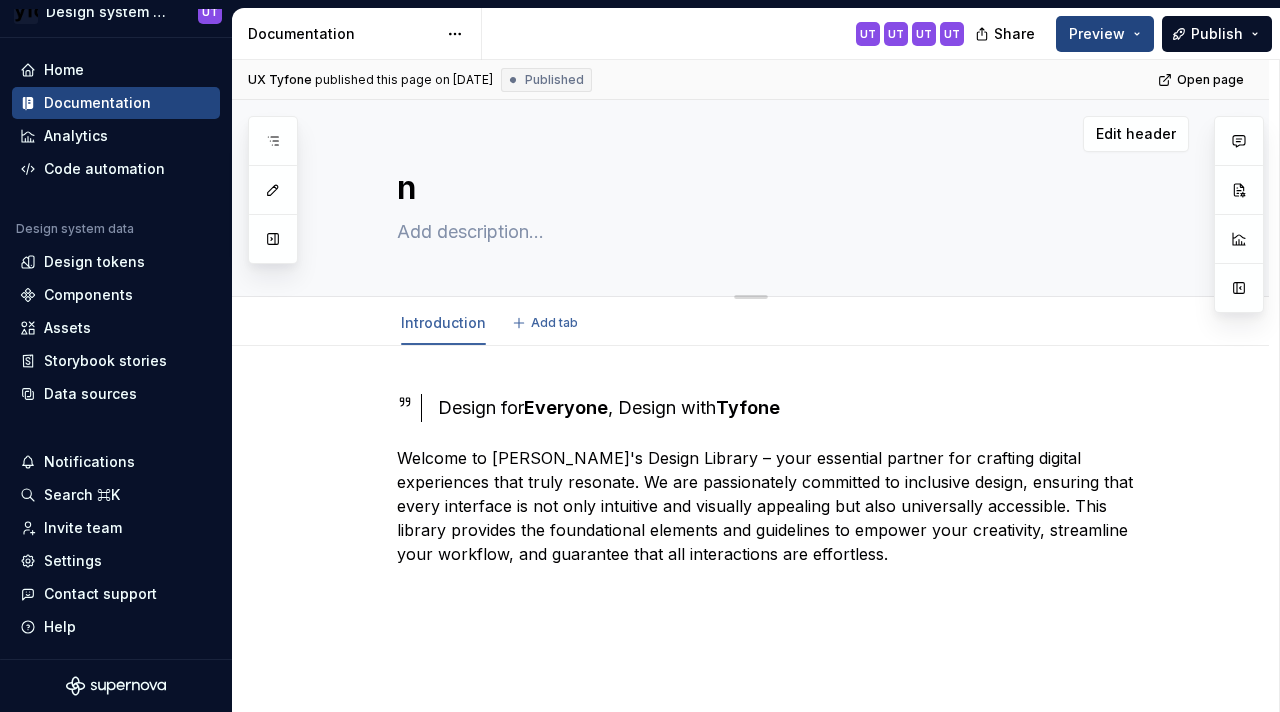 type on "*" 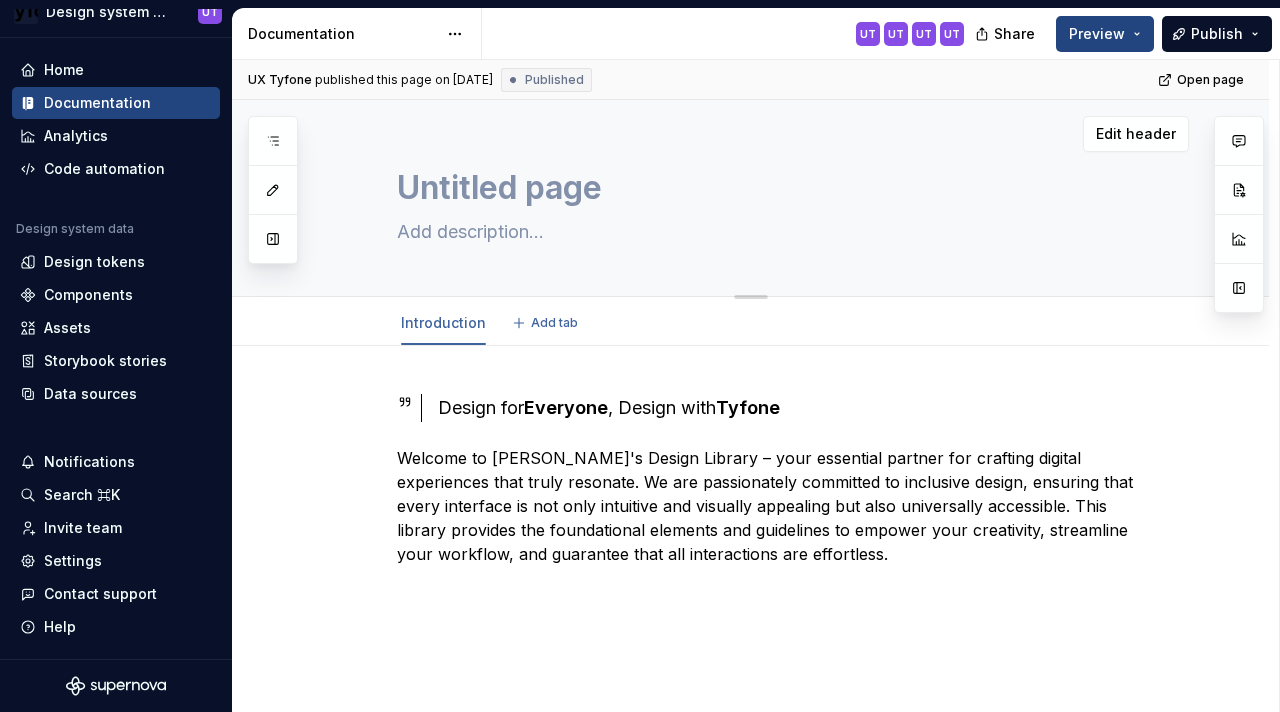 type on "*" 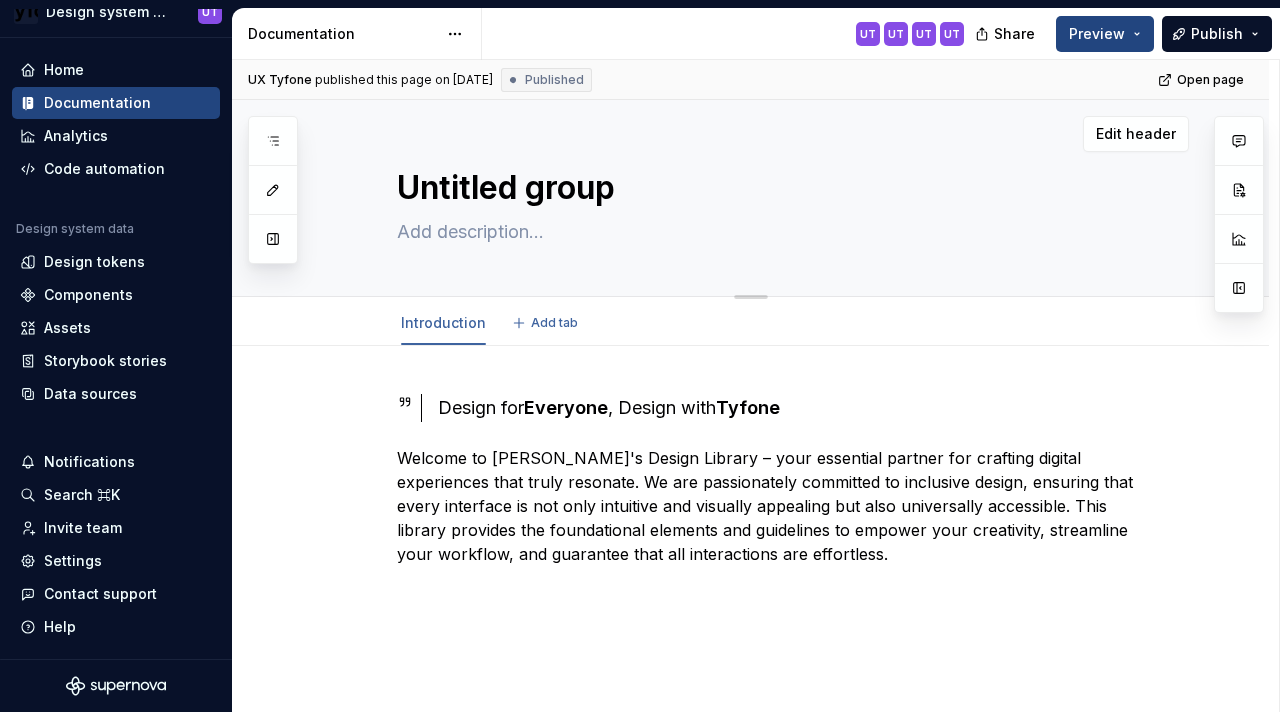 type on "*" 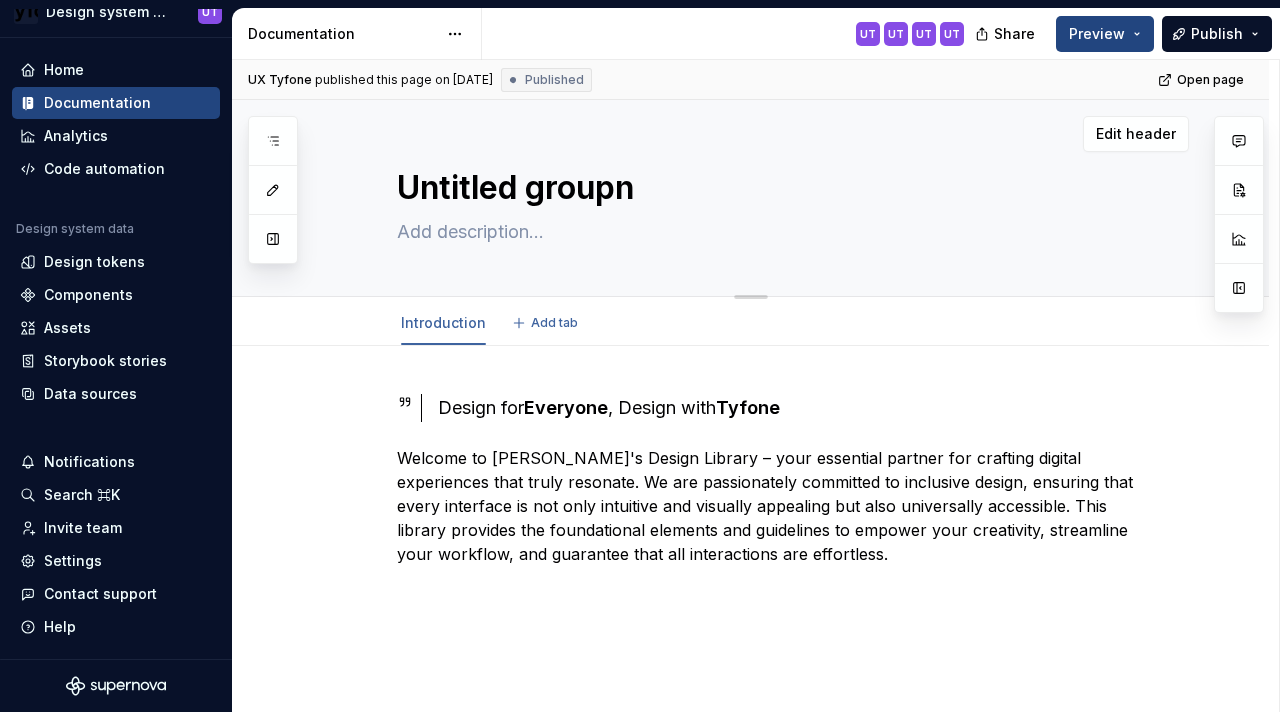 type on "*" 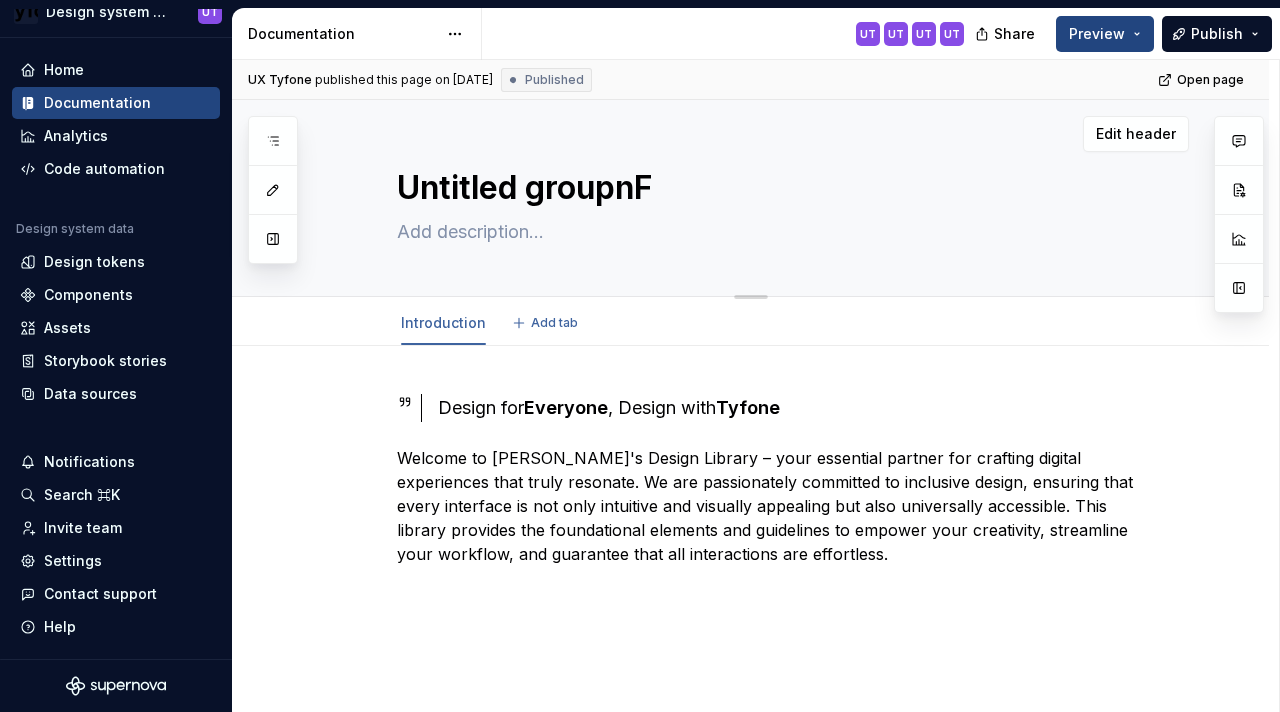 type on "*" 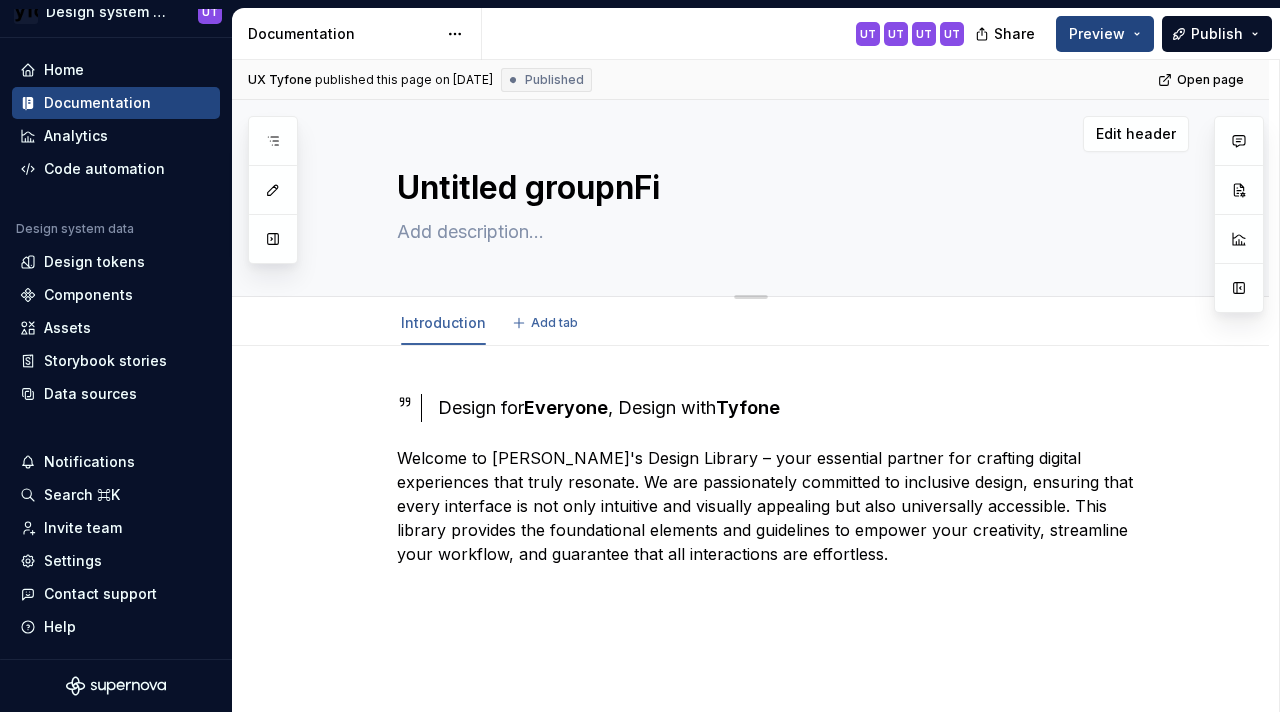type on "*" 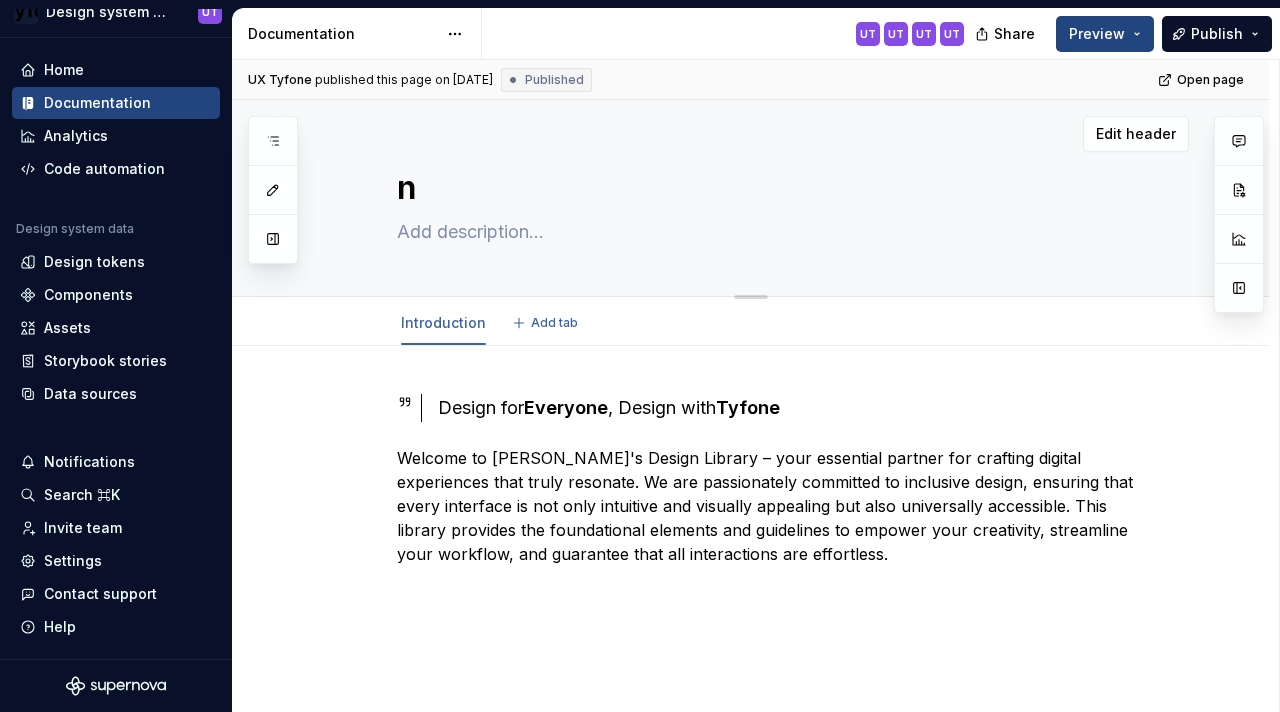 type on "*" 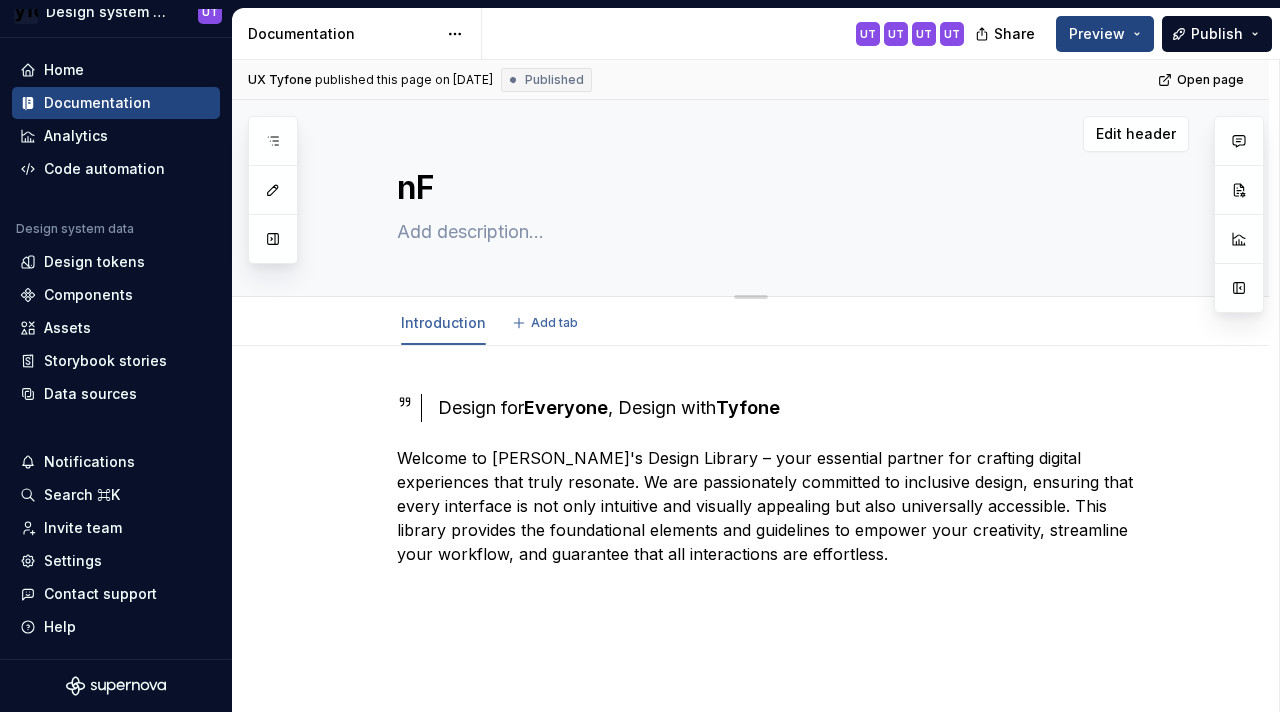 type on "*" 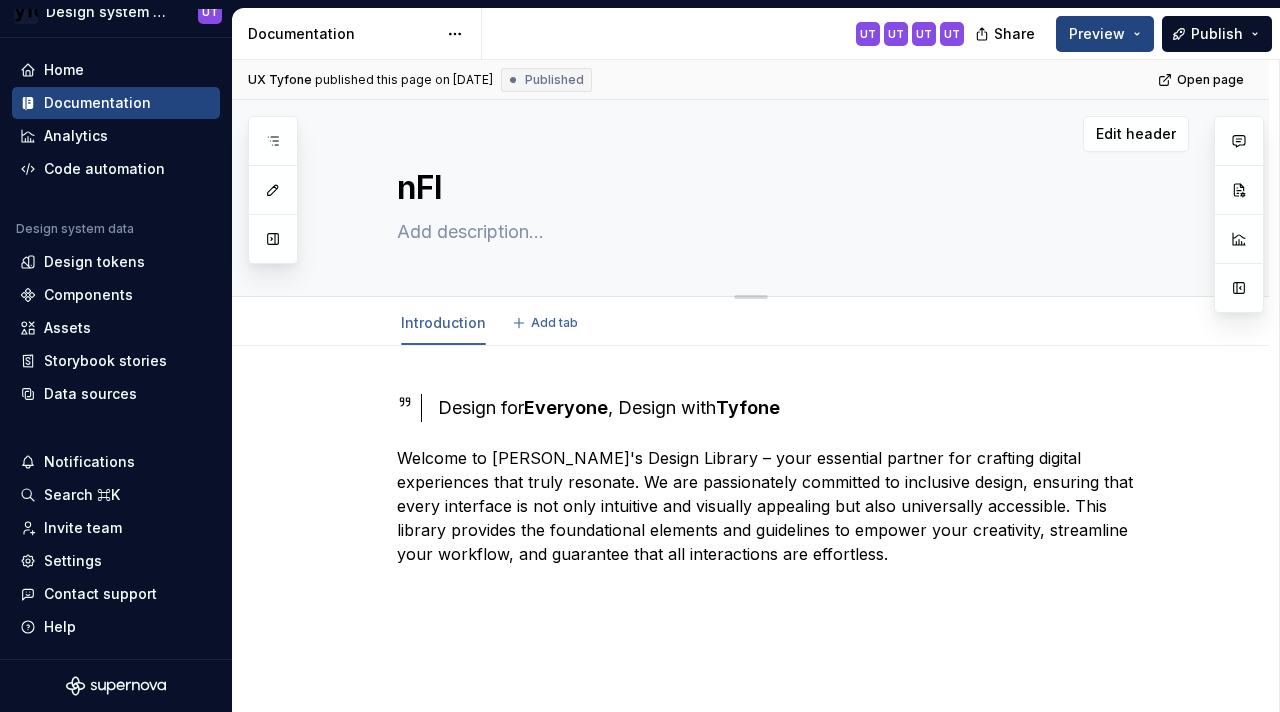 type on "*" 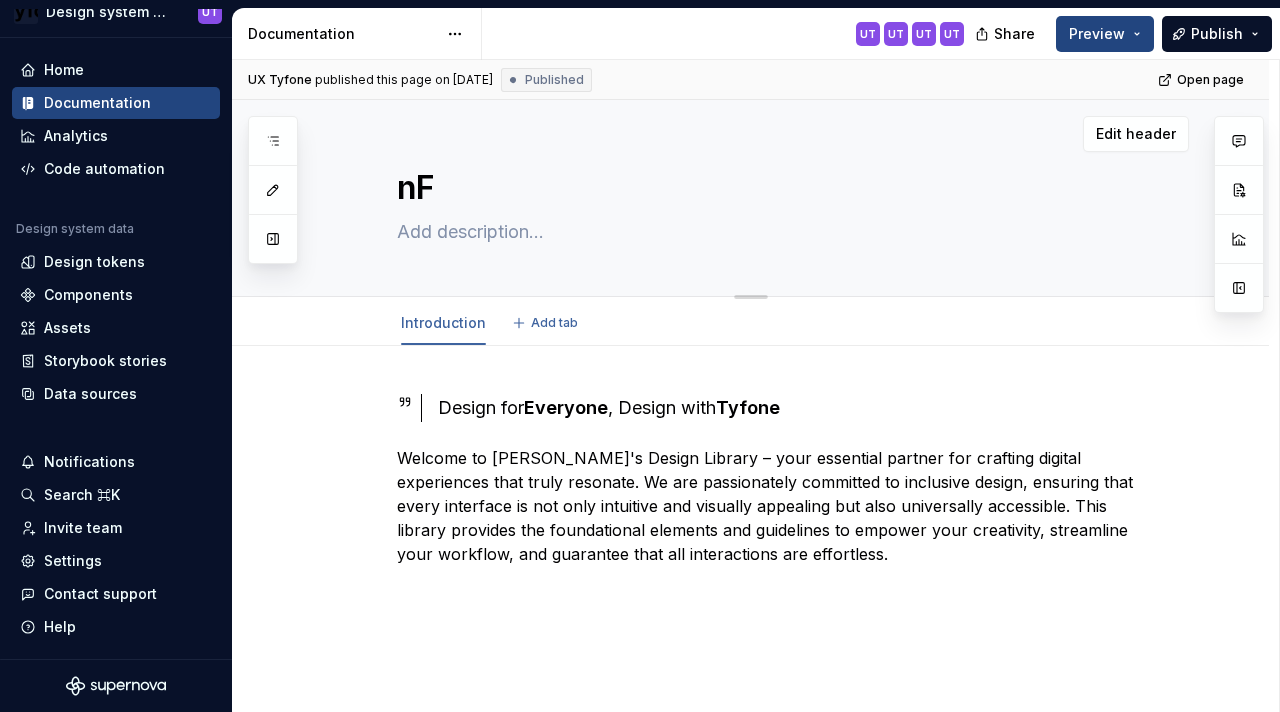 type on "*" 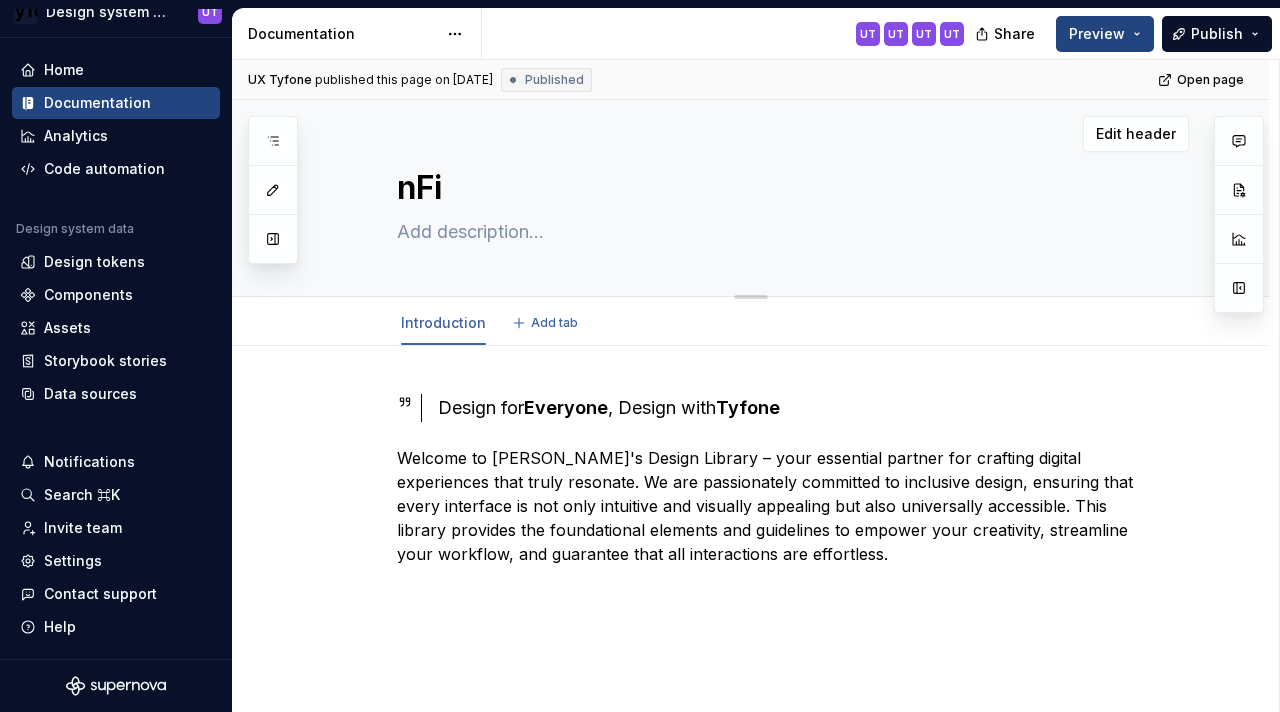 type on "*" 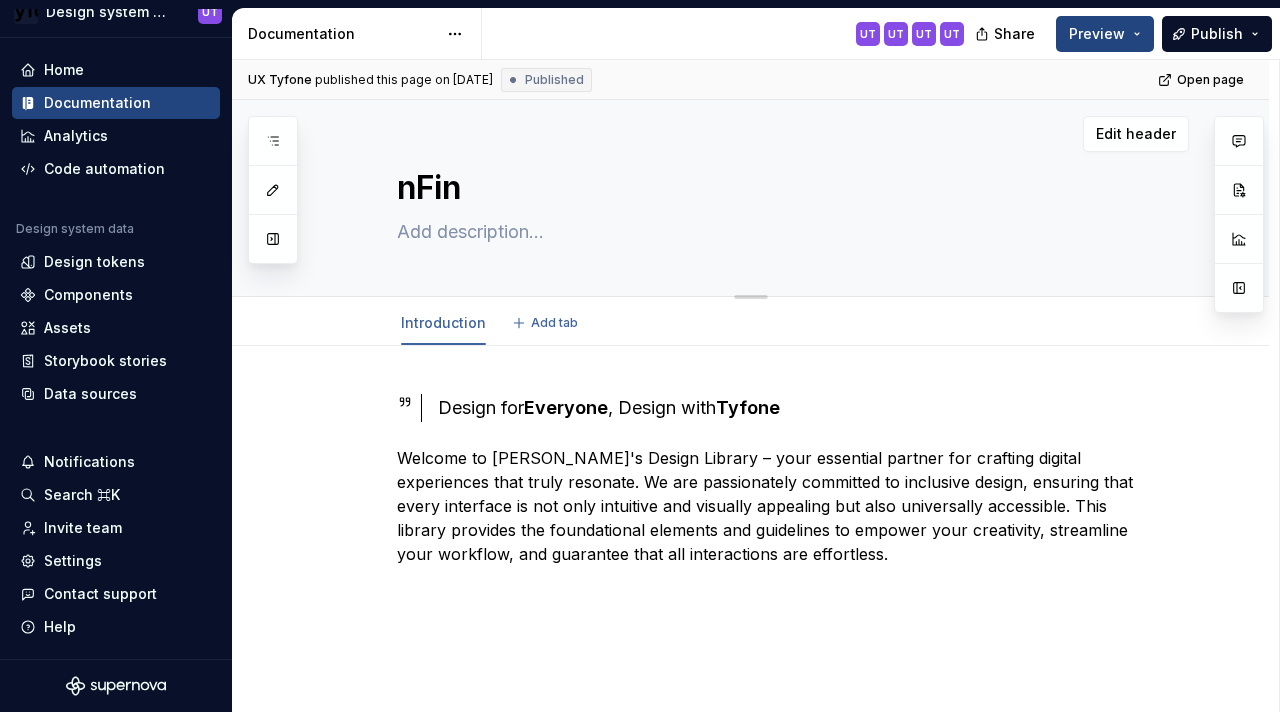 type on "*" 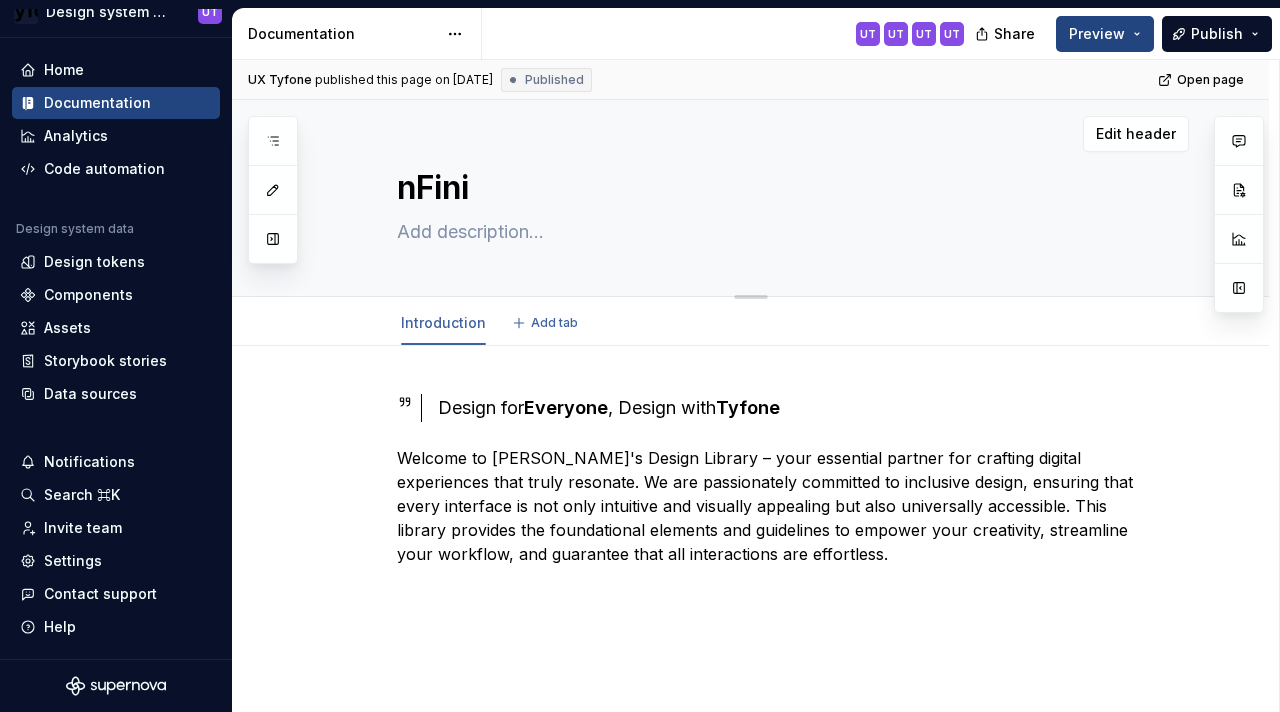 type on "*" 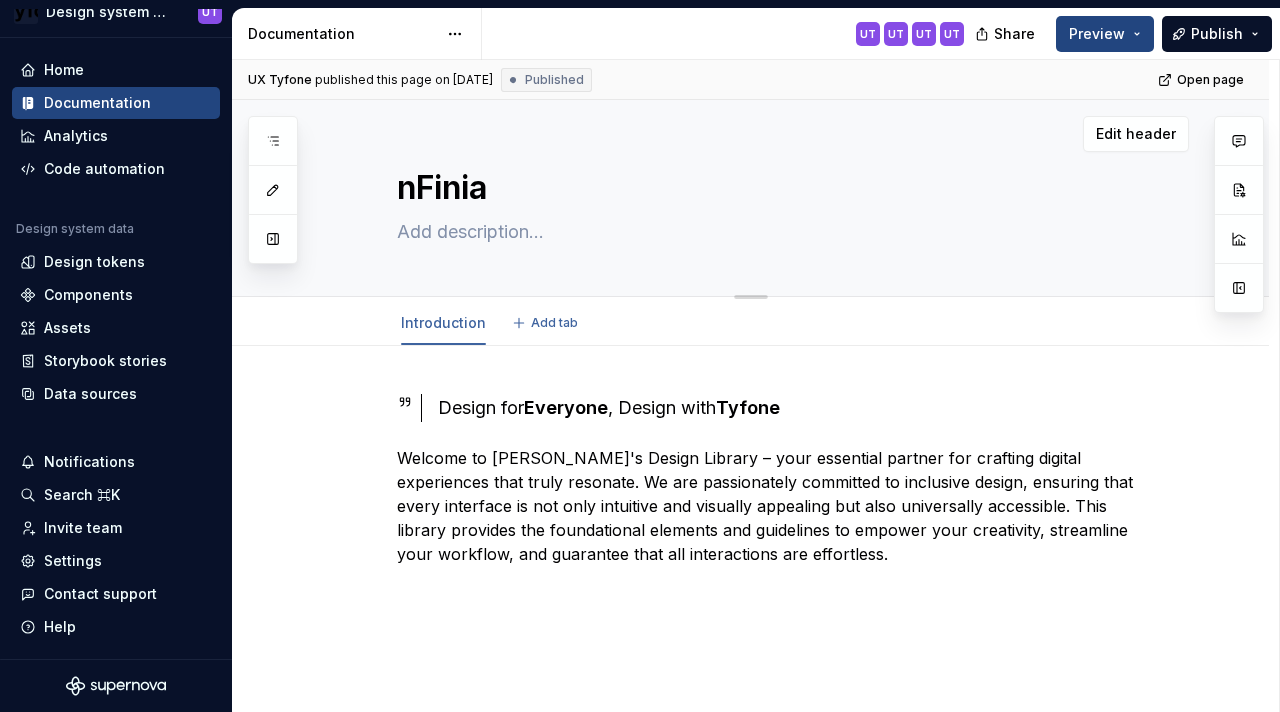 type on "*" 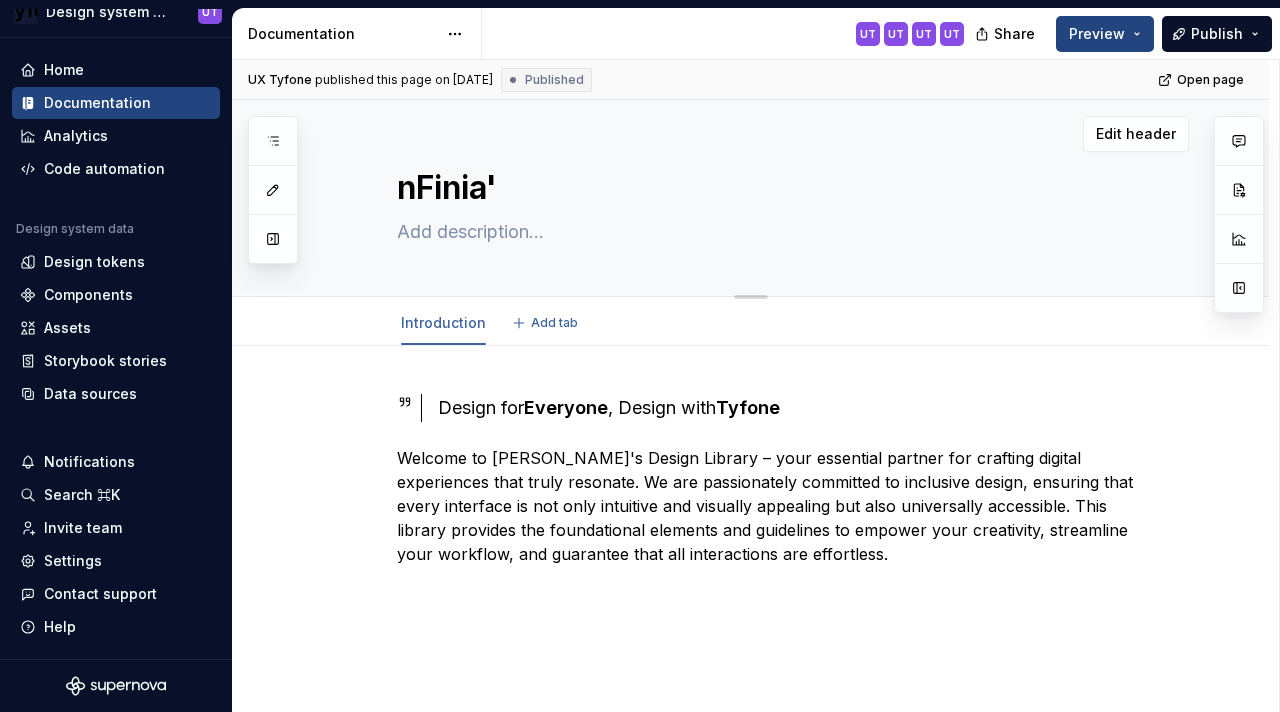 type on "*" 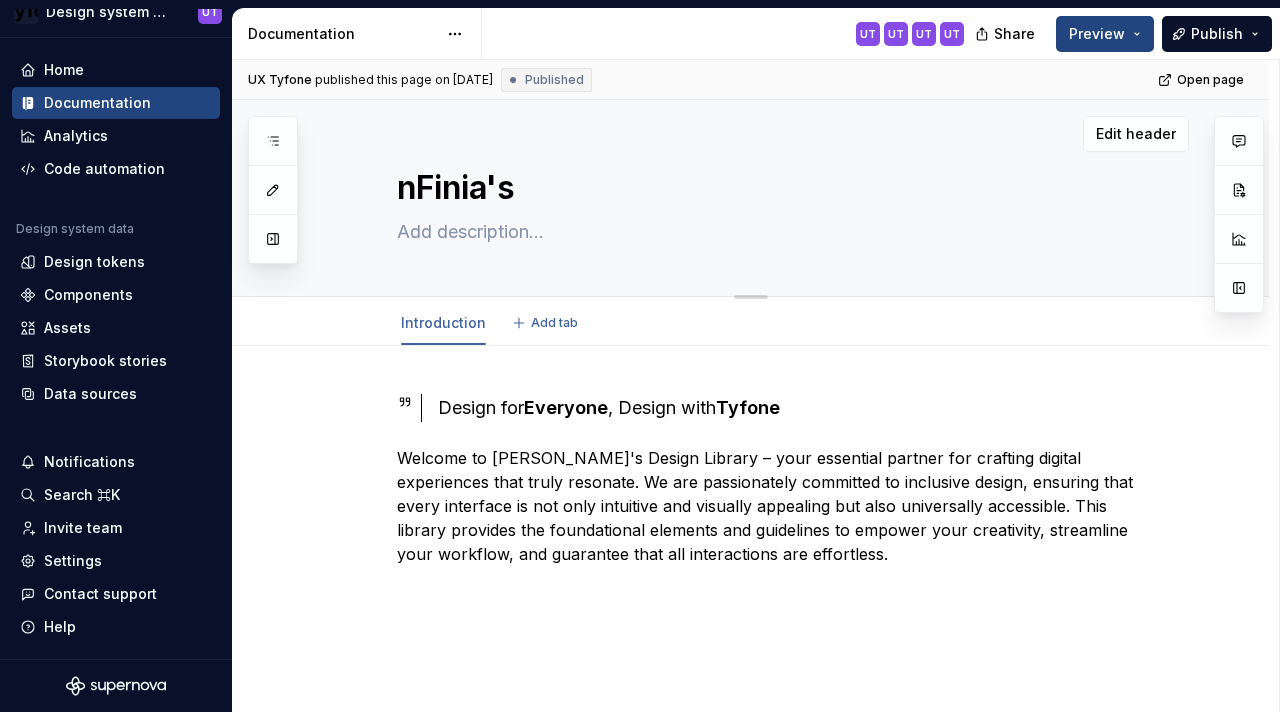 type on "*" 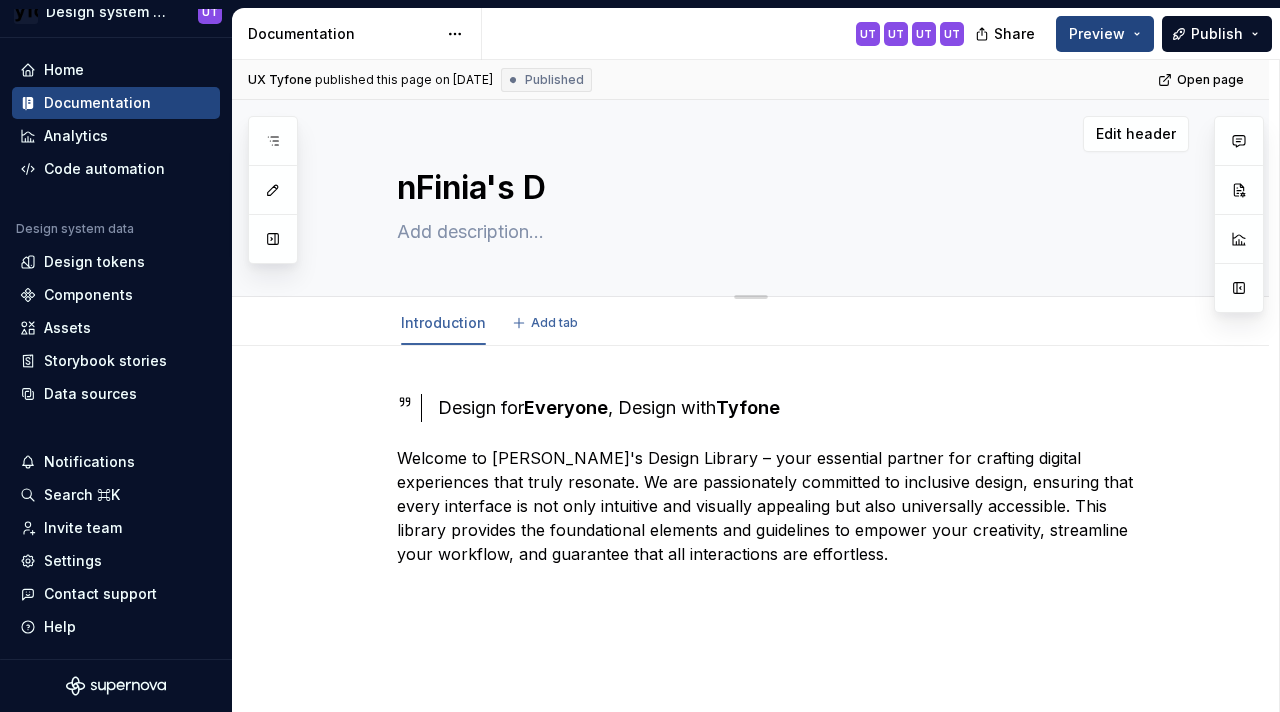 type on "*" 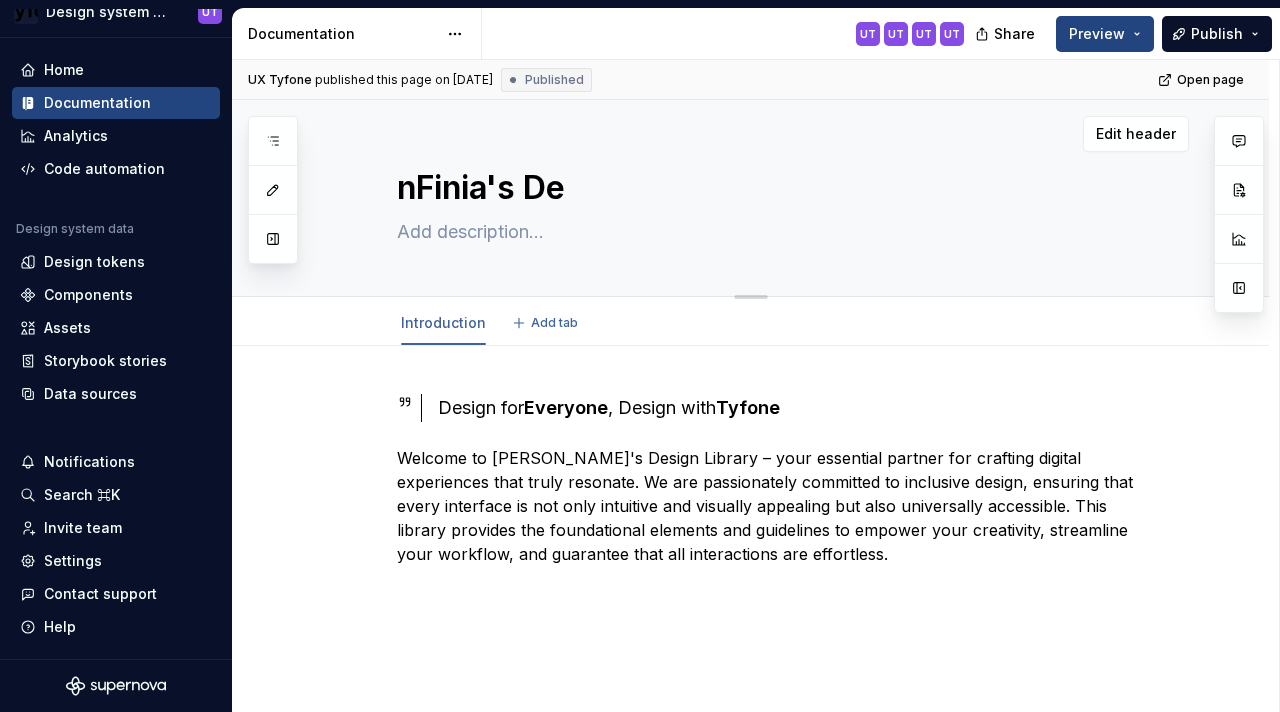 type on "*" 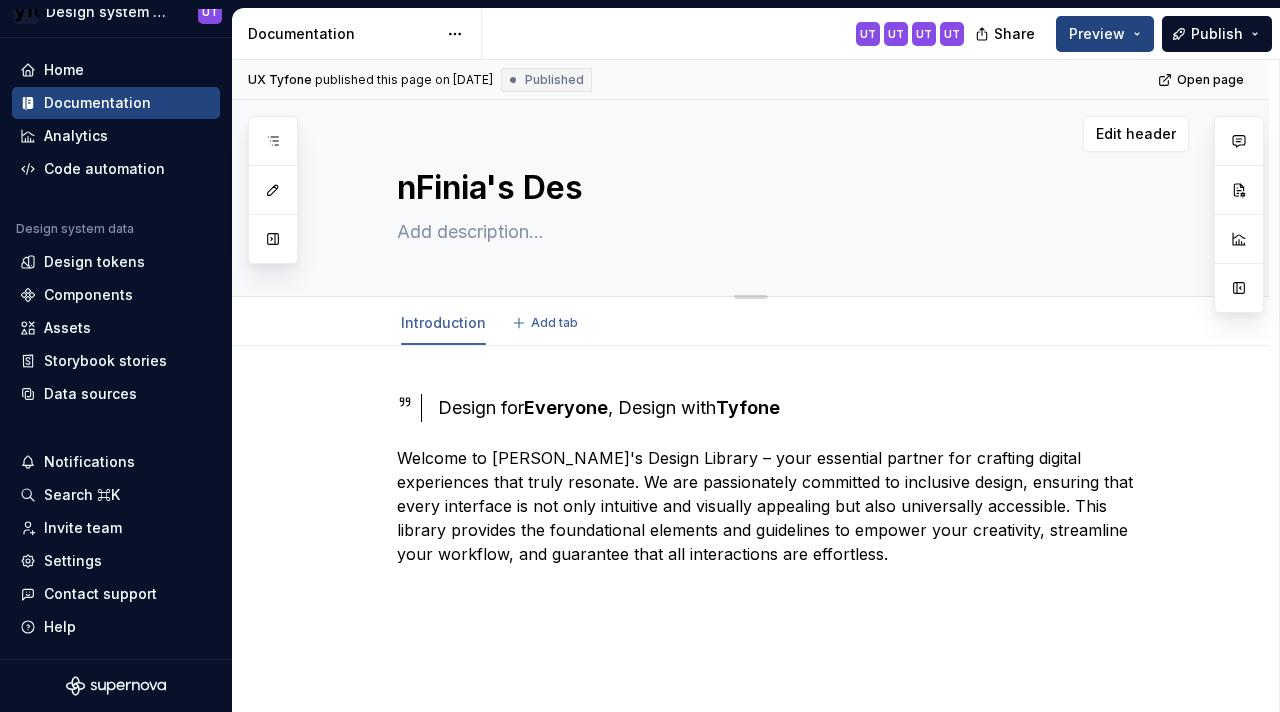 type on "*" 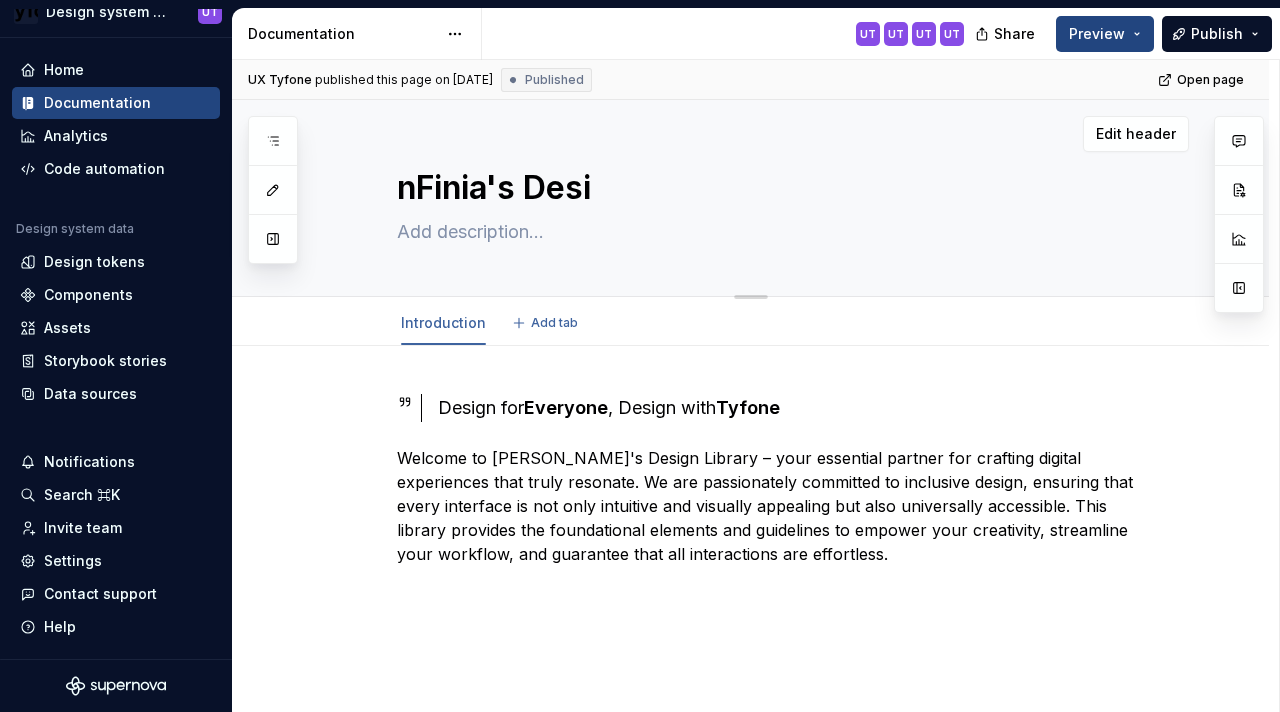 type on "*" 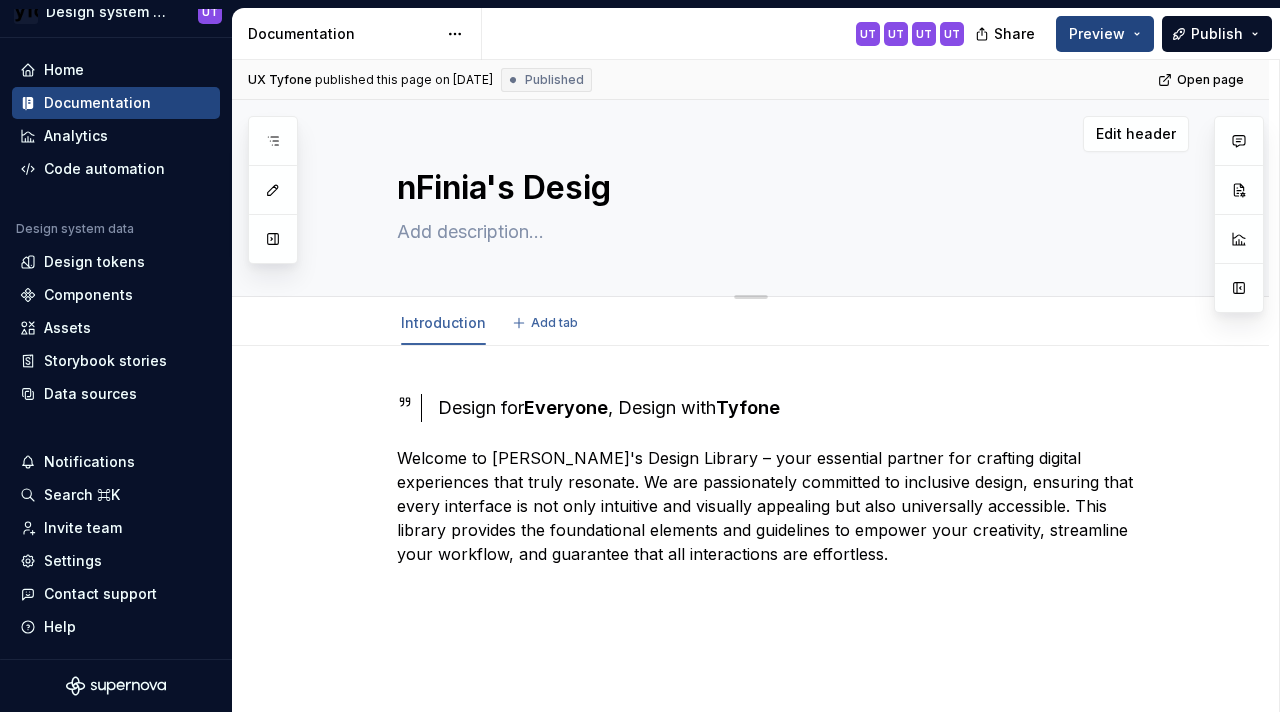 type on "*" 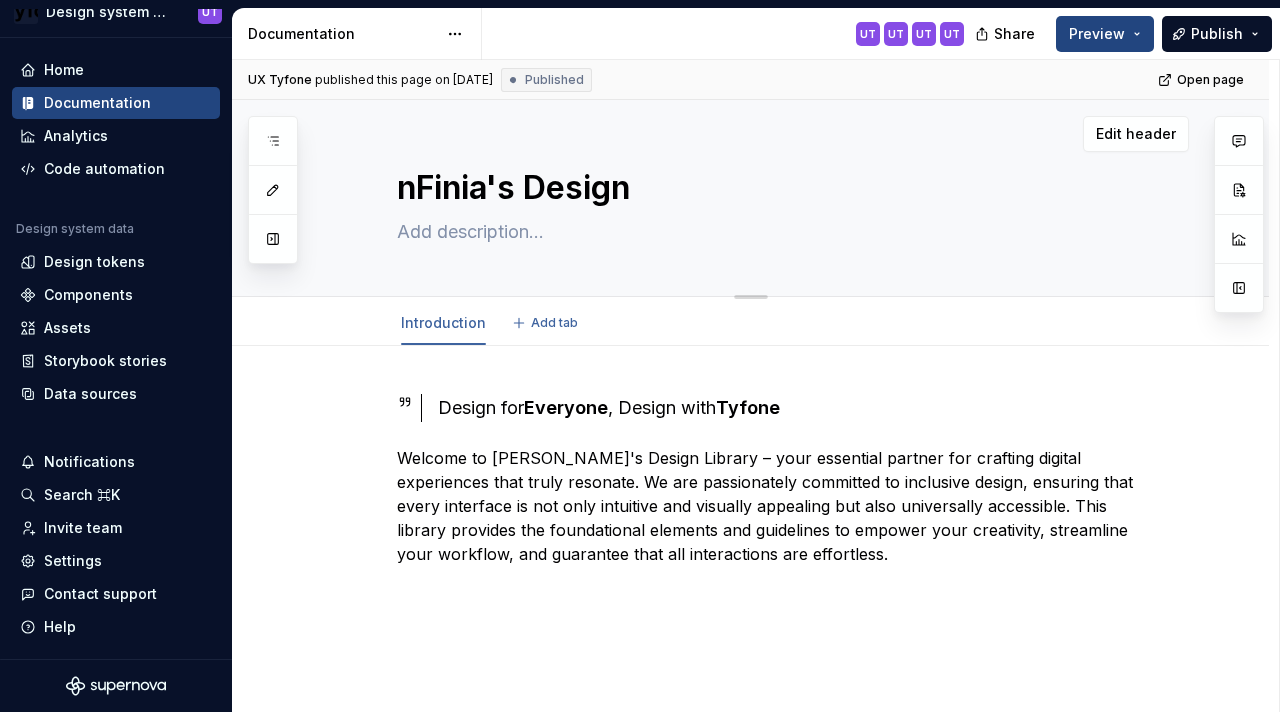 type on "*" 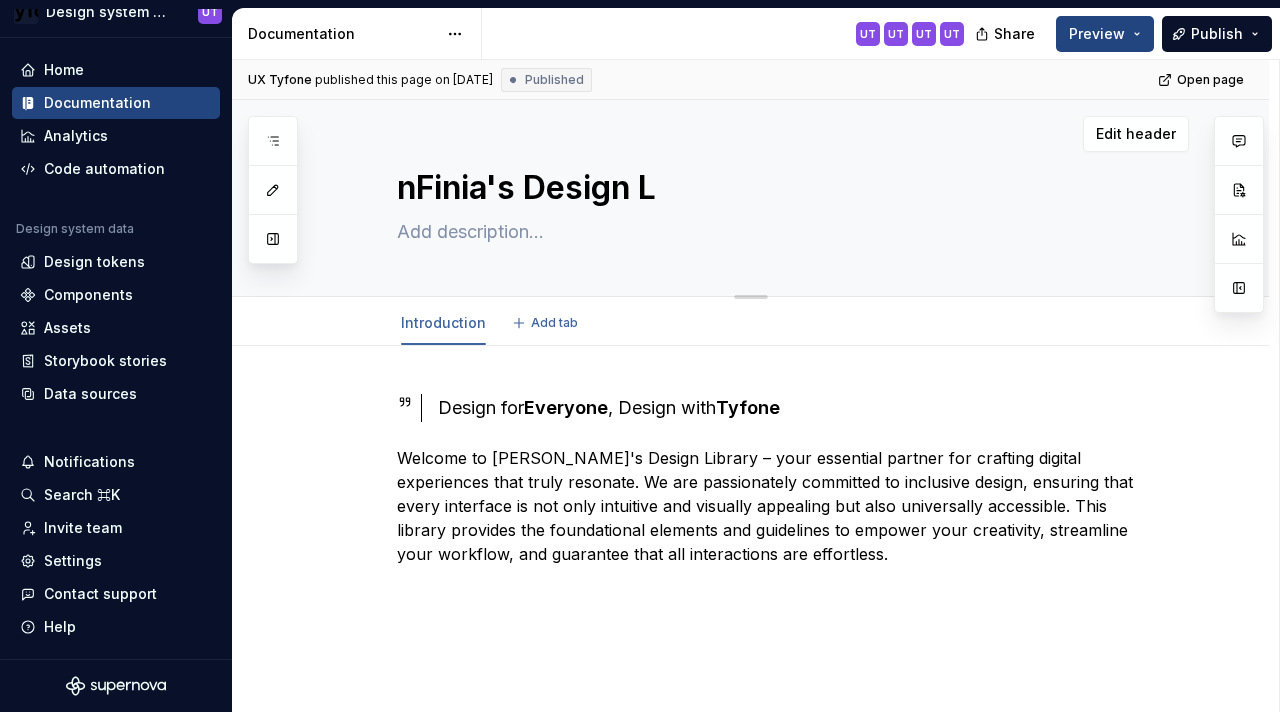 type on "*" 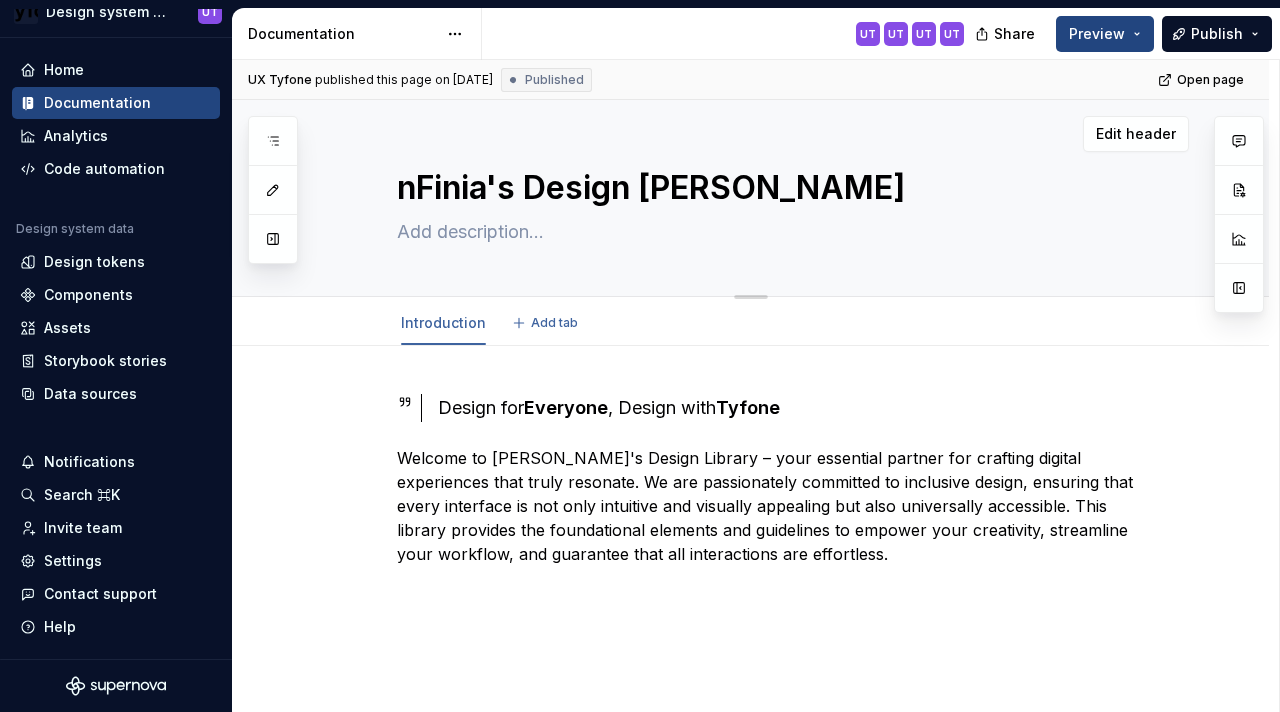 type on "*" 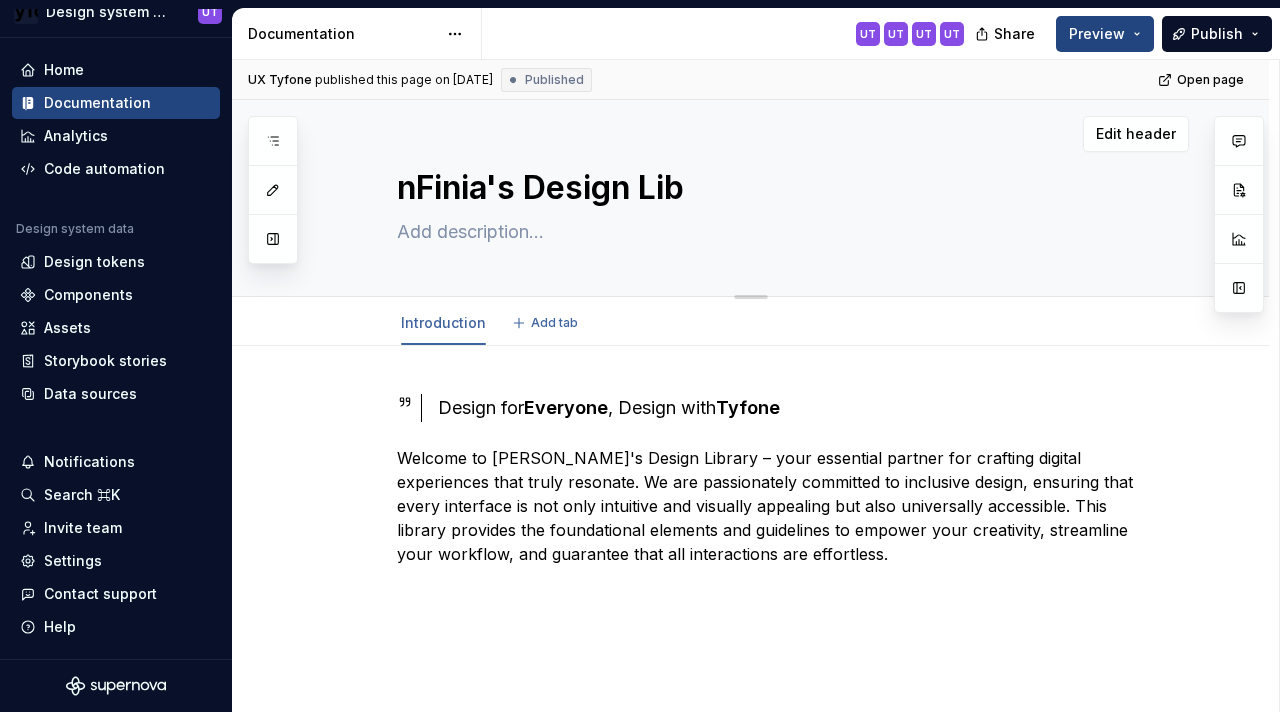 type on "*" 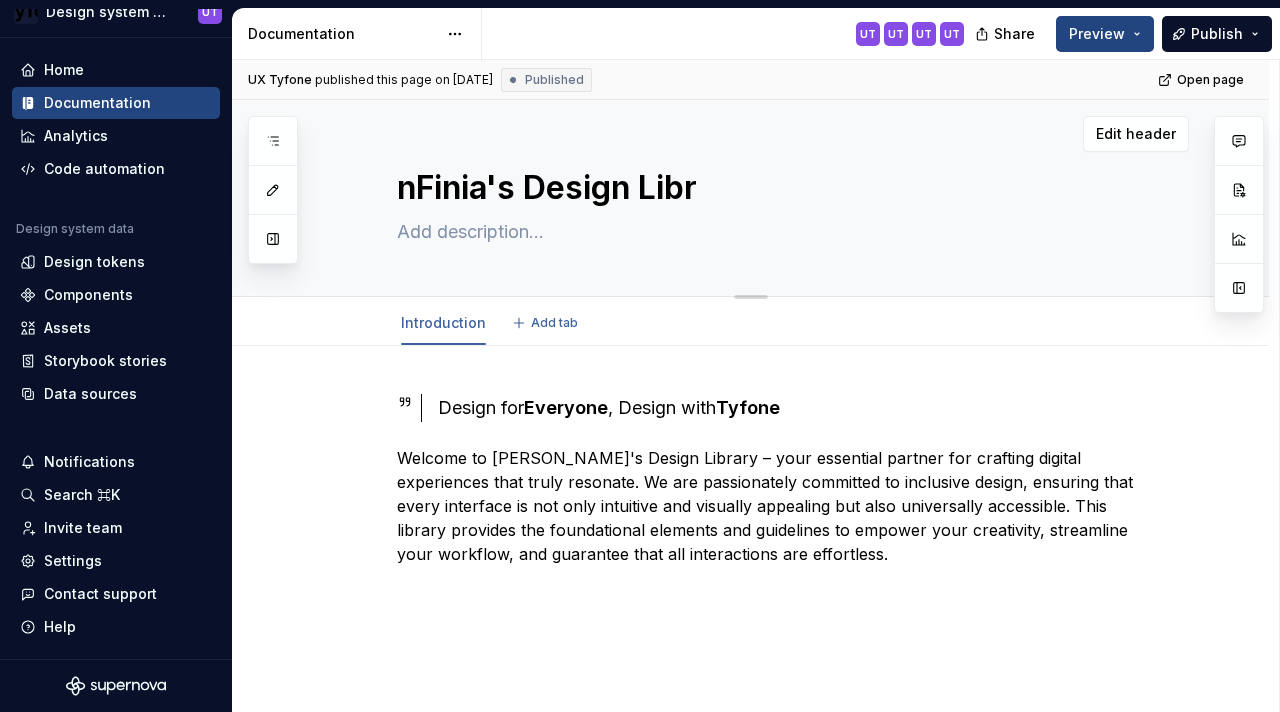 type on "*" 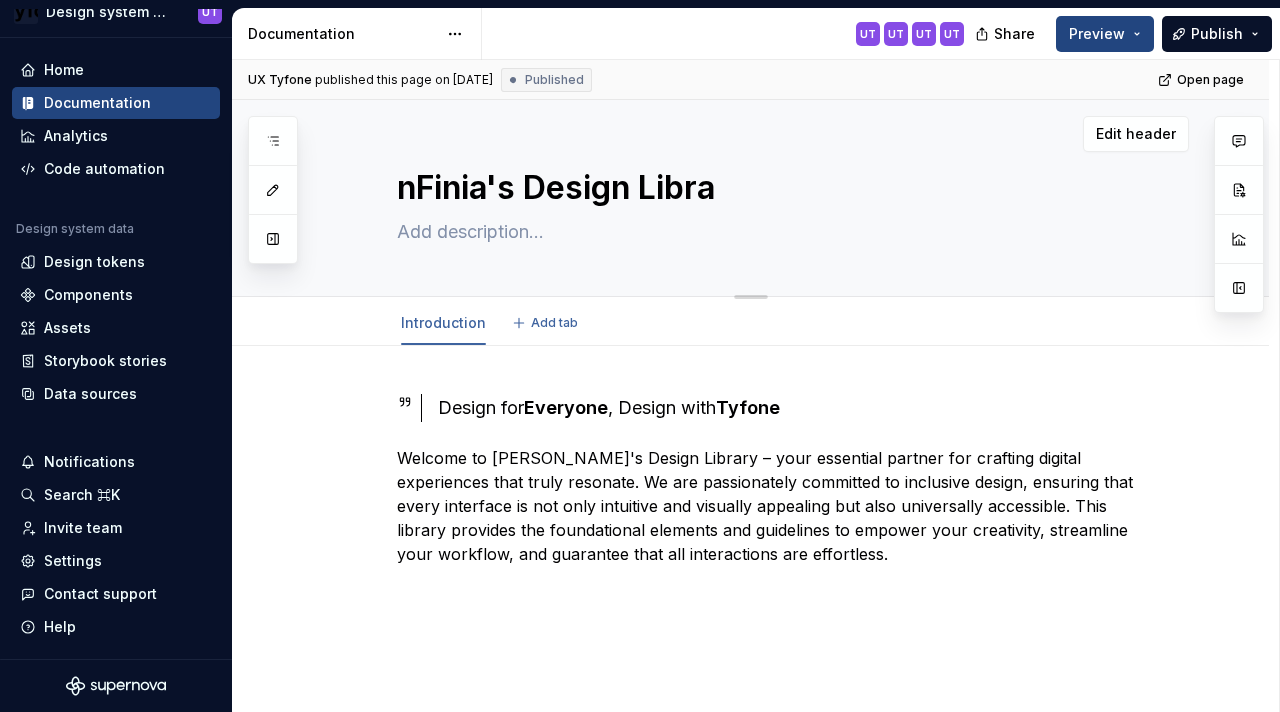 type on "*" 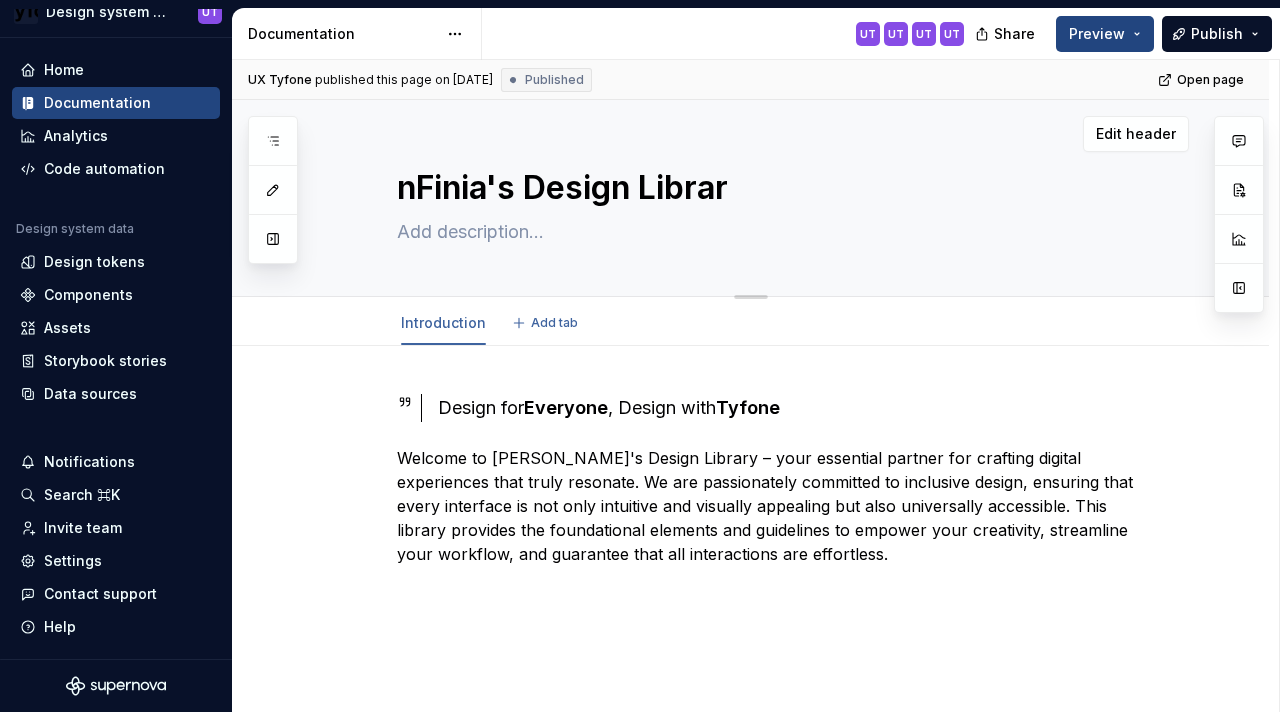 type on "*" 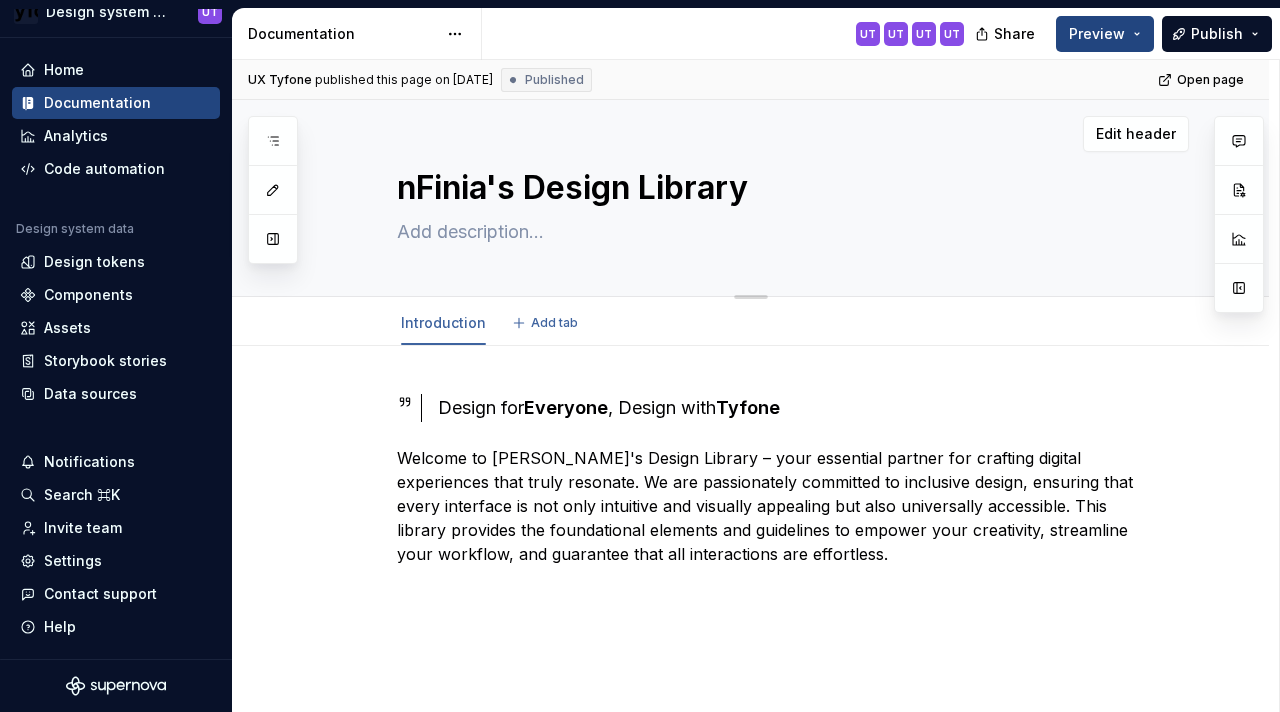 type on "*" 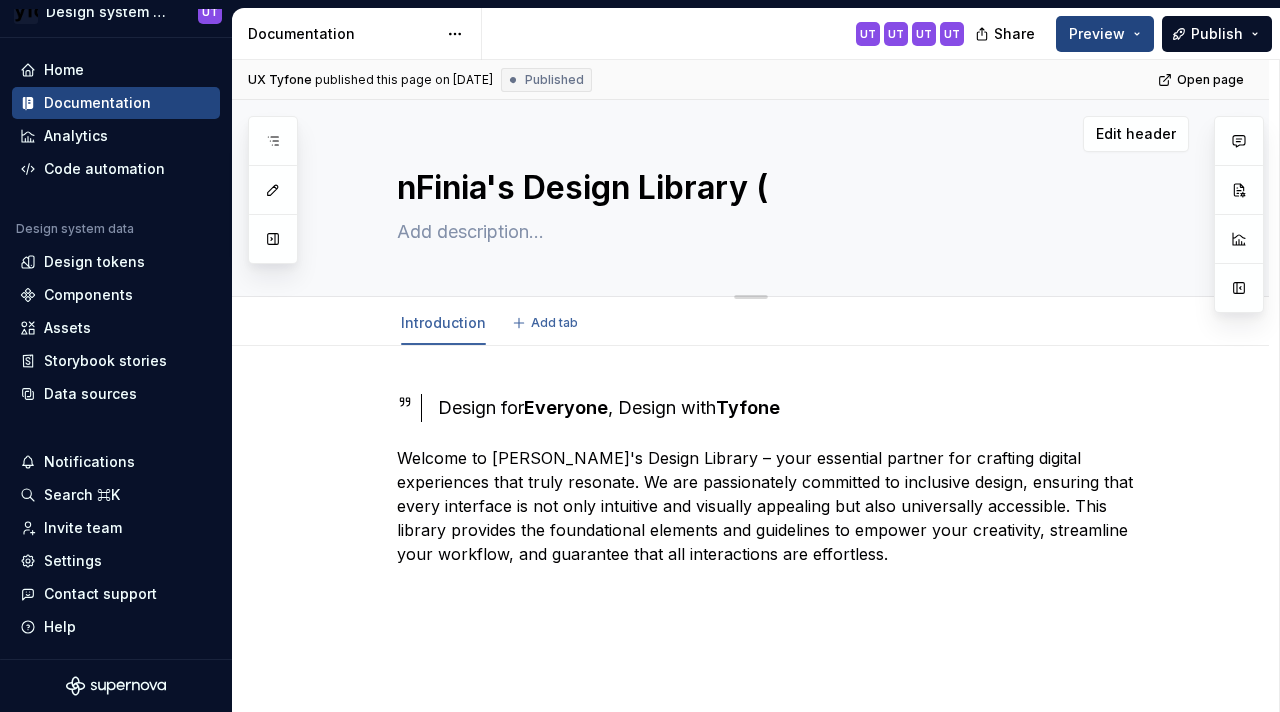 type on "*" 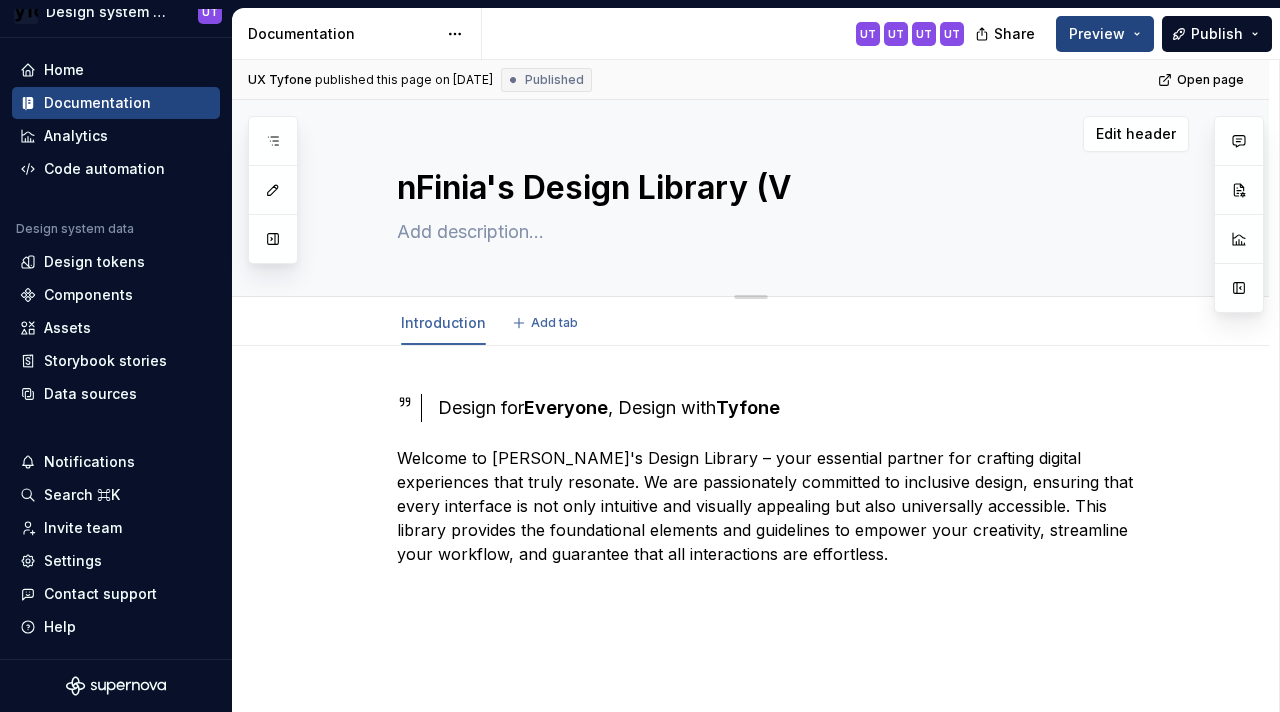 type on "*" 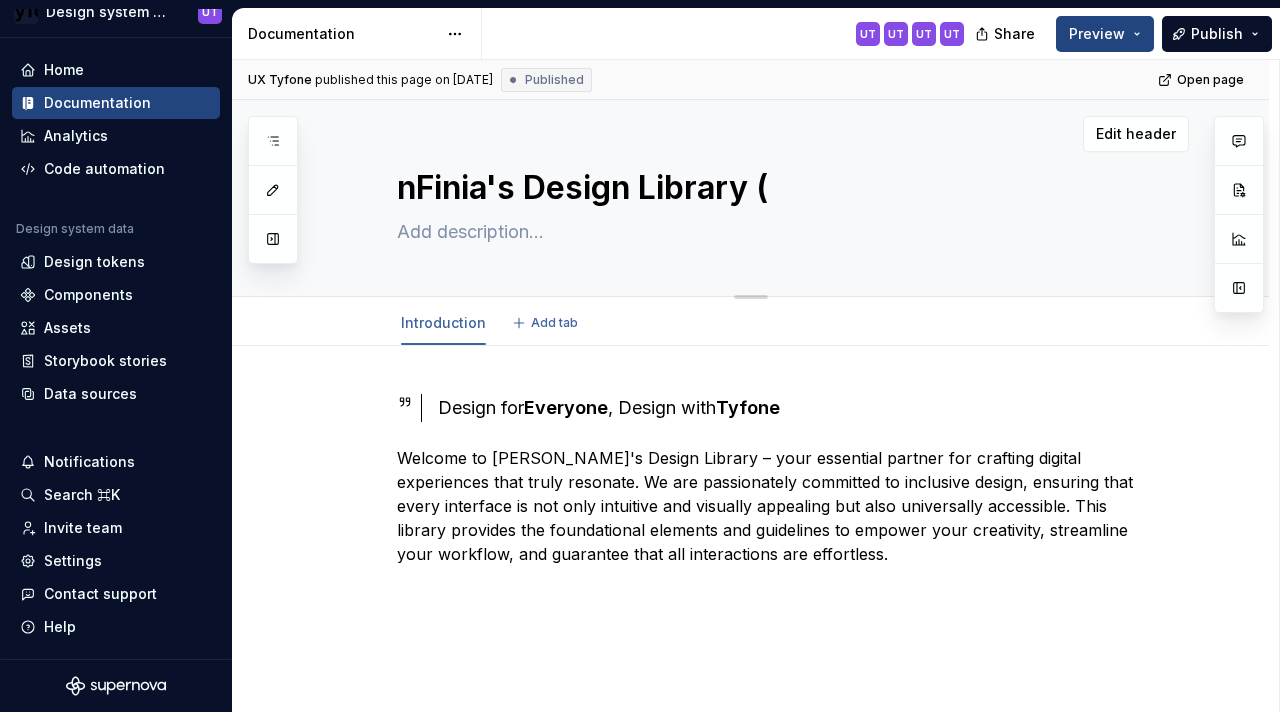 type on "*" 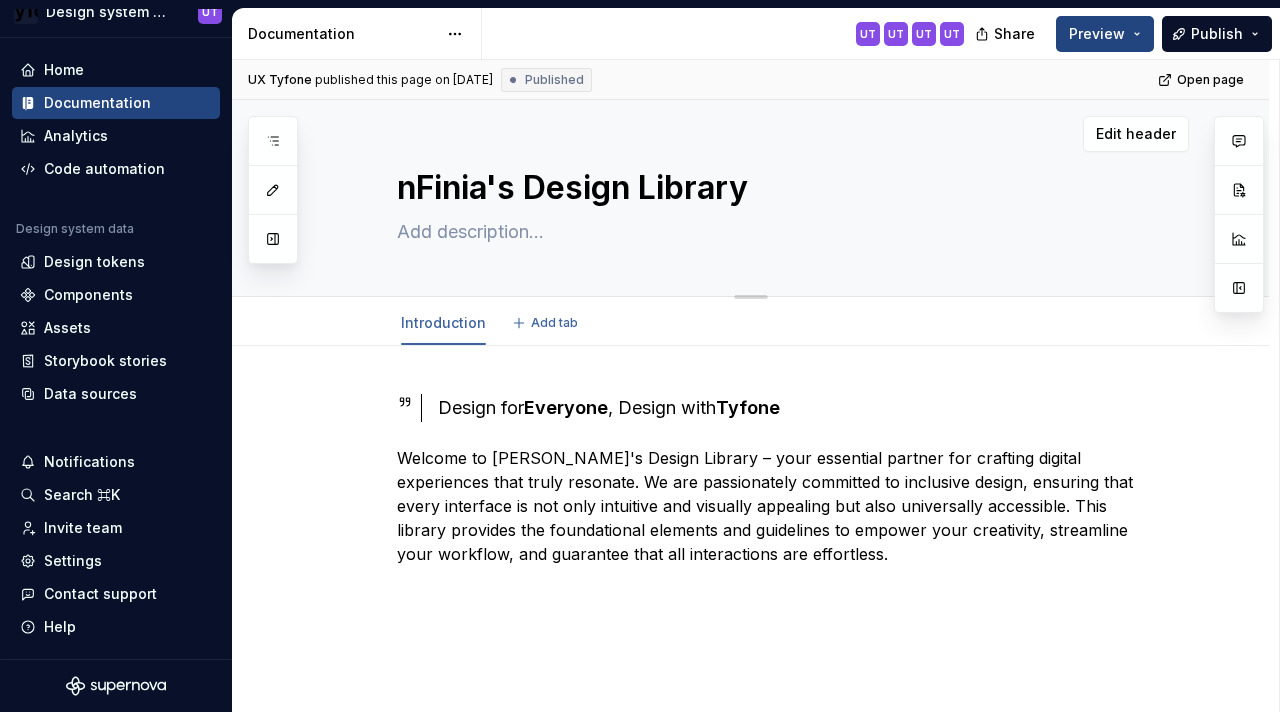 click on "nFinia's Design Library" at bounding box center (771, 188) 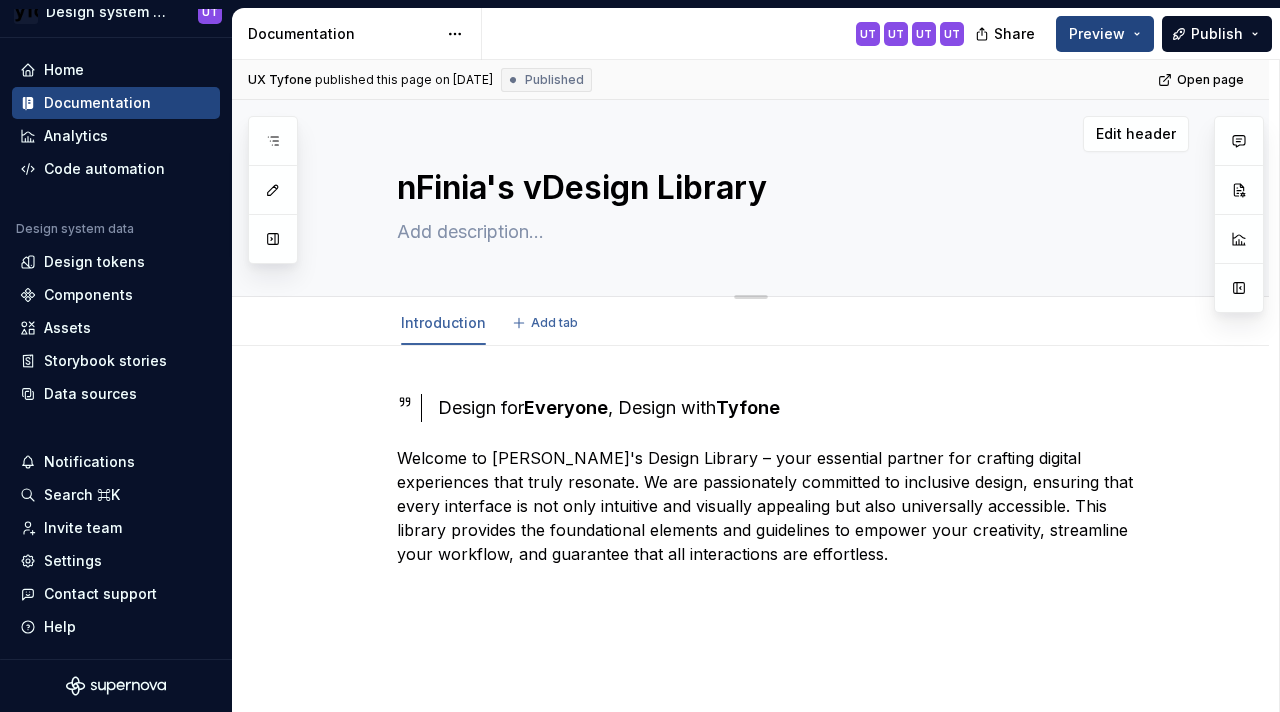 type on "*" 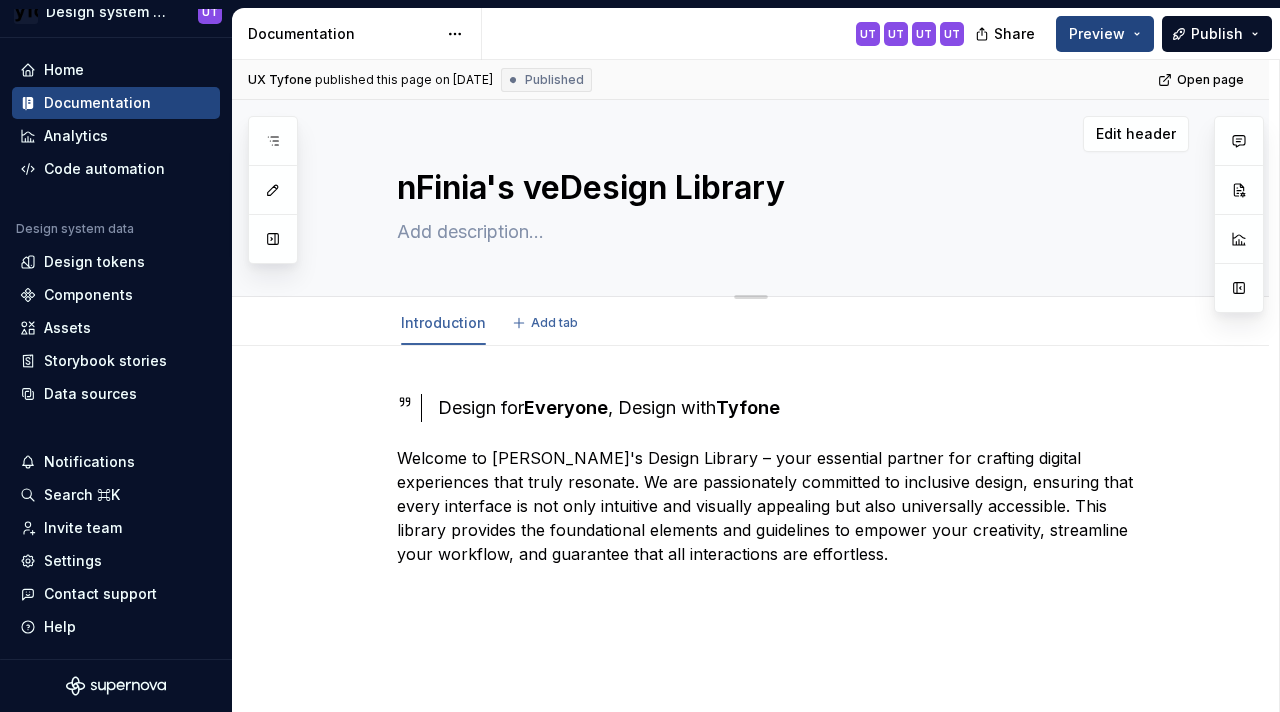 type on "*" 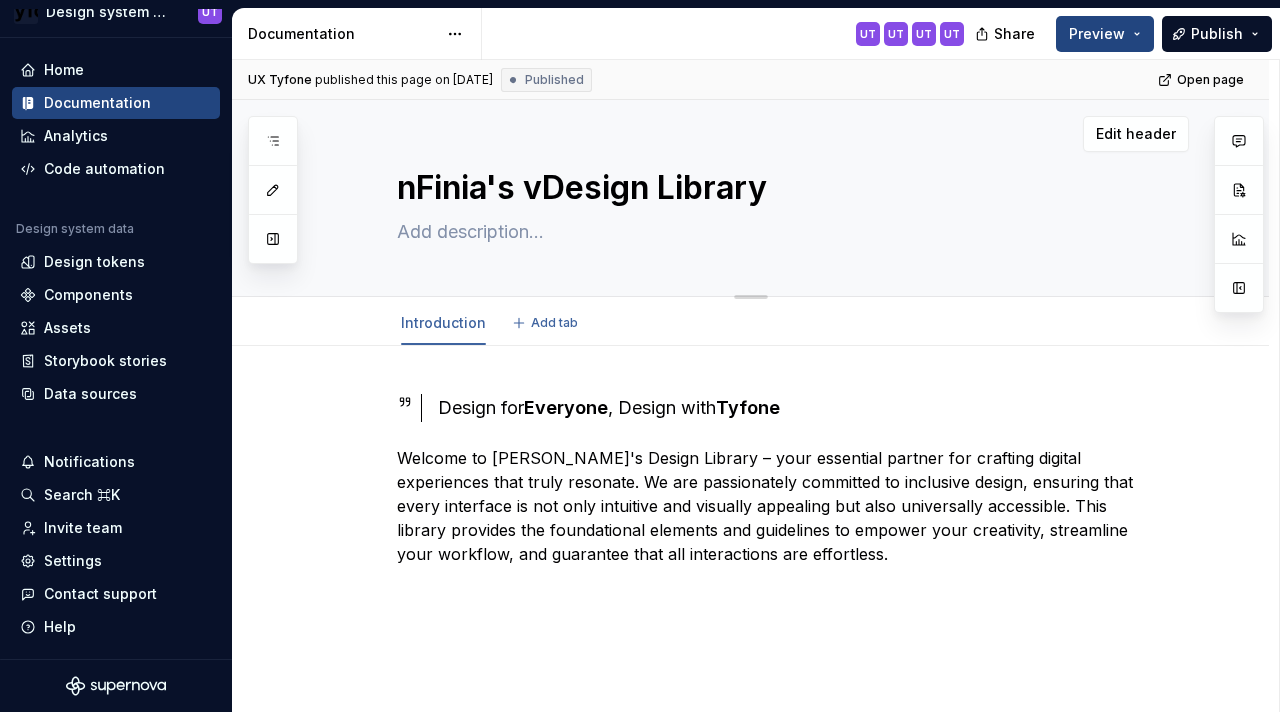 type on "*" 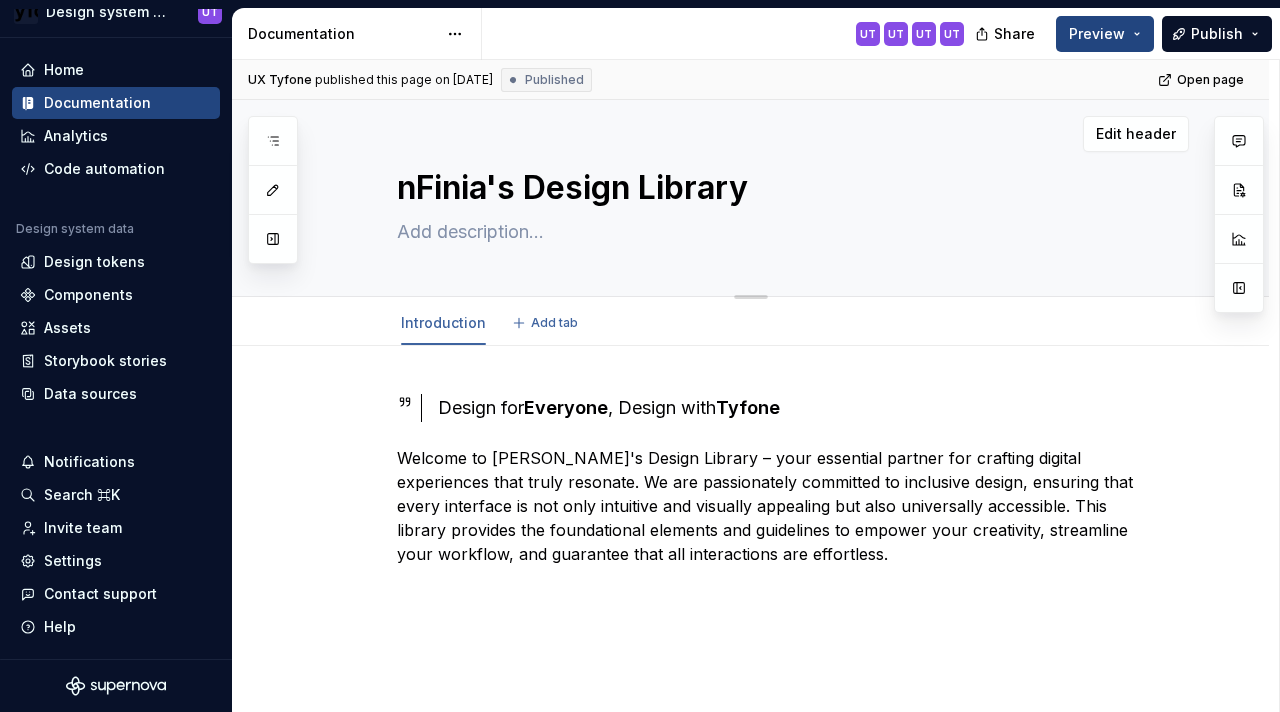 type on "*" 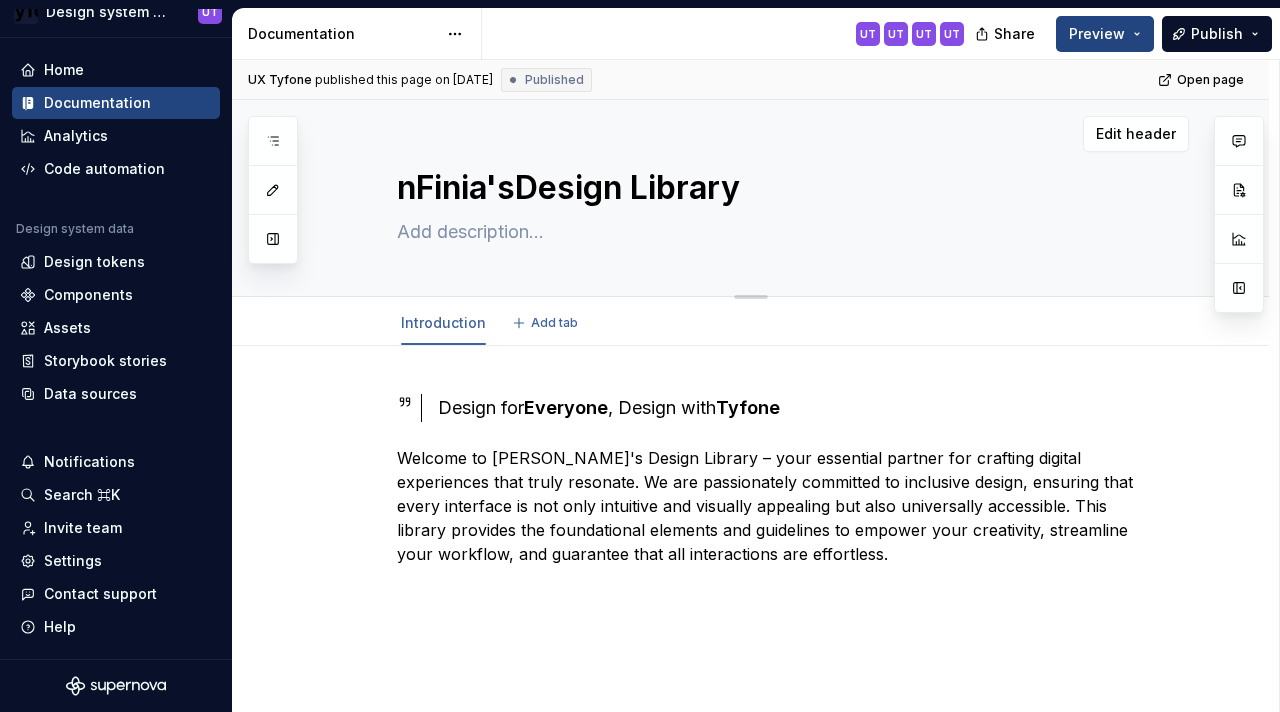 type on "*" 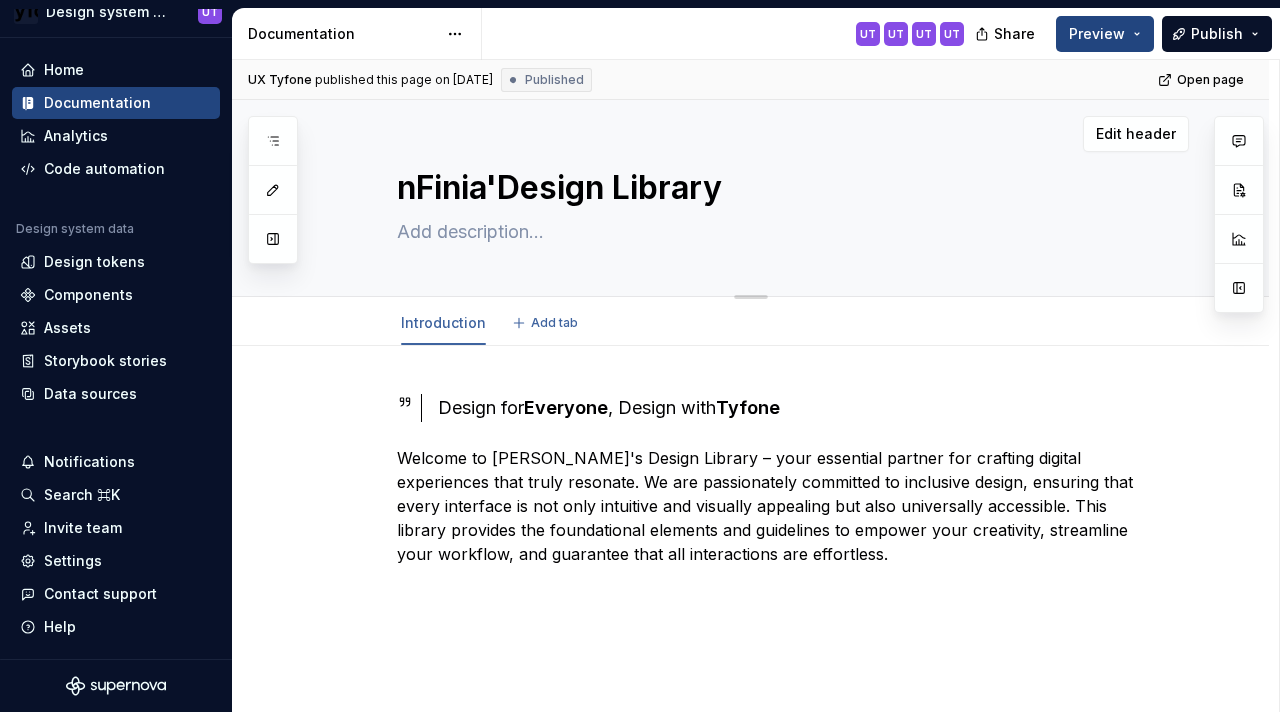 type on "*" 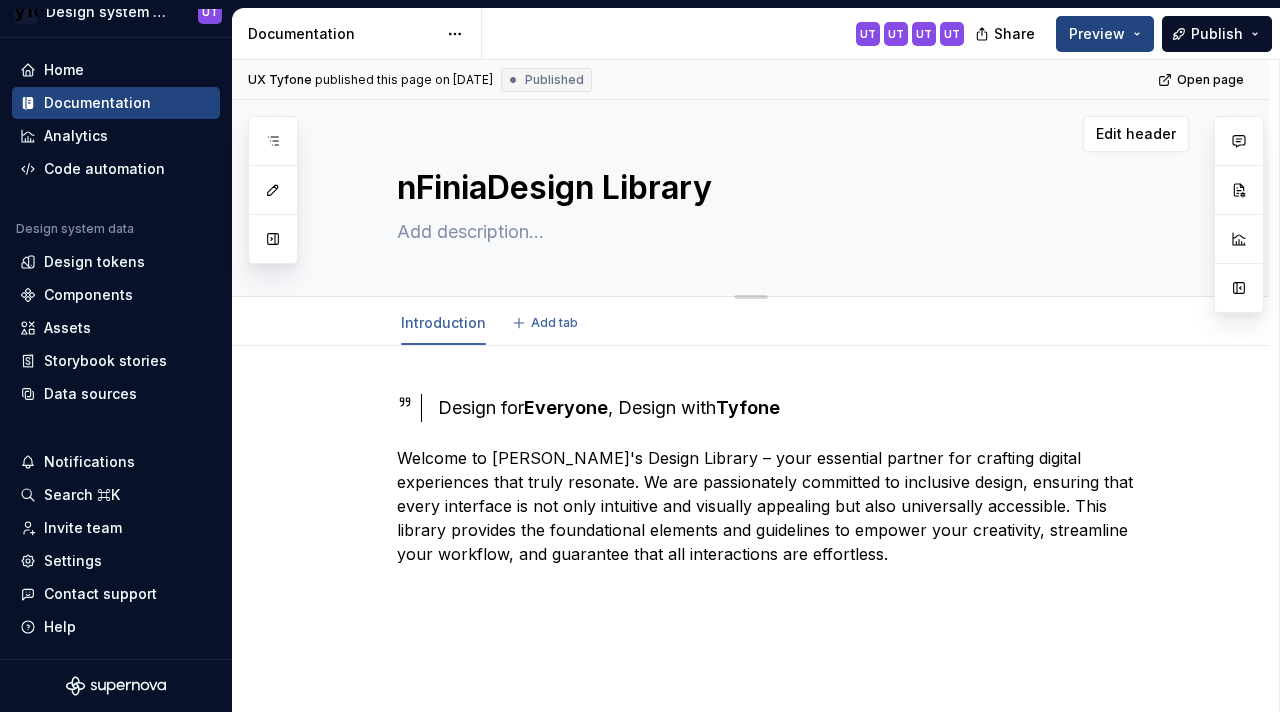 type on "*" 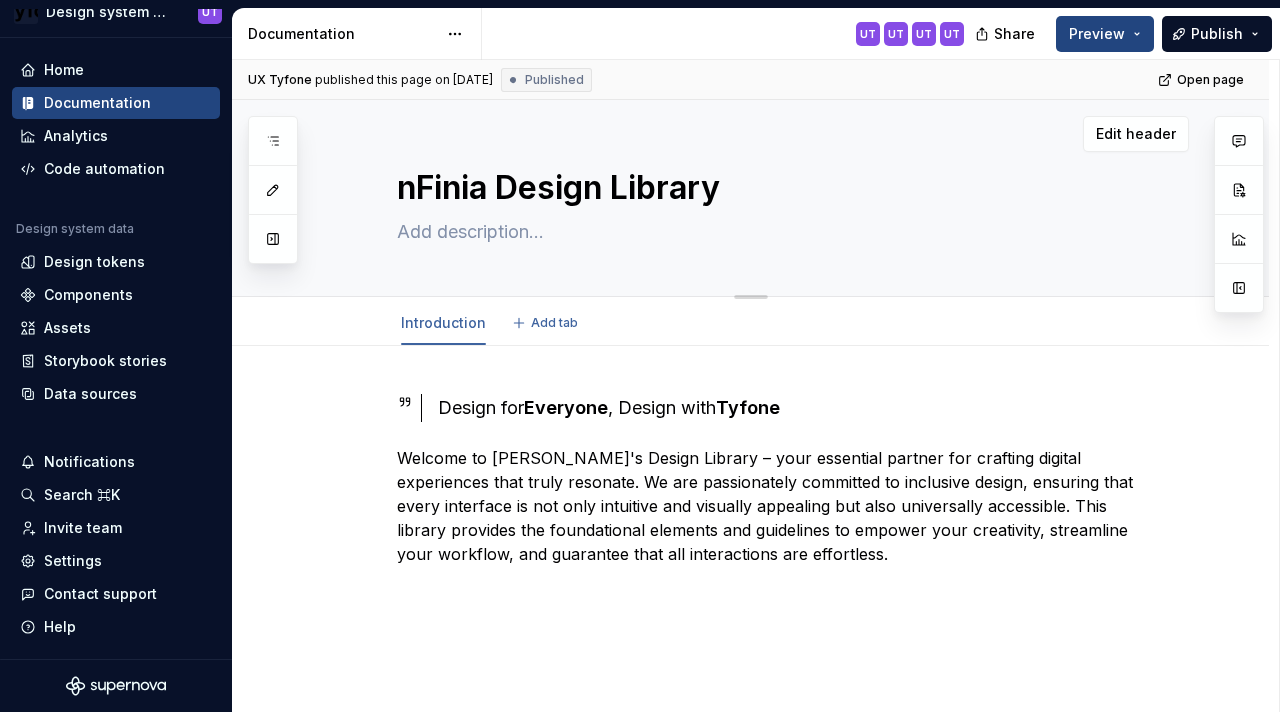 type on "*" 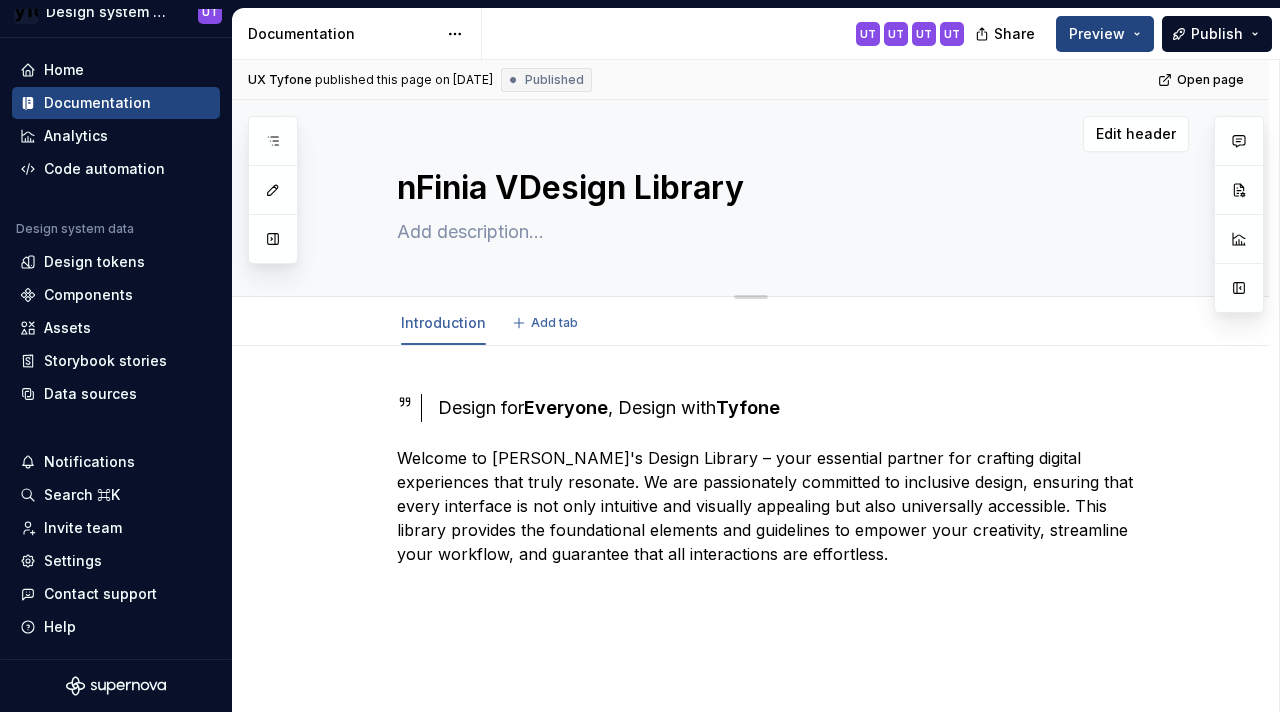 type on "*" 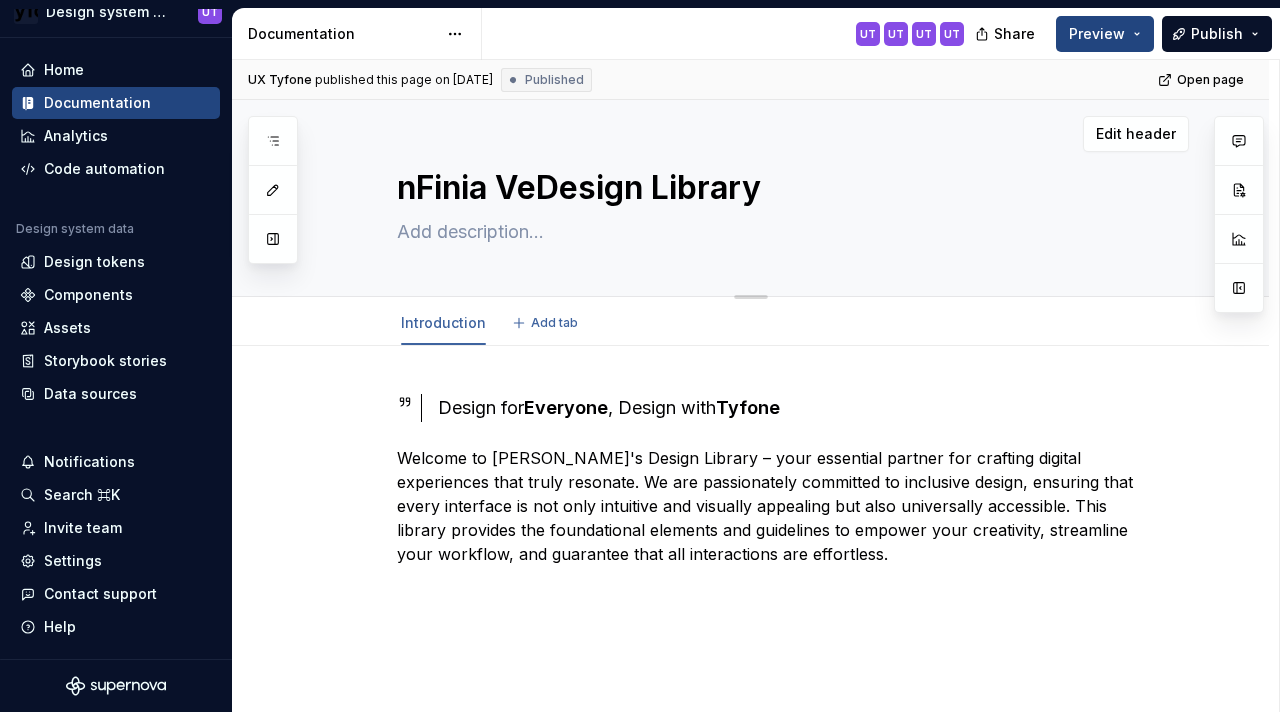 type on "*" 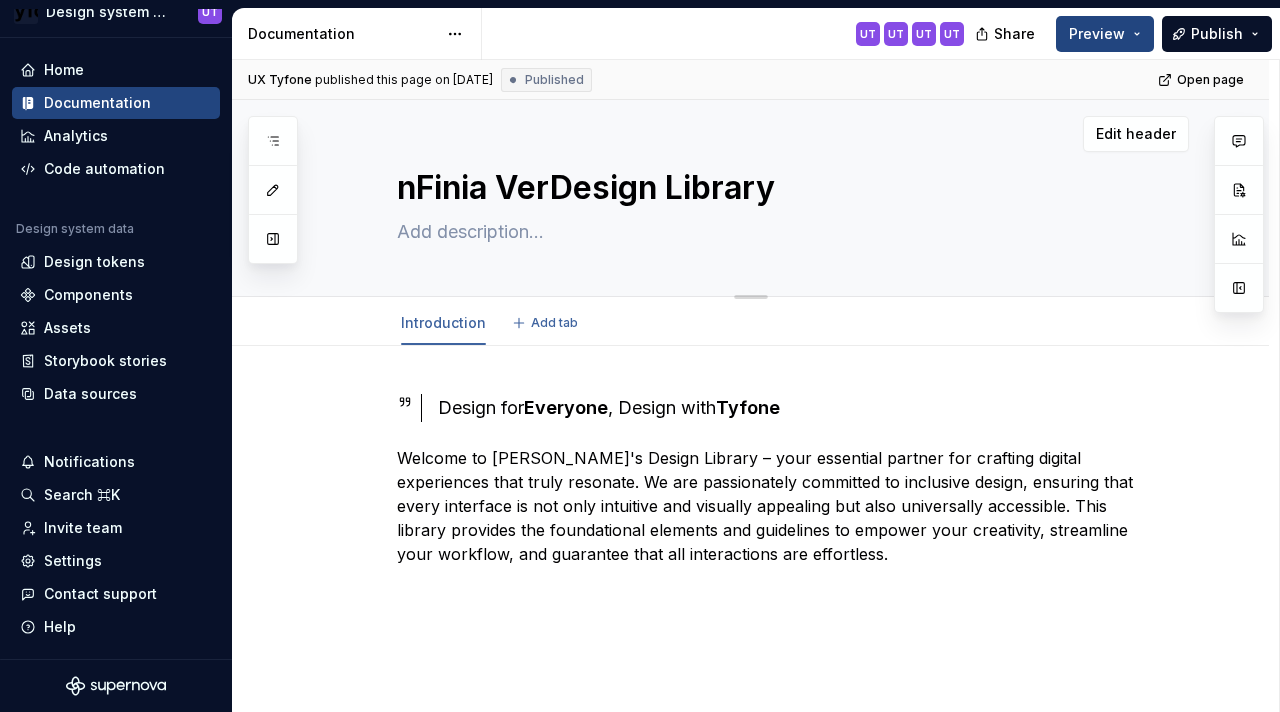 type on "*" 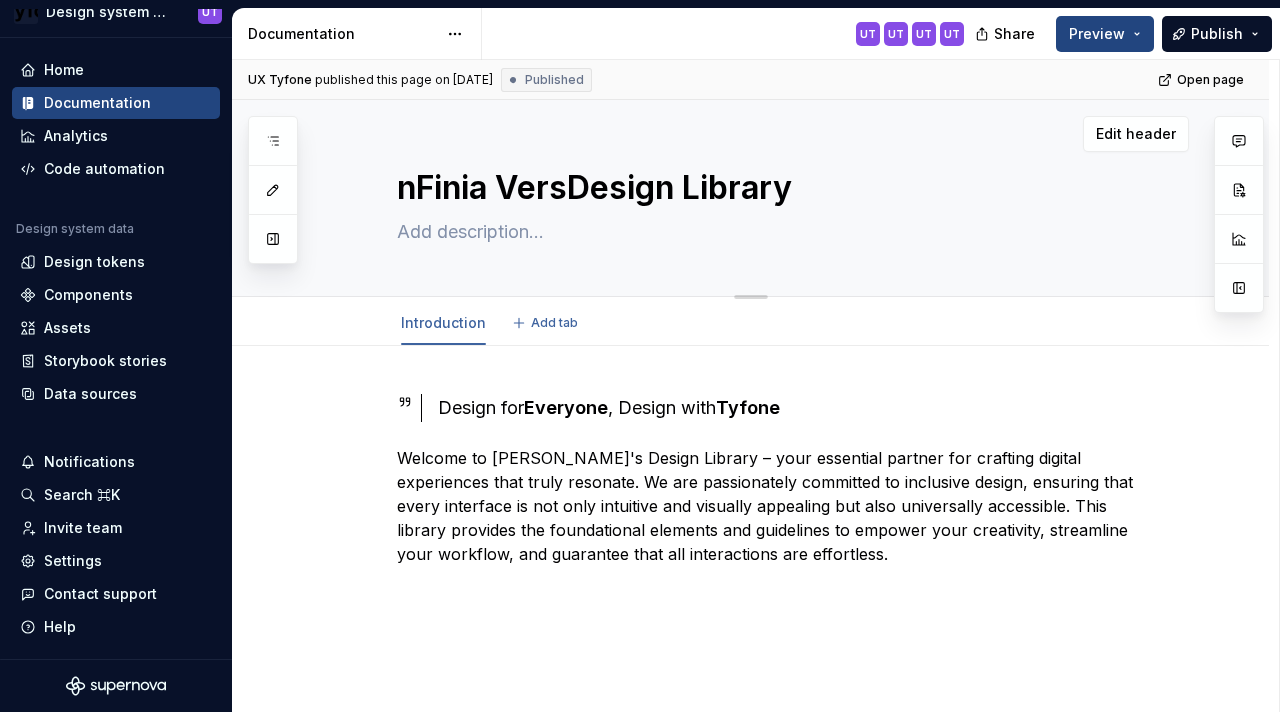 type on "*" 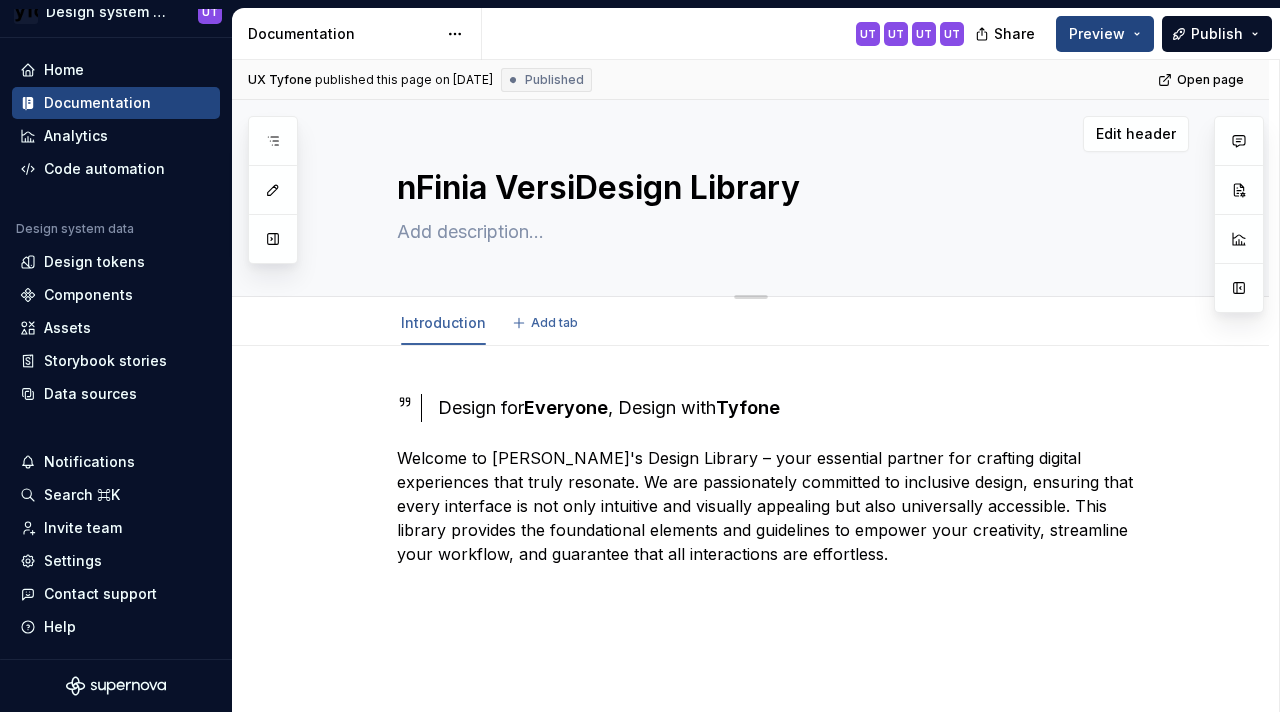 type on "*" 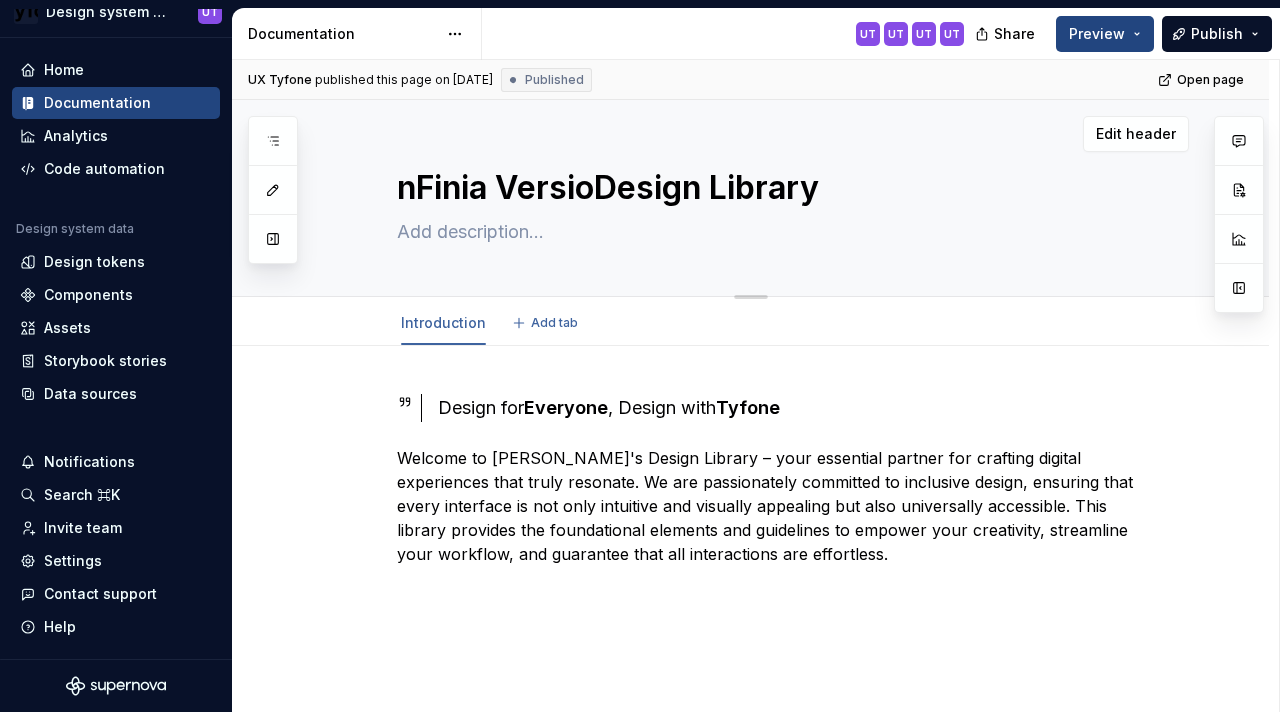 type on "*" 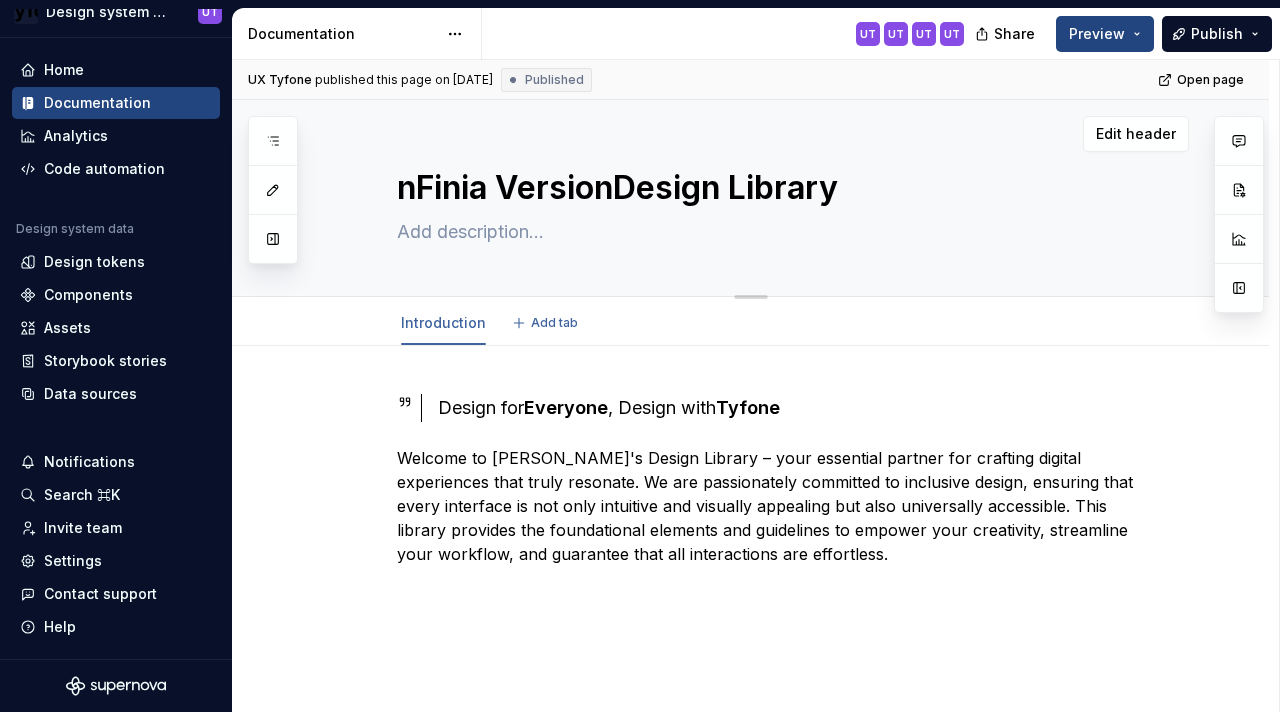type on "*" 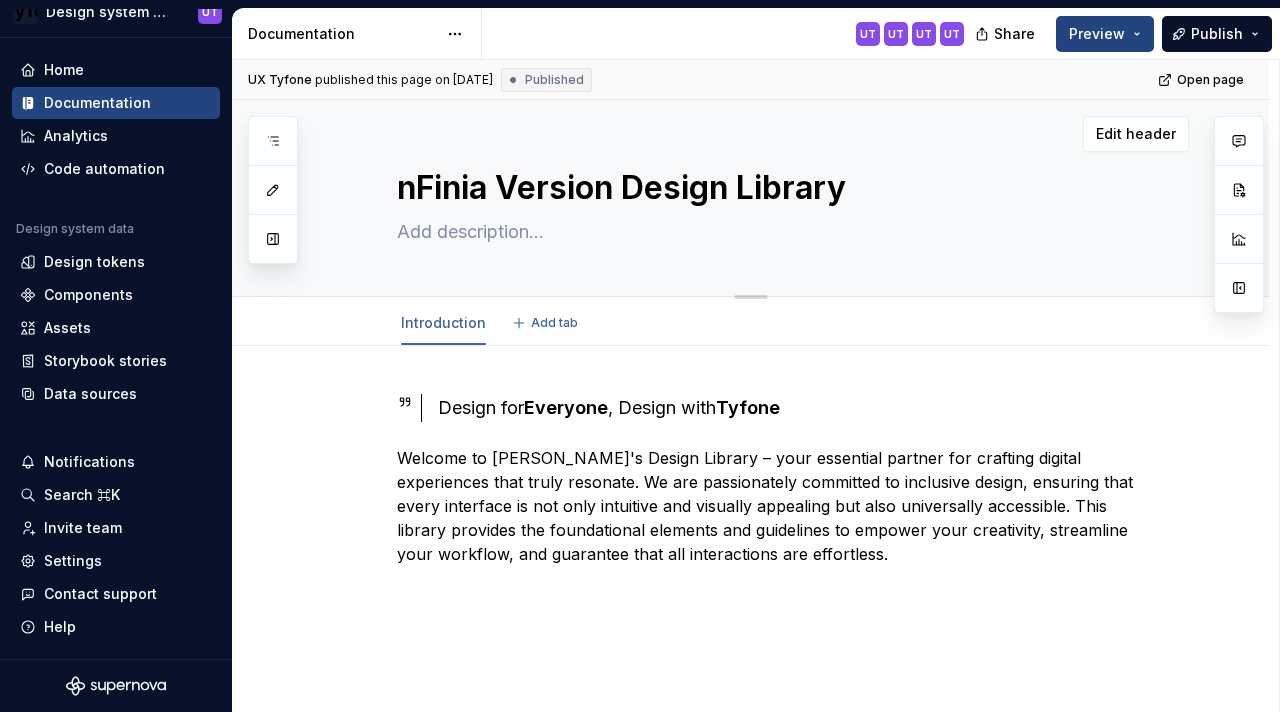 type on "*" 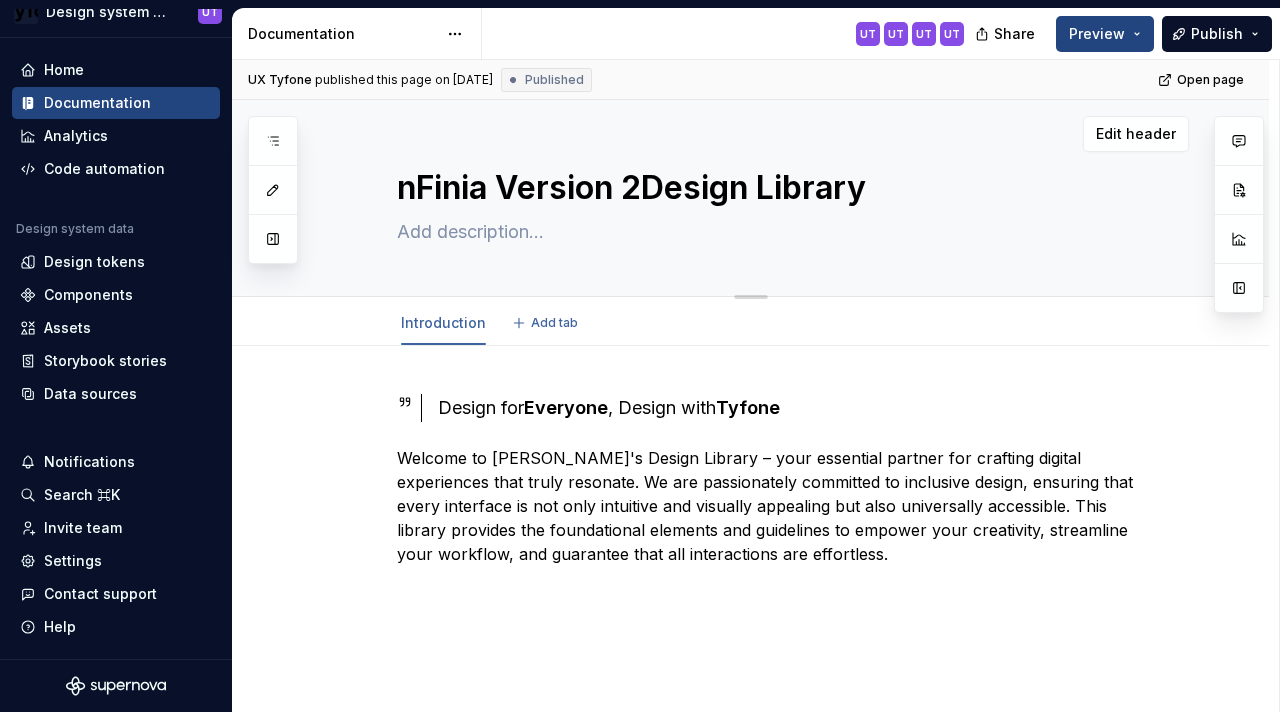 type on "*" 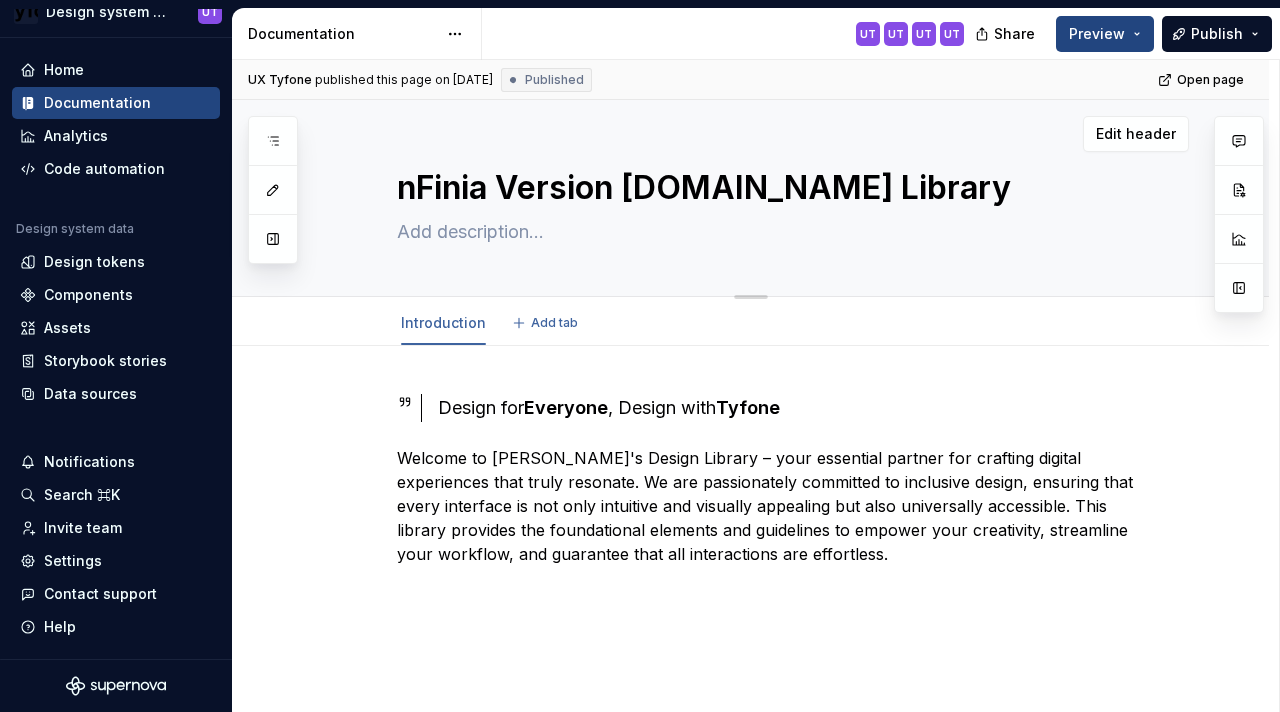 type on "*" 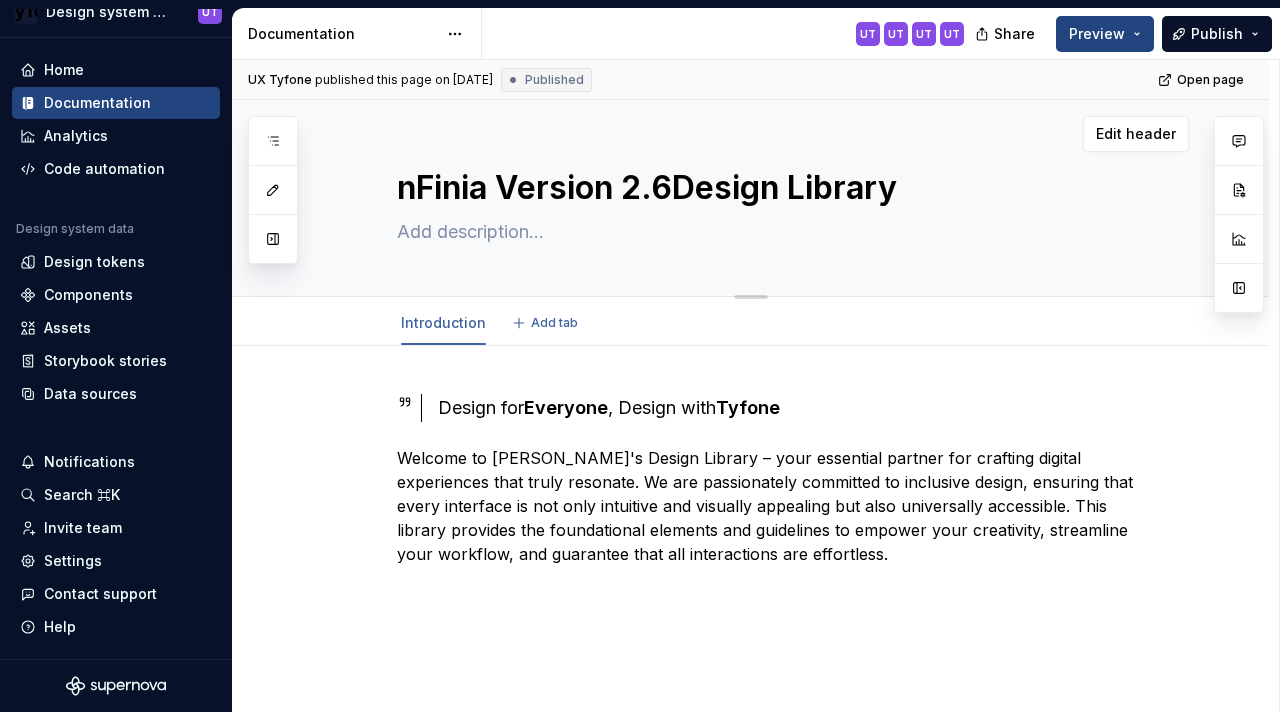 type on "*" 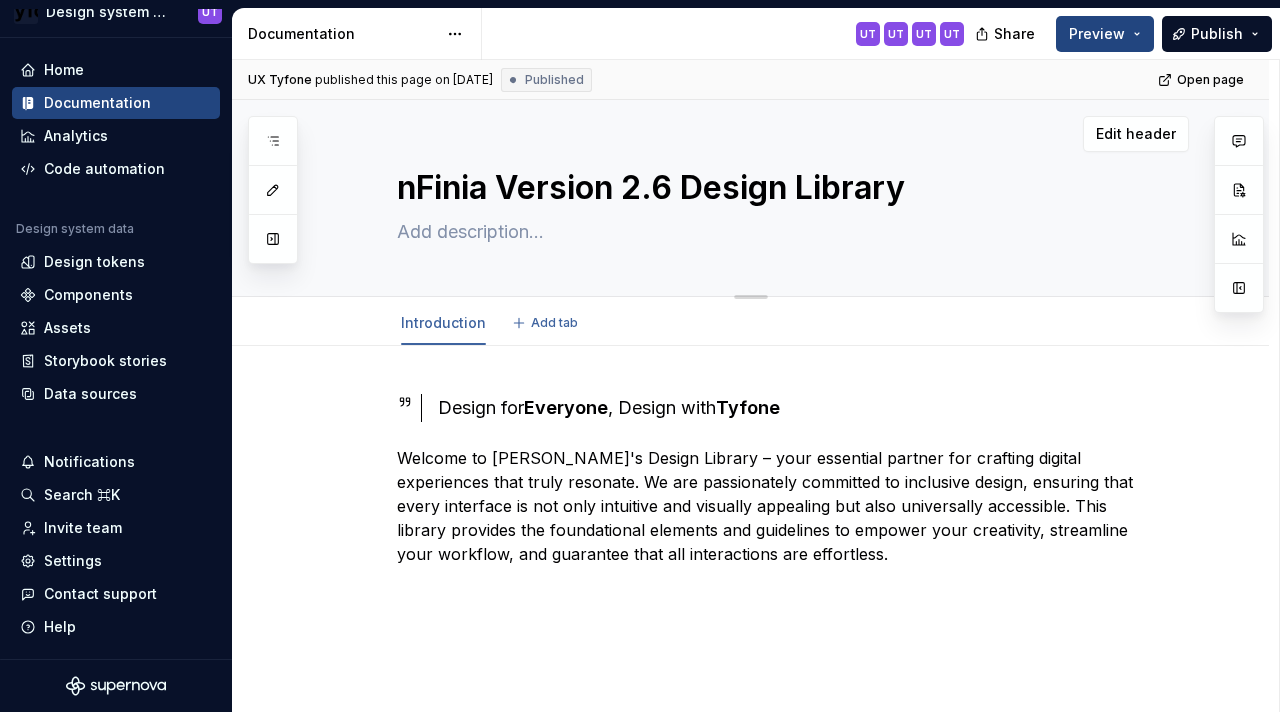 click on "nFinia Version 2.6 Design Library" at bounding box center [771, 188] 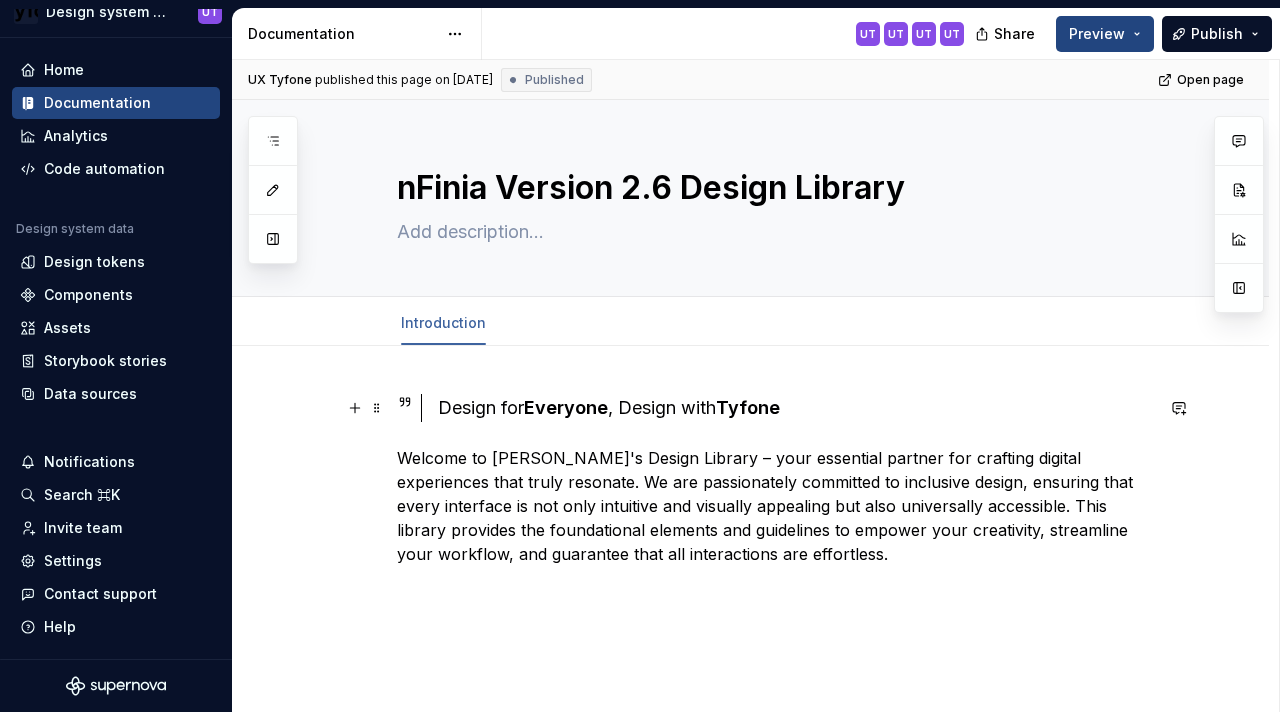 click at bounding box center [355, 408] 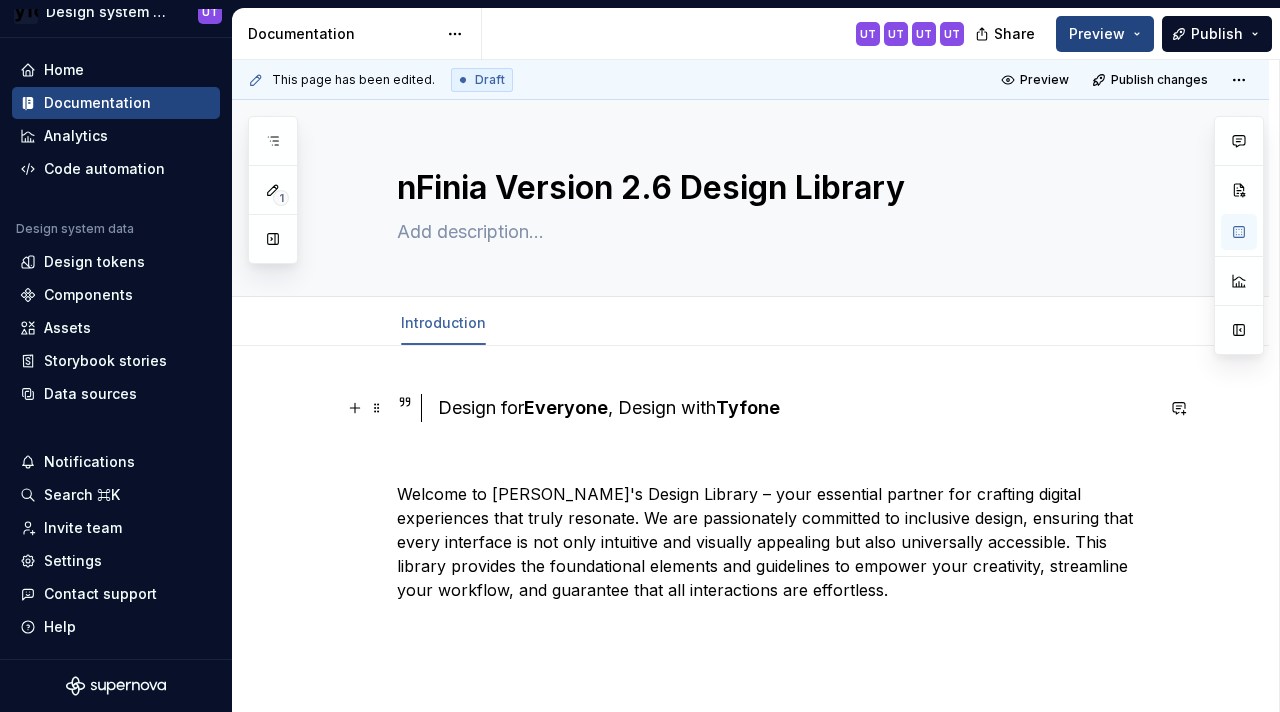 click on "Design for  Everyone , Design with  [PERSON_NAME] Welcome to [PERSON_NAME]'s Design Library – your essential partner for crafting digital experiences that truly resonate. We are passionately committed to inclusive design, ensuring that every interface is not only intuitive and visually appealing but also universally accessible. This library provides the foundational elements and guidelines to empower your creativity, streamline your workflow, and guarantee that all interactions are effortless." at bounding box center (750, 593) 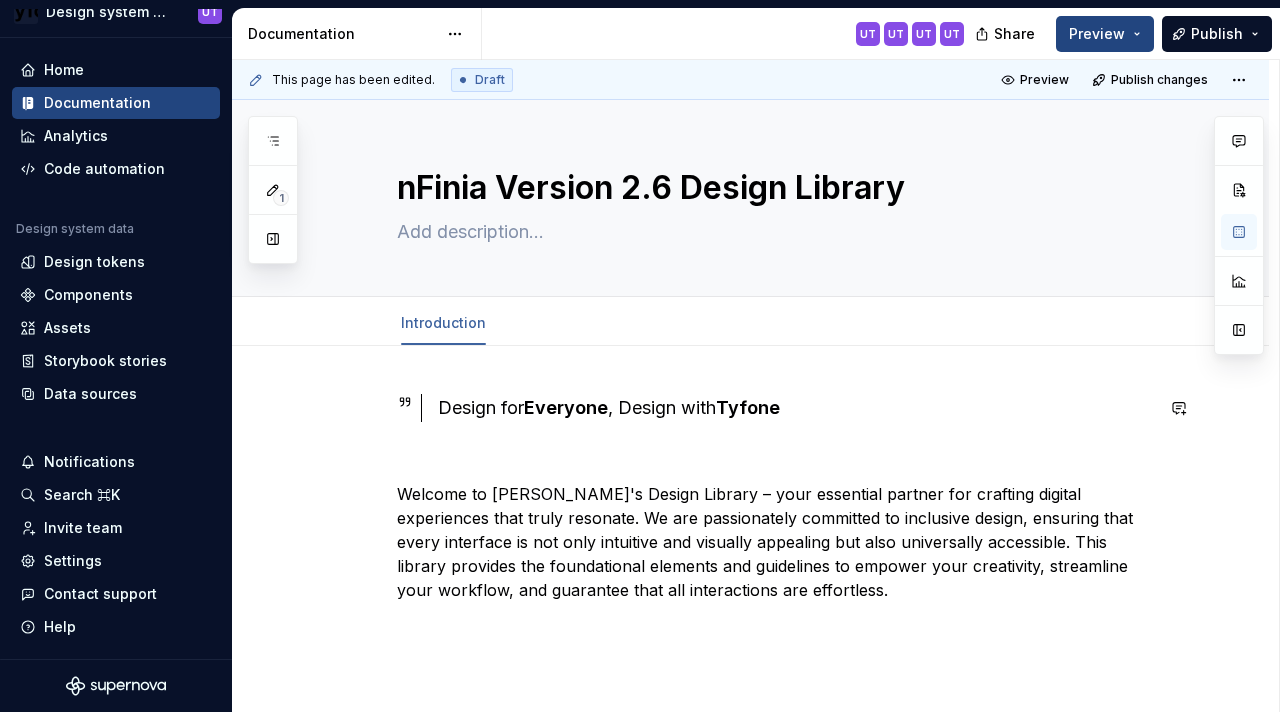 type on "*" 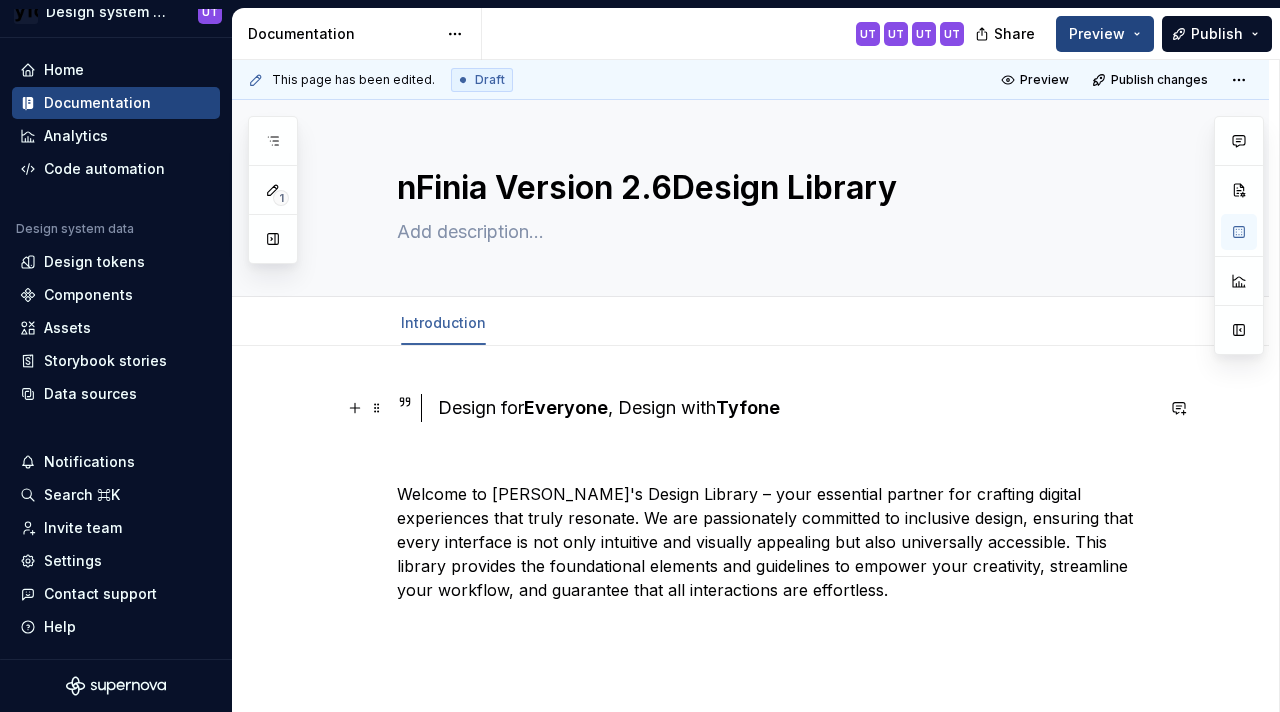 type on "*" 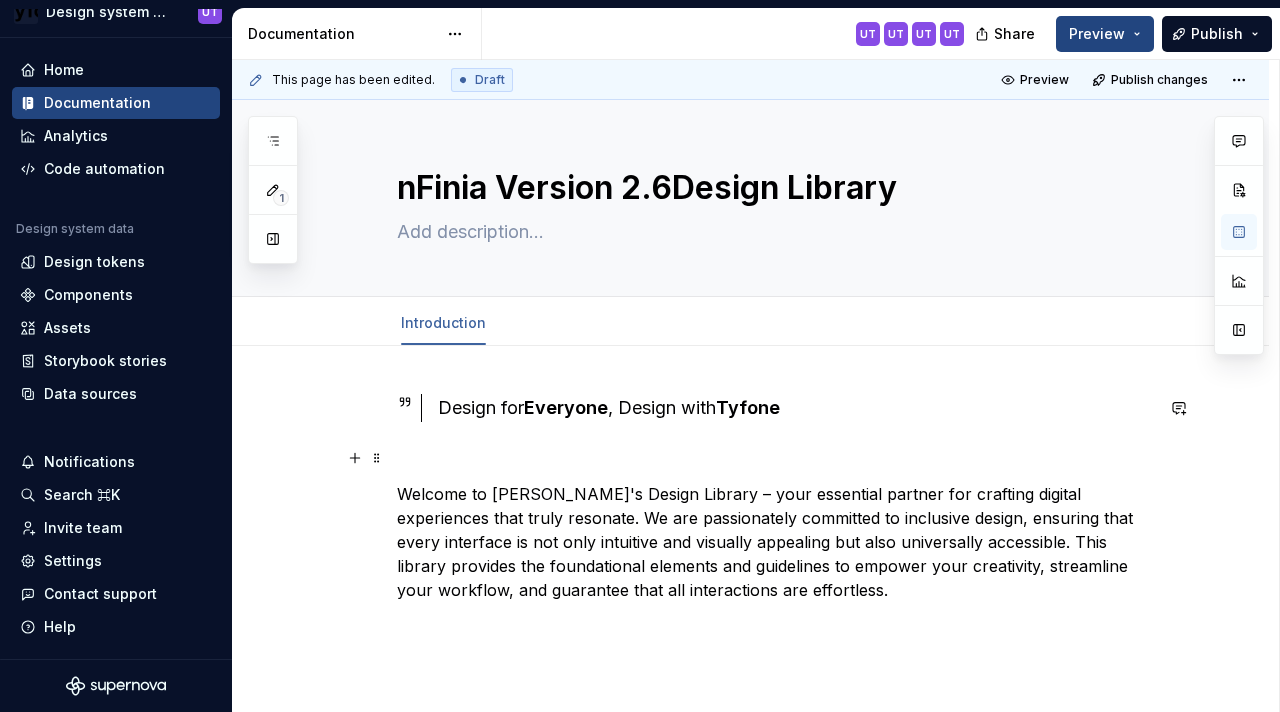 type on "nFinia Version 2.6Design Library" 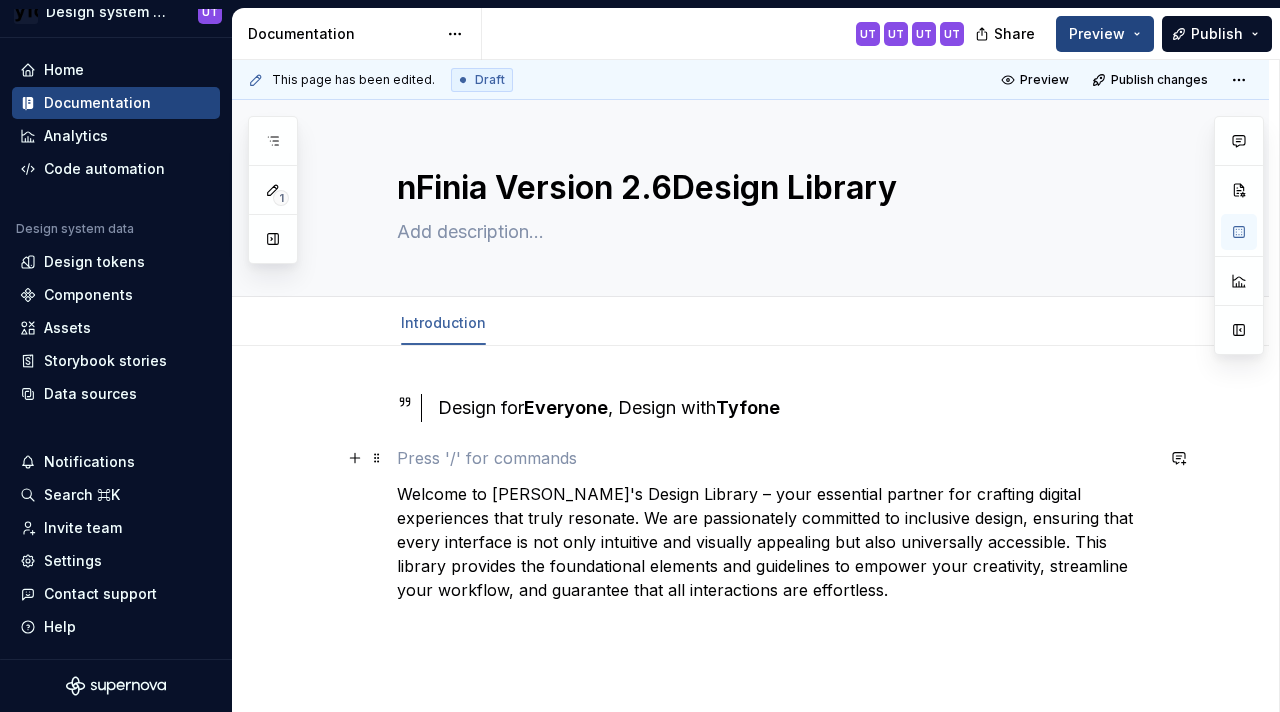 click at bounding box center (775, 458) 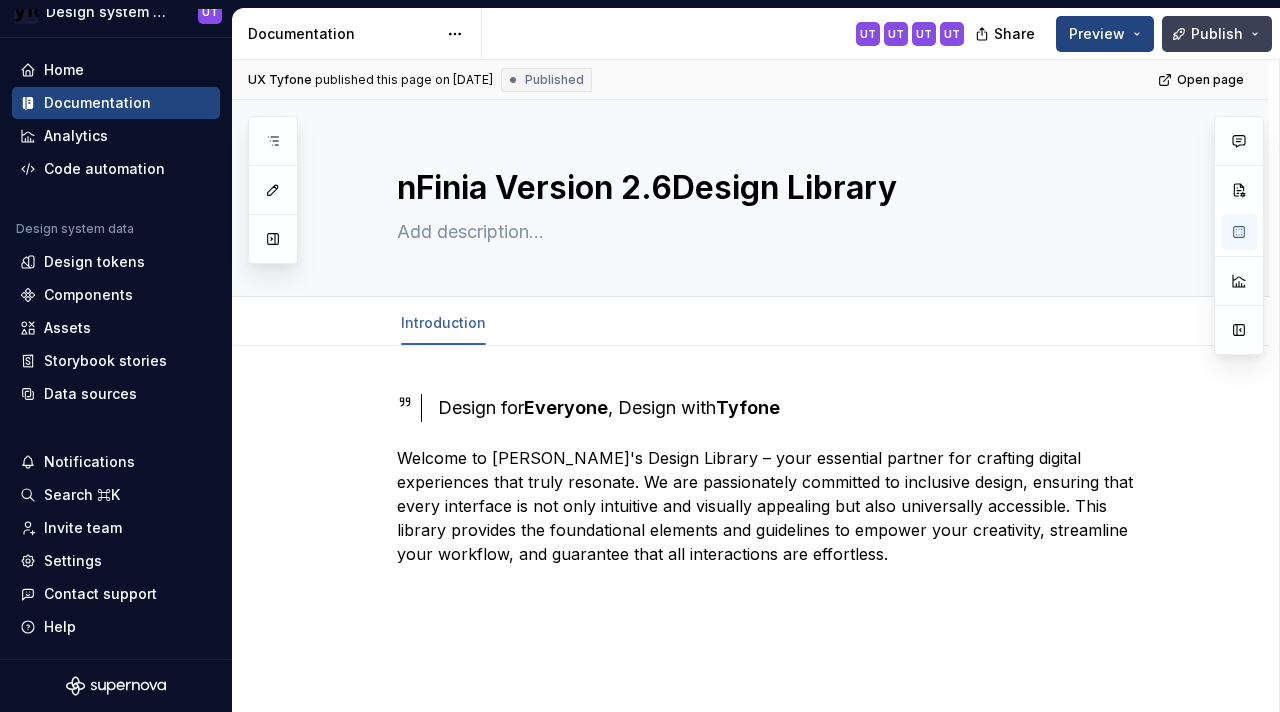 click on "Publish" at bounding box center [1217, 34] 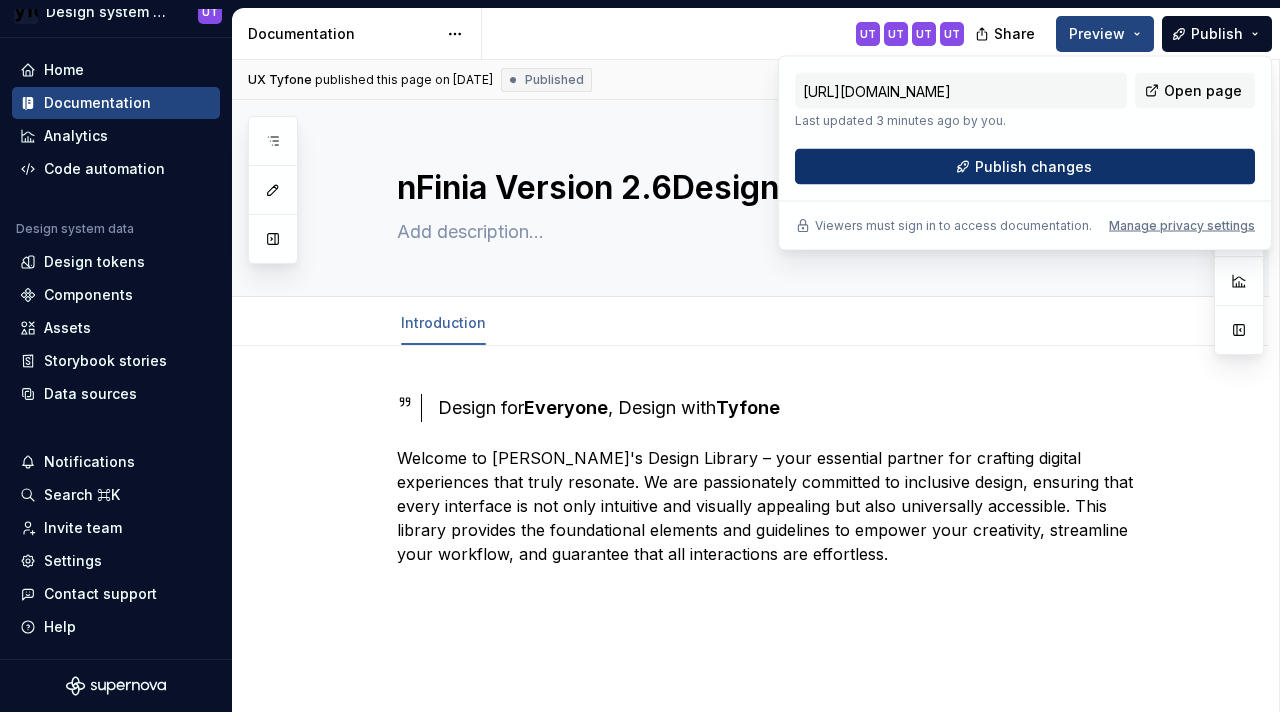 click on "Publish changes" at bounding box center (1025, 167) 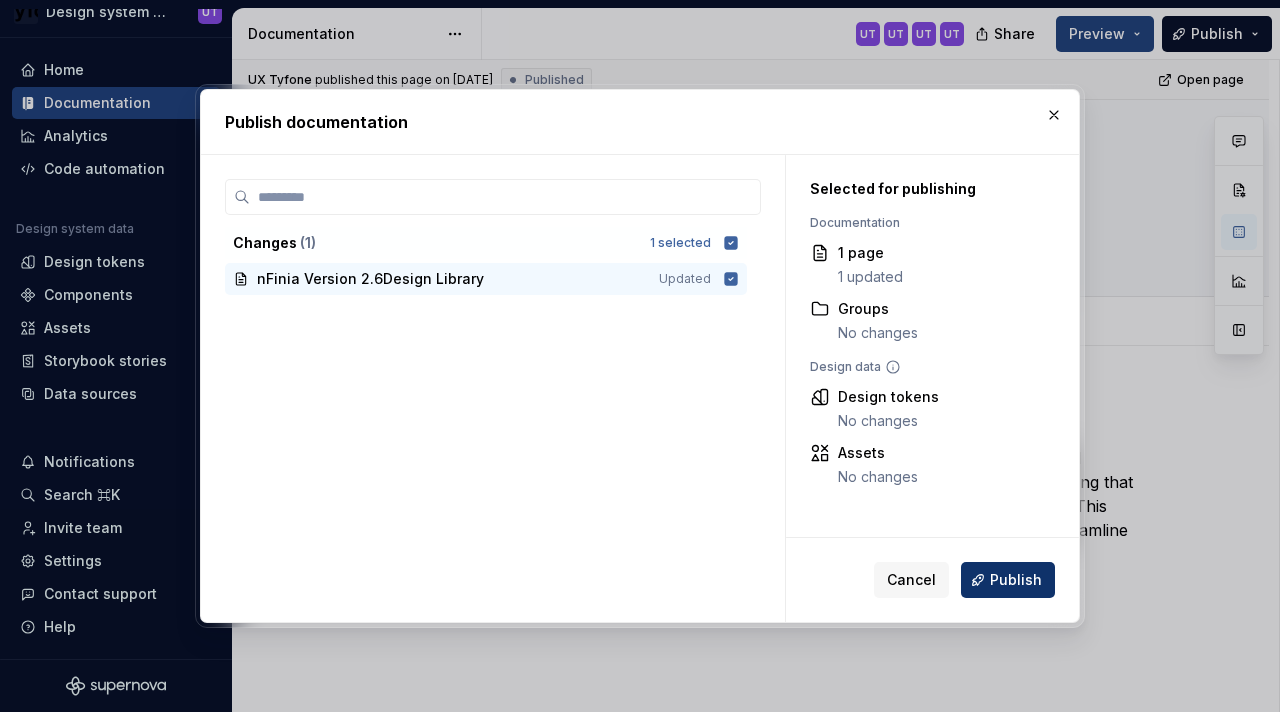 click on "Publish" at bounding box center [1008, 580] 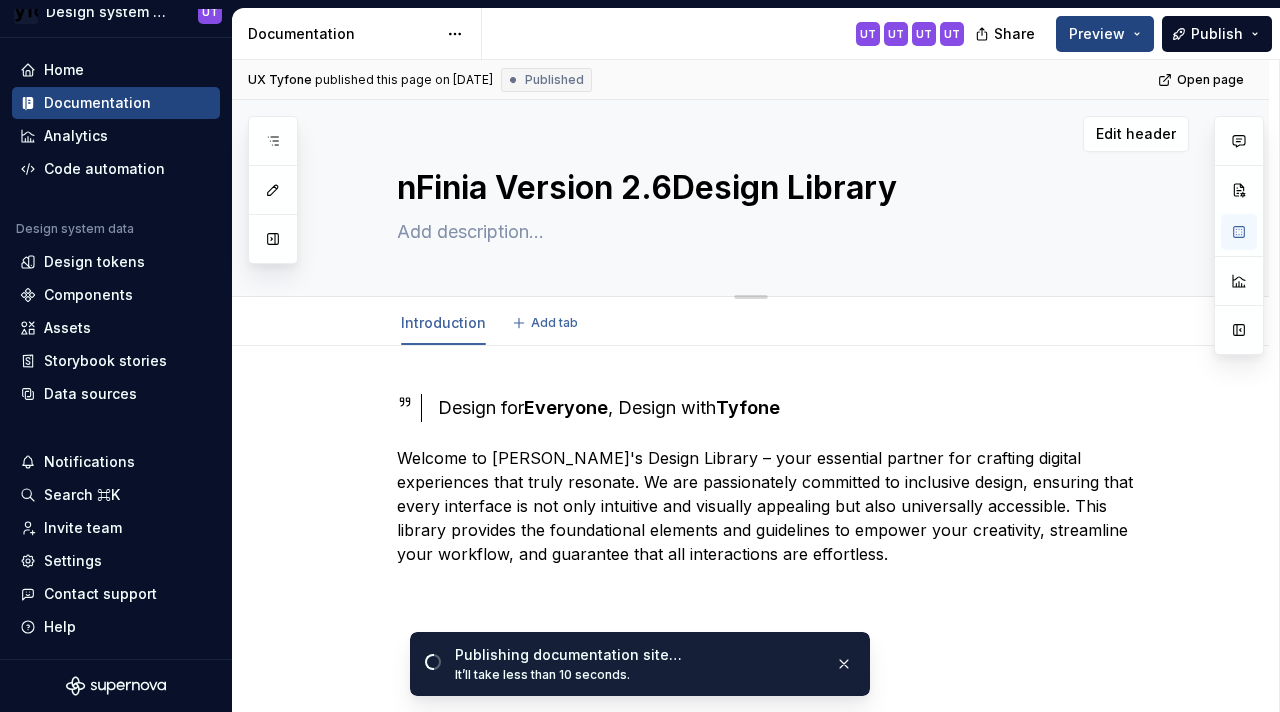 click on "nFinia Version 2.6Design Library" at bounding box center [771, 188] 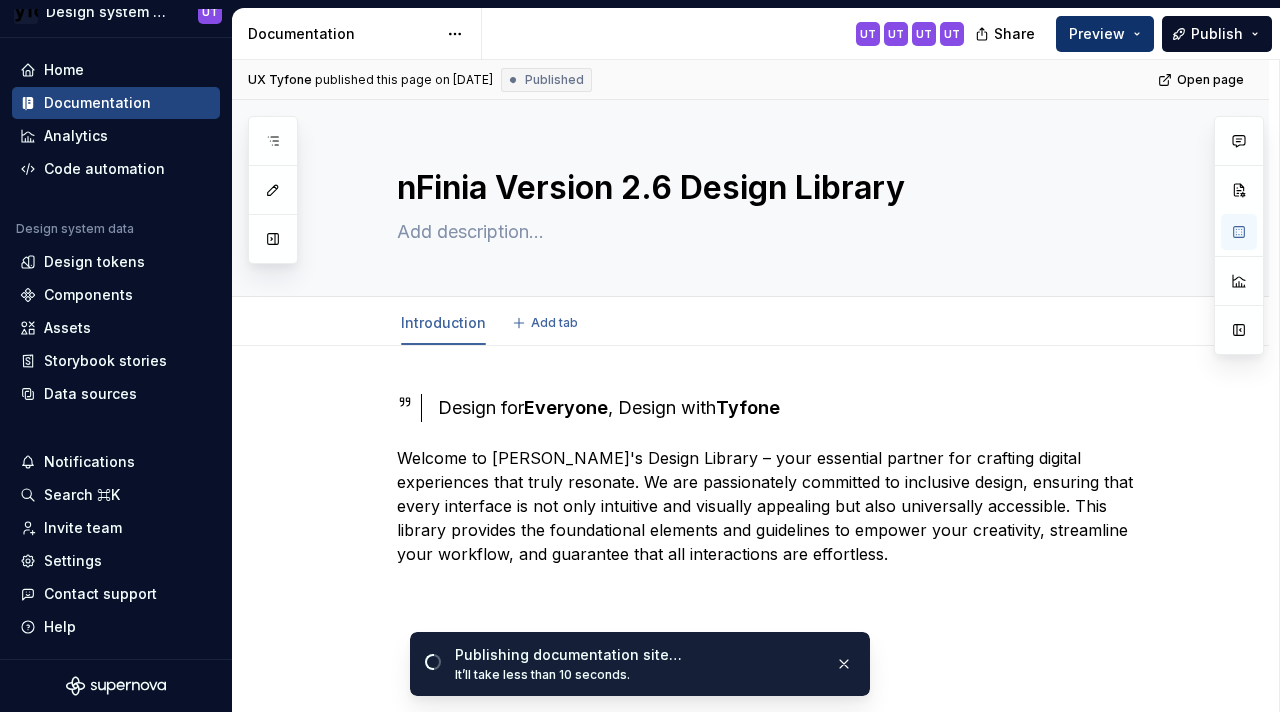 type on "*" 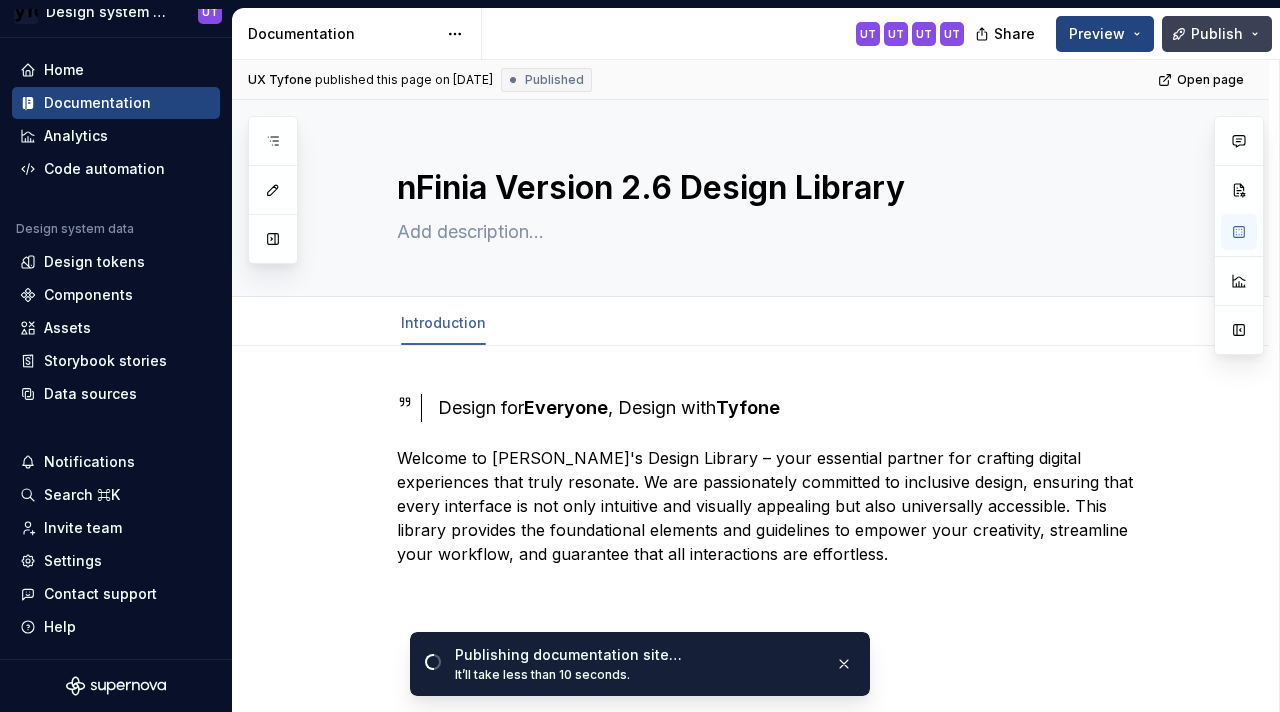 type on "nFinia Version 2.6 Design Library" 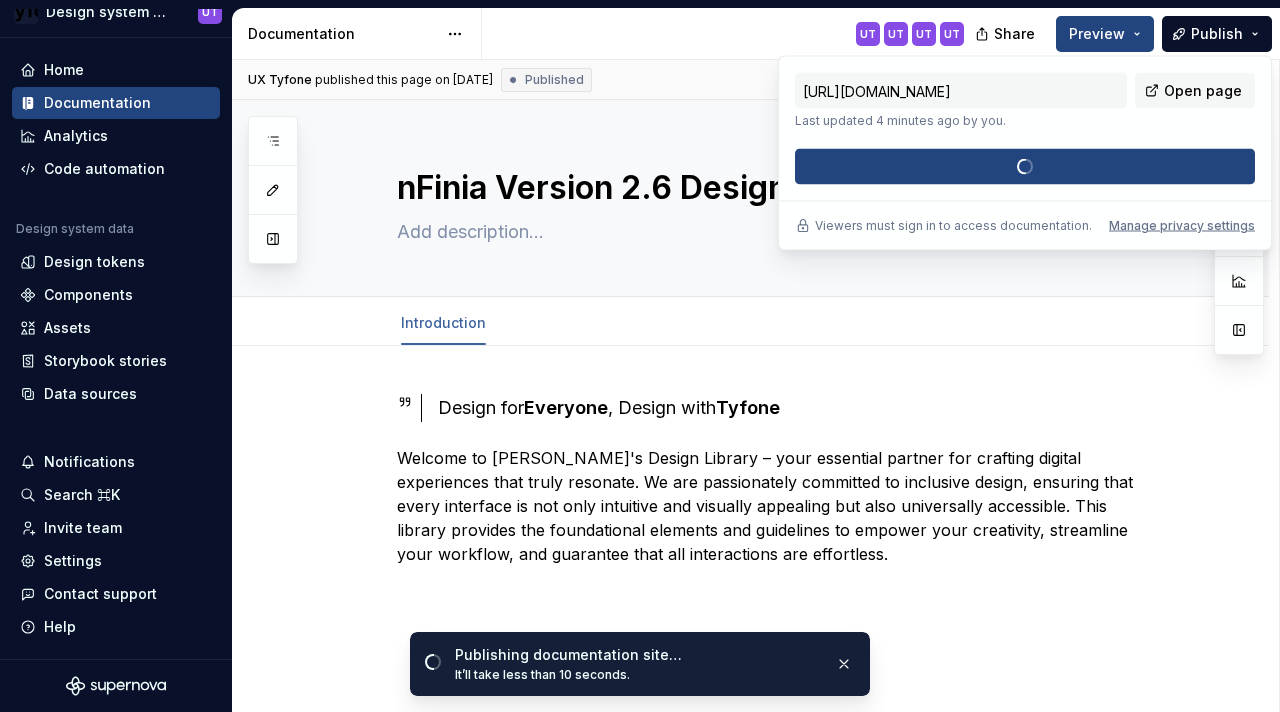 click on "[URL][DOMAIN_NAME] Last updated 4 minutes ago by you. Open page Publish changes" at bounding box center [1025, 129] 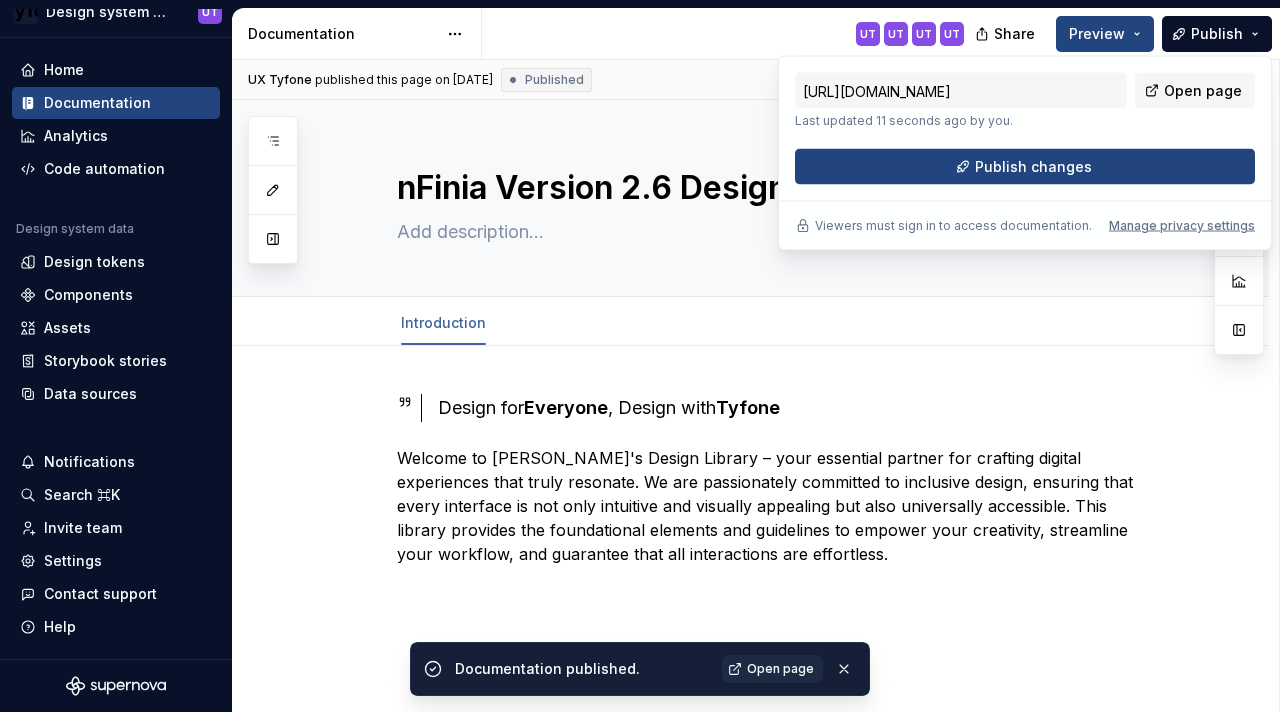 click on "Publish changes" at bounding box center (1025, 167) 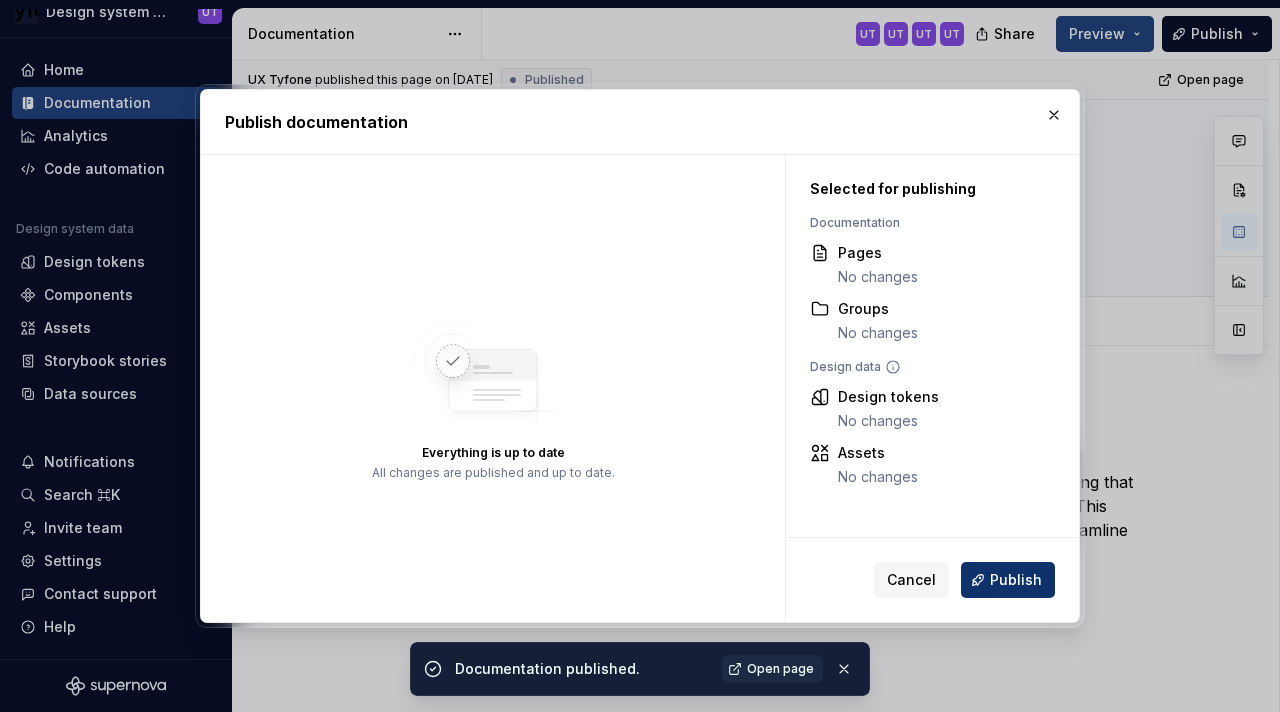 click on "Publish" at bounding box center [1016, 580] 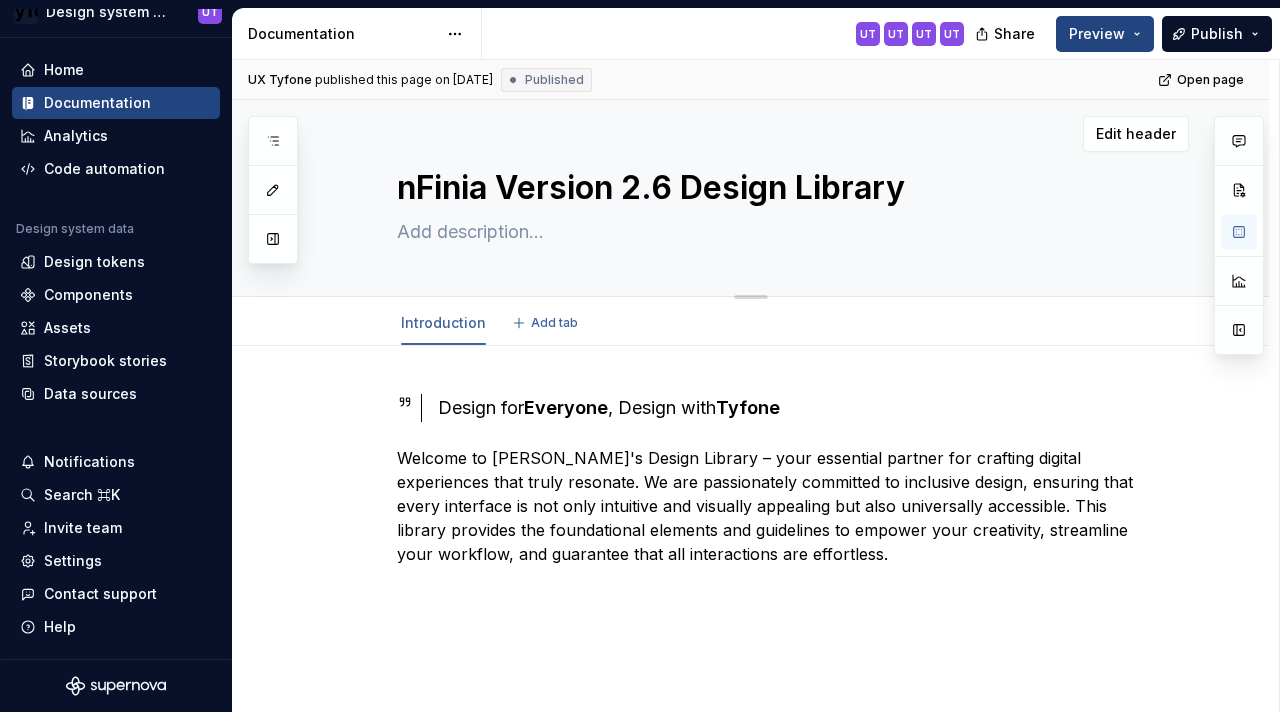 click on "nFinia Version 2.6 Design Library" at bounding box center [771, 188] 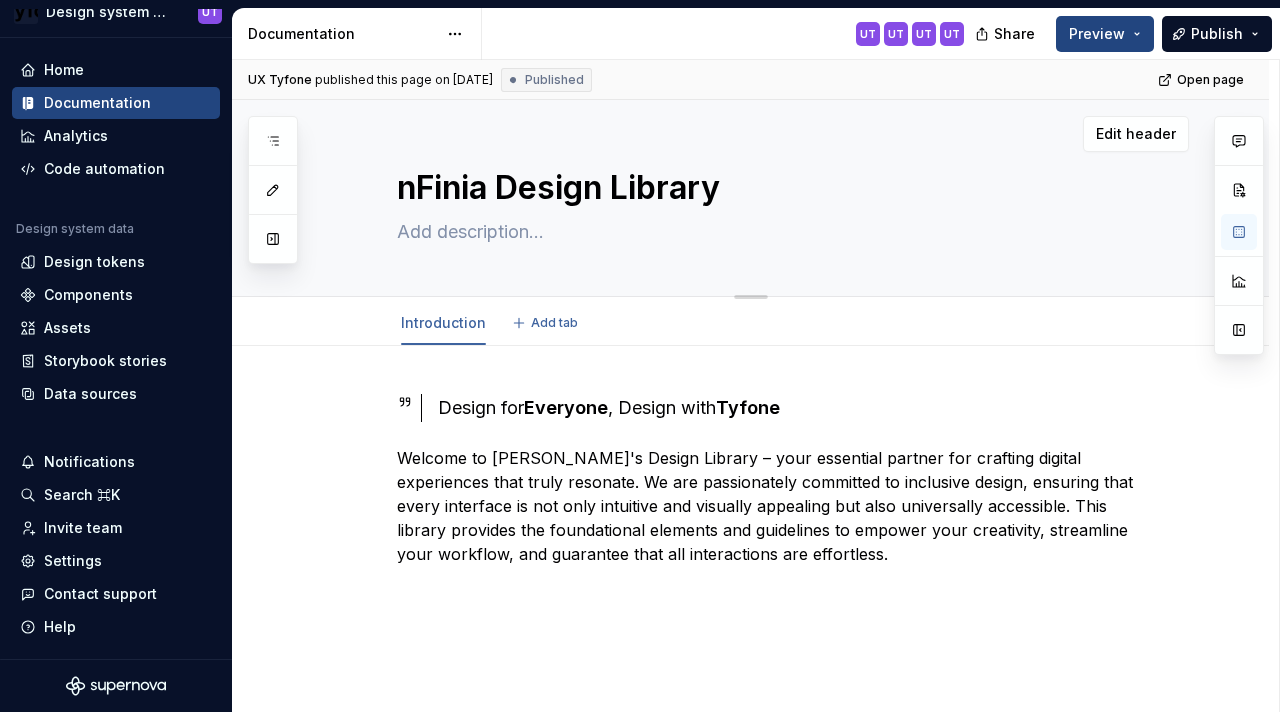 type on "*" 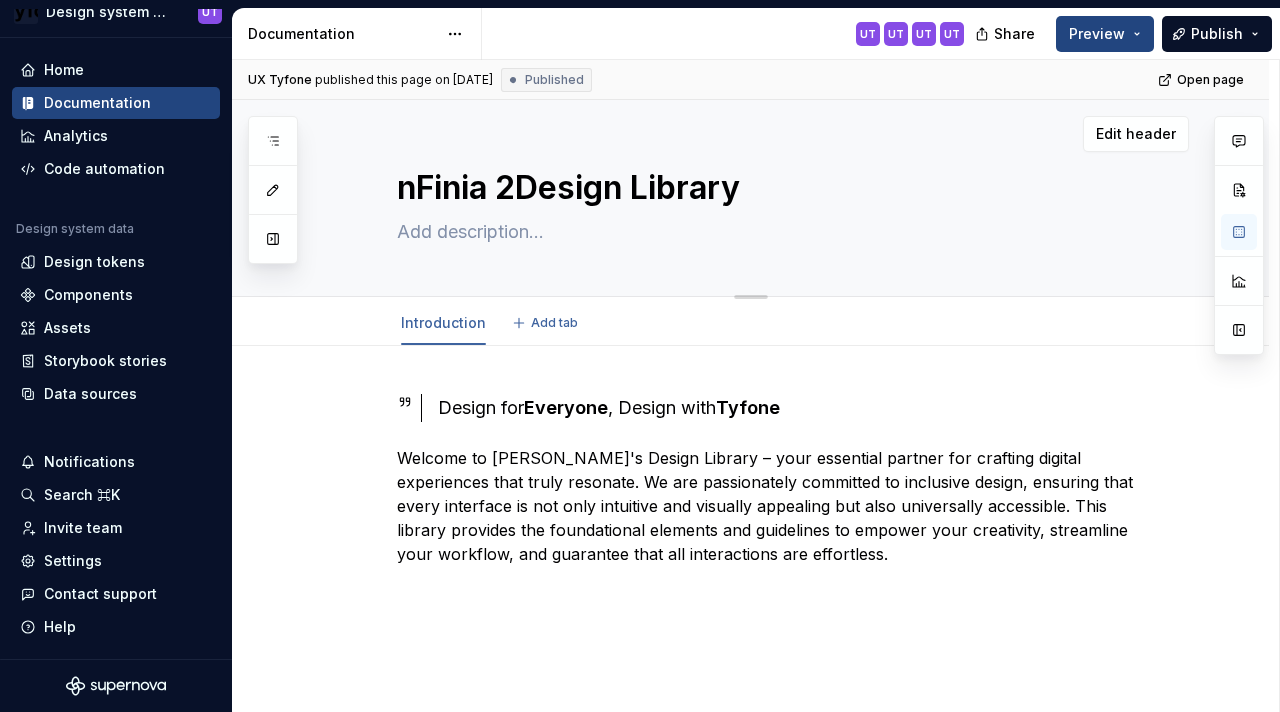 type on "*" 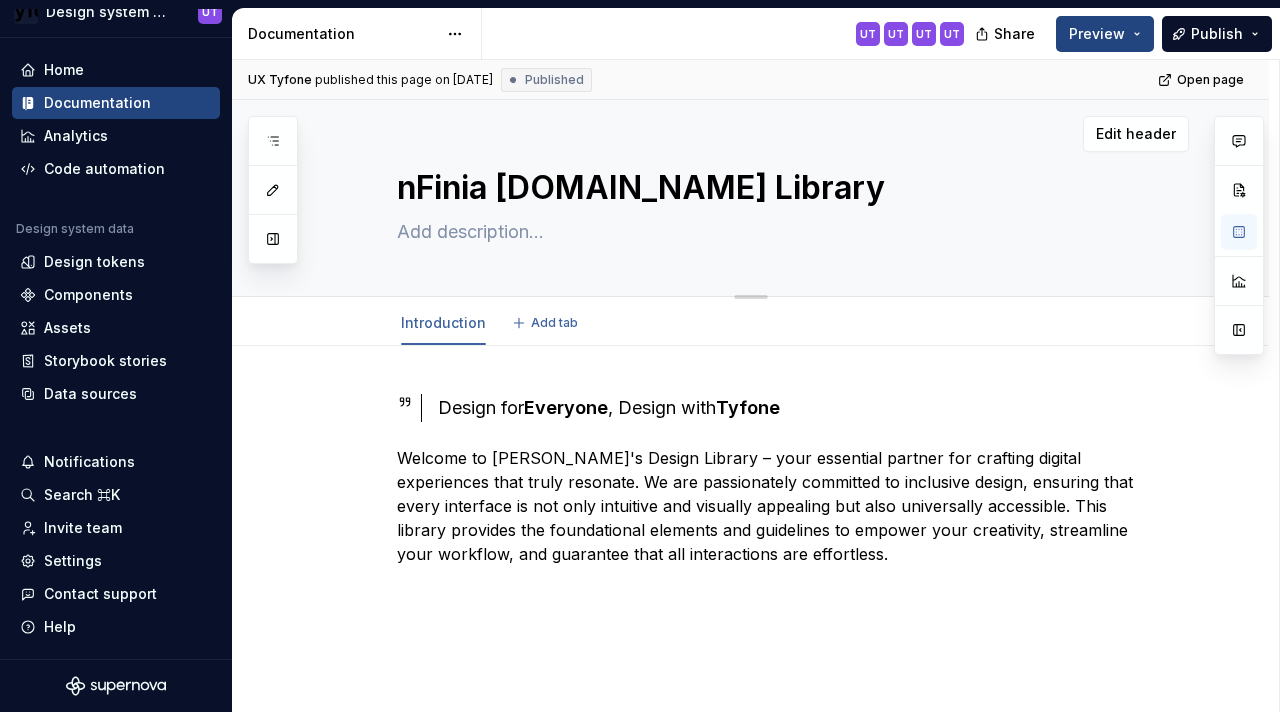 type on "*" 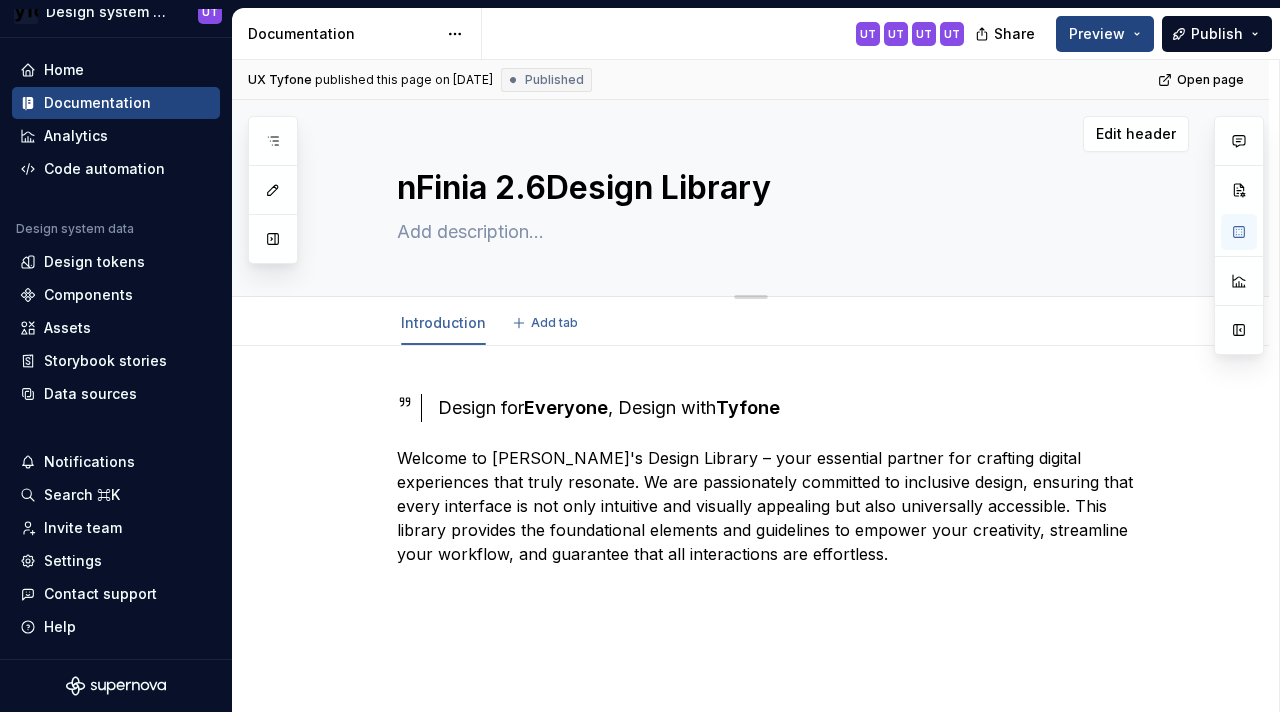 type on "*" 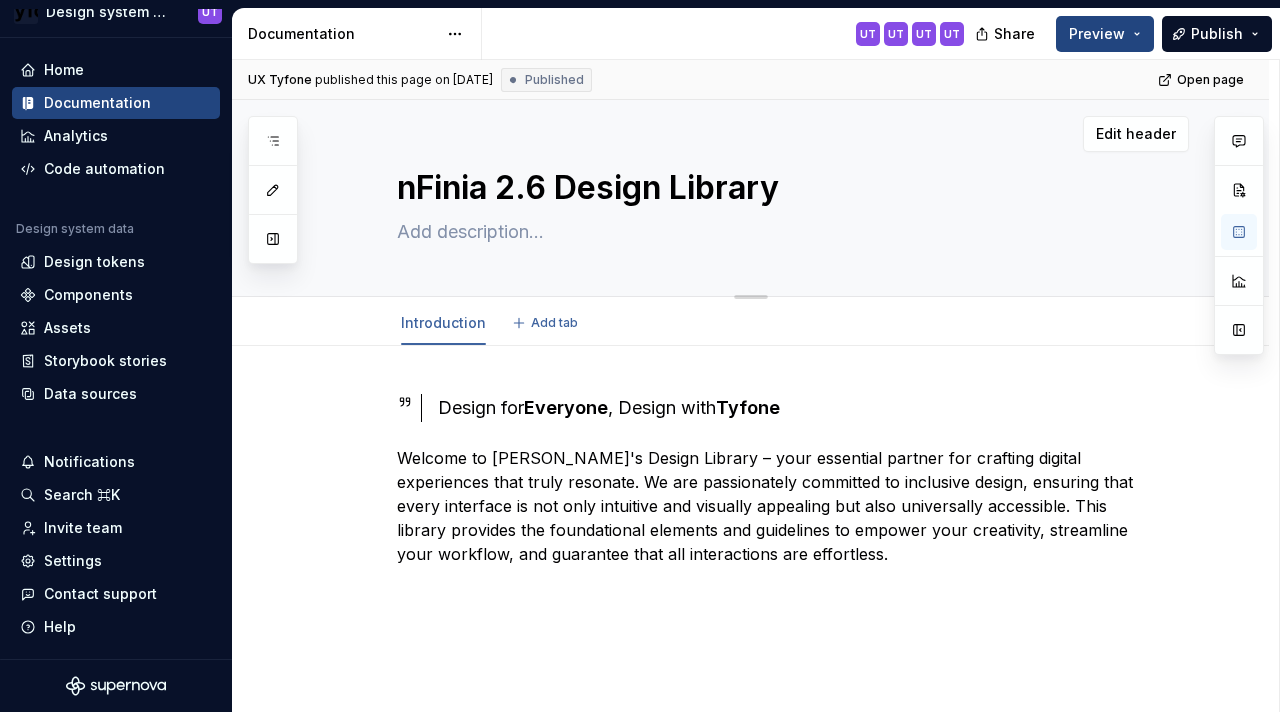type on "*" 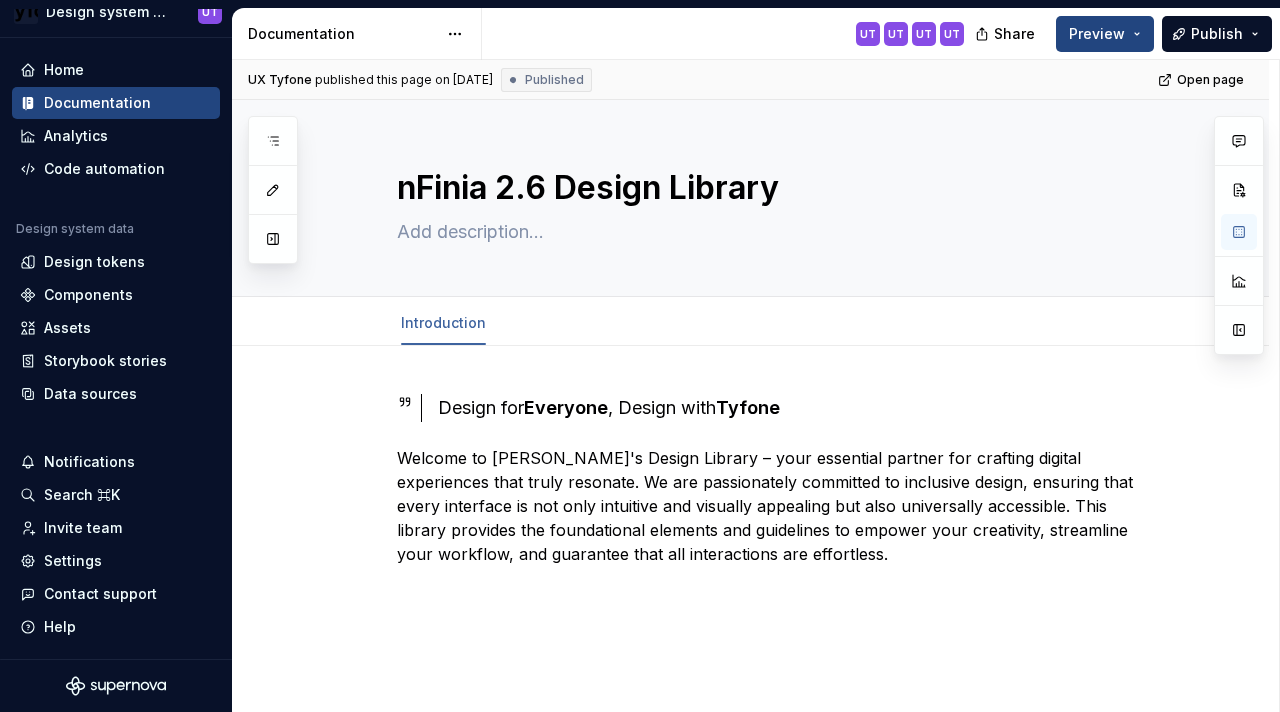 click on "Share Preview Publish" at bounding box center [1130, 33] 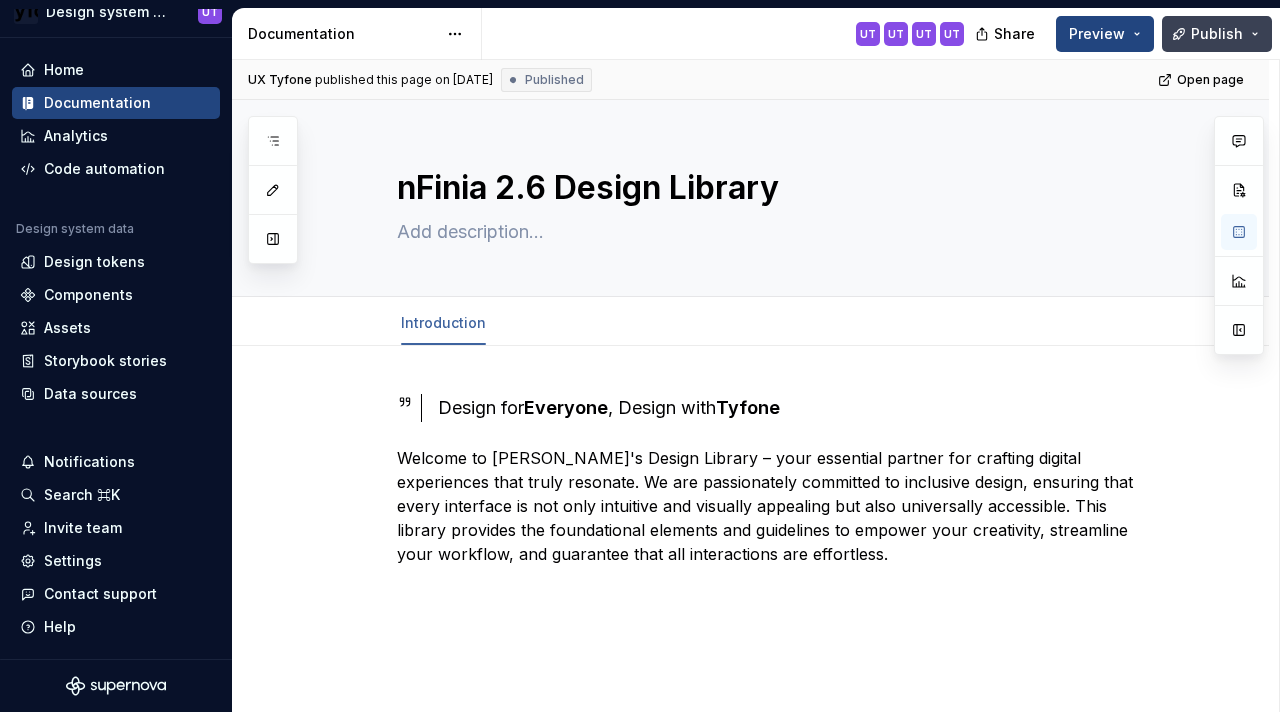 click on "Publish" at bounding box center (1217, 34) 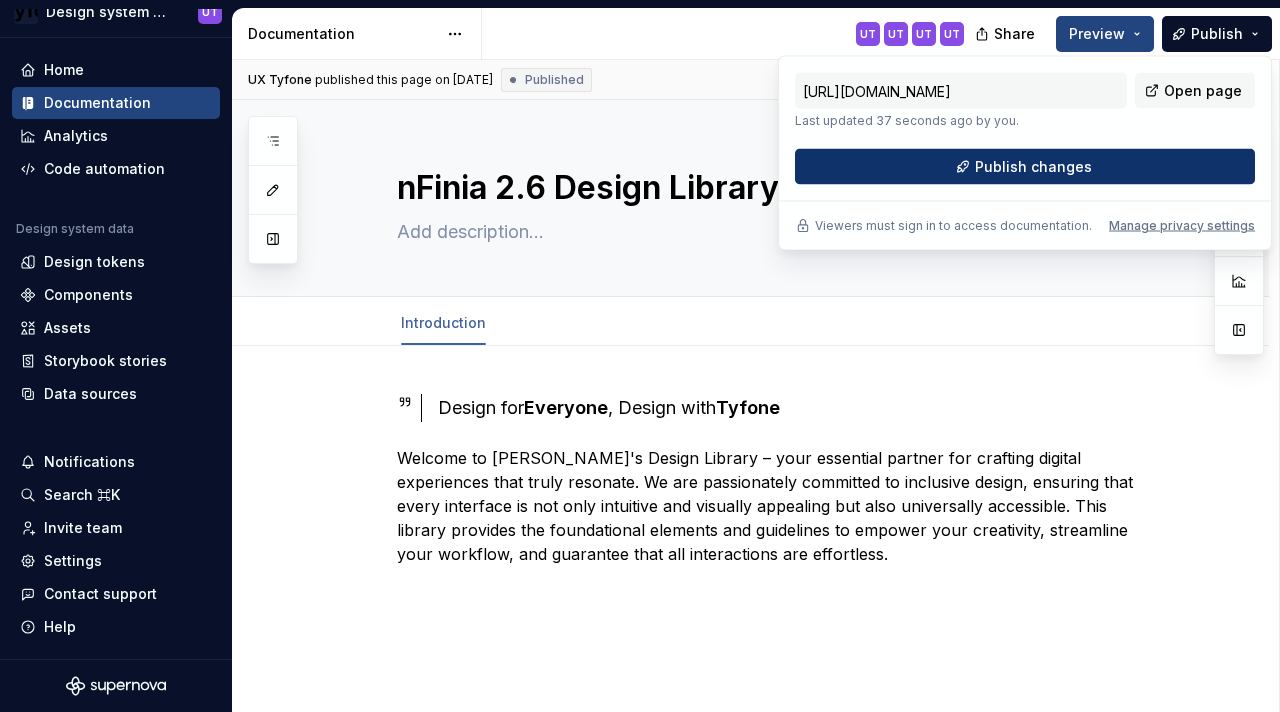 click on "Publish changes" at bounding box center (1033, 167) 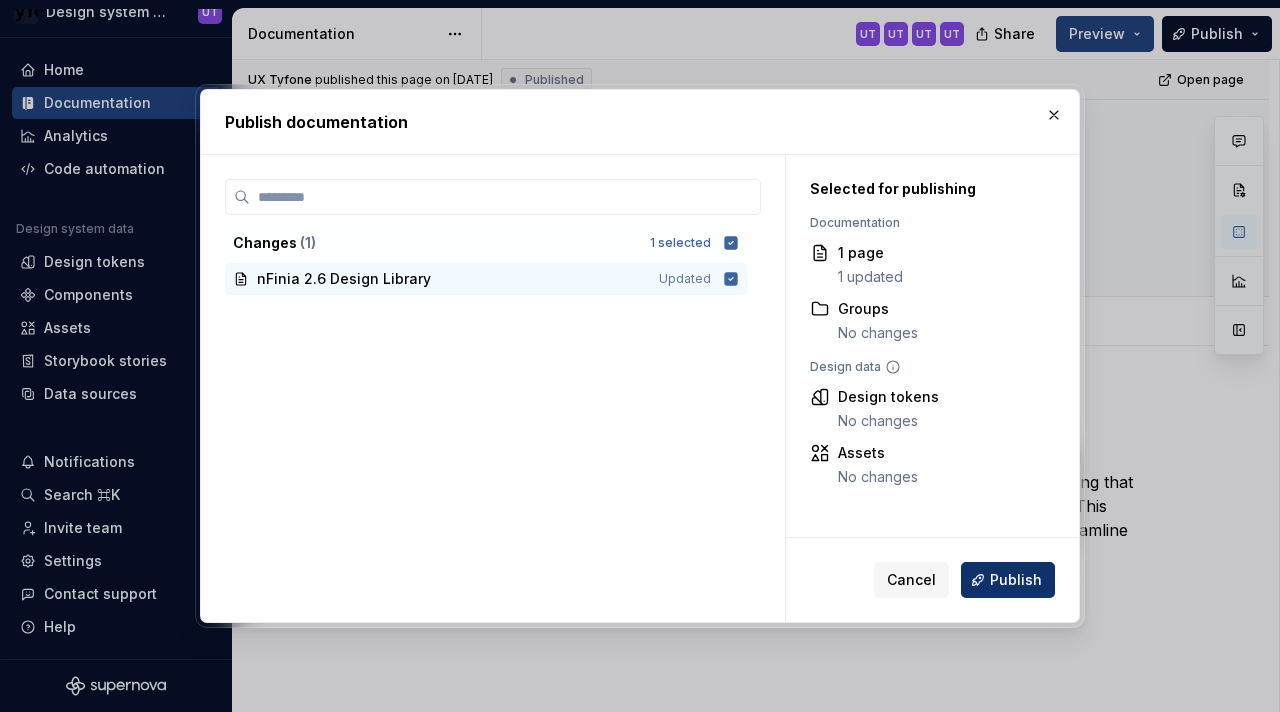 click on "Publish" at bounding box center (1008, 580) 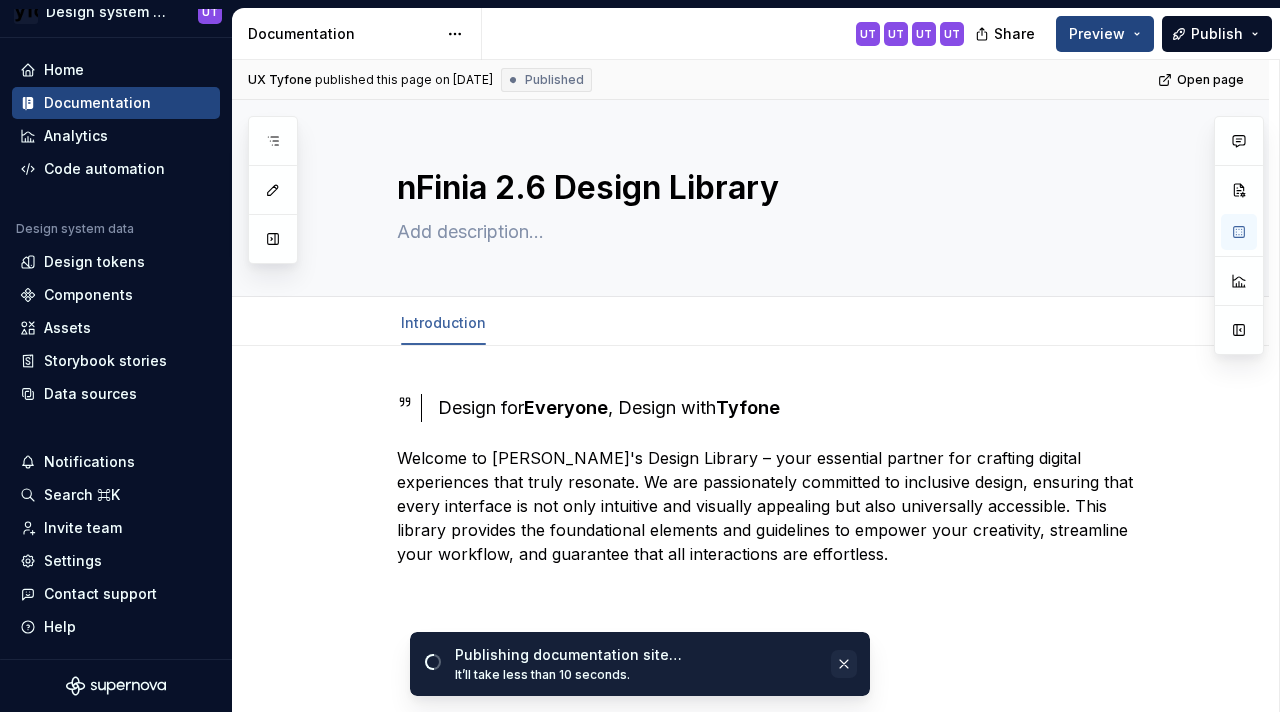 click at bounding box center (844, 664) 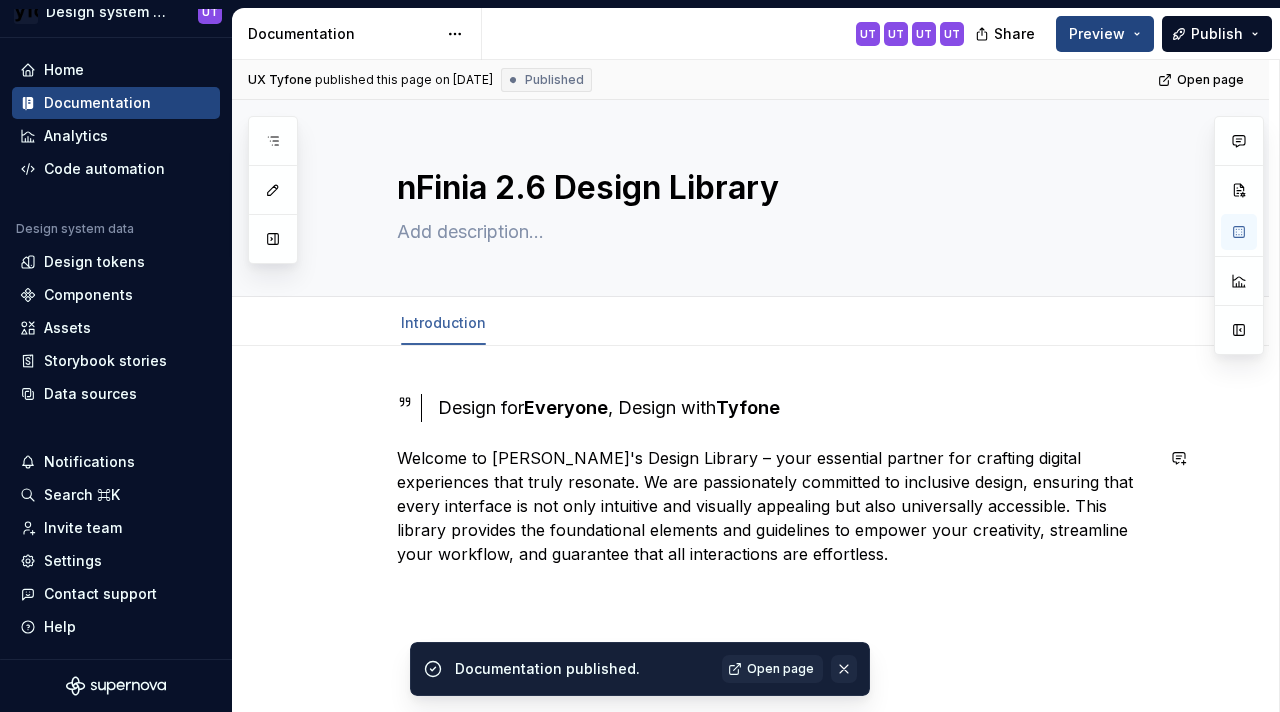 click at bounding box center [844, 669] 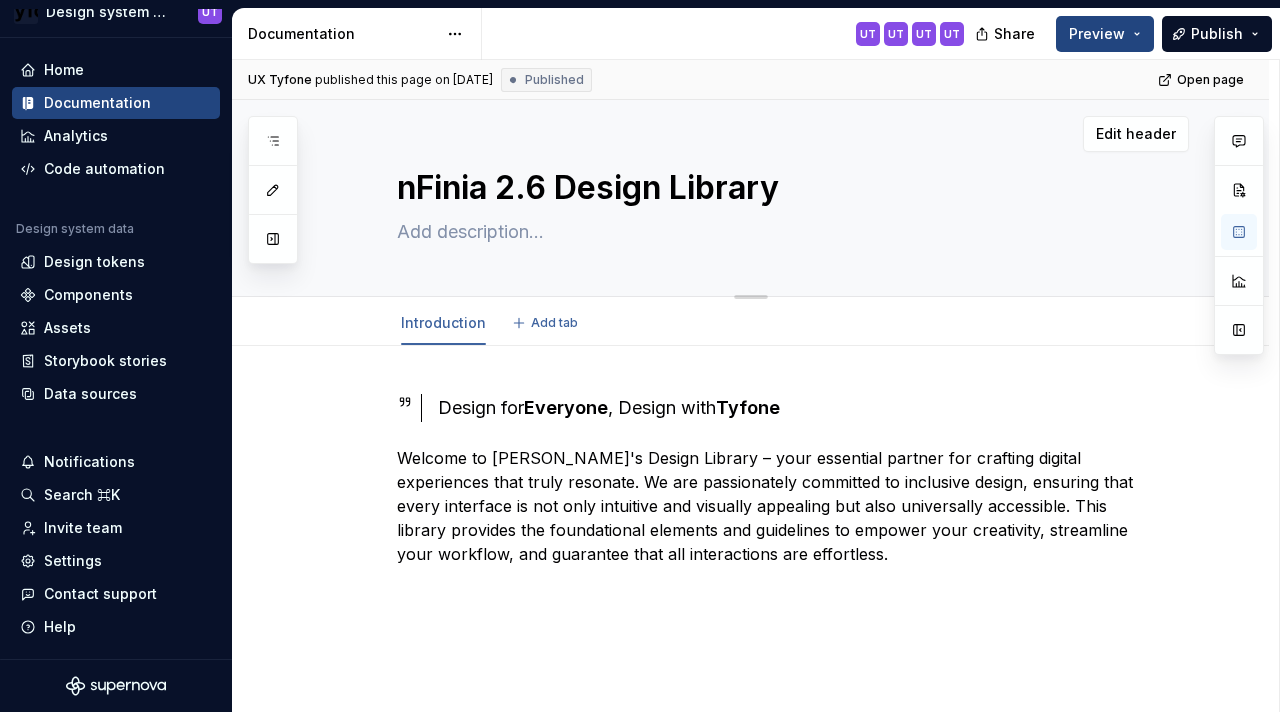 click at bounding box center [771, 232] 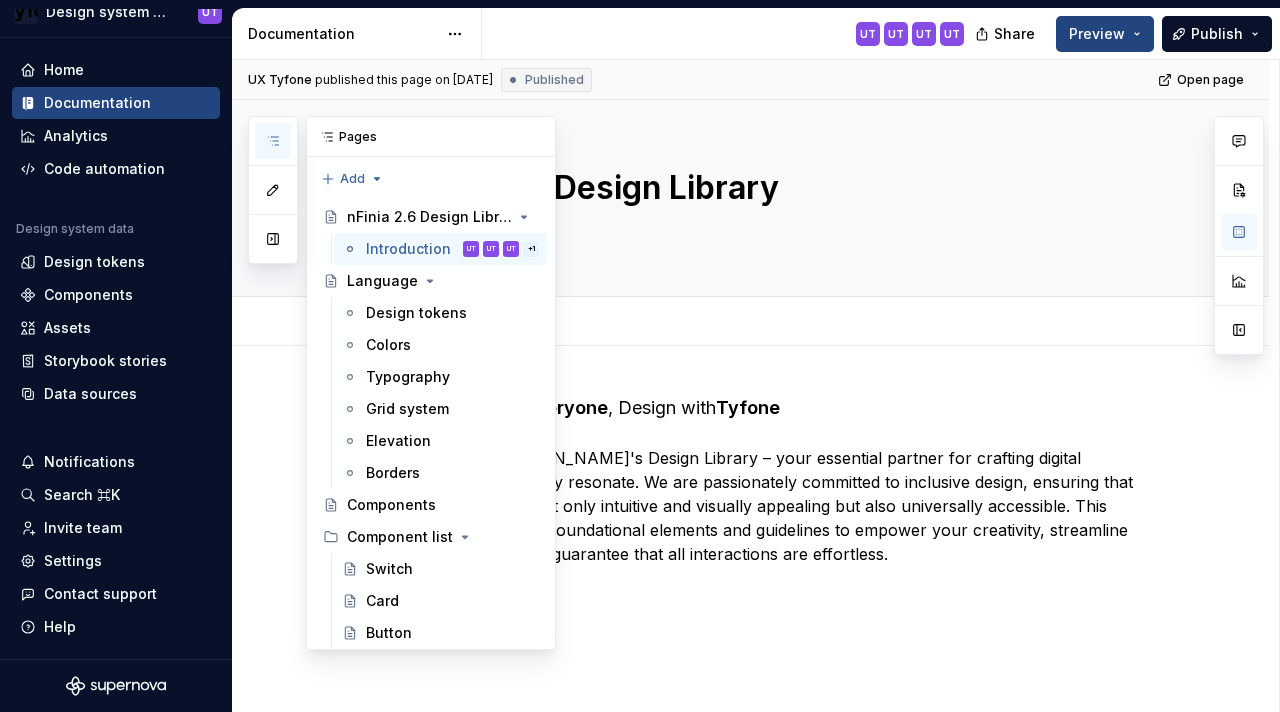 click at bounding box center [273, 141] 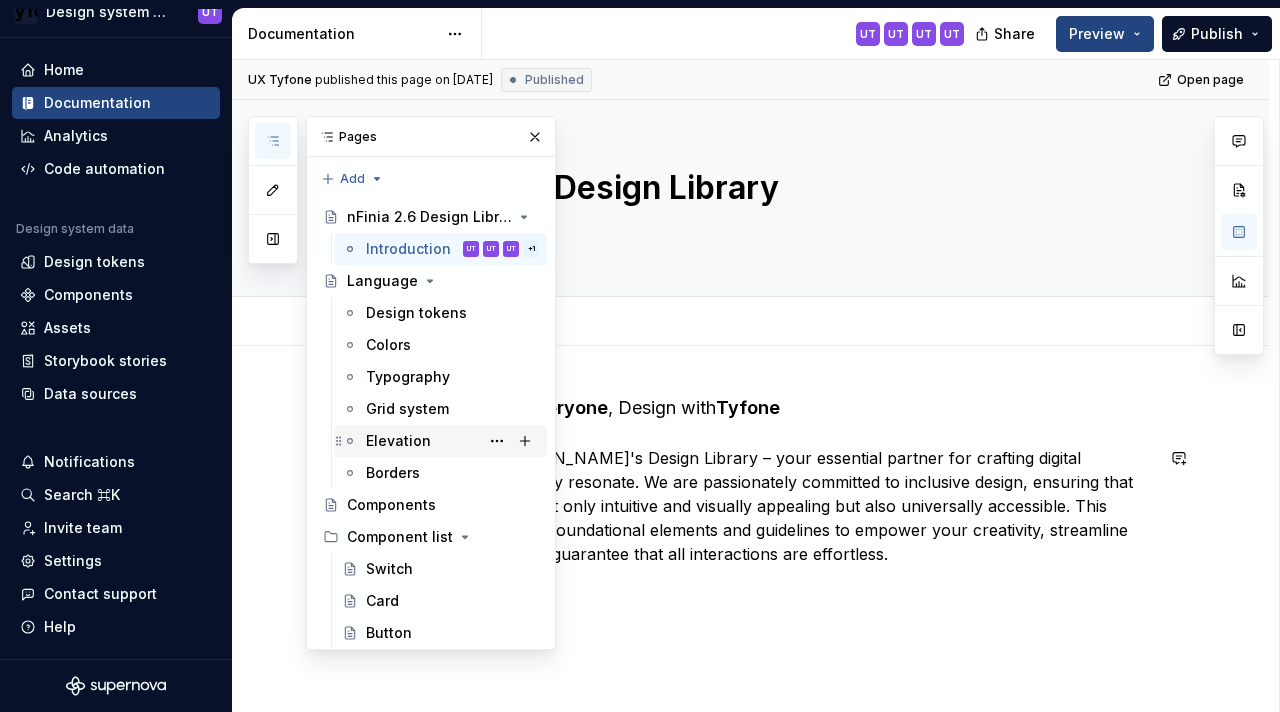 scroll, scrollTop: 92, scrollLeft: 0, axis: vertical 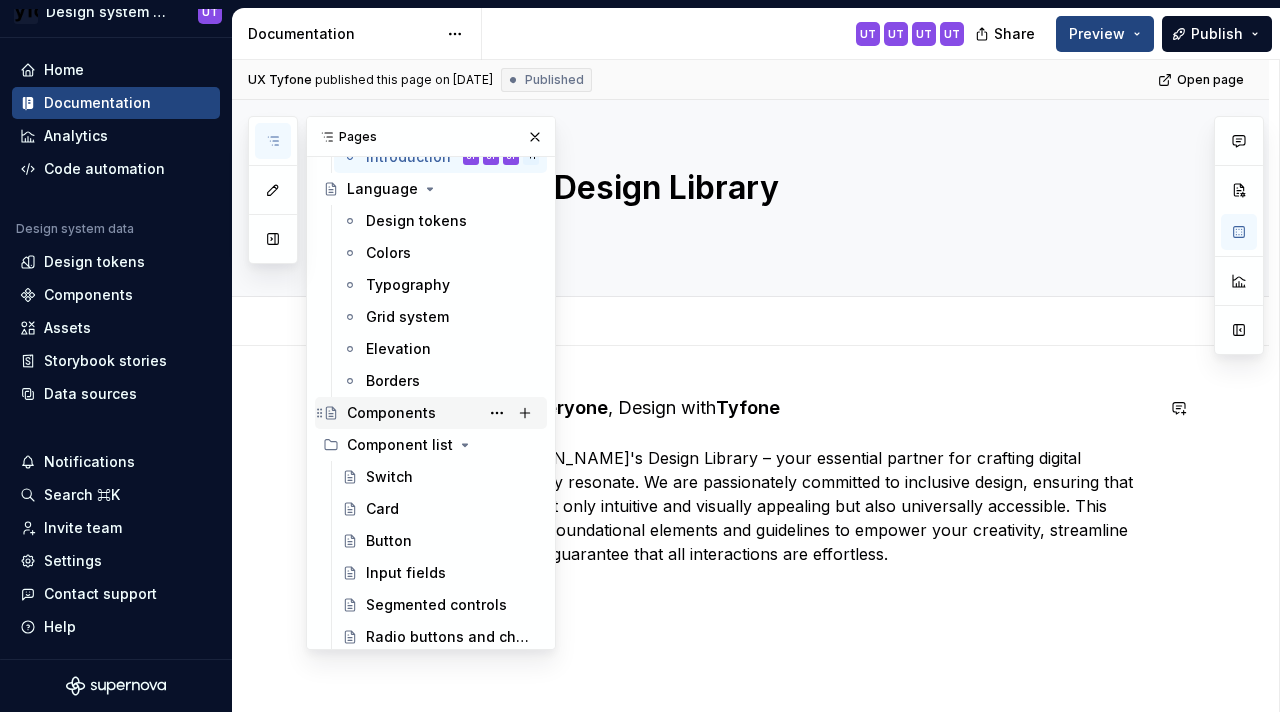 click on "Components" at bounding box center [391, 413] 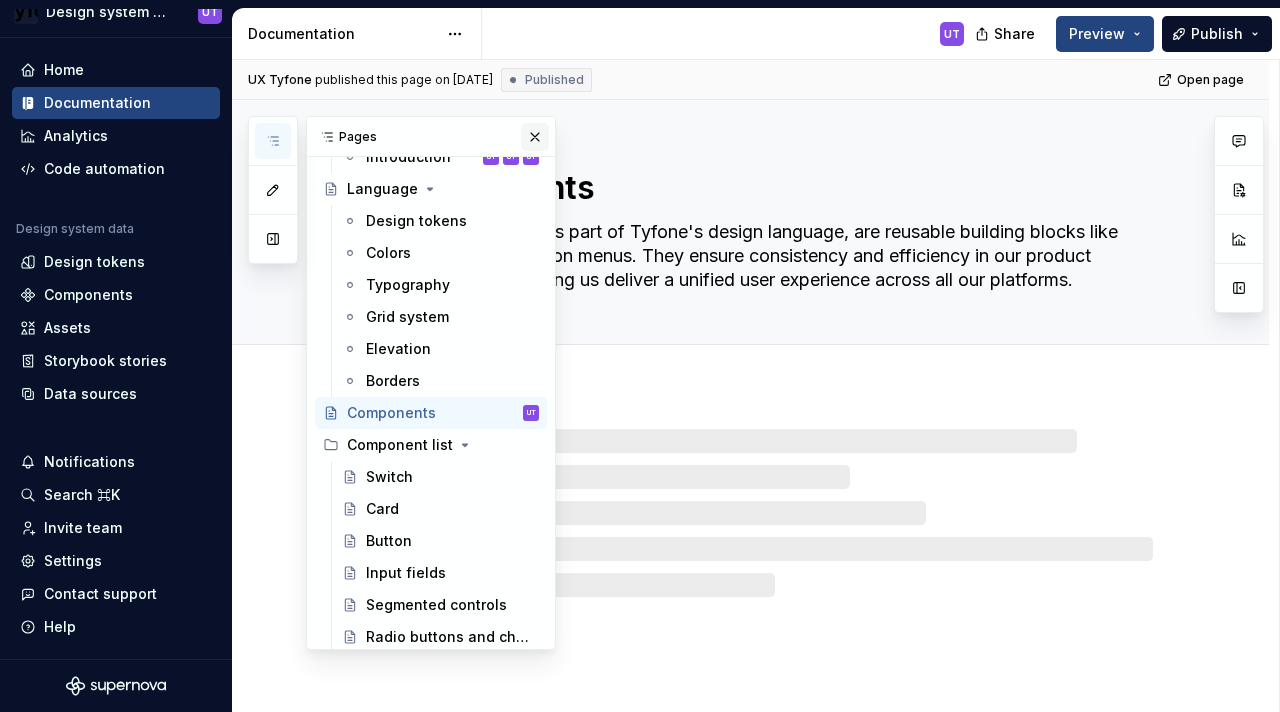 click at bounding box center (535, 137) 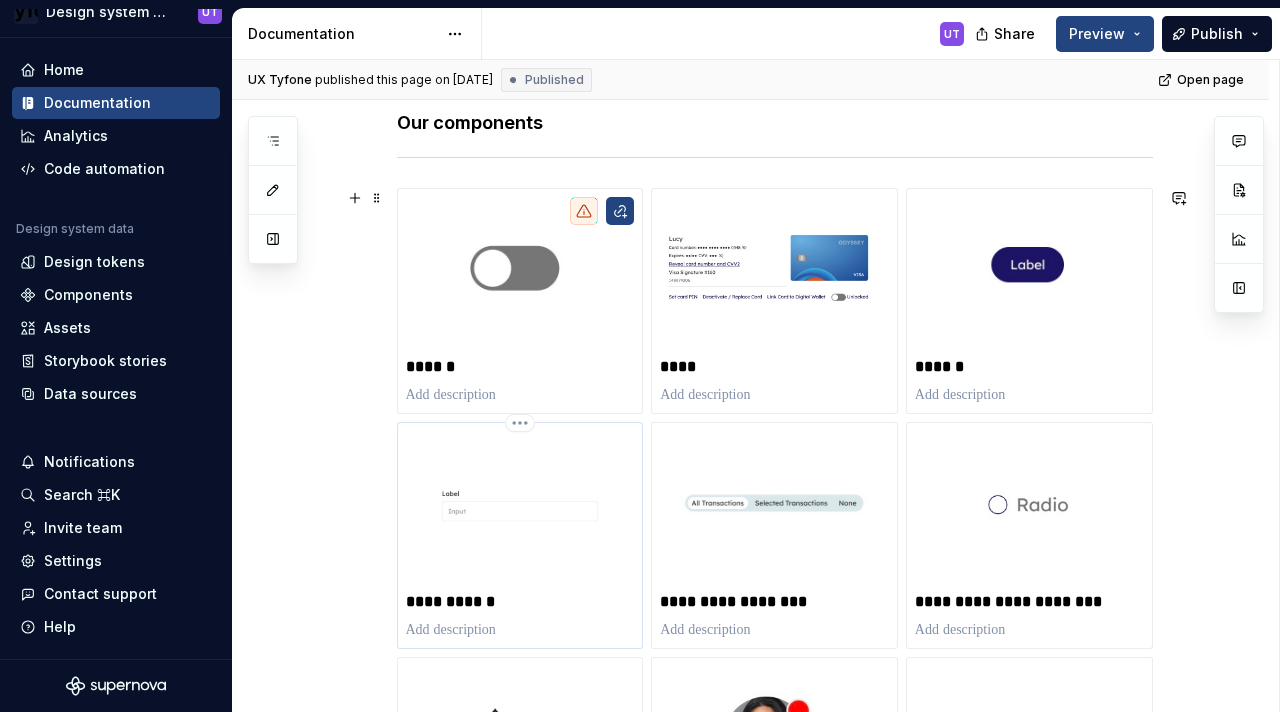scroll, scrollTop: 324, scrollLeft: 0, axis: vertical 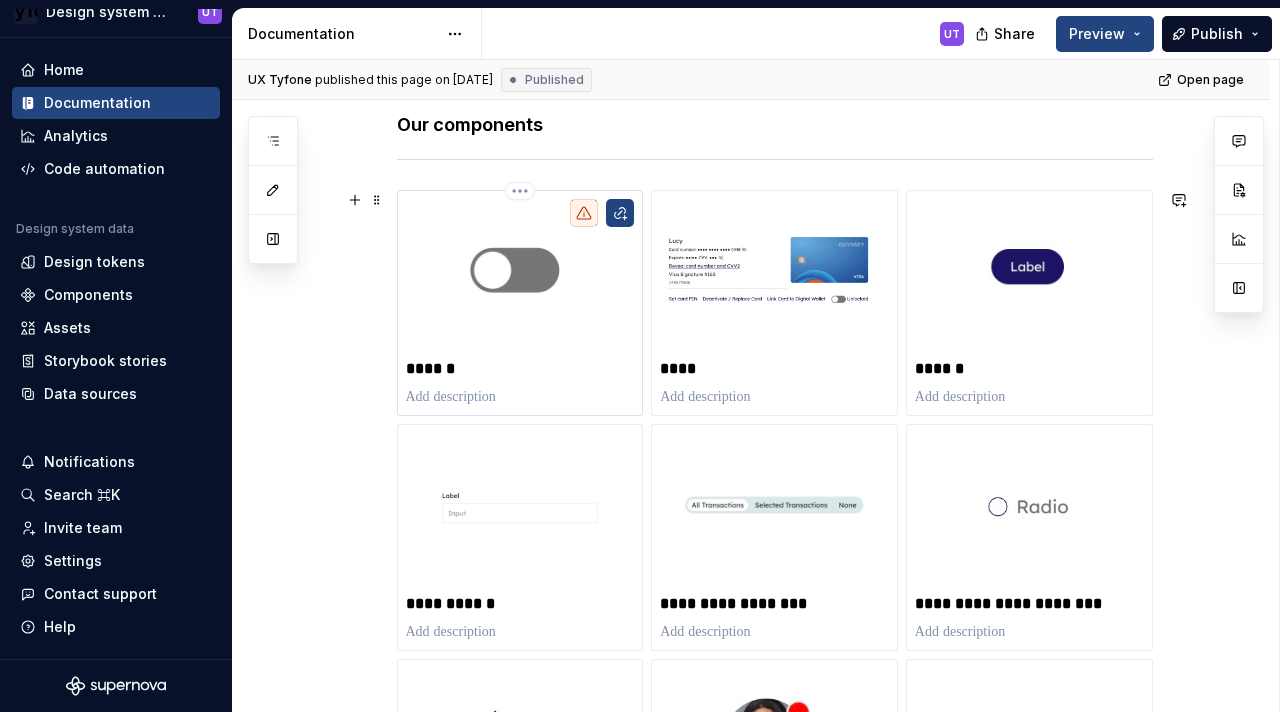 click on "******" at bounding box center [520, 369] 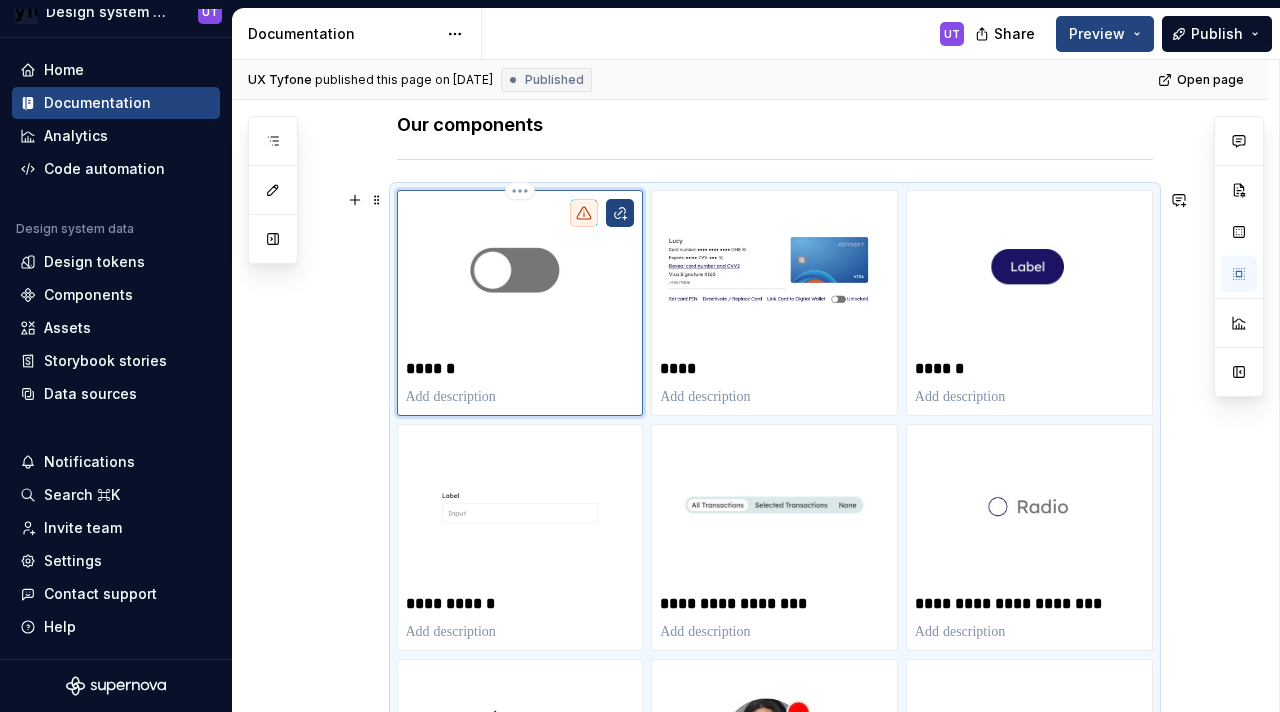 click on "******" at bounding box center (520, 369) 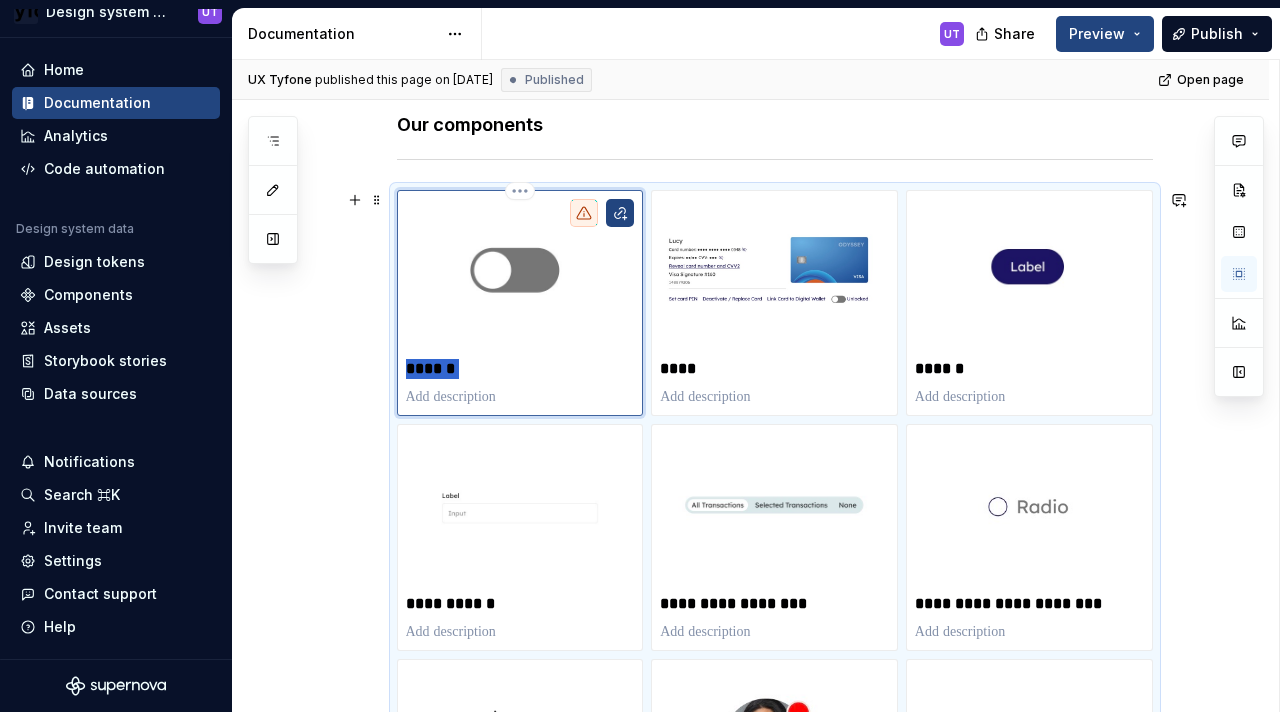 click on "******" at bounding box center (520, 369) 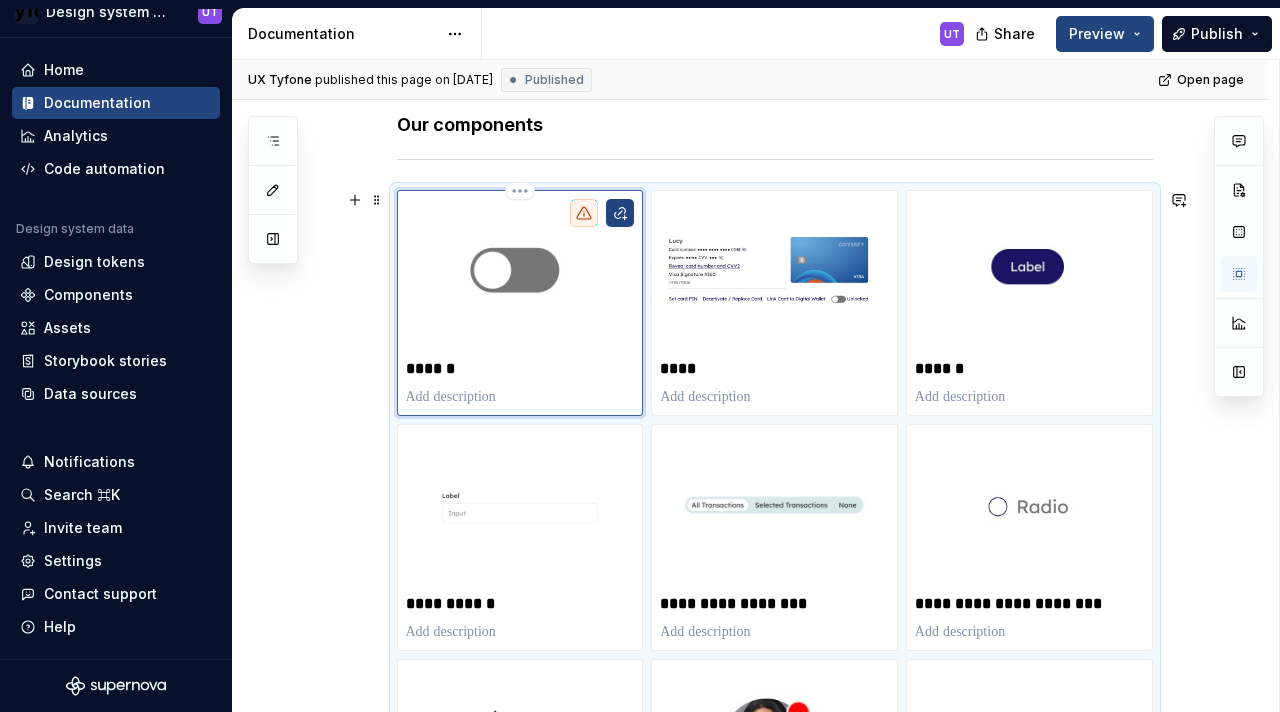 click at bounding box center (520, 275) 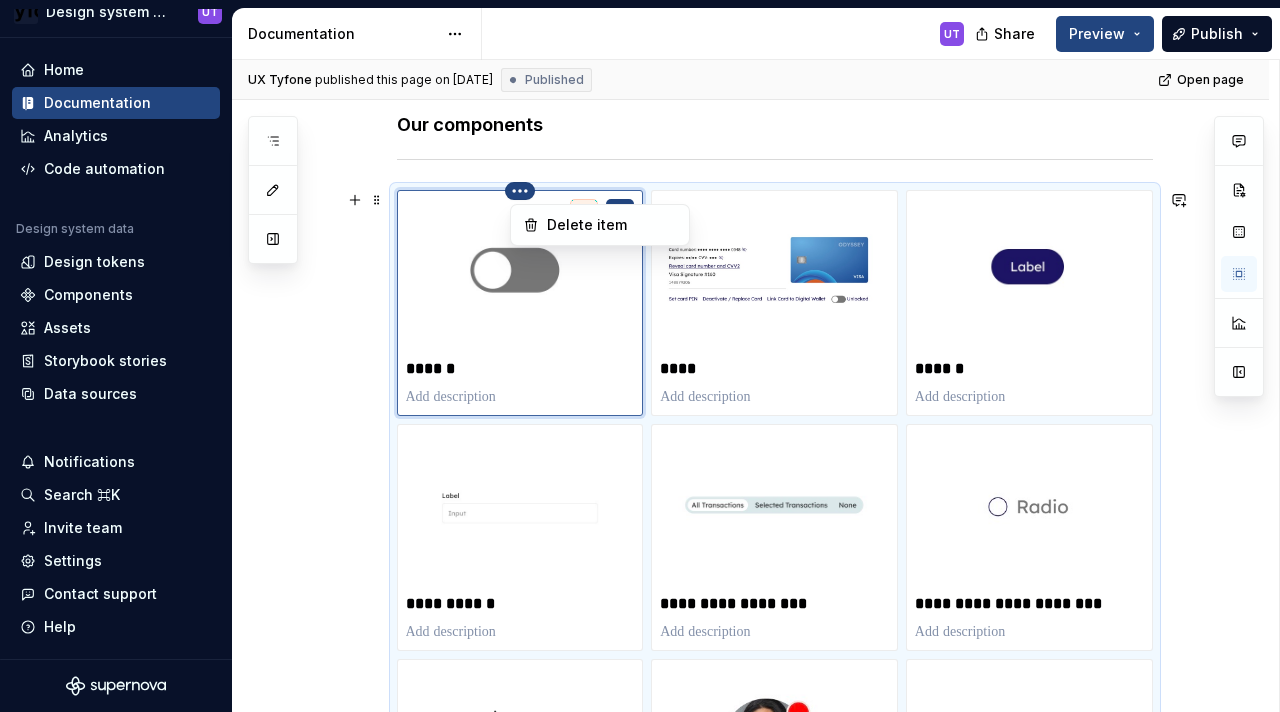 click on "Design system  documentation UT Home Documentation Analytics Code automation Design system data Design tokens Components Assets Storybook stories Data sources Notifications Search ⌘K Invite team Settings Contact support Help Documentation UT Share Preview Publish Pages Add
Accessibility guide for tree Page tree.
Navigate the tree with the arrow keys. Common tree hotkeys apply. Further keybindings are available:
enter to execute primary action on focused item
f2 to start renaming the focused item
escape to abort renaming an item
control+d to start dragging selected items
nFinia 2.6 Design Library  Introduction UT UT UT Language Design tokens Colors Typography Grid system Elevation Borders Components UT Component list Switch  Card Button Input fields Segmented controls Radio buttons and checkboxes Tool tip Avatar Navigation bar  Footer Alerts Business banking options Preferred profile Progress Indicators Commercial activity OTP Resend" at bounding box center (640, 356) 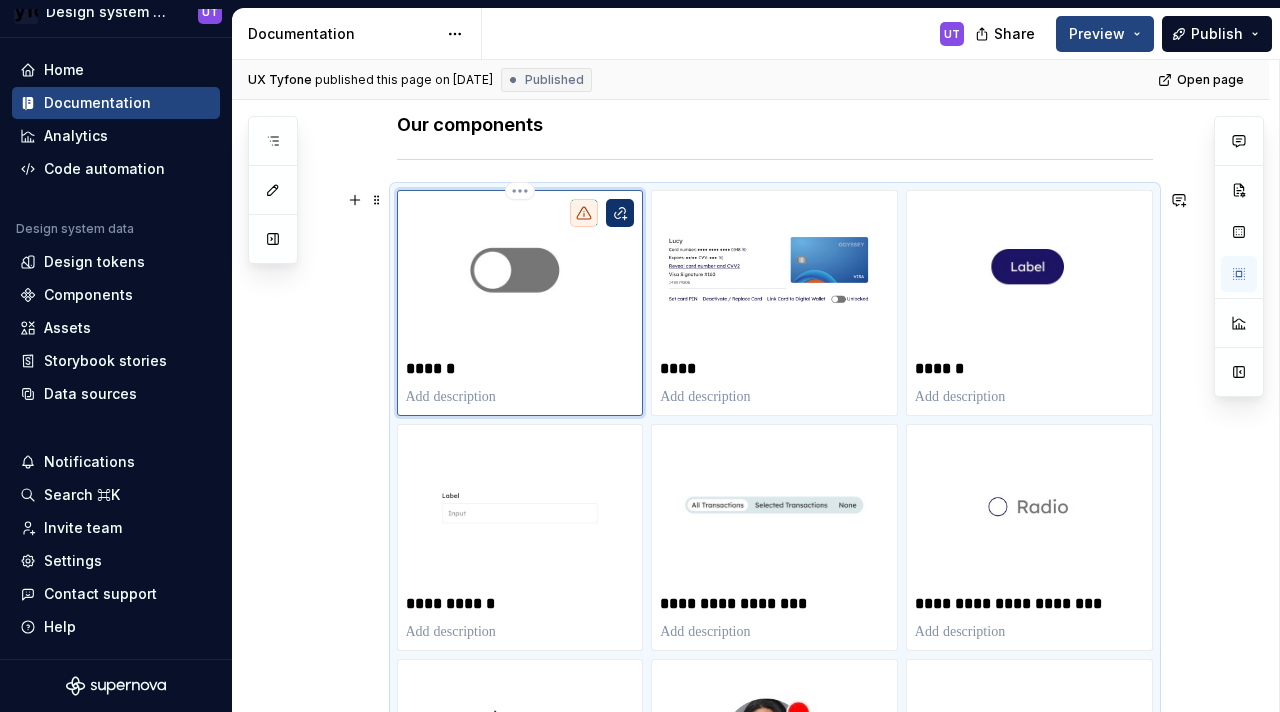 click at bounding box center [620, 213] 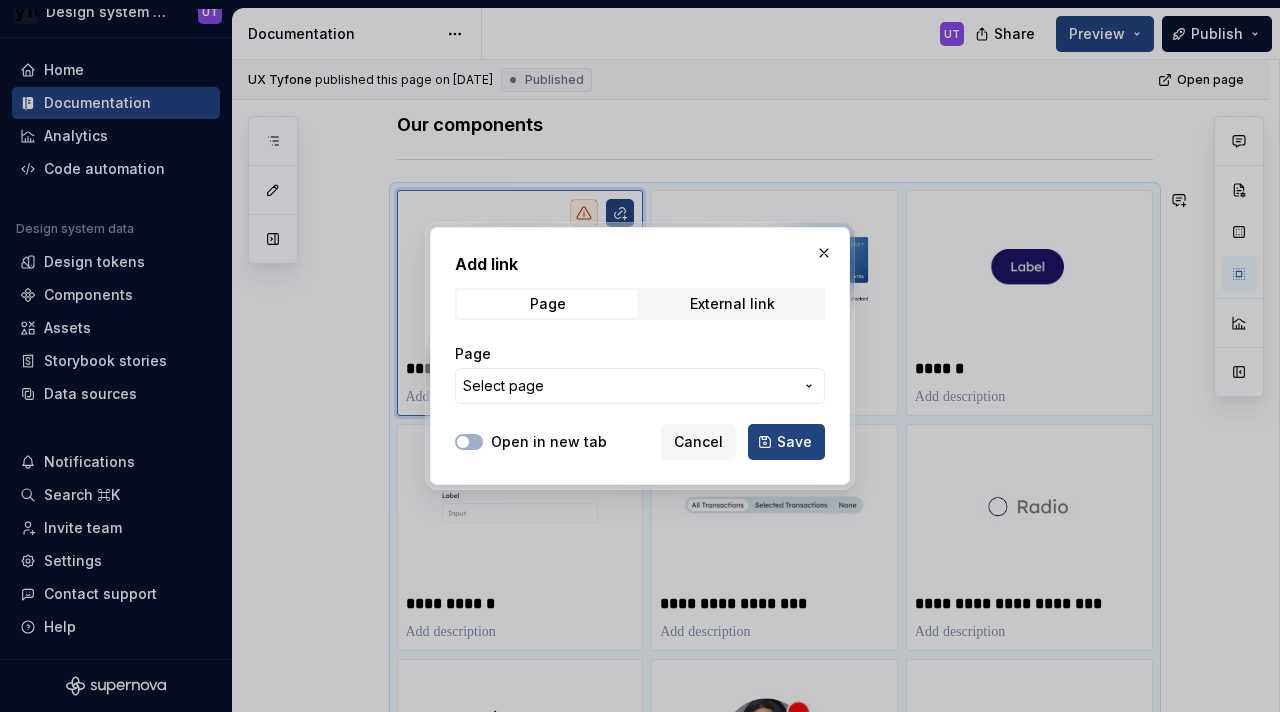 click on "Select page" at bounding box center (628, 386) 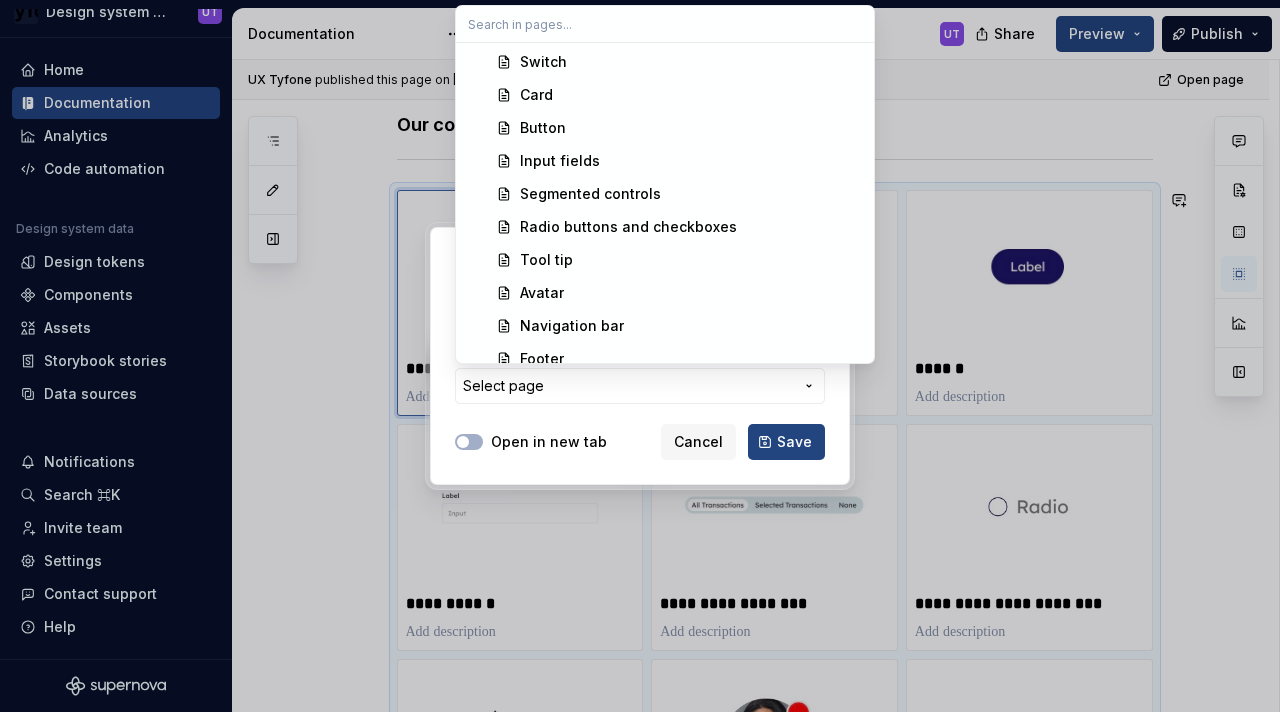 scroll, scrollTop: 401, scrollLeft: 0, axis: vertical 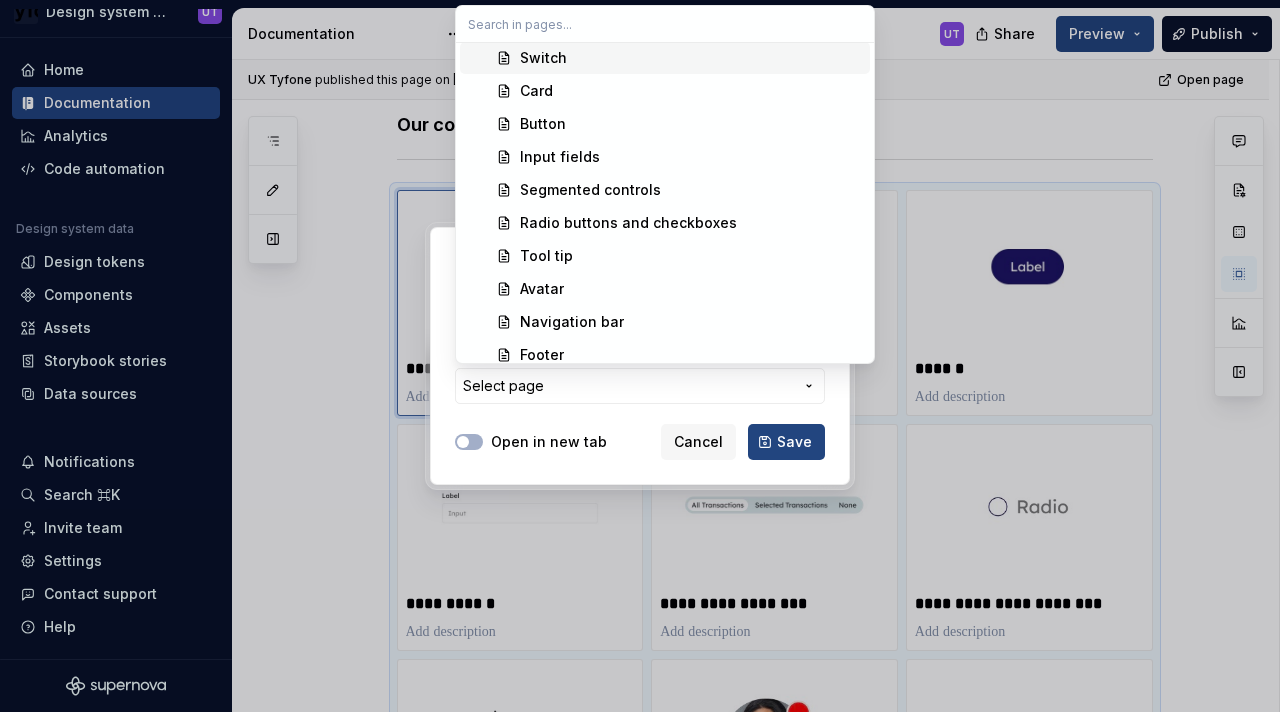 click on "Switch" at bounding box center (543, 58) 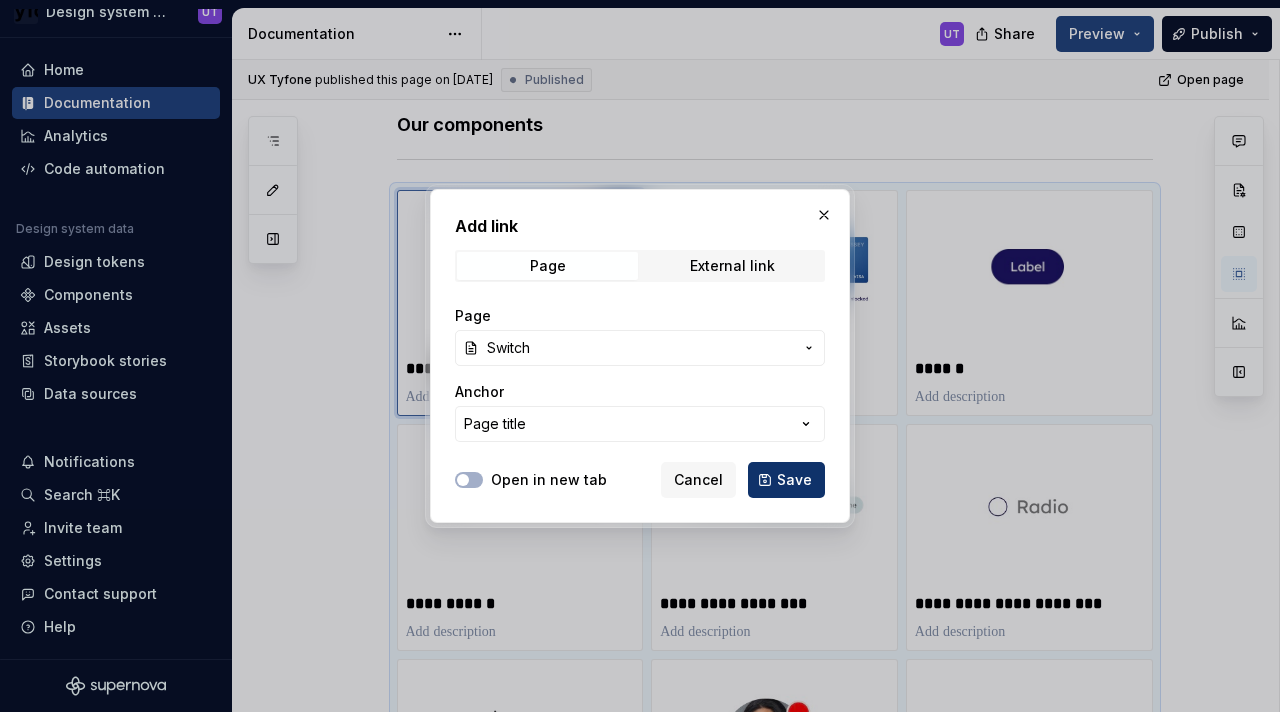 click on "Save" at bounding box center [794, 480] 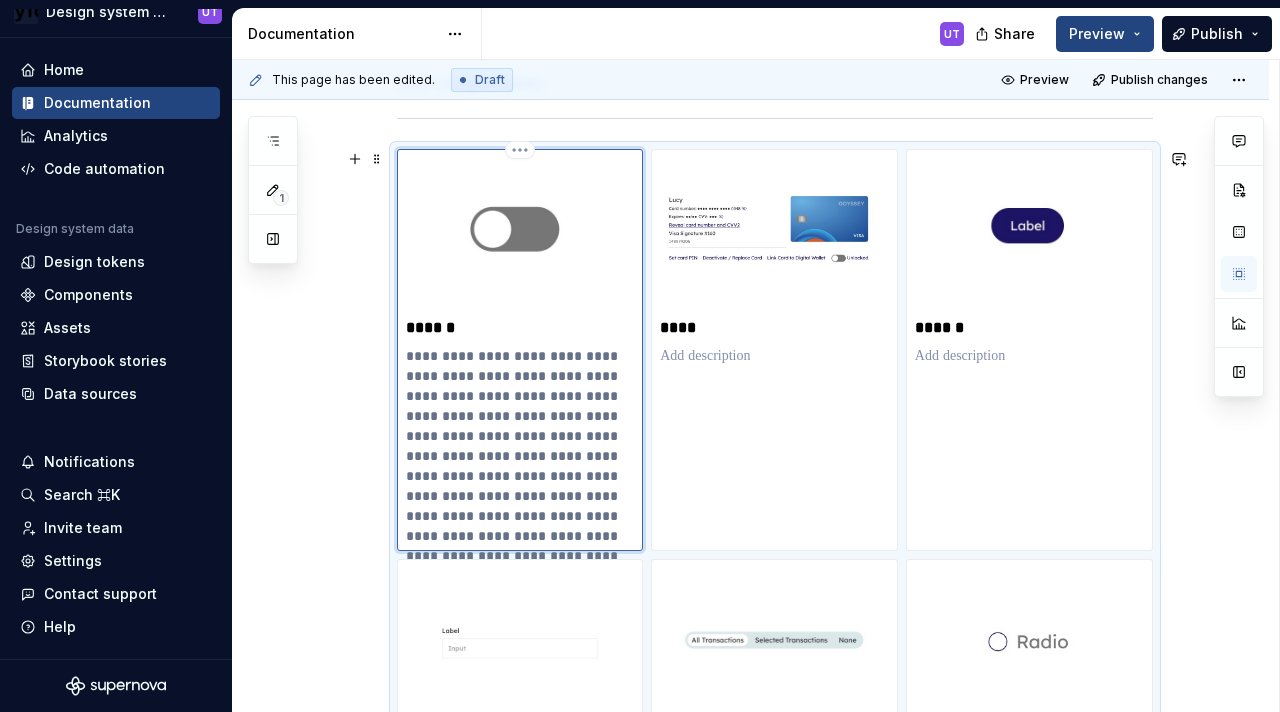 scroll, scrollTop: 359, scrollLeft: 0, axis: vertical 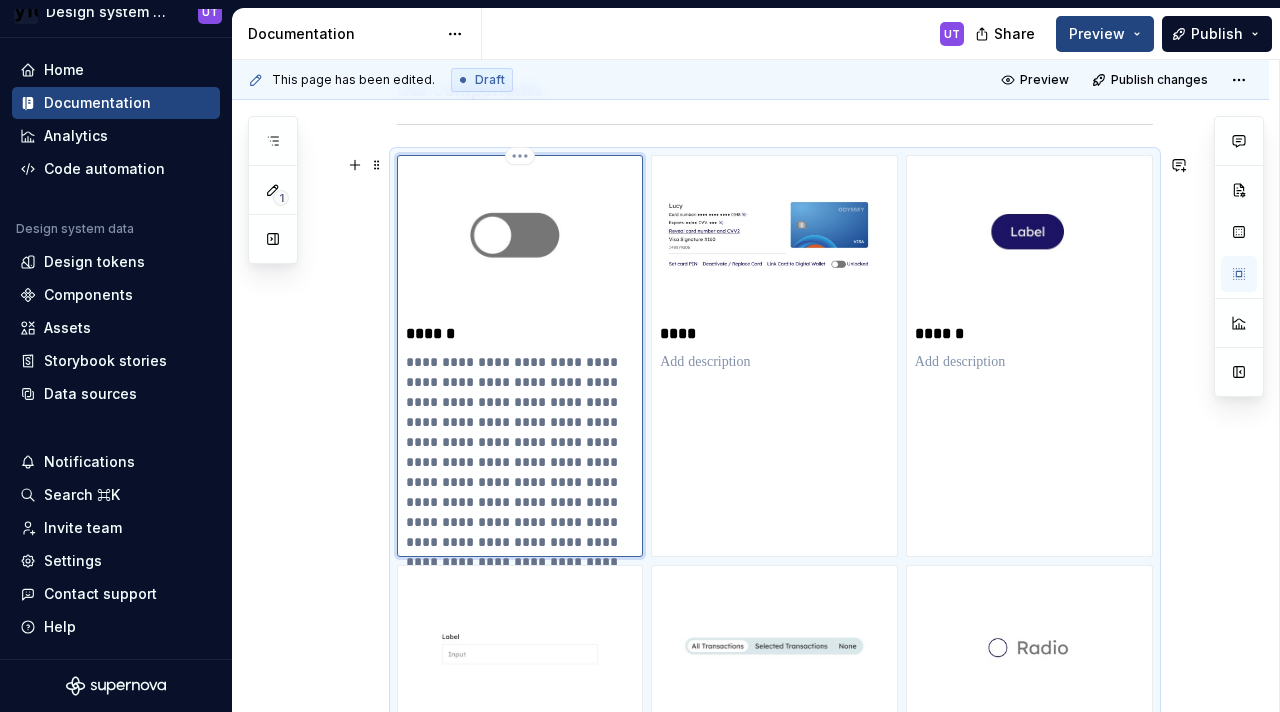 click on "**********" at bounding box center [520, 492] 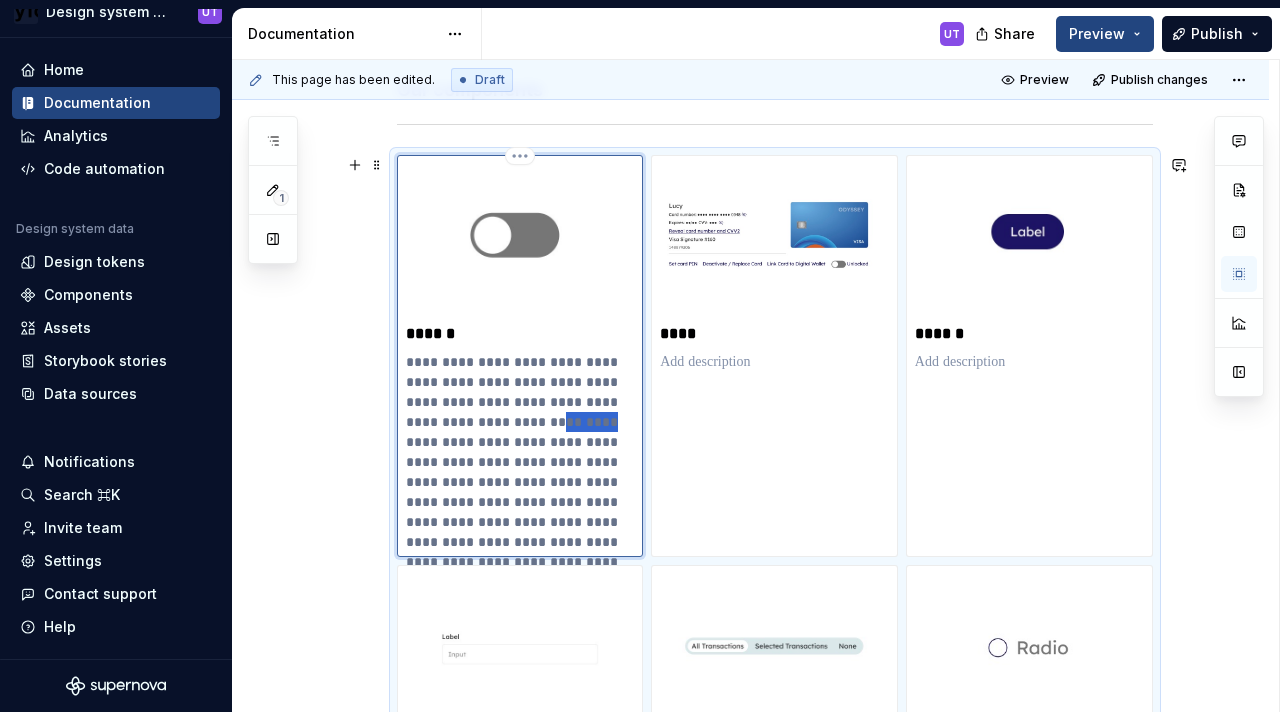 click on "**********" at bounding box center (520, 492) 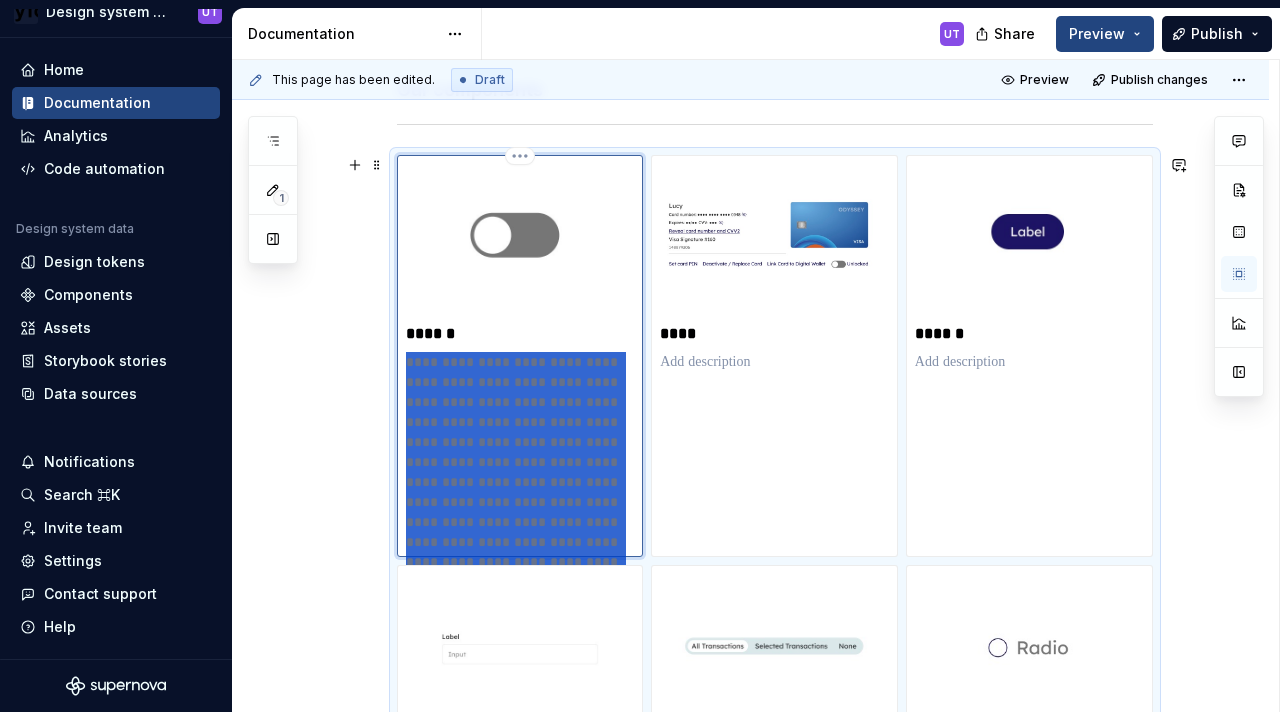 click on "**********" at bounding box center [520, 492] 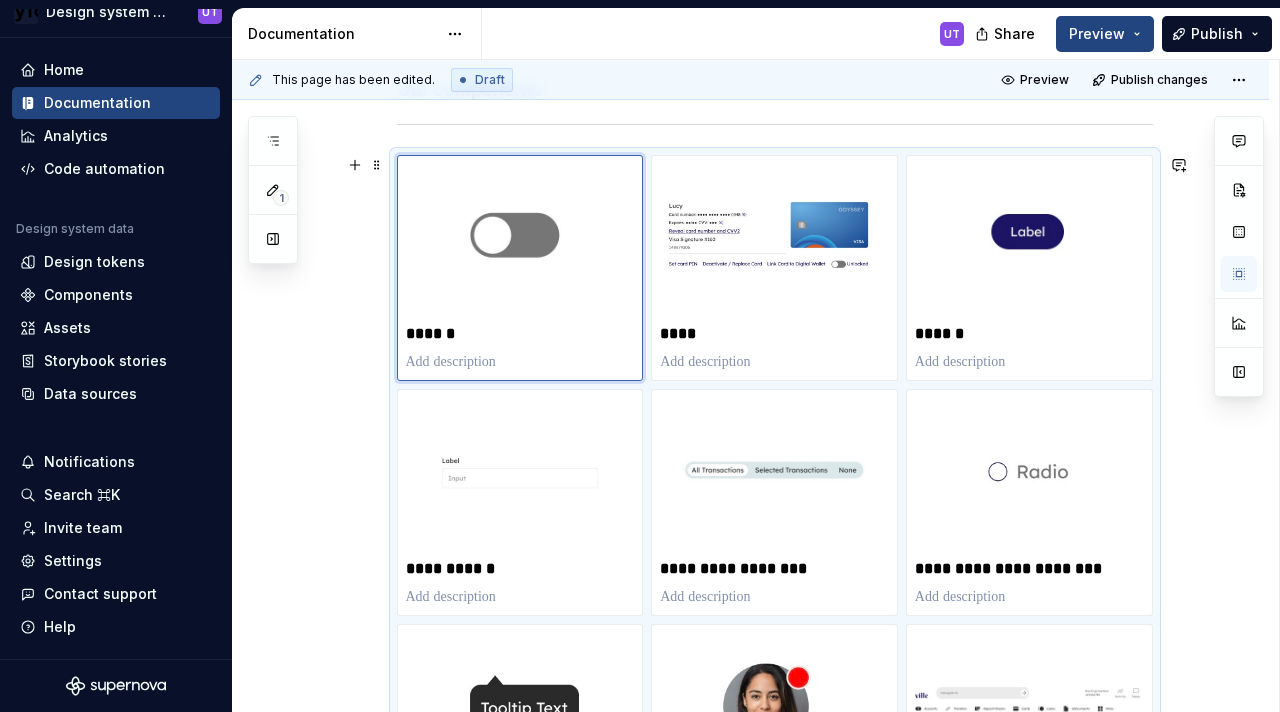 click on "**********" at bounding box center (750, 1070) 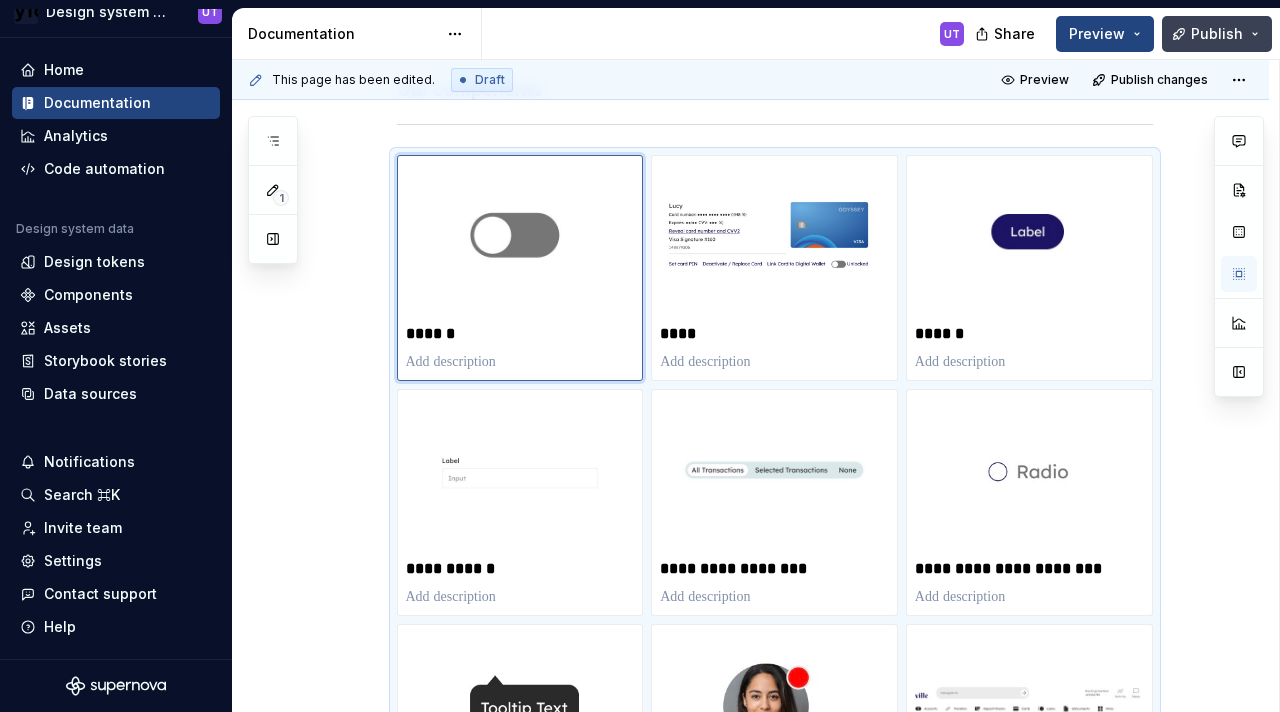 click on "Publish" at bounding box center [1217, 34] 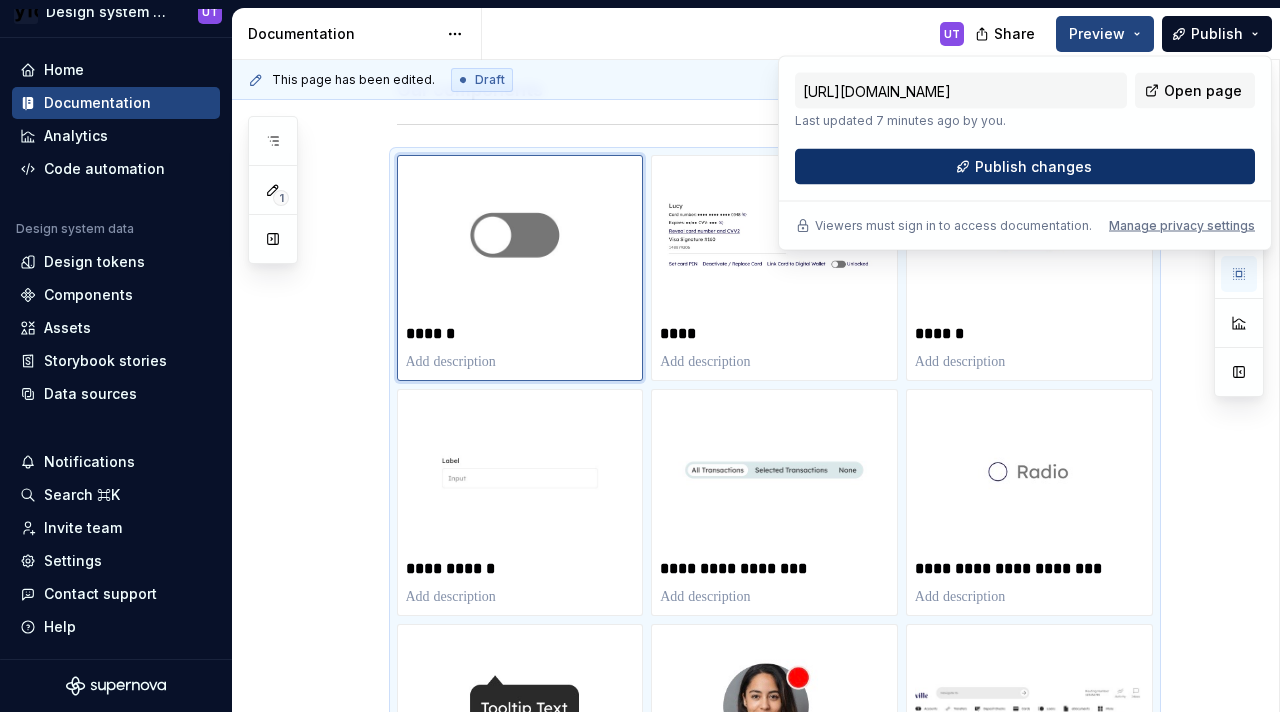 click on "Publish changes" at bounding box center [1025, 167] 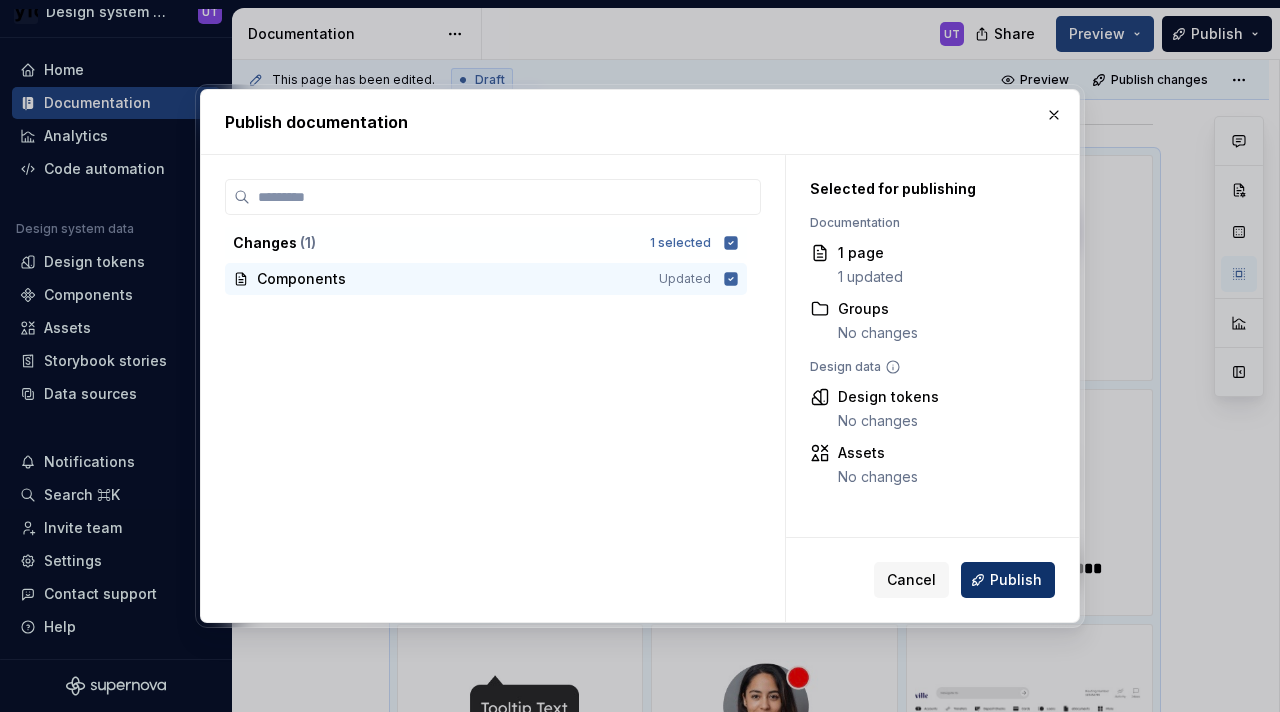 click on "Publish" at bounding box center (1016, 580) 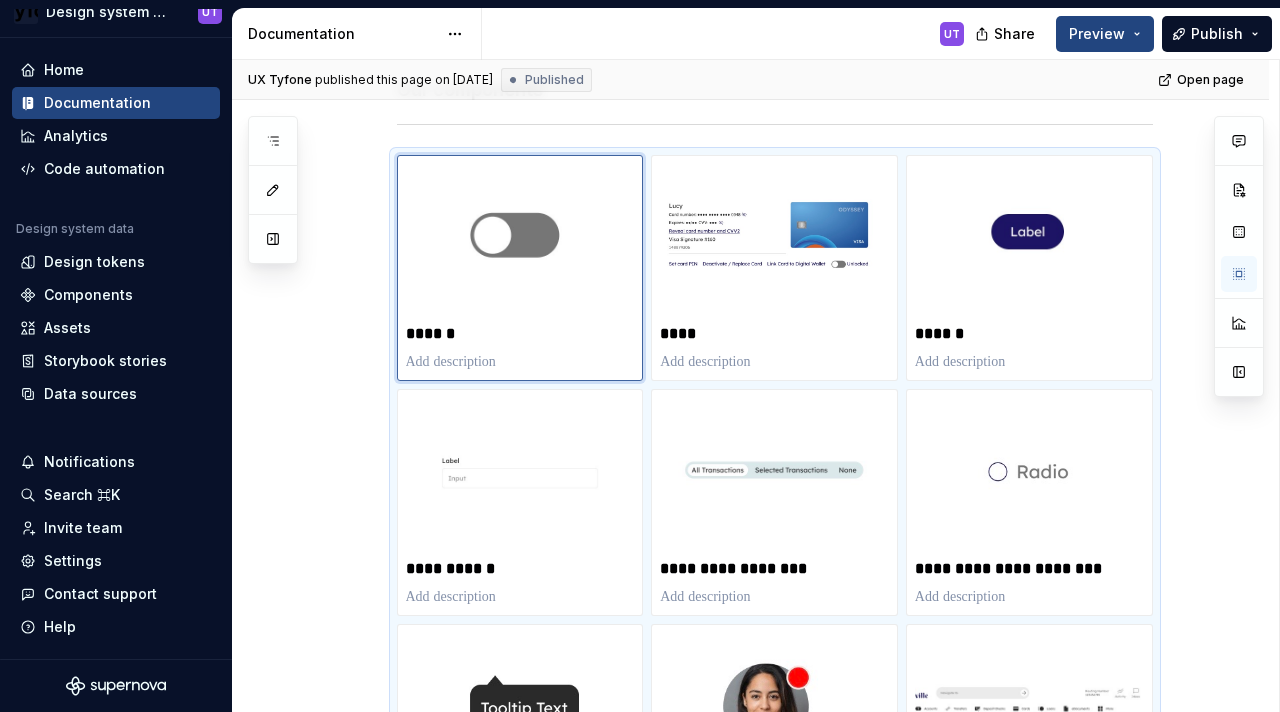 type on "*" 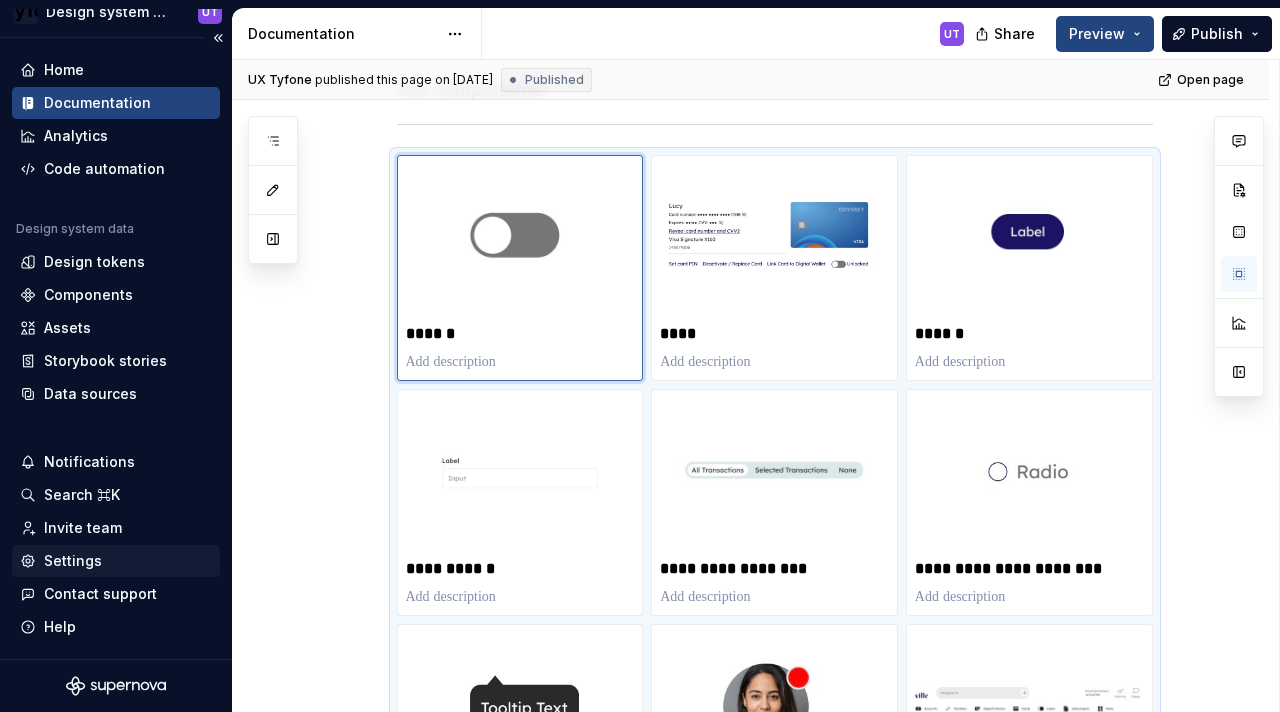 click on "Settings" at bounding box center (73, 561) 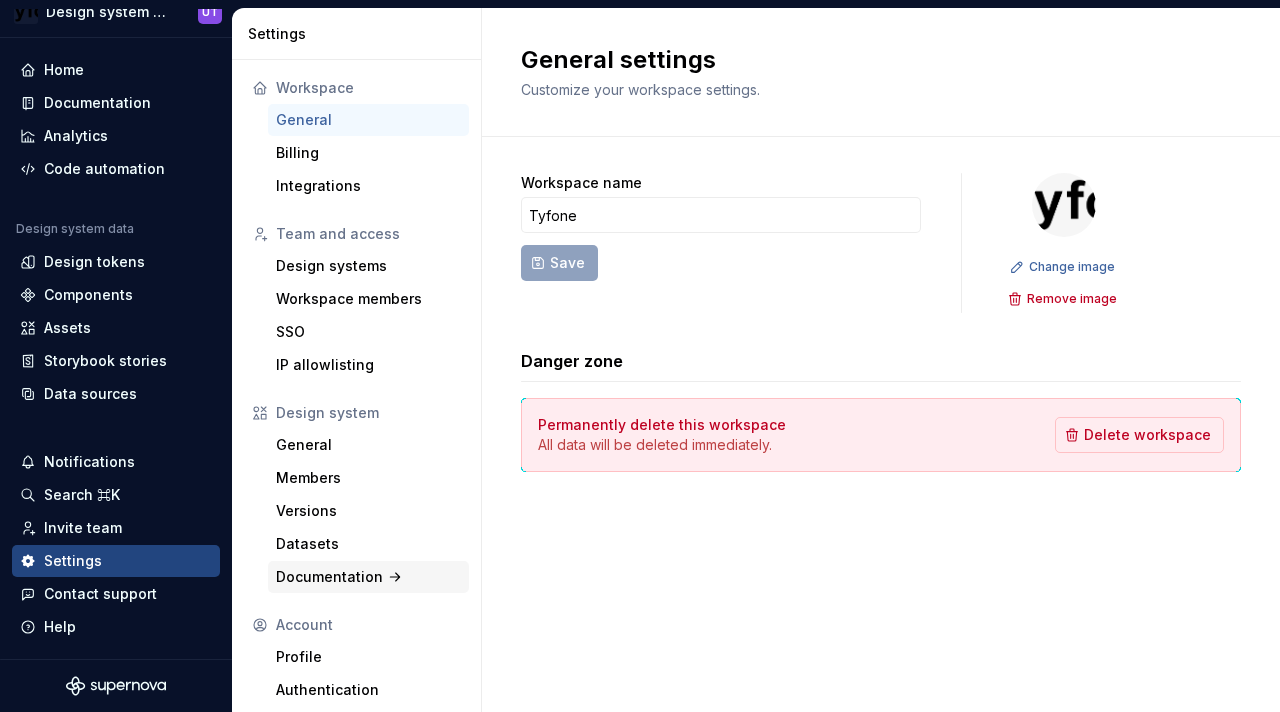 click on "Documentation" at bounding box center (368, 577) 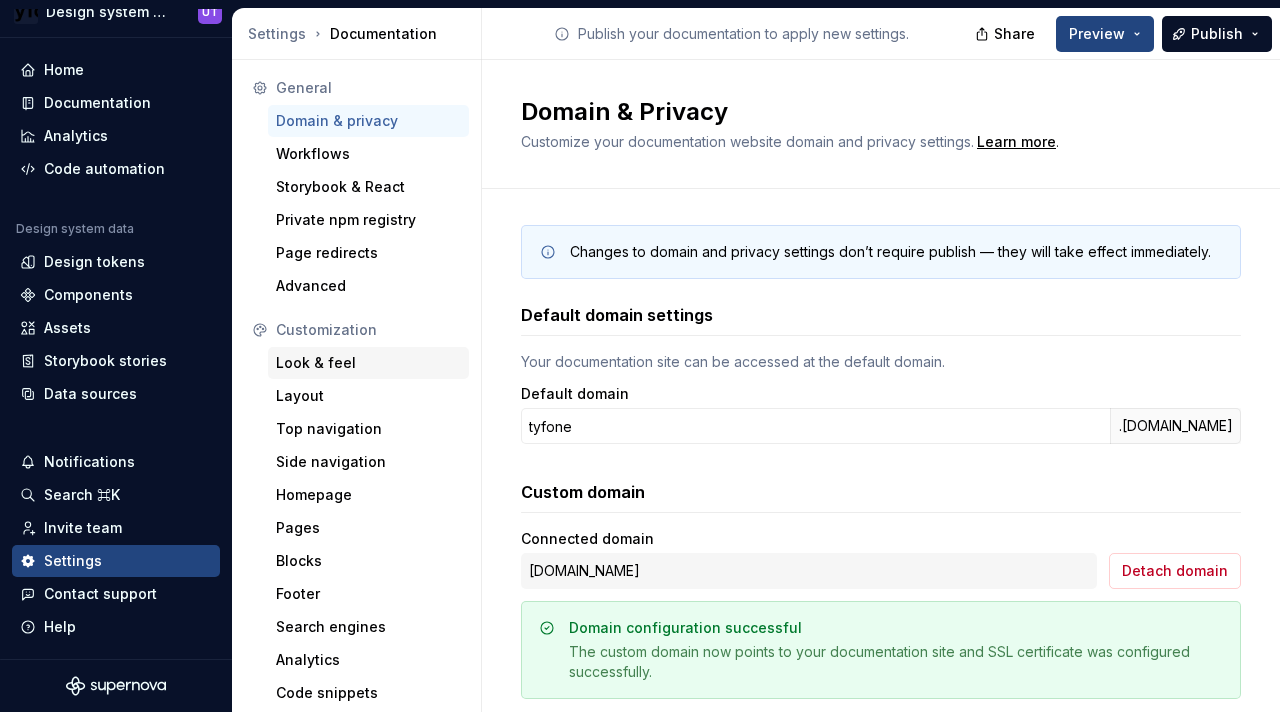 click on "Look & feel" at bounding box center [368, 363] 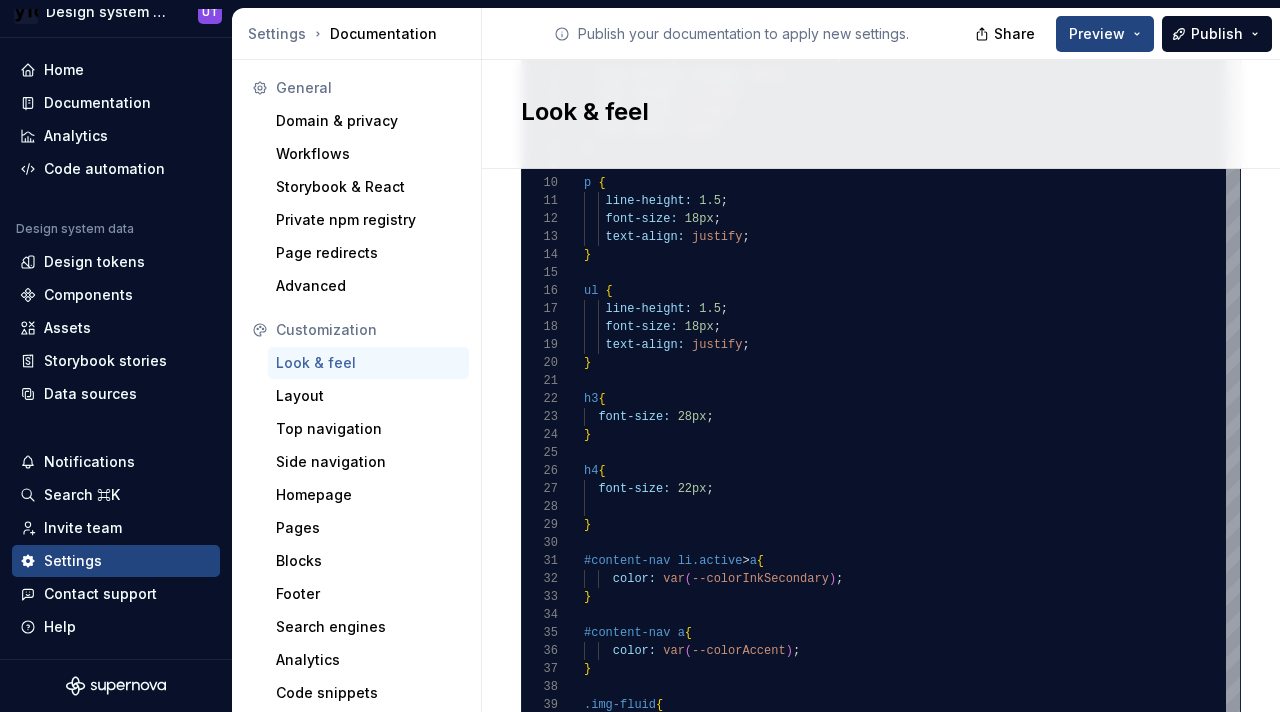 scroll, scrollTop: 1578, scrollLeft: 0, axis: vertical 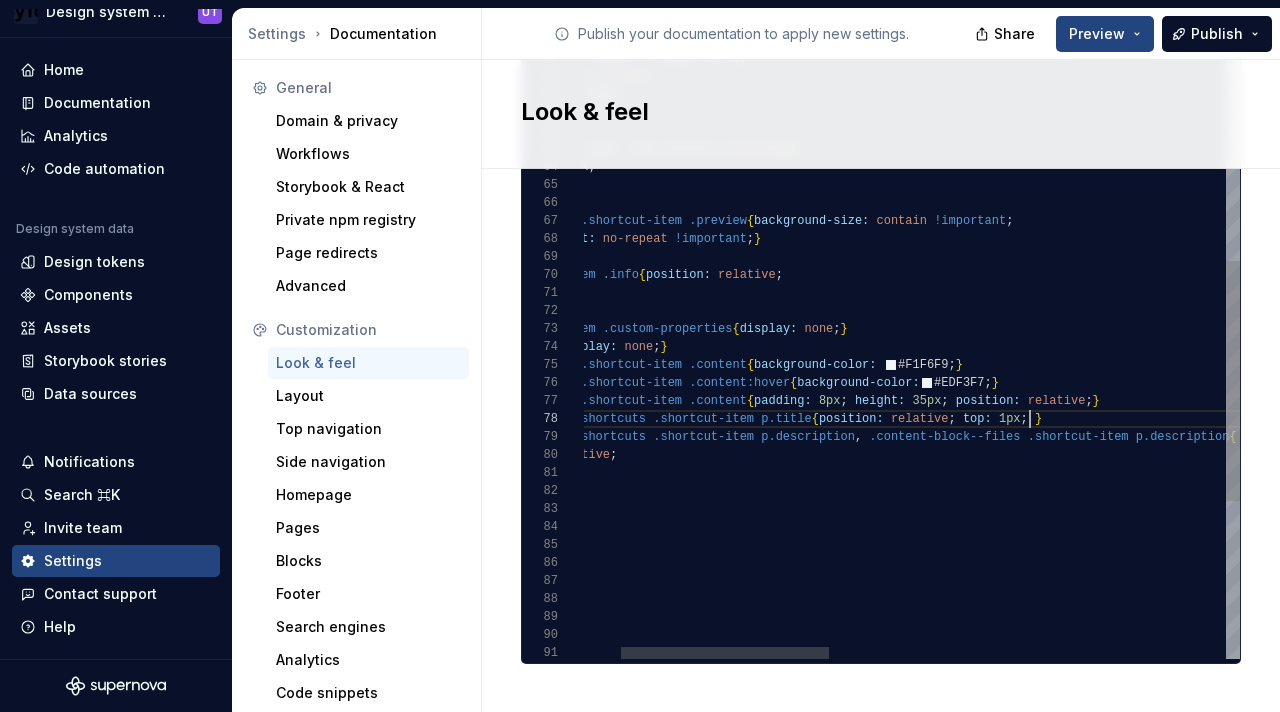 click on ".content-block--shortcuts   .shortcut-item   p.title { position:   relative ;   top:   1px ;   } .content-block--shortcuts   .shortcut-item   p.description ,   .content-block--files   .shortcut-item   p.description {    position:   relative ;    top: 10px ; } .content-block   a.shortcut-item   .content { padding:   8px ;   height:   35px ;   position:   relative ; } .content-block   a.shortcut-item   .content:hover { background-color:   #EDF3F7 ; } .content-block   a.shortcut-item   .content { background-color:     #F1F6F9 ; } .token-table   .item   .custom-properties { display:   none ; } .token-value { display:   none ; } } .token-table   .item   .info { position:   relative ;    top:   10px ; .content-block   a.shortcut-item   .preview { background-size:   contain   !important ; background-repeat:   no-repeat   !important ; } }    font-size:   34px ; .section-content-page   .tab-content   p   [ strong ] { }        font-size:   54px ;        ;" at bounding box center [1477, 74] 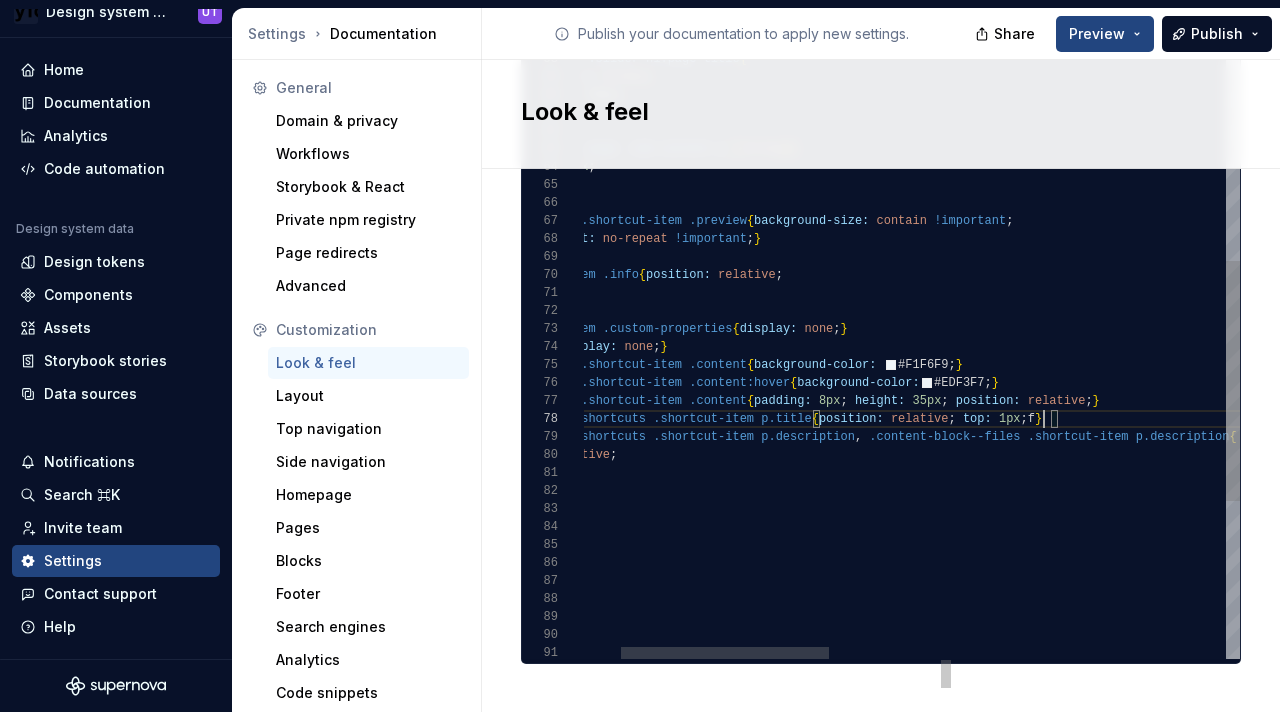 scroll, scrollTop: 126, scrollLeft: 585, axis: both 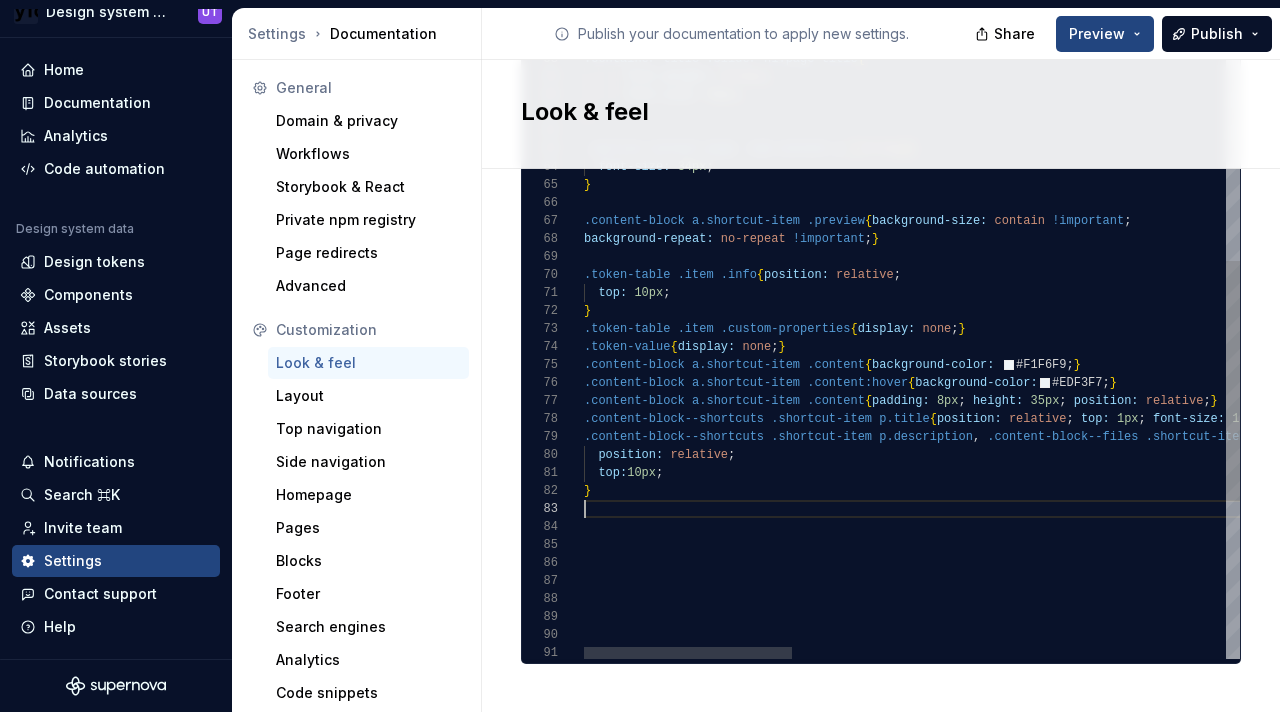click on ".content-block--shortcuts   .shortcut-item   p.title { position:   relative ;   top:   1px ;   font-size:   12px ;   } .content-block--shortcuts   .shortcut-item   p.description ,   .content-block--files   .shortcut-item   p.description {    position:   relative ;    top: 10px ; } .content-block   a.shortcut-item   .content { padding:   8px ;   height:   35px ;   position:   relative ; } .content-block   a.shortcut-item   .content:hover { background-color:   #EDF3F7 ; } .content-block   a.shortcut-item   .content { background-color:     #F1F6F9 ; } .token-table   .item   .custom-properties { display:   none ; } .token-value { display:   none ; } } .token-table   .item   .info { position:   relative ;    top:   10px ; .content-block   a.shortcut-item   .preview { background-size:   contain   !important ; background-repeat:   no-repeat   !important ; } }    font-size:   34px ; .section-content-page   .tab-content   p   [ strong ] { }        font-size:" at bounding box center (1595, 74) 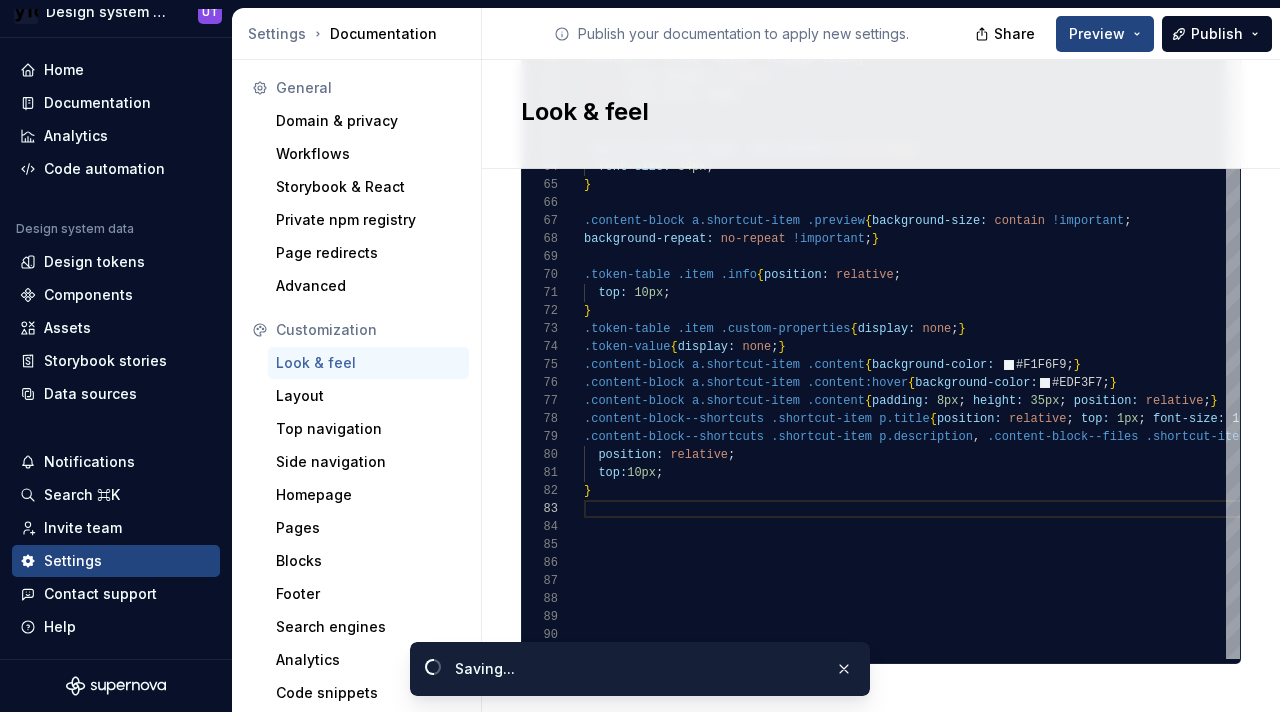 click on "Look & feel" at bounding box center [869, 114] 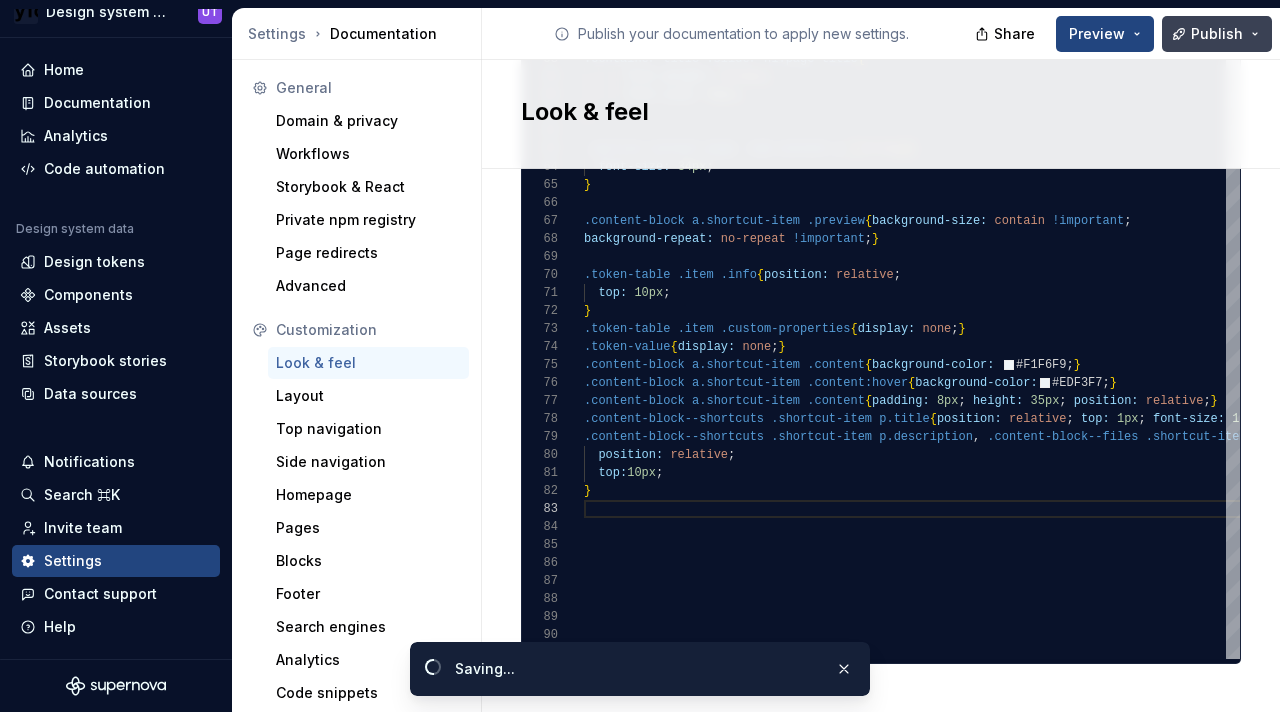 click on "Publish" at bounding box center [1217, 34] 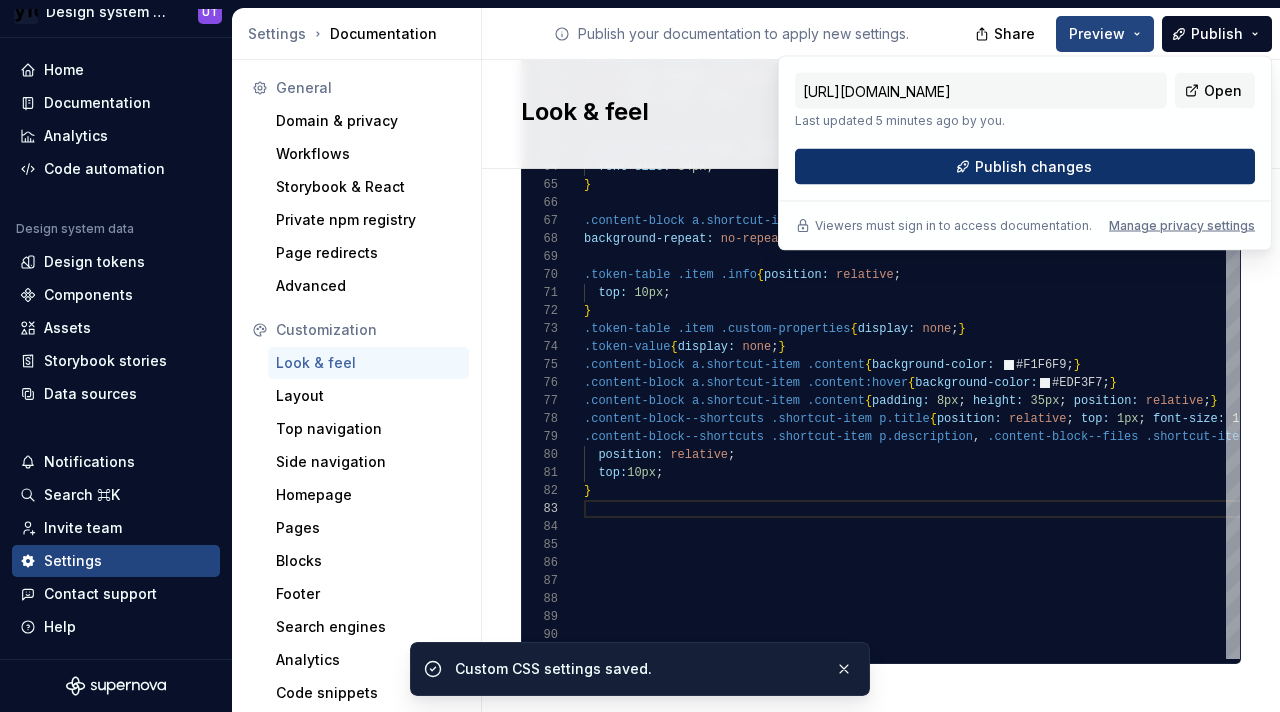 click on "Publish changes" at bounding box center (1025, 167) 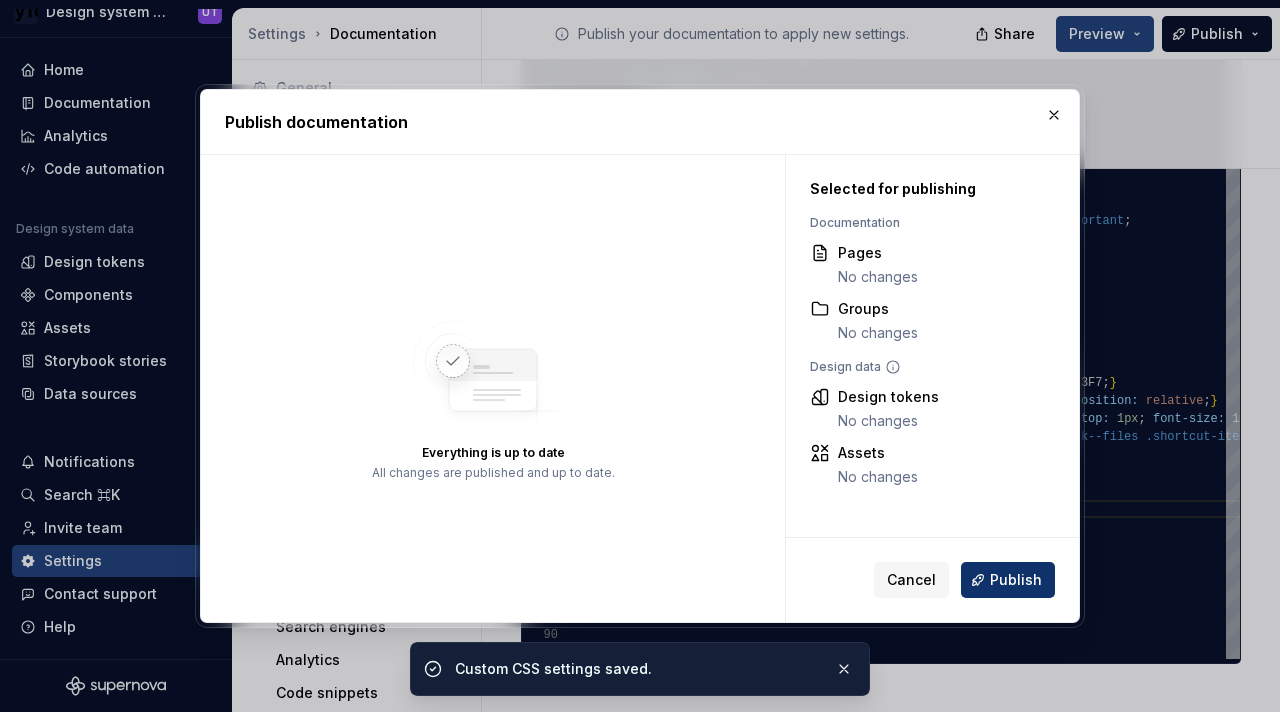 click on "Publish" at bounding box center (1016, 580) 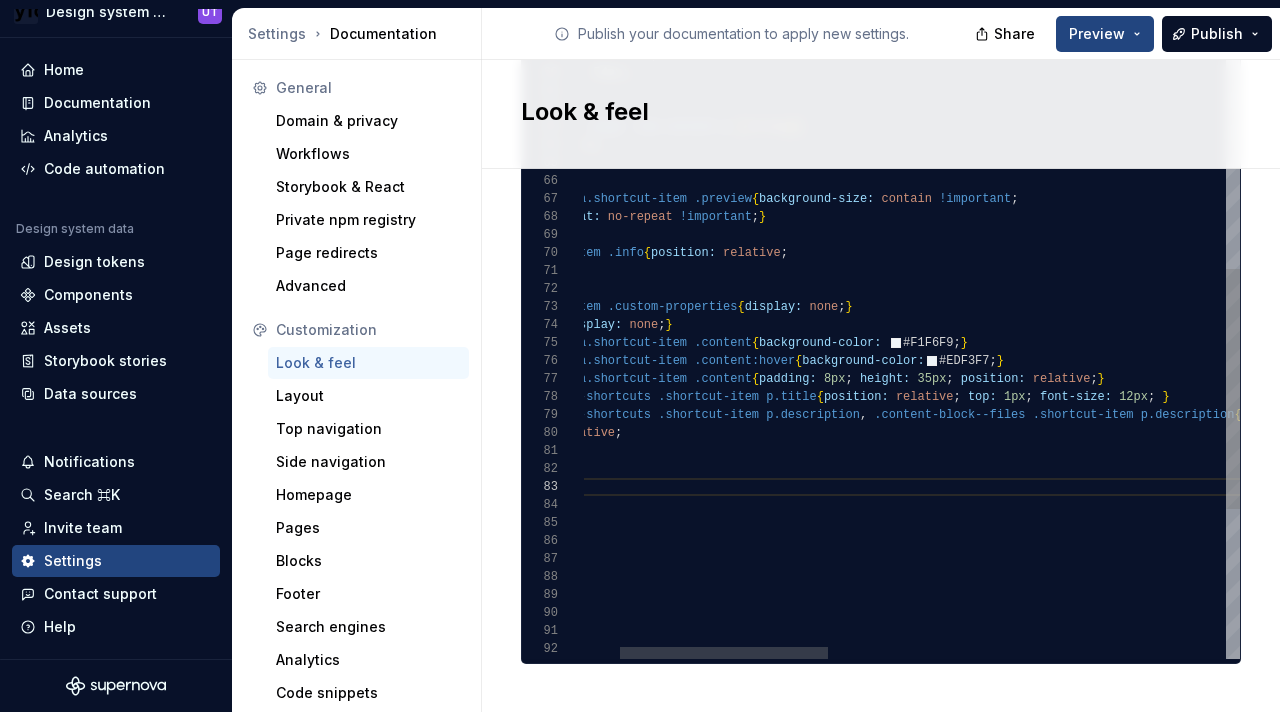 scroll, scrollTop: 126, scrollLeft: 665, axis: both 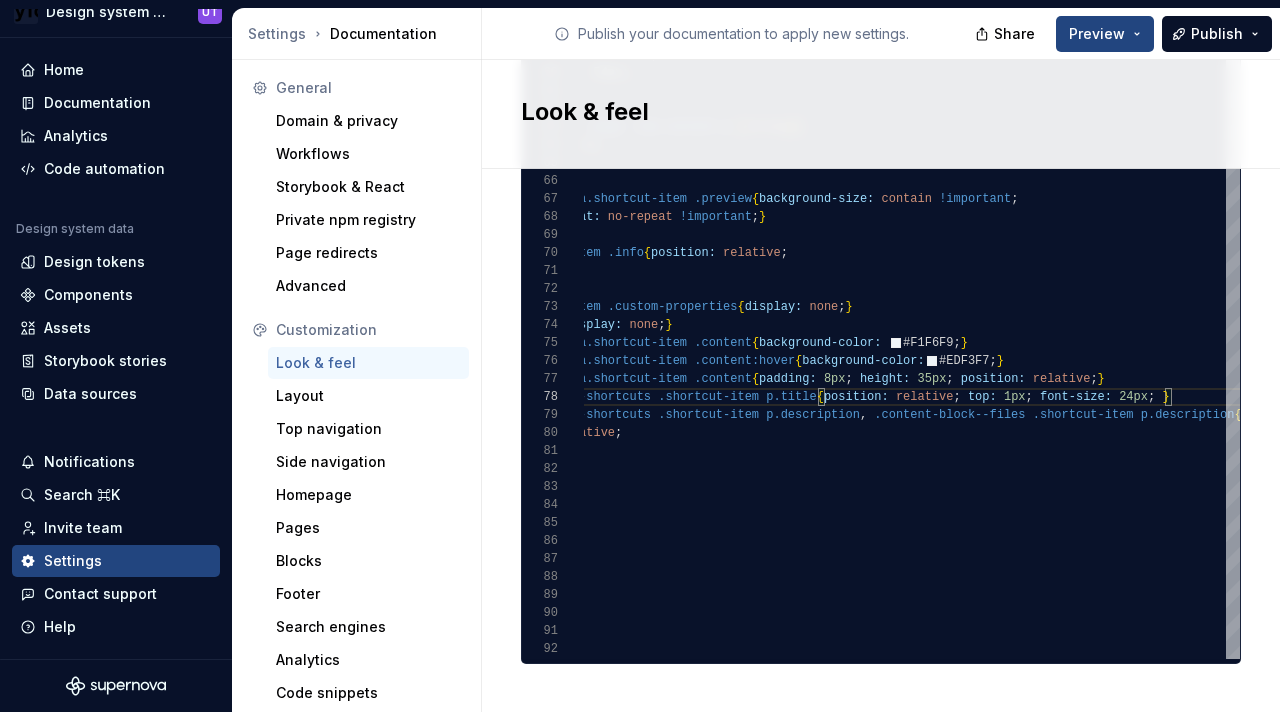 click on "Site logo A company logo that will be displayed on all pages on your documentation site. We recommend using a 200 x 30px .svg or .png file.         Remove image Site logo height The height of your site logo in the top navigation bar, measured in pixels. 26 Site favicon The favicon that will be used for your documentation site. We recommend using a 32 x 32px .png file. Using legacy .ico is not recommended. Remove image Accent color This is your main accent color, used for all links, selected states, and active items. Default color: #0f62fe. #2e3192ff Alternative accent color Used in hover states for links, selected items, and active states. Usually darker or lighter than the main accent color. Default color: #[DATE]. #4d5f80ff Surface accent color Used for backgrounds of active and selected items. This color should meet AA+ contrast criteria against the main accent color. Default color: #ecf4ff. Icon stroke width The stroke width for all icons, measured in pixels. Default width: 2px. 2 Font family Lexend 1 2 <" at bounding box center [881, -335] 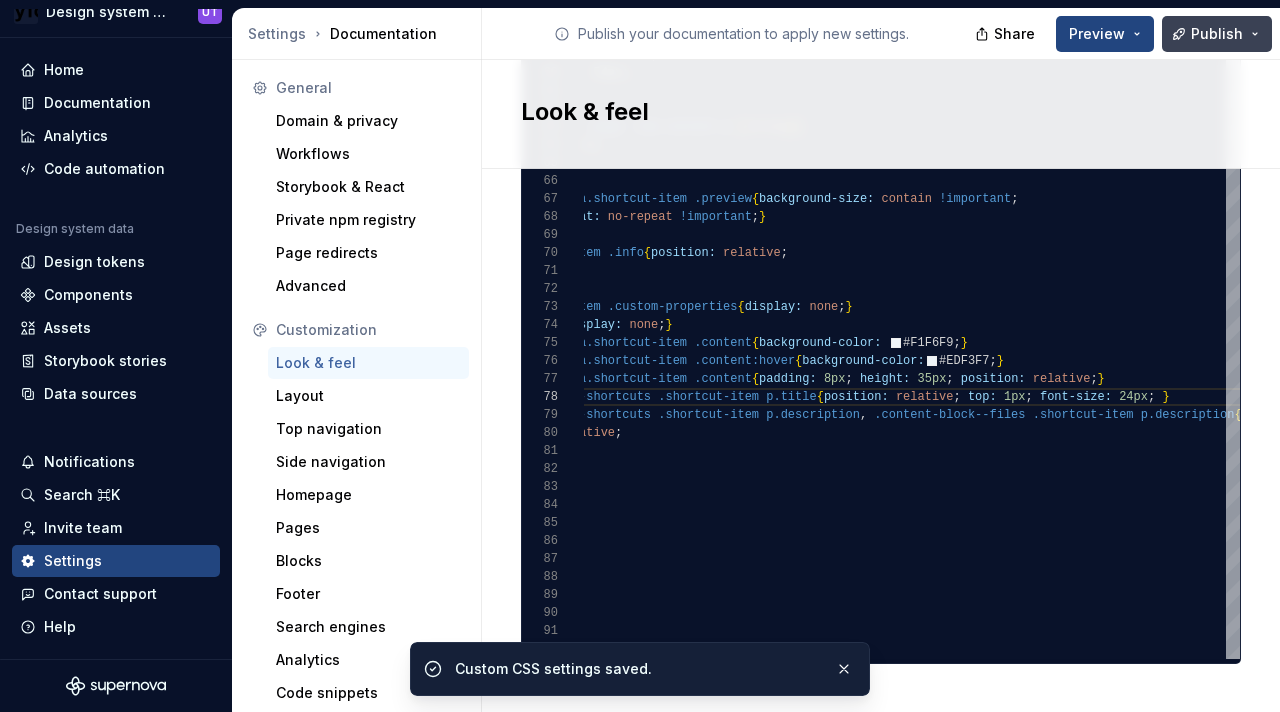 click on "Publish" at bounding box center [1217, 34] 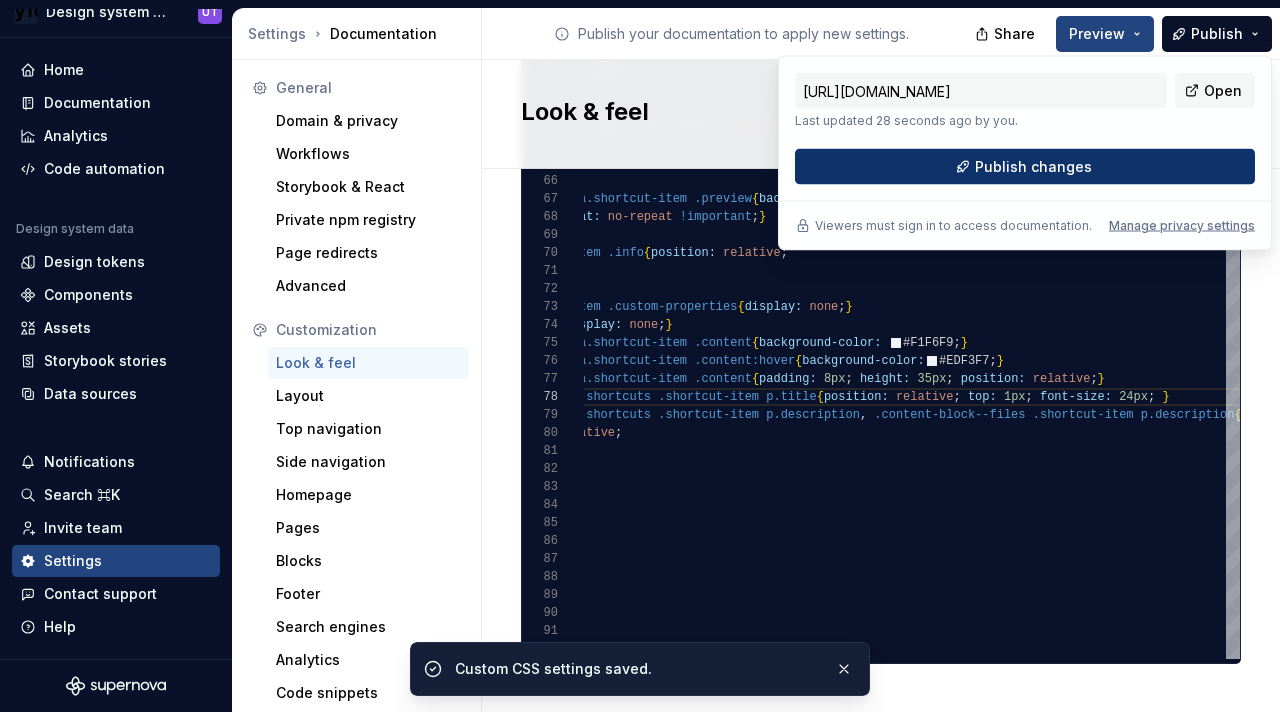 click on "Publish changes" at bounding box center (1033, 167) 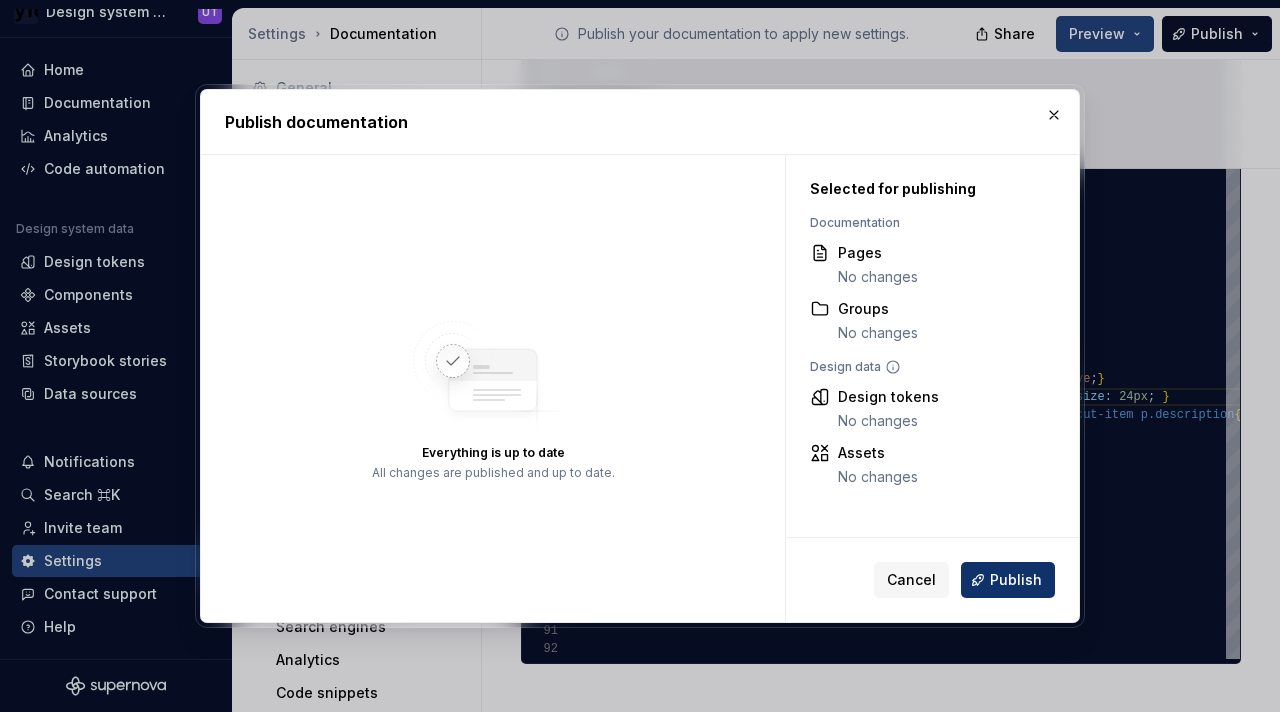 click on "Publish" at bounding box center (1008, 580) 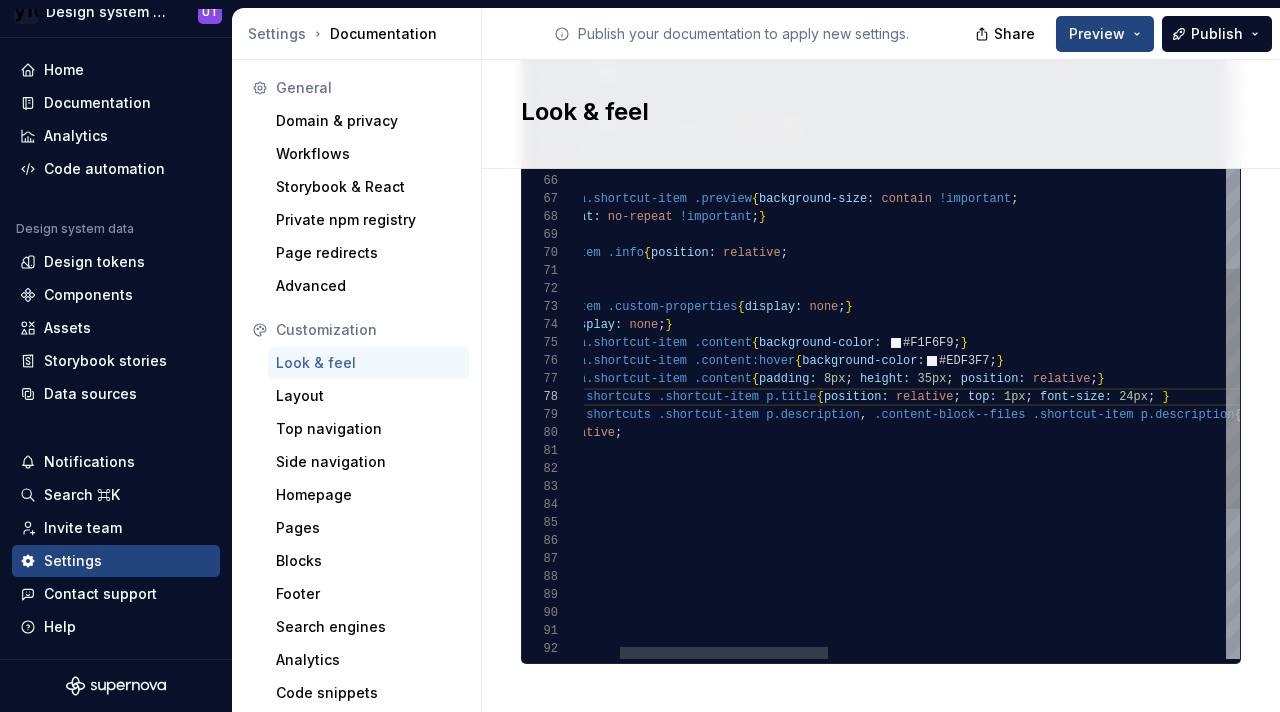 click on ".content-block--shortcuts   .shortcut-item   p.title { position:   relative ;   top:   1px ;   font-size:   24px ;   } .content-block--shortcuts   .shortcut-item   p.description ,   .content-block--files   .shortcut-item   p.description {    position:   relative ;    top: 10px ; } .content-block   a.shortcut-item   .content { padding:   8px ;   height:   35px ;   position:   relative ; } .content-block   a.shortcut-item   .content:hover { background-color:   #EDF3F7 ; } .content-block   a.shortcut-item   .content { background-color:     #F1F6F9 ; } .token-table   .item   .custom-properties { display:   none ; } .token-value { display:   none ; } } .token-table   .item   .info { position:   relative ;    top:   10px ; .content-block   a.shortcut-item   .preview { background-size:   contain   !important ; background-repeat:   no-repeat   !important ; } }    font-size:   34px ; .section-content-page   .tab-content   p   [ strong ] { }        font-size:" at bounding box center [1482, 52] 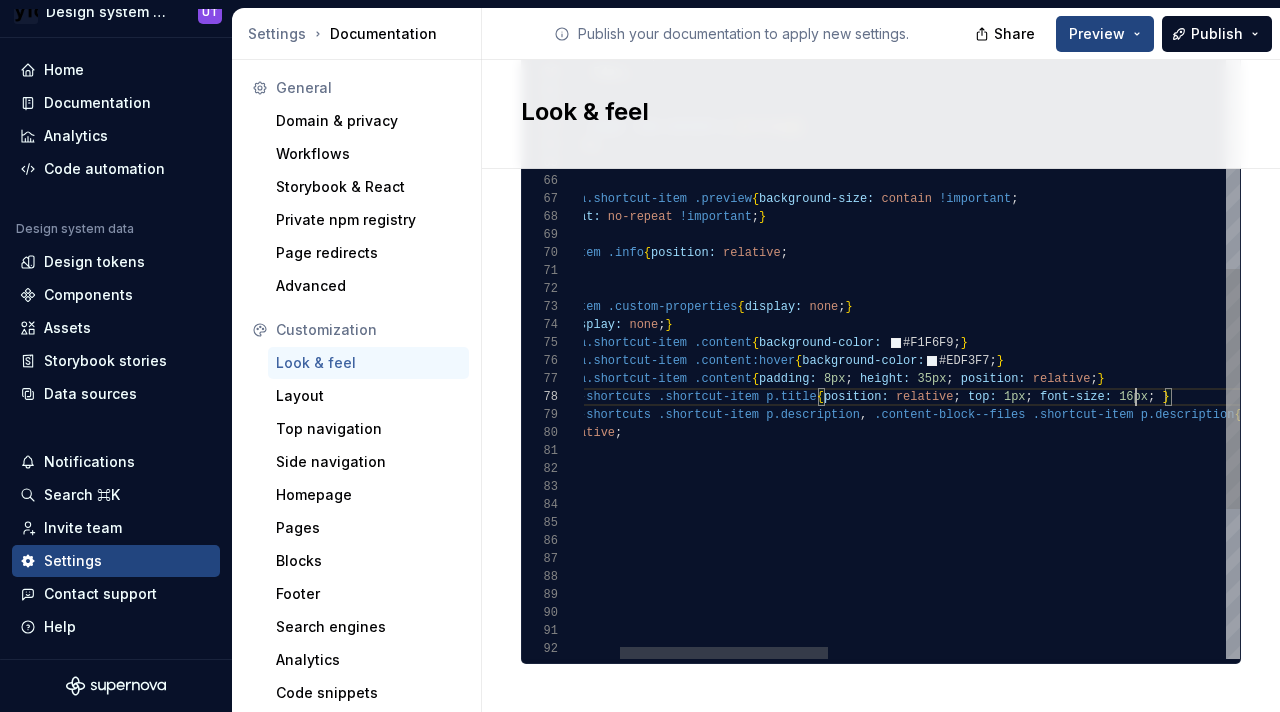 scroll, scrollTop: 126, scrollLeft: 665, axis: both 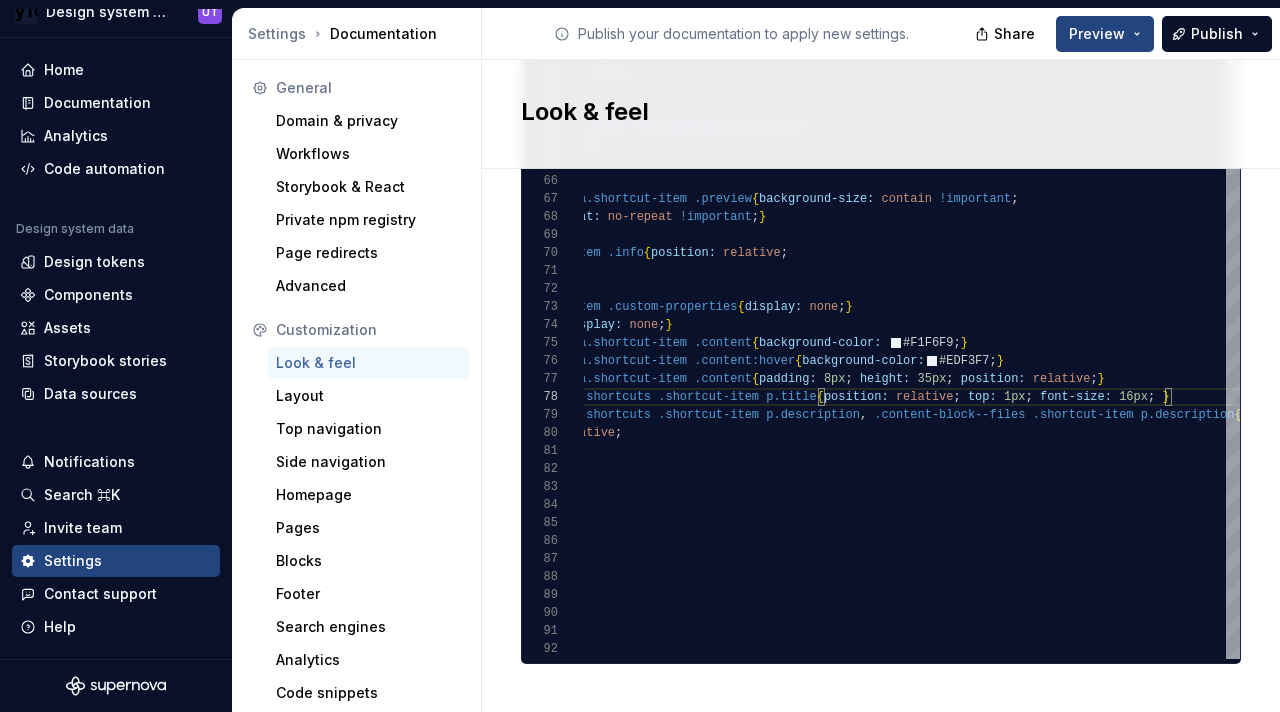 click on "Look & feel" at bounding box center (881, 114) 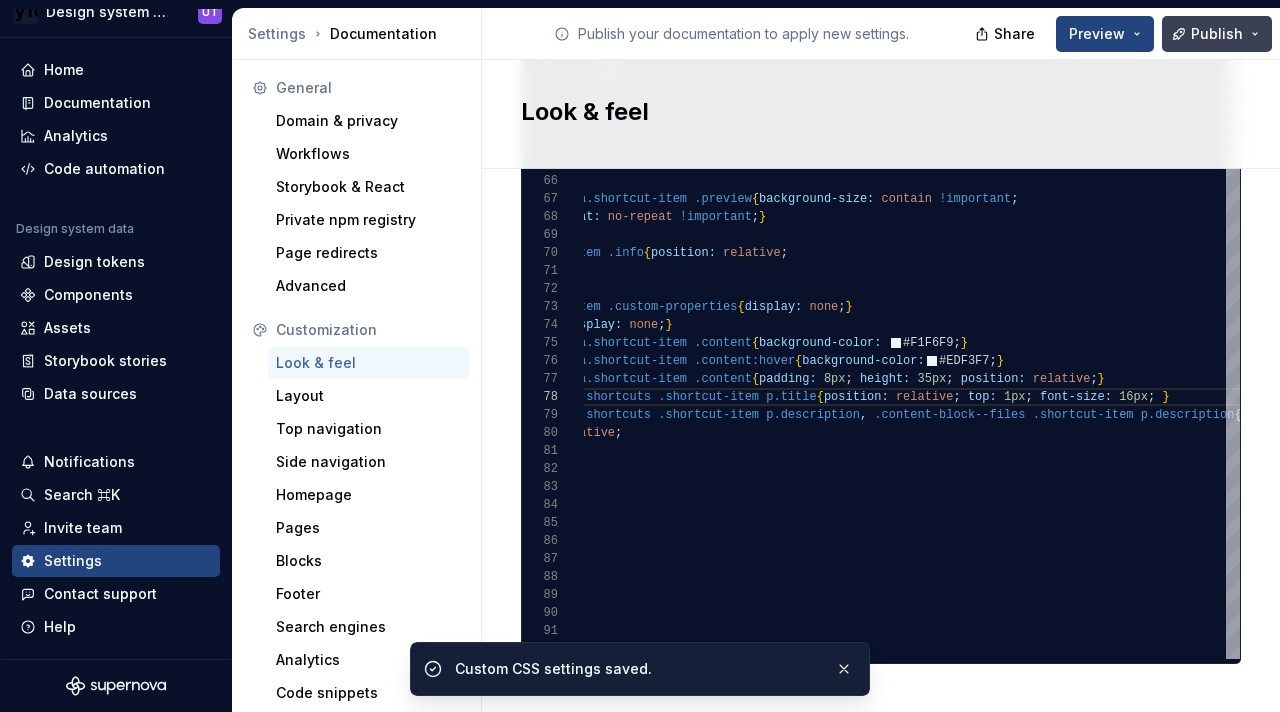 click on "Publish" at bounding box center (1217, 34) 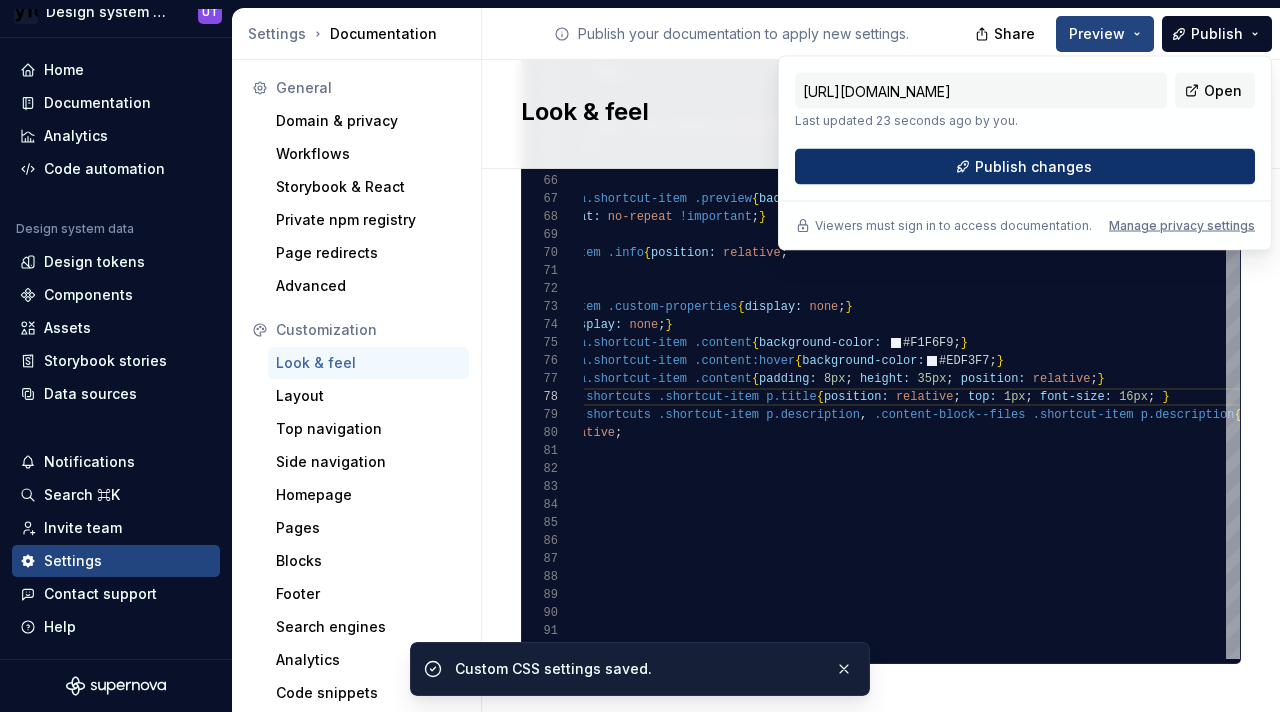 click on "Publish changes" at bounding box center (1025, 167) 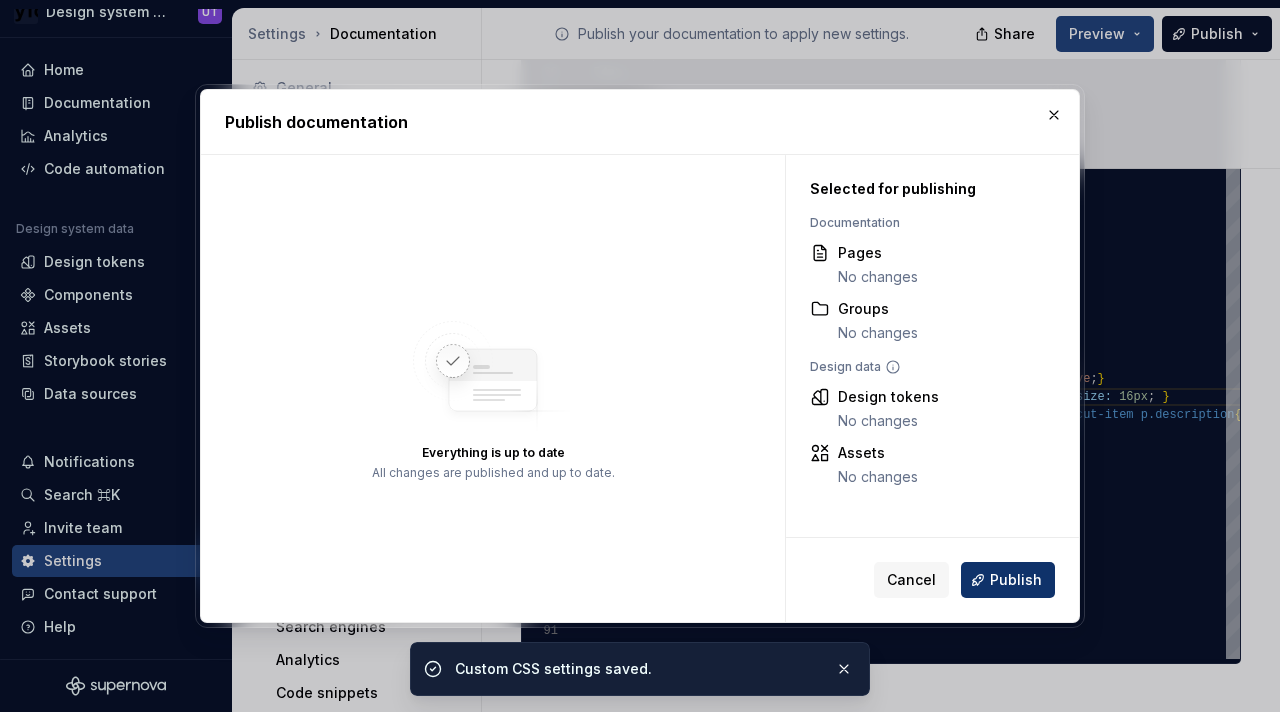 click on "Publish" at bounding box center [1016, 580] 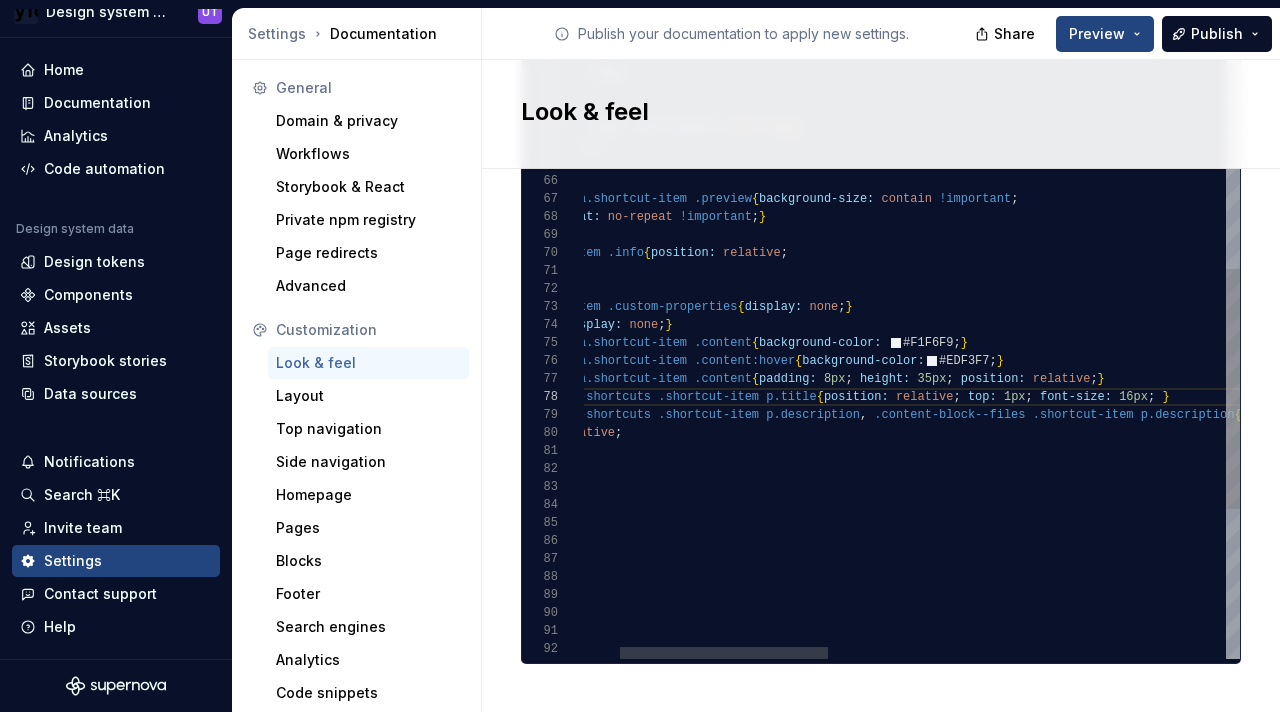 click on ".content-block--shortcuts   .shortcut-item   p.title { position:   relative ;   top:   1px ;   font-size:   16px ;   } .content-block--shortcuts   .shortcut-item   p.description ,   .content-block--files   .shortcut-item   p.description {    position:   relative ;    top: 10px ; } .content-block   a.shortcut-item   .content { padding:   8px ;   height:   35px ;   position:   relative ; } .content-block   a.shortcut-item   .content:hover { background-color:   #EDF3F7 ; } .content-block   a.shortcut-item   .content { background-color:     #F1F6F9 ; } .token-table   .item   .custom-properties { display:   none ; } .token-value { display:   none ; } } .token-table   .item   .info { position:   relative ;    top:   10px ; .content-block   a.shortcut-item   .preview { background-size:   contain   !important ; background-repeat:   no-repeat   !important ; } }    font-size:   34px ; .section-content-page   .tab-content   p   [ strong ] { }        font-size:" at bounding box center [1482, 52] 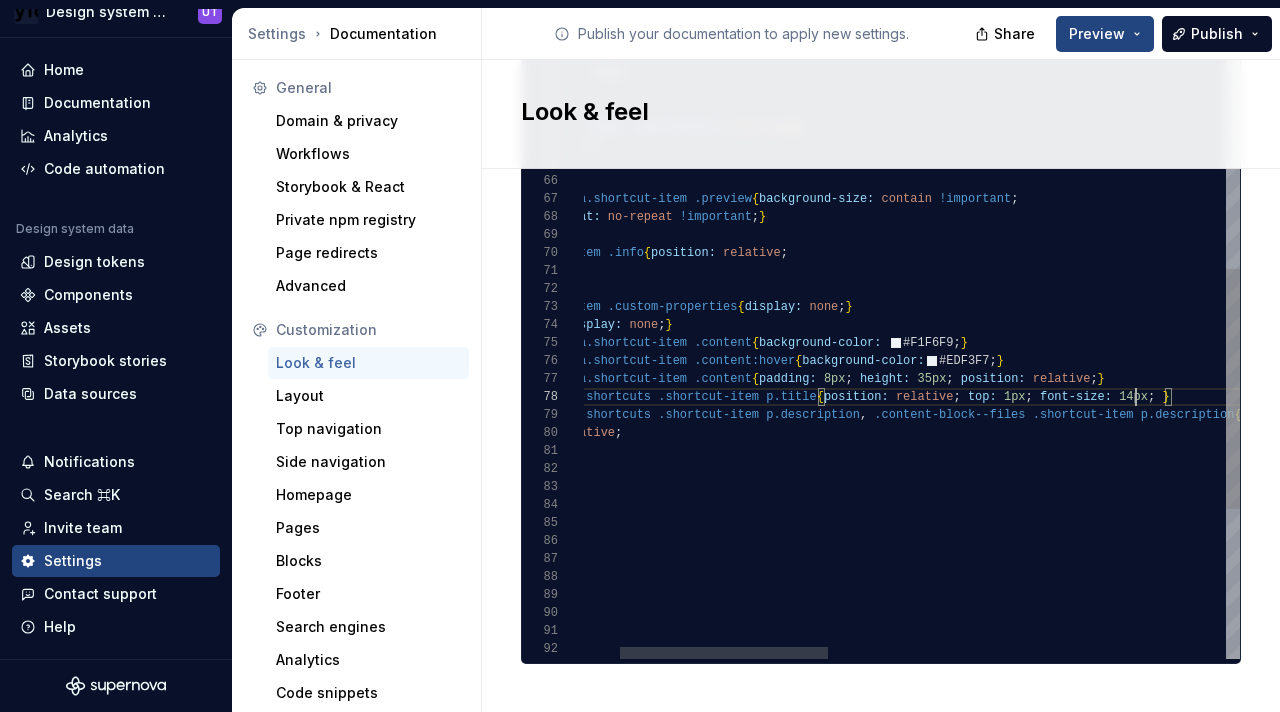 scroll, scrollTop: 126, scrollLeft: 665, axis: both 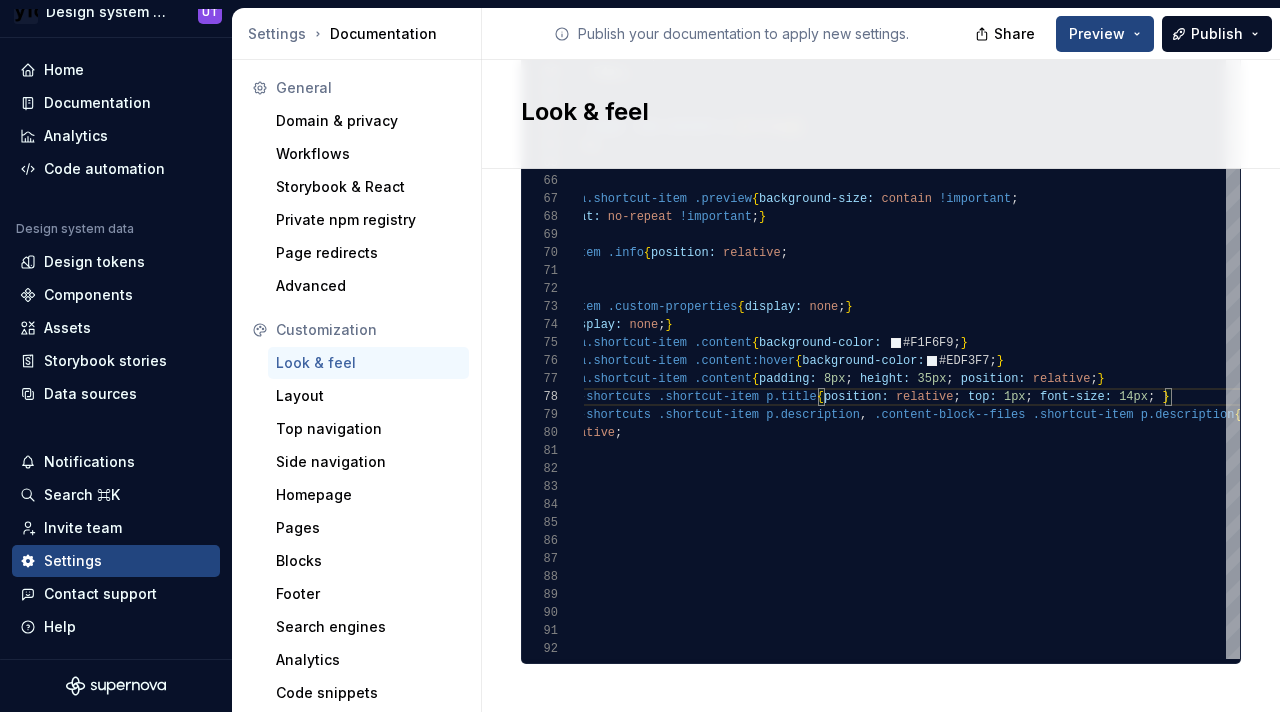 click on "Look & feel" at bounding box center [869, 112] 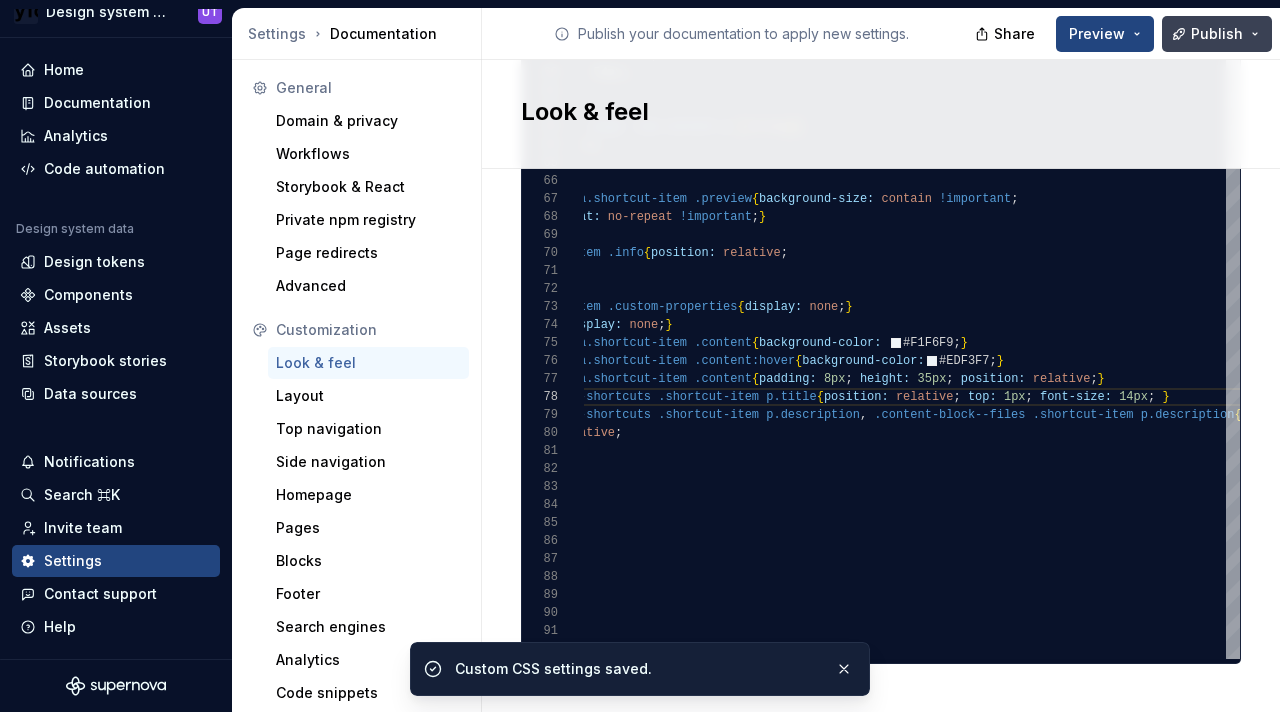 click on "Publish" at bounding box center [1217, 34] 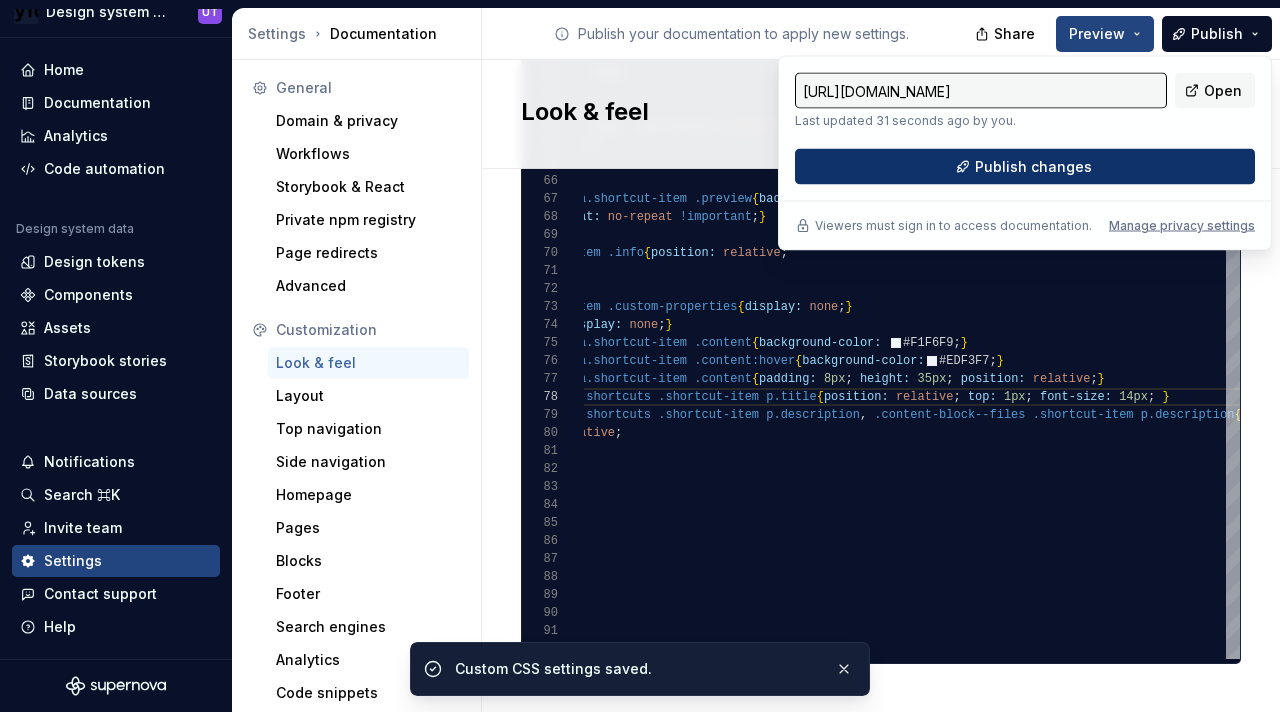 click on "Publish changes" at bounding box center (1033, 167) 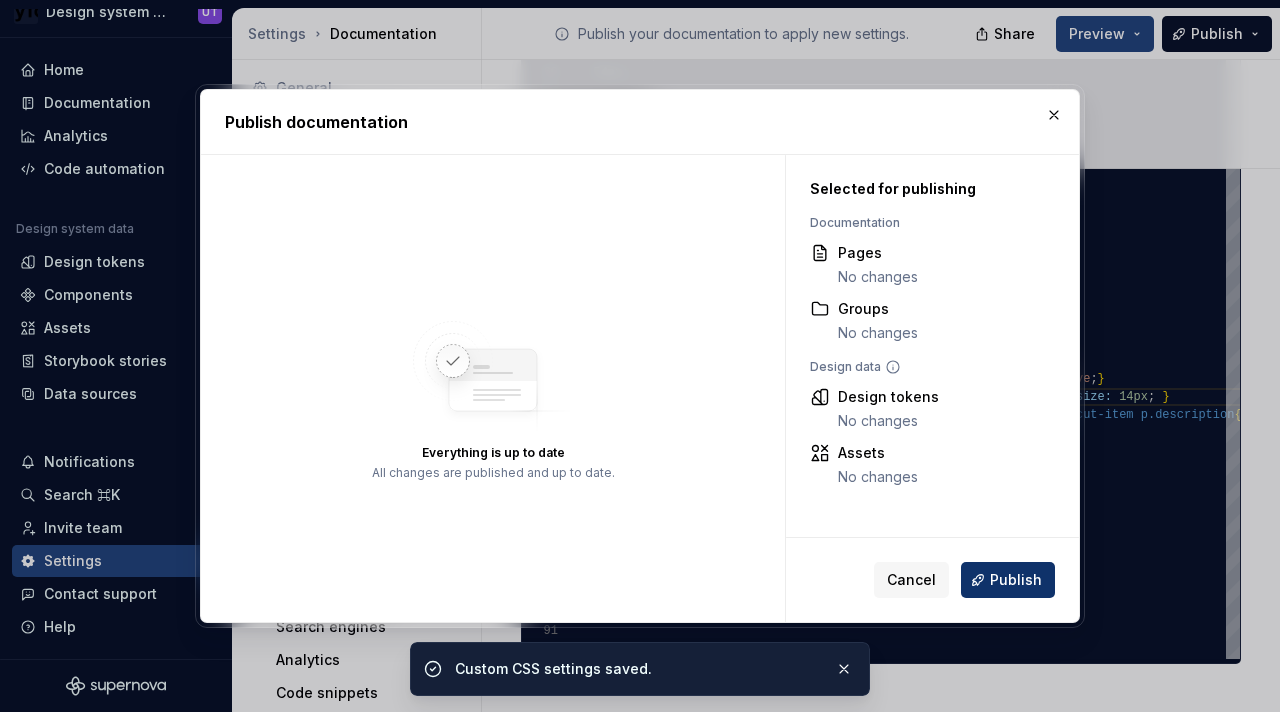 click on "Publish" at bounding box center [1008, 580] 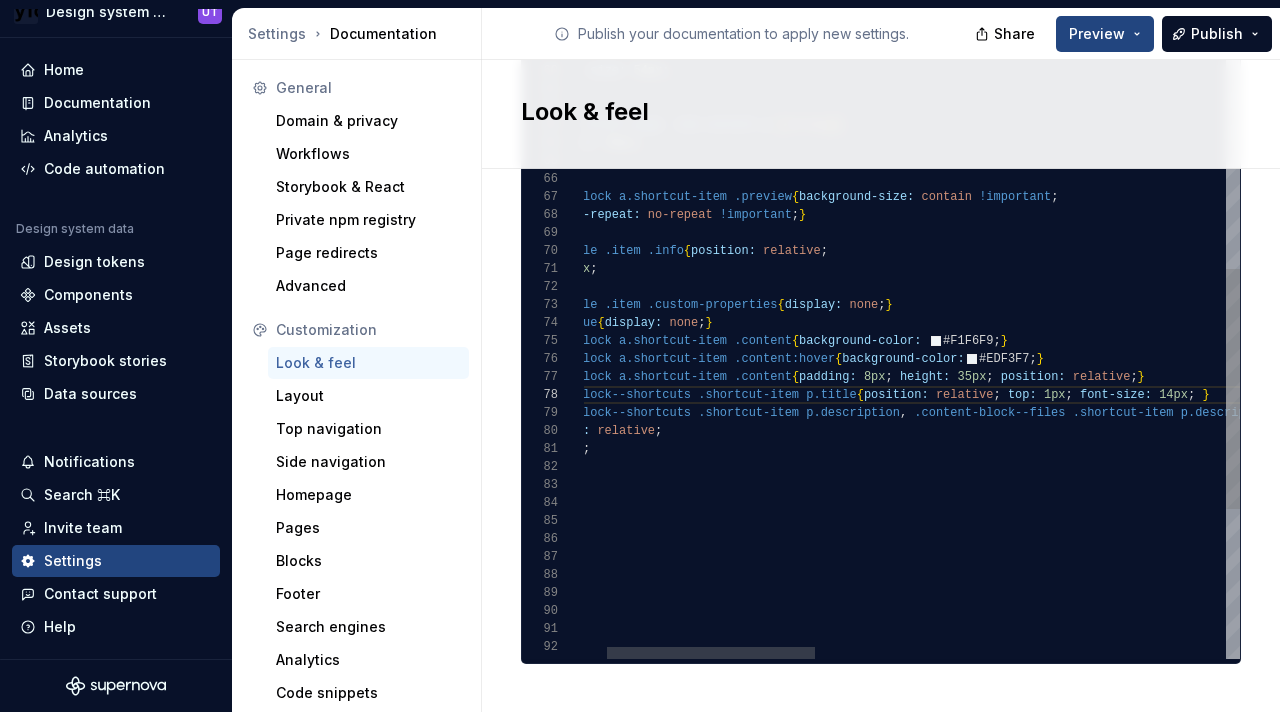 scroll, scrollTop: 126, scrollLeft: 665, axis: both 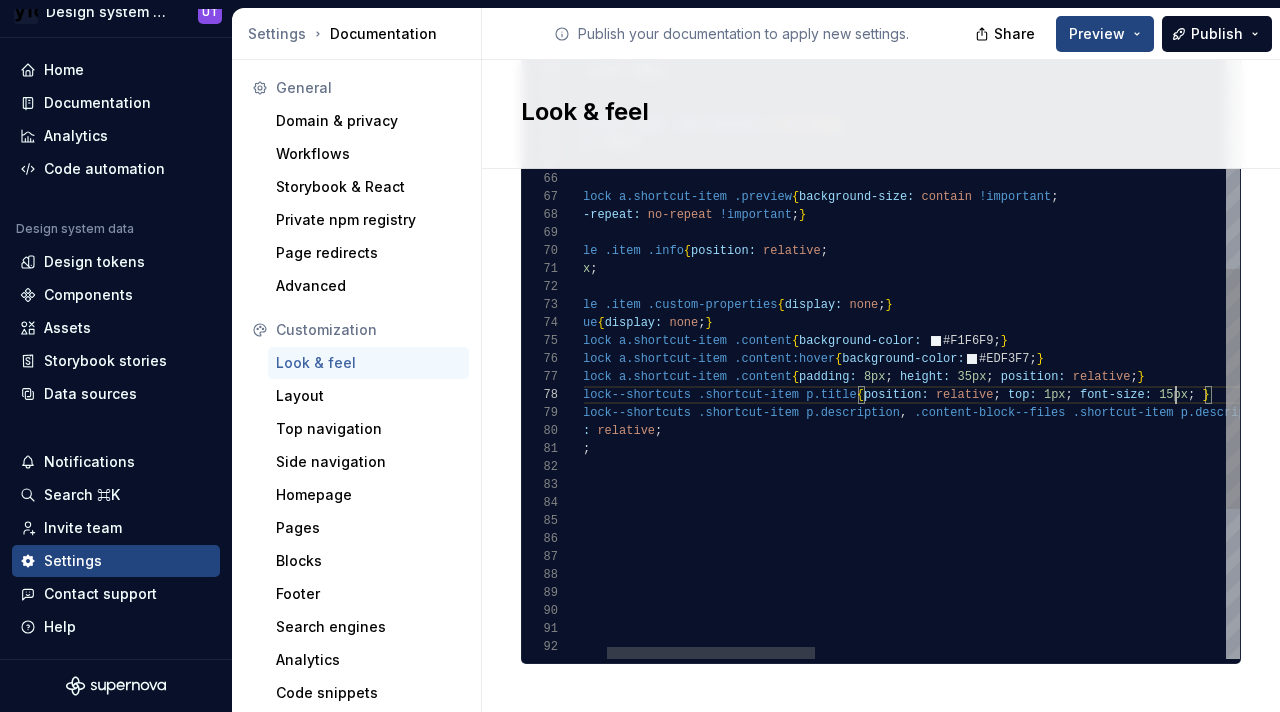 click on ".content-block--shortcuts   .shortcut-item   p.title { position:   relative ;   top:   1px ;   font-size:   15px ;   } .content-block--shortcuts   .shortcut-item   p.description ,   .content-block--files   .shortcut-item   p.description {    position:   relative ;    top: 10px ; } .content-block   a.shortcut-item   .content { padding:   8px ;   height:   35px ;   position:   relative ; } .content-block   a.shortcut-item   .content:hover { background-color:   #EDF3F7 ; } .content-block   a.shortcut-item   .content { background-color:     #F1F6F9 ; } .token-table   .item   .custom-properties { display:   none ; } .token-value { display:   none ; } } .token-table   .item   .info { position:   relative ;    top:   10px ; .content-block   a.shortcut-item   .preview { background-size:   contain   !important ; background-repeat:   no-repeat   !important ; } }    font-size:   34px ; .section-content-page   .tab-content   p   [ strong ] { }        font-size:" at bounding box center [1522, 50] 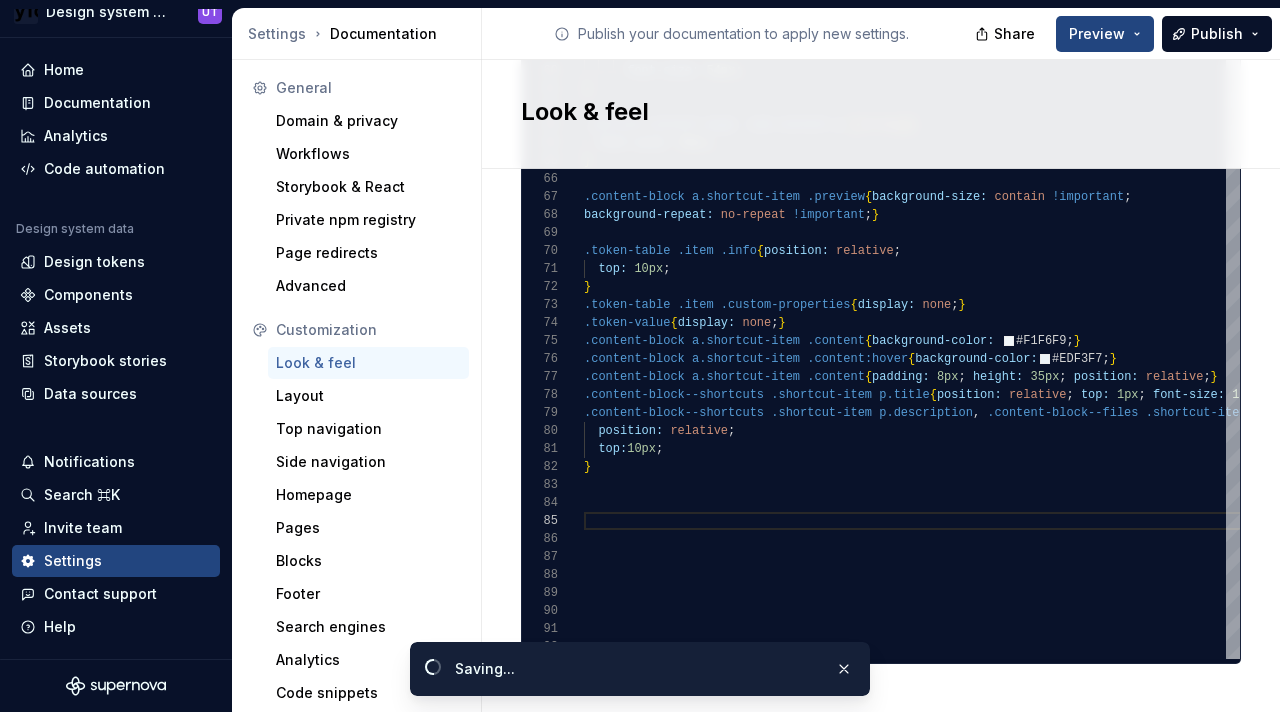 click on "Site logo A company logo that will be displayed on all pages on your documentation site. We recommend using a 200 x 30px .svg or .png file.         Remove image Site logo height The height of your site logo in the top navigation bar, measured in pixels. 26 Site favicon The favicon that will be used for your documentation site. We recommend using a 32 x 32px .png file. Using legacy .ico is not recommended. Remove image Accent color This is your main accent color, used for all links, selected states, and active items. Default color: #0f62fe. #2e3192ff Alternative accent color Used in hover states for links, selected items, and active states. Usually darker or lighter than the main accent color. Default color: #[DATE]. #4d5f80ff Surface accent color Used for backgrounds of active and selected items. This color should meet AA+ contrast criteria against the main accent color. Default color: #ecf4ff. Icon stroke width The stroke width for all icons, measured in pixels. Default width: 2px. 2 Font family Lexend 1 2 <" at bounding box center [881, -335] 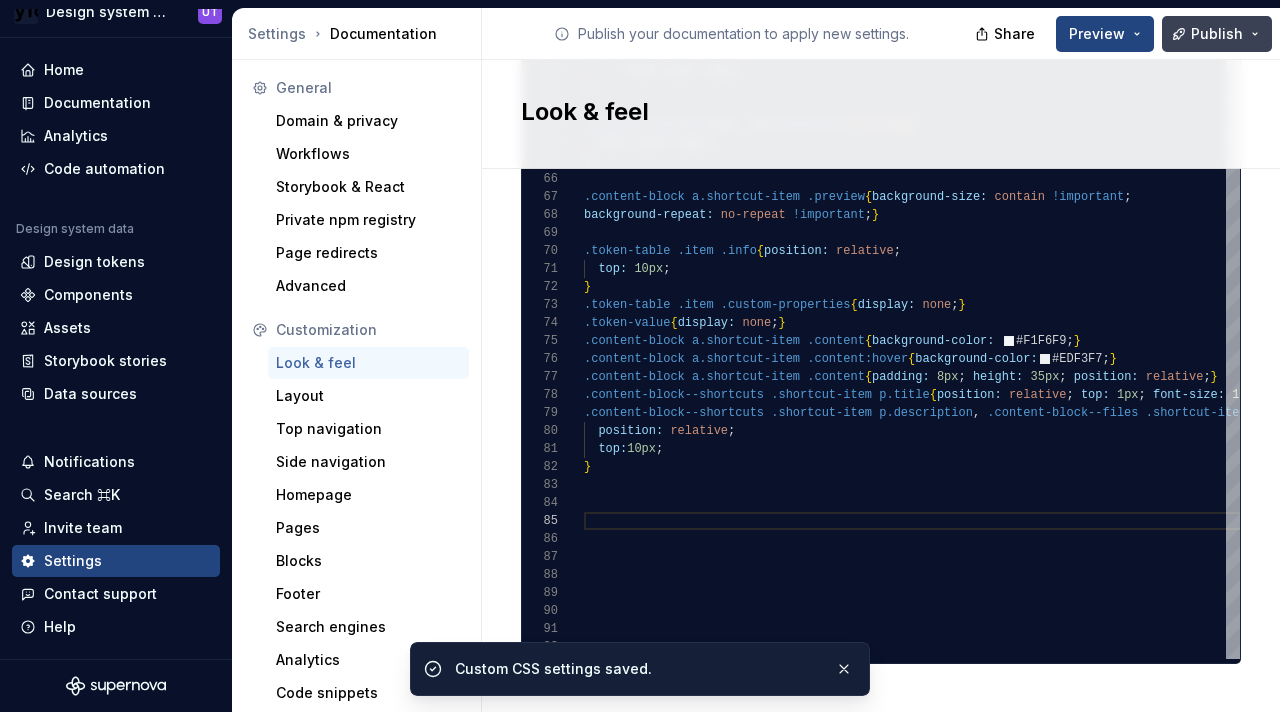 click on "Publish" at bounding box center (1217, 34) 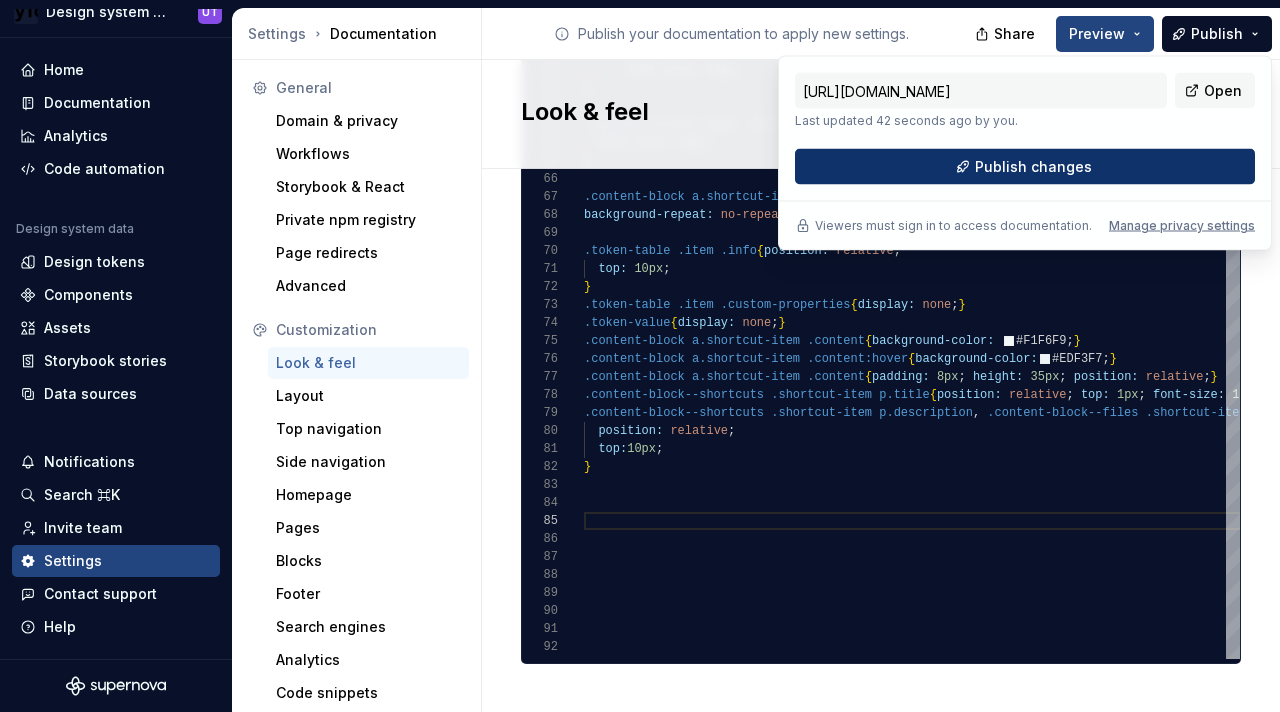 click on "Publish changes" at bounding box center (1025, 167) 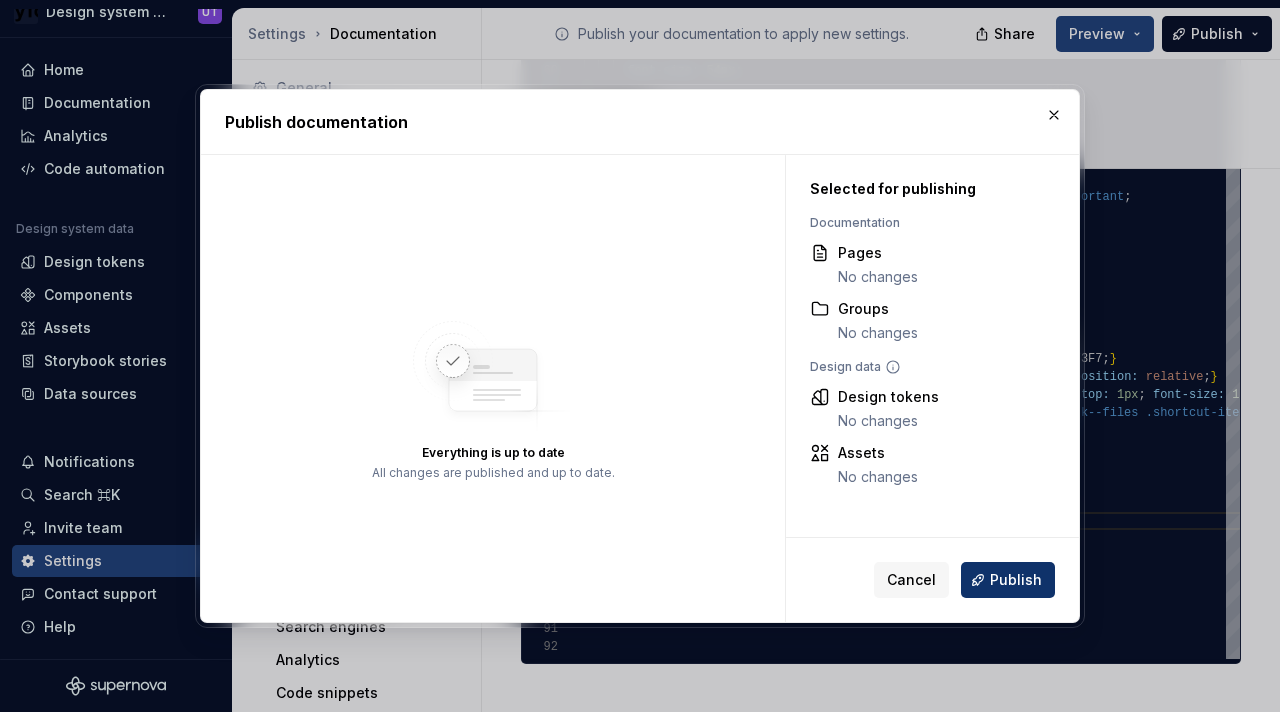 click on "Publish" at bounding box center [1016, 580] 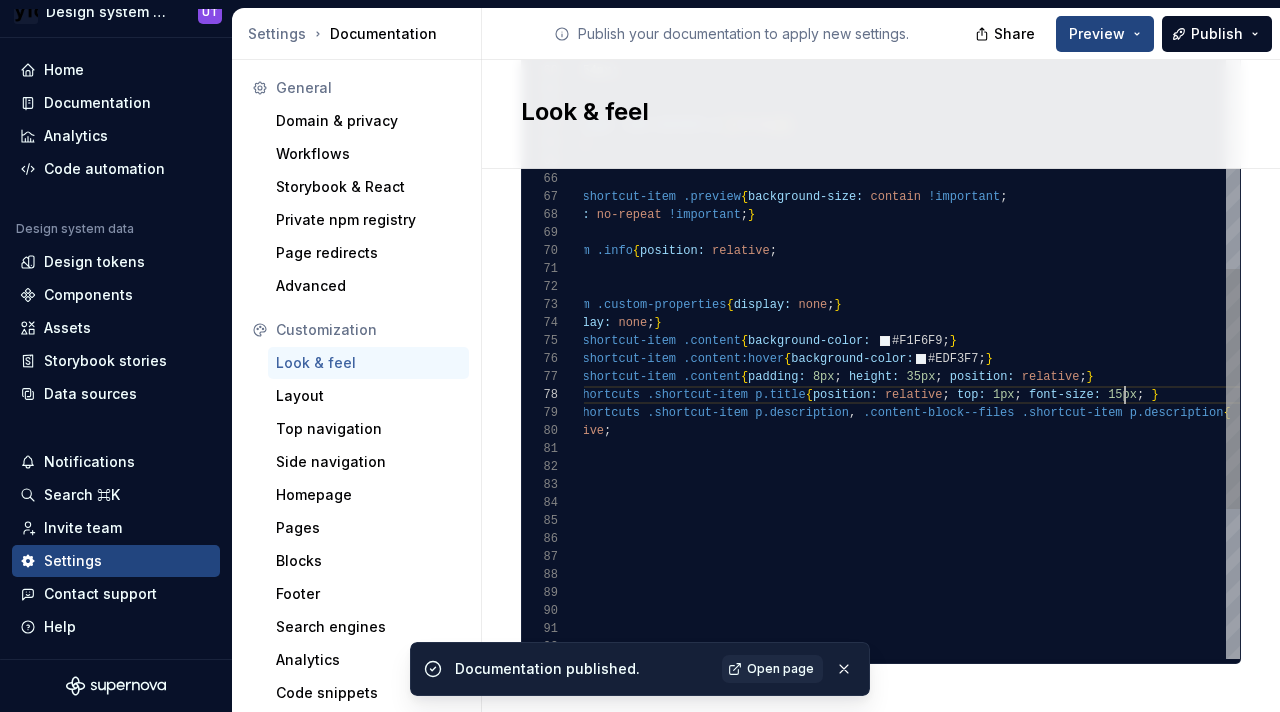 scroll, scrollTop: 126, scrollLeft: 665, axis: both 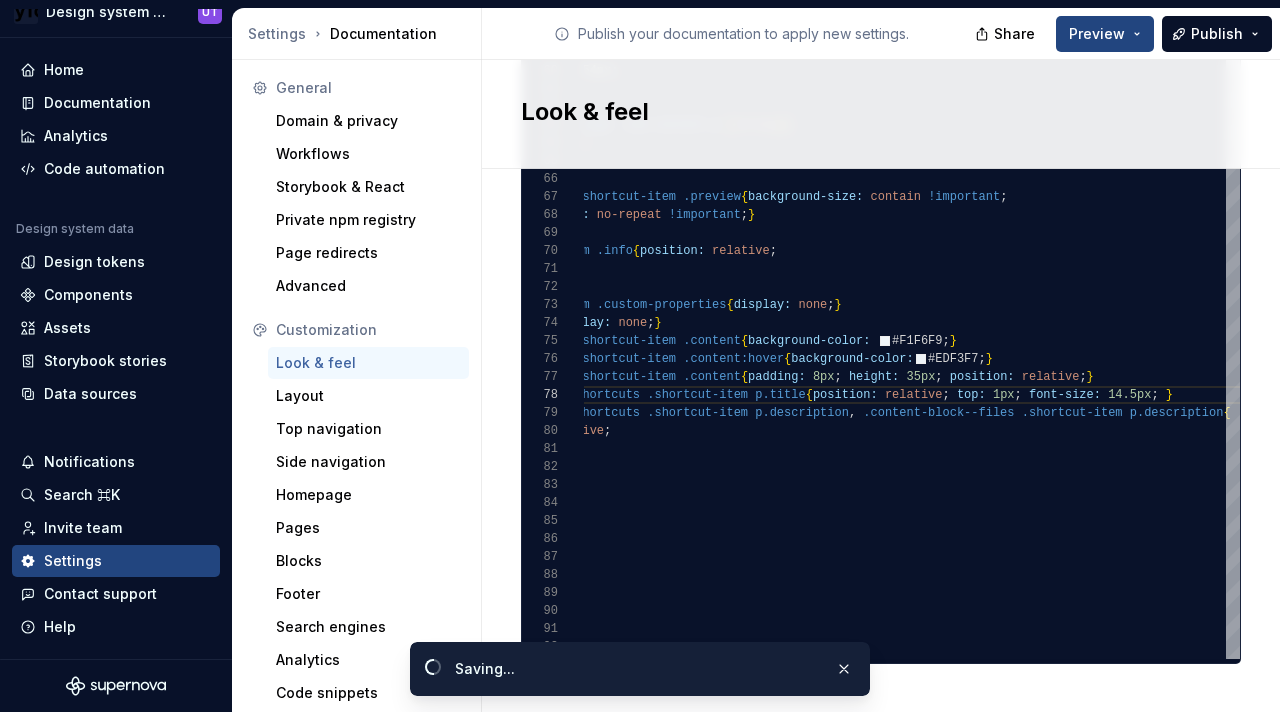 click on "Look & feel" at bounding box center (881, 114) 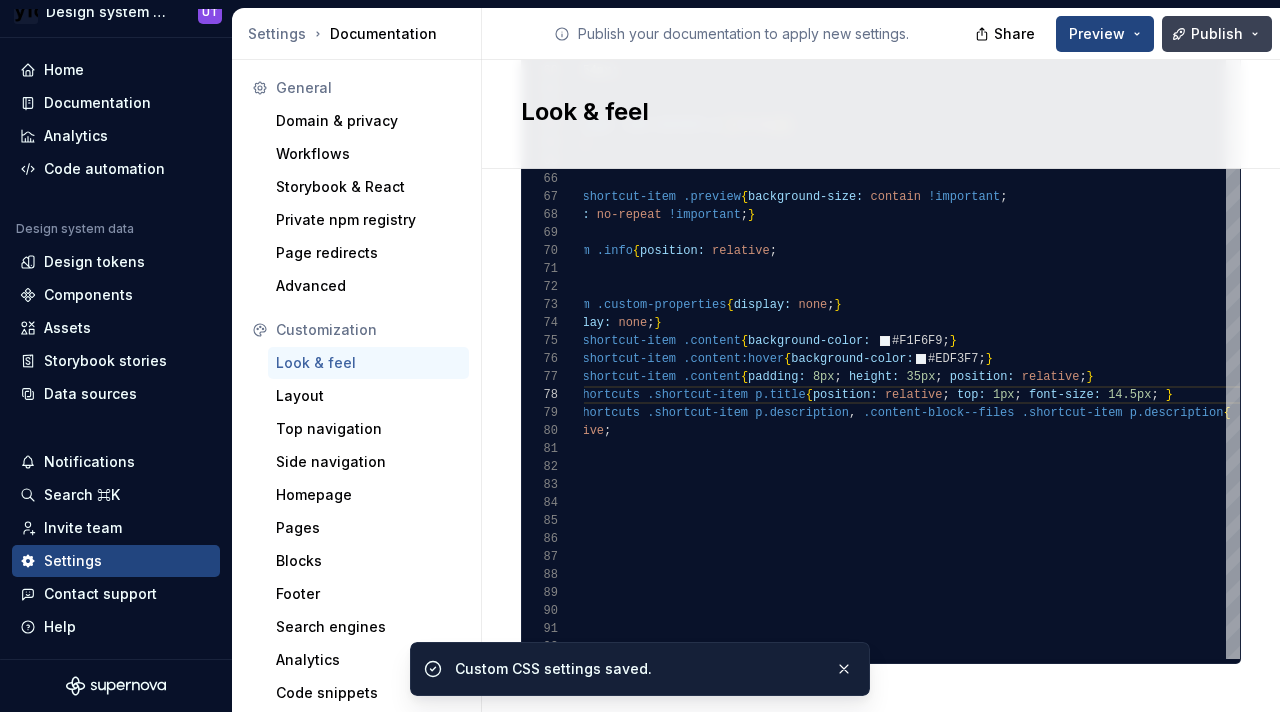 click on "Publish" at bounding box center [1217, 34] 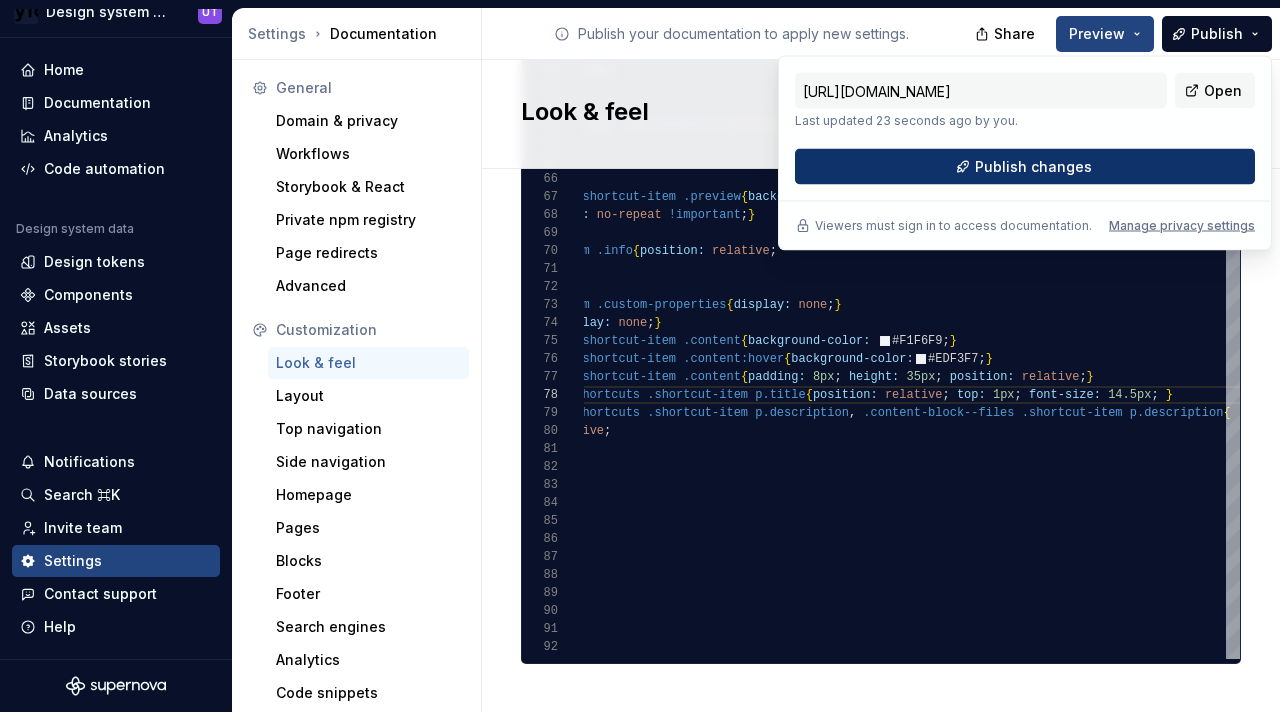 click on "Publish changes" at bounding box center [1025, 167] 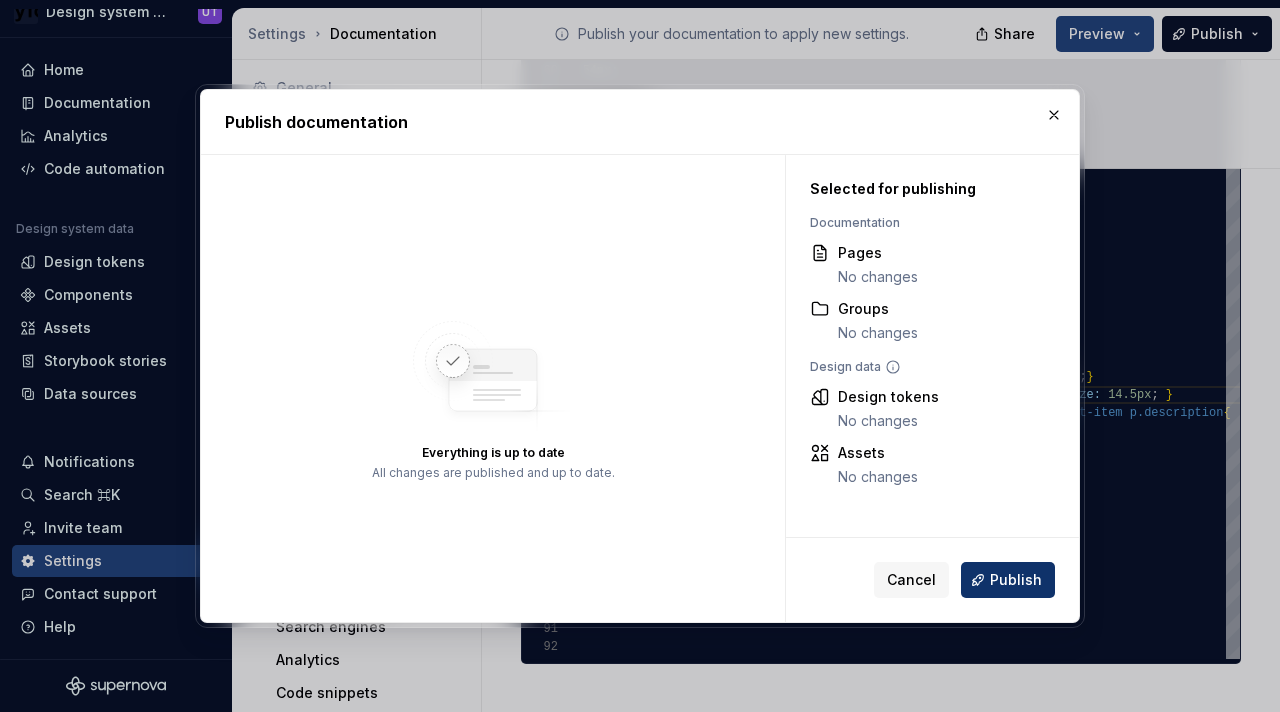 click on "Publish" at bounding box center (1016, 580) 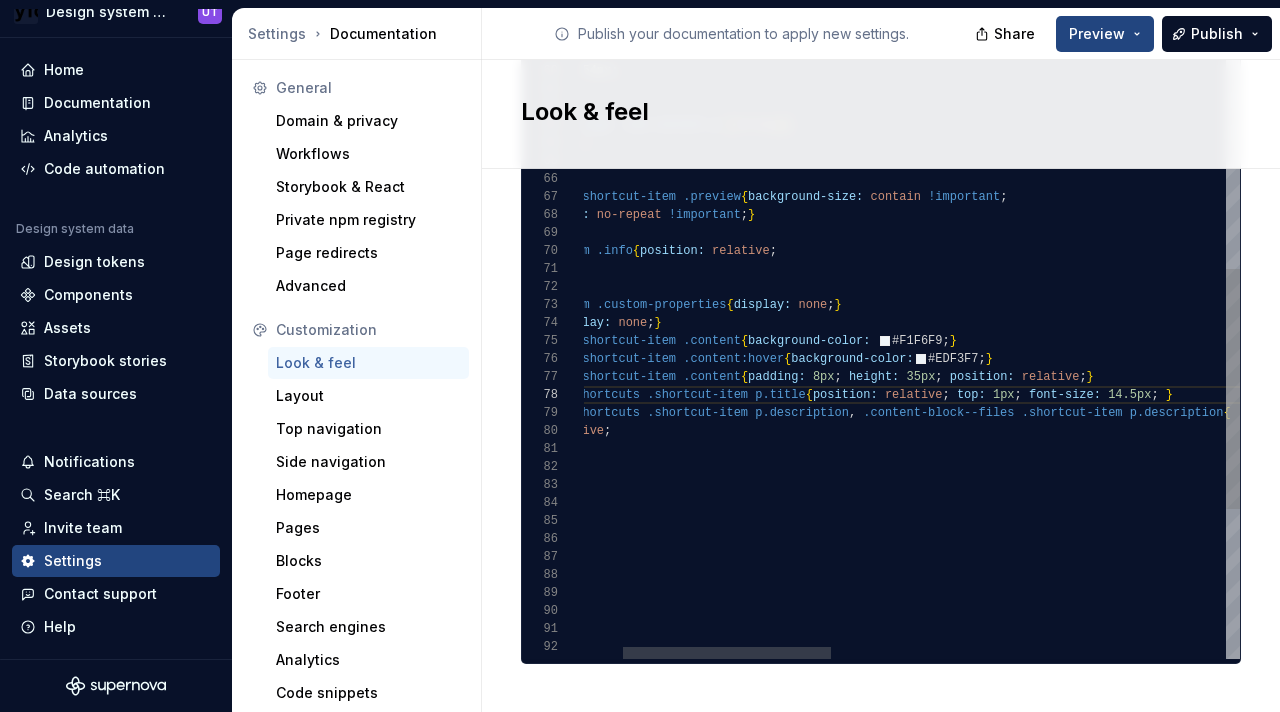 click on ".content-block--shortcuts   .shortcut-item   p.title { position:   relative ;   top:   1px ;   font-size:   14.5px ;   } .content-block--shortcuts   .shortcut-item   p.description ,   .content-block--files   .shortcut-item   p.description {    position:   relative ;    top: 10px ; } .content-block   a.shortcut-item   .content { padding:   8px ;   height:   35px ;   position:   relative ; } .content-block   a.shortcut-item   .content:hover { background-color:   #EDF3F7 ; } .content-block   a.shortcut-item   .content { background-color:     #F1F6F9 ; } .token-table   .item   .custom-properties { display:   none ; } .token-value { display:   none ; } } .token-table   .item   .info { position:   relative ;    top:   10px ; .content-block   a.shortcut-item   .preview { background-size:   contain   !important ; background-repeat:   no-repeat   !important ; } }    font-size:   34px ; .section-content-page   .tab-content   p   [ strong ] { }          54px ;" at bounding box center [1471, 50] 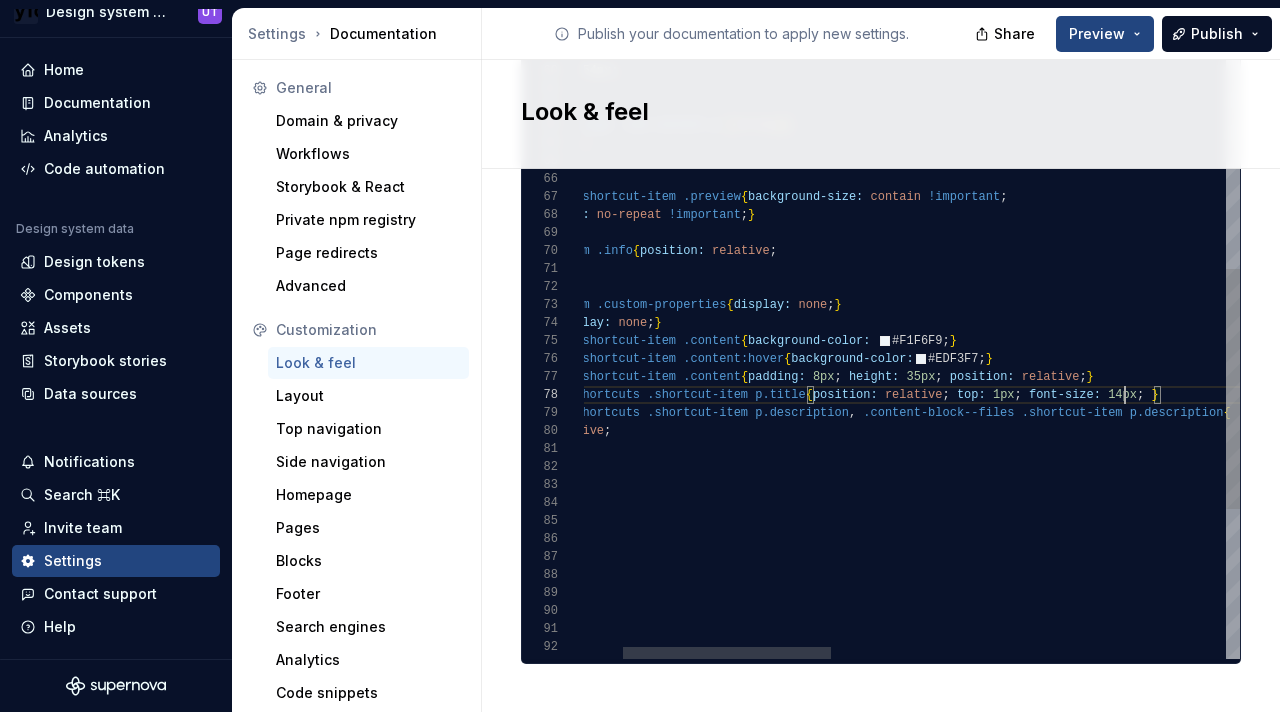scroll, scrollTop: 126, scrollLeft: 665, axis: both 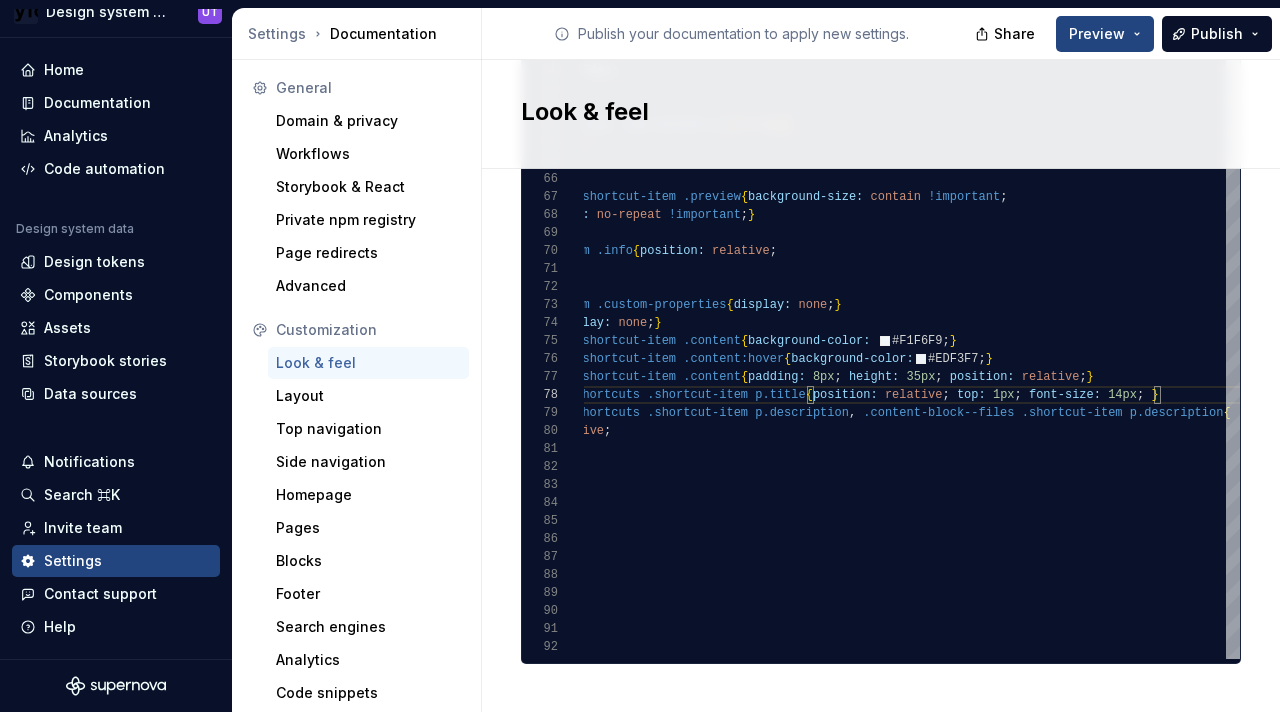 click on "Look & feel" at bounding box center (881, 114) 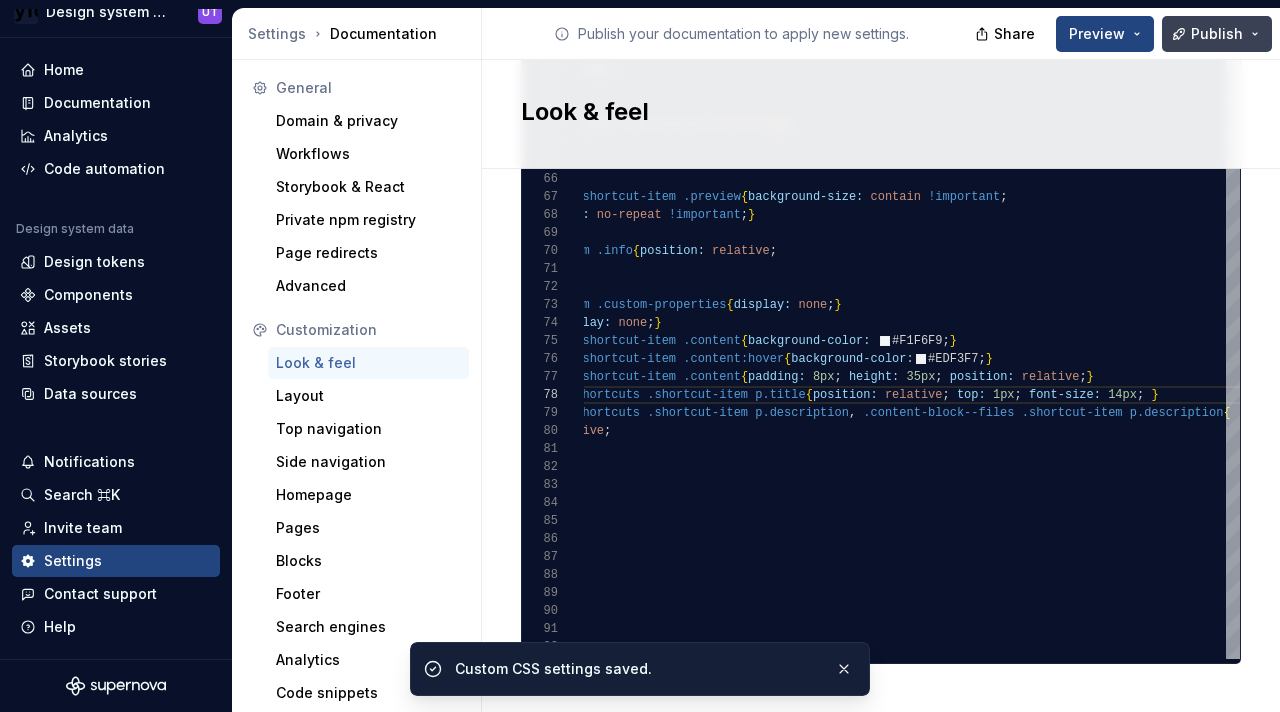 click on "Publish" at bounding box center [1217, 34] 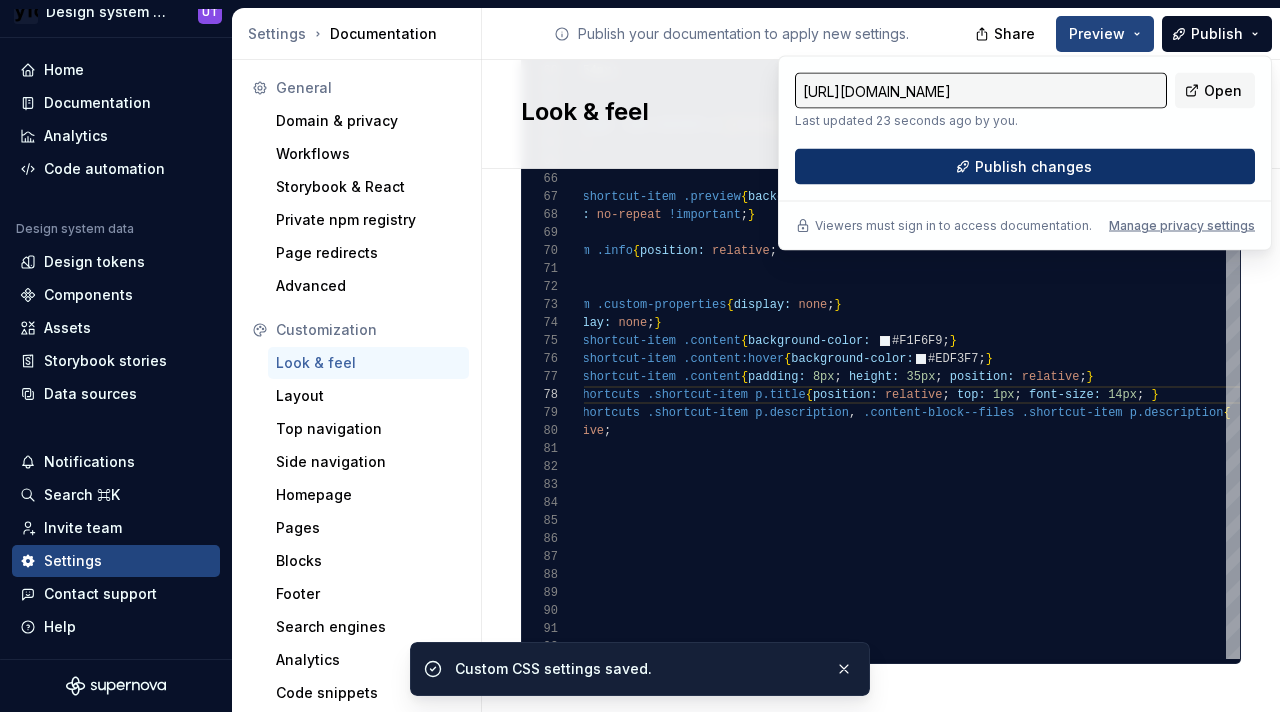 click on "Publish changes" at bounding box center (1033, 167) 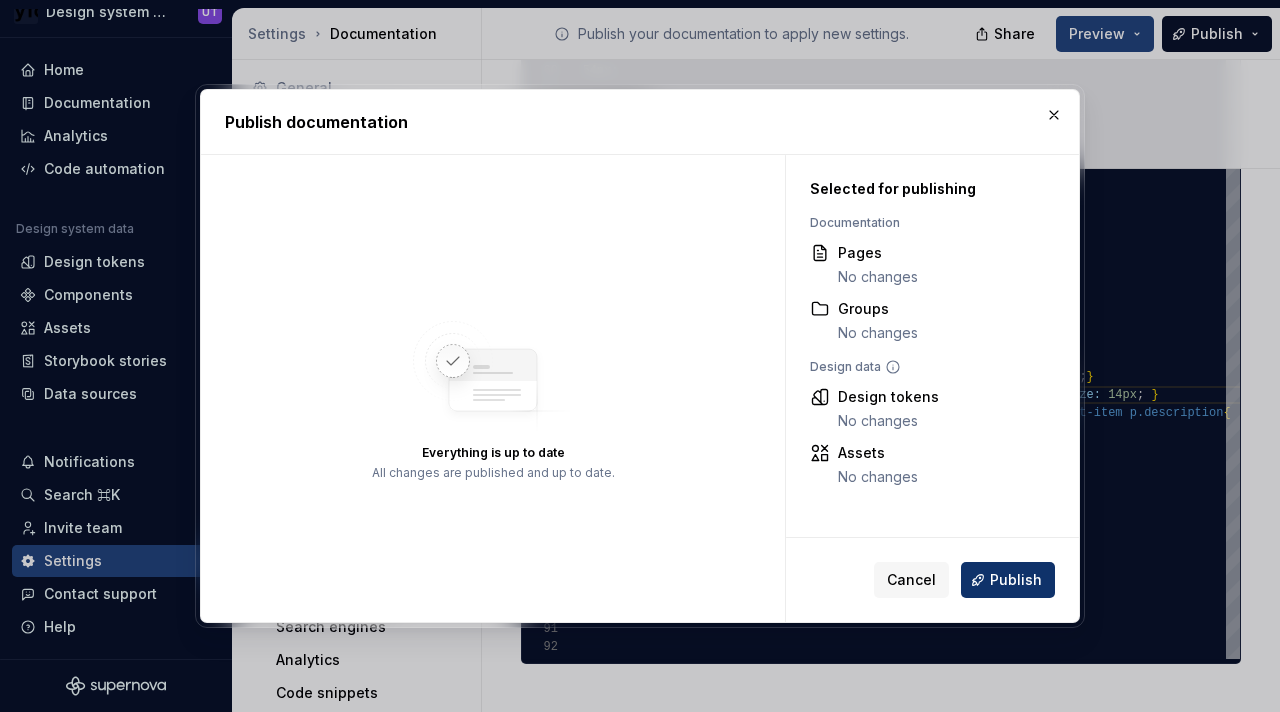 click on "Publish" at bounding box center (1016, 580) 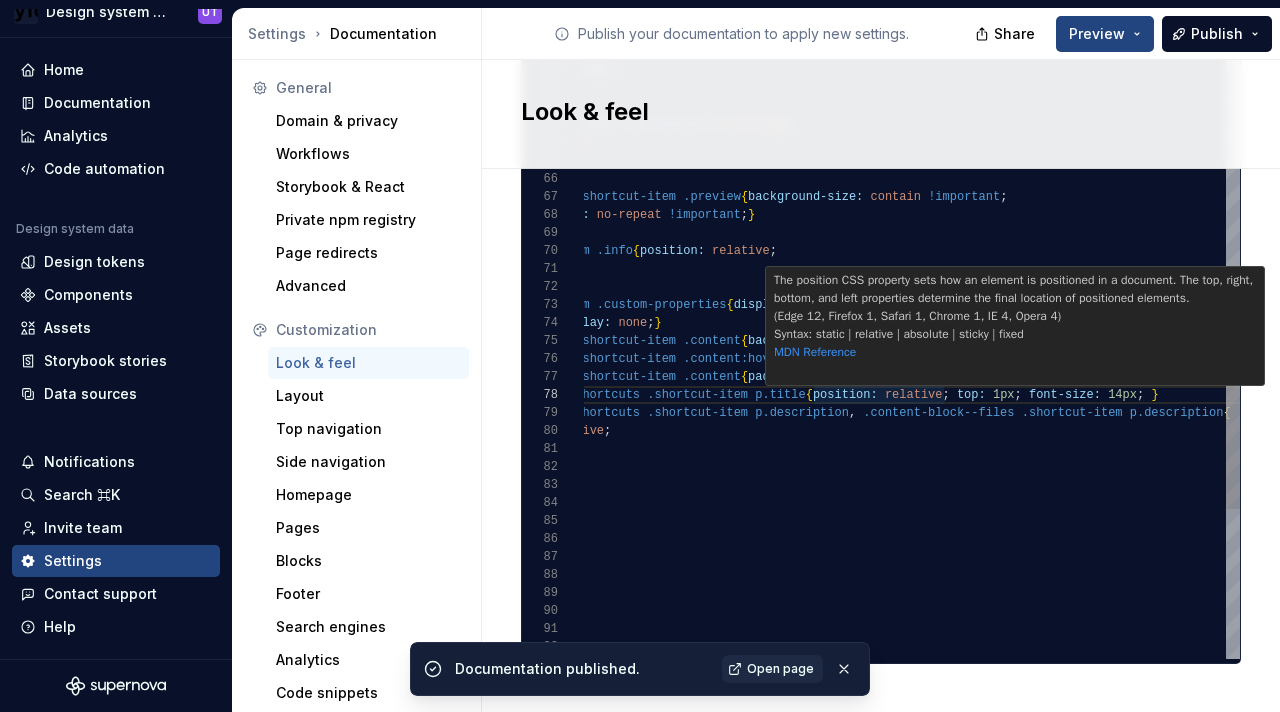 click on "The position CSS property sets how an element is positioned in a document. The top, right, bottom, and left properties determine the final location of positioned elements. (Edge 12, Firefox 1, Safari 1, Chrome 1, IE 4, Opera 4) Syntax: static | relative | absolute | sticky | fixed MDN Reference" at bounding box center [1016, 327] 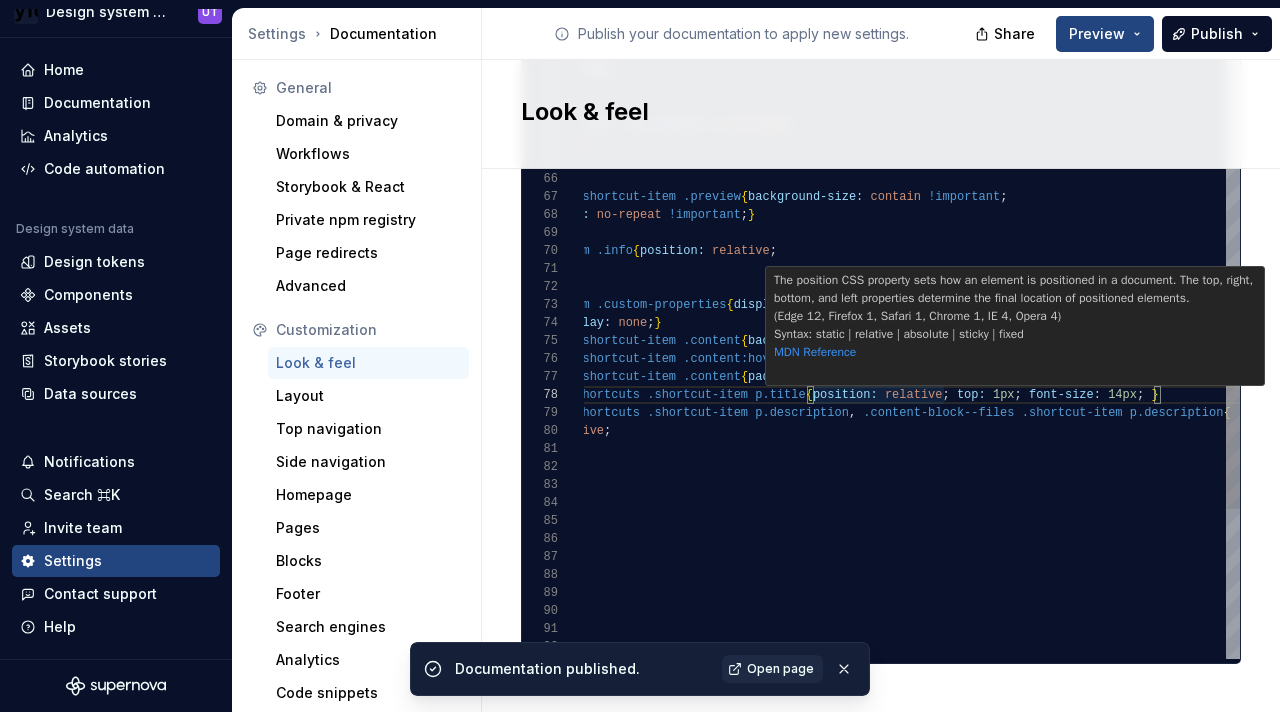 scroll, scrollTop: 36, scrollLeft: 0, axis: vertical 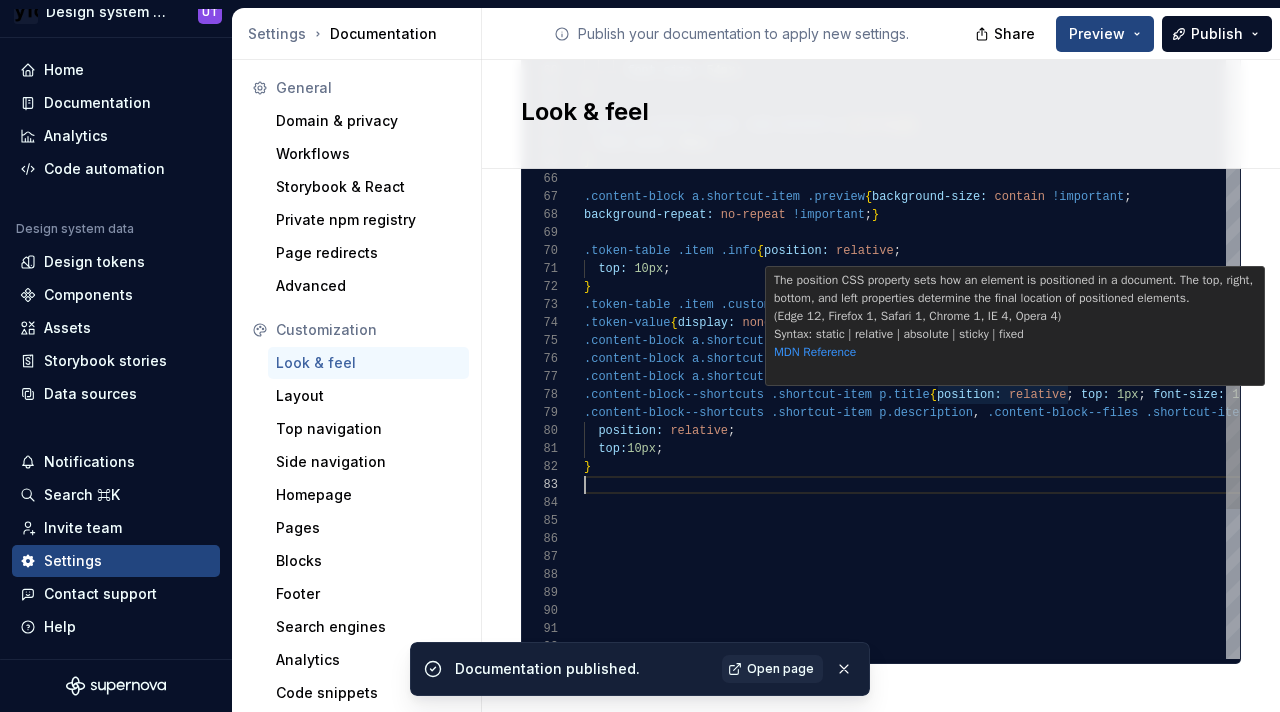 click on ".content-block--shortcuts   .shortcut-item   p.title { position:   relative ;   top:   1px ;   font-size:   14px ;   } .content-block--shortcuts   .shortcut-item   p.description ,   .content-block--files   .shortcut-item   p.description {    position:   relative ;    top: 10px ; } .content-block   a.shortcut-item   .content { padding:   8px ;   height:   35px ;   position:   relative ; } .content-block   a.shortcut-item   .content:hover { background-color:   #EDF3F7 ; } .content-block   a.shortcut-item   .content { background-color:     #F1F6F9 ; } .token-table   .item   .custom-properties { display:   none ; } .token-value { display:   none ; } } .token-table   .item   .info { position:   relative ;    top:   10px ; .content-block   a.shortcut-item   .preview { background-size:   contain   !important ; background-repeat:   no-repeat   !important ; } }    font-size:   34px ; .section-content-page   .tab-content   p   [ strong ] { }        font-size:" at bounding box center [1595, 50] 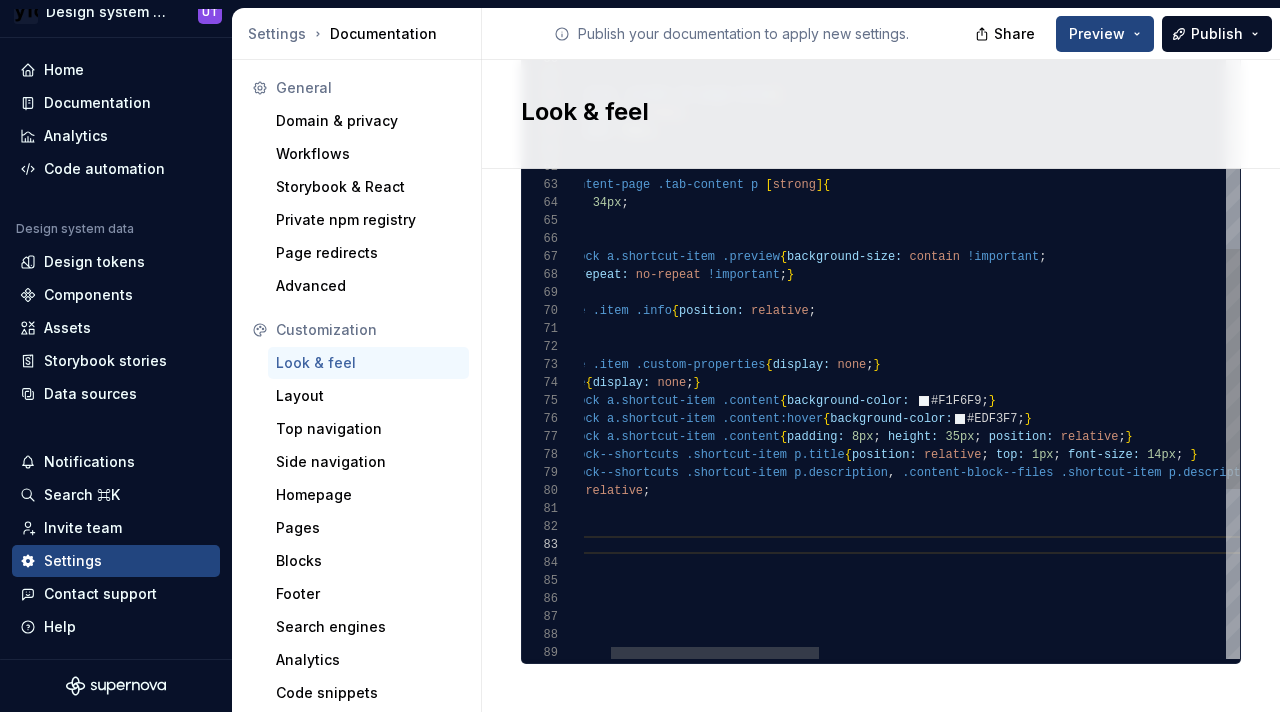 click on ".content-block--shortcuts   .shortcut-item   p.title { position:   relative ;   top:   1px ;   font-size:   14px ;   } .content-block--shortcuts   .shortcut-item   p.description ,   .content-block--files   .shortcut-item   p.description {    position:   relative ;    top: 10px ; } .content-block   a.shortcut-item   .content { padding:   8px ;   height:   35px ;   position:   relative ; } .content-block   a.shortcut-item   .content:hover { background-color:   #EDF3F7 ; } .content-block   a.shortcut-item   .content { background-color:     #F1F6F9 ; } .token-table   .item   .custom-properties { display:   none ; } .token-value { display:   none ; } } .token-table   .item   .info { position:   relative ;    top:   10px ; .content-block   a.shortcut-item   .preview { background-size:   contain   !important ; background-repeat:   no-repeat   !important ; } }    font-size:   34px ; .section-content-page   .tab-content   p   [ strong ] { }        font-size:" at bounding box center [1510, 110] 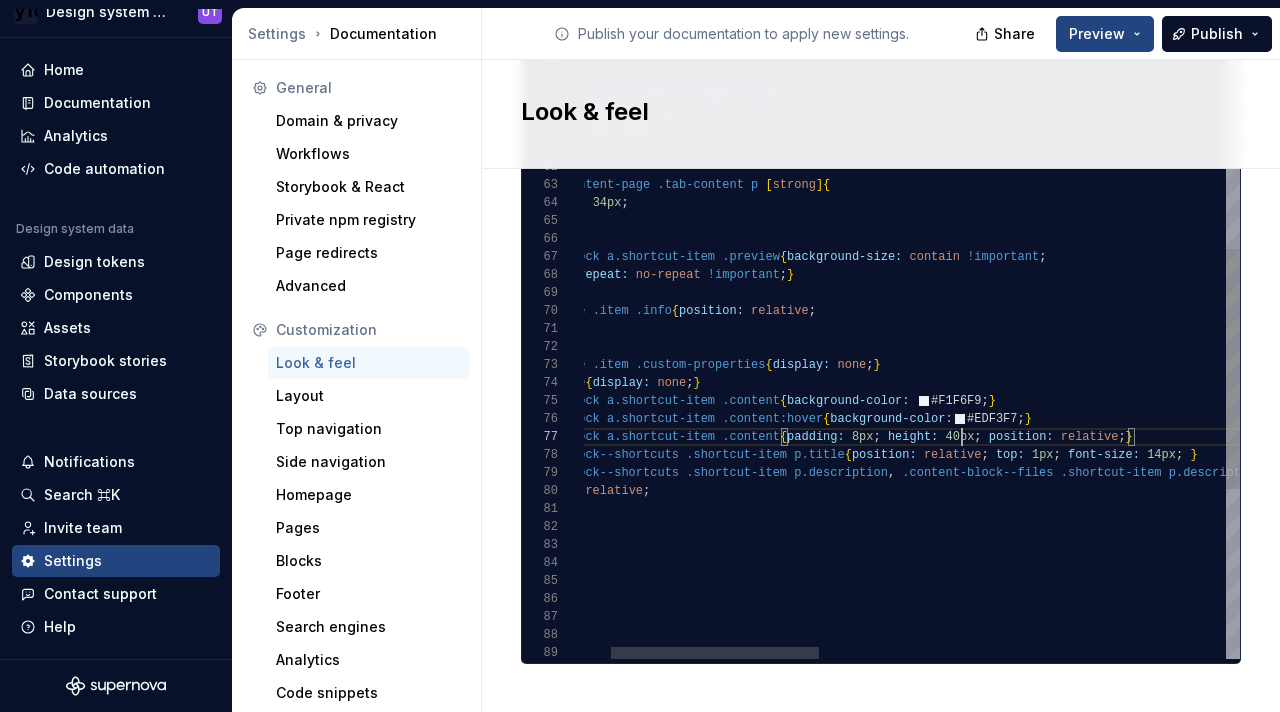 scroll, scrollTop: 108, scrollLeft: 463, axis: both 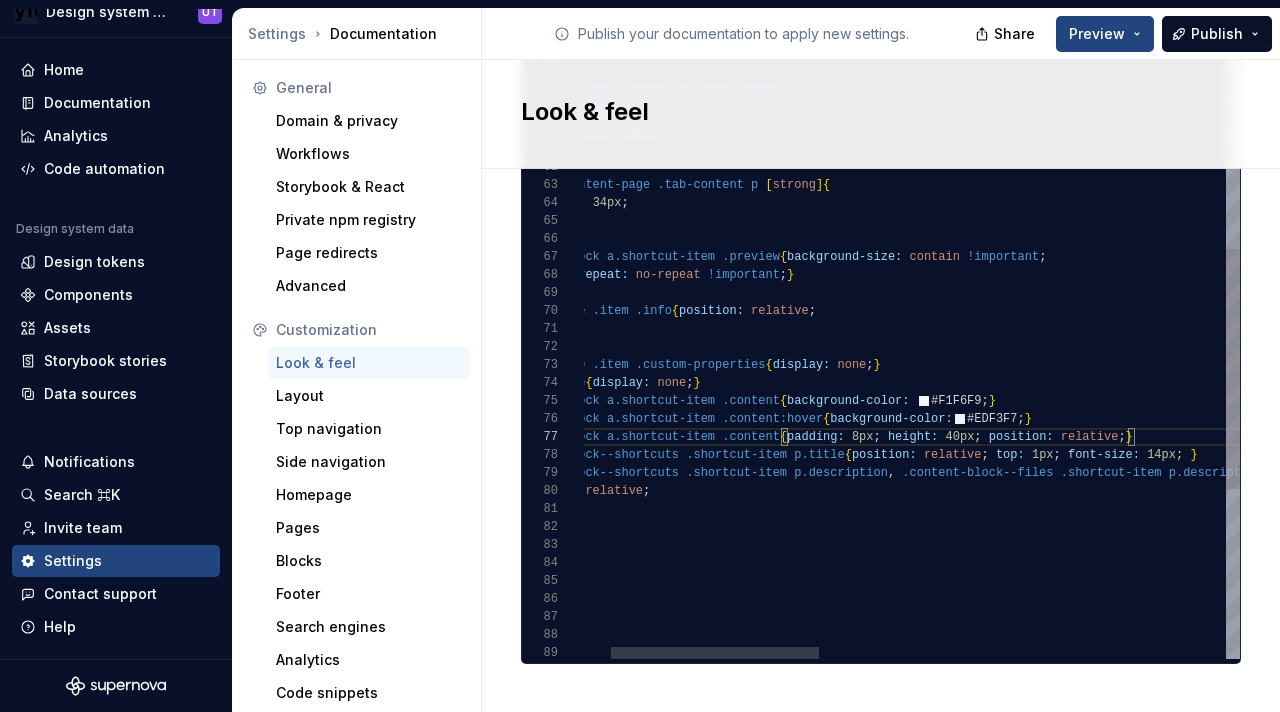 click on ".content-block--shortcuts   .shortcut-item   p.title { position:   relative ;   top:   1px ;   font-size:   14px ;   } .content-block--shortcuts   .shortcut-item   p.description ,   .content-block--files   .shortcut-item   p.description {    position:   relative ;    top: 10px ; } .content-block   a.shortcut-item   .content { padding:   8px ;   height:   40px ;   position:   relative ; } .content-block   a.shortcut-item   .content:hover { background-color:   #EDF3F7 ; } .content-block   a.shortcut-item   .content { background-color:     #F1F6F9 ; } .token-table   .item   .custom-properties { display:   none ; } .token-value { display:   none ; } } .token-table   .item   .info { position:   relative ;    top:   10px ; .content-block   a.shortcut-item   .preview { background-size:   contain   !important ; background-repeat:   no-repeat   !important ; } }    font-size:   34px ; .section-content-page   .tab-content   p   [ strong ] { }        font-size:" at bounding box center [1510, 110] 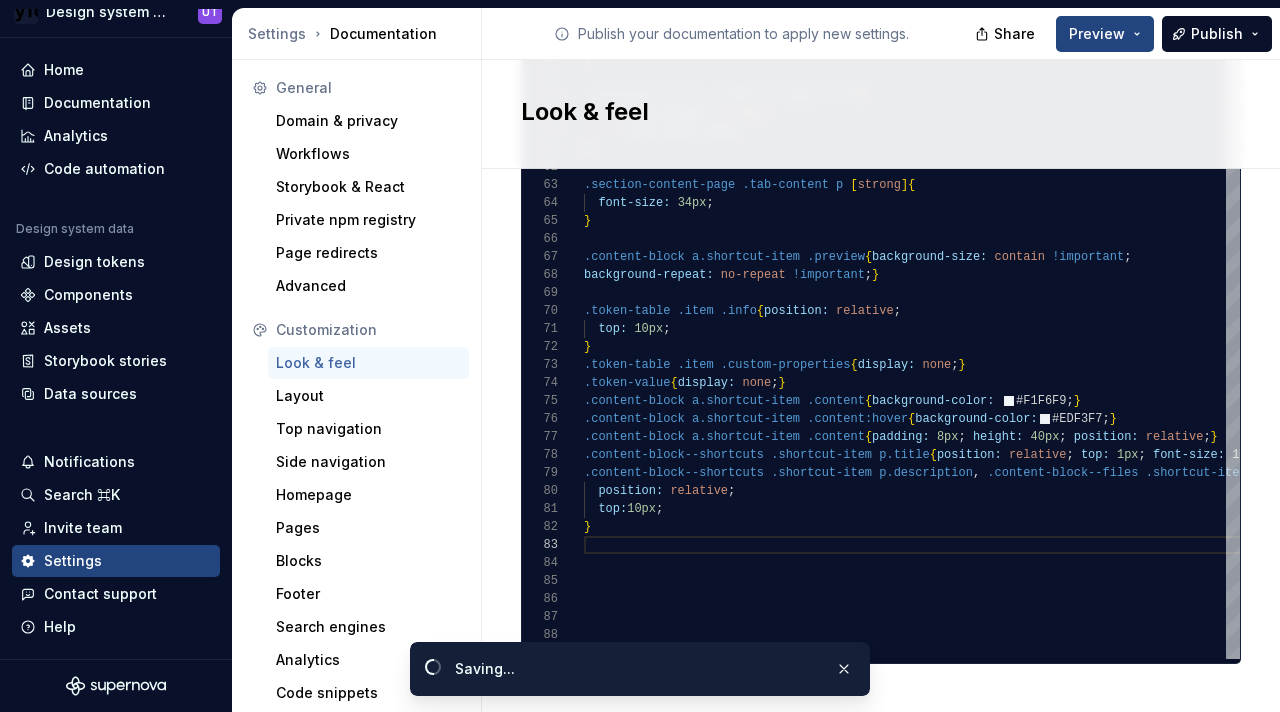 click on "Look & feel" at bounding box center (869, 112) 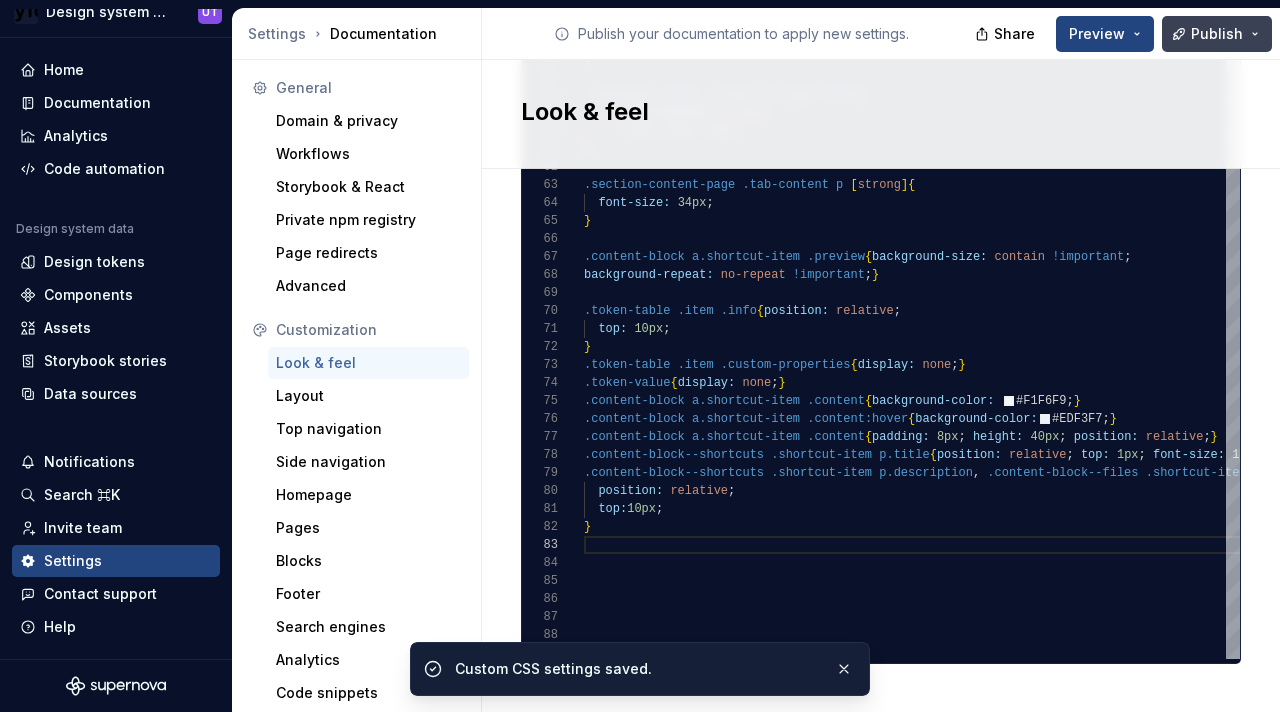 click on "Publish" at bounding box center [1217, 34] 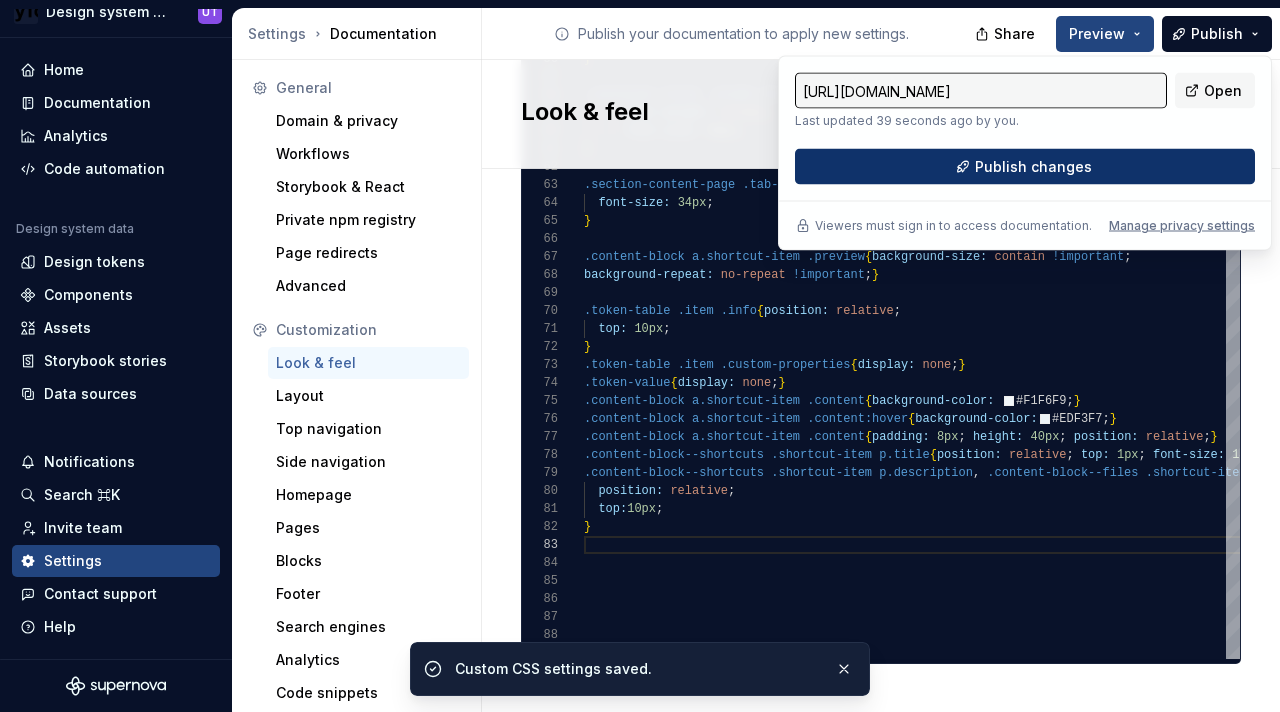 click on "Publish changes" at bounding box center [1025, 167] 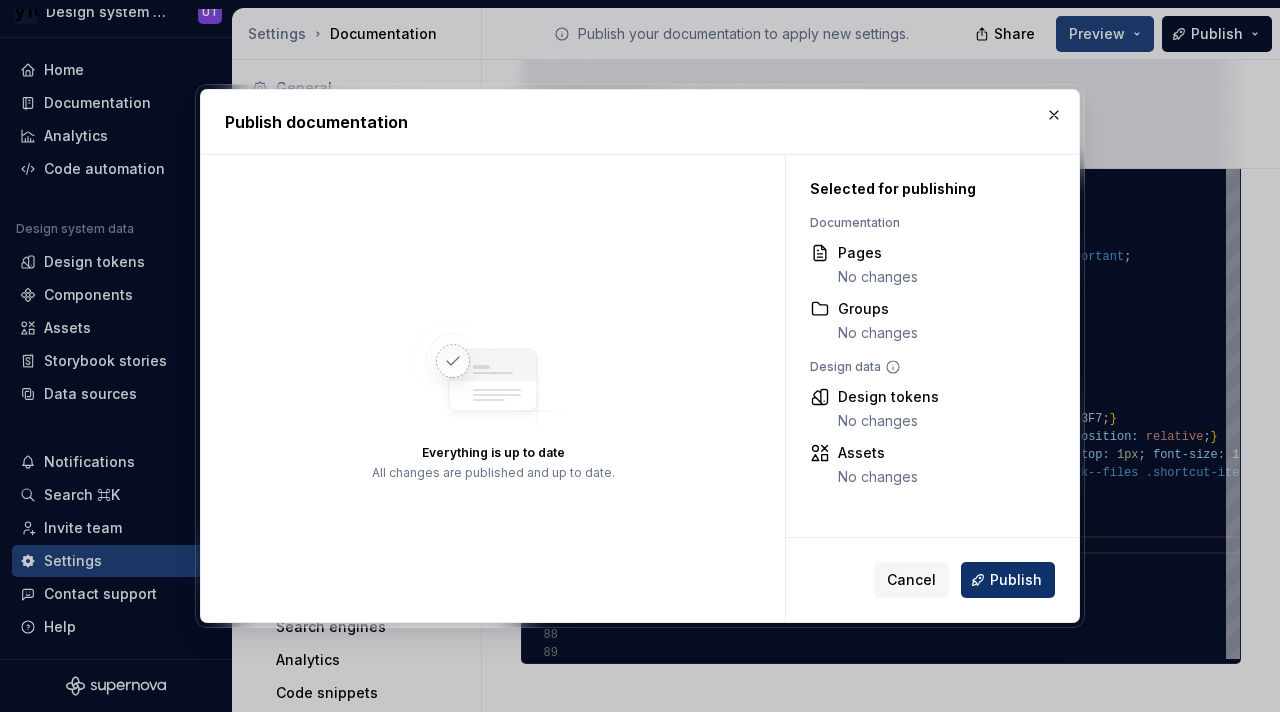 click on "Publish" at bounding box center [1016, 580] 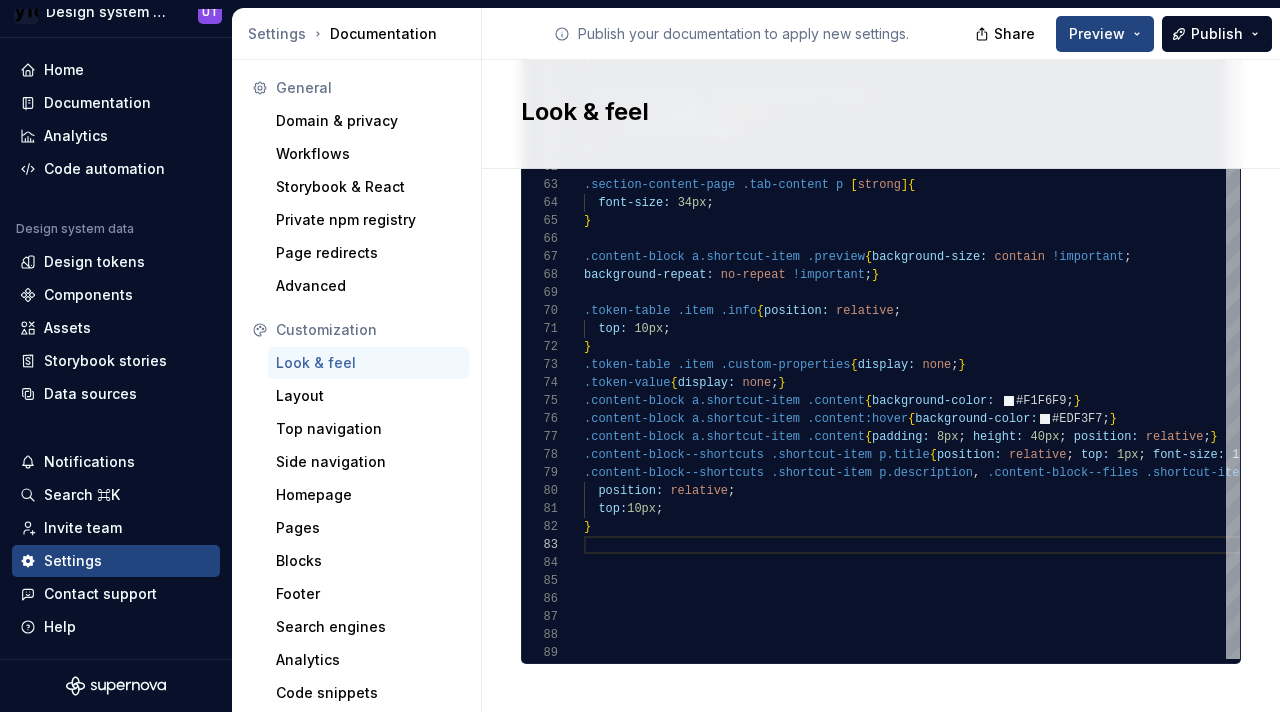 click on "Site logo A company logo that will be displayed on all pages on your documentation site. We recommend using a 200 x 30px .svg or .png file.         Remove image Site logo height The height of your site logo in the top navigation bar, measured in pixels. 26 Site favicon The favicon that will be used for your documentation site. We recommend using a 32 x 32px .png file. Using legacy .ico is not recommended. Remove image Accent color This is your main accent color, used for all links, selected states, and active items. Default color: #0f62fe. #2e3192ff Alternative accent color Used in hover states for links, selected items, and active states. Usually darker or lighter than the main accent color. Default color: #[DATE]. #4d5f80ff Surface accent color Used for backgrounds of active and selected items. This color should meet AA+ contrast criteria against the main accent color. Default color: #ecf4ff. Icon stroke width The stroke width for all icons, measured in pixels. Default width: 2px. 2 Font family Lexend 1 2 <" at bounding box center [881, -335] 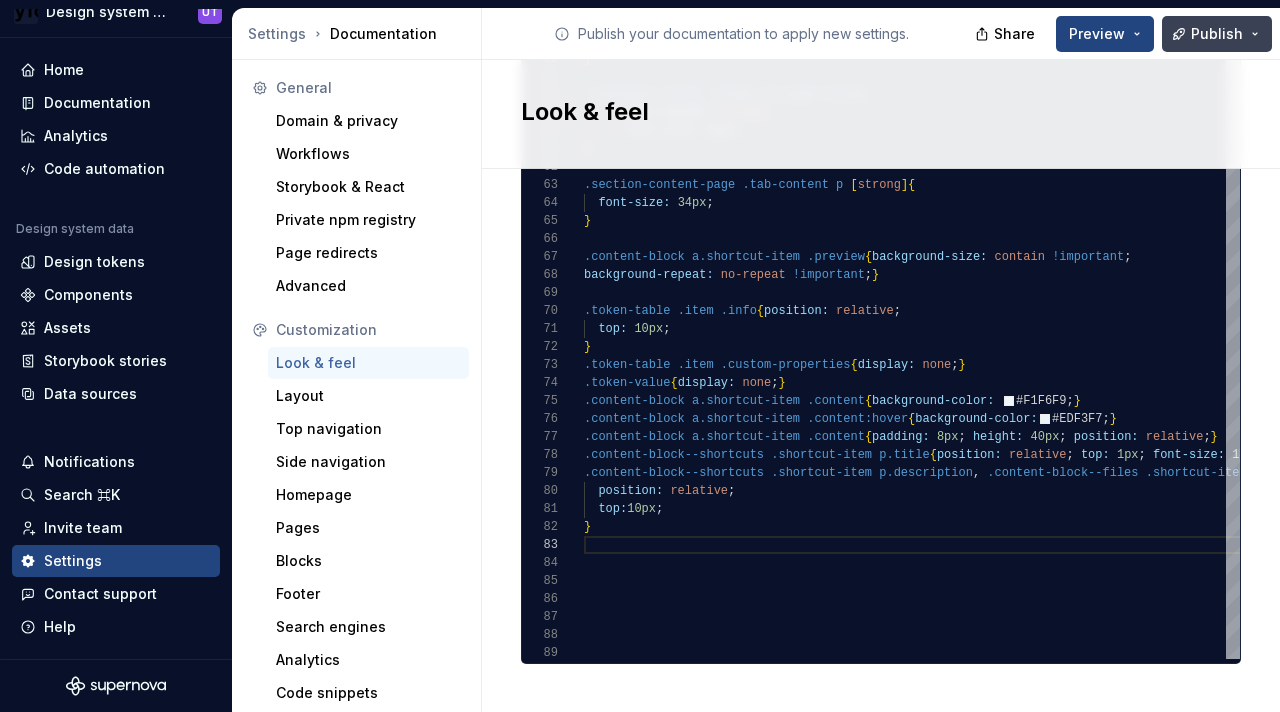 click on "Publish" at bounding box center [1217, 34] 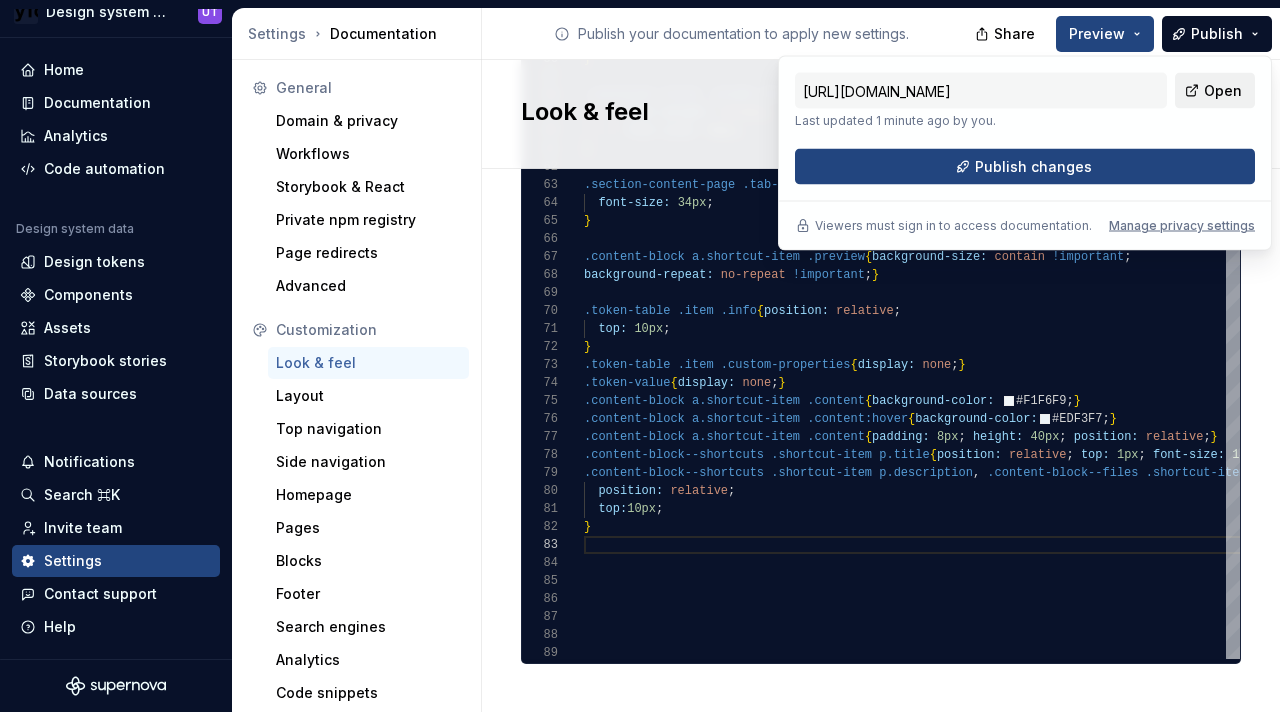 click on "Open" at bounding box center [1223, 91] 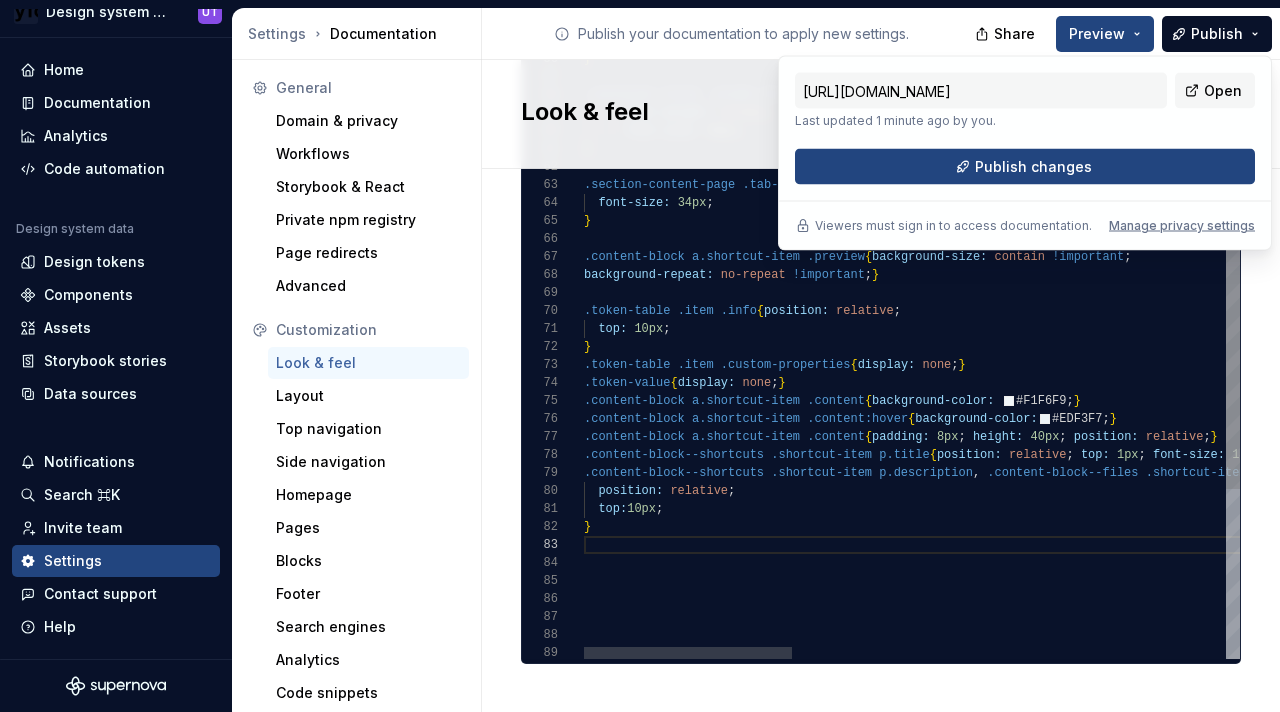 click on ".content-block--shortcuts   .shortcut-item   p.title { position:   relative ;   top:   1px ;   font-size:   14px ;   } .content-block--shortcuts   .shortcut-item   p.description ,   .content-block--files   .shortcut-item   p.description {    position:   relative ;    top: 10px ; } .content-block   a.shortcut-item   .content { padding:   8px ;   height:   40px ;   position:   relative ; } .content-block   a.shortcut-item   .content:hover { background-color:   #EDF3F7 ; } .content-block   a.shortcut-item   .content { background-color:     #F1F6F9 ; } .token-table   .item   .custom-properties { display:   none ; } .token-value { display:   none ; } } .token-table   .item   .info { position:   relative ;    top:   10px ; .content-block   a.shortcut-item   .preview { background-size:   contain   !important ; background-repeat:   no-repeat   !important ; } }    font-size:   34px ; .section-content-page   .tab-content   p   [ strong ] { }        font-size:" at bounding box center [1595, 110] 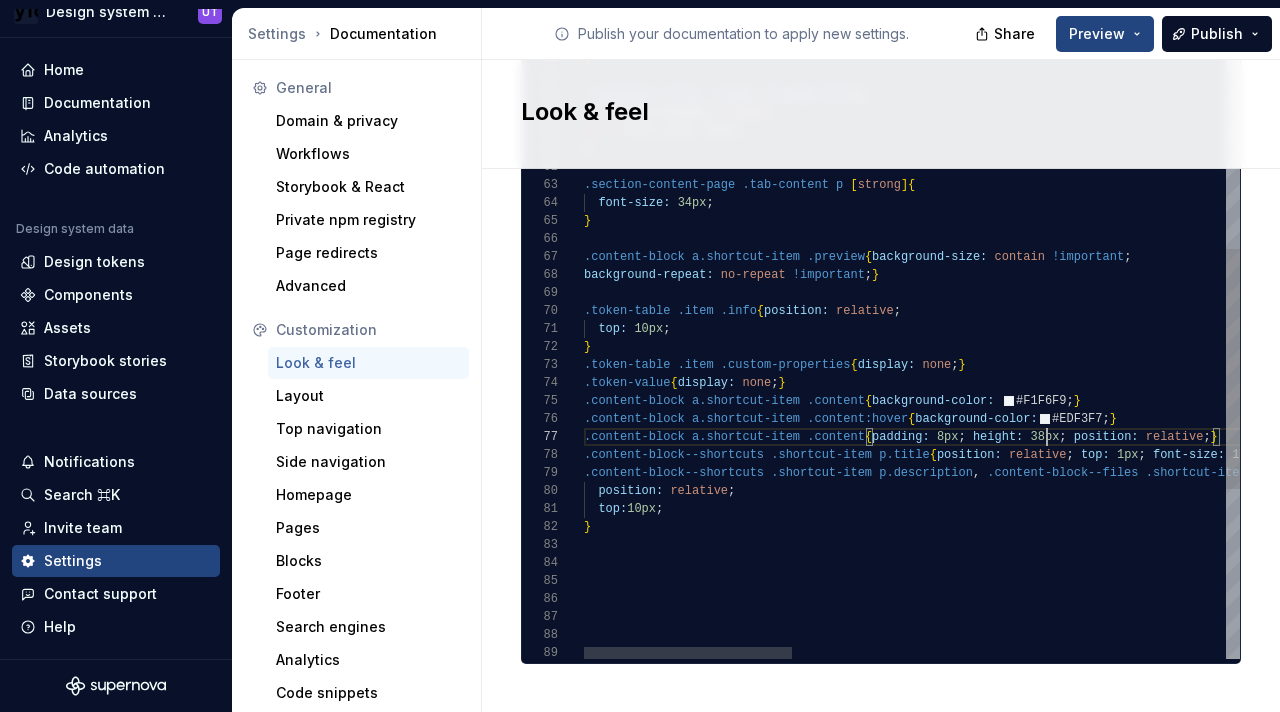 scroll, scrollTop: 108, scrollLeft: 463, axis: both 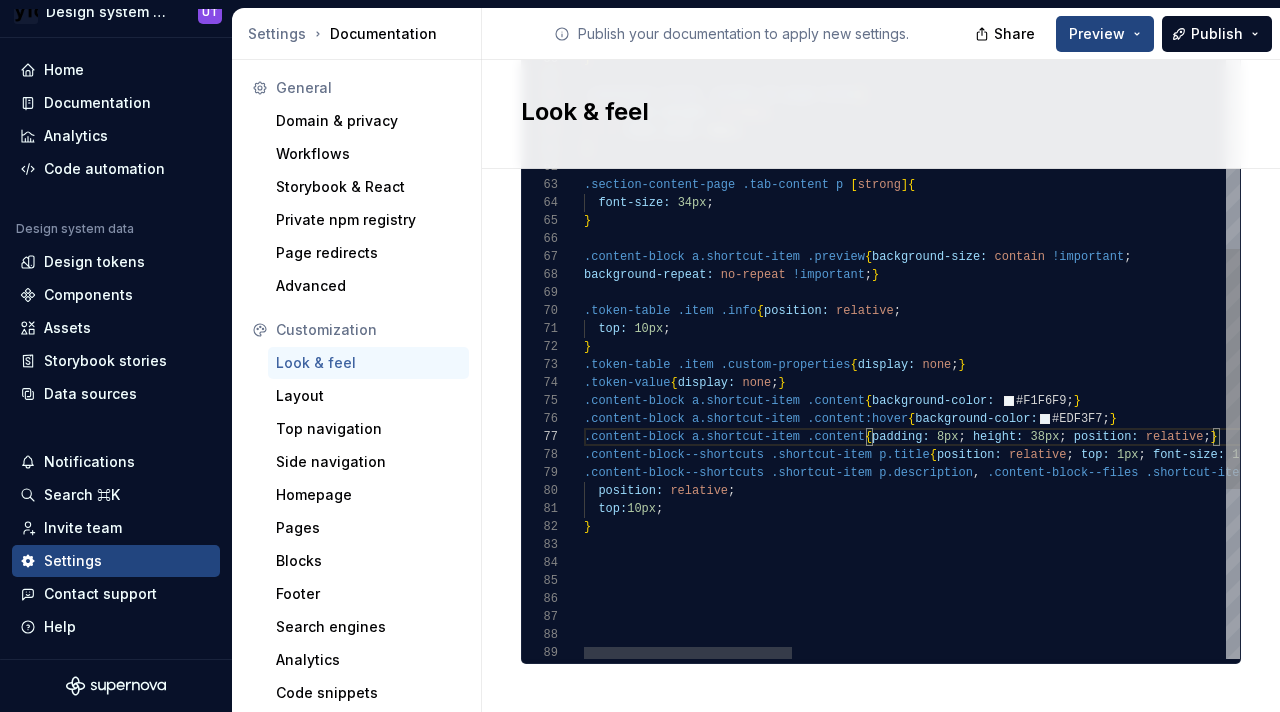 type on "**********" 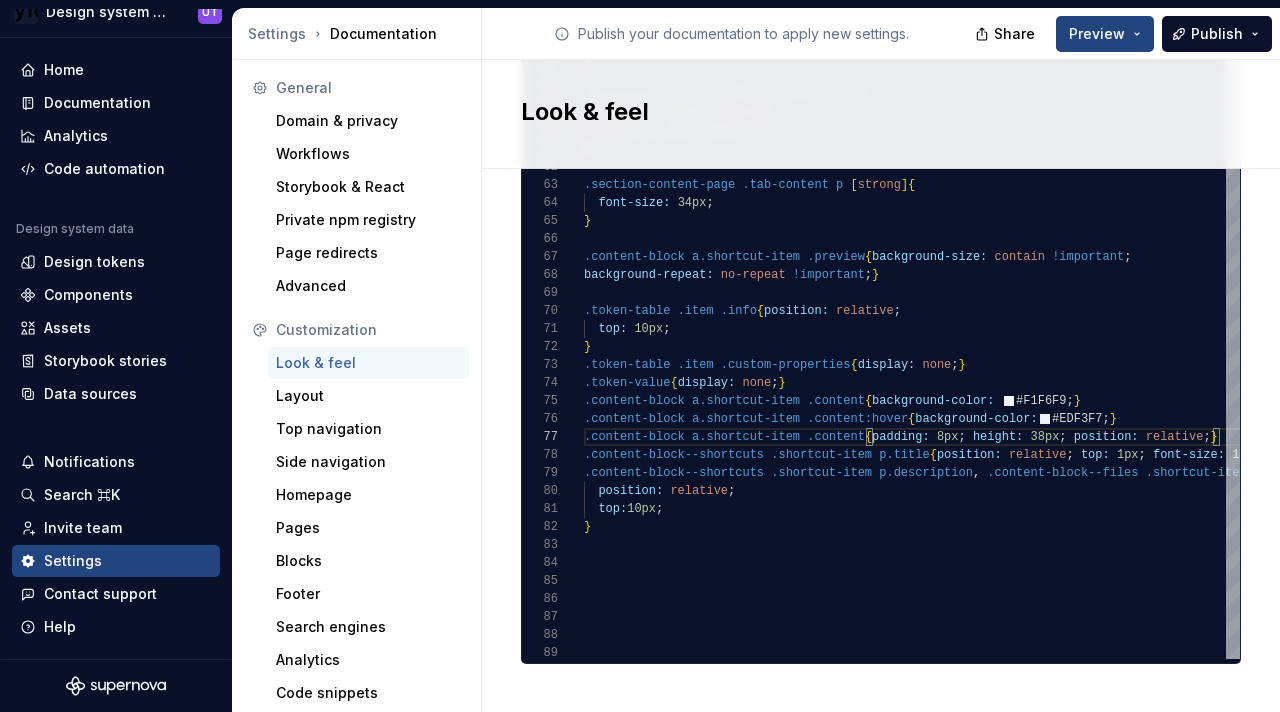 click on "Site logo A company logo that will be displayed on all pages on your documentation site. We recommend using a 200 x 30px .svg or .png file.         Remove image Site logo height The height of your site logo in the top navigation bar, measured in pixels. 26 Site favicon The favicon that will be used for your documentation site. We recommend using a 32 x 32px .png file. Using legacy .ico is not recommended. Remove image Accent color This is your main accent color, used for all links, selected states, and active items. Default color: #0f62fe. #2e3192ff Alternative accent color Used in hover states for links, selected items, and active states. Usually darker or lighter than the main accent color. Default color: #[DATE]. #4d5f80ff Surface accent color Used for backgrounds of active and selected items. This color should meet AA+ contrast criteria against the main accent color. Default color: #ecf4ff. Icon stroke width The stroke width for all icons, measured in pixels. Default width: 2px. 2 Font family Lexend 1 2 <" at bounding box center [881, -335] 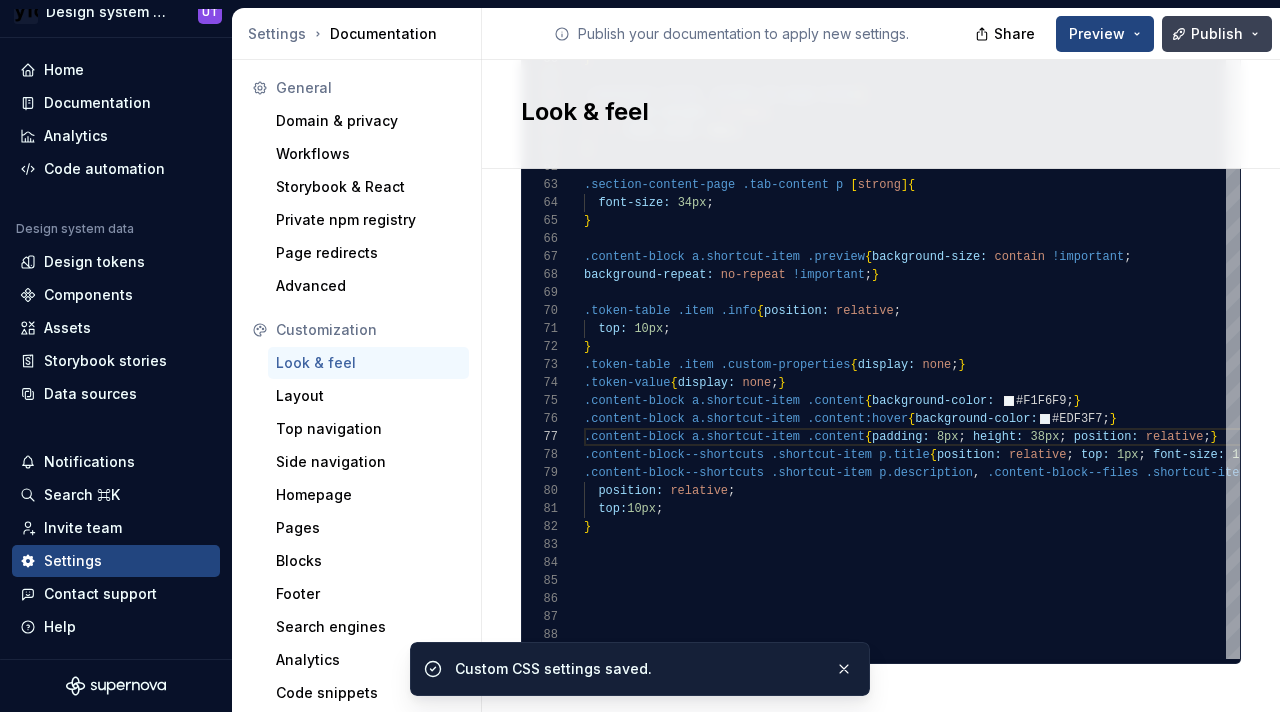 click on "Publish" at bounding box center (1217, 34) 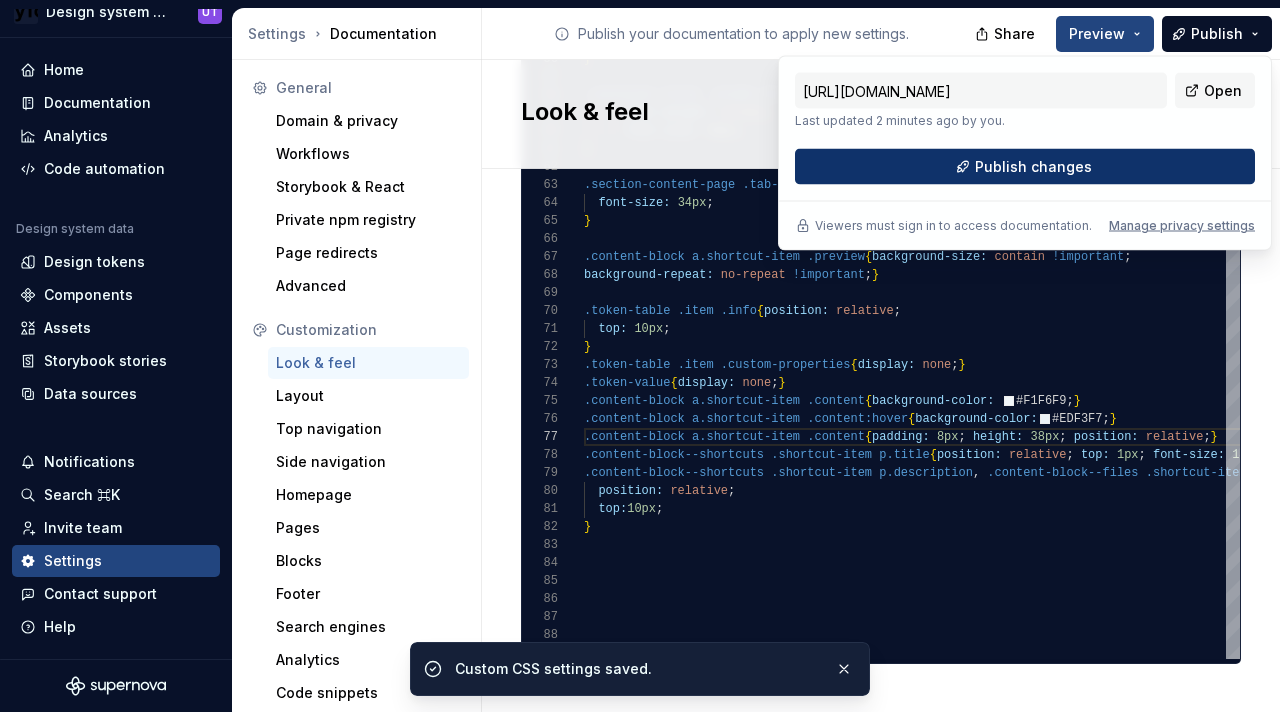 click on "Publish changes" at bounding box center (1033, 167) 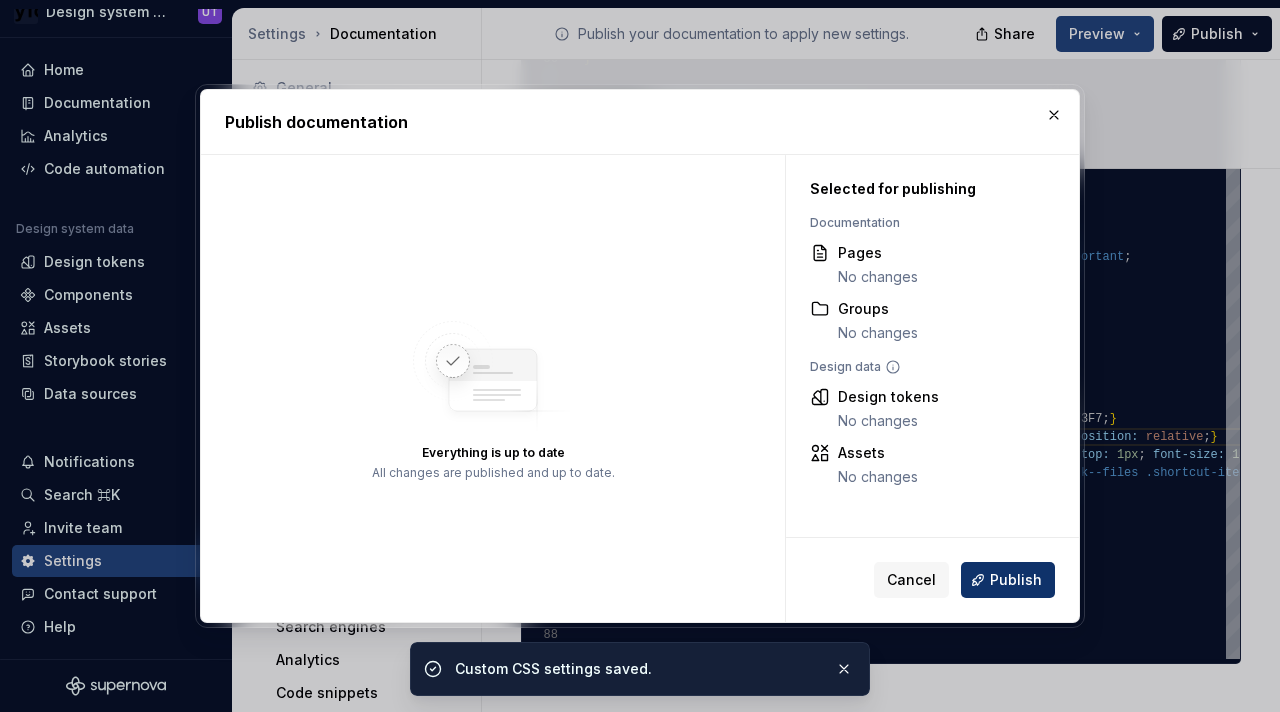 click on "Publish" at bounding box center [1016, 580] 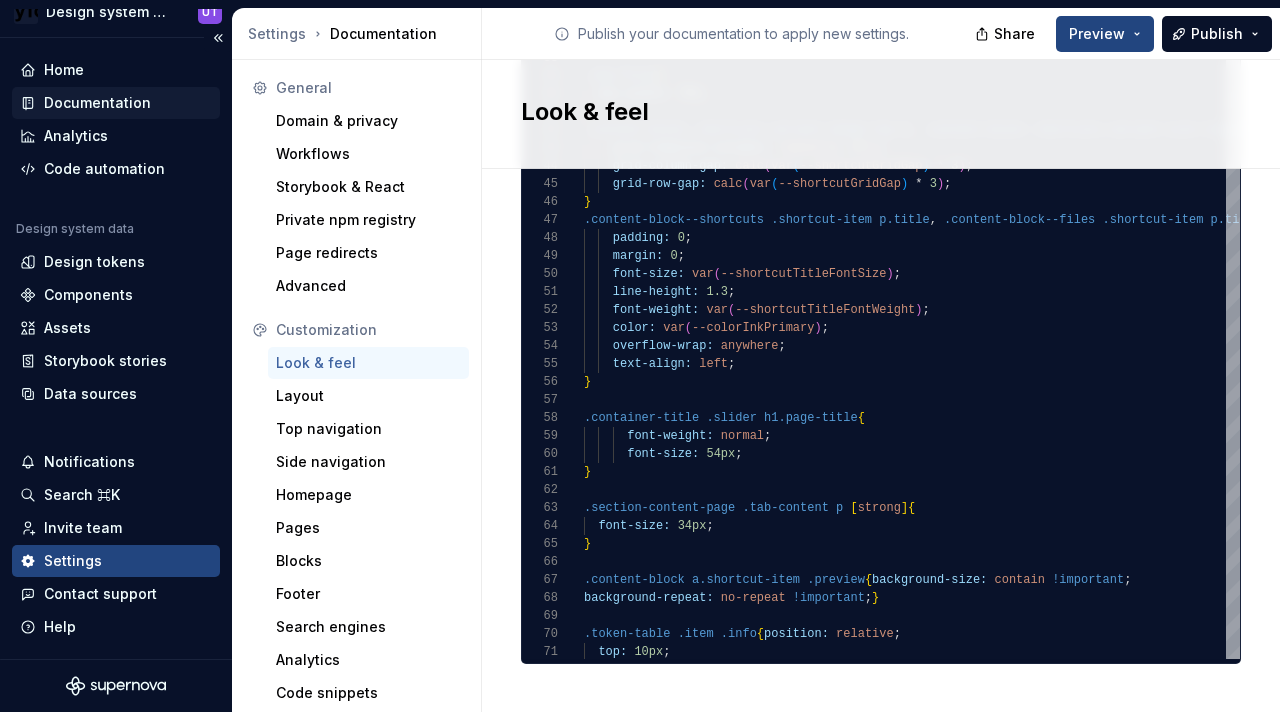 click on "Documentation" at bounding box center [116, 103] 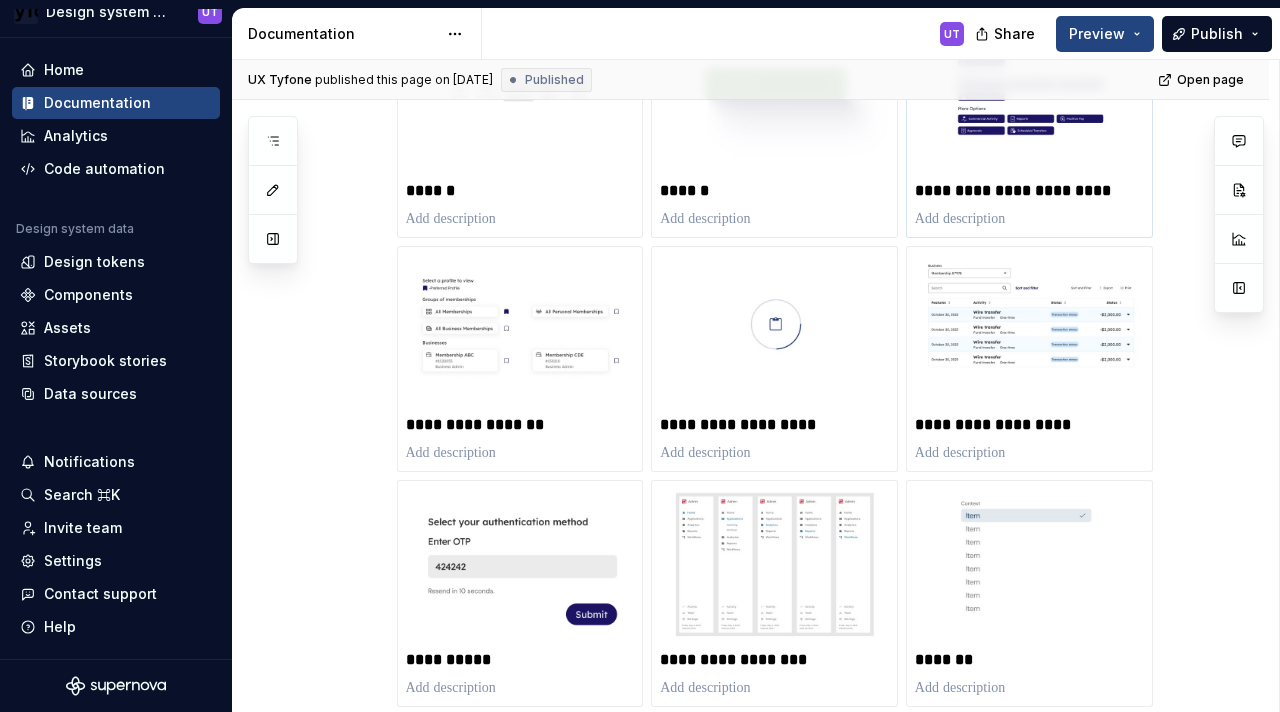 scroll, scrollTop: 1222, scrollLeft: 0, axis: vertical 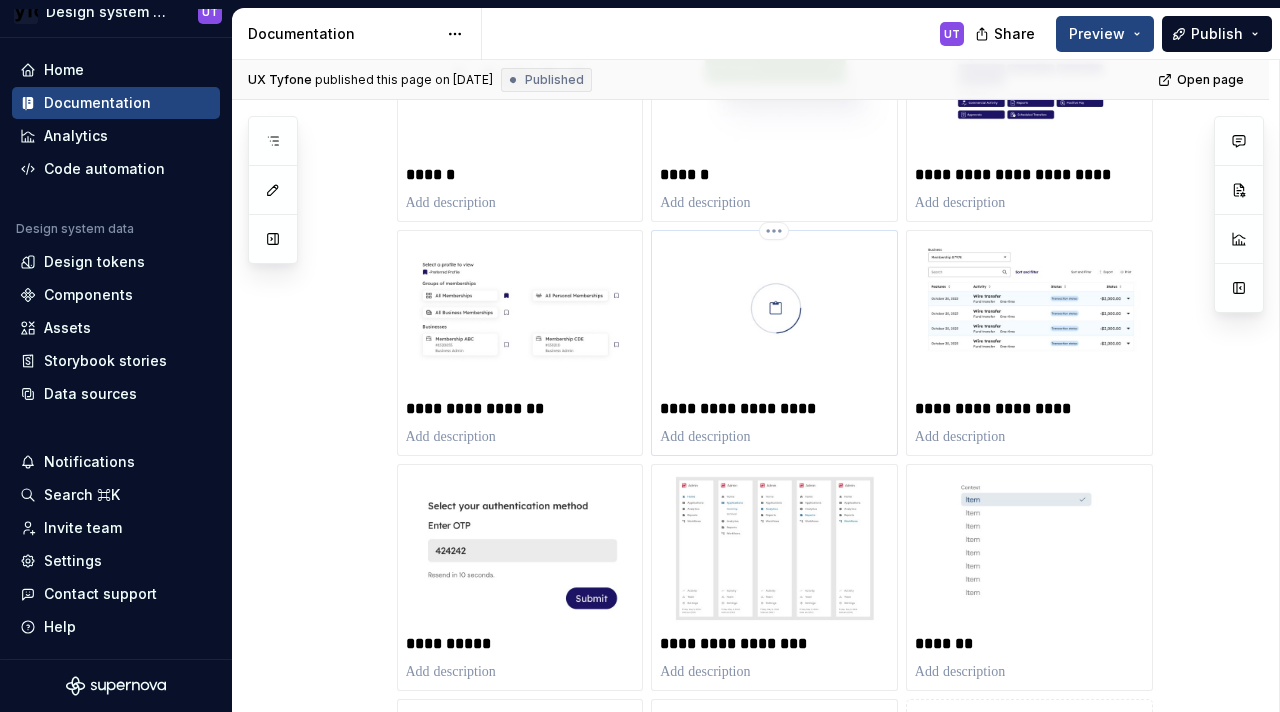 click on "**********" at bounding box center [774, 409] 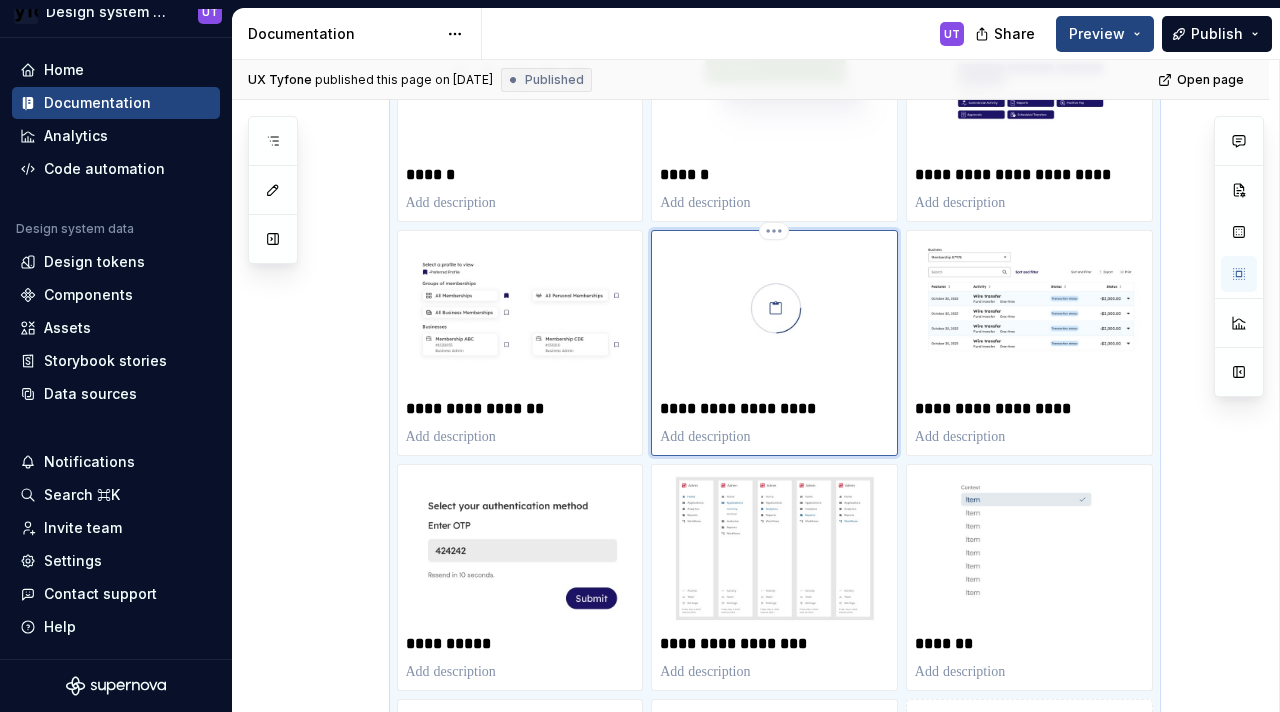 type on "*" 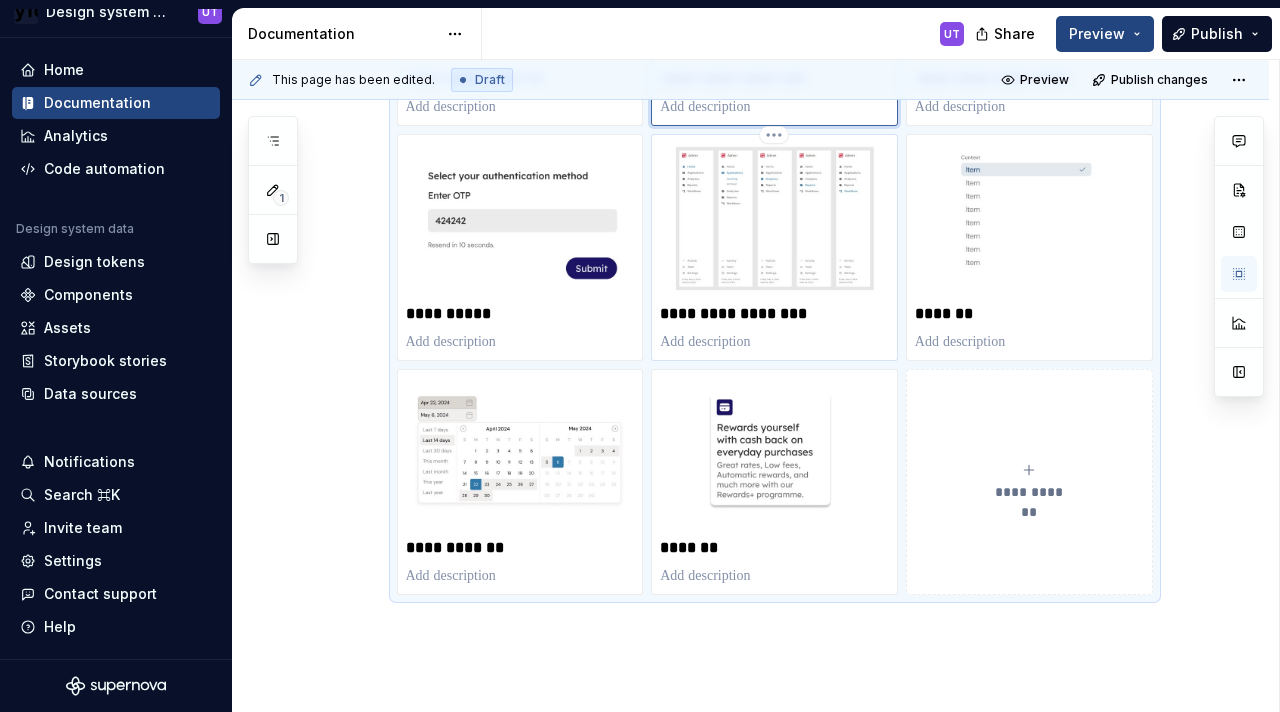 scroll, scrollTop: 1587, scrollLeft: 0, axis: vertical 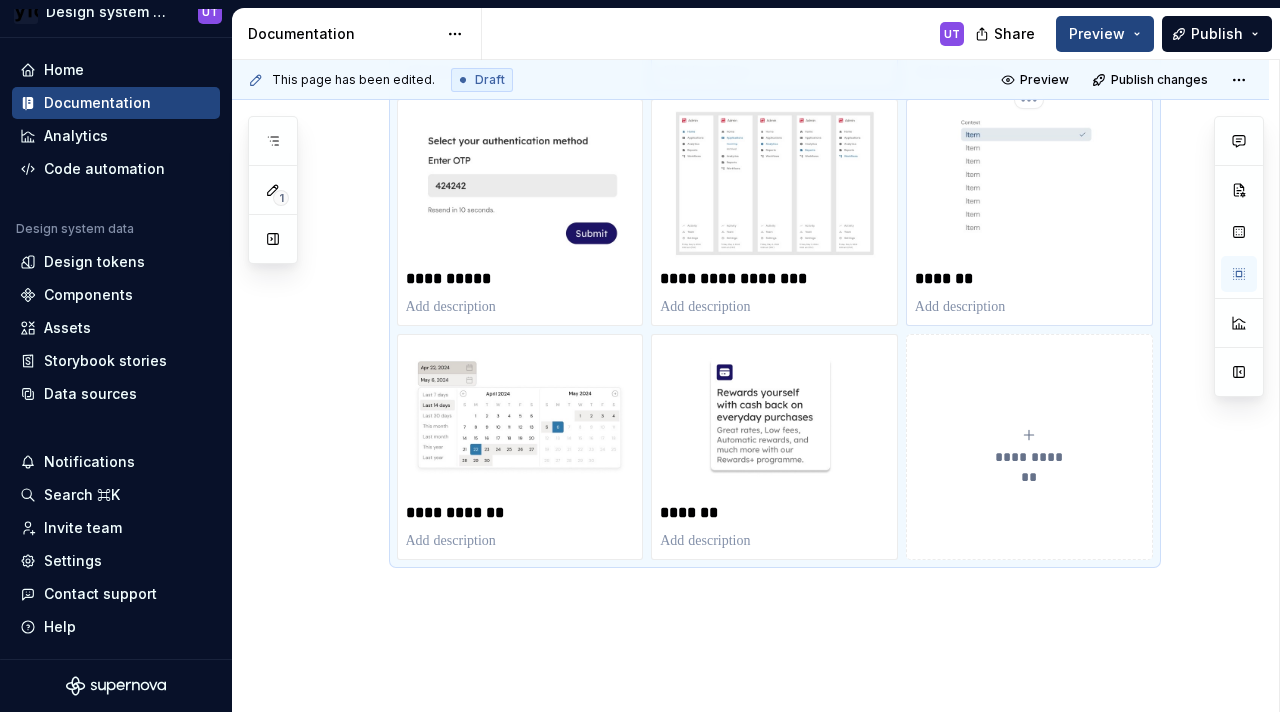 click on "*******" at bounding box center (1029, 279) 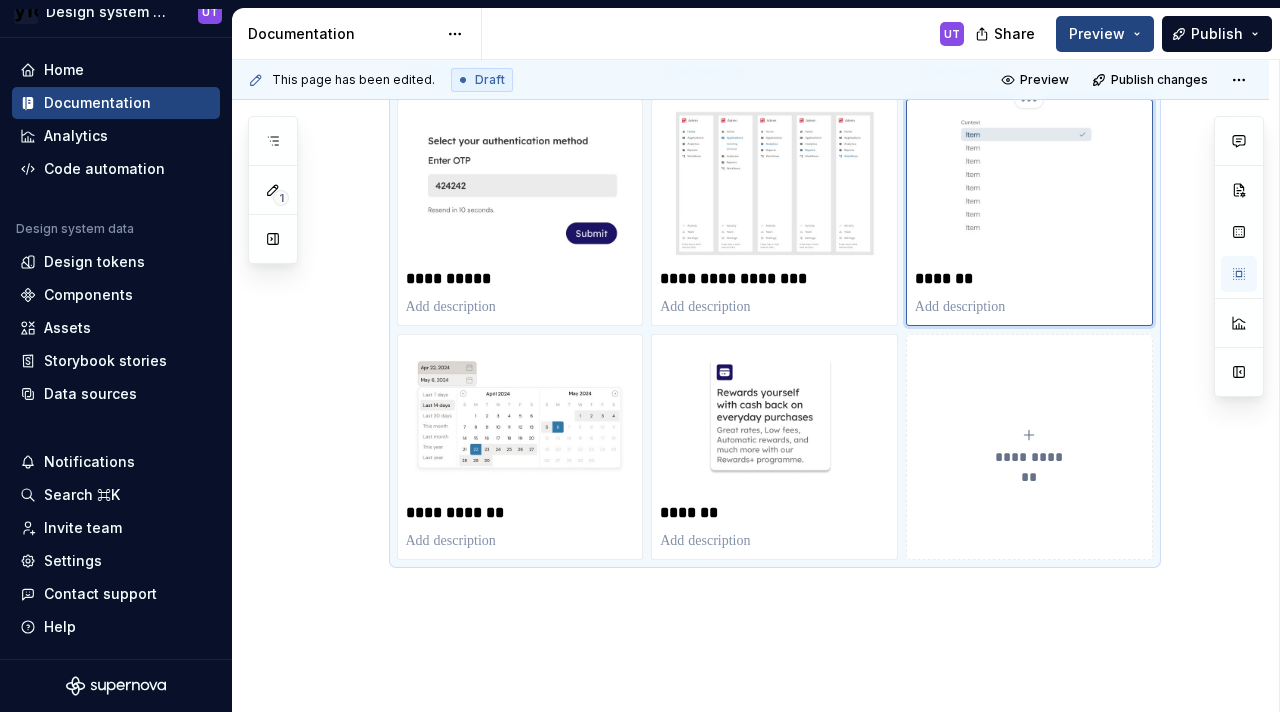 type on "*" 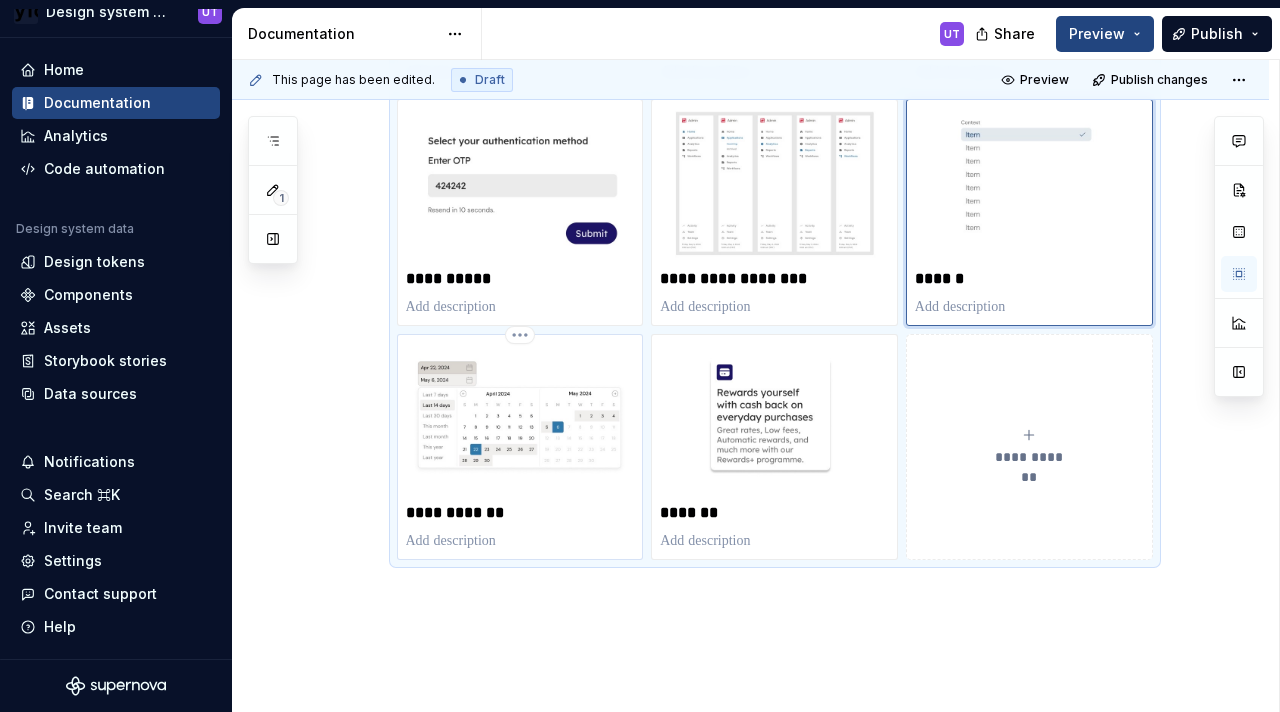click on "**********" at bounding box center [520, 513] 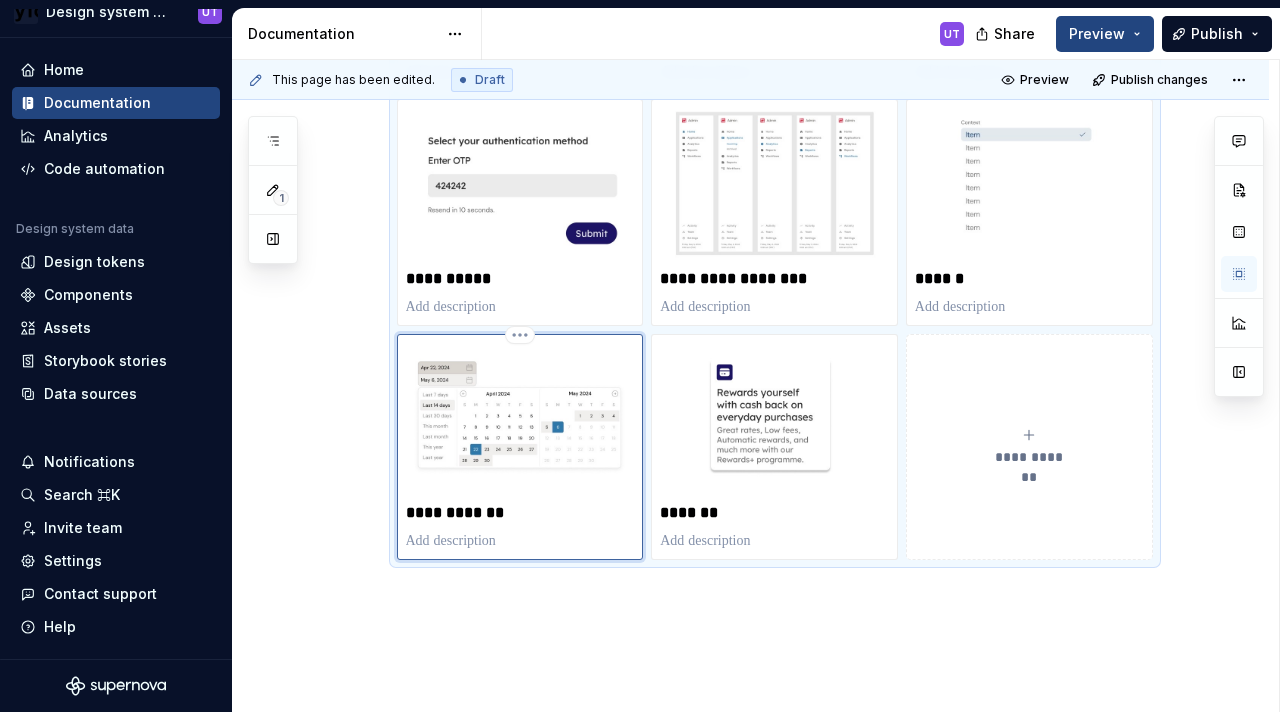 type on "*" 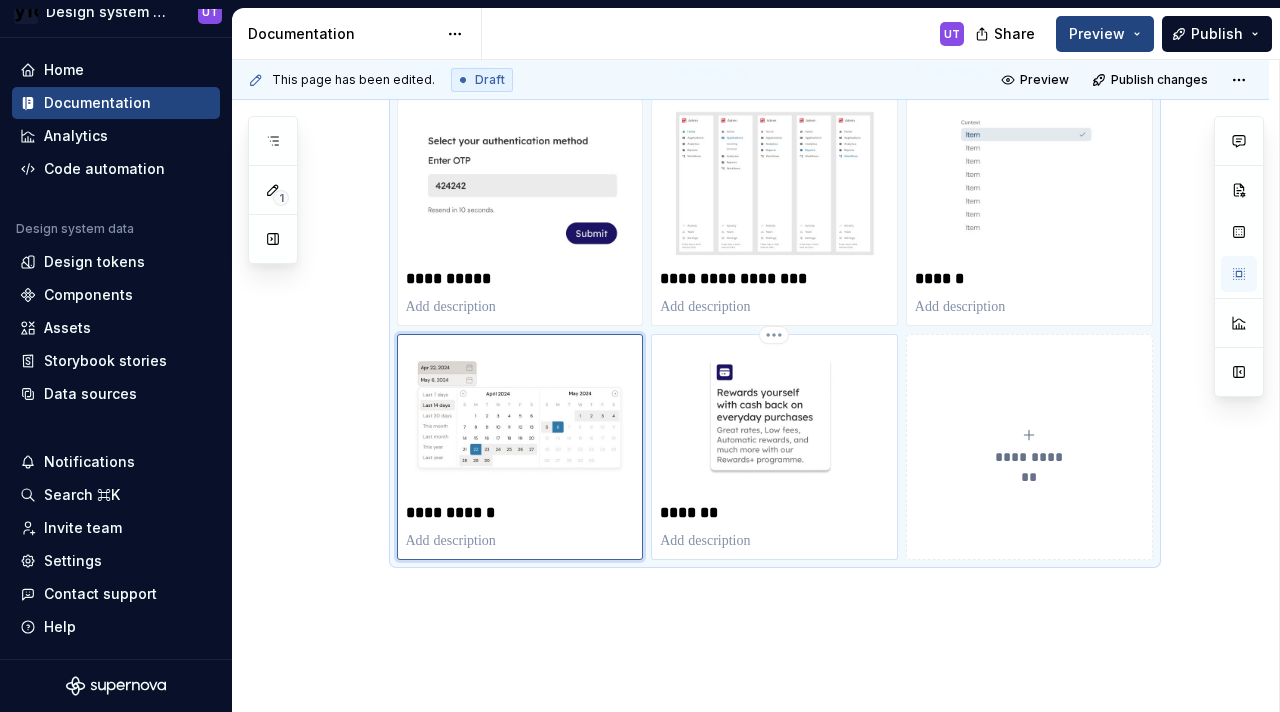 click on "*******" at bounding box center (774, 513) 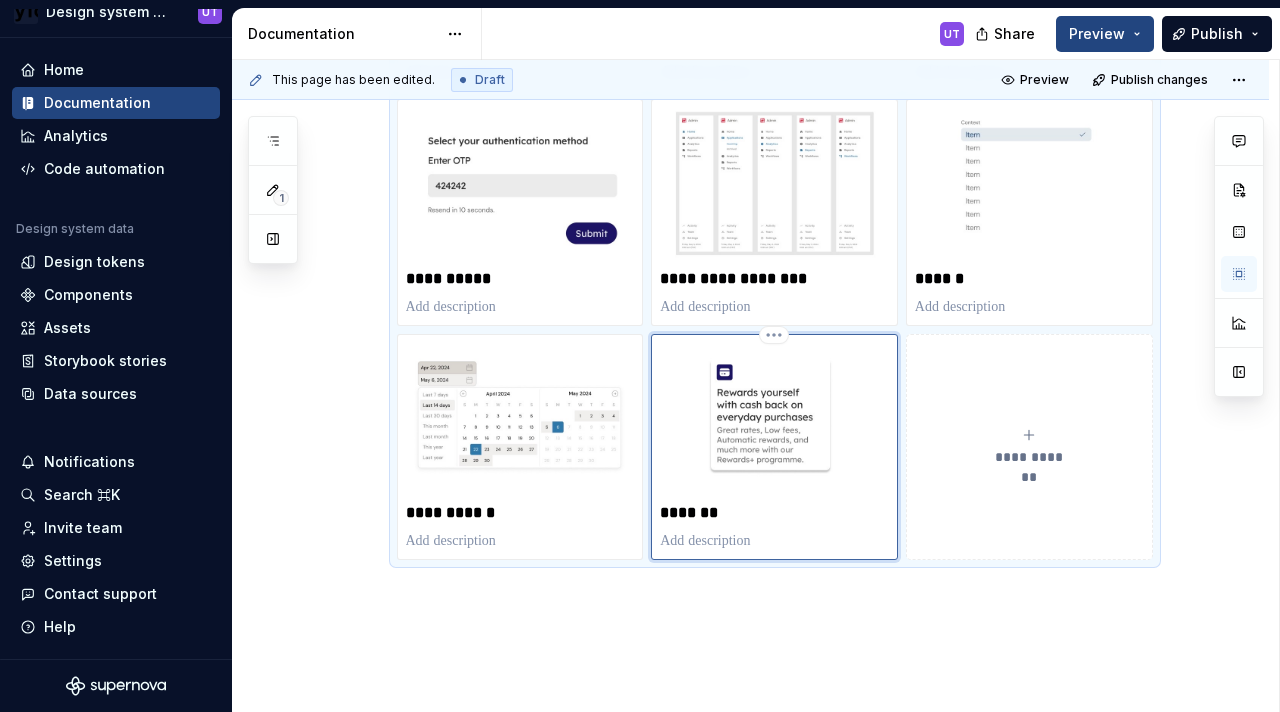 type on "*" 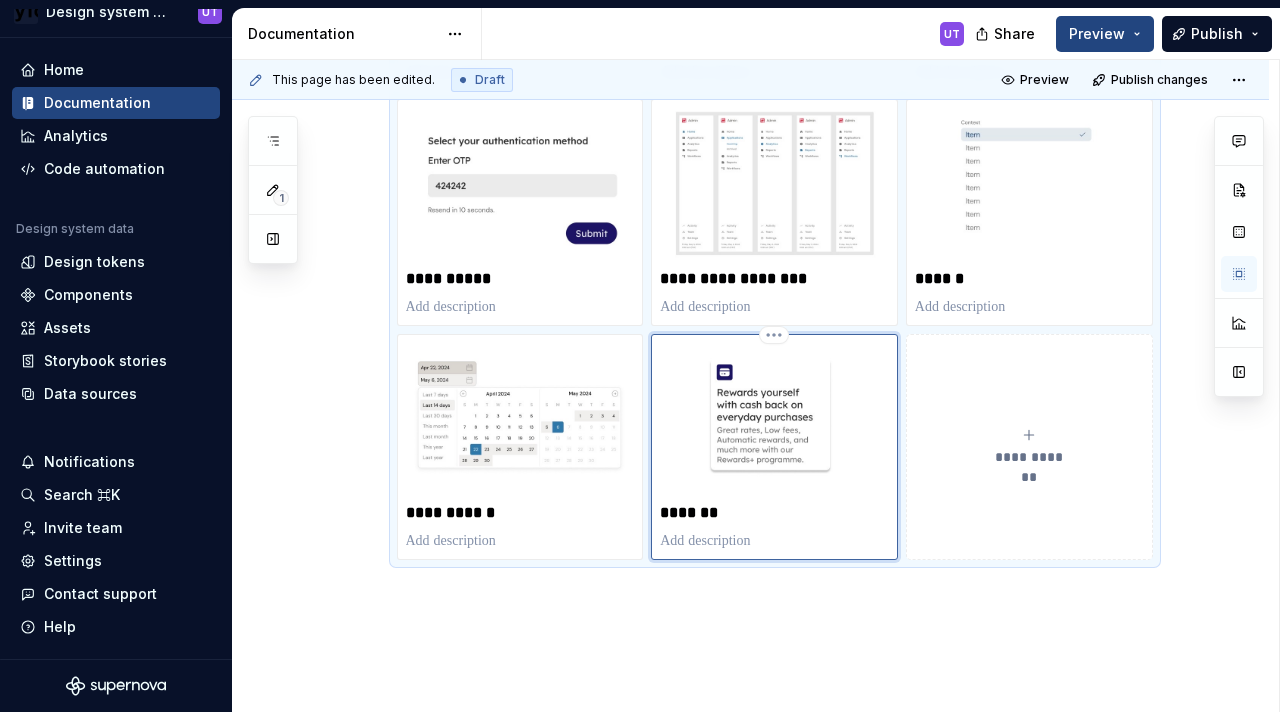 type 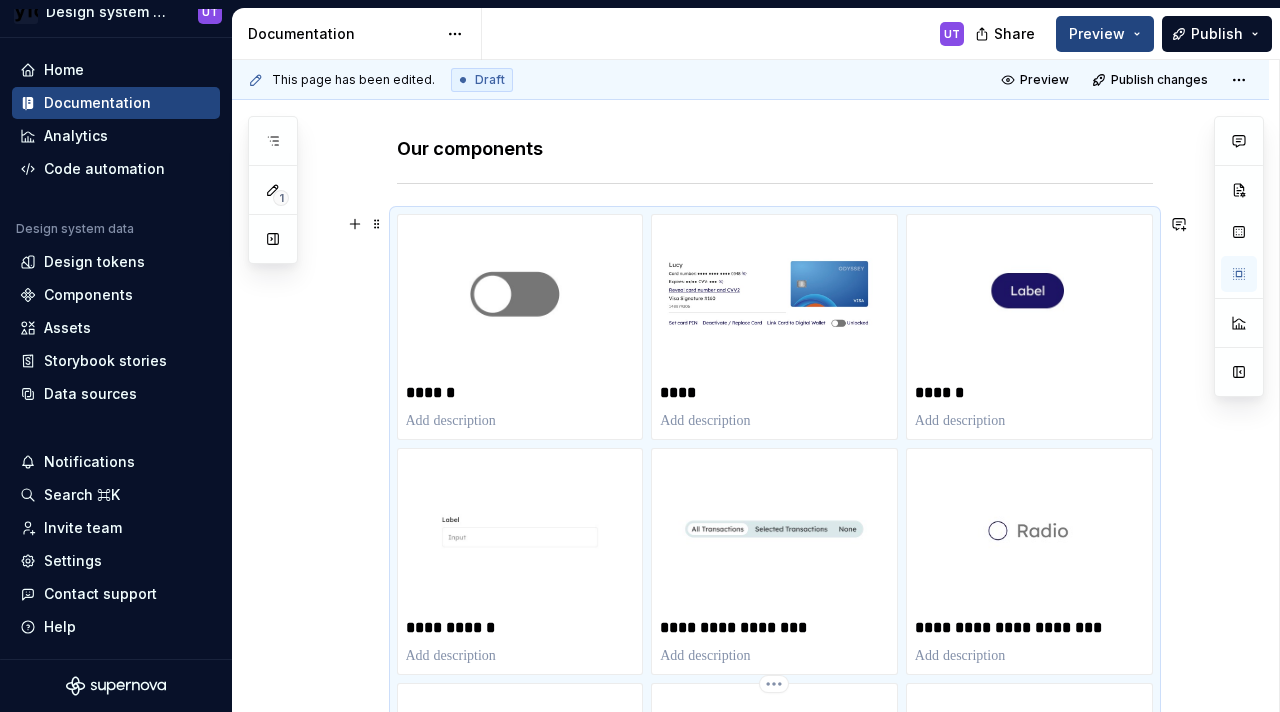 scroll, scrollTop: 298, scrollLeft: 0, axis: vertical 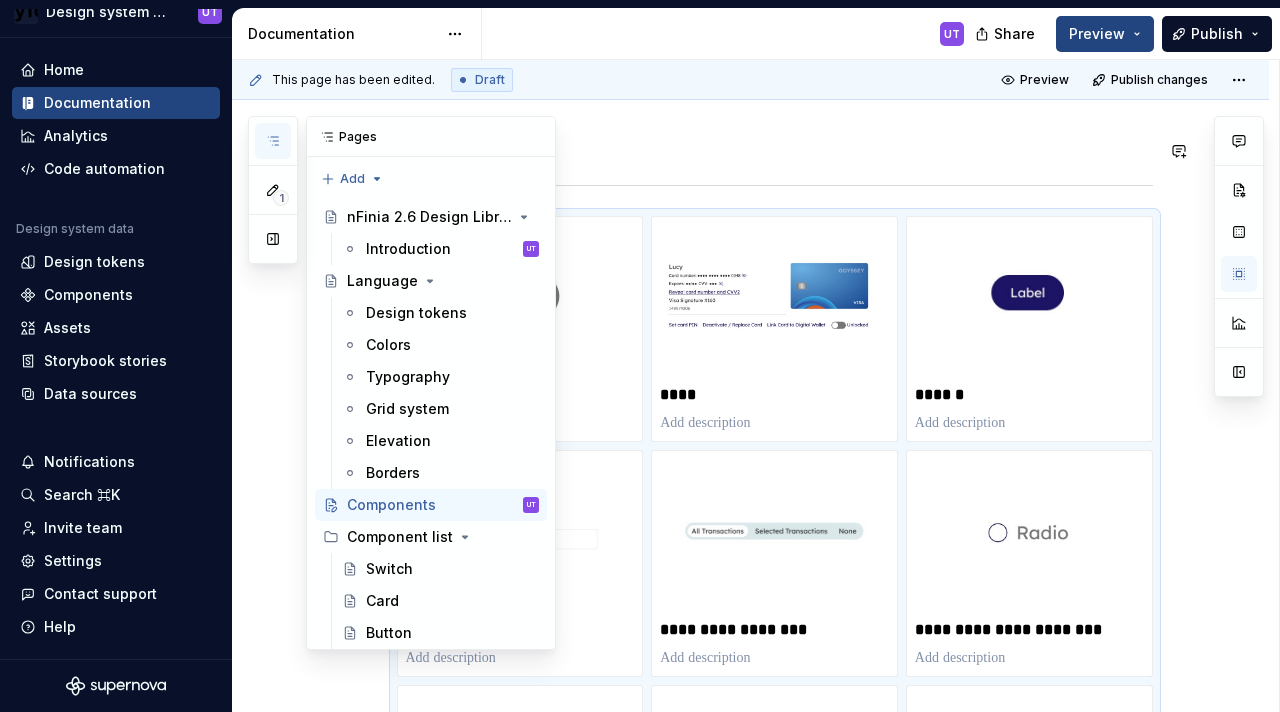 click at bounding box center [273, 141] 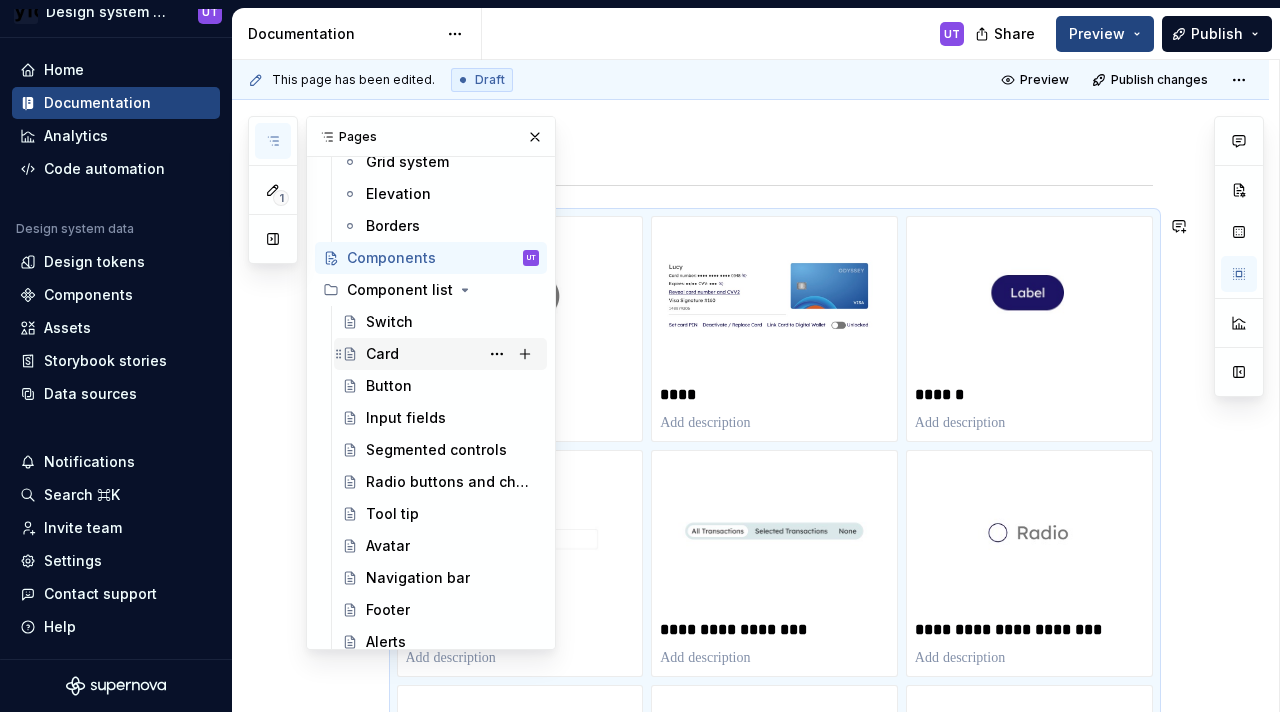 scroll, scrollTop: 254, scrollLeft: 0, axis: vertical 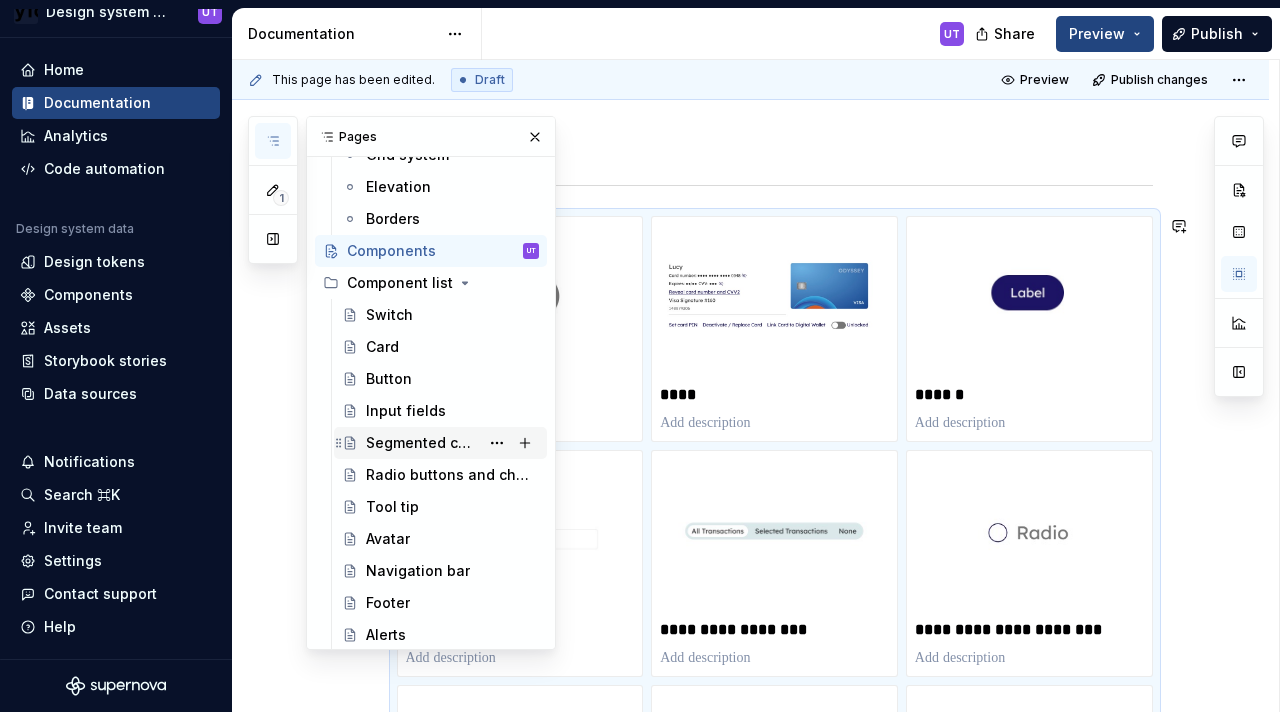 click on "Segmented controls" at bounding box center (440, 443) 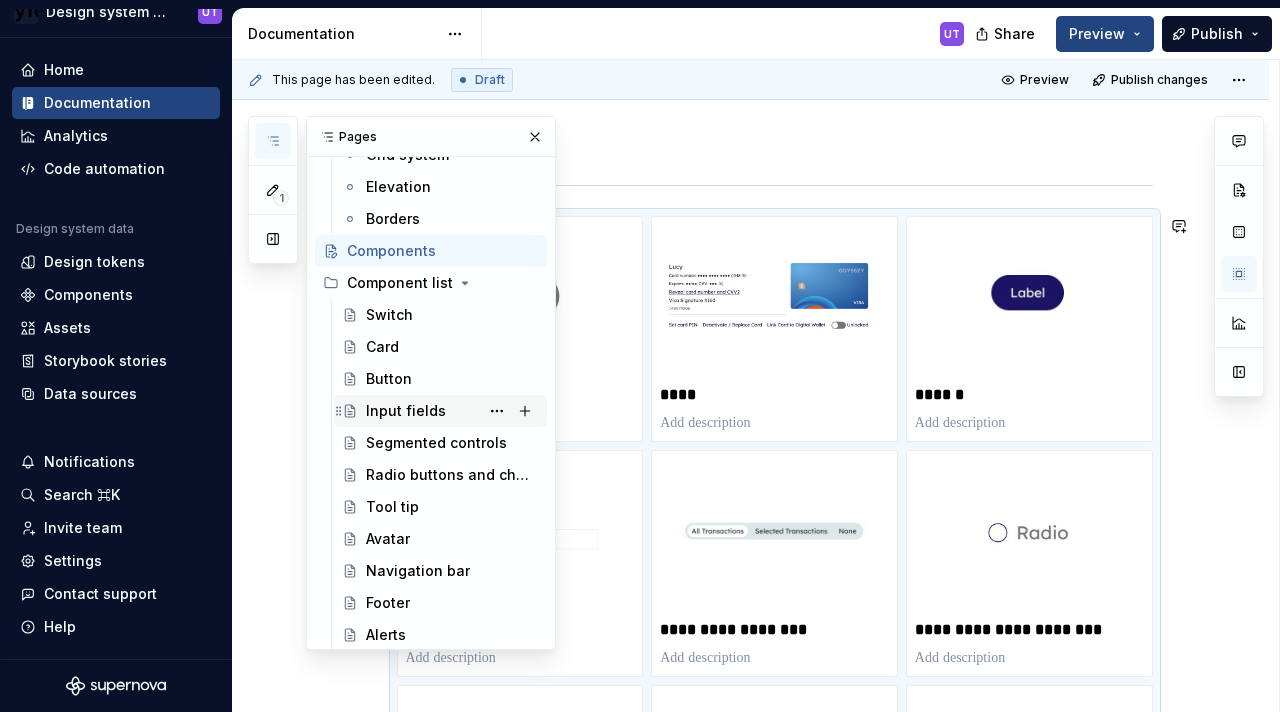 click on "Input fields" at bounding box center [452, 411] 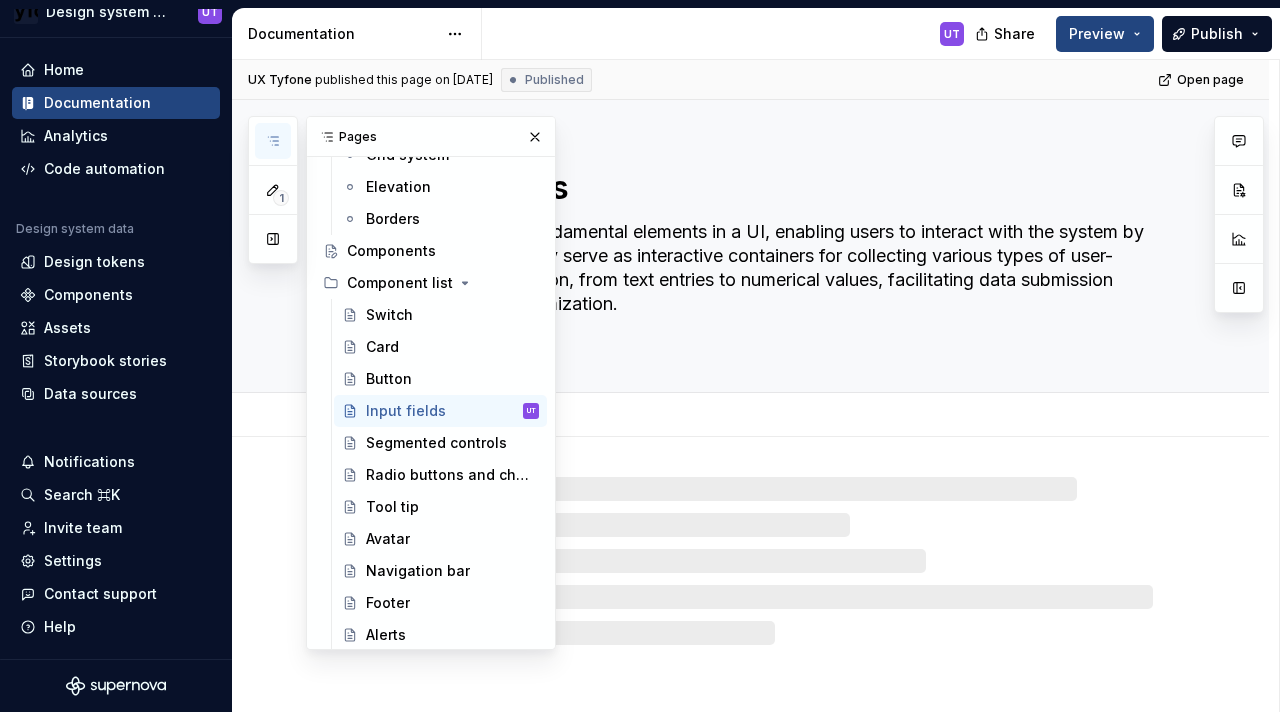 click on "Input fields" at bounding box center (771, 188) 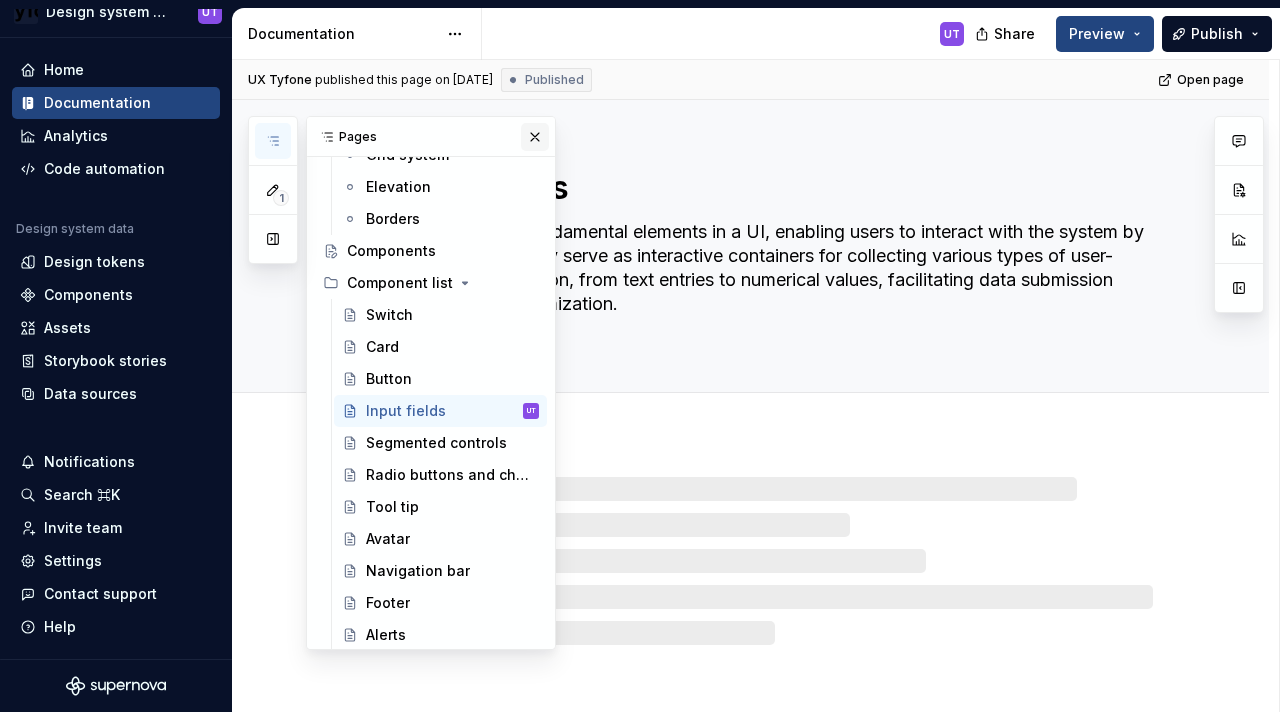 click at bounding box center (535, 137) 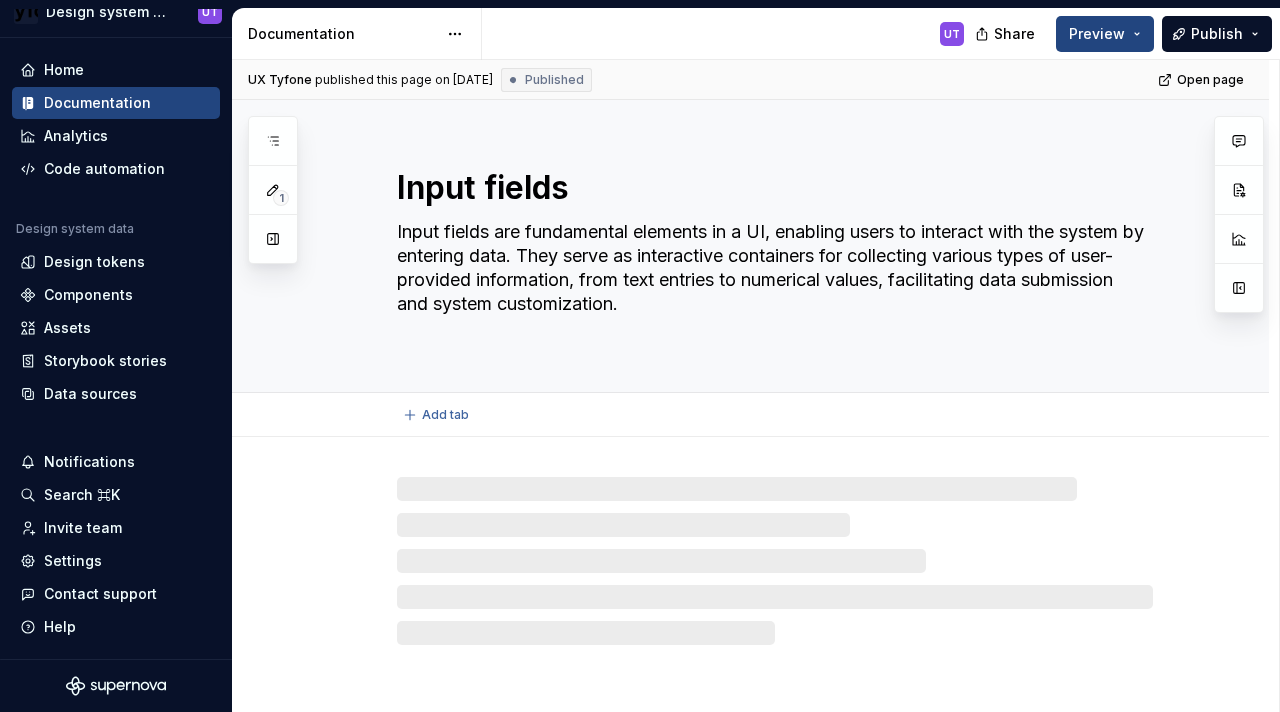 click on "Input fields" at bounding box center (771, 188) 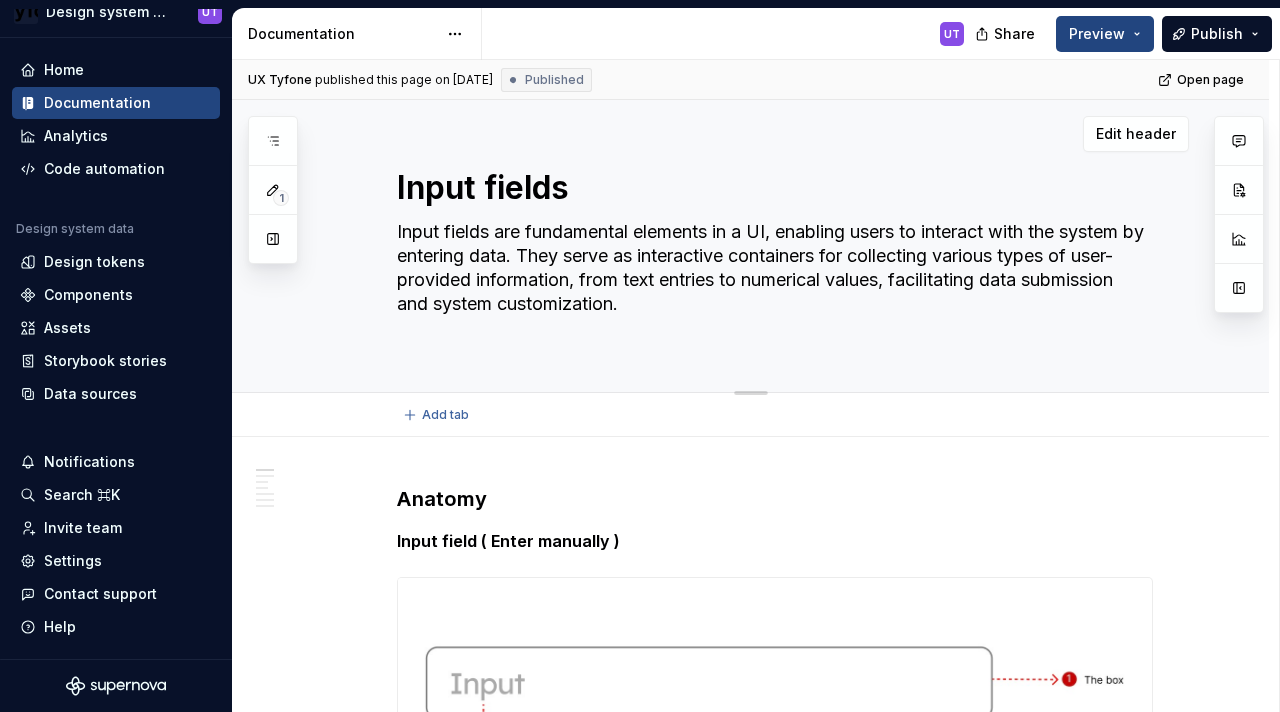 type on "*" 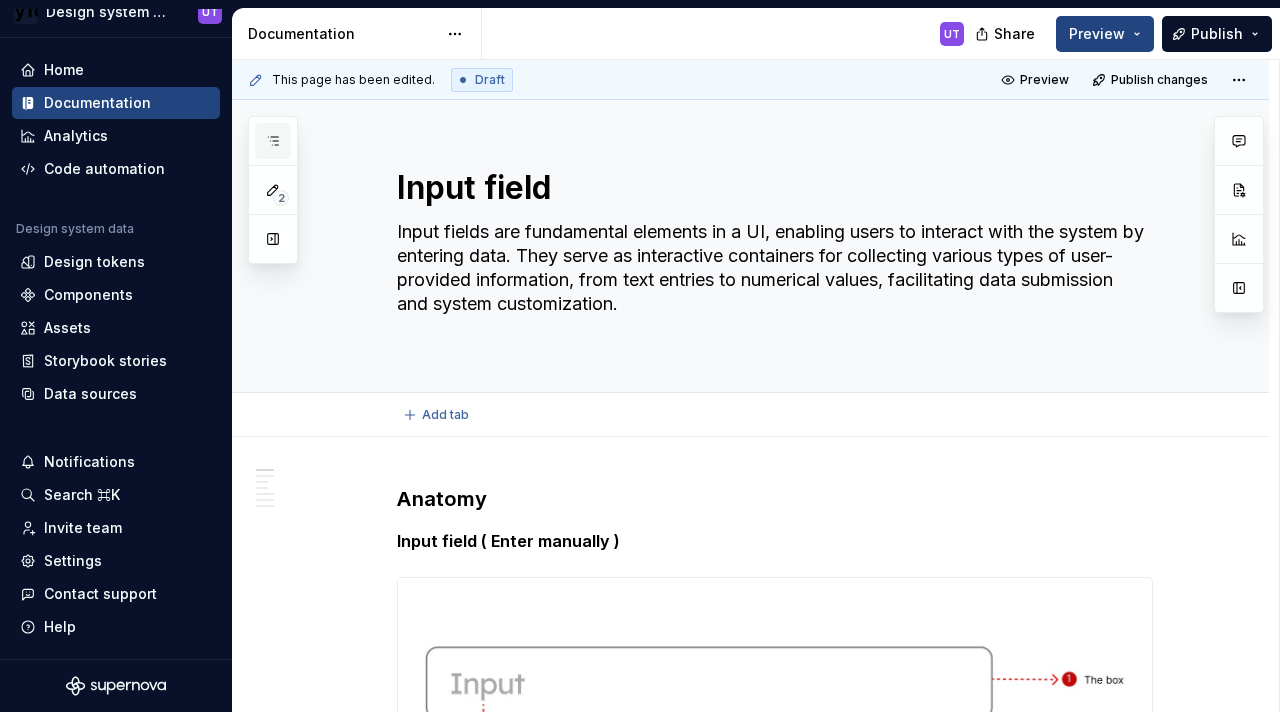type on "*" 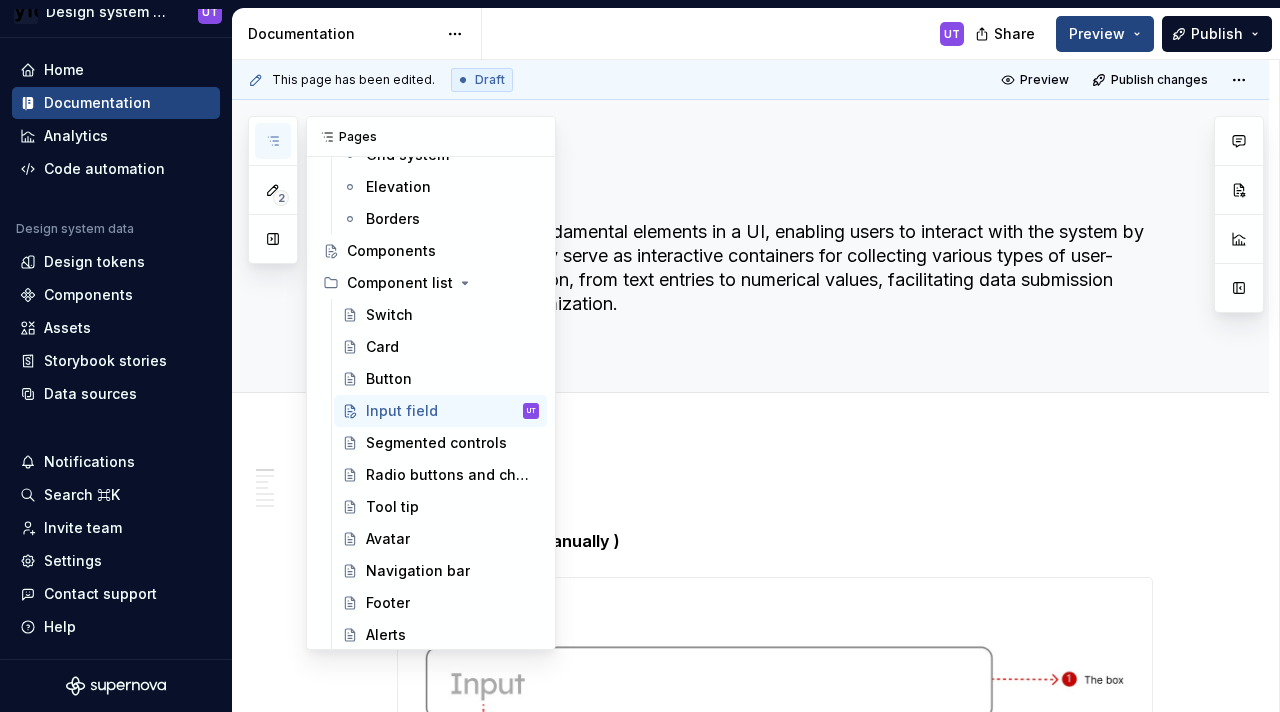 click at bounding box center [273, 141] 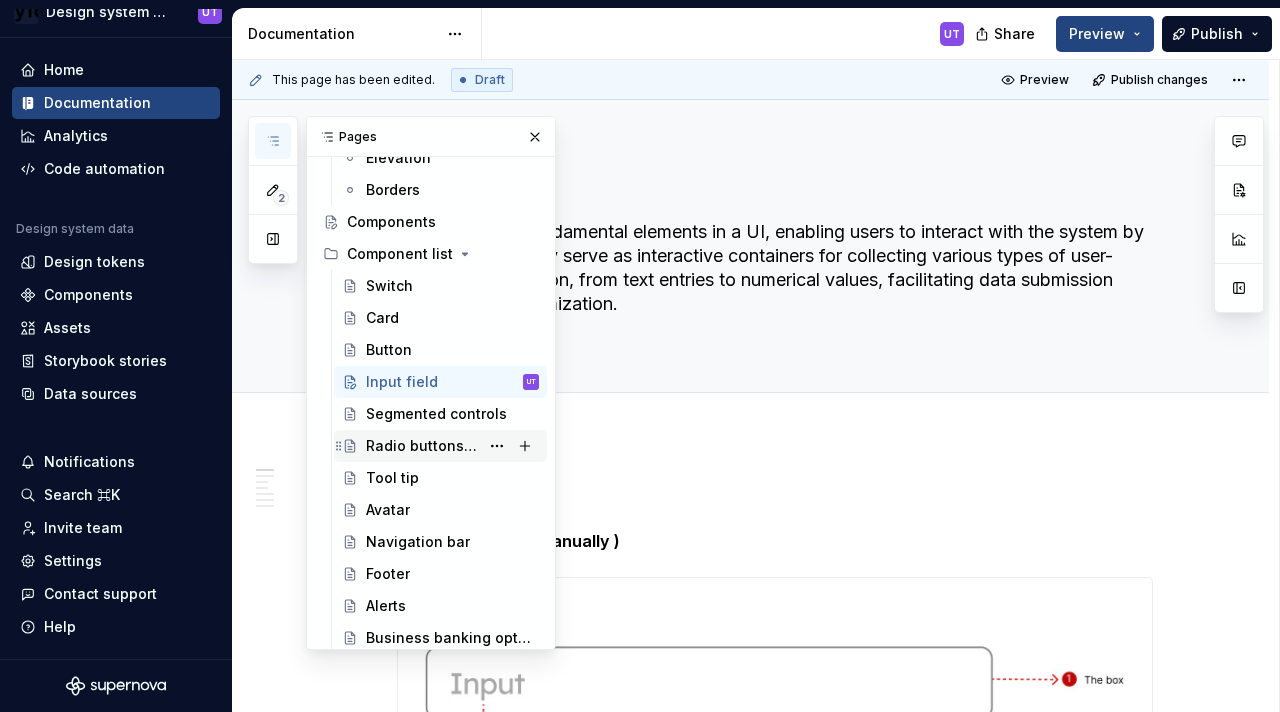 scroll, scrollTop: 287, scrollLeft: 0, axis: vertical 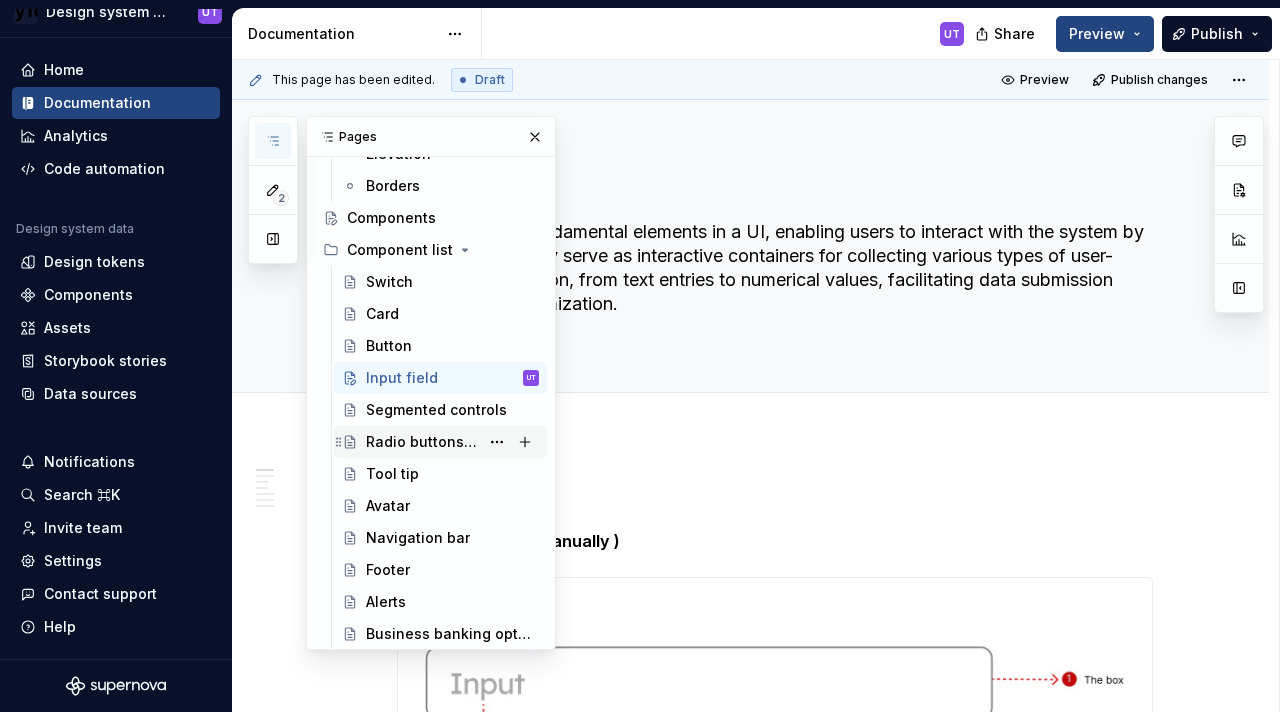 click on "Radio buttons and checkboxes" at bounding box center [422, 442] 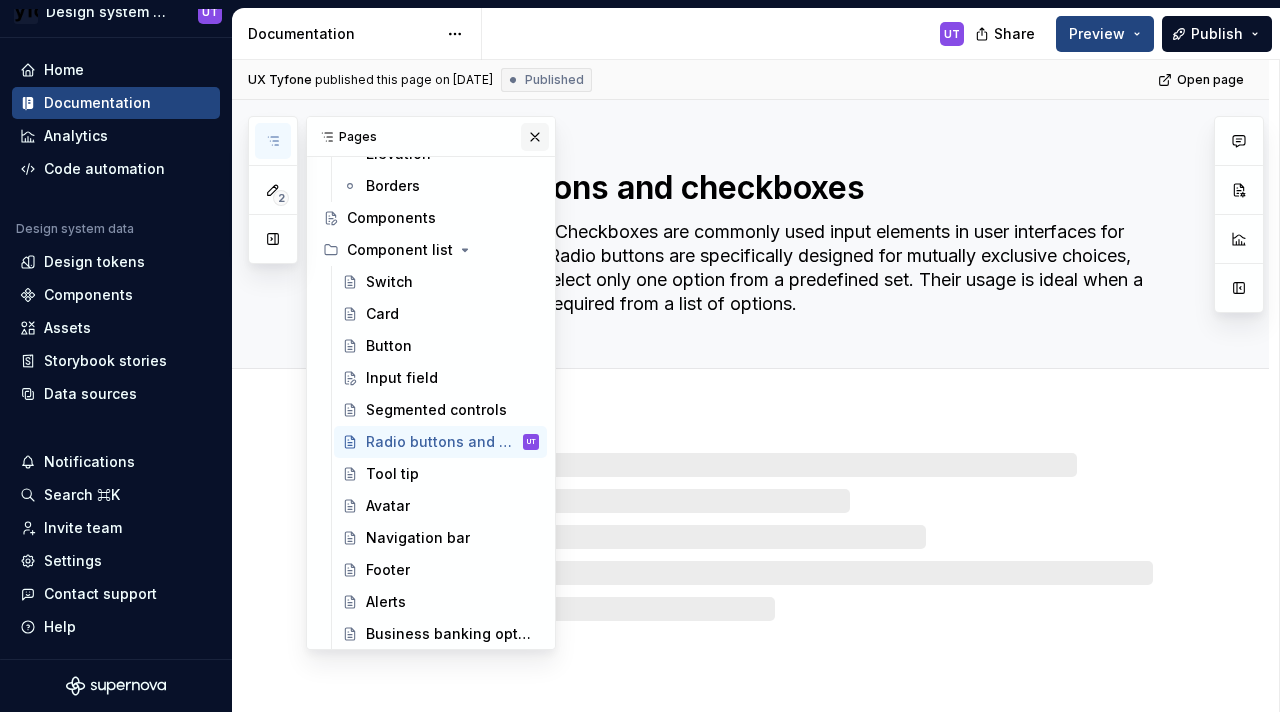 click at bounding box center (535, 137) 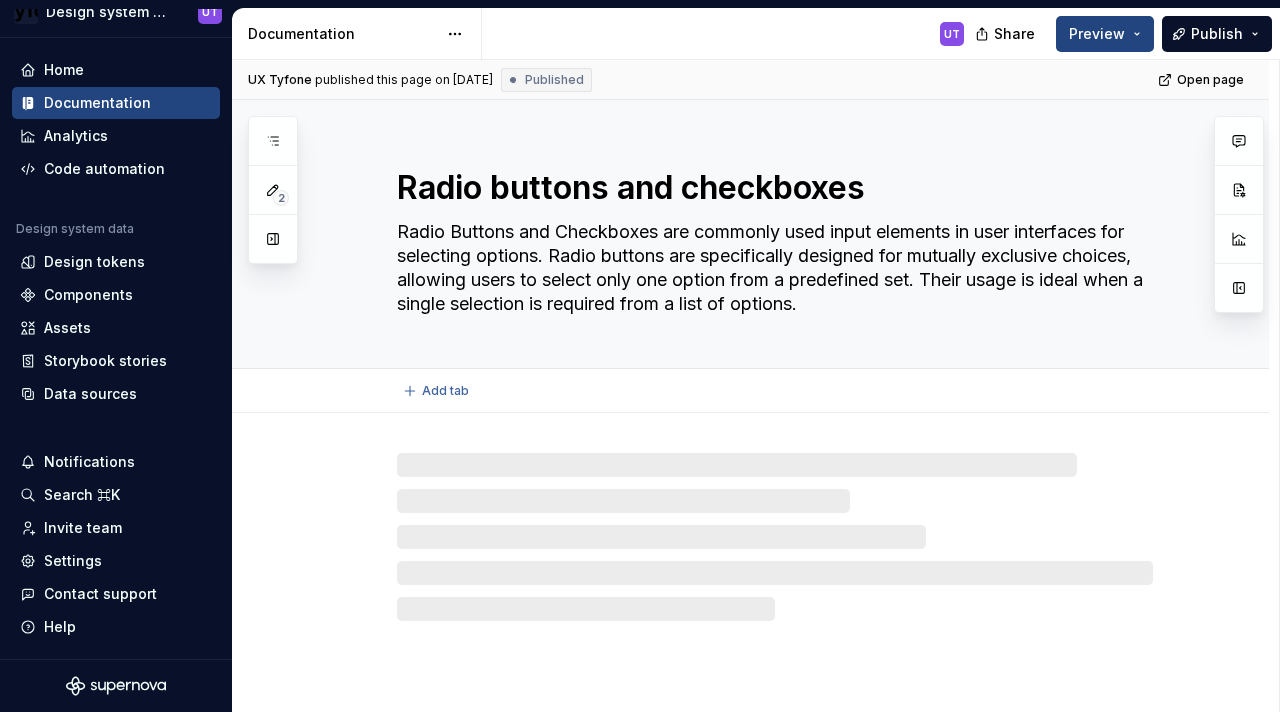 click on "Radio buttons and checkboxes" at bounding box center [771, 188] 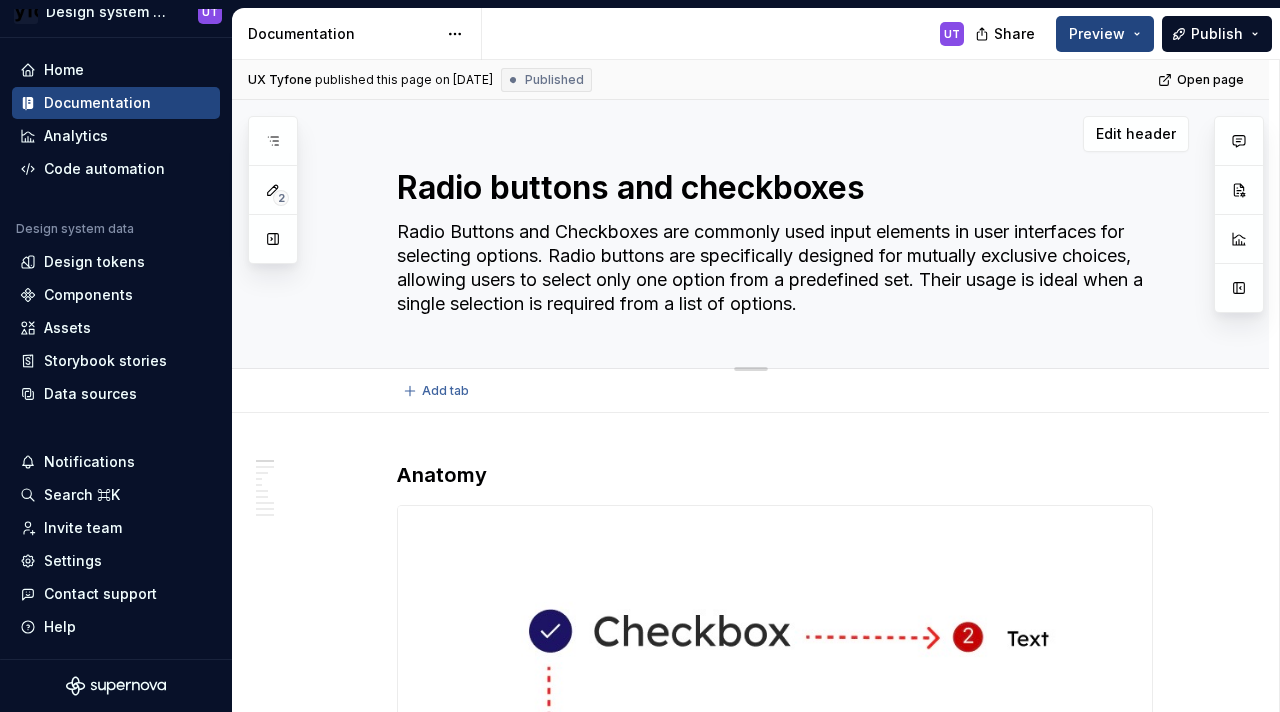 type on "*" 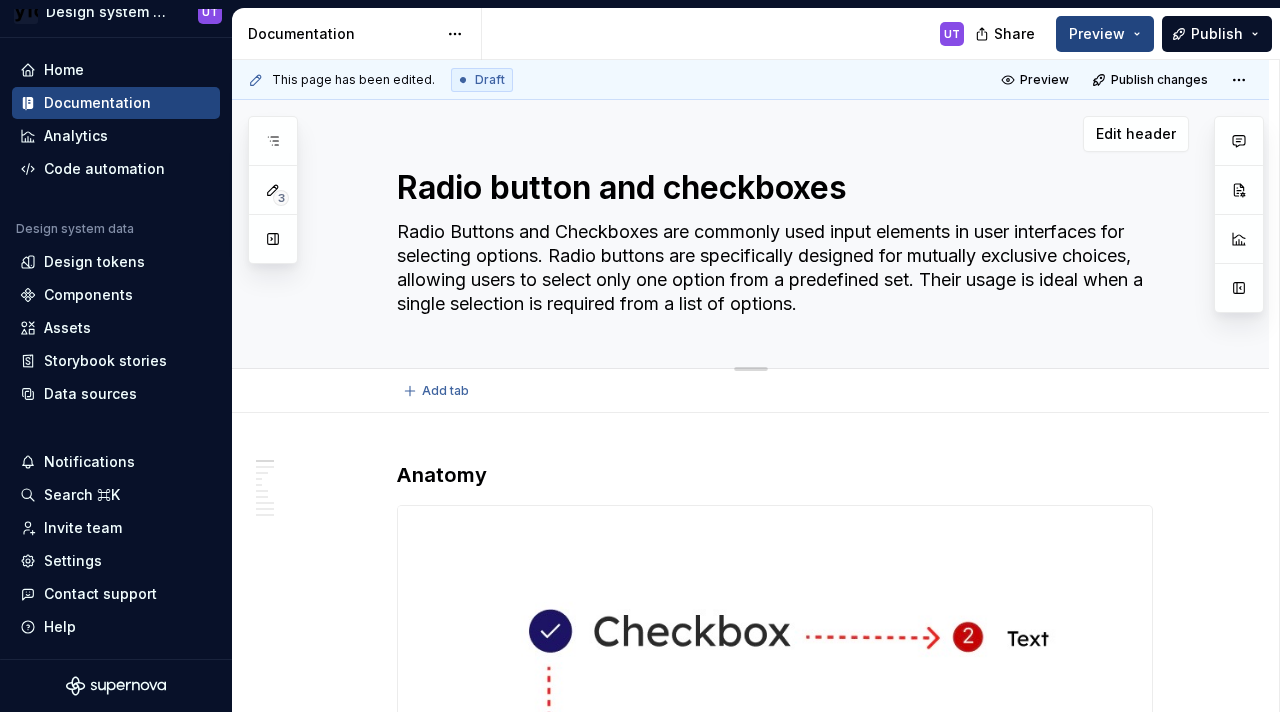 click on "Radio button and checkboxes" at bounding box center [771, 188] 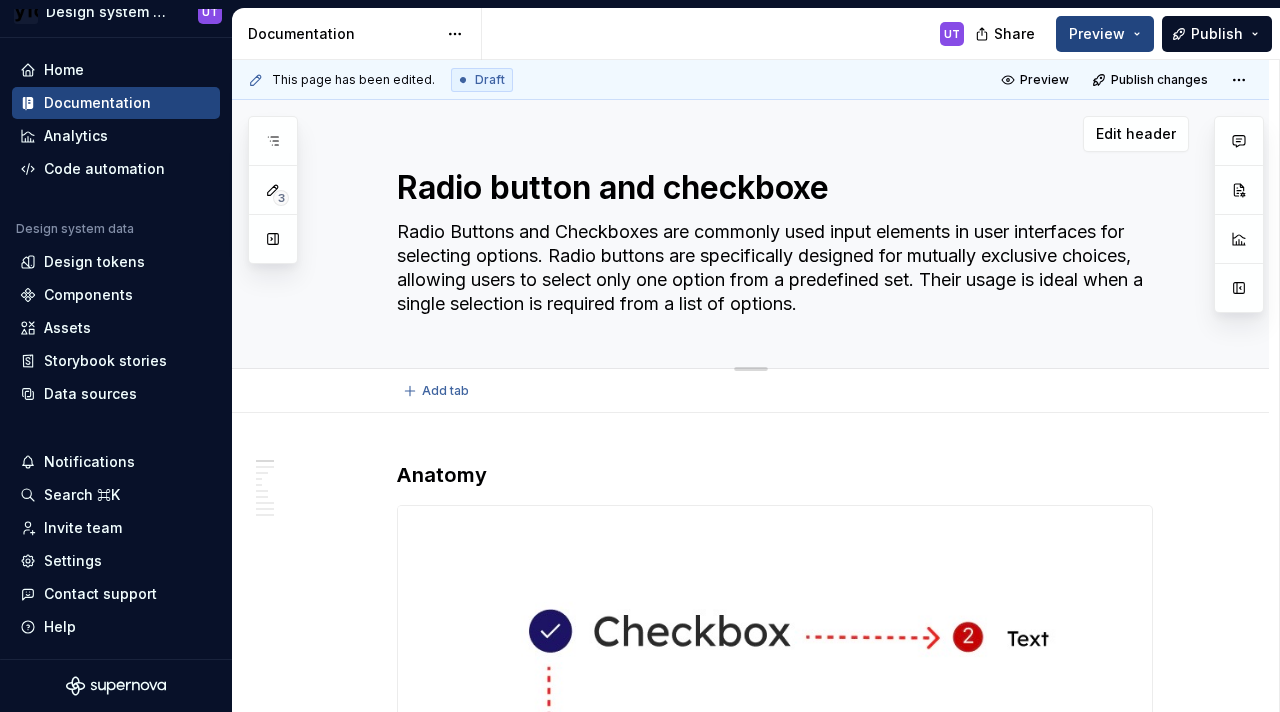 type on "*" 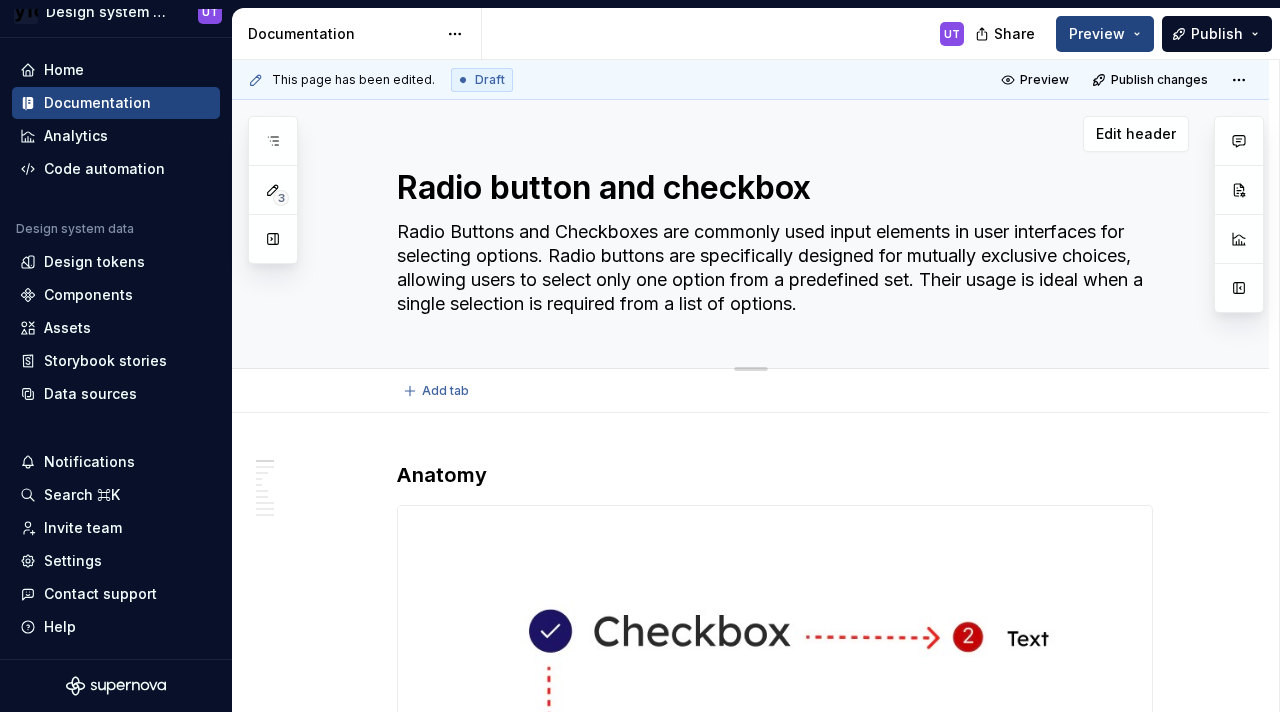 click on "Radio button and checkbox" at bounding box center (771, 188) 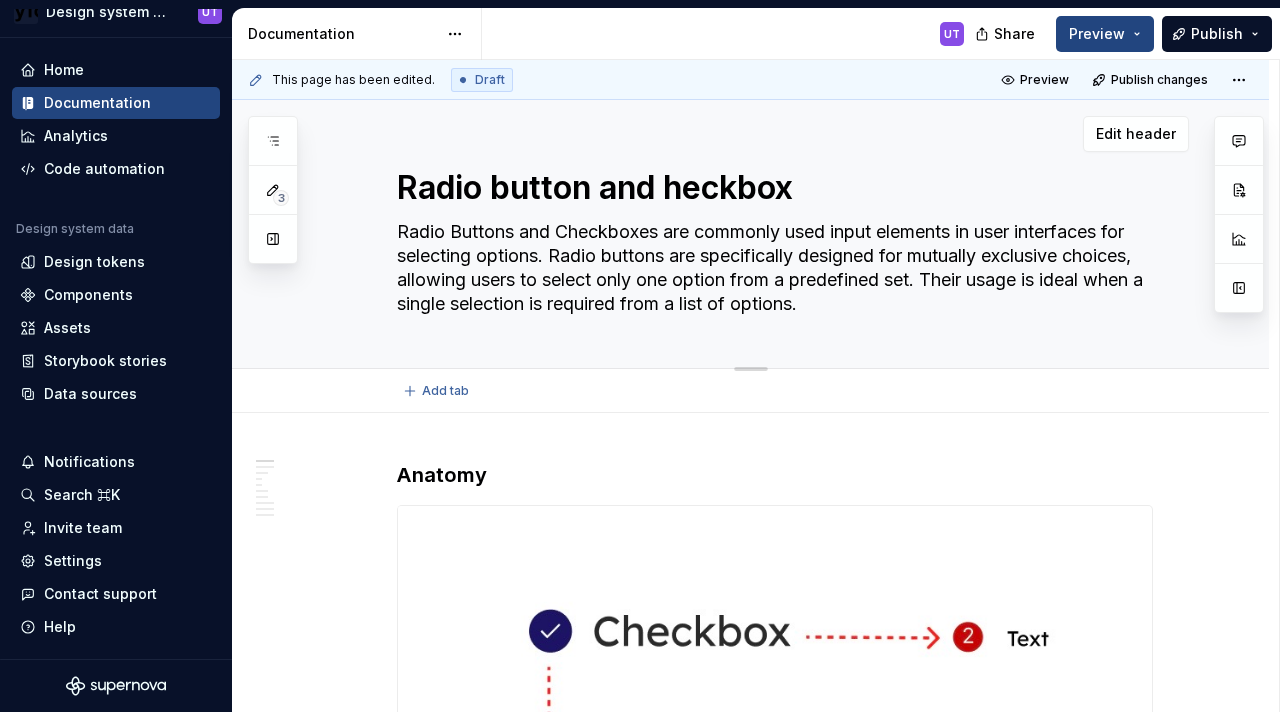 type on "*" 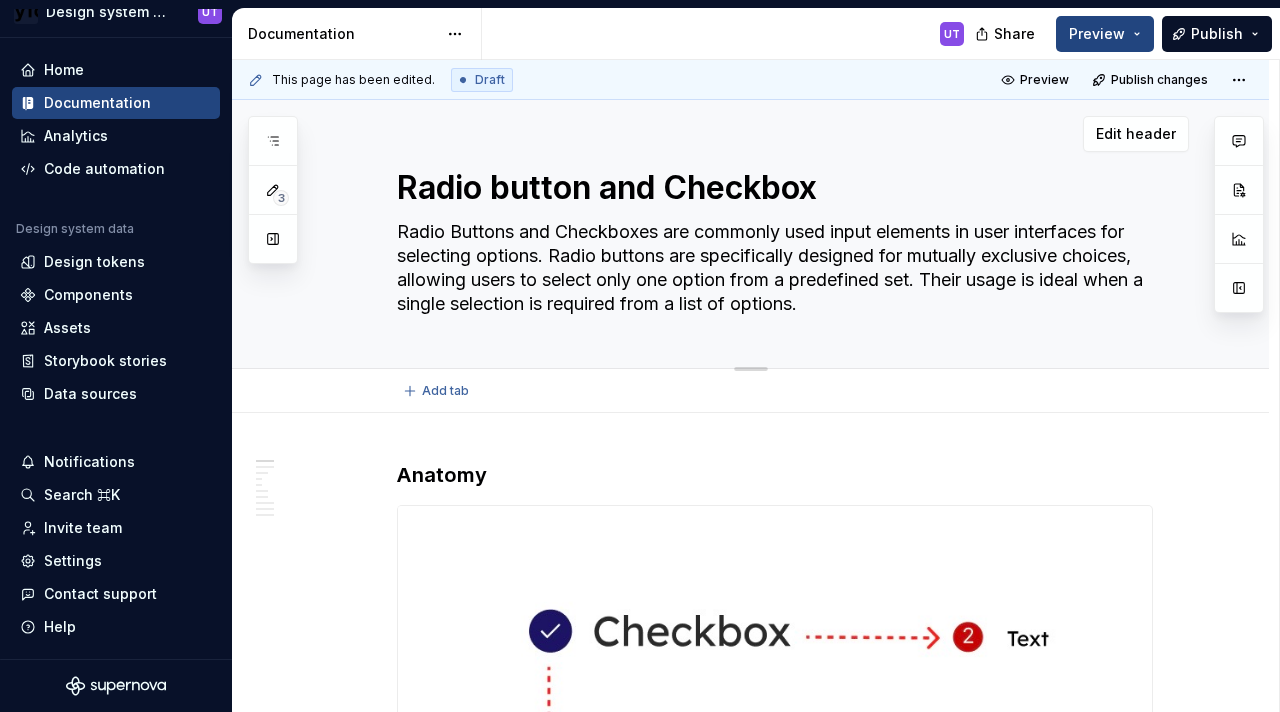 click on "Radio button and Checkbox" at bounding box center [771, 188] 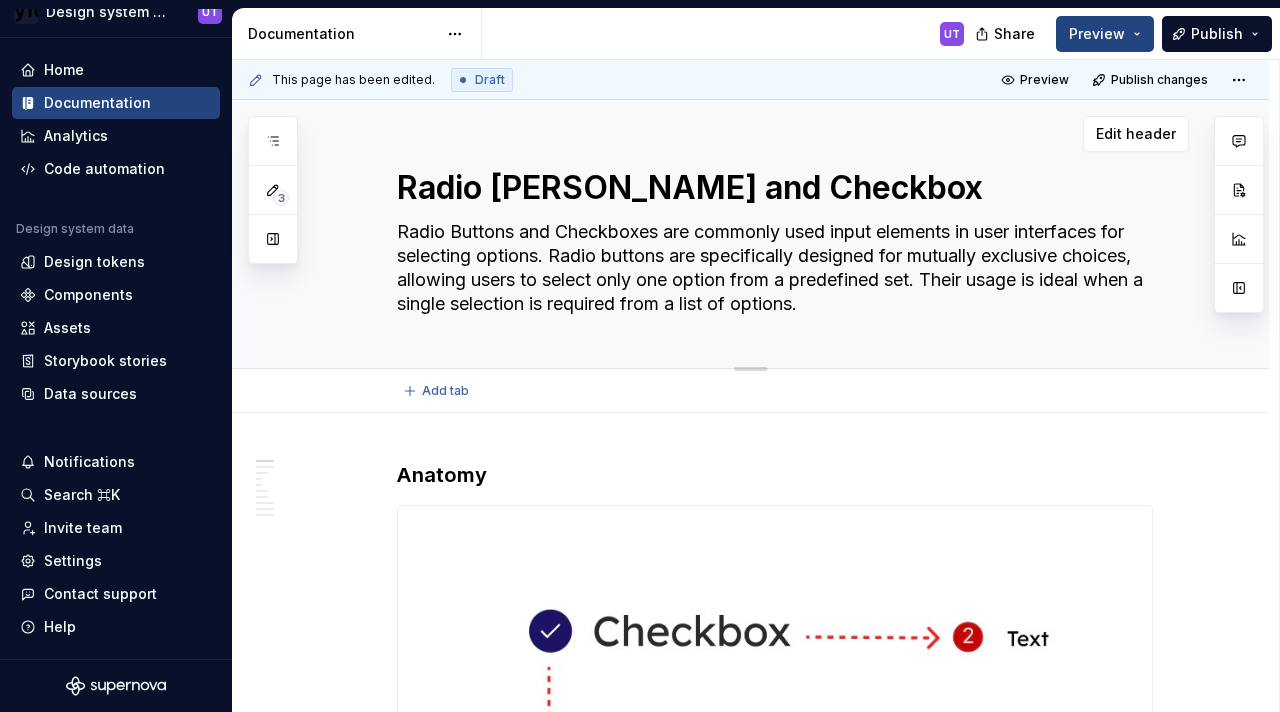 type on "*" 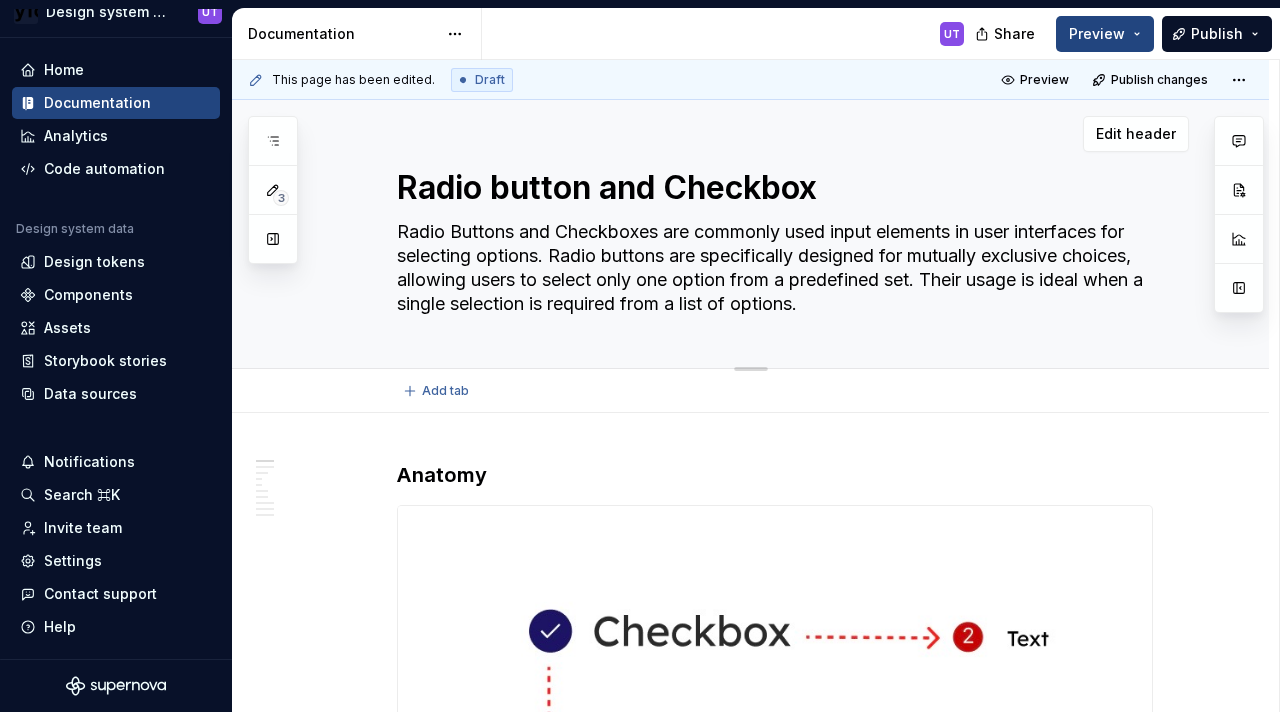 type on "*" 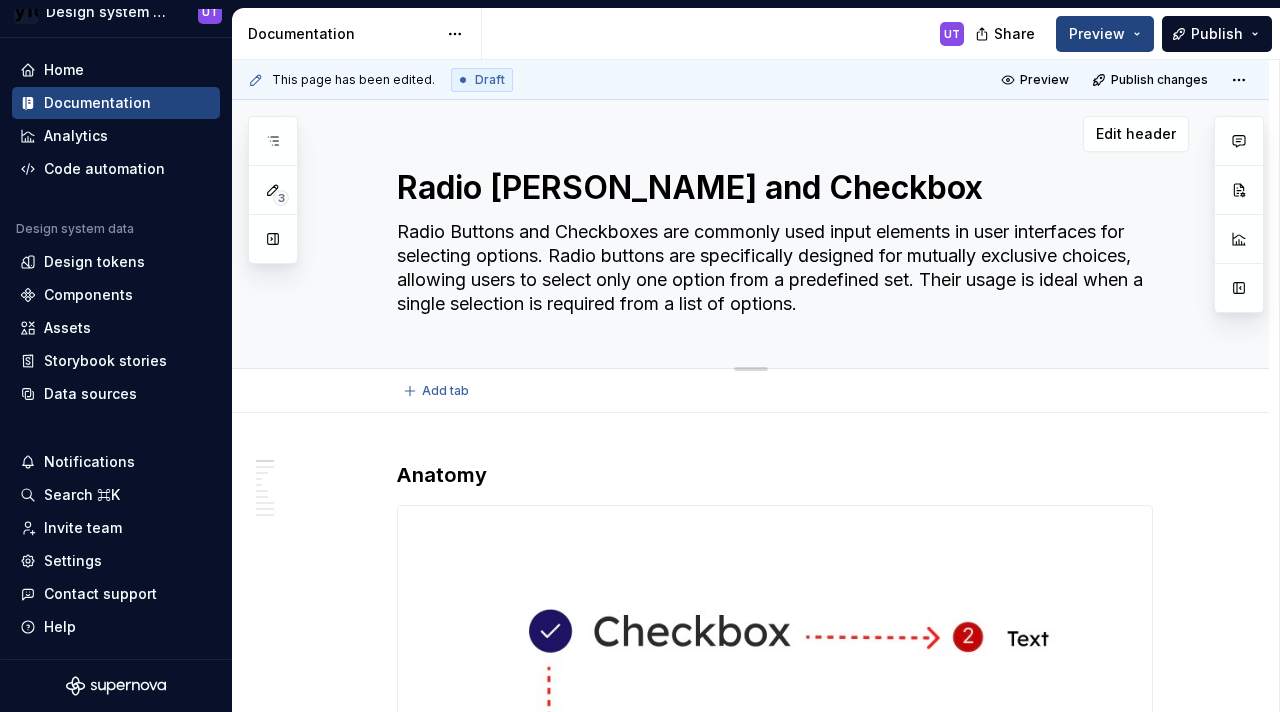 type on "*" 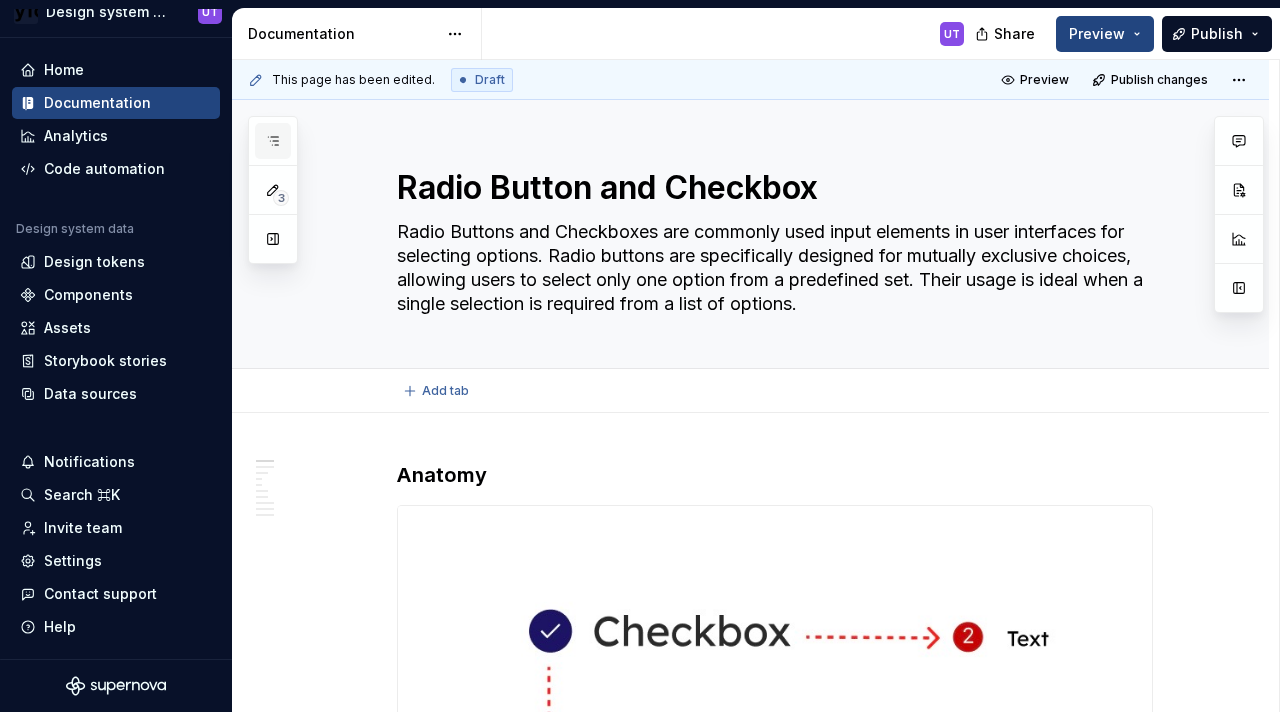 type on "*" 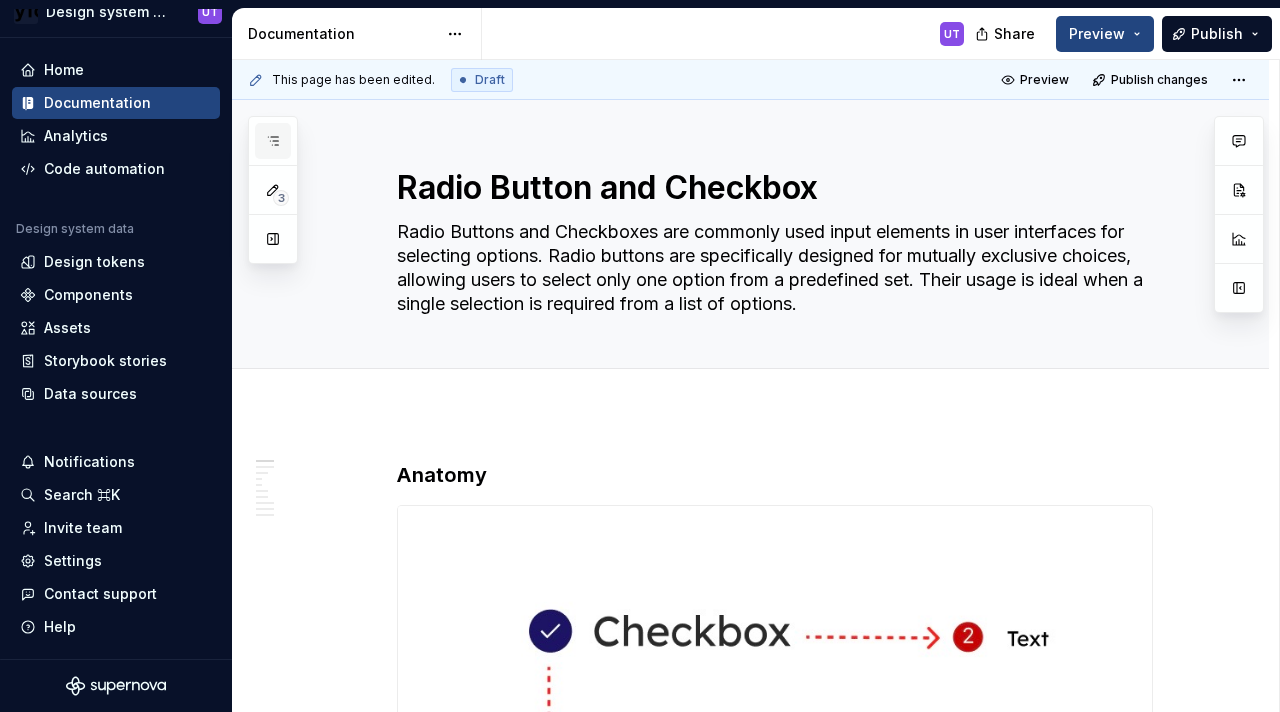 type on "Radio Button and Checkbox" 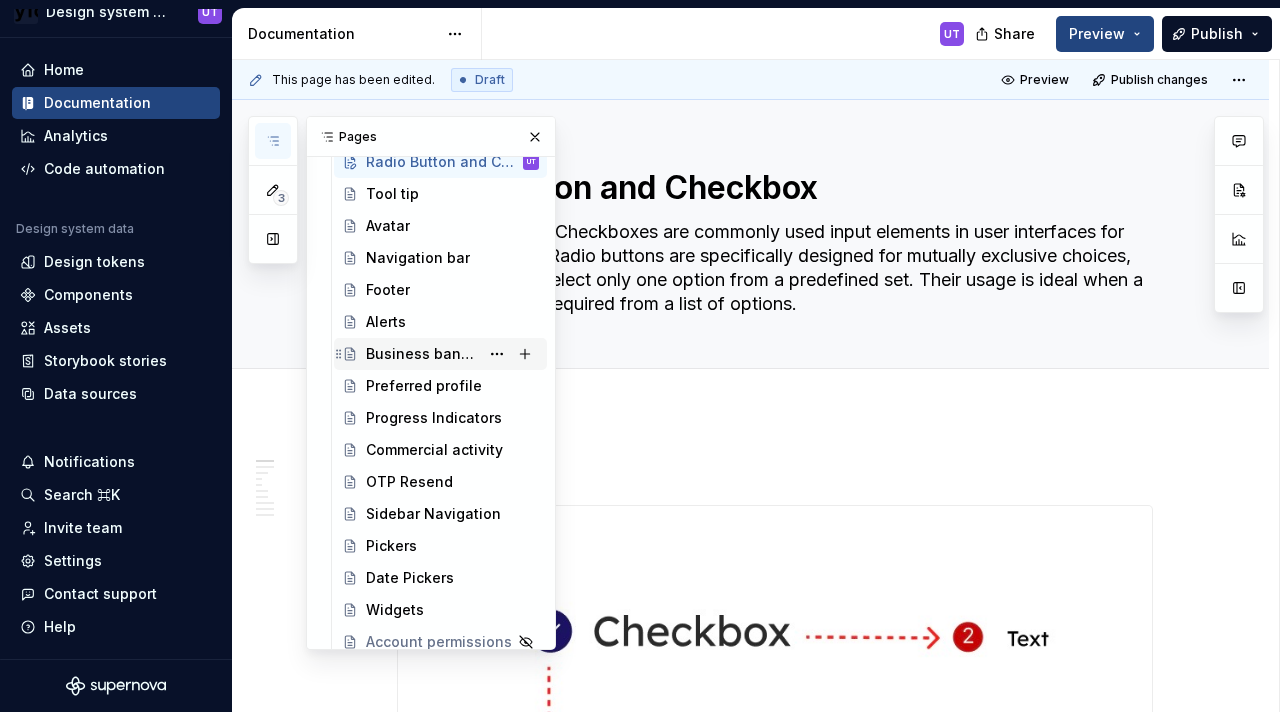 scroll, scrollTop: 585, scrollLeft: 0, axis: vertical 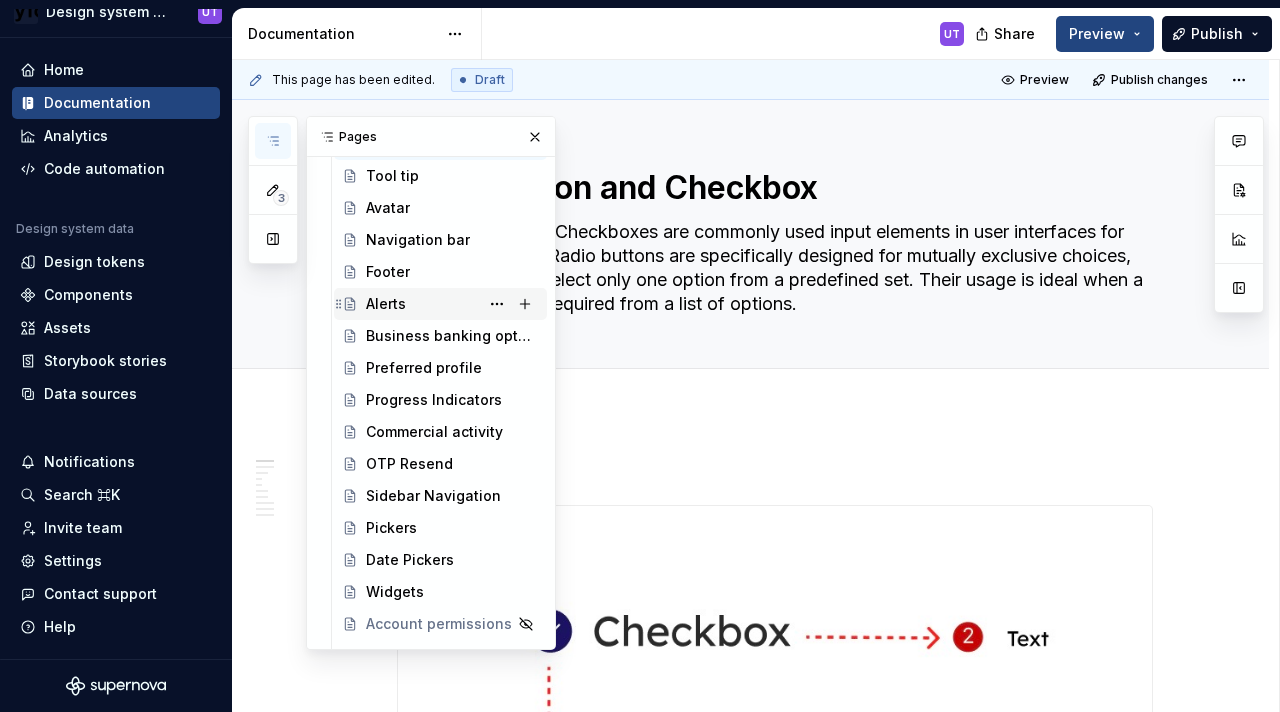 click on "Alerts" at bounding box center (386, 304) 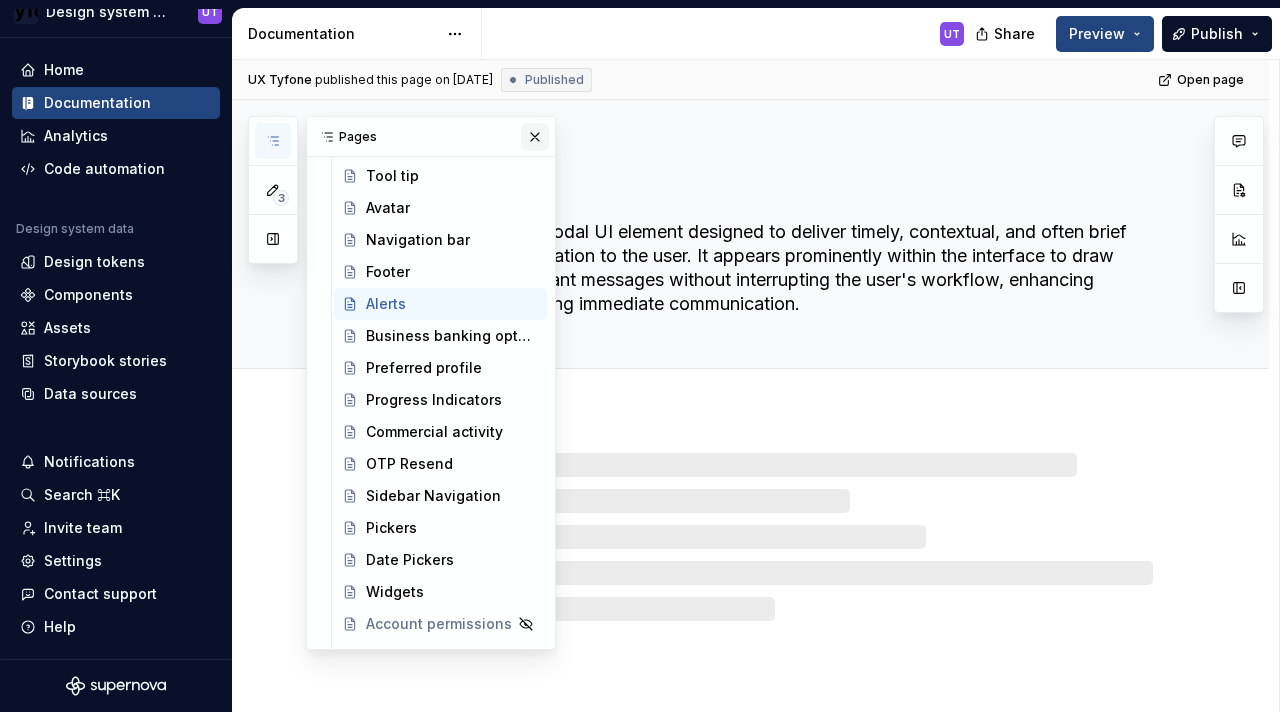 click at bounding box center [535, 137] 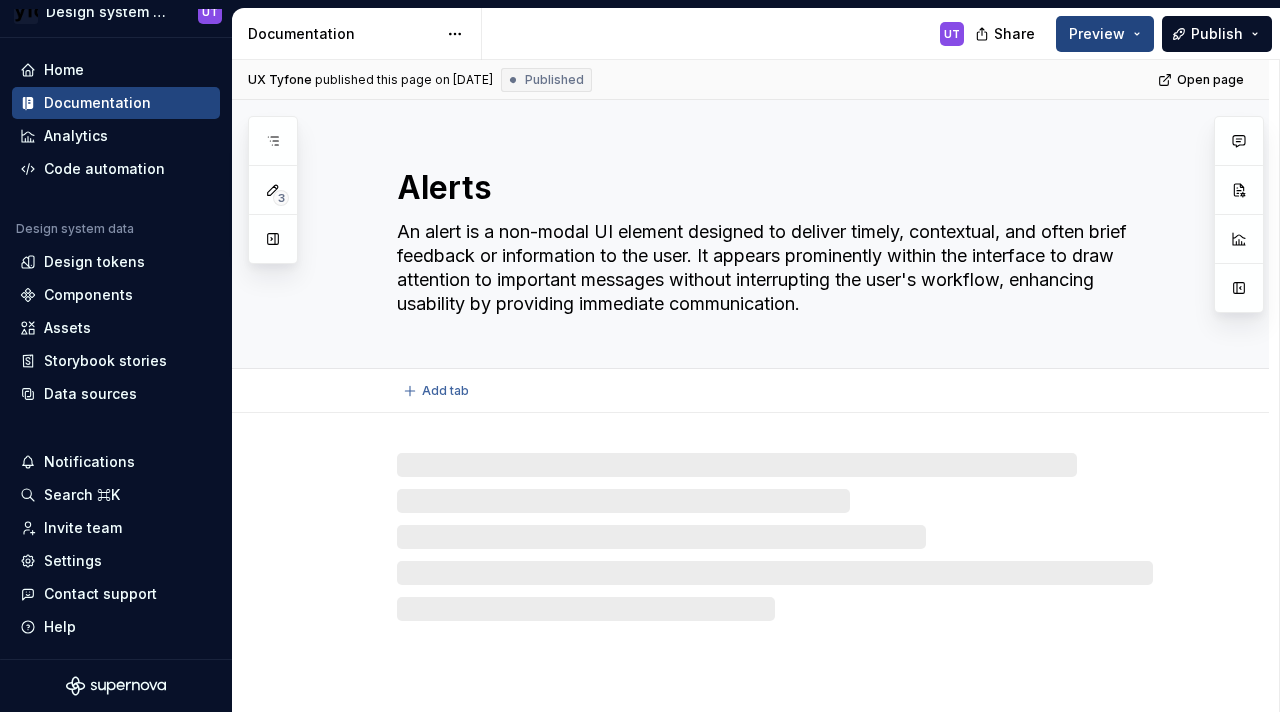 click on "Alerts" at bounding box center [771, 188] 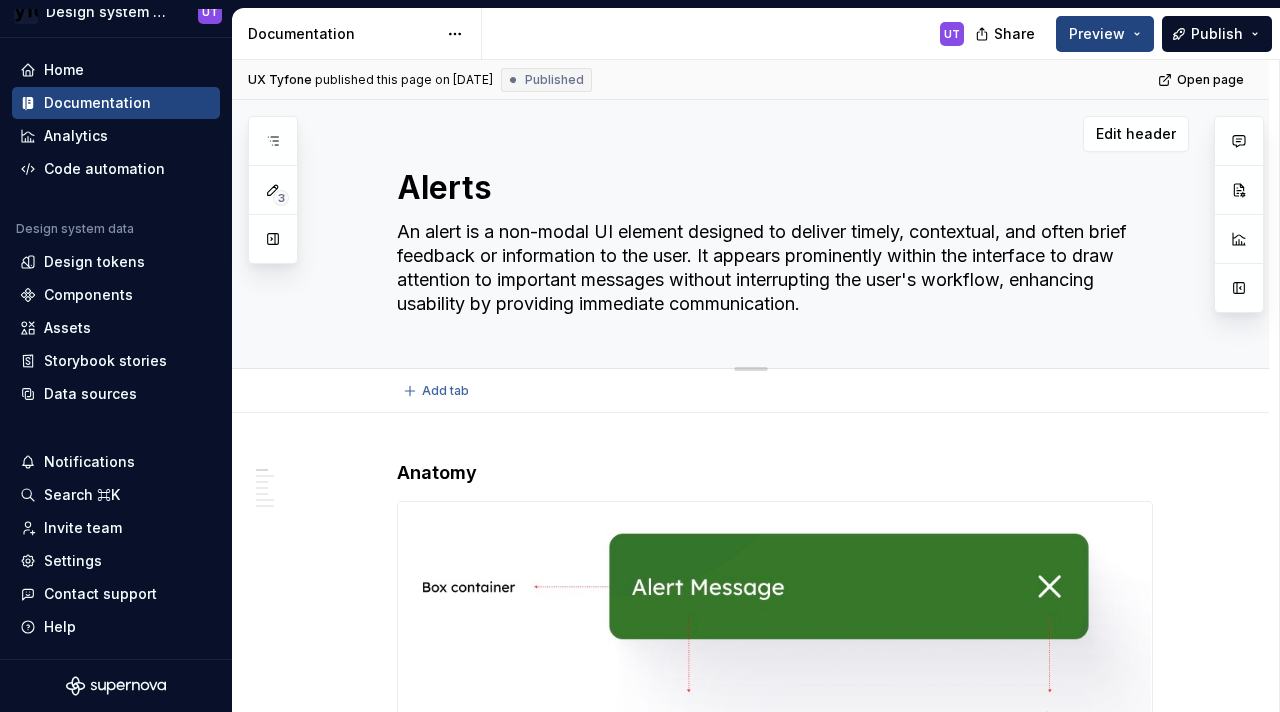 click on "Alerts" at bounding box center [771, 188] 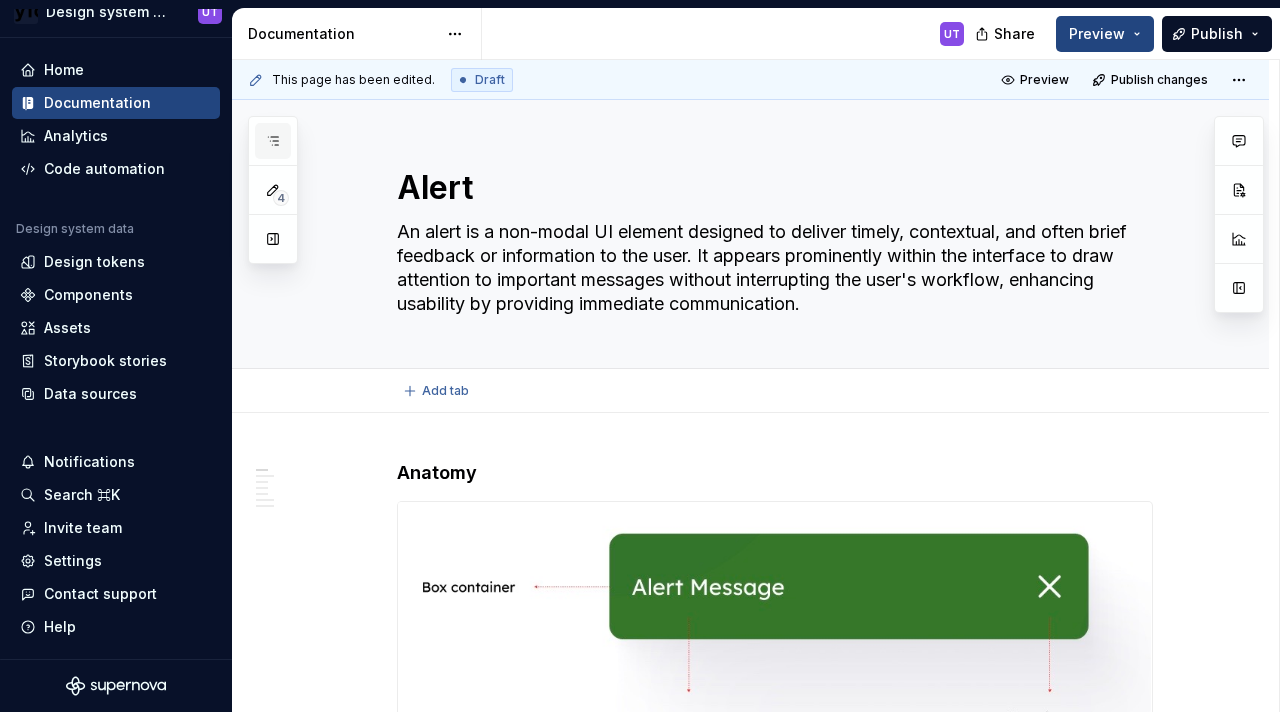 type on "*" 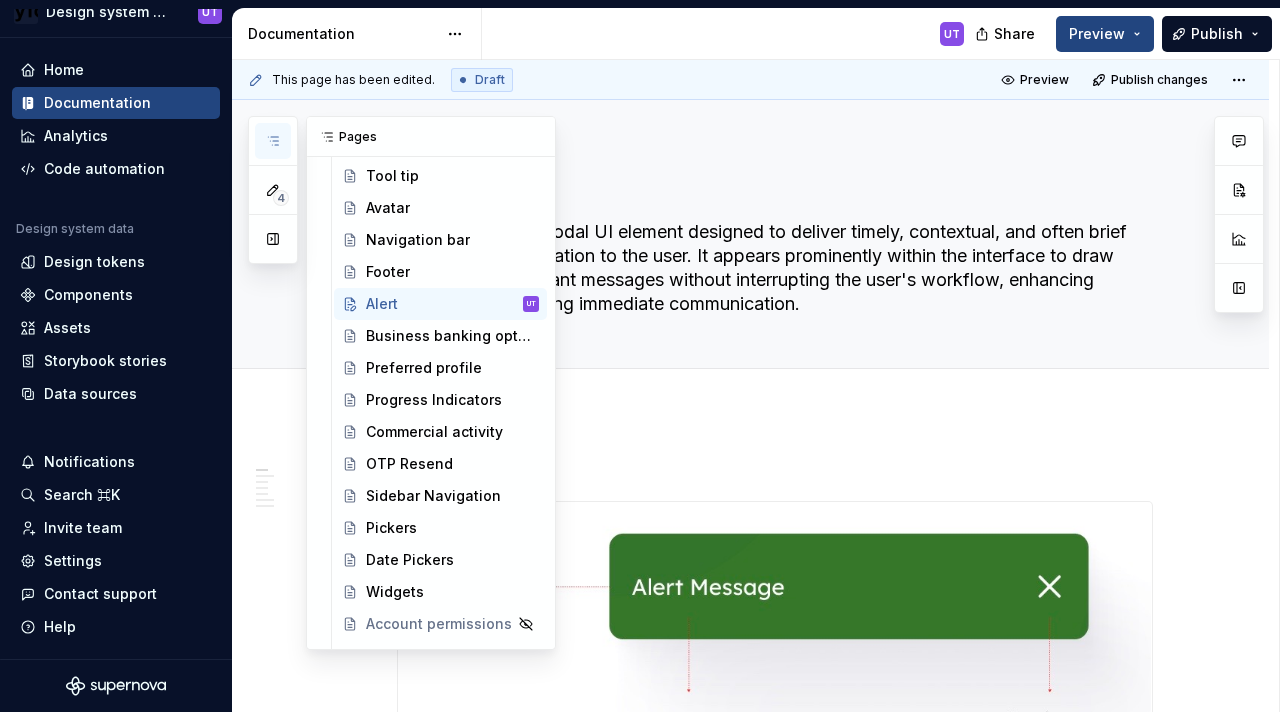 type on "Alert" 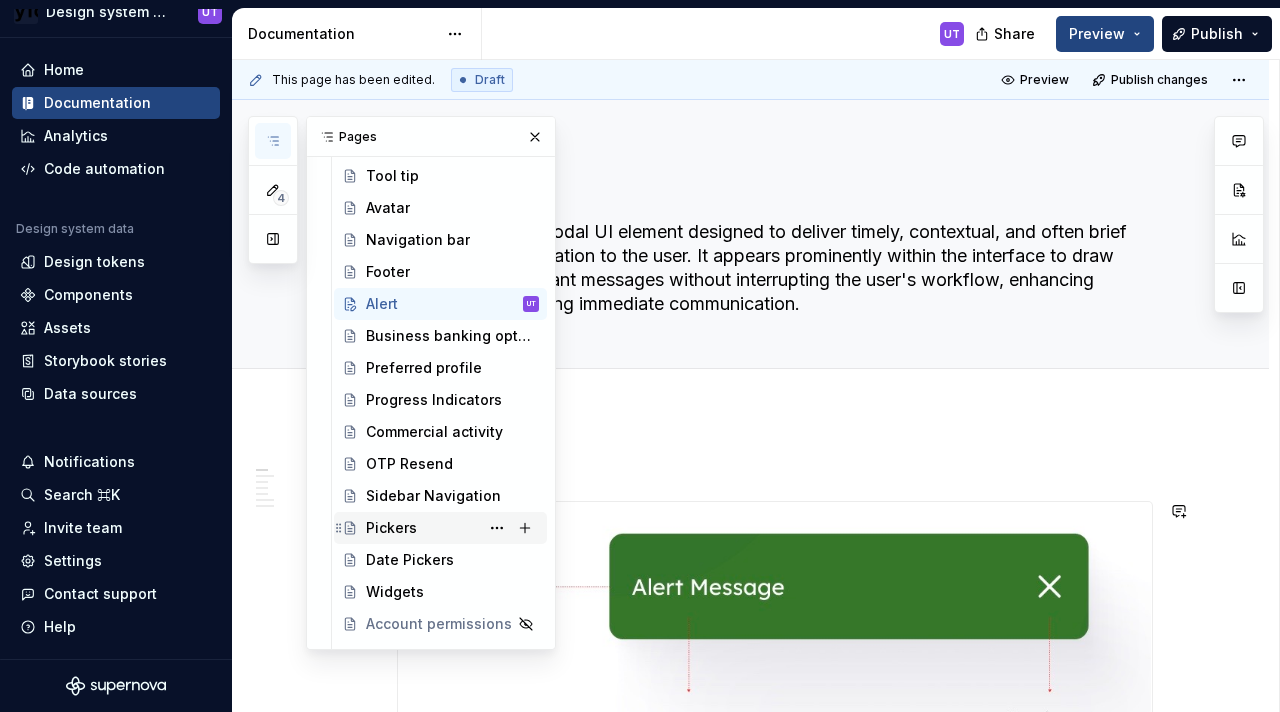 click on "Pickers" at bounding box center (391, 528) 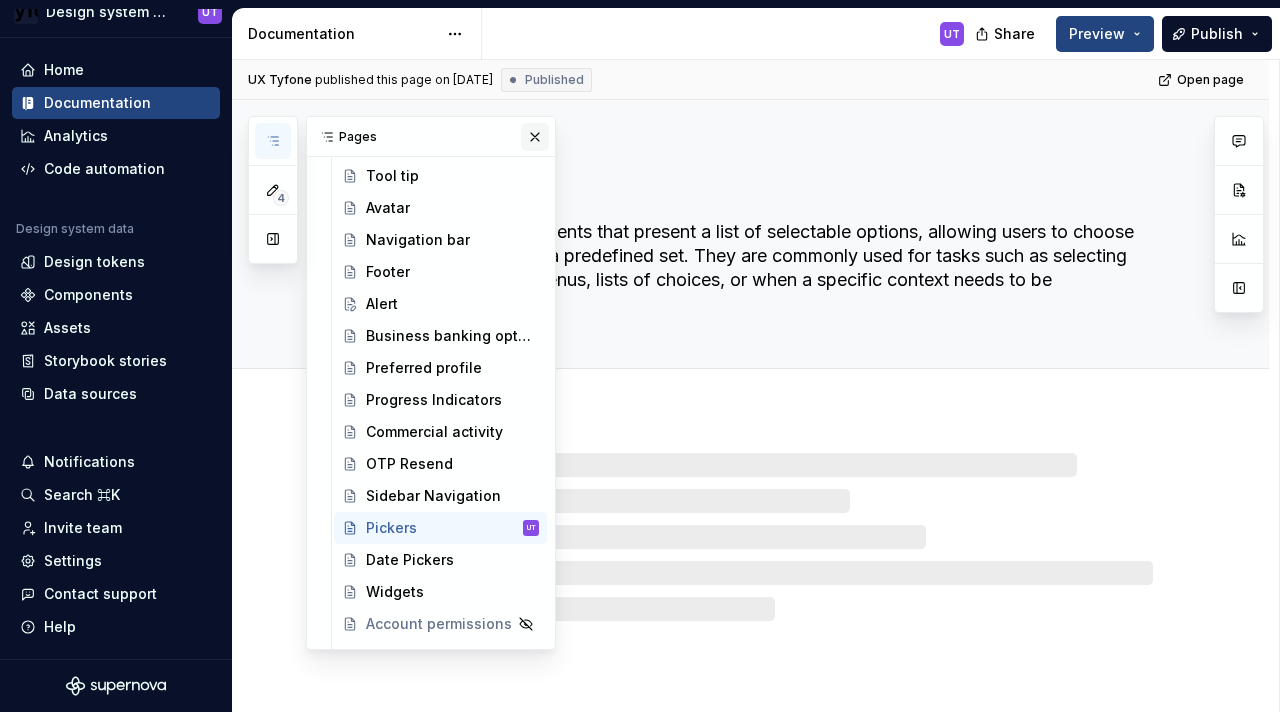 click at bounding box center (535, 137) 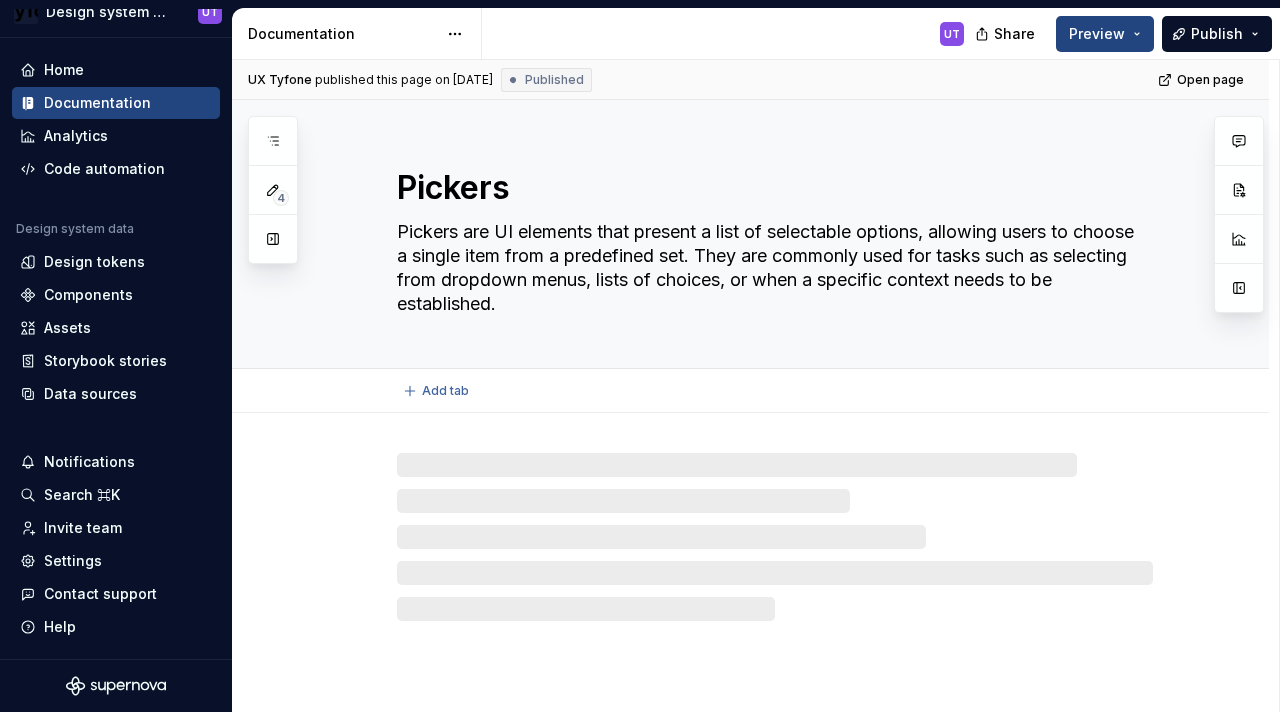 click on "Pickers" at bounding box center [771, 188] 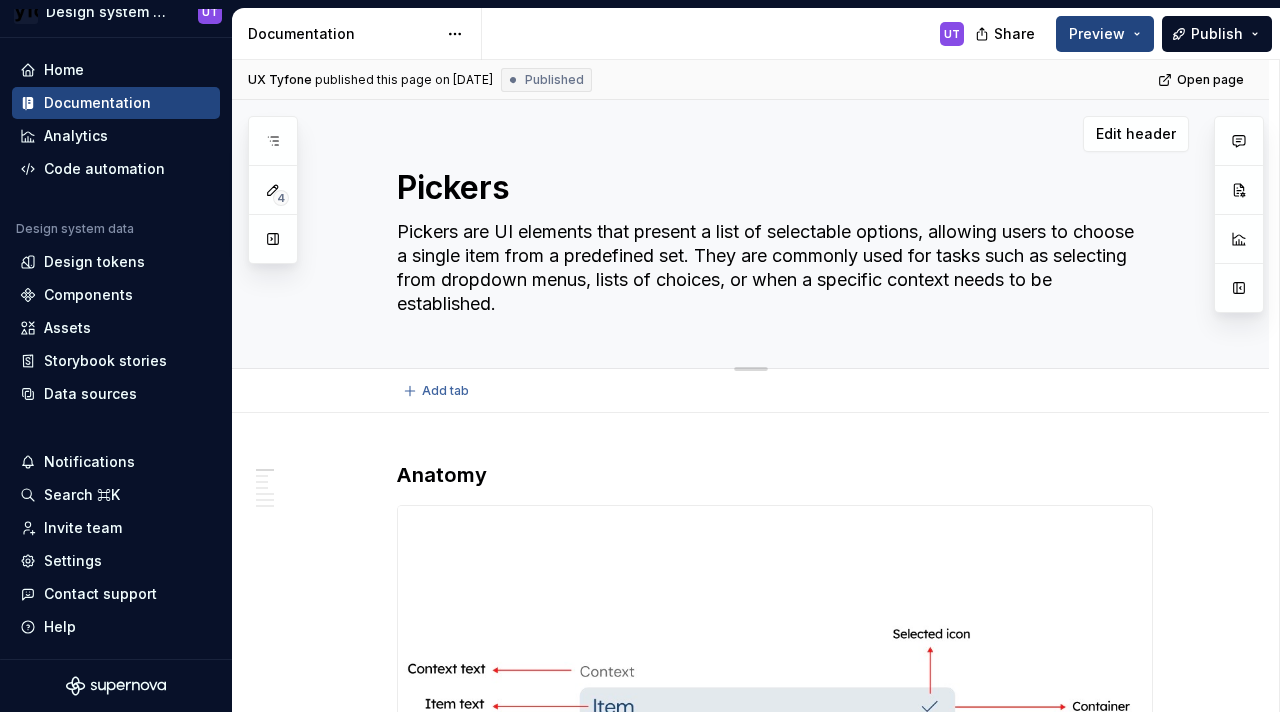 type on "*" 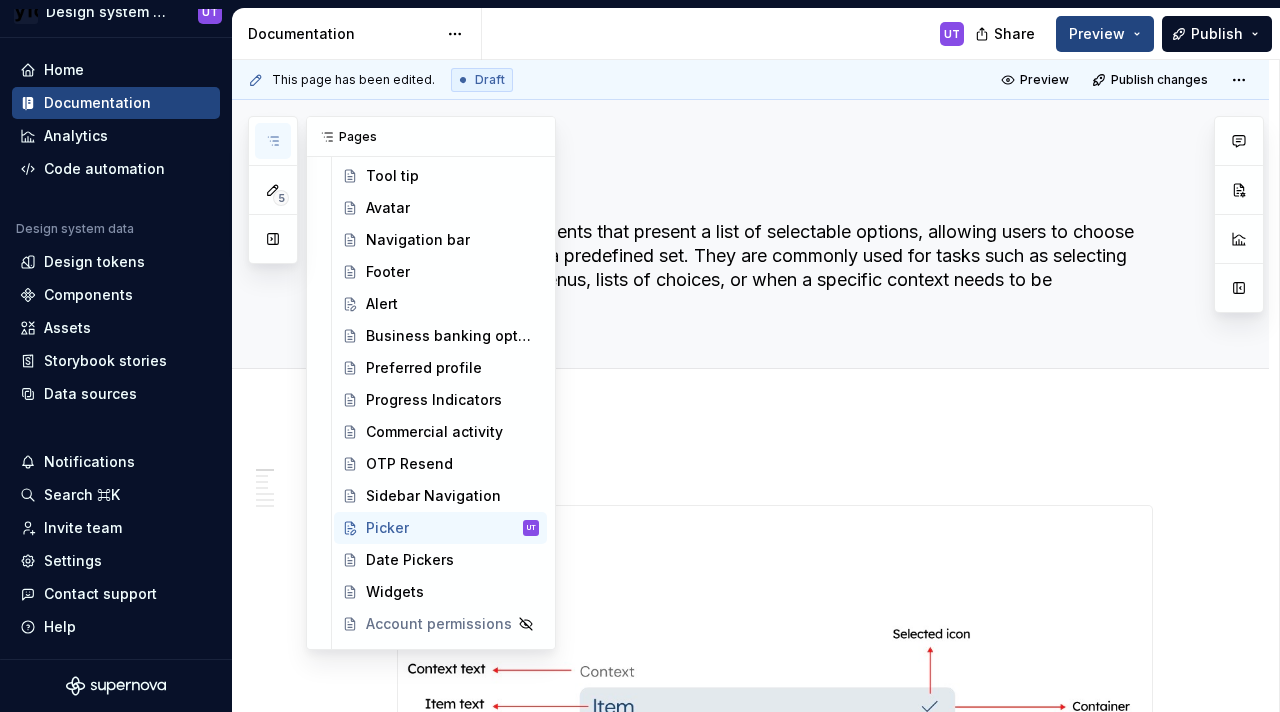 click 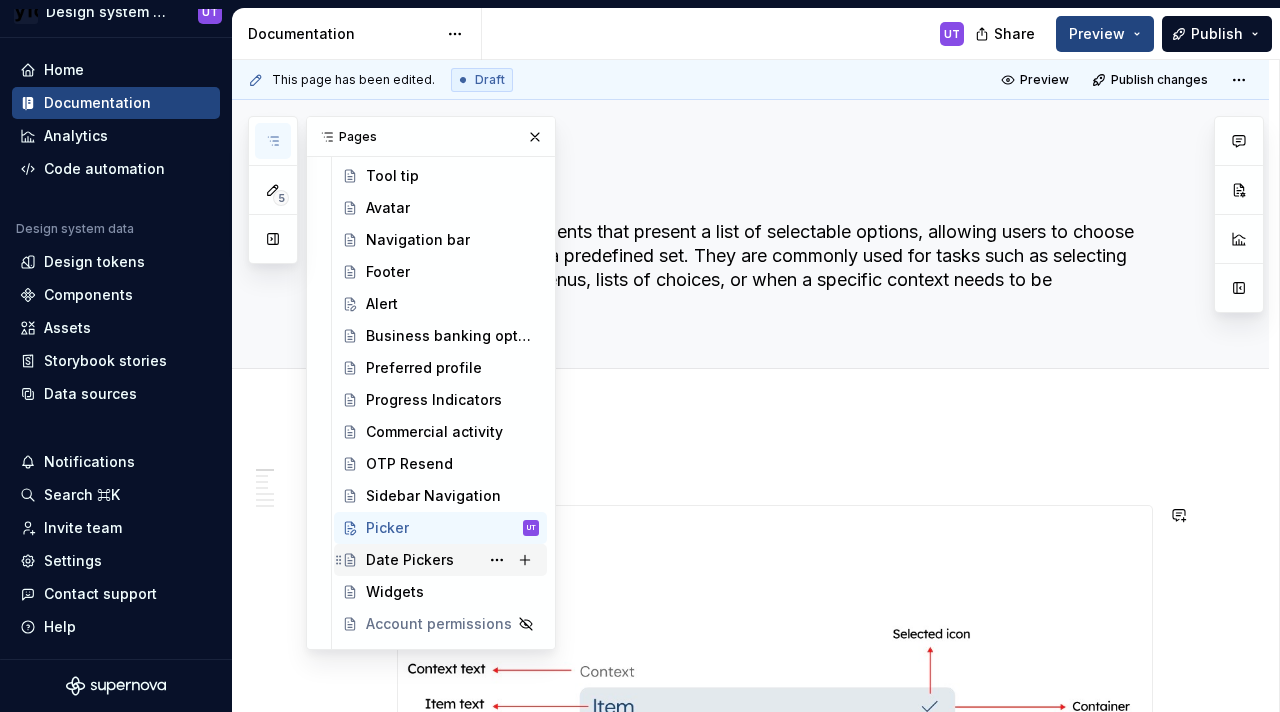 click on "Date Pickers" at bounding box center (410, 560) 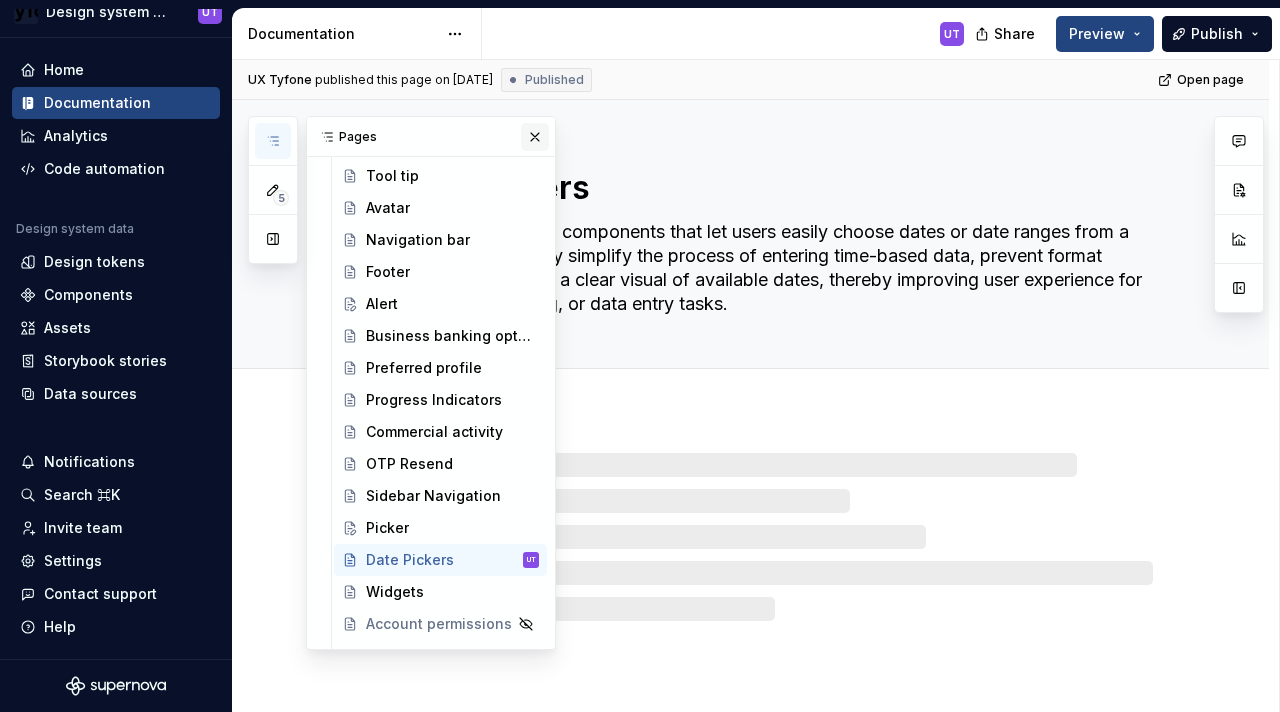 click at bounding box center (535, 137) 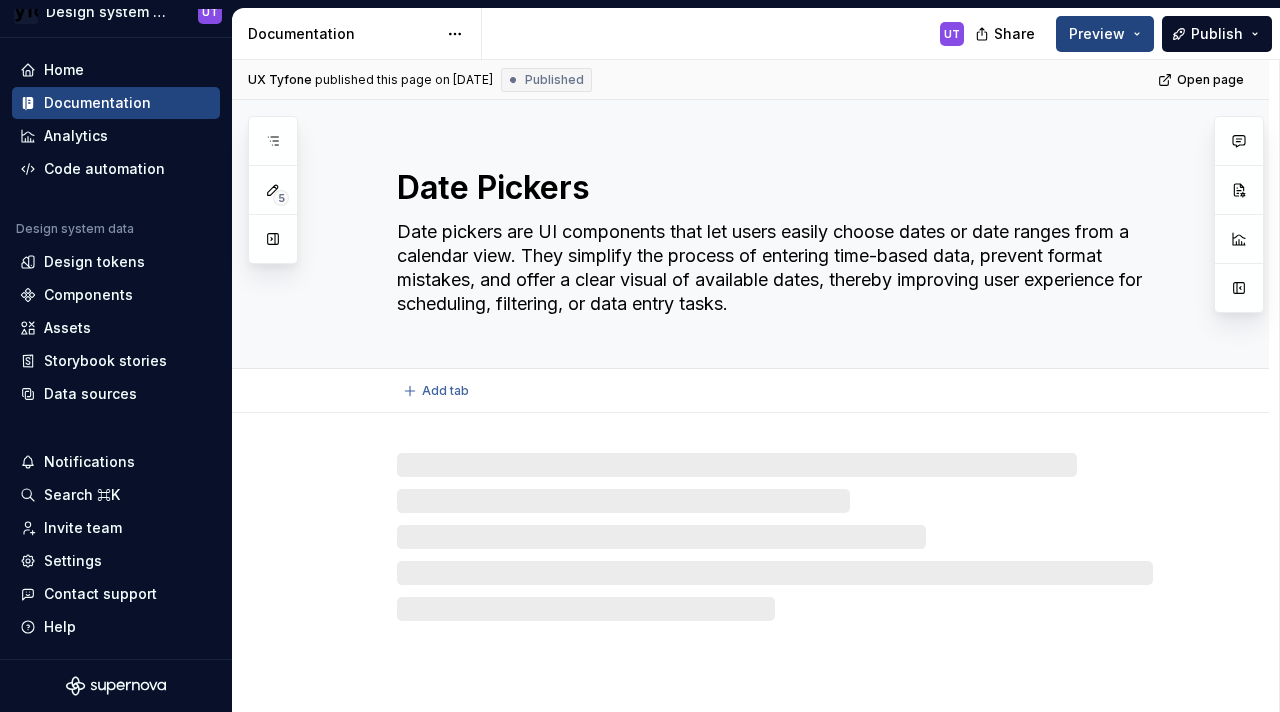click on "Date Pickers" at bounding box center [771, 188] 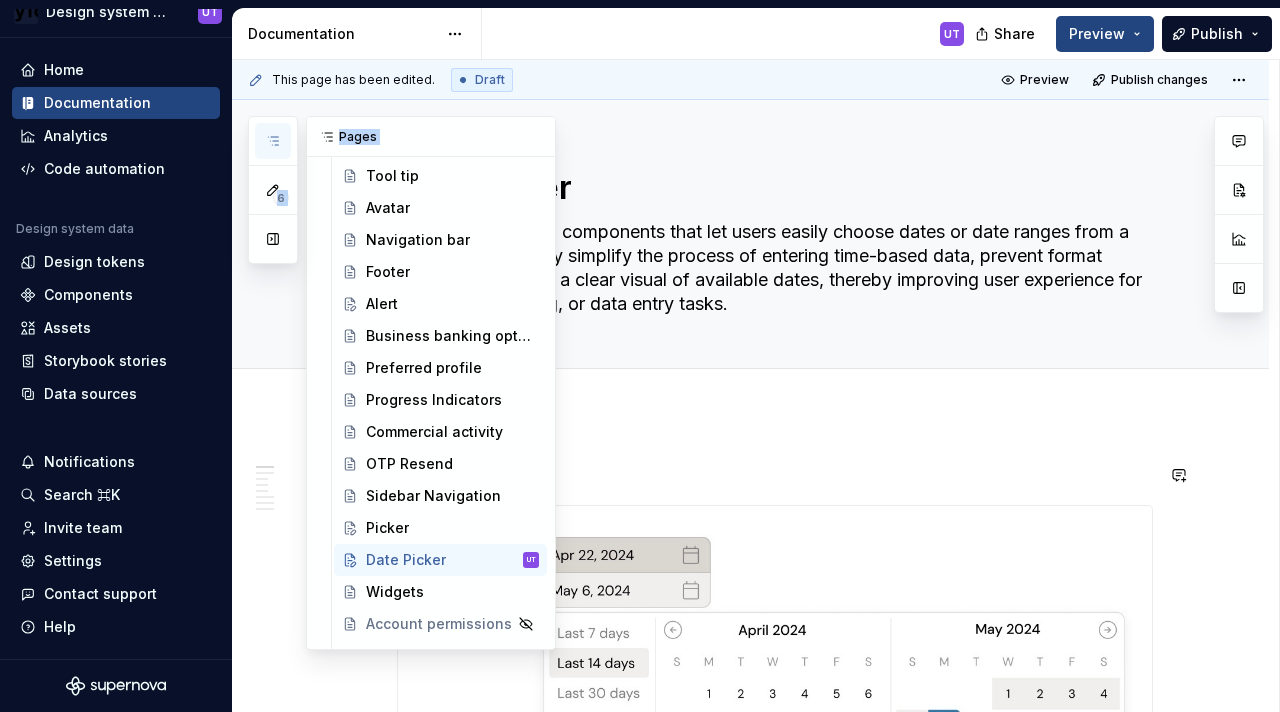 scroll, scrollTop: 0, scrollLeft: 0, axis: both 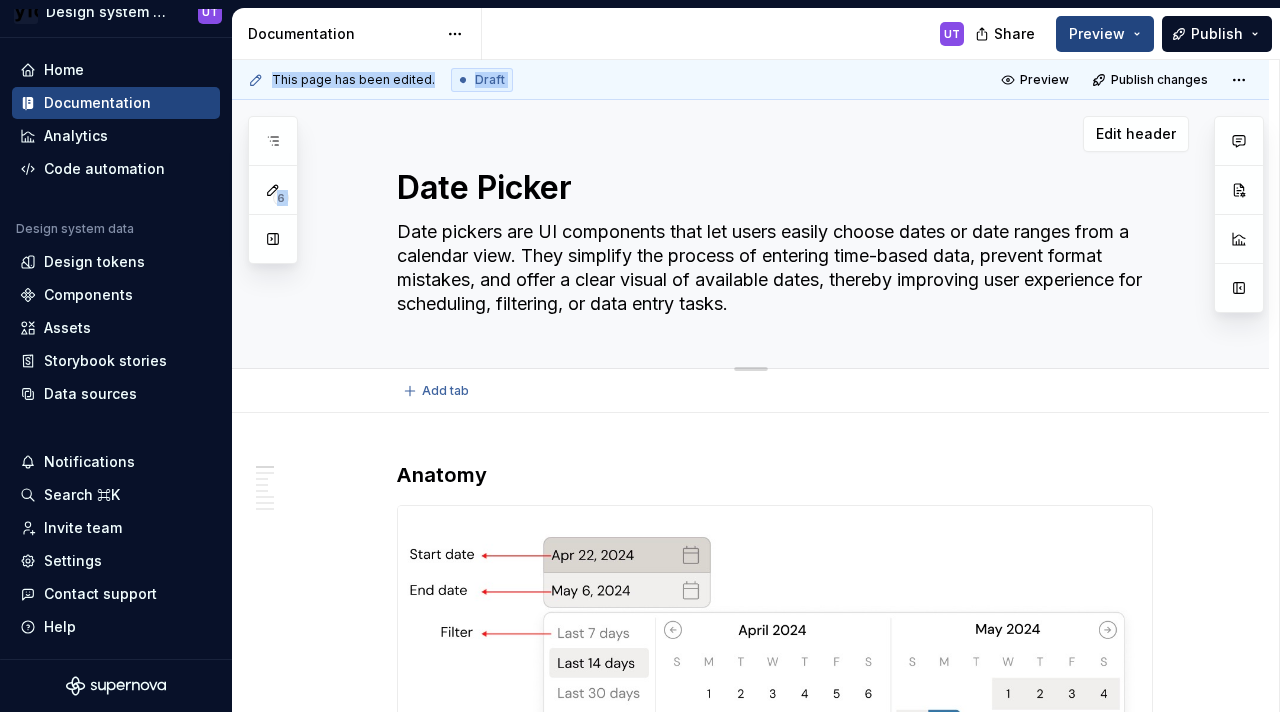 drag, startPoint x: 291, startPoint y: 149, endPoint x: 347, endPoint y: 157, distance: 56.568542 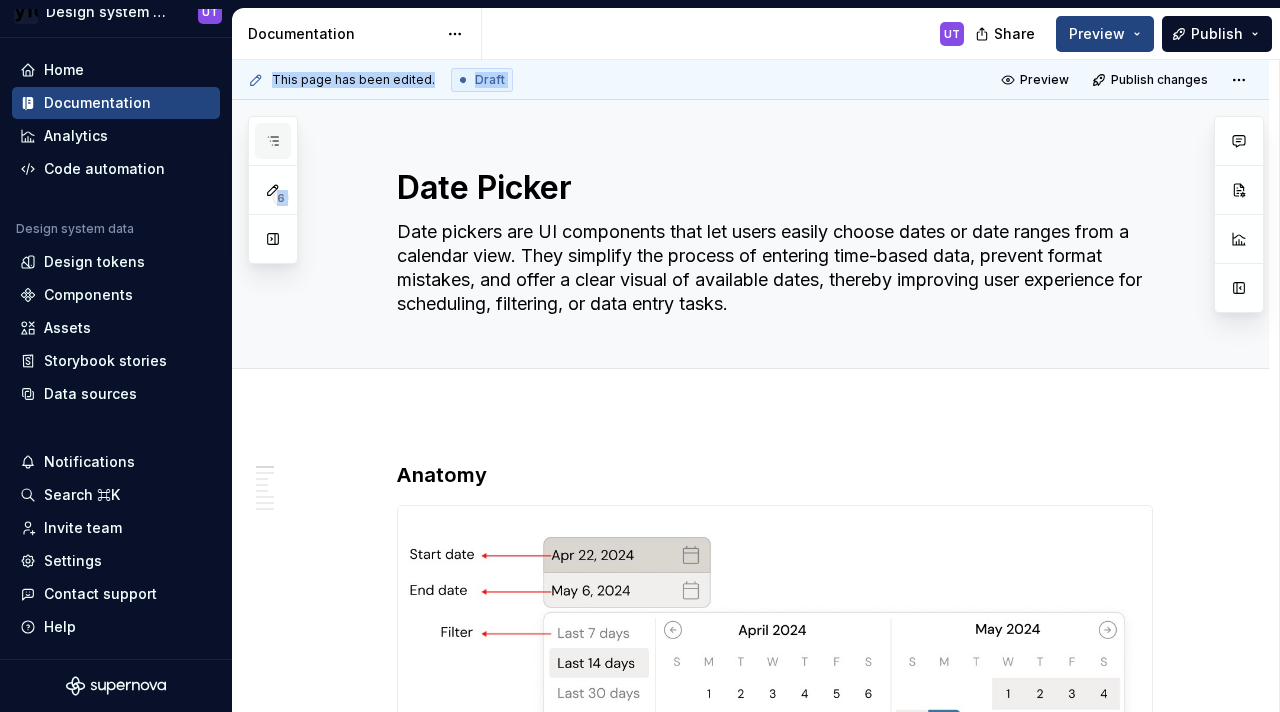 click at bounding box center (273, 141) 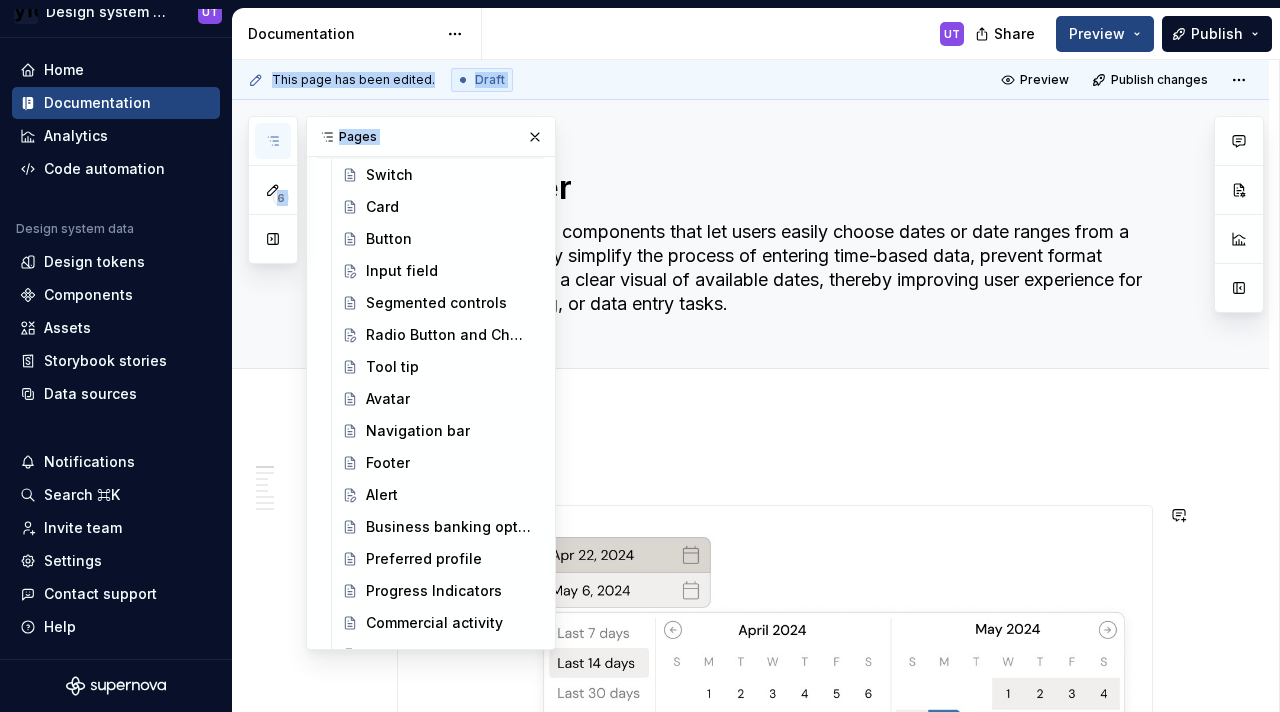 scroll, scrollTop: 612, scrollLeft: 0, axis: vertical 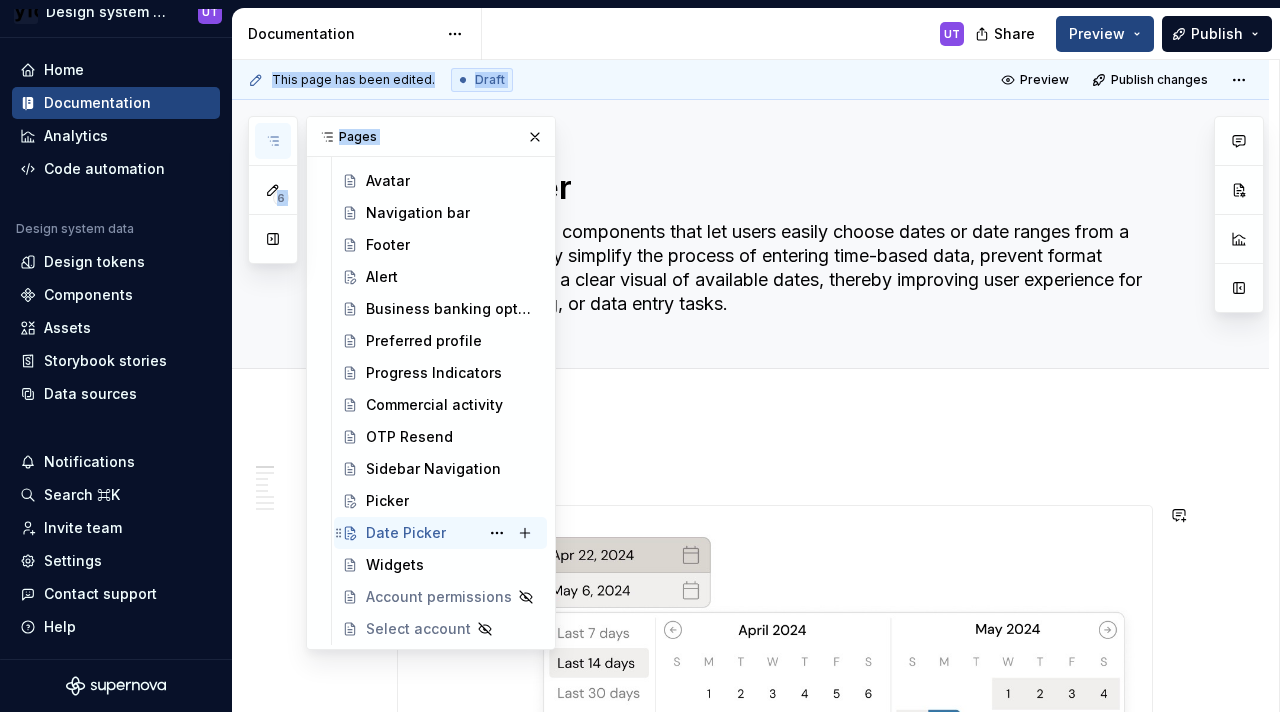 click on "Date Picker" at bounding box center [406, 533] 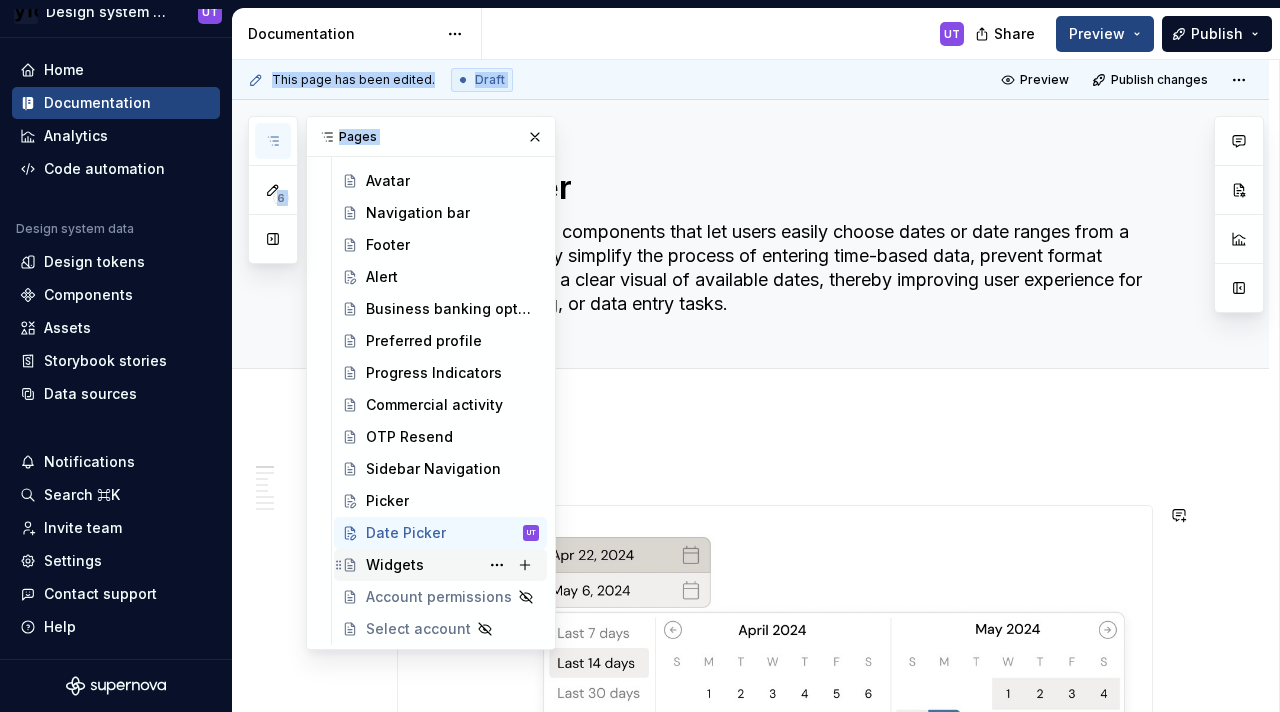 click on "Widgets" at bounding box center (395, 565) 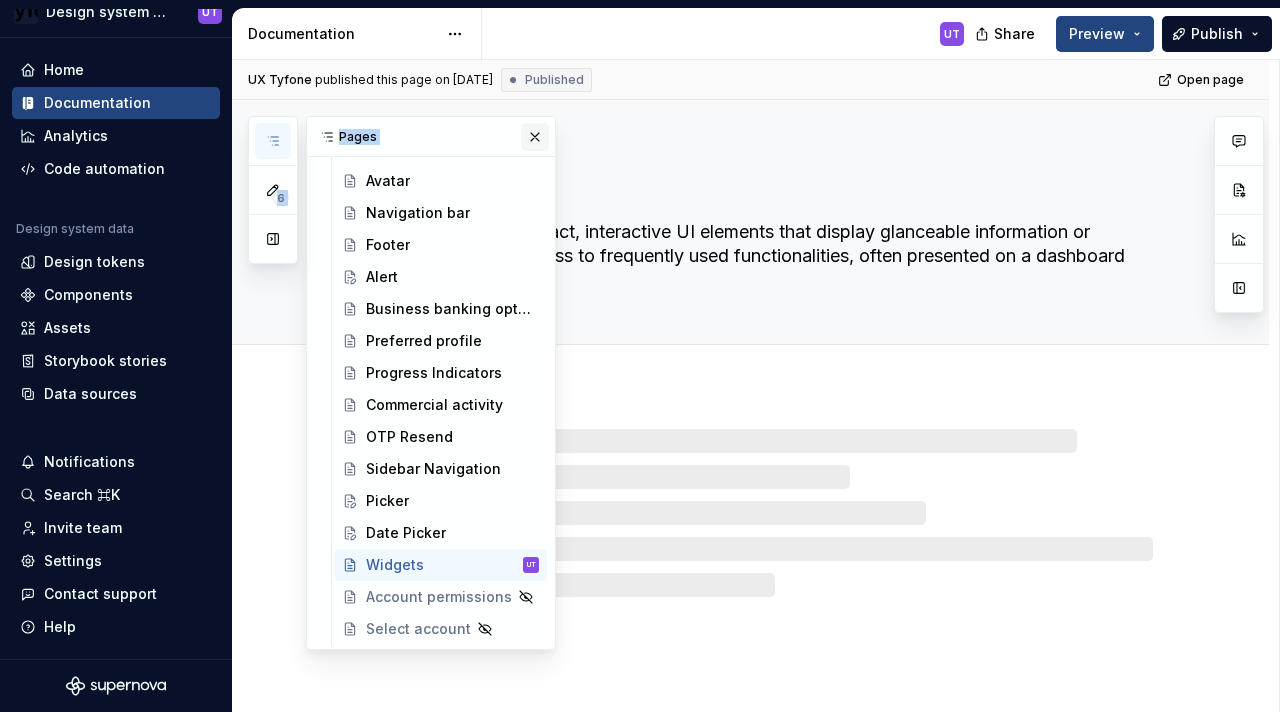 click at bounding box center [535, 137] 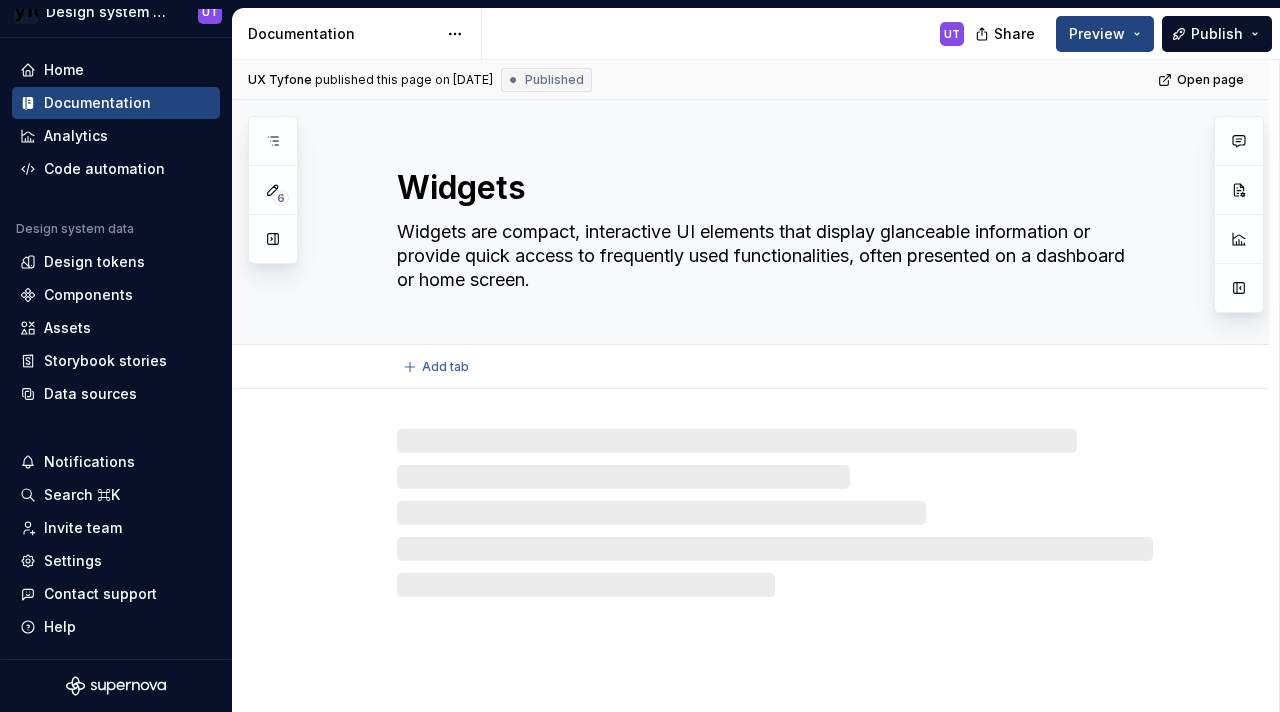 click on "Widgets" at bounding box center (771, 188) 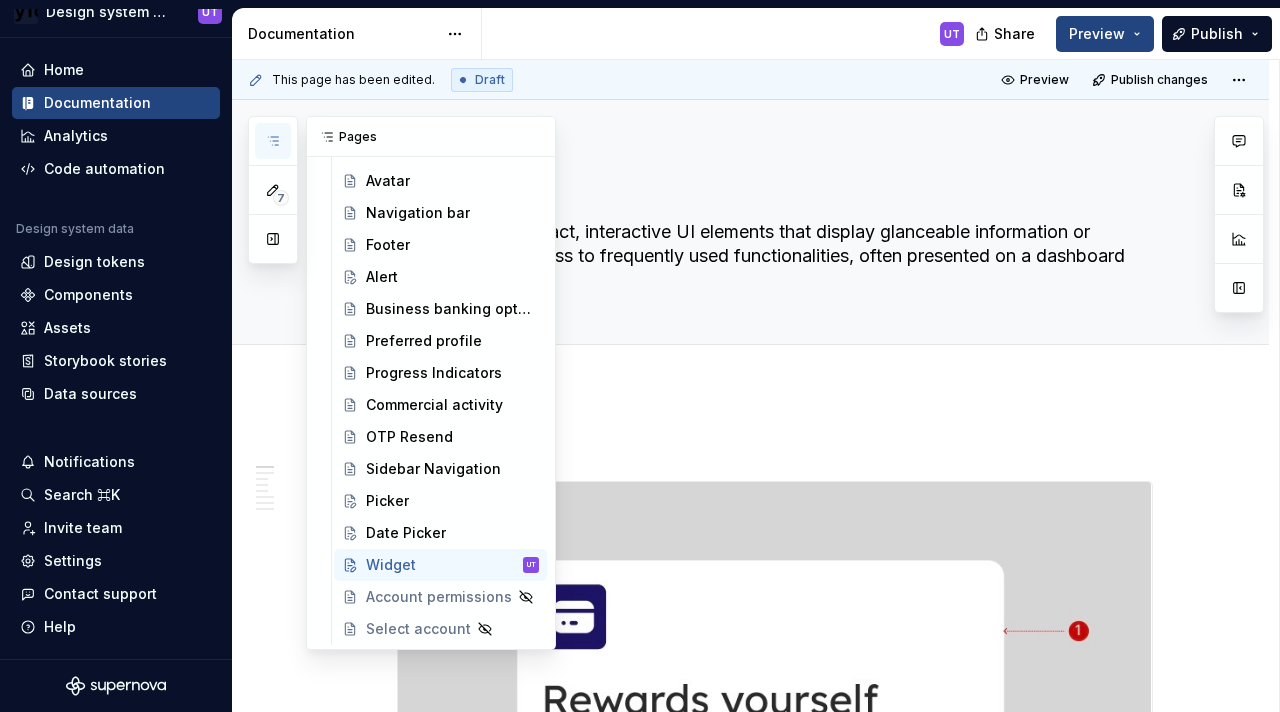 click 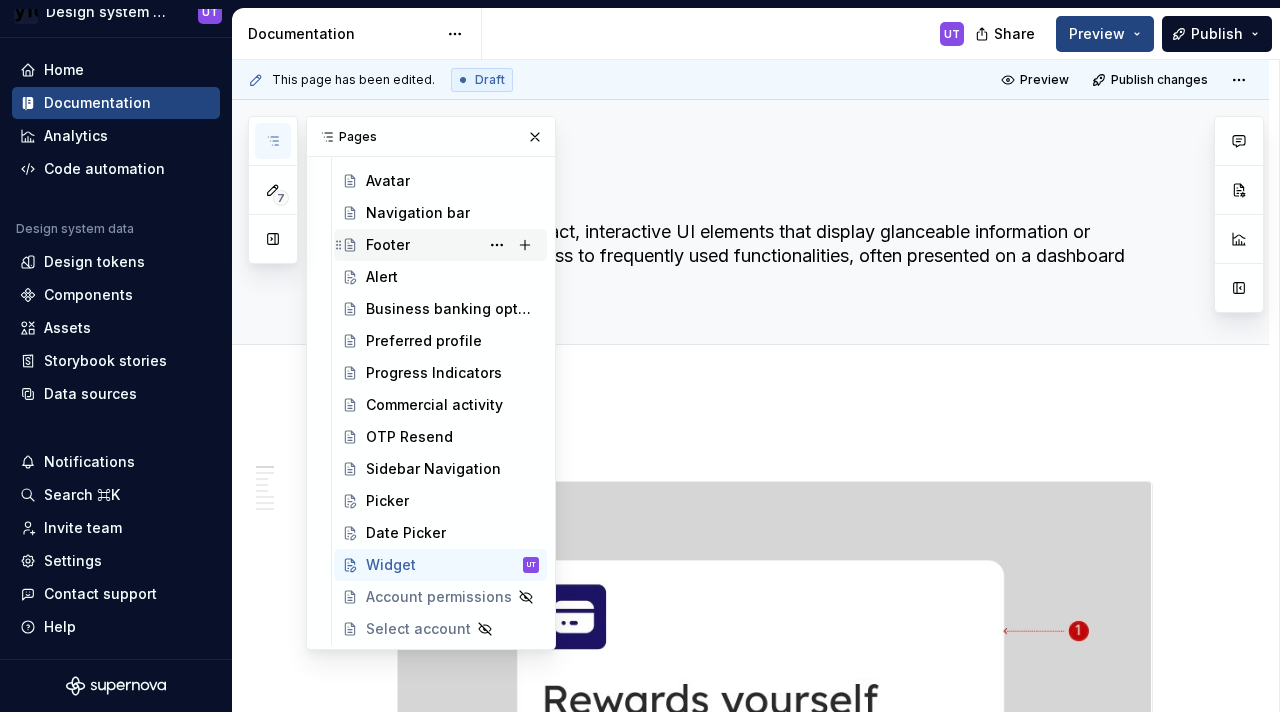 scroll, scrollTop: 0, scrollLeft: 0, axis: both 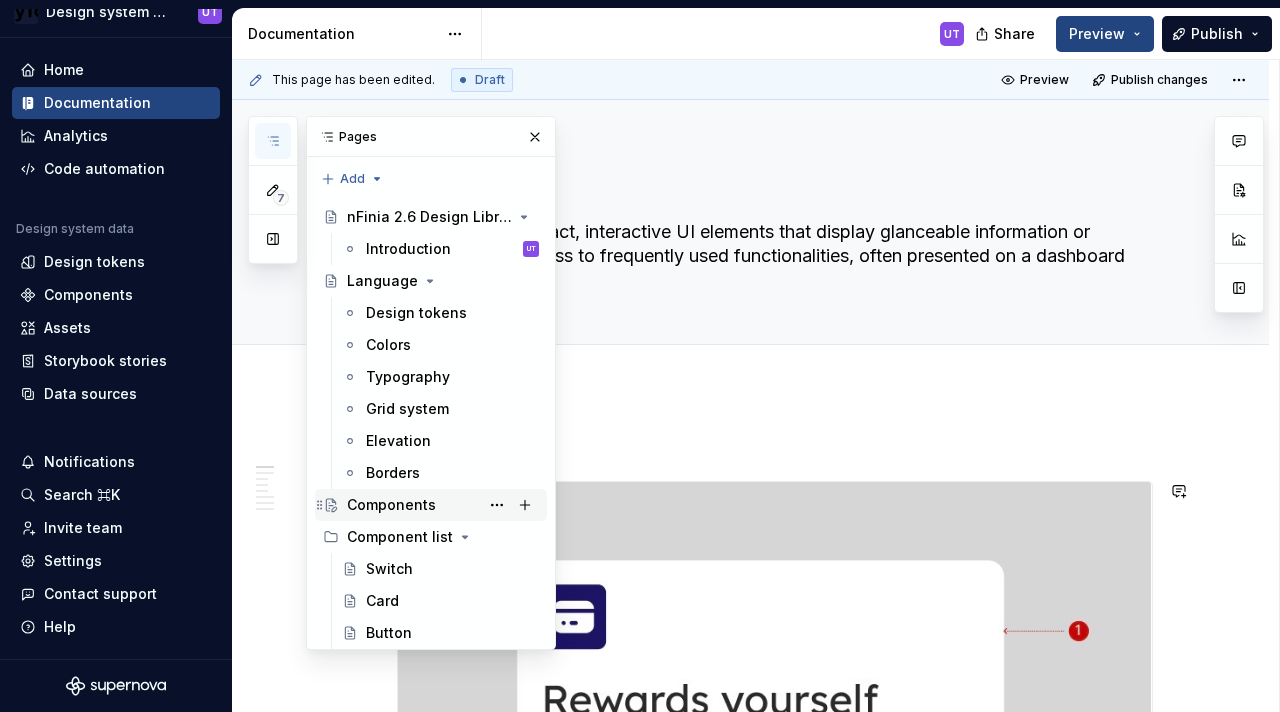click on "Components" at bounding box center (391, 505) 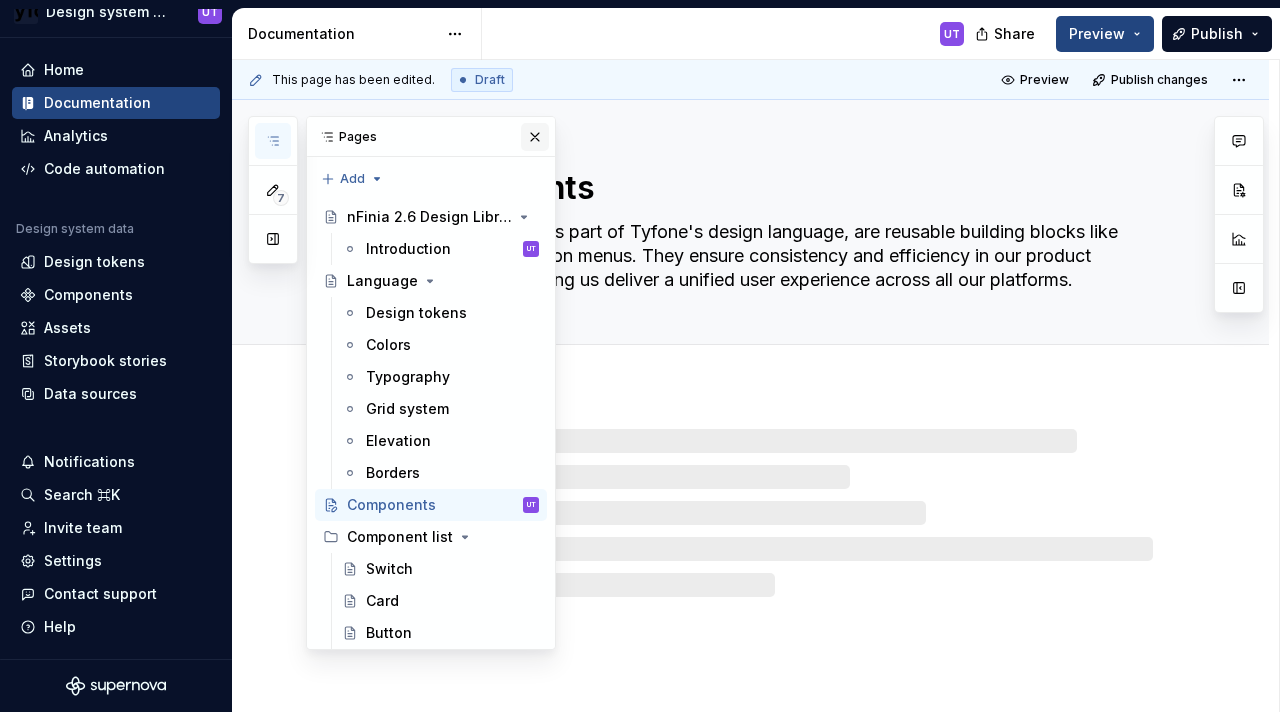 click at bounding box center (535, 137) 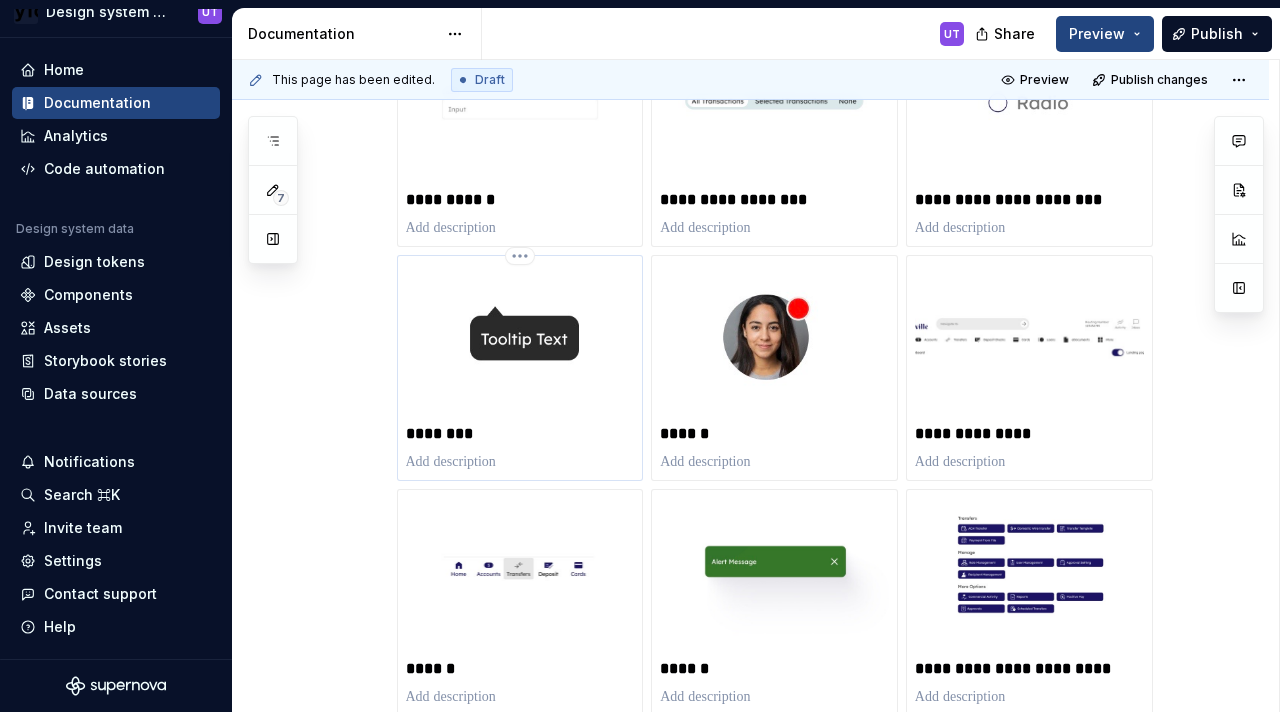 scroll, scrollTop: 737, scrollLeft: 0, axis: vertical 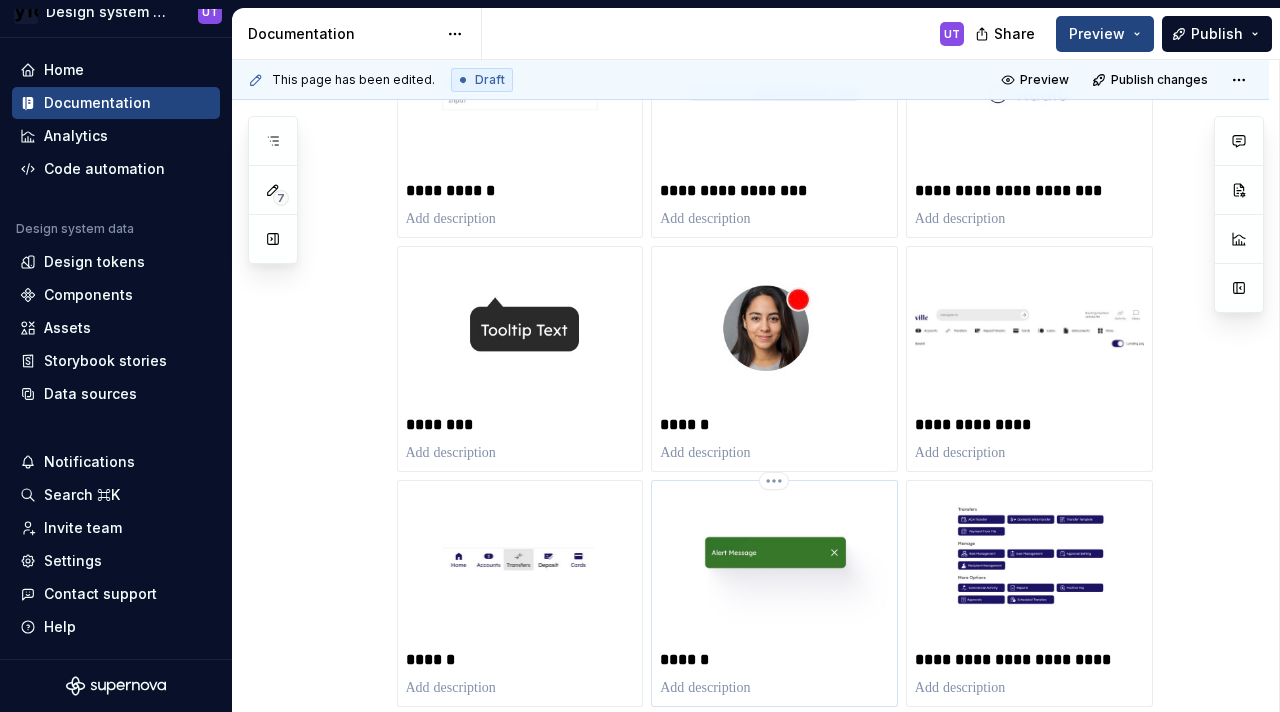 click on "******" at bounding box center (774, 660) 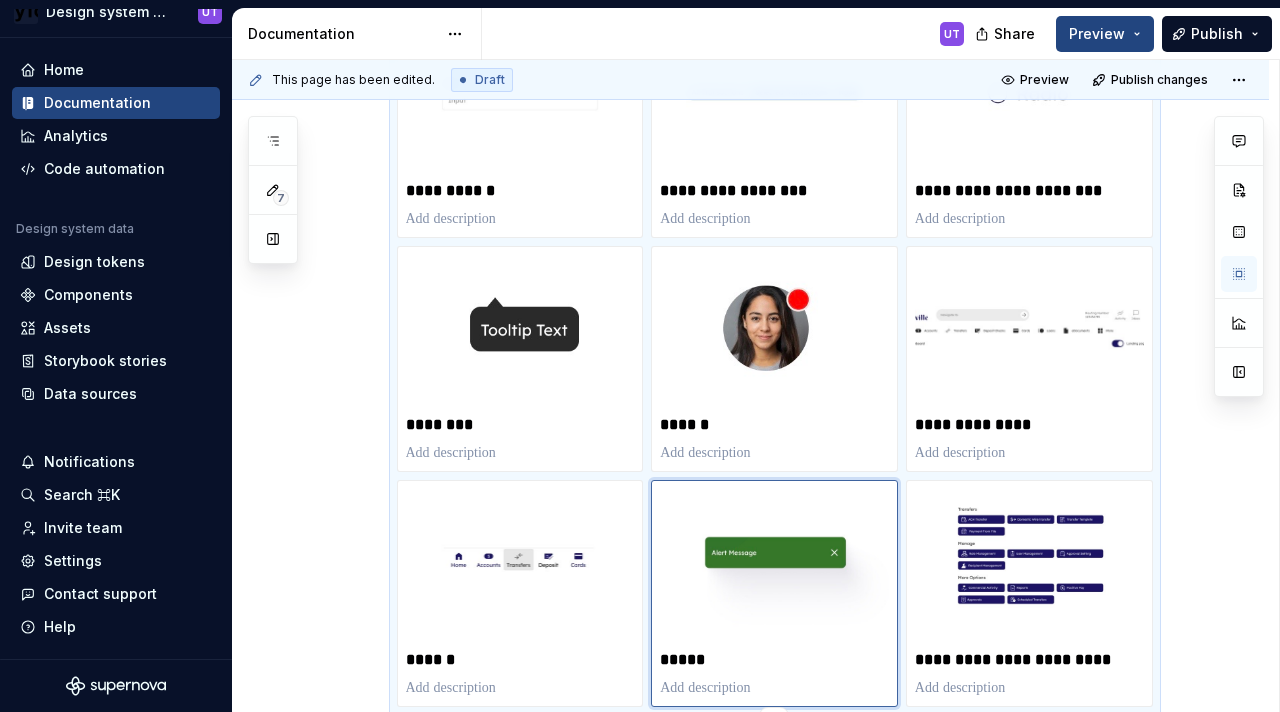 scroll, scrollTop: 794, scrollLeft: 0, axis: vertical 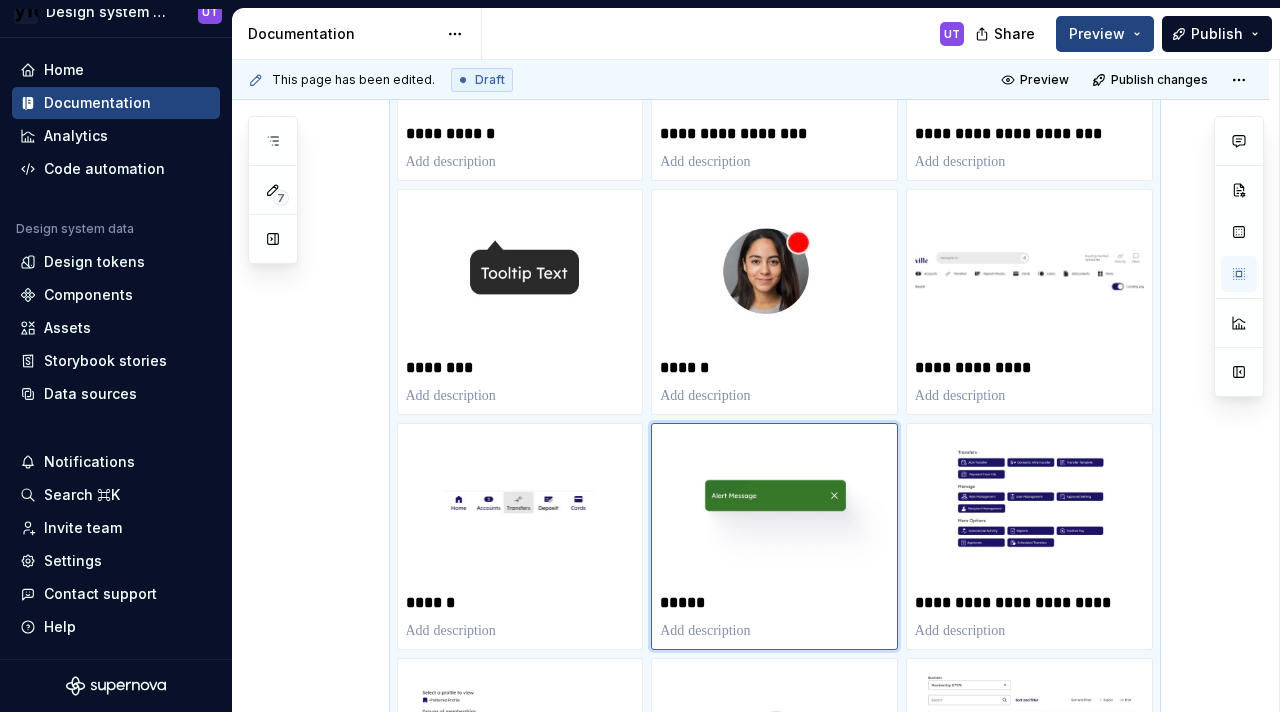 click on "**********" at bounding box center (750, 635) 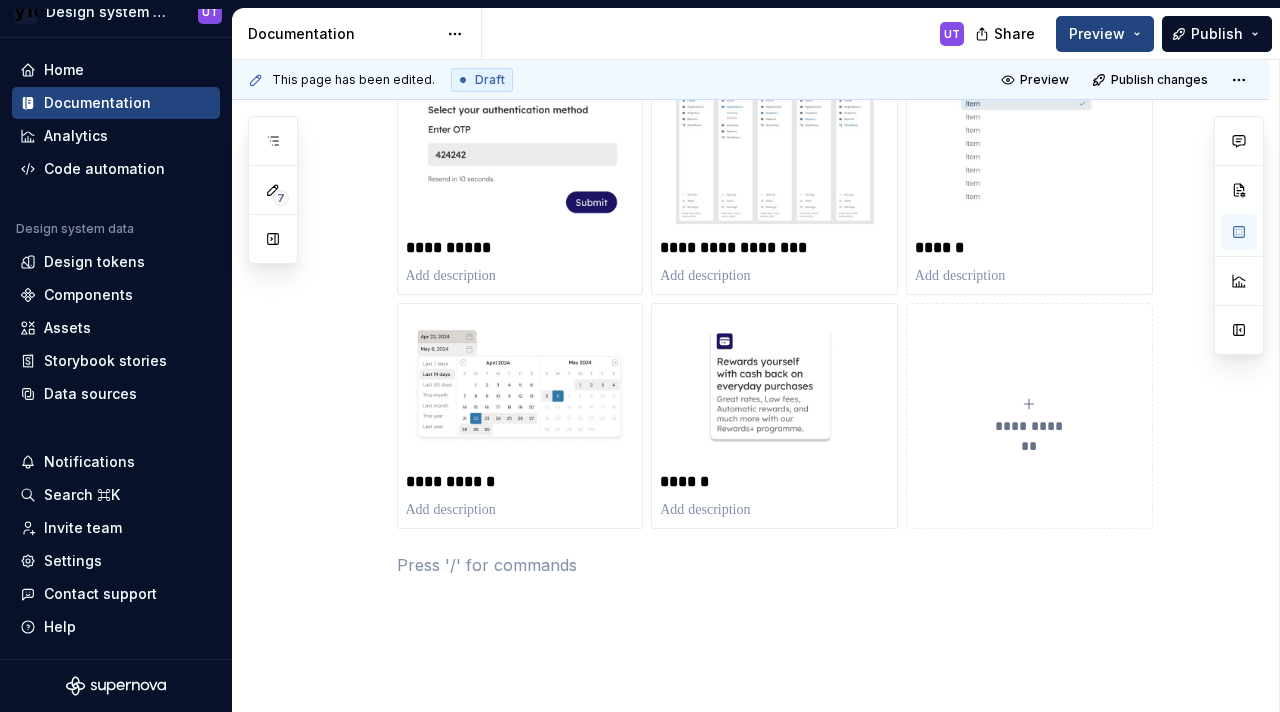 scroll, scrollTop: 1756, scrollLeft: 0, axis: vertical 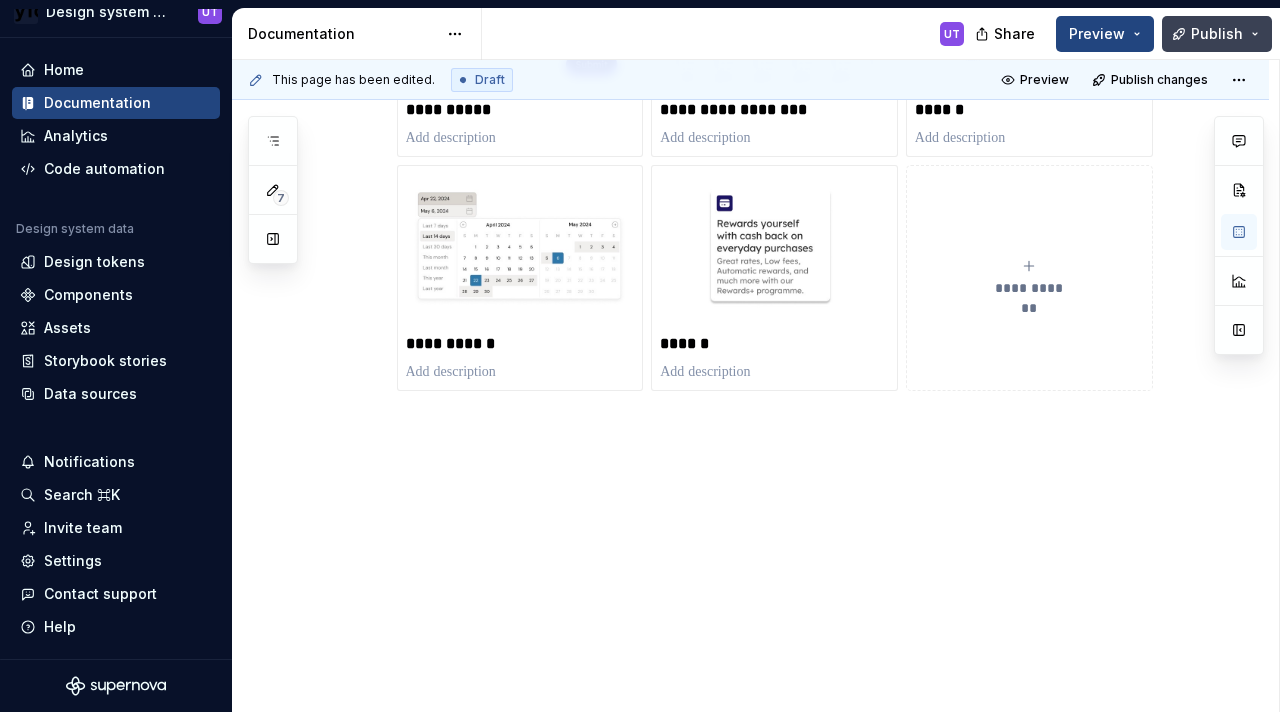 click on "Publish" at bounding box center [1217, 34] 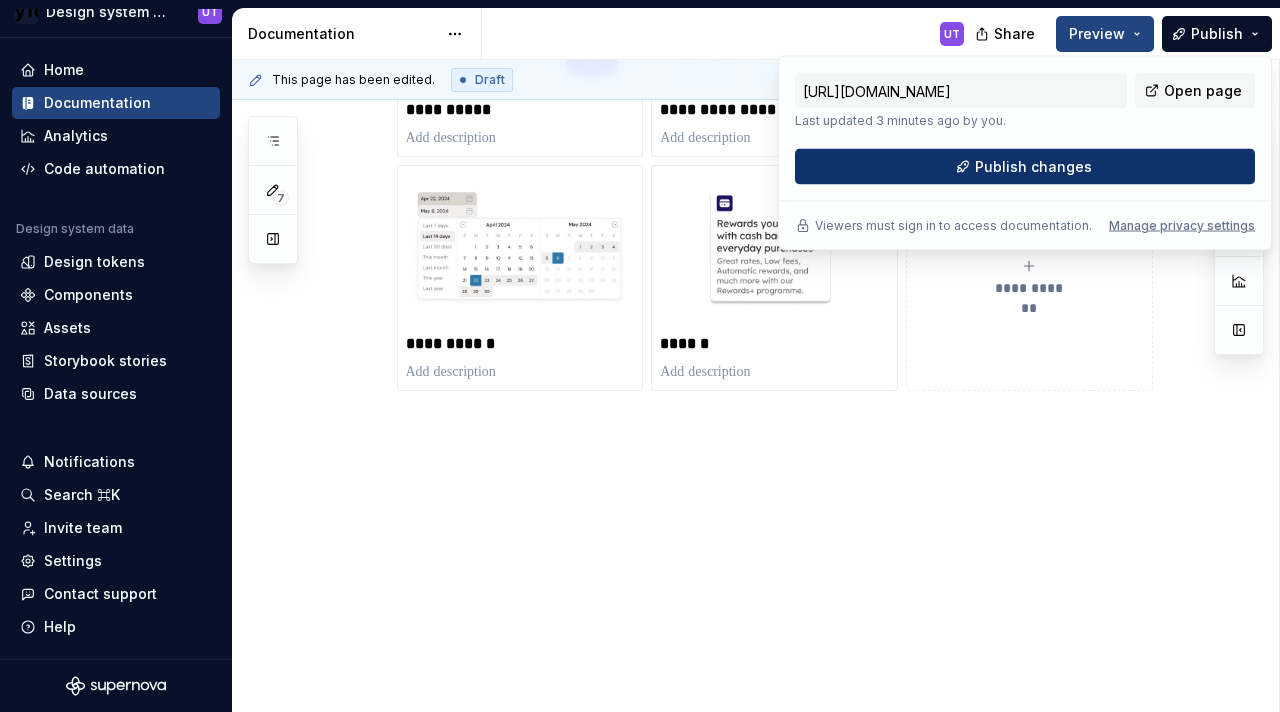 click on "Publish changes" at bounding box center [1025, 167] 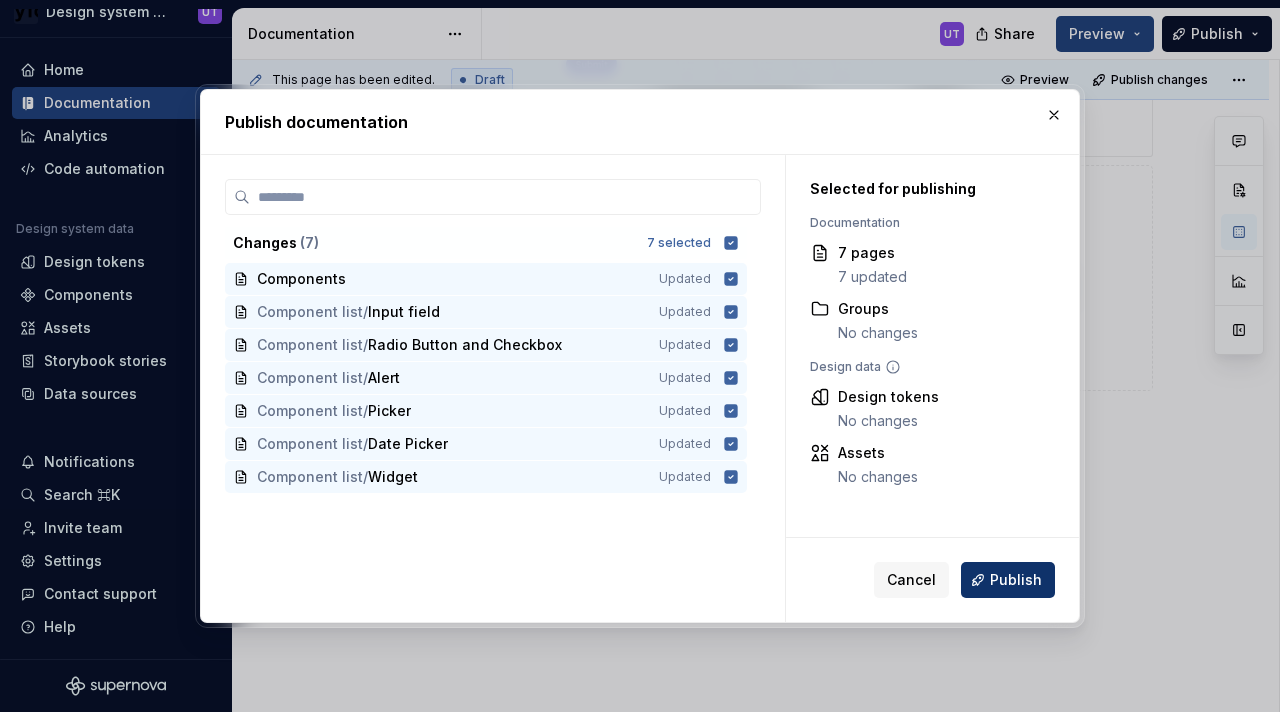 click on "Publish" at bounding box center (1016, 580) 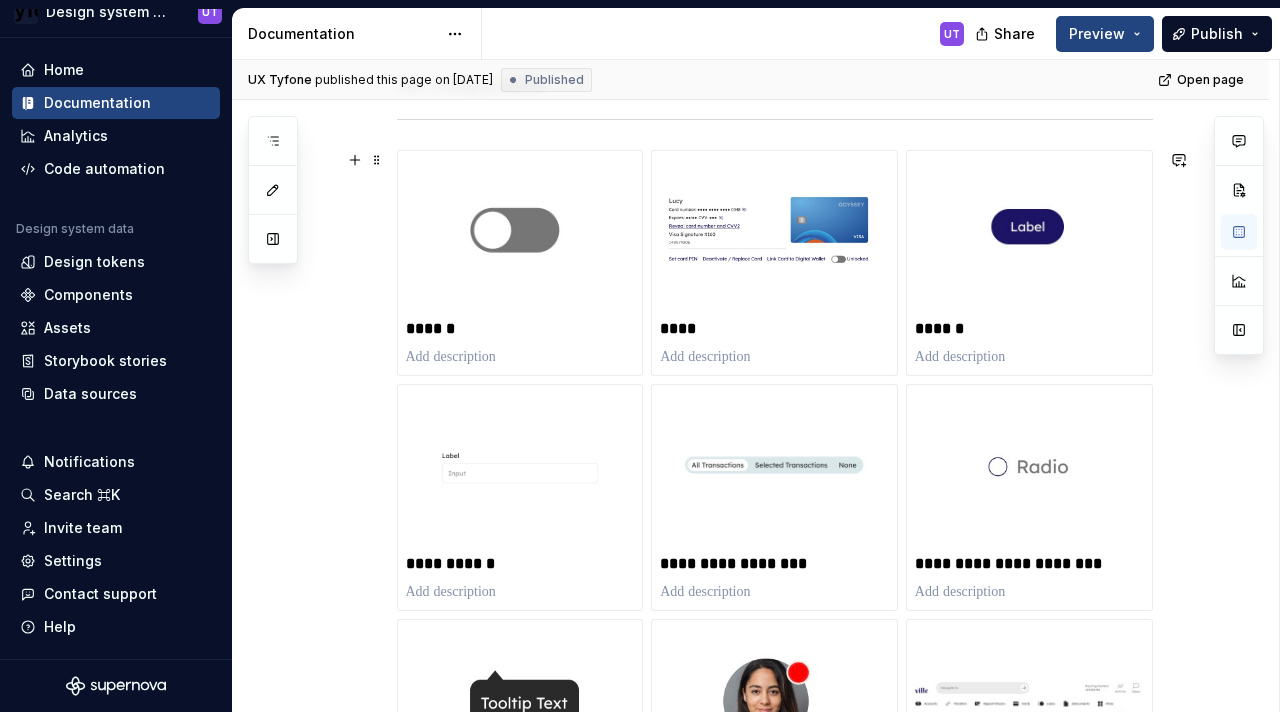 scroll, scrollTop: 0, scrollLeft: 0, axis: both 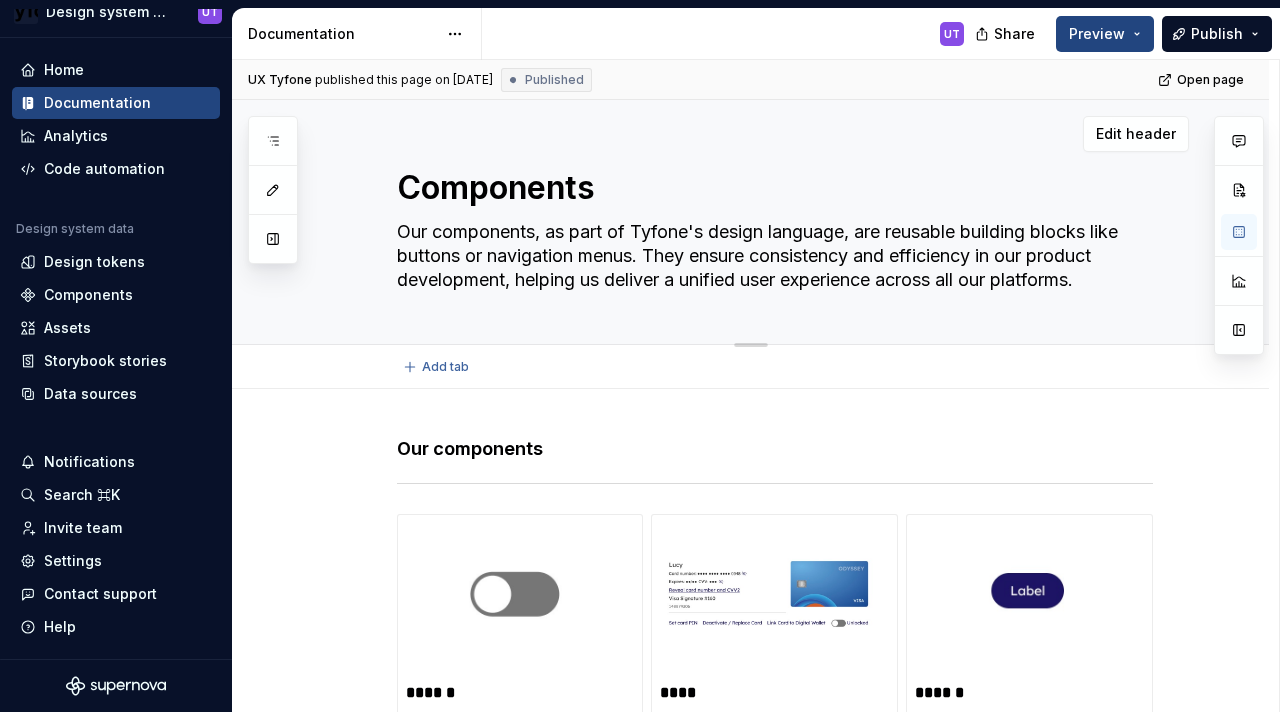 click on "Components Our components, as part of Tyfone's design language, are reusable building blocks like buttons or navigation menus. They ensure consistency and efficiency in our product development, helping us deliver a unified user experience across all our platforms." at bounding box center (775, 222) 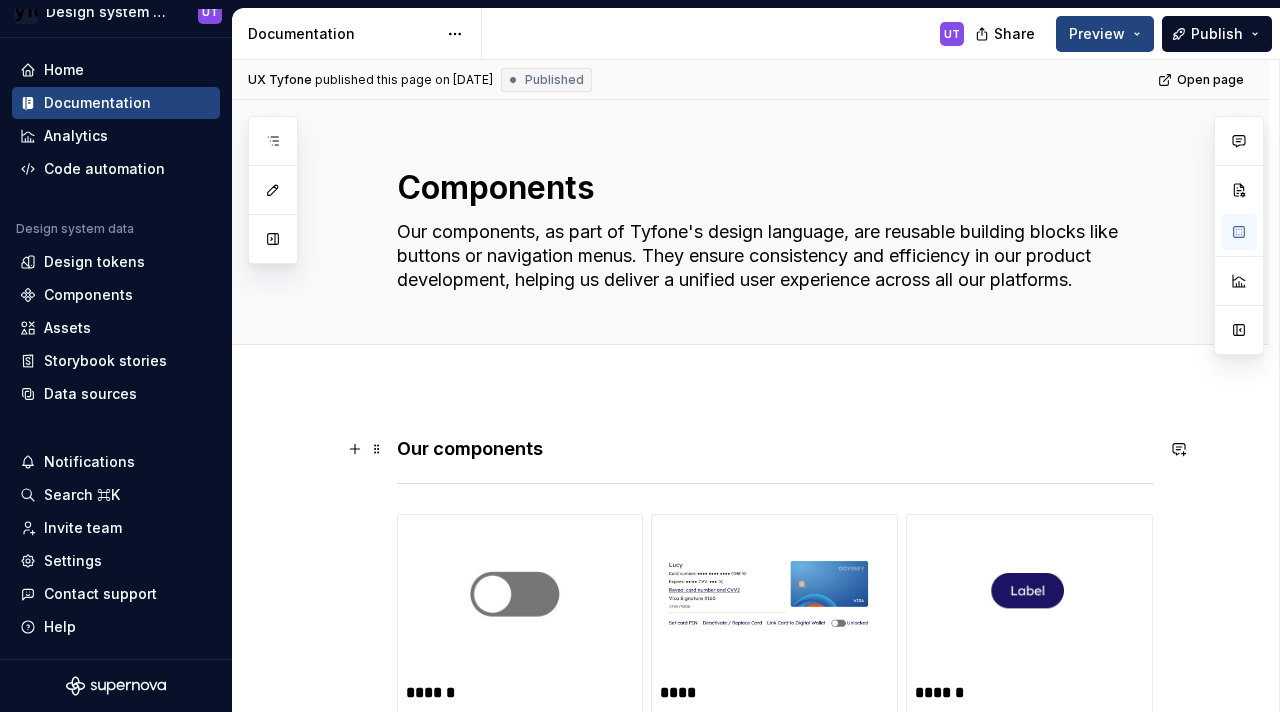 click on "**********" at bounding box center [750, 1429] 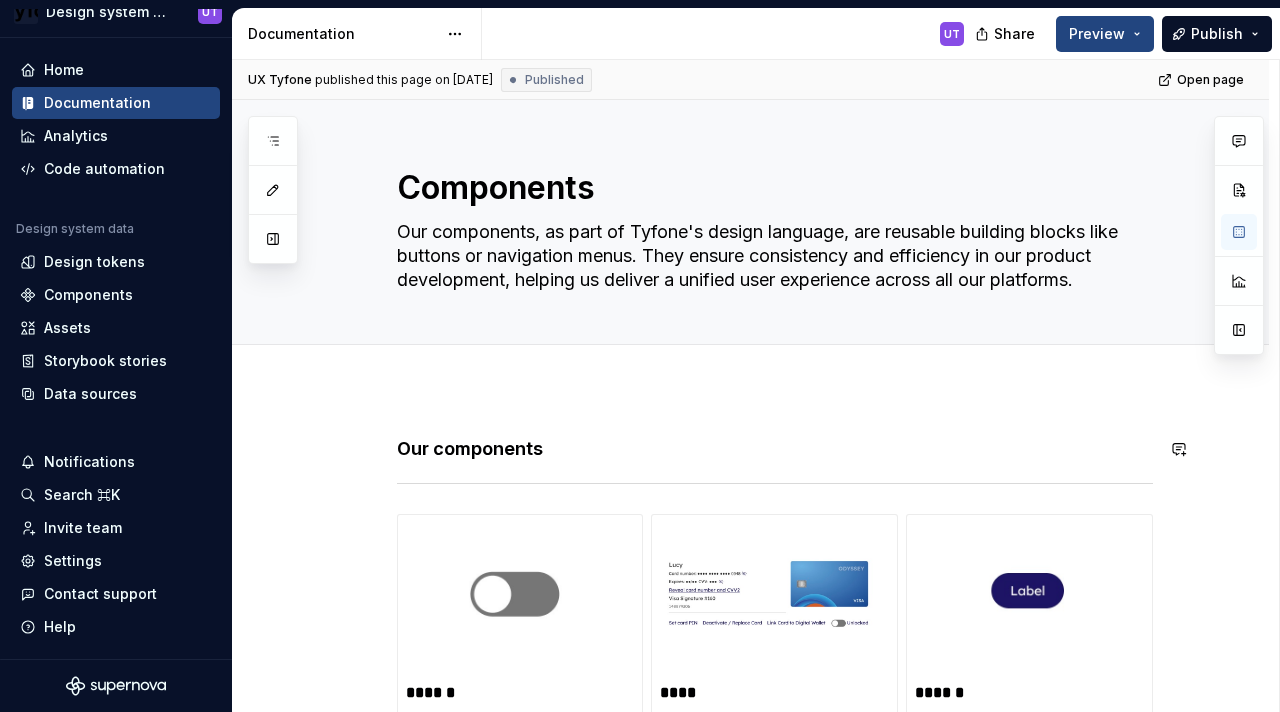 click on "**********" at bounding box center (750, 1429) 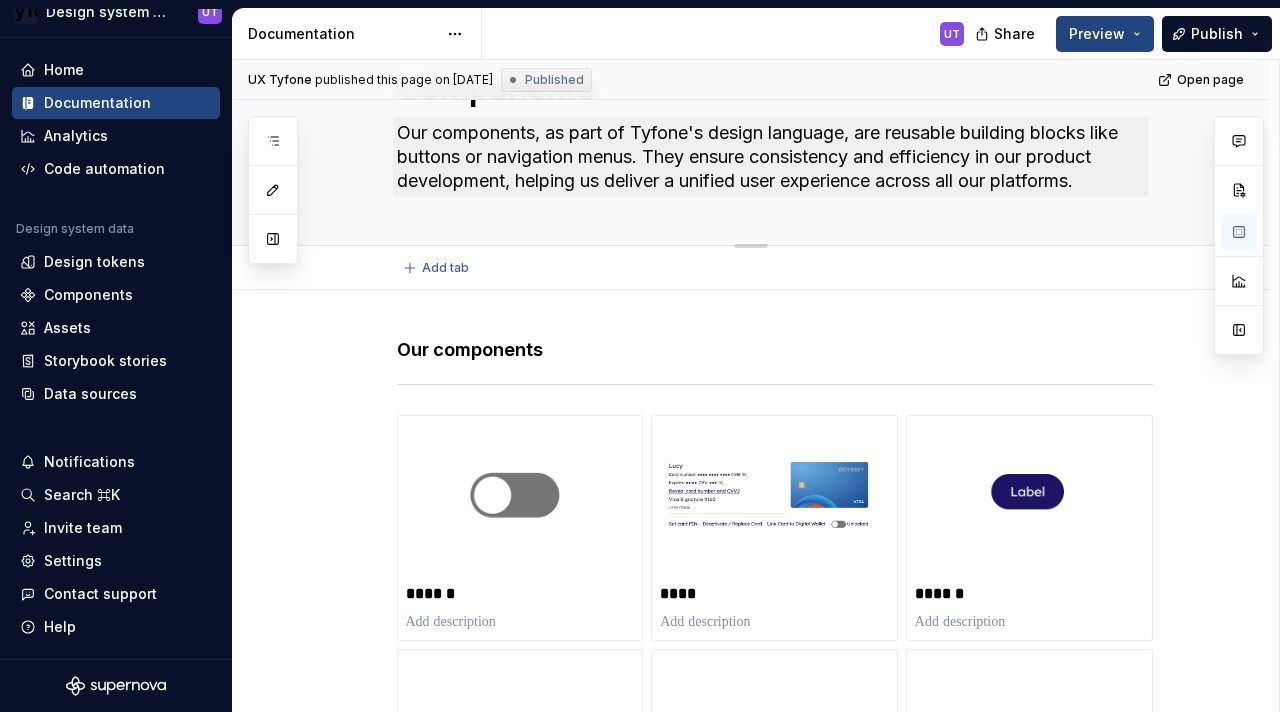 scroll, scrollTop: 169, scrollLeft: 0, axis: vertical 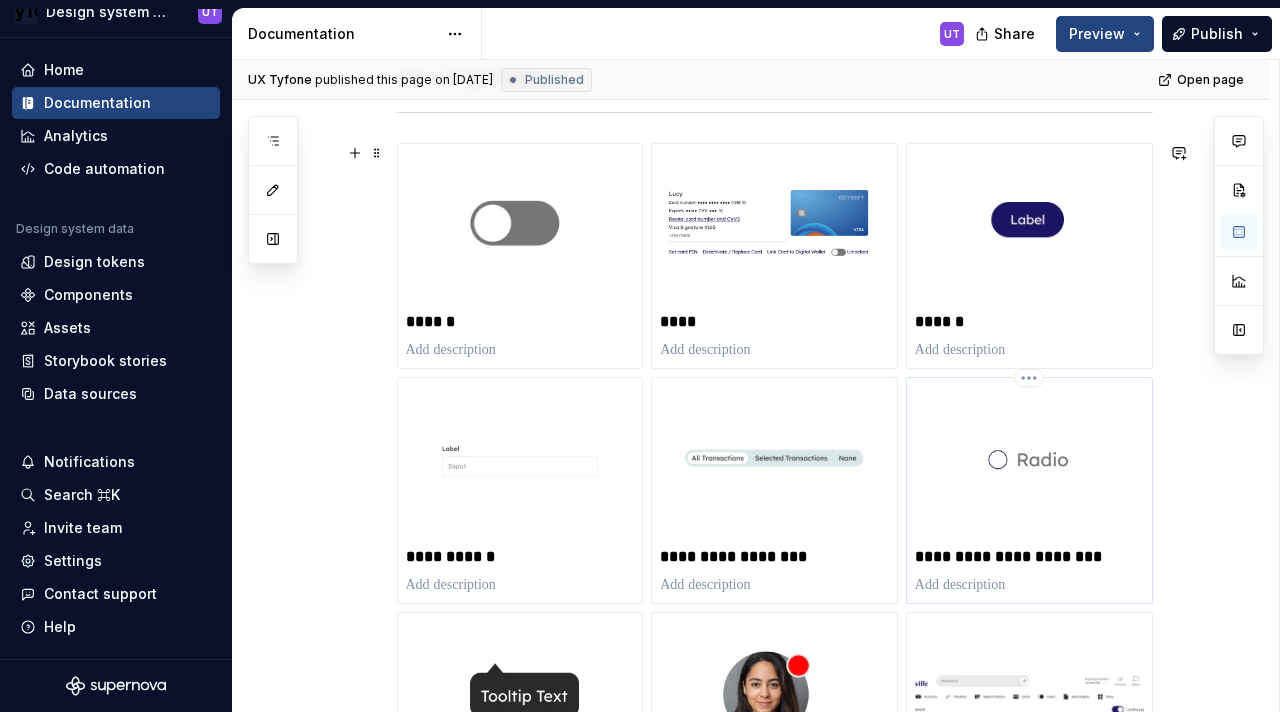click on "**********" at bounding box center [1029, 557] 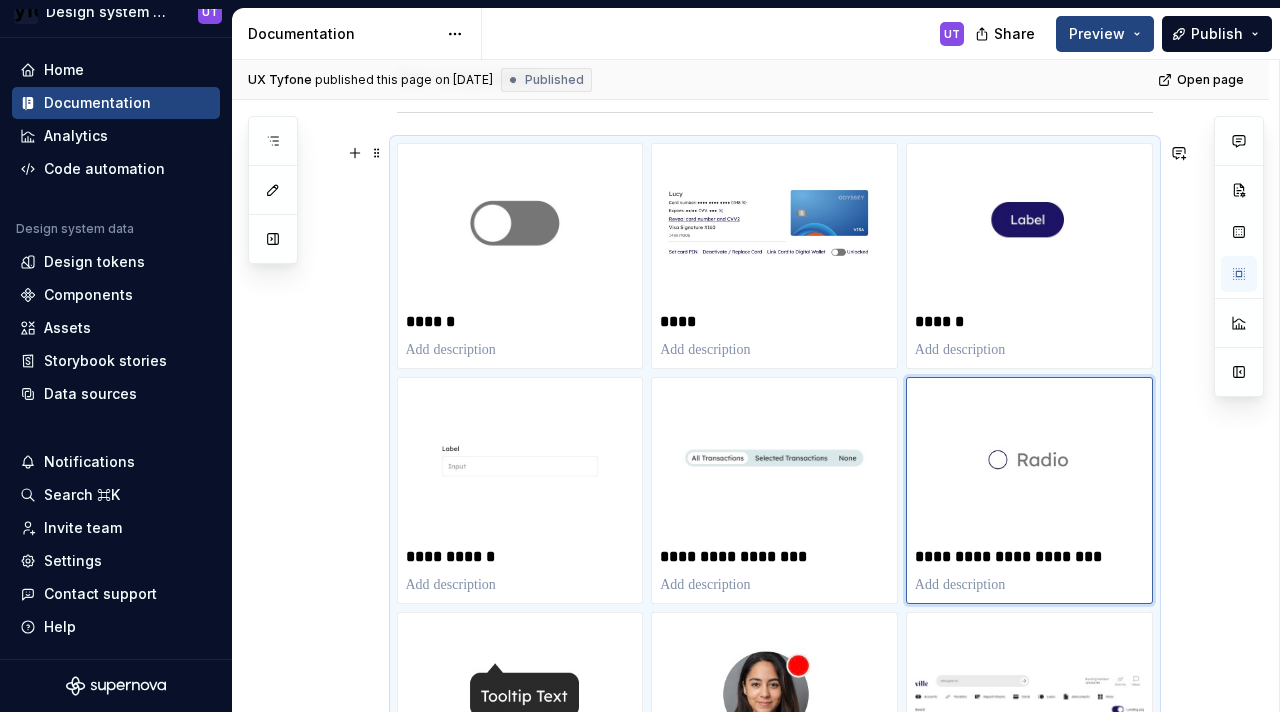 click on "**********" at bounding box center (750, 1058) 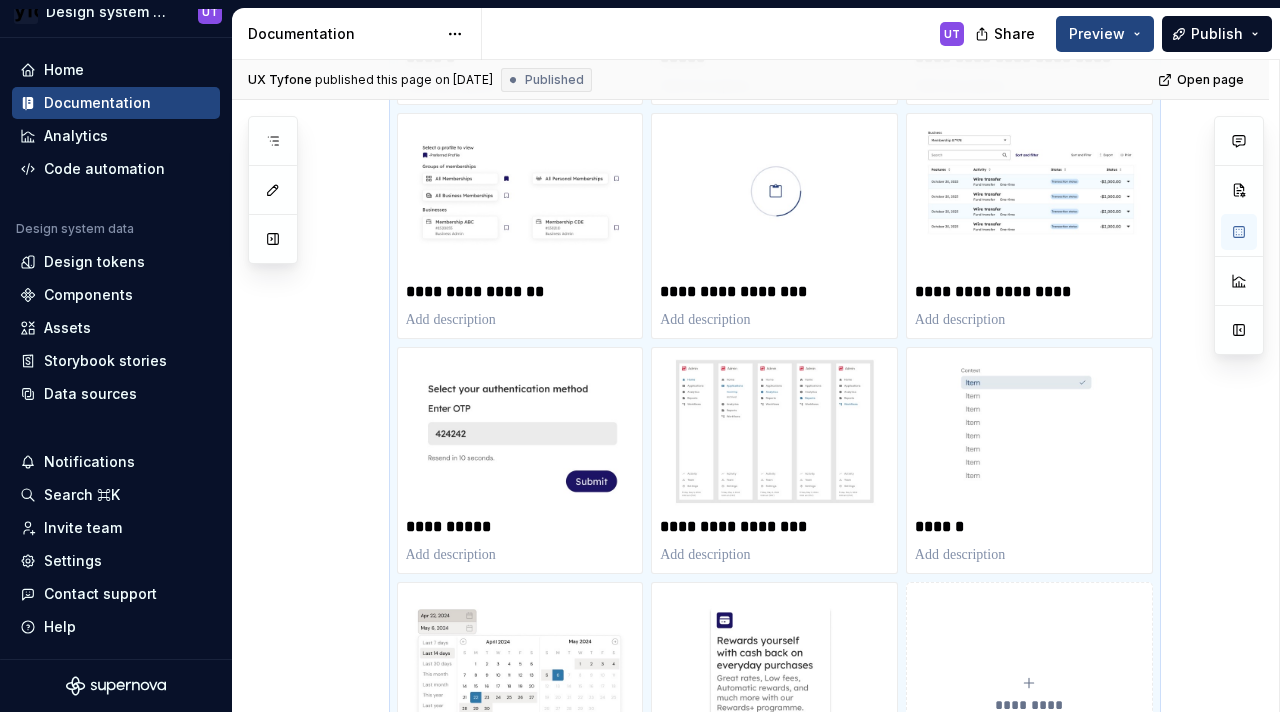 scroll, scrollTop: 1346, scrollLeft: 0, axis: vertical 